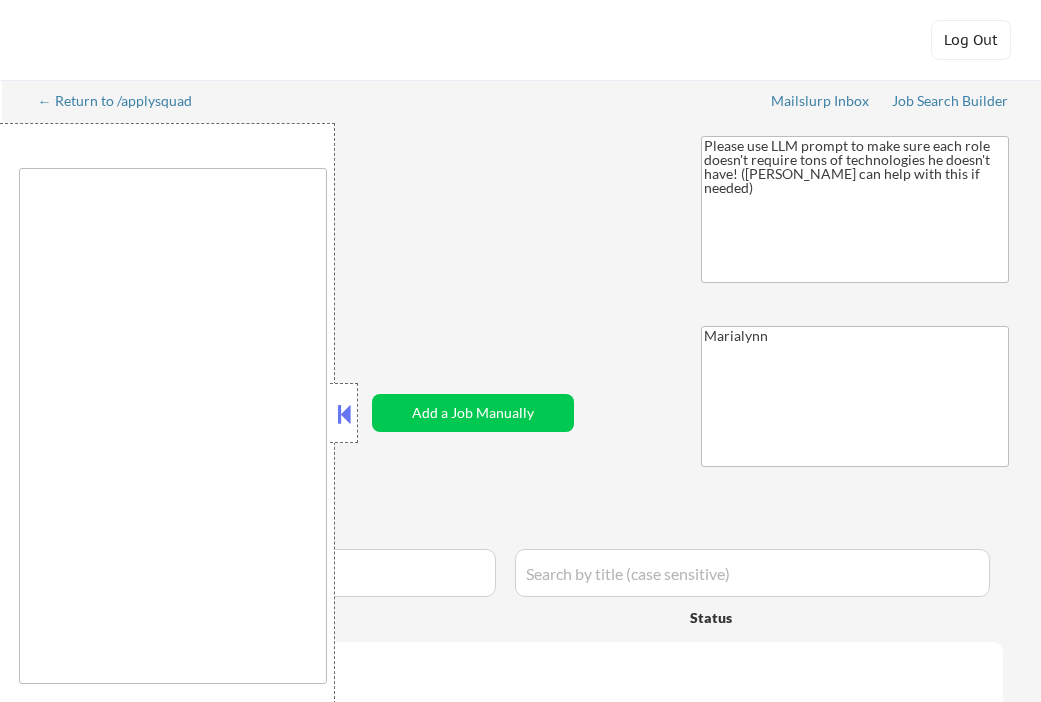 type on "[GEOGRAPHIC_DATA], [GEOGRAPHIC_DATA]   [GEOGRAPHIC_DATA], [GEOGRAPHIC_DATA]   [GEOGRAPHIC_DATA], [GEOGRAPHIC_DATA]   [GEOGRAPHIC_DATA], [GEOGRAPHIC_DATA]   [PERSON_NAME], [GEOGRAPHIC_DATA]   [GEOGRAPHIC_DATA], [GEOGRAPHIC_DATA]   Combined Locks, [GEOGRAPHIC_DATA]   [GEOGRAPHIC_DATA], [GEOGRAPHIC_DATA]   [GEOGRAPHIC_DATA], [GEOGRAPHIC_DATA]   [GEOGRAPHIC_DATA], [GEOGRAPHIC_DATA]   [GEOGRAPHIC_DATA], [GEOGRAPHIC_DATA]   [GEOGRAPHIC_DATA], [GEOGRAPHIC_DATA]   [GEOGRAPHIC_DATA], [GEOGRAPHIC_DATA]   [GEOGRAPHIC_DATA], [GEOGRAPHIC_DATA]   [GEOGRAPHIC_DATA], [GEOGRAPHIC_DATA]   [GEOGRAPHIC_DATA], [GEOGRAPHIC_DATA]   [GEOGRAPHIC_DATA], [GEOGRAPHIC_DATA]   [GEOGRAPHIC_DATA], [GEOGRAPHIC_DATA]   [GEOGRAPHIC_DATA], [GEOGRAPHIC_DATA]   [GEOGRAPHIC_DATA], [GEOGRAPHIC_DATA]   [GEOGRAPHIC_DATA], [GEOGRAPHIC_DATA]   [GEOGRAPHIC_DATA], [GEOGRAPHIC_DATA]   [GEOGRAPHIC_DATA], [GEOGRAPHIC_DATA]   [GEOGRAPHIC_DATA], [GEOGRAPHIC_DATA]   [GEOGRAPHIC_DATA], [GEOGRAPHIC_DATA] [GEOGRAPHIC_DATA], [GEOGRAPHIC_DATA]   [GEOGRAPHIC_DATA], [GEOGRAPHIC_DATA]   [GEOGRAPHIC_DATA], [GEOGRAPHIC_DATA] [PERSON_NAME][GEOGRAPHIC_DATA], [GEOGRAPHIC_DATA]   [GEOGRAPHIC_DATA], [GEOGRAPHIC_DATA]   [PERSON_NAME], [GEOGRAPHIC_DATA]   [GEOGRAPHIC_DATA], [GEOGRAPHIC_DATA]   [GEOGRAPHIC_DATA], [GEOGRAPHIC_DATA]   [GEOGRAPHIC_DATA], [GEOGRAPHIC_DATA], [GEOGRAPHIC_DATA]   [GEOGRAPHIC_DATA], [GEOGRAPHIC_DATA] [GEOGRAPHIC_DATA], [GEOGRAPHIC_DATA]   [GEOGRAPHIC_DATA], [GEOGRAPHIC_DATA]   [GEOGRAPHIC_DATA], [GEOGRAPHIC_DATA]   [GEOGRAPHIC_DATA], [GEOGRAPHIC_DATA]   [GEOGRAPHIC_DATA], [GEOGRAPHIC_DATA]   [PERSON_NAME], [GEOGRAPHIC_DATA]   [GEOGRAPHIC_DATA], [GEOGRAPHIC_DATA]   [GEOGRAPHIC_DATA], [GEOGRAPHIC_DATA]   [GEOGRAPHIC_DATA], [GEOGRAPHIC_DATA]   [GEOGRAPHIC_DATA], [GEOGRAPHIC_DATA]" 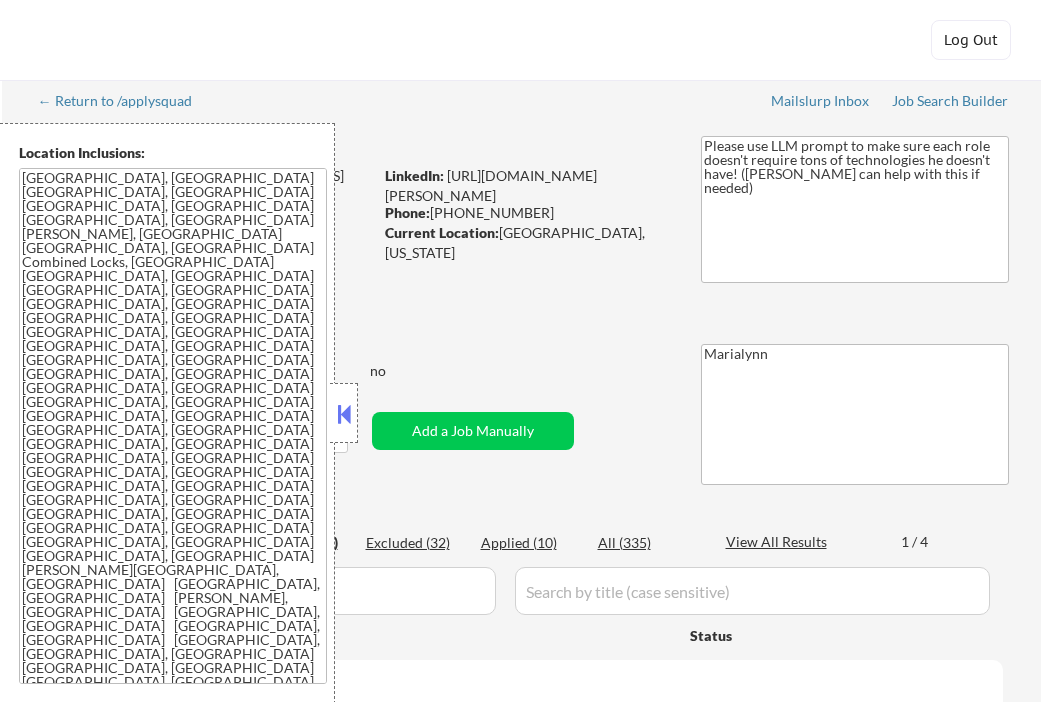 select on ""pending"" 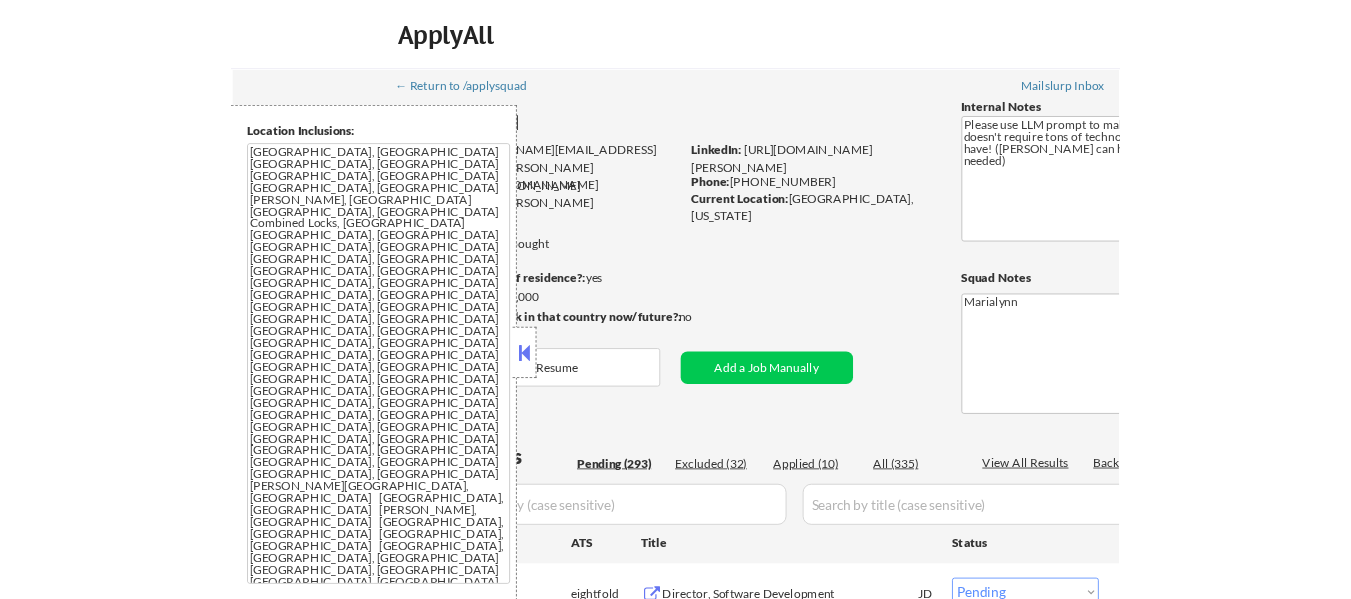 scroll, scrollTop: 2155, scrollLeft: 0, axis: vertical 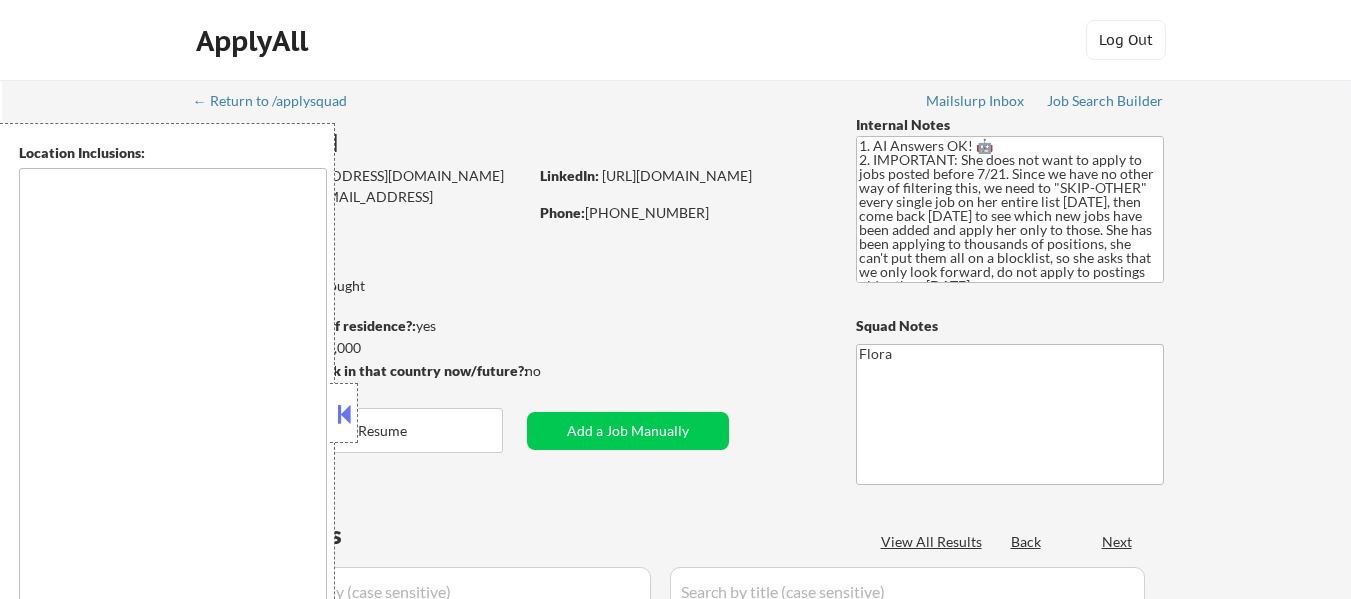 type on "remote" 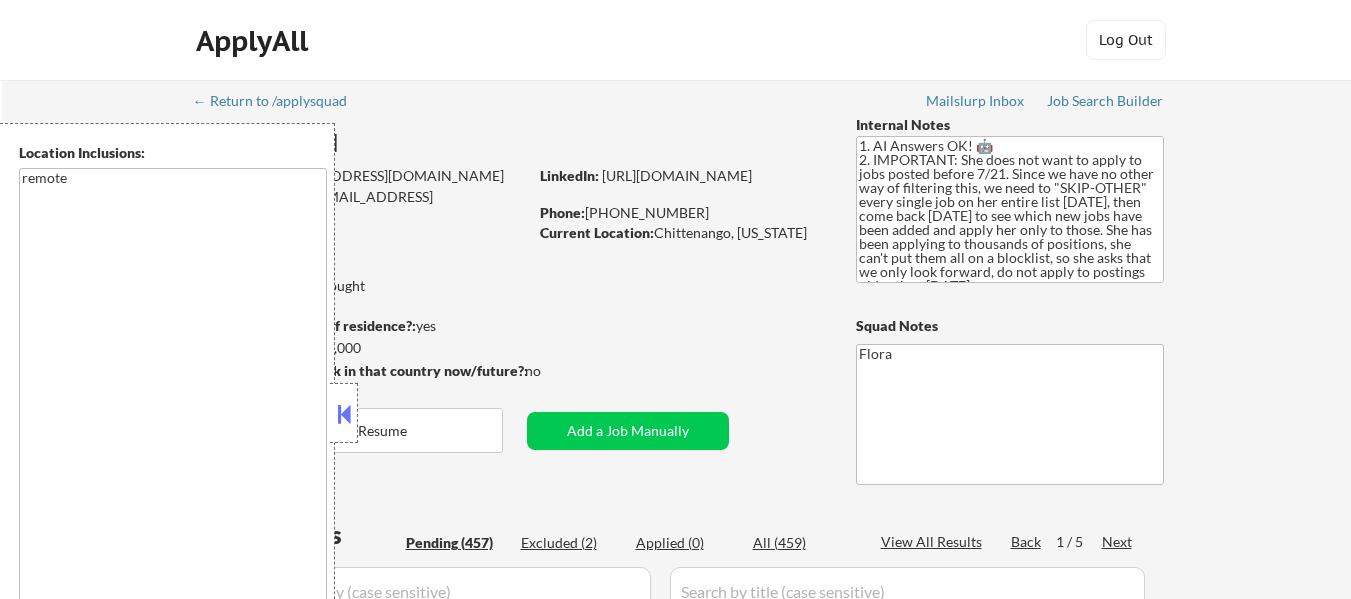 select on ""pending"" 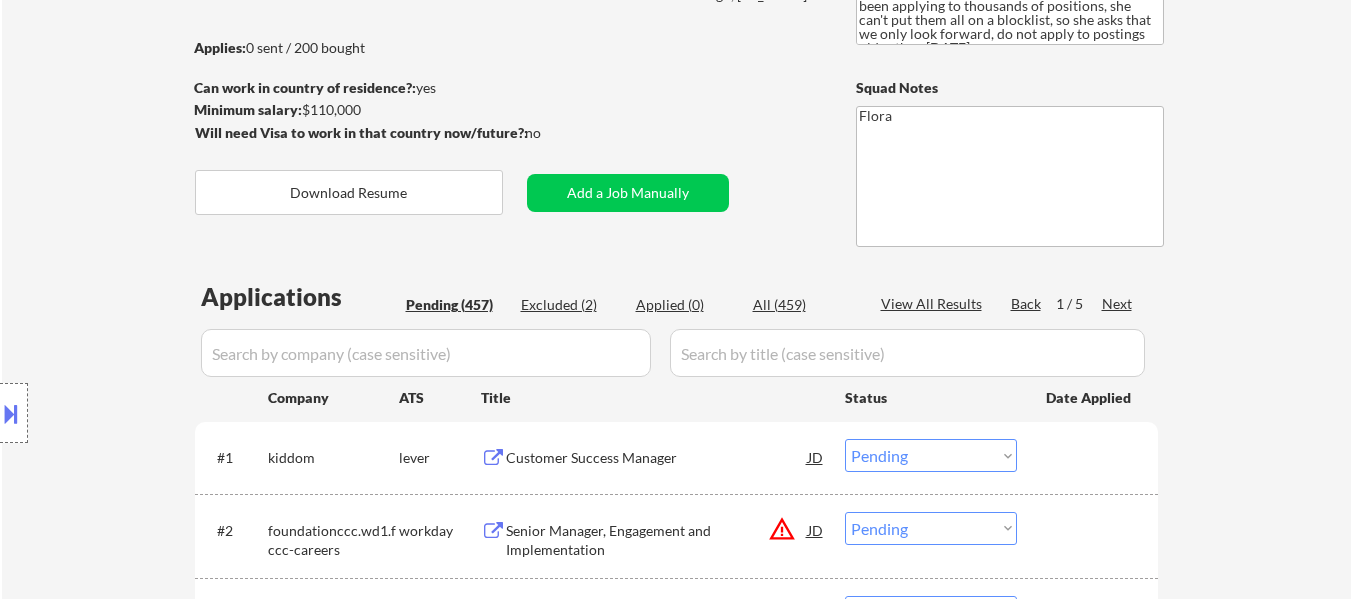 scroll, scrollTop: 300, scrollLeft: 0, axis: vertical 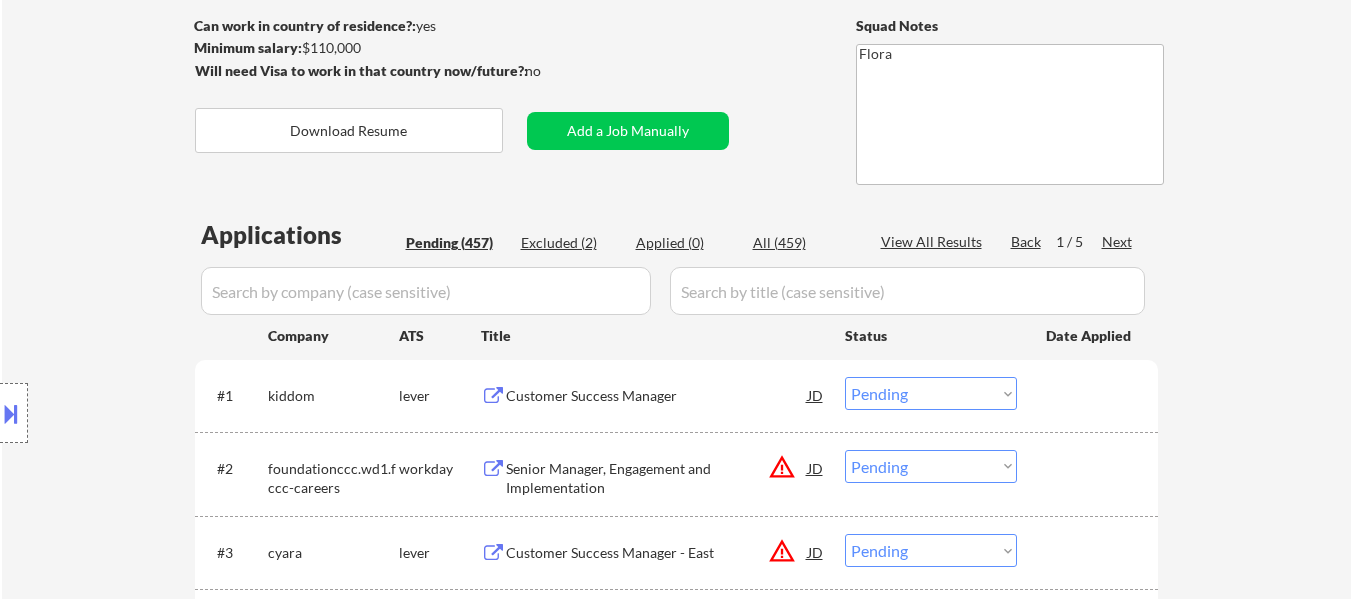 click on "Choose an option... Pending Applied Excluded (Questions) Excluded (Expired) Excluded (Location) Excluded (Bad Match) Excluded (Blocklist) Excluded (Salary) Excluded (Other)" at bounding box center (931, 393) 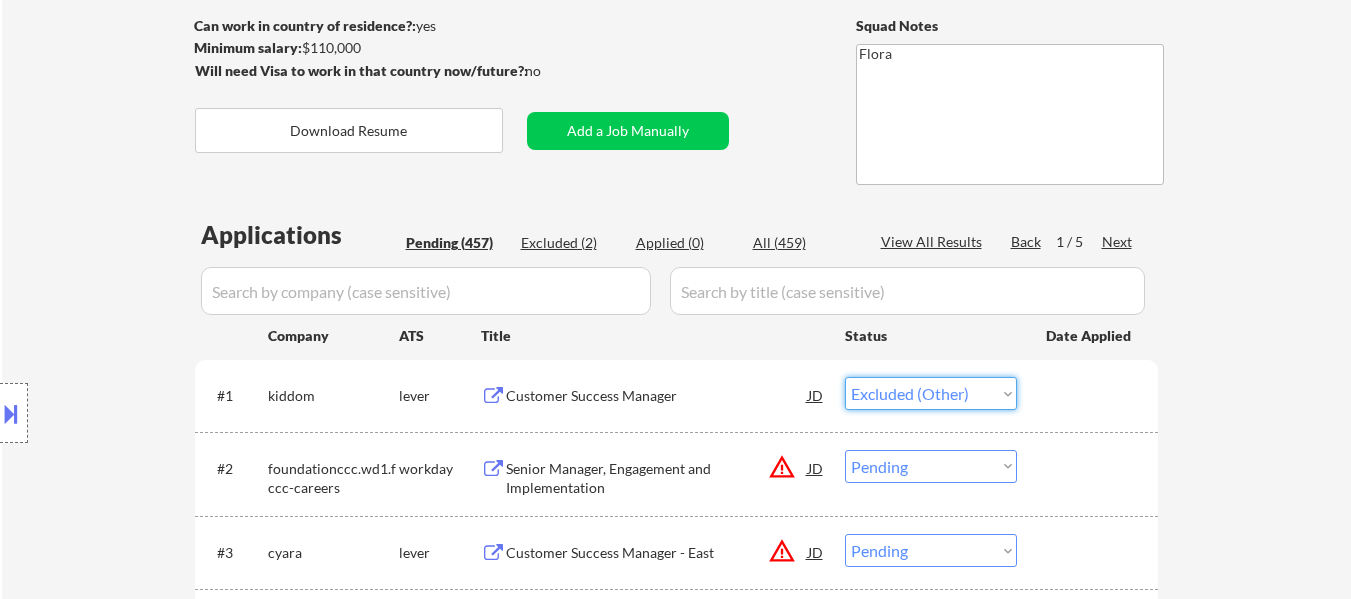click on "Choose an option... Pending Applied Excluded (Questions) Excluded (Expired) Excluded (Location) Excluded (Bad Match) Excluded (Blocklist) Excluded (Salary) Excluded (Other)" at bounding box center [931, 393] 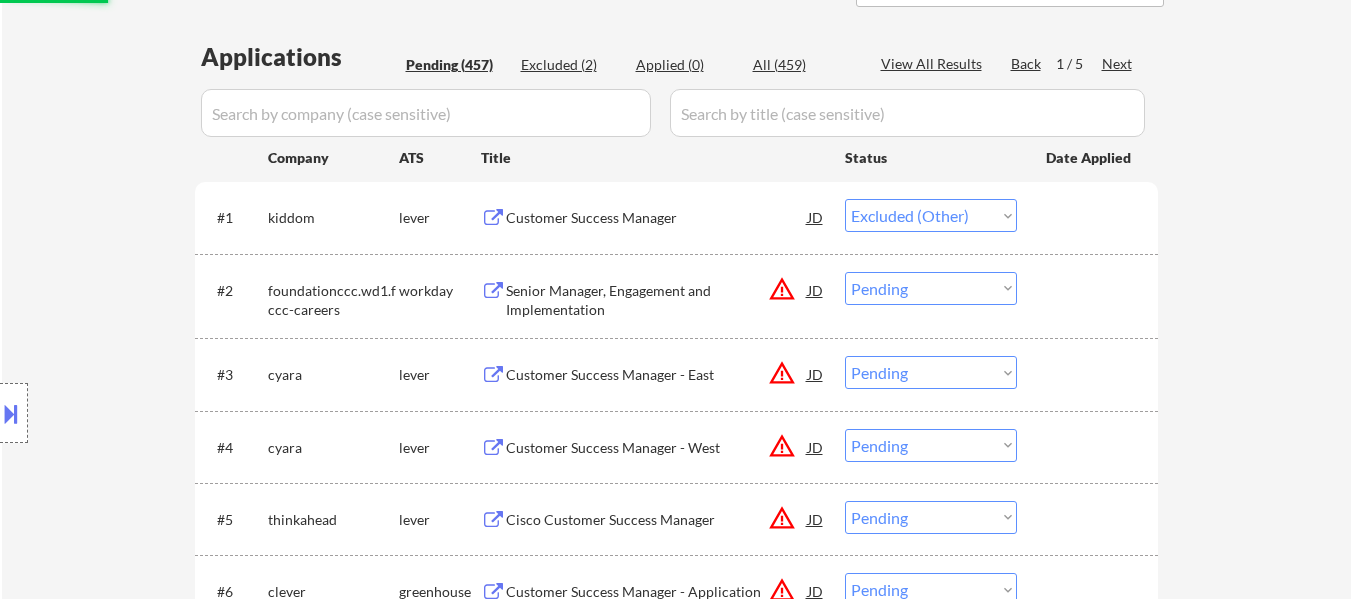 scroll, scrollTop: 500, scrollLeft: 0, axis: vertical 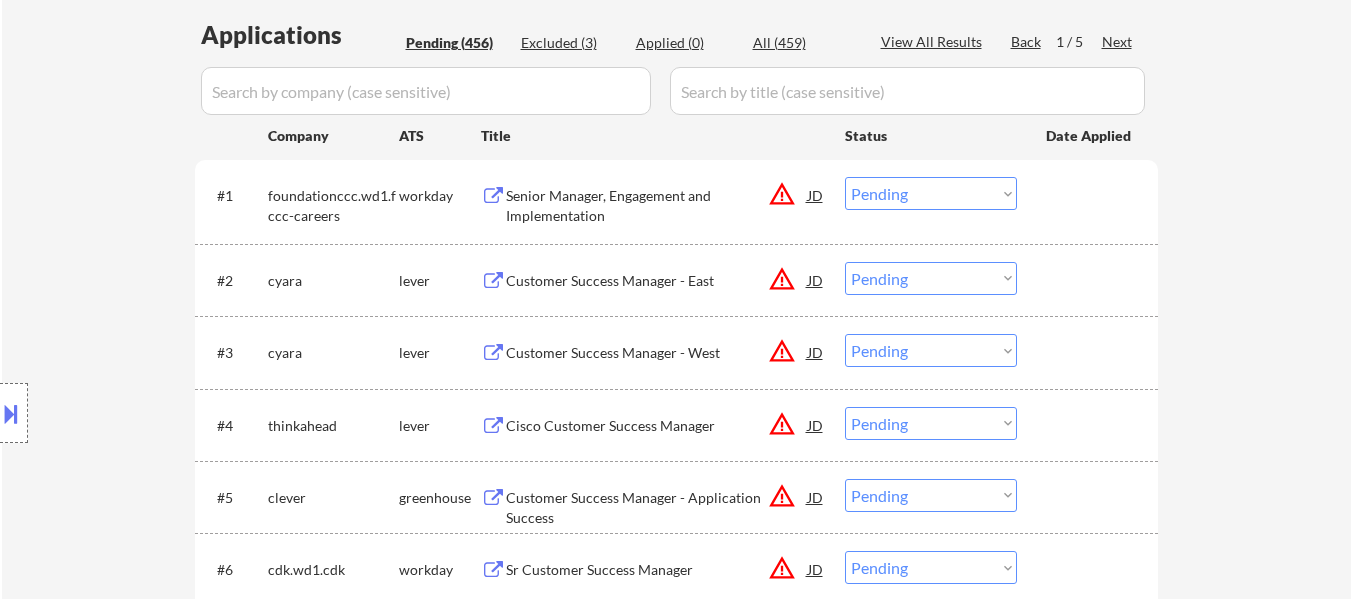 click on "Choose an option... Pending Applied Excluded (Questions) Excluded (Expired) Excluded (Location) Excluded (Bad Match) Excluded (Blocklist) Excluded (Salary) Excluded (Other)" at bounding box center (931, 193) 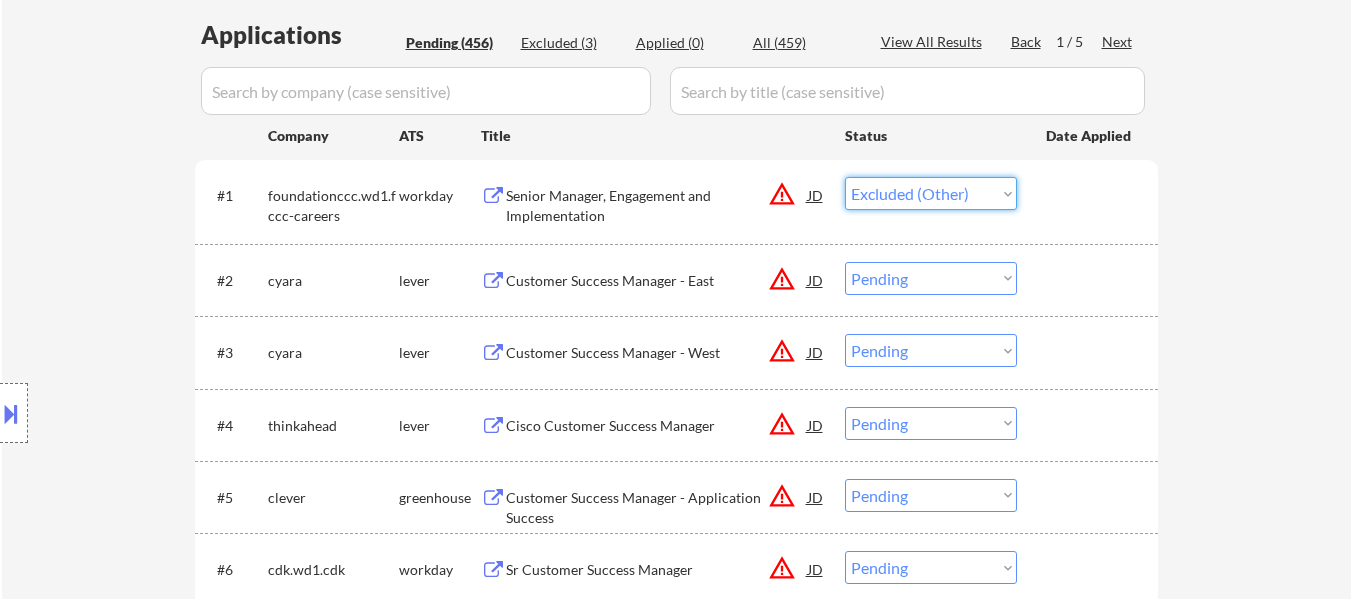 click on "Choose an option... Pending Applied Excluded (Questions) Excluded (Expired) Excluded (Location) Excluded (Bad Match) Excluded (Blocklist) Excluded (Salary) Excluded (Other)" at bounding box center (931, 193) 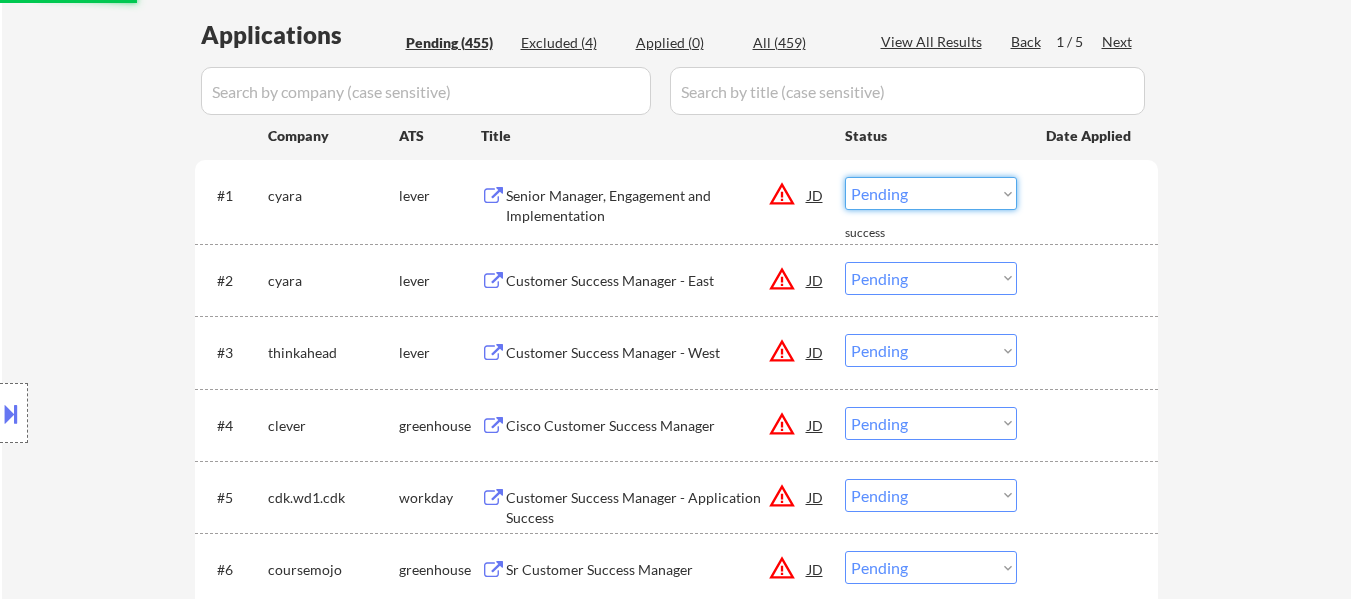 click on "Choose an option... Pending Applied Excluded (Questions) Excluded (Expired) Excluded (Location) Excluded (Bad Match) Excluded (Blocklist) Excluded (Salary) Excluded (Other)" at bounding box center (931, 193) 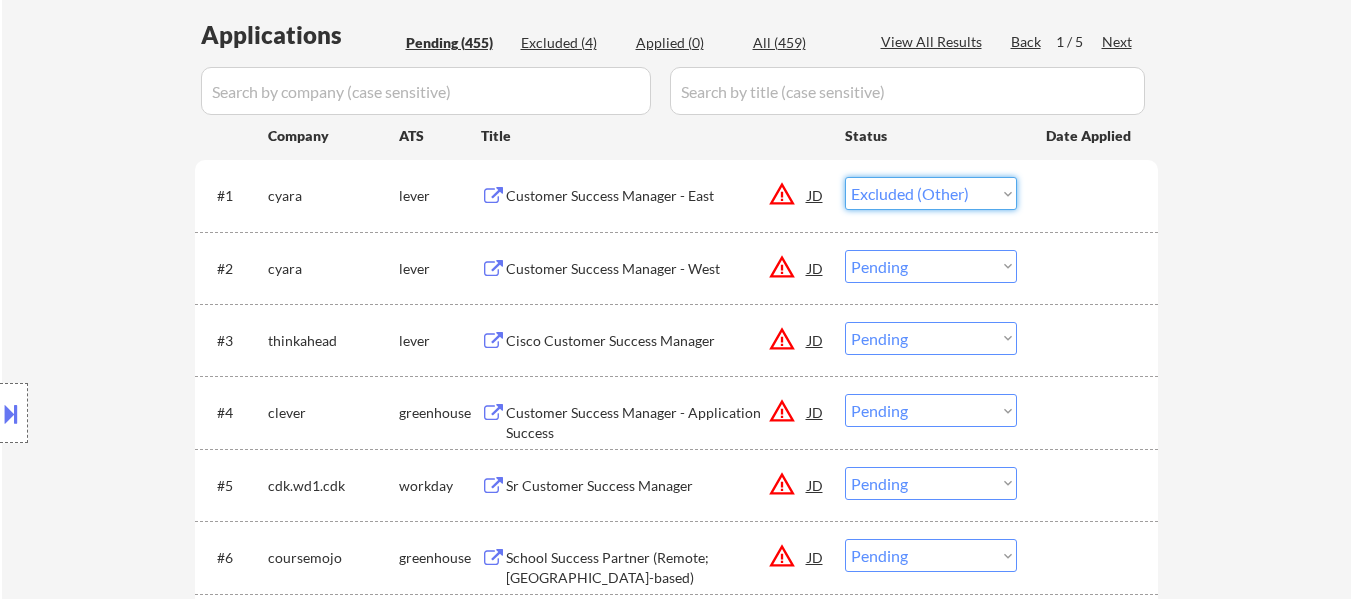 click on "Choose an option... Pending Applied Excluded (Questions) Excluded (Expired) Excluded (Location) Excluded (Bad Match) Excluded (Blocklist) Excluded (Salary) Excluded (Other)" at bounding box center (931, 193) 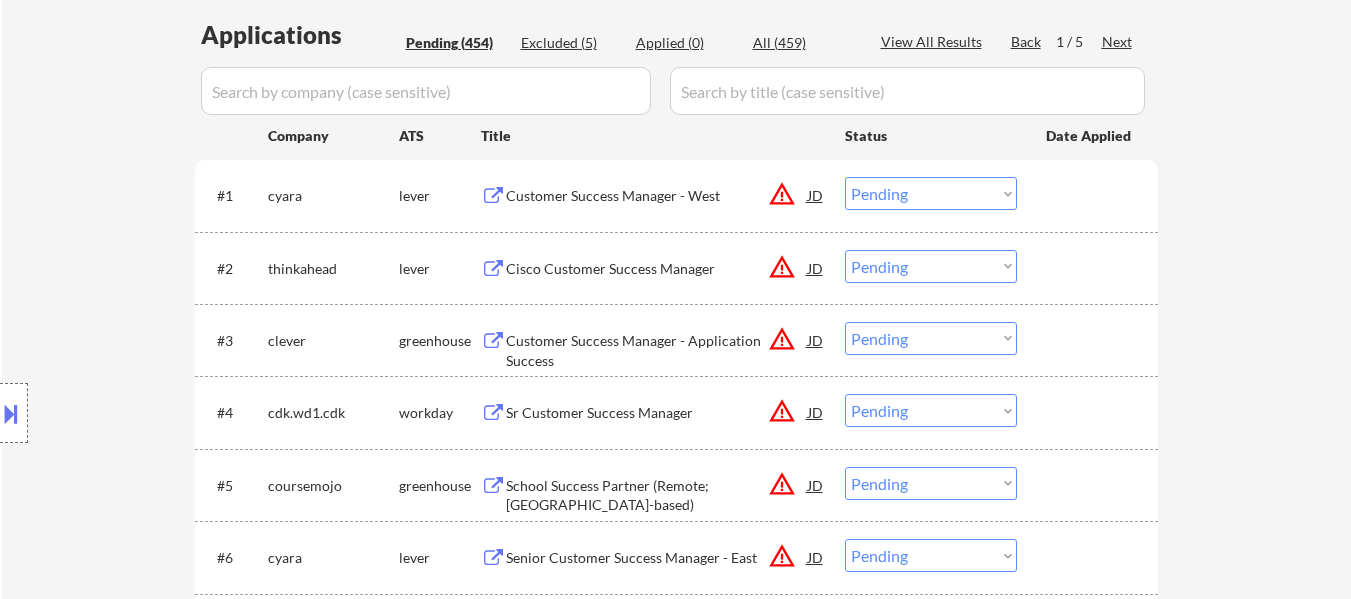 click on "Choose an option... Pending Applied Excluded (Questions) Excluded (Expired) Excluded (Location) Excluded (Bad Match) Excluded (Blocklist) Excluded (Salary) Excluded (Other)" at bounding box center [931, 193] 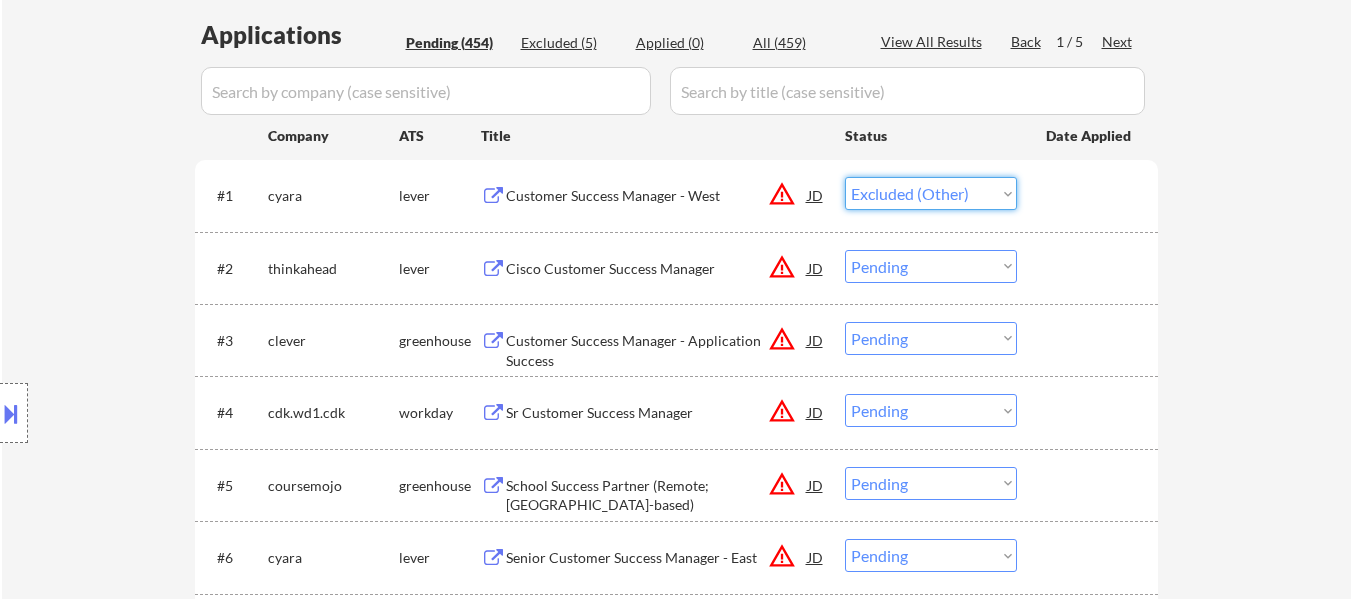 click on "Choose an option... Pending Applied Excluded (Questions) Excluded (Expired) Excluded (Location) Excluded (Bad Match) Excluded (Blocklist) Excluded (Salary) Excluded (Other)" at bounding box center [931, 193] 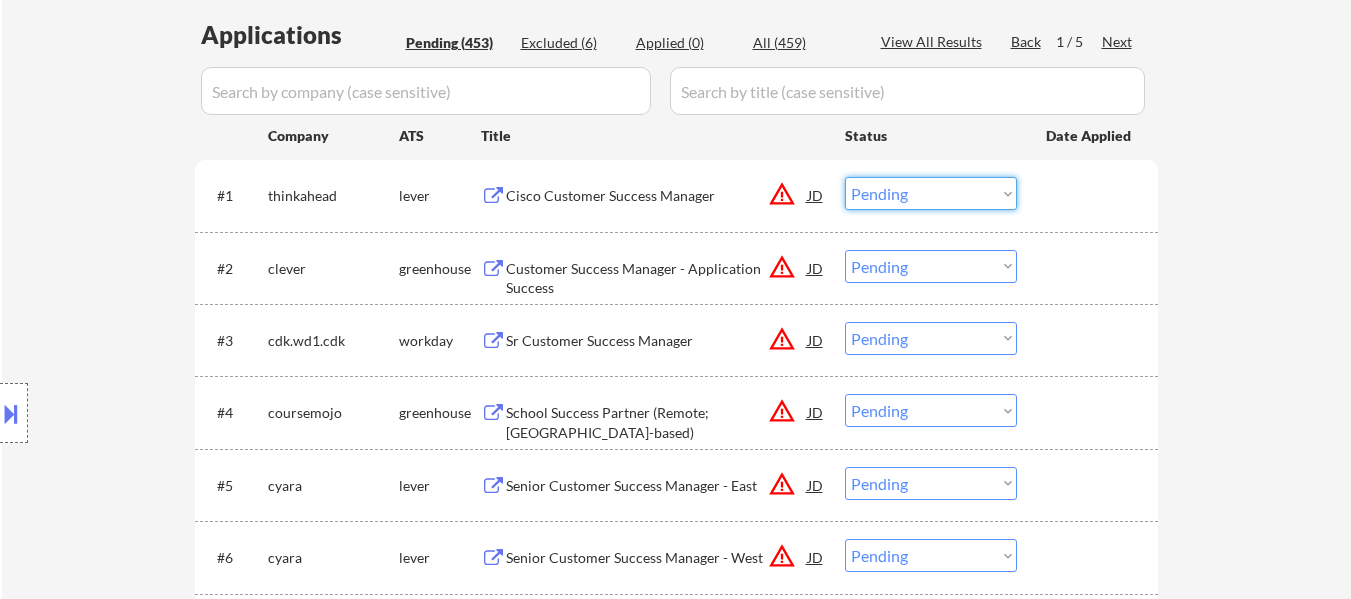 drag, startPoint x: 954, startPoint y: 188, endPoint x: 963, endPoint y: 203, distance: 17.492855 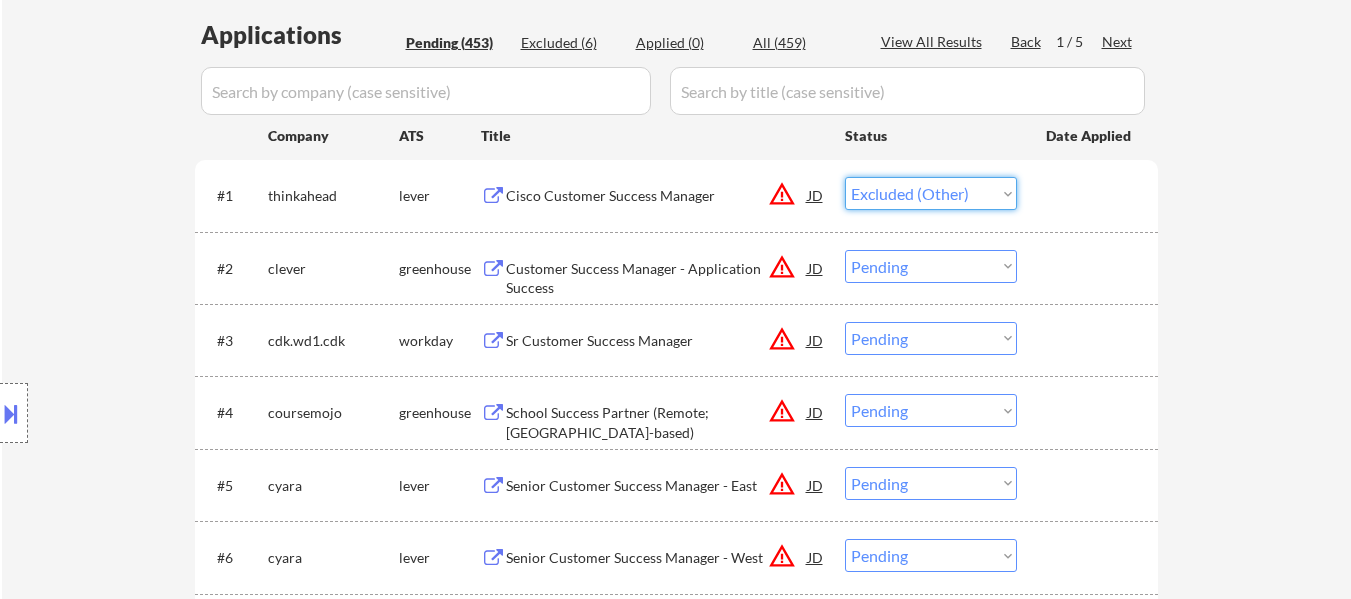 click on "Choose an option... Pending Applied Excluded (Questions) Excluded (Expired) Excluded (Location) Excluded (Bad Match) Excluded (Blocklist) Excluded (Salary) Excluded (Other)" at bounding box center [931, 193] 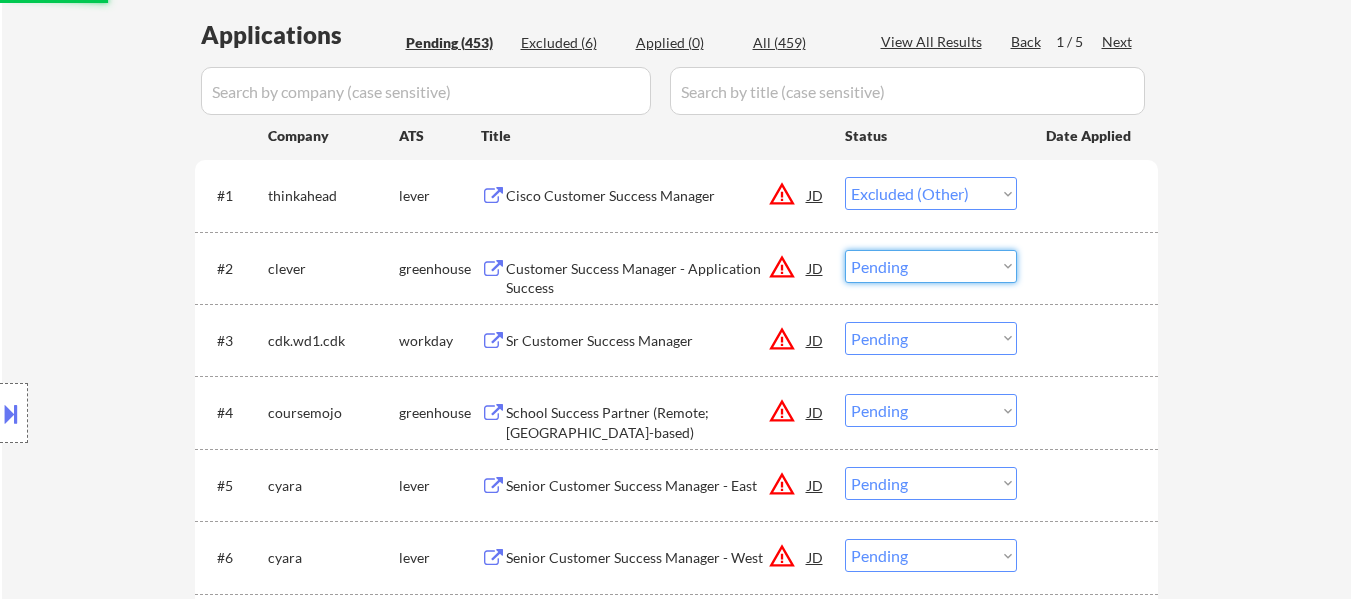 click on "Choose an option... Pending Applied Excluded (Questions) Excluded (Expired) Excluded (Location) Excluded (Bad Match) Excluded (Blocklist) Excluded (Salary) Excluded (Other)" at bounding box center [931, 266] 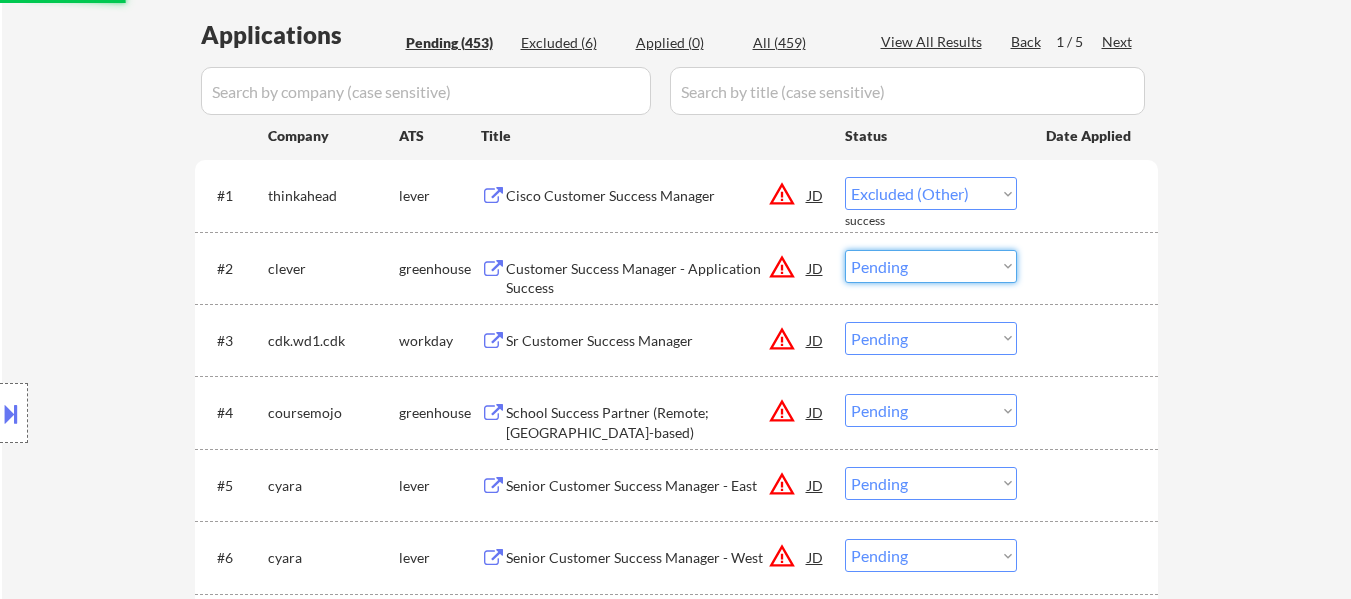 select on ""pending"" 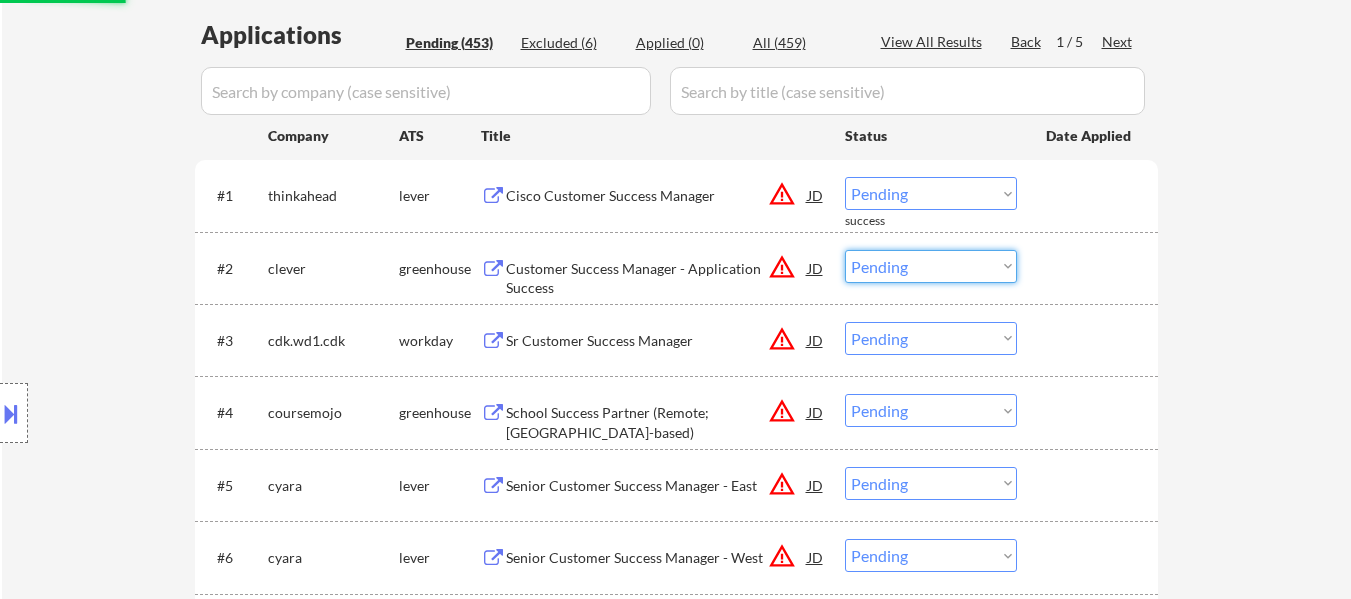 select on ""excluded__other_"" 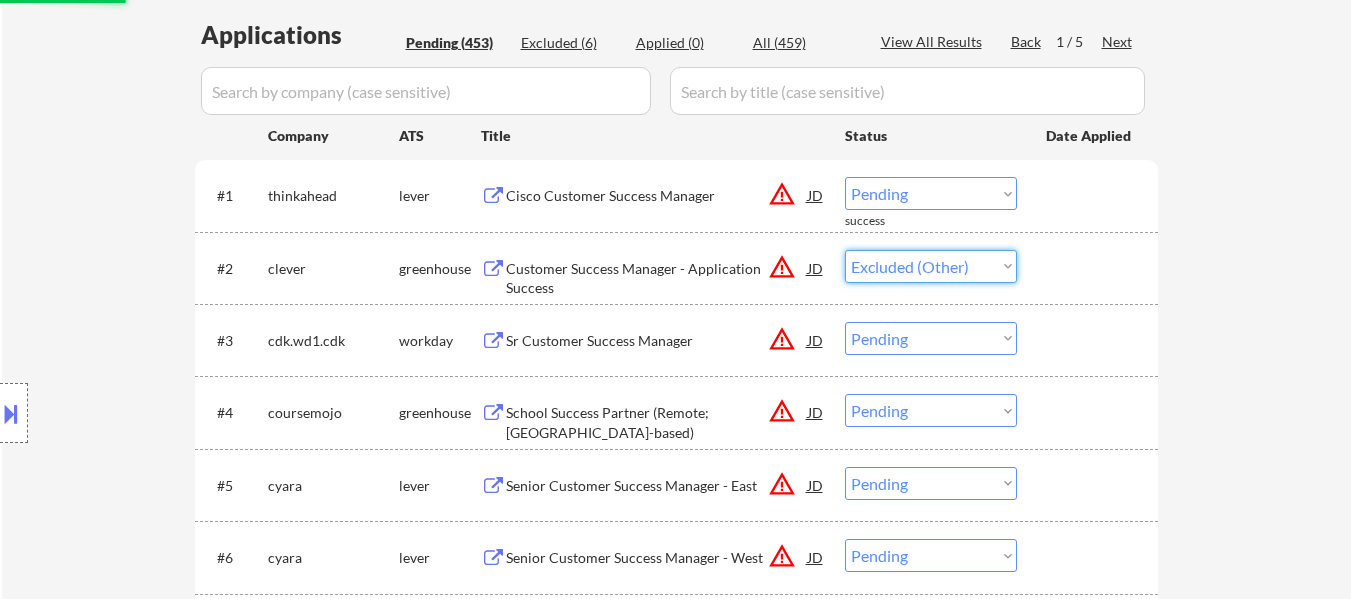 click on "Choose an option... Pending Applied Excluded (Questions) Excluded (Expired) Excluded (Location) Excluded (Bad Match) Excluded (Blocklist) Excluded (Salary) Excluded (Other)" at bounding box center [931, 266] 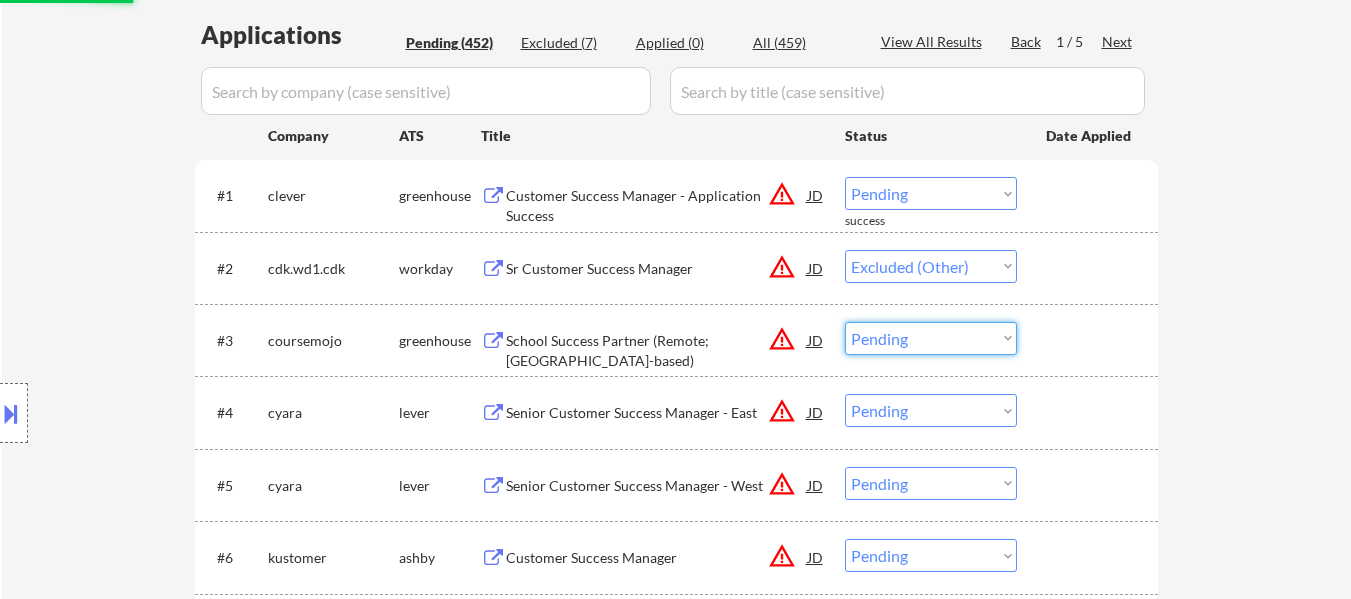 drag, startPoint x: 965, startPoint y: 336, endPoint x: 965, endPoint y: 415, distance: 79 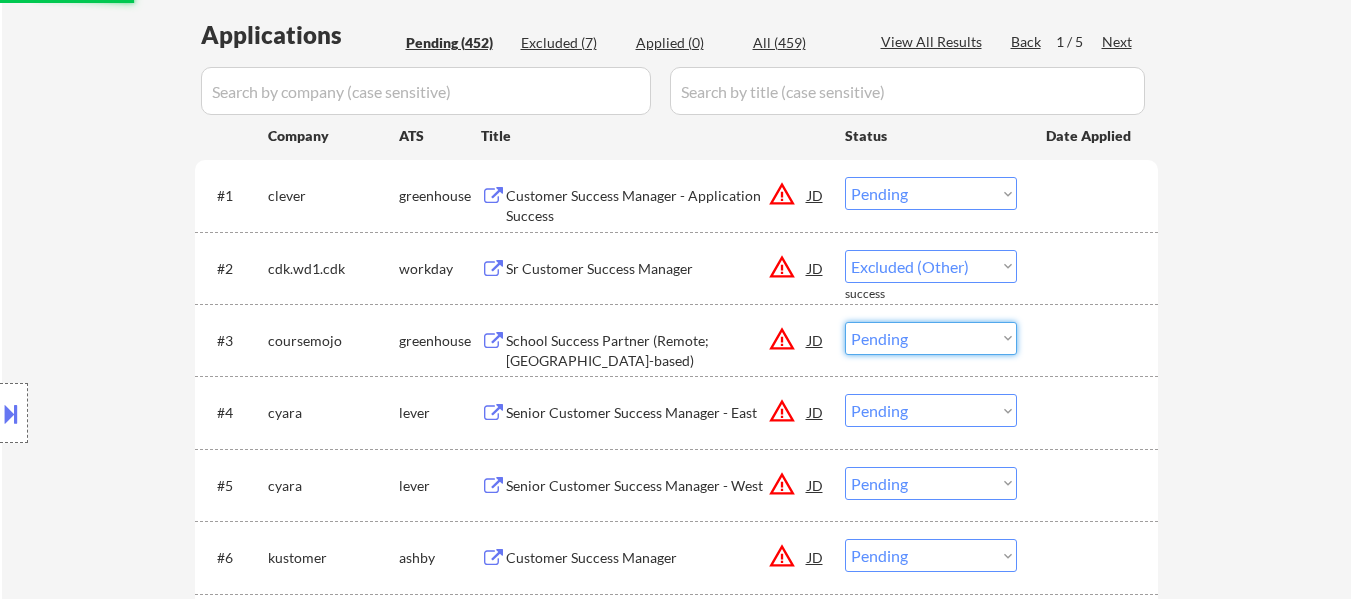 select on ""excluded__other_"" 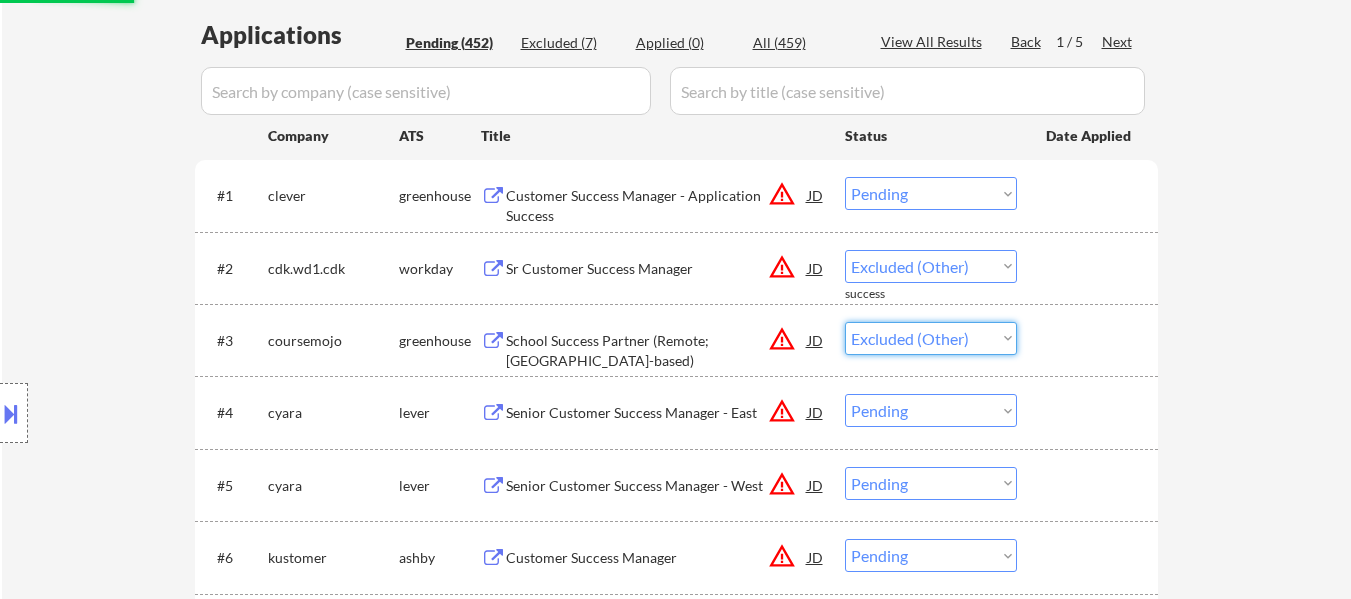 click on "Choose an option... Pending Applied Excluded (Questions) Excluded (Expired) Excluded (Location) Excluded (Bad Match) Excluded (Blocklist) Excluded (Salary) Excluded (Other)" at bounding box center (931, 338) 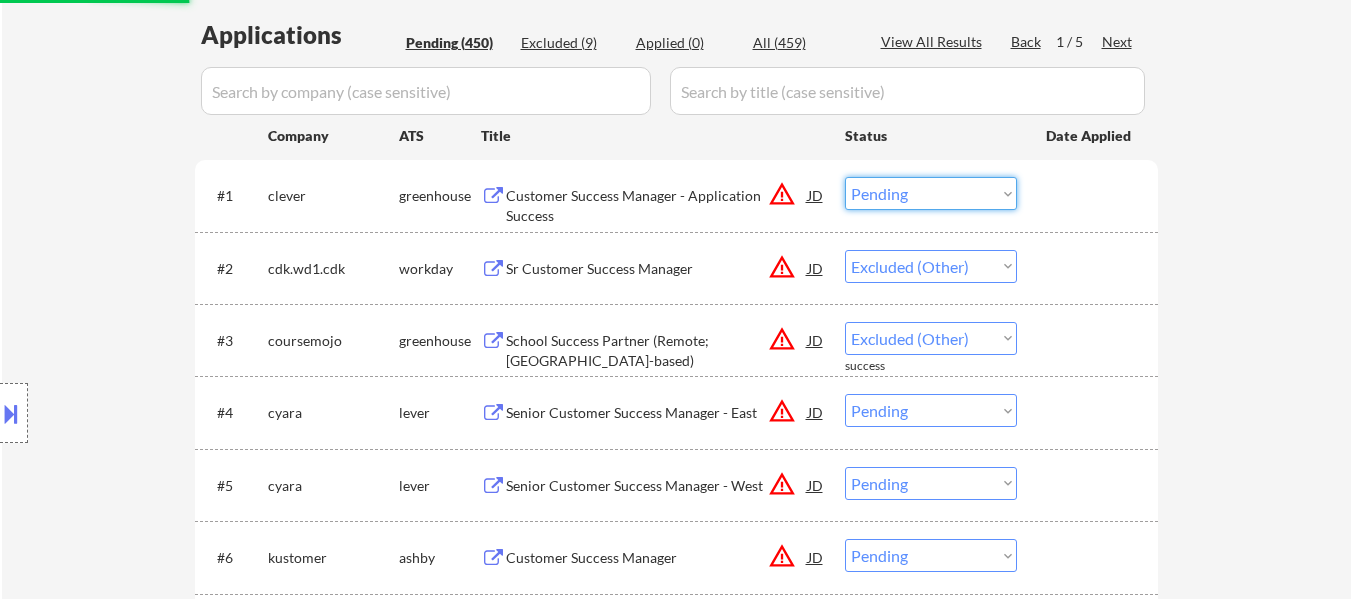 click on "Choose an option... Pending Applied Excluded (Questions) Excluded (Expired) Excluded (Location) Excluded (Bad Match) Excluded (Blocklist) Excluded (Salary) Excluded (Other)" at bounding box center [931, 193] 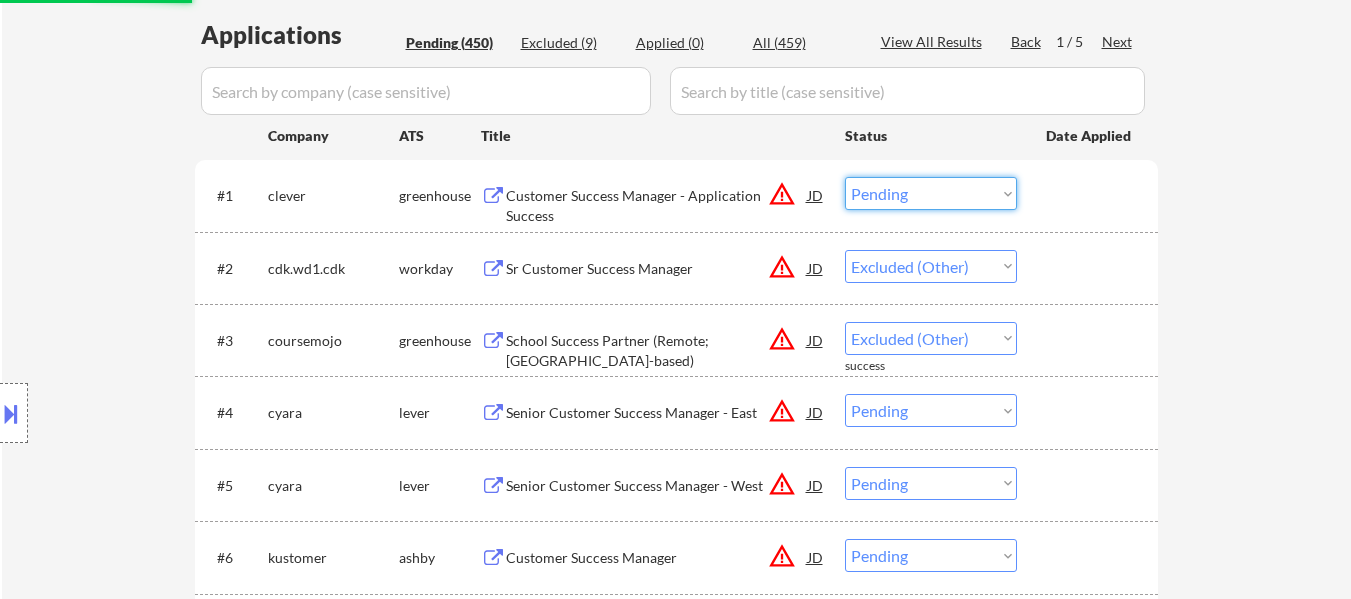 select on ""excluded__other_"" 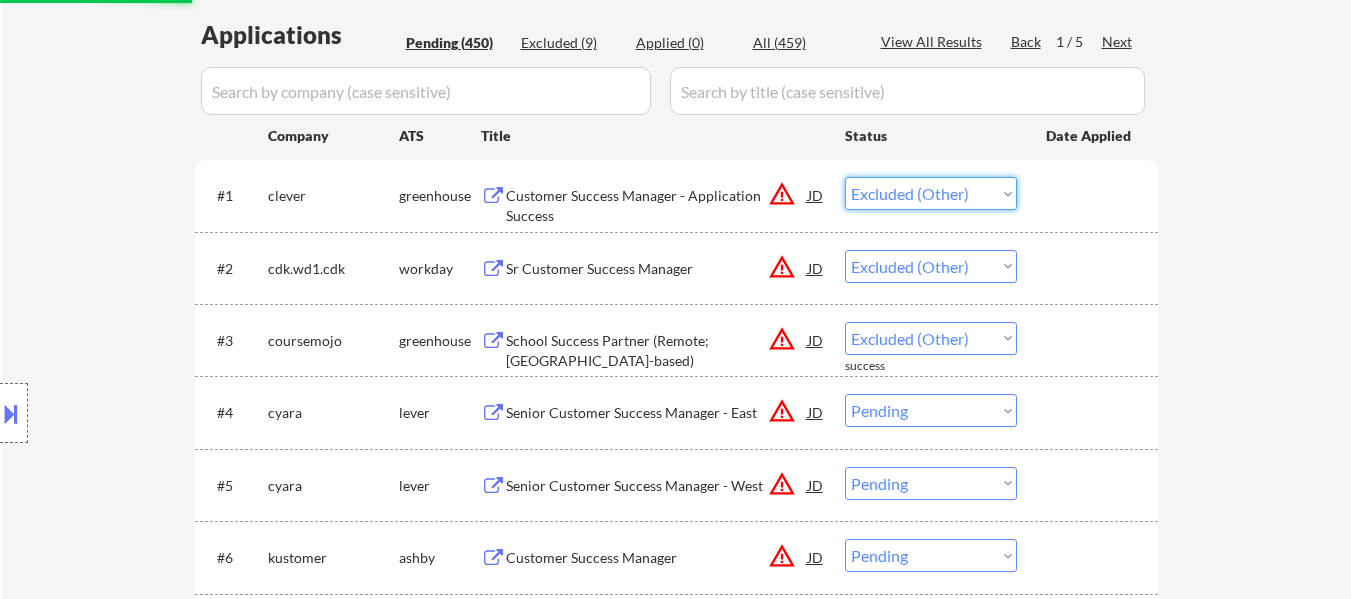 click on "Choose an option... Pending Applied Excluded (Questions) Excluded (Expired) Excluded (Location) Excluded (Bad Match) Excluded (Blocklist) Excluded (Salary) Excluded (Other)" at bounding box center [931, 193] 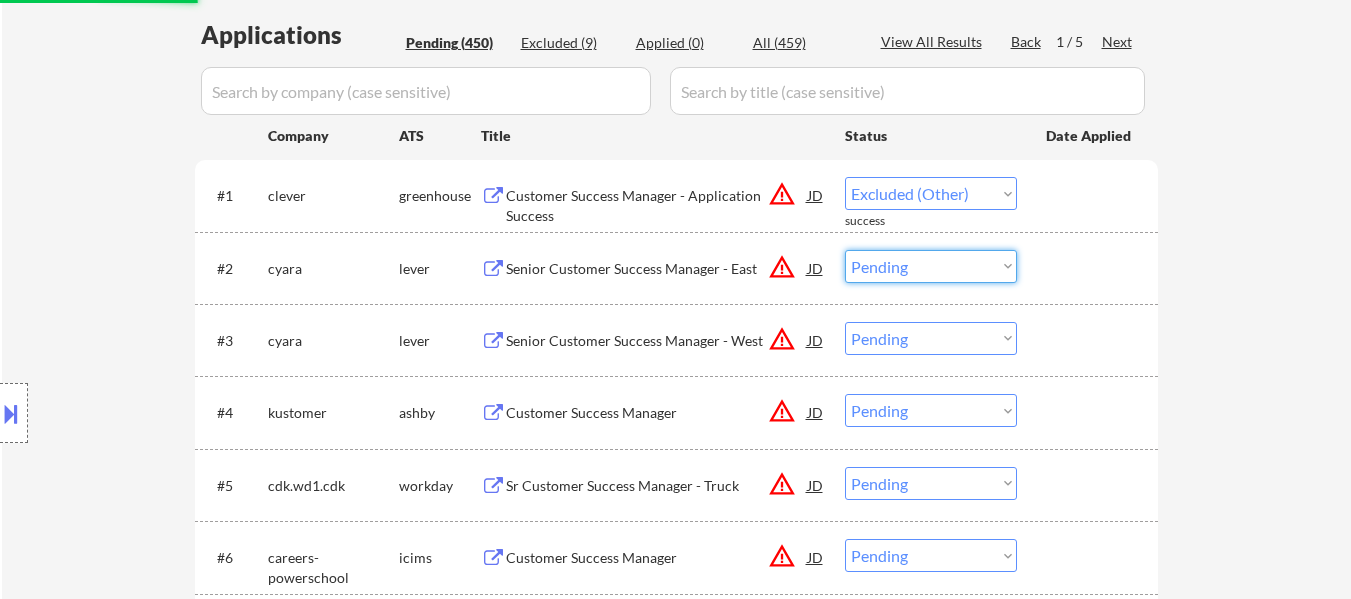 click on "Choose an option... Pending Applied Excluded (Questions) Excluded (Expired) Excluded (Location) Excluded (Bad Match) Excluded (Blocklist) Excluded (Salary) Excluded (Other)" at bounding box center (931, 266) 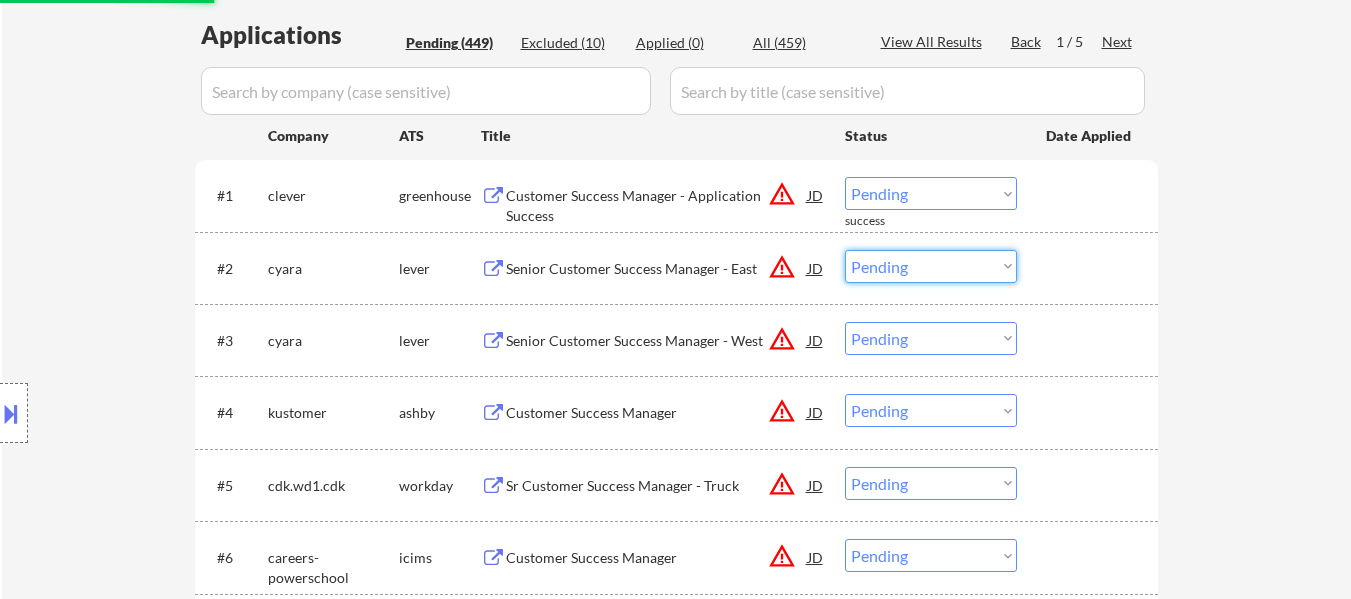 select on ""excluded__other_"" 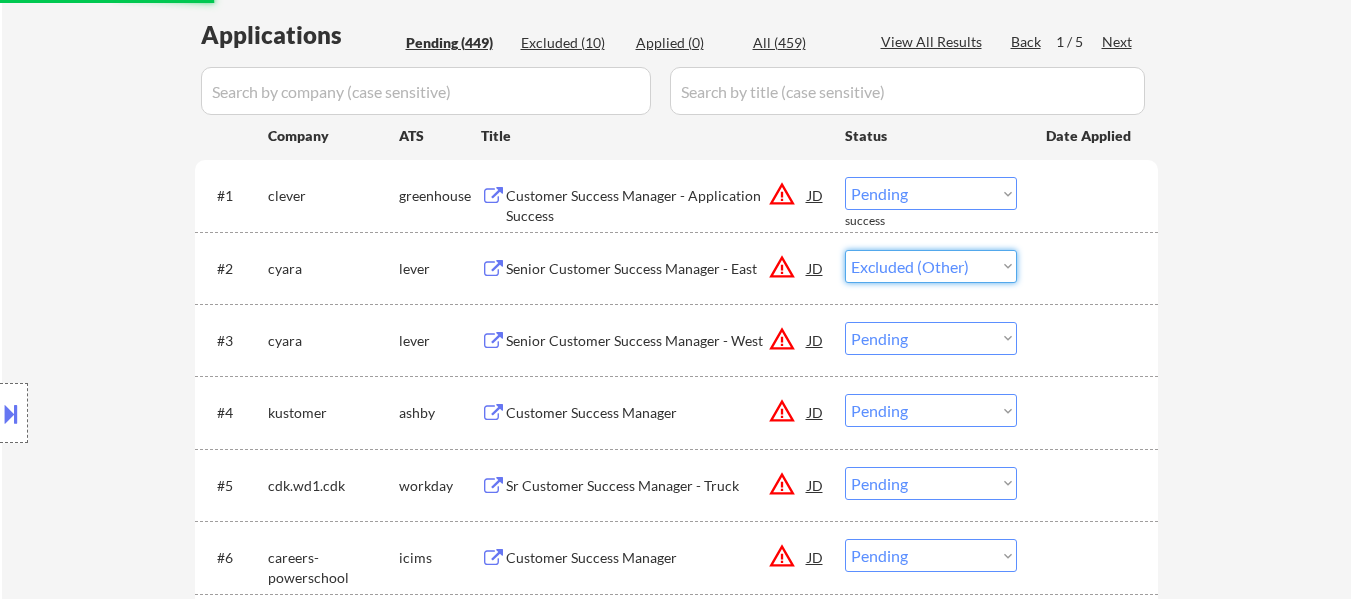 click on "Choose an option... Pending Applied Excluded (Questions) Excluded (Expired) Excluded (Location) Excluded (Bad Match) Excluded (Blocklist) Excluded (Salary) Excluded (Other)" at bounding box center [931, 266] 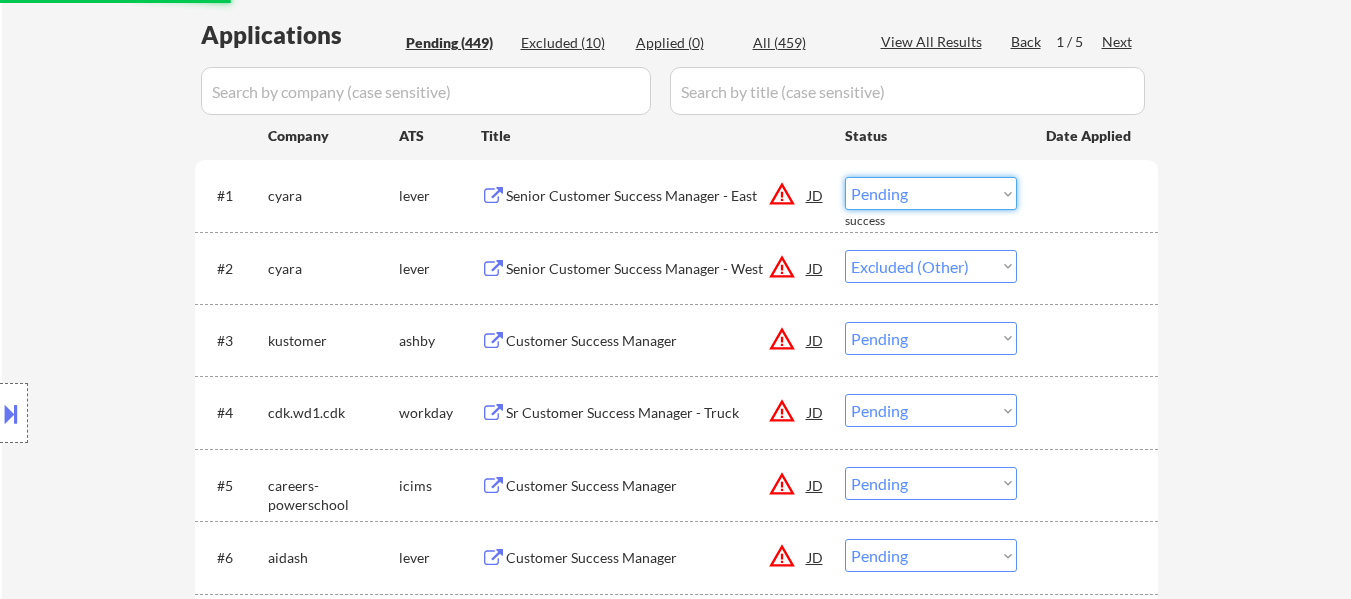 click on "Choose an option... Pending Applied Excluded (Questions) Excluded (Expired) Excluded (Location) Excluded (Bad Match) Excluded (Blocklist) Excluded (Salary) Excluded (Other)" at bounding box center (931, 193) 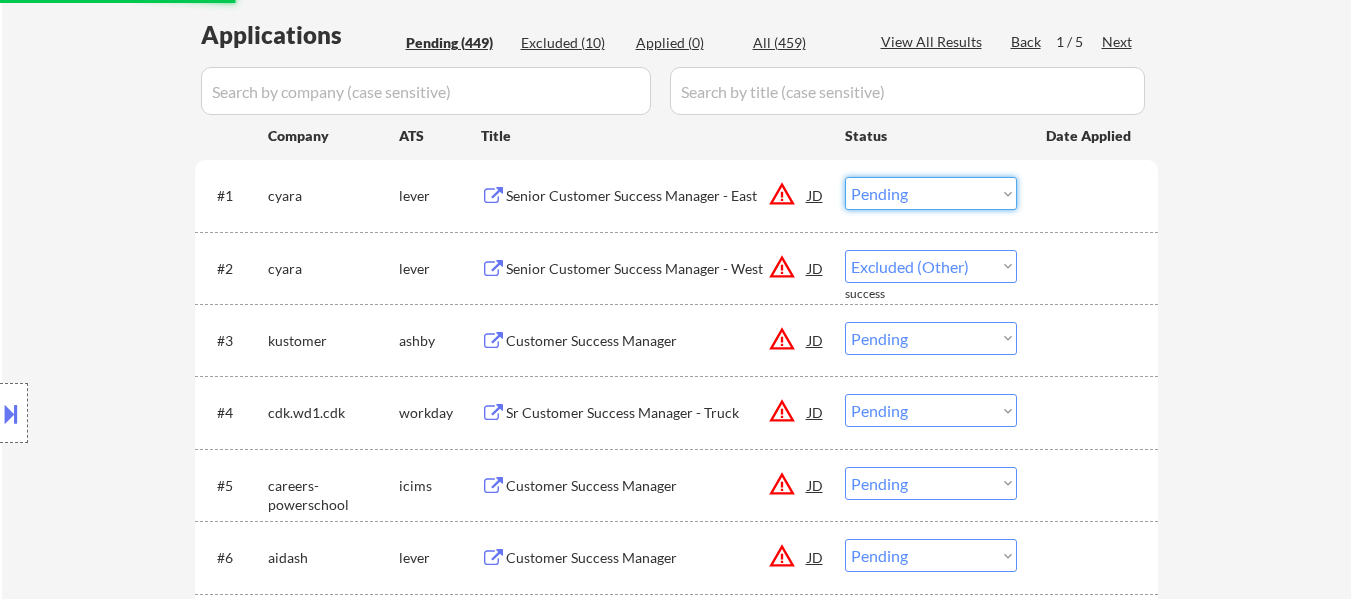 select on ""excluded__other_"" 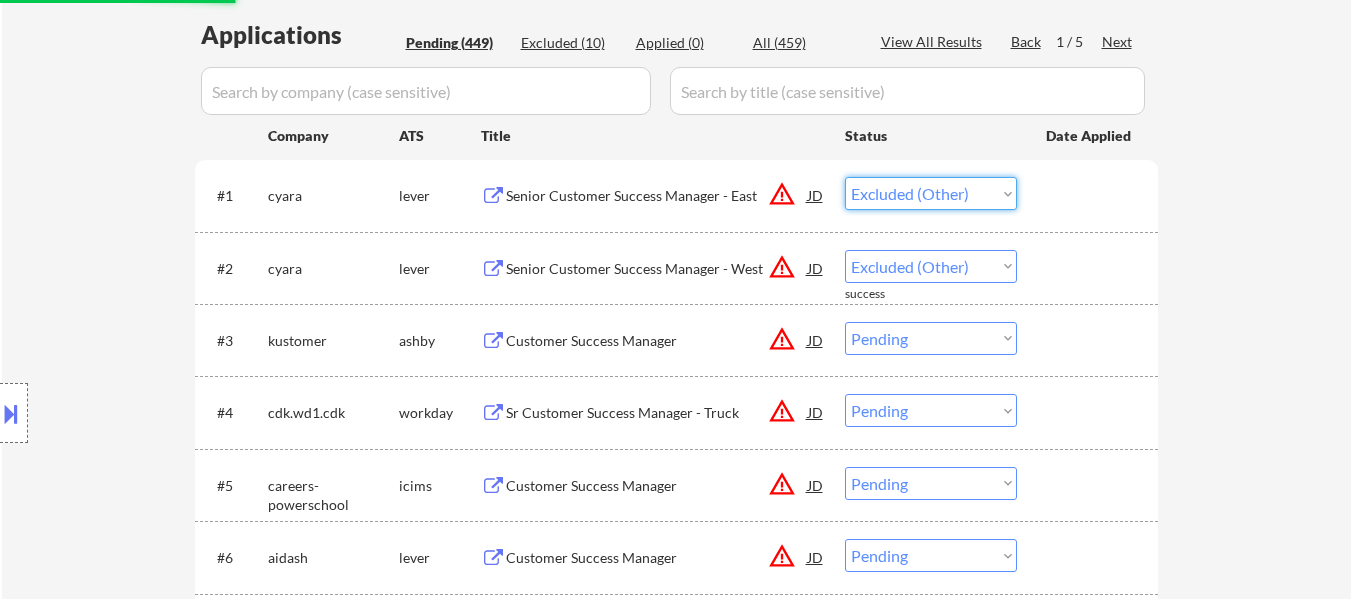 click on "Choose an option... Pending Applied Excluded (Questions) Excluded (Expired) Excluded (Location) Excluded (Bad Match) Excluded (Blocklist) Excluded (Salary) Excluded (Other)" at bounding box center (931, 193) 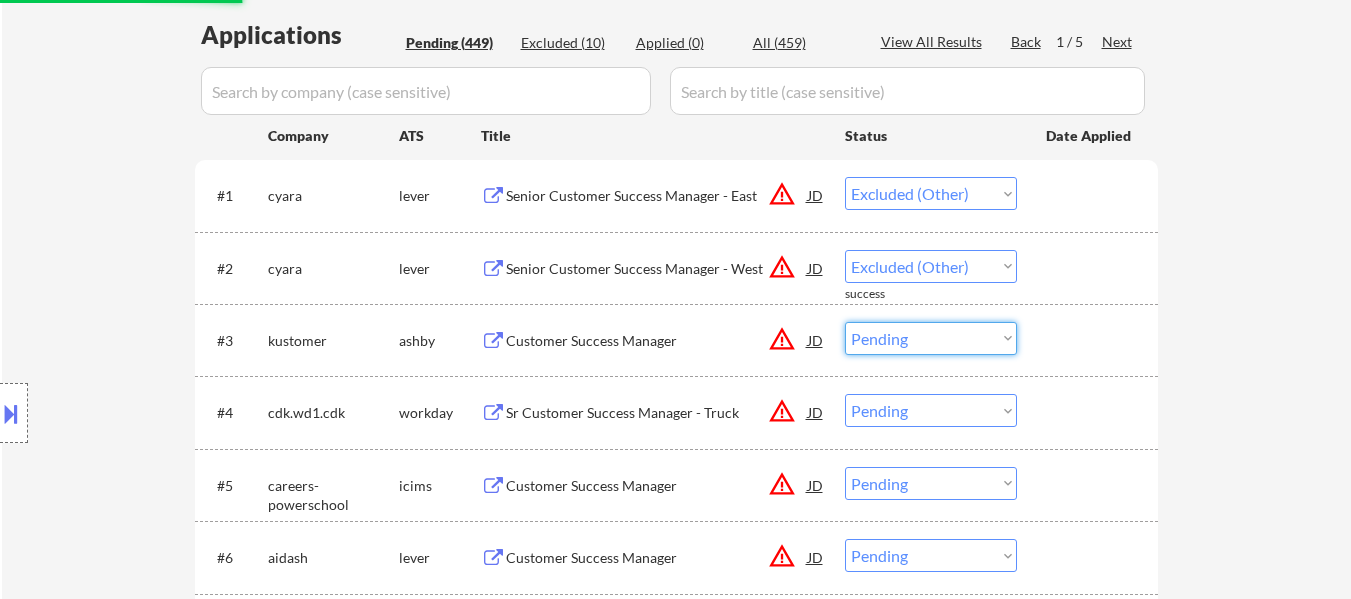 click on "Choose an option... Pending Applied Excluded (Questions) Excluded (Expired) Excluded (Location) Excluded (Bad Match) Excluded (Blocklist) Excluded (Salary) Excluded (Other)" at bounding box center [931, 338] 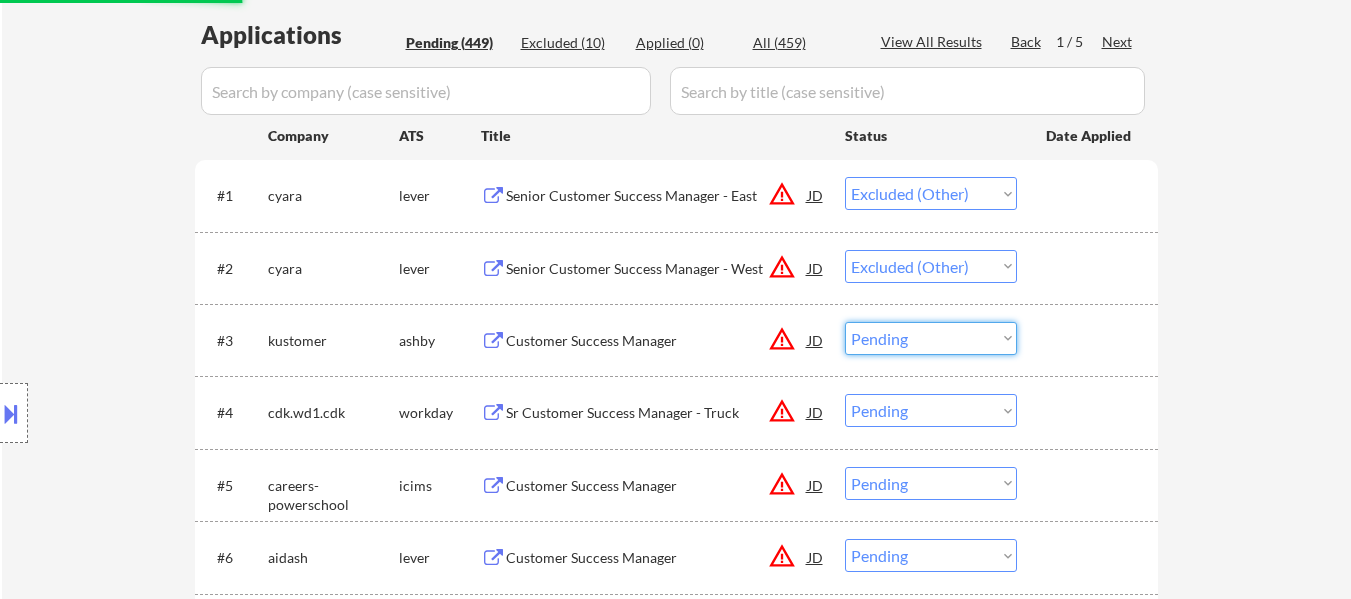 select on ""pending"" 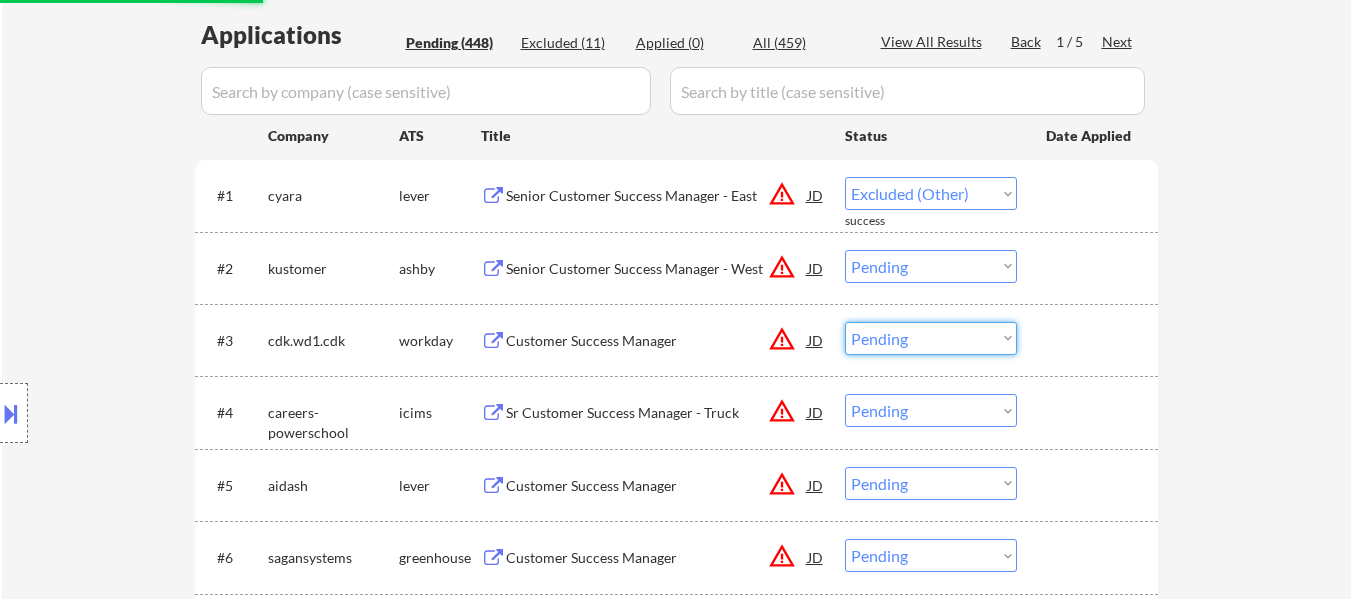 select on ""excluded__other_"" 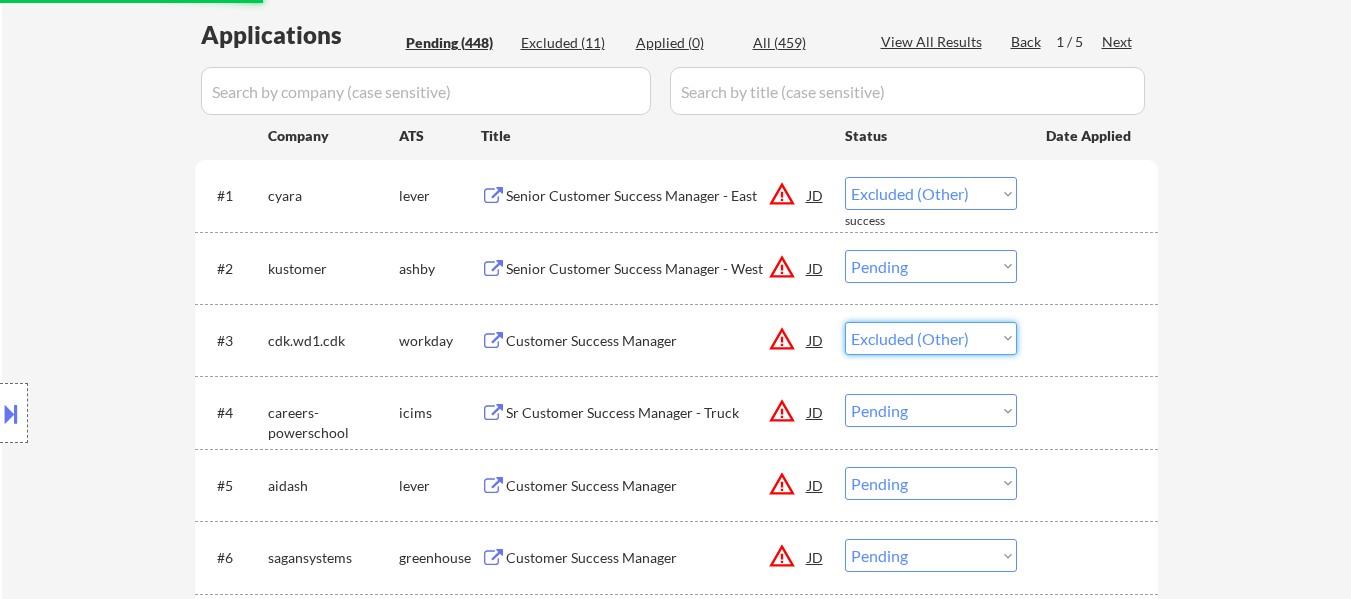 click on "Choose an option... Pending Applied Excluded (Questions) Excluded (Expired) Excluded (Location) Excluded (Bad Match) Excluded (Blocklist) Excluded (Salary) Excluded (Other)" at bounding box center (931, 338) 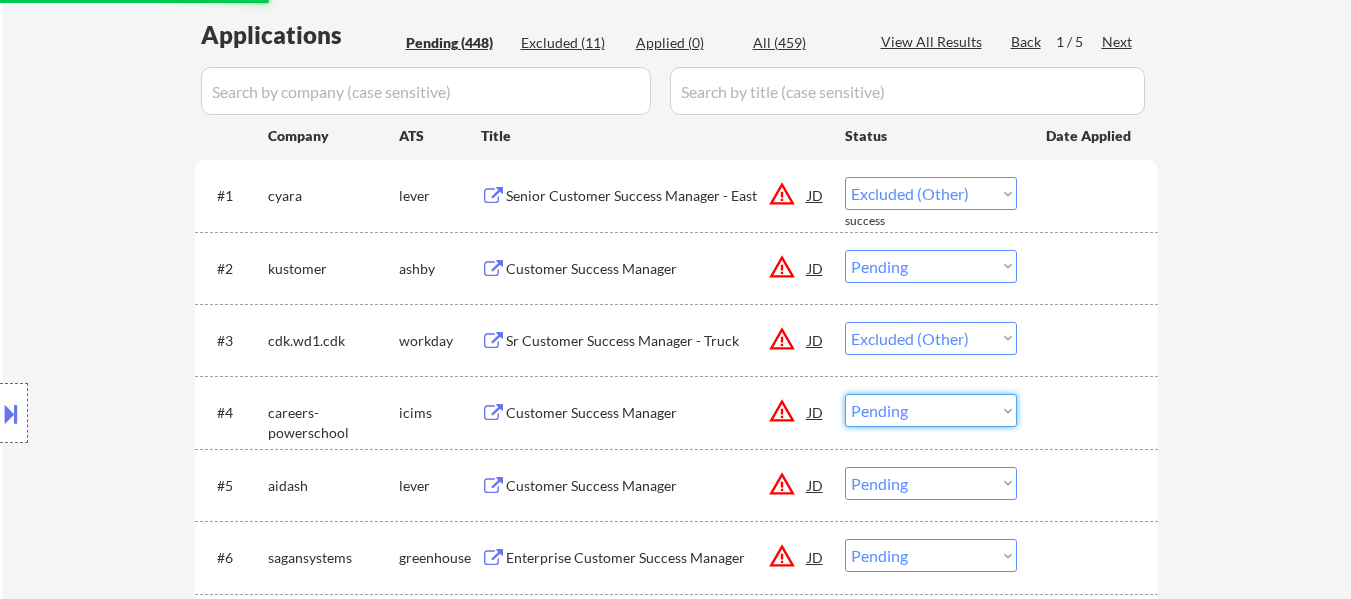 click on "Choose an option... Pending Applied Excluded (Questions) Excluded (Expired) Excluded (Location) Excluded (Bad Match) Excluded (Blocklist) Excluded (Salary) Excluded (Other)" at bounding box center [931, 410] 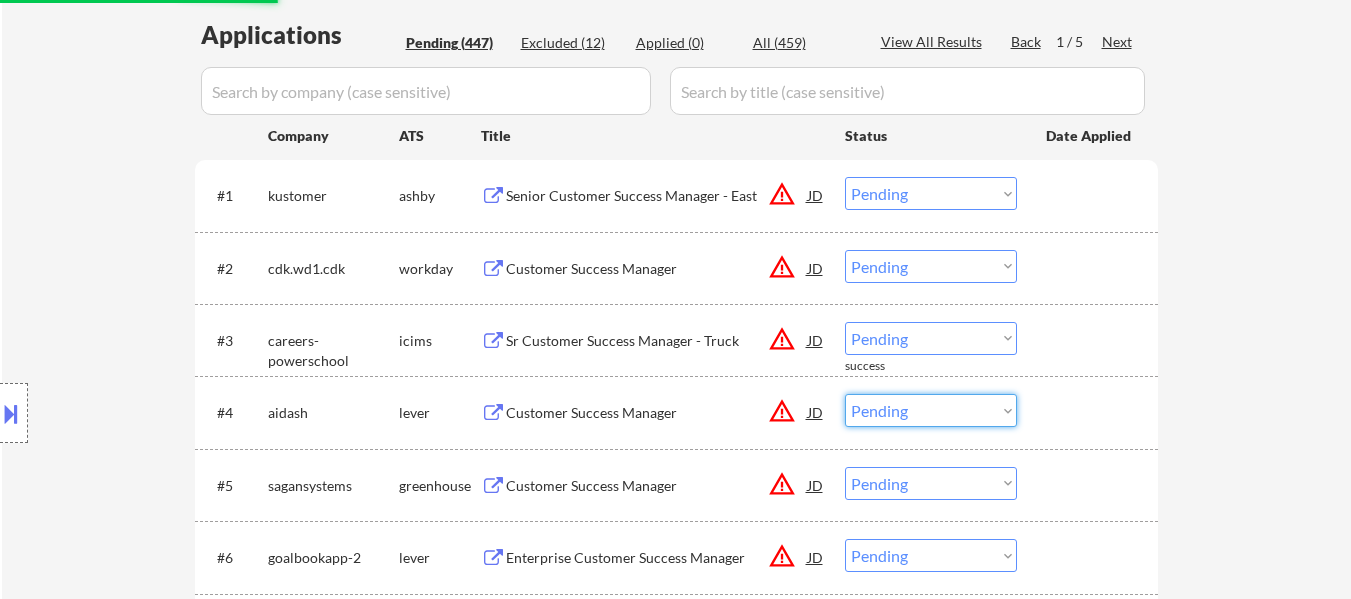 select on ""excluded__other_"" 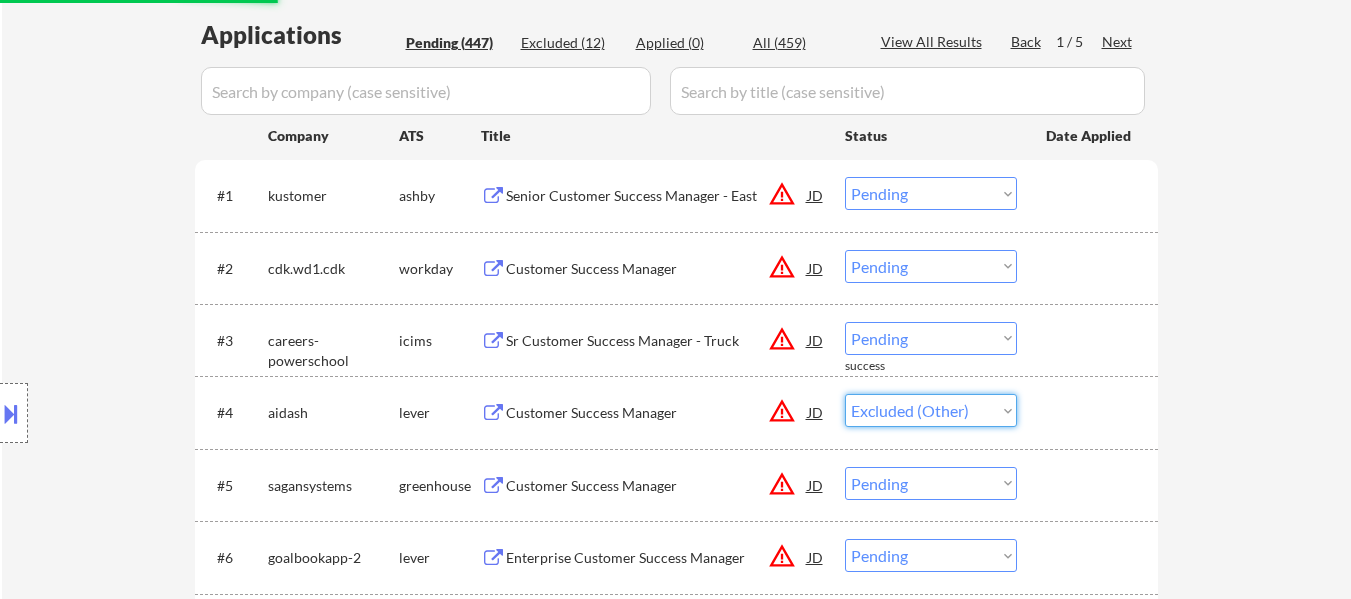 click on "Choose an option... Pending Applied Excluded (Questions) Excluded (Expired) Excluded (Location) Excluded (Bad Match) Excluded (Blocklist) Excluded (Salary) Excluded (Other)" at bounding box center (931, 410) 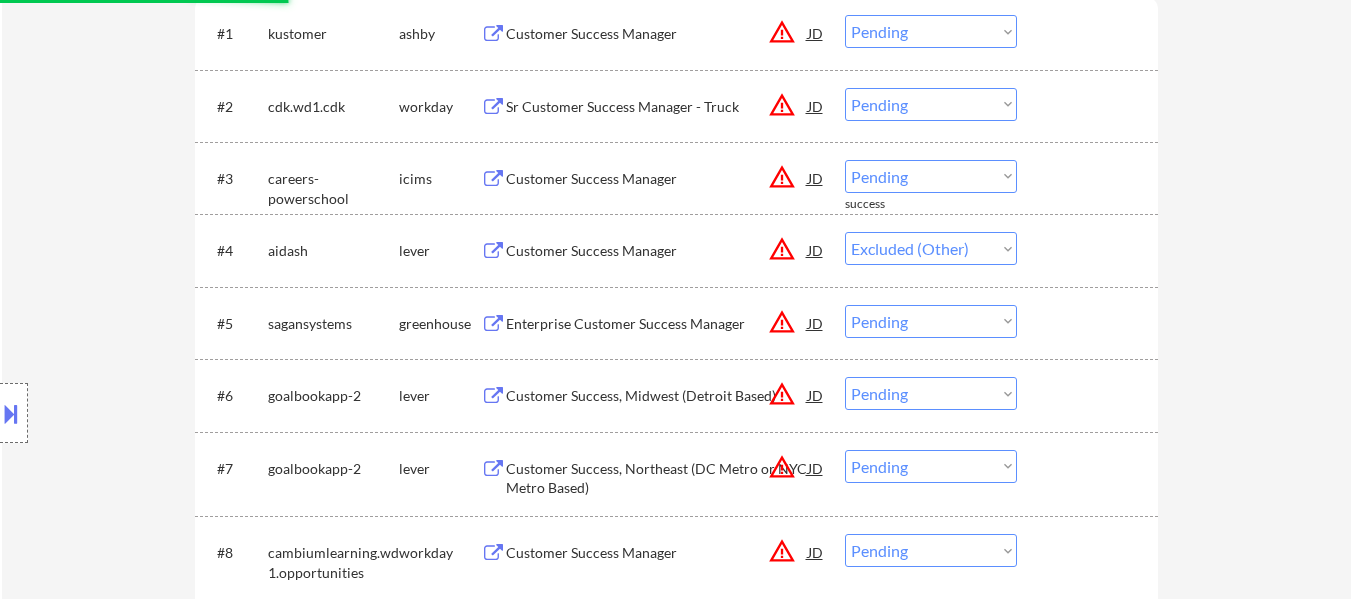 scroll, scrollTop: 700, scrollLeft: 0, axis: vertical 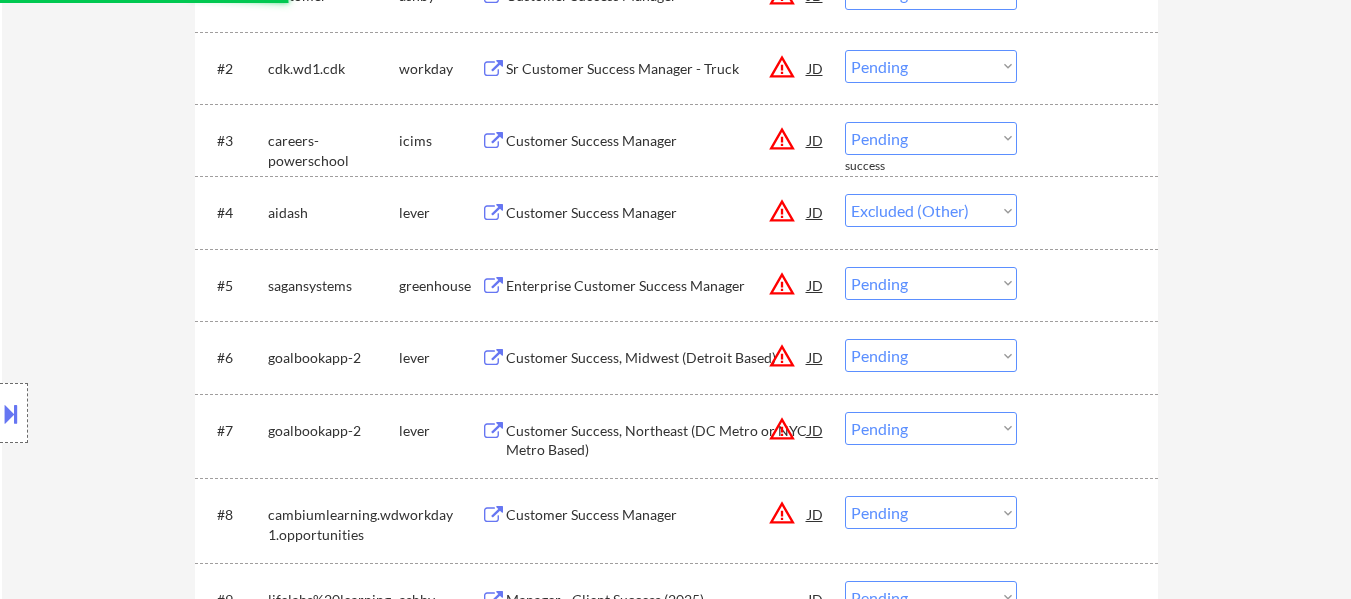 select on ""excluded__other_"" 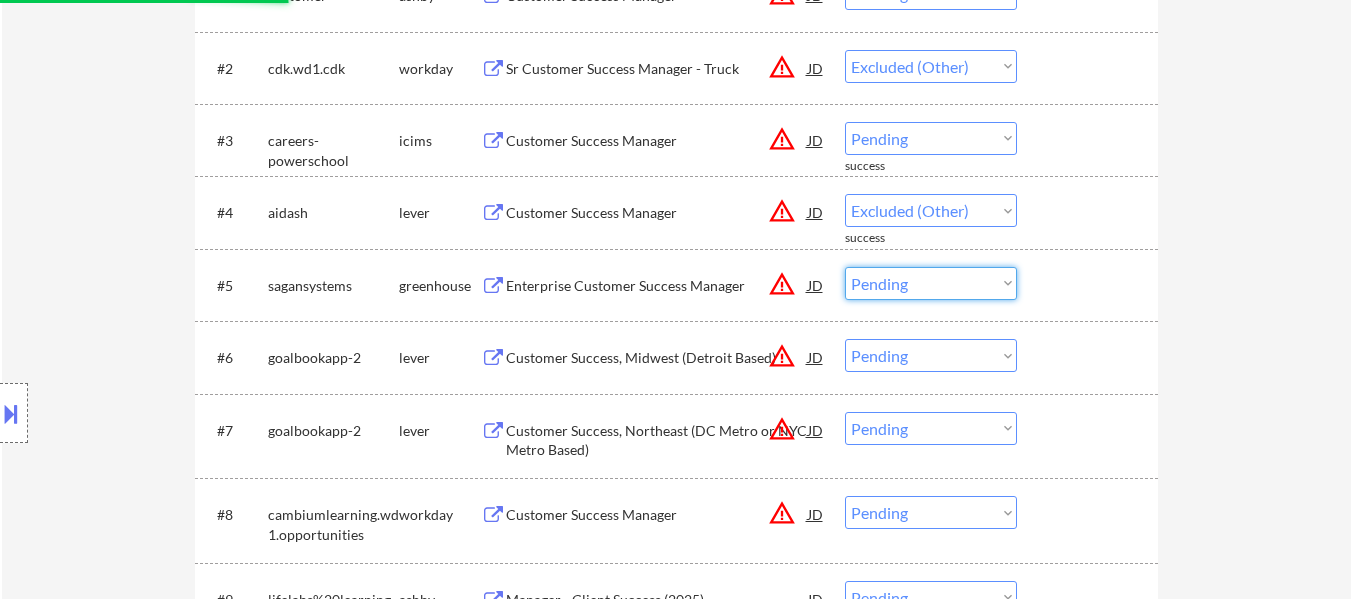 click on "Choose an option... Pending Applied Excluded (Questions) Excluded (Expired) Excluded (Location) Excluded (Bad Match) Excluded (Blocklist) Excluded (Salary) Excluded (Other)" at bounding box center (931, 283) 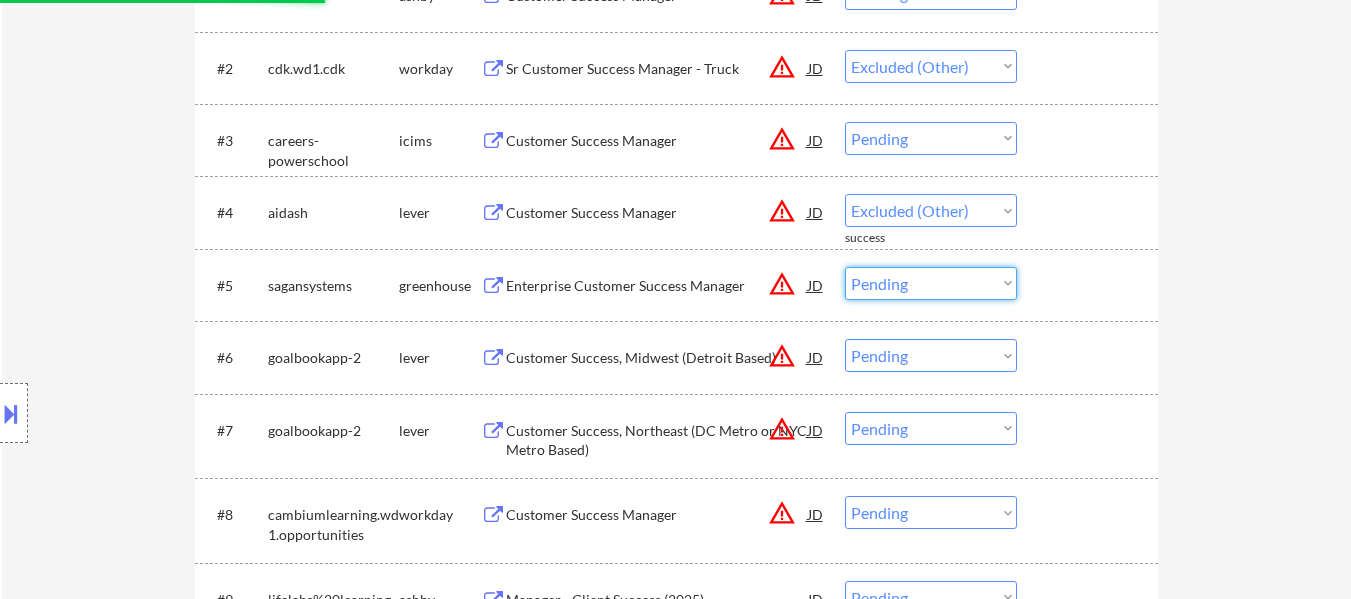 select on ""excluded__other_"" 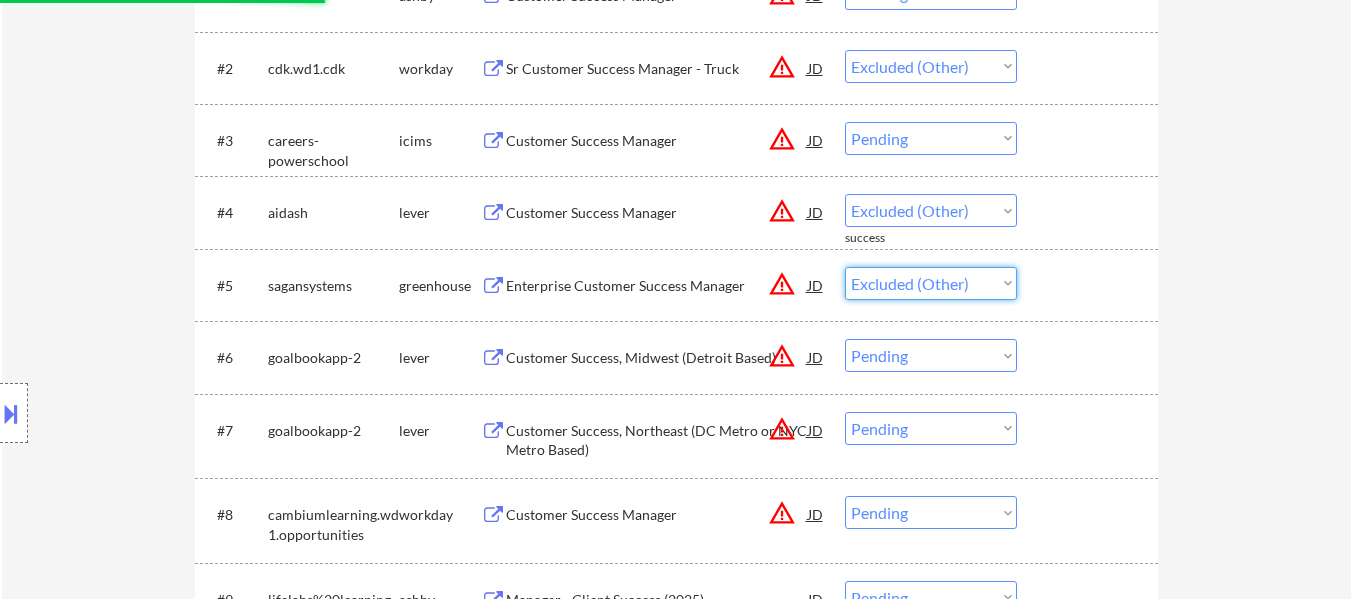 click on "Choose an option... Pending Applied Excluded (Questions) Excluded (Expired) Excluded (Location) Excluded (Bad Match) Excluded (Blocklist) Excluded (Salary) Excluded (Other)" at bounding box center (931, 283) 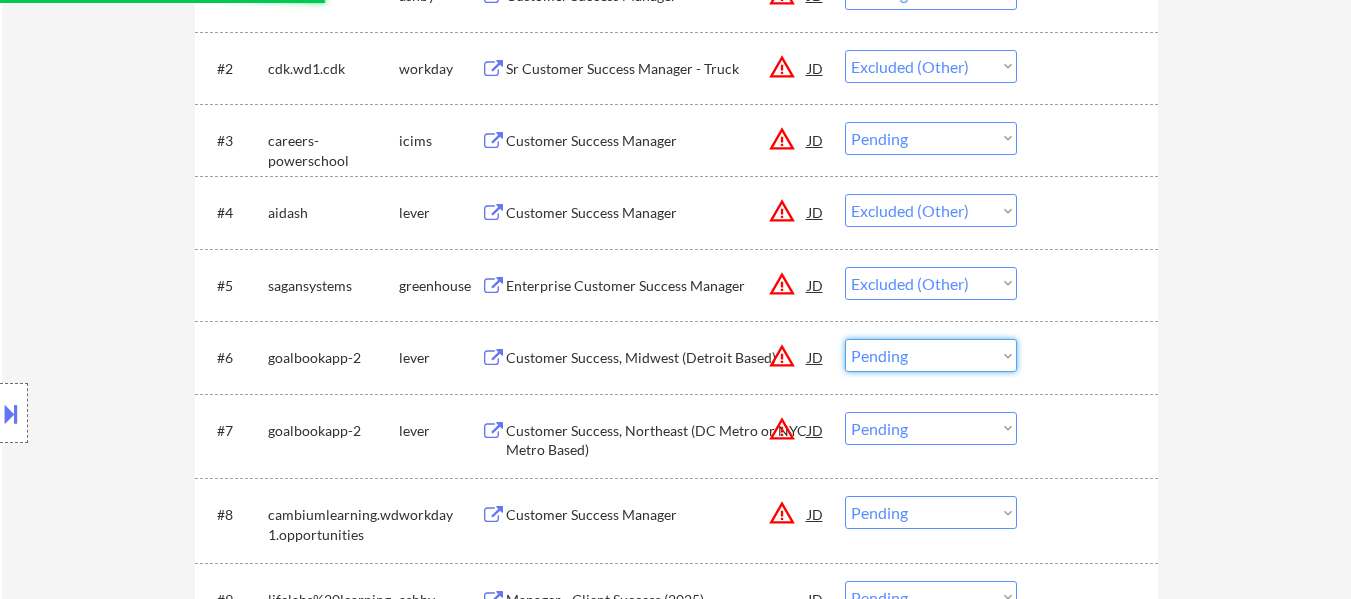 click on "Choose an option... Pending Applied Excluded (Questions) Excluded (Expired) Excluded (Location) Excluded (Bad Match) Excluded (Blocklist) Excluded (Salary) Excluded (Other)" at bounding box center (931, 355) 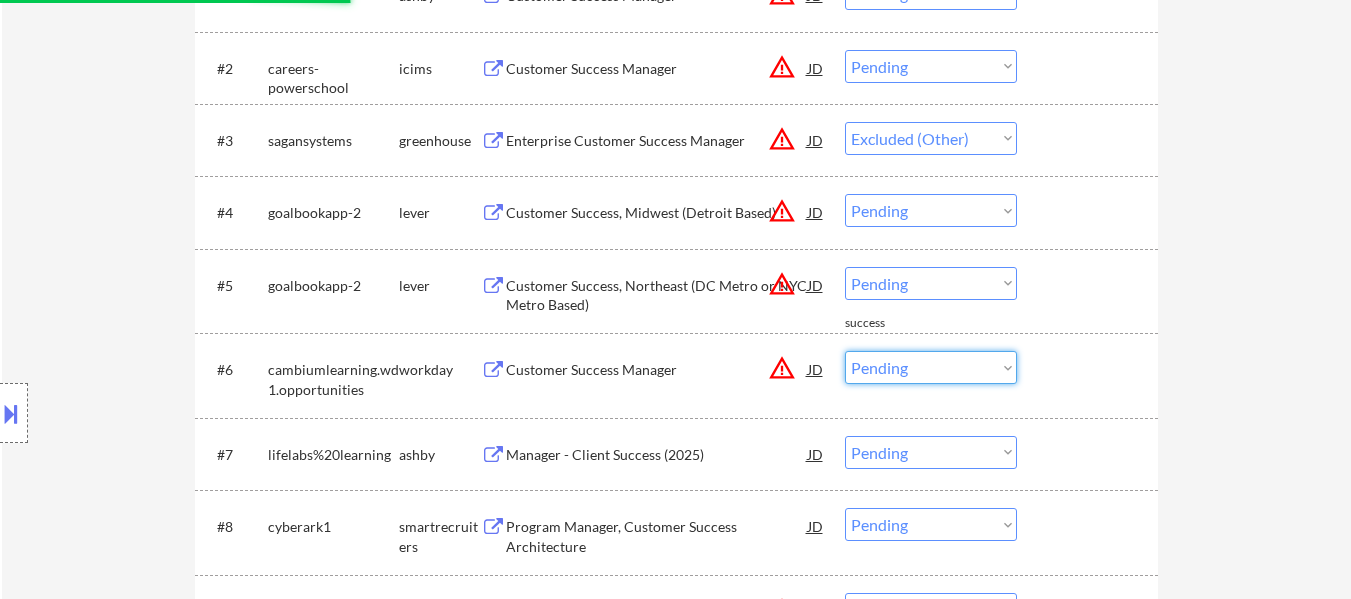 select on ""pending"" 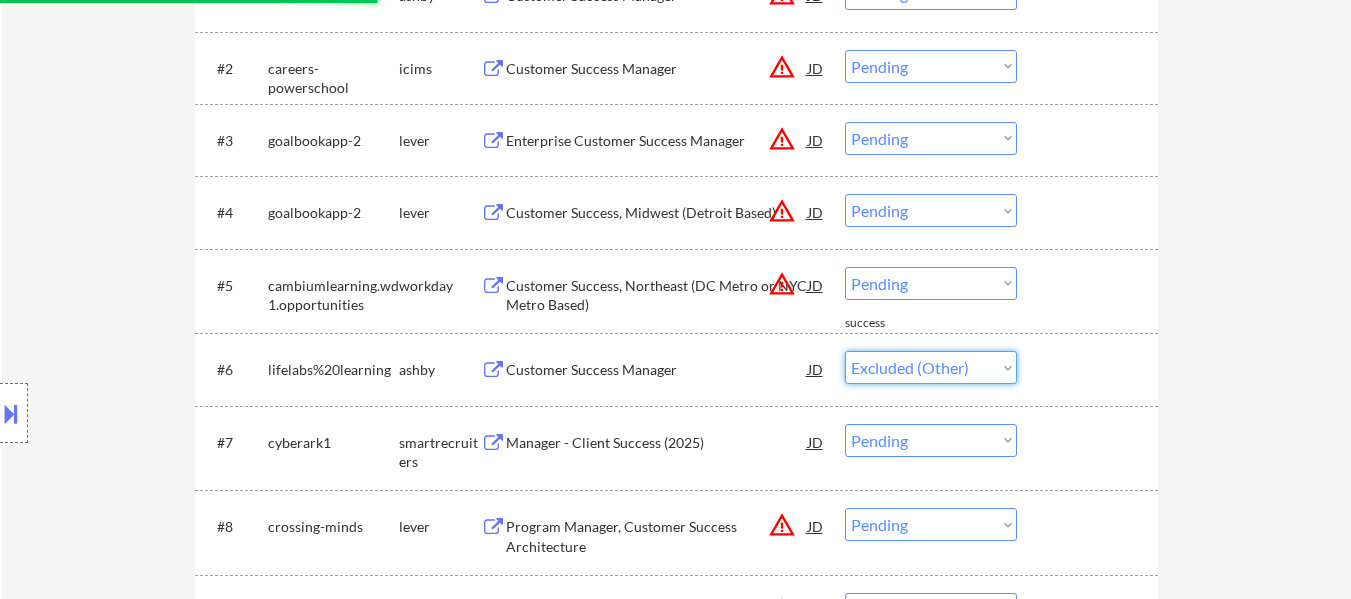 click on "Choose an option... Pending Applied Excluded (Questions) Excluded (Expired) Excluded (Location) Excluded (Bad Match) Excluded (Blocklist) Excluded (Salary) Excluded (Other)" at bounding box center [931, 367] 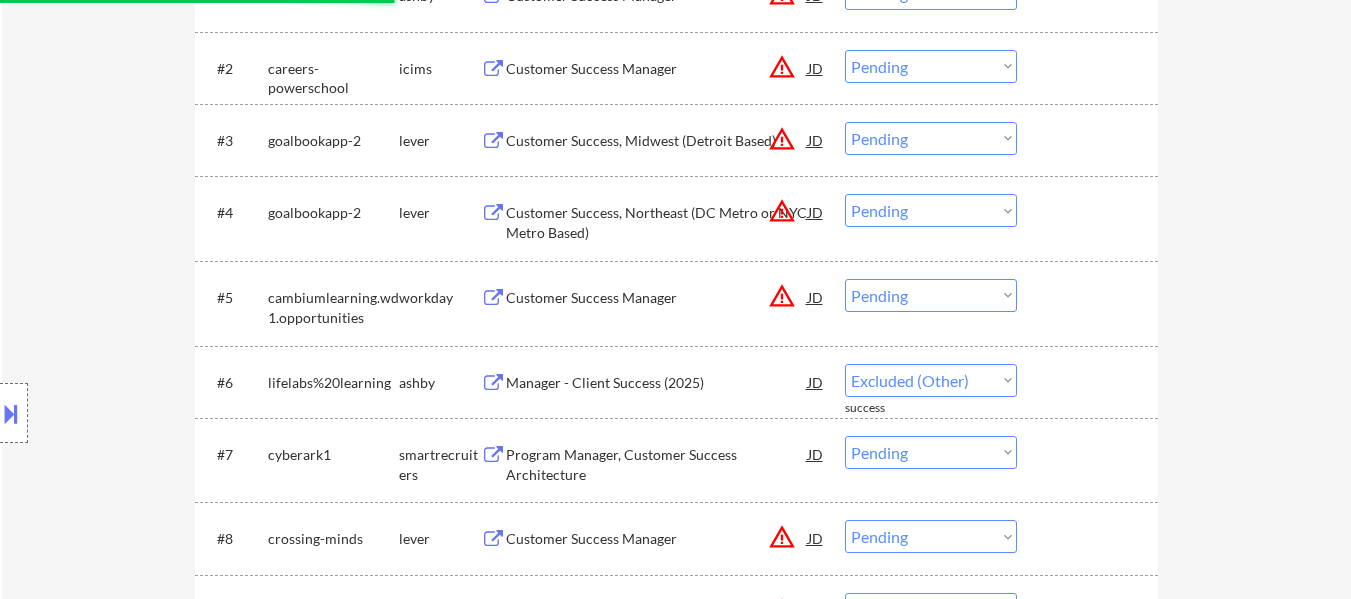 click on "Choose an option... Pending Applied Excluded (Questions) Excluded (Expired) Excluded (Location) Excluded (Bad Match) Excluded (Blocklist) Excluded (Salary) Excluded (Other)" at bounding box center [931, 295] 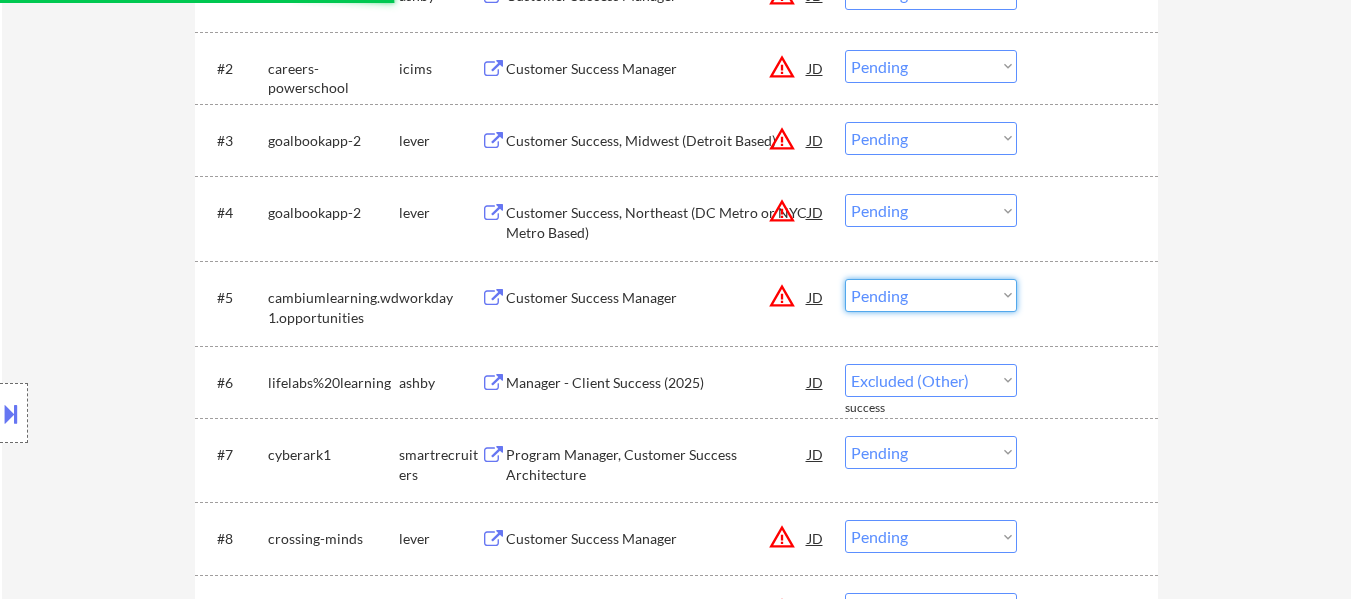 select on ""pending"" 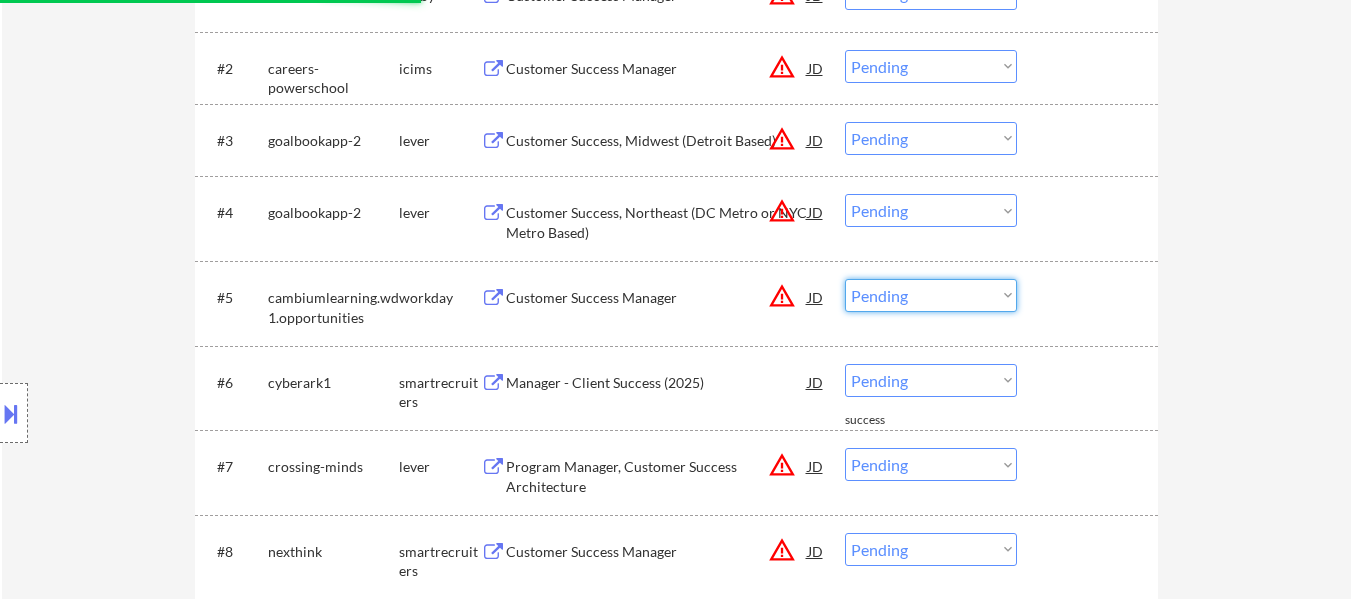 select on ""excluded__other_"" 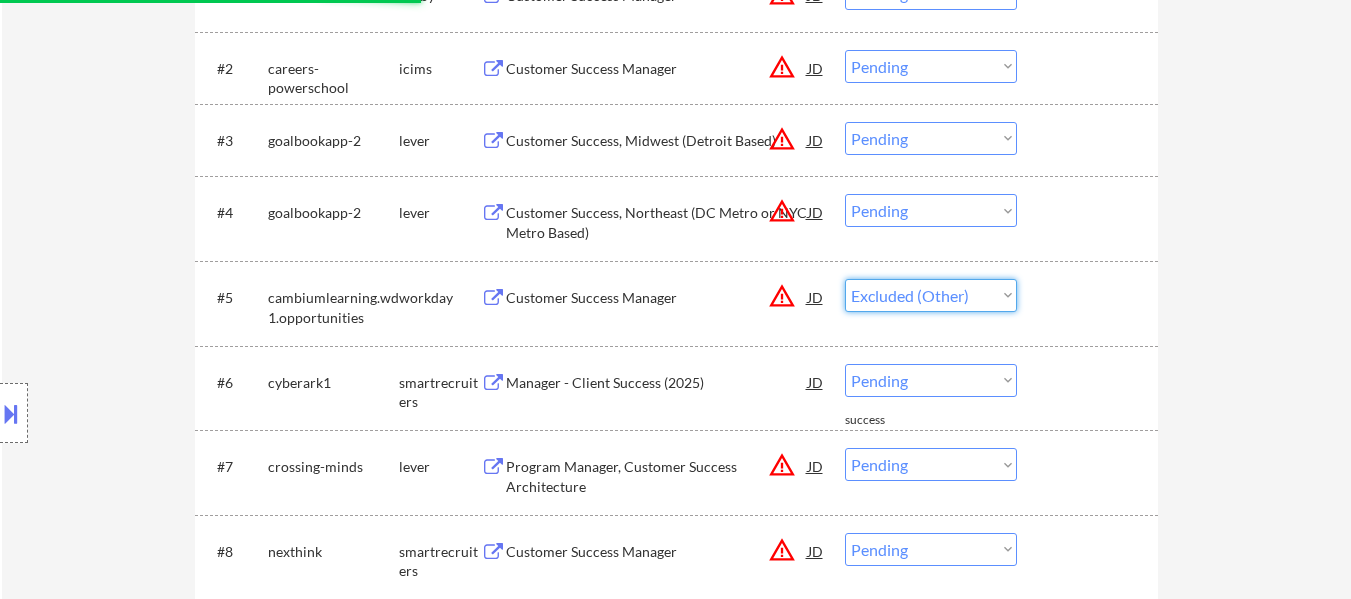click on "Choose an option... Pending Applied Excluded (Questions) Excluded (Expired) Excluded (Location) Excluded (Bad Match) Excluded (Blocklist) Excluded (Salary) Excluded (Other)" at bounding box center (931, 295) 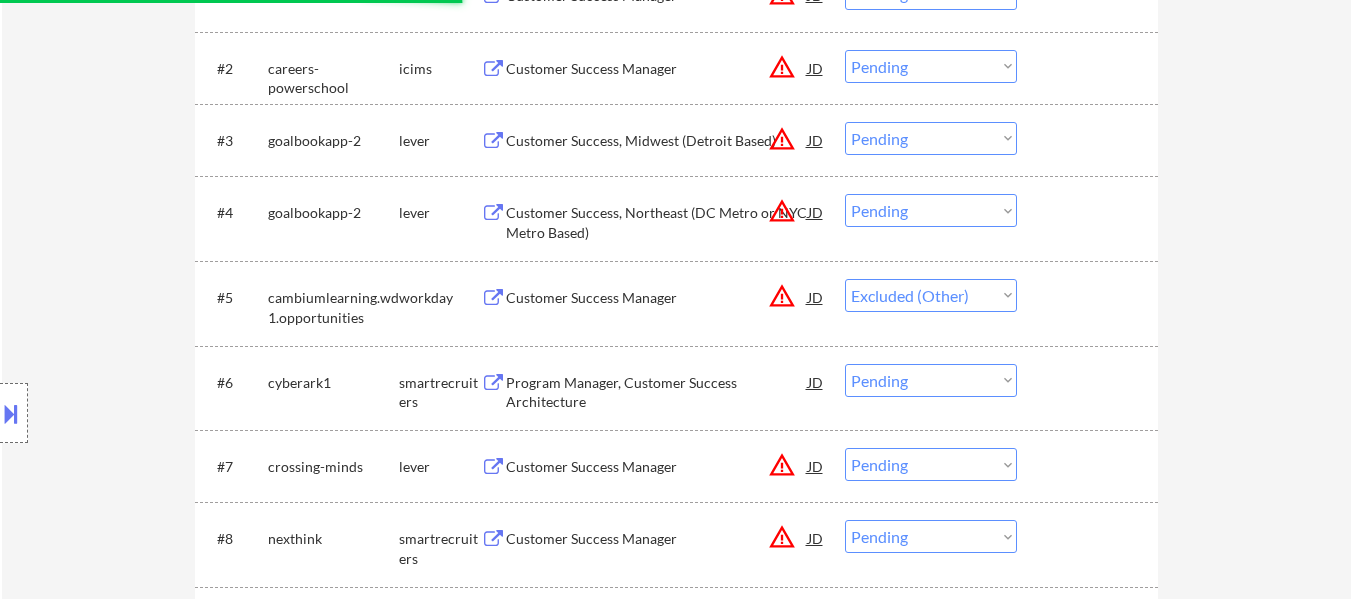click on "Choose an option... Pending Applied Excluded (Questions) Excluded (Expired) Excluded (Location) Excluded (Bad Match) Excluded (Blocklist) Excluded (Salary) Excluded (Other)" at bounding box center (931, 380) 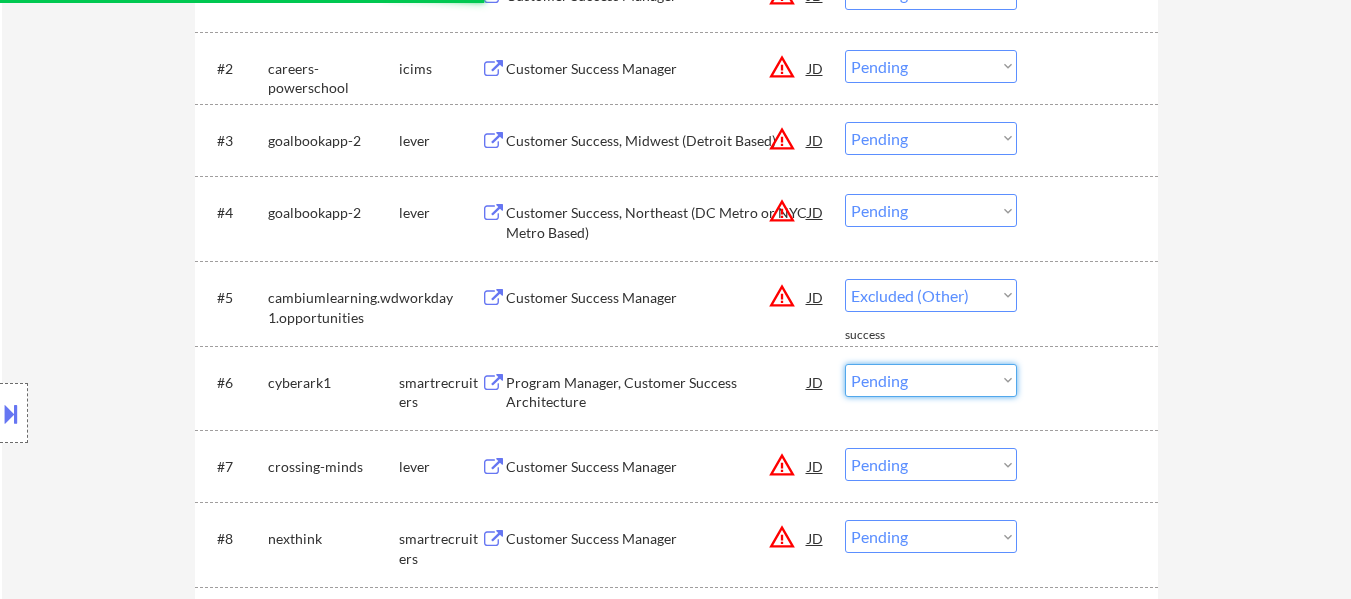 select on ""excluded__other_"" 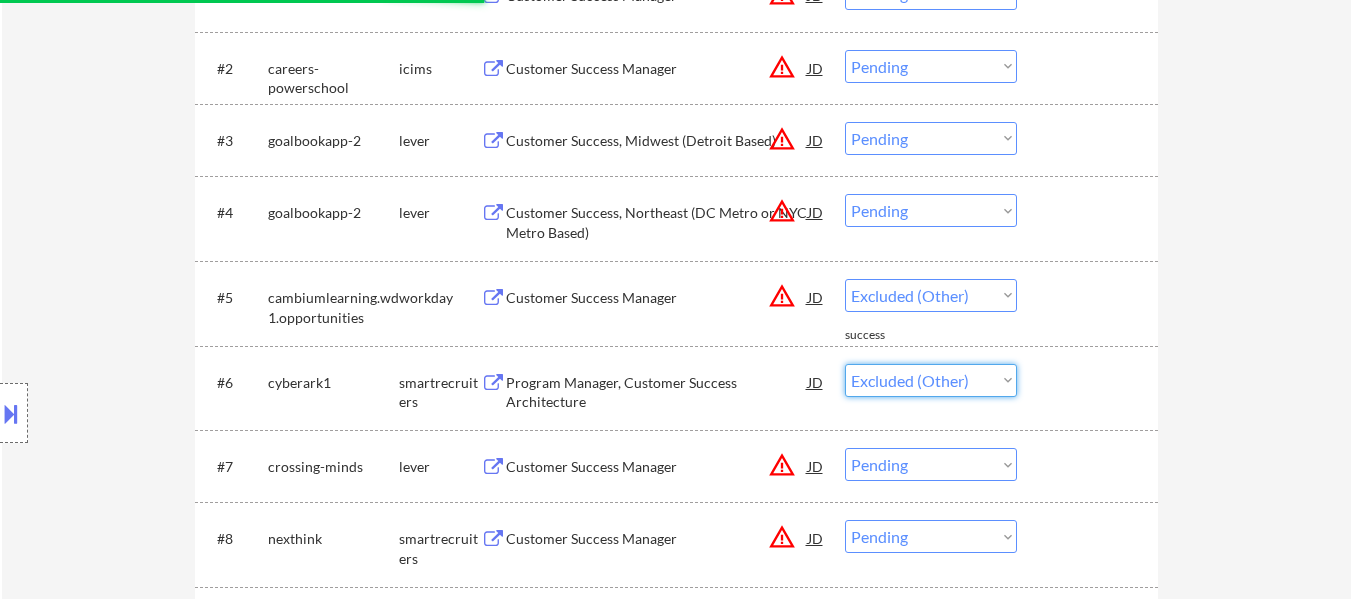 click on "Choose an option... Pending Applied Excluded (Questions) Excluded (Expired) Excluded (Location) Excluded (Bad Match) Excluded (Blocklist) Excluded (Salary) Excluded (Other)" at bounding box center (931, 380) 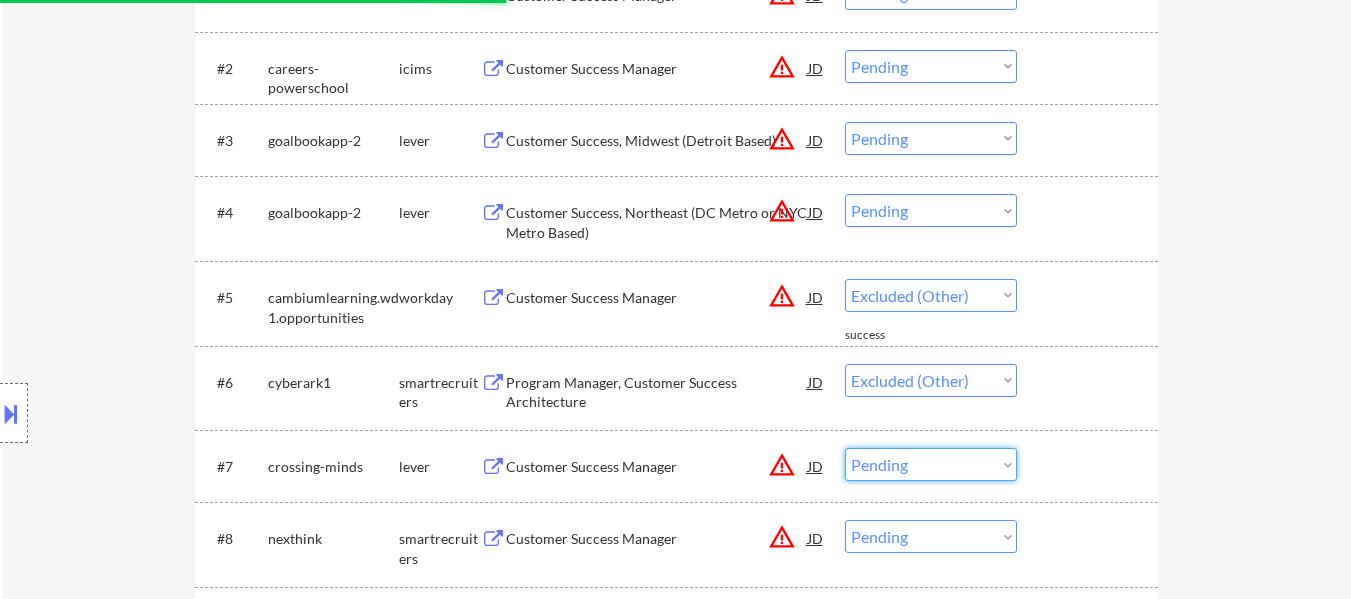 drag, startPoint x: 960, startPoint y: 465, endPoint x: 954, endPoint y: 449, distance: 17.088007 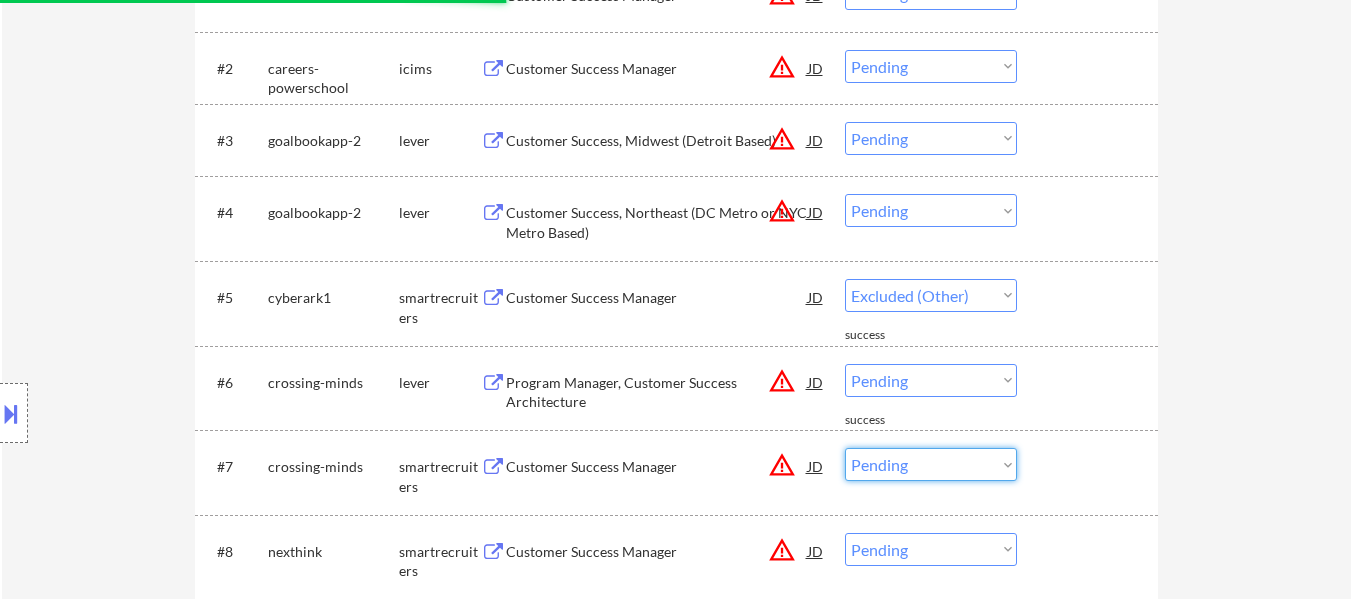 click on "Choose an option... Pending Applied Excluded (Questions) Excluded (Expired) Excluded (Location) Excluded (Bad Match) Excluded (Blocklist) Excluded (Salary) Excluded (Other)" at bounding box center (931, 464) 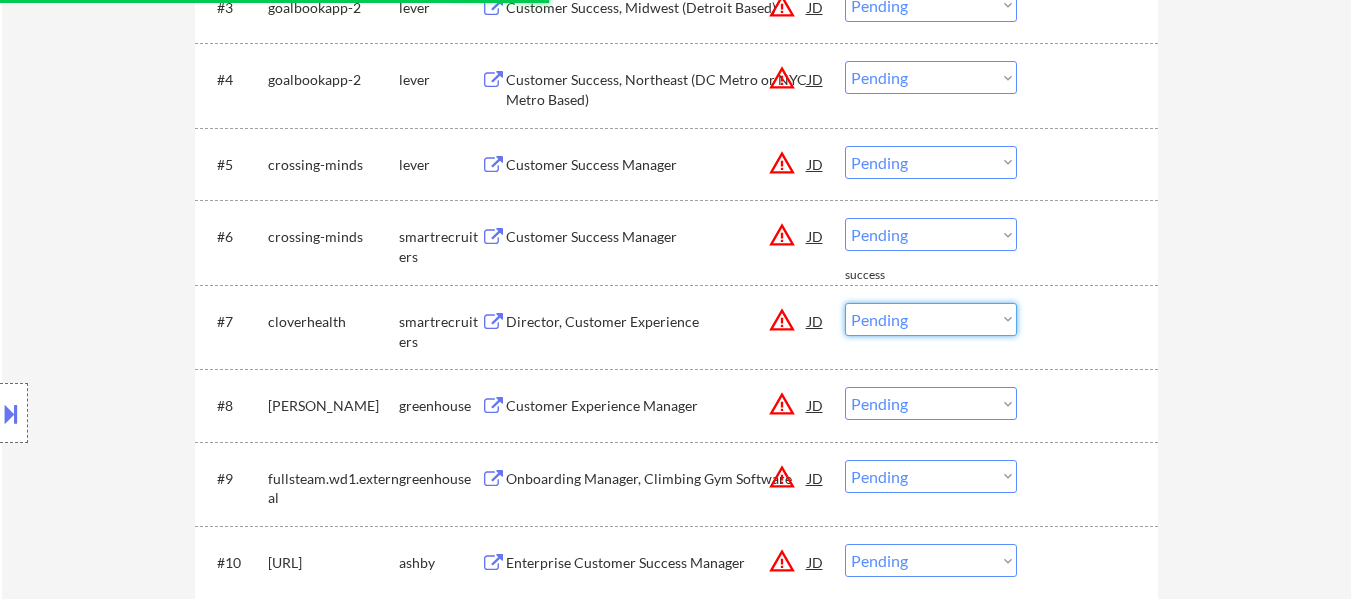 scroll, scrollTop: 900, scrollLeft: 0, axis: vertical 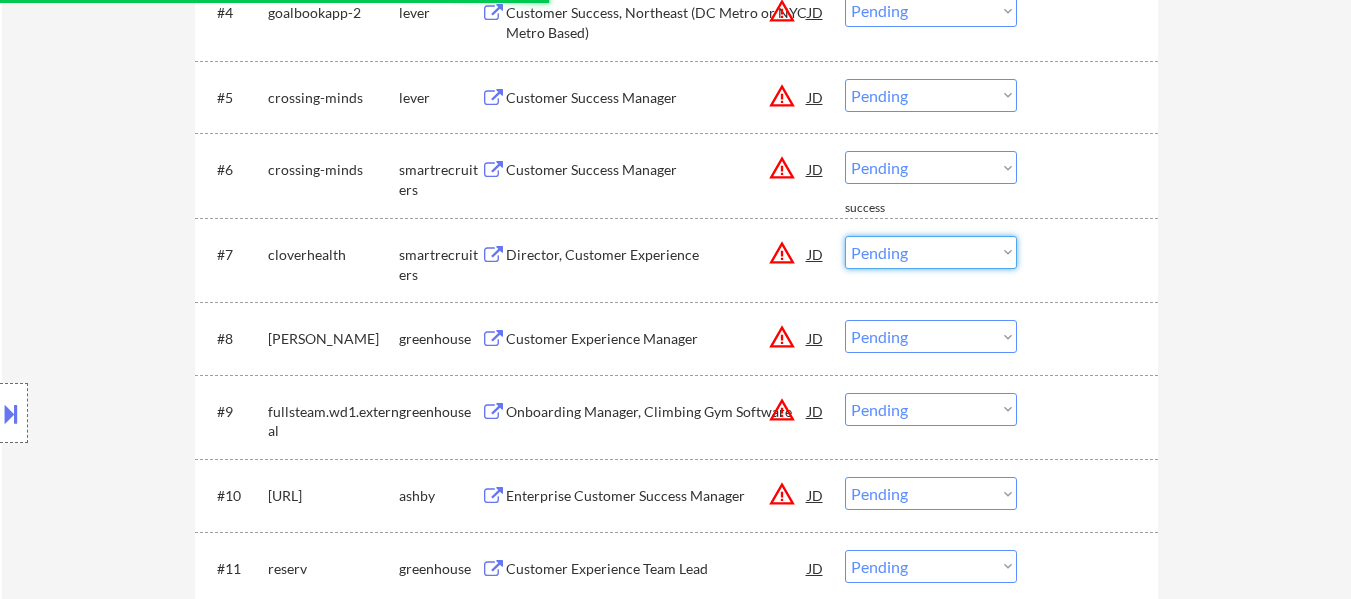click on "Choose an option... Pending Applied Excluded (Questions) Excluded (Expired) Excluded (Location) Excluded (Bad Match) Excluded (Blocklist) Excluded (Salary) Excluded (Other)" at bounding box center (931, 252) 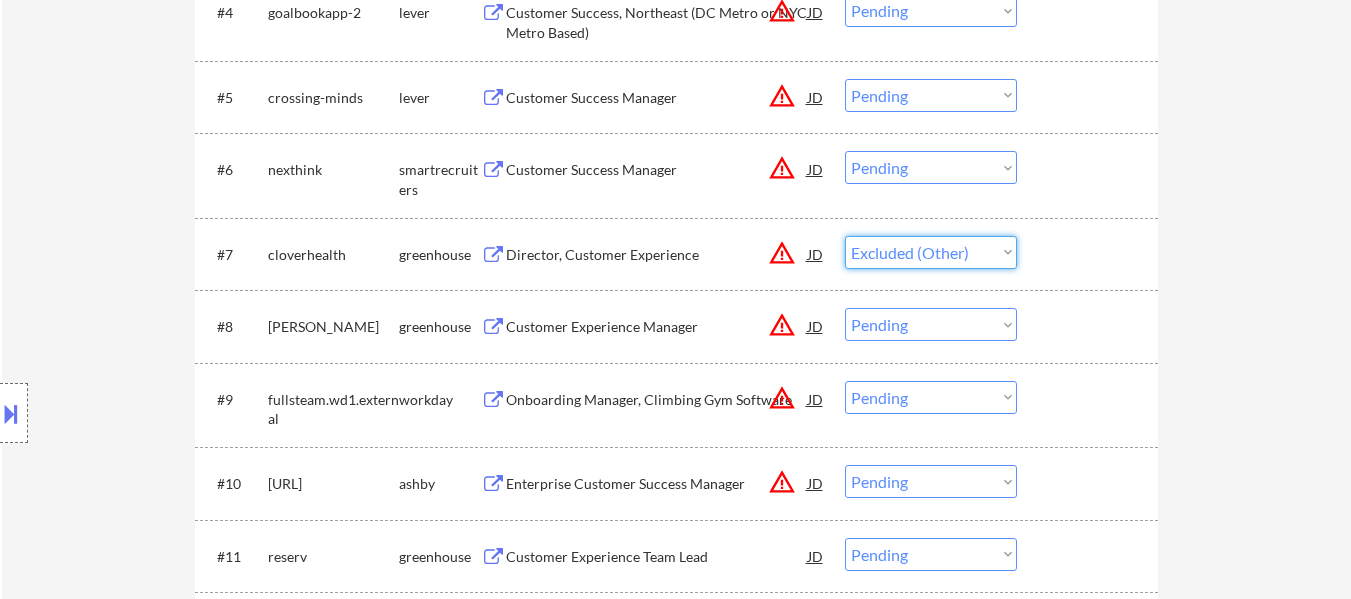 click on "Choose an option... Pending Applied Excluded (Questions) Excluded (Expired) Excluded (Location) Excluded (Bad Match) Excluded (Blocklist) Excluded (Salary) Excluded (Other)" at bounding box center (931, 252) 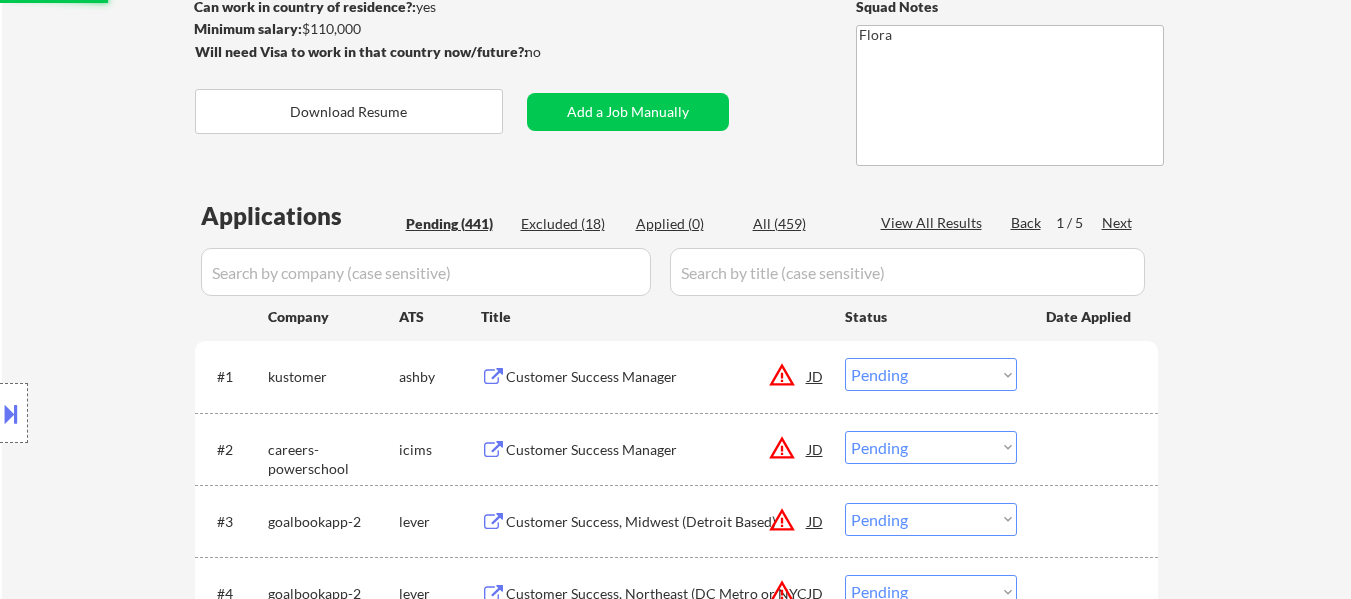 scroll, scrollTop: 300, scrollLeft: 0, axis: vertical 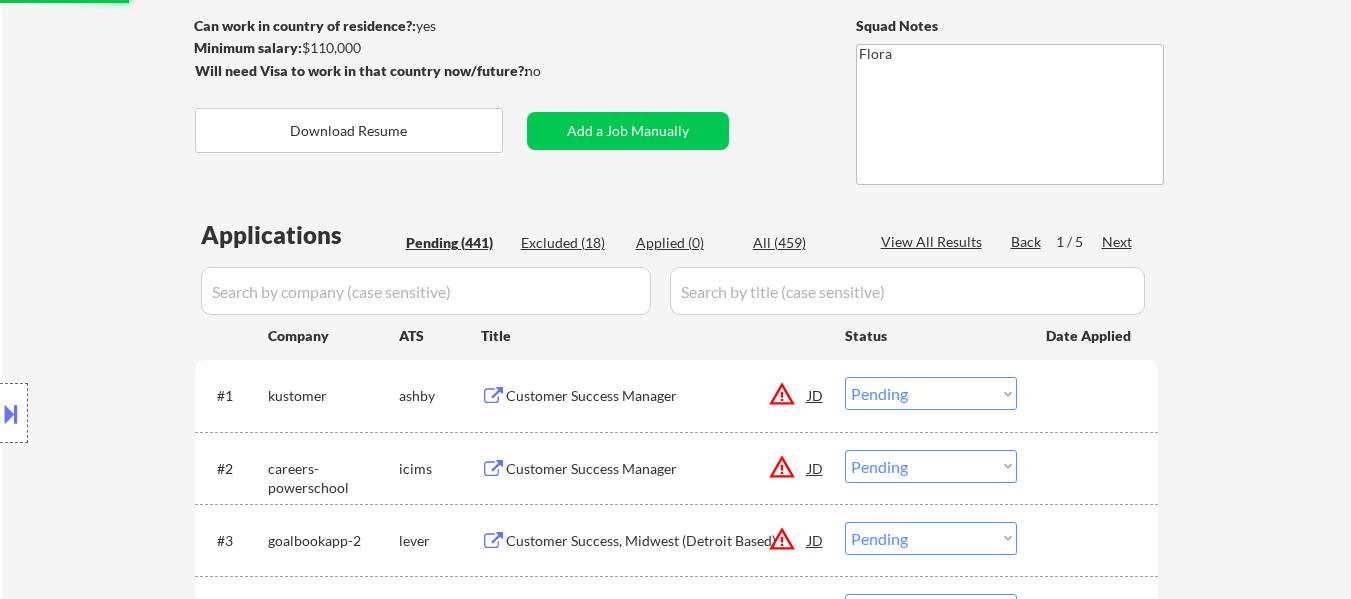 select on ""pending"" 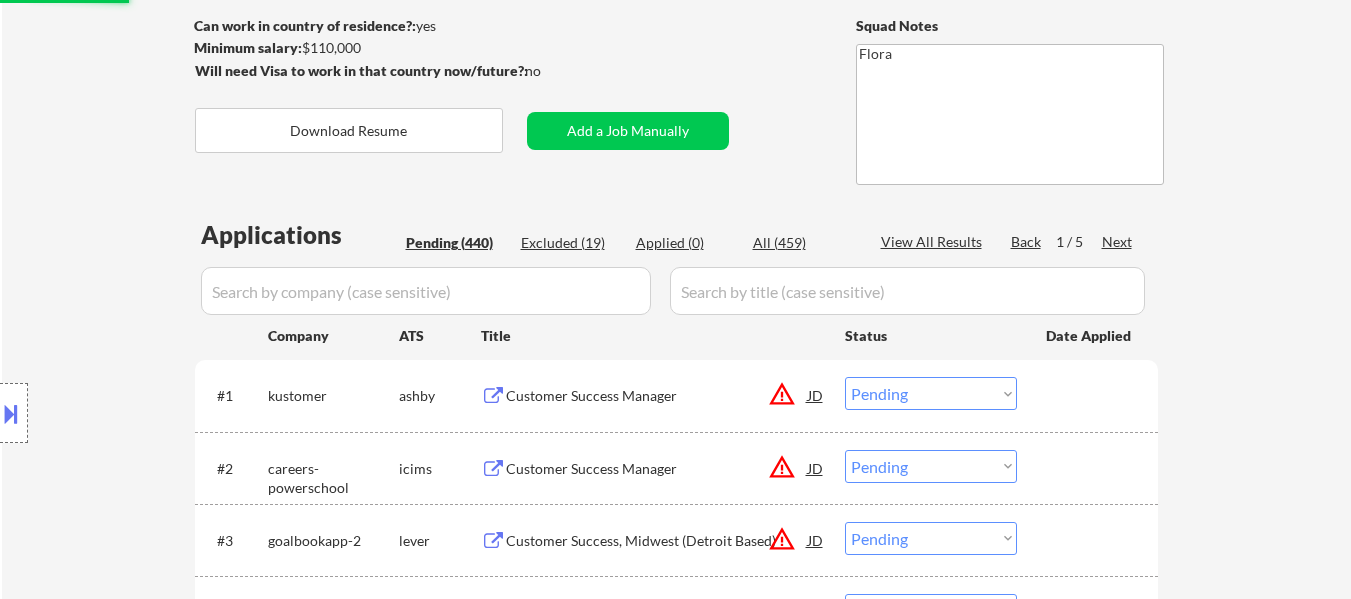 click on "Choose an option... Pending Applied Excluded (Questions) Excluded (Expired) Excluded (Location) Excluded (Bad Match) Excluded (Blocklist) Excluded (Salary) Excluded (Other)" at bounding box center (931, 393) 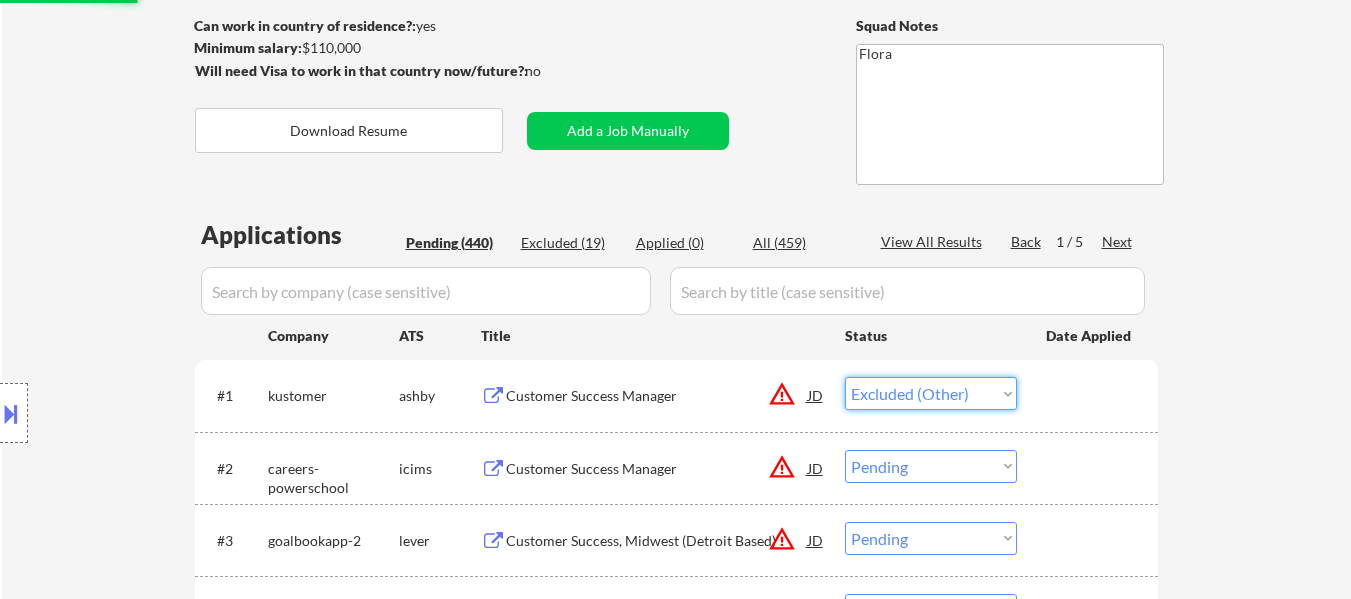 click on "Choose an option... Pending Applied Excluded (Questions) Excluded (Expired) Excluded (Location) Excluded (Bad Match) Excluded (Blocklist) Excluded (Salary) Excluded (Other)" at bounding box center (931, 393) 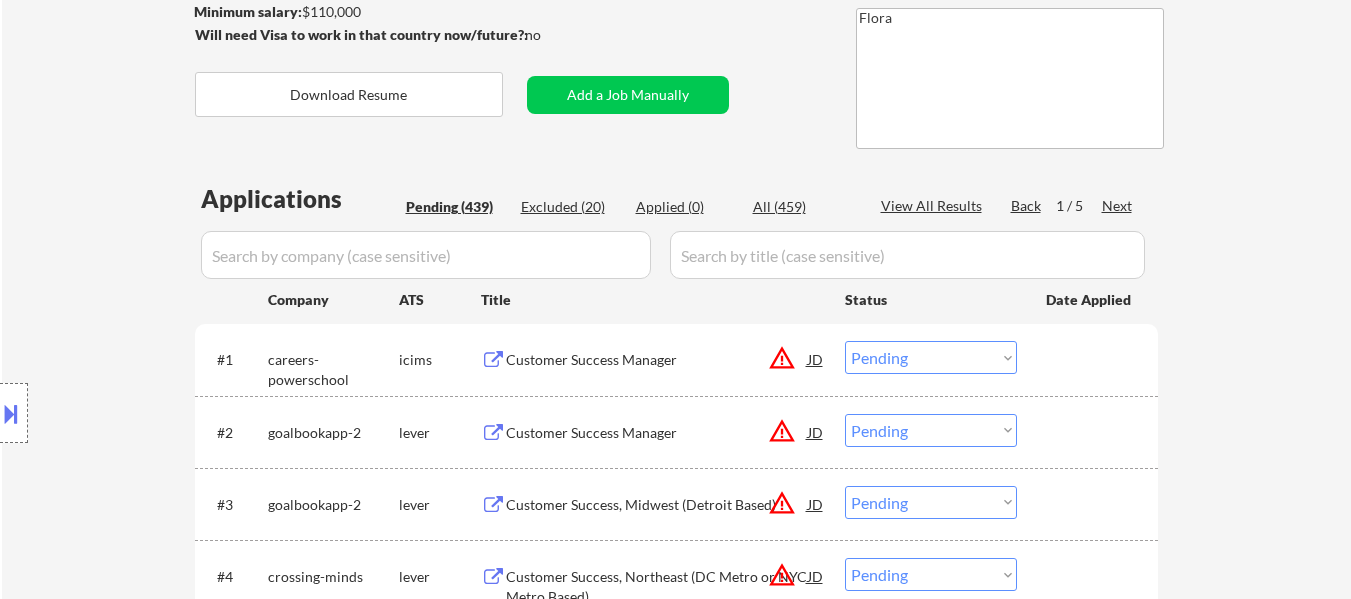 scroll, scrollTop: 400, scrollLeft: 0, axis: vertical 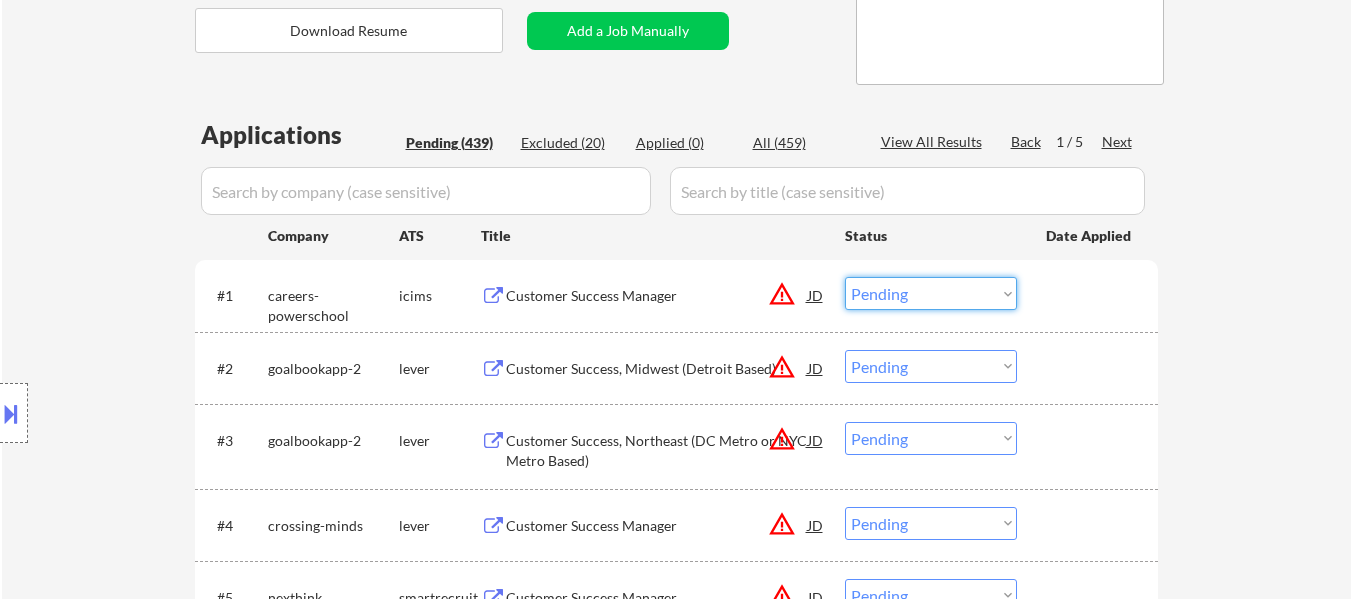 click on "Choose an option... Pending Applied Excluded (Questions) Excluded (Expired) Excluded (Location) Excluded (Bad Match) Excluded (Blocklist) Excluded (Salary) Excluded (Other)" at bounding box center [931, 293] 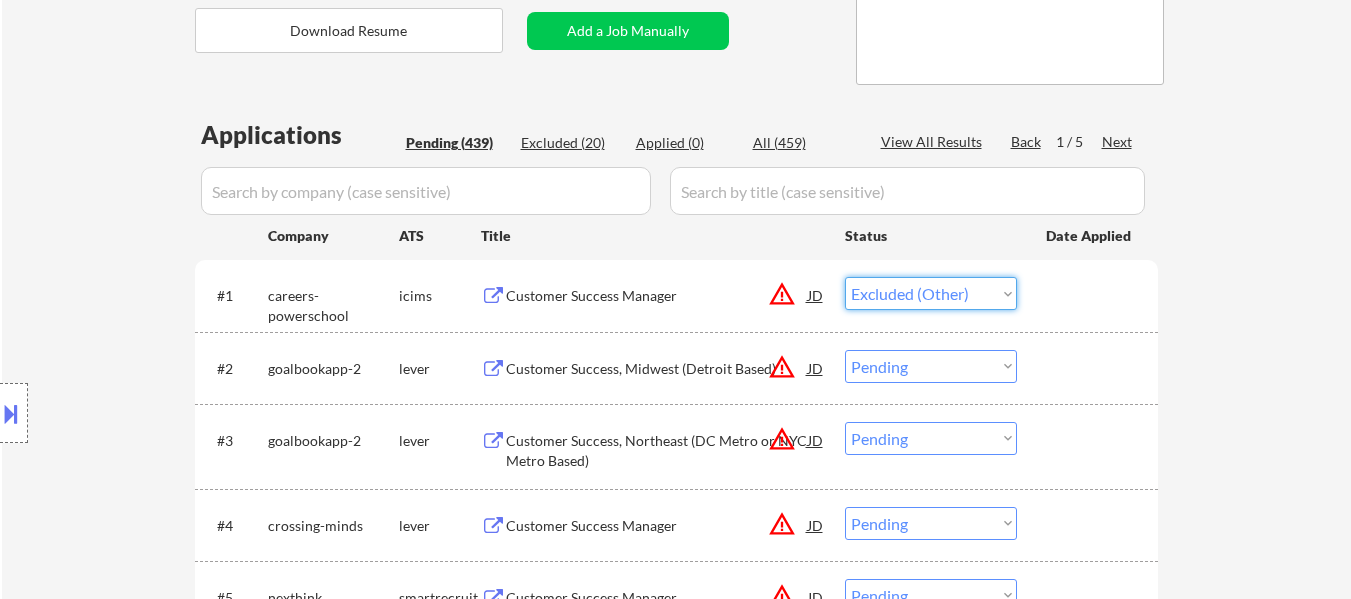 click on "Choose an option... Pending Applied Excluded (Questions) Excluded (Expired) Excluded (Location) Excluded (Bad Match) Excluded (Blocklist) Excluded (Salary) Excluded (Other)" at bounding box center [931, 293] 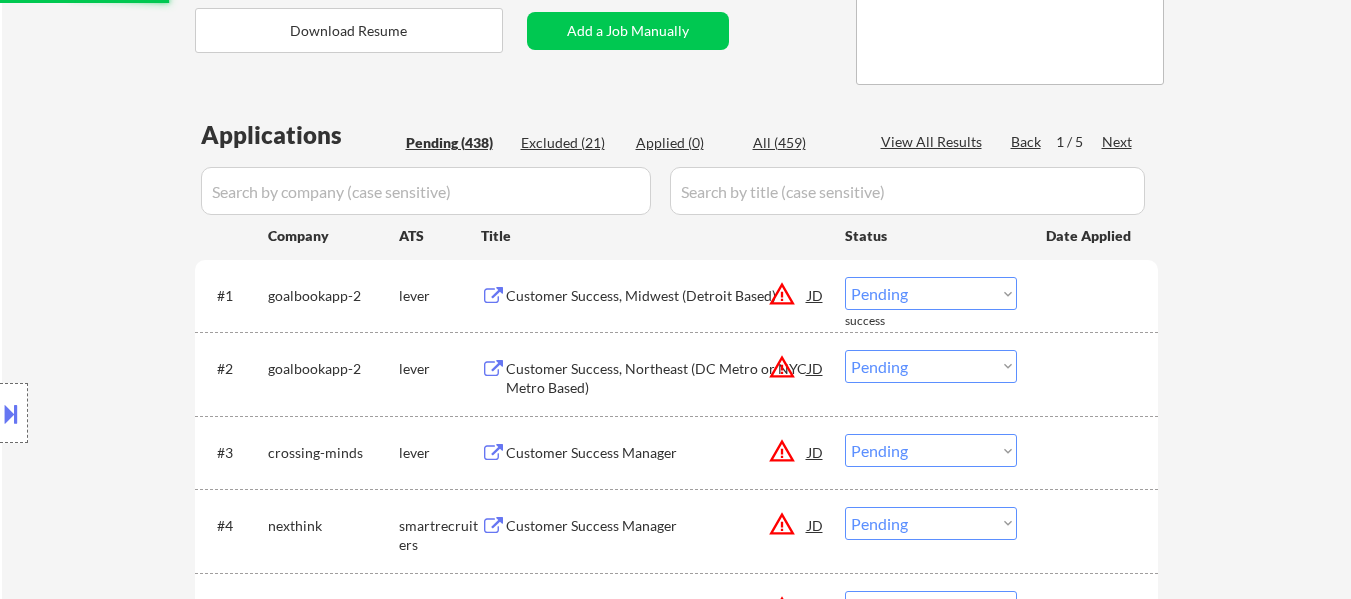 click on "Choose an option... Pending Applied Excluded (Questions) Excluded (Expired) Excluded (Location) Excluded (Bad Match) Excluded (Blocklist) Excluded (Salary) Excluded (Other)" at bounding box center [931, 293] 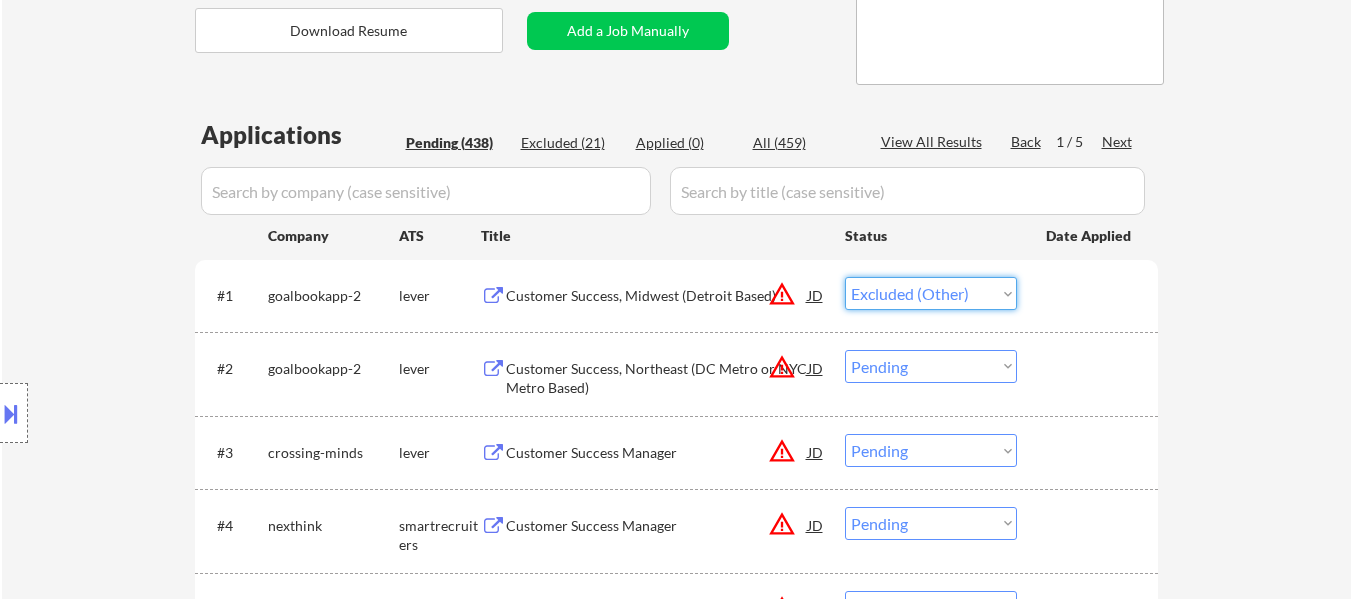 click on "Choose an option... Pending Applied Excluded (Questions) Excluded (Expired) Excluded (Location) Excluded (Bad Match) Excluded (Blocklist) Excluded (Salary) Excluded (Other)" at bounding box center [931, 293] 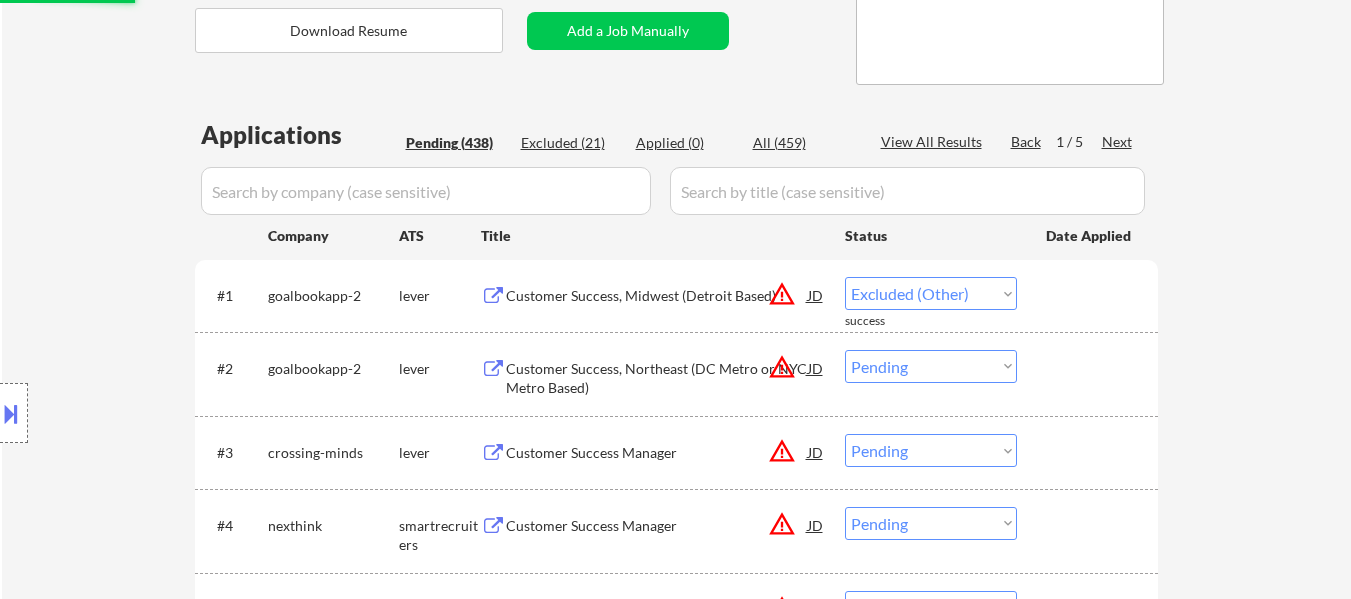 click on "Choose an option... Pending Applied Excluded (Questions) Excluded (Expired) Excluded (Location) Excluded (Bad Match) Excluded (Blocklist) Excluded (Salary) Excluded (Other)" at bounding box center (931, 366) 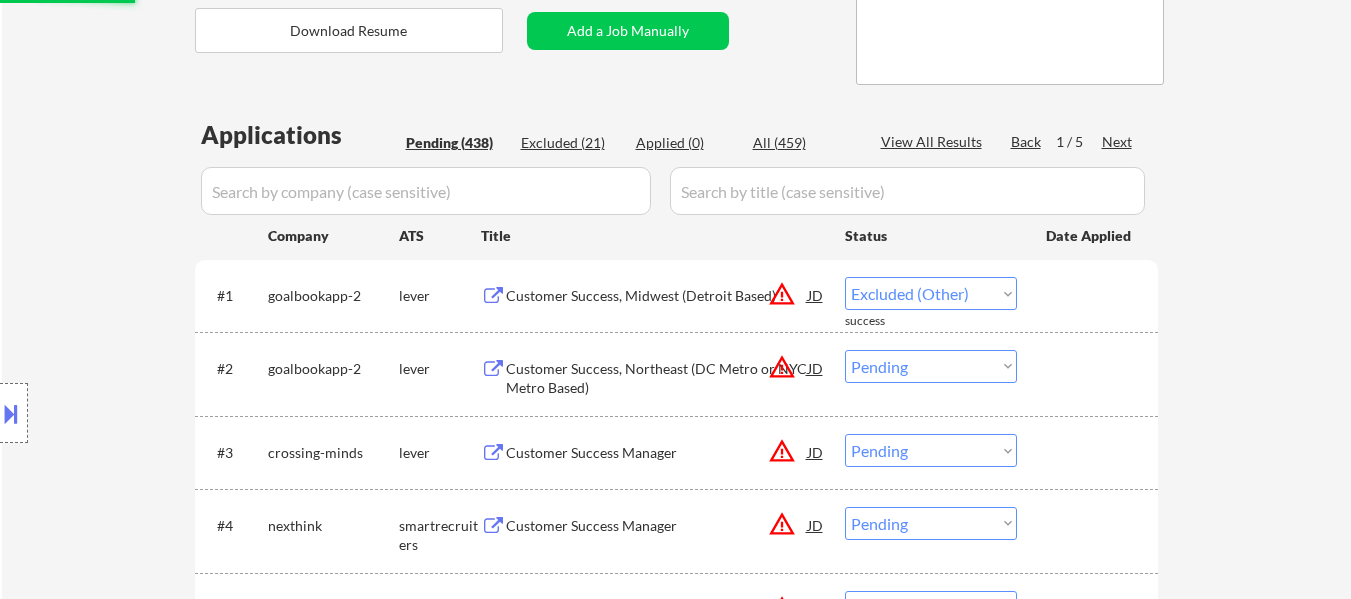 select on ""pending"" 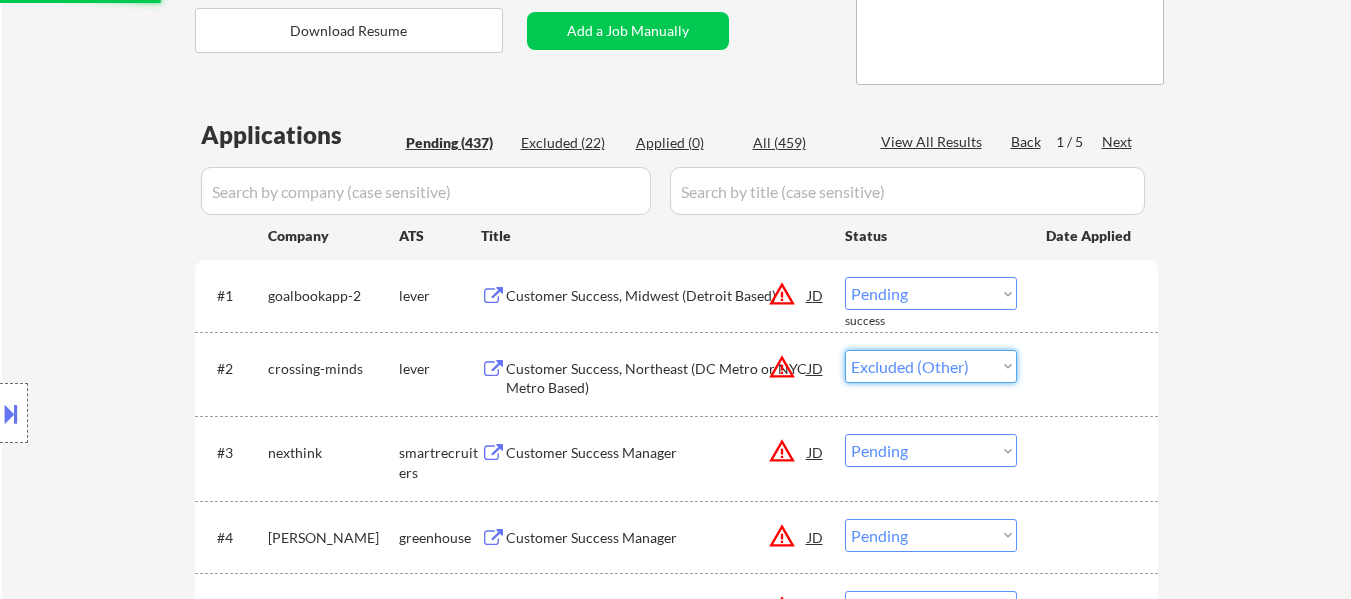 click on "Choose an option... Pending Applied Excluded (Questions) Excluded (Expired) Excluded (Location) Excluded (Bad Match) Excluded (Blocklist) Excluded (Salary) Excluded (Other)" at bounding box center (931, 366) 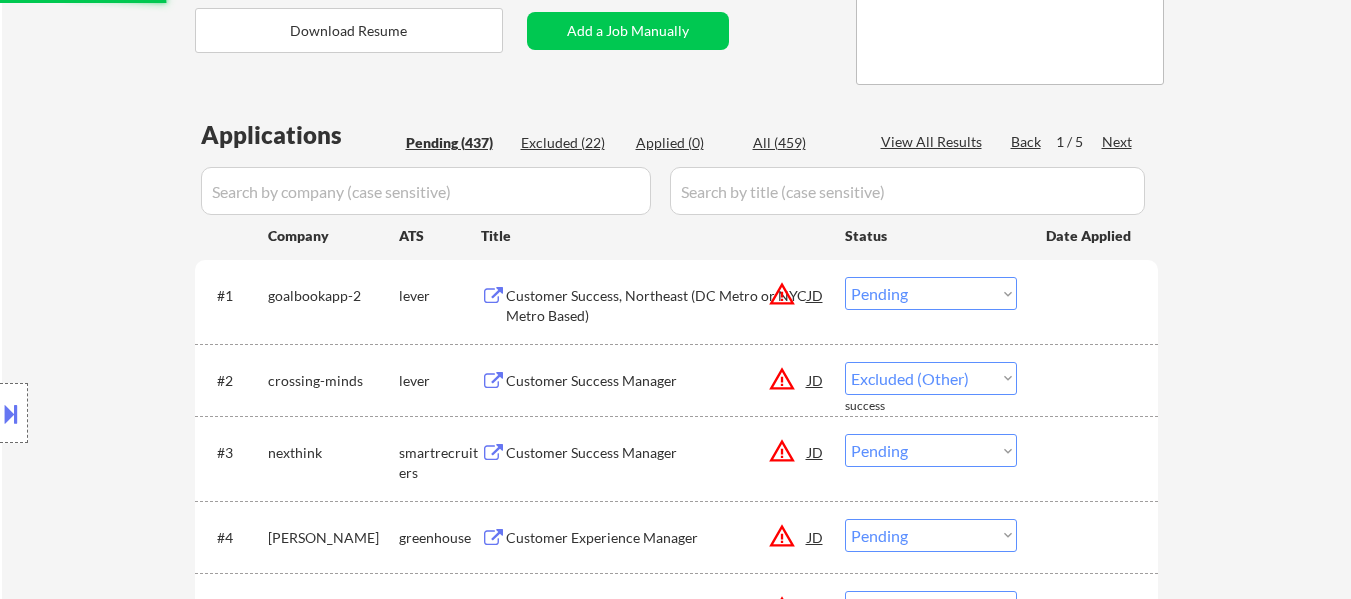click on "Choose an option... Pending Applied Excluded (Questions) Excluded (Expired) Excluded (Location) Excluded (Bad Match) Excluded (Blocklist) Excluded (Salary) Excluded (Other)" at bounding box center (931, 293) 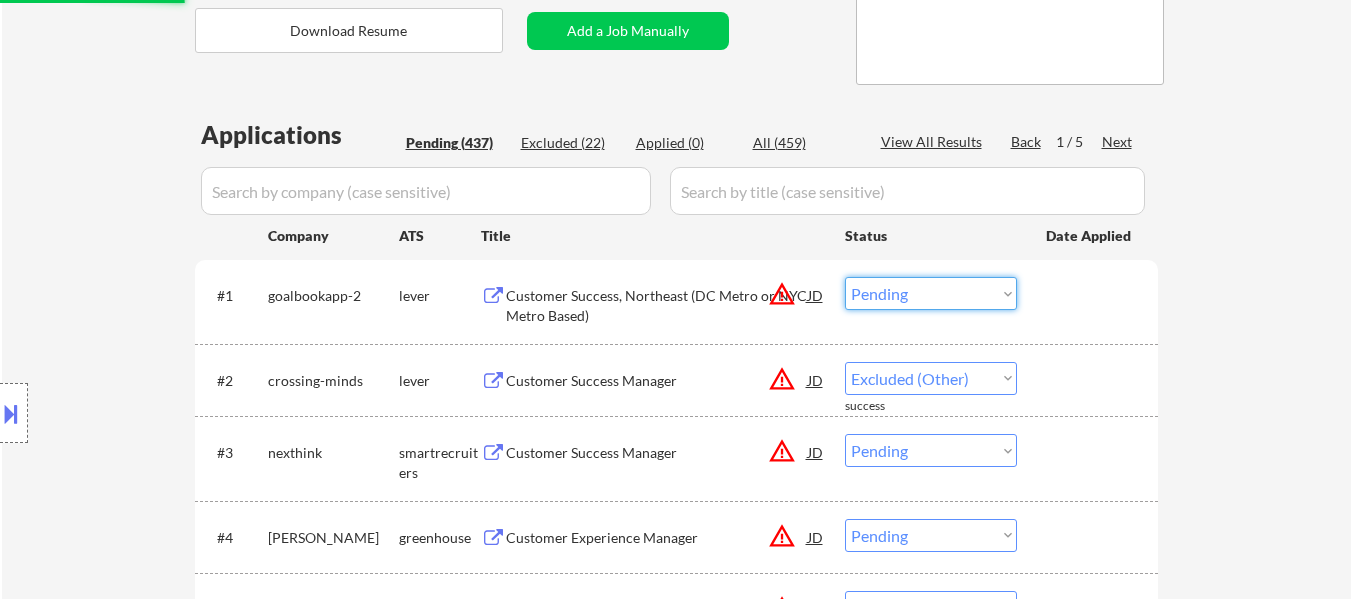 select on ""pending"" 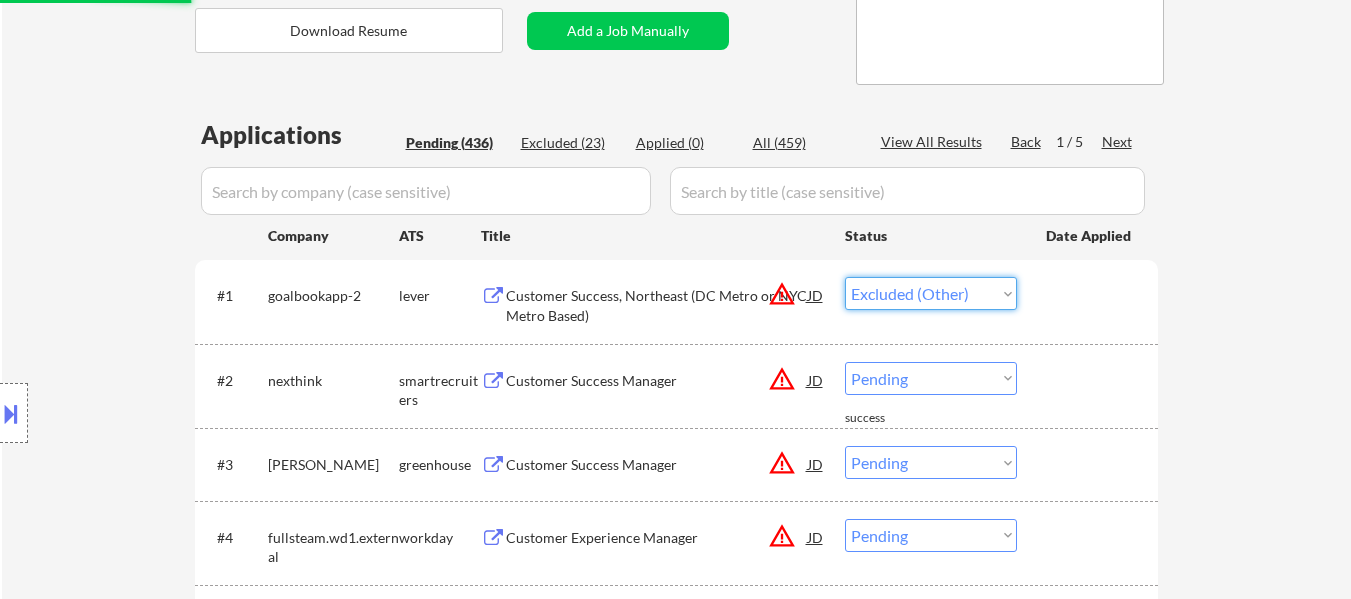 click on "Choose an option... Pending Applied Excluded (Questions) Excluded (Expired) Excluded (Location) Excluded (Bad Match) Excluded (Blocklist) Excluded (Salary) Excluded (Other)" at bounding box center (931, 293) 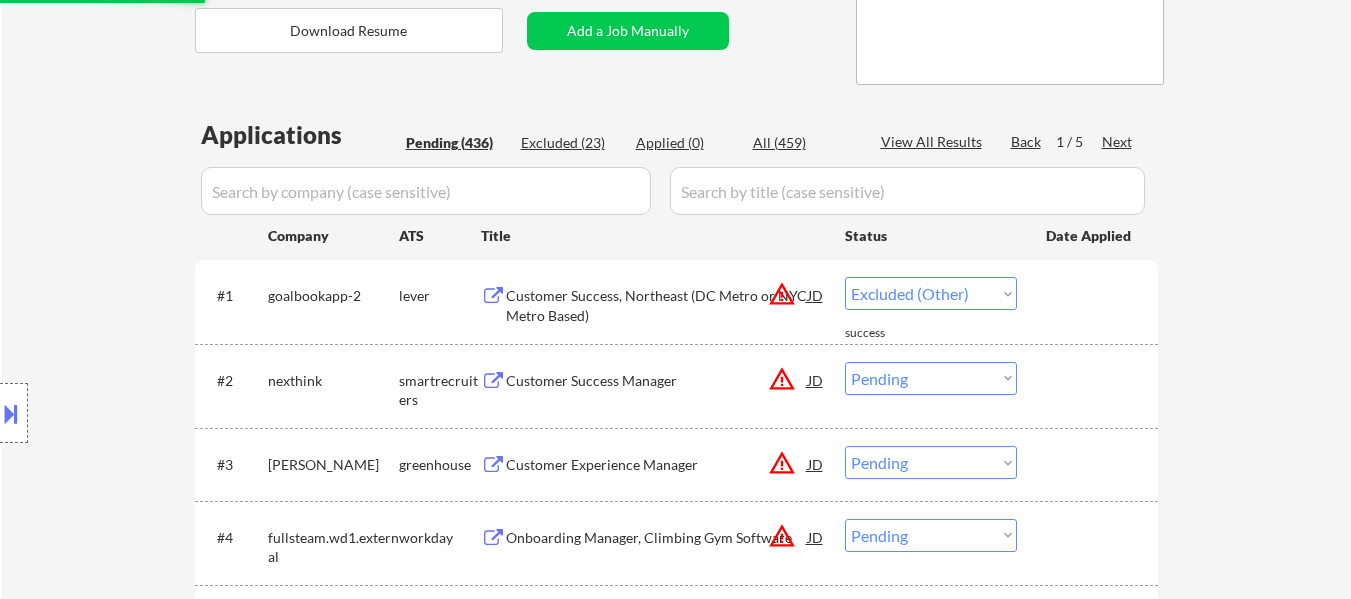 click on "Choose an option... Pending Applied Excluded (Questions) Excluded (Expired) Excluded (Location) Excluded (Bad Match) Excluded (Blocklist) Excluded (Salary) Excluded (Other)" at bounding box center [931, 378] 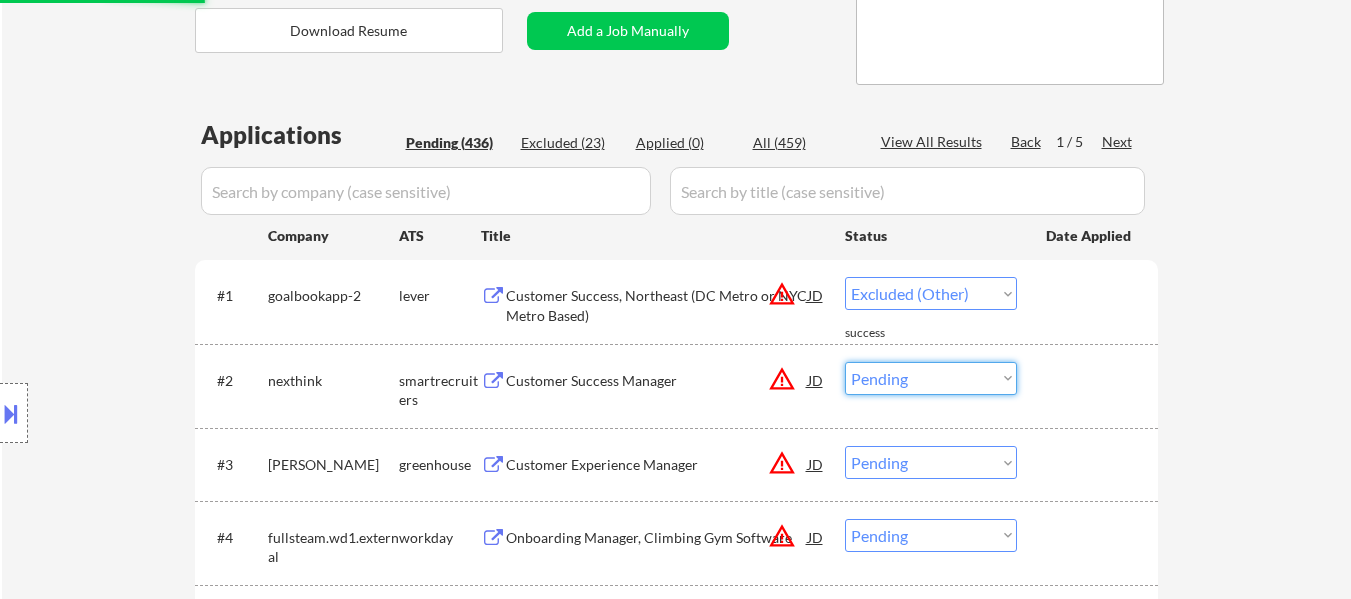 select on ""pending"" 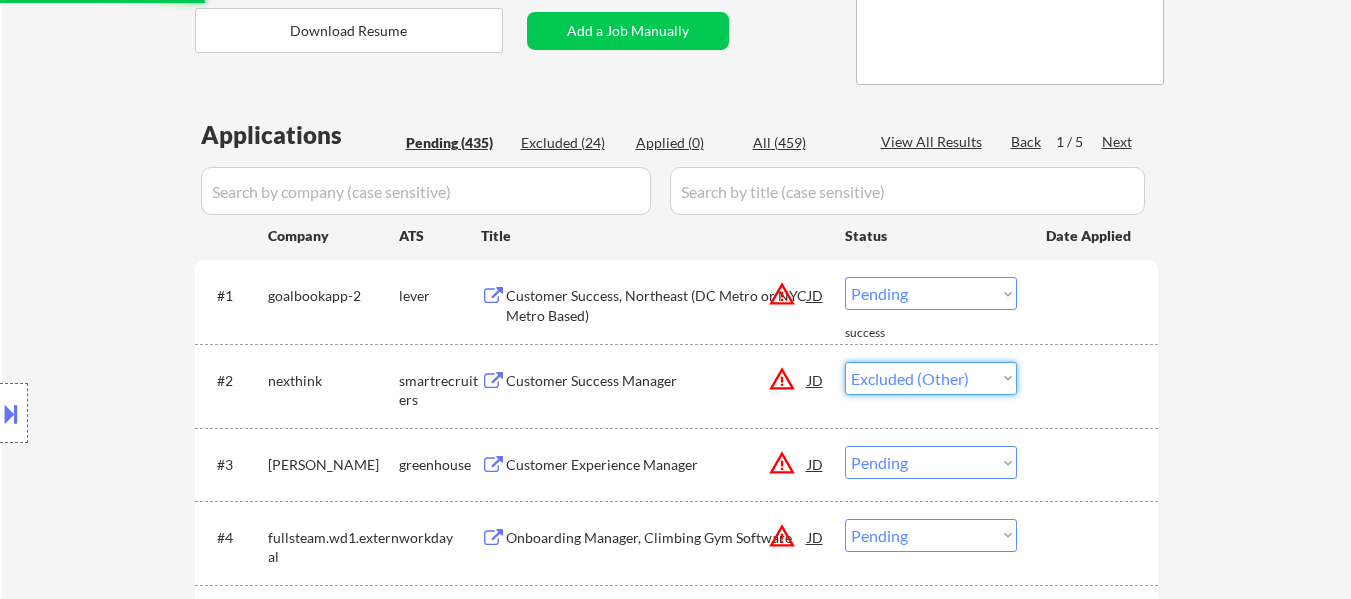 click on "Choose an option... Pending Applied Excluded (Questions) Excluded (Expired) Excluded (Location) Excluded (Bad Match) Excluded (Blocklist) Excluded (Salary) Excluded (Other)" at bounding box center [931, 378] 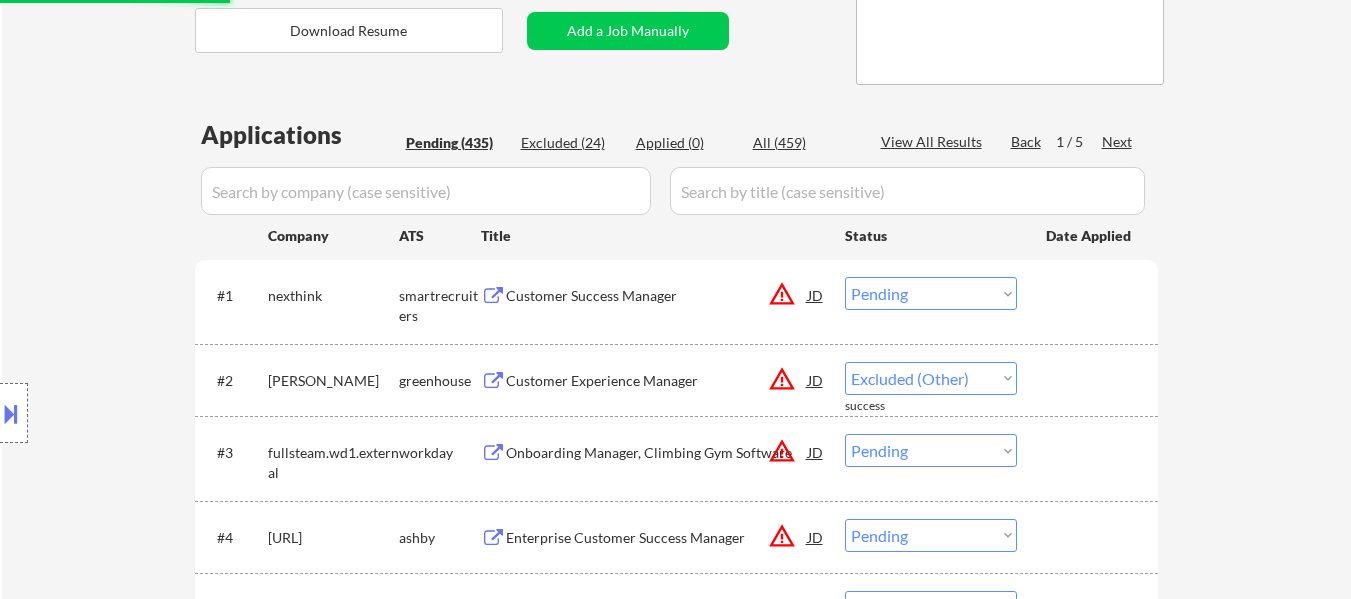 select on ""pending"" 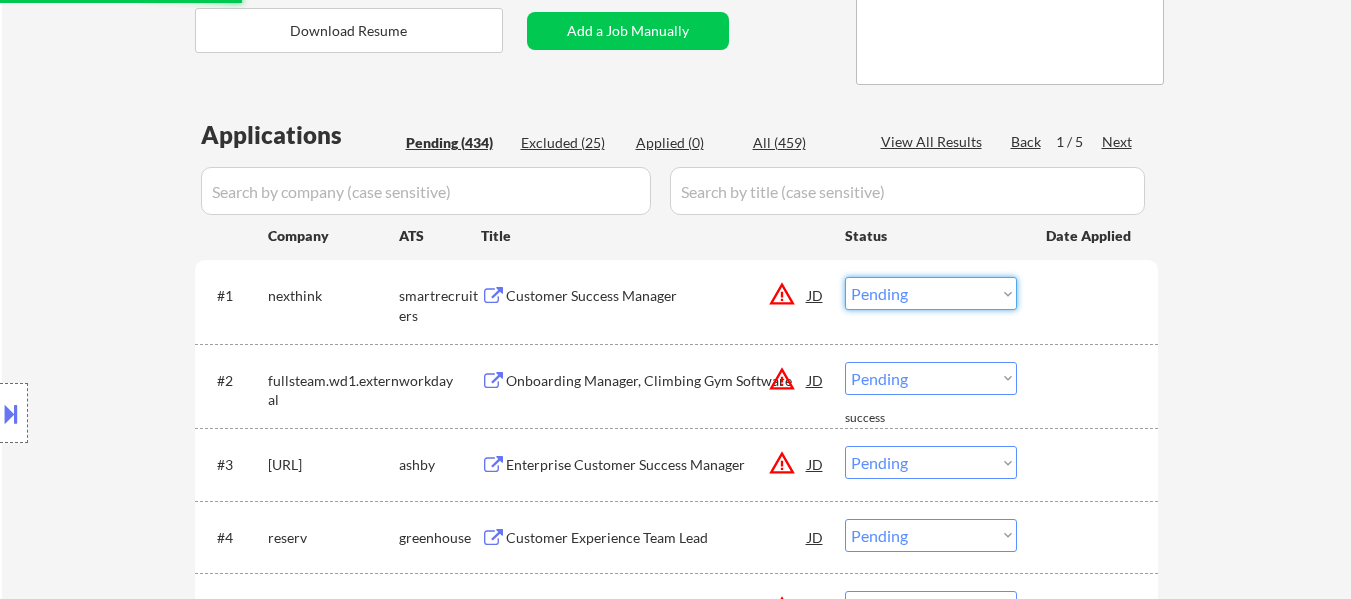 click on "Choose an option... Pending Applied Excluded (Questions) Excluded (Expired) Excluded (Location) Excluded (Bad Match) Excluded (Blocklist) Excluded (Salary) Excluded (Other)" at bounding box center [931, 293] 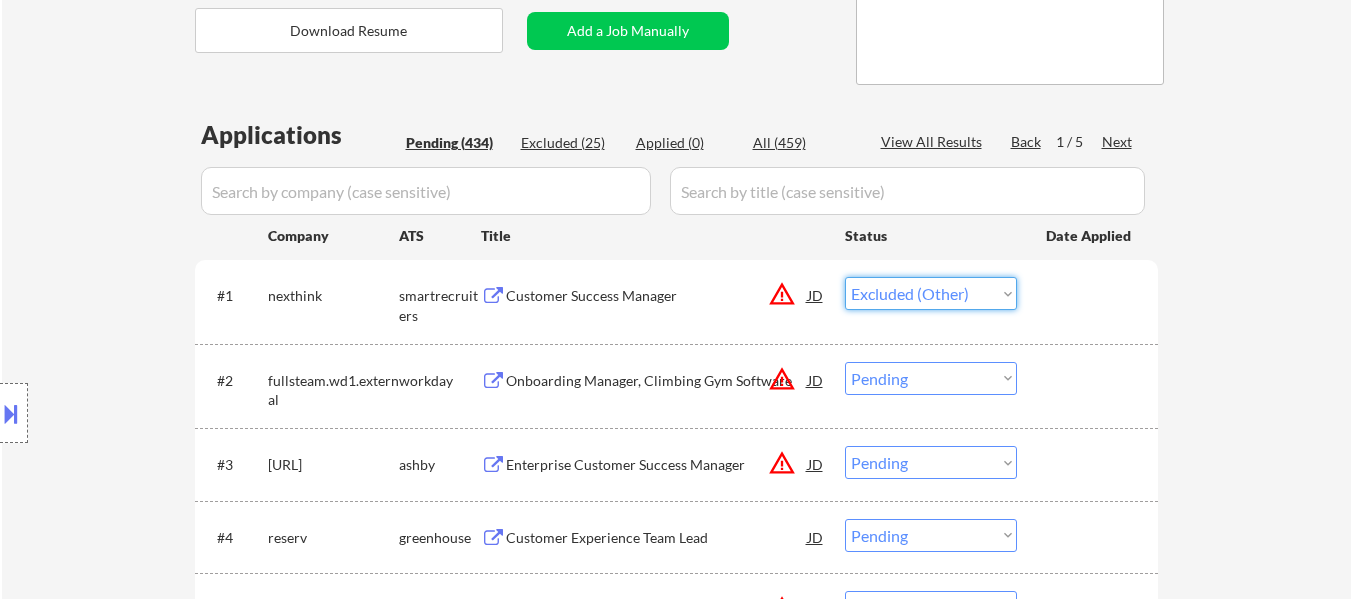 click on "Choose an option... Pending Applied Excluded (Questions) Excluded (Expired) Excluded (Location) Excluded (Bad Match) Excluded (Blocklist) Excluded (Salary) Excluded (Other)" at bounding box center [931, 293] 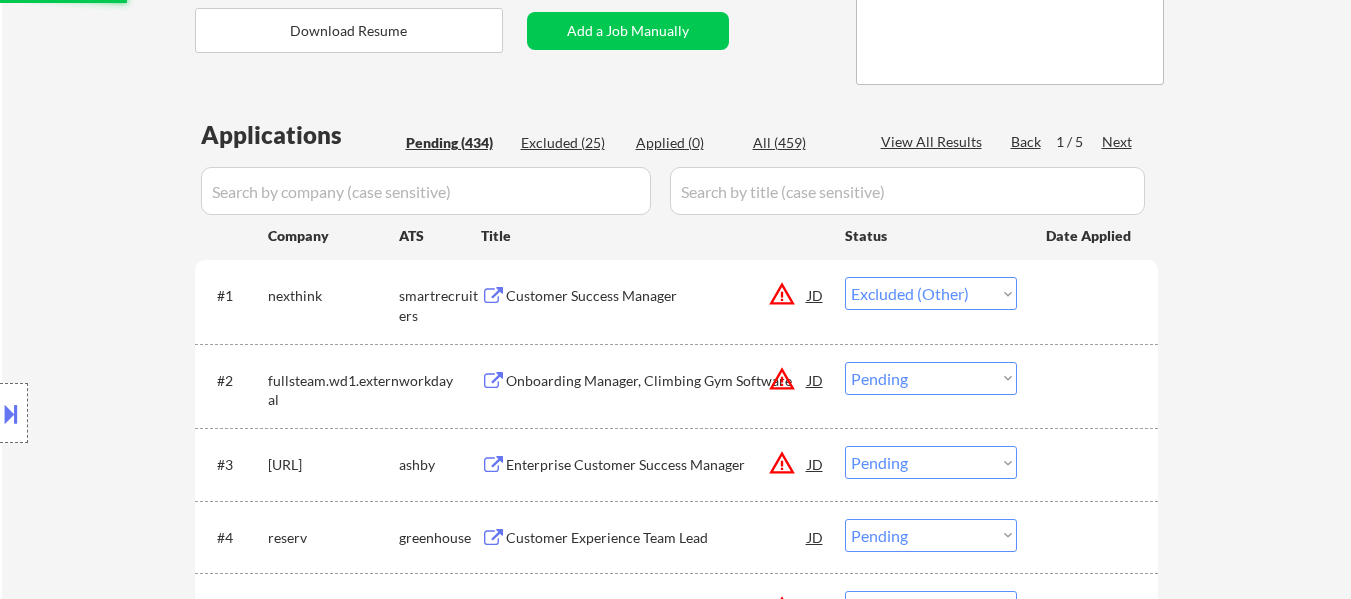 click on "Choose an option... Pending Applied Excluded (Questions) Excluded (Expired) Excluded (Location) Excluded (Bad Match) Excluded (Blocklist) Excluded (Salary) Excluded (Other)" at bounding box center (931, 378) 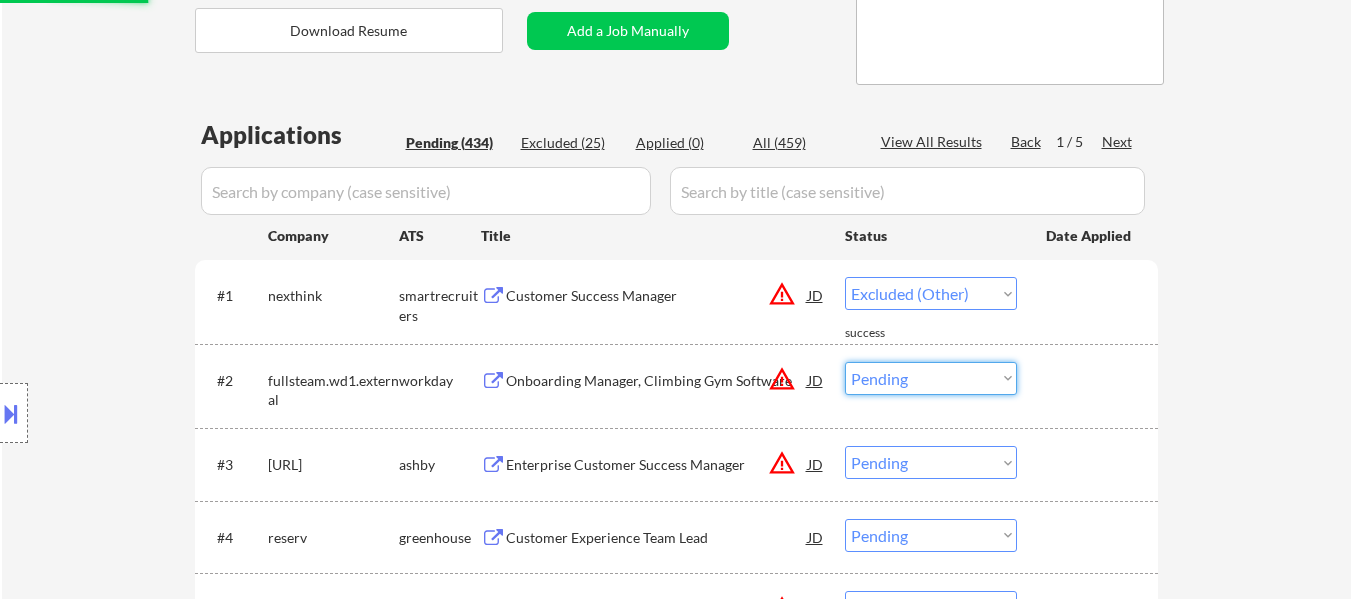 select on ""pending"" 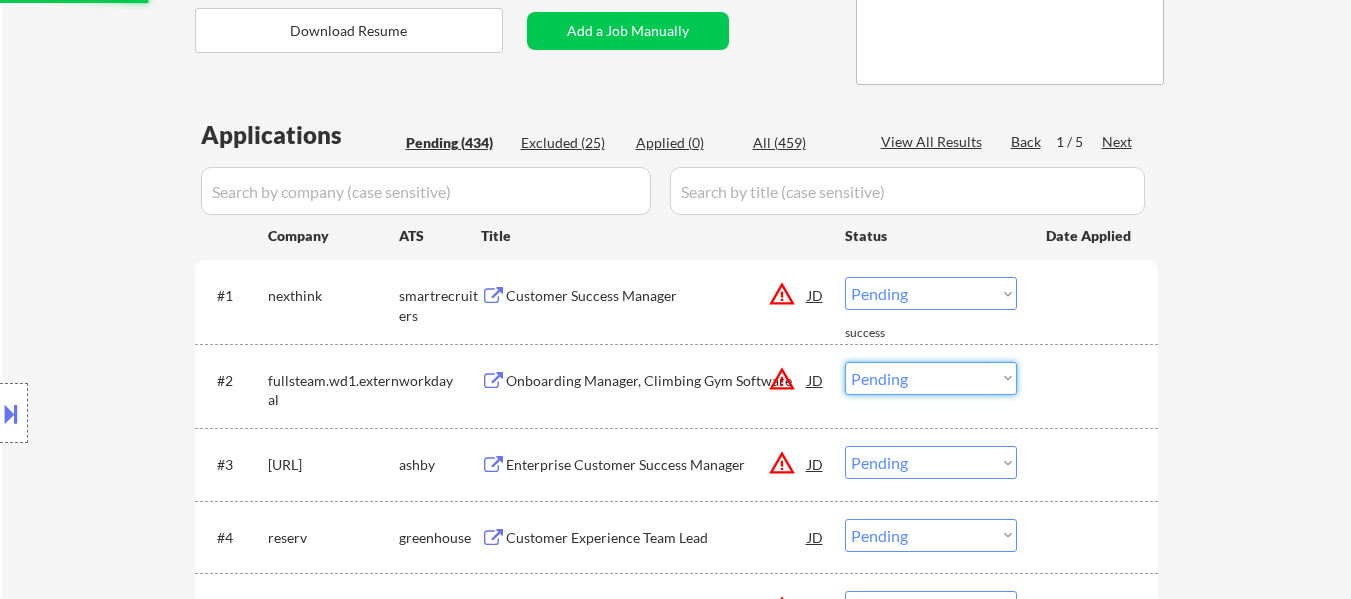 select on ""excluded__other_"" 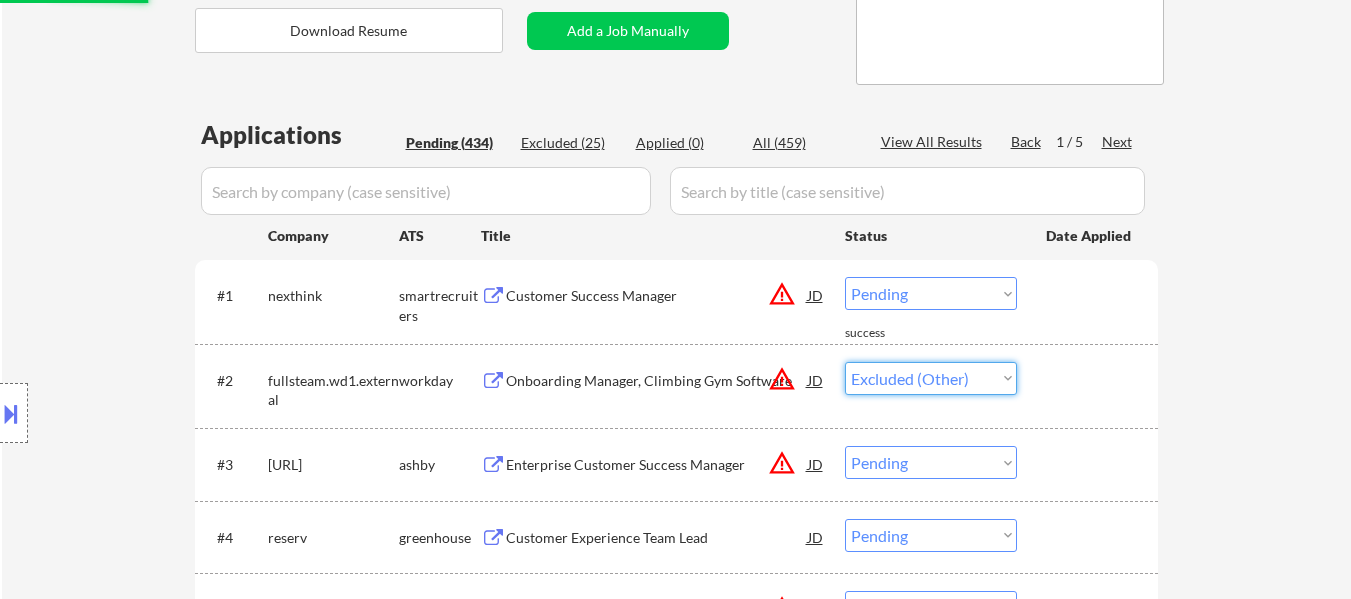 click on "Choose an option... Pending Applied Excluded (Questions) Excluded (Expired) Excluded (Location) Excluded (Bad Match) Excluded (Blocklist) Excluded (Salary) Excluded (Other)" at bounding box center [931, 378] 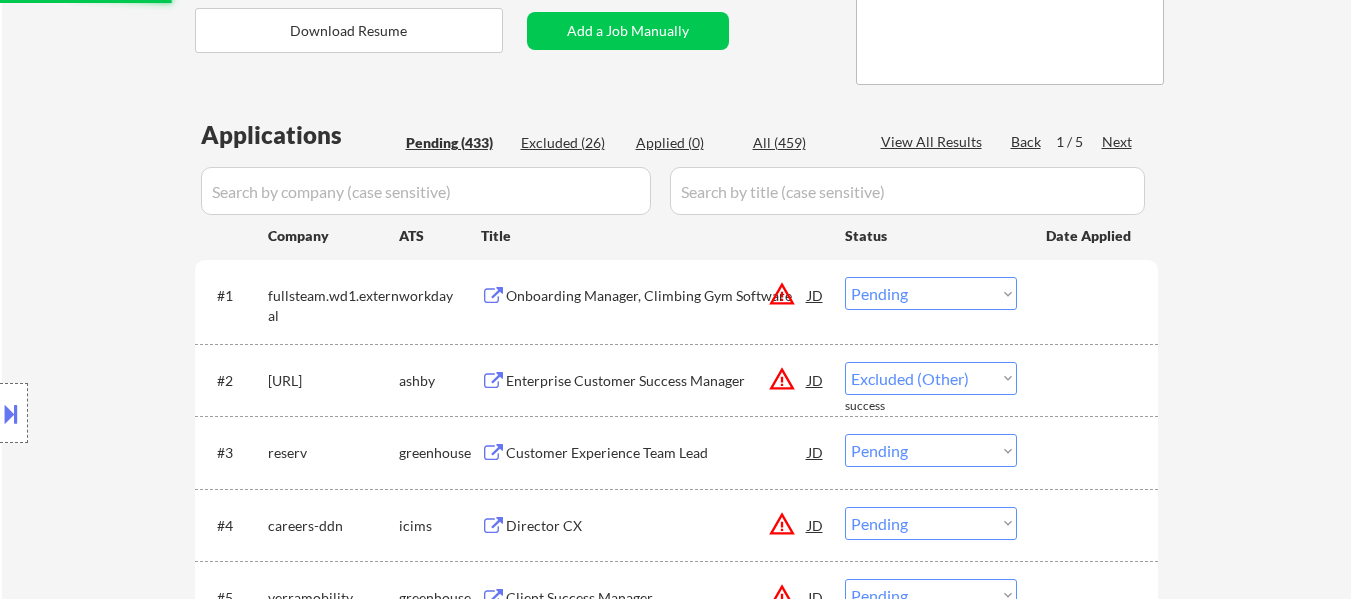click on "Choose an option... Pending Applied Excluded (Questions) Excluded (Expired) Excluded (Location) Excluded (Bad Match) Excluded (Blocklist) Excluded (Salary) Excluded (Other)" at bounding box center (931, 450) 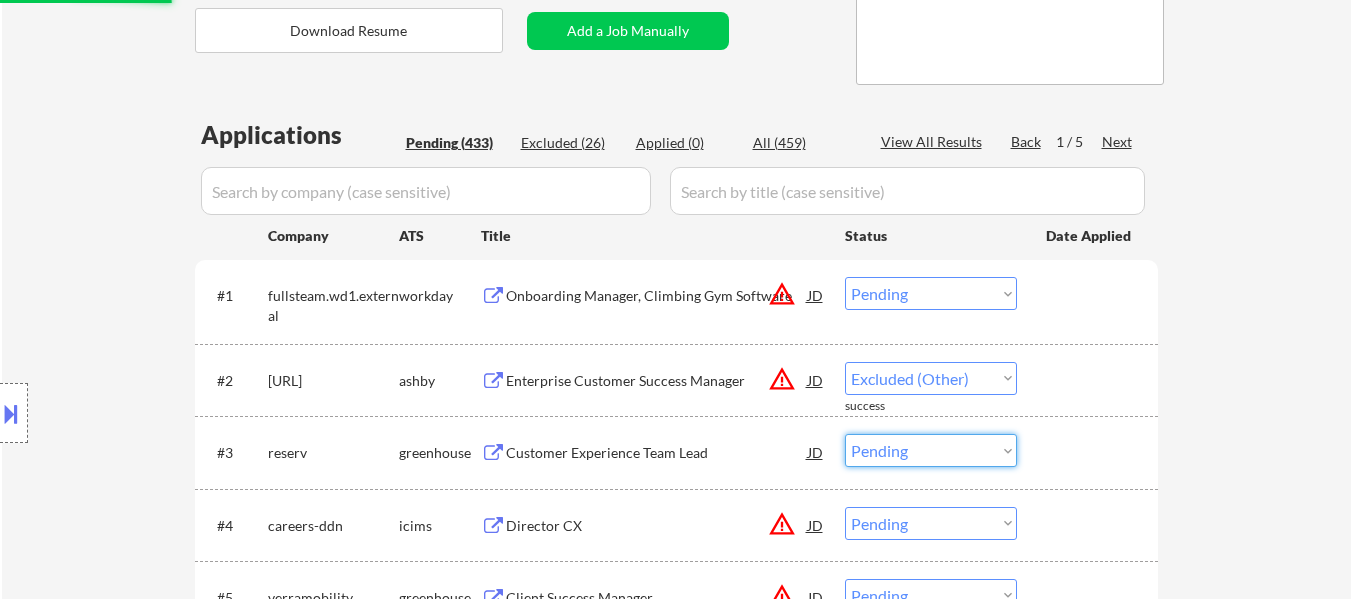 select on ""excluded__other_"" 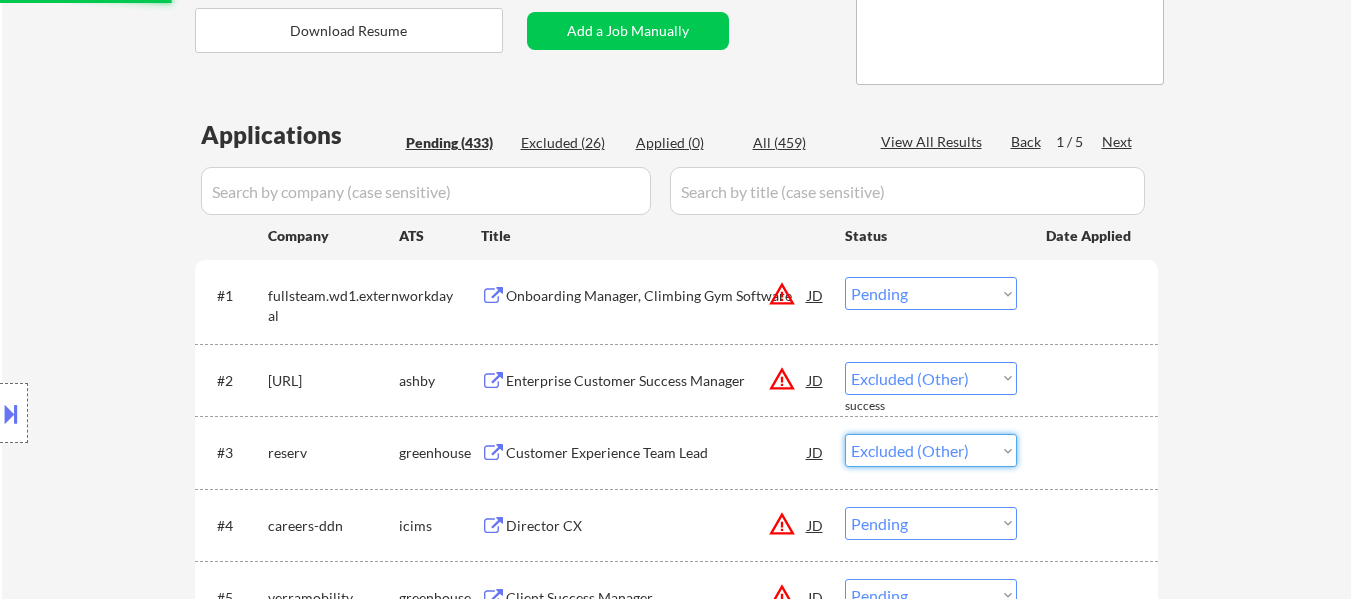 click on "Choose an option... Pending Applied Excluded (Questions) Excluded (Expired) Excluded (Location) Excluded (Bad Match) Excluded (Blocklist) Excluded (Salary) Excluded (Other)" at bounding box center (931, 450) 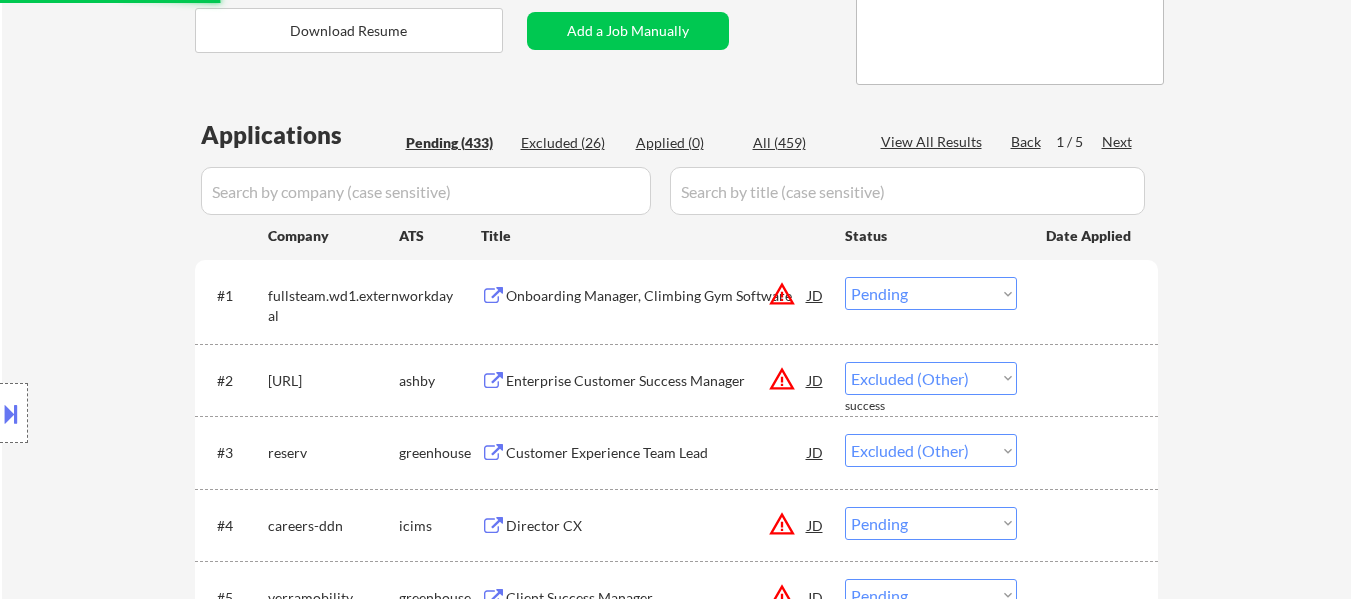 select on ""pending"" 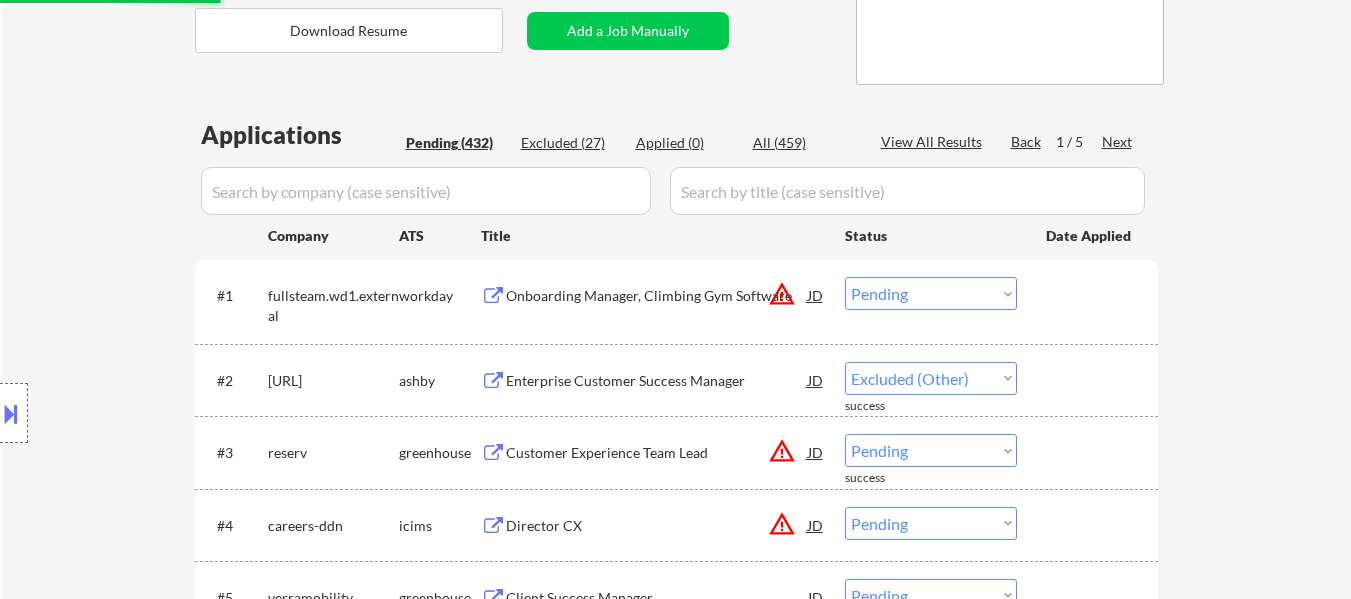 scroll, scrollTop: 500, scrollLeft: 0, axis: vertical 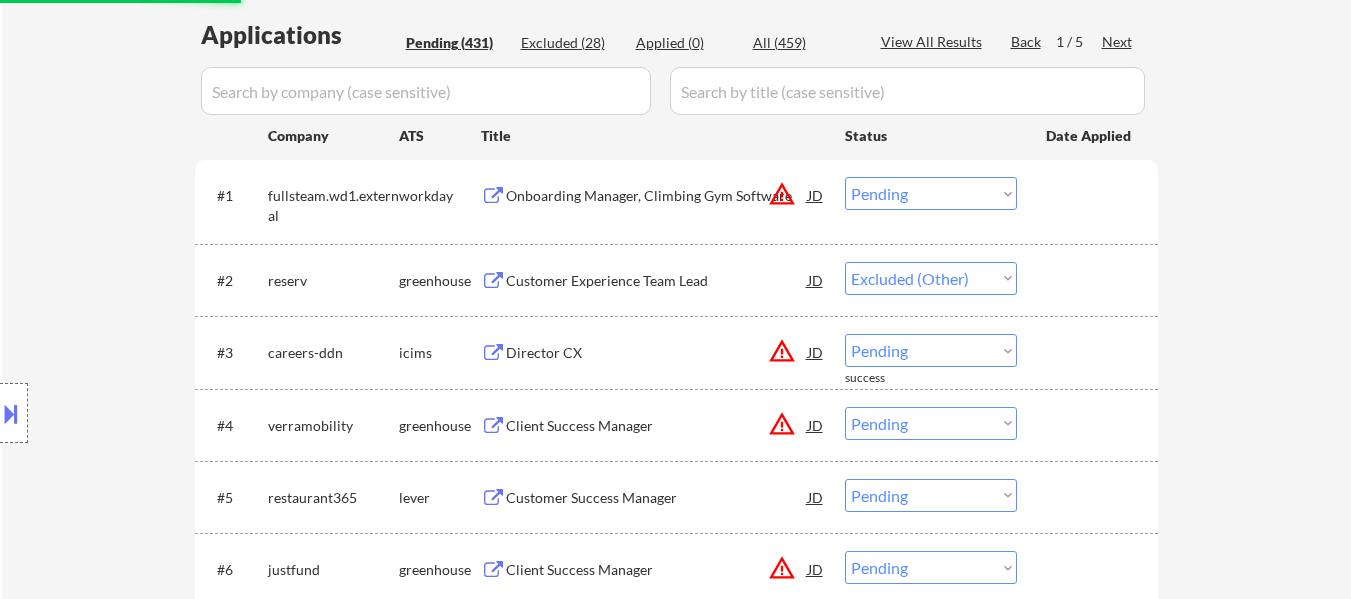 select on ""pending"" 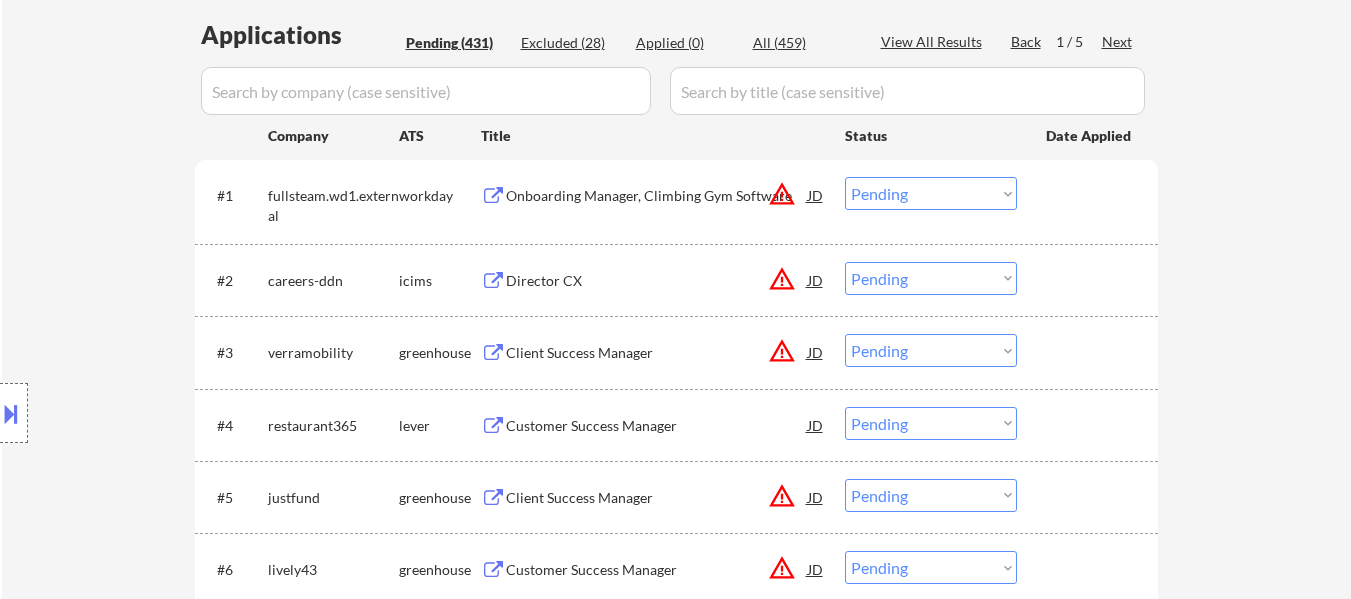 click on "Choose an option... Pending Applied Excluded (Questions) Excluded (Expired) Excluded (Location) Excluded (Bad Match) Excluded (Blocklist) Excluded (Salary) Excluded (Other)" at bounding box center [931, 193] 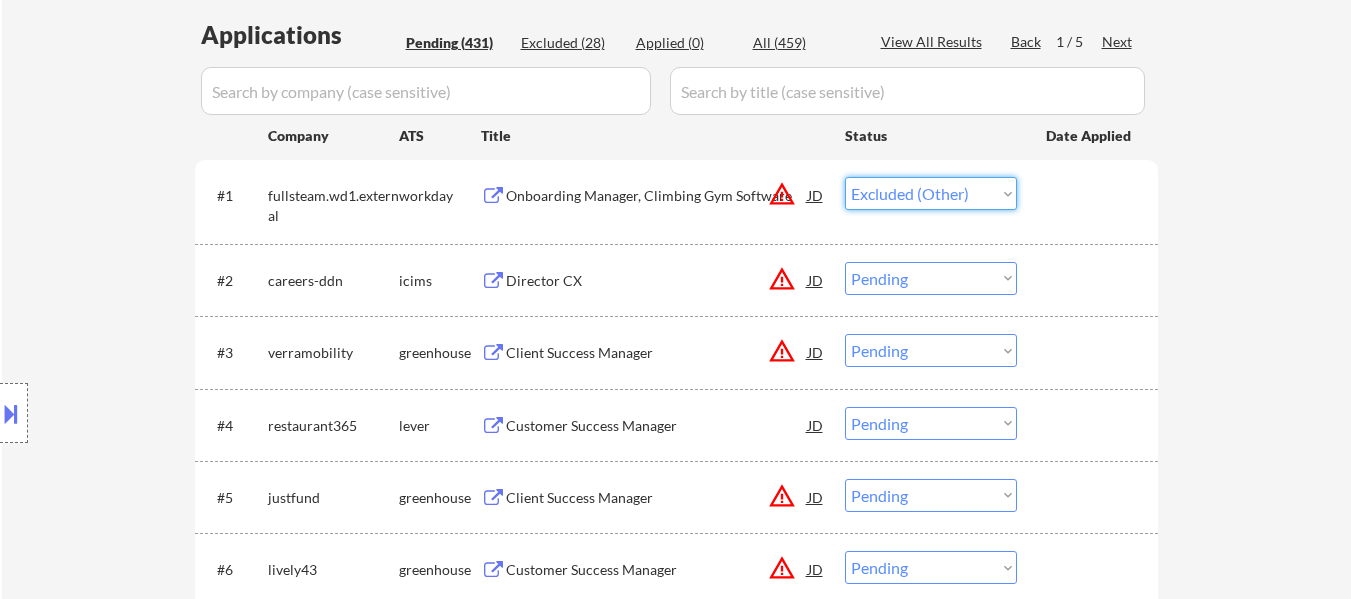 click on "Choose an option... Pending Applied Excluded (Questions) Excluded (Expired) Excluded (Location) Excluded (Bad Match) Excluded (Blocklist) Excluded (Salary) Excluded (Other)" at bounding box center (931, 193) 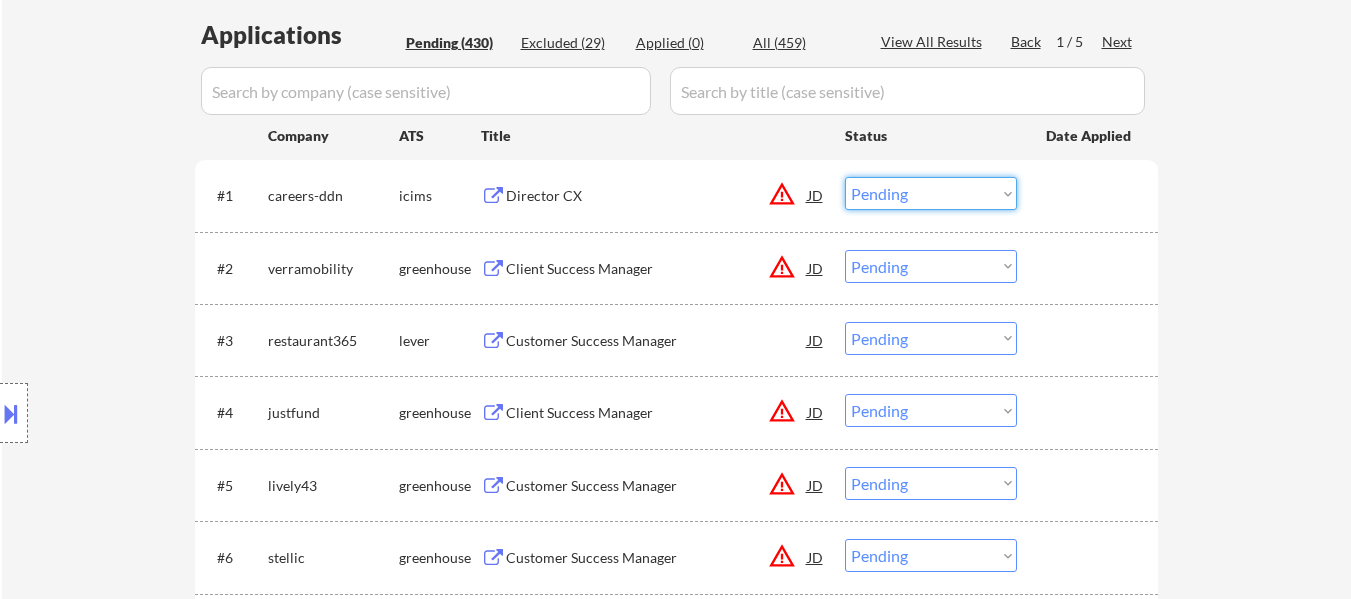 click on "Choose an option... Pending Applied Excluded (Questions) Excluded (Expired) Excluded (Location) Excluded (Bad Match) Excluded (Blocklist) Excluded (Salary) Excluded (Other)" at bounding box center (931, 193) 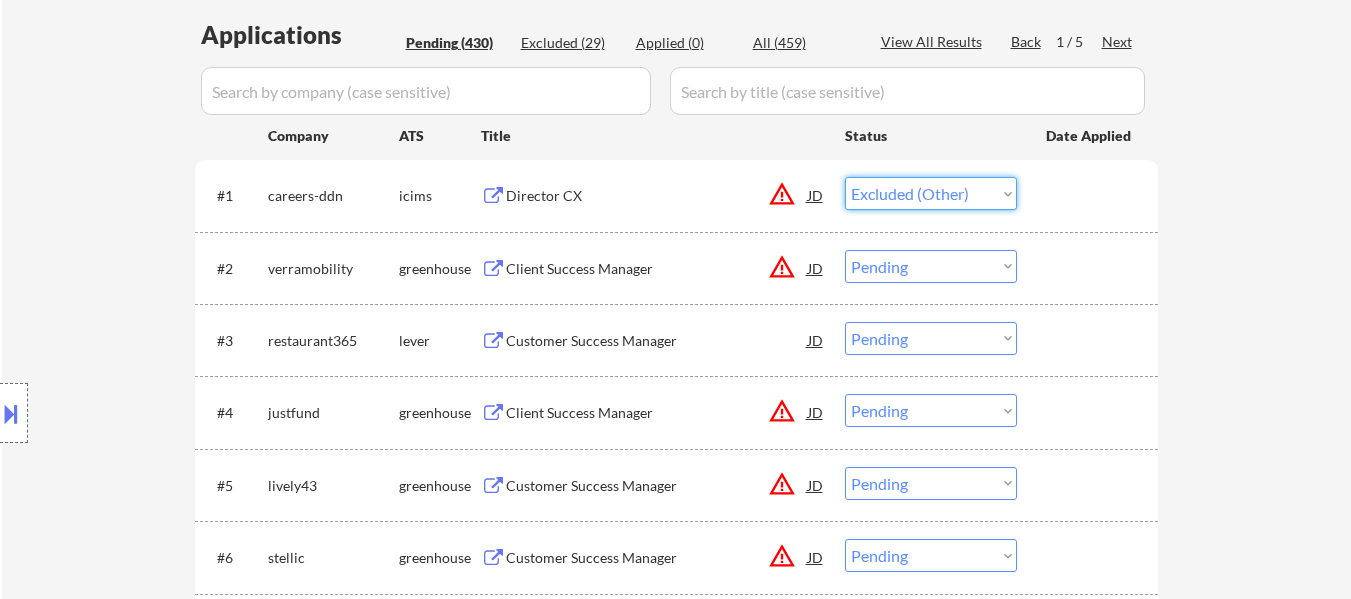 click on "Choose an option... Pending Applied Excluded (Questions) Excluded (Expired) Excluded (Location) Excluded (Bad Match) Excluded (Blocklist) Excluded (Salary) Excluded (Other)" at bounding box center [931, 193] 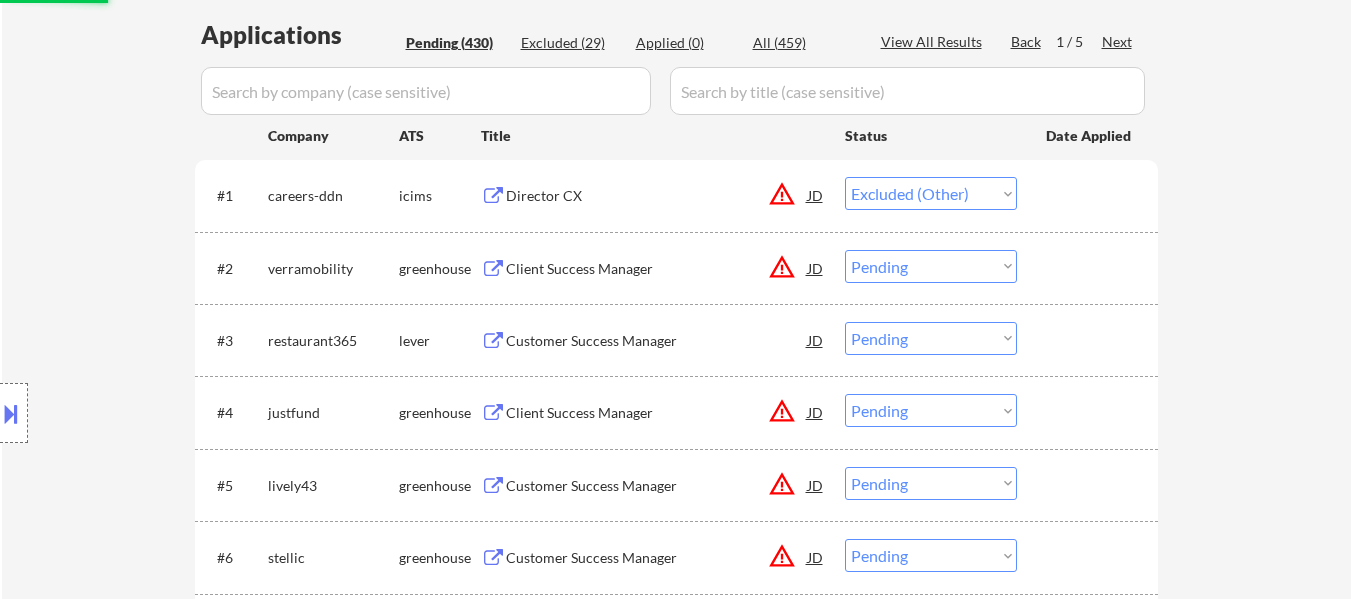 click on "Choose an option... Pending Applied Excluded (Questions) Excluded (Expired) Excluded (Location) Excluded (Bad Match) Excluded (Blocklist) Excluded (Salary) Excluded (Other)" at bounding box center (931, 266) 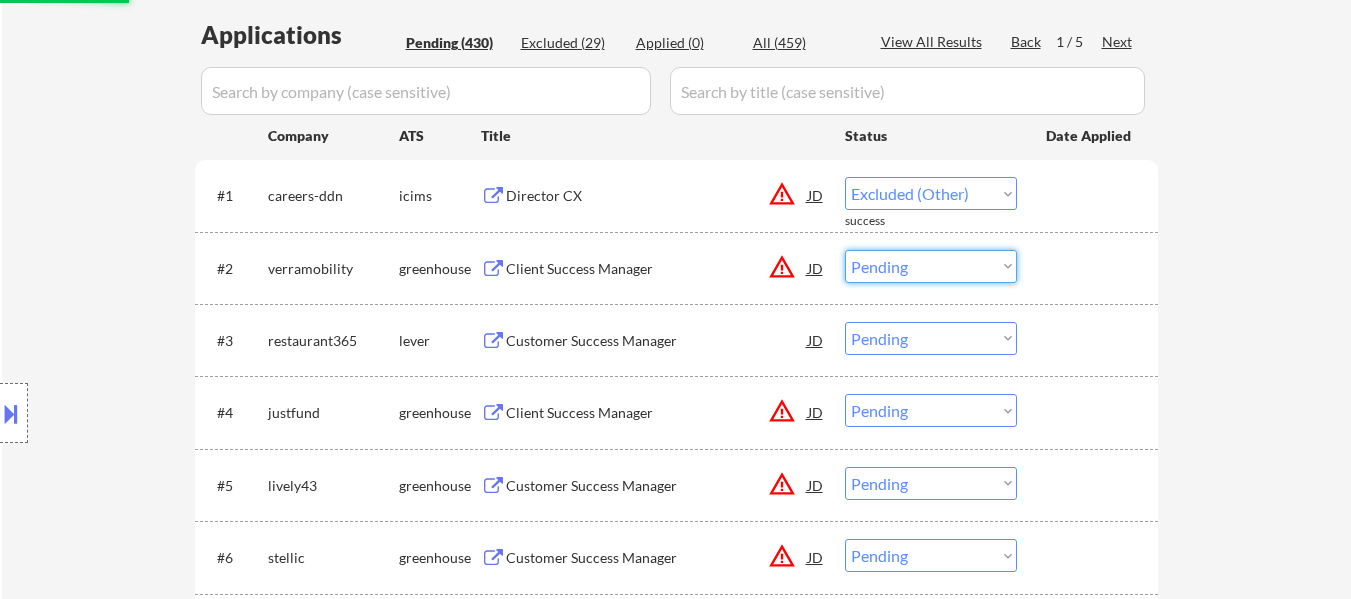 select on ""excluded__other_"" 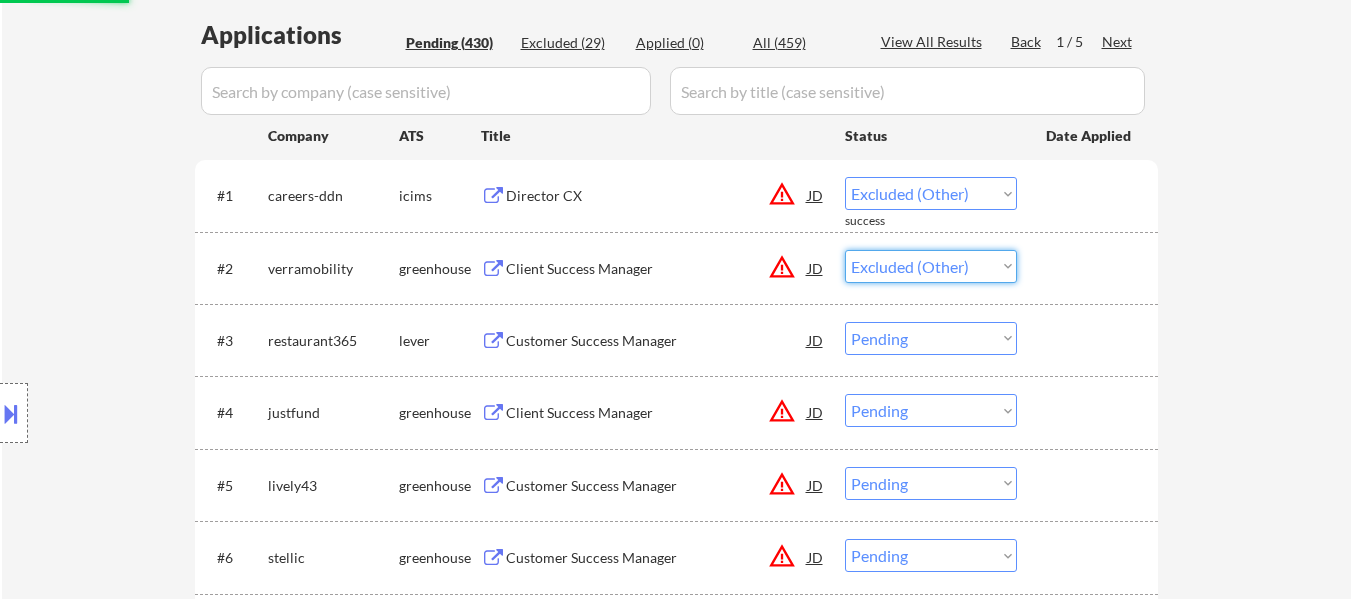 click on "Choose an option... Pending Applied Excluded (Questions) Excluded (Expired) Excluded (Location) Excluded (Bad Match) Excluded (Blocklist) Excluded (Salary) Excluded (Other)" at bounding box center (931, 266) 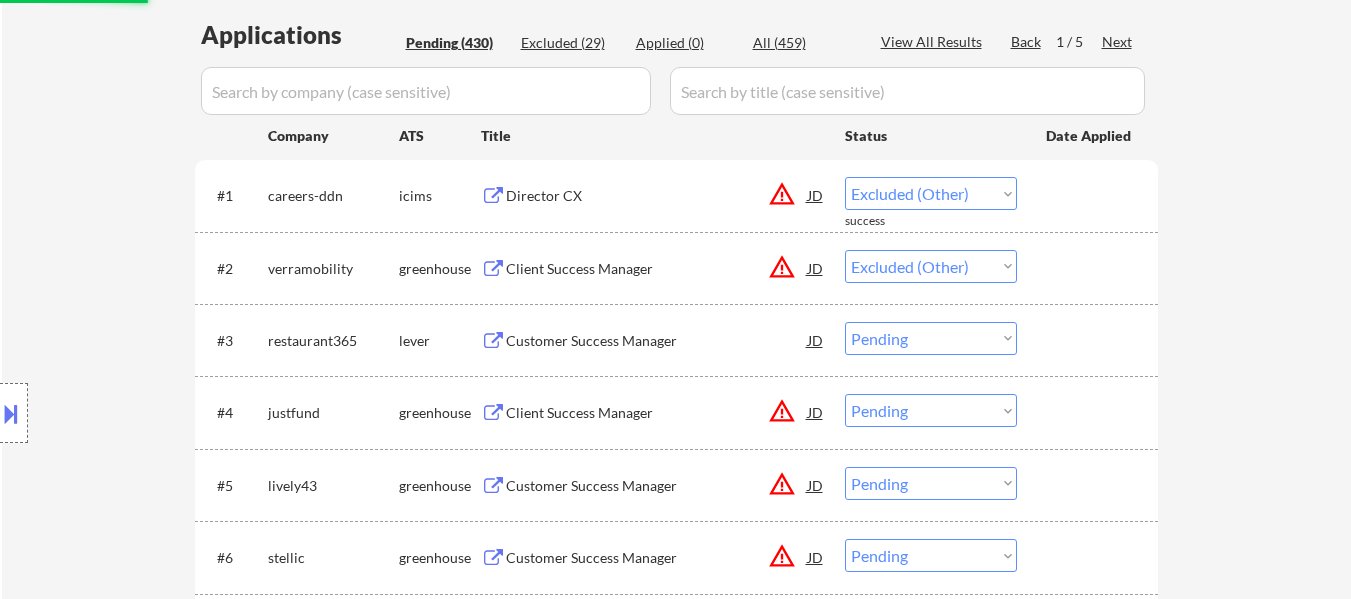 select on ""pending"" 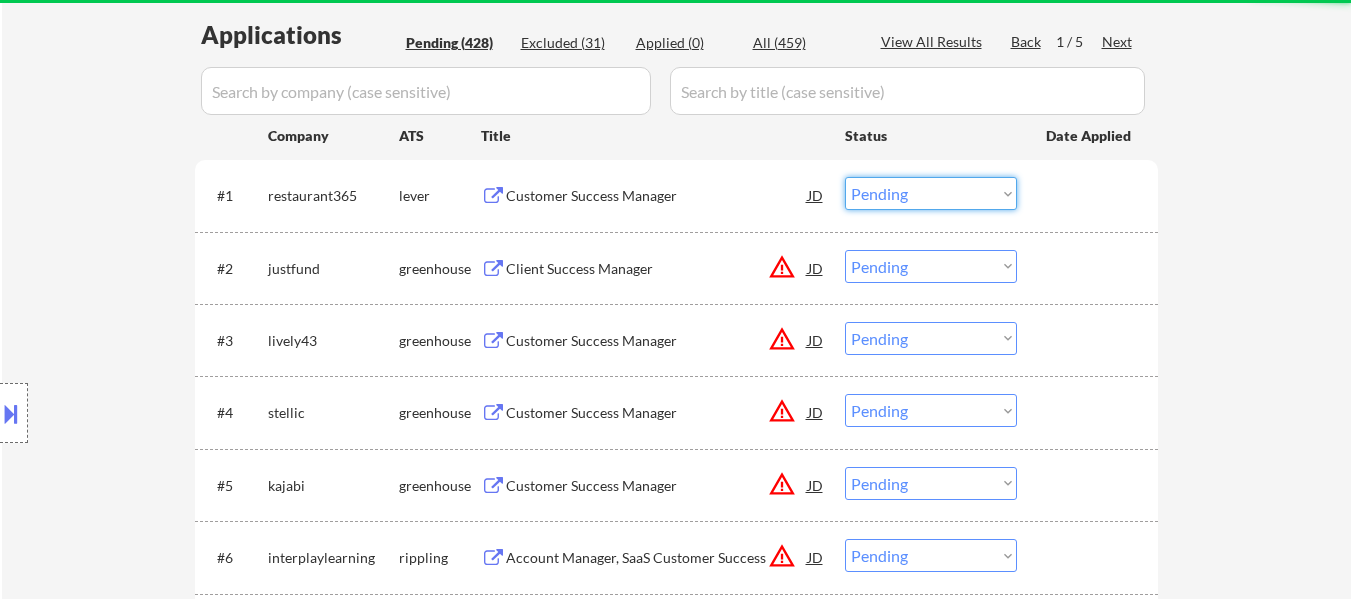 click on "Choose an option... Pending Applied Excluded (Questions) Excluded (Expired) Excluded (Location) Excluded (Bad Match) Excluded (Blocklist) Excluded (Salary) Excluded (Other)" at bounding box center [931, 193] 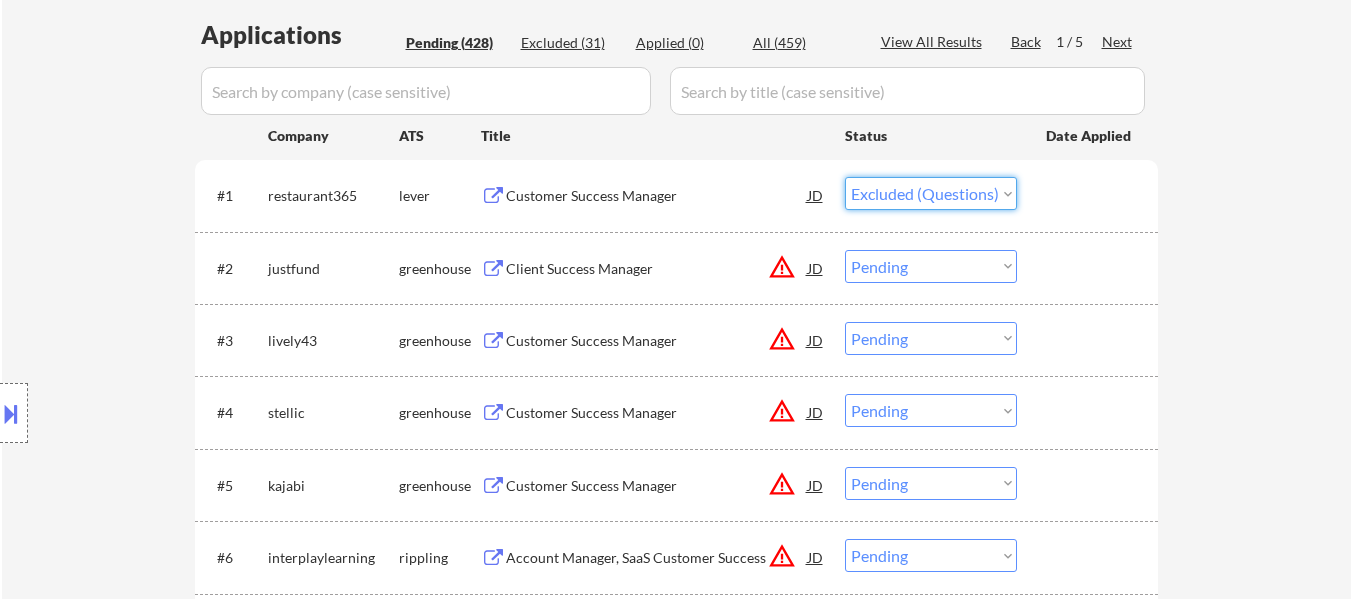 click on "Choose an option... Pending Applied Excluded (Questions) Excluded (Expired) Excluded (Location) Excluded (Bad Match) Excluded (Blocklist) Excluded (Salary) Excluded (Other)" at bounding box center [931, 193] 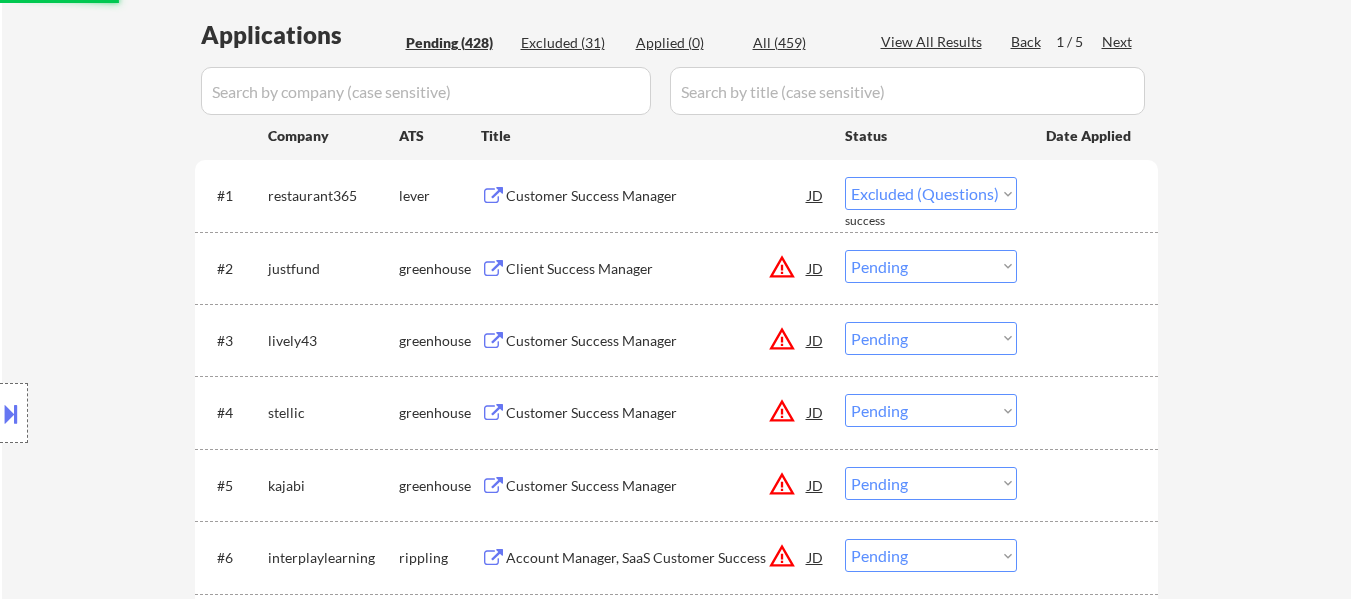 click on "Choose an option... Pending Applied Excluded (Questions) Excluded (Expired) Excluded (Location) Excluded (Bad Match) Excluded (Blocklist) Excluded (Salary) Excluded (Other)" at bounding box center [931, 266] 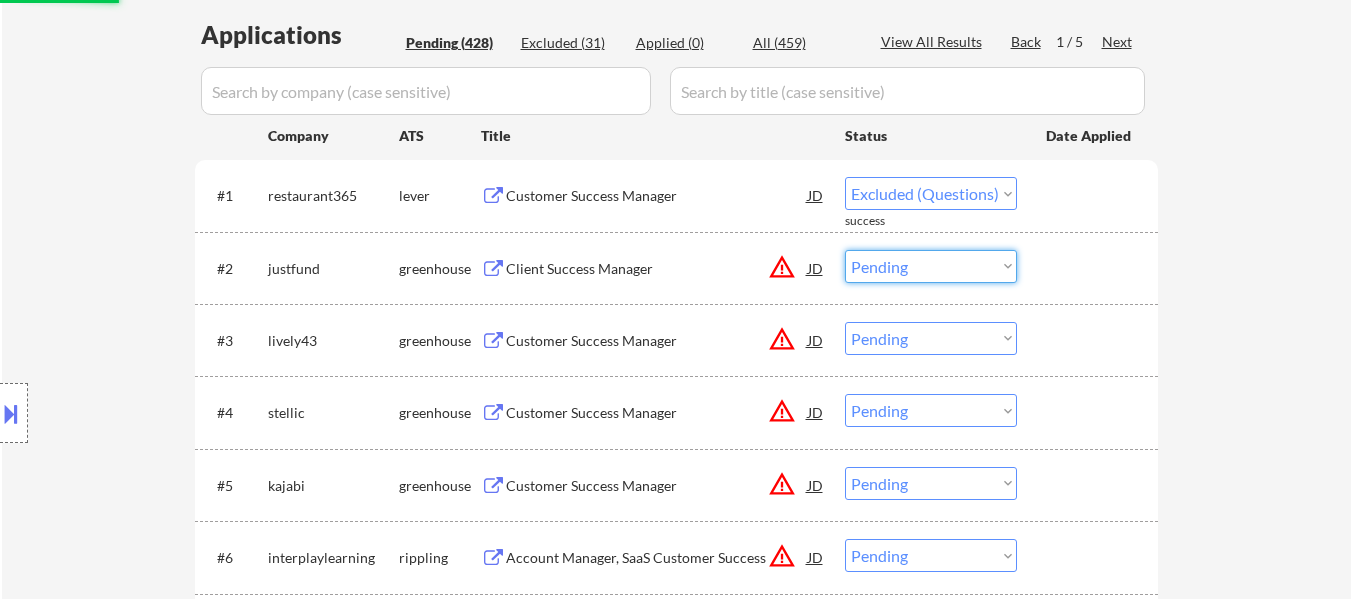 select on ""pending"" 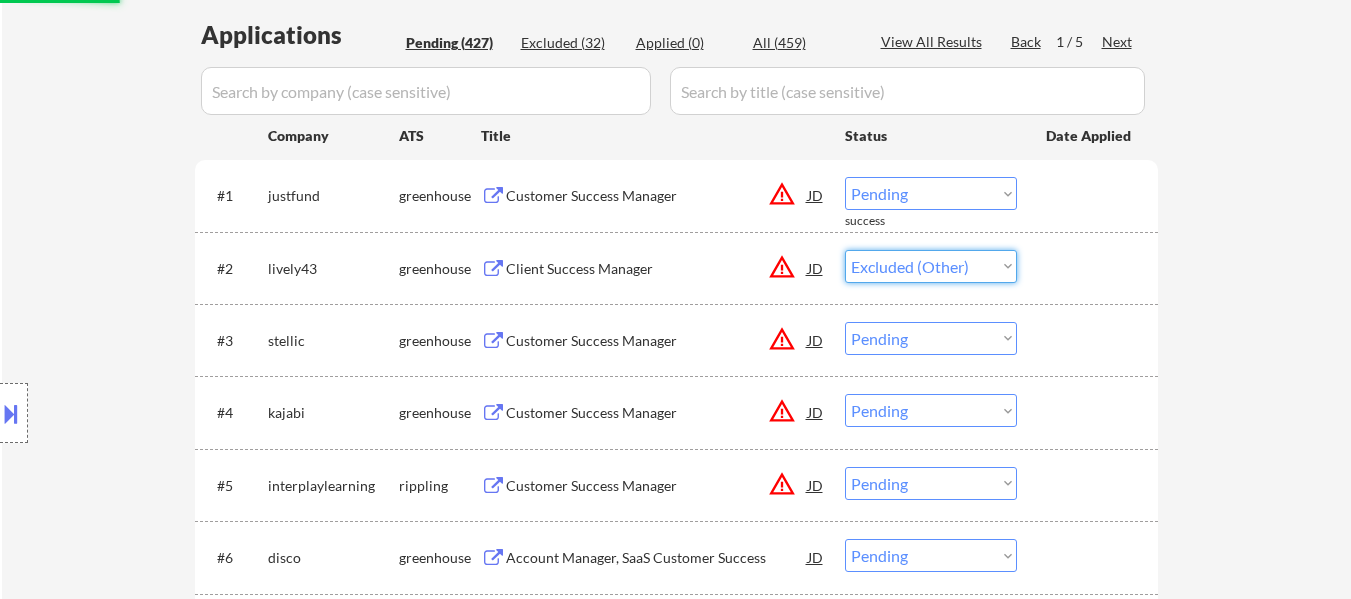 click on "Choose an option... Pending Applied Excluded (Questions) Excluded (Expired) Excluded (Location) Excluded (Bad Match) Excluded (Blocklist) Excluded (Salary) Excluded (Other)" at bounding box center [931, 266] 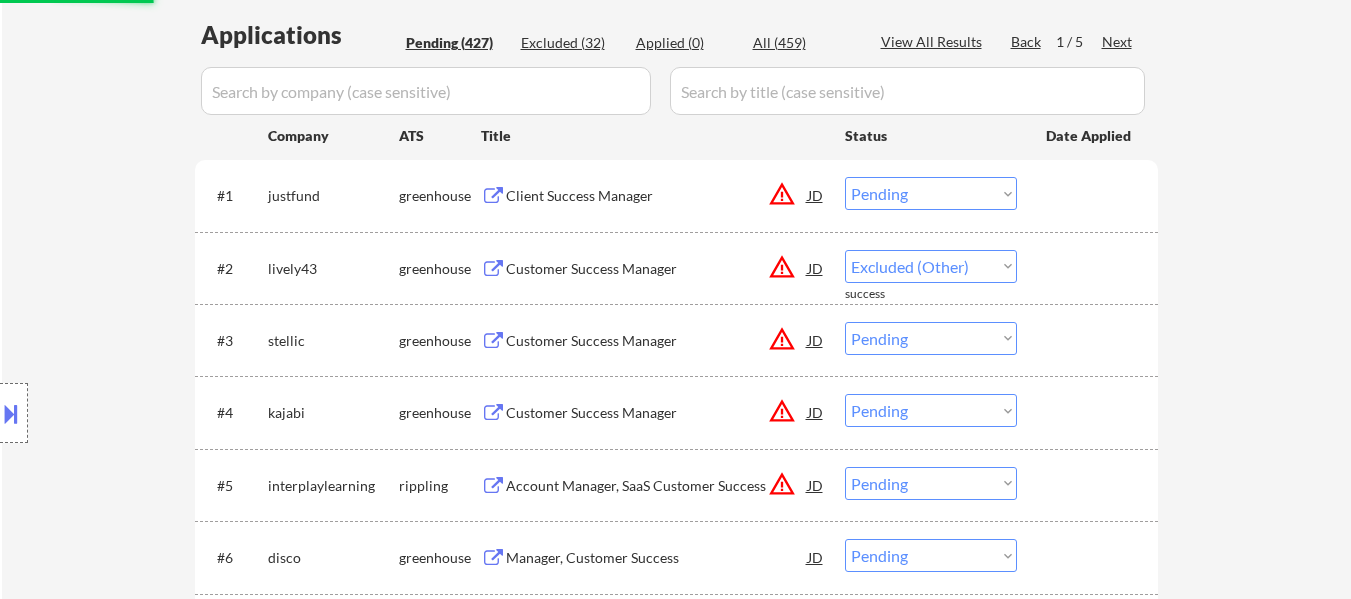 select on ""pending"" 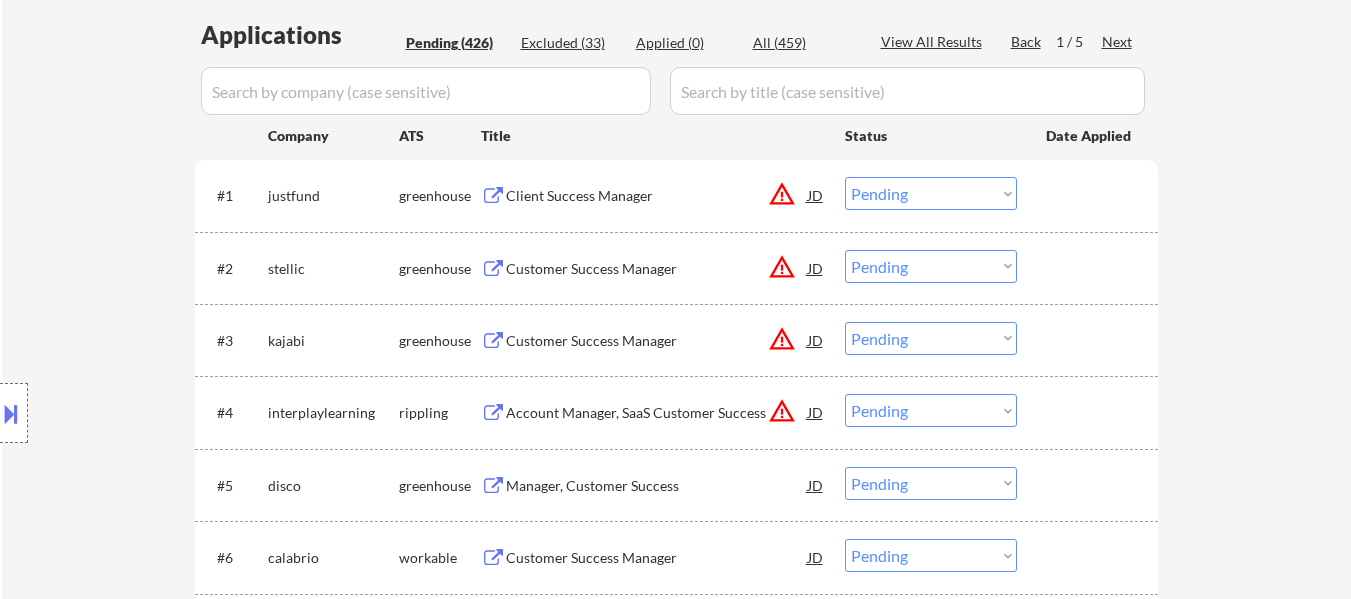 click on "Choose an option... Pending Applied Excluded (Questions) Excluded (Expired) Excluded (Location) Excluded (Bad Match) Excluded (Blocklist) Excluded (Salary) Excluded (Other)" at bounding box center (931, 193) 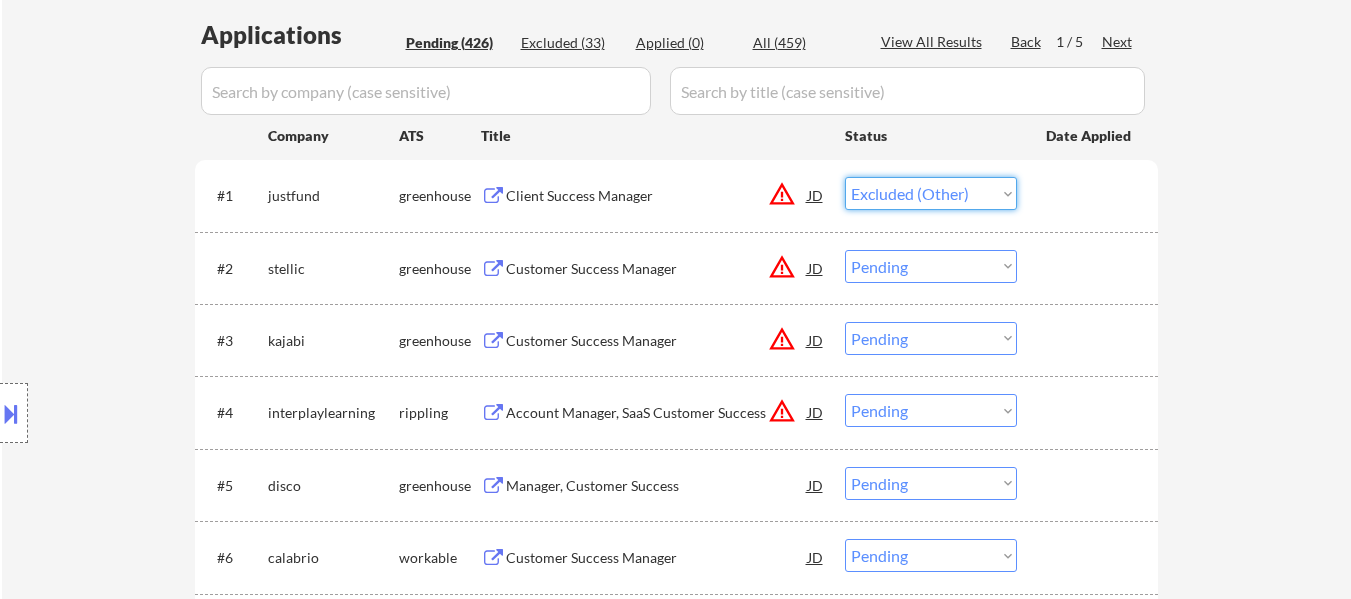 click on "Choose an option... Pending Applied Excluded (Questions) Excluded (Expired) Excluded (Location) Excluded (Bad Match) Excluded (Blocklist) Excluded (Salary) Excluded (Other)" at bounding box center (931, 193) 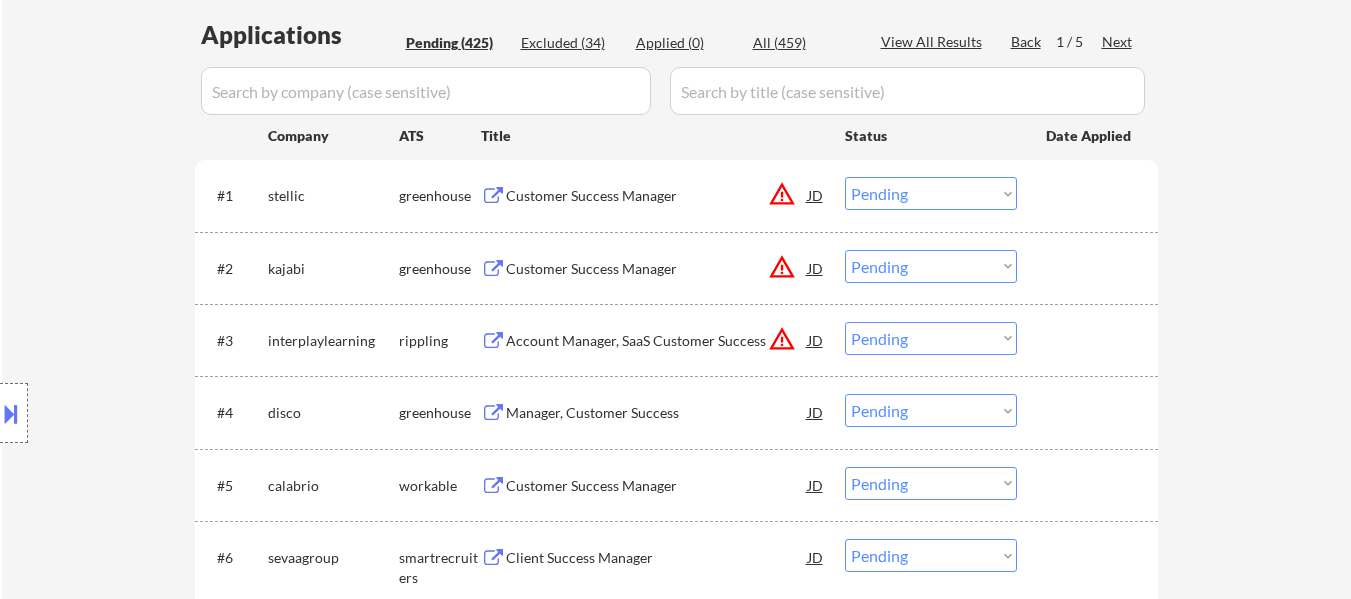 click on "Choose an option... Pending Applied Excluded (Questions) Excluded (Expired) Excluded (Location) Excluded (Bad Match) Excluded (Blocklist) Excluded (Salary) Excluded (Other)" at bounding box center (931, 193) 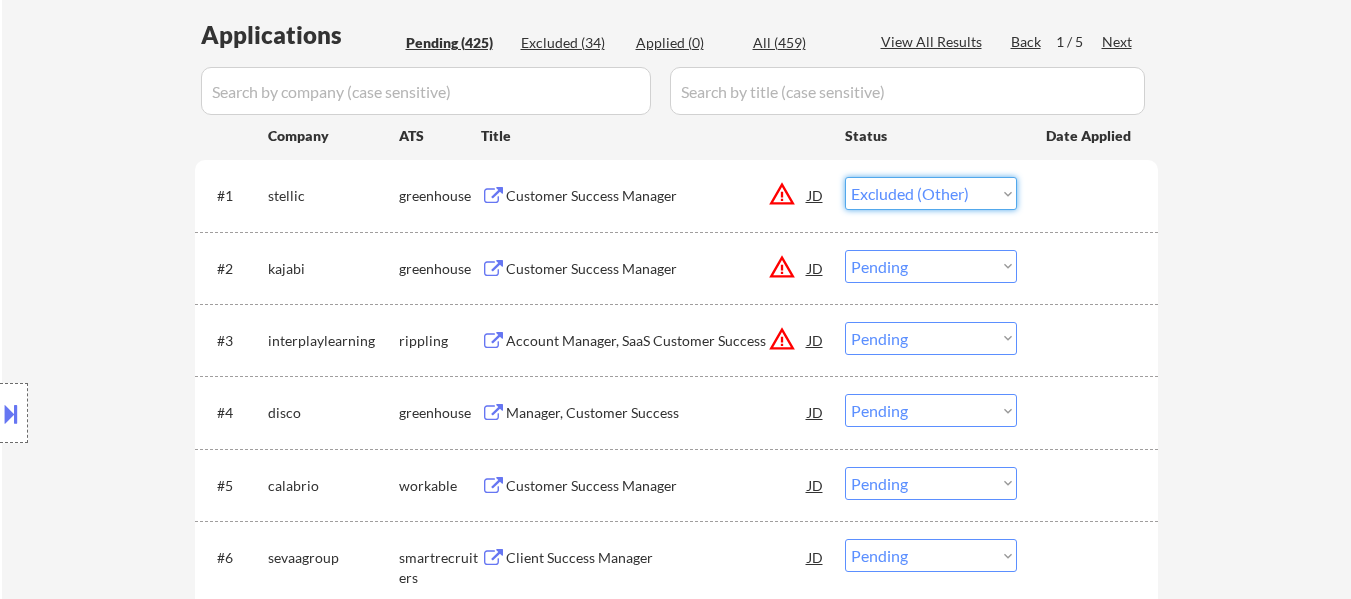 click on "Choose an option... Pending Applied Excluded (Questions) Excluded (Expired) Excluded (Location) Excluded (Bad Match) Excluded (Blocklist) Excluded (Salary) Excluded (Other)" at bounding box center (931, 193) 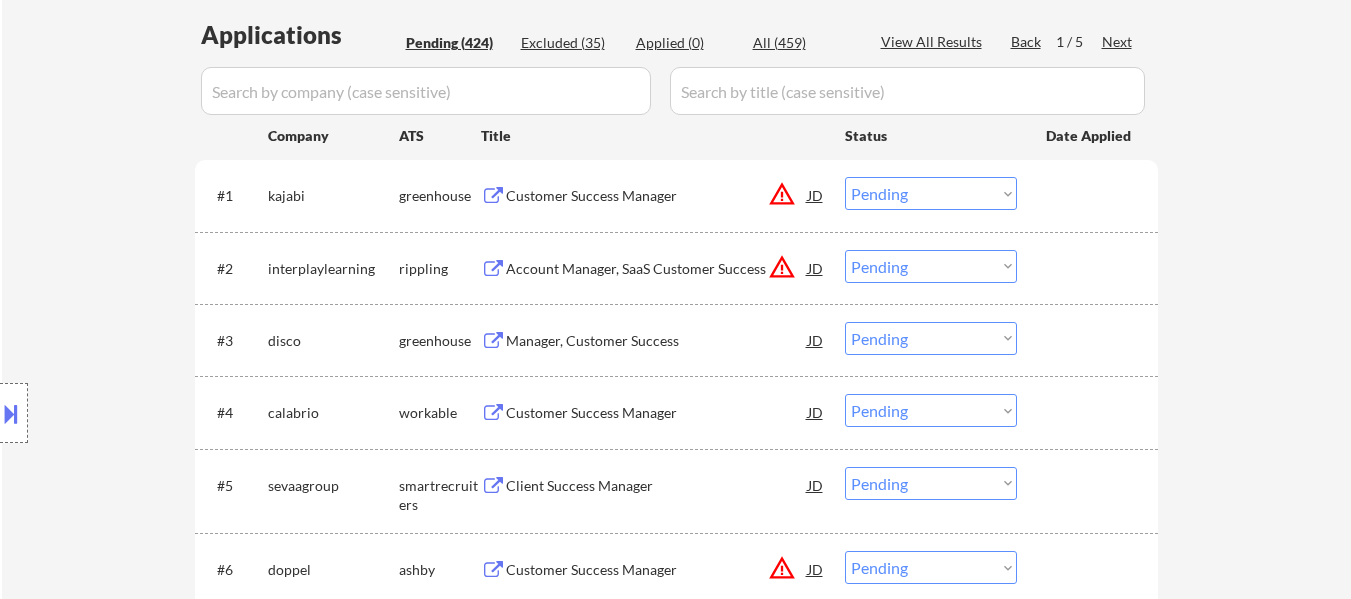 drag, startPoint x: 958, startPoint y: 187, endPoint x: 960, endPoint y: 197, distance: 10.198039 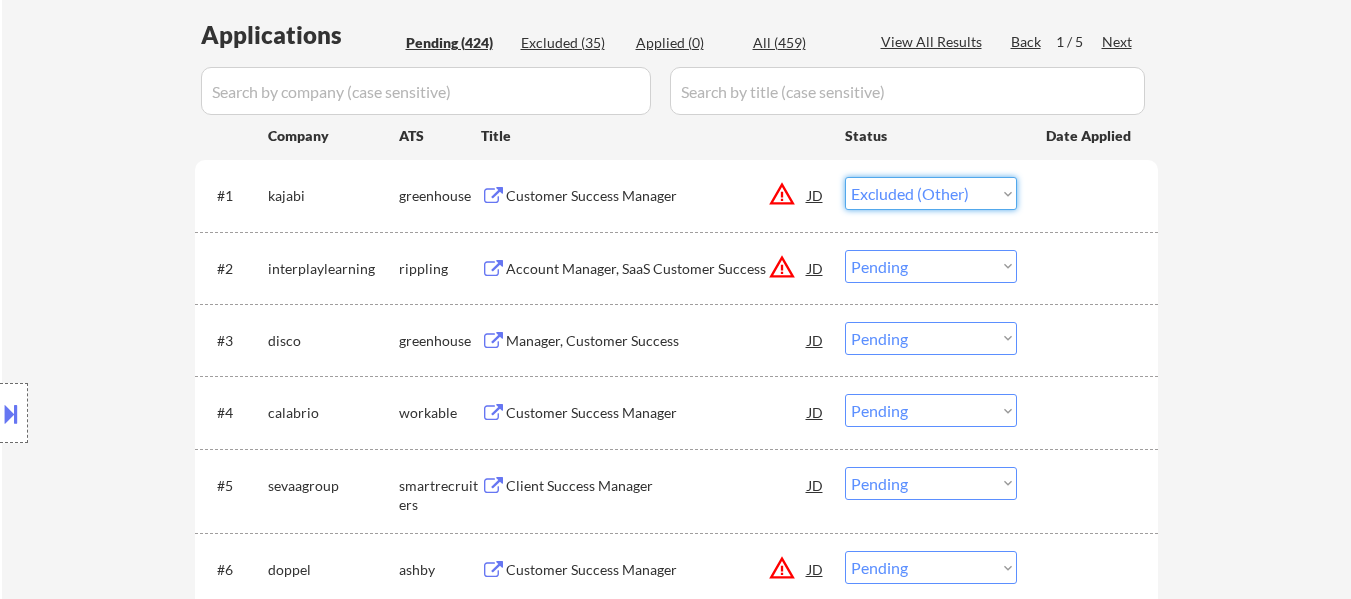click on "Choose an option... Pending Applied Excluded (Questions) Excluded (Expired) Excluded (Location) Excluded (Bad Match) Excluded (Blocklist) Excluded (Salary) Excluded (Other)" at bounding box center [931, 193] 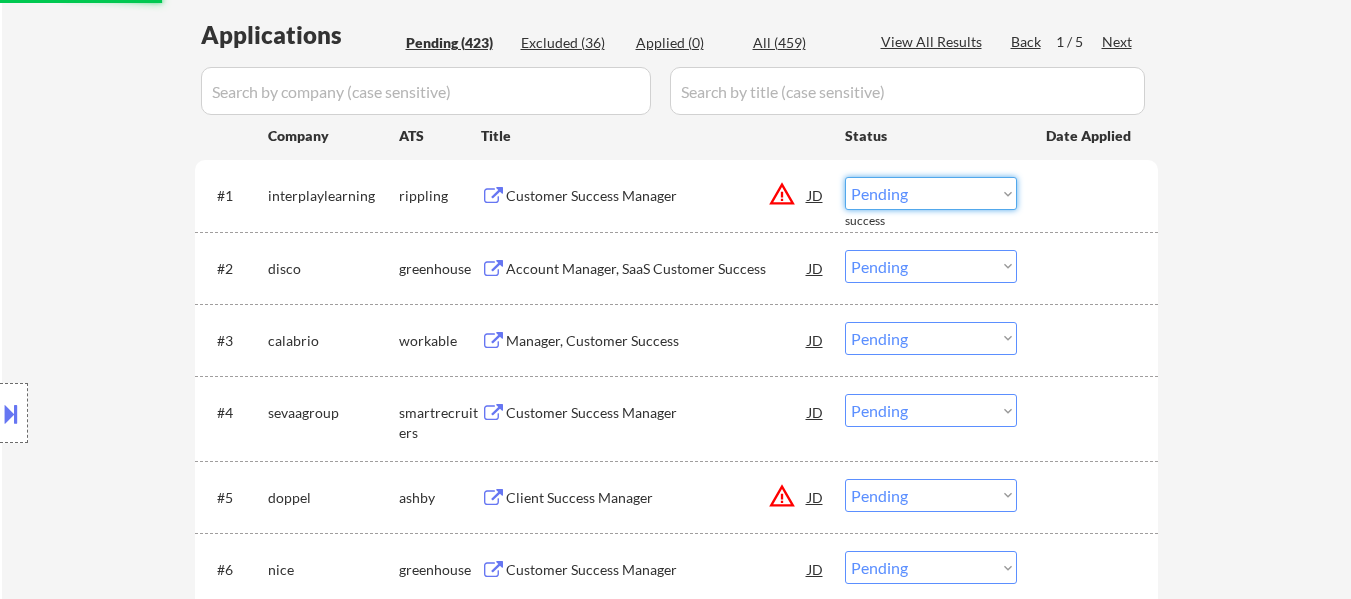 click on "Choose an option... Pending Applied Excluded (Questions) Excluded (Expired) Excluded (Location) Excluded (Bad Match) Excluded (Blocklist) Excluded (Salary) Excluded (Other)" at bounding box center (931, 193) 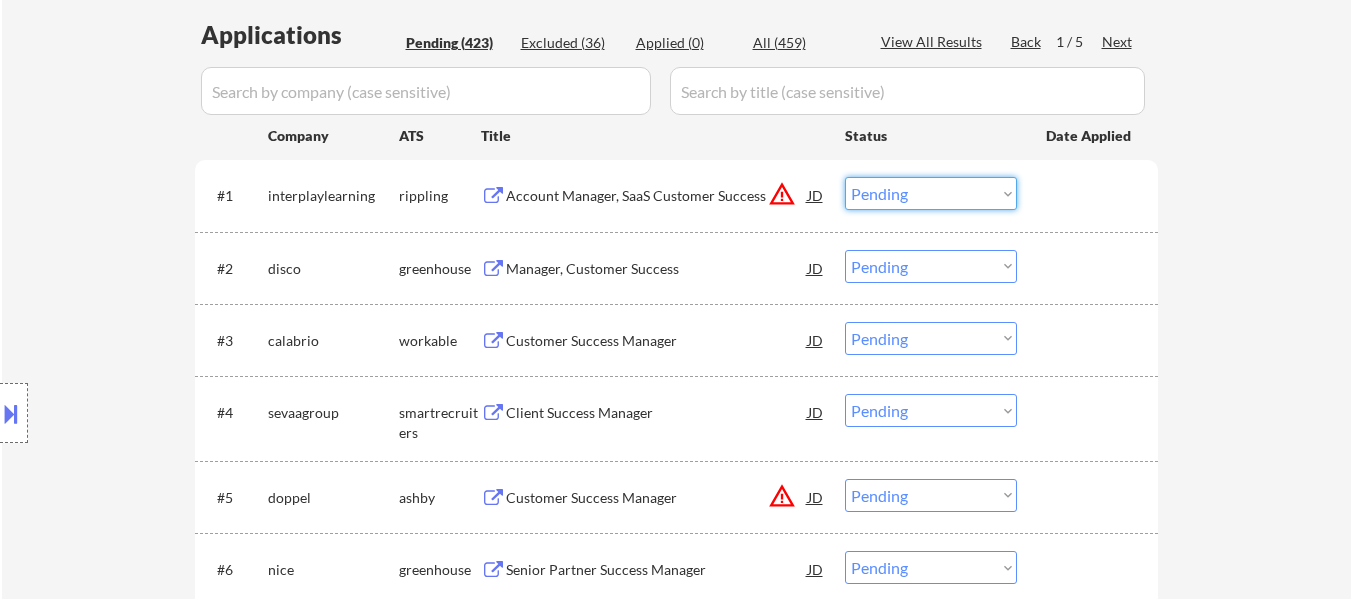 select on ""excluded__other_"" 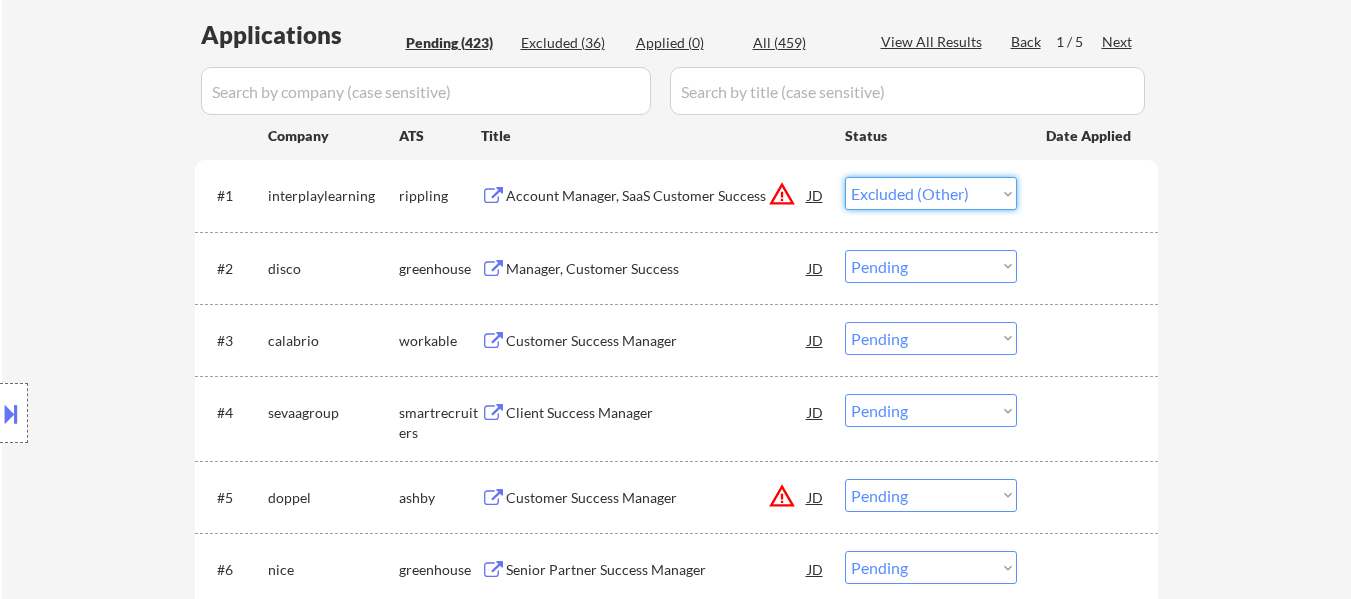 click on "Choose an option... Pending Applied Excluded (Questions) Excluded (Expired) Excluded (Location) Excluded (Bad Match) Excluded (Blocklist) Excluded (Salary) Excluded (Other)" at bounding box center (931, 193) 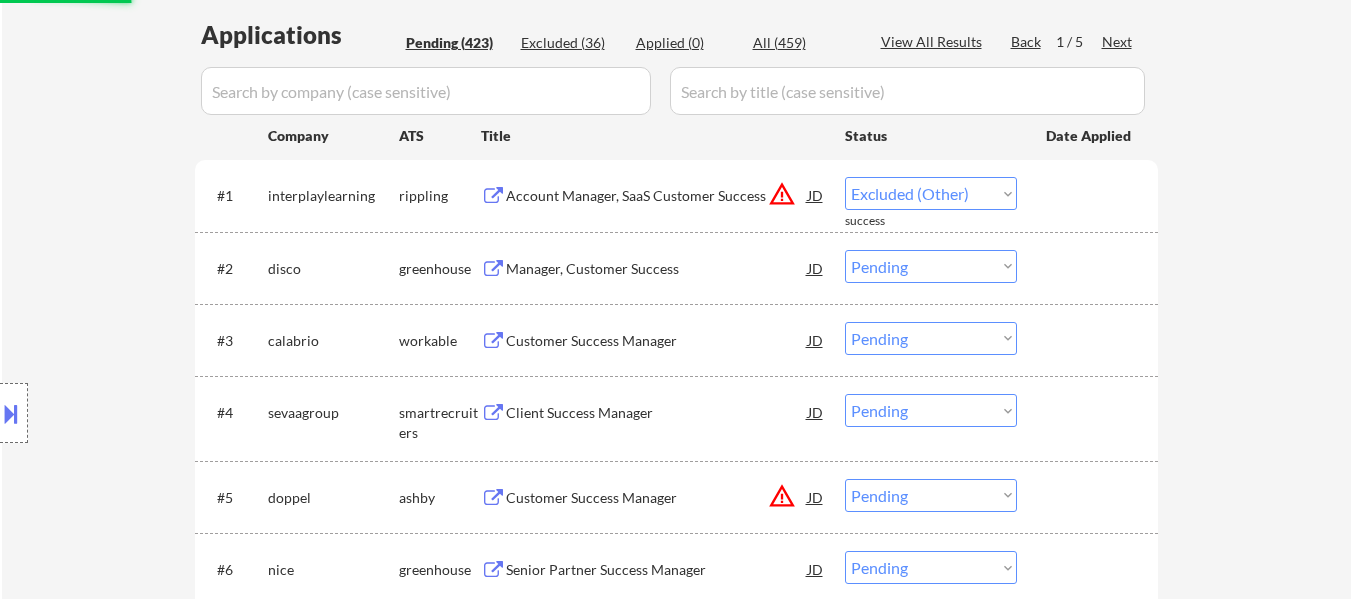 click on "Choose an option... Pending Applied Excluded (Questions) Excluded (Expired) Excluded (Location) Excluded (Bad Match) Excluded (Blocklist) Excluded (Salary) Excluded (Other)" at bounding box center [931, 266] 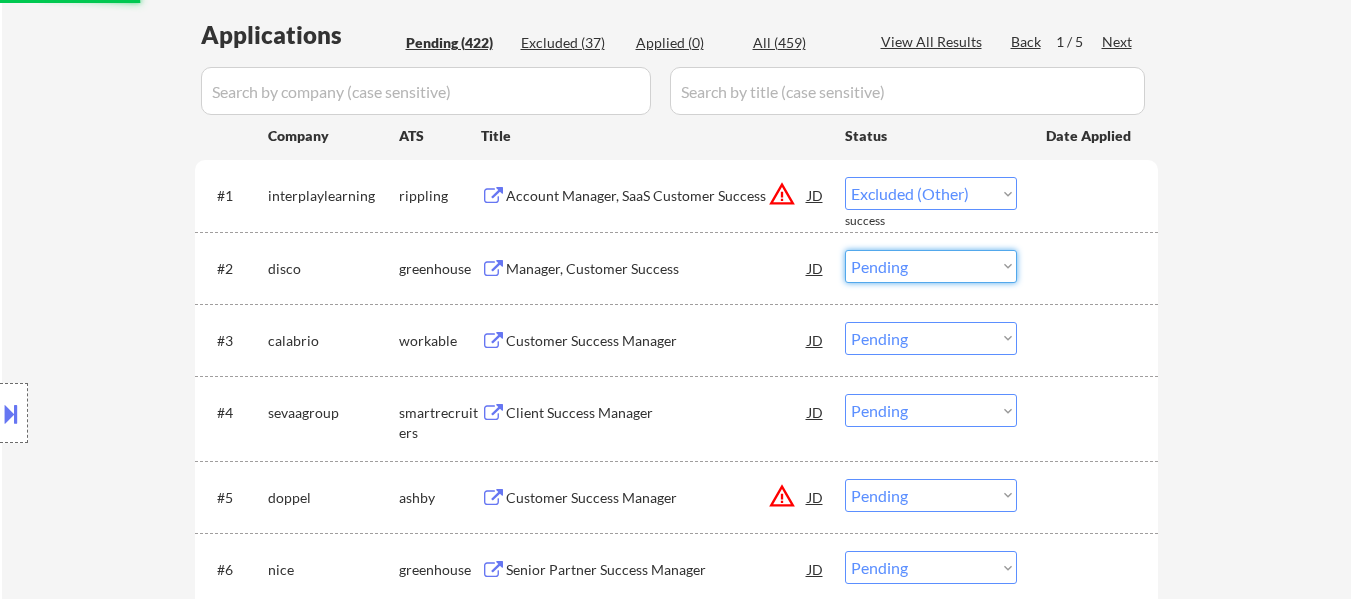 select on ""excluded__other_"" 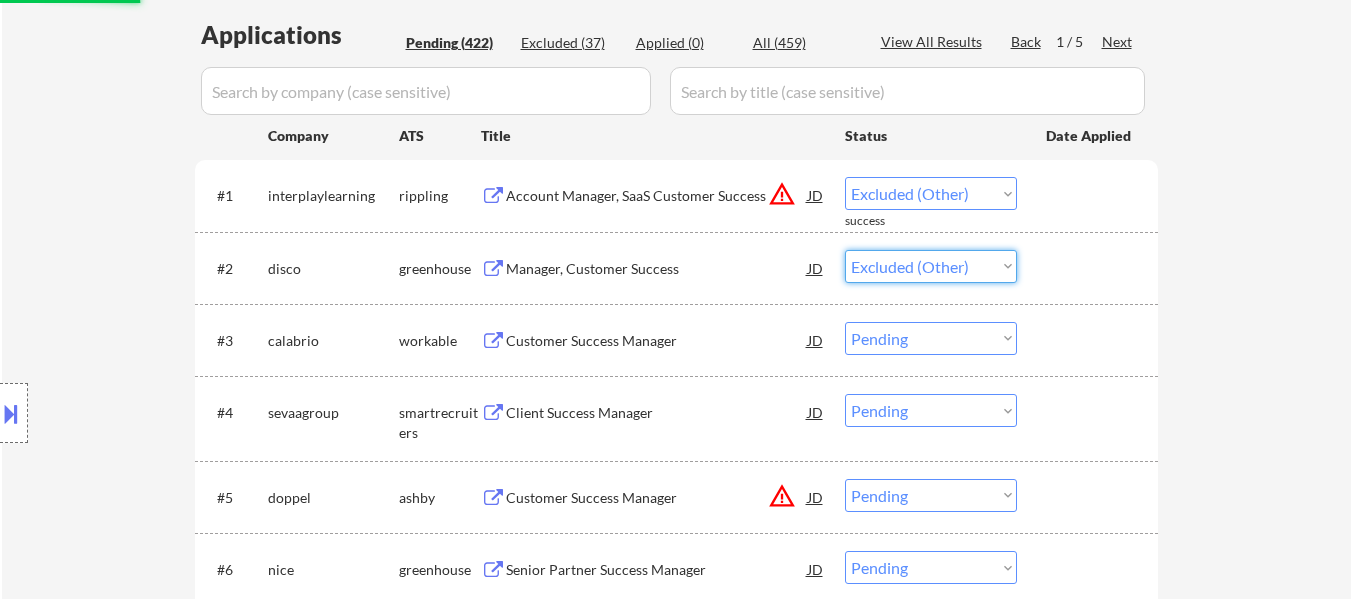 click on "Choose an option... Pending Applied Excluded (Questions) Excluded (Expired) Excluded (Location) Excluded (Bad Match) Excluded (Blocklist) Excluded (Salary) Excluded (Other)" at bounding box center [931, 266] 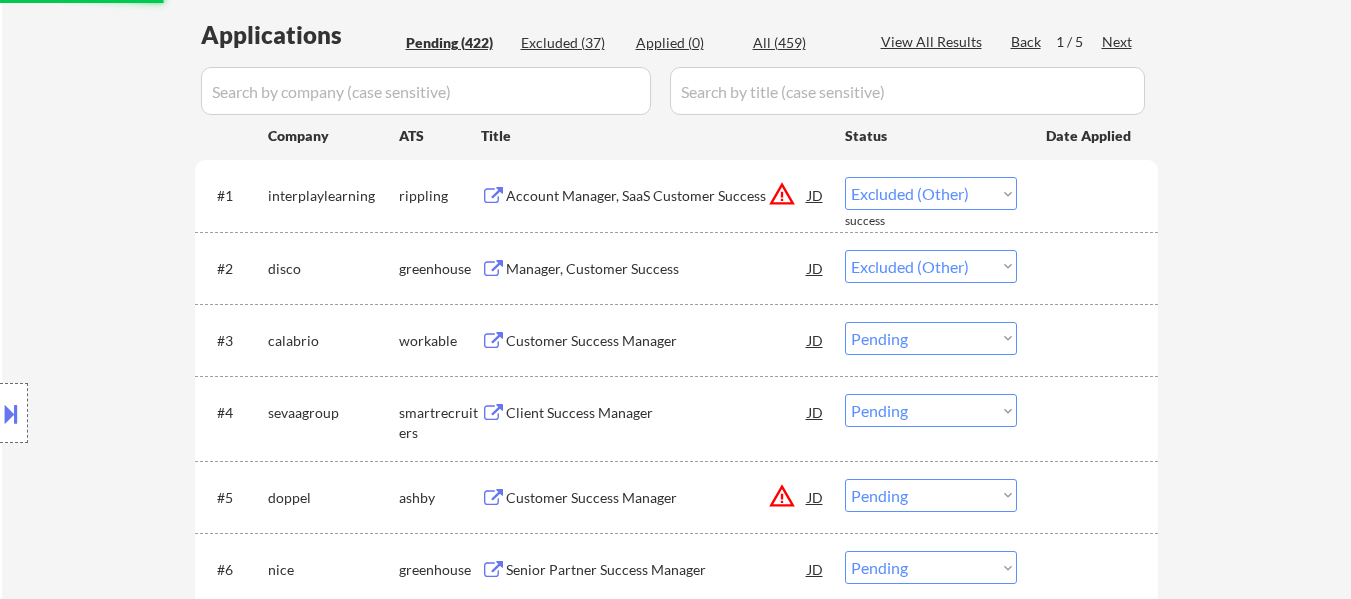select on ""pending"" 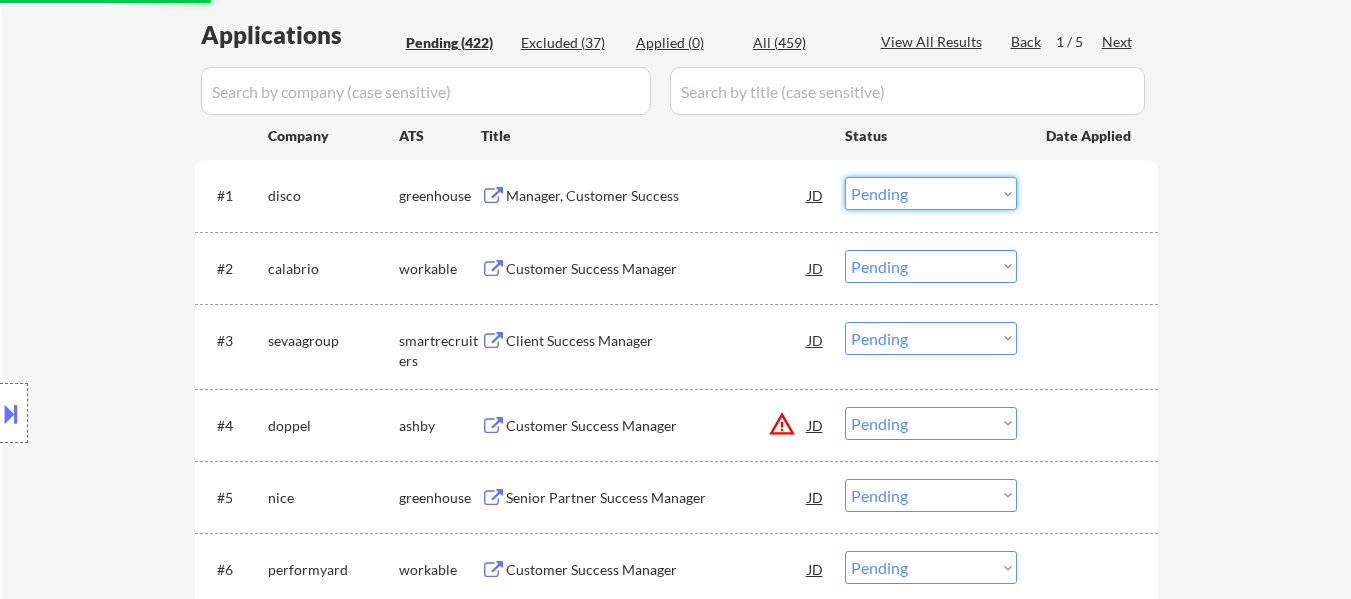 click on "Choose an option... Pending Applied Excluded (Questions) Excluded (Expired) Excluded (Location) Excluded (Bad Match) Excluded (Blocklist) Excluded (Salary) Excluded (Other)" at bounding box center [931, 193] 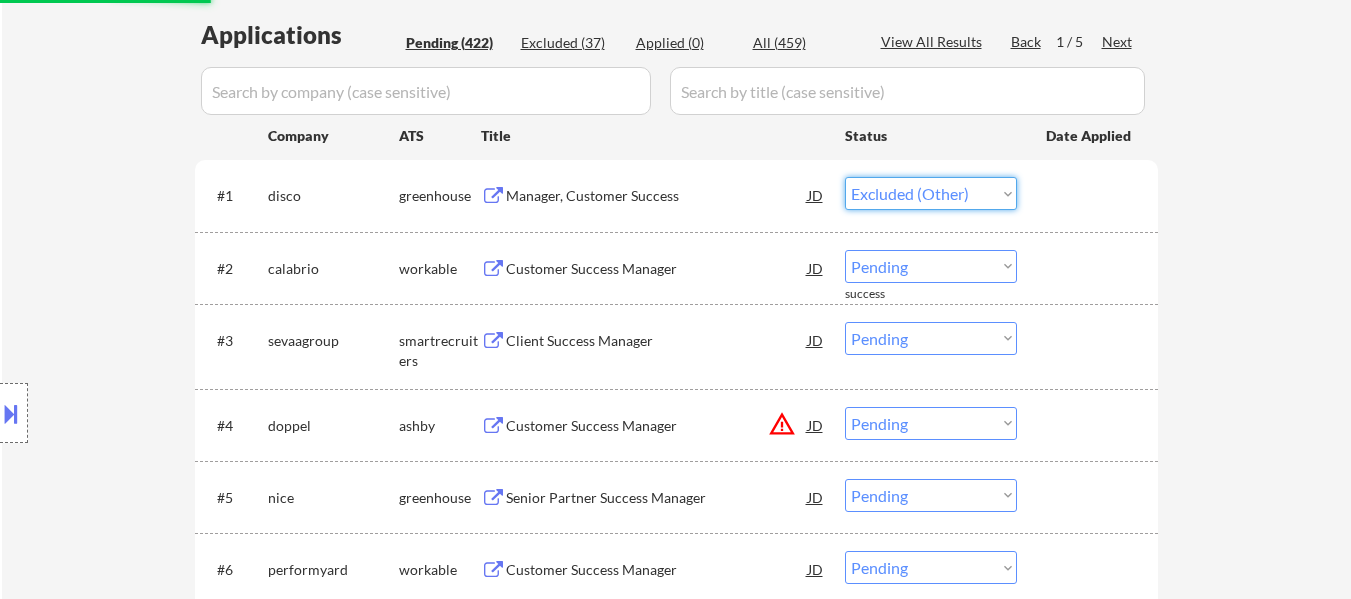 click on "Choose an option... Pending Applied Excluded (Questions) Excluded (Expired) Excluded (Location) Excluded (Bad Match) Excluded (Blocklist) Excluded (Salary) Excluded (Other)" at bounding box center (931, 193) 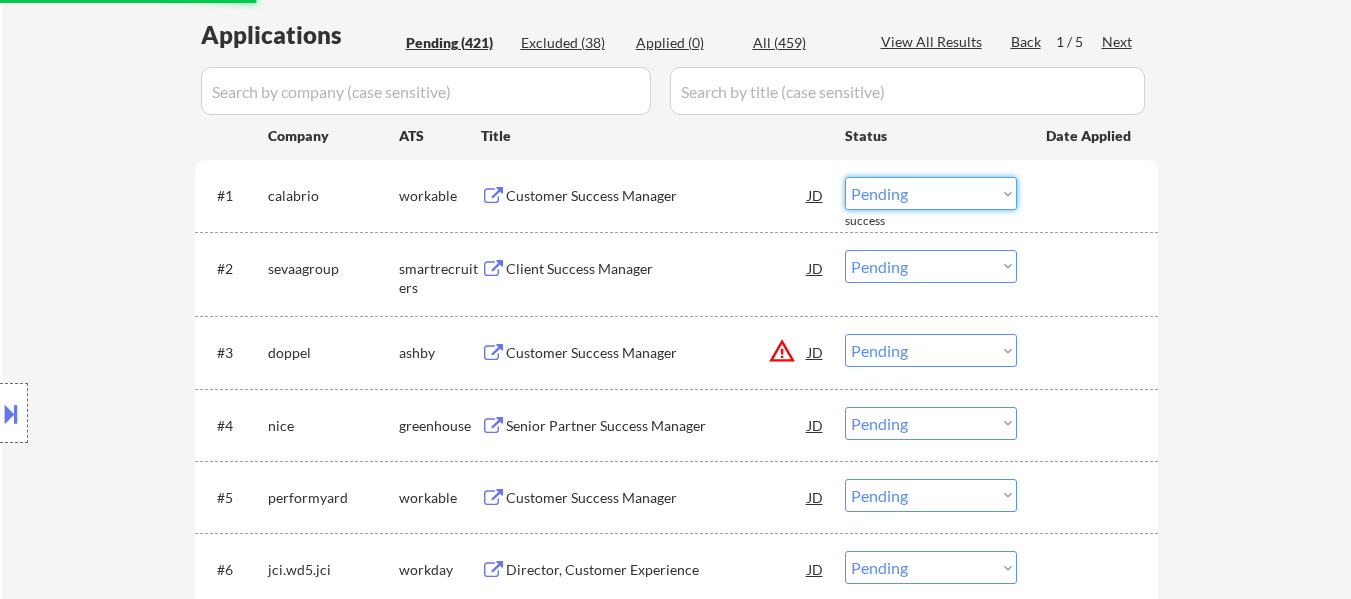 click on "Choose an option... Pending Applied Excluded (Questions) Excluded (Expired) Excluded (Location) Excluded (Bad Match) Excluded (Blocklist) Excluded (Salary) Excluded (Other)" at bounding box center [931, 193] 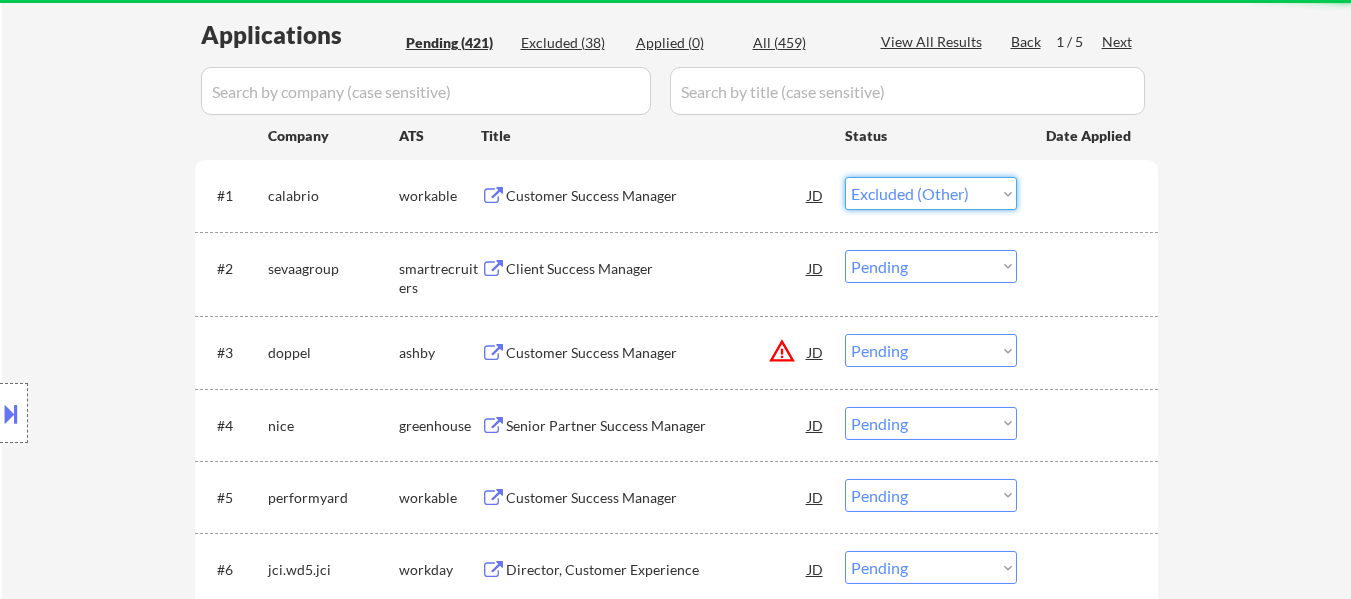 click on "Choose an option... Pending Applied Excluded (Questions) Excluded (Expired) Excluded (Location) Excluded (Bad Match) Excluded (Blocklist) Excluded (Salary) Excluded (Other)" at bounding box center [931, 193] 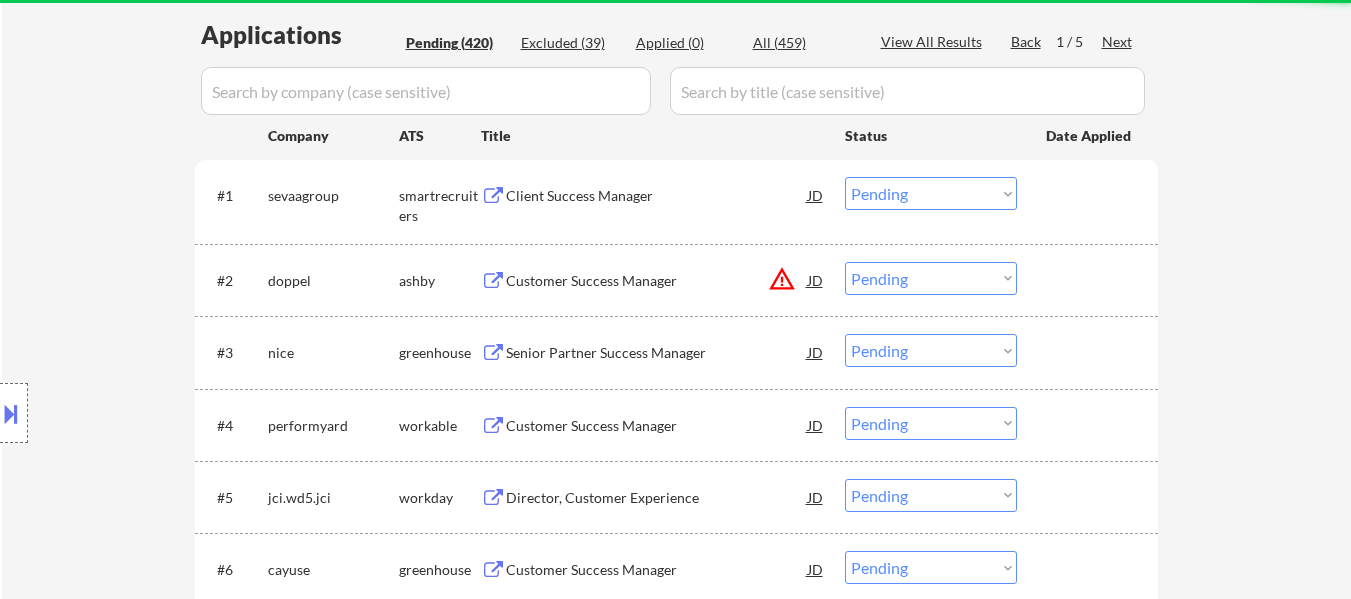 click on "Choose an option... Pending Applied Excluded (Questions) Excluded (Expired) Excluded (Location) Excluded (Bad Match) Excluded (Blocklist) Excluded (Salary) Excluded (Other)" at bounding box center [931, 193] 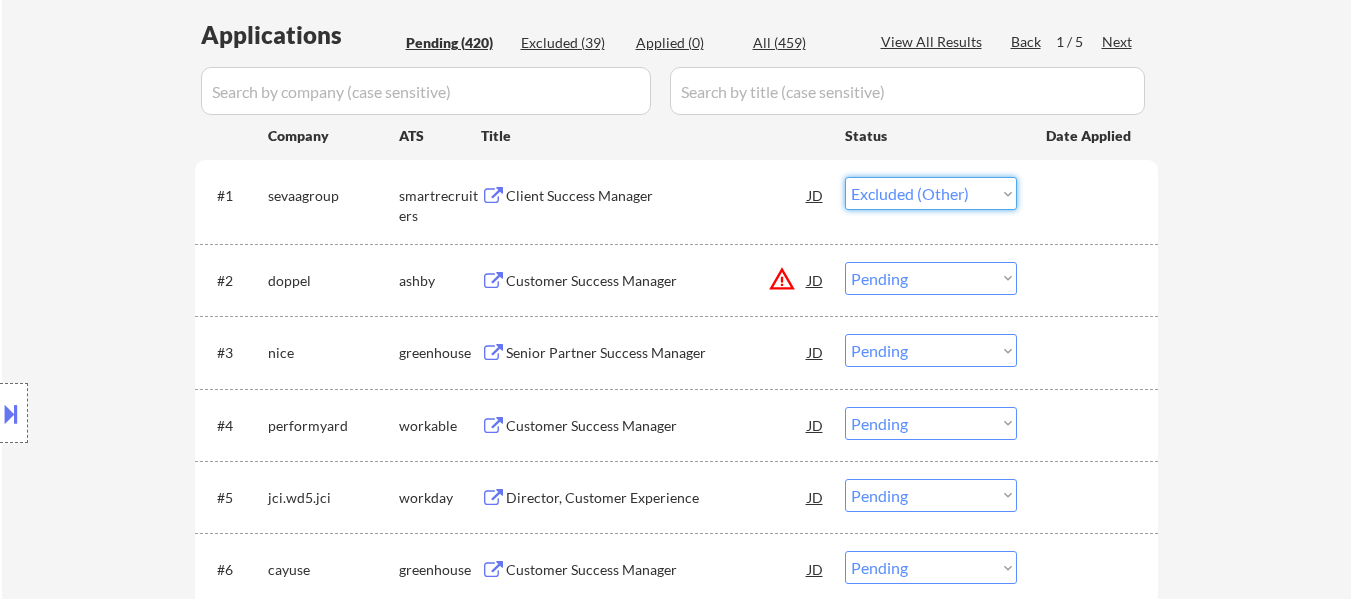 click on "Choose an option... Pending Applied Excluded (Questions) Excluded (Expired) Excluded (Location) Excluded (Bad Match) Excluded (Blocklist) Excluded (Salary) Excluded (Other)" at bounding box center (931, 193) 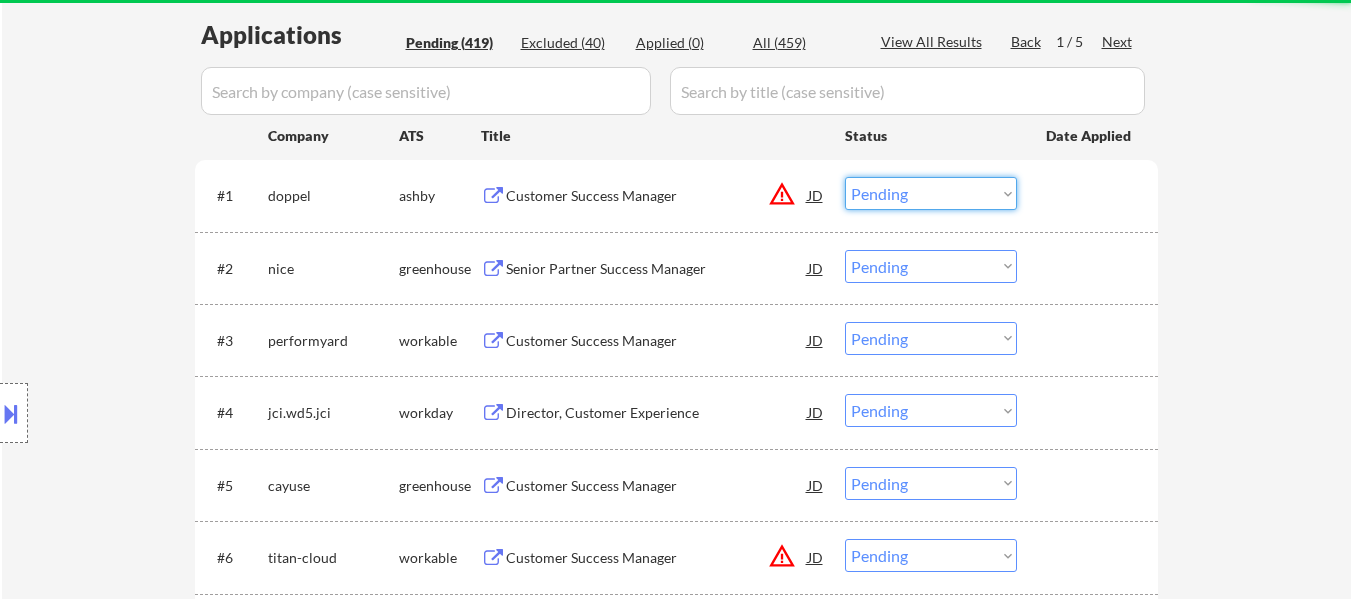 click on "Choose an option... Pending Applied Excluded (Questions) Excluded (Expired) Excluded (Location) Excluded (Bad Match) Excluded (Blocklist) Excluded (Salary) Excluded (Other)" at bounding box center (931, 193) 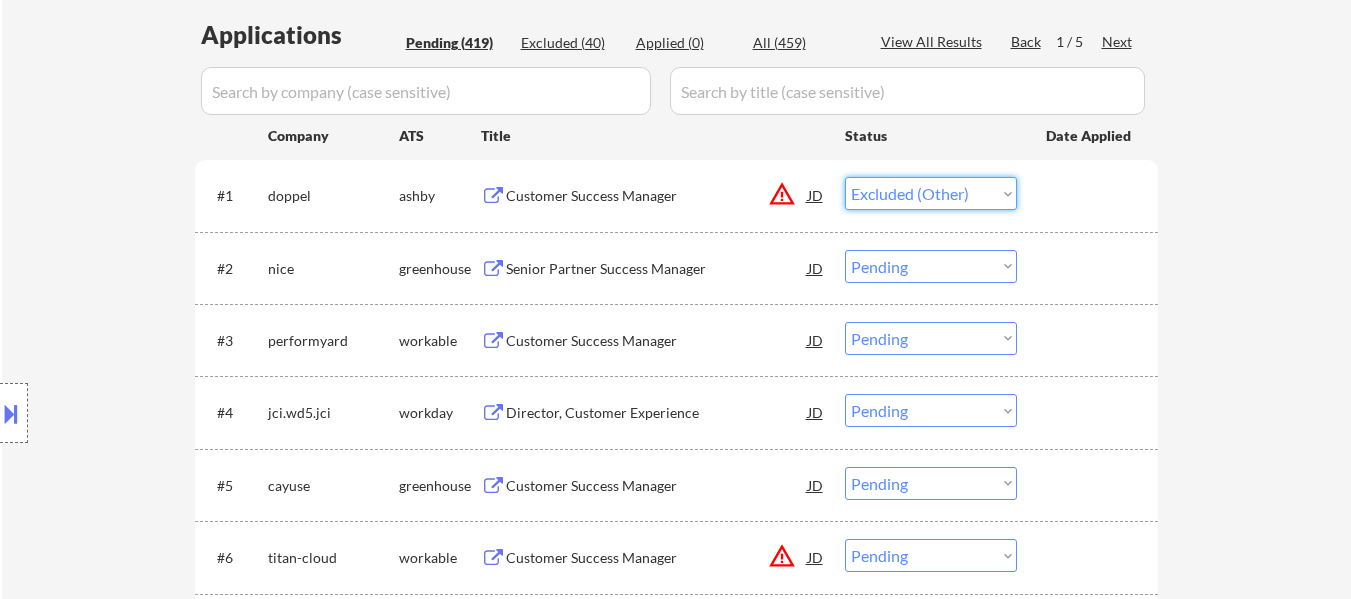 click on "Choose an option... Pending Applied Excluded (Questions) Excluded (Expired) Excluded (Location) Excluded (Bad Match) Excluded (Blocklist) Excluded (Salary) Excluded (Other)" at bounding box center (931, 193) 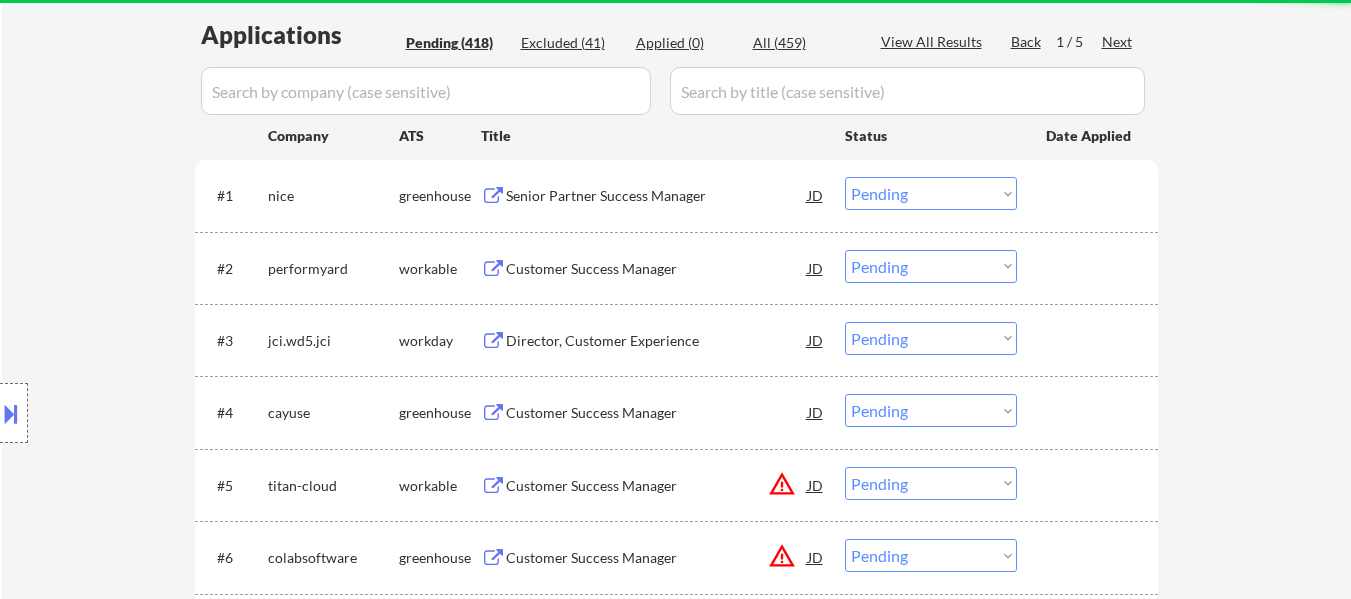 drag, startPoint x: 941, startPoint y: 181, endPoint x: 941, endPoint y: 208, distance: 27 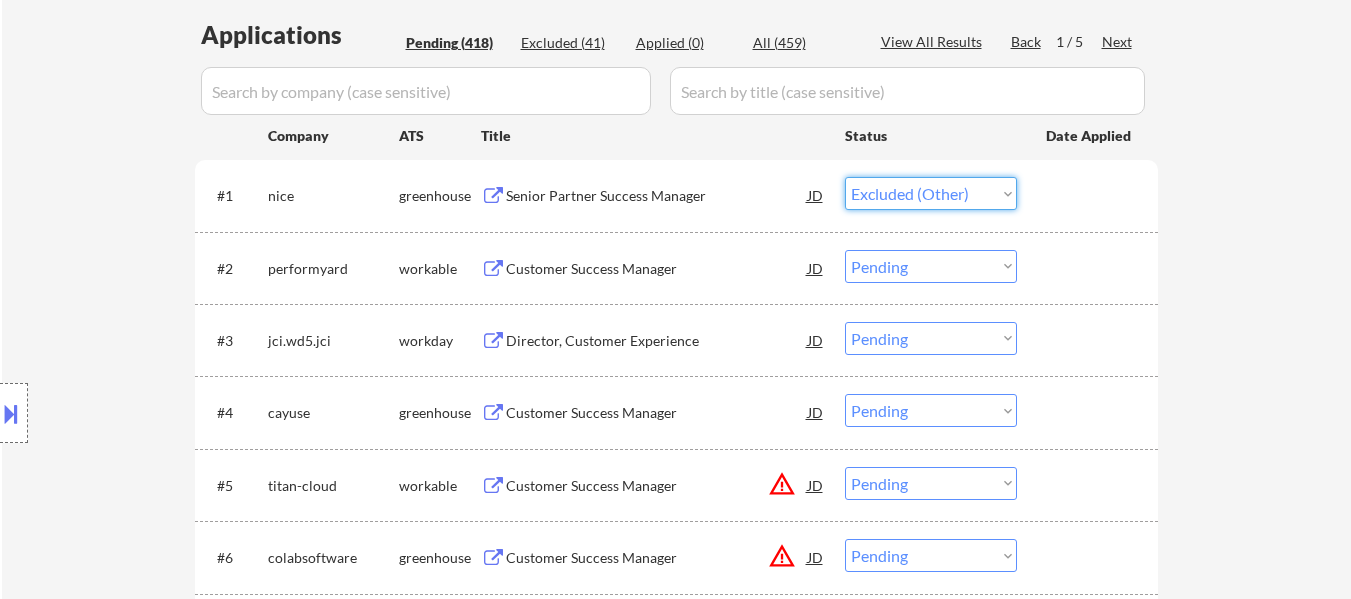 click on "Choose an option... Pending Applied Excluded (Questions) Excluded (Expired) Excluded (Location) Excluded (Bad Match) Excluded (Blocklist) Excluded (Salary) Excluded (Other)" at bounding box center (931, 193) 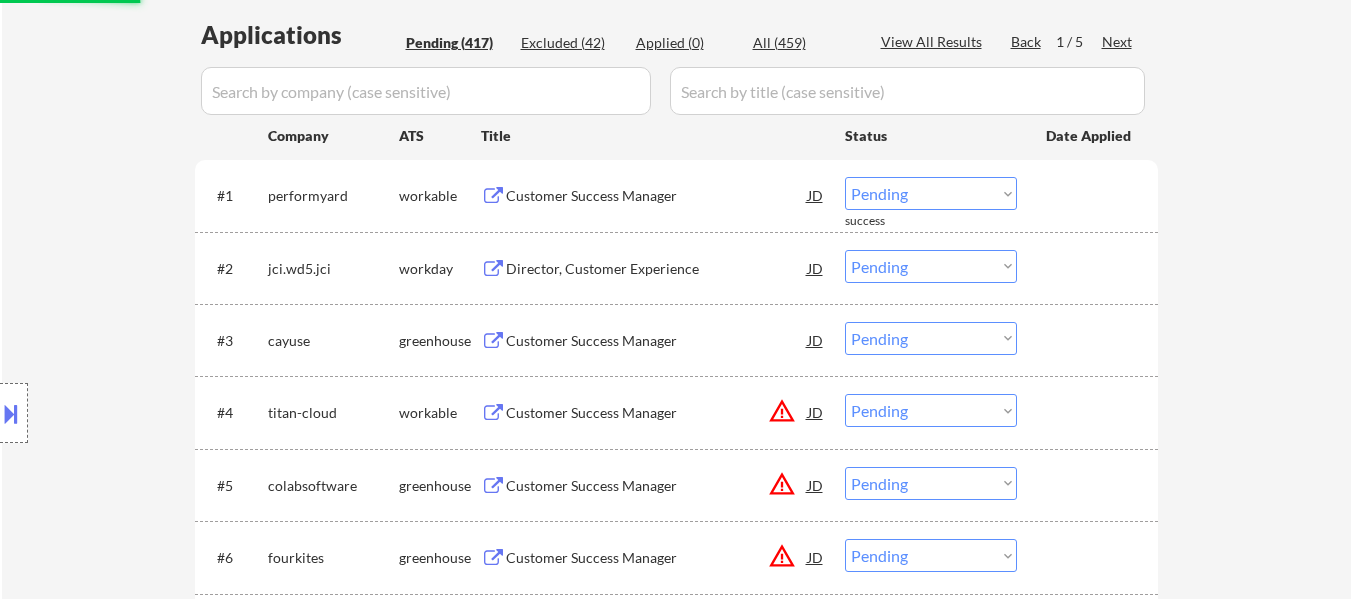 click on "Choose an option... Pending Applied Excluded (Questions) Excluded (Expired) Excluded (Location) Excluded (Bad Match) Excluded (Blocklist) Excluded (Salary) Excluded (Other)" at bounding box center (931, 193) 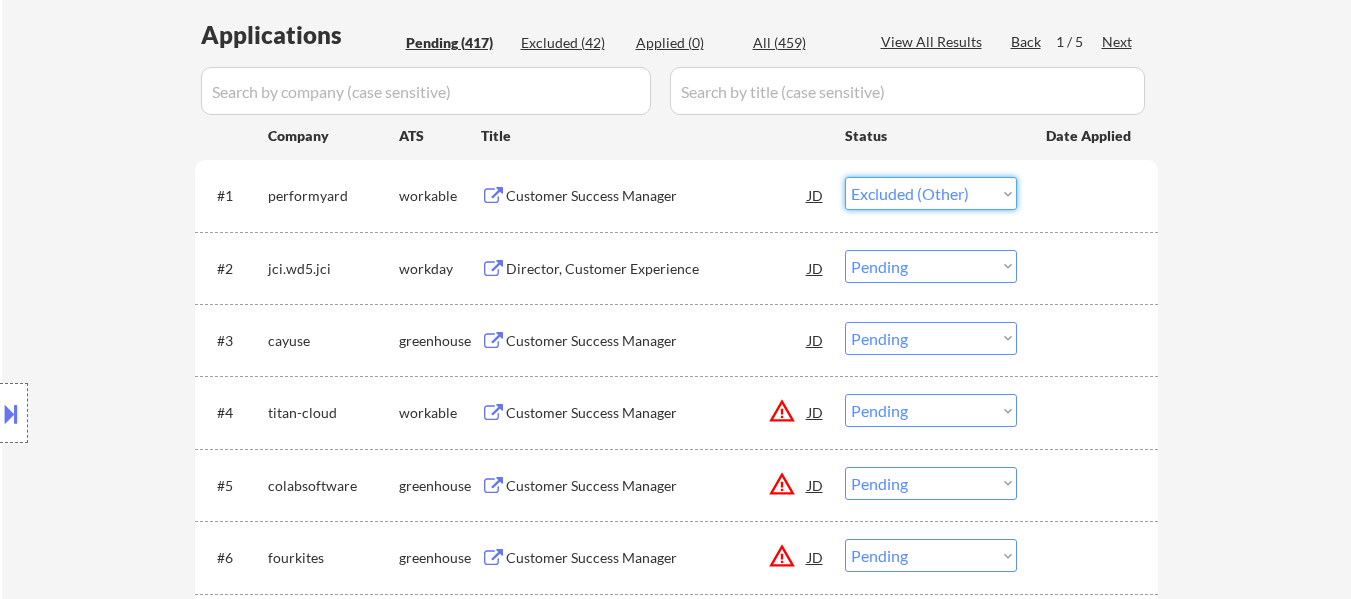 click on "Choose an option... Pending Applied Excluded (Questions) Excluded (Expired) Excluded (Location) Excluded (Bad Match) Excluded (Blocklist) Excluded (Salary) Excluded (Other)" at bounding box center [931, 193] 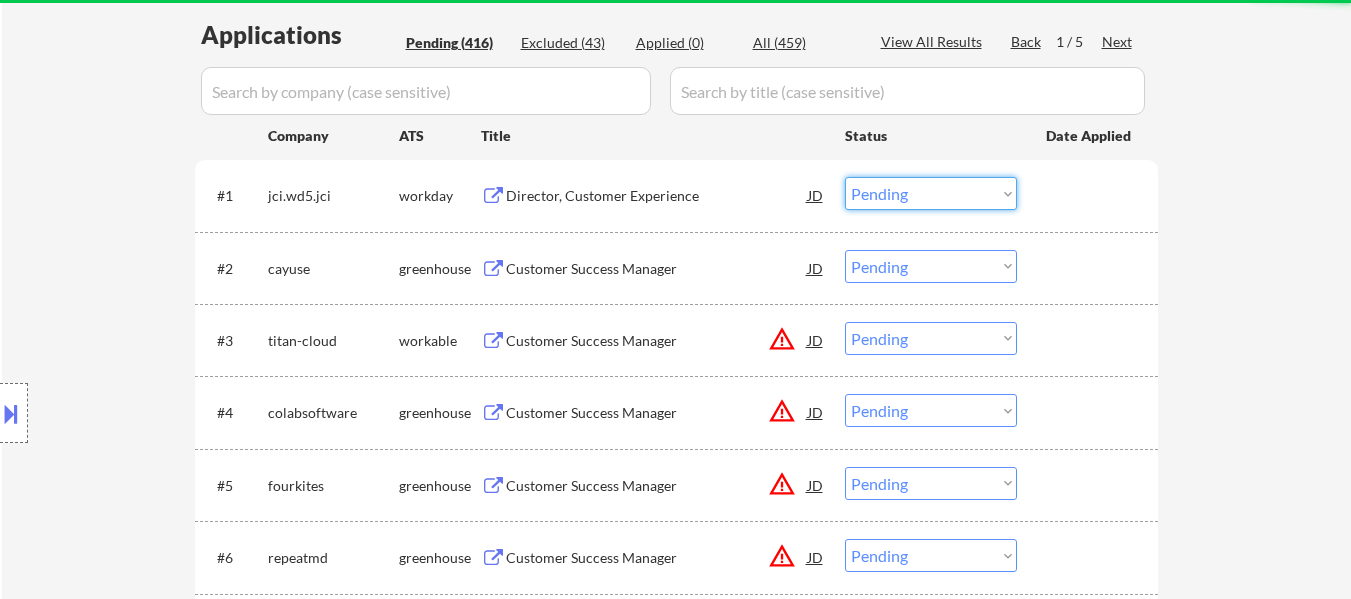 click on "Choose an option... Pending Applied Excluded (Questions) Excluded (Expired) Excluded (Location) Excluded (Bad Match) Excluded (Blocklist) Excluded (Salary) Excluded (Other)" at bounding box center [931, 193] 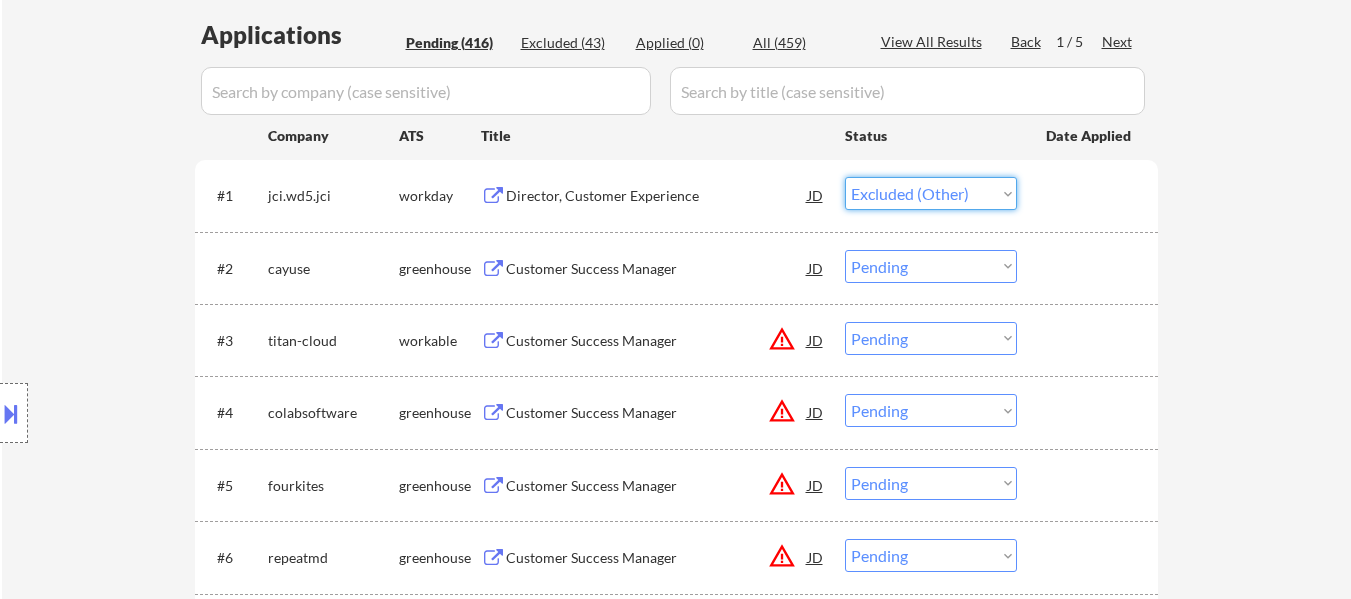 click on "Choose an option... Pending Applied Excluded (Questions) Excluded (Expired) Excluded (Location) Excluded (Bad Match) Excluded (Blocklist) Excluded (Salary) Excluded (Other)" at bounding box center (931, 193) 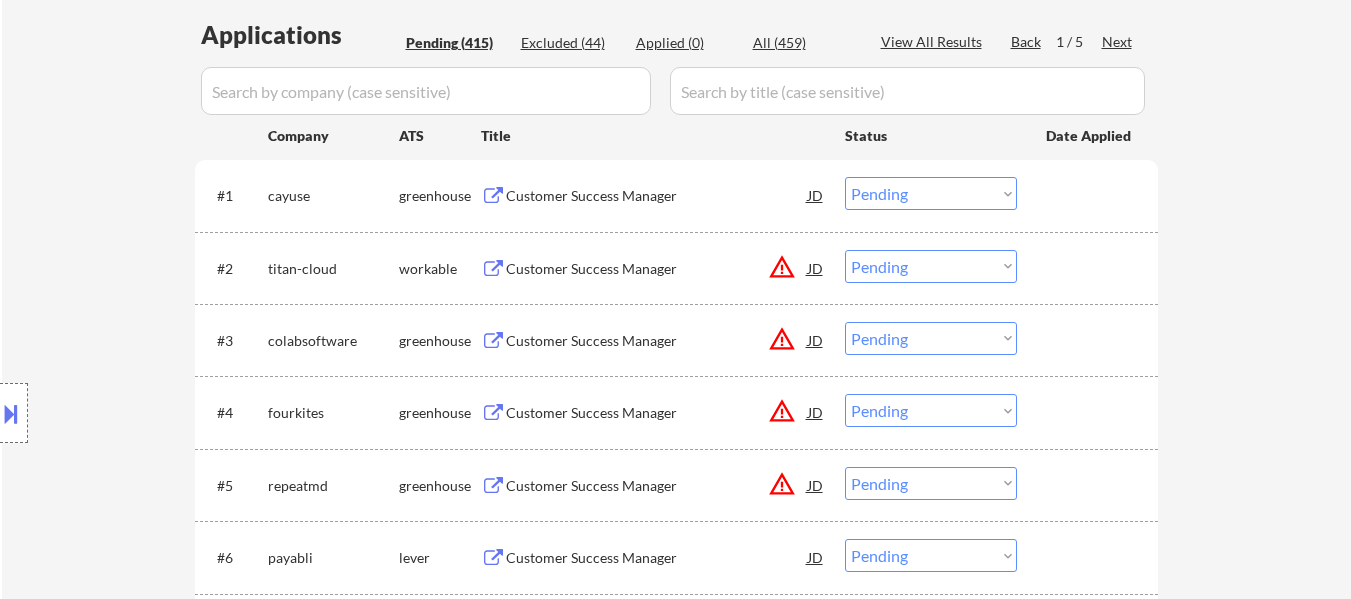 click on "Choose an option... Pending Applied Excluded (Questions) Excluded (Expired) Excluded (Location) Excluded (Bad Match) Excluded (Blocklist) Excluded (Salary) Excluded (Other)" at bounding box center [931, 193] 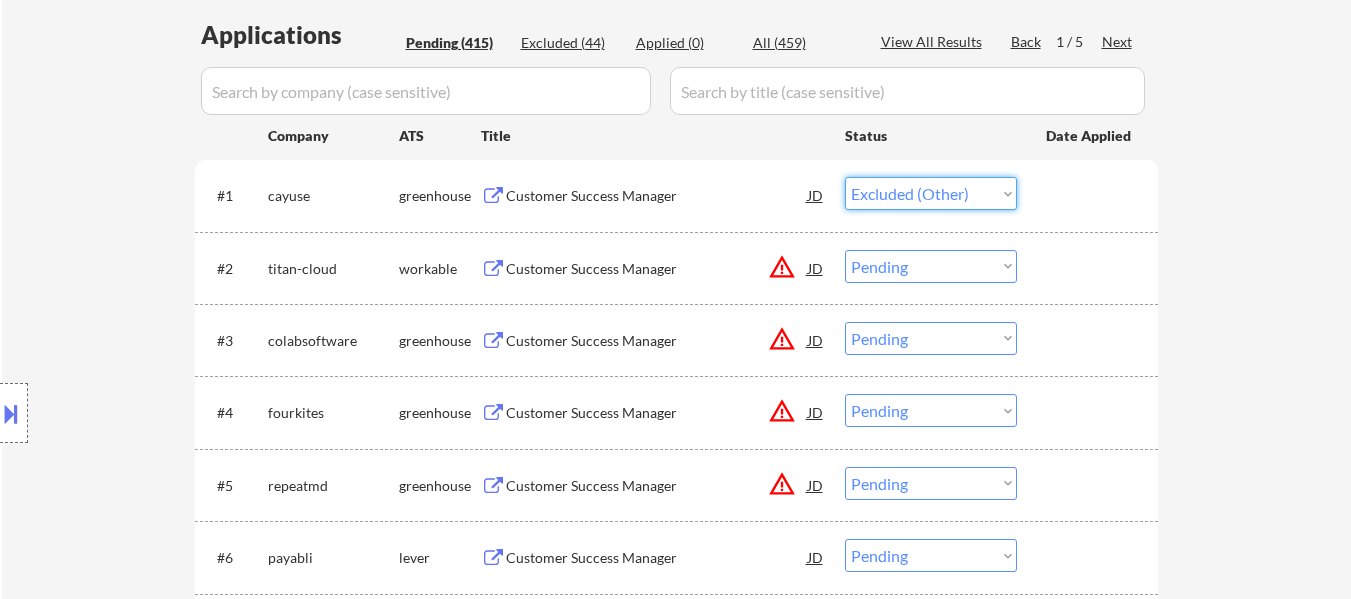 click on "Choose an option... Pending Applied Excluded (Questions) Excluded (Expired) Excluded (Location) Excluded (Bad Match) Excluded (Blocklist) Excluded (Salary) Excluded (Other)" at bounding box center [931, 193] 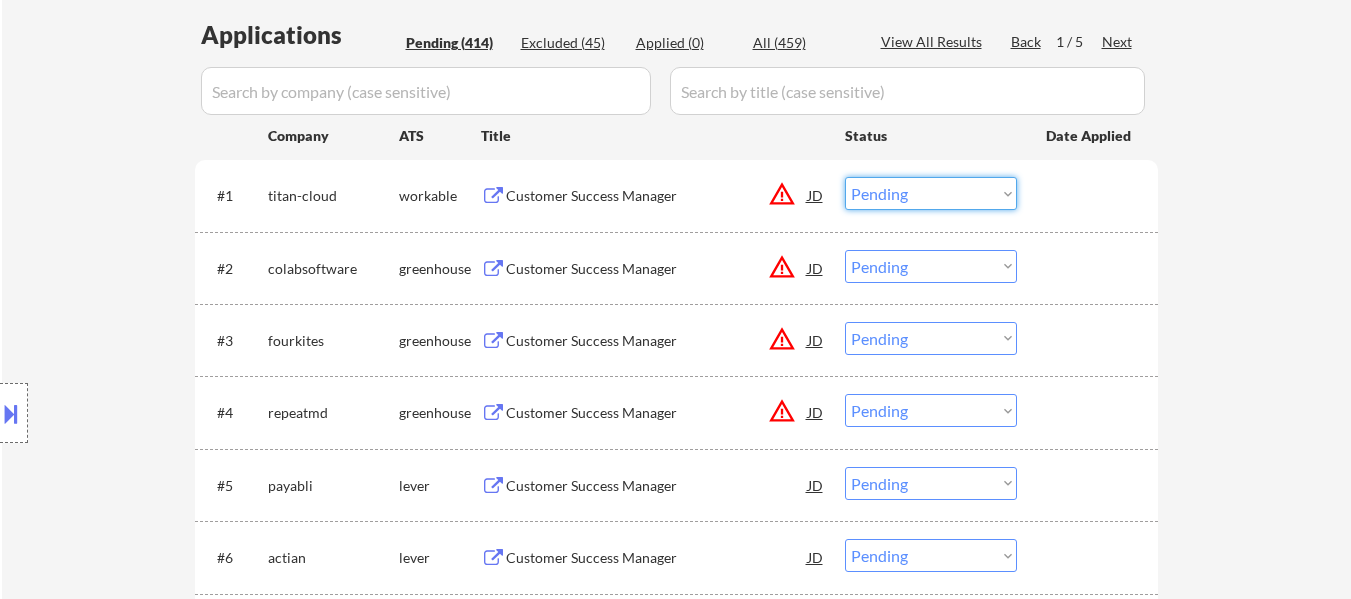 click on "Choose an option... Pending Applied Excluded (Questions) Excluded (Expired) Excluded (Location) Excluded (Bad Match) Excluded (Blocklist) Excluded (Salary) Excluded (Other)" at bounding box center (931, 193) 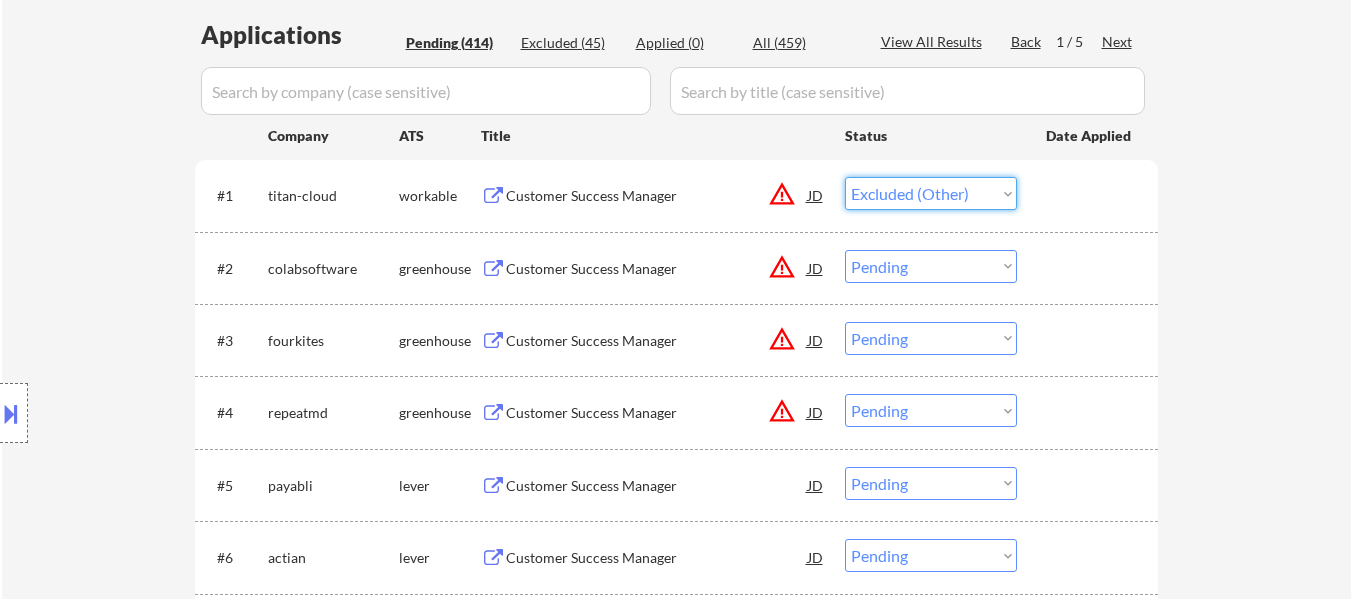 click on "Choose an option... Pending Applied Excluded (Questions) Excluded (Expired) Excluded (Location) Excluded (Bad Match) Excluded (Blocklist) Excluded (Salary) Excluded (Other)" at bounding box center (931, 193) 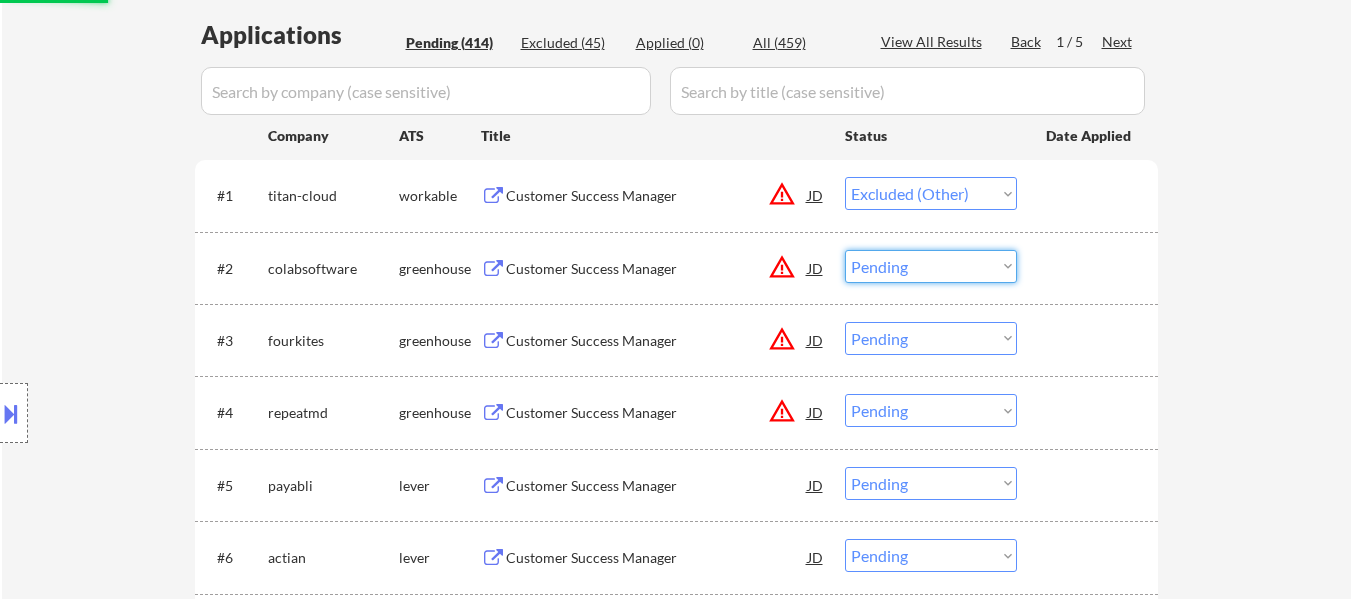 click on "Choose an option... Pending Applied Excluded (Questions) Excluded (Expired) Excluded (Location) Excluded (Bad Match) Excluded (Blocklist) Excluded (Salary) Excluded (Other)" at bounding box center (931, 266) 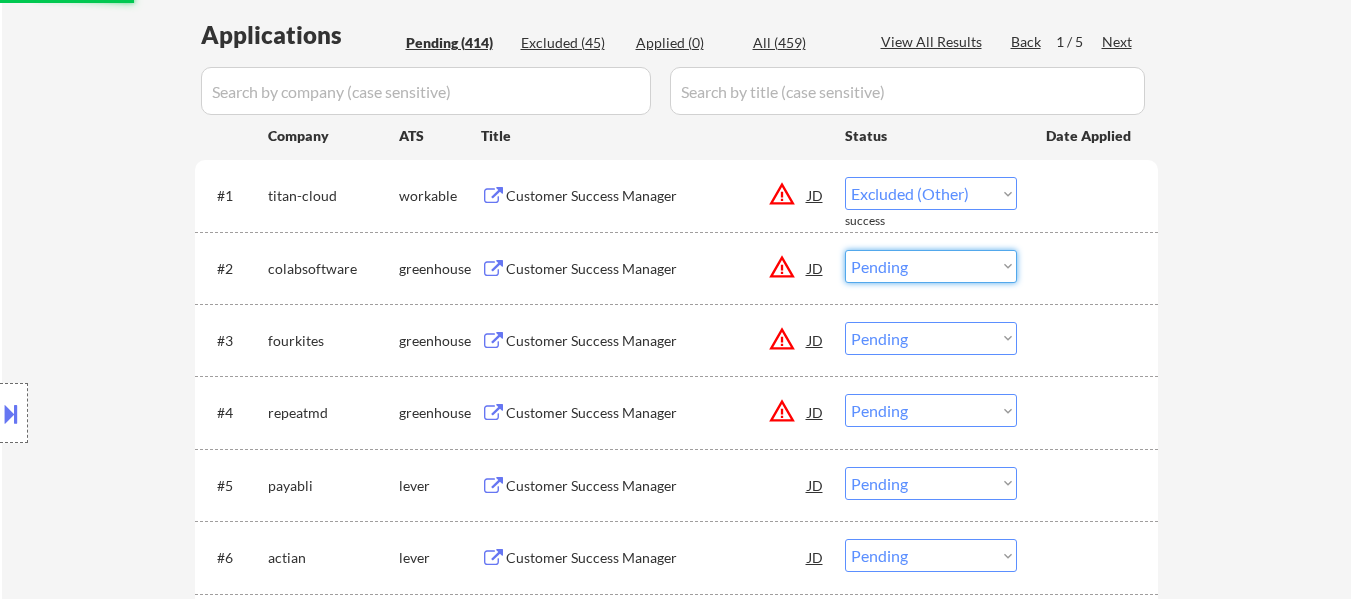 select on ""pending"" 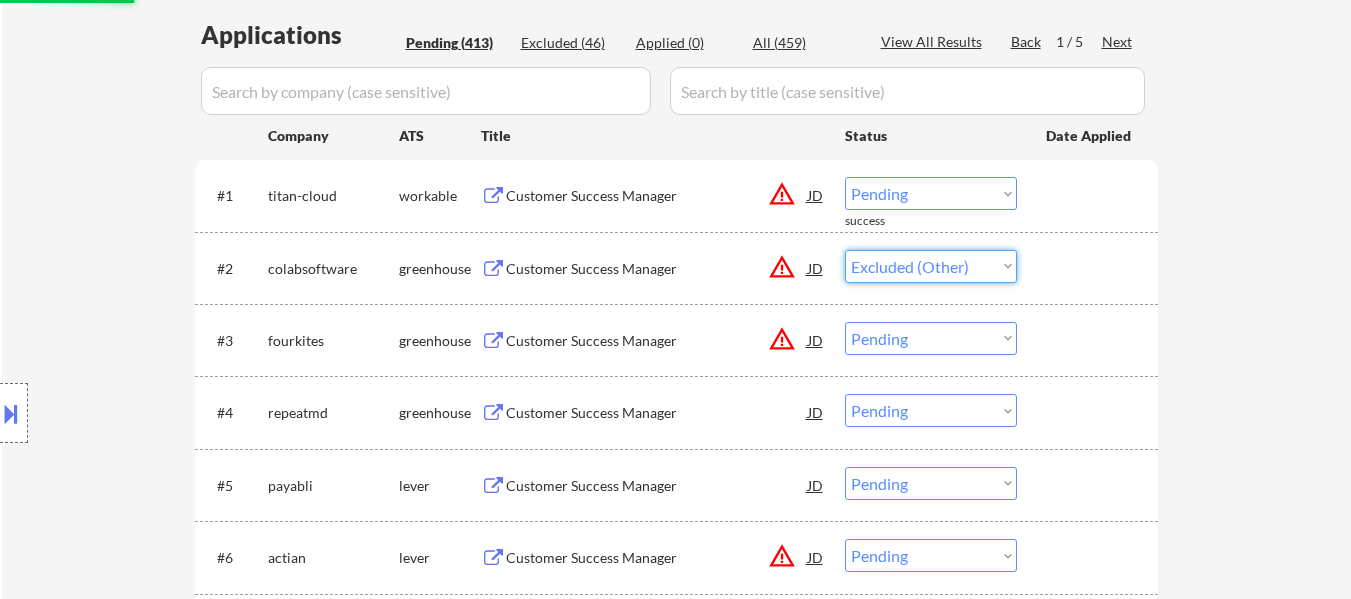 click on "Choose an option... Pending Applied Excluded (Questions) Excluded (Expired) Excluded (Location) Excluded (Bad Match) Excluded (Blocklist) Excluded (Salary) Excluded (Other)" at bounding box center (931, 266) 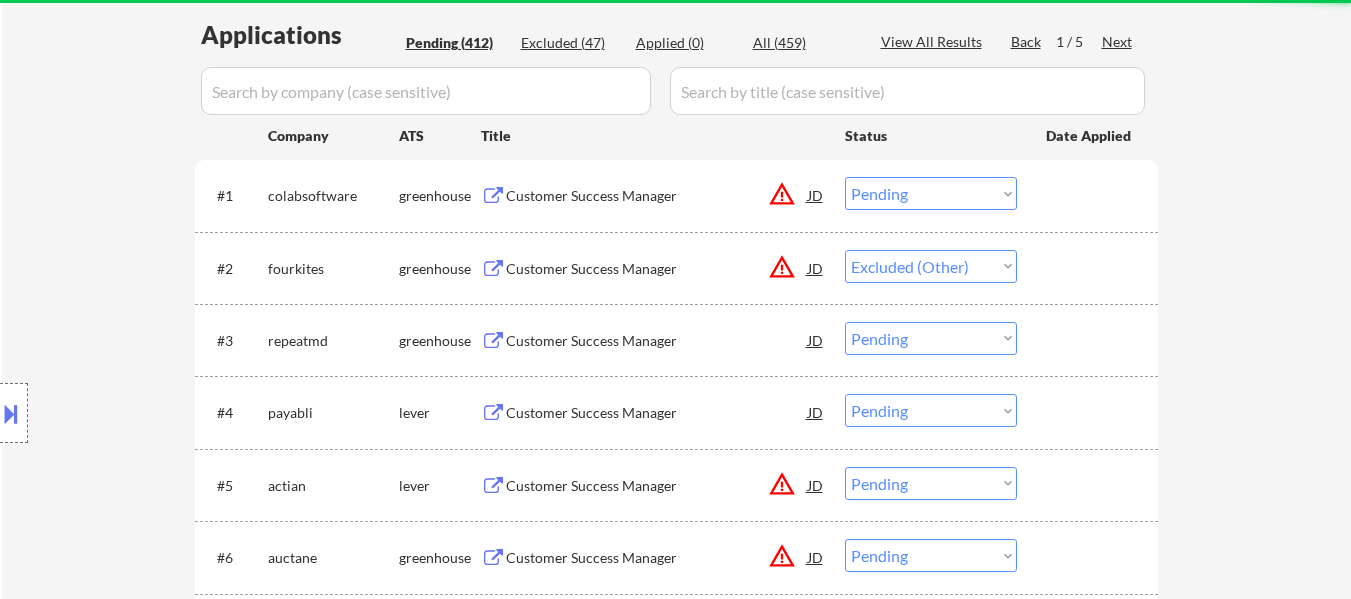 select on ""pending"" 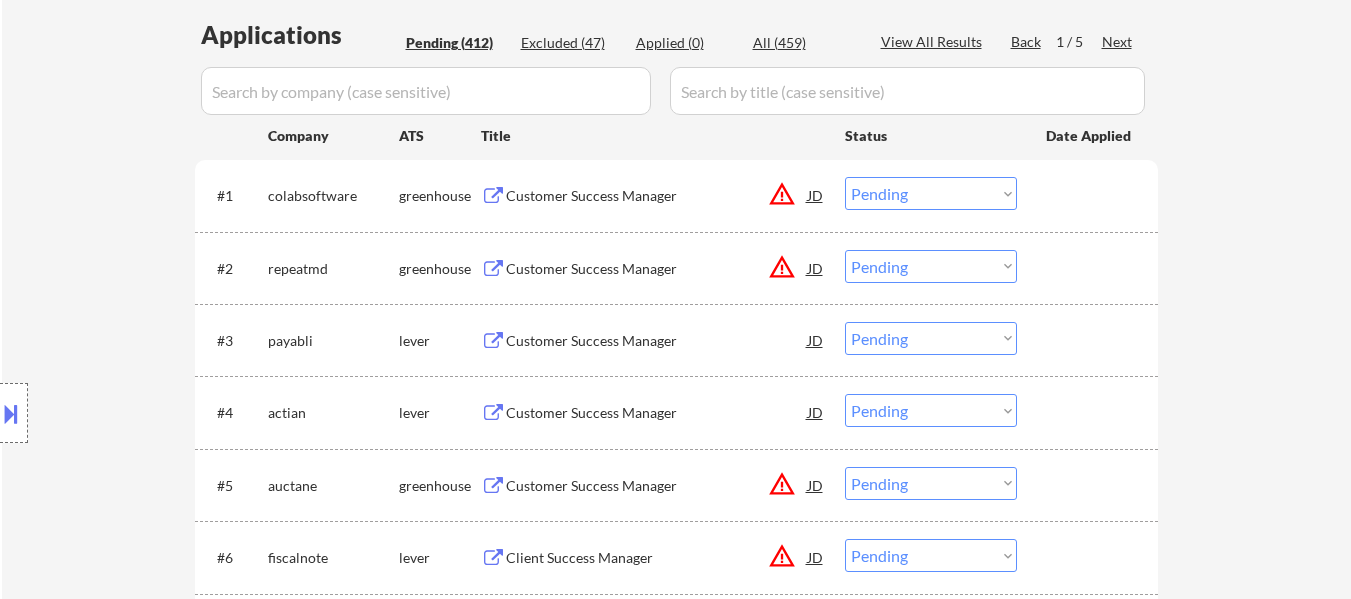 click on "Choose an option... Pending Applied Excluded (Questions) Excluded (Expired) Excluded (Location) Excluded (Bad Match) Excluded (Blocklist) Excluded (Salary) Excluded (Other)" at bounding box center [931, 193] 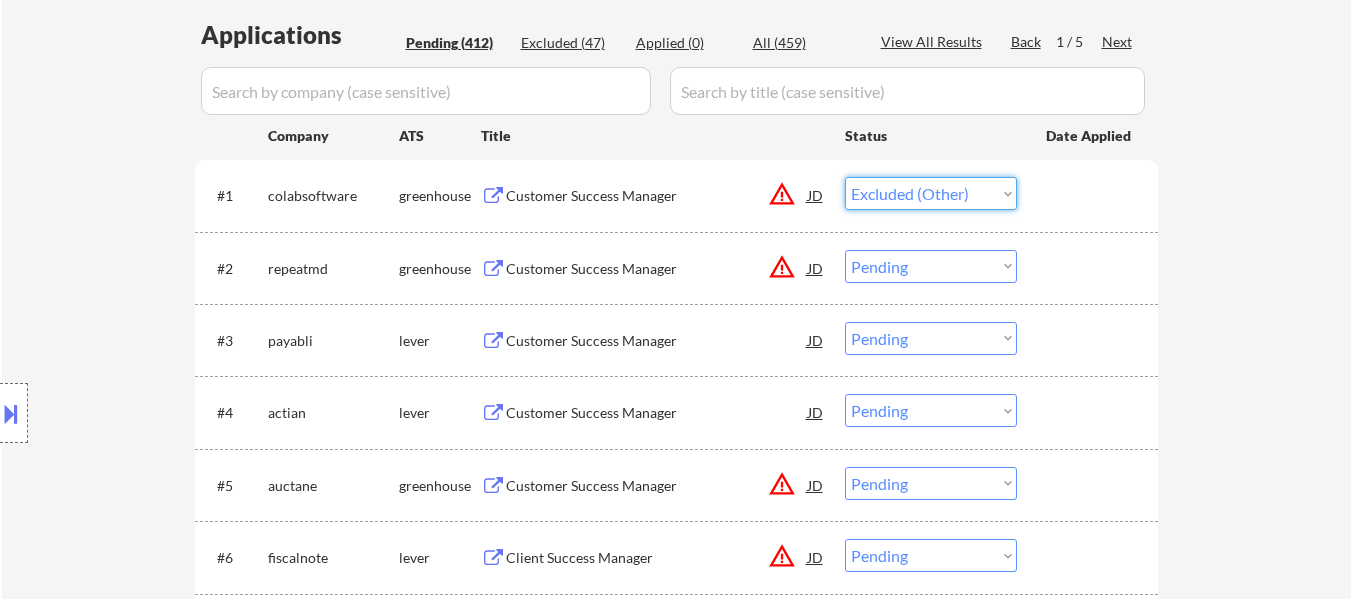click on "Choose an option... Pending Applied Excluded (Questions) Excluded (Expired) Excluded (Location) Excluded (Bad Match) Excluded (Blocklist) Excluded (Salary) Excluded (Other)" at bounding box center [931, 193] 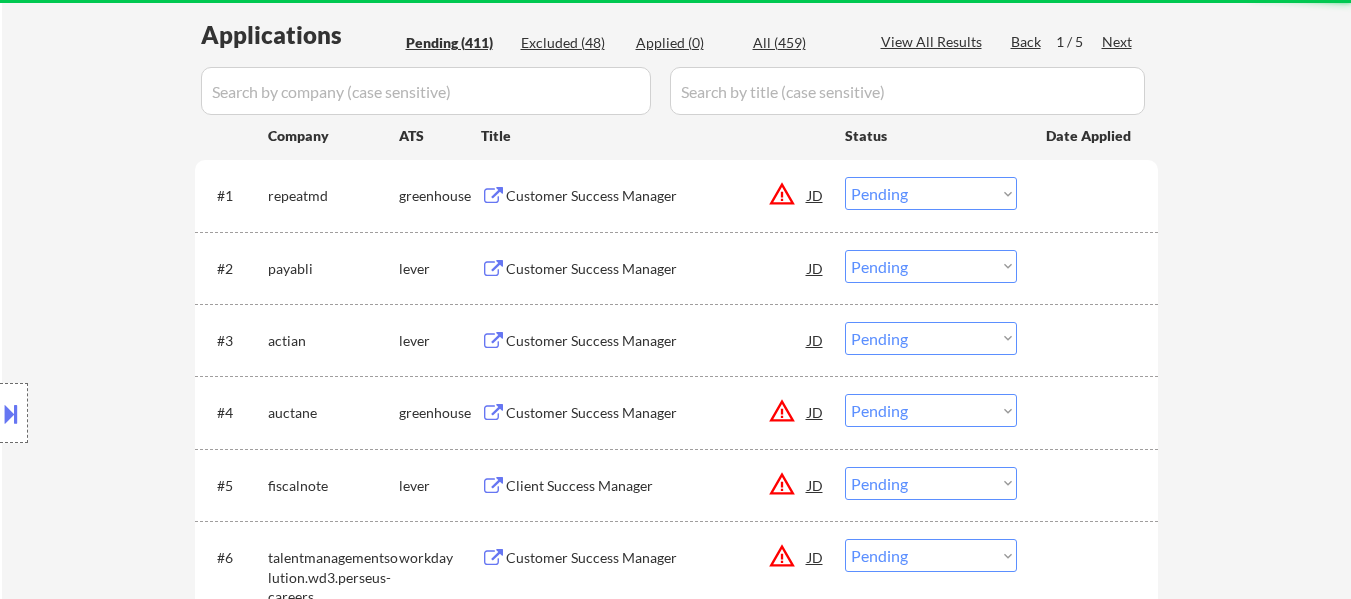 click on "Choose an option... Pending Applied Excluded (Questions) Excluded (Expired) Excluded (Location) Excluded (Bad Match) Excluded (Blocklist) Excluded (Salary) Excluded (Other)" at bounding box center [931, 193] 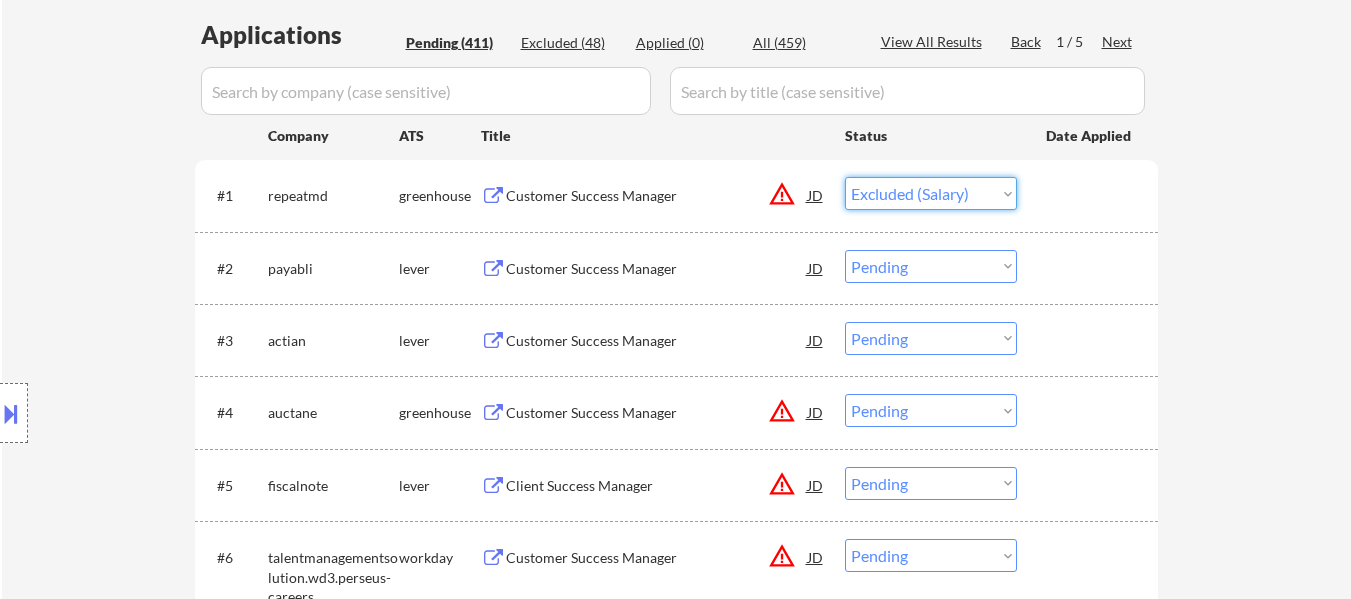 click on "Choose an option... Pending Applied Excluded (Questions) Excluded (Expired) Excluded (Location) Excluded (Bad Match) Excluded (Blocklist) Excluded (Salary) Excluded (Other)" at bounding box center [931, 193] 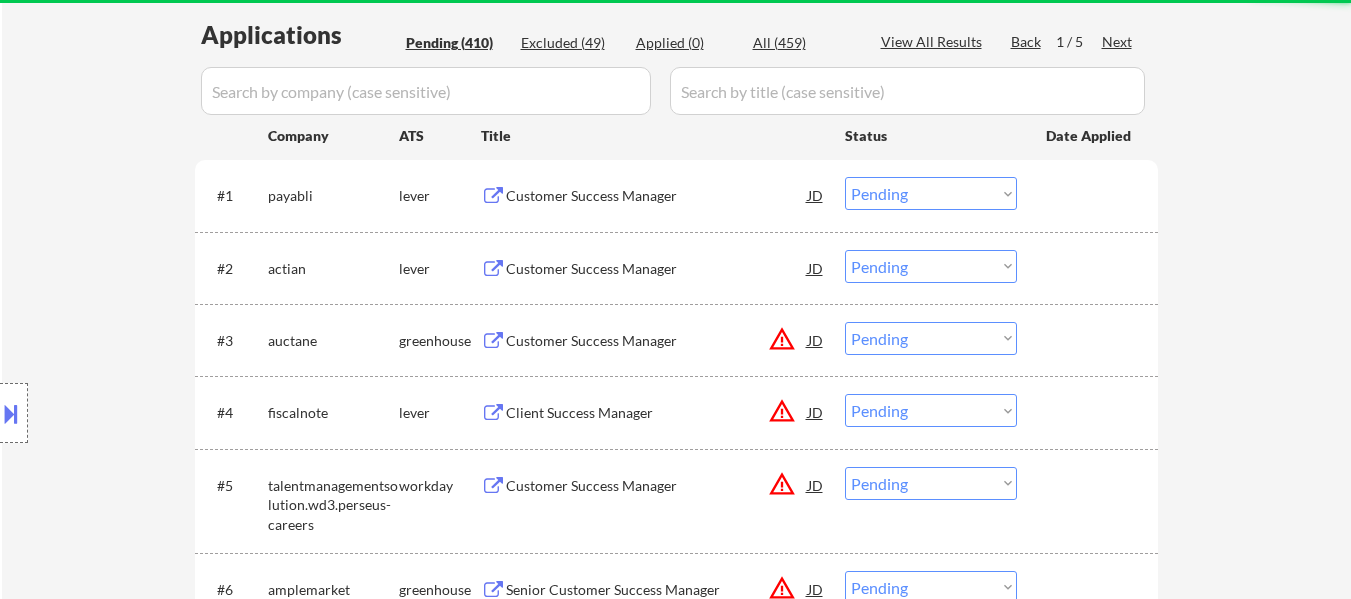 click on "Applications Pending (410) Excluded (49) Applied (0) All (459) View All Results Back 1 / 5
Next Company ATS Title Status Date Applied #1 payabli lever Customer Success Manager JD warning_amber Choose an option... Pending Applied Excluded (Questions) Excluded (Expired) Excluded (Location) Excluded (Bad Match) Excluded (Blocklist) Excluded (Salary) Excluded (Other) success #2 actian lever Customer Success Manager JD warning_amber Choose an option... Pending Applied Excluded (Questions) Excluded (Expired) Excluded (Location) Excluded (Bad Match) Excluded (Blocklist) Excluded (Salary) Excluded (Other) success #3 auctane greenhouse Customer Success Manager JD warning_amber Choose an option... Pending Applied Excluded (Questions) Excluded (Expired) Excluded (Location) Excluded (Bad Match) Excluded (Blocklist) Excluded (Salary) Excluded (Other) success #4 fiscalnote lever Client Success Manager JD warning_amber Choose an option... Pending Applied Excluded (Questions) Excluded (Expired) Excluded (Location) success" at bounding box center [676, 3846] 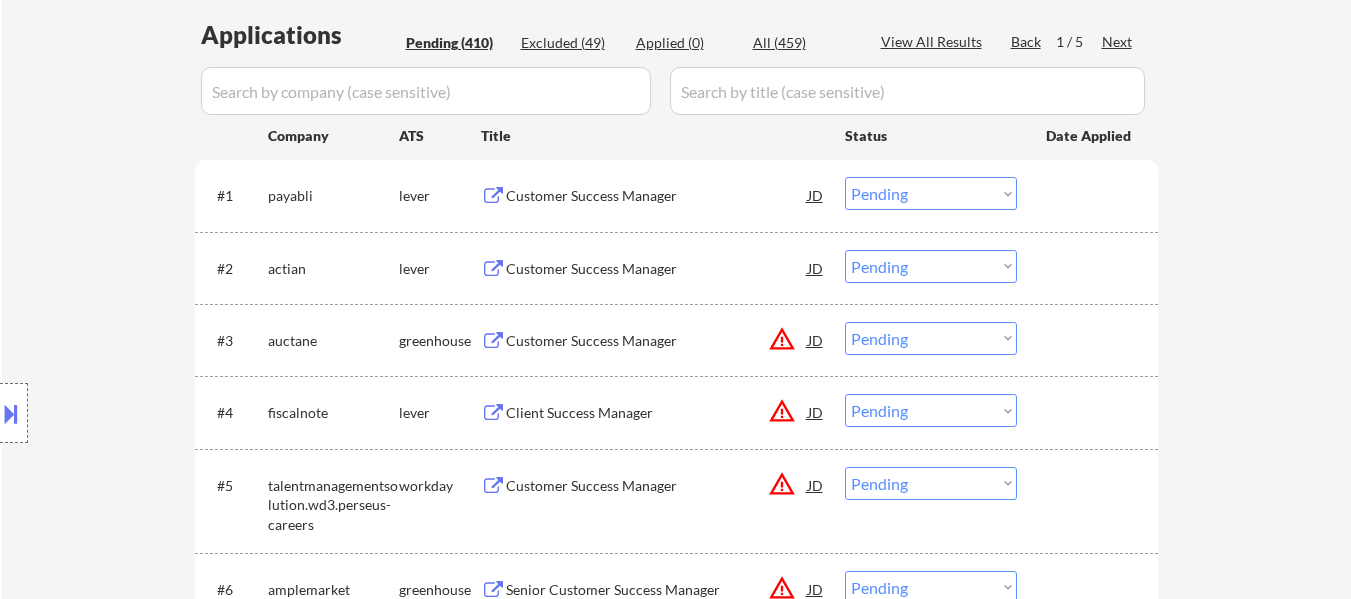 click on "Excluded (49)" at bounding box center (571, 43) 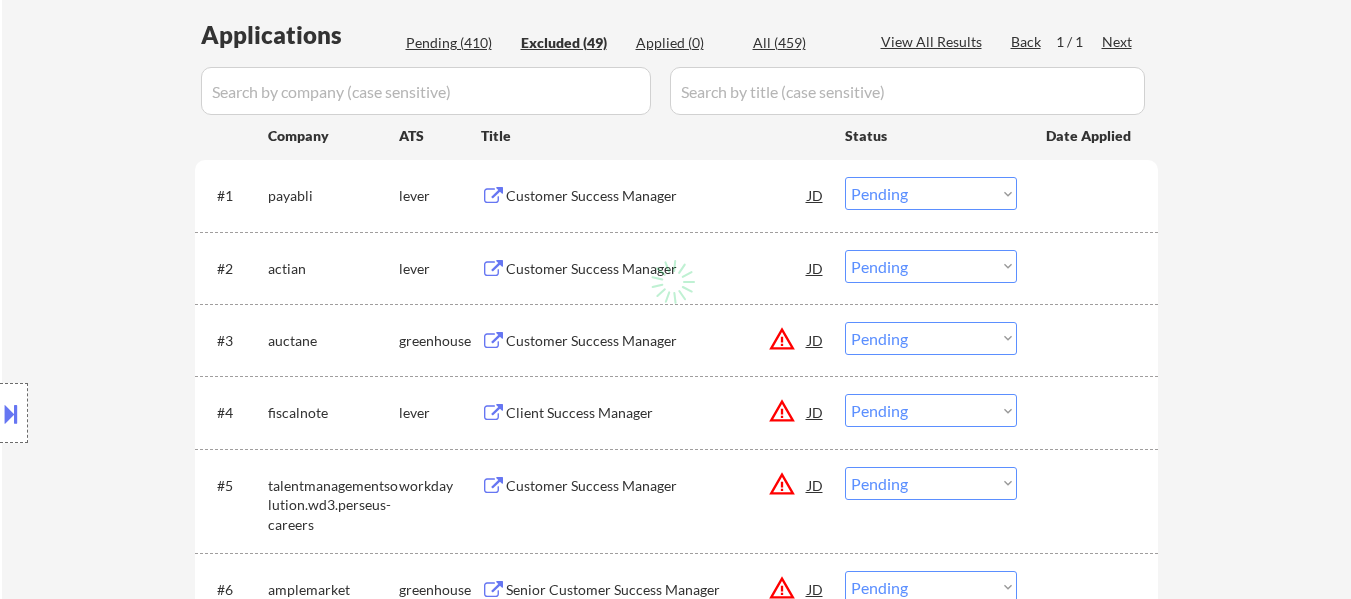 select on ""excluded__expired_"" 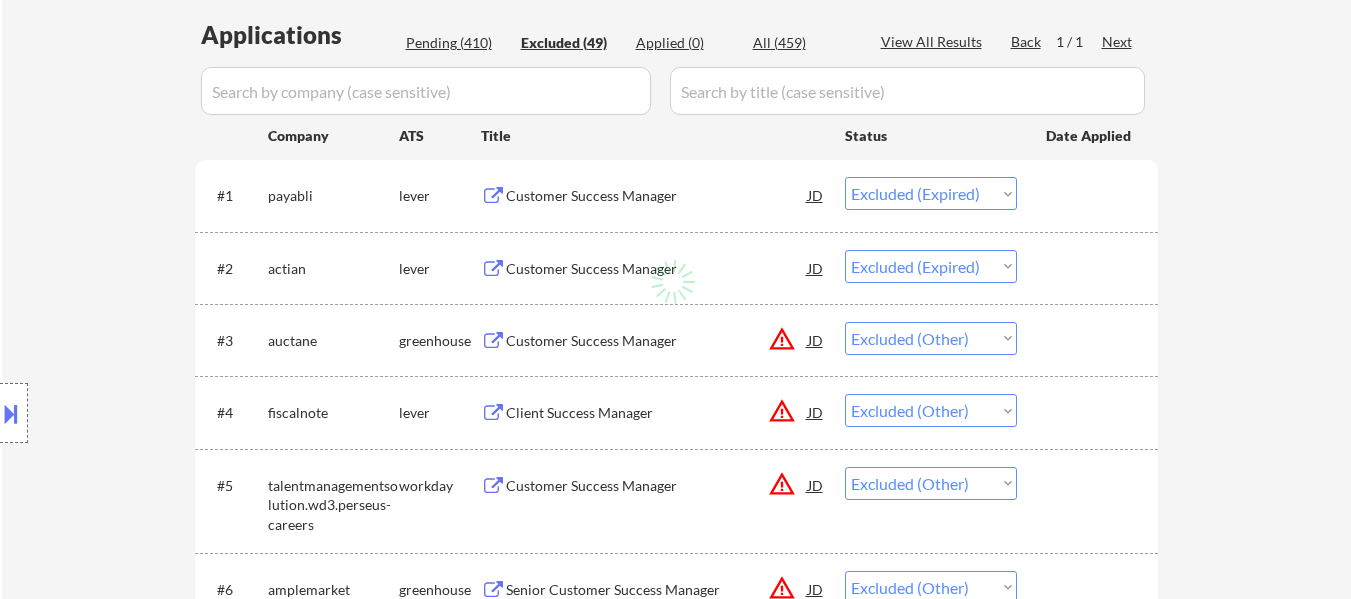 select on ""excluded__other_"" 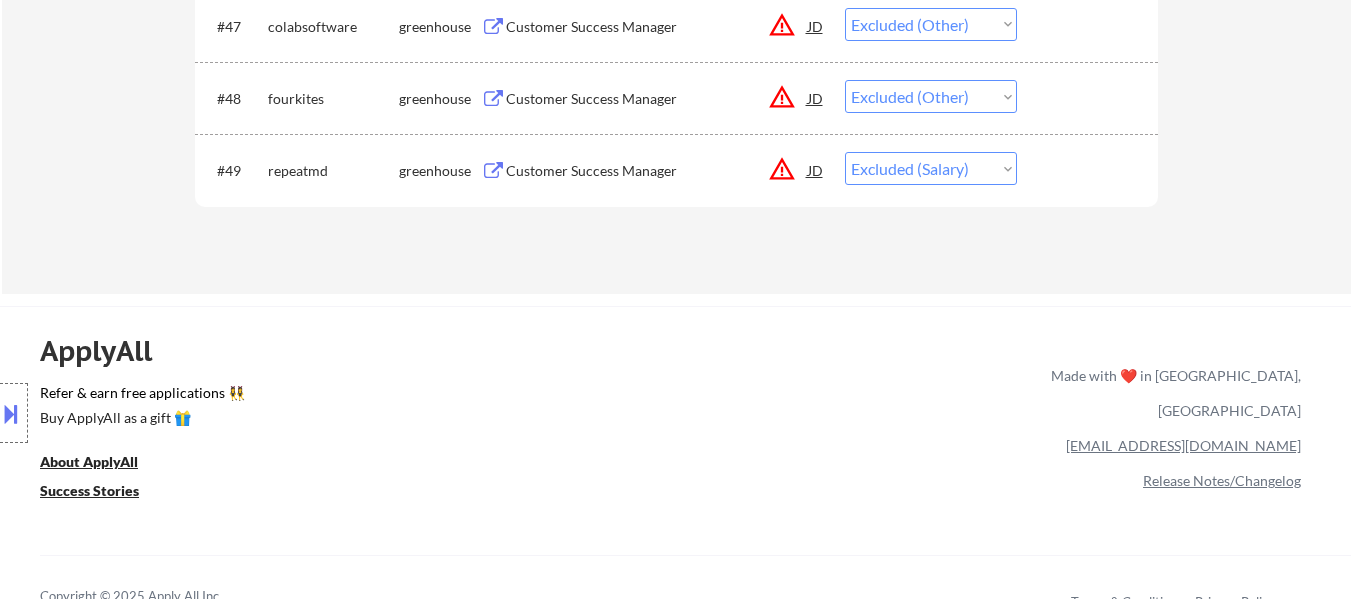 scroll, scrollTop: 4100, scrollLeft: 0, axis: vertical 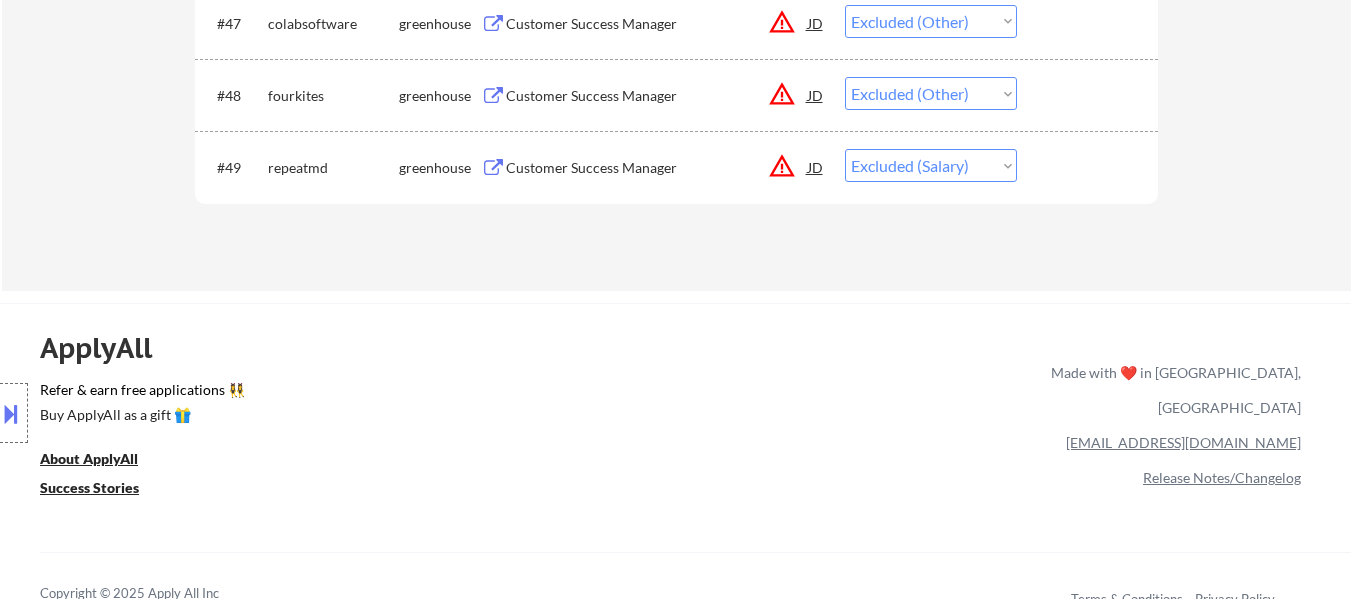 click on "Choose an option... Pending Applied Excluded (Questions) Excluded (Expired) Excluded (Location) Excluded (Bad Match) Excluded (Blocklist) Excluded (Salary) Excluded (Other)" at bounding box center [931, 165] 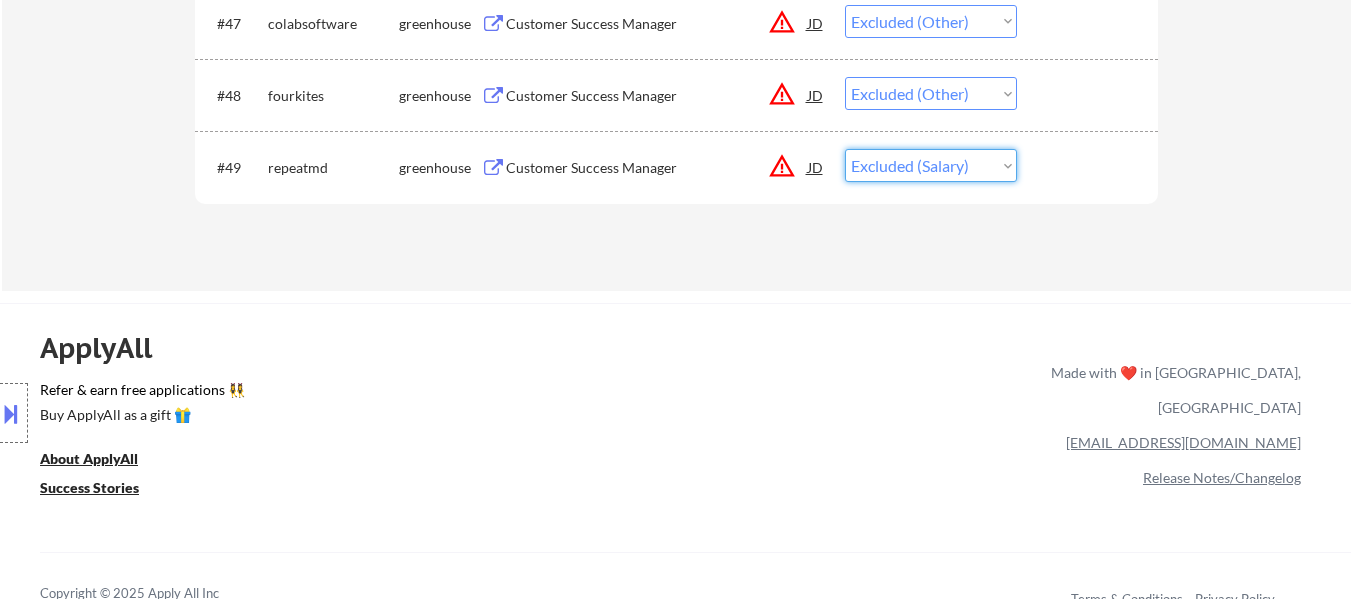 select on ""excluded__other_"" 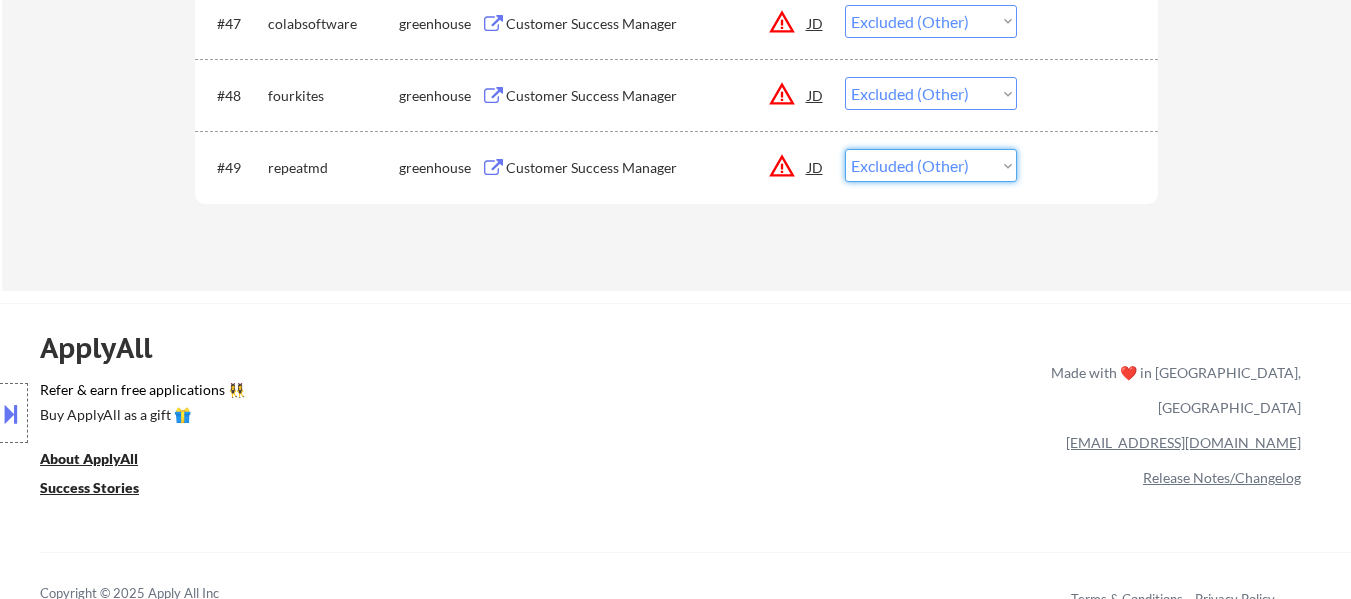 click on "Choose an option... Pending Applied Excluded (Questions) Excluded (Expired) Excluded (Location) Excluded (Bad Match) Excluded (Blocklist) Excluded (Salary) Excluded (Other)" at bounding box center (931, 165) 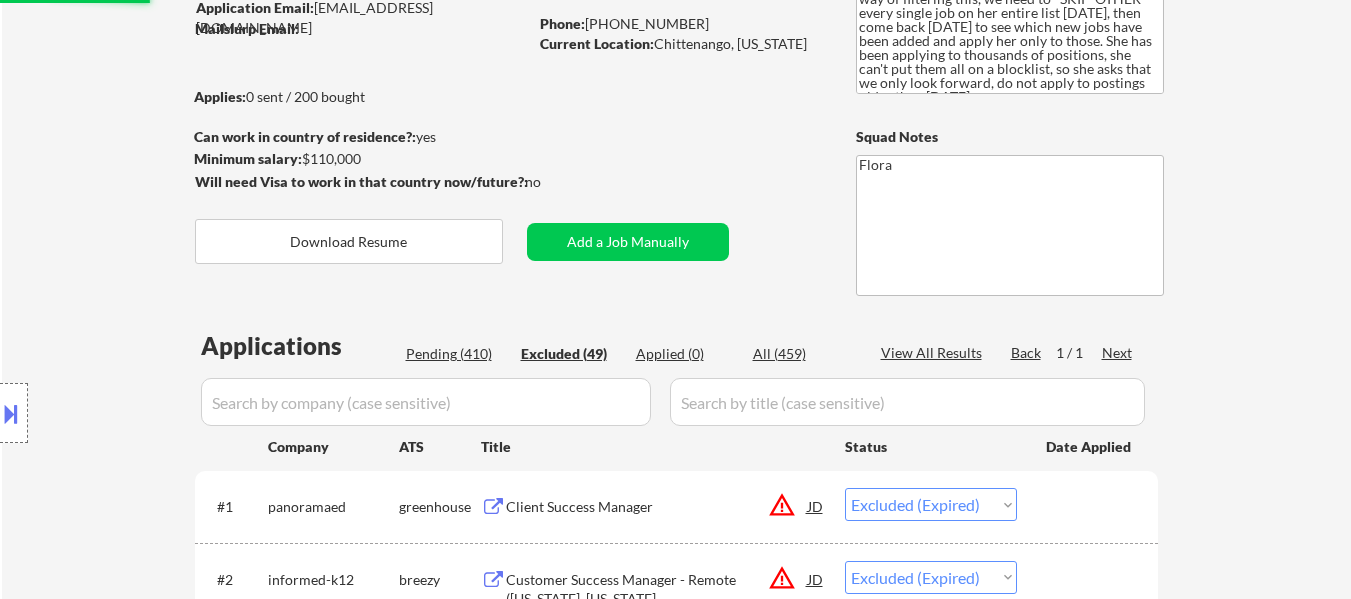 scroll, scrollTop: 0, scrollLeft: 0, axis: both 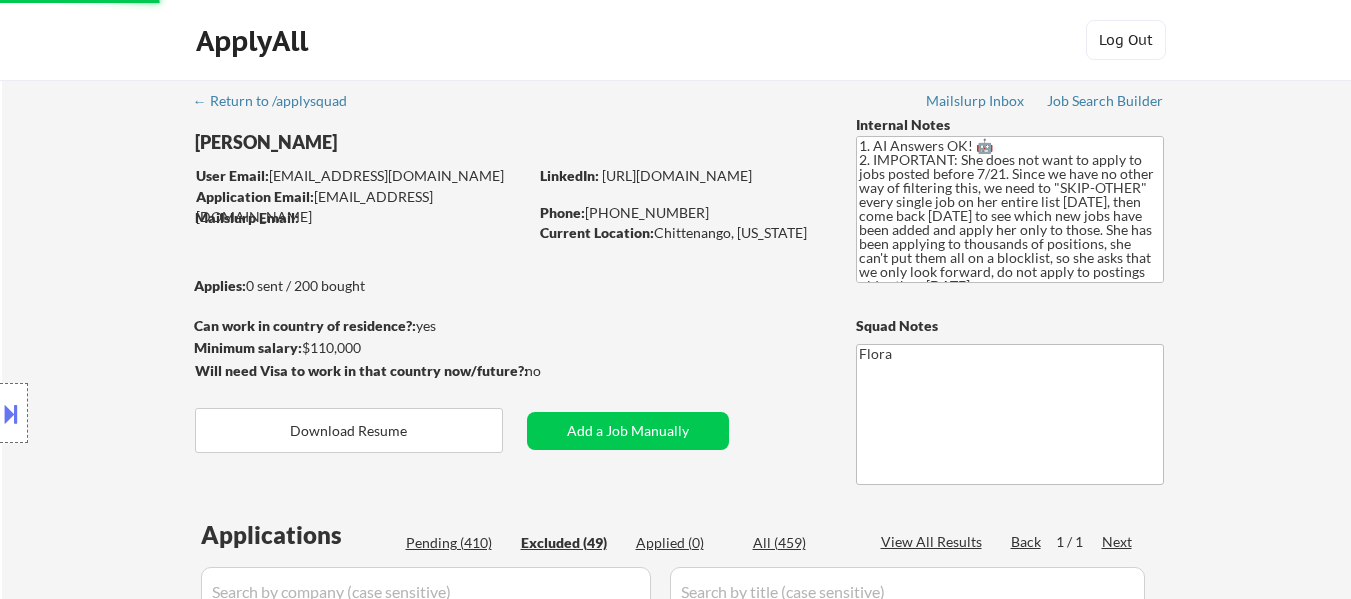 click on "Pending (410)" at bounding box center (456, 543) 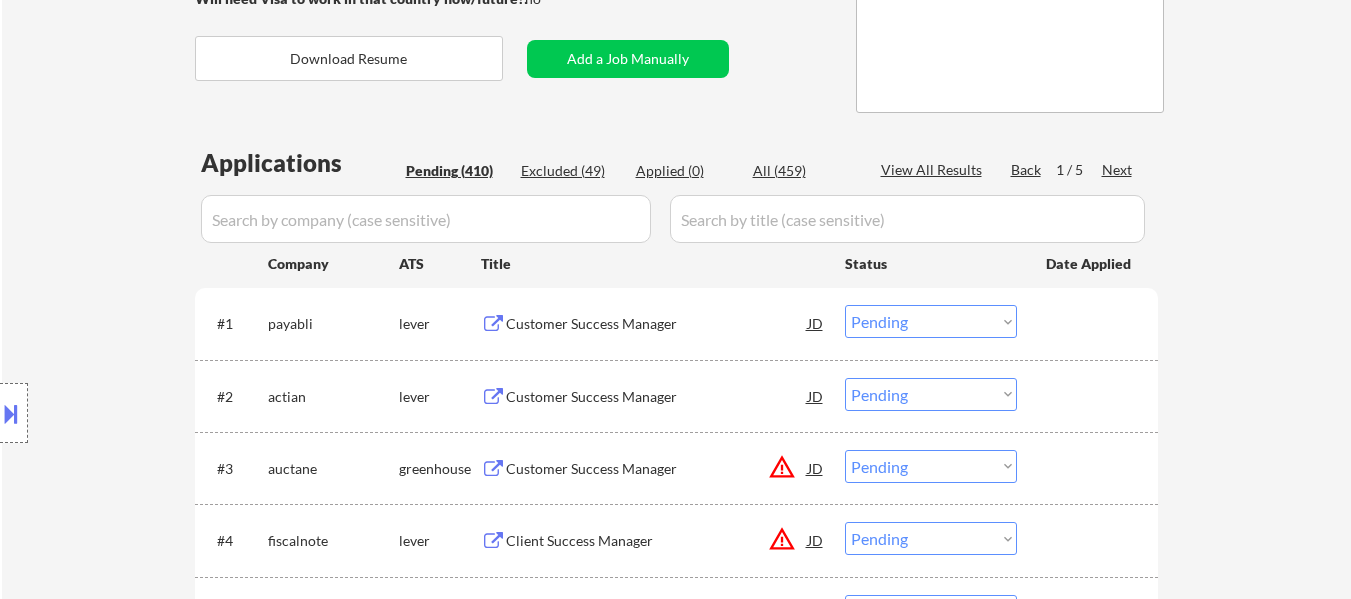 scroll, scrollTop: 400, scrollLeft: 0, axis: vertical 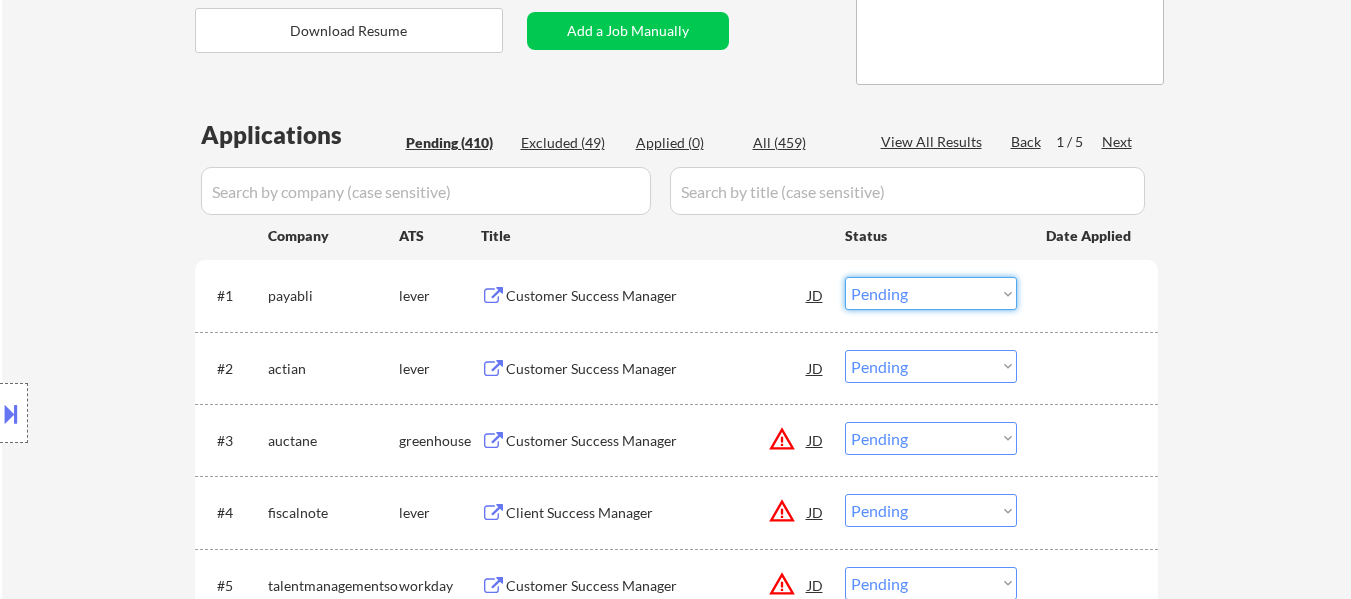 click on "Choose an option... Pending Applied Excluded (Questions) Excluded (Expired) Excluded (Location) Excluded (Bad Match) Excluded (Blocklist) Excluded (Salary) Excluded (Other)" at bounding box center (931, 293) 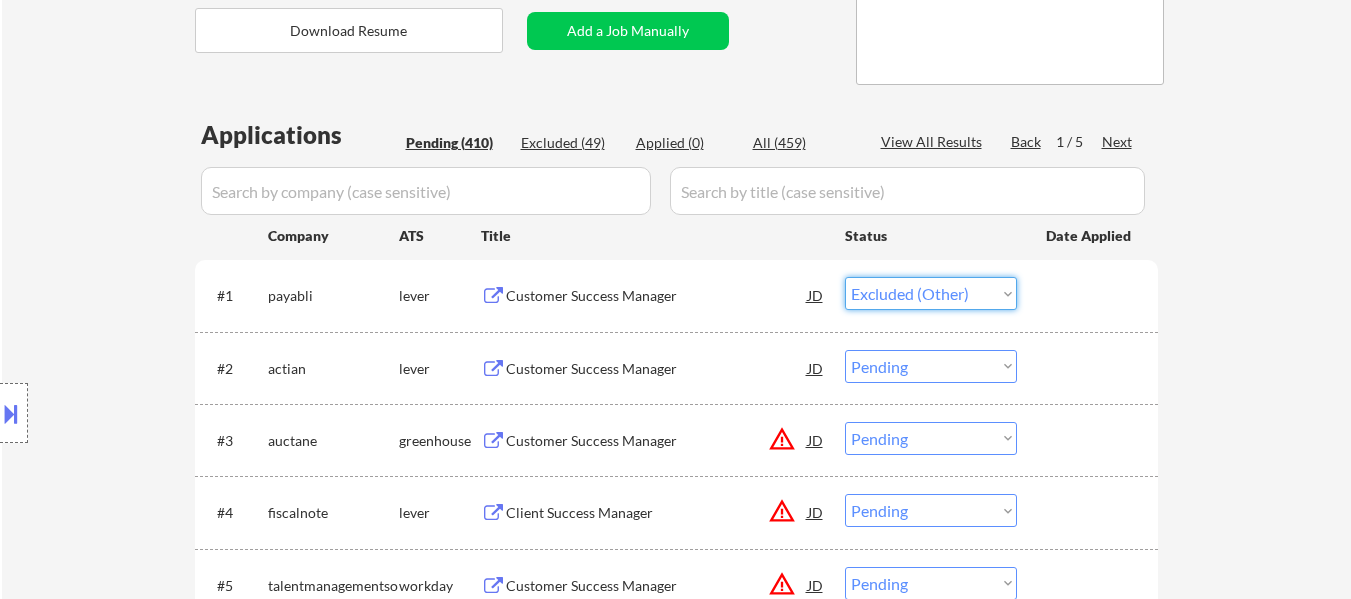 click on "Choose an option... Pending Applied Excluded (Questions) Excluded (Expired) Excluded (Location) Excluded (Bad Match) Excluded (Blocklist) Excluded (Salary) Excluded (Other)" at bounding box center (931, 293) 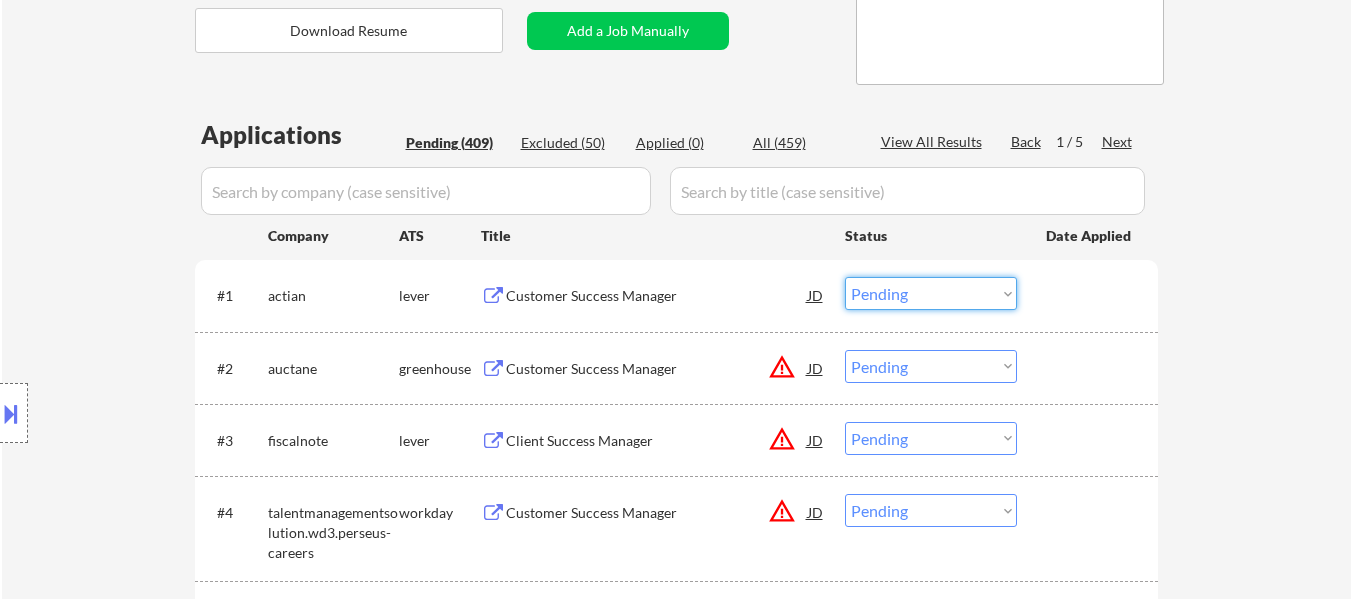 click on "Choose an option... Pending Applied Excluded (Questions) Excluded (Expired) Excluded (Location) Excluded (Bad Match) Excluded (Blocklist) Excluded (Salary) Excluded (Other)" at bounding box center [931, 293] 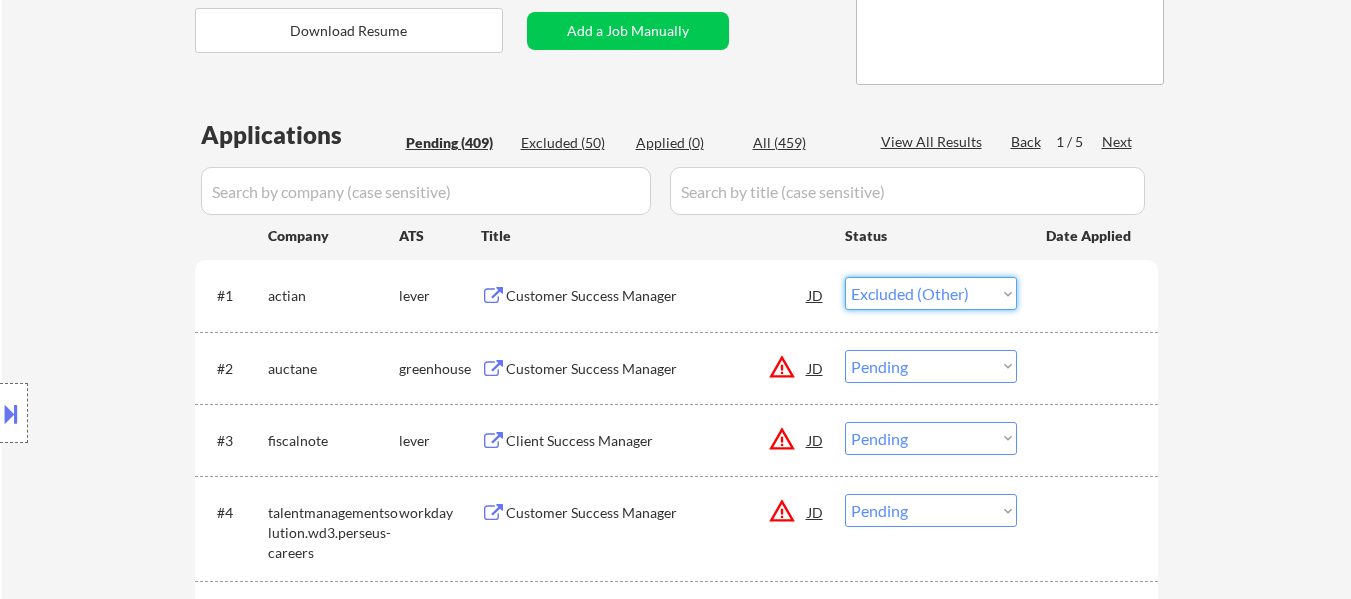 click on "Choose an option... Pending Applied Excluded (Questions) Excluded (Expired) Excluded (Location) Excluded (Bad Match) Excluded (Blocklist) Excluded (Salary) Excluded (Other)" at bounding box center [931, 293] 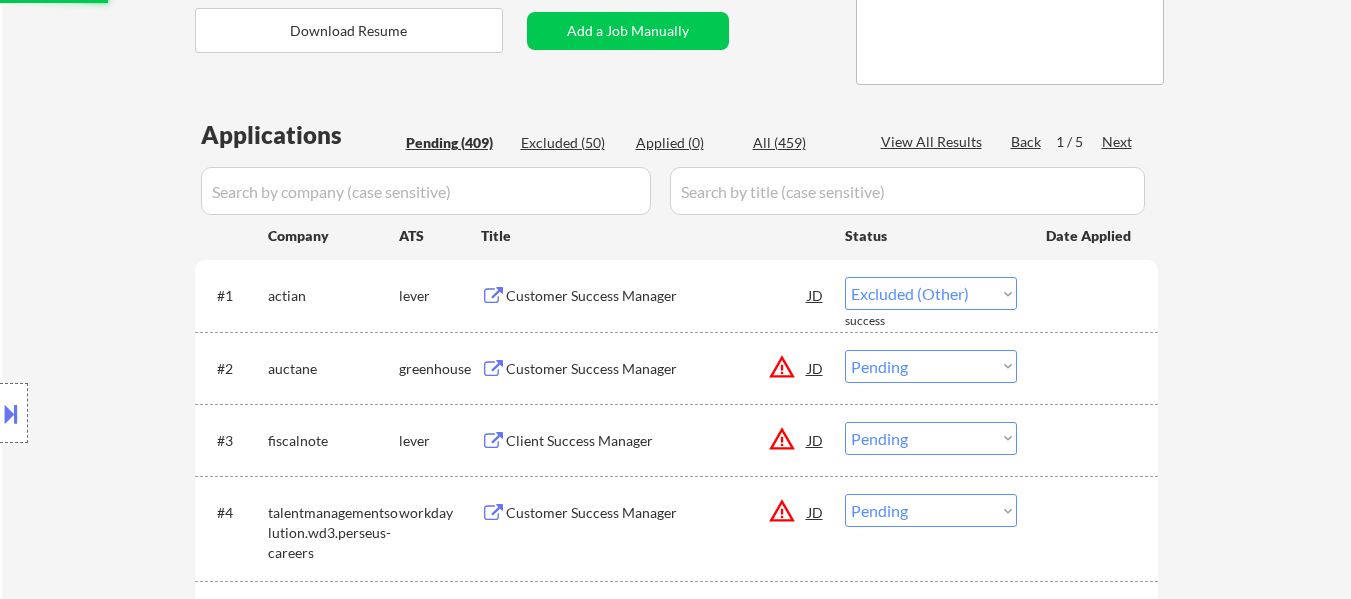 click on "Choose an option... Pending Applied Excluded (Questions) Excluded (Expired) Excluded (Location) Excluded (Bad Match) Excluded (Blocklist) Excluded (Salary) Excluded (Other)" at bounding box center [931, 366] 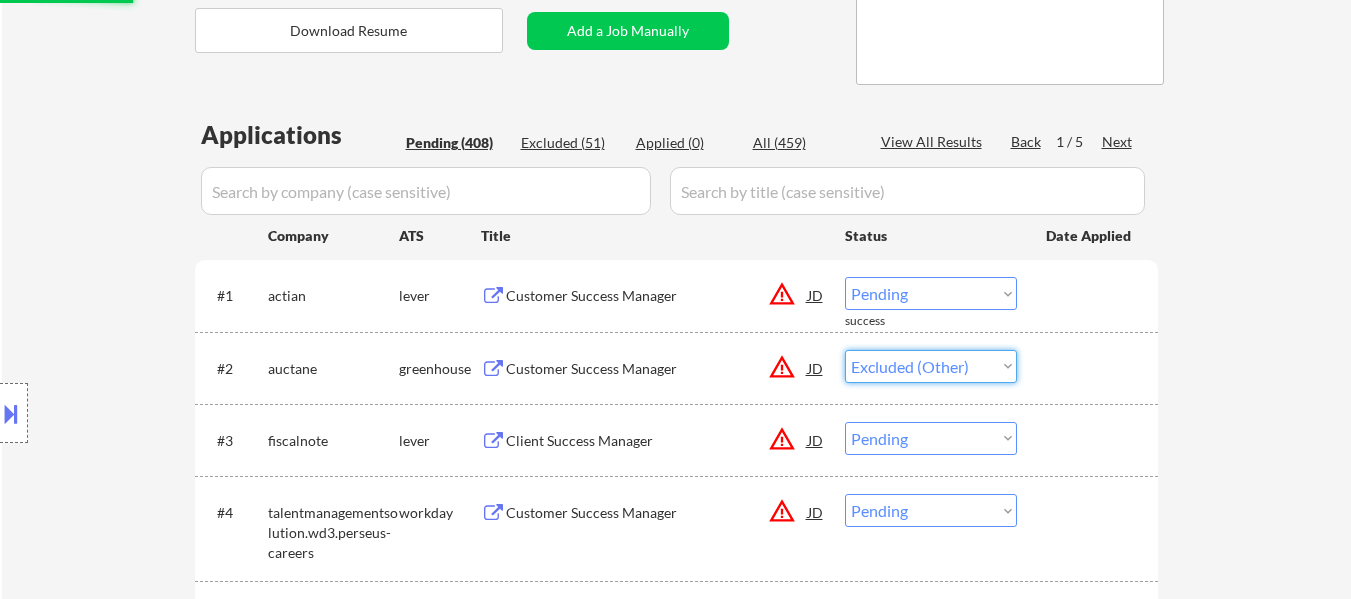 click on "Choose an option... Pending Applied Excluded (Questions) Excluded (Expired) Excluded (Location) Excluded (Bad Match) Excluded (Blocklist) Excluded (Salary) Excluded (Other)" at bounding box center (931, 366) 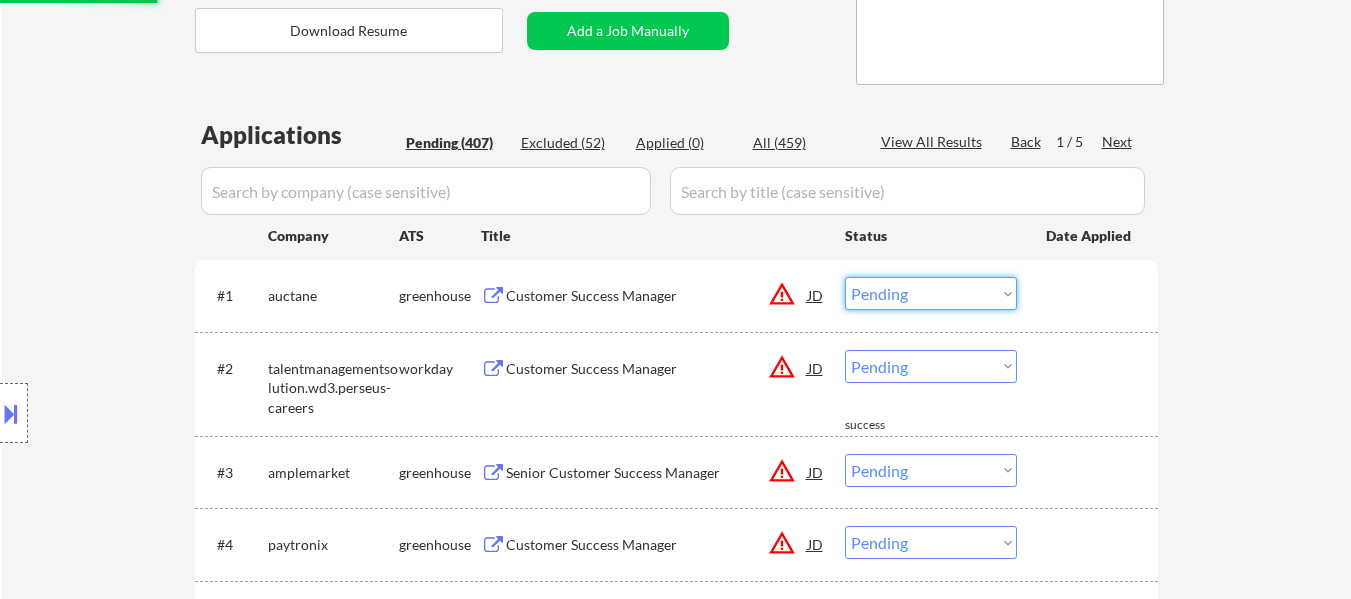 drag, startPoint x: 995, startPoint y: 289, endPoint x: 995, endPoint y: 307, distance: 18 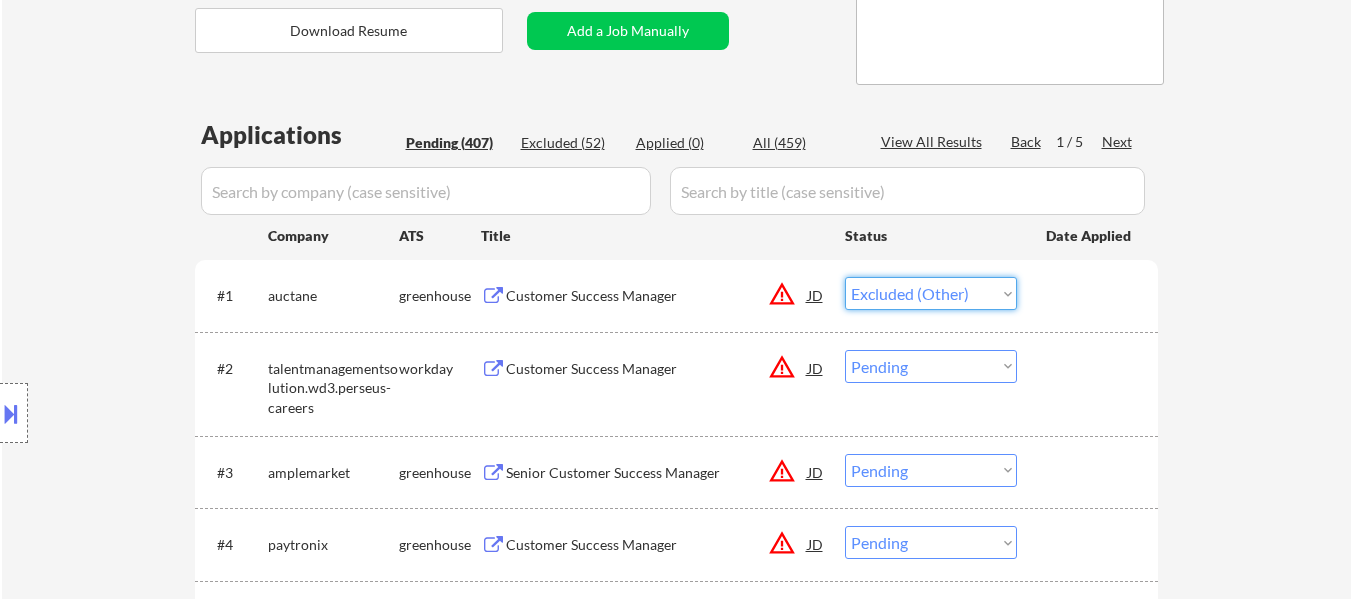 click on "Choose an option... Pending Applied Excluded (Questions) Excluded (Expired) Excluded (Location) Excluded (Bad Match) Excluded (Blocklist) Excluded (Salary) Excluded (Other)" at bounding box center (931, 293) 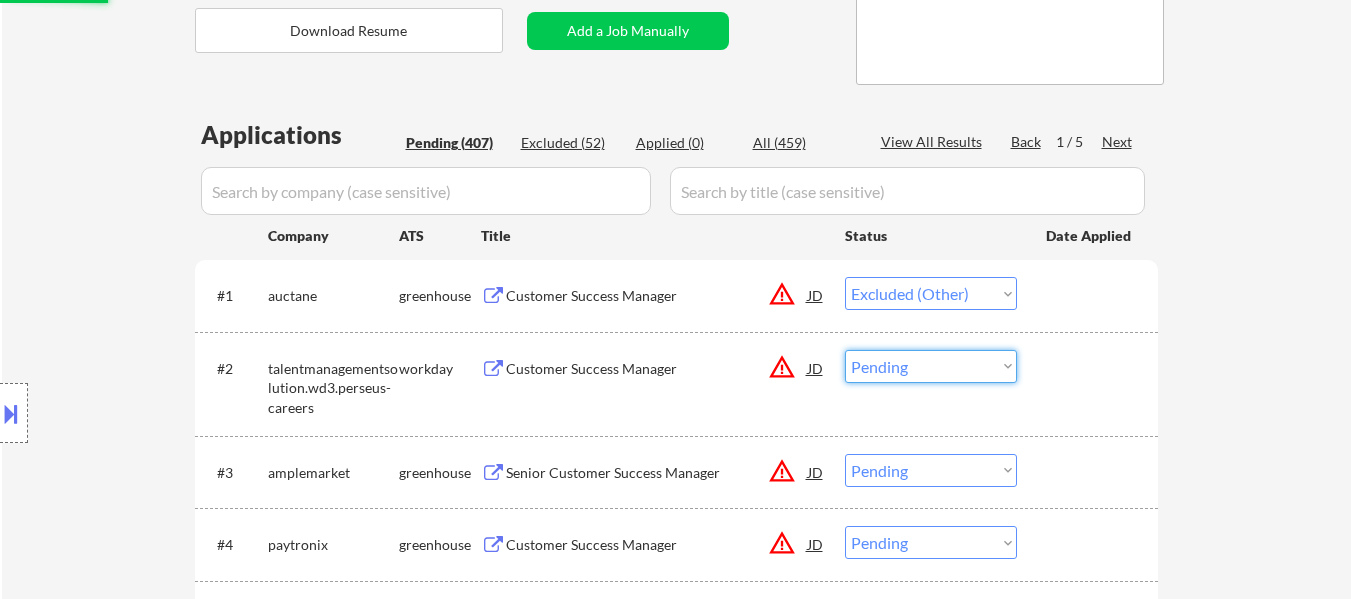click on "Choose an option... Pending Applied Excluded (Questions) Excluded (Expired) Excluded (Location) Excluded (Bad Match) Excluded (Blocklist) Excluded (Salary) Excluded (Other)" at bounding box center [931, 366] 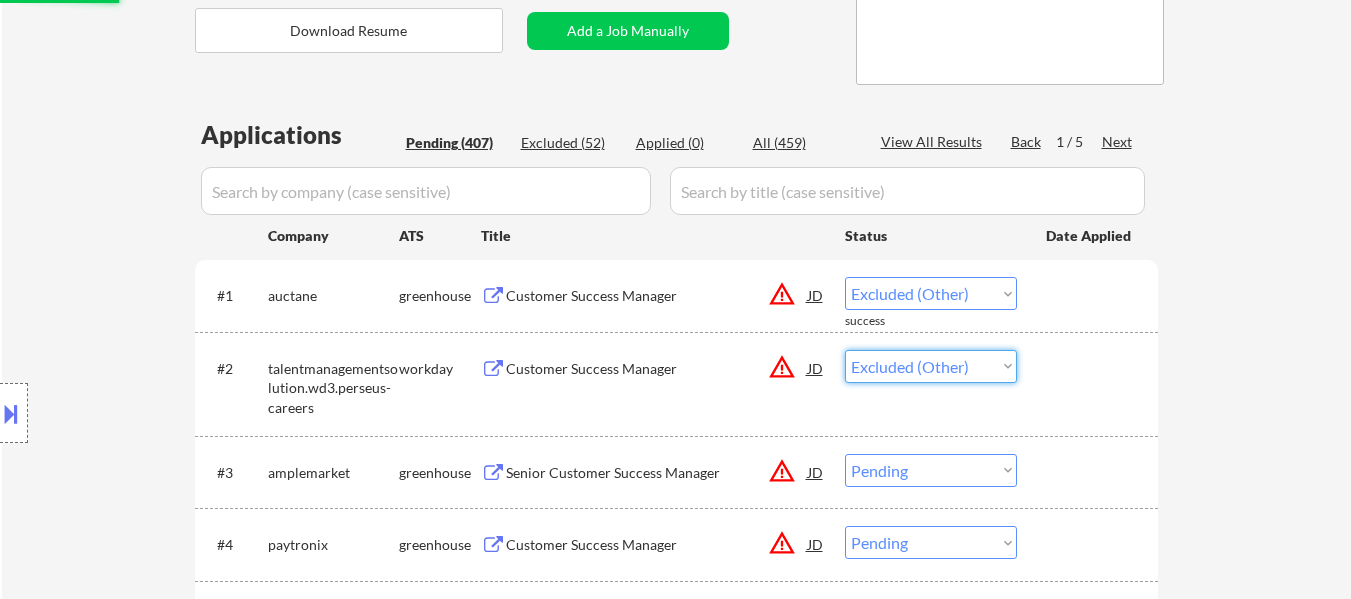 click on "Choose an option... Pending Applied Excluded (Questions) Excluded (Expired) Excluded (Location) Excluded (Bad Match) Excluded (Blocklist) Excluded (Salary) Excluded (Other)" at bounding box center (931, 366) 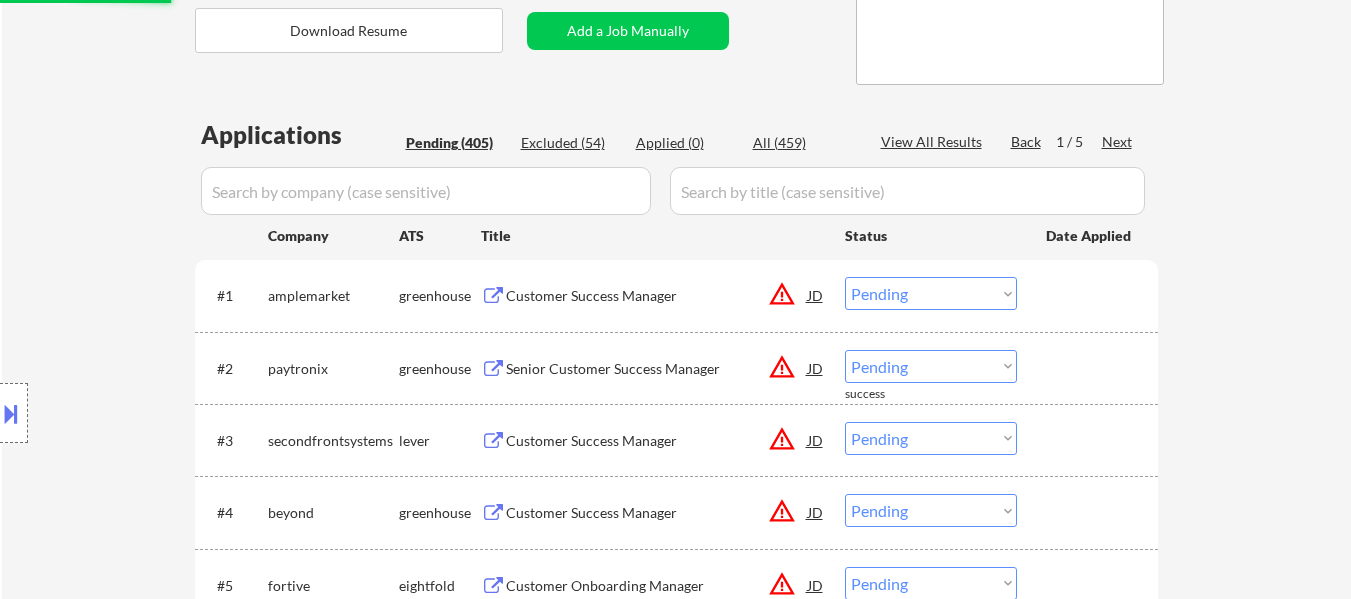 drag, startPoint x: 979, startPoint y: 288, endPoint x: 981, endPoint y: 305, distance: 17.117243 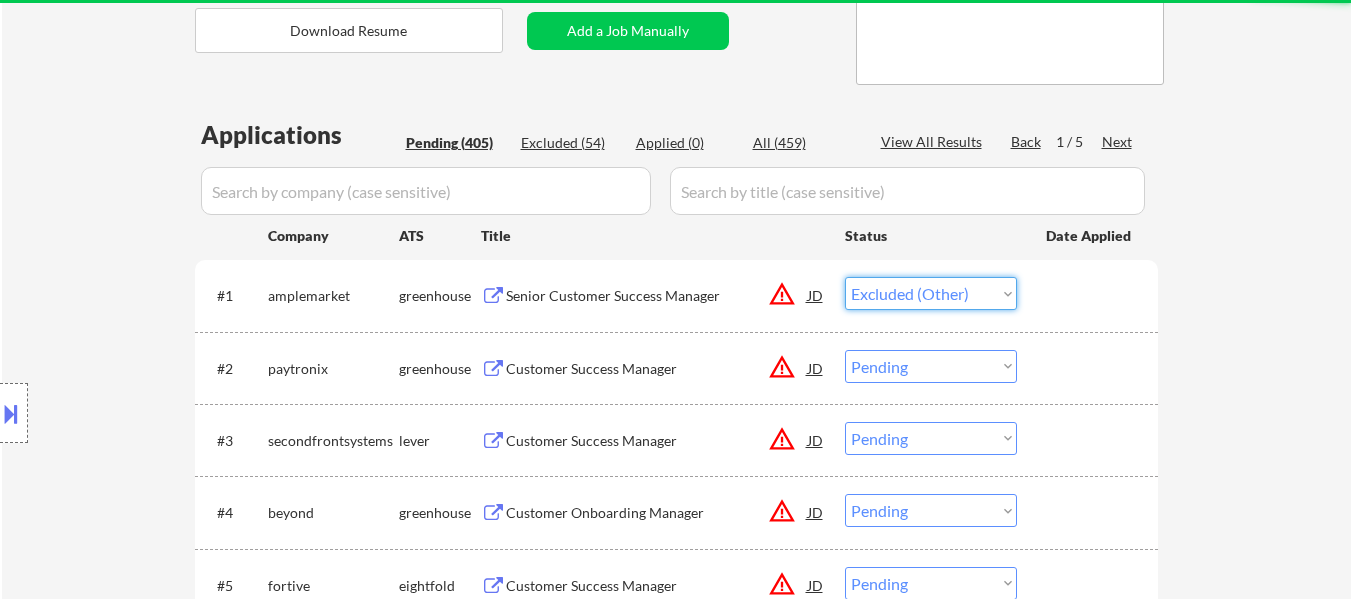 click on "Choose an option... Pending Applied Excluded (Questions) Excluded (Expired) Excluded (Location) Excluded (Bad Match) Excluded (Blocklist) Excluded (Salary) Excluded (Other)" at bounding box center (931, 293) 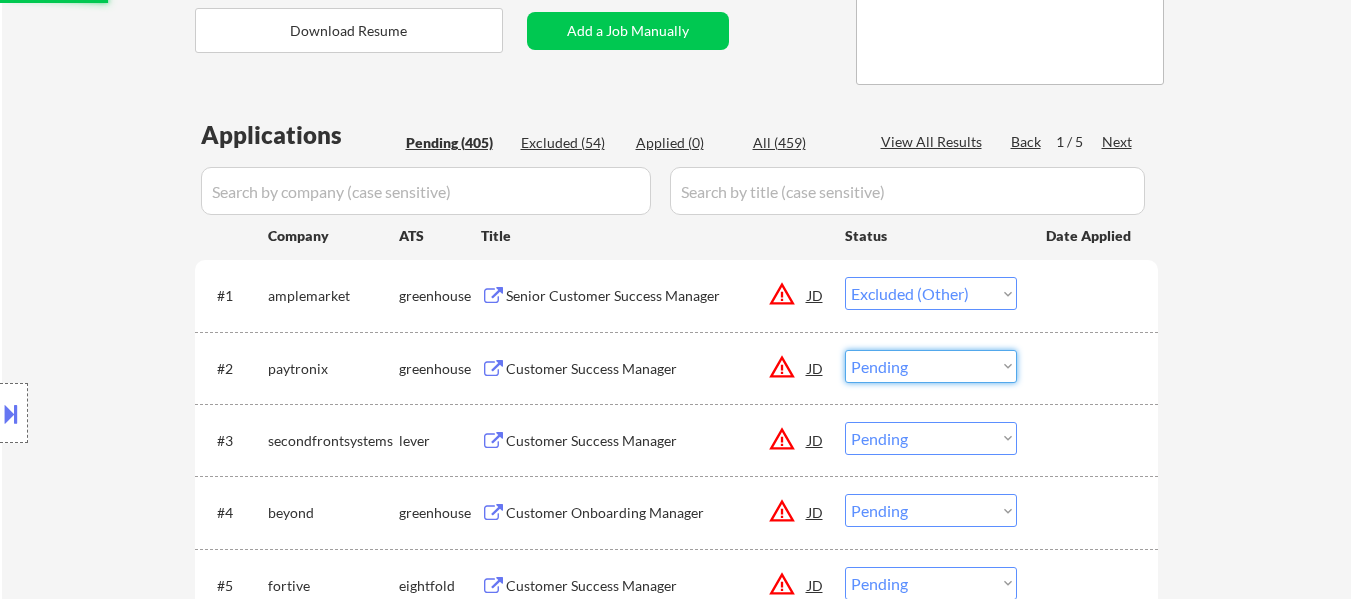 click on "Choose an option... Pending Applied Excluded (Questions) Excluded (Expired) Excluded (Location) Excluded (Bad Match) Excluded (Blocklist) Excluded (Salary) Excluded (Other)" at bounding box center [931, 366] 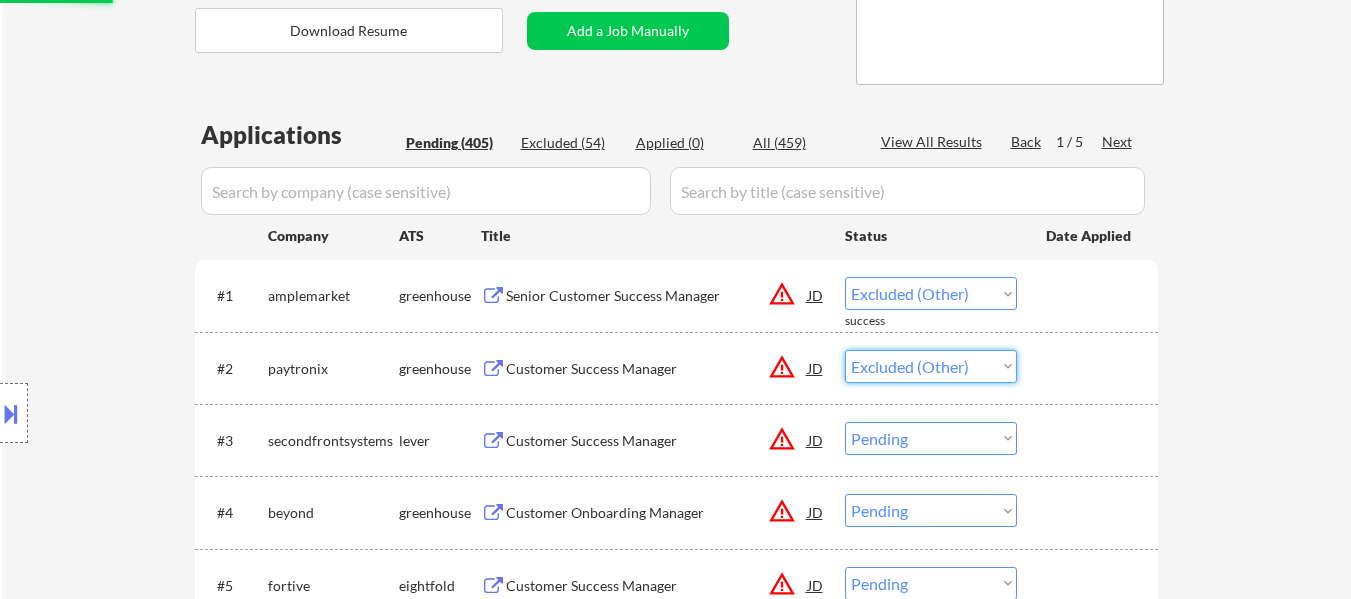click on "Choose an option... Pending Applied Excluded (Questions) Excluded (Expired) Excluded (Location) Excluded (Bad Match) Excluded (Blocklist) Excluded (Salary) Excluded (Other)" at bounding box center (931, 366) 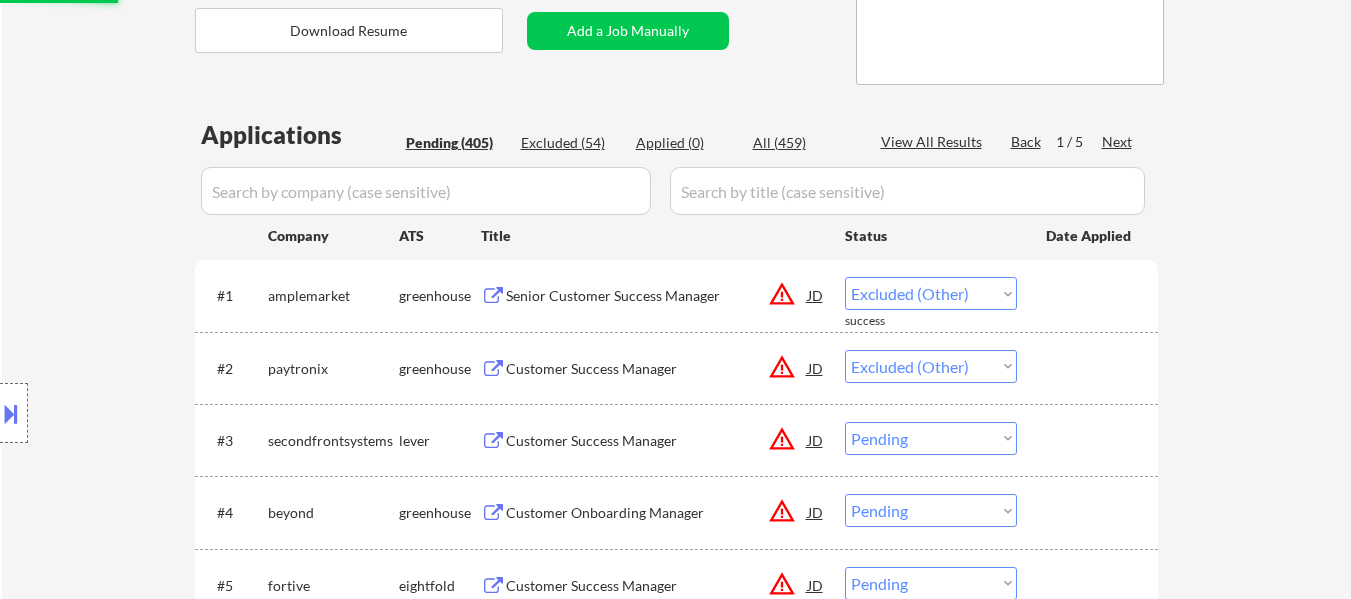 click on "Choose an option... Pending Applied Excluded (Questions) Excluded (Expired) Excluded (Location) Excluded (Bad Match) Excluded (Blocklist) Excluded (Salary) Excluded (Other)" at bounding box center [931, 438] 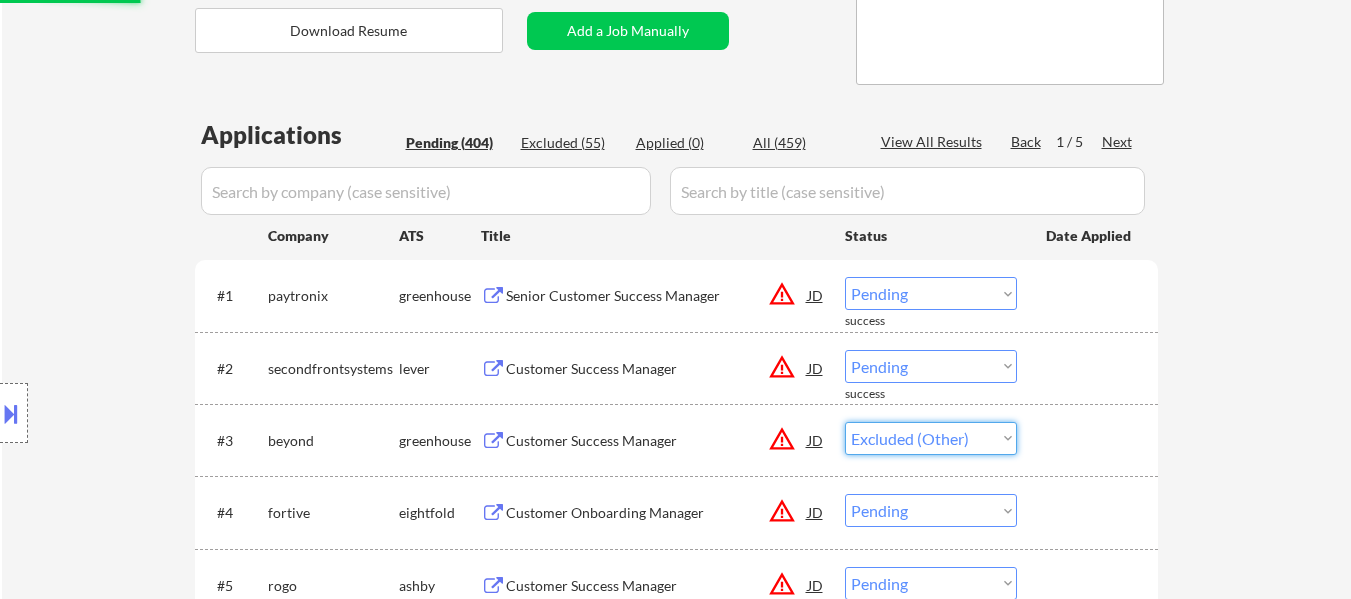 click on "Choose an option... Pending Applied Excluded (Questions) Excluded (Expired) Excluded (Location) Excluded (Bad Match) Excluded (Blocklist) Excluded (Salary) Excluded (Other)" at bounding box center [931, 438] 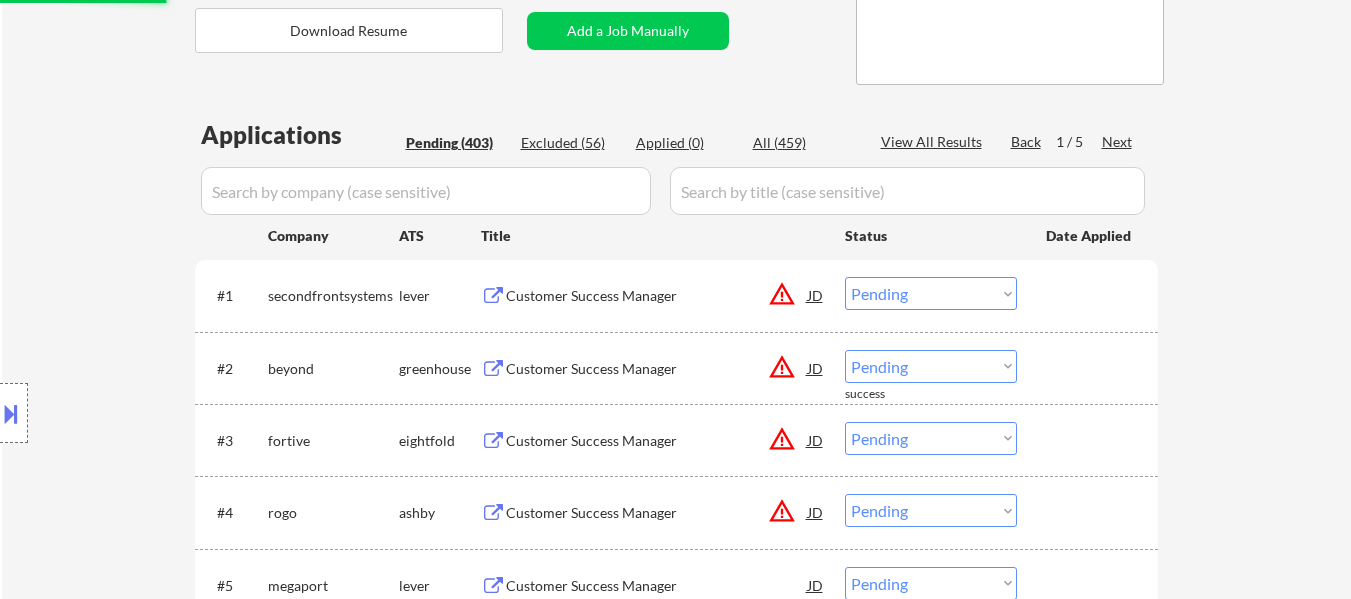 click on "Choose an option... Pending Applied Excluded (Questions) Excluded (Expired) Excluded (Location) Excluded (Bad Match) Excluded (Blocklist) Excluded (Salary) Excluded (Other)" at bounding box center (931, 293) 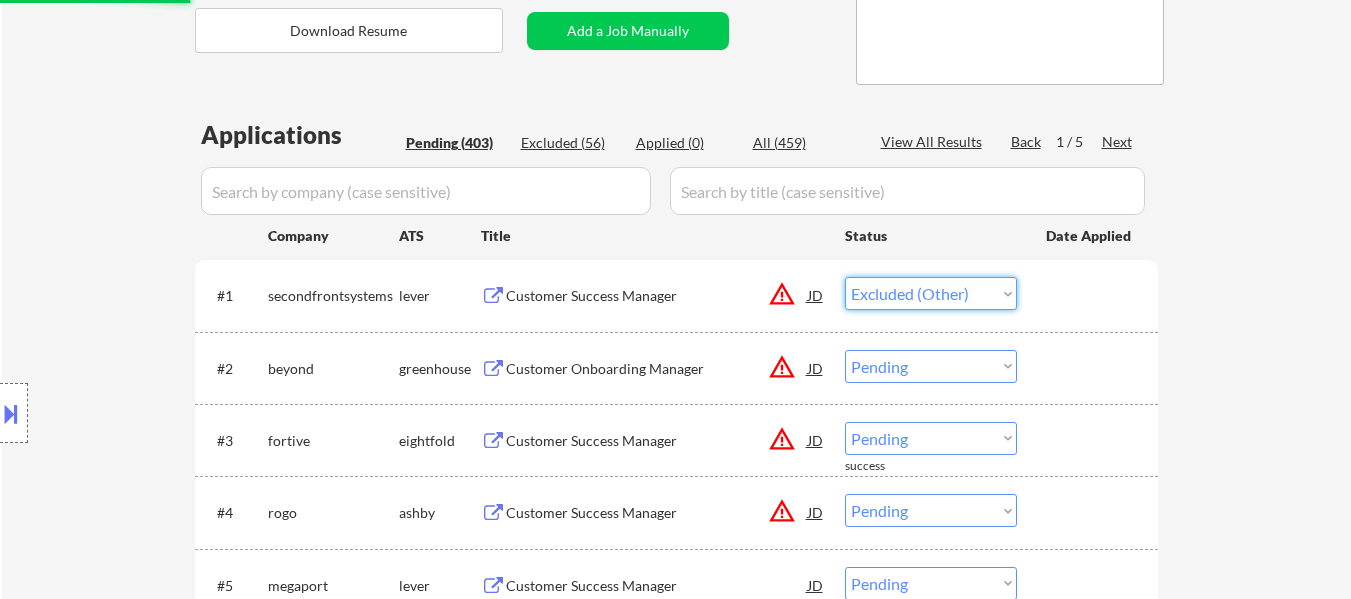 click on "Choose an option... Pending Applied Excluded (Questions) Excluded (Expired) Excluded (Location) Excluded (Bad Match) Excluded (Blocklist) Excluded (Salary) Excluded (Other)" at bounding box center [931, 293] 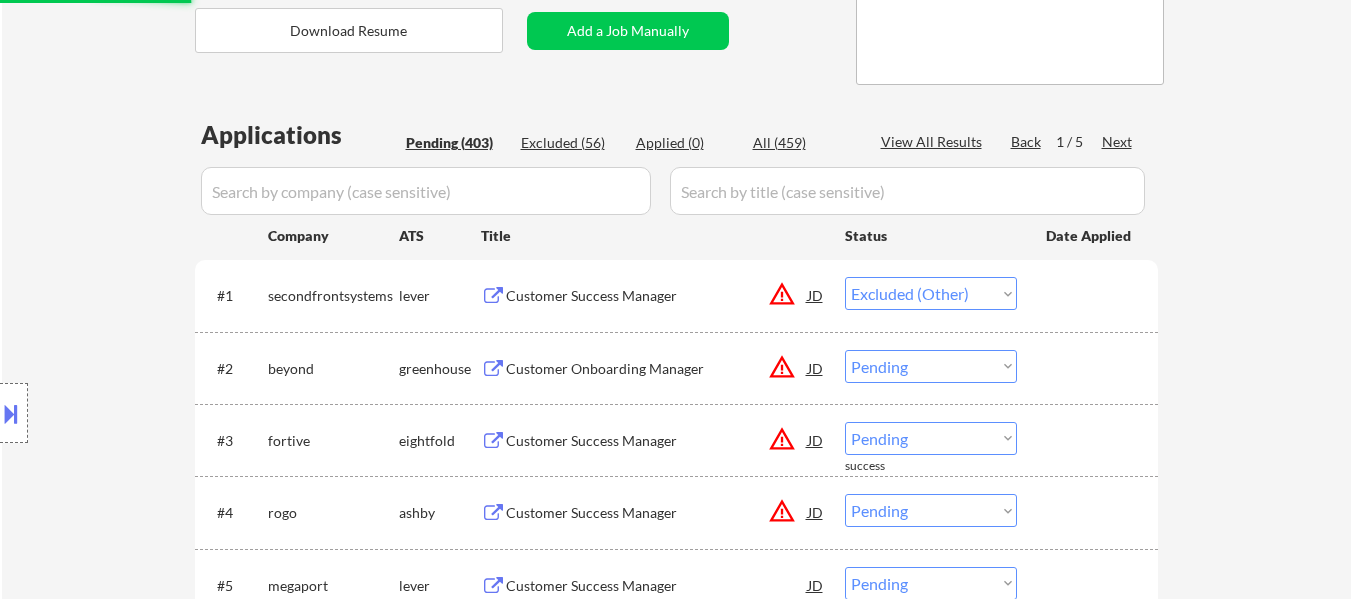 click on "Choose an option... Pending Applied Excluded (Questions) Excluded (Expired) Excluded (Location) Excluded (Bad Match) Excluded (Blocklist) Excluded (Salary) Excluded (Other)" at bounding box center [931, 366] 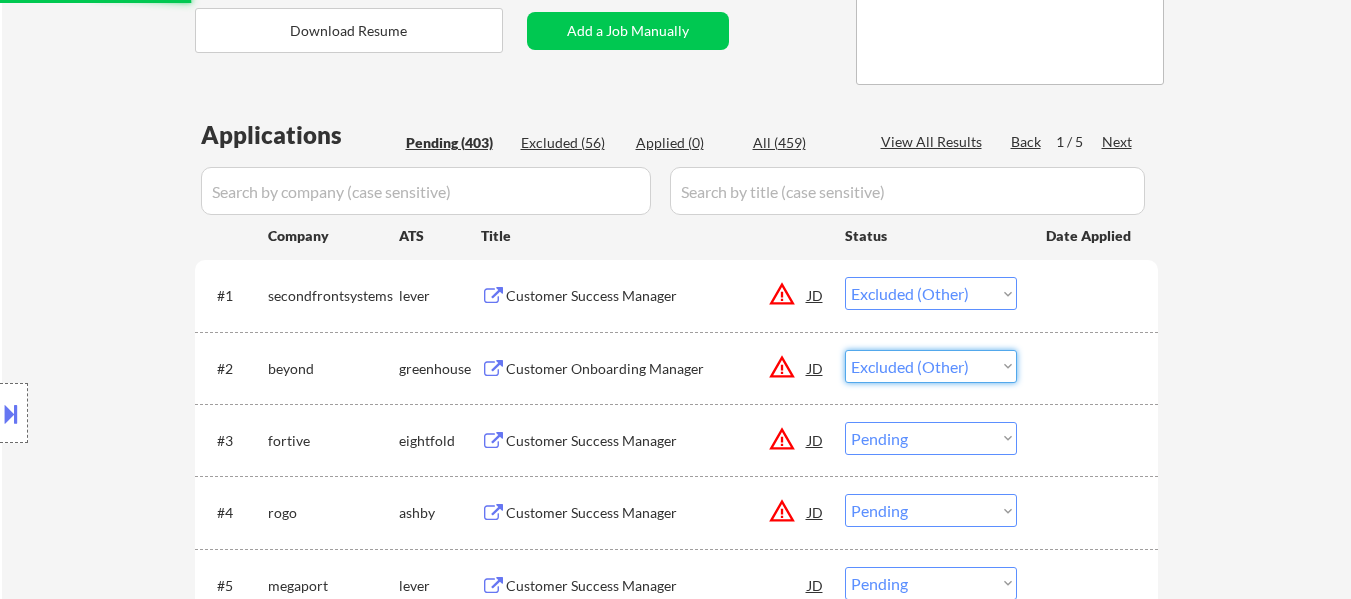 click on "Choose an option... Pending Applied Excluded (Questions) Excluded (Expired) Excluded (Location) Excluded (Bad Match) Excluded (Blocklist) Excluded (Salary) Excluded (Other)" at bounding box center (931, 366) 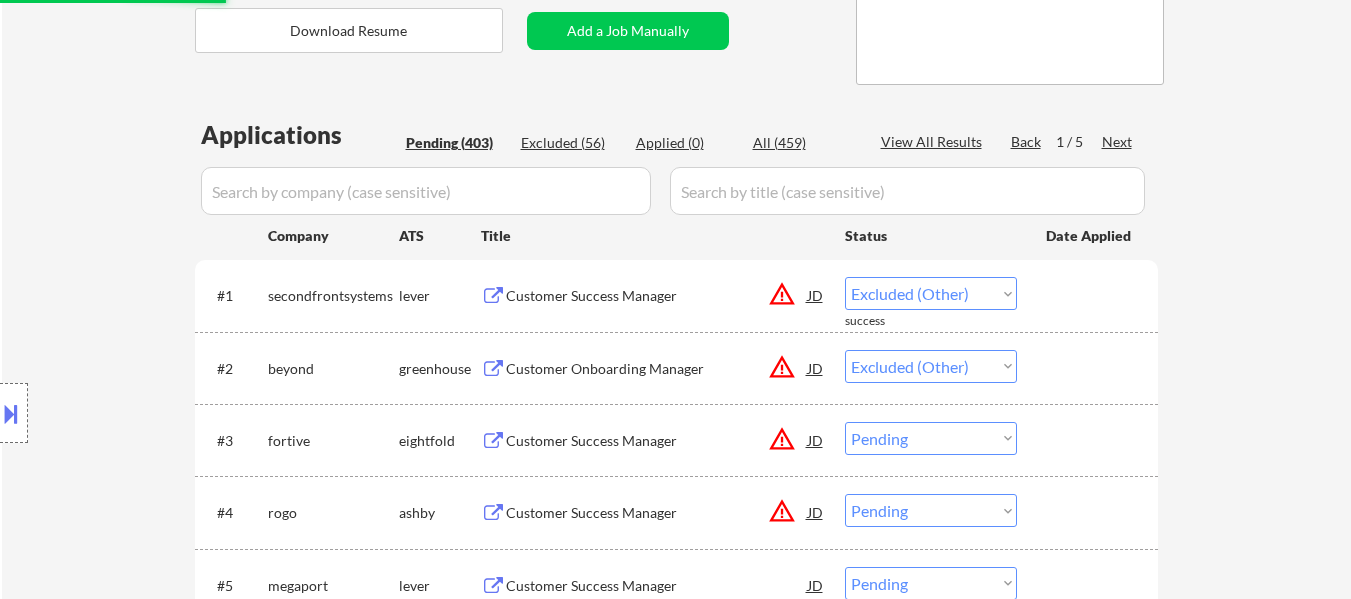 click on "Choose an option... Pending Applied Excluded (Questions) Excluded (Expired) Excluded (Location) Excluded (Bad Match) Excluded (Blocklist) Excluded (Salary) Excluded (Other)" at bounding box center [931, 438] 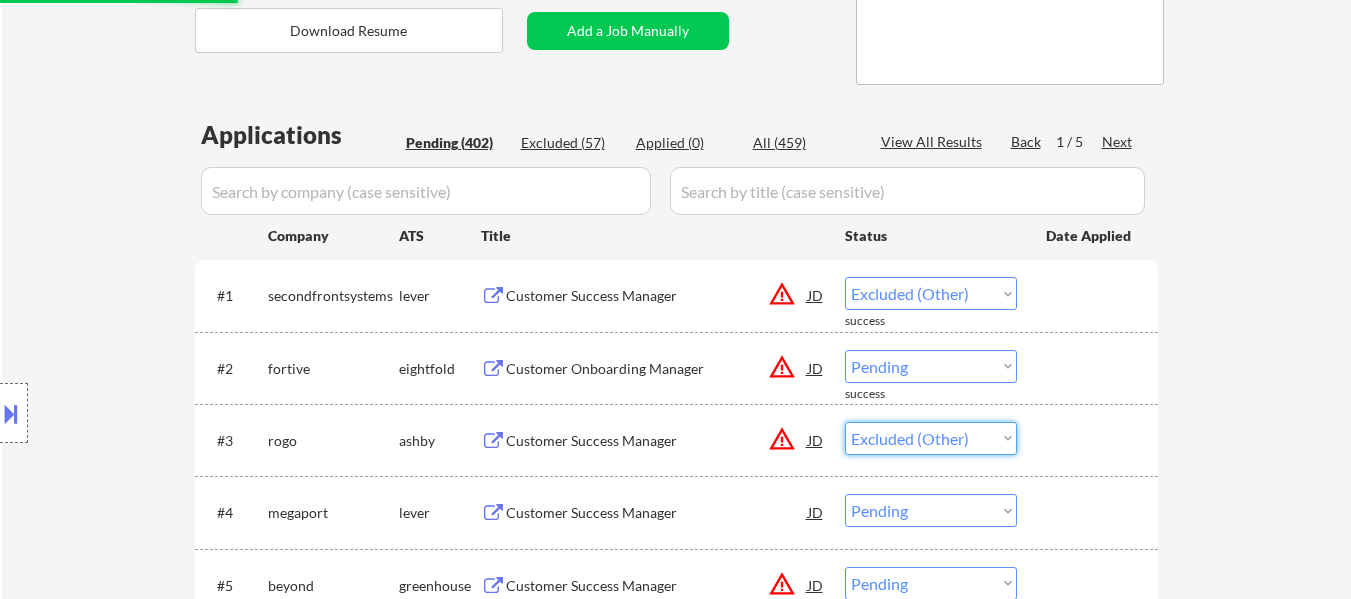 click on "Choose an option... Pending Applied Excluded (Questions) Excluded (Expired) Excluded (Location) Excluded (Bad Match) Excluded (Blocklist) Excluded (Salary) Excluded (Other)" at bounding box center (931, 438) 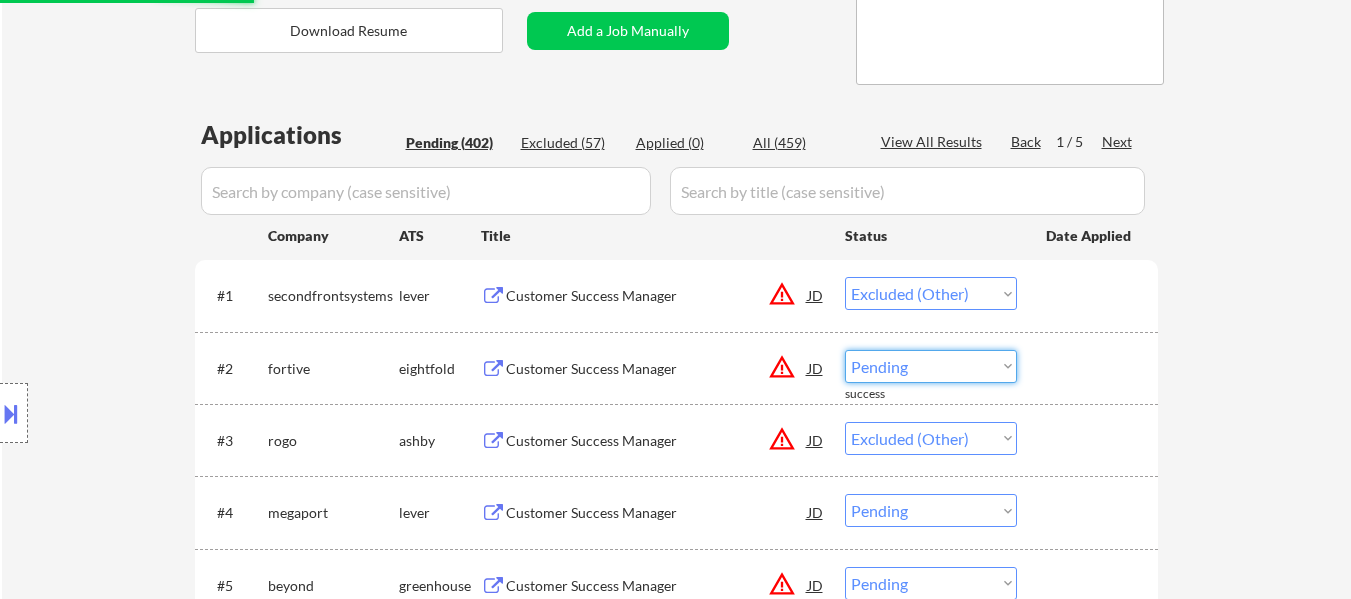 click on "Choose an option... Pending Applied Excluded (Questions) Excluded (Expired) Excluded (Location) Excluded (Bad Match) Excluded (Blocklist) Excluded (Salary) Excluded (Other)" at bounding box center (931, 366) 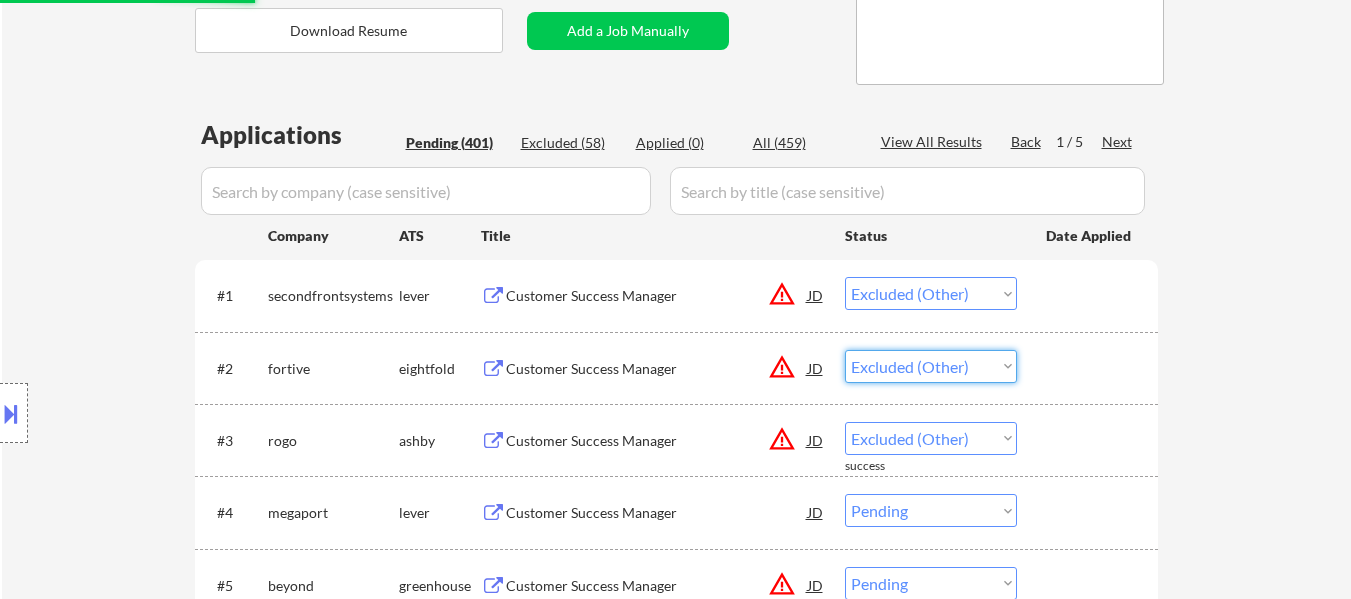 click on "Choose an option... Pending Applied Excluded (Questions) Excluded (Expired) Excluded (Location) Excluded (Bad Match) Excluded (Blocklist) Excluded (Salary) Excluded (Other)" at bounding box center (931, 366) 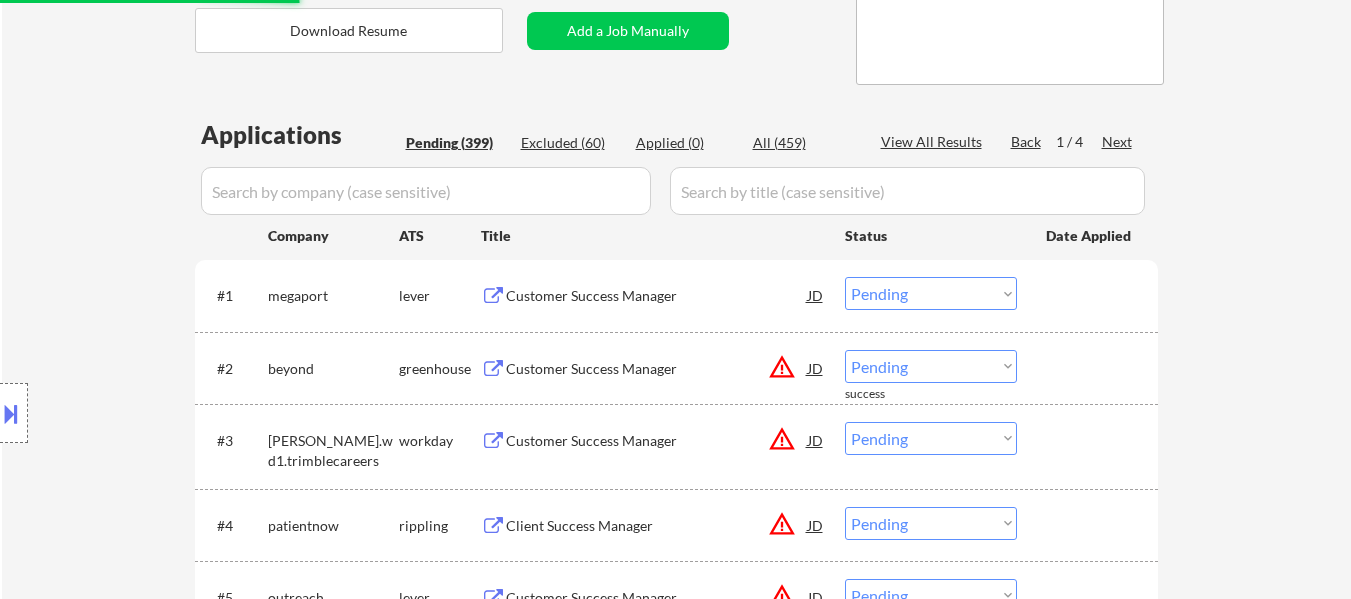 click on "Choose an option... Pending Applied Excluded (Questions) Excluded (Expired) Excluded (Location) Excluded (Bad Match) Excluded (Blocklist) Excluded (Salary) Excluded (Other)" at bounding box center (931, 293) 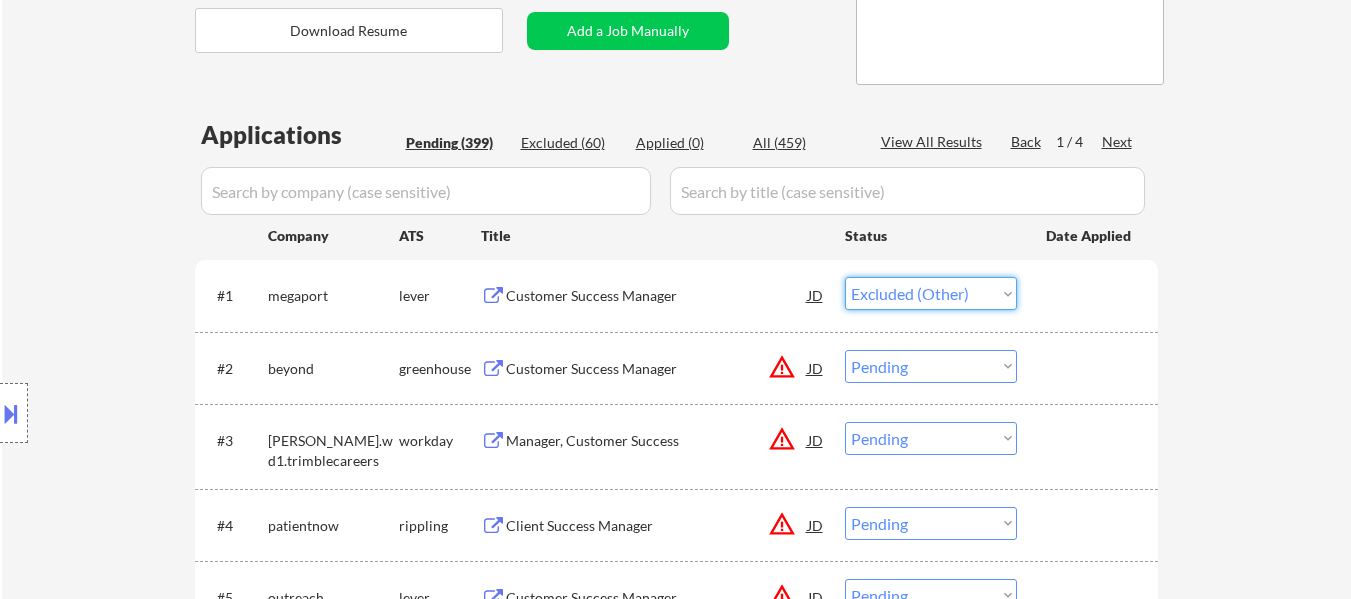 click on "Choose an option... Pending Applied Excluded (Questions) Excluded (Expired) Excluded (Location) Excluded (Bad Match) Excluded (Blocklist) Excluded (Salary) Excluded (Other)" at bounding box center (931, 293) 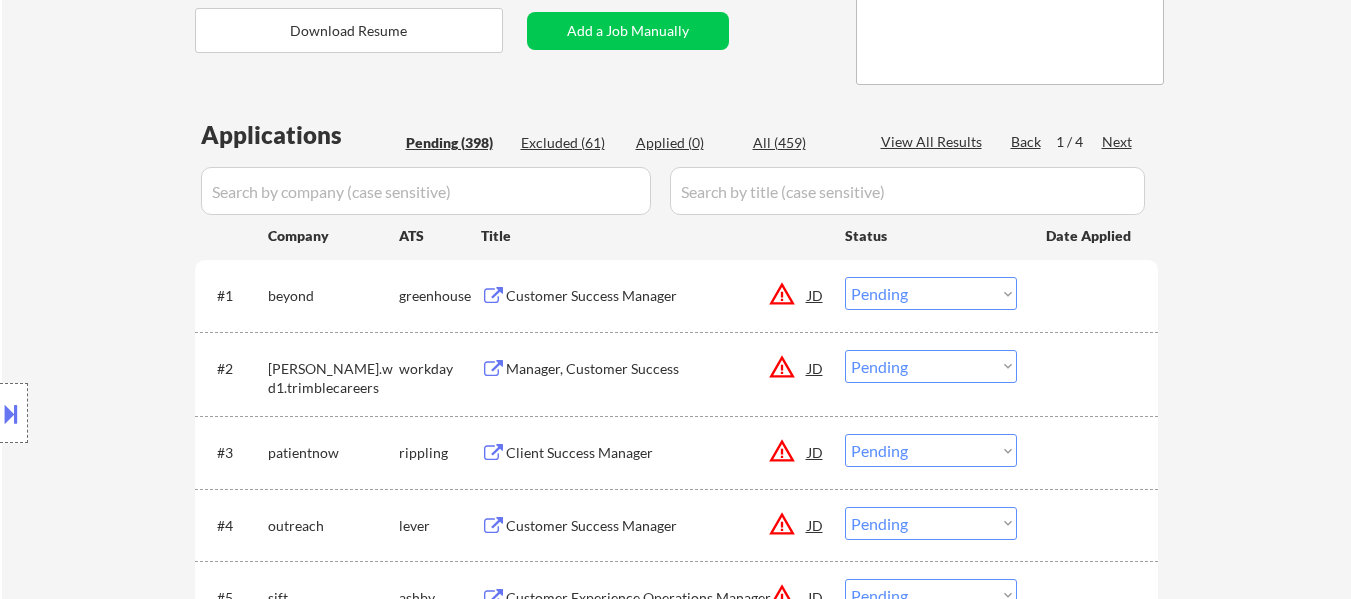 click on "Choose an option... Pending Applied Excluded (Questions) Excluded (Expired) Excluded (Location) Excluded (Bad Match) Excluded (Blocklist) Excluded (Salary) Excluded (Other)" at bounding box center (931, 293) 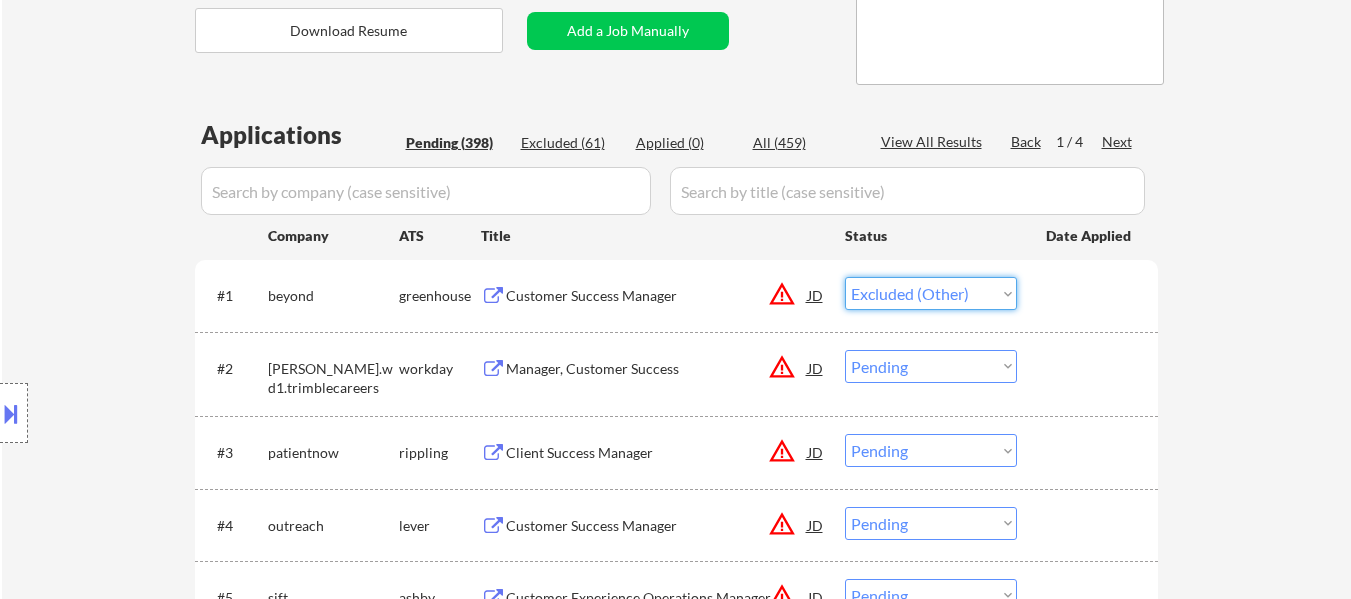 click on "Choose an option... Pending Applied Excluded (Questions) Excluded (Expired) Excluded (Location) Excluded (Bad Match) Excluded (Blocklist) Excluded (Salary) Excluded (Other)" at bounding box center (931, 293) 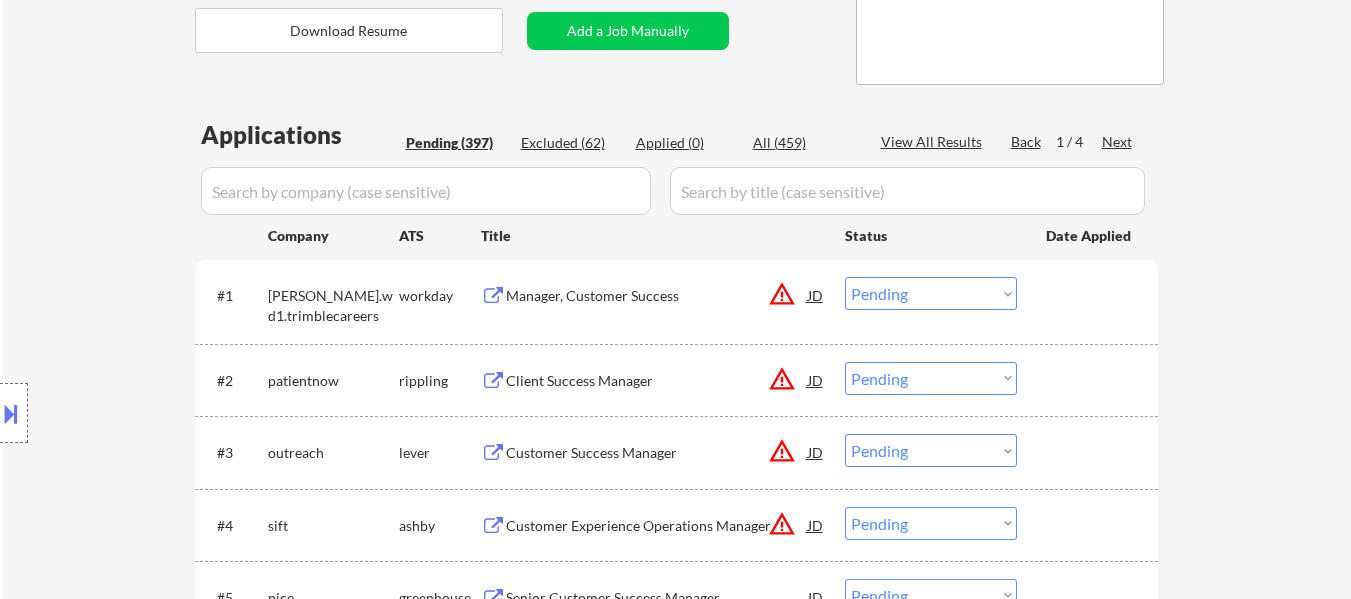 click on "Choose an option... Pending Applied Excluded (Questions) Excluded (Expired) Excluded (Location) Excluded (Bad Match) Excluded (Blocklist) Excluded (Salary) Excluded (Other)" at bounding box center (931, 293) 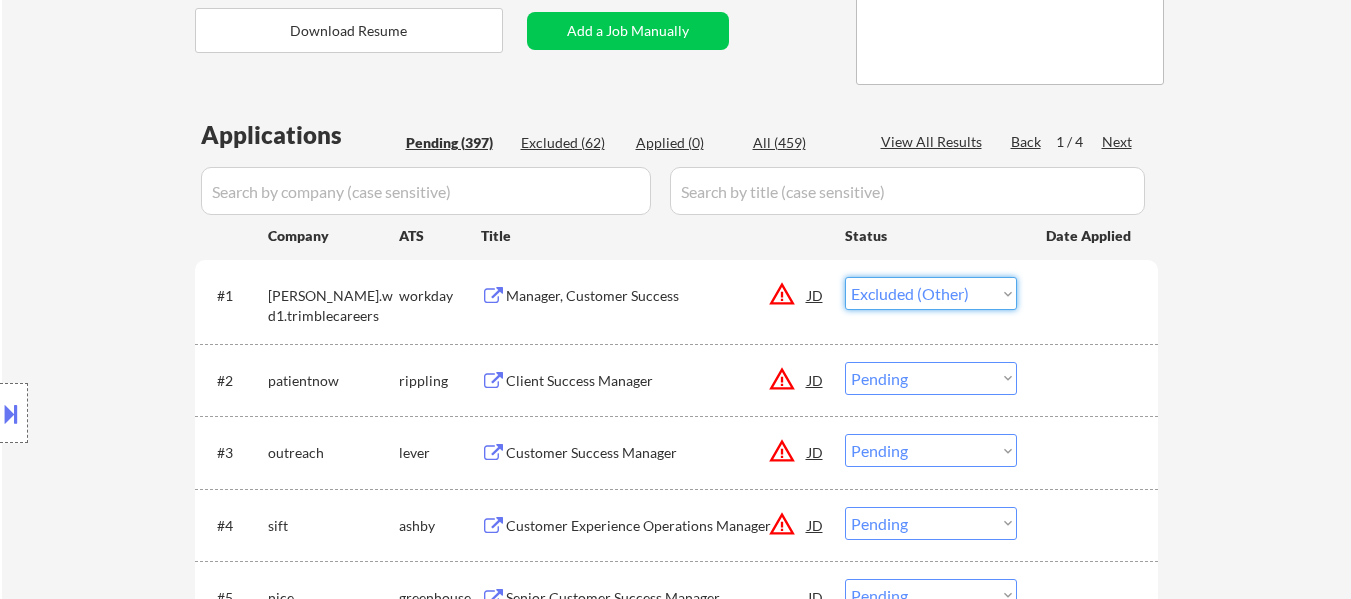 click on "Choose an option... Pending Applied Excluded (Questions) Excluded (Expired) Excluded (Location) Excluded (Bad Match) Excluded (Blocklist) Excluded (Salary) Excluded (Other)" at bounding box center (931, 293) 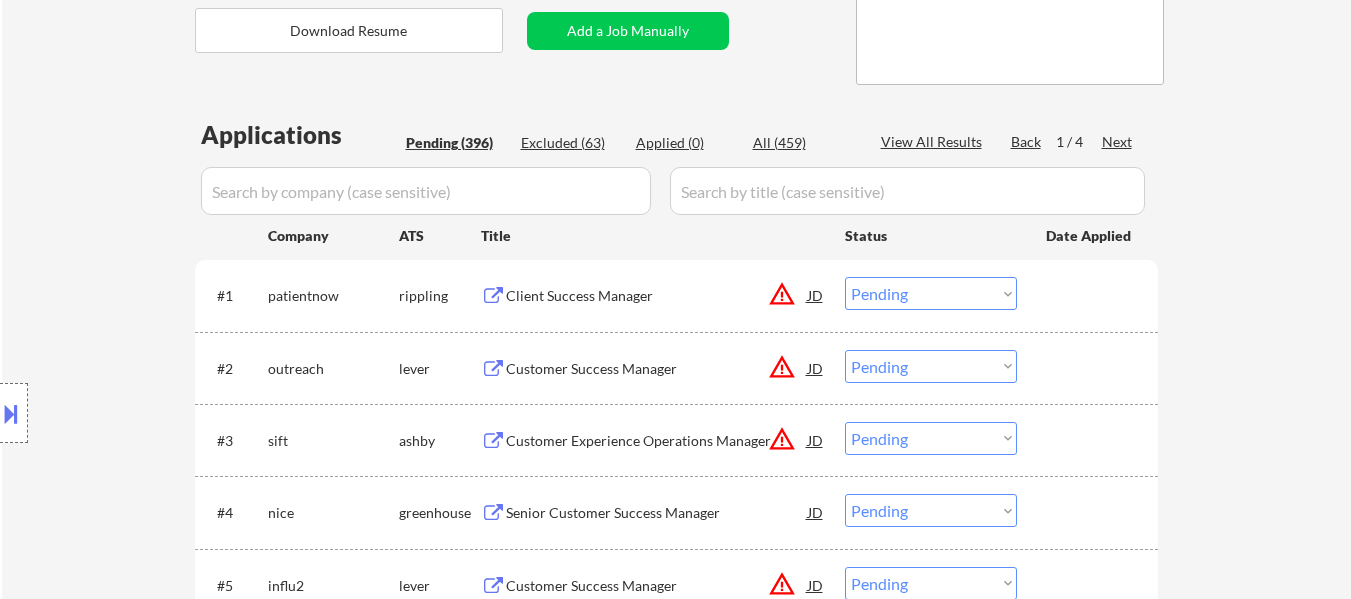 click on "Choose an option... Pending Applied Excluded (Questions) Excluded (Expired) Excluded (Location) Excluded (Bad Match) Excluded (Blocklist) Excluded (Salary) Excluded (Other)" at bounding box center [931, 293] 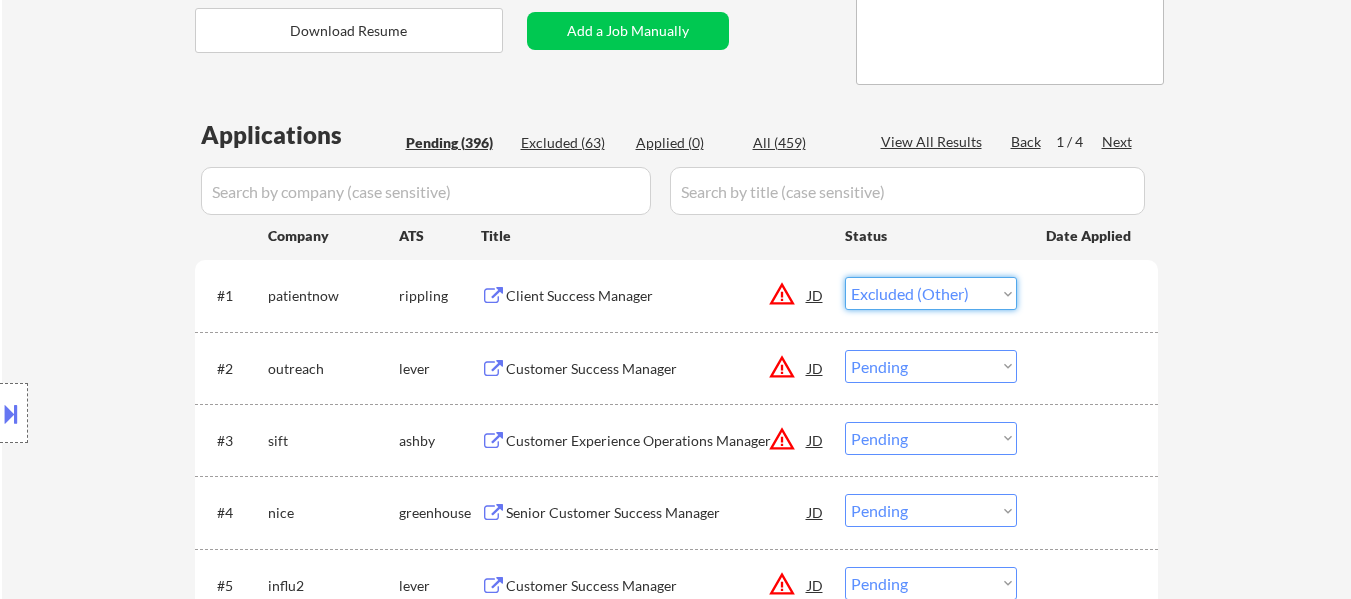 click on "Choose an option... Pending Applied Excluded (Questions) Excluded (Expired) Excluded (Location) Excluded (Bad Match) Excluded (Blocklist) Excluded (Salary) Excluded (Other)" at bounding box center [931, 293] 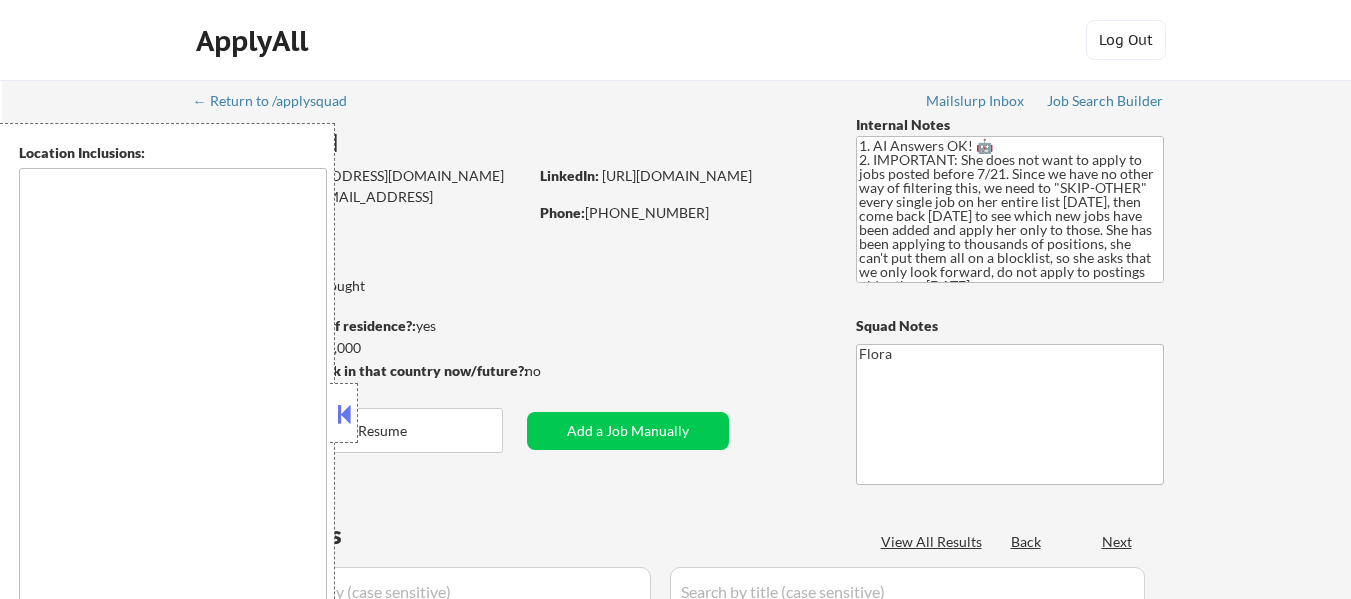 scroll, scrollTop: 0, scrollLeft: 0, axis: both 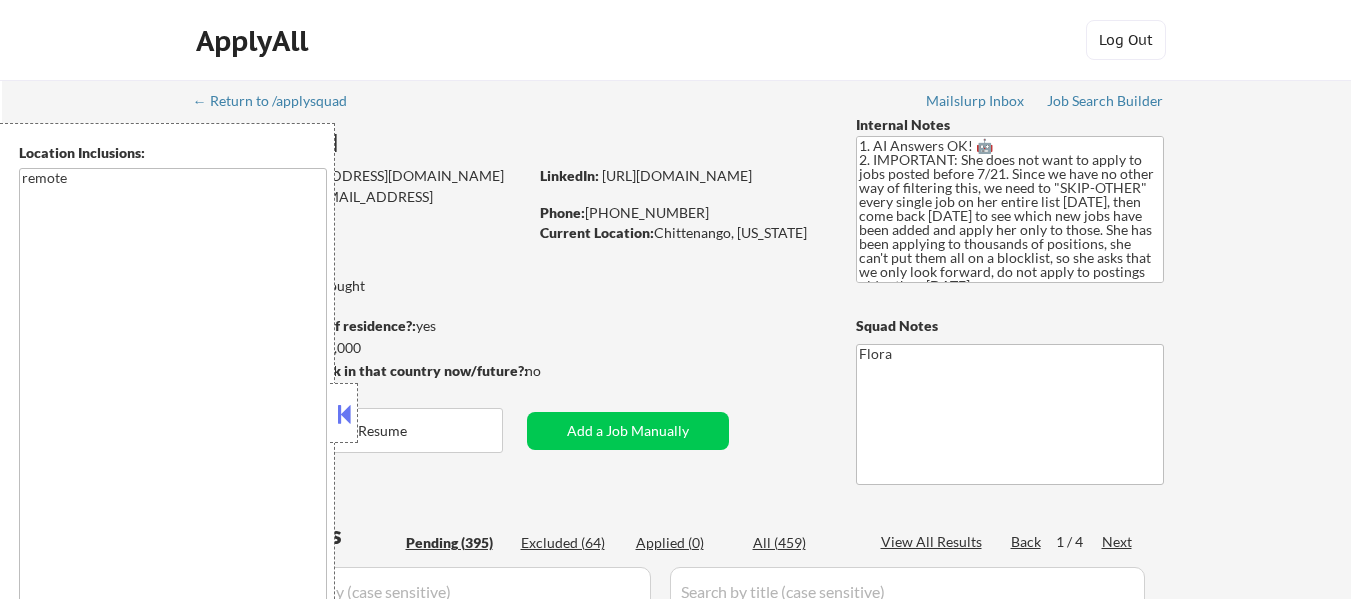 select on ""pending"" 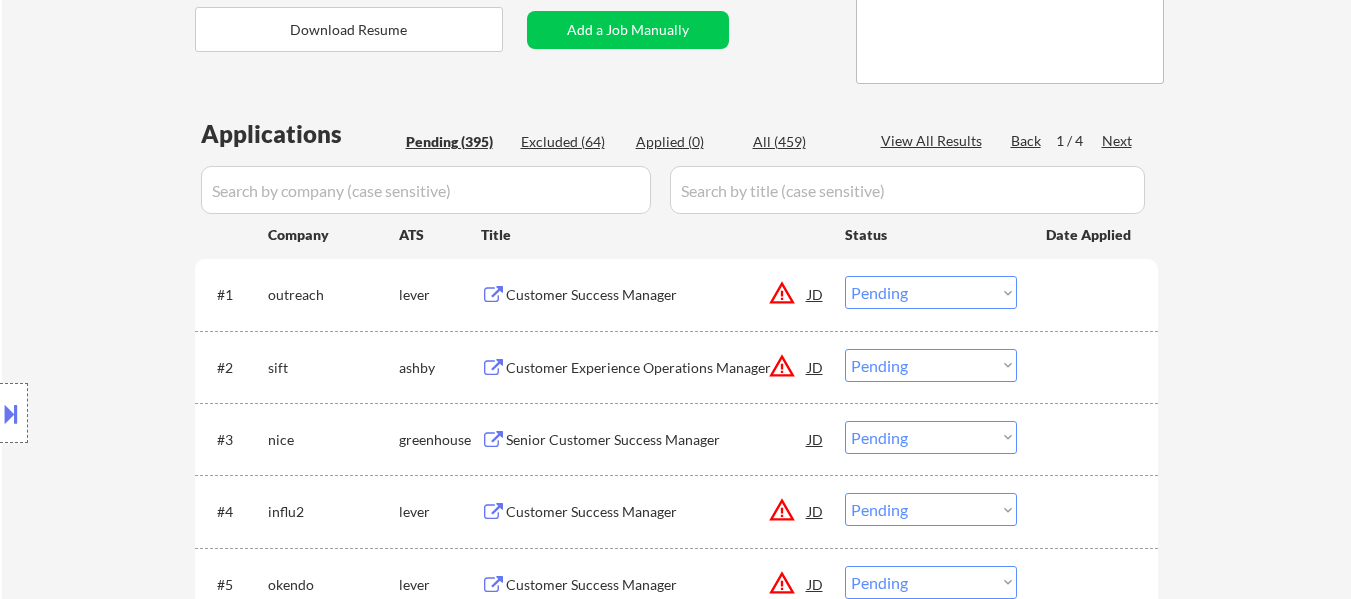 scroll, scrollTop: 500, scrollLeft: 0, axis: vertical 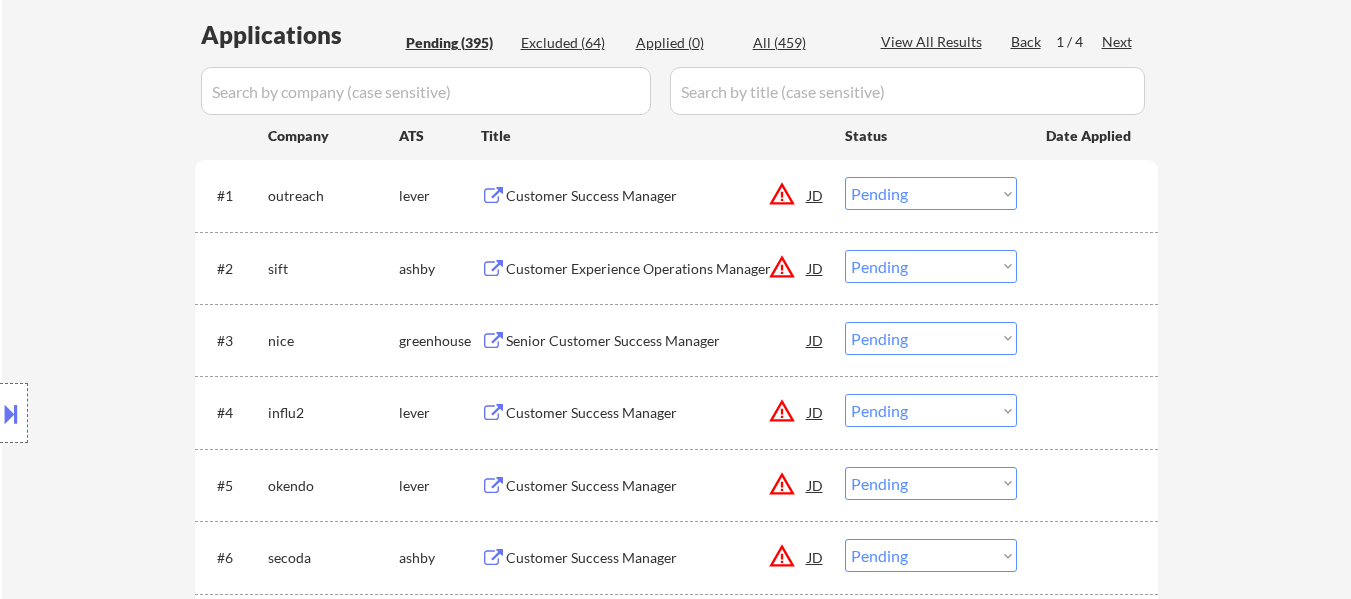 click on "Choose an option... Pending Applied Excluded (Questions) Excluded (Expired) Excluded (Location) Excluded (Bad Match) Excluded (Blocklist) Excluded (Salary) Excluded (Other)" at bounding box center [931, 193] 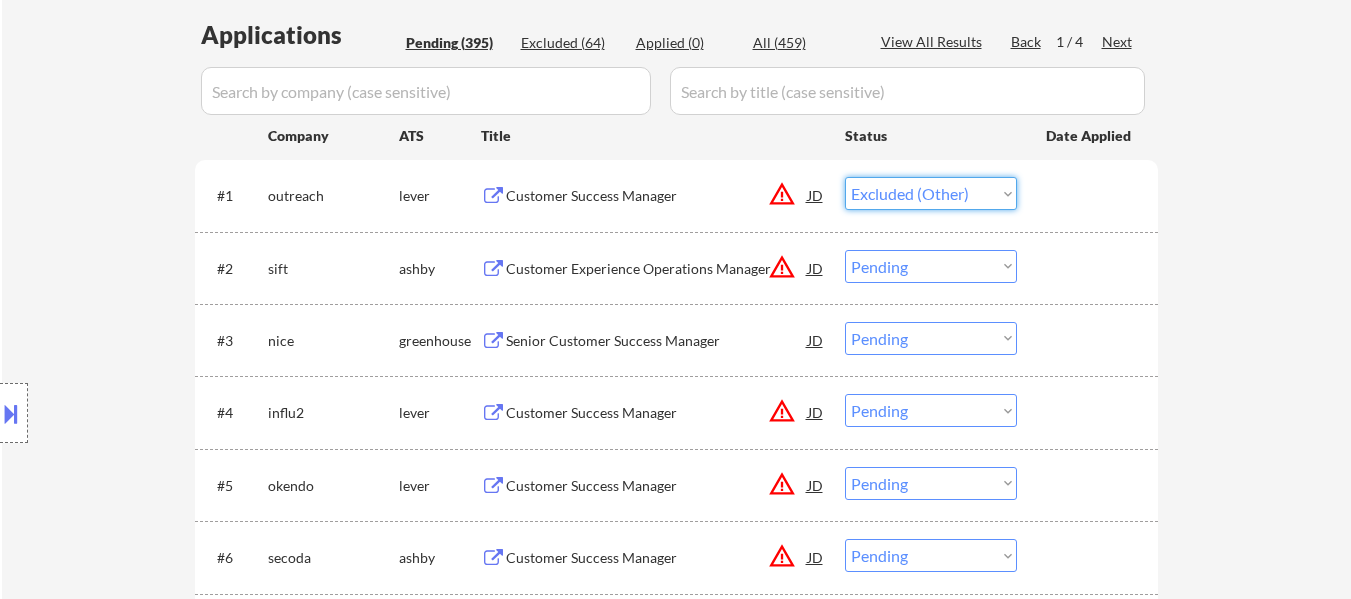 click on "Choose an option... Pending Applied Excluded (Questions) Excluded (Expired) Excluded (Location) Excluded (Bad Match) Excluded (Blocklist) Excluded (Salary) Excluded (Other)" at bounding box center [931, 193] 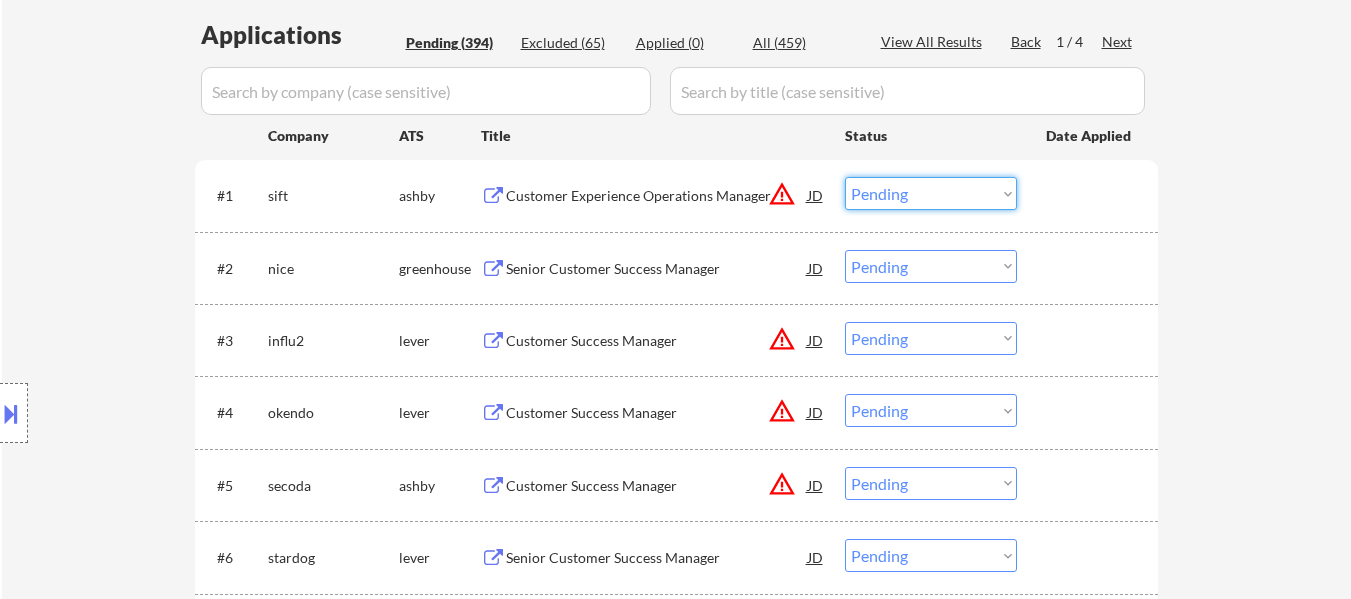 drag, startPoint x: 955, startPoint y: 186, endPoint x: 962, endPoint y: 206, distance: 21.189621 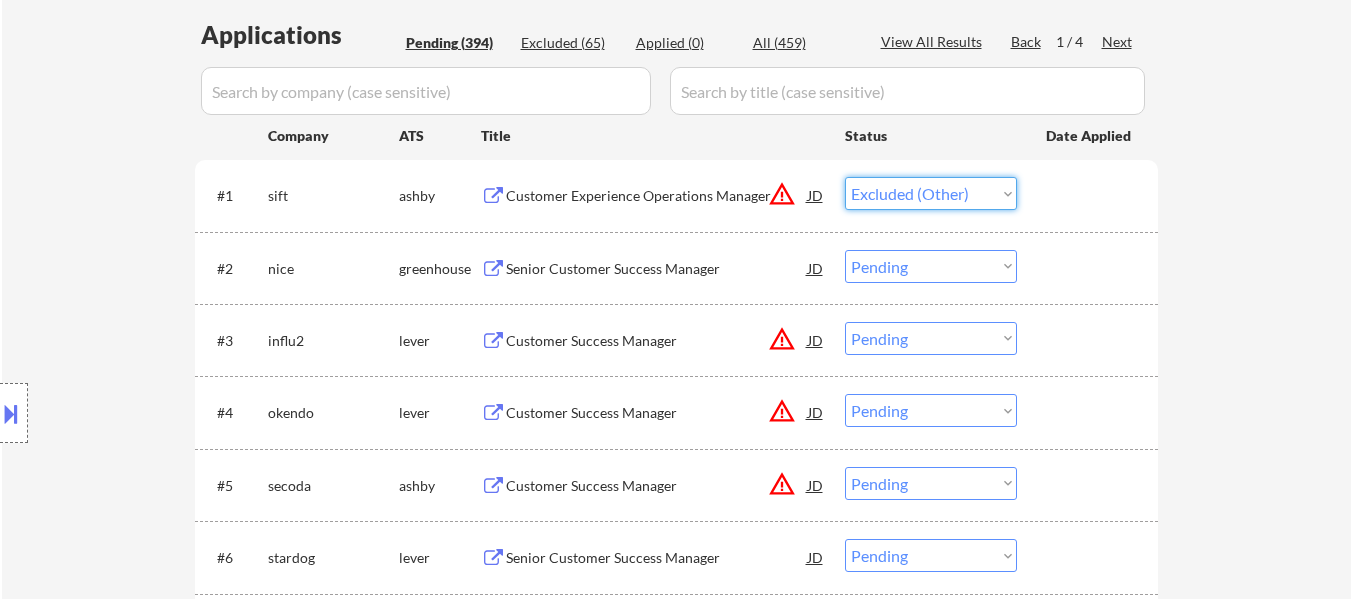 click on "Choose an option... Pending Applied Excluded (Questions) Excluded (Expired) Excluded (Location) Excluded (Bad Match) Excluded (Blocklist) Excluded (Salary) Excluded (Other)" at bounding box center [931, 193] 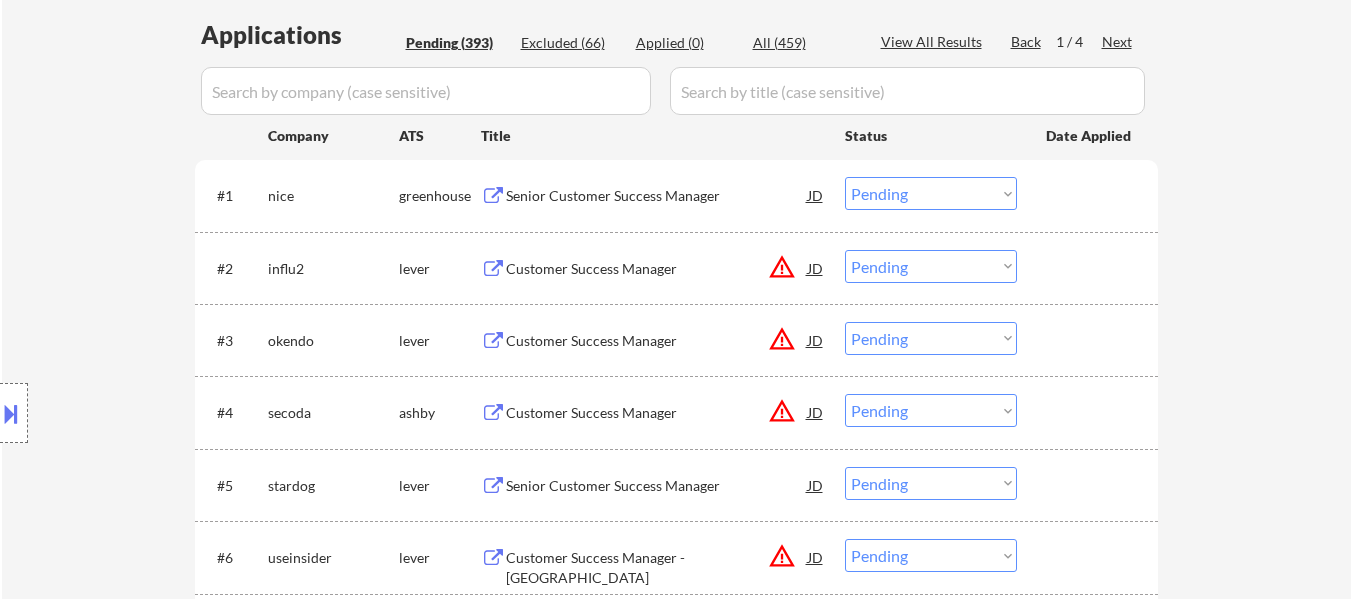 click on "Choose an option... Pending Applied Excluded (Questions) Excluded (Expired) Excluded (Location) Excluded (Bad Match) Excluded (Blocklist) Excluded (Salary) Excluded (Other)" at bounding box center (931, 193) 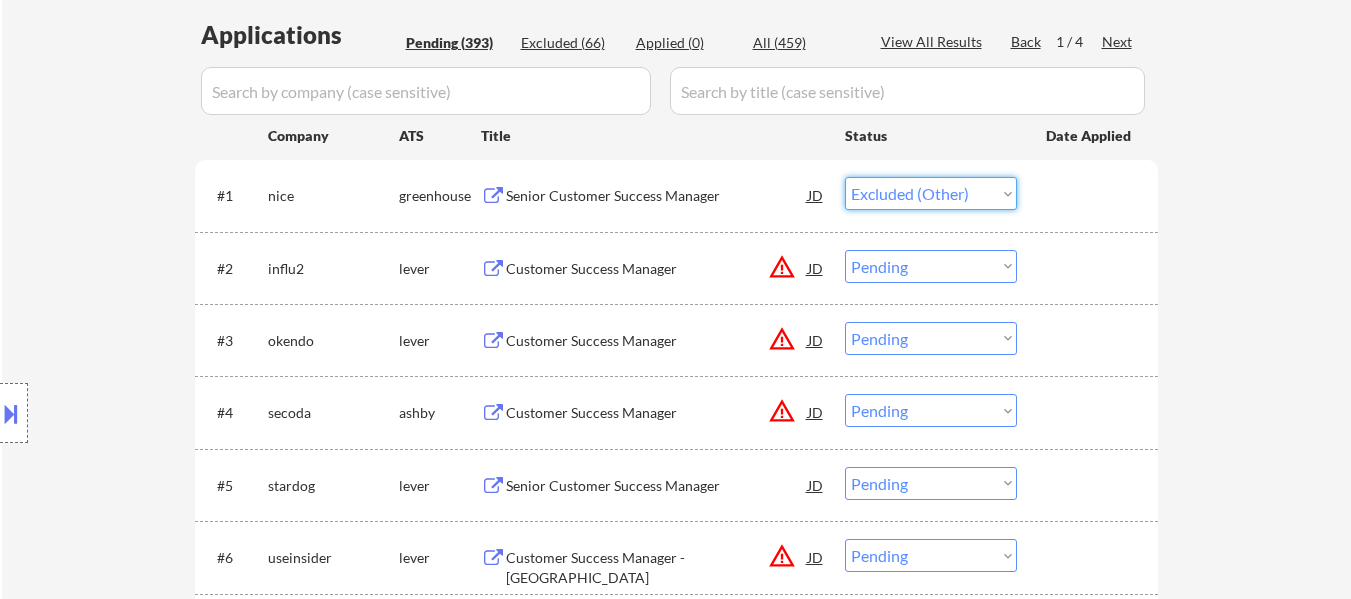 click on "Choose an option... Pending Applied Excluded (Questions) Excluded (Expired) Excluded (Location) Excluded (Bad Match) Excluded (Blocklist) Excluded (Salary) Excluded (Other)" at bounding box center [931, 193] 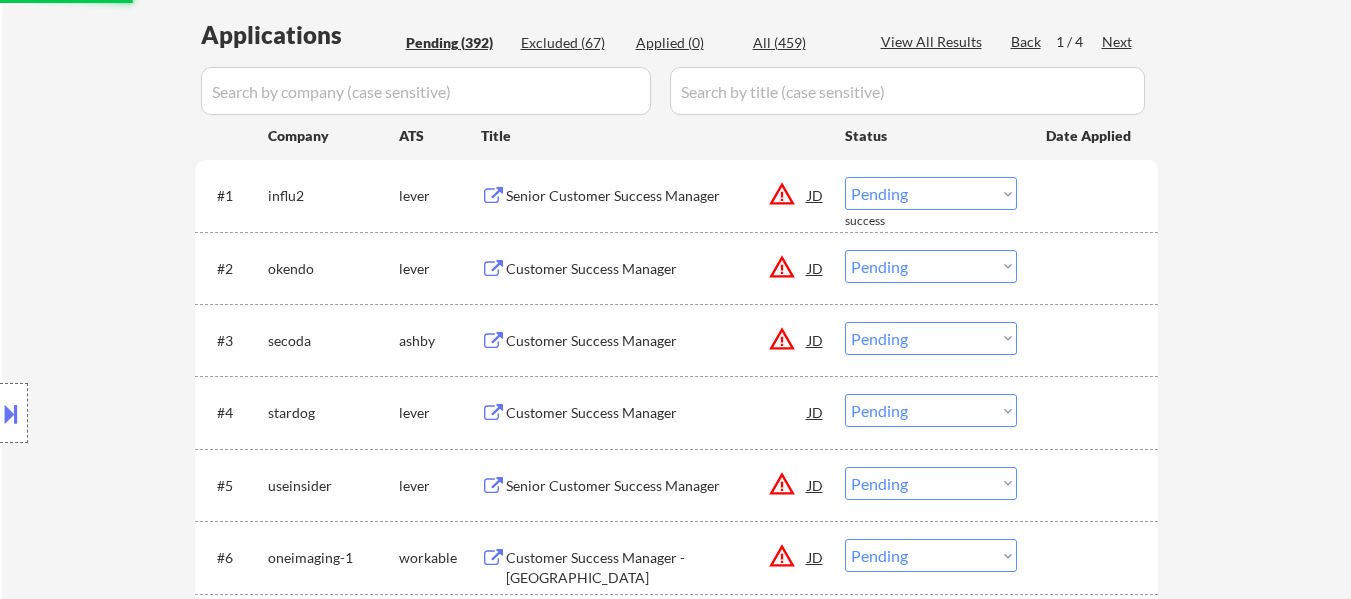 click on "Choose an option... Pending Applied Excluded (Questions) Excluded (Expired) Excluded (Location) Excluded (Bad Match) Excluded (Blocklist) Excluded (Salary) Excluded (Other)" at bounding box center [931, 193] 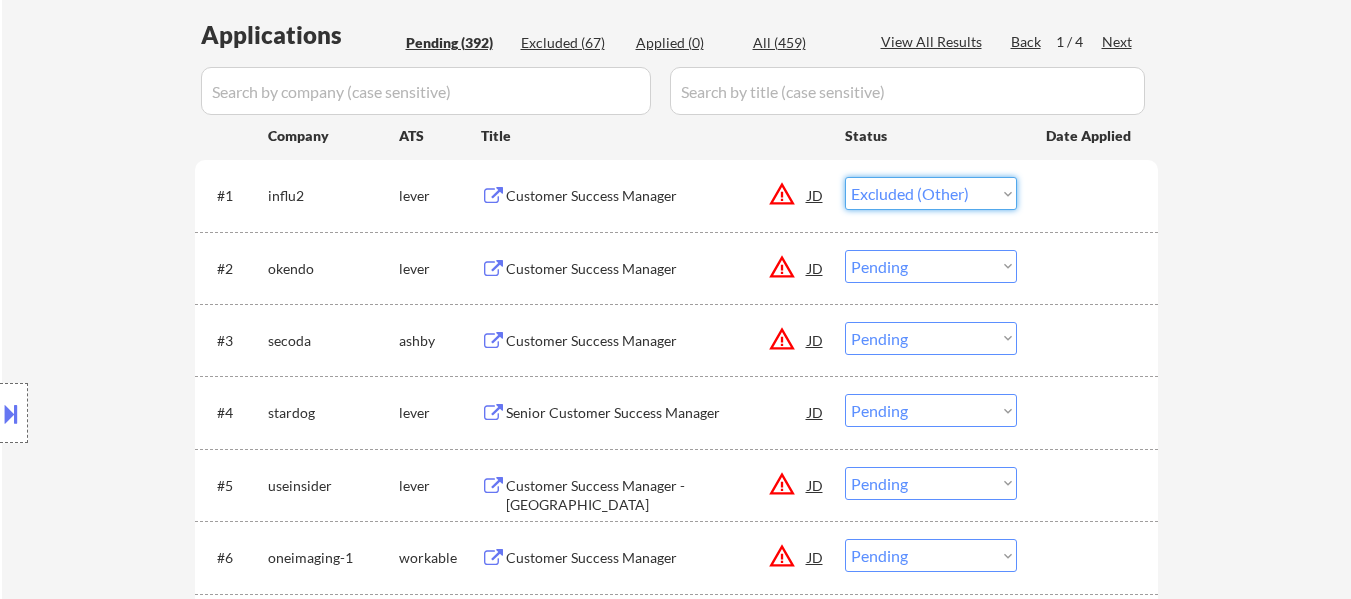 click on "Choose an option... Pending Applied Excluded (Questions) Excluded (Expired) Excluded (Location) Excluded (Bad Match) Excluded (Blocklist) Excluded (Salary) Excluded (Other)" at bounding box center [931, 193] 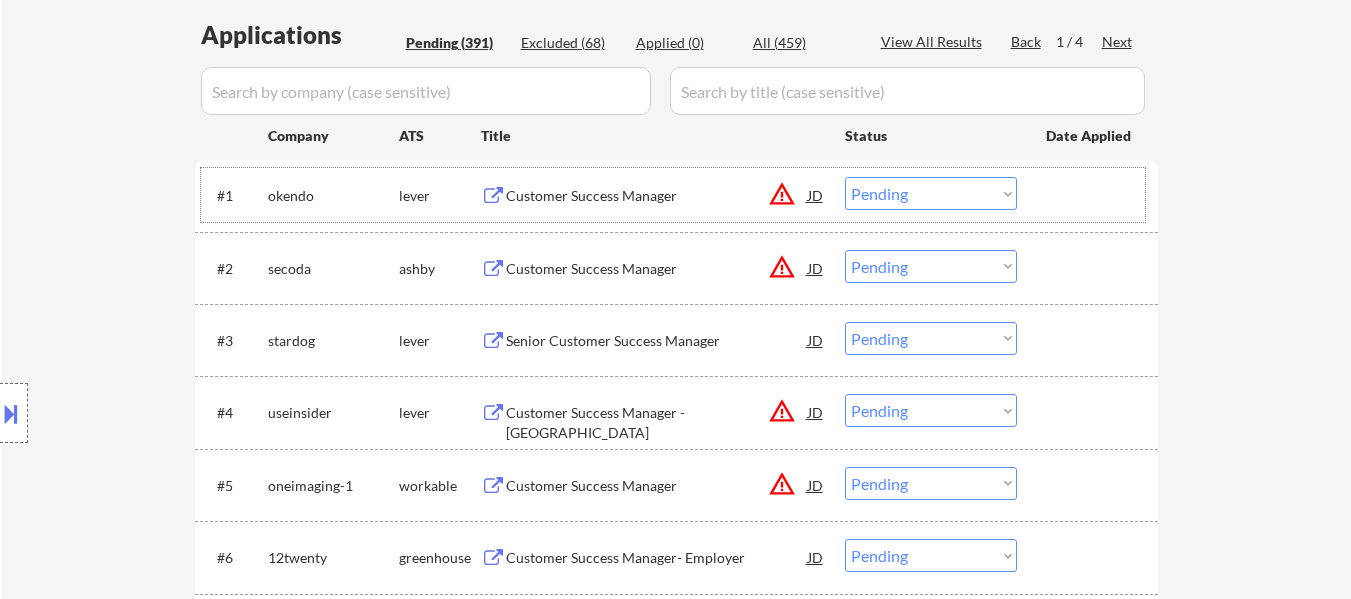 click on "#1 okendo lever Customer Success Manager JD warning_amber Choose an option... Pending Applied Excluded (Questions) Excluded (Expired) Excluded (Location) Excluded (Bad Match) Excluded (Blocklist) Excluded (Salary) Excluded (Other)" at bounding box center (673, 195) 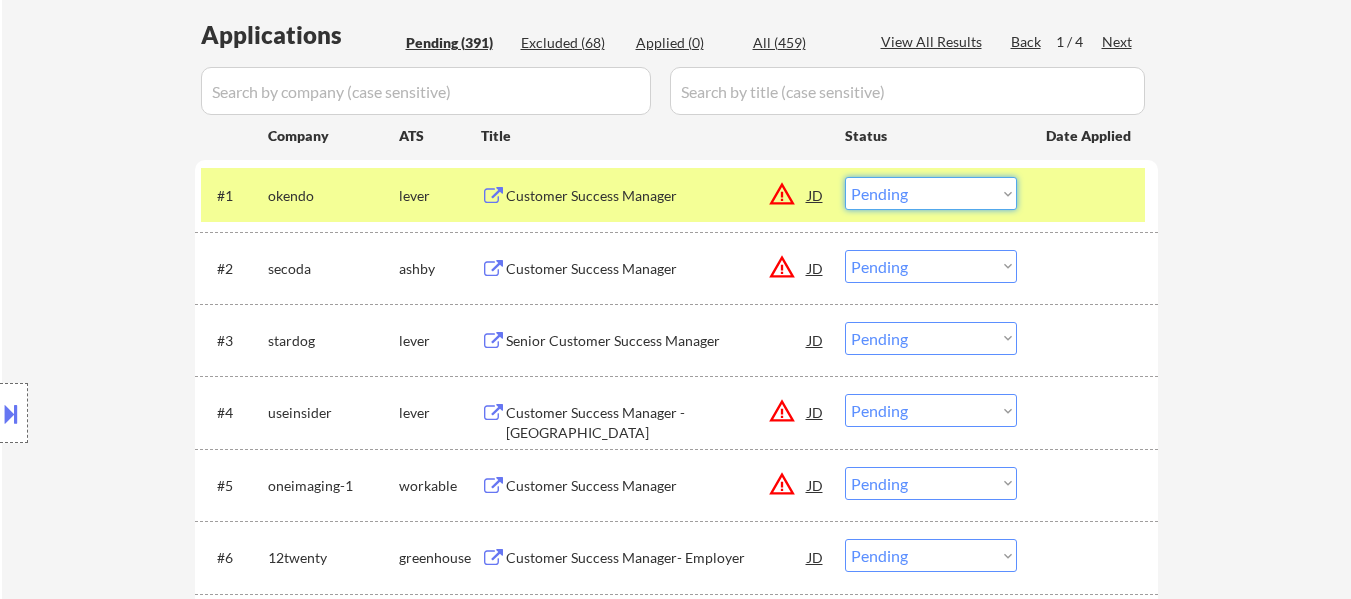 click on "Choose an option... Pending Applied Excluded (Questions) Excluded (Expired) Excluded (Location) Excluded (Bad Match) Excluded (Blocklist) Excluded (Salary) Excluded (Other)" at bounding box center [931, 193] 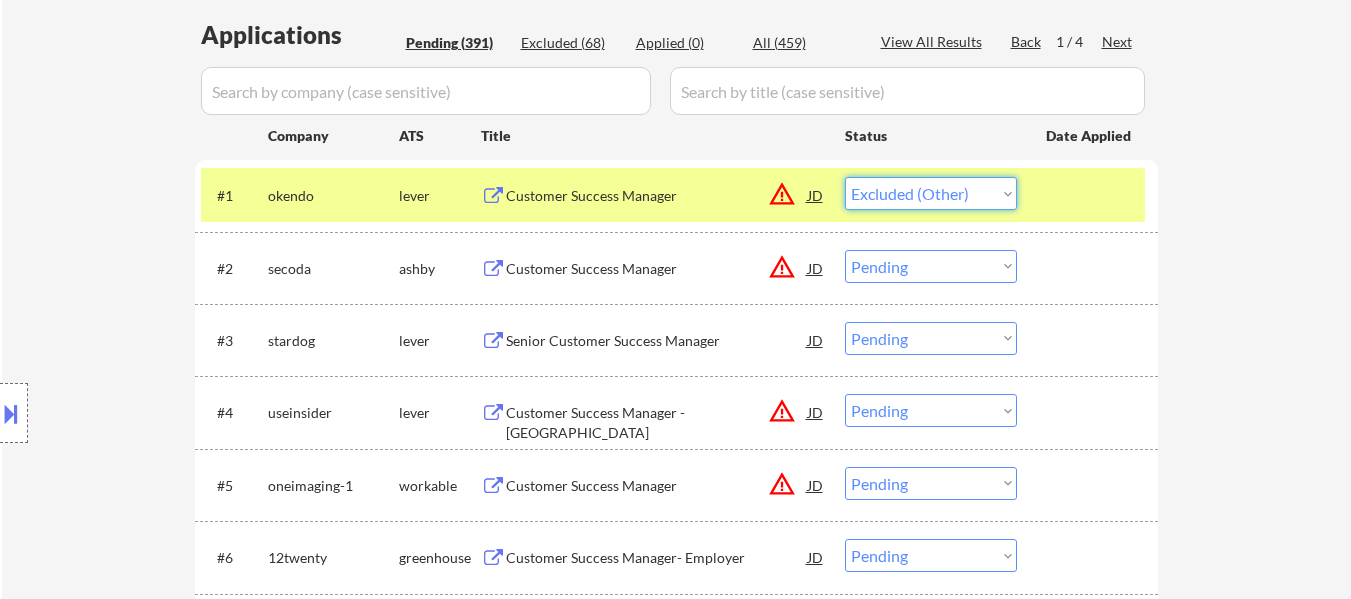click on "Choose an option... Pending Applied Excluded (Questions) Excluded (Expired) Excluded (Location) Excluded (Bad Match) Excluded (Blocklist) Excluded (Salary) Excluded (Other)" at bounding box center [931, 193] 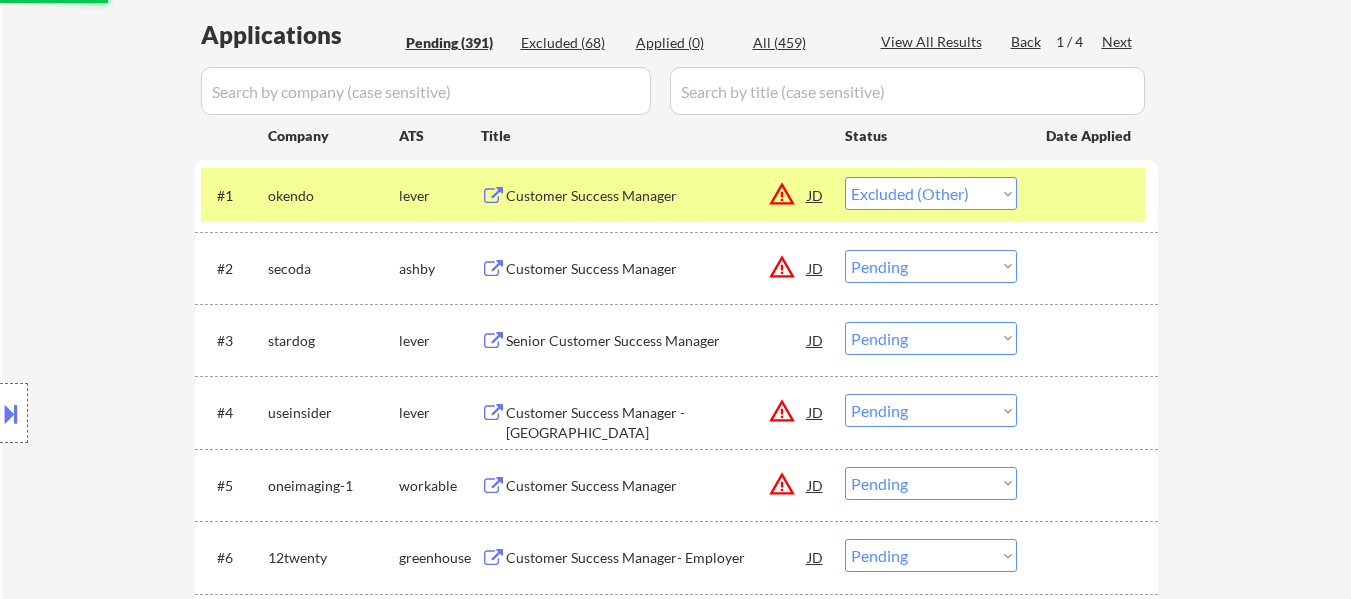 click at bounding box center (1090, 195) 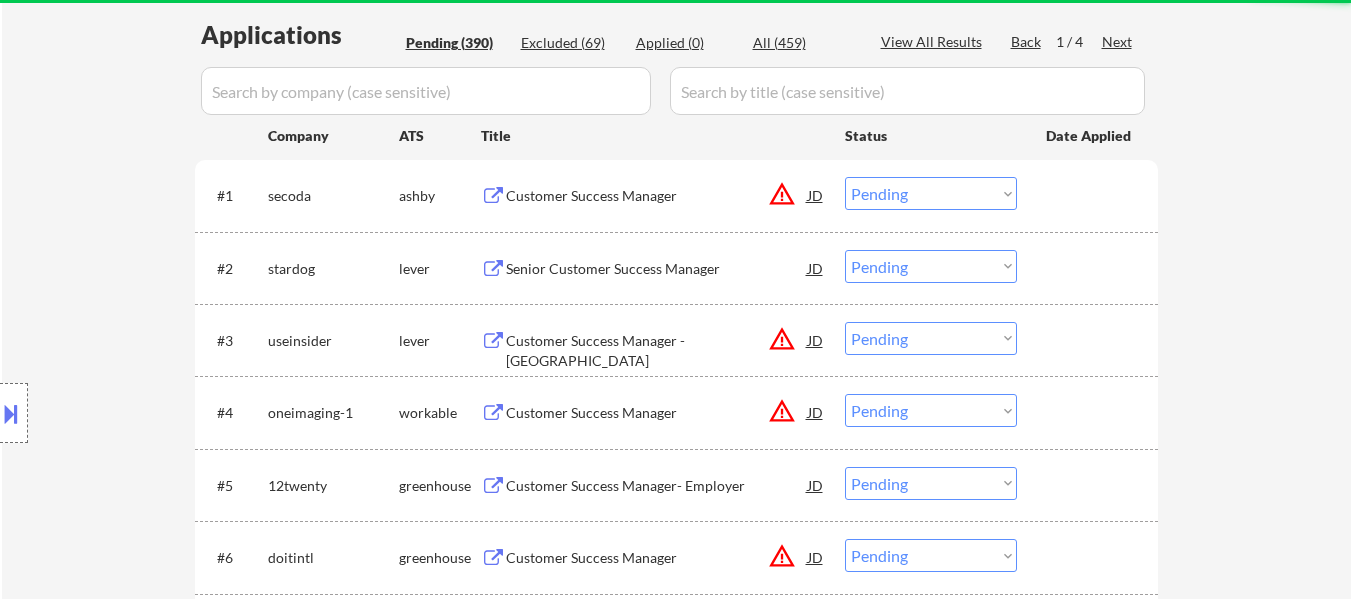 click on "Choose an option... Pending Applied Excluded (Questions) Excluded (Expired) Excluded (Location) Excluded (Bad Match) Excluded (Blocklist) Excluded (Salary) Excluded (Other)" at bounding box center [931, 193] 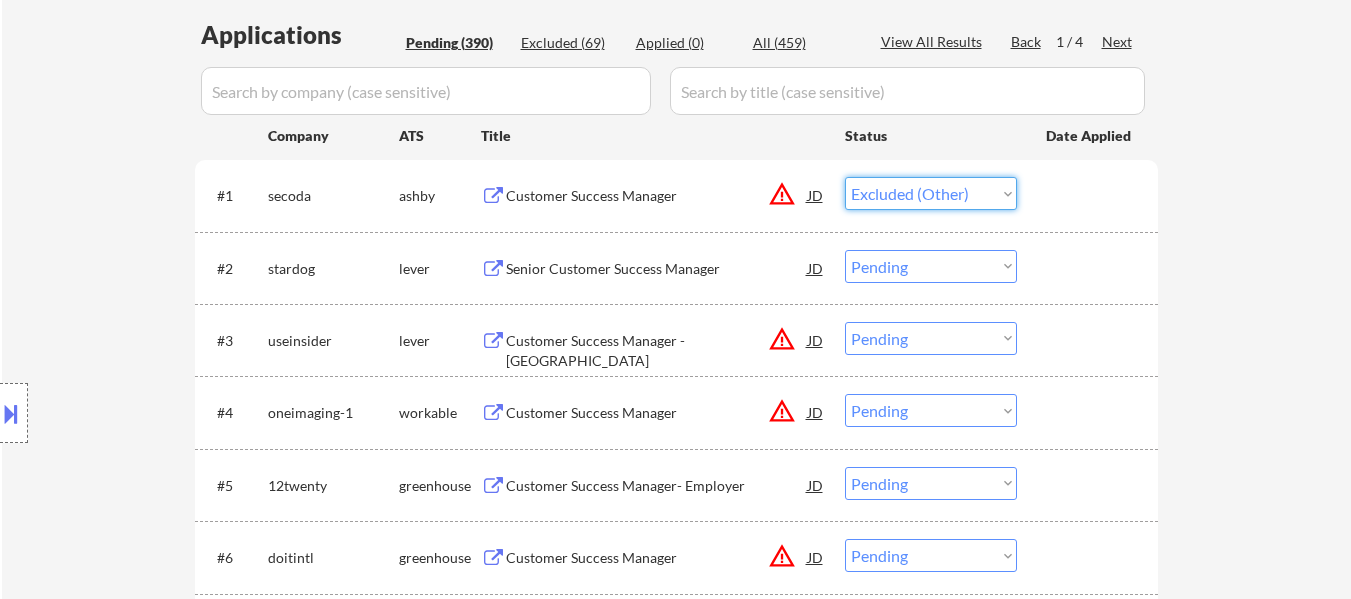 click on "Choose an option... Pending Applied Excluded (Questions) Excluded (Expired) Excluded (Location) Excluded (Bad Match) Excluded (Blocklist) Excluded (Salary) Excluded (Other)" at bounding box center [931, 193] 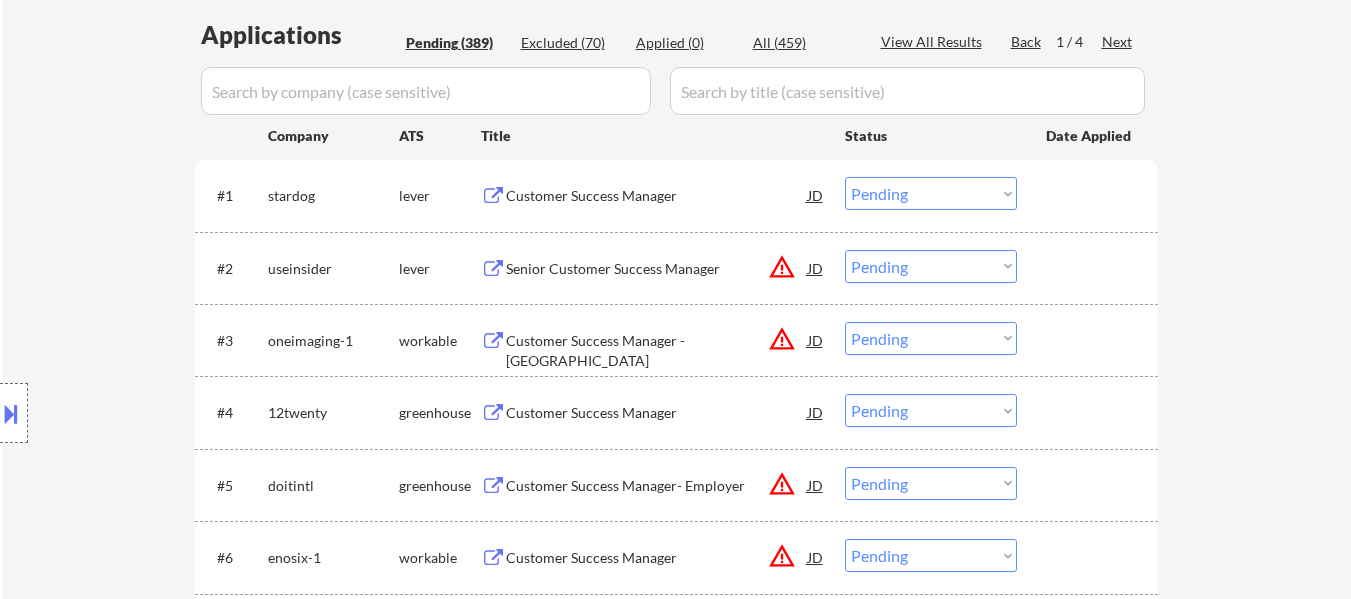 click on "Choose an option... Pending Applied Excluded (Questions) Excluded (Expired) Excluded (Location) Excluded (Bad Match) Excluded (Blocklist) Excluded (Salary) Excluded (Other)" at bounding box center [931, 193] 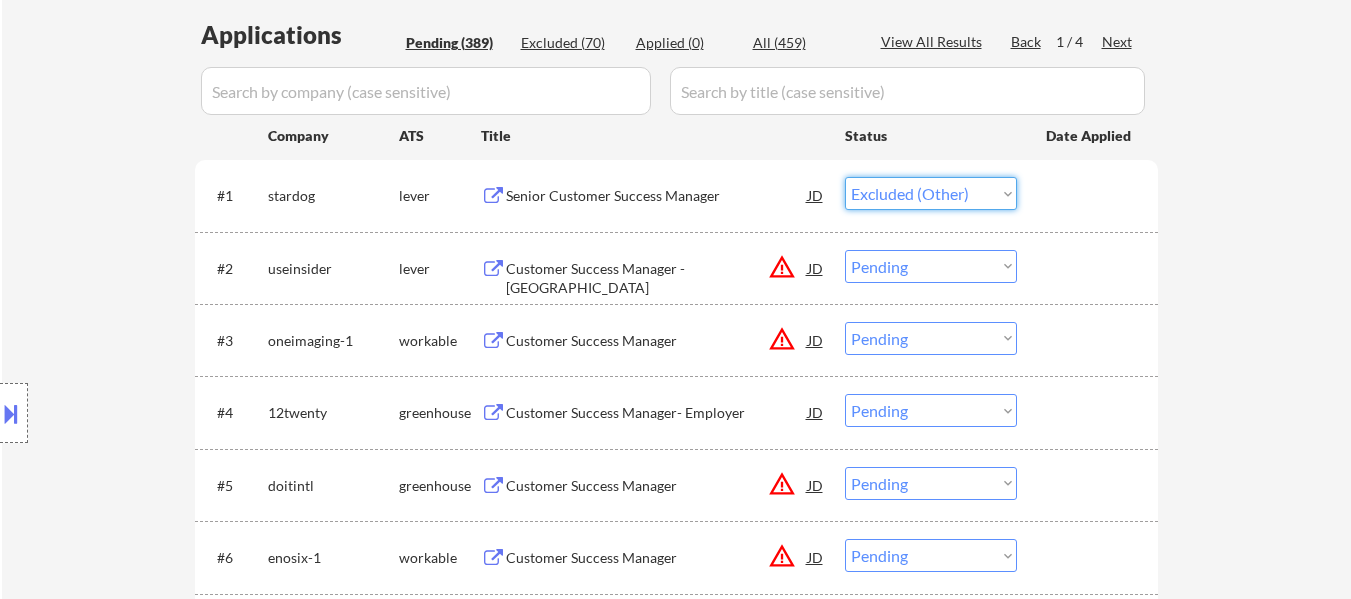 click on "Choose an option... Pending Applied Excluded (Questions) Excluded (Expired) Excluded (Location) Excluded (Bad Match) Excluded (Blocklist) Excluded (Salary) Excluded (Other)" at bounding box center (931, 193) 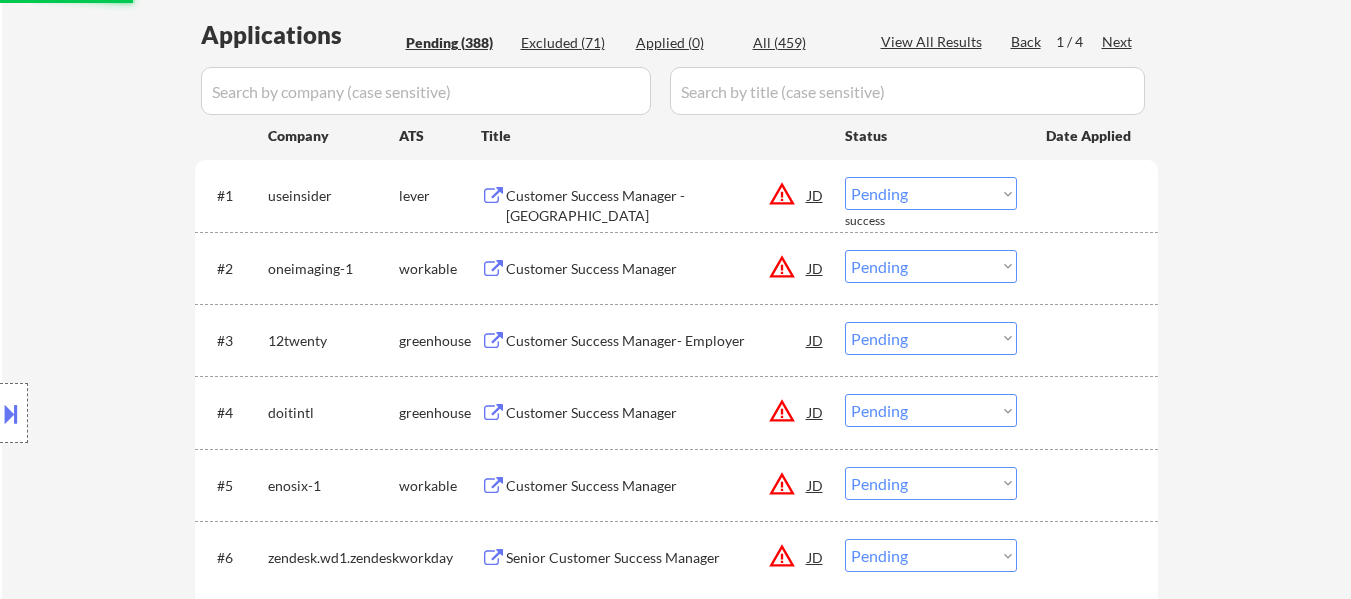 click on "Choose an option... Pending Applied Excluded (Questions) Excluded (Expired) Excluded (Location) Excluded (Bad Match) Excluded (Blocklist) Excluded (Salary) Excluded (Other)" at bounding box center (931, 193) 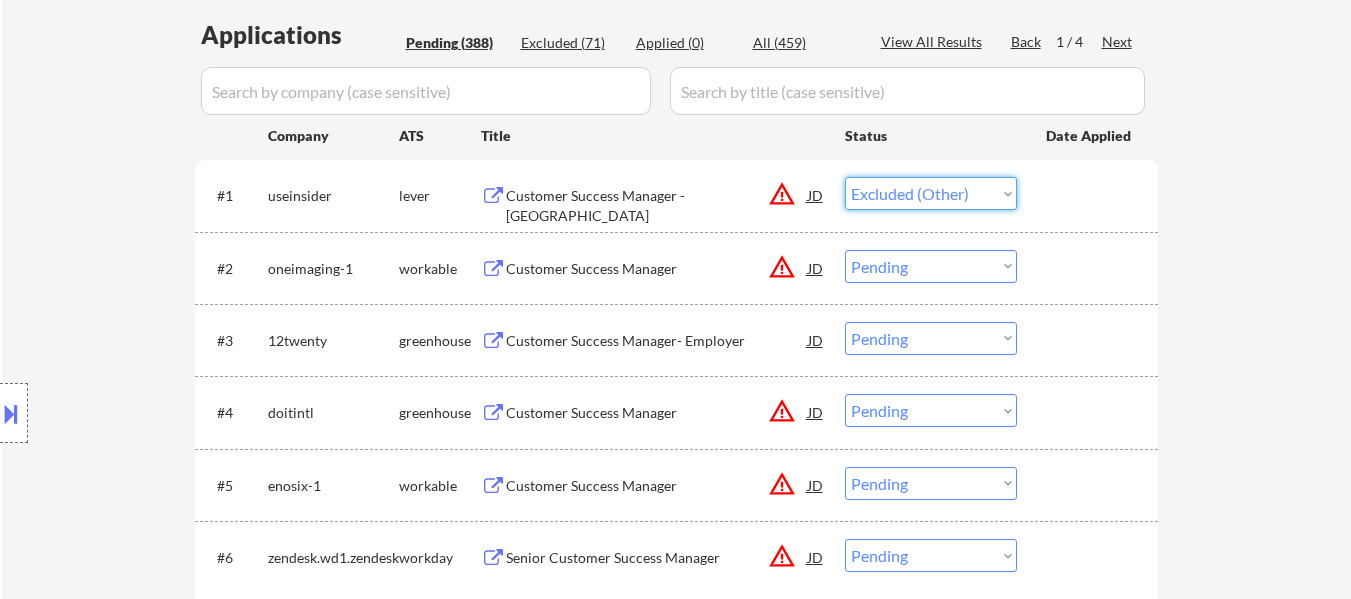 click on "Choose an option... Pending Applied Excluded (Questions) Excluded (Expired) Excluded (Location) Excluded (Bad Match) Excluded (Blocklist) Excluded (Salary) Excluded (Other)" at bounding box center (931, 193) 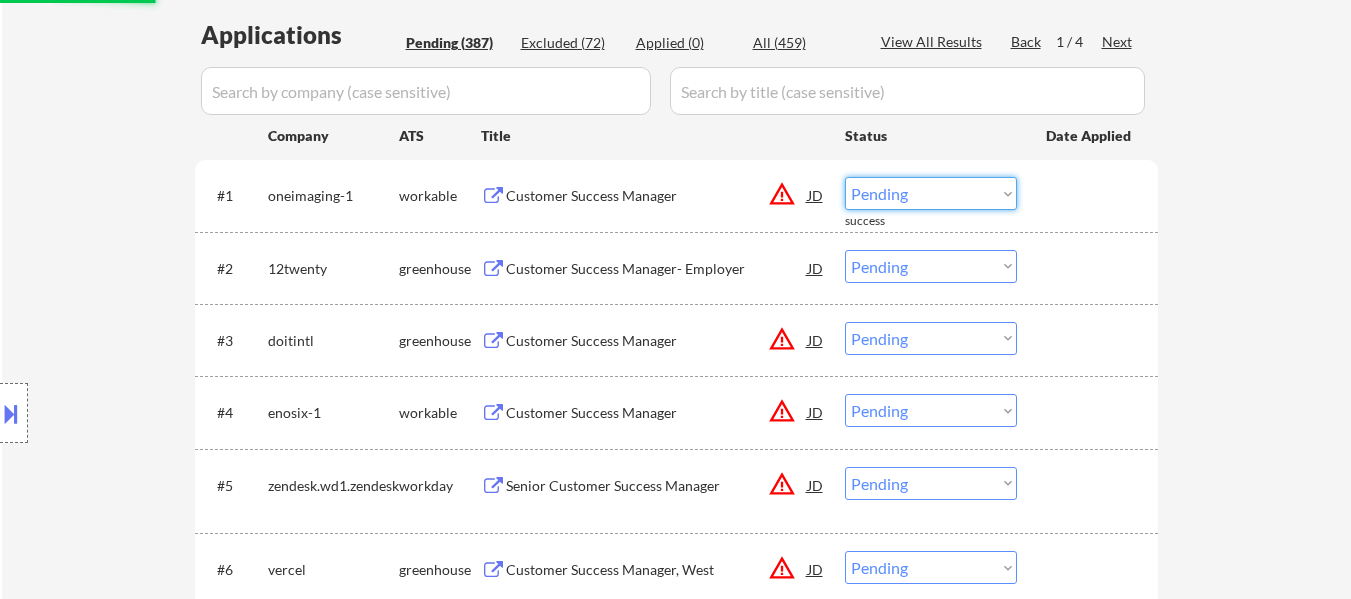 click on "Choose an option... Pending Applied Excluded (Questions) Excluded (Expired) Excluded (Location) Excluded (Bad Match) Excluded (Blocklist) Excluded (Salary) Excluded (Other)" at bounding box center (931, 193) 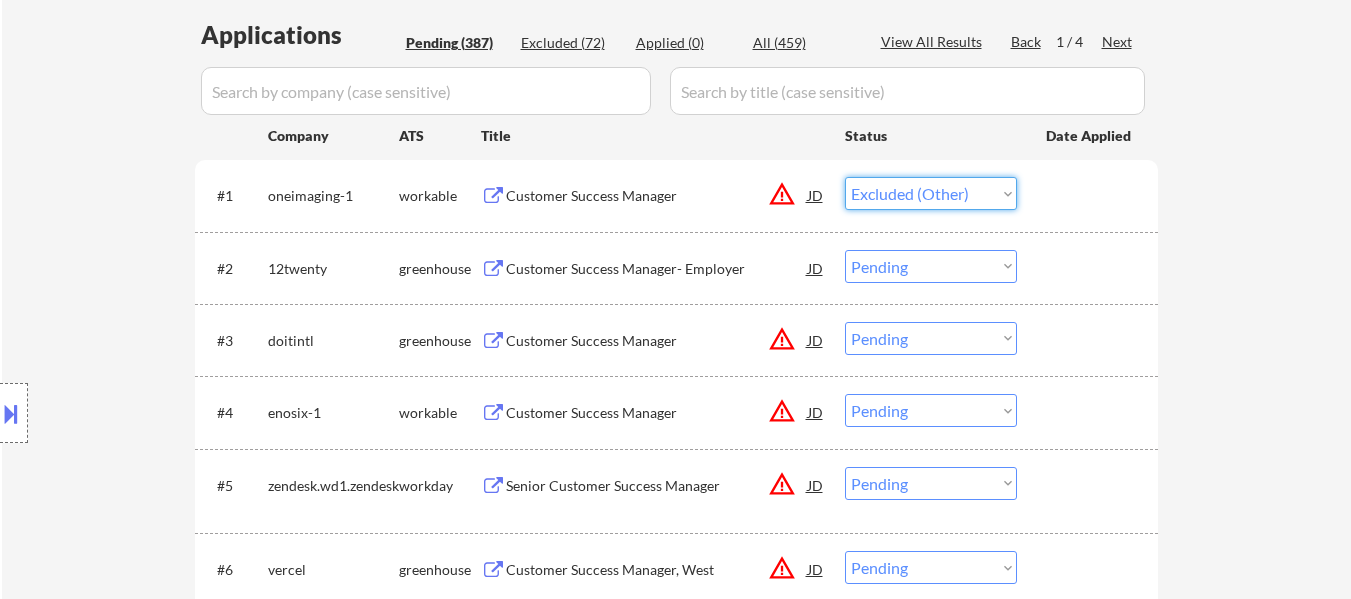 click on "Choose an option... Pending Applied Excluded (Questions) Excluded (Expired) Excluded (Location) Excluded (Bad Match) Excluded (Blocklist) Excluded (Salary) Excluded (Other)" at bounding box center [931, 193] 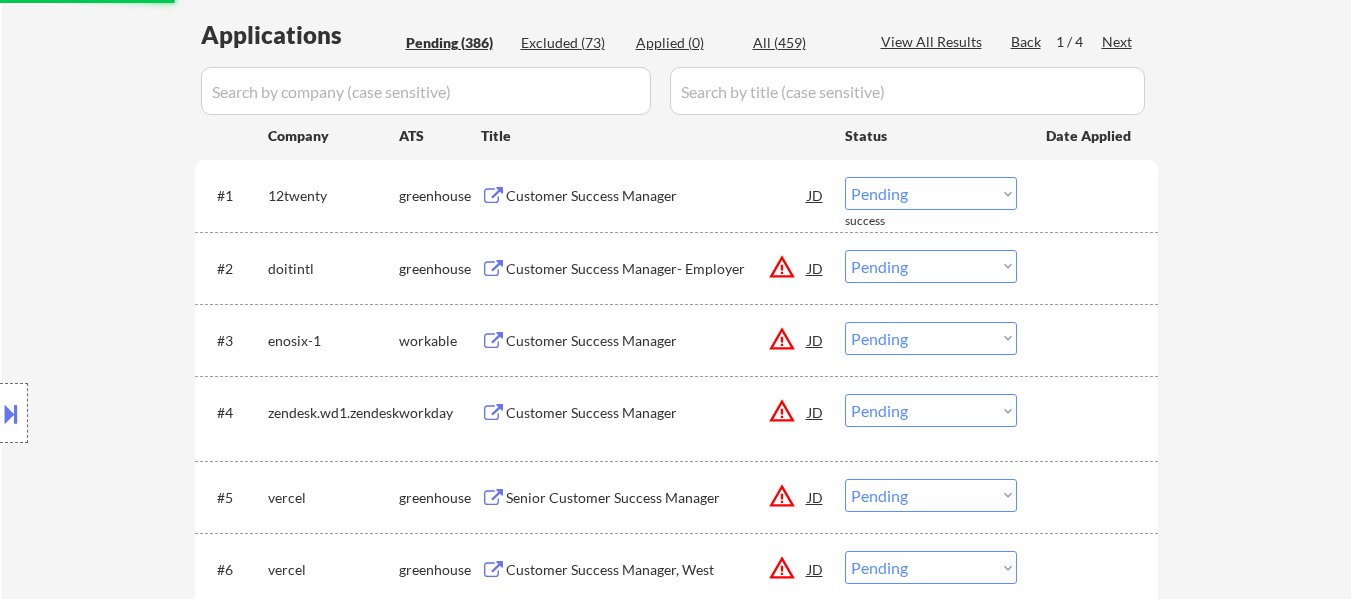 click on "Choose an option... Pending Applied Excluded (Questions) Excluded (Expired) Excluded (Location) Excluded (Bad Match) Excluded (Blocklist) Excluded (Salary) Excluded (Other)" at bounding box center (931, 193) 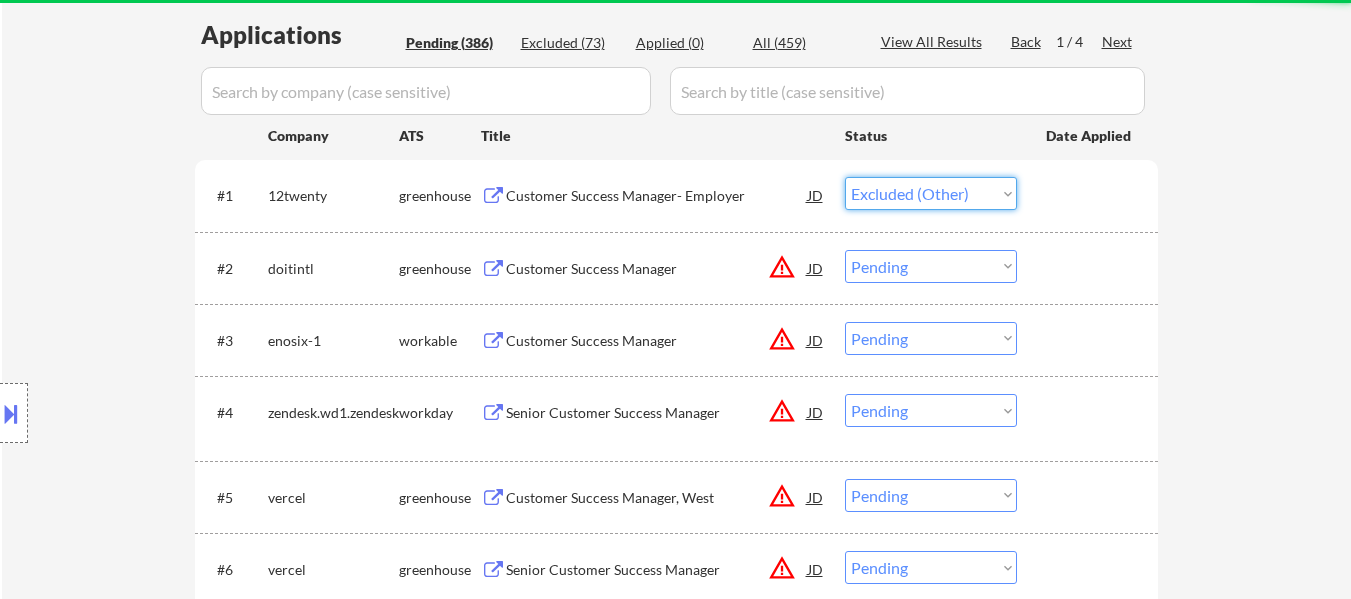 click on "Choose an option... Pending Applied Excluded (Questions) Excluded (Expired) Excluded (Location) Excluded (Bad Match) Excluded (Blocklist) Excluded (Salary) Excluded (Other)" at bounding box center [931, 193] 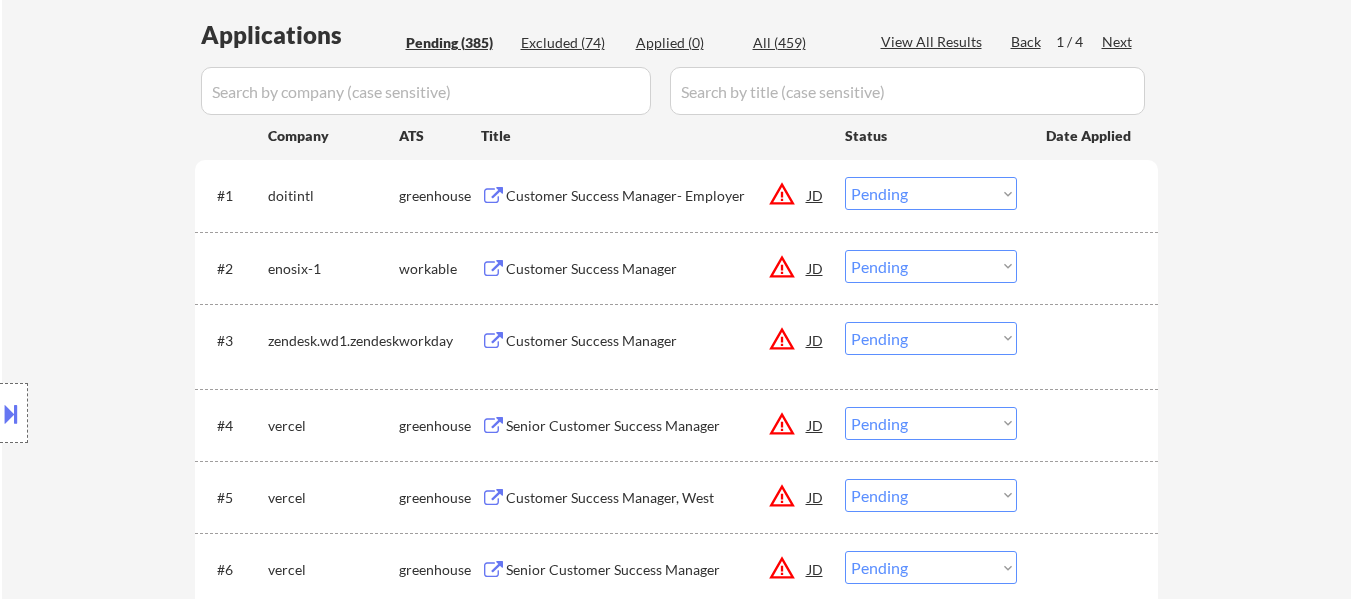 click on "Choose an option... Pending Applied Excluded (Questions) Excluded (Expired) Excluded (Location) Excluded (Bad Match) Excluded (Blocklist) Excluded (Salary) Excluded (Other)" at bounding box center [931, 193] 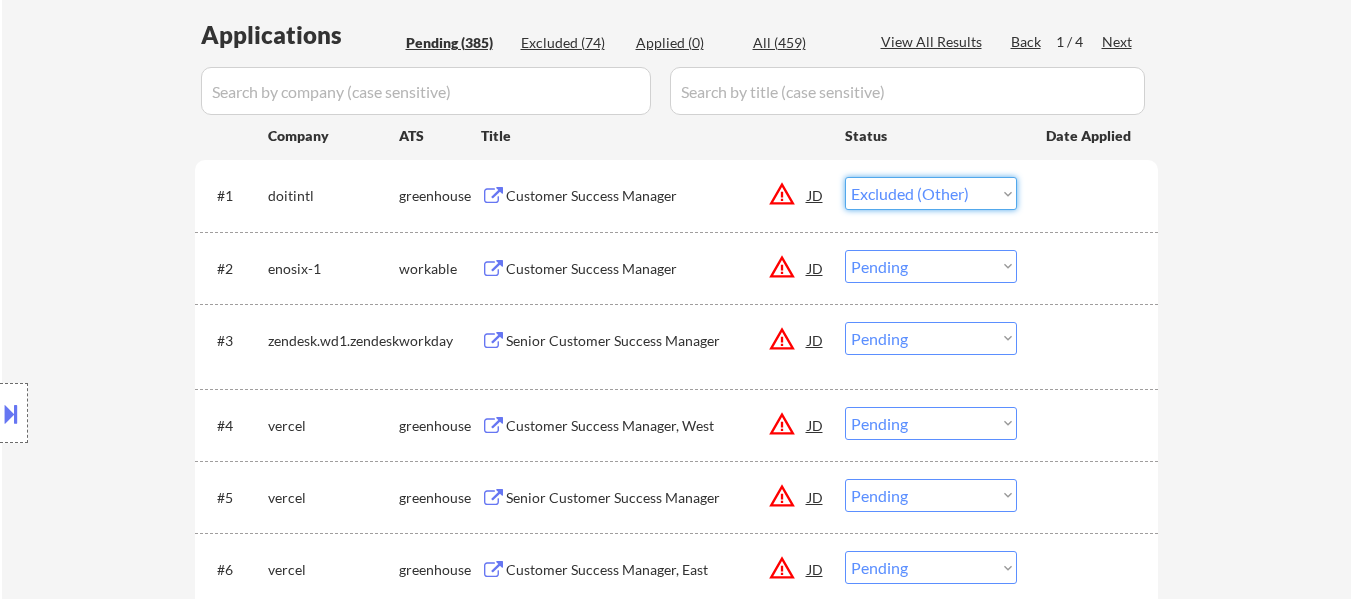 click on "Choose an option... Pending Applied Excluded (Questions) Excluded (Expired) Excluded (Location) Excluded (Bad Match) Excluded (Blocklist) Excluded (Salary) Excluded (Other)" at bounding box center (931, 193) 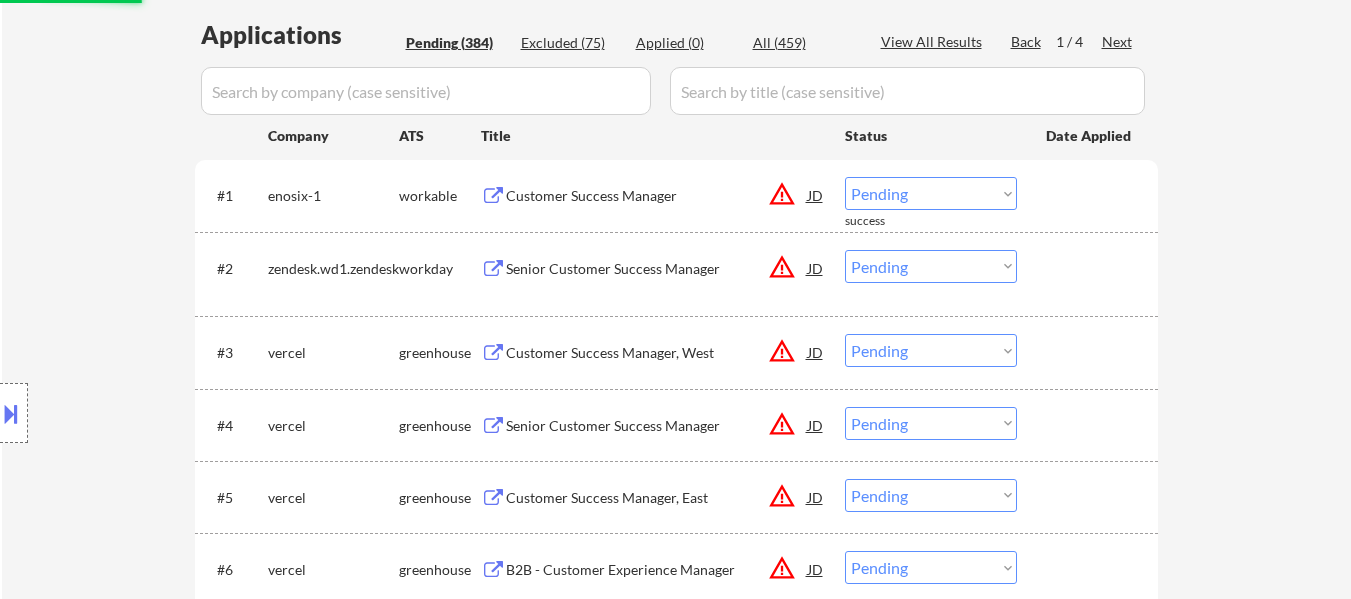 click on "Choose an option... Pending Applied Excluded (Questions) Excluded (Expired) Excluded (Location) Excluded (Bad Match) Excluded (Blocklist) Excluded (Salary) Excluded (Other)" at bounding box center [931, 193] 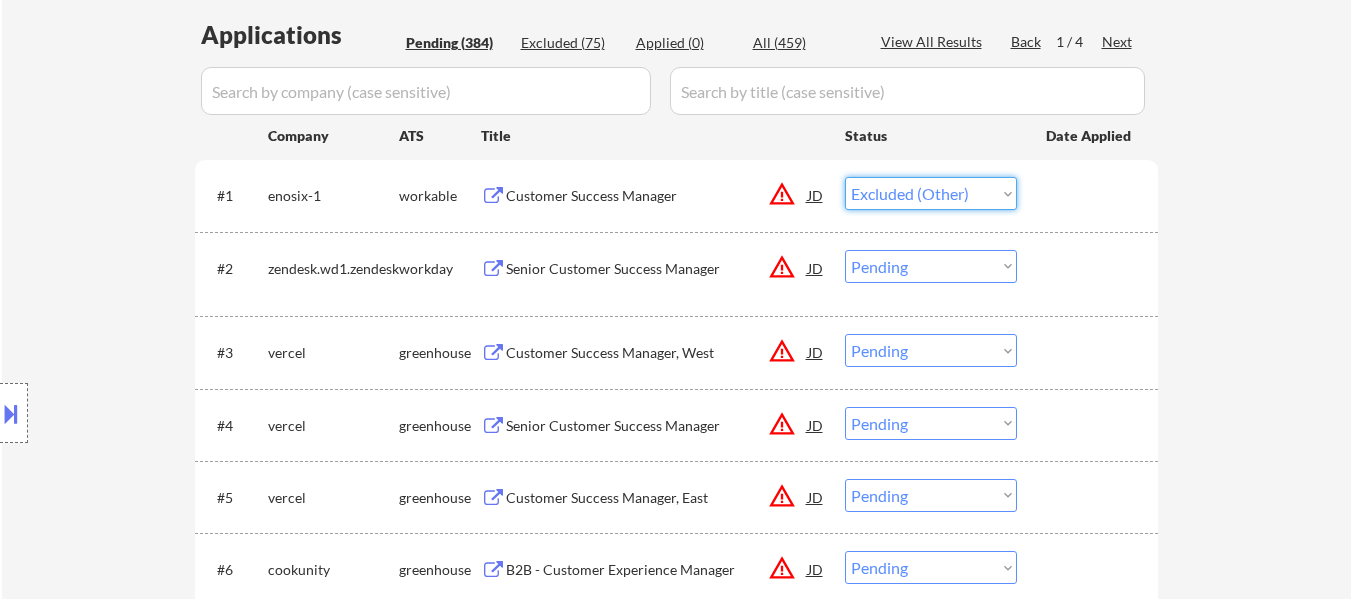 click on "Choose an option... Pending Applied Excluded (Questions) Excluded (Expired) Excluded (Location) Excluded (Bad Match) Excluded (Blocklist) Excluded (Salary) Excluded (Other)" at bounding box center (931, 193) 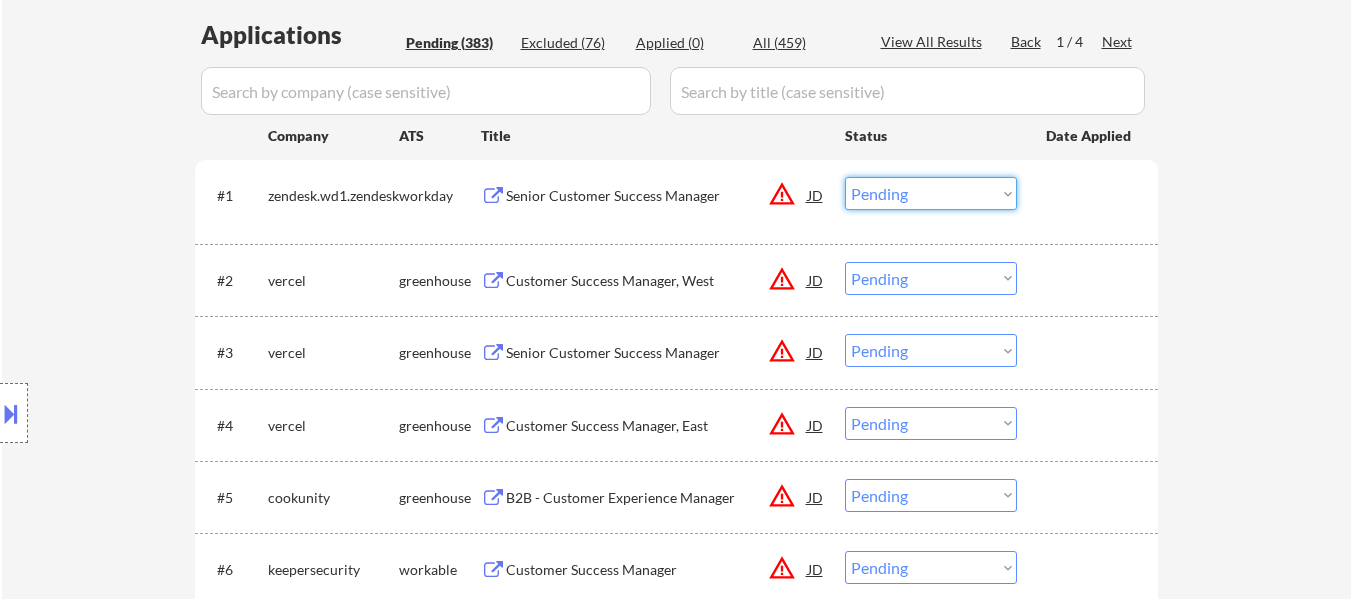 click on "Choose an option... Pending Applied Excluded (Questions) Excluded (Expired) Excluded (Location) Excluded (Bad Match) Excluded (Blocklist) Excluded (Salary) Excluded (Other)" at bounding box center (931, 193) 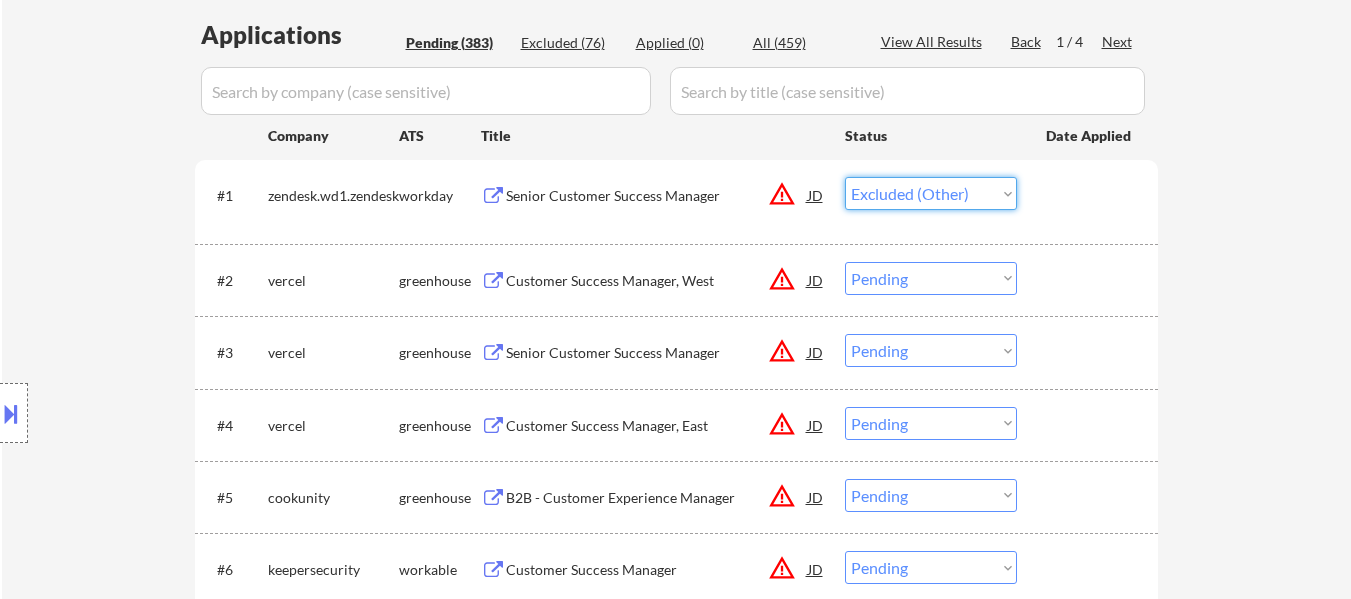 click on "Choose an option... Pending Applied Excluded (Questions) Excluded (Expired) Excluded (Location) Excluded (Bad Match) Excluded (Blocklist) Excluded (Salary) Excluded (Other)" at bounding box center [931, 193] 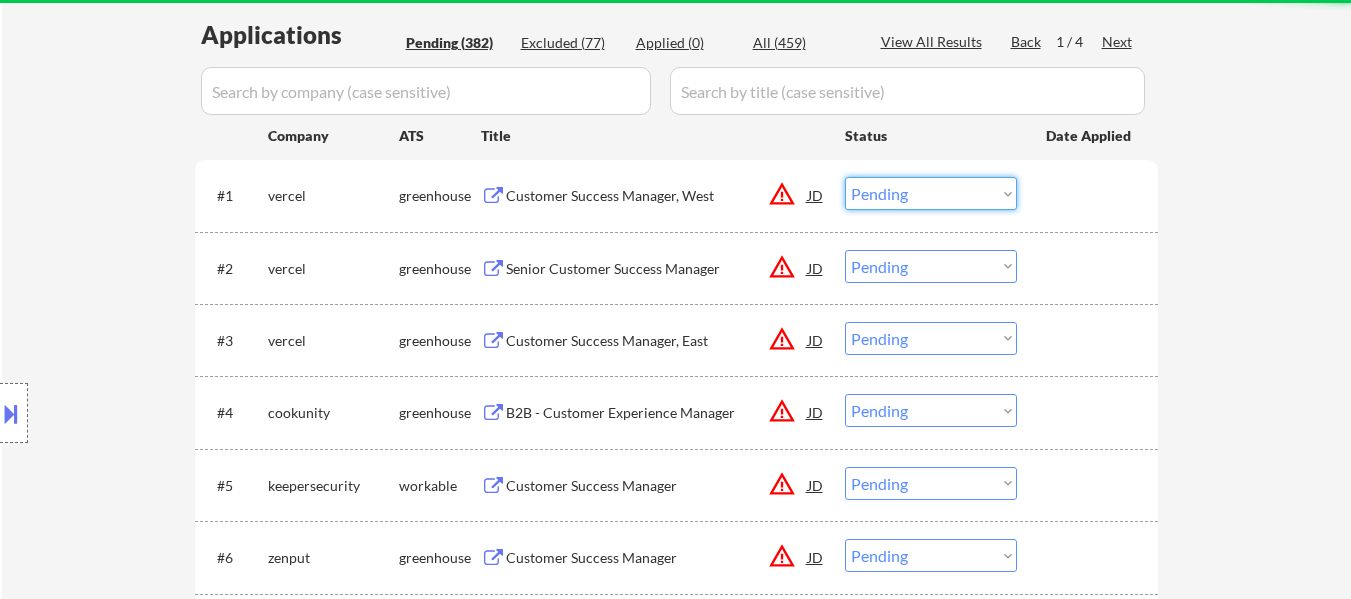 click on "Choose an option... Pending Applied Excluded (Questions) Excluded (Expired) Excluded (Location) Excluded (Bad Match) Excluded (Blocklist) Excluded (Salary) Excluded (Other)" at bounding box center (931, 193) 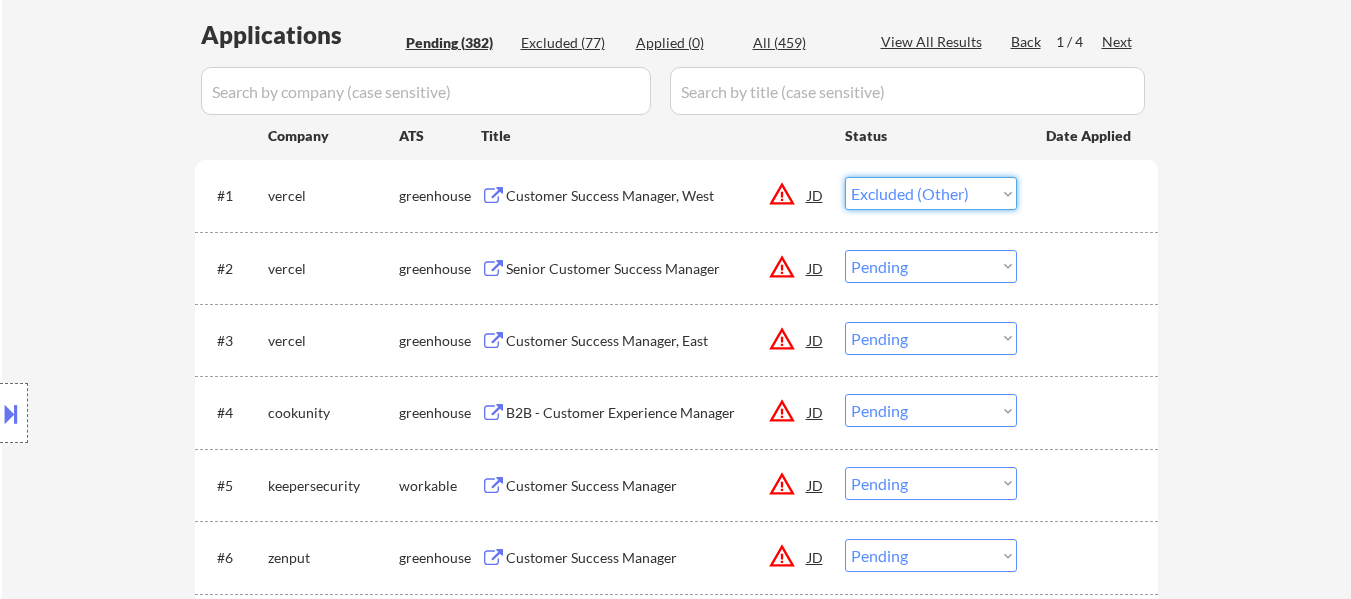 click on "Choose an option... Pending Applied Excluded (Questions) Excluded (Expired) Excluded (Location) Excluded (Bad Match) Excluded (Blocklist) Excluded (Salary) Excluded (Other)" at bounding box center (931, 193) 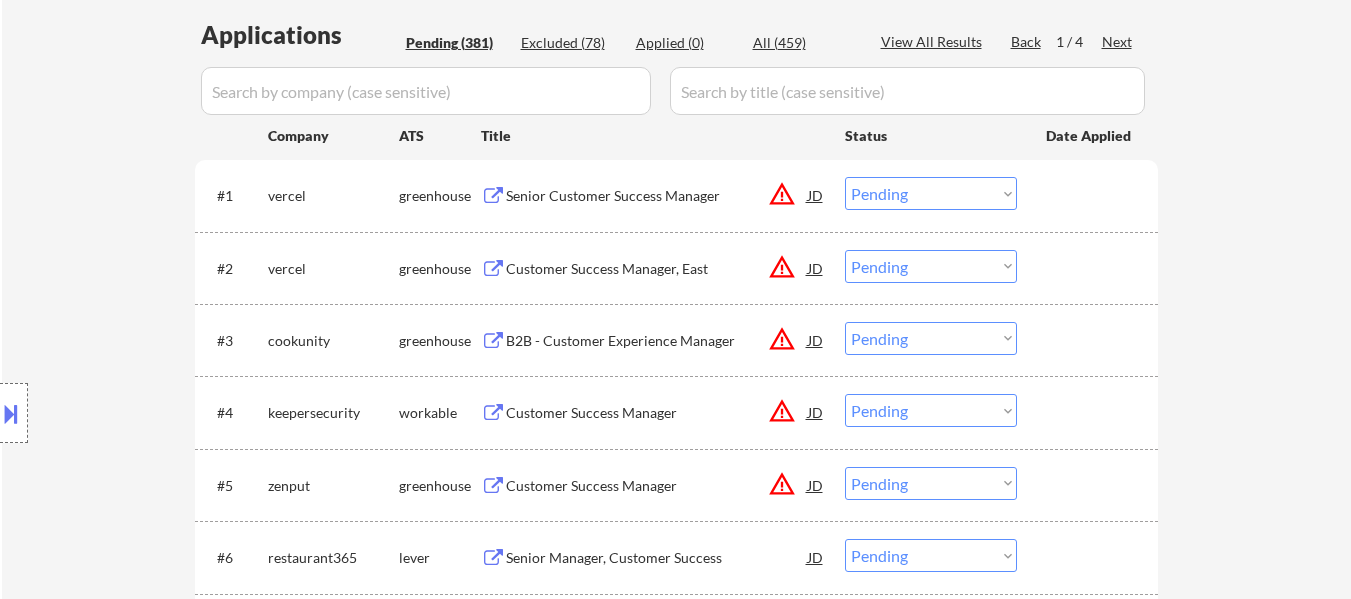 click on "Choose an option... Pending Applied Excluded (Questions) Excluded (Expired) Excluded (Location) Excluded (Bad Match) Excluded (Blocklist) Excluded (Salary) Excluded (Other)" at bounding box center [931, 193] 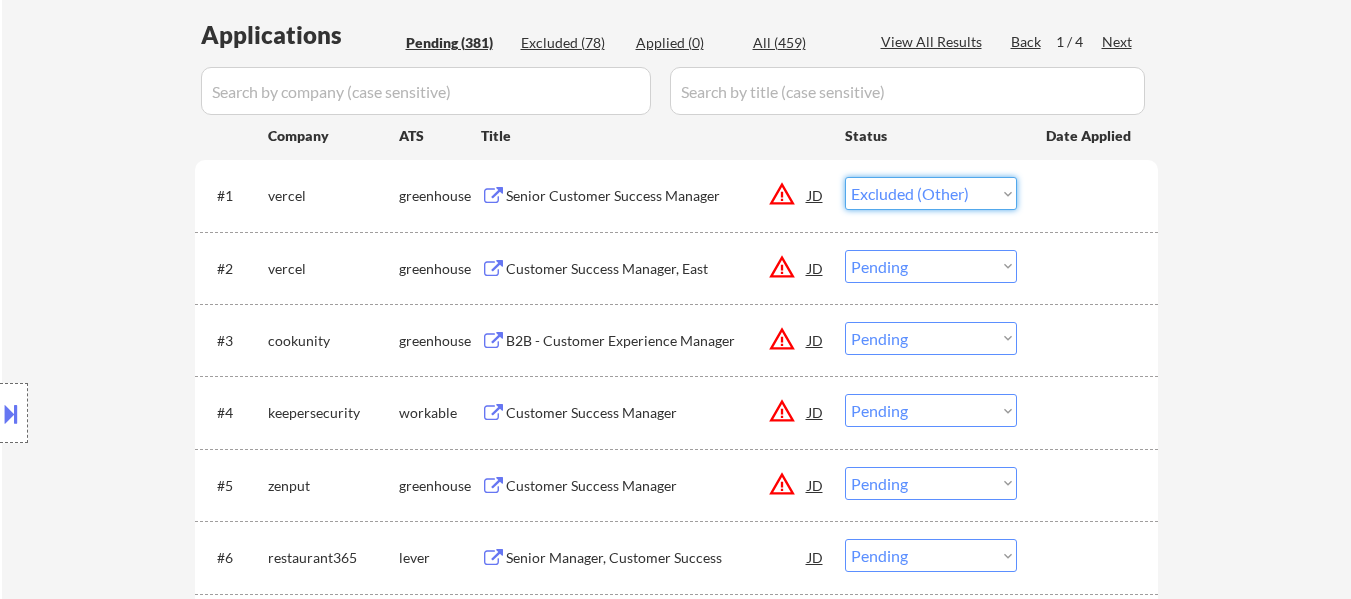 click on "Choose an option... Pending Applied Excluded (Questions) Excluded (Expired) Excluded (Location) Excluded (Bad Match) Excluded (Blocklist) Excluded (Salary) Excluded (Other)" at bounding box center (931, 193) 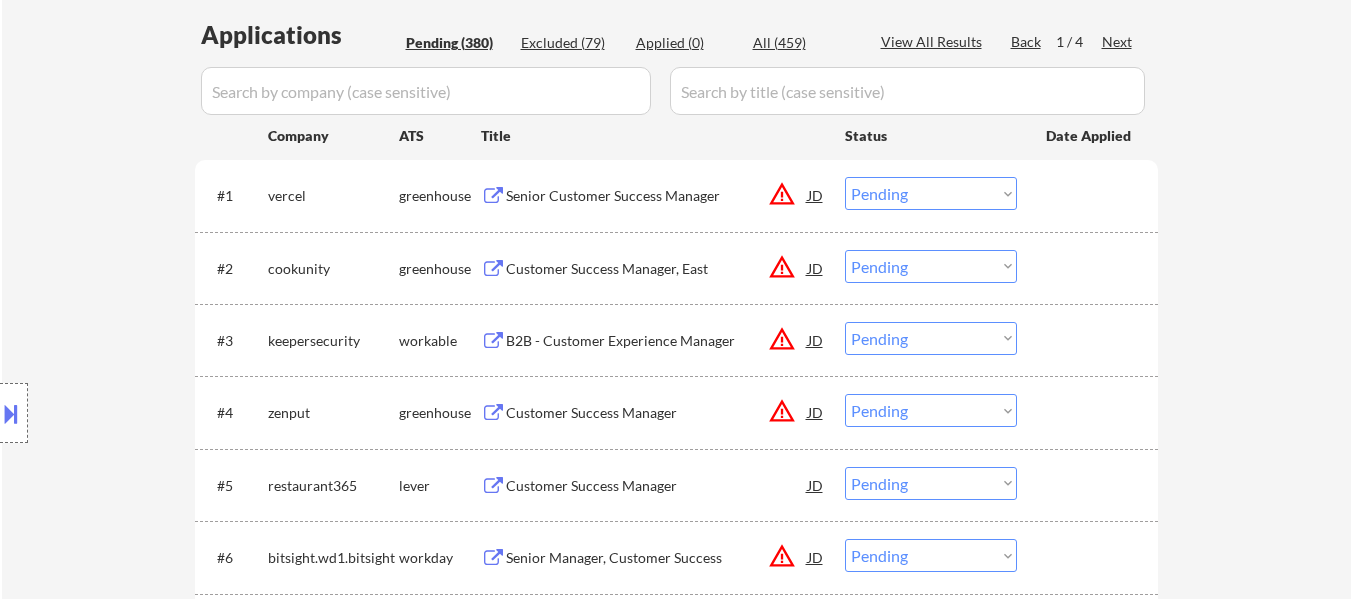 drag, startPoint x: 1003, startPoint y: 195, endPoint x: 1003, endPoint y: 209, distance: 14 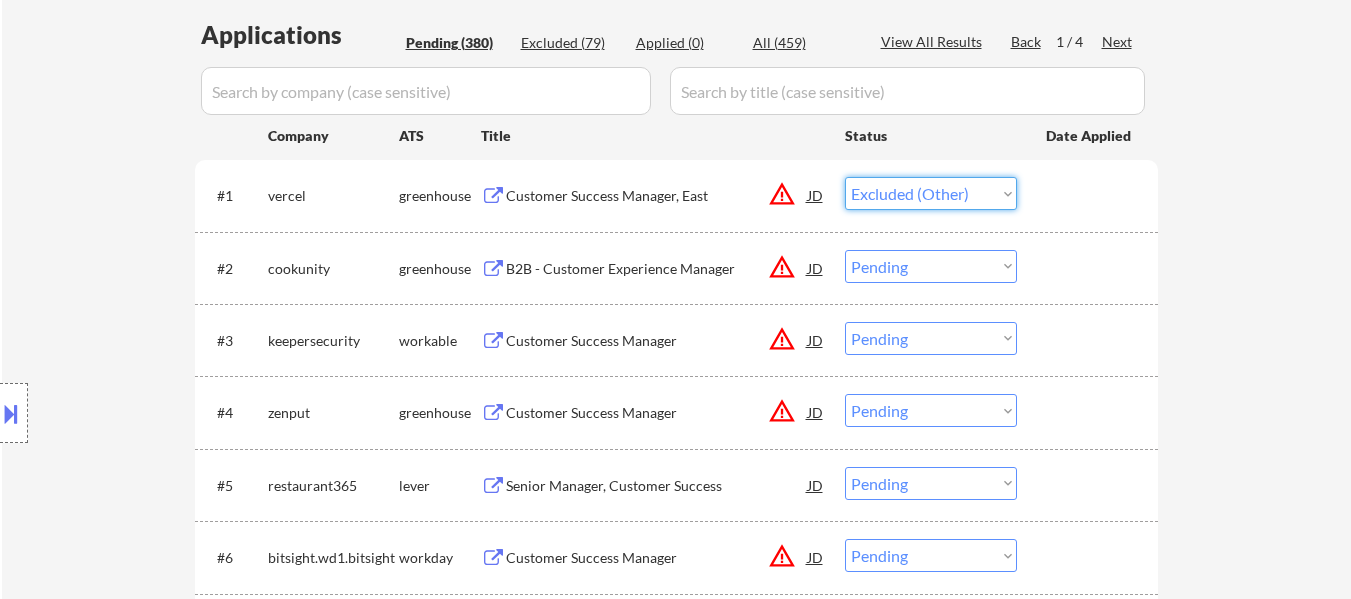 click on "Choose an option... Pending Applied Excluded (Questions) Excluded (Expired) Excluded (Location) Excluded (Bad Match) Excluded (Blocklist) Excluded (Salary) Excluded (Other)" at bounding box center (931, 193) 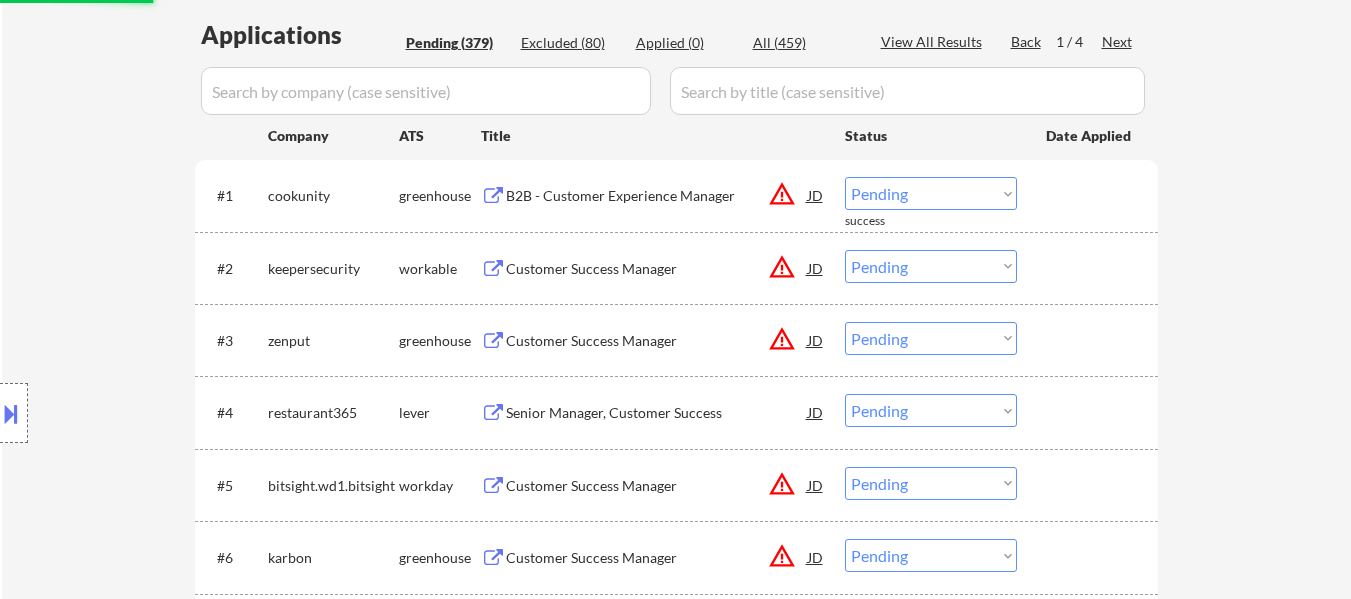 click on "Choose an option... Pending Applied Excluded (Questions) Excluded (Expired) Excluded (Location) Excluded (Bad Match) Excluded (Blocklist) Excluded (Salary) Excluded (Other)" at bounding box center (931, 193) 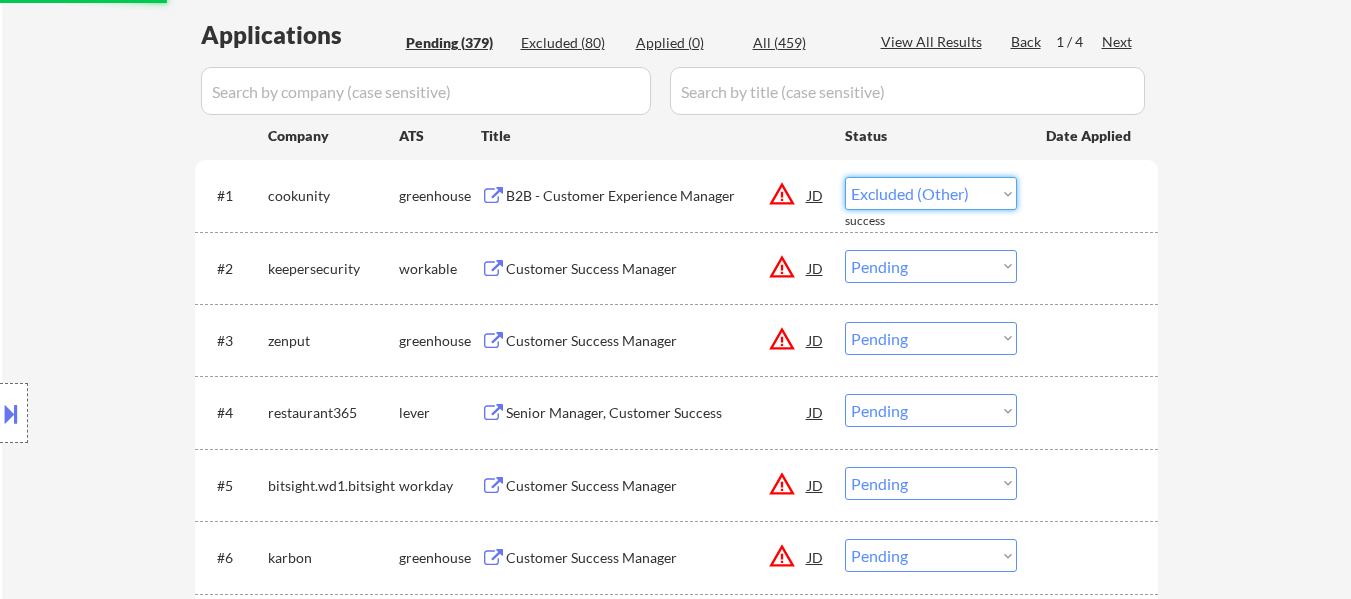 click on "Choose an option... Pending Applied Excluded (Questions) Excluded (Expired) Excluded (Location) Excluded (Bad Match) Excluded (Blocklist) Excluded (Salary) Excluded (Other)" at bounding box center (931, 193) 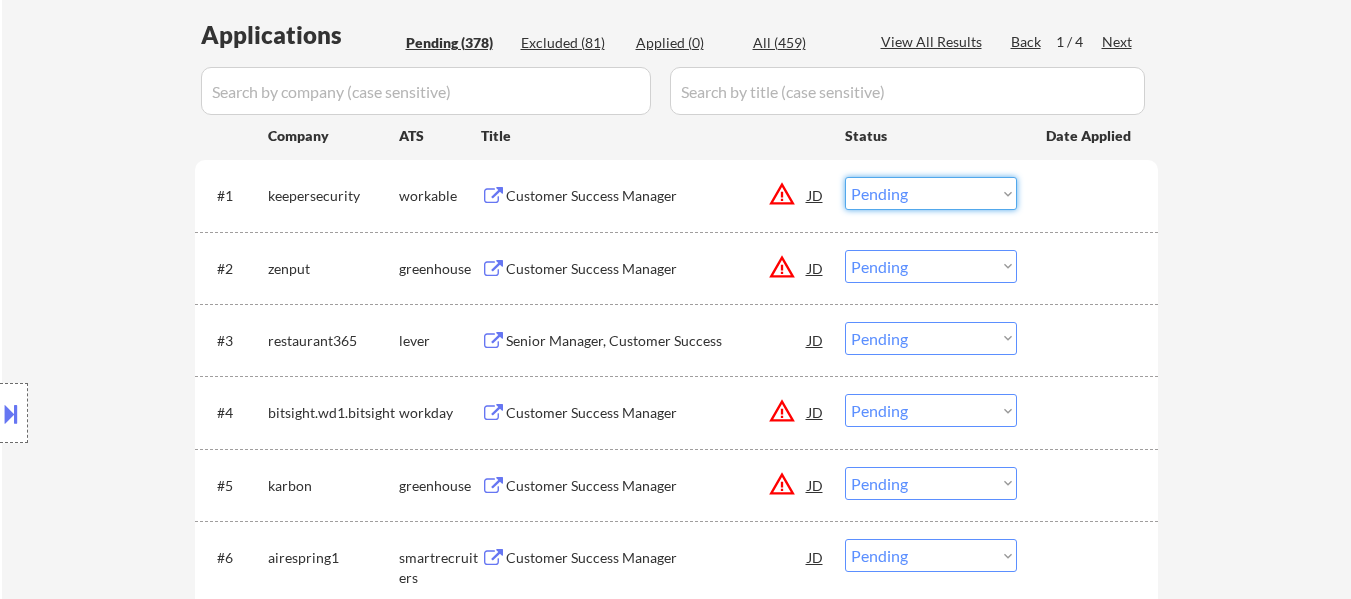 click on "Choose an option... Pending Applied Excluded (Questions) Excluded (Expired) Excluded (Location) Excluded (Bad Match) Excluded (Blocklist) Excluded (Salary) Excluded (Other)" at bounding box center (931, 193) 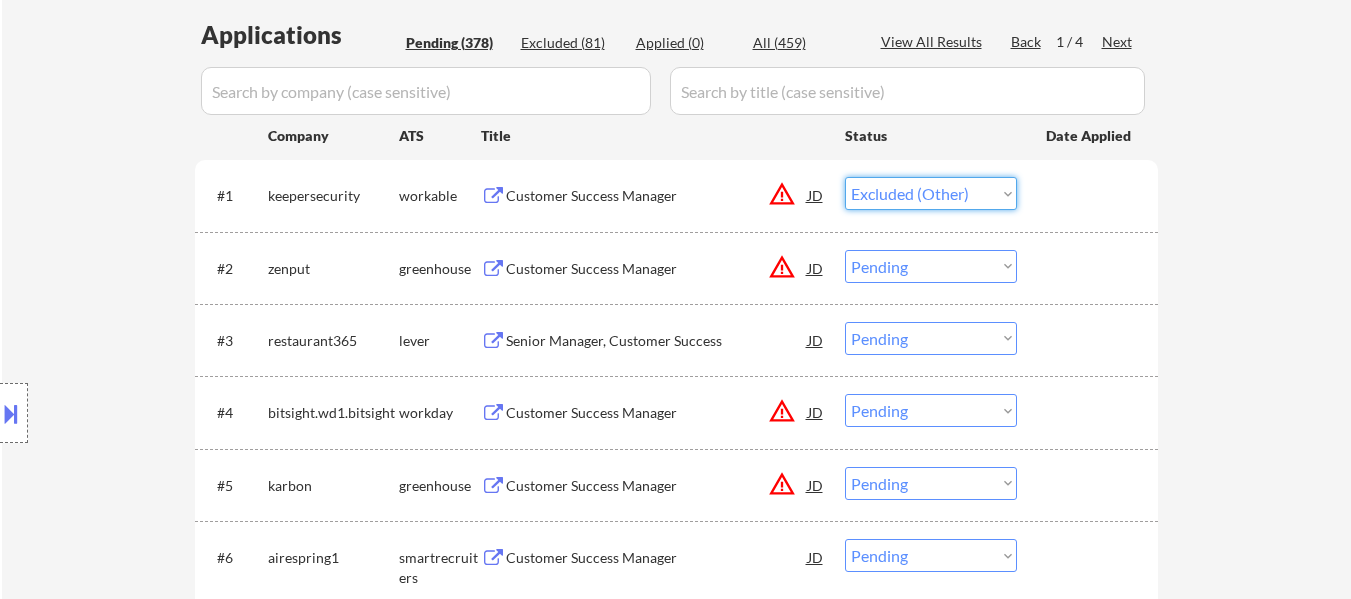 click on "Choose an option... Pending Applied Excluded (Questions) Excluded (Expired) Excluded (Location) Excluded (Bad Match) Excluded (Blocklist) Excluded (Salary) Excluded (Other)" at bounding box center [931, 193] 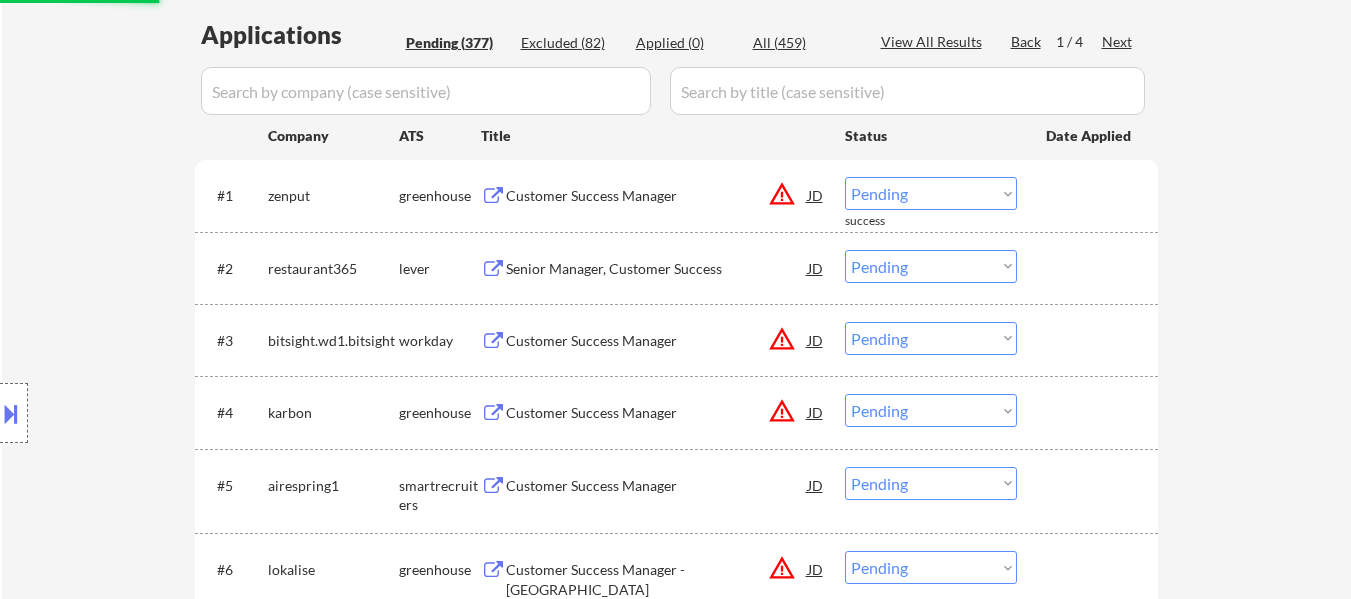 click on "Choose an option... Pending Applied Excluded (Questions) Excluded (Expired) Excluded (Location) Excluded (Bad Match) Excluded (Blocklist) Excluded (Salary) Excluded (Other)" at bounding box center (931, 193) 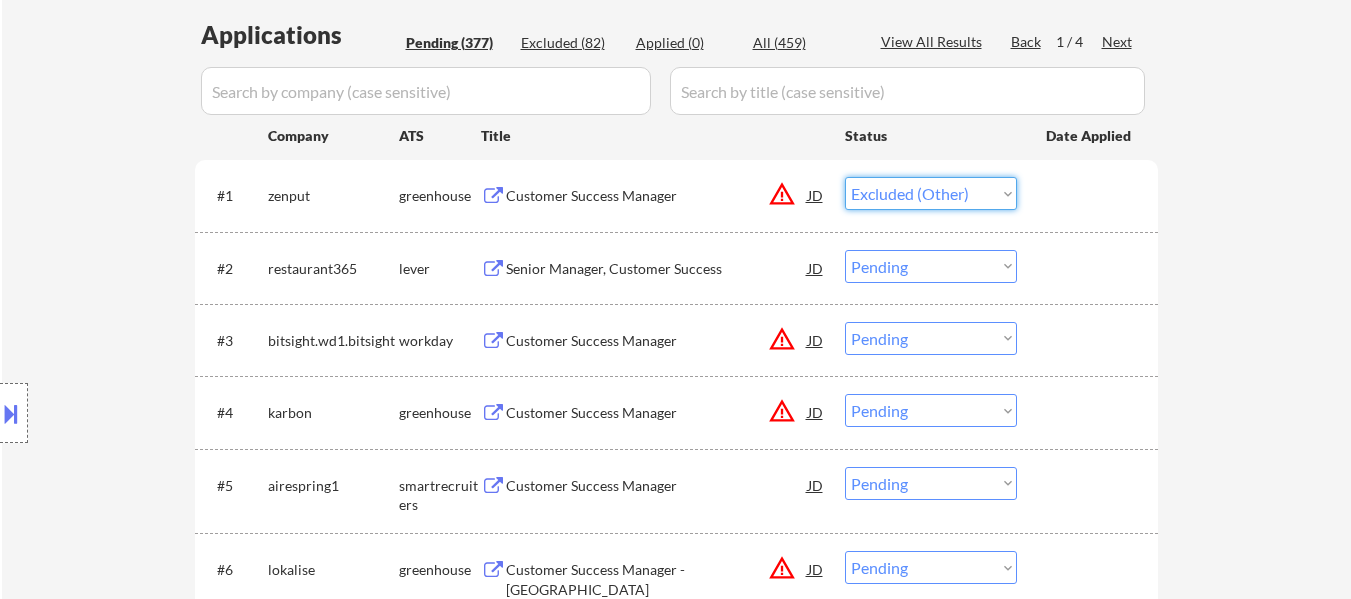 click on "Choose an option... Pending Applied Excluded (Questions) Excluded (Expired) Excluded (Location) Excluded (Bad Match) Excluded (Blocklist) Excluded (Salary) Excluded (Other)" at bounding box center (931, 193) 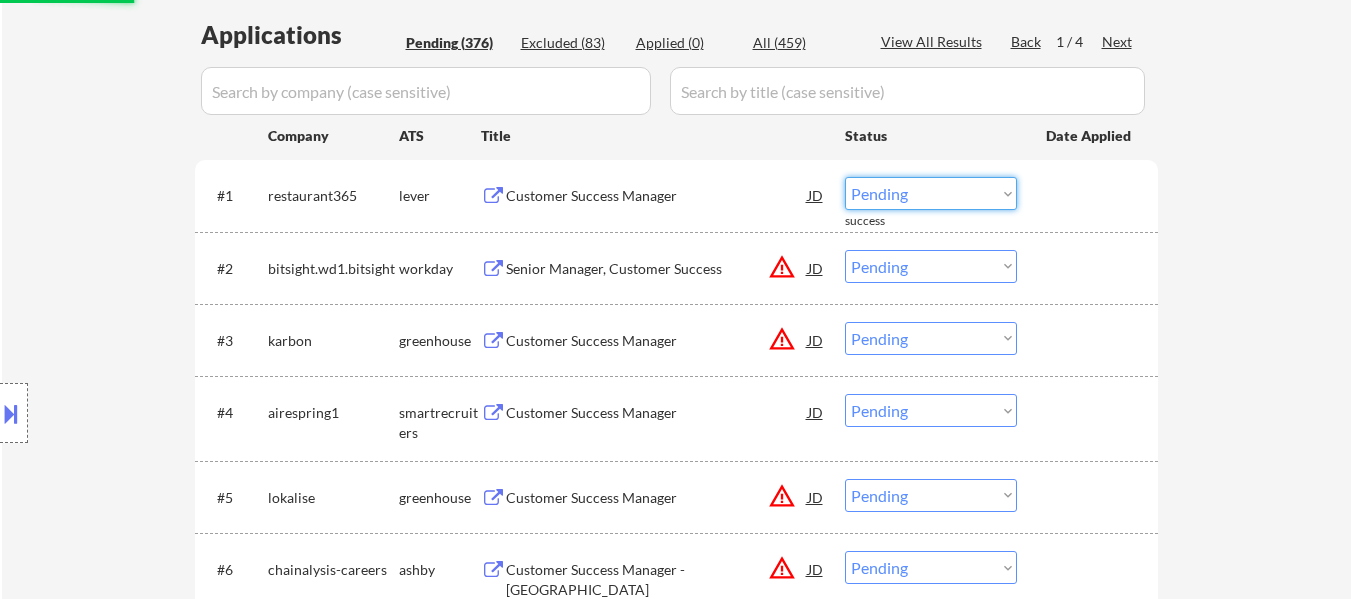 click on "Choose an option... Pending Applied Excluded (Questions) Excluded (Expired) Excluded (Location) Excluded (Bad Match) Excluded (Blocklist) Excluded (Salary) Excluded (Other)" at bounding box center [931, 193] 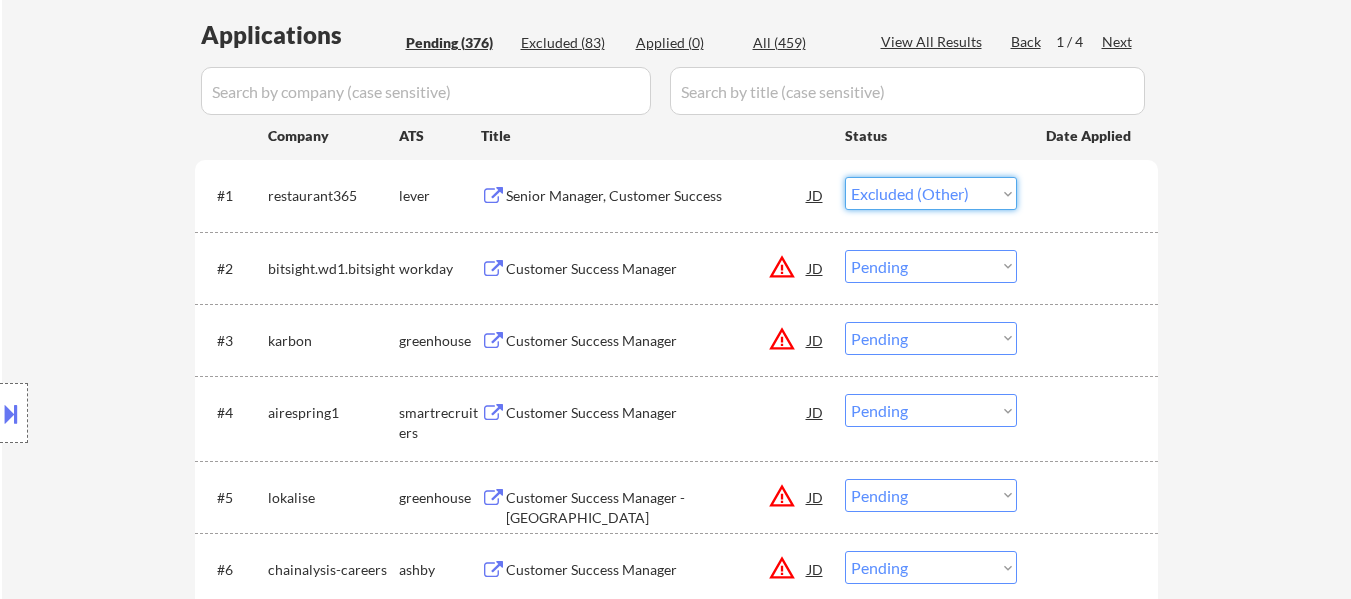click on "Choose an option... Pending Applied Excluded (Questions) Excluded (Expired) Excluded (Location) Excluded (Bad Match) Excluded (Blocklist) Excluded (Salary) Excluded (Other)" at bounding box center (931, 193) 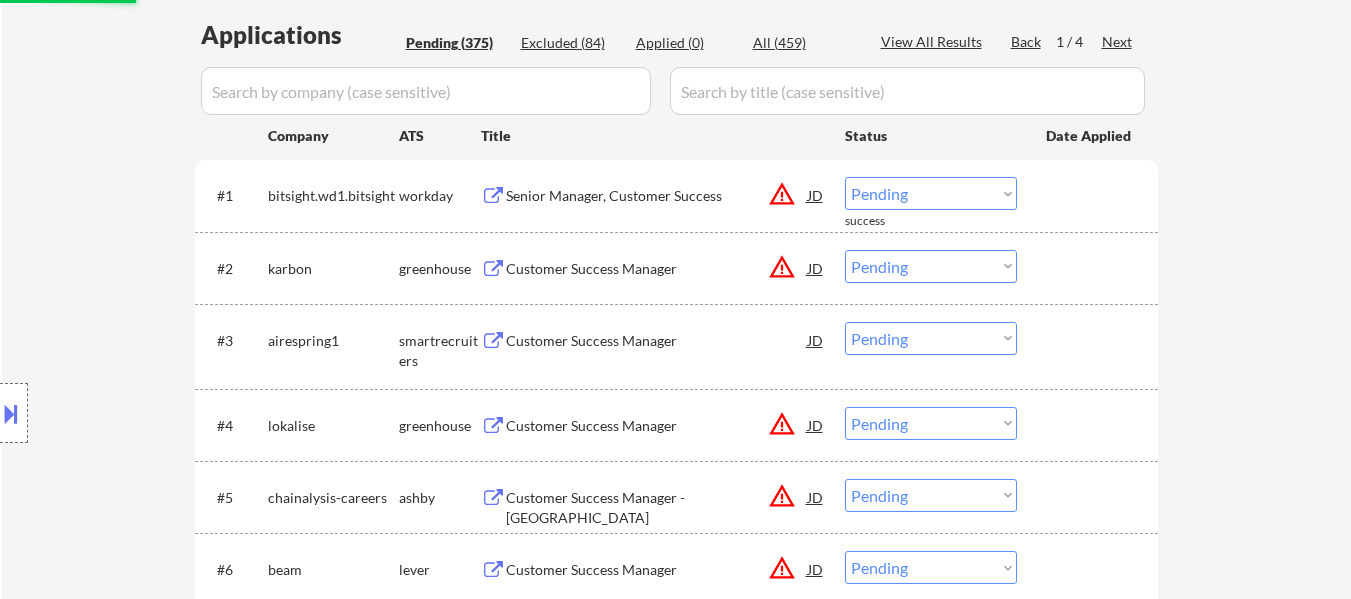 click on "Choose an option... Pending Applied Excluded (Questions) Excluded (Expired) Excluded (Location) Excluded (Bad Match) Excluded (Blocklist) Excluded (Salary) Excluded (Other)" at bounding box center (931, 193) 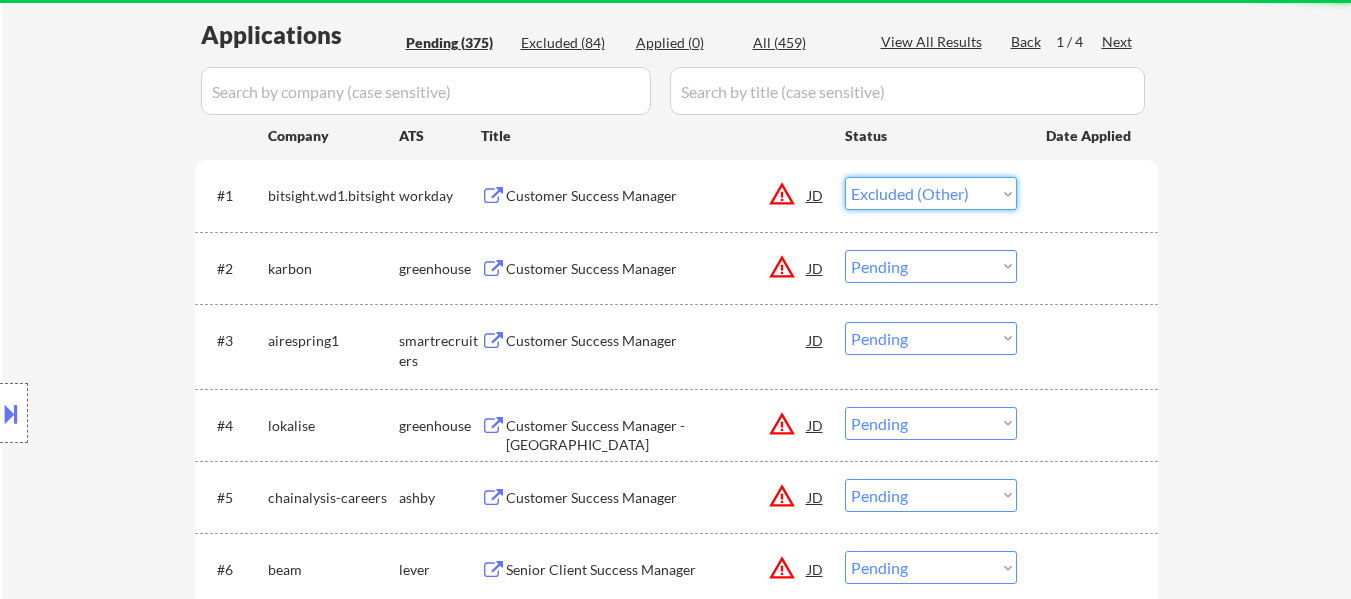 click on "Choose an option... Pending Applied Excluded (Questions) Excluded (Expired) Excluded (Location) Excluded (Bad Match) Excluded (Blocklist) Excluded (Salary) Excluded (Other)" at bounding box center (931, 193) 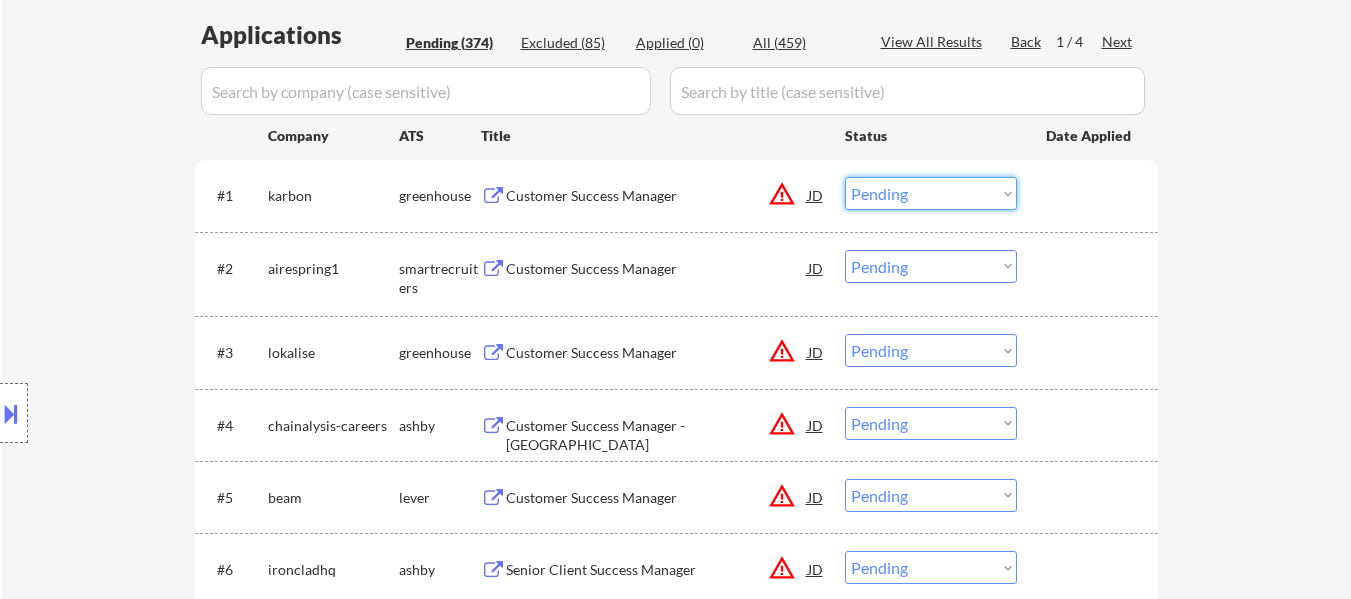 click on "Choose an option... Pending Applied Excluded (Questions) Excluded (Expired) Excluded (Location) Excluded (Bad Match) Excluded (Blocklist) Excluded (Salary) Excluded (Other)" at bounding box center (931, 193) 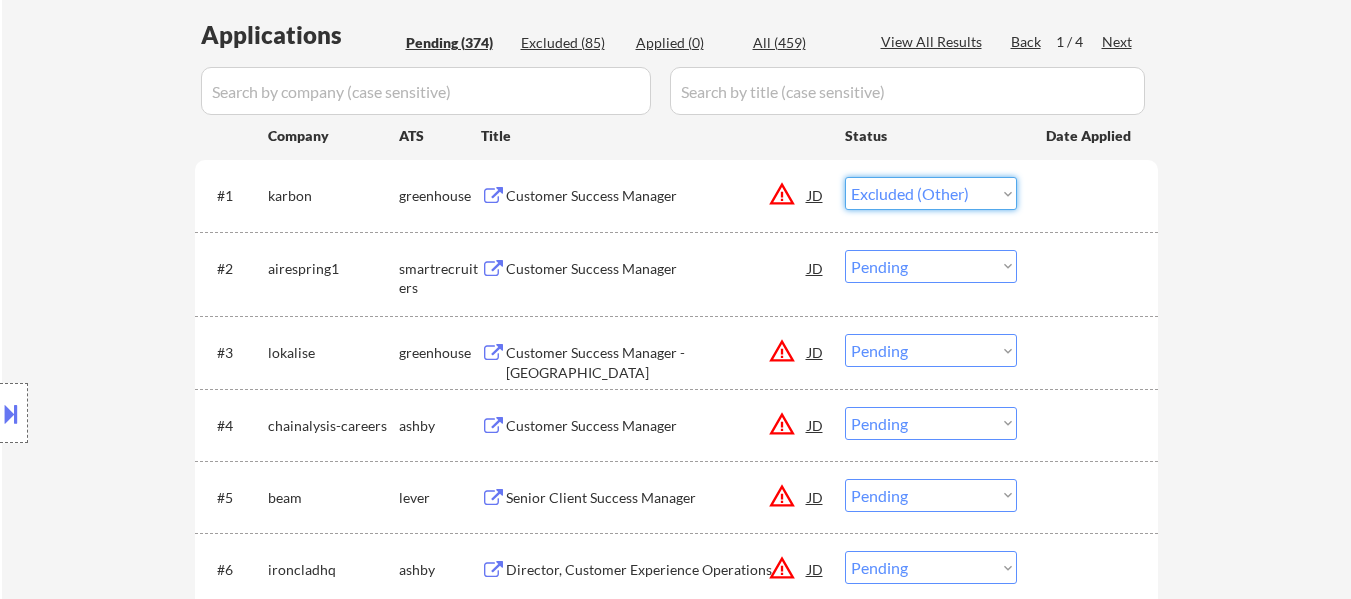click on "Choose an option... Pending Applied Excluded (Questions) Excluded (Expired) Excluded (Location) Excluded (Bad Match) Excluded (Blocklist) Excluded (Salary) Excluded (Other)" at bounding box center (931, 193) 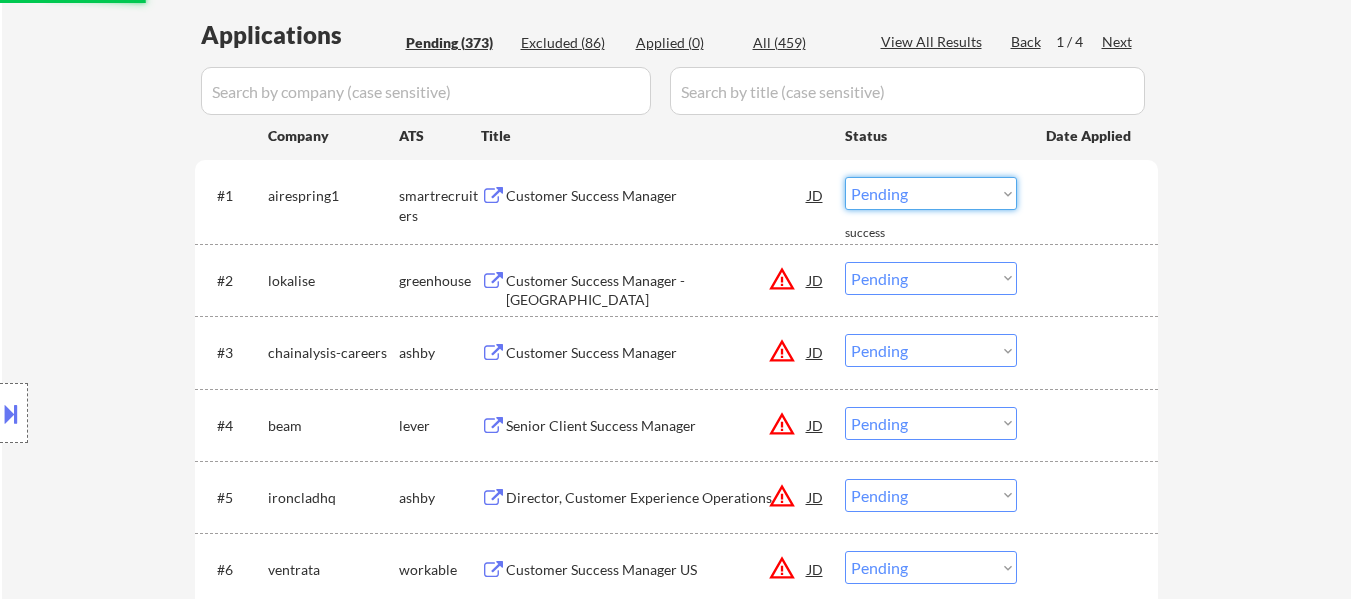 click on "Choose an option... Pending Applied Excluded (Questions) Excluded (Expired) Excluded (Location) Excluded (Bad Match) Excluded (Blocklist) Excluded (Salary) Excluded (Other)" at bounding box center [931, 193] 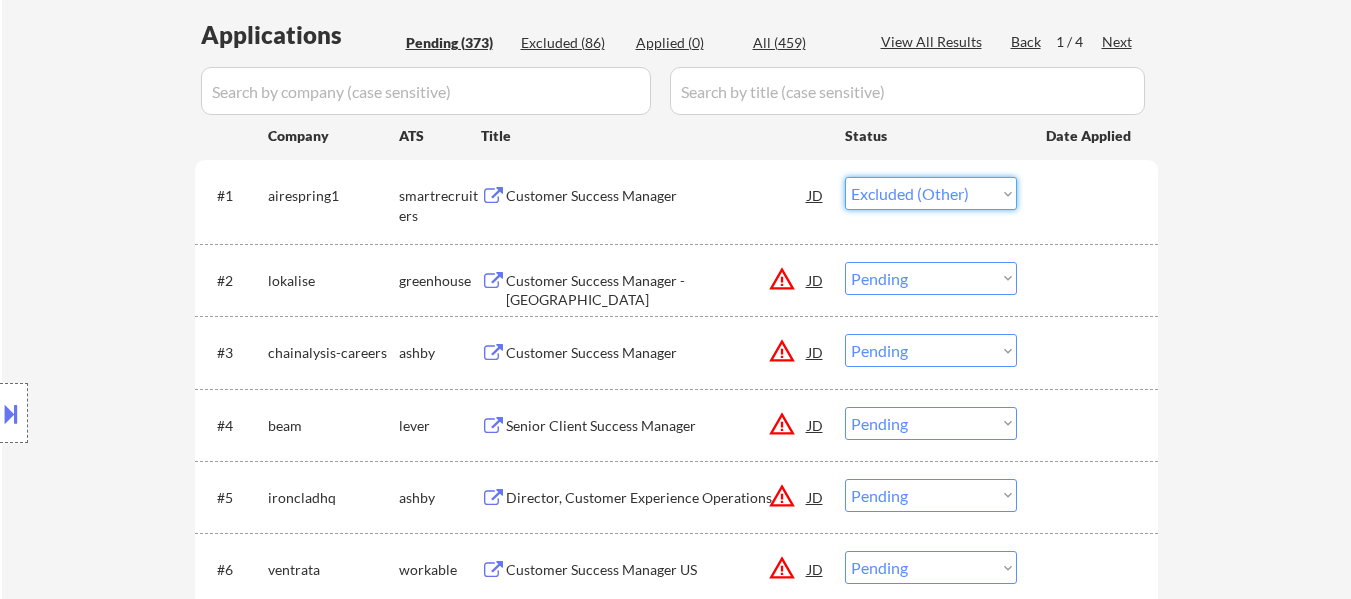 click on "Choose an option... Pending Applied Excluded (Questions) Excluded (Expired) Excluded (Location) Excluded (Bad Match) Excluded (Blocklist) Excluded (Salary) Excluded (Other)" at bounding box center (931, 193) 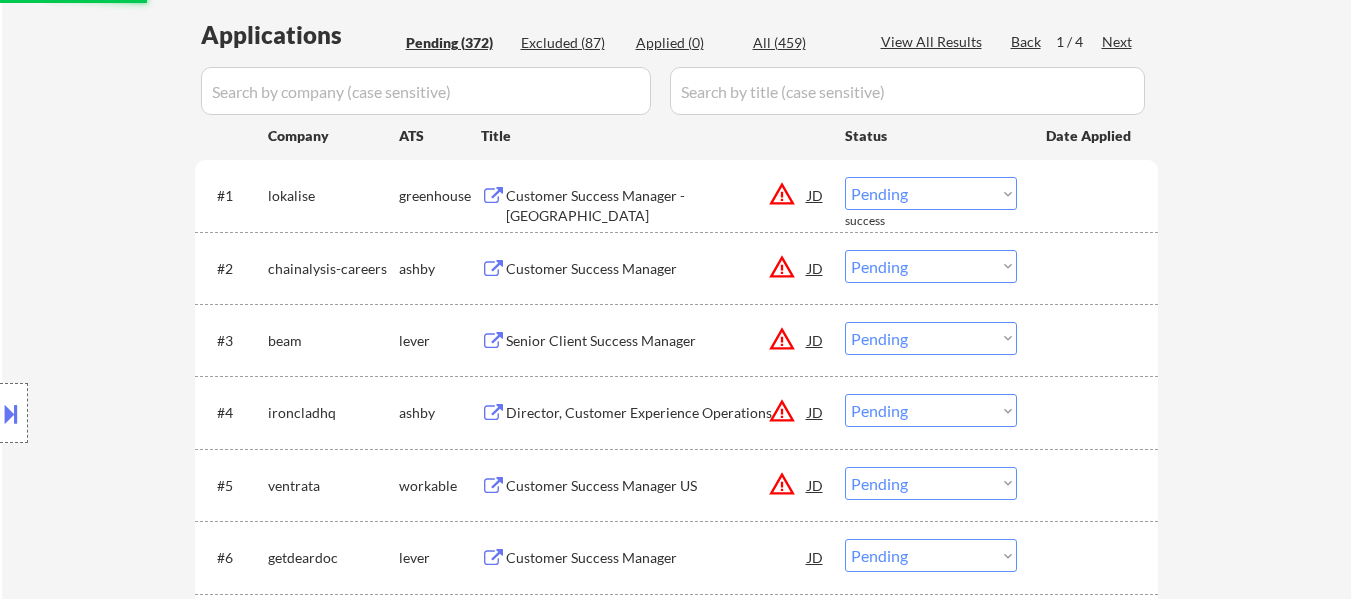 click on "Choose an option... Pending Applied Excluded (Questions) Excluded (Expired) Excluded (Location) Excluded (Bad Match) Excluded (Blocklist) Excluded (Salary) Excluded (Other)" at bounding box center [931, 193] 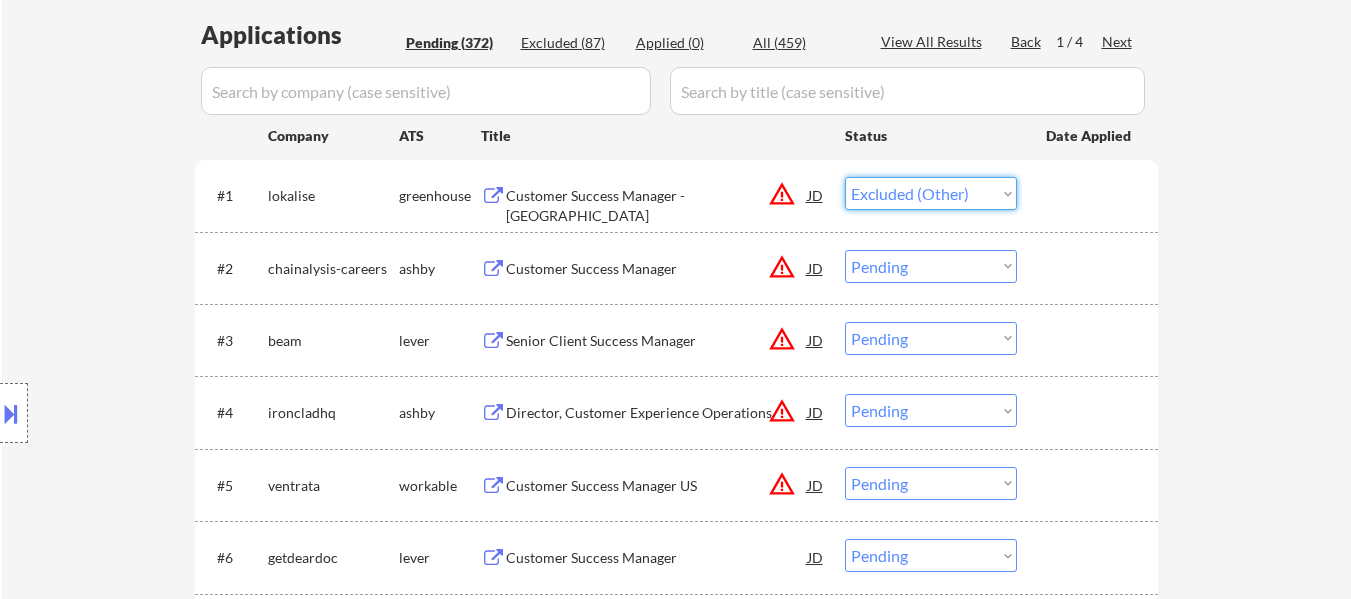 click on "Choose an option... Pending Applied Excluded (Questions) Excluded (Expired) Excluded (Location) Excluded (Bad Match) Excluded (Blocklist) Excluded (Salary) Excluded (Other)" at bounding box center (931, 193) 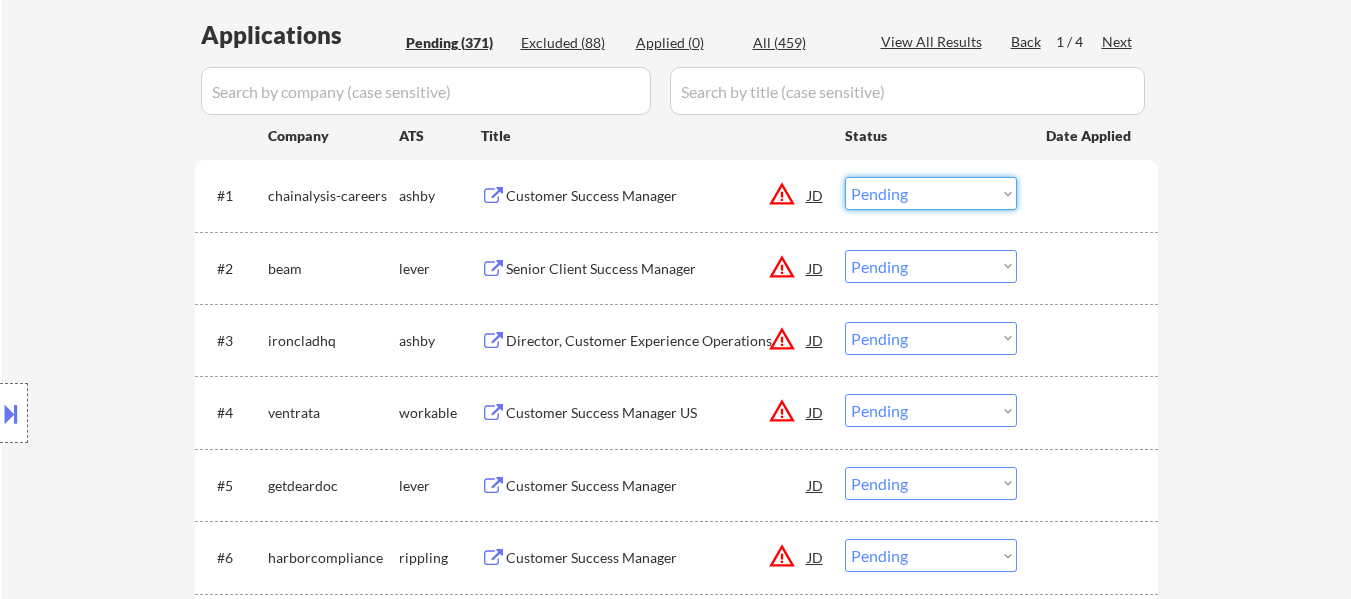 click on "Choose an option... Pending Applied Excluded (Questions) Excluded (Expired) Excluded (Location) Excluded (Bad Match) Excluded (Blocklist) Excluded (Salary) Excluded (Other)" at bounding box center (931, 193) 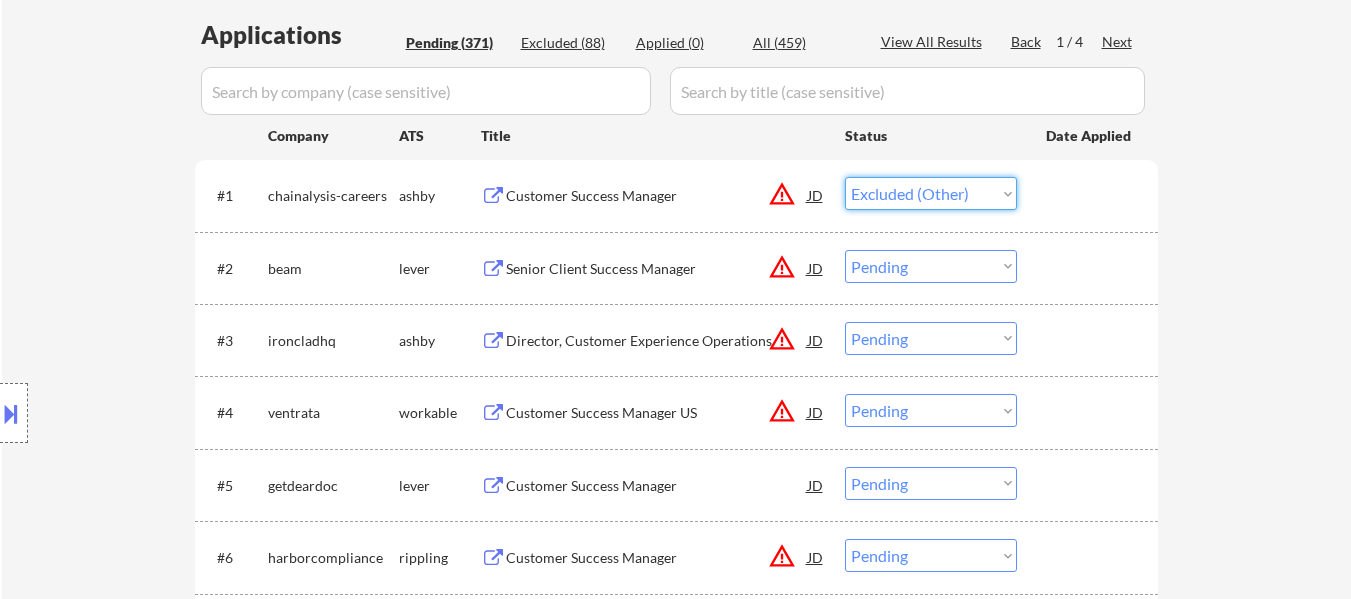 click on "Choose an option... Pending Applied Excluded (Questions) Excluded (Expired) Excluded (Location) Excluded (Bad Match) Excluded (Blocklist) Excluded (Salary) Excluded (Other)" at bounding box center (931, 193) 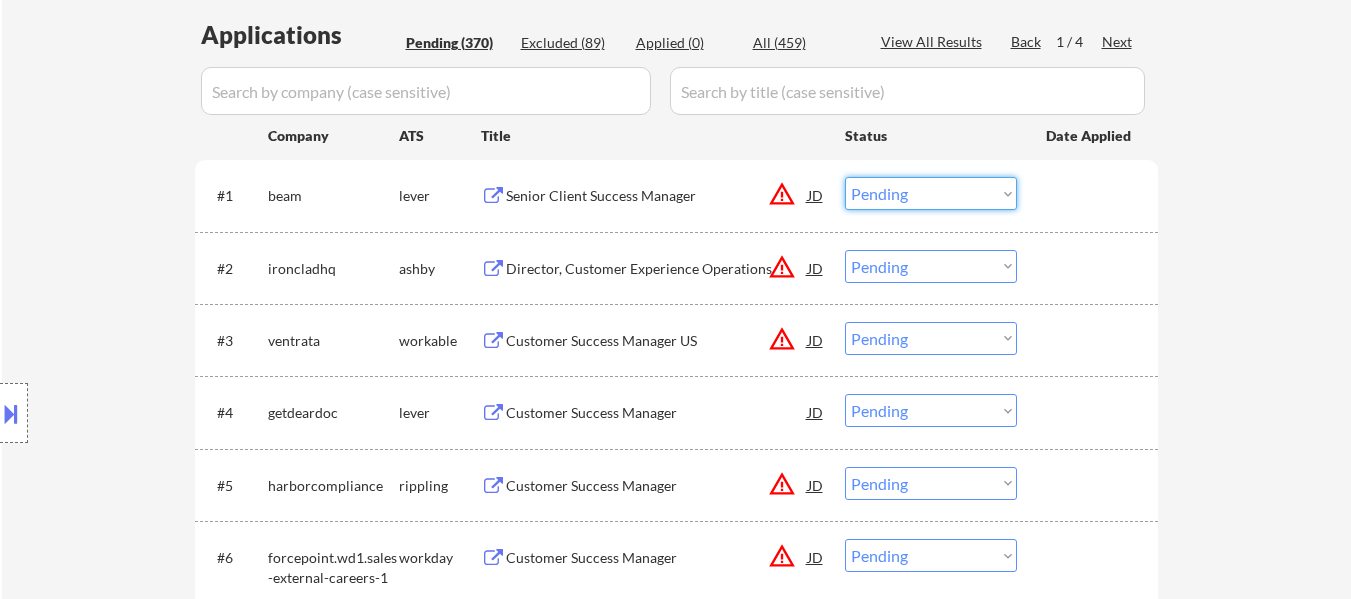 click on "Choose an option... Pending Applied Excluded (Questions) Excluded (Expired) Excluded (Location) Excluded (Bad Match) Excluded (Blocklist) Excluded (Salary) Excluded (Other)" at bounding box center [931, 193] 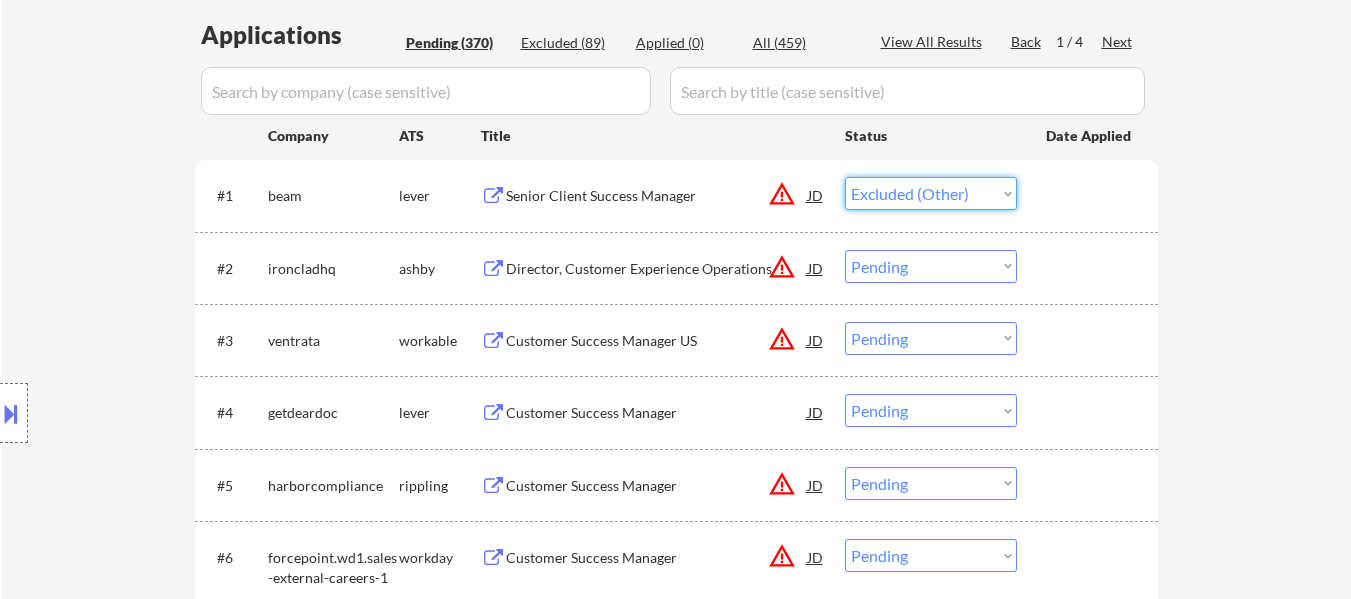 click on "Choose an option... Pending Applied Excluded (Questions) Excluded (Expired) Excluded (Location) Excluded (Bad Match) Excluded (Blocklist) Excluded (Salary) Excluded (Other)" at bounding box center (931, 193) 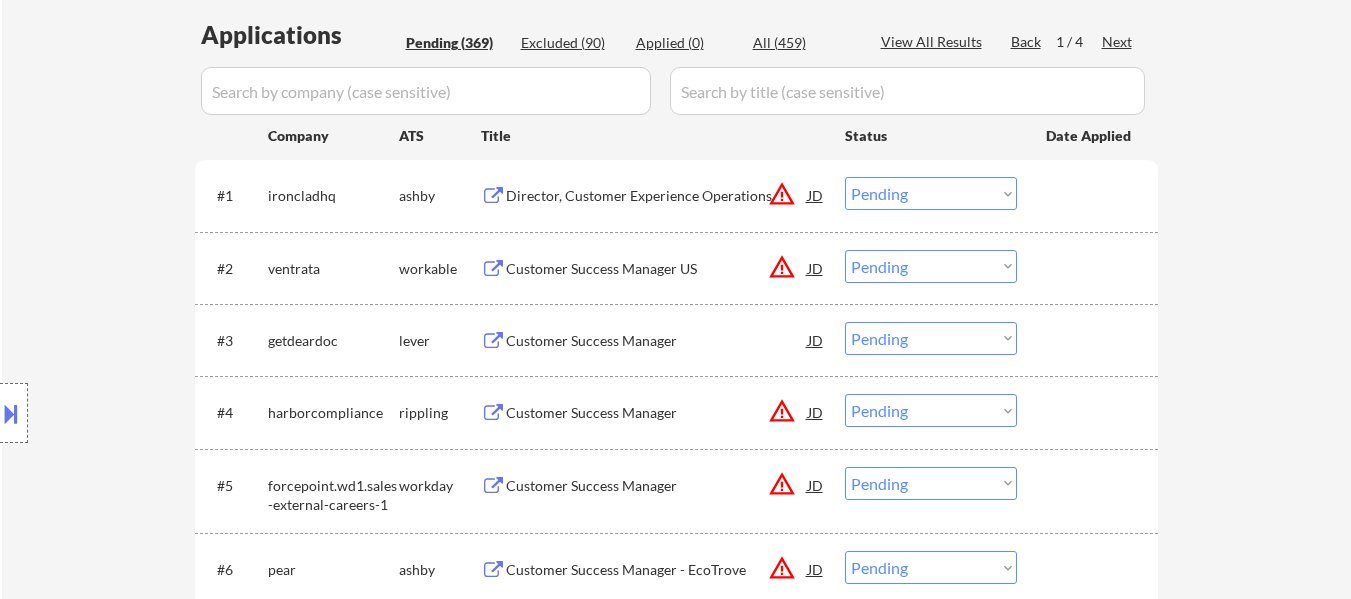 click on "Choose an option... Pending Applied Excluded (Questions) Excluded (Expired) Excluded (Location) Excluded (Bad Match) Excluded (Blocklist) Excluded (Salary) Excluded (Other)" at bounding box center (931, 193) 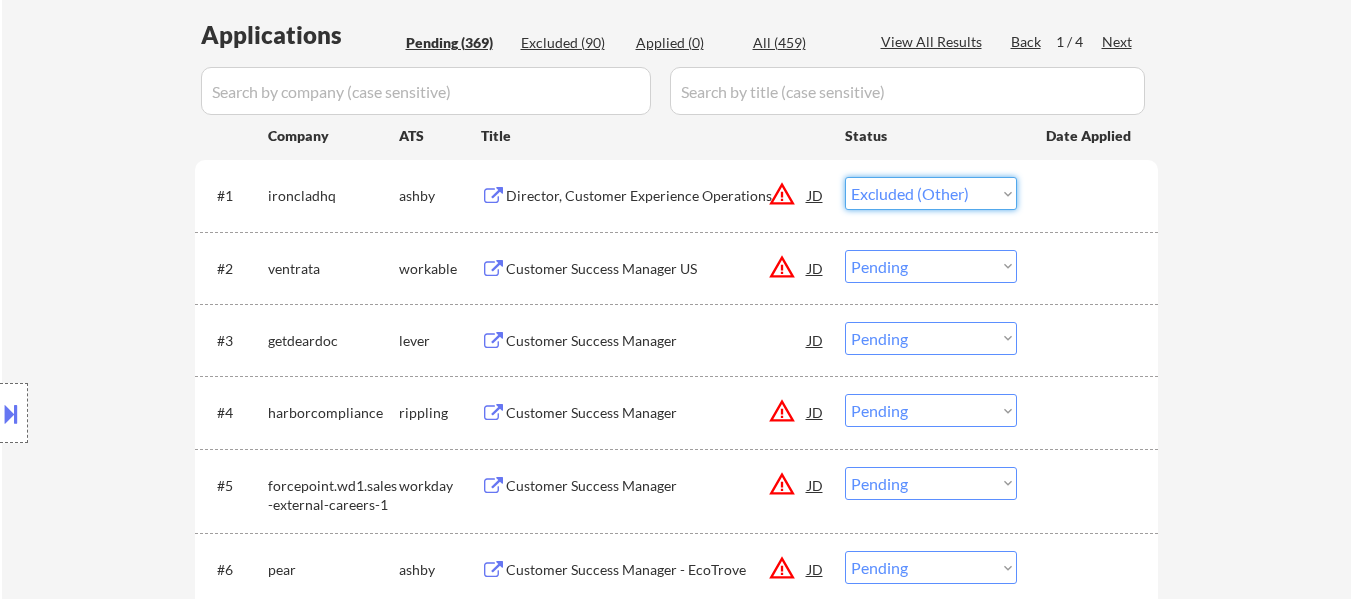 click on "Choose an option... Pending Applied Excluded (Questions) Excluded (Expired) Excluded (Location) Excluded (Bad Match) Excluded (Blocklist) Excluded (Salary) Excluded (Other)" at bounding box center (931, 193) 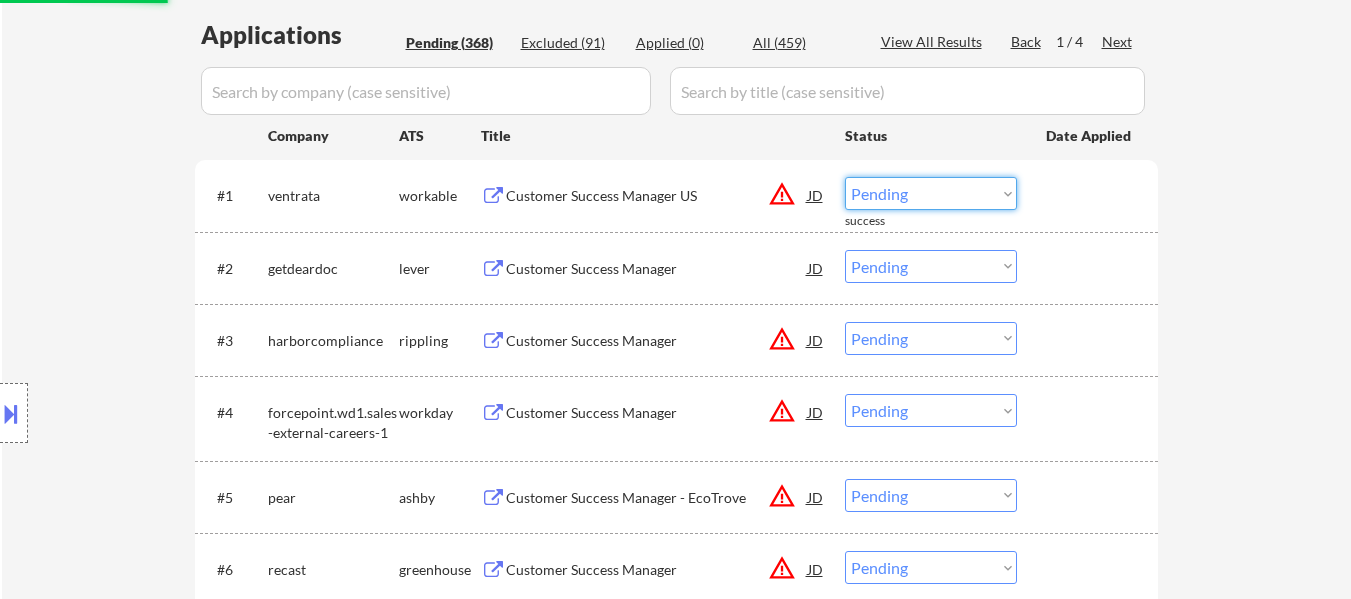 click on "Choose an option... Pending Applied Excluded (Questions) Excluded (Expired) Excluded (Location) Excluded (Bad Match) Excluded (Blocklist) Excluded (Salary) Excluded (Other)" at bounding box center (931, 193) 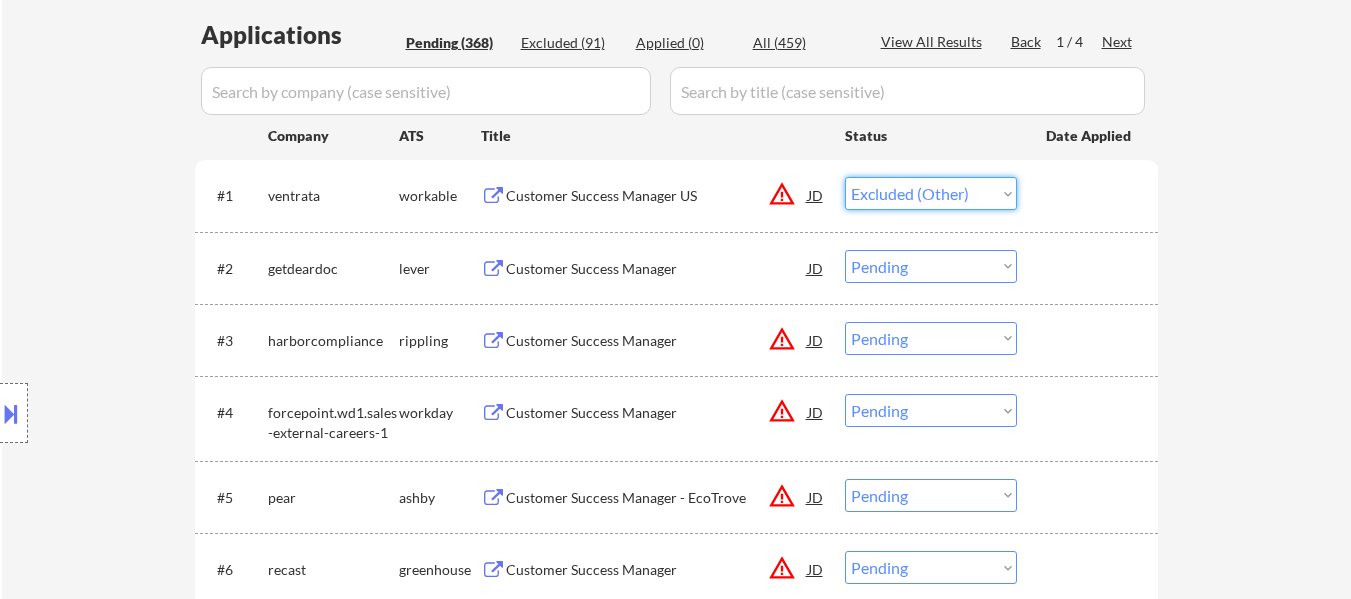 click on "Choose an option... Pending Applied Excluded (Questions) Excluded (Expired) Excluded (Location) Excluded (Bad Match) Excluded (Blocklist) Excluded (Salary) Excluded (Other)" at bounding box center [931, 193] 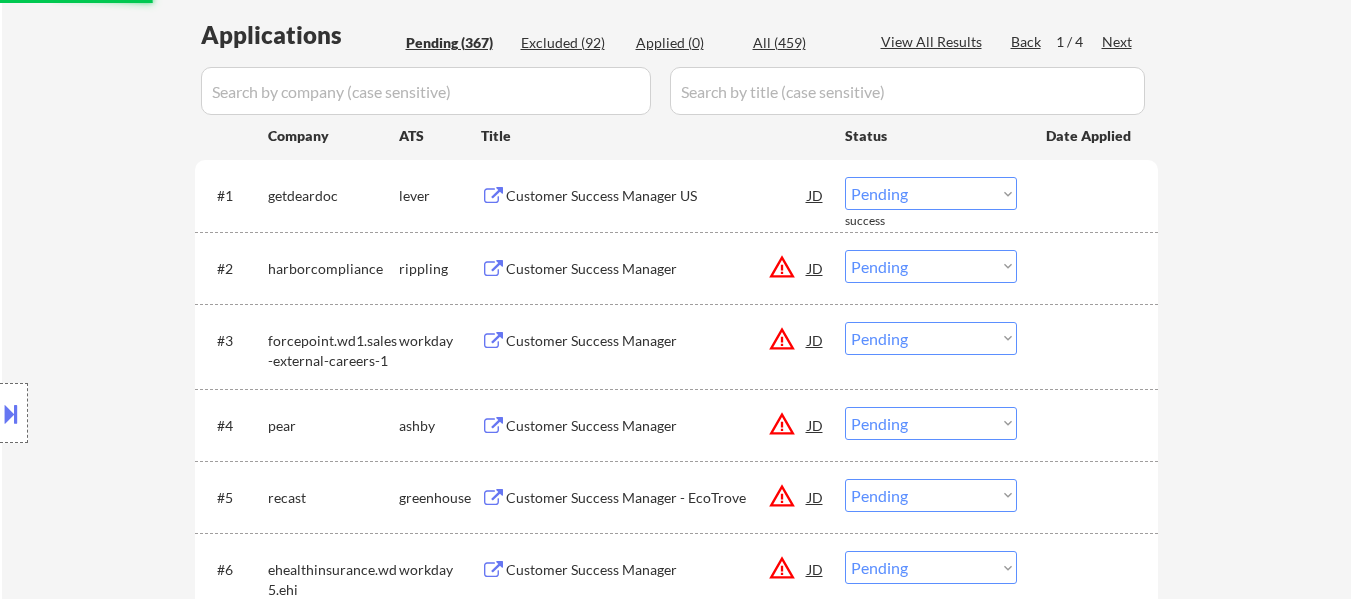click on "Choose an option... Pending Applied Excluded (Questions) Excluded (Expired) Excluded (Location) Excluded (Bad Match) Excluded (Blocklist) Excluded (Salary) Excluded (Other)" at bounding box center (931, 193) 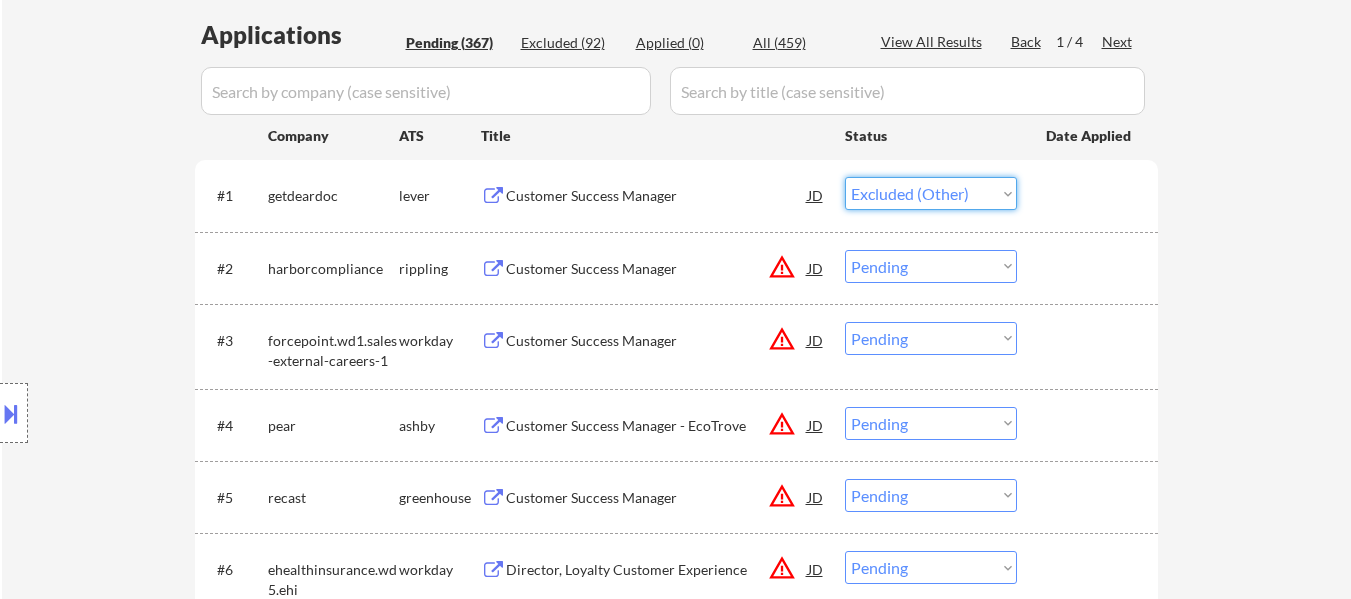 click on "Choose an option... Pending Applied Excluded (Questions) Excluded (Expired) Excluded (Location) Excluded (Bad Match) Excluded (Blocklist) Excluded (Salary) Excluded (Other)" at bounding box center [931, 193] 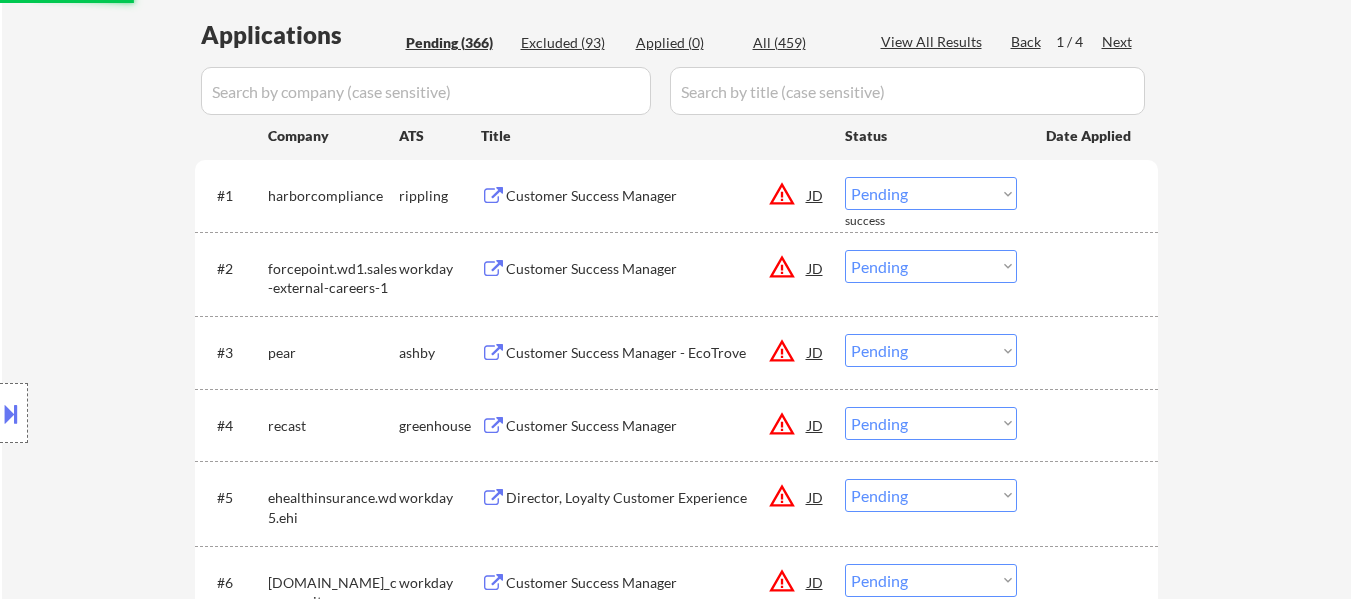 click on "Choose an option... Pending Applied Excluded (Questions) Excluded (Expired) Excluded (Location) Excluded (Bad Match) Excluded (Blocklist) Excluded (Salary) Excluded (Other)" at bounding box center (931, 193) 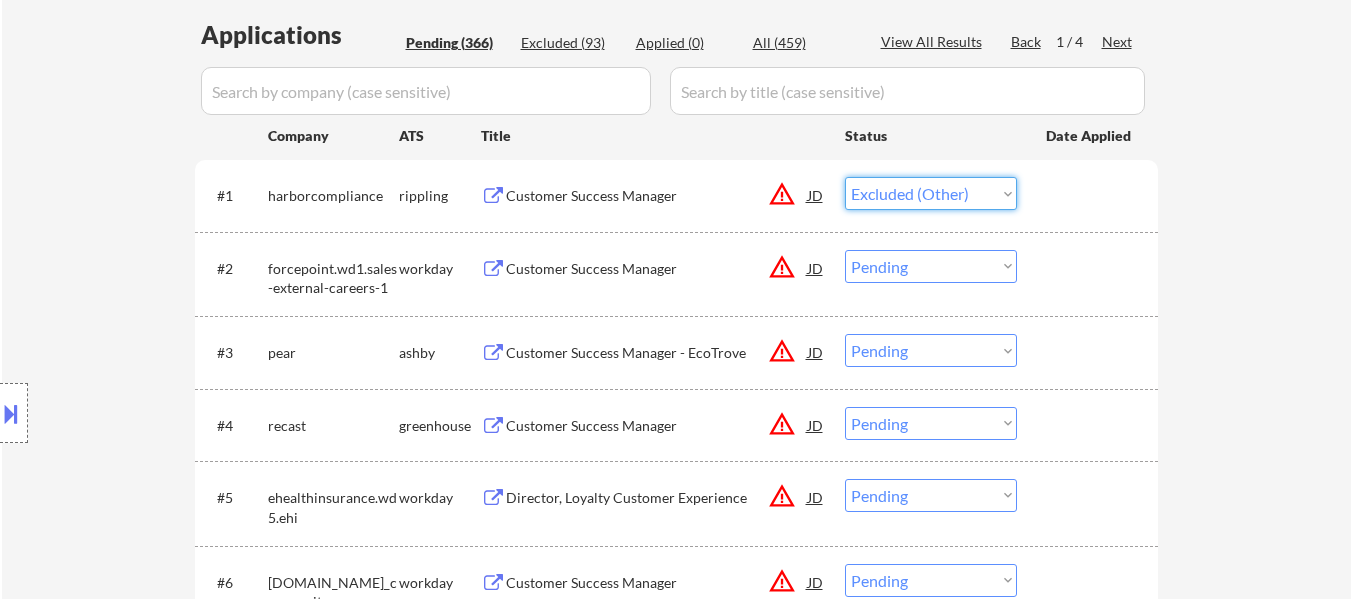 click on "Choose an option... Pending Applied Excluded (Questions) Excluded (Expired) Excluded (Location) Excluded (Bad Match) Excluded (Blocklist) Excluded (Salary) Excluded (Other)" at bounding box center (931, 193) 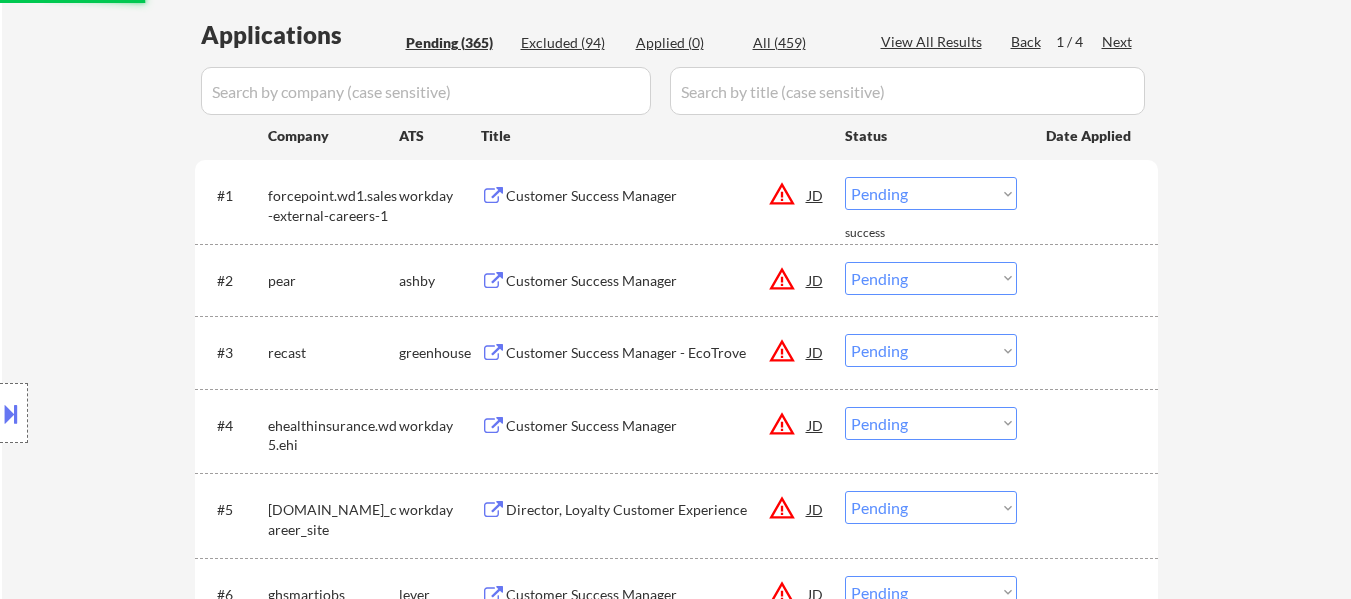 click on "Choose an option... Pending Applied Excluded (Questions) Excluded (Expired) Excluded (Location) Excluded (Bad Match) Excluded (Blocklist) Excluded (Salary) Excluded (Other)" at bounding box center [931, 193] 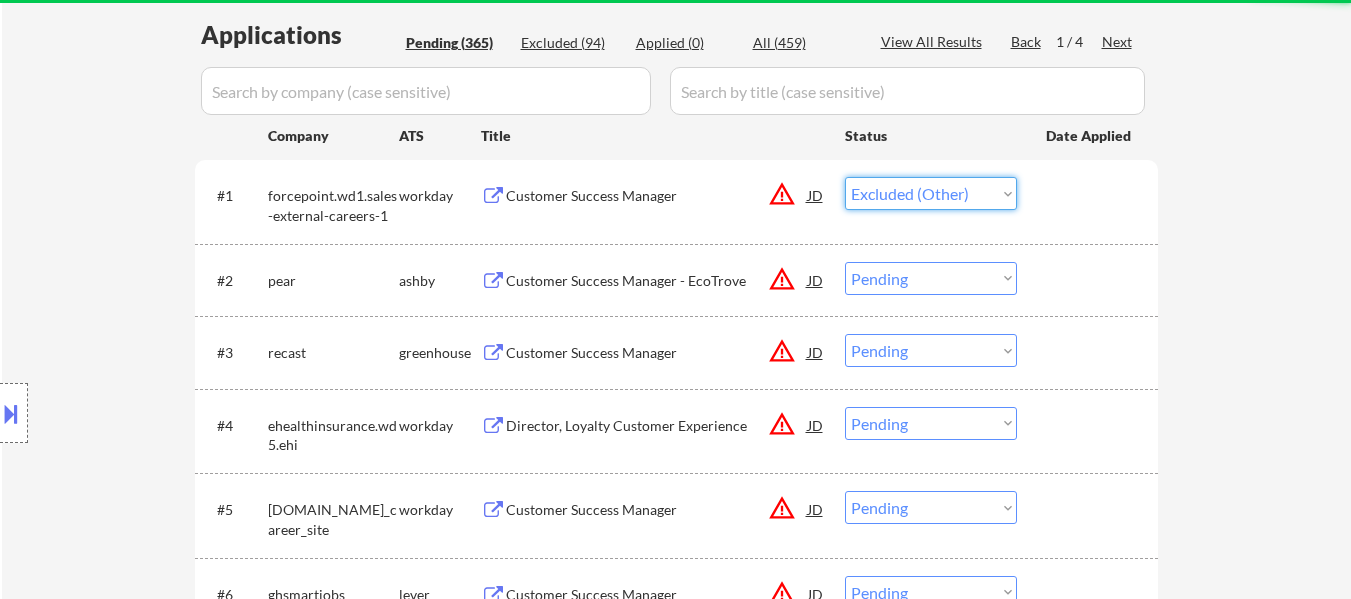 click on "Choose an option... Pending Applied Excluded (Questions) Excluded (Expired) Excluded (Location) Excluded (Bad Match) Excluded (Blocklist) Excluded (Salary) Excluded (Other)" at bounding box center [931, 193] 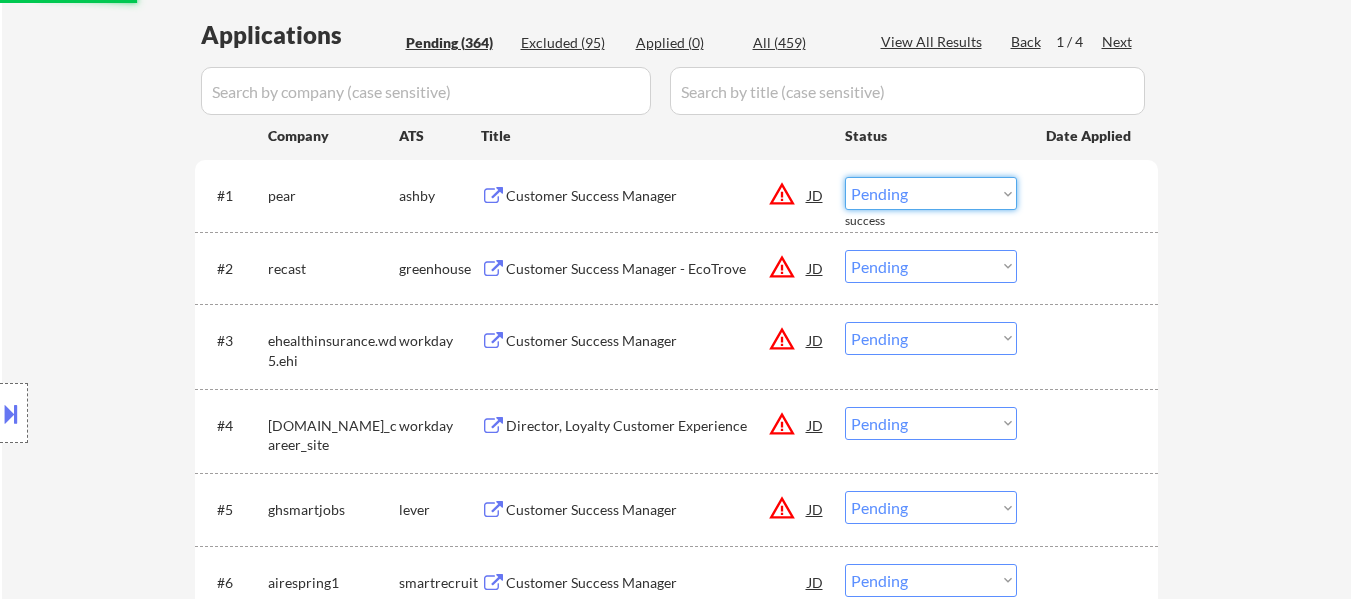 click on "Choose an option... Pending Applied Excluded (Questions) Excluded (Expired) Excluded (Location) Excluded (Bad Match) Excluded (Blocklist) Excluded (Salary) Excluded (Other)" at bounding box center (931, 193) 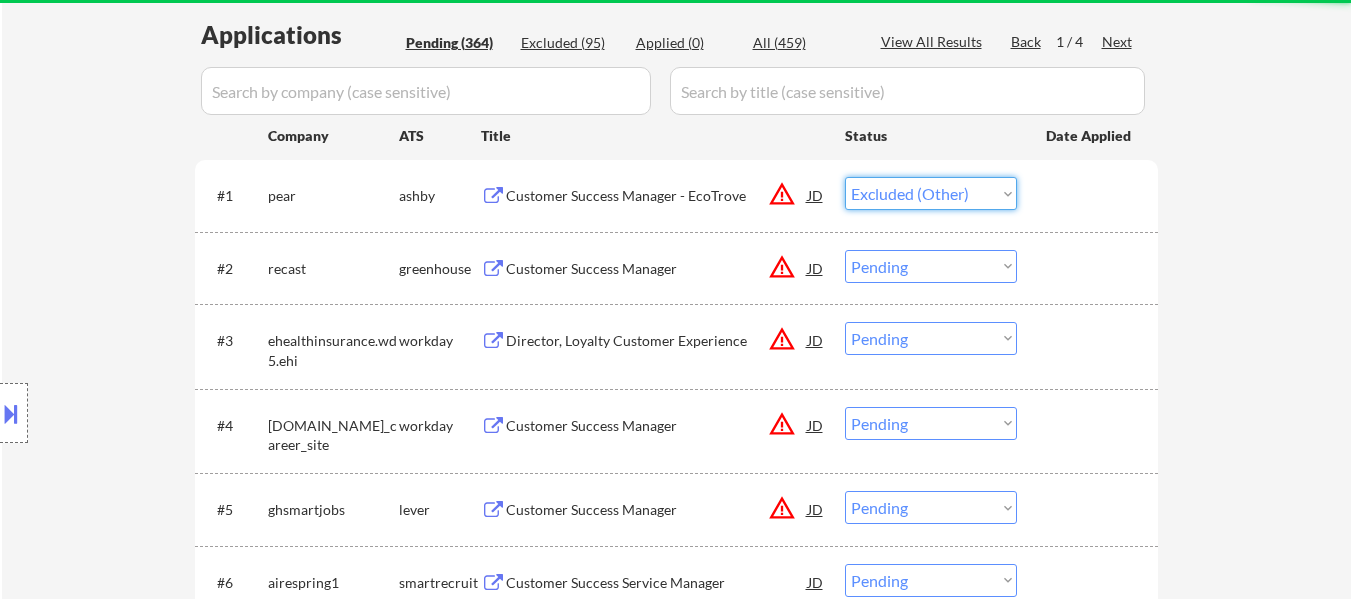 click on "Choose an option... Pending Applied Excluded (Questions) Excluded (Expired) Excluded (Location) Excluded (Bad Match) Excluded (Blocklist) Excluded (Salary) Excluded (Other)" at bounding box center (931, 193) 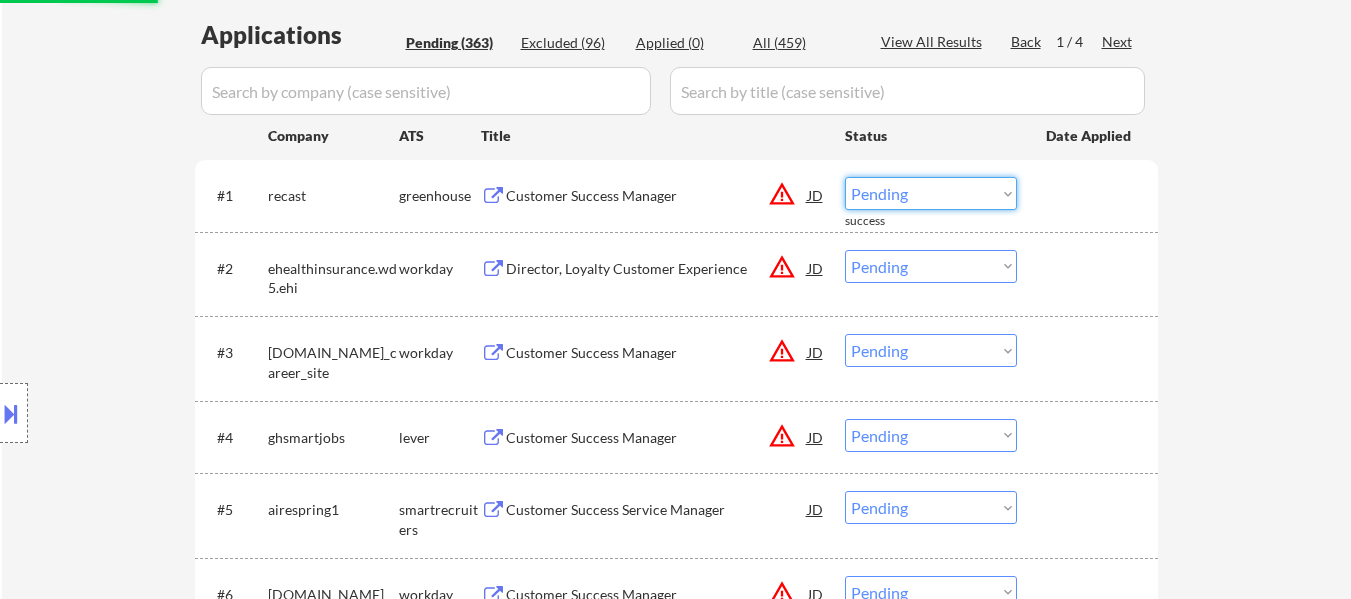 click on "Choose an option... Pending Applied Excluded (Questions) Excluded (Expired) Excluded (Location) Excluded (Bad Match) Excluded (Blocklist) Excluded (Salary) Excluded (Other)" at bounding box center (931, 193) 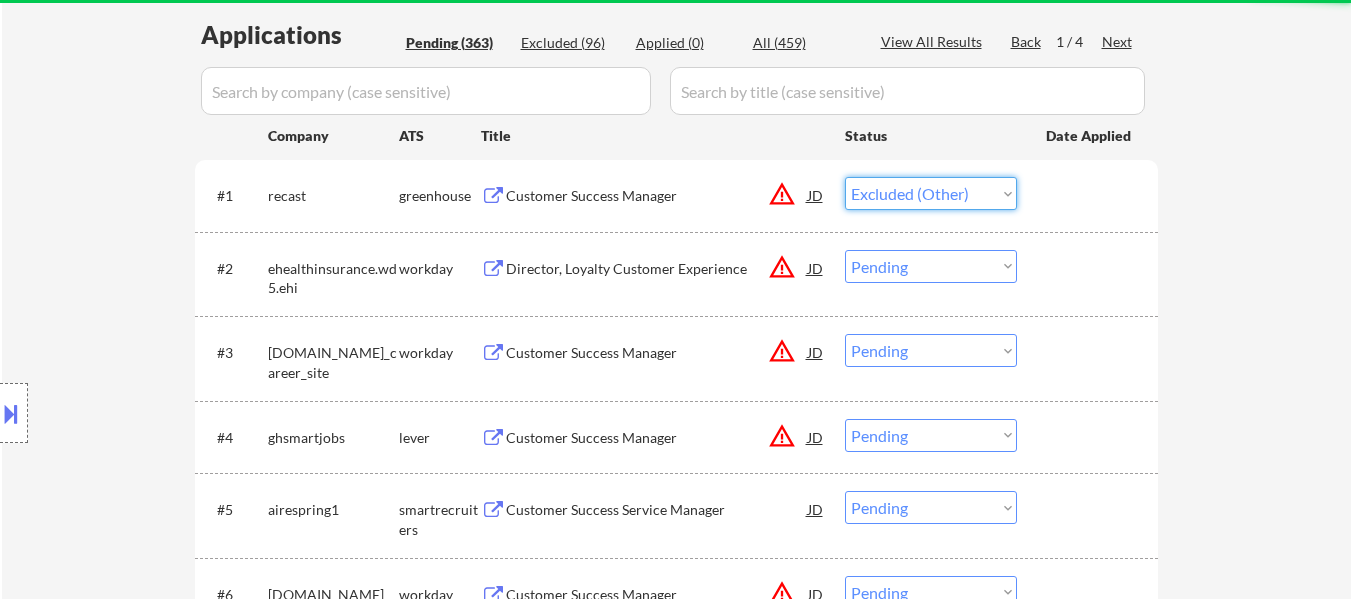 click on "Choose an option... Pending Applied Excluded (Questions) Excluded (Expired) Excluded (Location) Excluded (Bad Match) Excluded (Blocklist) Excluded (Salary) Excluded (Other)" at bounding box center [931, 193] 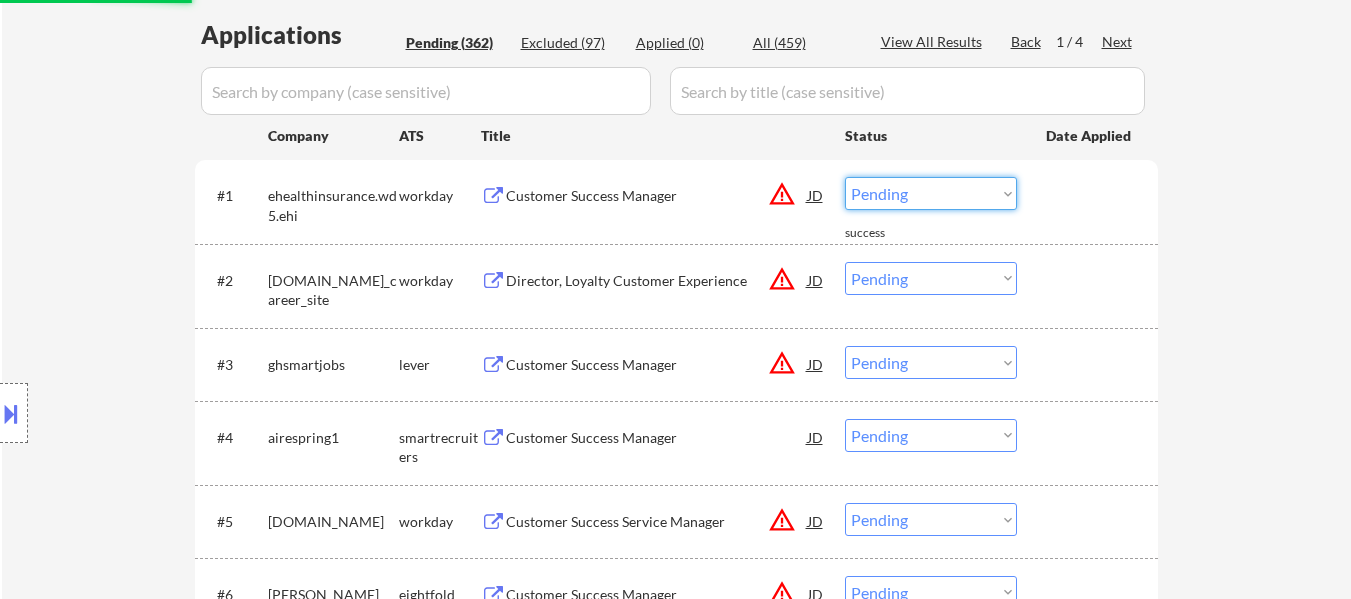click on "Choose an option... Pending Applied Excluded (Questions) Excluded (Expired) Excluded (Location) Excluded (Bad Match) Excluded (Blocklist) Excluded (Salary) Excluded (Other)" at bounding box center (931, 193) 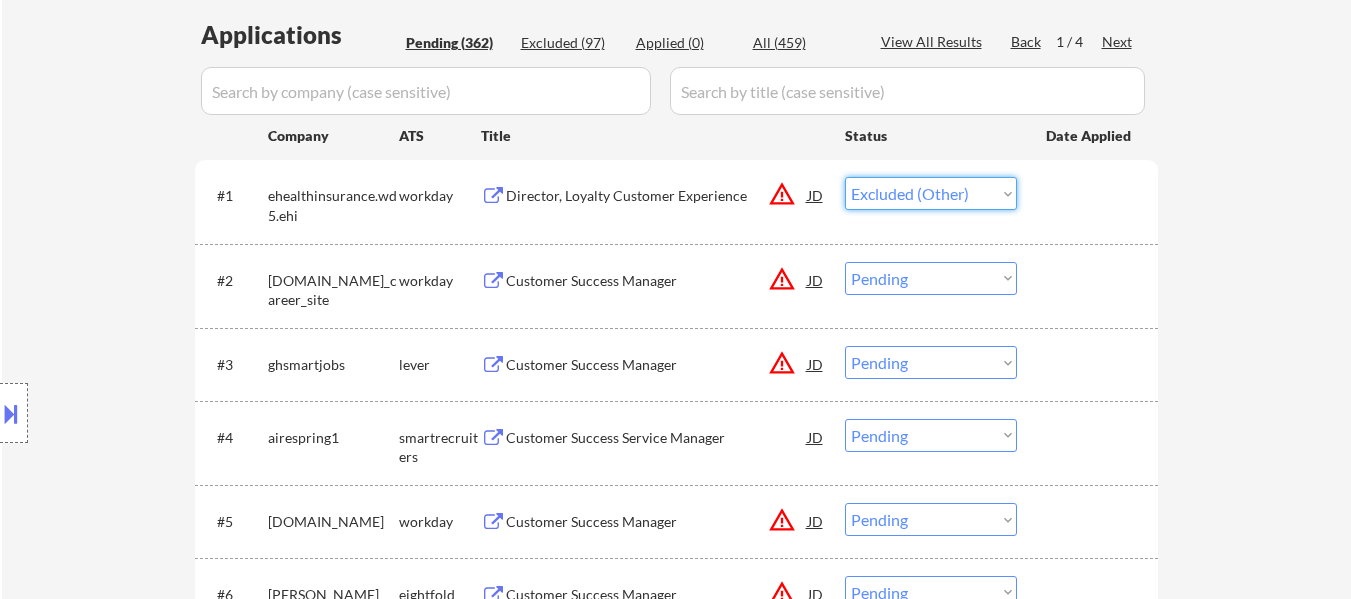 click on "Choose an option... Pending Applied Excluded (Questions) Excluded (Expired) Excluded (Location) Excluded (Bad Match) Excluded (Blocklist) Excluded (Salary) Excluded (Other)" at bounding box center (931, 193) 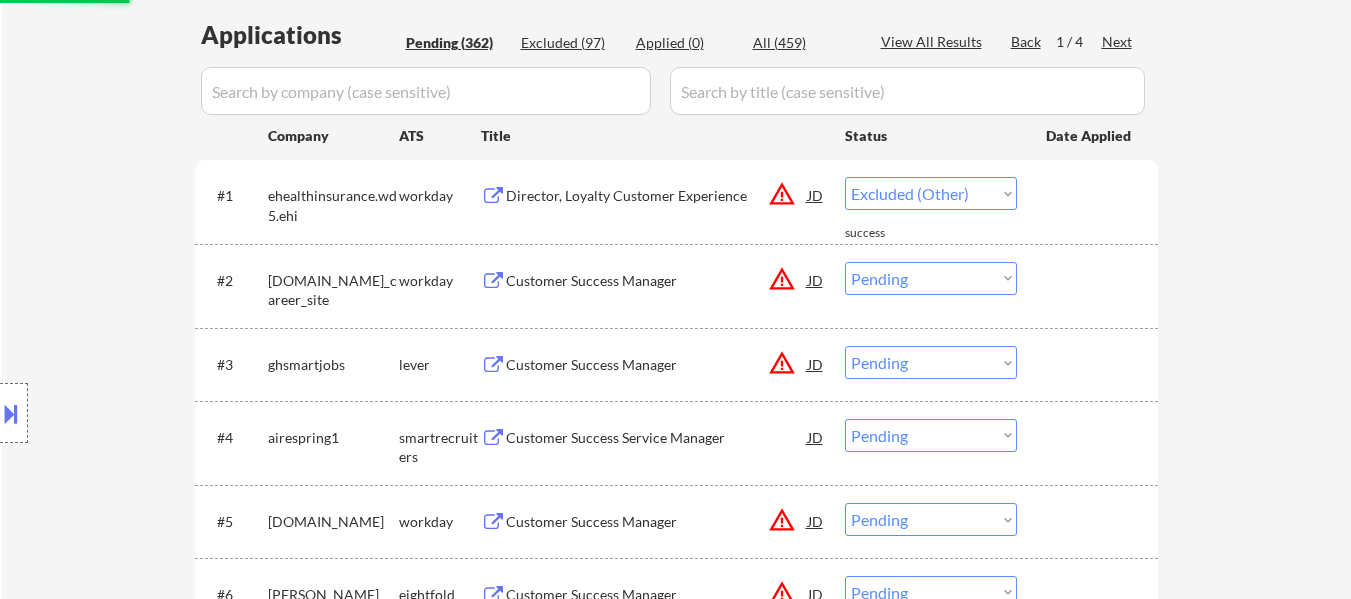 drag, startPoint x: 1004, startPoint y: 193, endPoint x: 1001, endPoint y: 209, distance: 16.27882 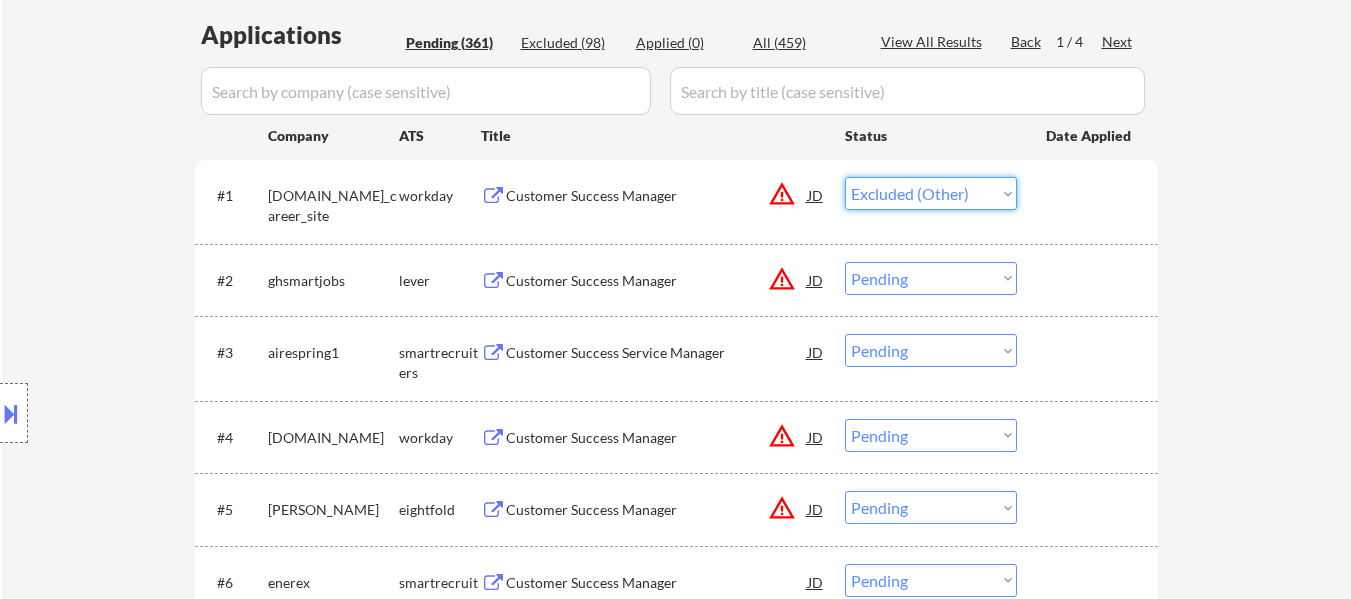 click on "Choose an option... Pending Applied Excluded (Questions) Excluded (Expired) Excluded (Location) Excluded (Bad Match) Excluded (Blocklist) Excluded (Salary) Excluded (Other)" at bounding box center [931, 193] 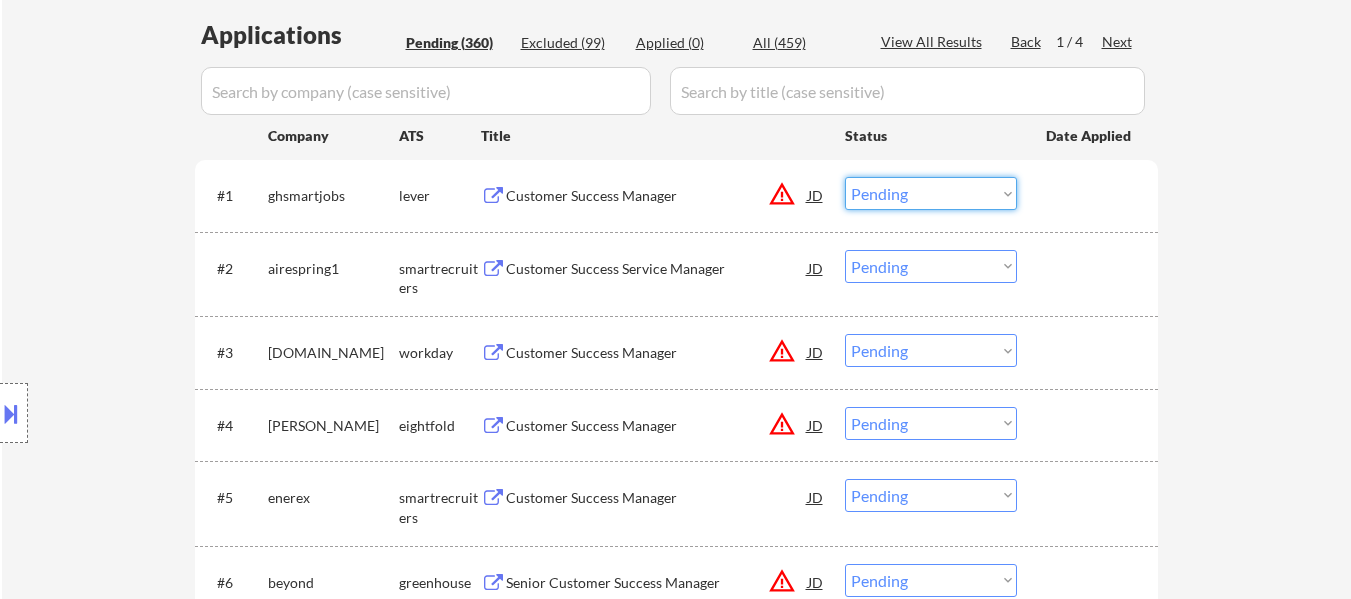 click on "Choose an option... Pending Applied Excluded (Questions) Excluded (Expired) Excluded (Location) Excluded (Bad Match) Excluded (Blocklist) Excluded (Salary) Excluded (Other)" at bounding box center (931, 193) 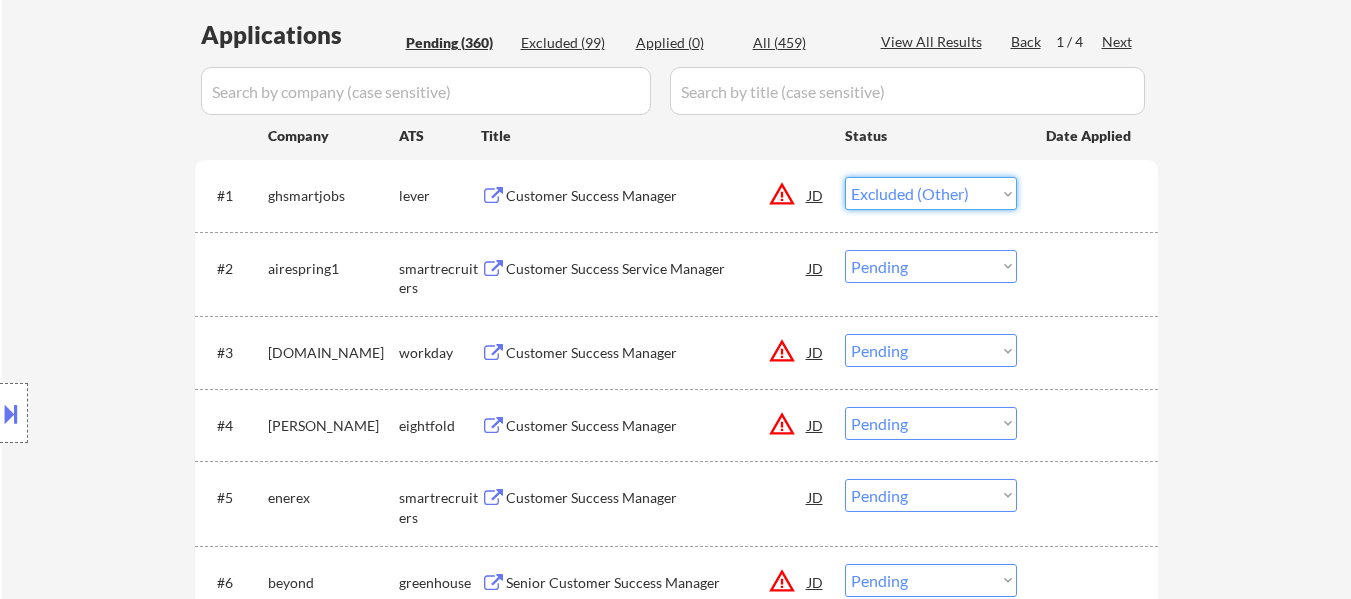 click on "Choose an option... Pending Applied Excluded (Questions) Excluded (Expired) Excluded (Location) Excluded (Bad Match) Excluded (Blocklist) Excluded (Salary) Excluded (Other)" at bounding box center (931, 193) 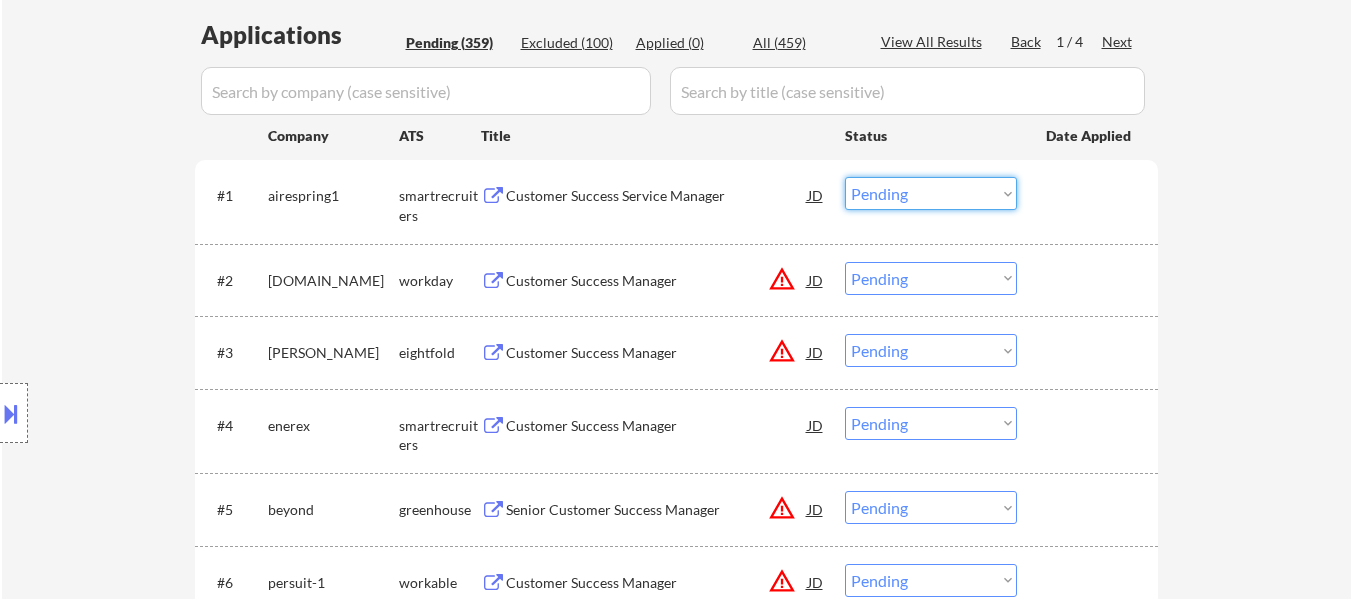 drag, startPoint x: 1010, startPoint y: 188, endPoint x: 1010, endPoint y: 204, distance: 16 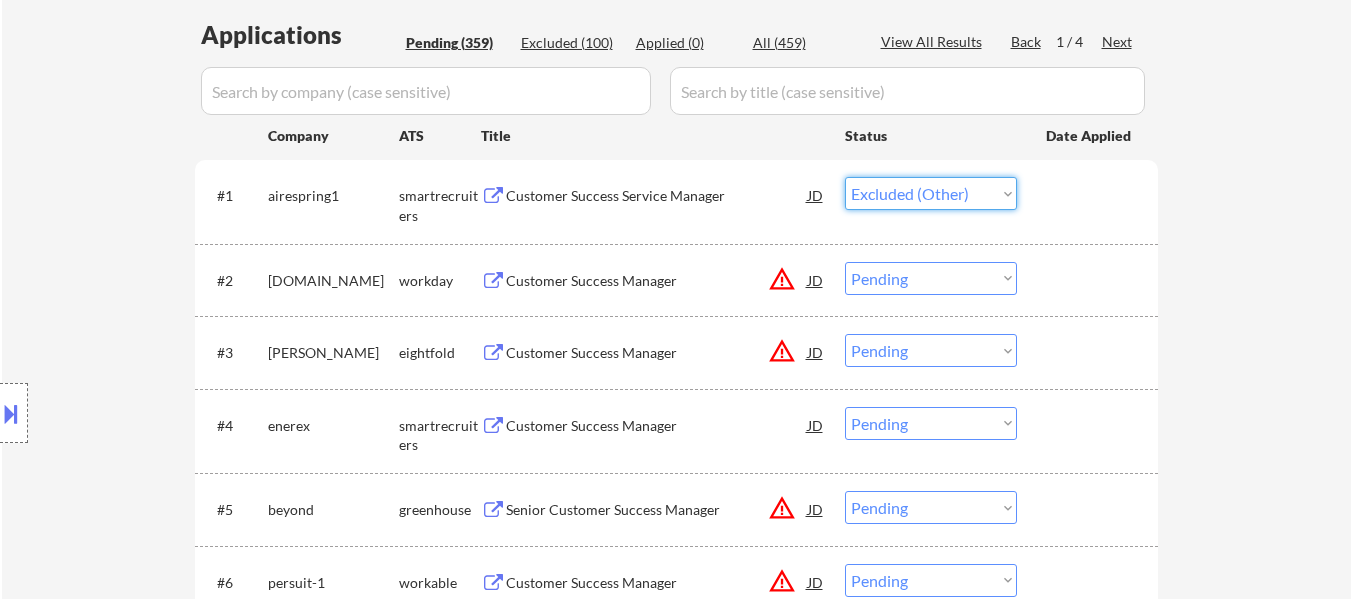 click on "Choose an option... Pending Applied Excluded (Questions) Excluded (Expired) Excluded (Location) Excluded (Bad Match) Excluded (Blocklist) Excluded (Salary) Excluded (Other)" at bounding box center [931, 193] 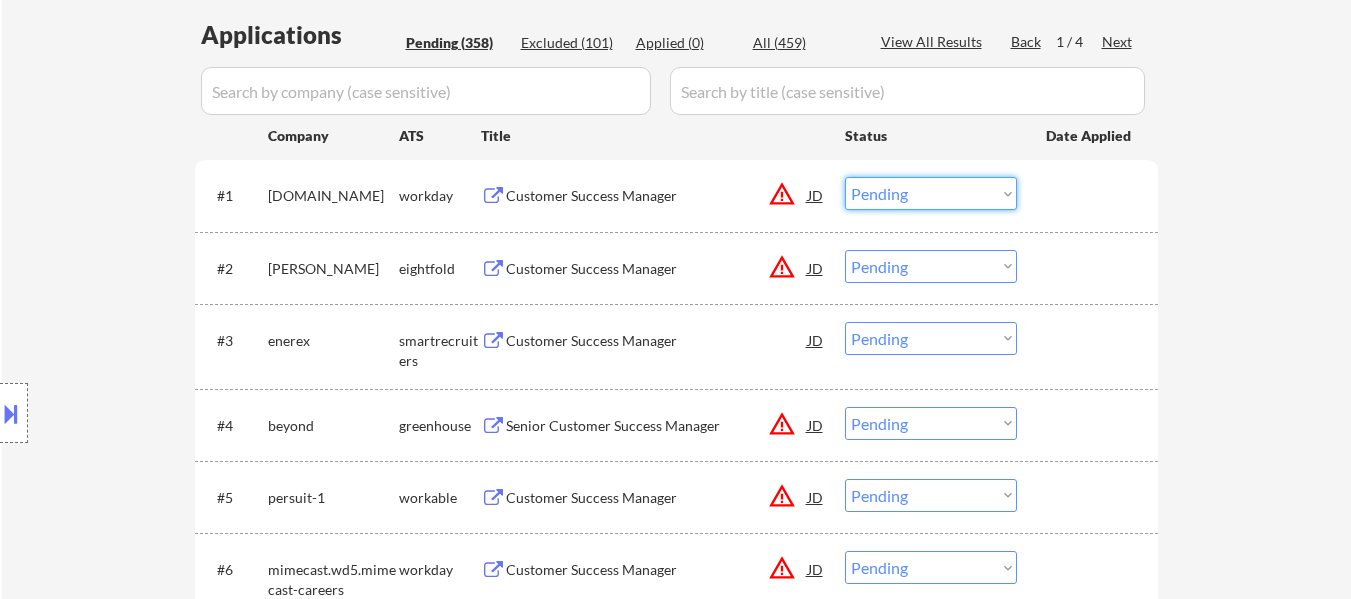 click on "Choose an option... Pending Applied Excluded (Questions) Excluded (Expired) Excluded (Location) Excluded (Bad Match) Excluded (Blocklist) Excluded (Salary) Excluded (Other)" at bounding box center [931, 193] 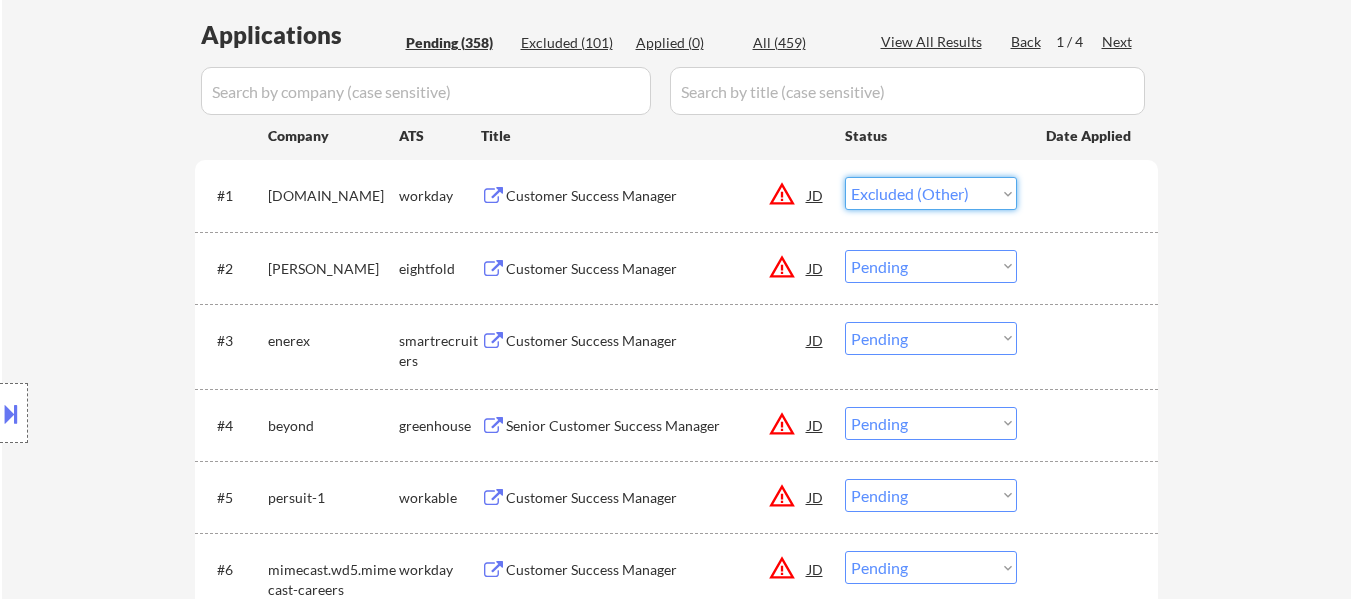 click on "Choose an option... Pending Applied Excluded (Questions) Excluded (Expired) Excluded (Location) Excluded (Bad Match) Excluded (Blocklist) Excluded (Salary) Excluded (Other)" at bounding box center (931, 193) 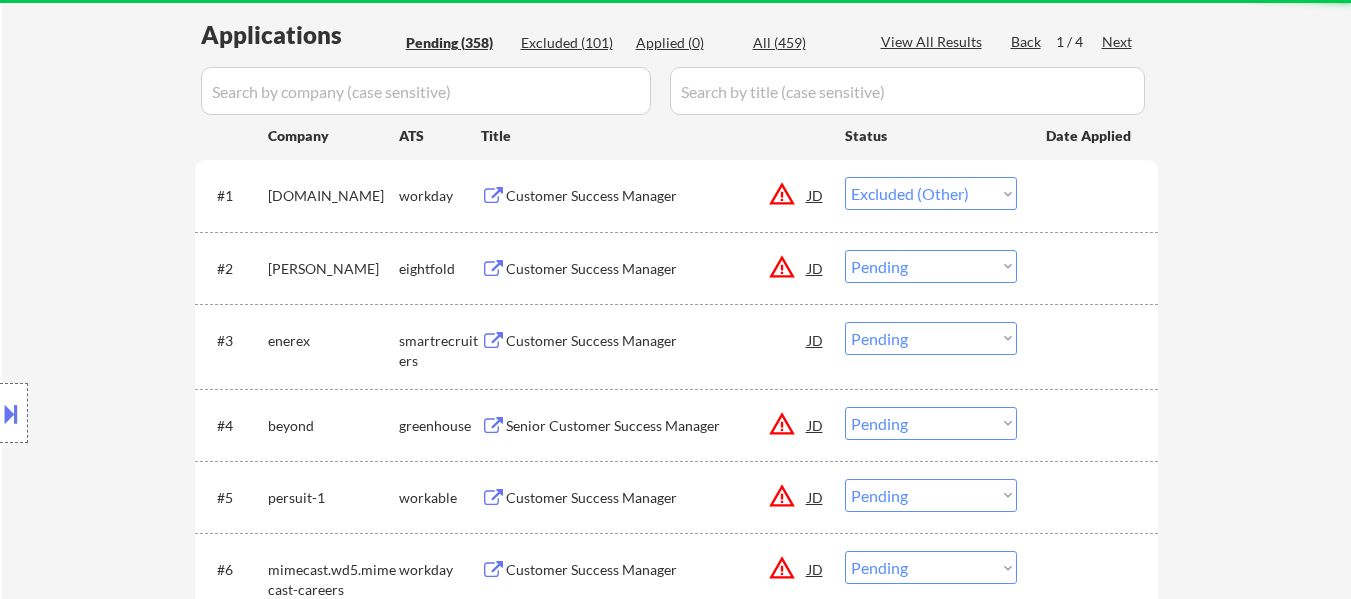click on "Choose an option... Pending Applied Excluded (Questions) Excluded (Expired) Excluded (Location) Excluded (Bad Match) Excluded (Blocklist) Excluded (Salary) Excluded (Other)" at bounding box center [931, 266] 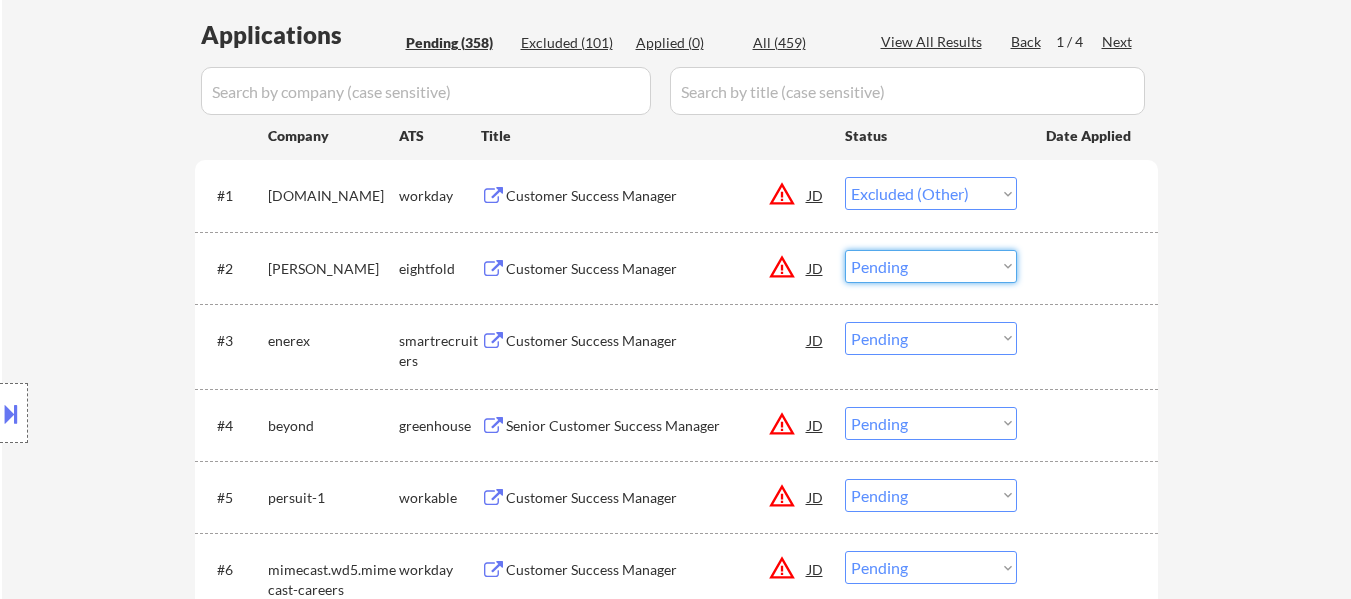 select on ""excluded__other_"" 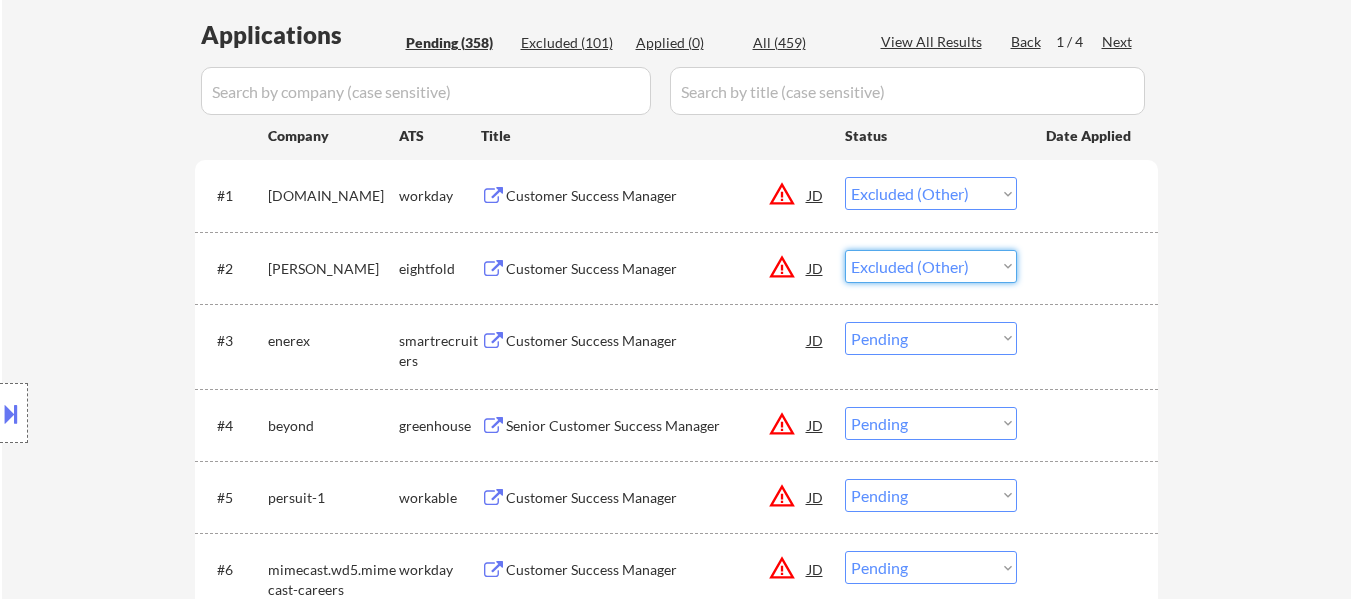 click on "Choose an option... Pending Applied Excluded (Questions) Excluded (Expired) Excluded (Location) Excluded (Bad Match) Excluded (Blocklist) Excluded (Salary) Excluded (Other)" at bounding box center [931, 266] 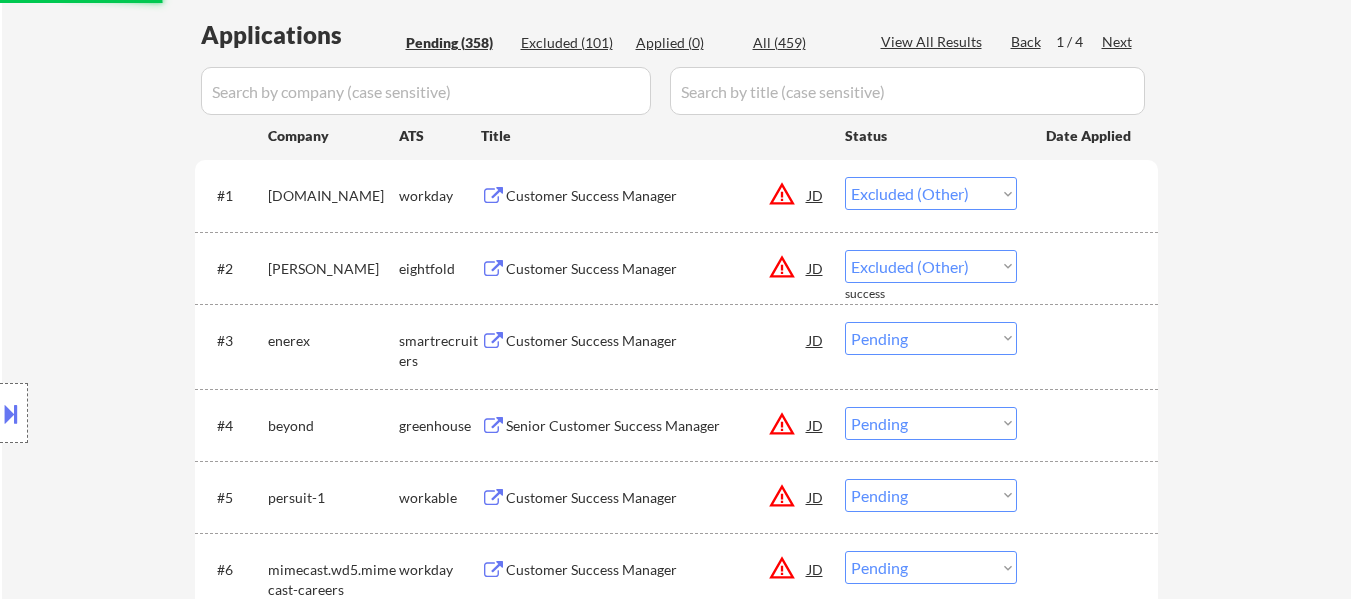 select on ""pending"" 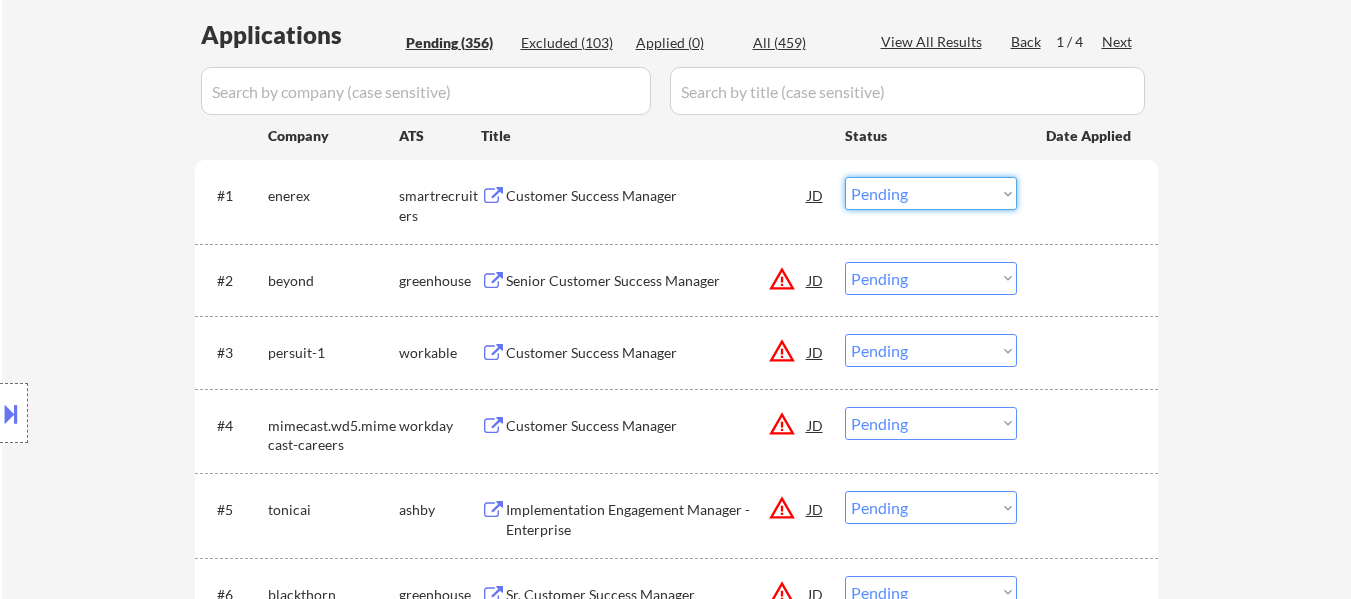 click on "Choose an option... Pending Applied Excluded (Questions) Excluded (Expired) Excluded (Location) Excluded (Bad Match) Excluded (Blocklist) Excluded (Salary) Excluded (Other)" at bounding box center (931, 193) 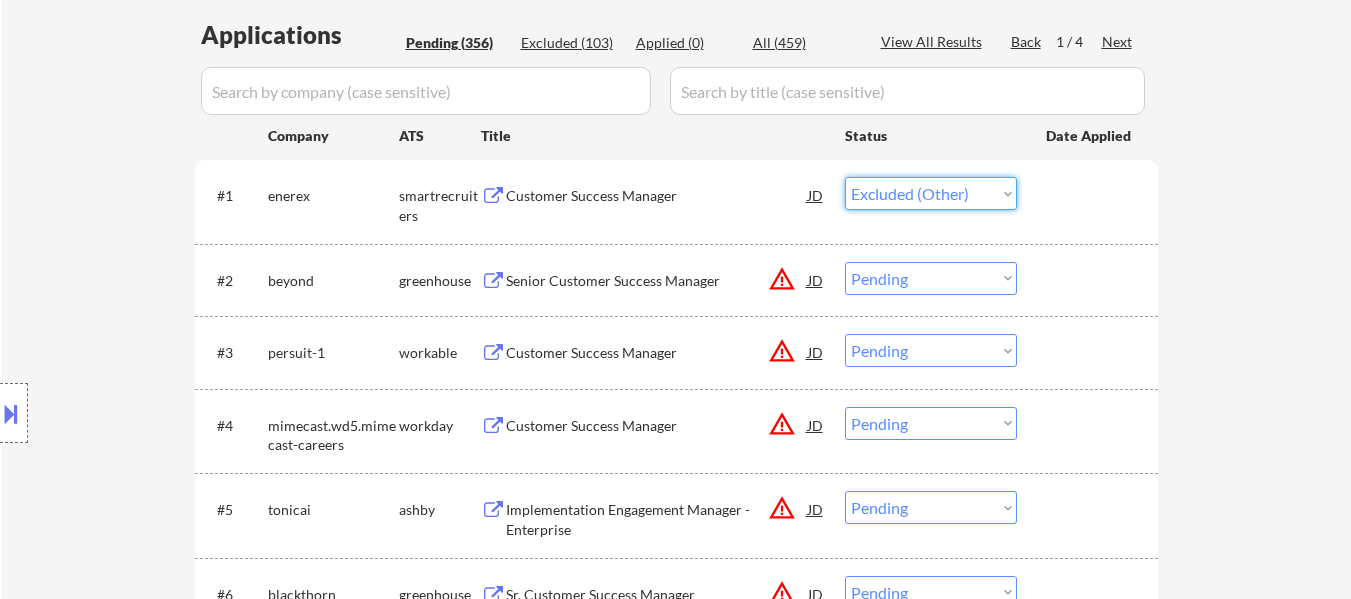 click on "Choose an option... Pending Applied Excluded (Questions) Excluded (Expired) Excluded (Location) Excluded (Bad Match) Excluded (Blocklist) Excluded (Salary) Excluded (Other)" at bounding box center [931, 193] 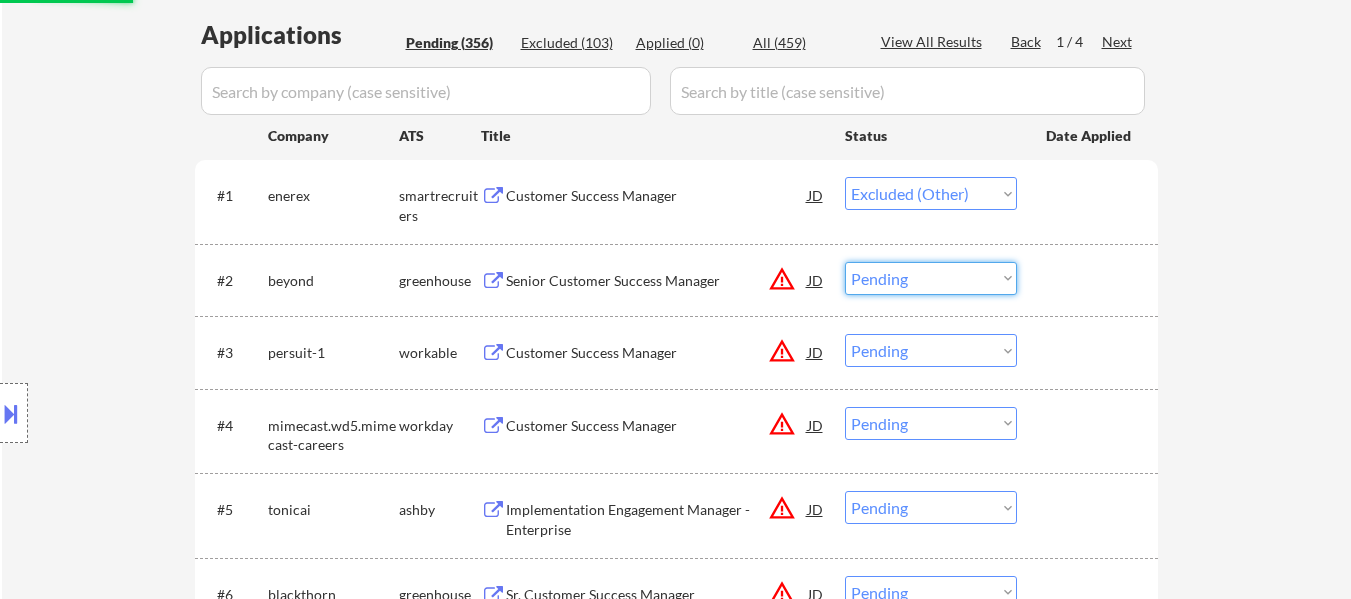 click on "Choose an option... Pending Applied Excluded (Questions) Excluded (Expired) Excluded (Location) Excluded (Bad Match) Excluded (Blocklist) Excluded (Salary) Excluded (Other)" at bounding box center [931, 278] 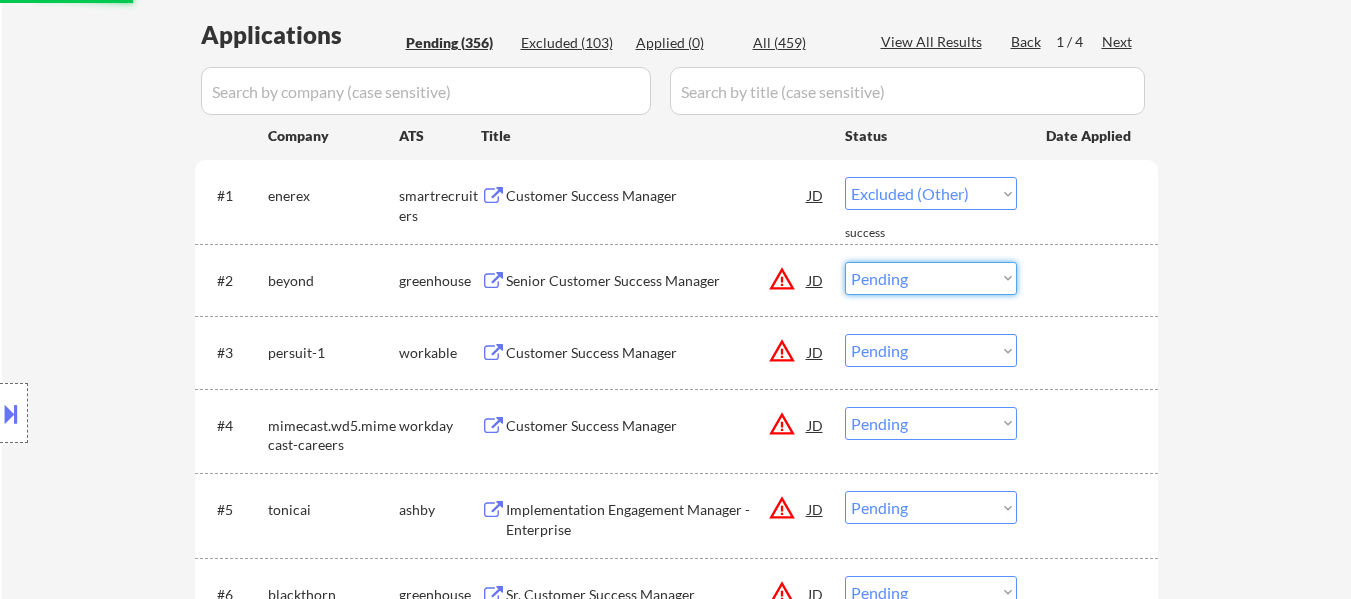 select on ""pending"" 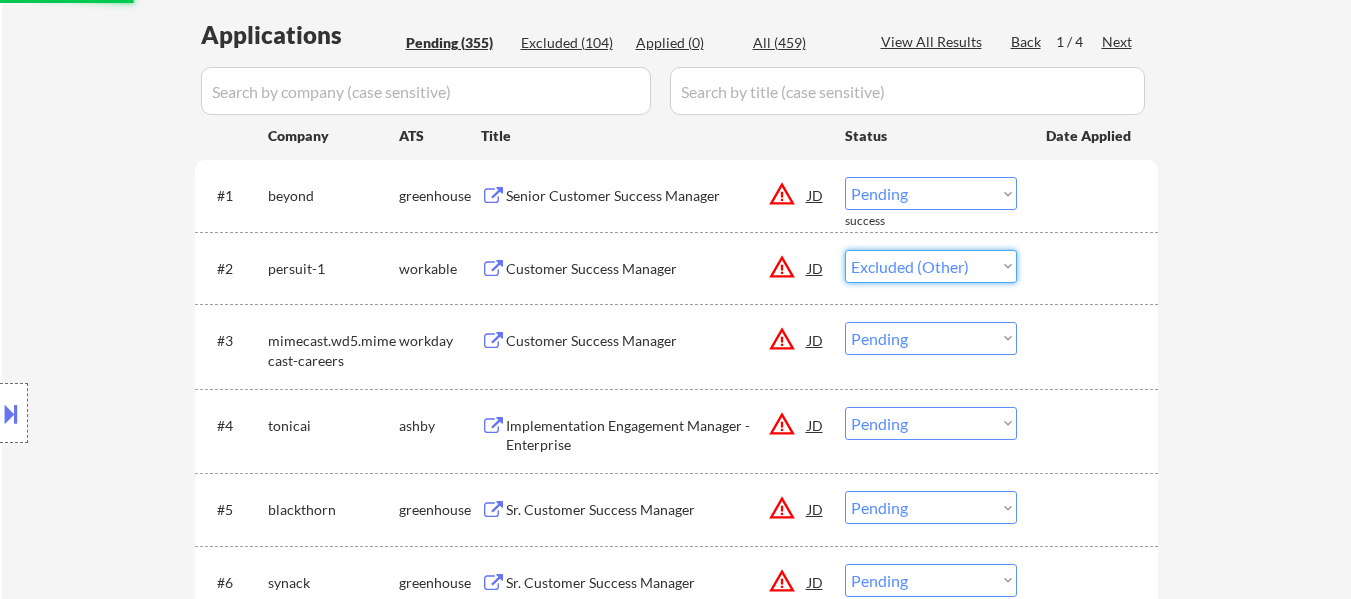 click on "Choose an option... Pending Applied Excluded (Questions) Excluded (Expired) Excluded (Location) Excluded (Bad Match) Excluded (Blocklist) Excluded (Salary) Excluded (Other)" at bounding box center [931, 266] 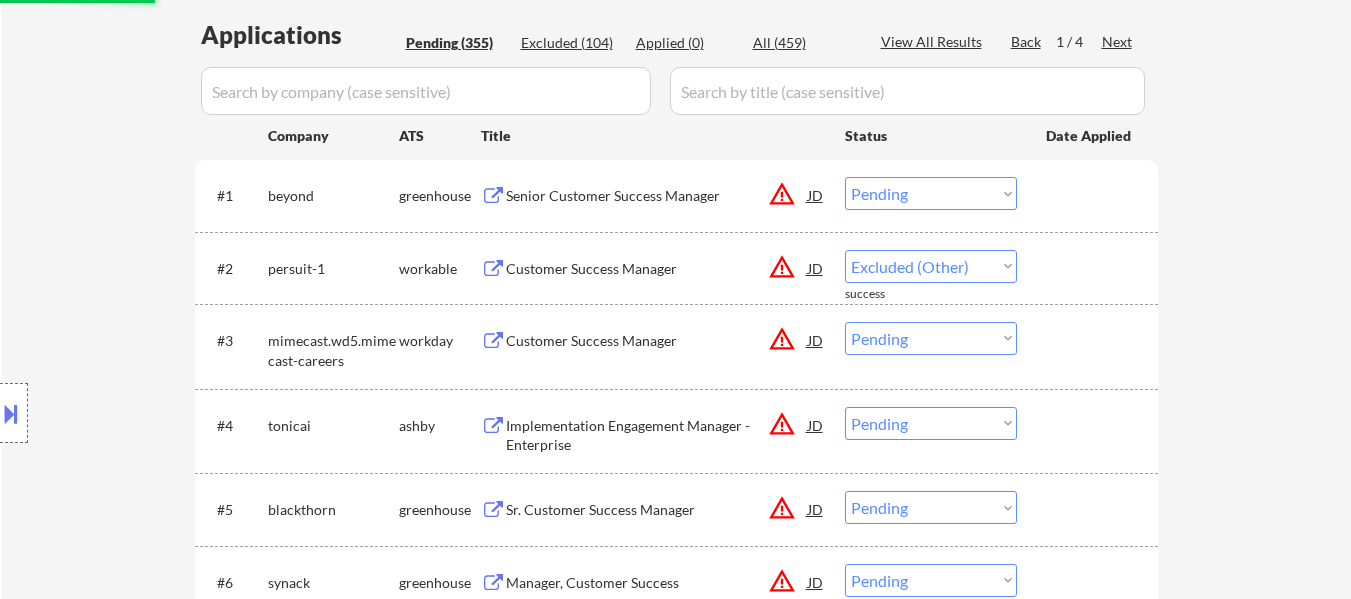 select on ""pending"" 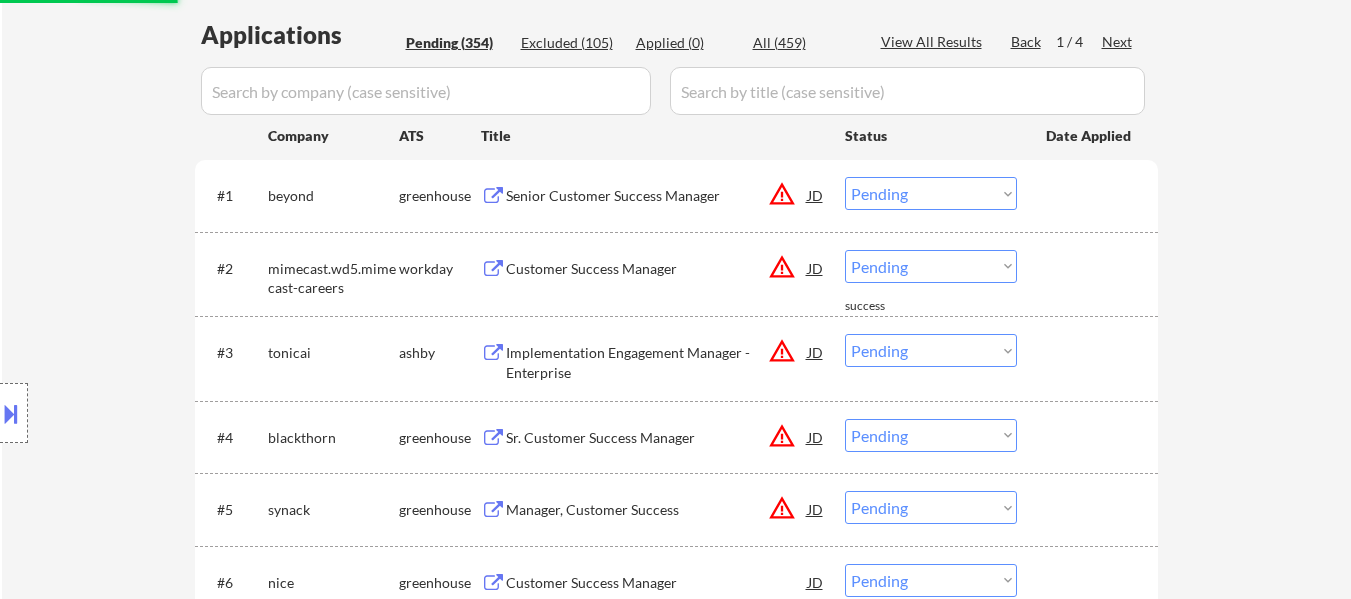 click on "Choose an option... Pending Applied Excluded (Questions) Excluded (Expired) Excluded (Location) Excluded (Bad Match) Excluded (Blocklist) Excluded (Salary) Excluded (Other)" at bounding box center [931, 193] 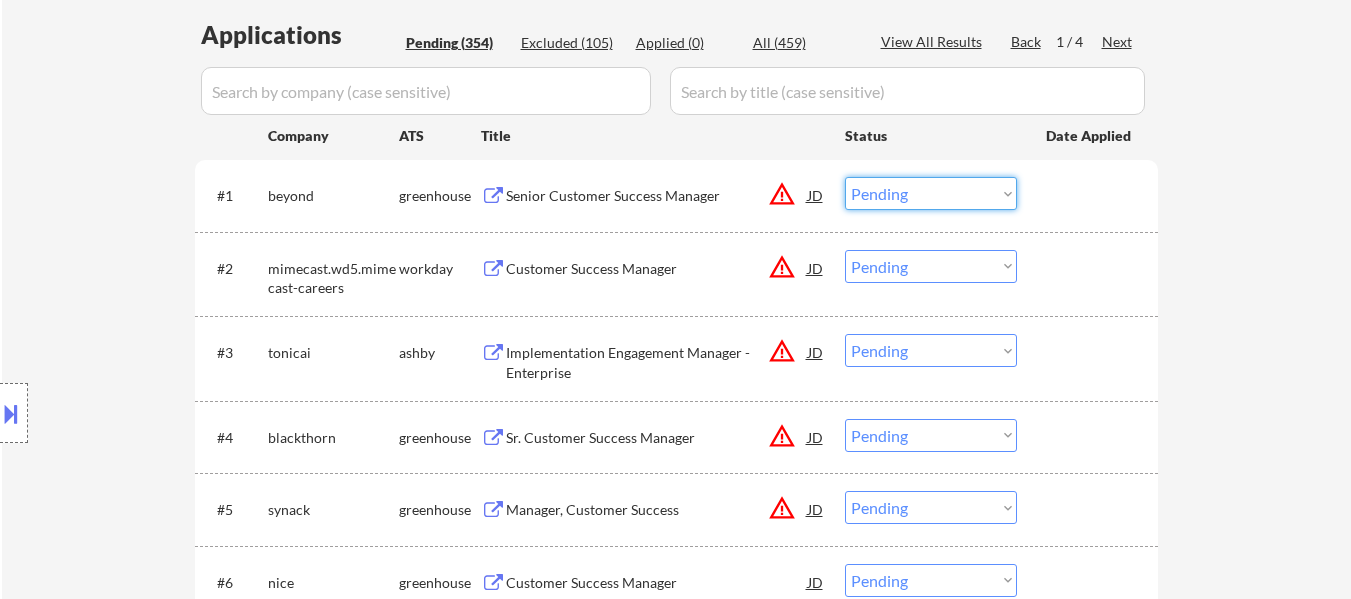 select on ""excluded__other_"" 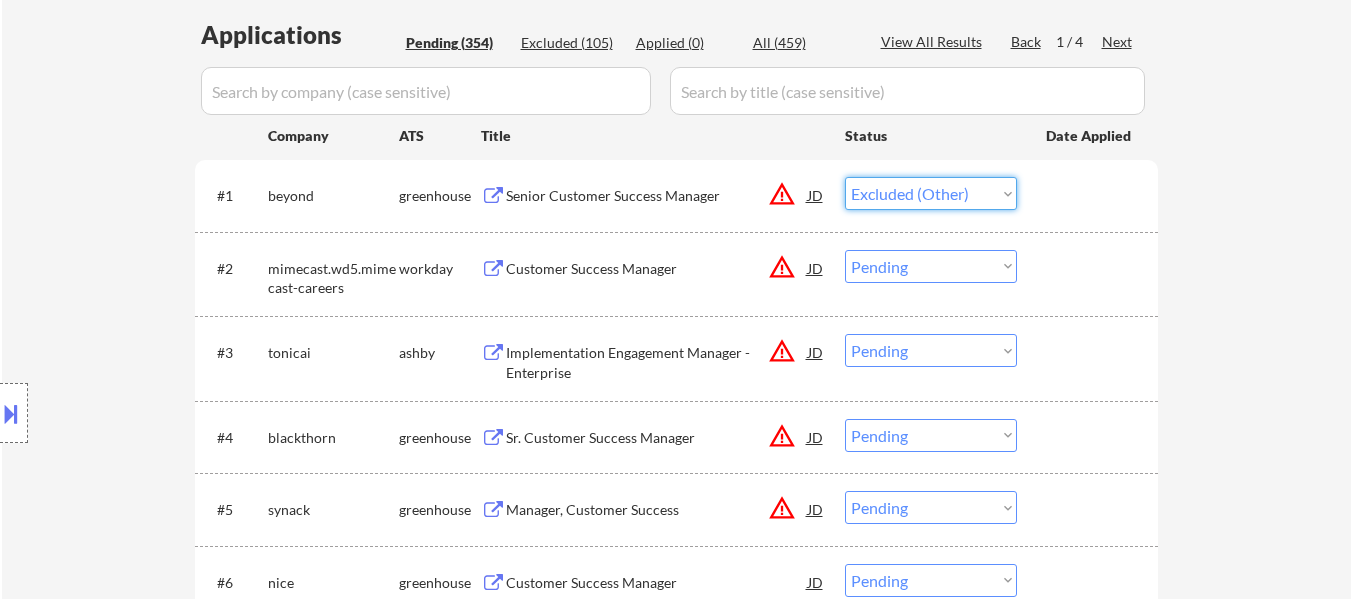 click on "Choose an option... Pending Applied Excluded (Questions) Excluded (Expired) Excluded (Location) Excluded (Bad Match) Excluded (Blocklist) Excluded (Salary) Excluded (Other)" at bounding box center [931, 193] 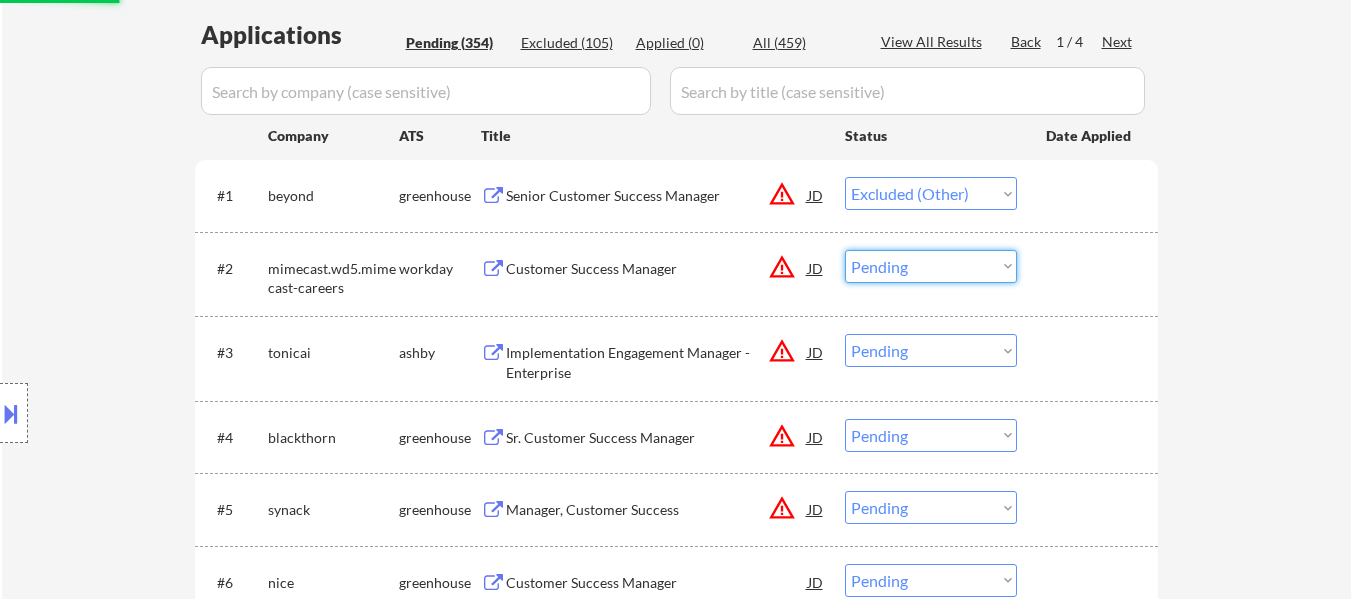 click on "Choose an option... Pending Applied Excluded (Questions) Excluded (Expired) Excluded (Location) Excluded (Bad Match) Excluded (Blocklist) Excluded (Salary) Excluded (Other)" at bounding box center [931, 266] 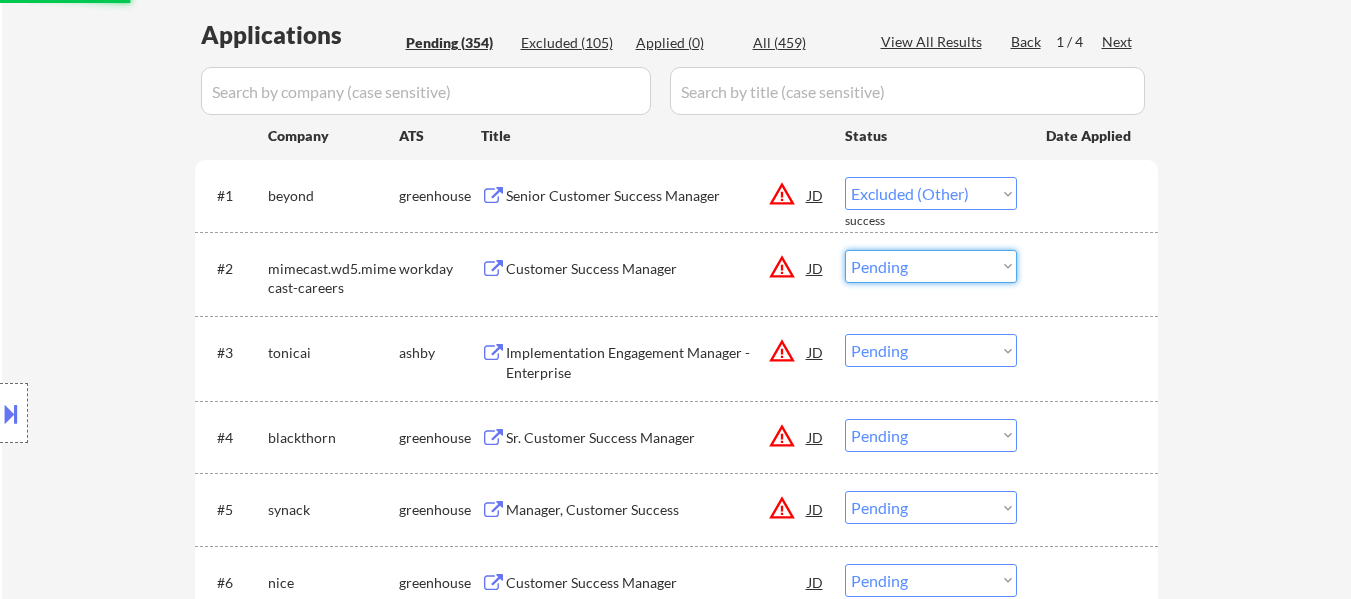 select on ""excluded__other_"" 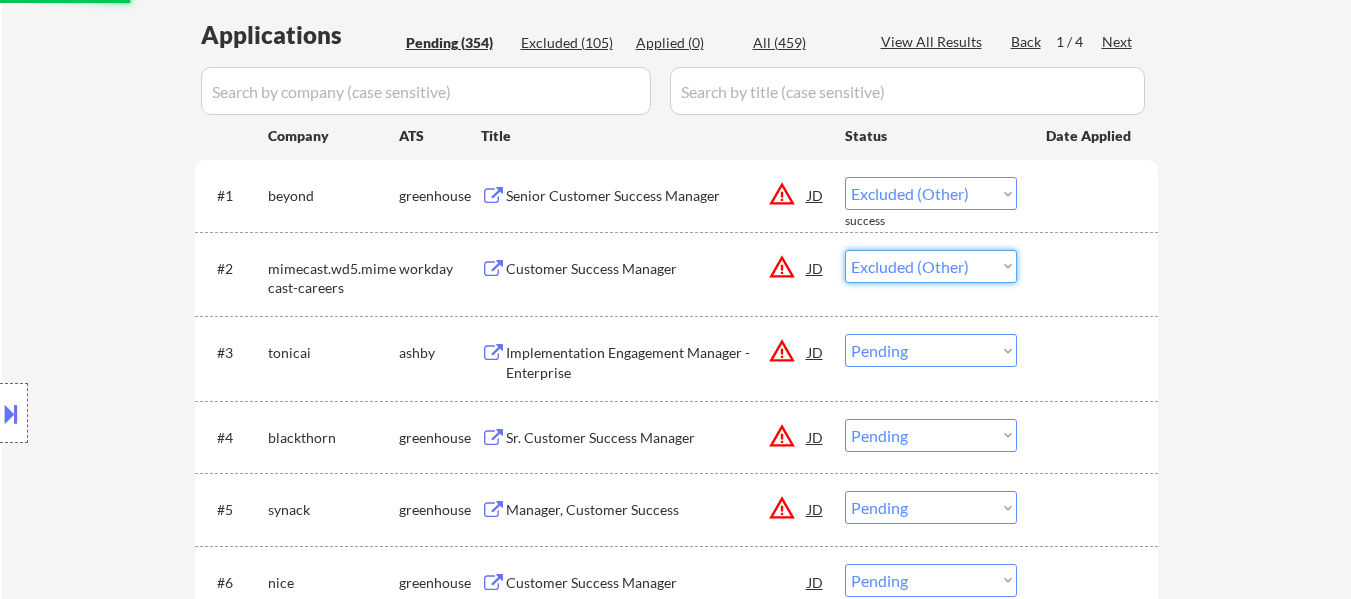 click on "Choose an option... Pending Applied Excluded (Questions) Excluded (Expired) Excluded (Location) Excluded (Bad Match) Excluded (Blocklist) Excluded (Salary) Excluded (Other)" at bounding box center (931, 266) 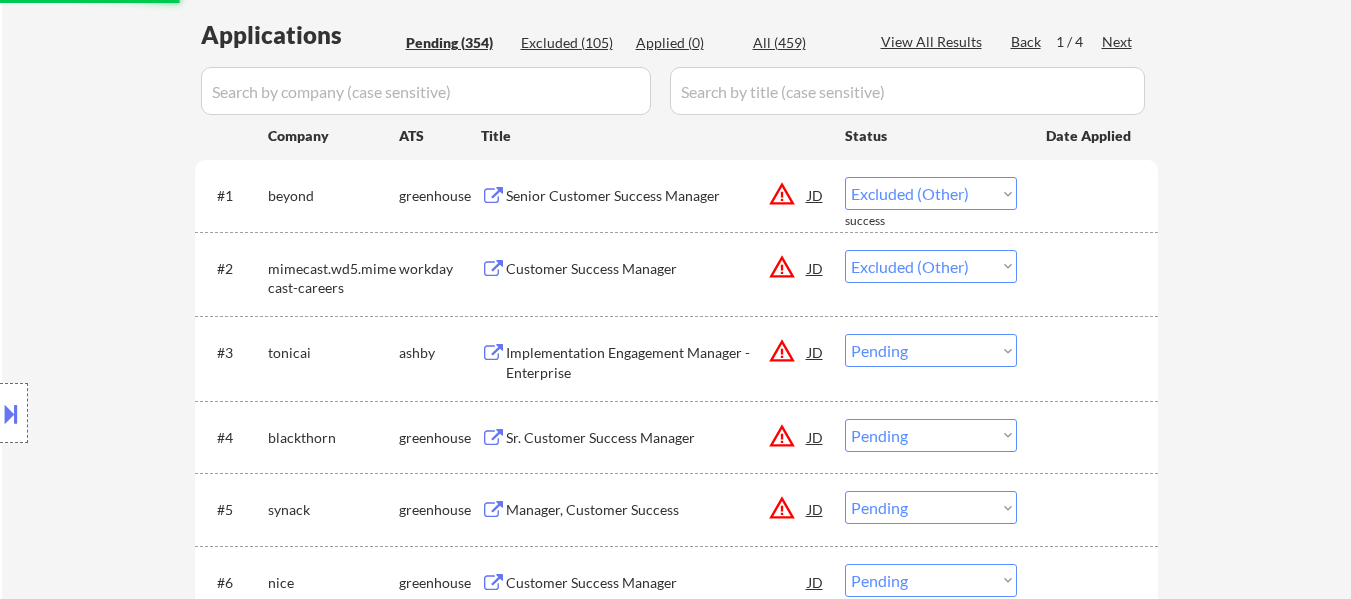 select on ""pending"" 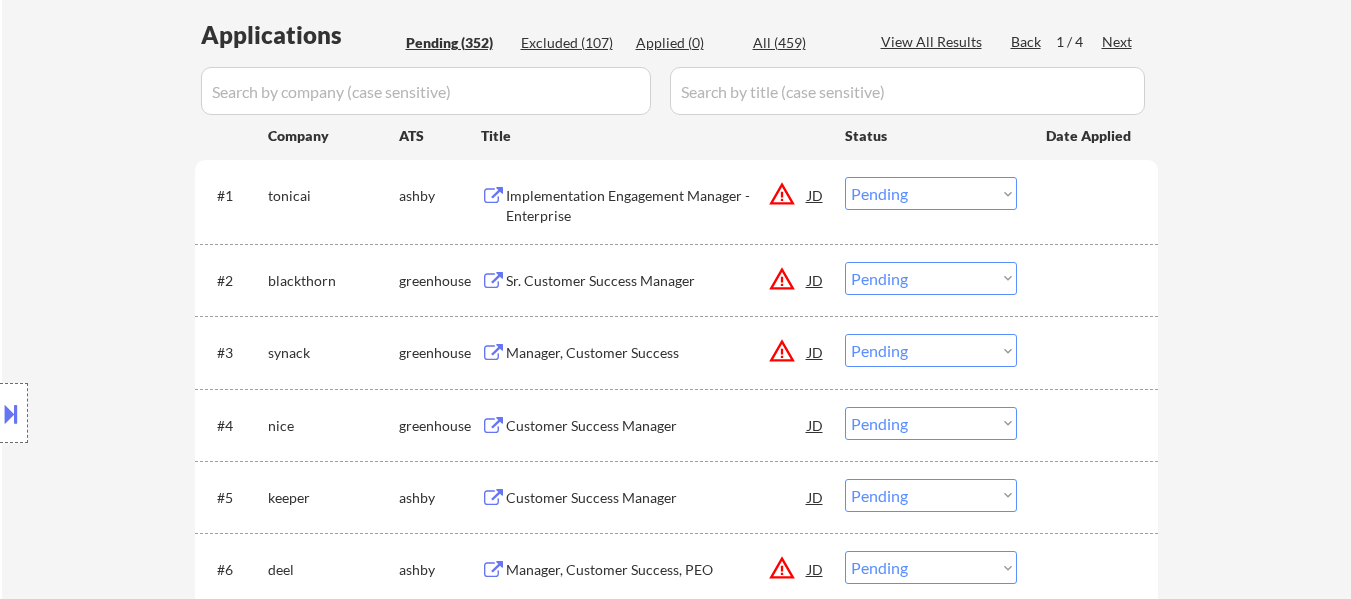 click on "Choose an option... Pending Applied Excluded (Questions) Excluded (Expired) Excluded (Location) Excluded (Bad Match) Excluded (Blocklist) Excluded (Salary) Excluded (Other)" at bounding box center [931, 193] 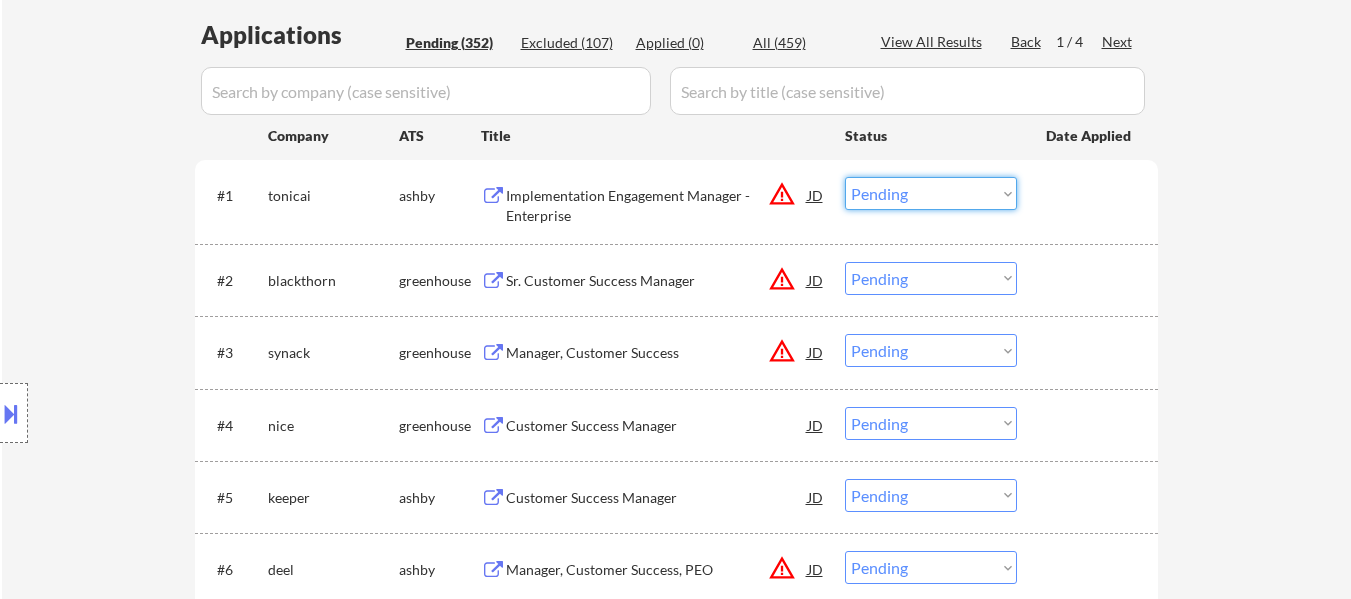 select on ""excluded__other_"" 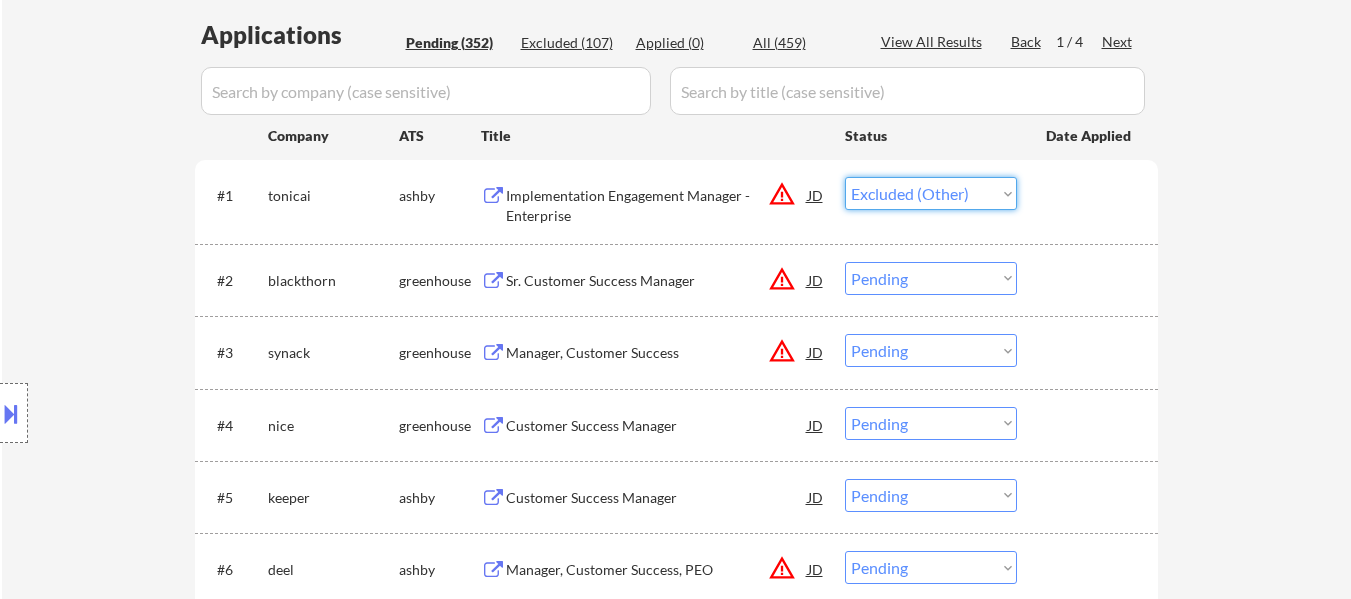 click on "Choose an option... Pending Applied Excluded (Questions) Excluded (Expired) Excluded (Location) Excluded (Bad Match) Excluded (Blocklist) Excluded (Salary) Excluded (Other)" at bounding box center [931, 193] 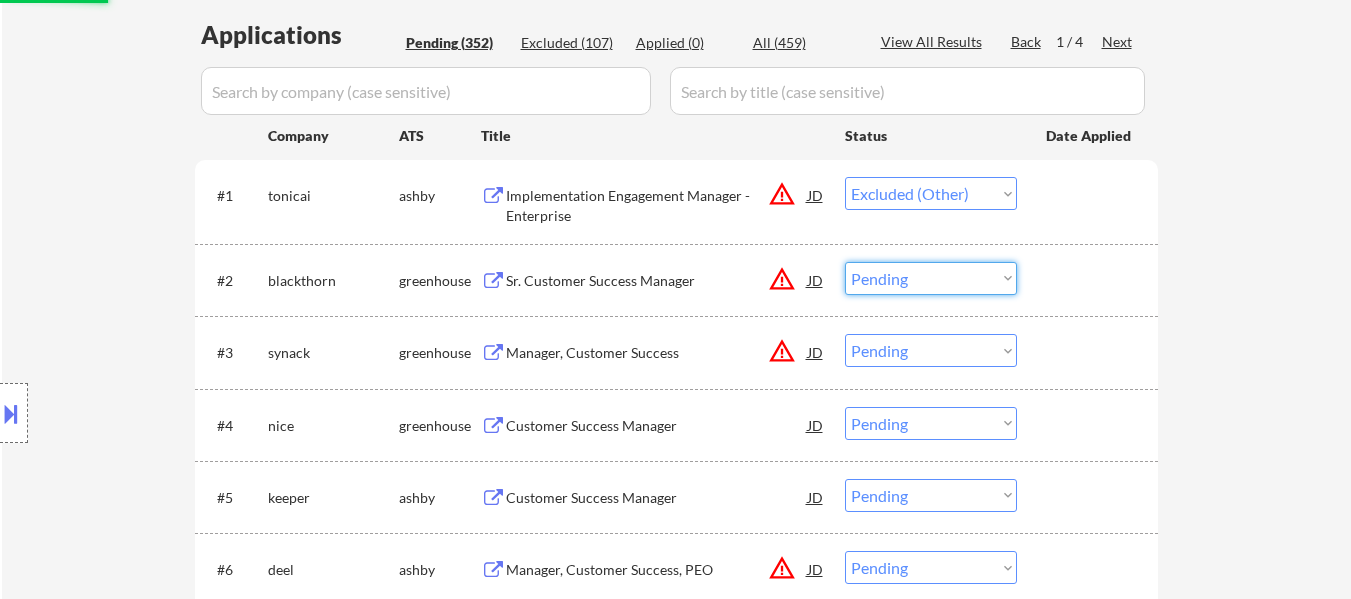 click on "Choose an option... Pending Applied Excluded (Questions) Excluded (Expired) Excluded (Location) Excluded (Bad Match) Excluded (Blocklist) Excluded (Salary) Excluded (Other)" at bounding box center (931, 278) 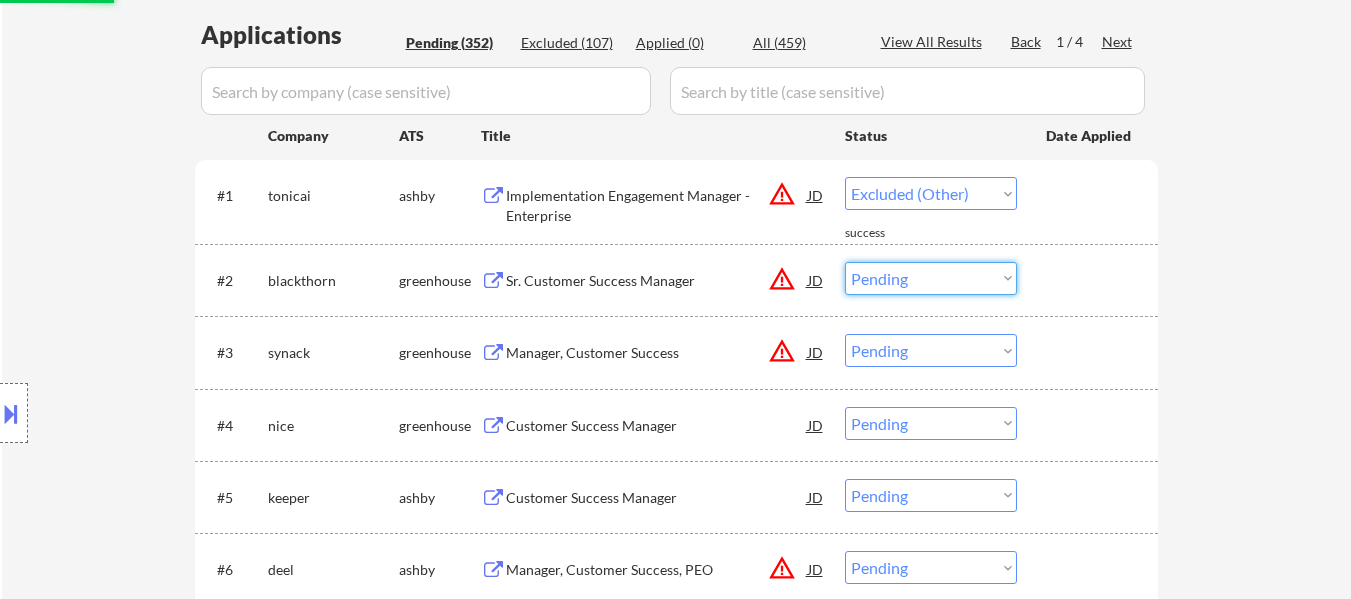 select on ""excluded__other_"" 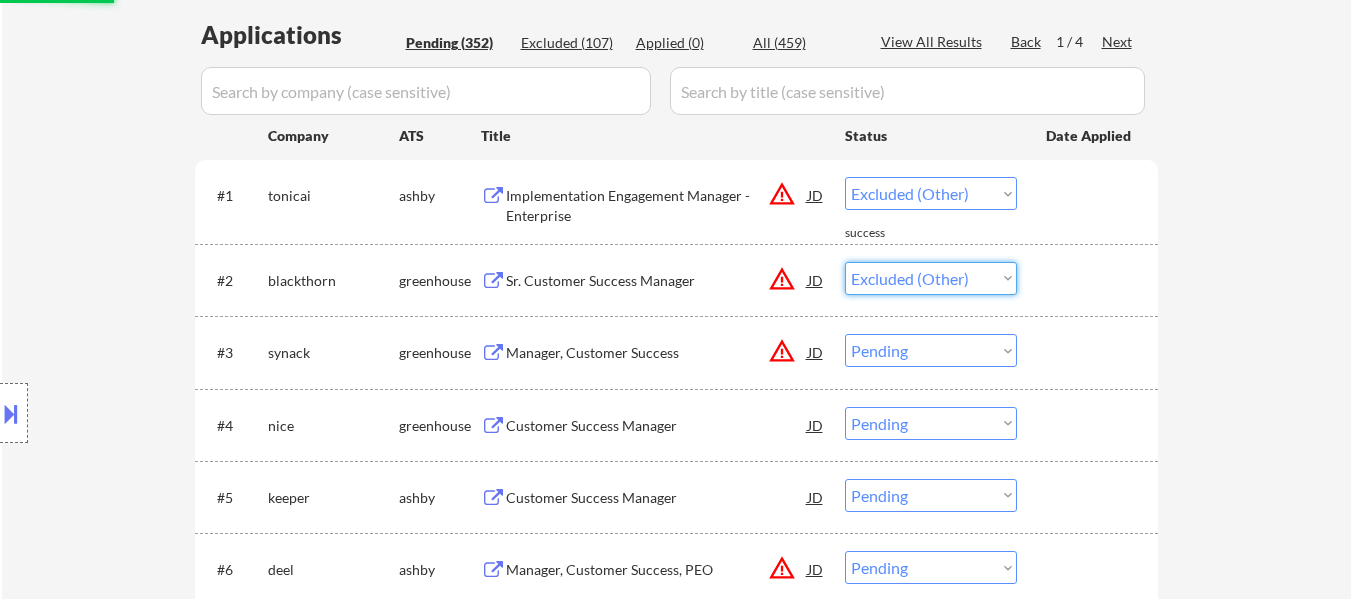 click on "Choose an option... Pending Applied Excluded (Questions) Excluded (Expired) Excluded (Location) Excluded (Bad Match) Excluded (Blocklist) Excluded (Salary) Excluded (Other)" at bounding box center (931, 278) 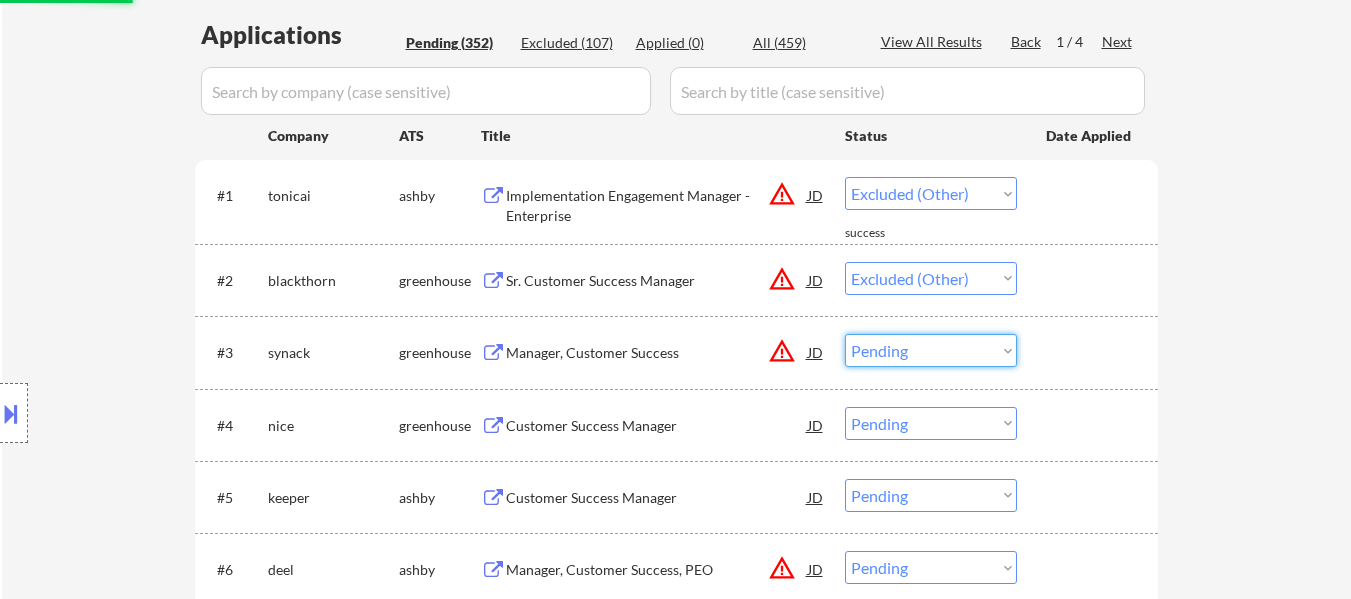 click on "Choose an option... Pending Applied Excluded (Questions) Excluded (Expired) Excluded (Location) Excluded (Bad Match) Excluded (Blocklist) Excluded (Salary) Excluded (Other)" at bounding box center (931, 350) 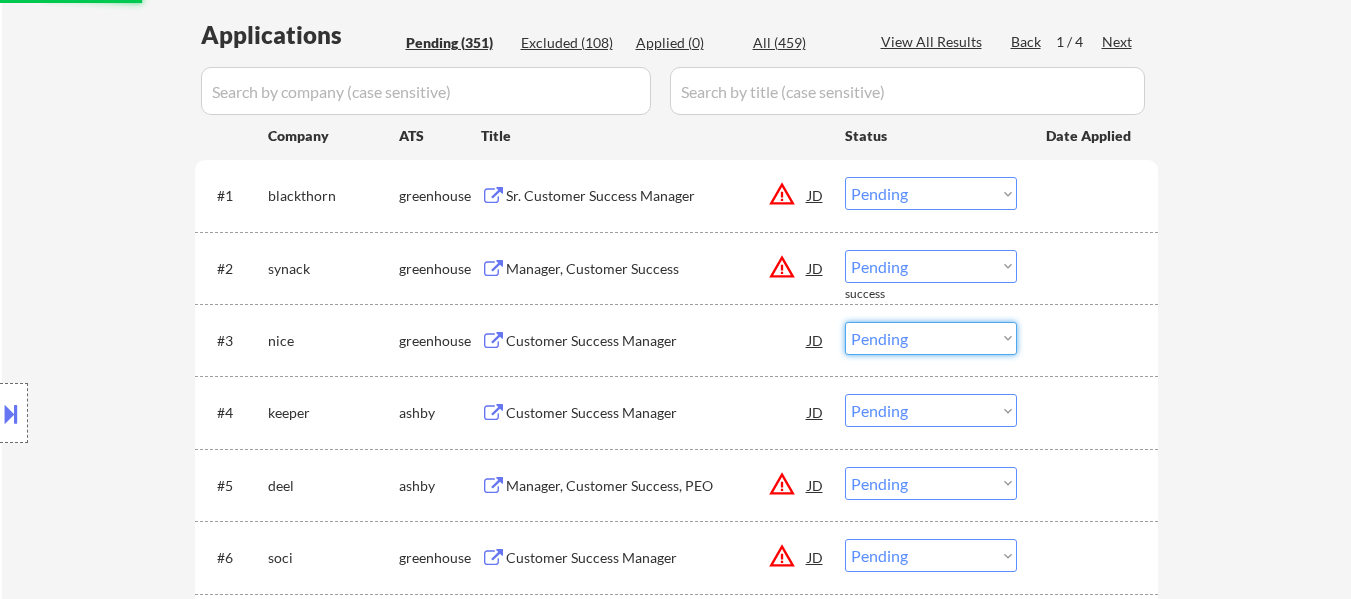 select on ""excluded__other_"" 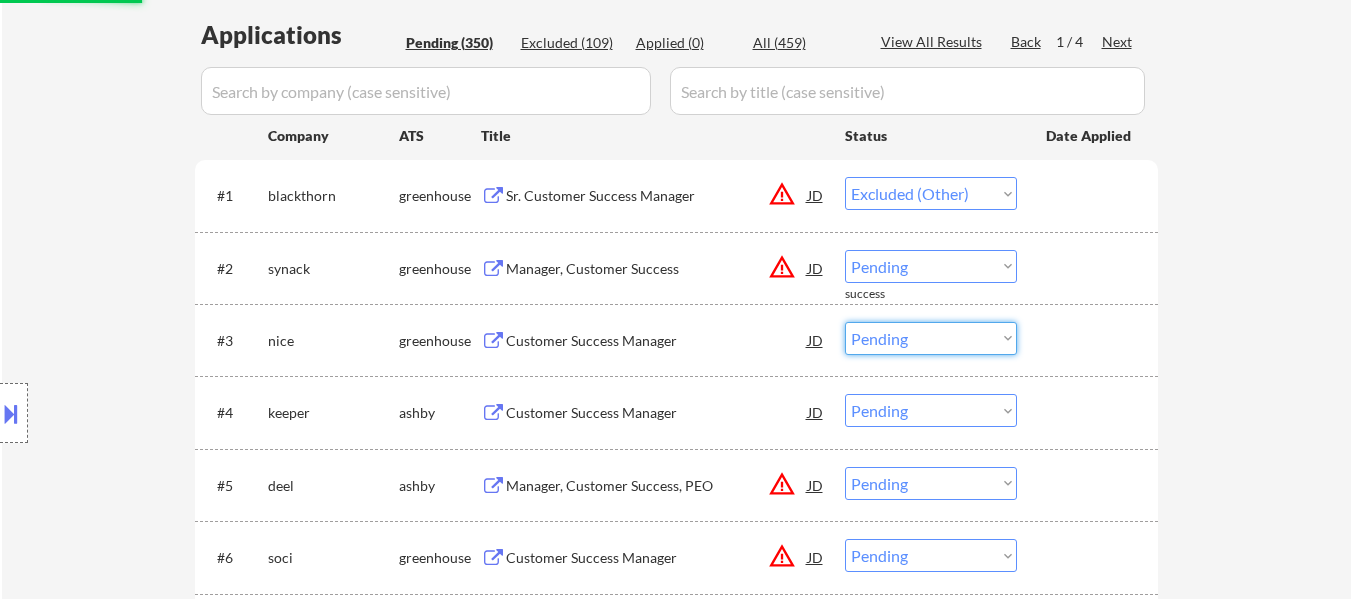 select on ""excluded__other_"" 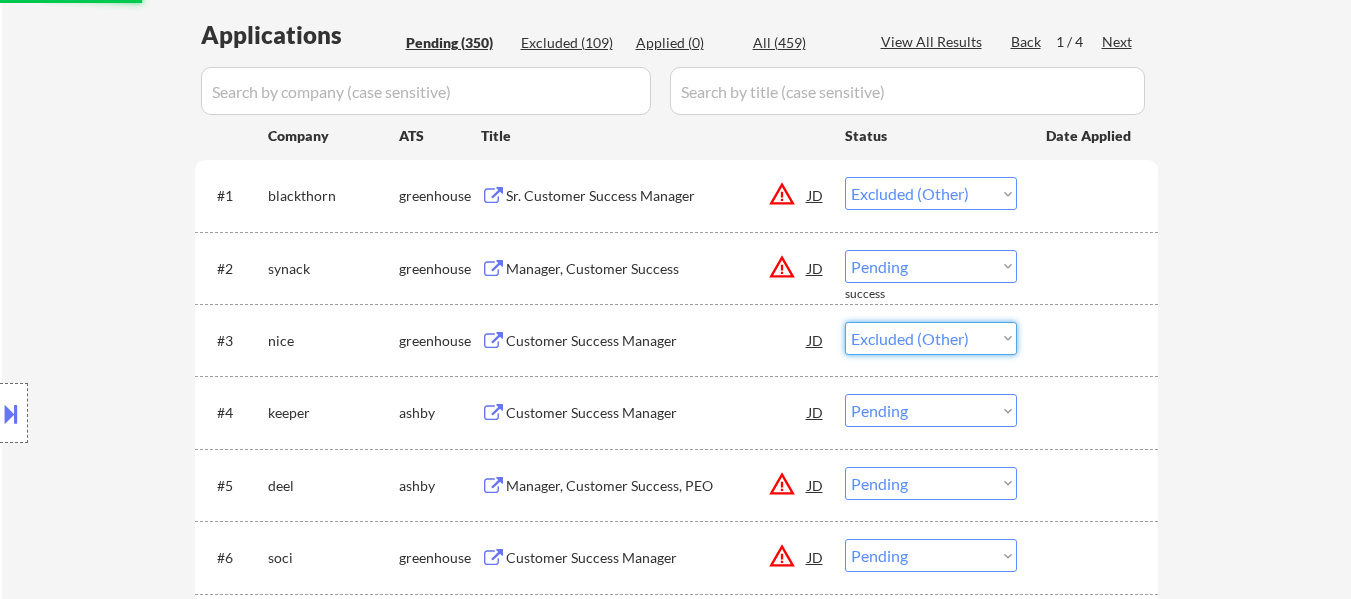 click on "Choose an option... Pending Applied Excluded (Questions) Excluded (Expired) Excluded (Location) Excluded (Bad Match) Excluded (Blocklist) Excluded (Salary) Excluded (Other)" at bounding box center [931, 338] 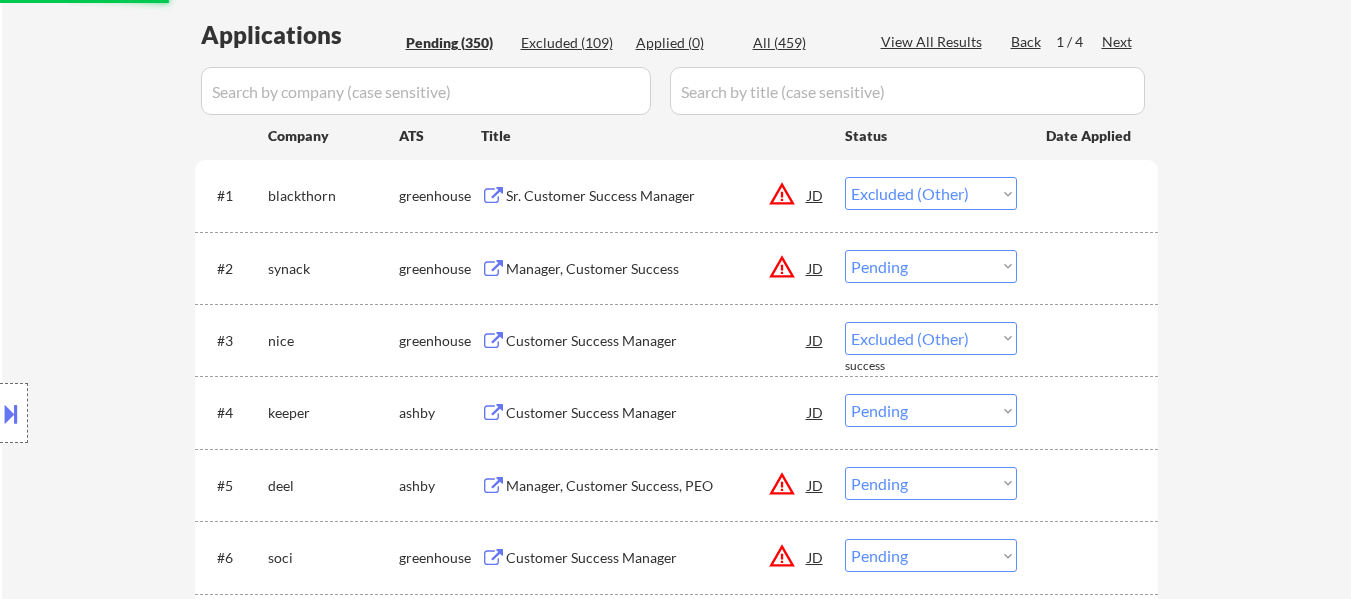 select on ""pending"" 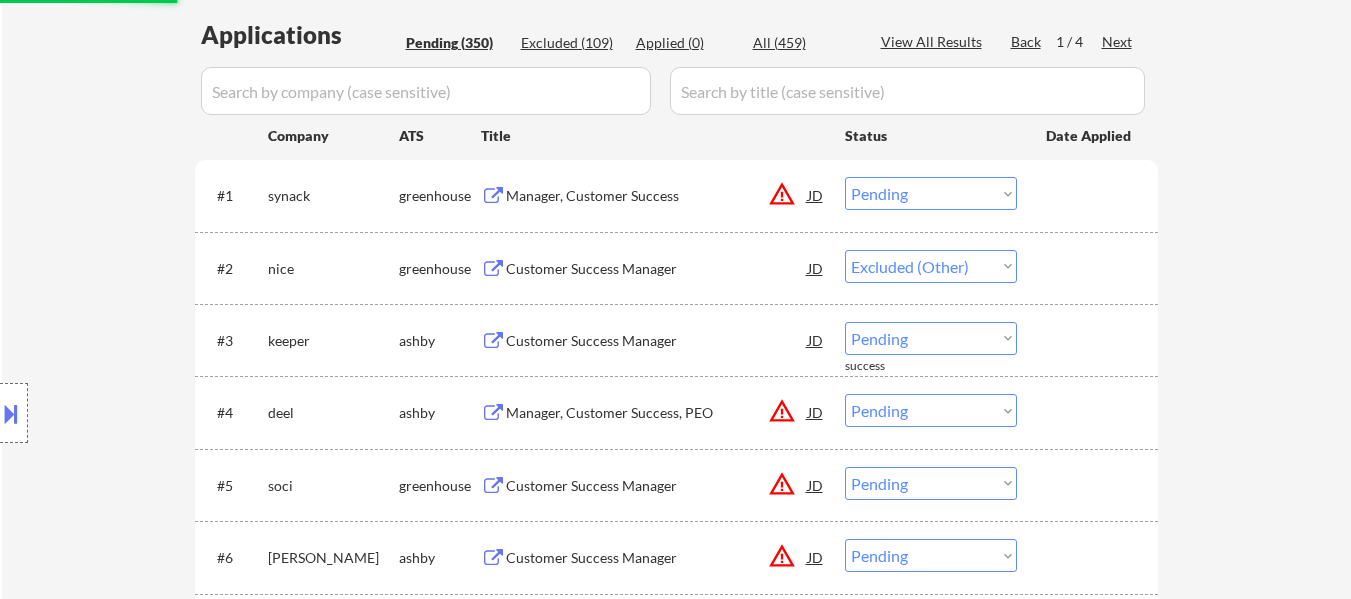 select on ""pending"" 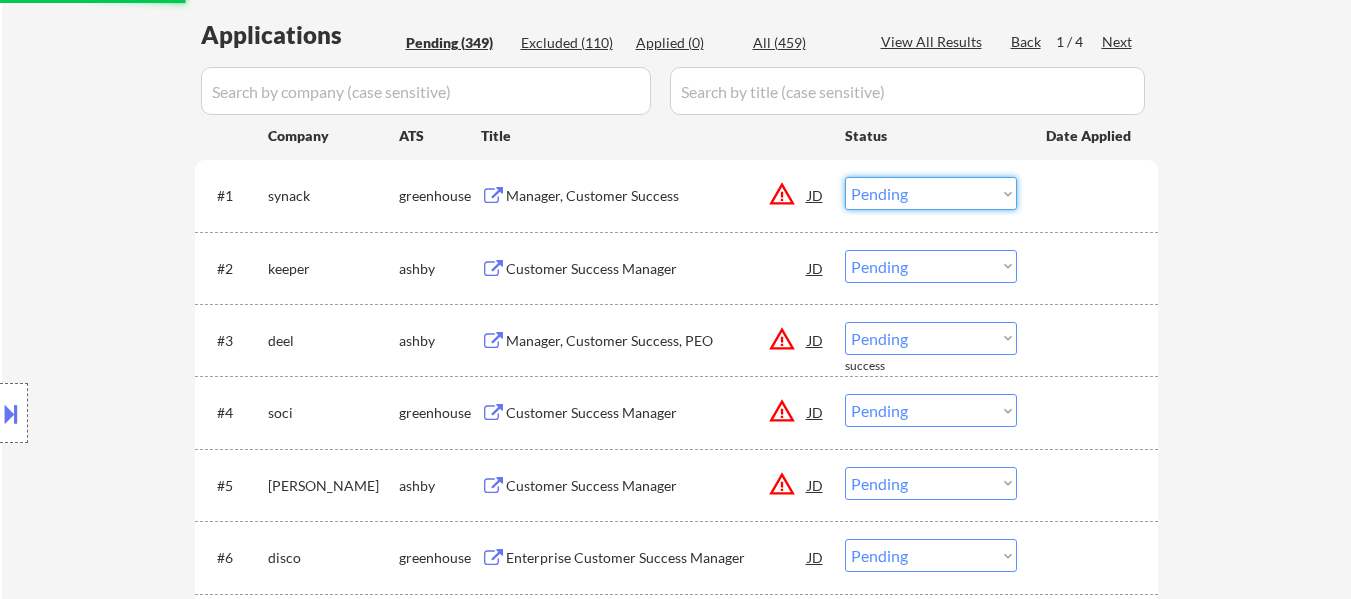 drag, startPoint x: 982, startPoint y: 188, endPoint x: 984, endPoint y: 204, distance: 16.124516 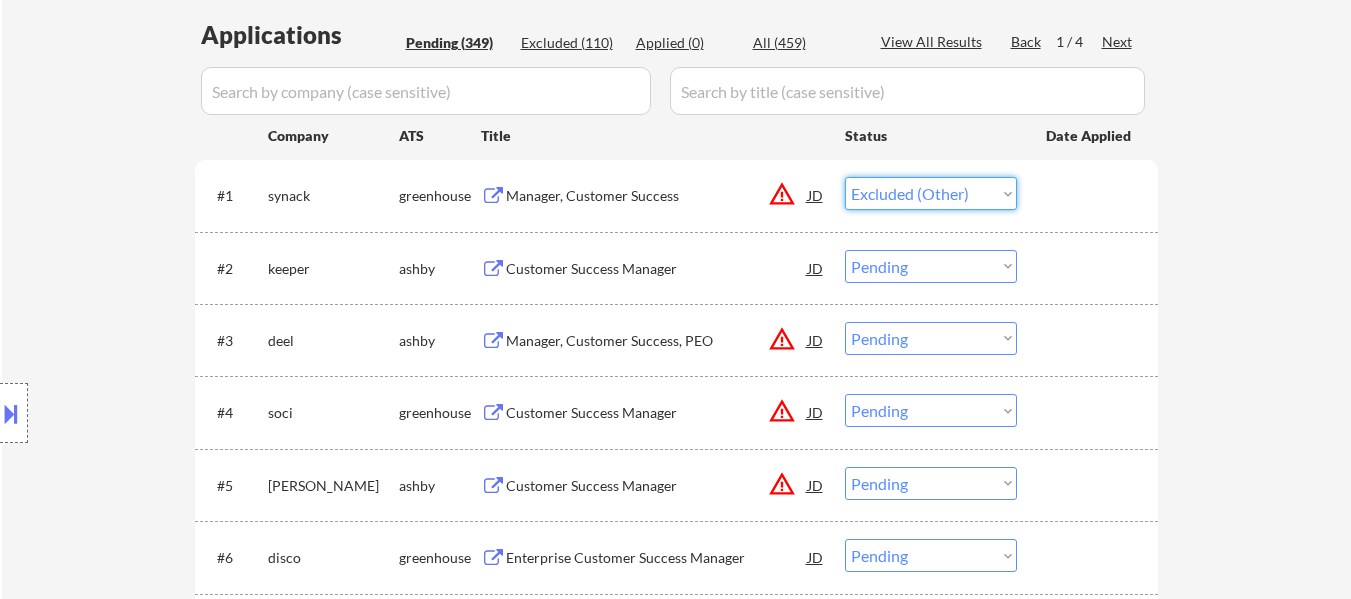 click on "Choose an option... Pending Applied Excluded (Questions) Excluded (Expired) Excluded (Location) Excluded (Bad Match) Excluded (Blocklist) Excluded (Salary) Excluded (Other)" at bounding box center [931, 193] 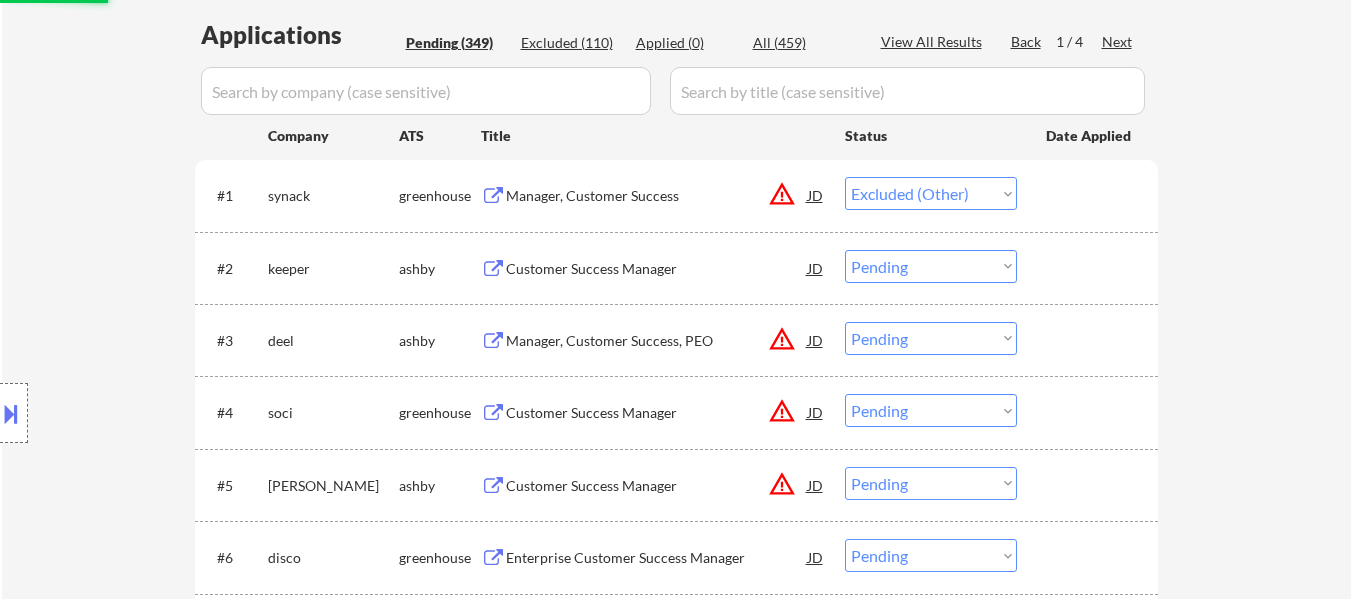 click on "Choose an option... Pending Applied Excluded (Questions) Excluded (Expired) Excluded (Location) Excluded (Bad Match) Excluded (Blocklist) Excluded (Salary) Excluded (Other)" at bounding box center (931, 266) 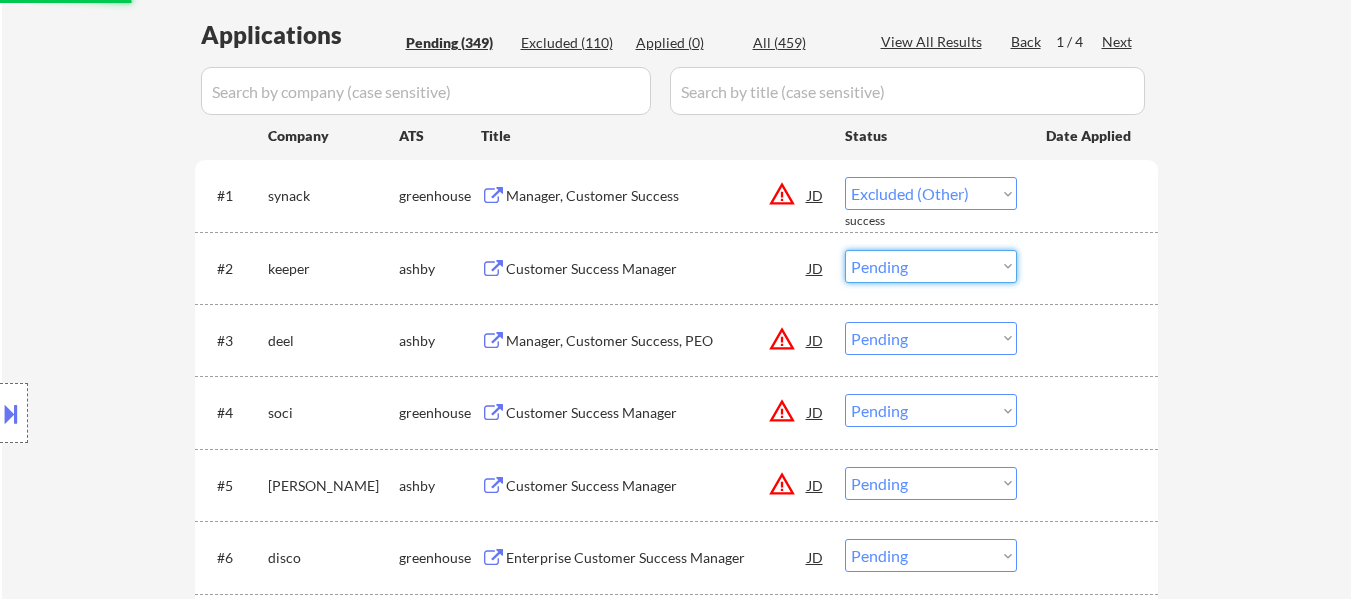 select on ""pending"" 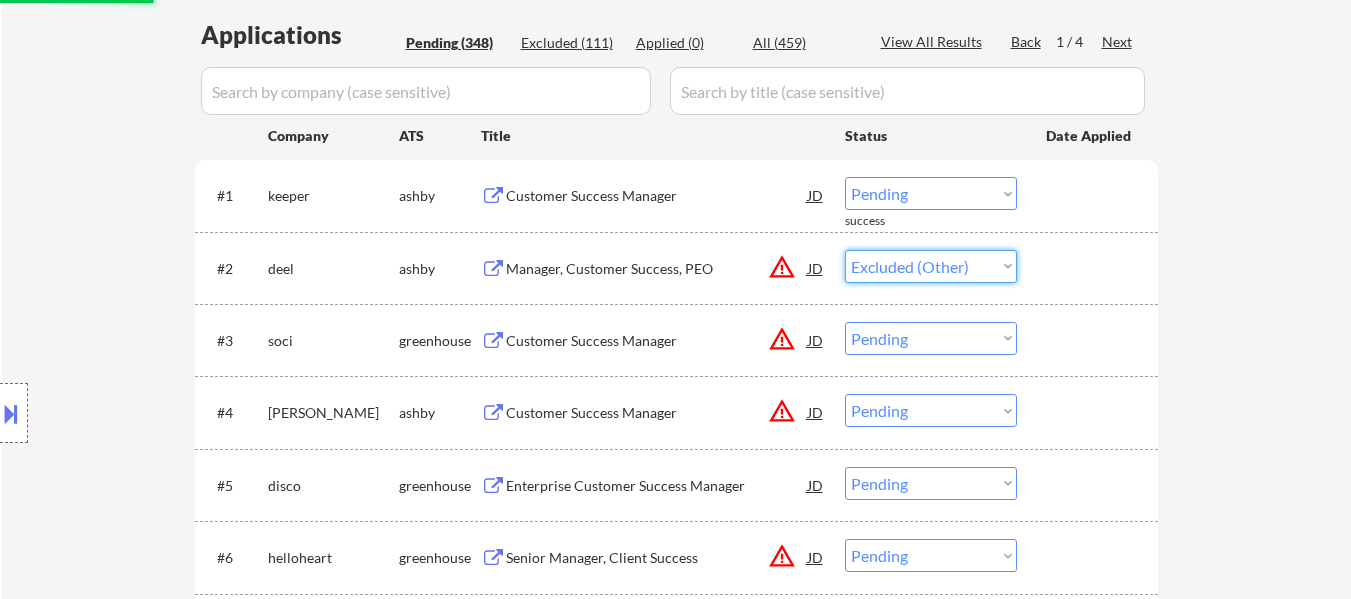 click on "Choose an option... Pending Applied Excluded (Questions) Excluded (Expired) Excluded (Location) Excluded (Bad Match) Excluded (Blocklist) Excluded (Salary) Excluded (Other)" at bounding box center (931, 266) 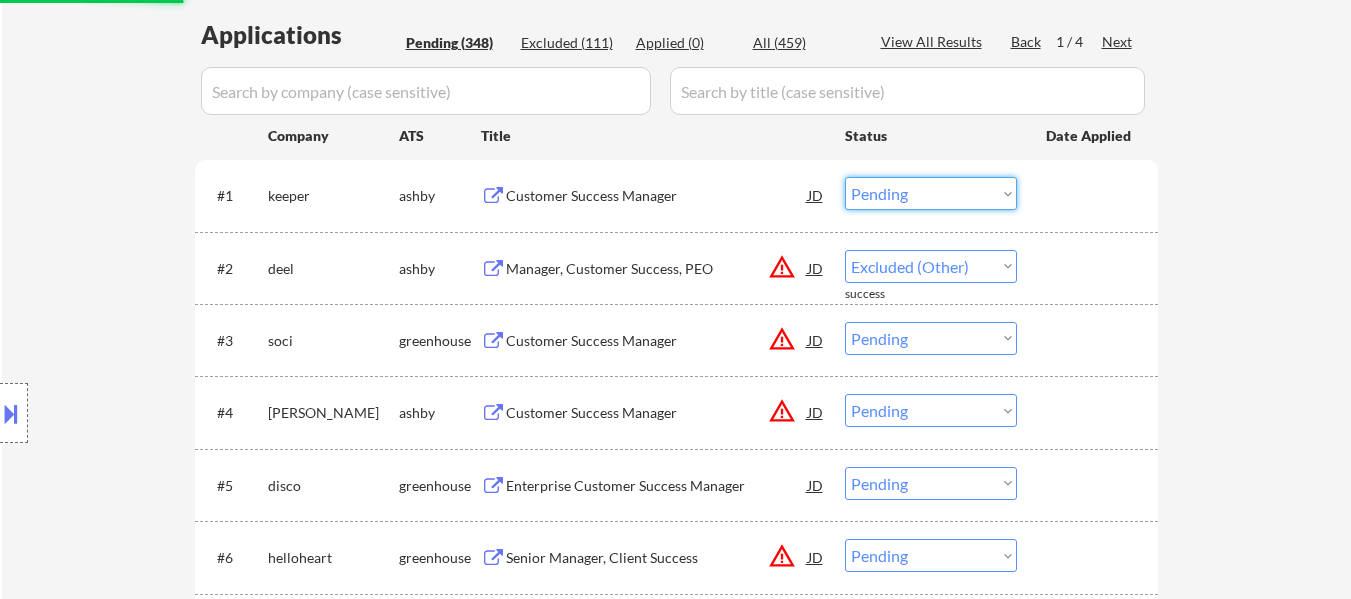click on "Choose an option... Pending Applied Excluded (Questions) Excluded (Expired) Excluded (Location) Excluded (Bad Match) Excluded (Blocklist) Excluded (Salary) Excluded (Other)" at bounding box center [931, 193] 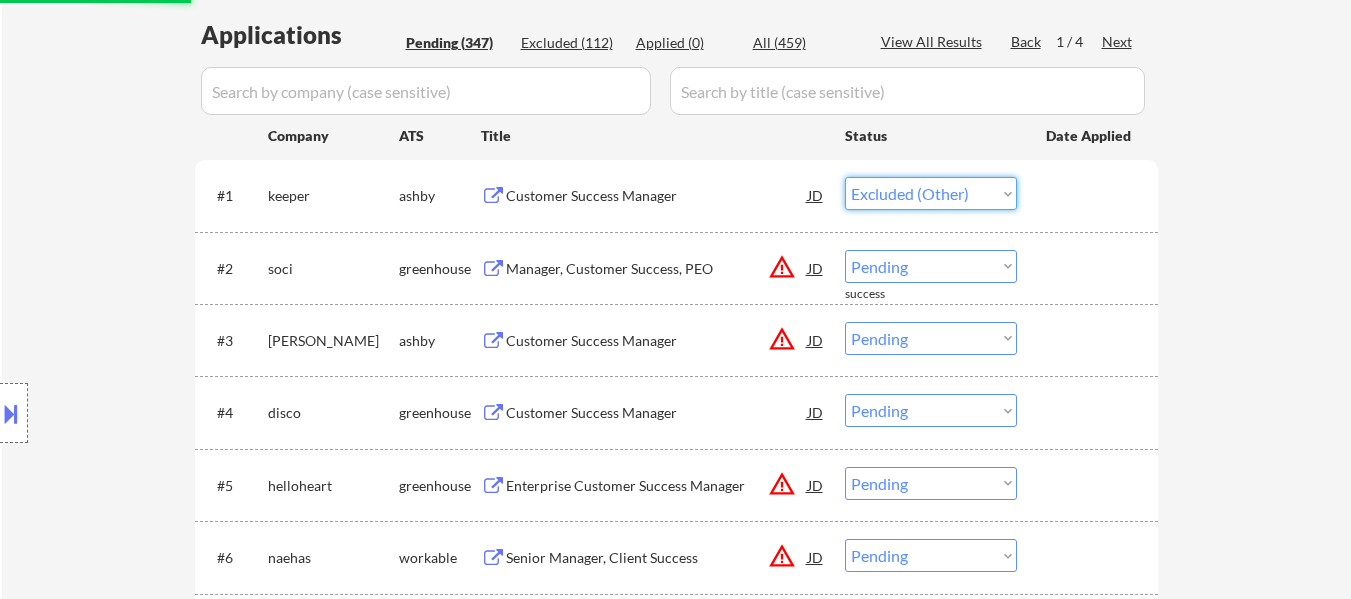 click on "Choose an option... Pending Applied Excluded (Questions) Excluded (Expired) Excluded (Location) Excluded (Bad Match) Excluded (Blocklist) Excluded (Salary) Excluded (Other)" at bounding box center [931, 193] 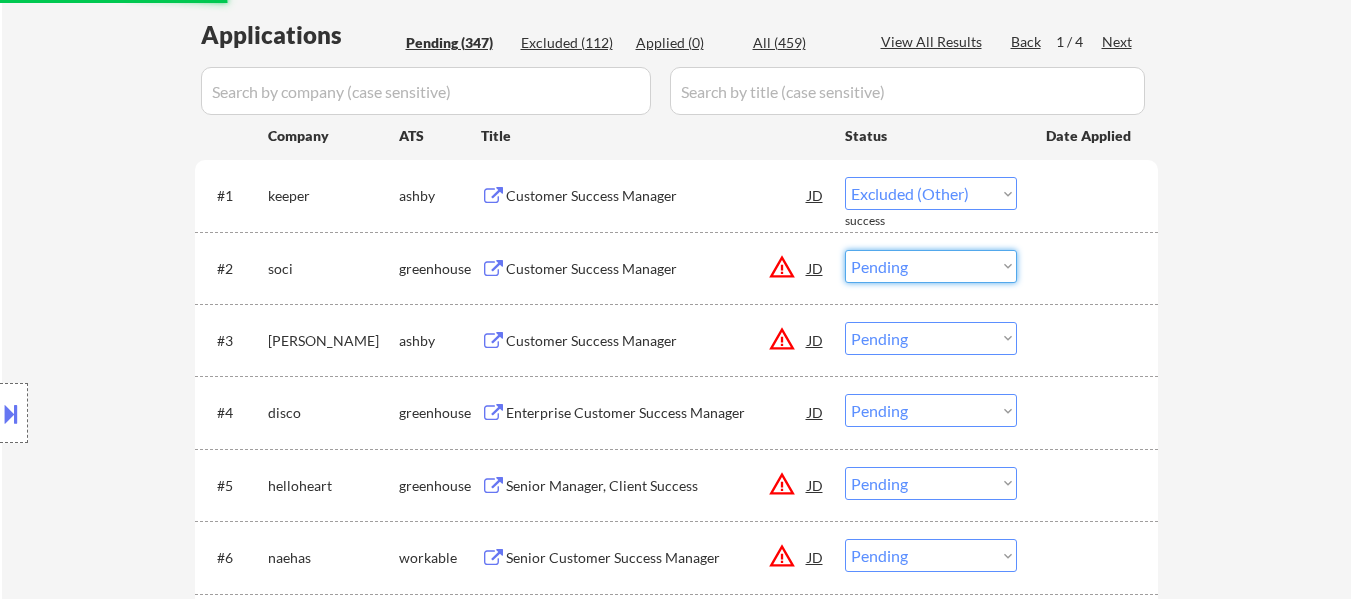 click on "Choose an option... Pending Applied Excluded (Questions) Excluded (Expired) Excluded (Location) Excluded (Bad Match) Excluded (Blocklist) Excluded (Salary) Excluded (Other)" at bounding box center [931, 266] 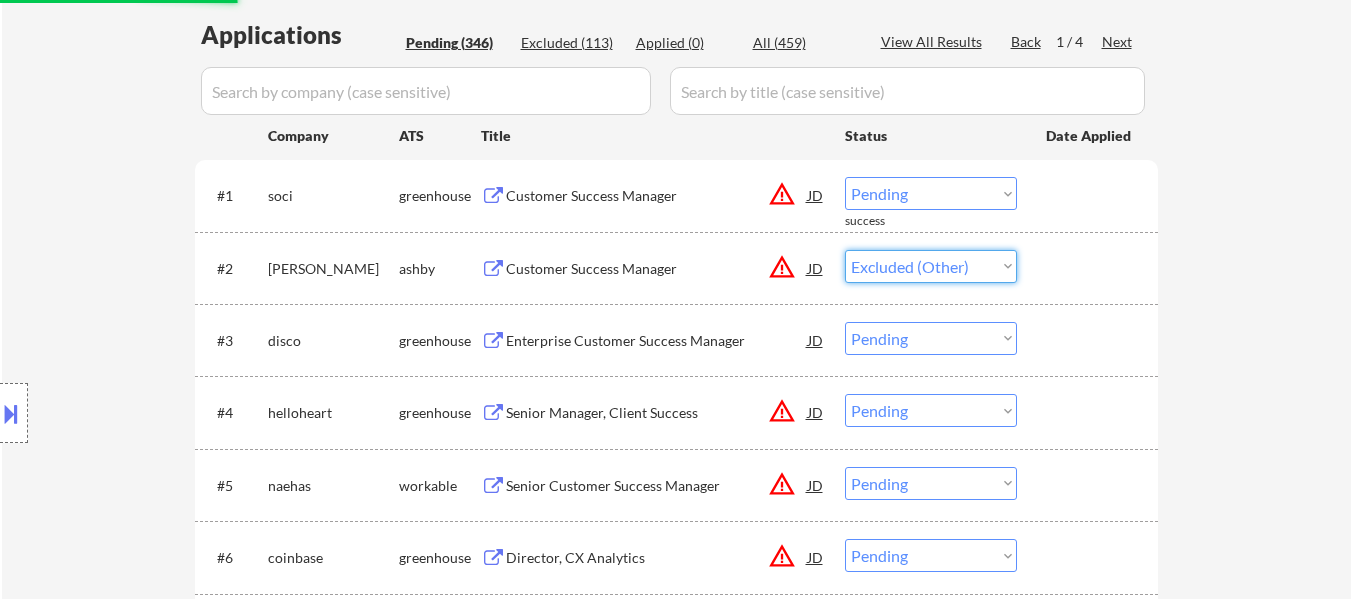 click on "Choose an option... Pending Applied Excluded (Questions) Excluded (Expired) Excluded (Location) Excluded (Bad Match) Excluded (Blocklist) Excluded (Salary) Excluded (Other)" at bounding box center [931, 266] 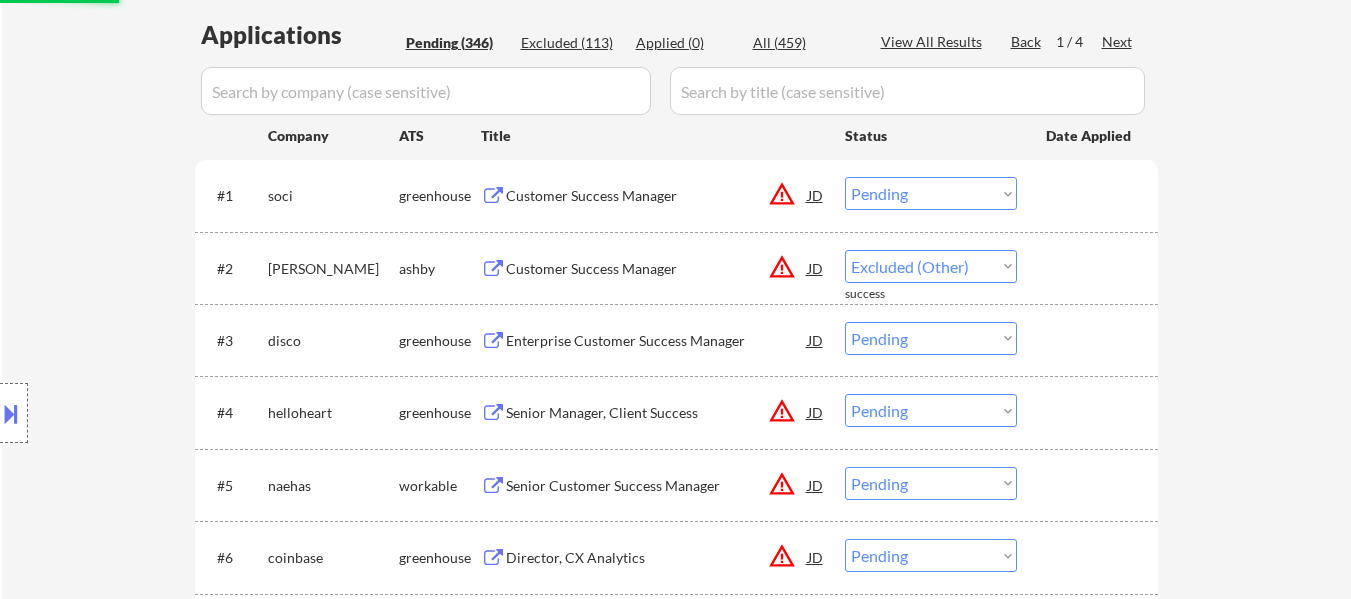 click on "Choose an option... Pending Applied Excluded (Questions) Excluded (Expired) Excluded (Location) Excluded (Bad Match) Excluded (Blocklist) Excluded (Salary) Excluded (Other)" at bounding box center [931, 193] 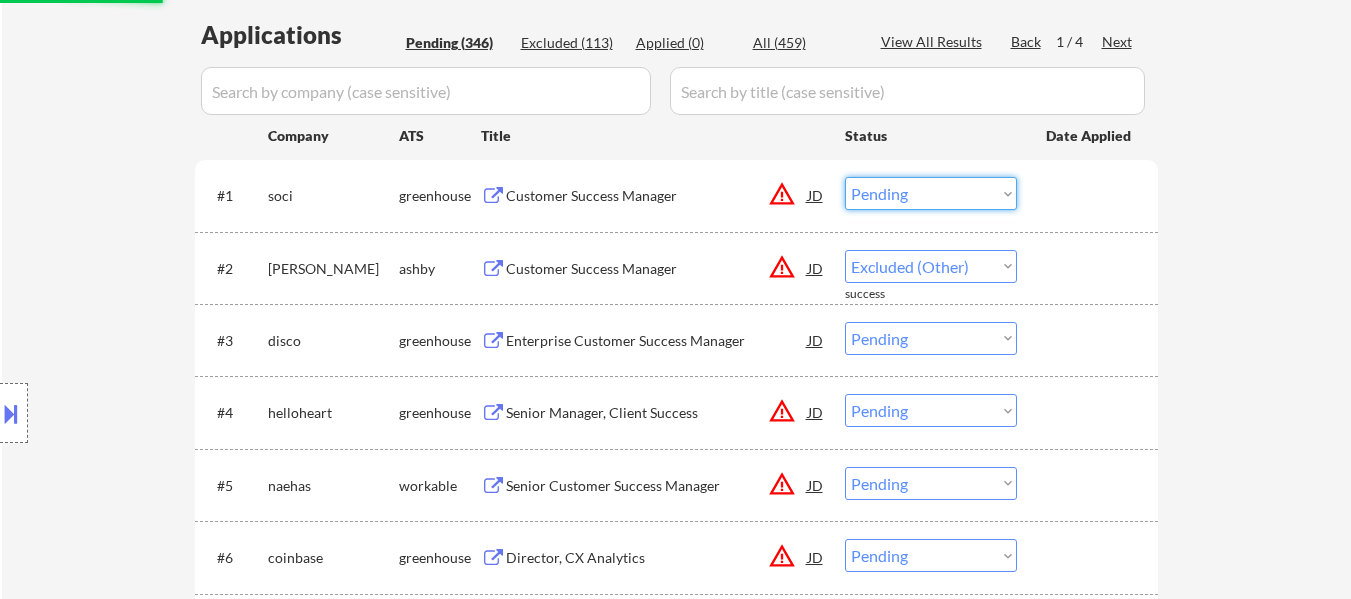select on ""pending"" 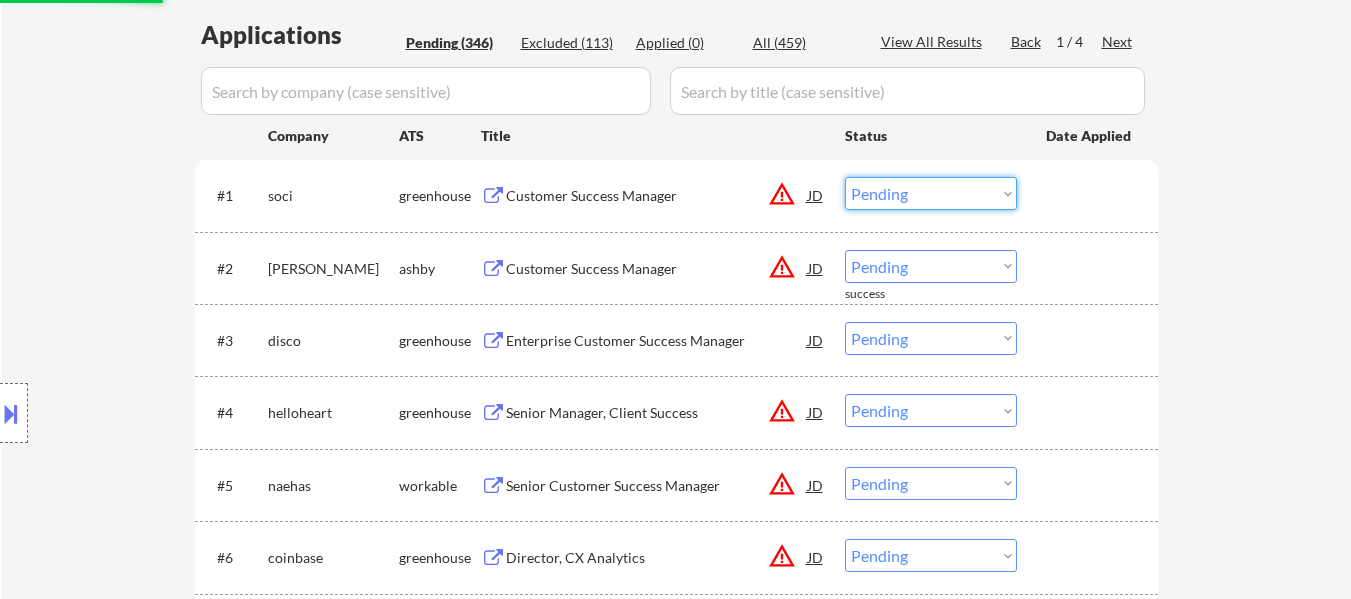 select on ""excluded__other_"" 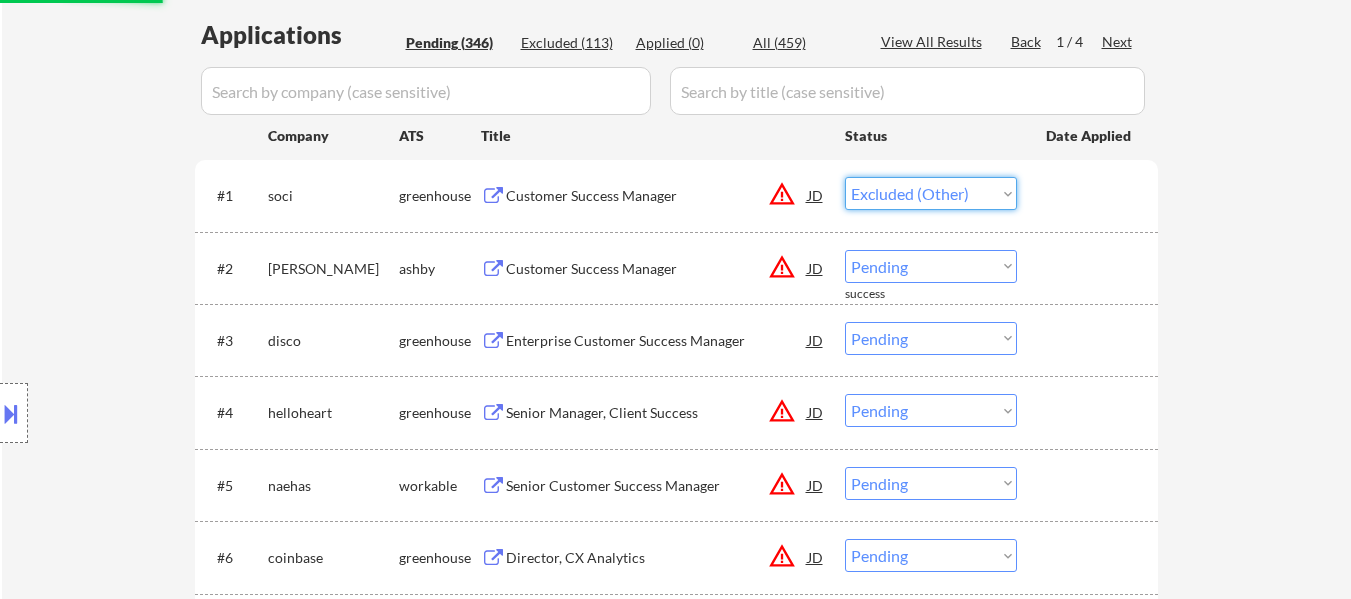 click on "Choose an option... Pending Applied Excluded (Questions) Excluded (Expired) Excluded (Location) Excluded (Bad Match) Excluded (Blocklist) Excluded (Salary) Excluded (Other)" at bounding box center (931, 193) 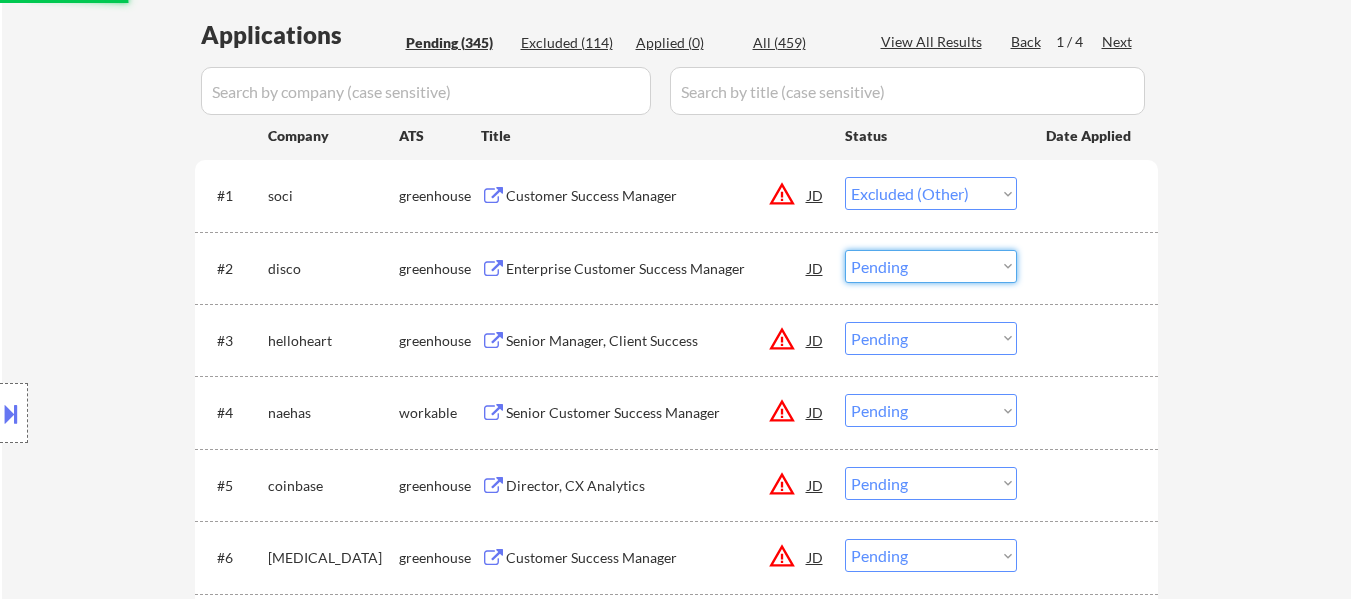 click on "Choose an option... Pending Applied Excluded (Questions) Excluded (Expired) Excluded (Location) Excluded (Bad Match) Excluded (Blocklist) Excluded (Salary) Excluded (Other)" at bounding box center [931, 266] 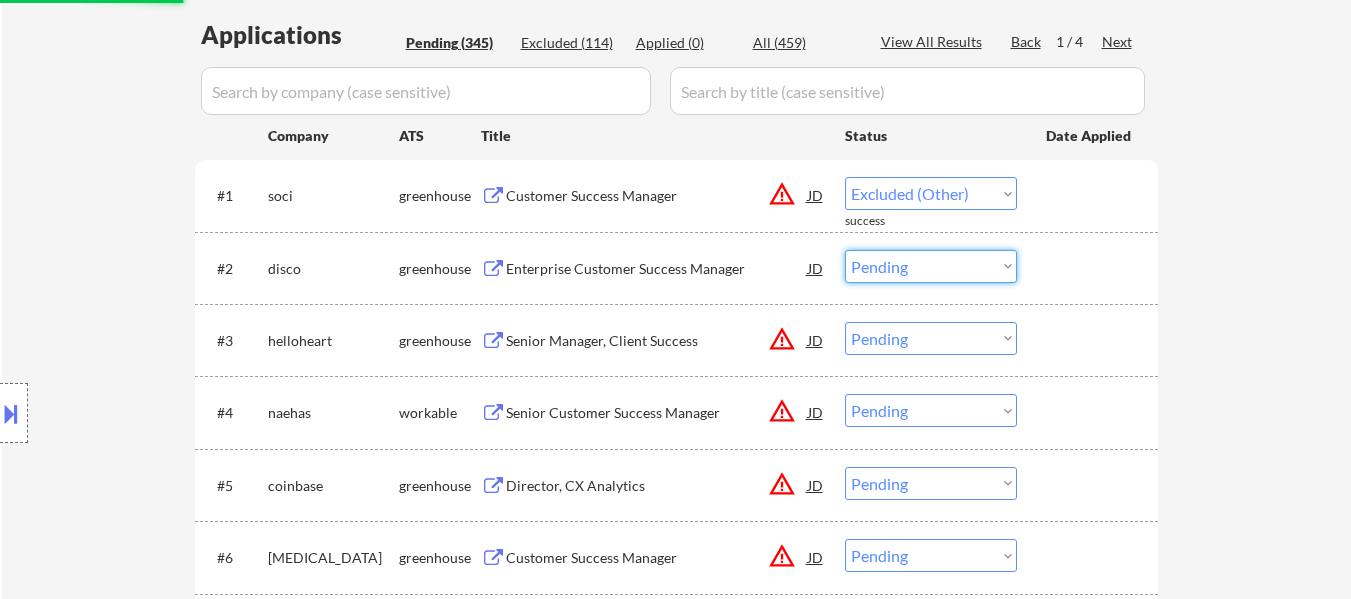 select on ""excluded__other_"" 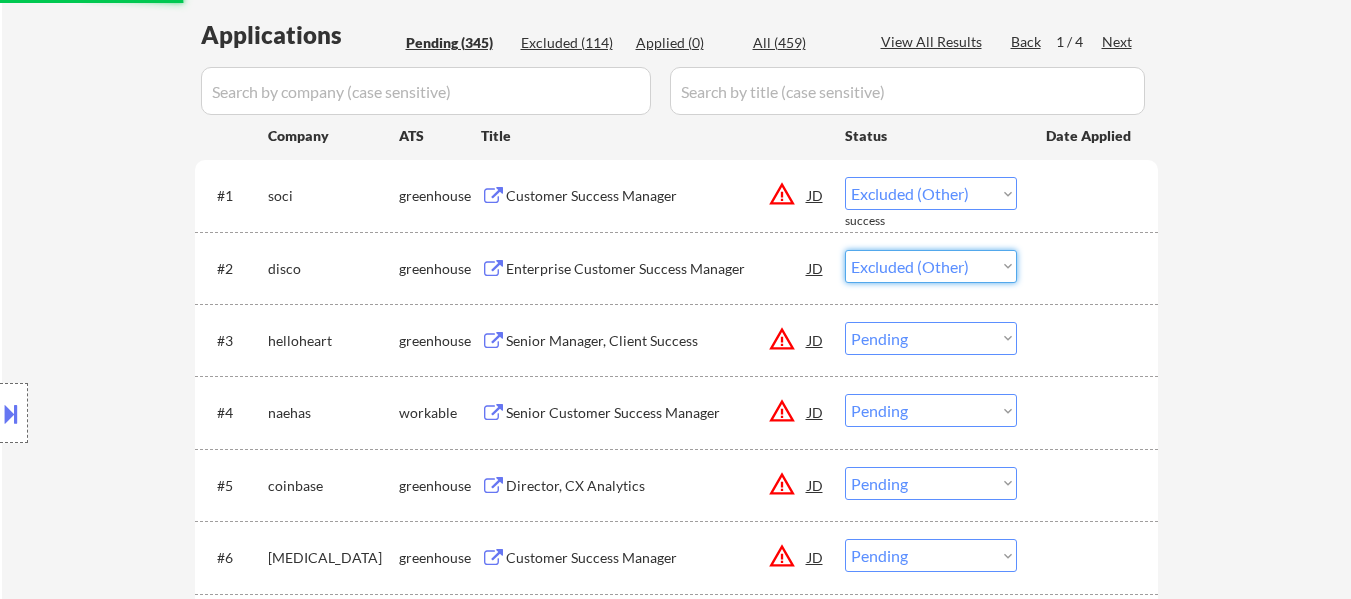 click on "Choose an option... Pending Applied Excluded (Questions) Excluded (Expired) Excluded (Location) Excluded (Bad Match) Excluded (Blocklist) Excluded (Salary) Excluded (Other)" at bounding box center (931, 266) 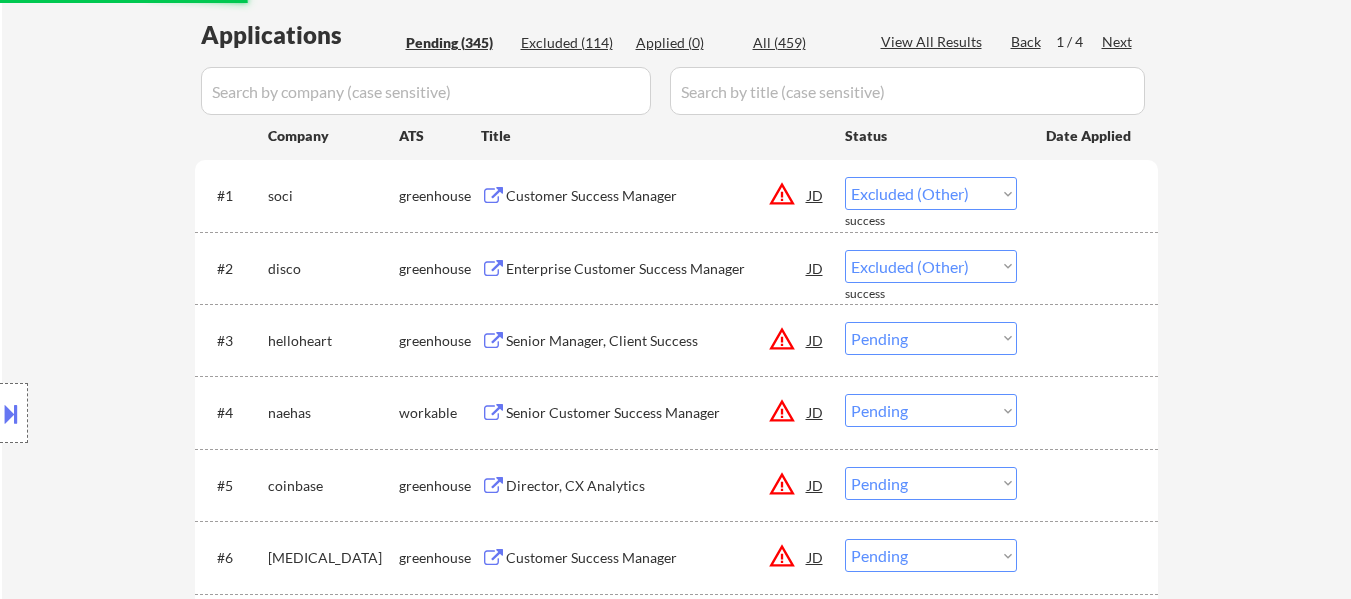 select on ""pending"" 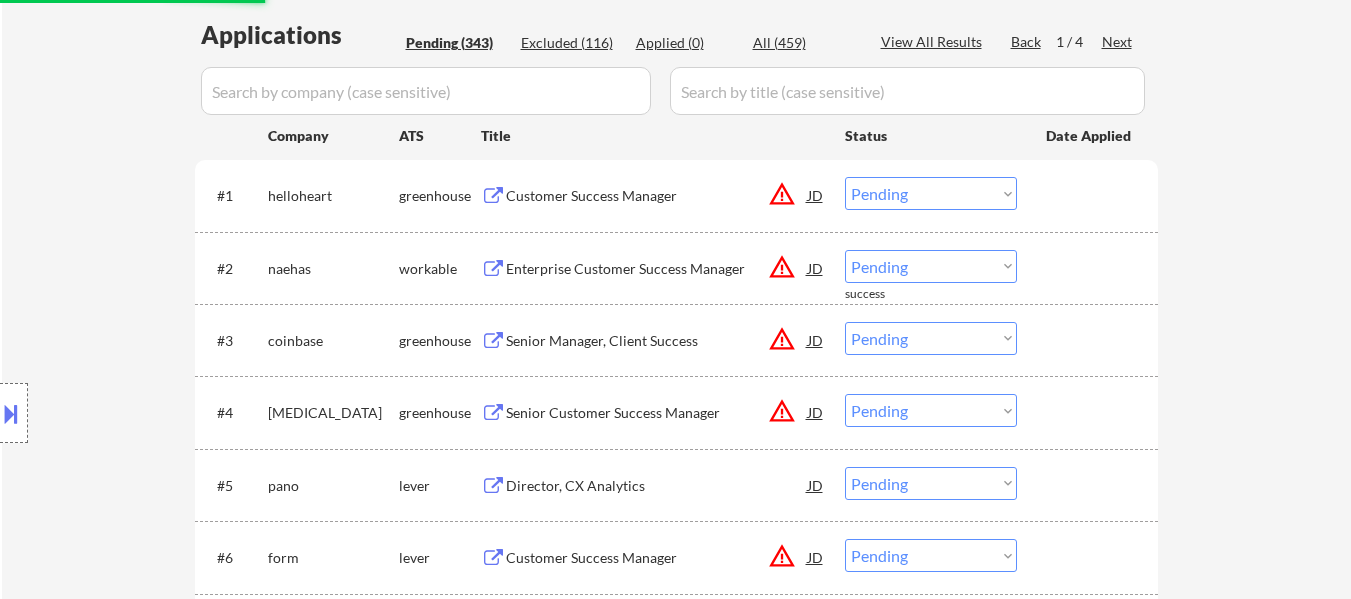 click on "Choose an option... Pending Applied Excluded (Questions) Excluded (Expired) Excluded (Location) Excluded (Bad Match) Excluded (Blocklist) Excluded (Salary) Excluded (Other)" at bounding box center [931, 338] 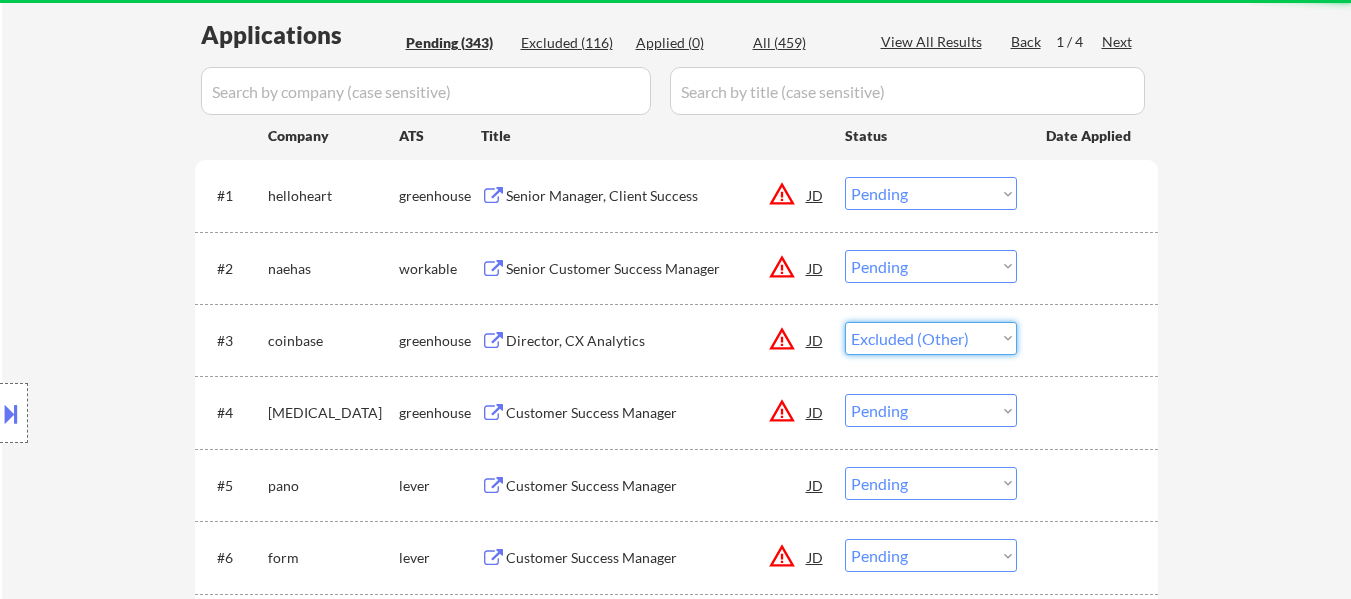 click on "Choose an option... Pending Applied Excluded (Questions) Excluded (Expired) Excluded (Location) Excluded (Bad Match) Excluded (Blocklist) Excluded (Salary) Excluded (Other)" at bounding box center (931, 338) 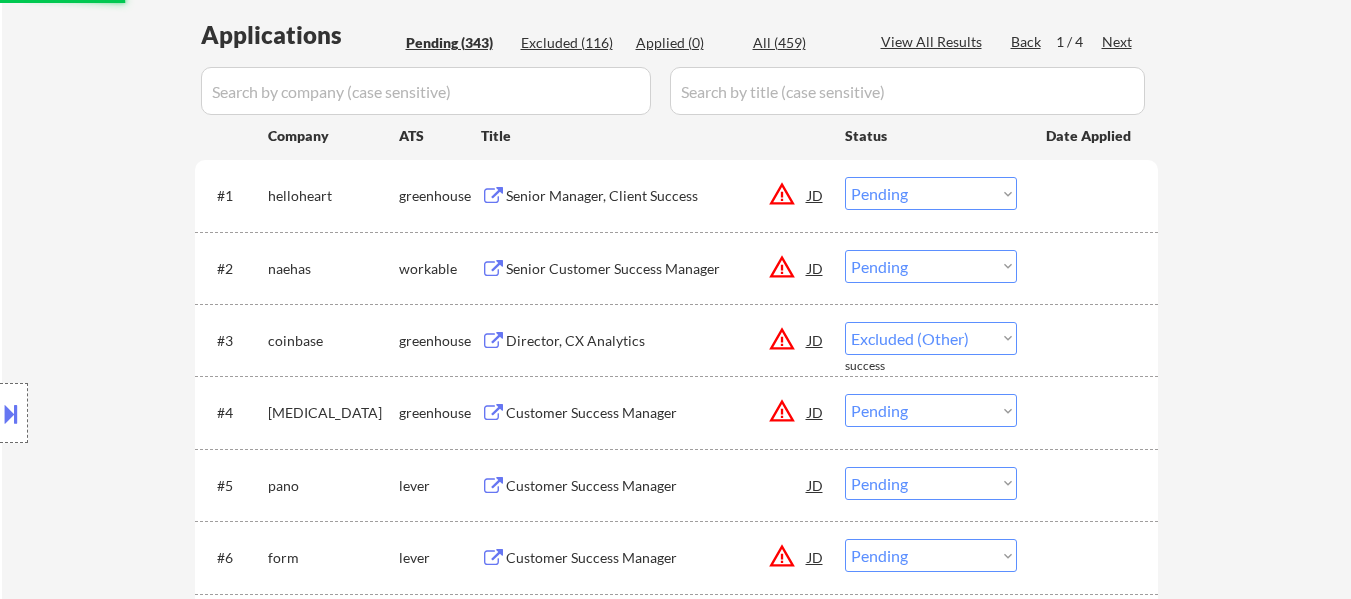 select on ""pending"" 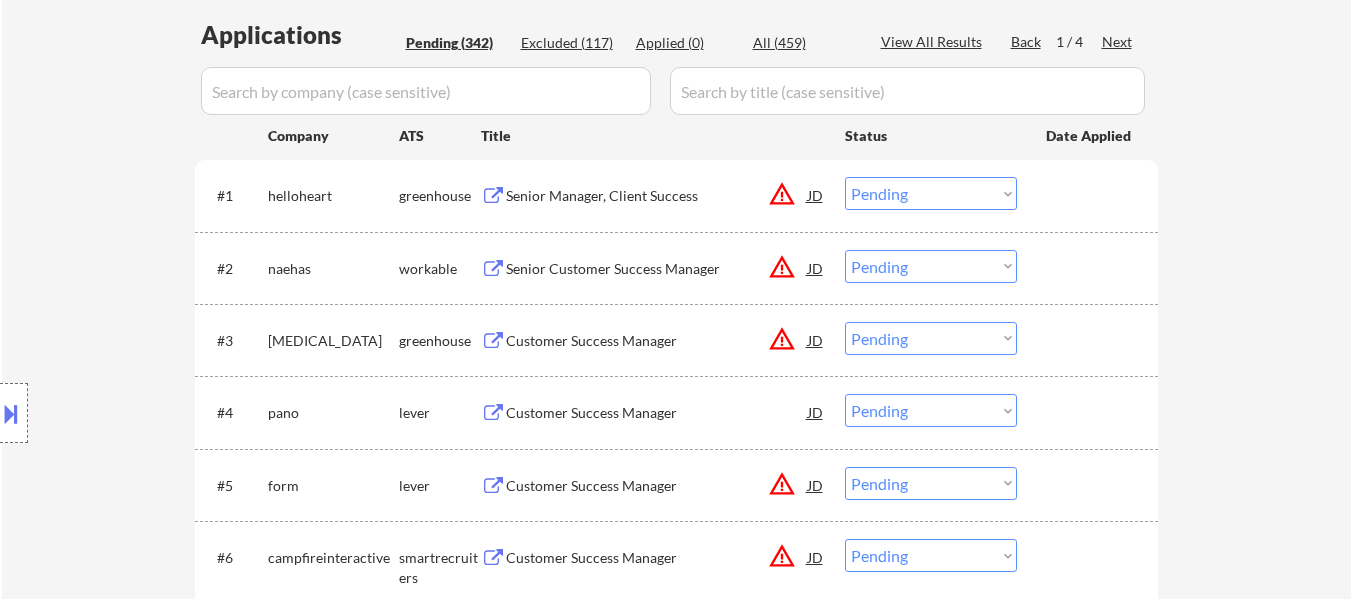 click on "Choose an option... Pending Applied Excluded (Questions) Excluded (Expired) Excluded (Location) Excluded (Bad Match) Excluded (Blocklist) Excluded (Salary) Excluded (Other)" at bounding box center (931, 193) 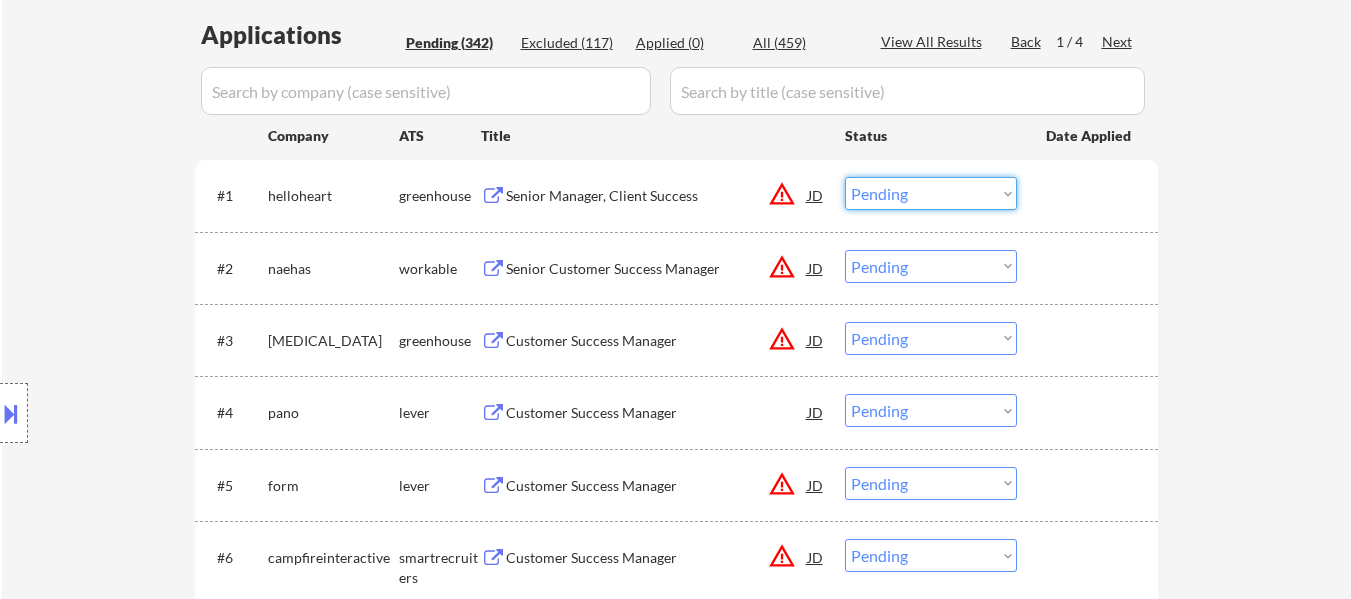 select on ""excluded__other_"" 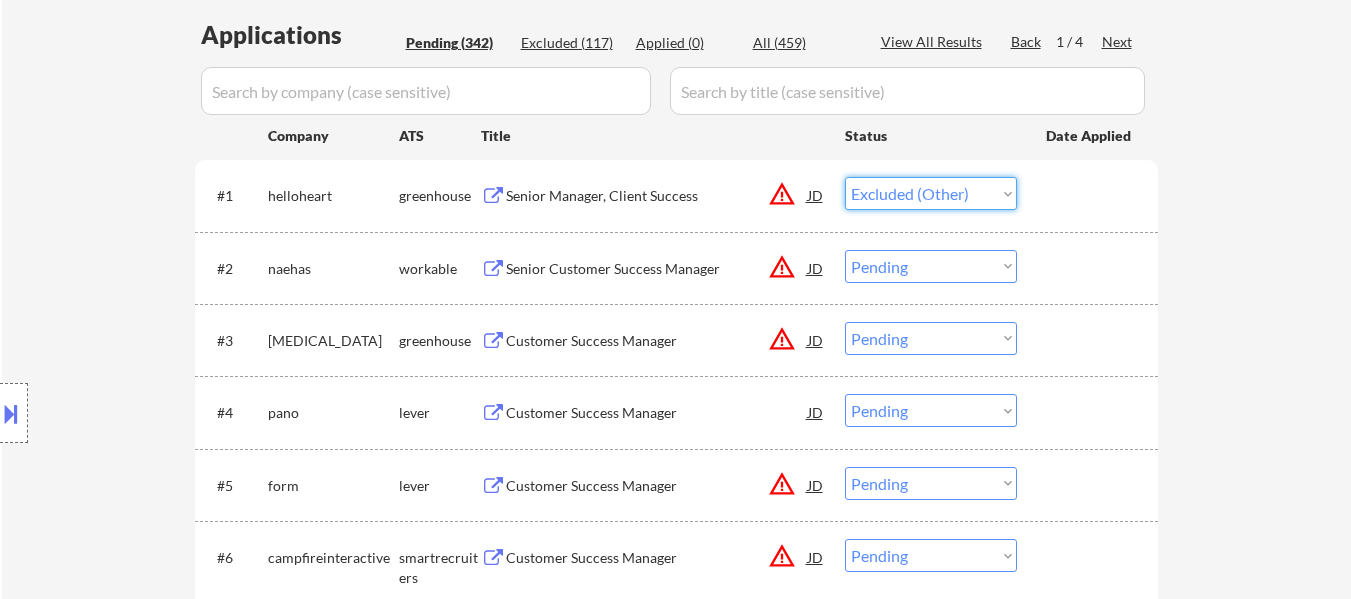 click on "Choose an option... Pending Applied Excluded (Questions) Excluded (Expired) Excluded (Location) Excluded (Bad Match) Excluded (Blocklist) Excluded (Salary) Excluded (Other)" at bounding box center [931, 193] 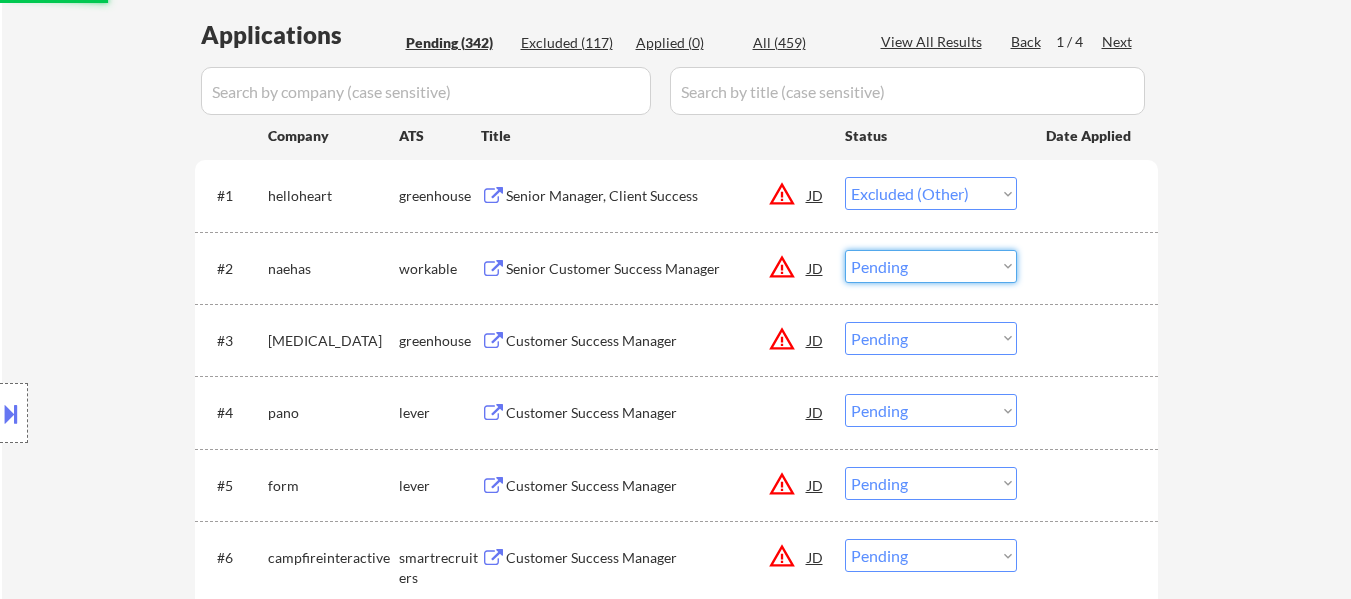 click on "Choose an option... Pending Applied Excluded (Questions) Excluded (Expired) Excluded (Location) Excluded (Bad Match) Excluded (Blocklist) Excluded (Salary) Excluded (Other)" at bounding box center (931, 266) 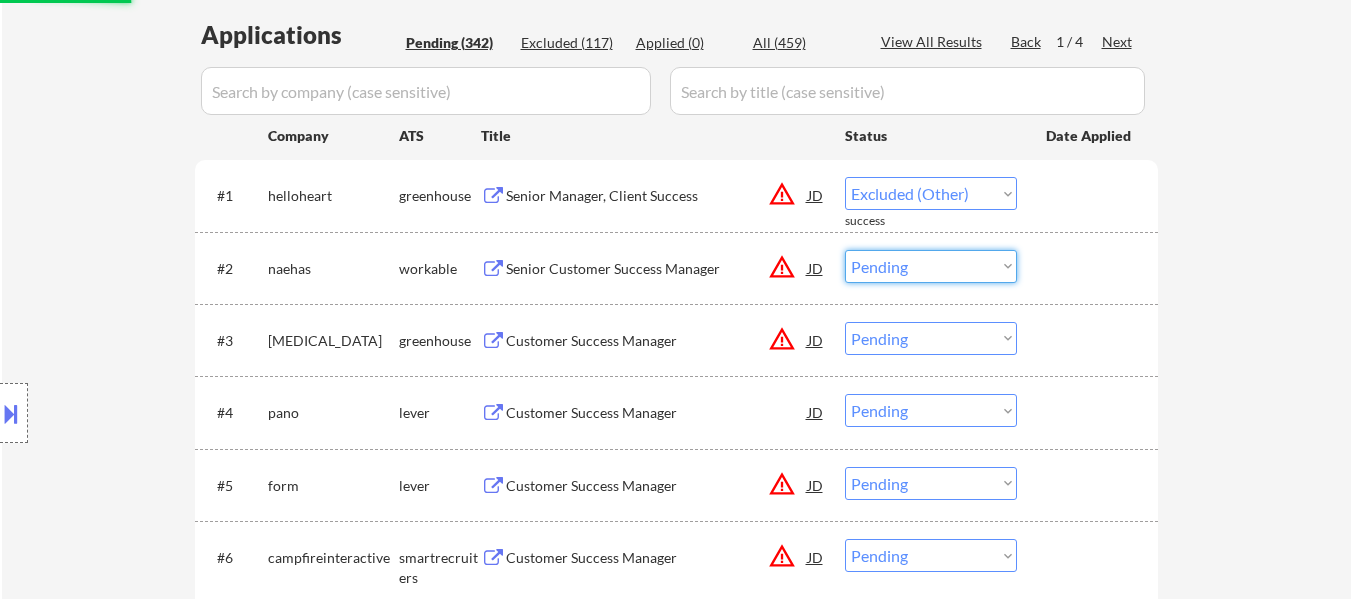 select on ""excluded__other_"" 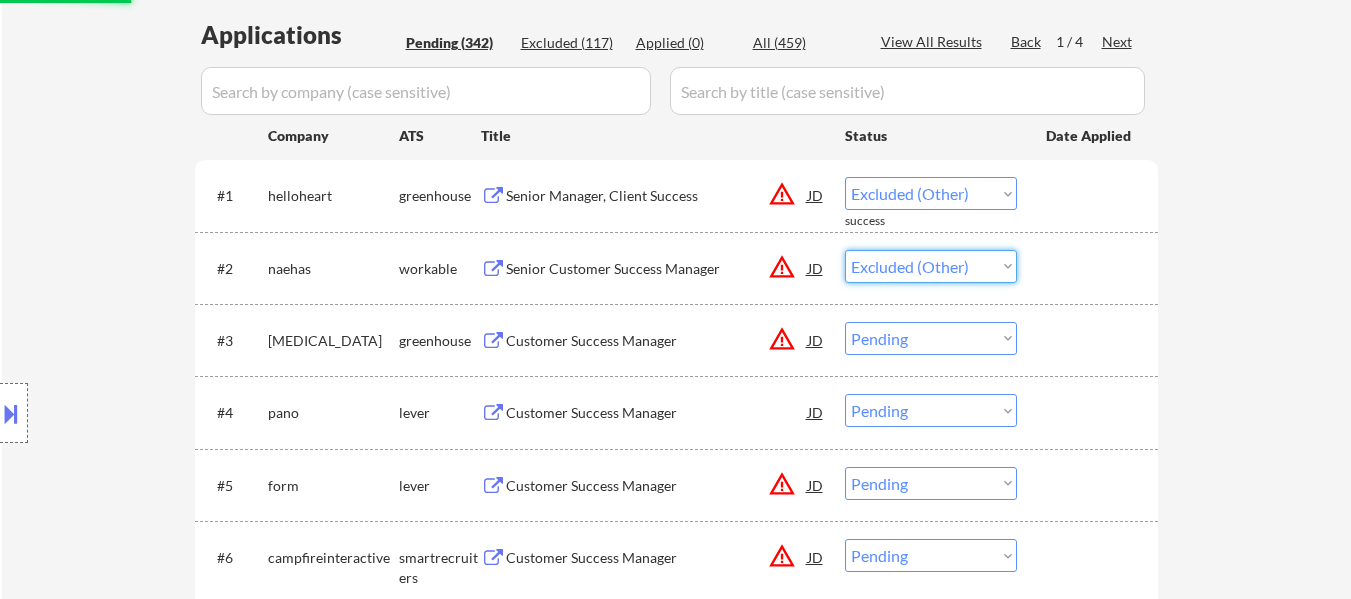 click on "Choose an option... Pending Applied Excluded (Questions) Excluded (Expired) Excluded (Location) Excluded (Bad Match) Excluded (Blocklist) Excluded (Salary) Excluded (Other)" at bounding box center (931, 266) 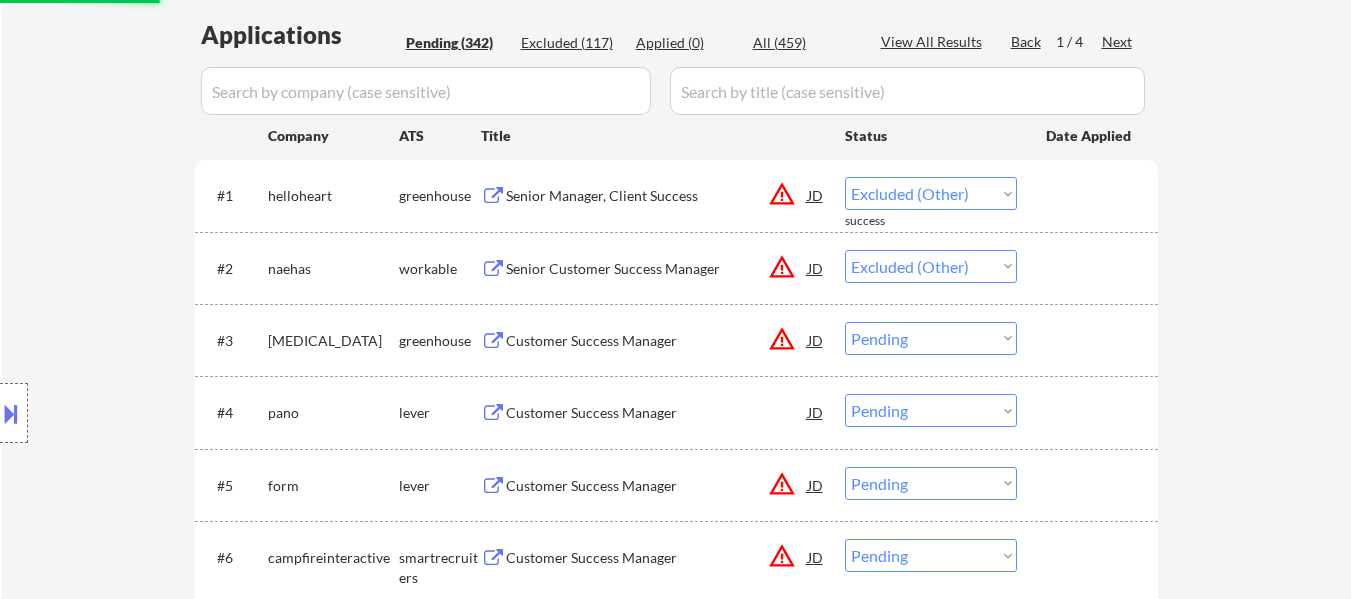select on ""pending"" 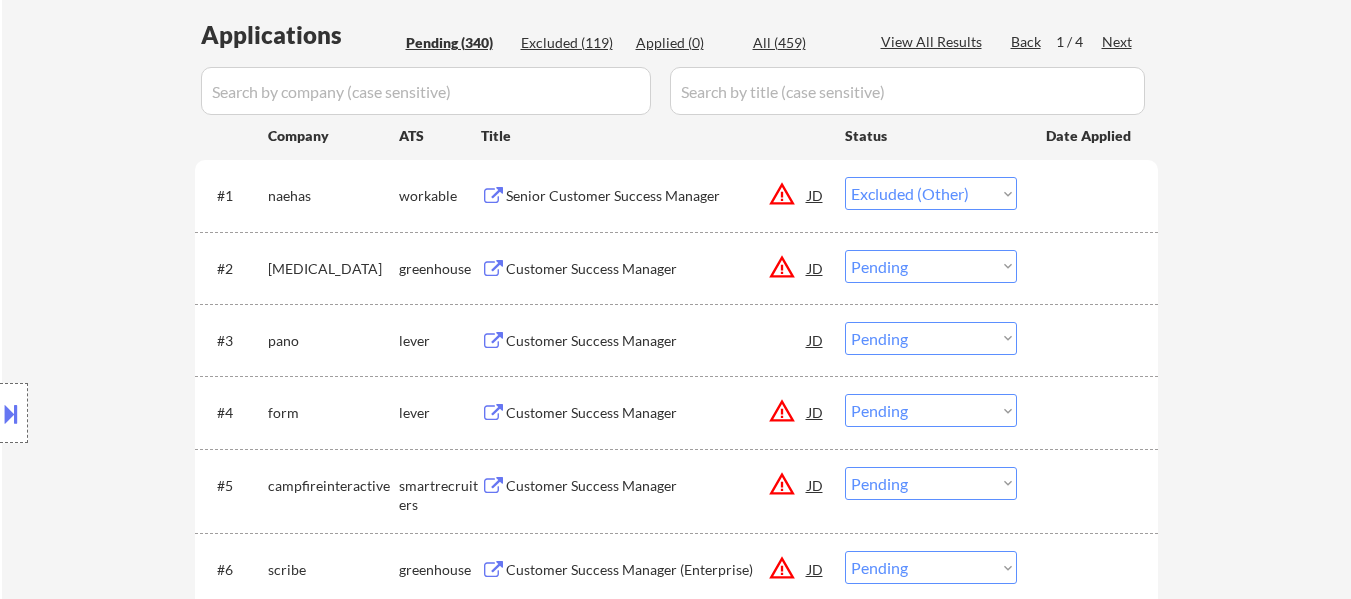 click on "Choose an option... Pending Applied Excluded (Questions) Excluded (Expired) Excluded (Location) Excluded (Bad Match) Excluded (Blocklist) Excluded (Salary) Excluded (Other)" at bounding box center [931, 266] 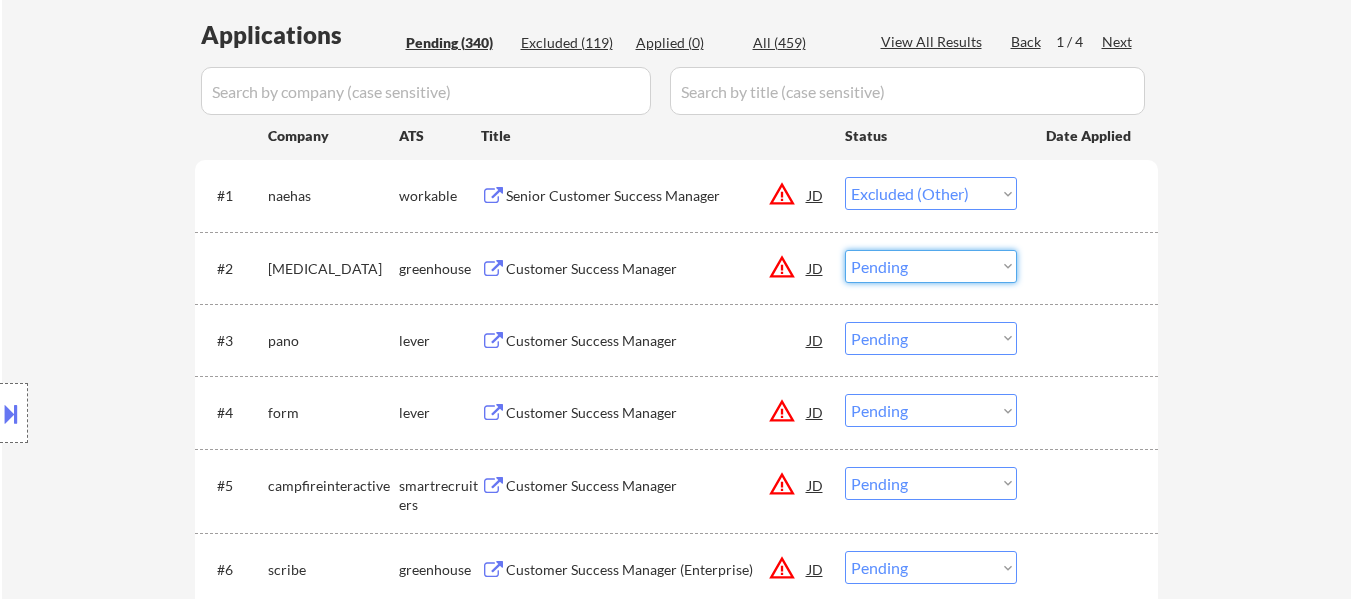 select on ""pending"" 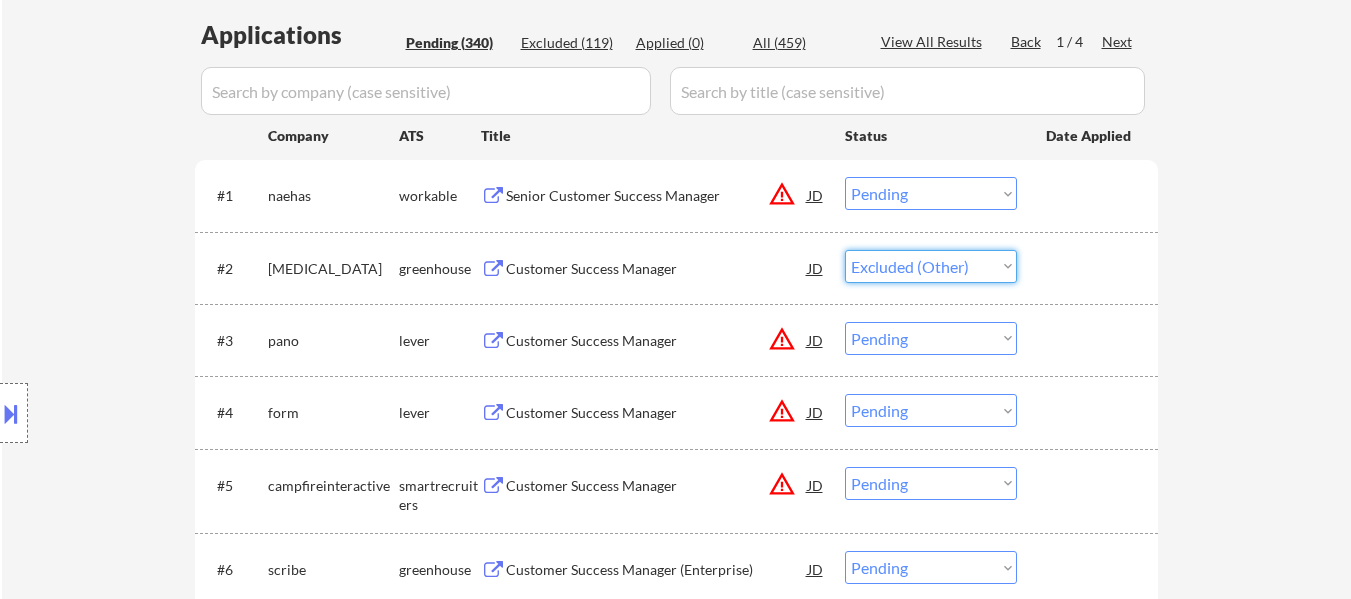 click on "Choose an option... Pending Applied Excluded (Questions) Excluded (Expired) Excluded (Location) Excluded (Bad Match) Excluded (Blocklist) Excluded (Salary) Excluded (Other)" at bounding box center [931, 266] 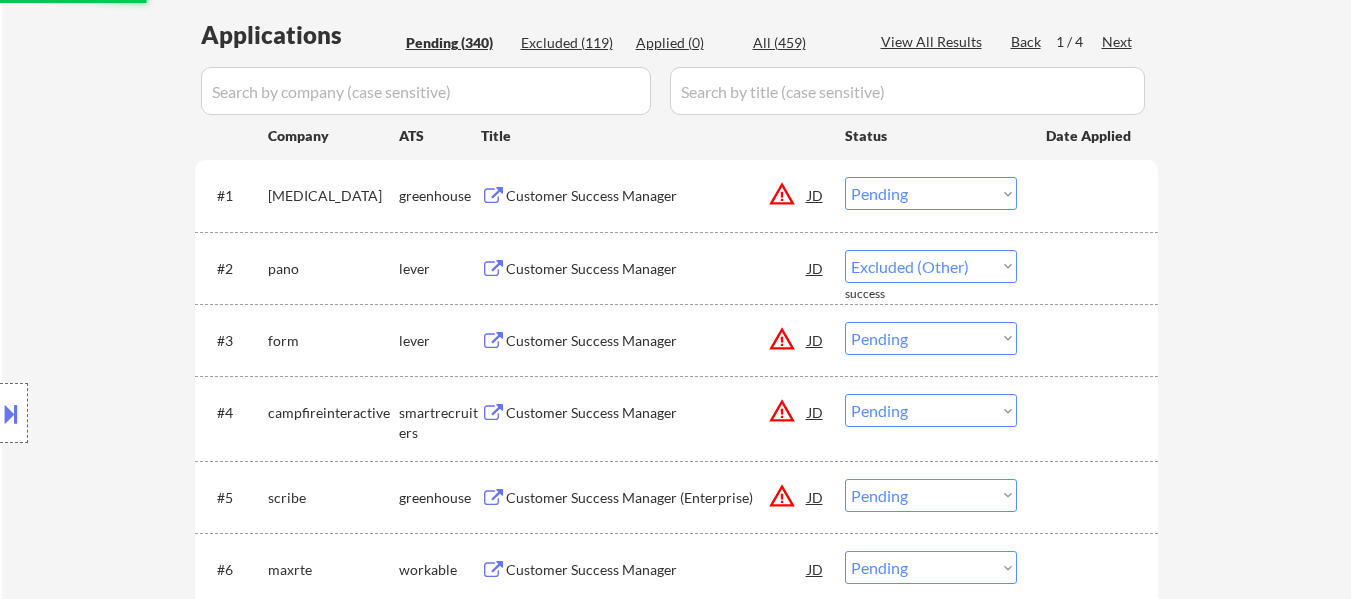 select on ""pending"" 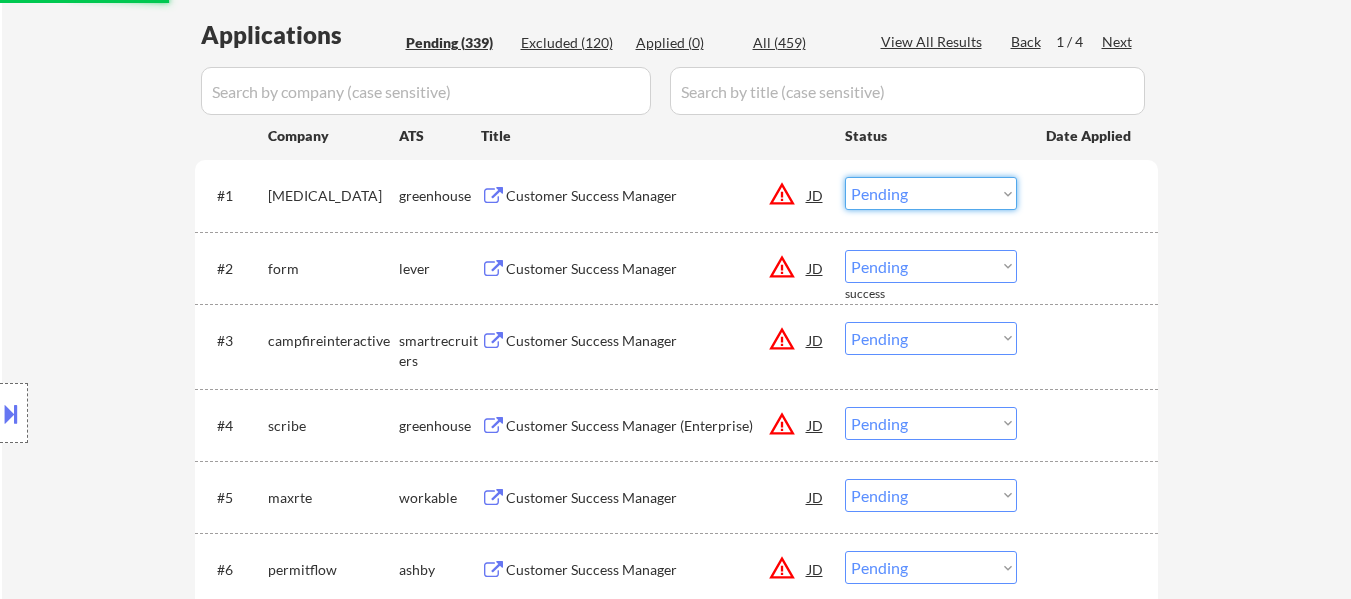 click on "Choose an option... Pending Applied Excluded (Questions) Excluded (Expired) Excluded (Location) Excluded (Bad Match) Excluded (Blocklist) Excluded (Salary) Excluded (Other)" at bounding box center (931, 193) 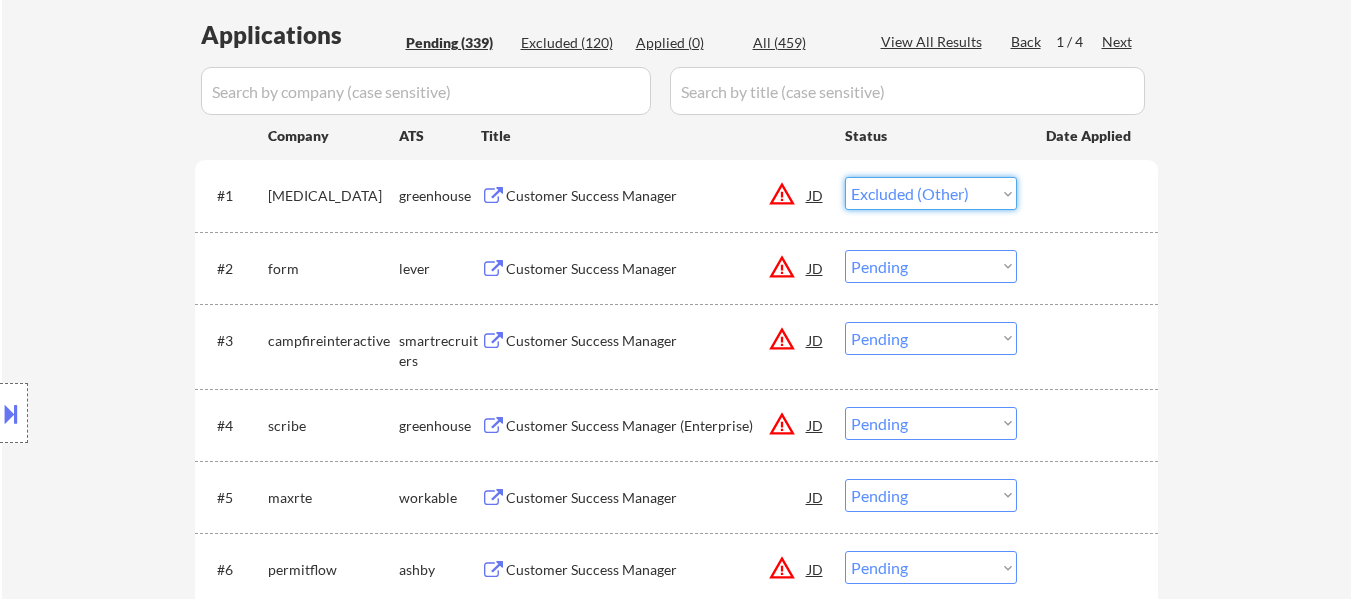 click on "Choose an option... Pending Applied Excluded (Questions) Excluded (Expired) Excluded (Location) Excluded (Bad Match) Excluded (Blocklist) Excluded (Salary) Excluded (Other)" at bounding box center (931, 193) 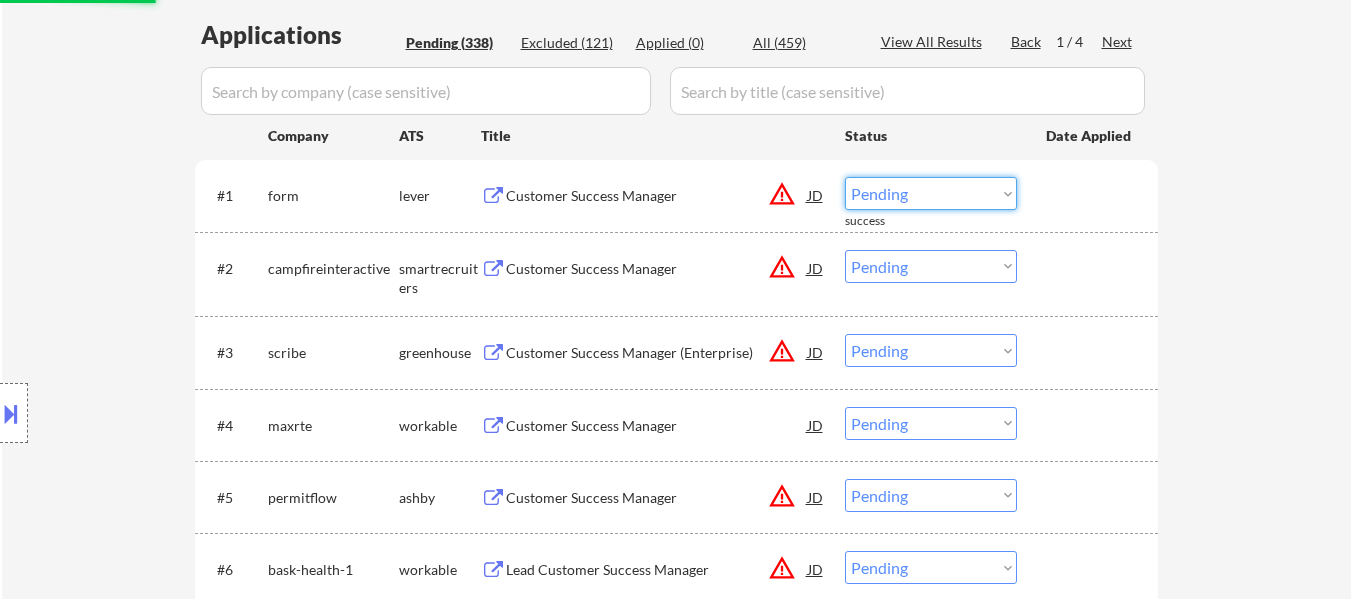 click on "Choose an option... Pending Applied Excluded (Questions) Excluded (Expired) Excluded (Location) Excluded (Bad Match) Excluded (Blocklist) Excluded (Salary) Excluded (Other)" at bounding box center (931, 193) 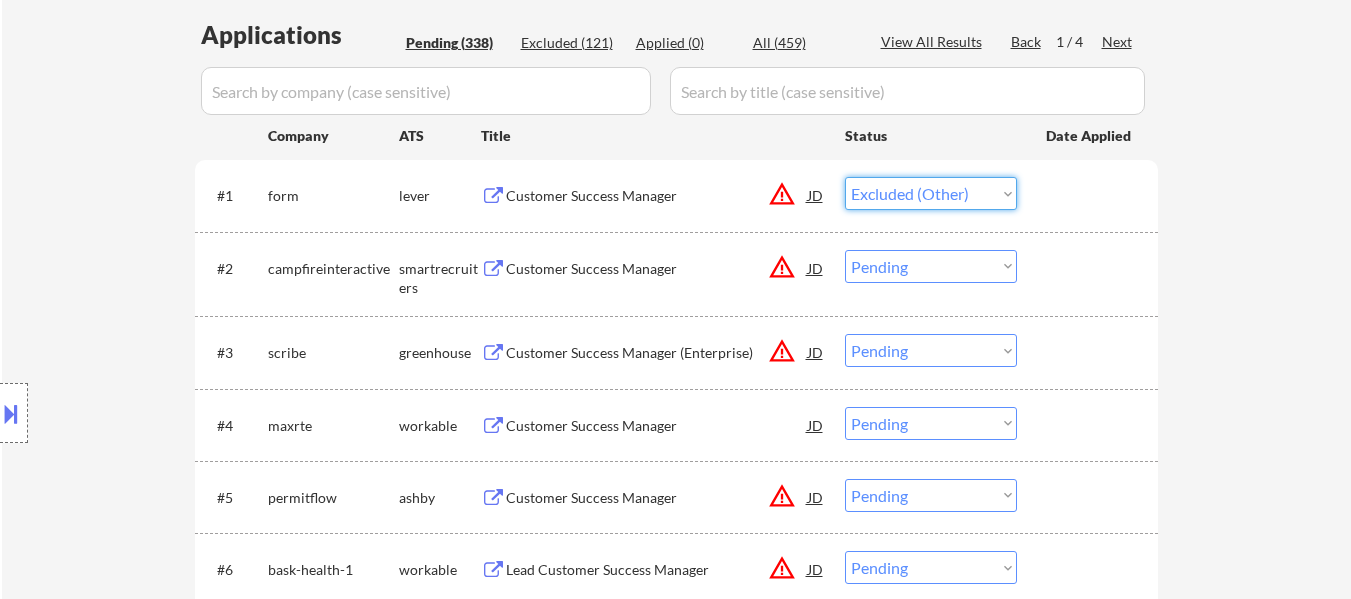 click on "Choose an option... Pending Applied Excluded (Questions) Excluded (Expired) Excluded (Location) Excluded (Bad Match) Excluded (Blocklist) Excluded (Salary) Excluded (Other)" at bounding box center (931, 193) 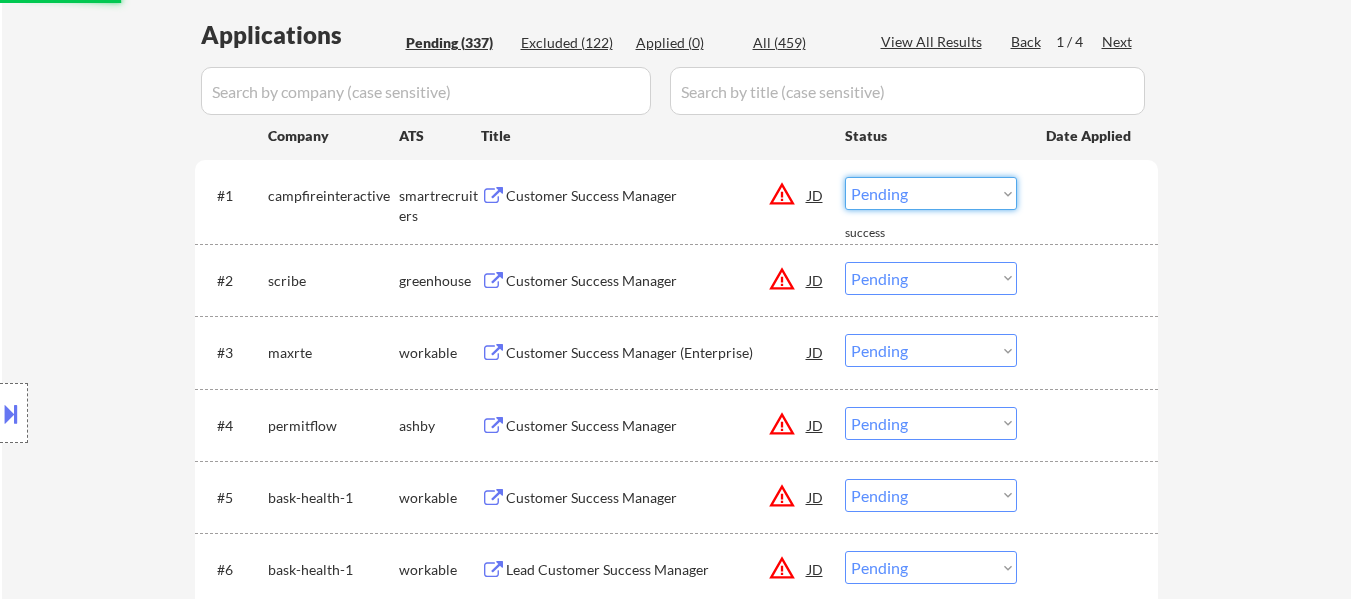drag, startPoint x: 1007, startPoint y: 195, endPoint x: 1003, endPoint y: 205, distance: 10.770329 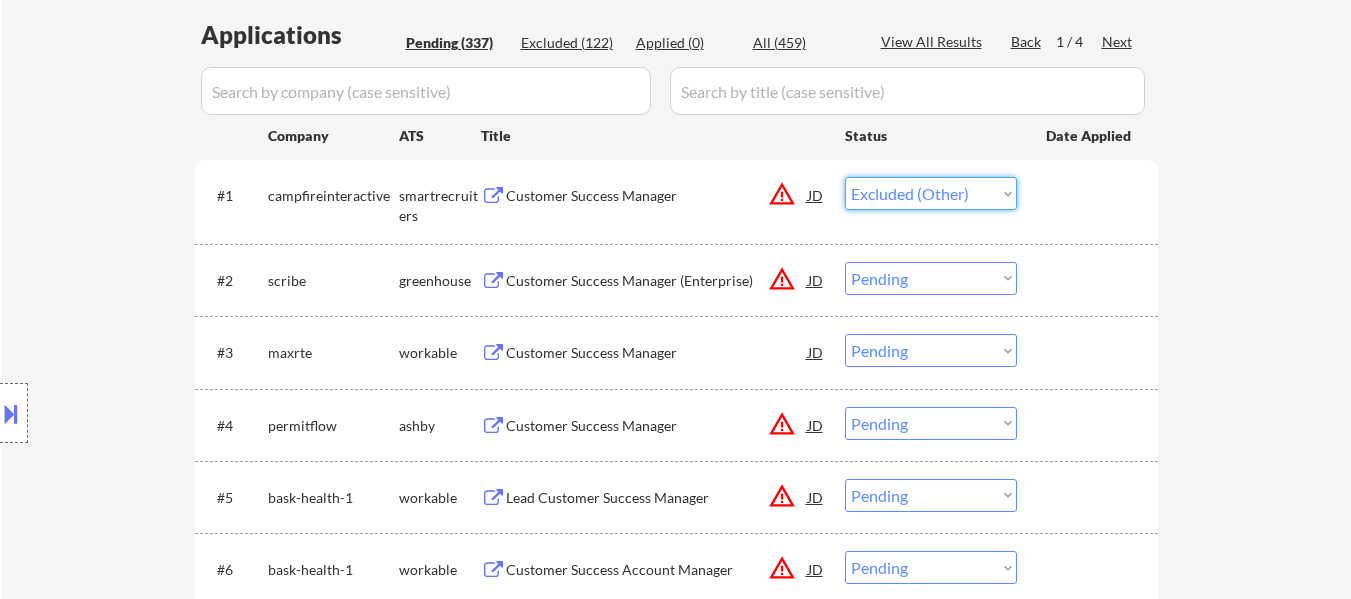 click on "Choose an option... Pending Applied Excluded (Questions) Excluded (Expired) Excluded (Location) Excluded (Bad Match) Excluded (Blocklist) Excluded (Salary) Excluded (Other)" at bounding box center [931, 193] 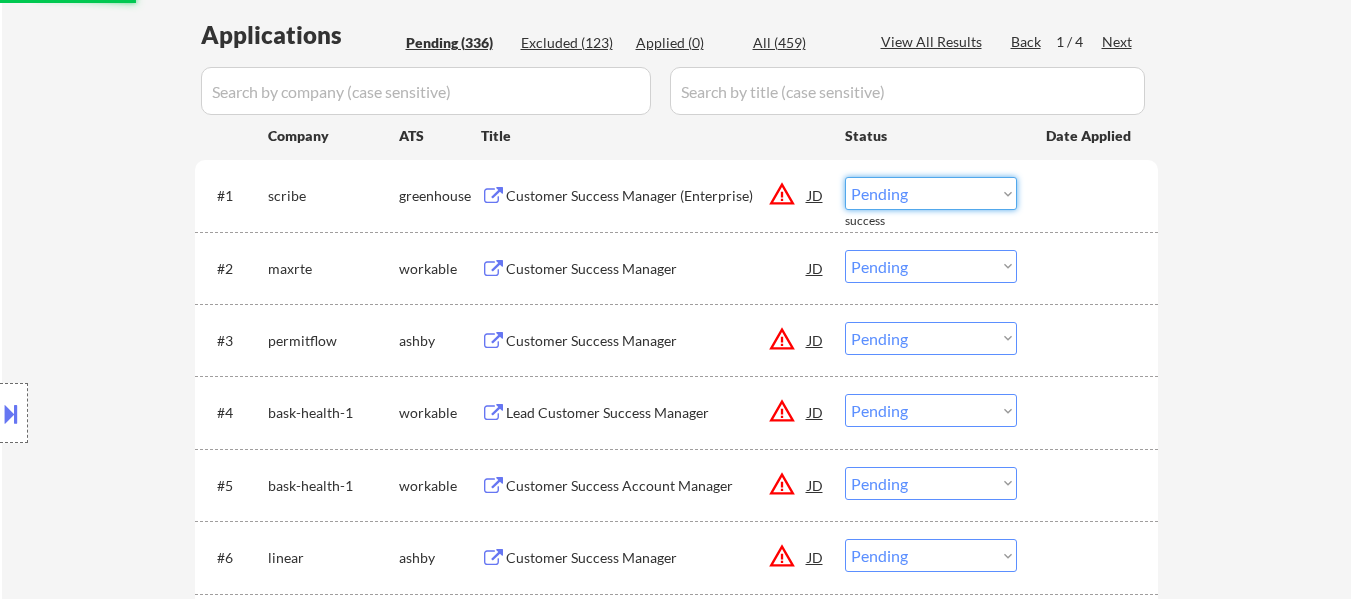 click on "Choose an option... Pending Applied Excluded (Questions) Excluded (Expired) Excluded (Location) Excluded (Bad Match) Excluded (Blocklist) Excluded (Salary) Excluded (Other)" at bounding box center [931, 193] 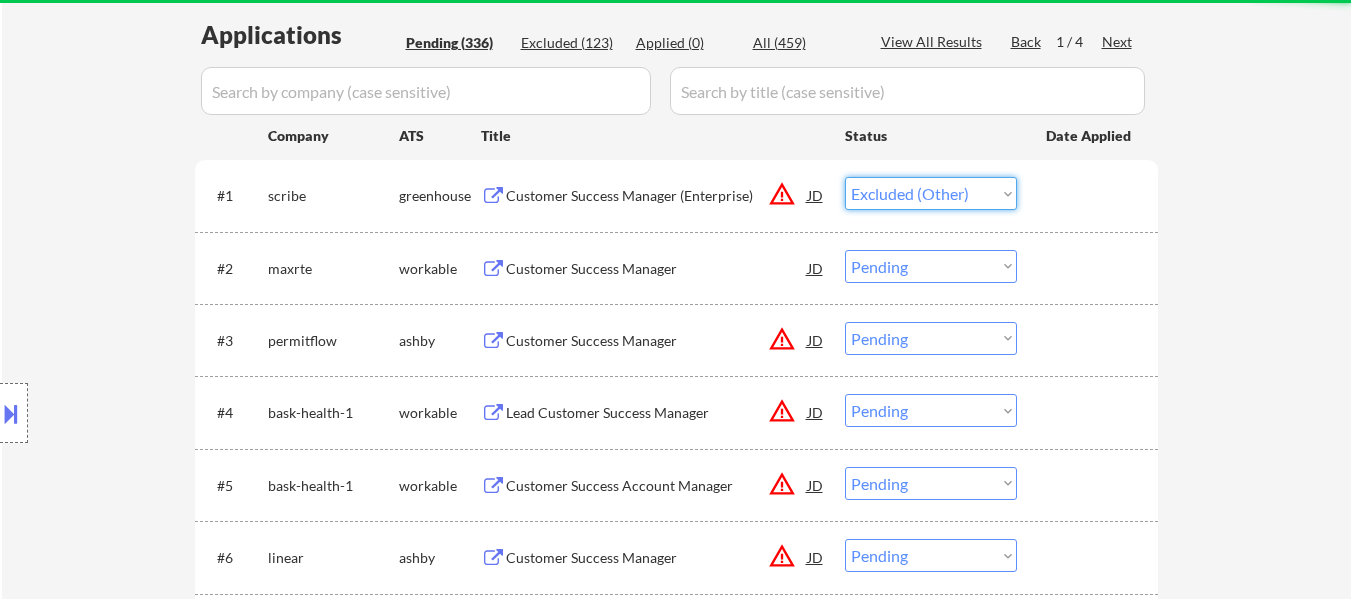 click on "Choose an option... Pending Applied Excluded (Questions) Excluded (Expired) Excluded (Location) Excluded (Bad Match) Excluded (Blocklist) Excluded (Salary) Excluded (Other)" at bounding box center [931, 193] 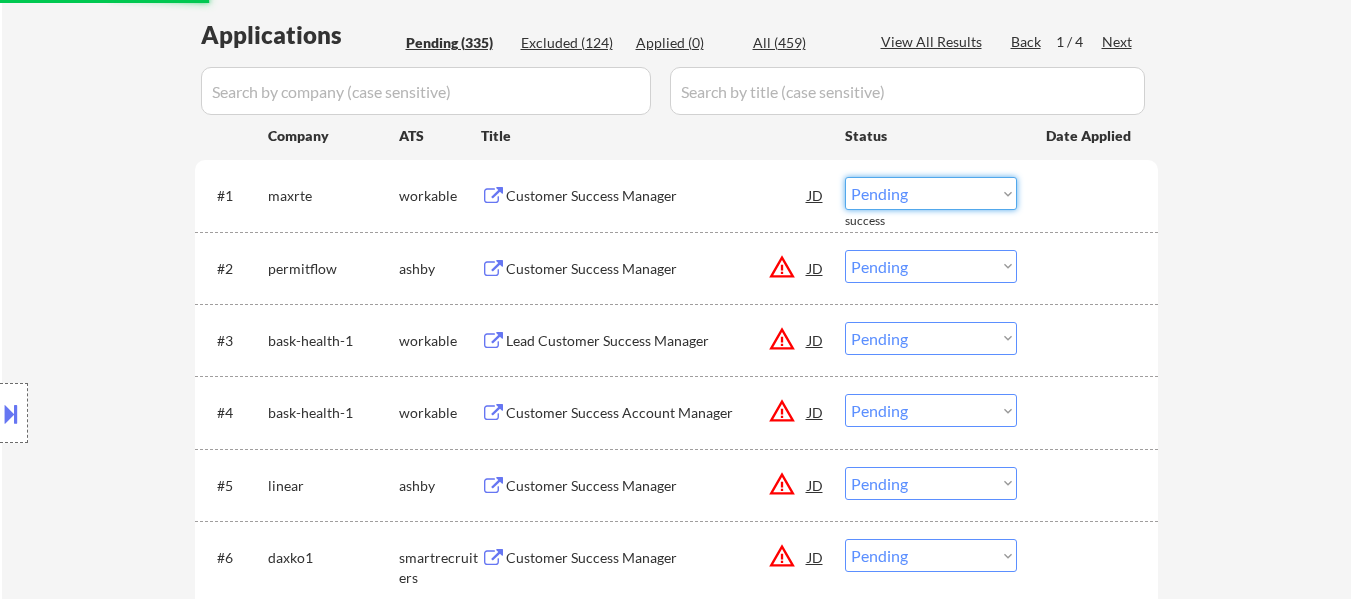 click on "Choose an option... Pending Applied Excluded (Questions) Excluded (Expired) Excluded (Location) Excluded (Bad Match) Excluded (Blocklist) Excluded (Salary) Excluded (Other)" at bounding box center [931, 193] 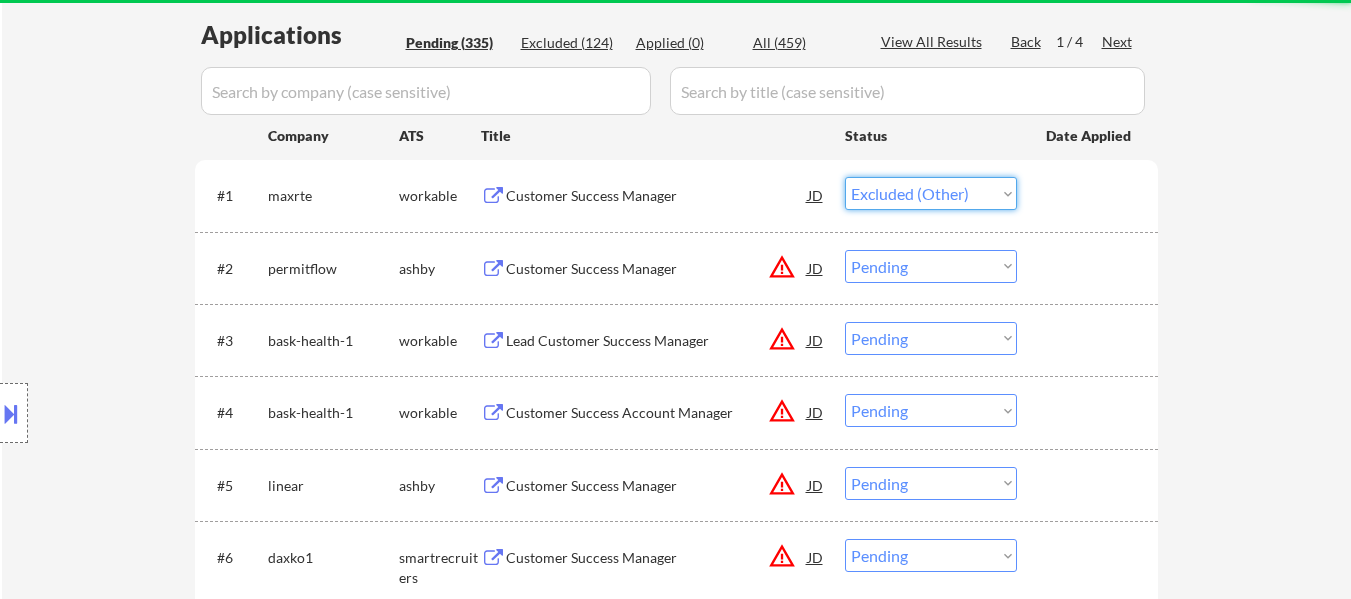 click on "Choose an option... Pending Applied Excluded (Questions) Excluded (Expired) Excluded (Location) Excluded (Bad Match) Excluded (Blocklist) Excluded (Salary) Excluded (Other)" at bounding box center [931, 193] 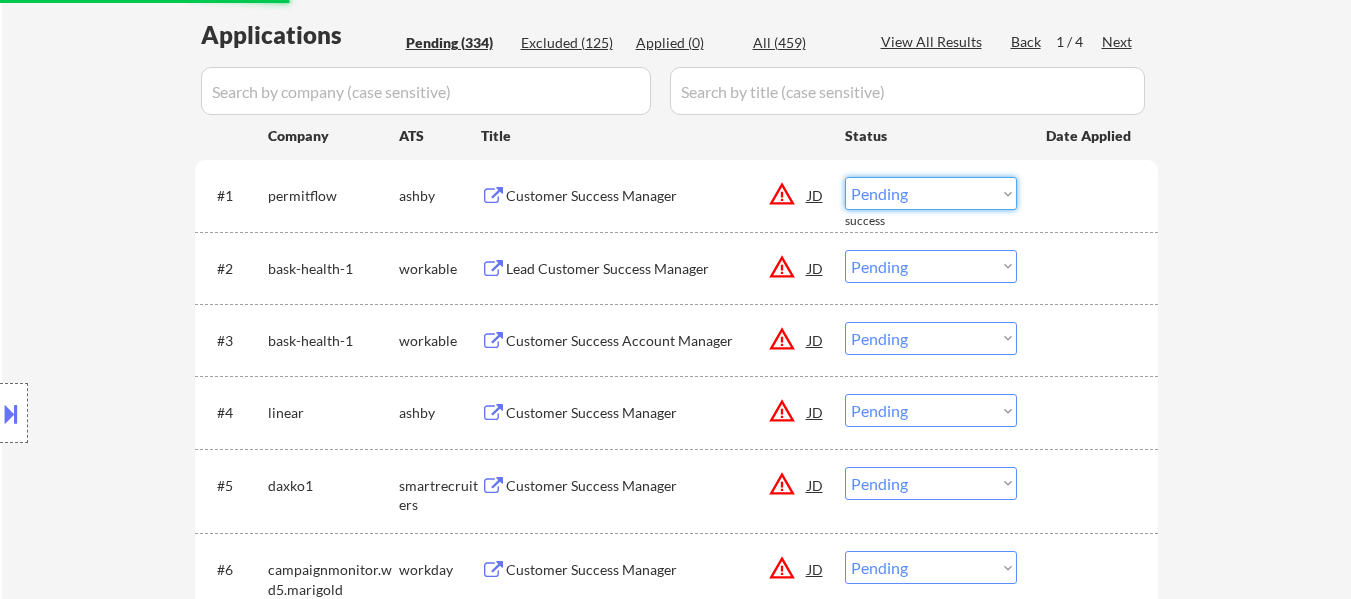 click on "Choose an option... Pending Applied Excluded (Questions) Excluded (Expired) Excluded (Location) Excluded (Bad Match) Excluded (Blocklist) Excluded (Salary) Excluded (Other)" at bounding box center [931, 193] 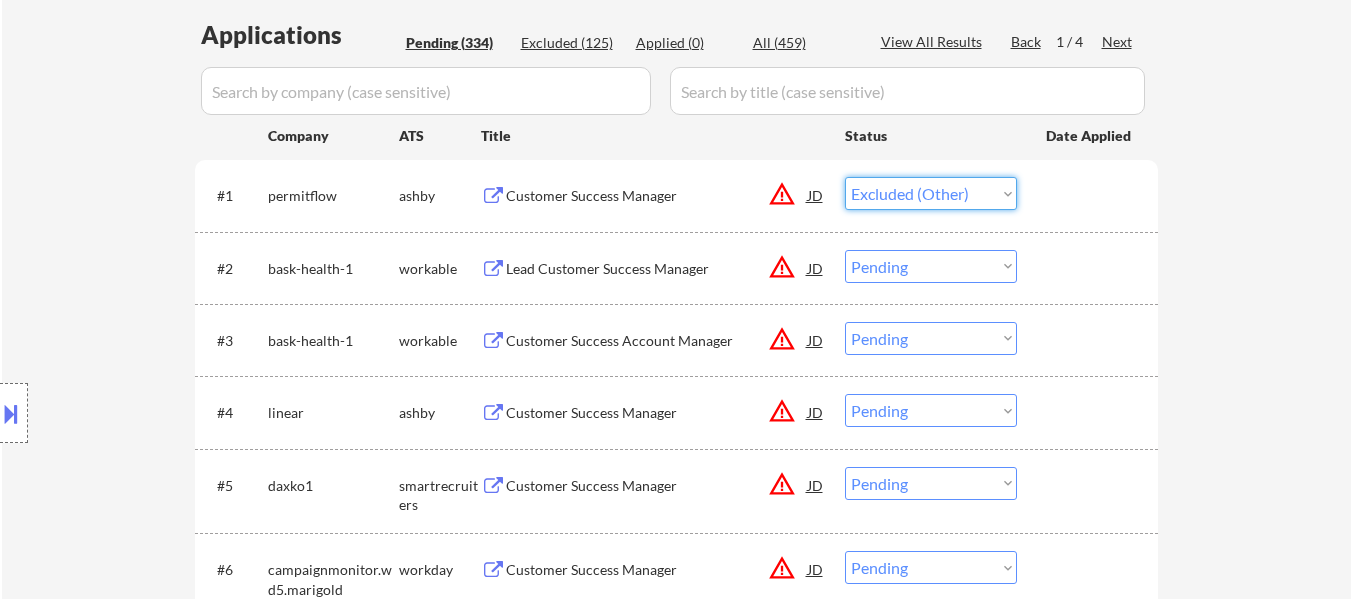 click on "Choose an option... Pending Applied Excluded (Questions) Excluded (Expired) Excluded (Location) Excluded (Bad Match) Excluded (Blocklist) Excluded (Salary) Excluded (Other)" at bounding box center [931, 193] 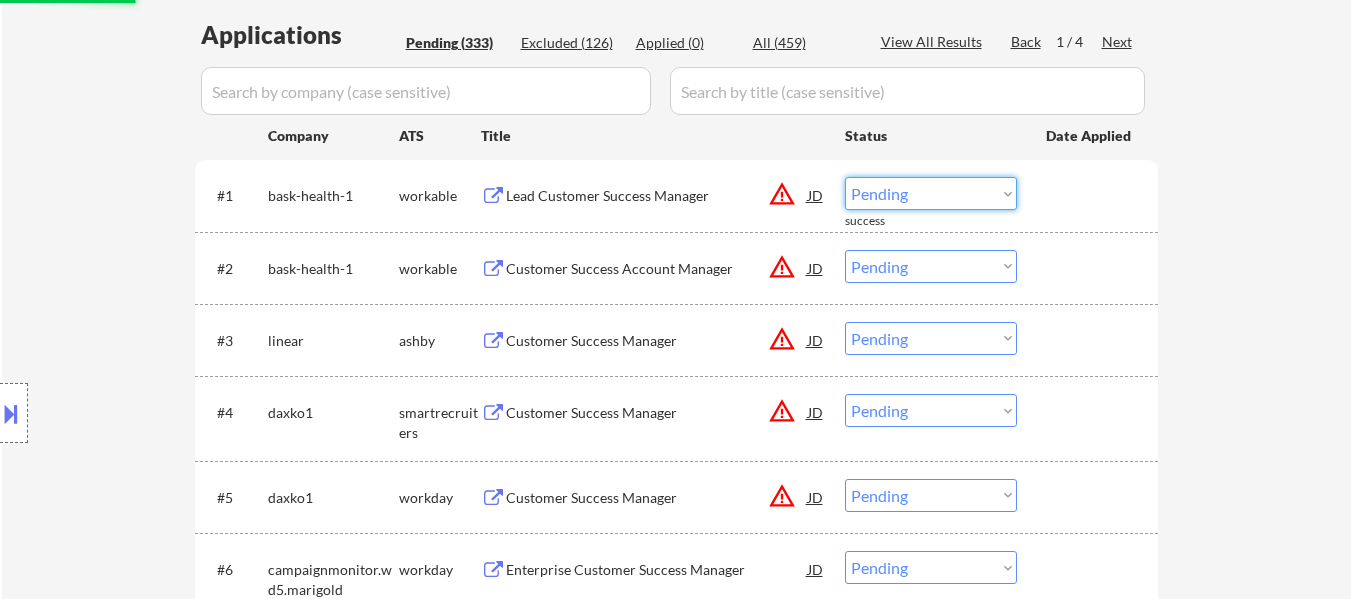 click on "Choose an option... Pending Applied Excluded (Questions) Excluded (Expired) Excluded (Location) Excluded (Bad Match) Excluded (Blocklist) Excluded (Salary) Excluded (Other)" at bounding box center (931, 193) 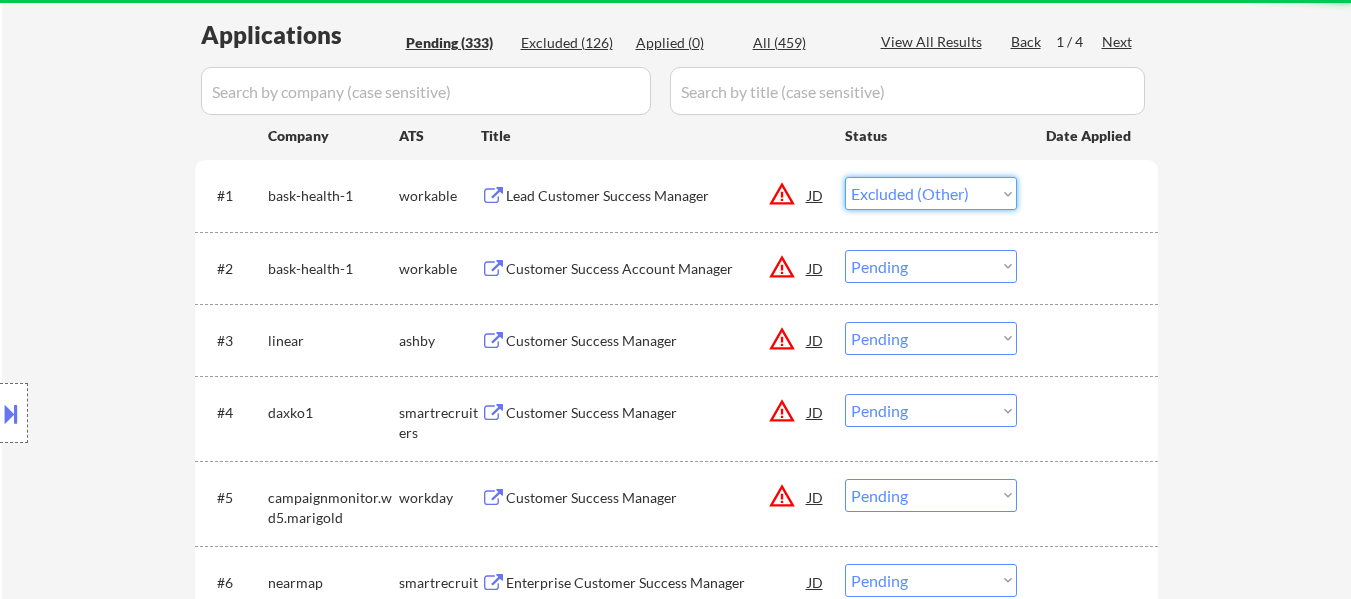 click on "Choose an option... Pending Applied Excluded (Questions) Excluded (Expired) Excluded (Location) Excluded (Bad Match) Excluded (Blocklist) Excluded (Salary) Excluded (Other)" at bounding box center [931, 193] 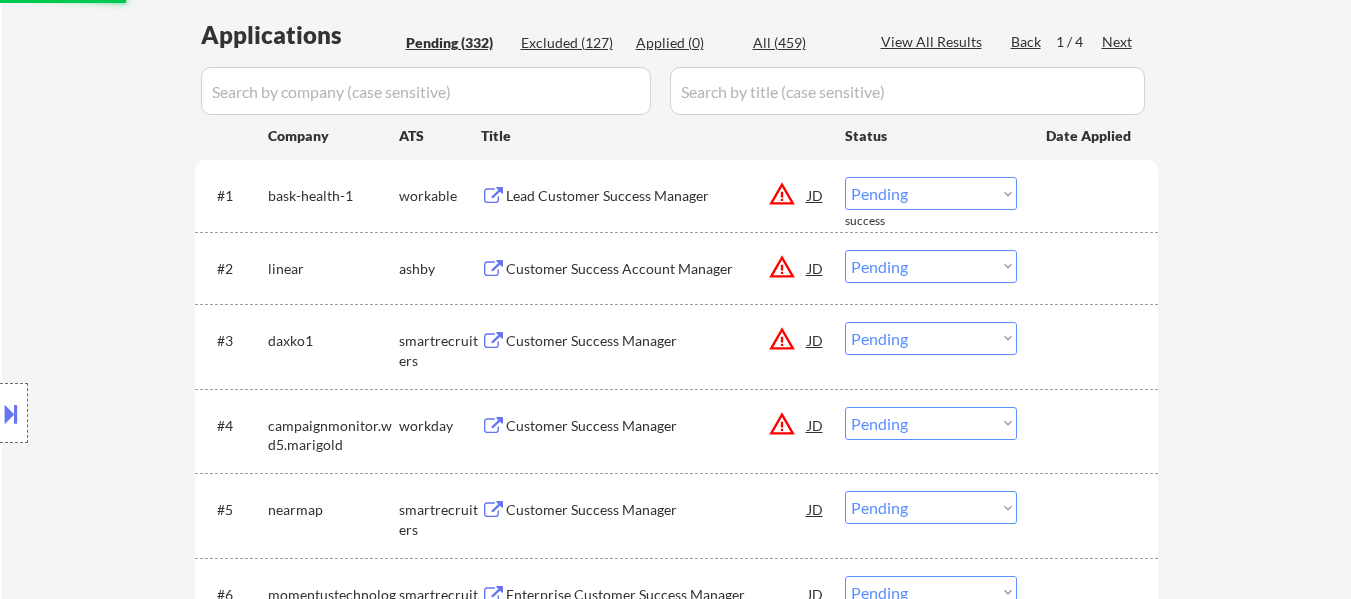 click on "Choose an option... Pending Applied Excluded (Questions) Excluded (Expired) Excluded (Location) Excluded (Bad Match) Excluded (Blocklist) Excluded (Salary) Excluded (Other)" at bounding box center (931, 193) 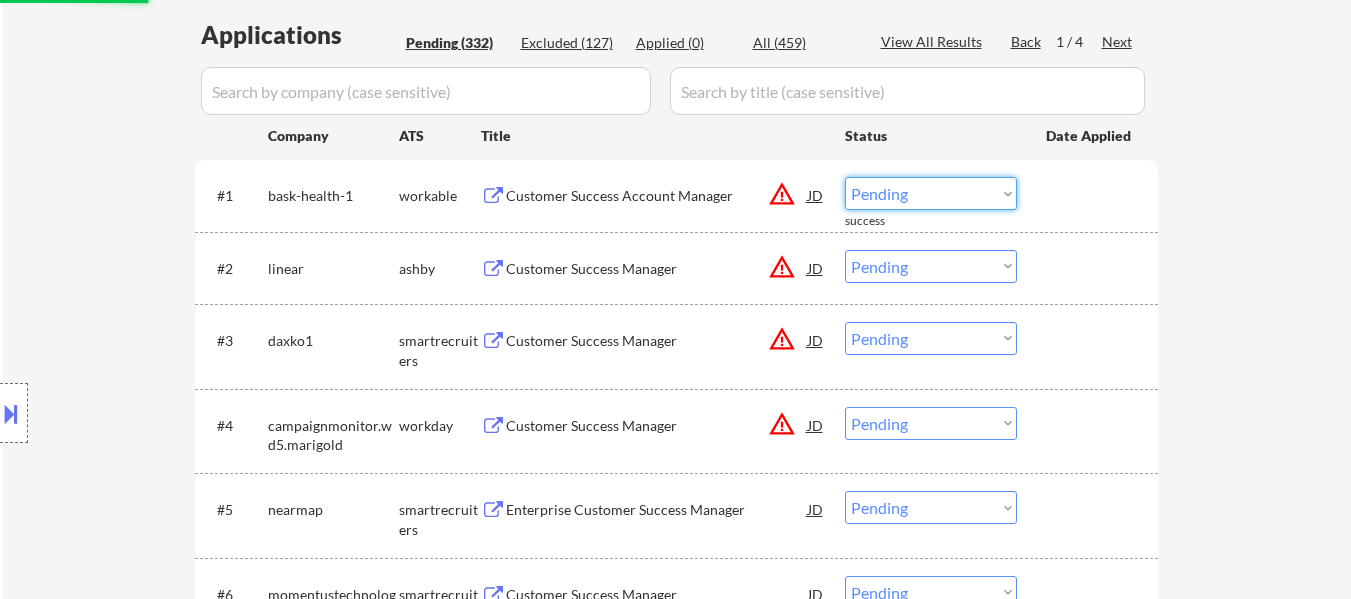 select on ""excluded__other_"" 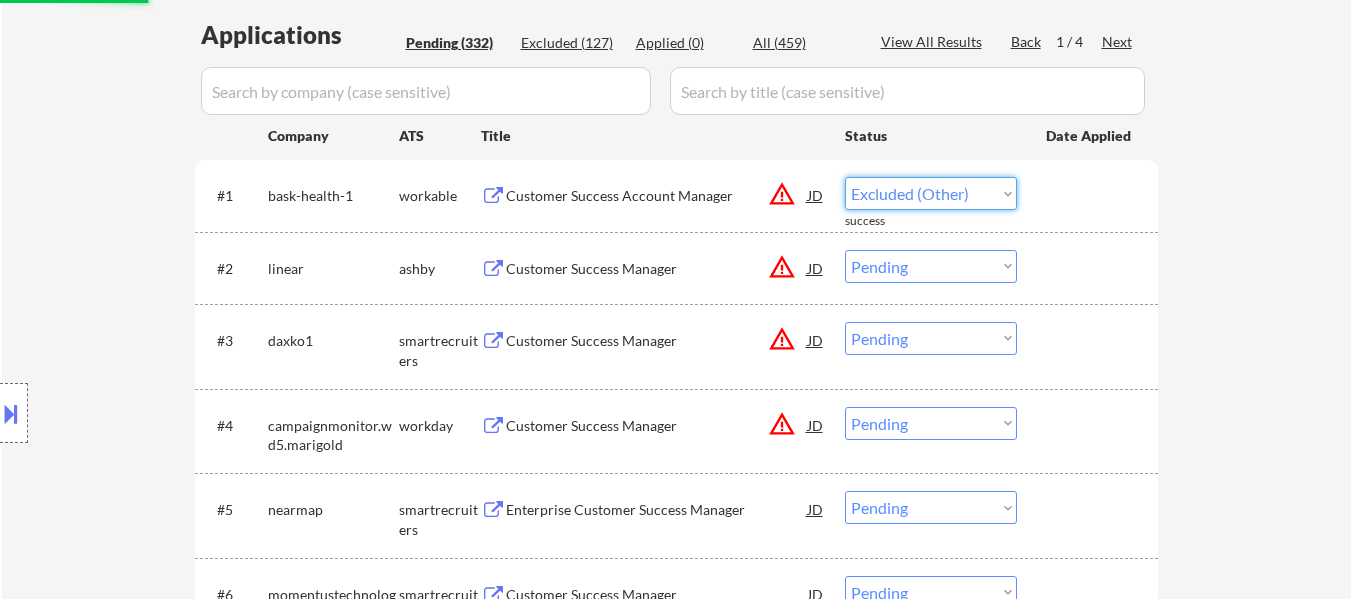 click on "Choose an option... Pending Applied Excluded (Questions) Excluded (Expired) Excluded (Location) Excluded (Bad Match) Excluded (Blocklist) Excluded (Salary) Excluded (Other)" at bounding box center (931, 193) 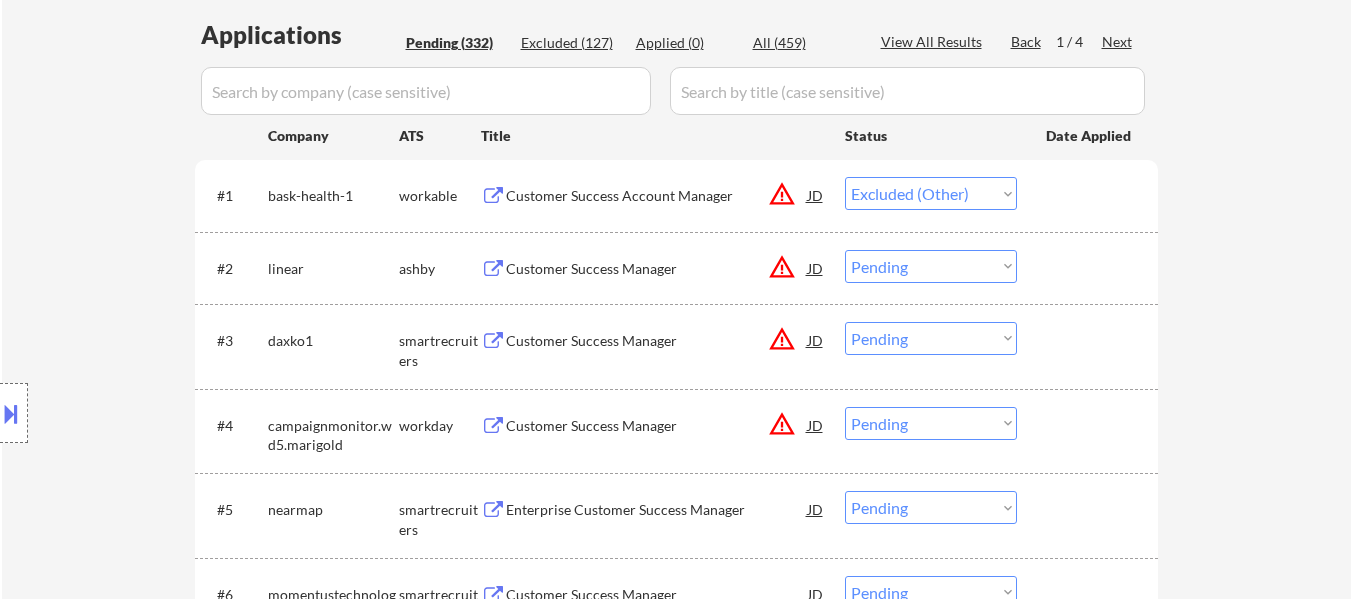 click on "Choose an option... Pending Applied Excluded (Questions) Excluded (Expired) Excluded (Location) Excluded (Bad Match) Excluded (Blocklist) Excluded (Salary) Excluded (Other)" at bounding box center (931, 193) 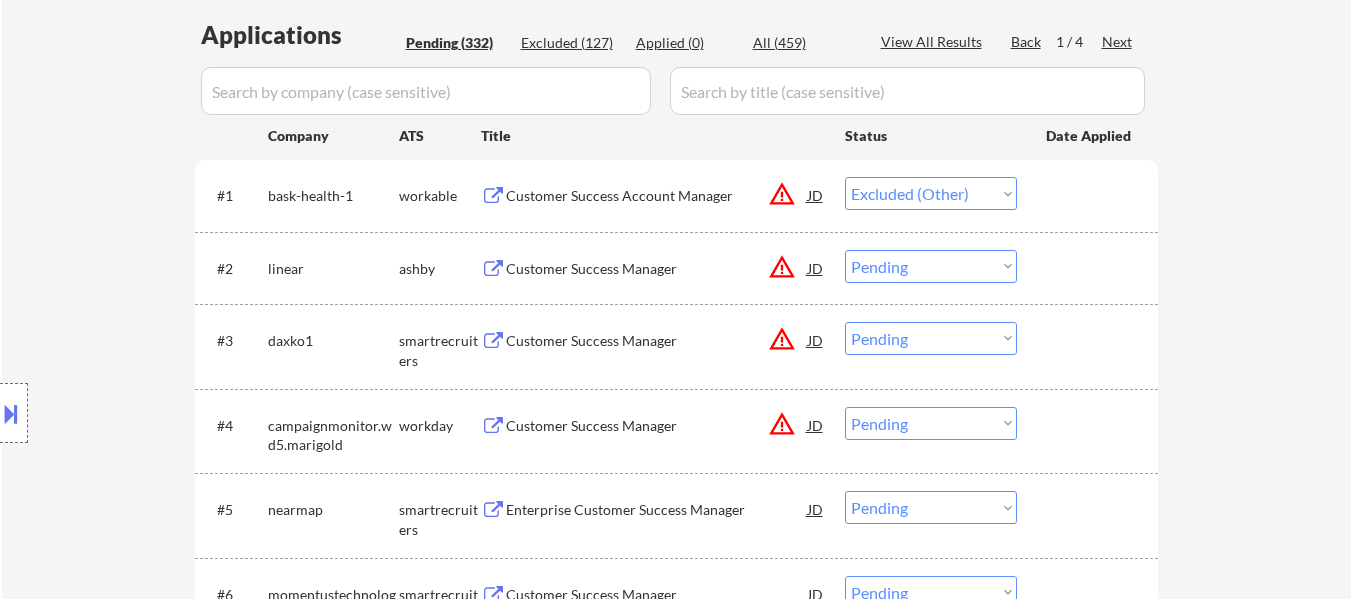 click on "← Return to /applysquad Mailslurp Inbox Job Search Builder Julie Padilla User Email:  drjuliepadilla@gmail.com Application Email:  DRJULIEPADILLA@GMAIL.COM Mailslurp Email:   LinkedIn:   https://www.linkedin.com/in/drjuliepadilla/
Phone:  (516) 757-2811 Current Location:  Chittenango, New York Applies:  0 sent / 200 bought Internal Notes 1. AI Answers OK! 🤖
2. IMPORTANT: She does not want to apply to jobs posted before 7/21. Since we have no other way of filtering this, we need to "SKIP-OTHER" every single job on her entire list today, then come back tomorrow to see which new jobs have been added and apply her only to those. She has been applying to thousands of positions, she can't put them all on a blocklist, so she asks that we only look forward, do not apply to postings older than today. Can work in country of residence?:  yes Squad Notes Minimum salary:  $110,000 Will need Visa to work in that country now/future?:   no Download Resume Add a Job Manually Flora Applications Pending (332) Applied (0)" at bounding box center (676, 3624) 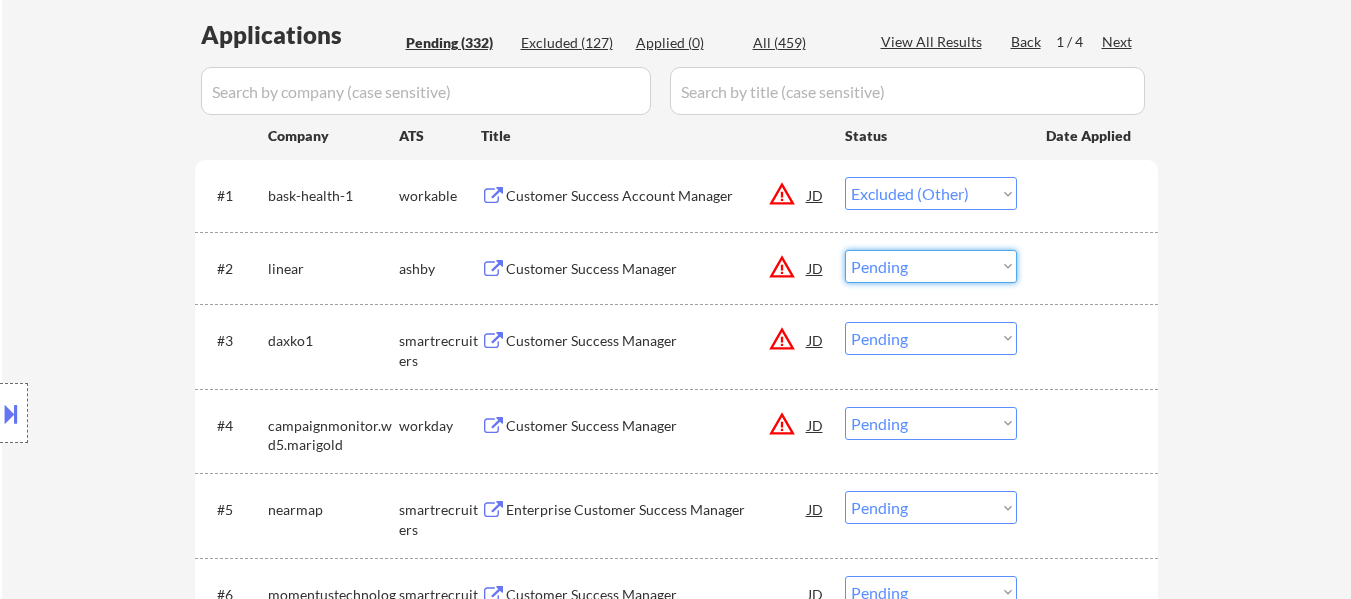 click on "Choose an option... Pending Applied Excluded (Questions) Excluded (Expired) Excluded (Location) Excluded (Bad Match) Excluded (Blocklist) Excluded (Salary) Excluded (Other)" at bounding box center (931, 266) 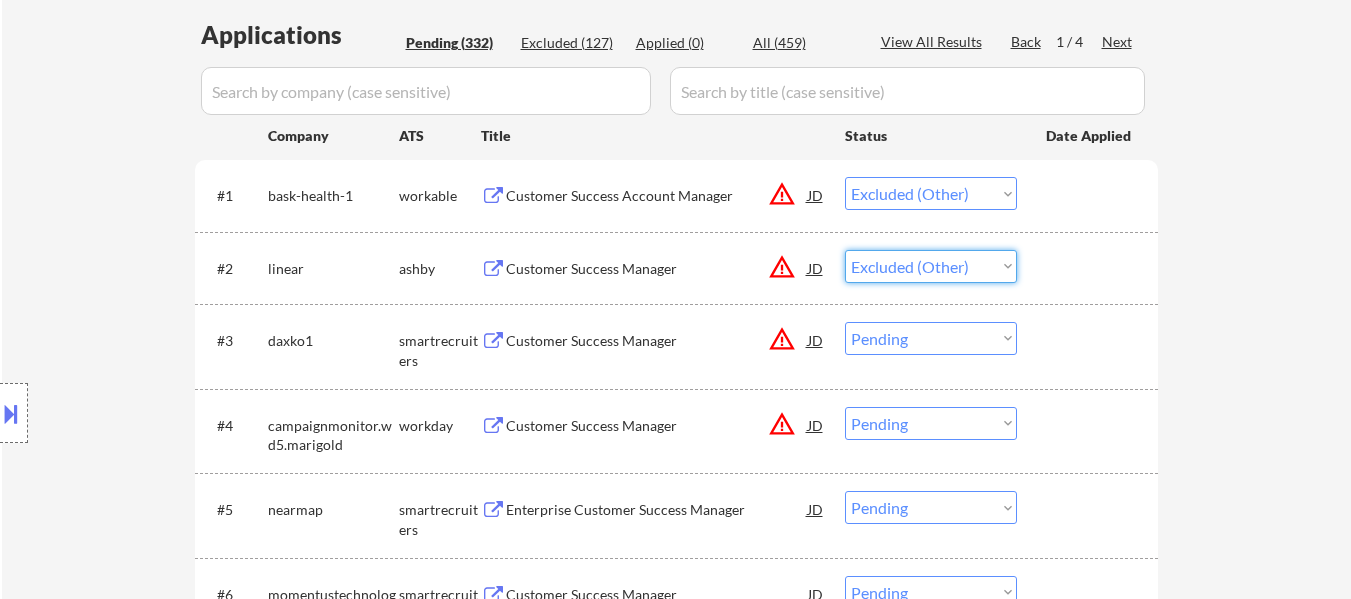 click on "Choose an option... Pending Applied Excluded (Questions) Excluded (Expired) Excluded (Location) Excluded (Bad Match) Excluded (Blocklist) Excluded (Salary) Excluded (Other)" at bounding box center (931, 266) 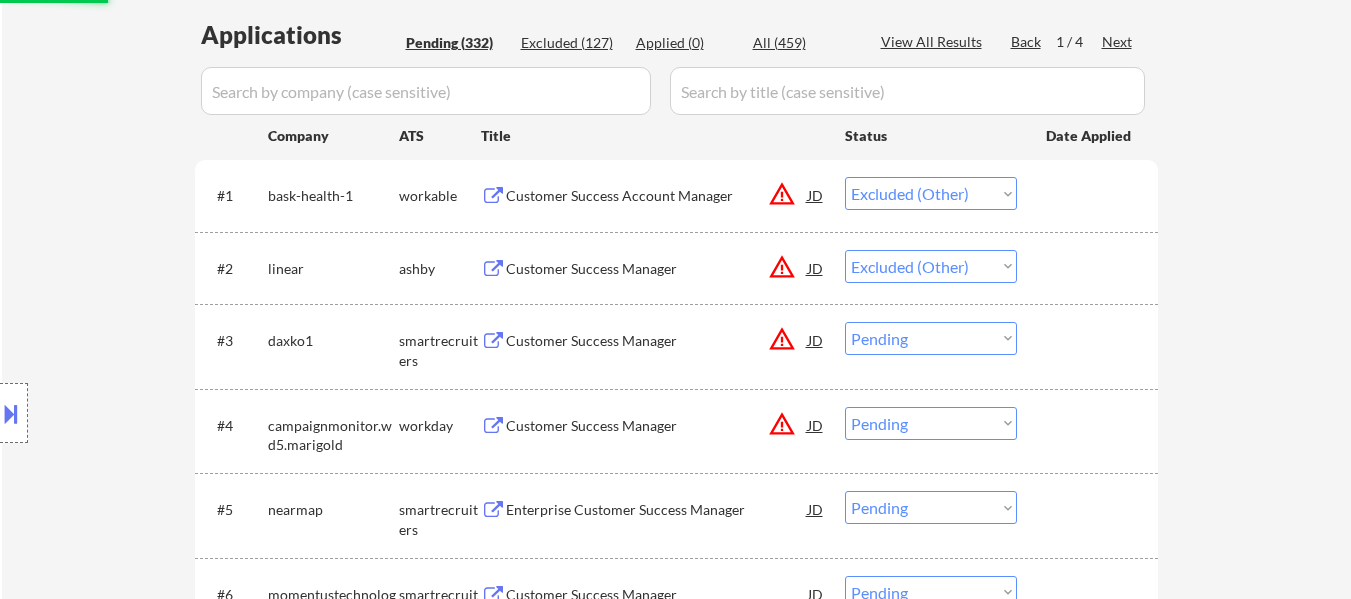 drag, startPoint x: 971, startPoint y: 334, endPoint x: 972, endPoint y: 344, distance: 10.049875 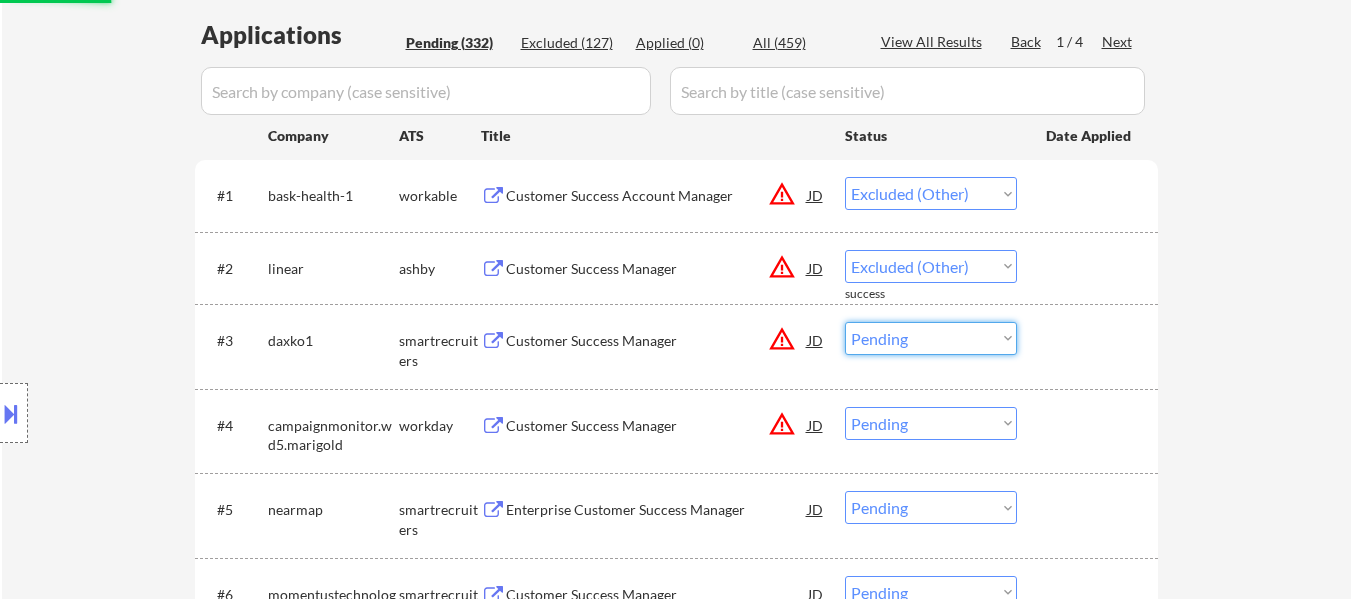 select on ""excluded__other_"" 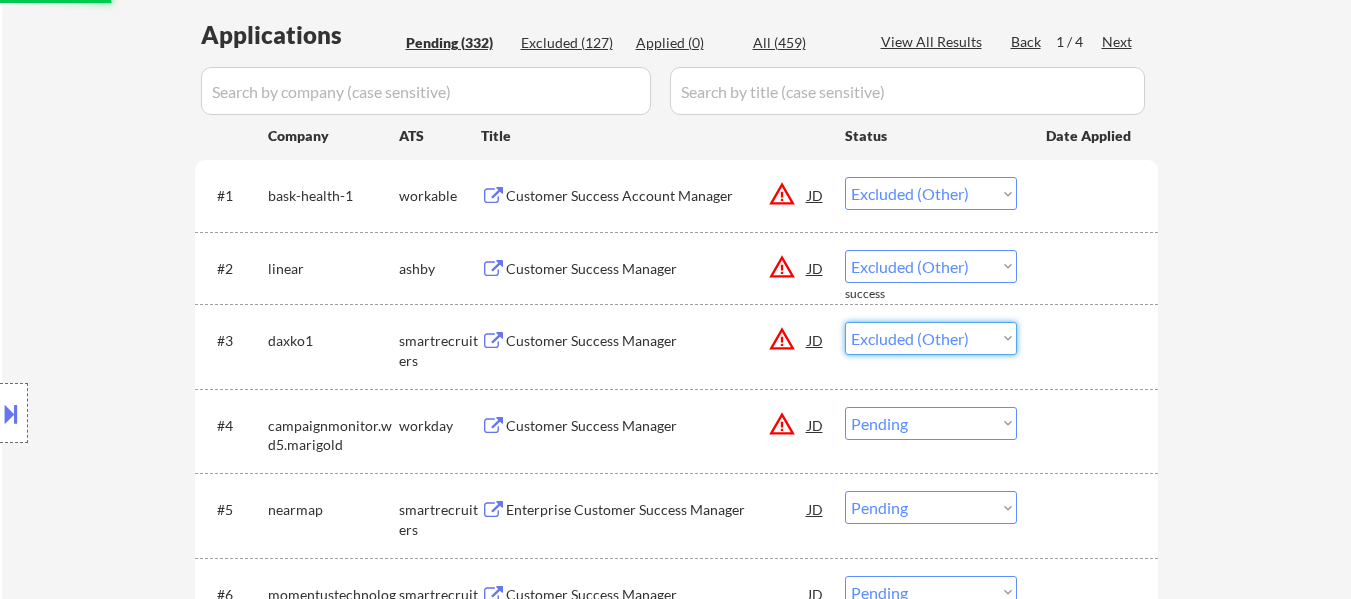 click on "Choose an option... Pending Applied Excluded (Questions) Excluded (Expired) Excluded (Location) Excluded (Bad Match) Excluded (Blocklist) Excluded (Salary) Excluded (Other)" at bounding box center (931, 338) 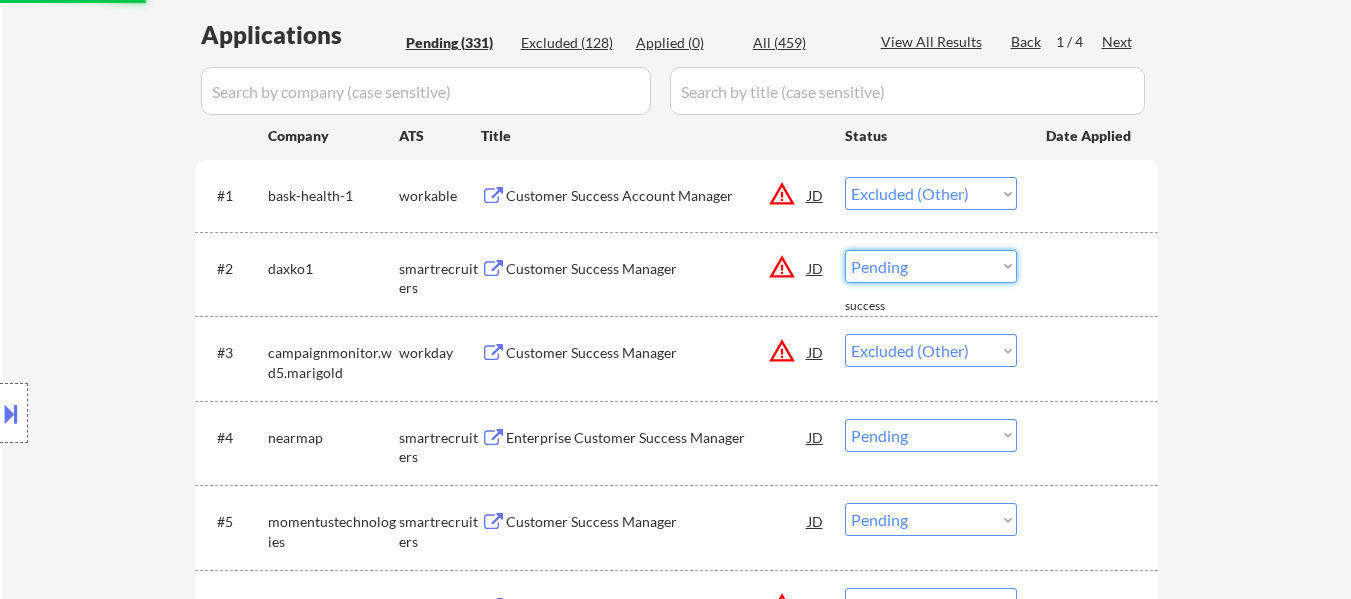 click on "Choose an option... Pending Applied Excluded (Questions) Excluded (Expired) Excluded (Location) Excluded (Bad Match) Excluded (Blocklist) Excluded (Salary) Excluded (Other)" at bounding box center [931, 266] 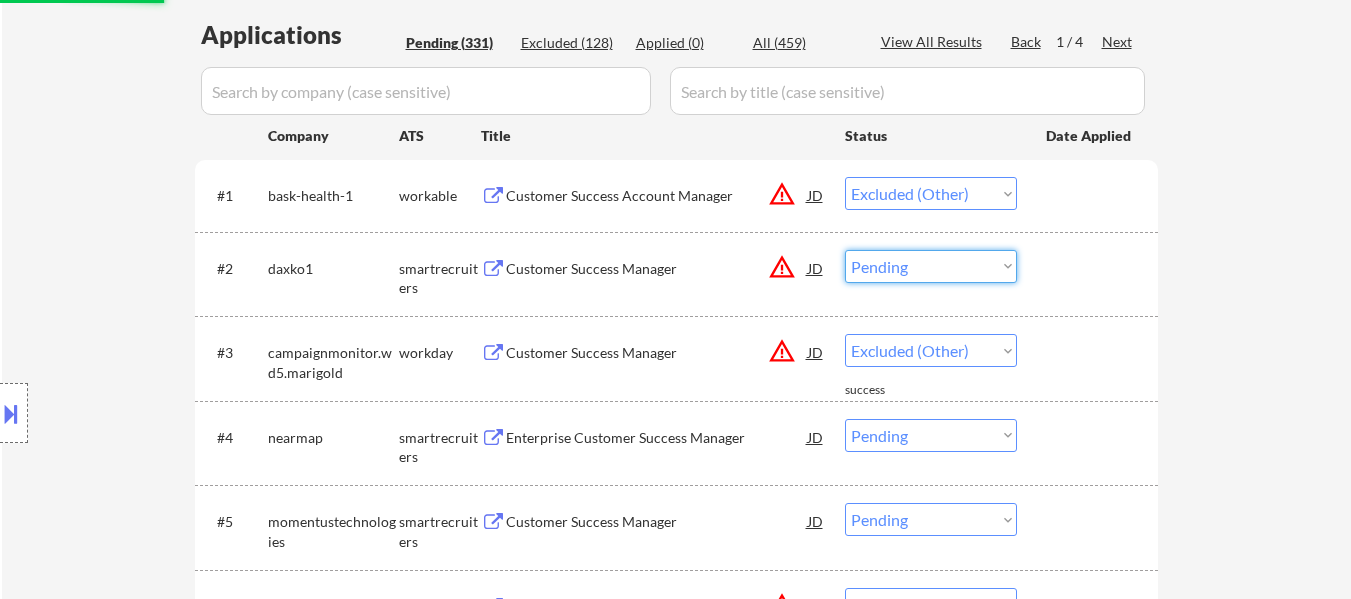 select on ""pending"" 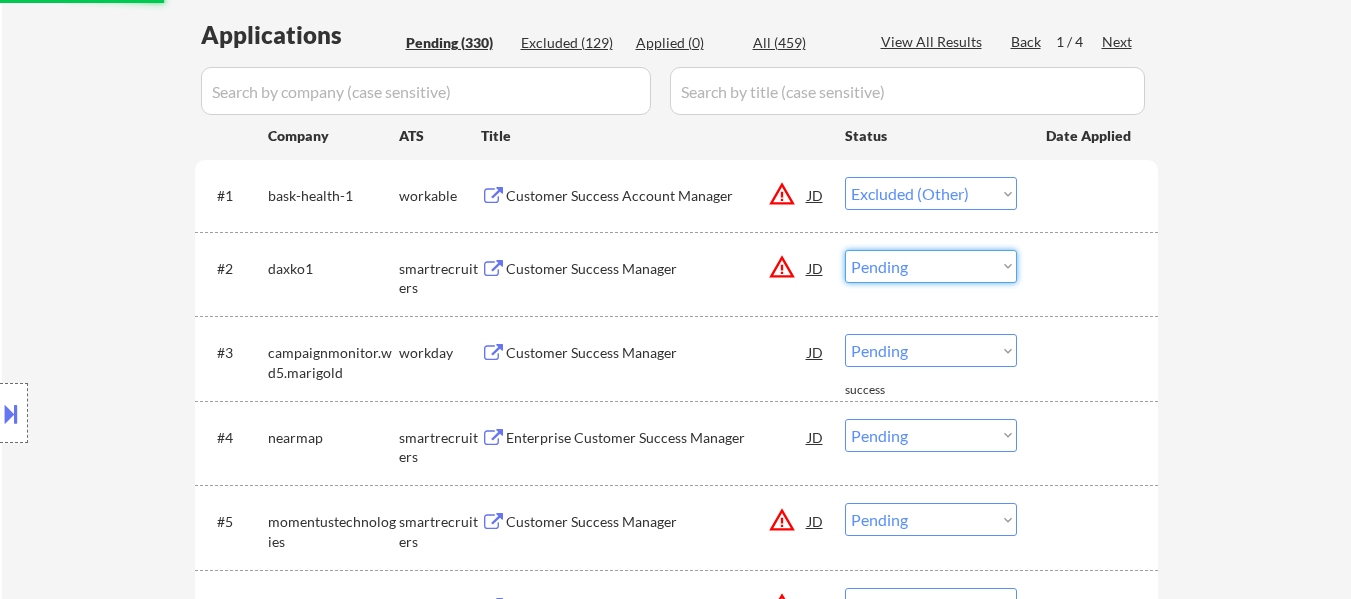 select on ""excluded__other_"" 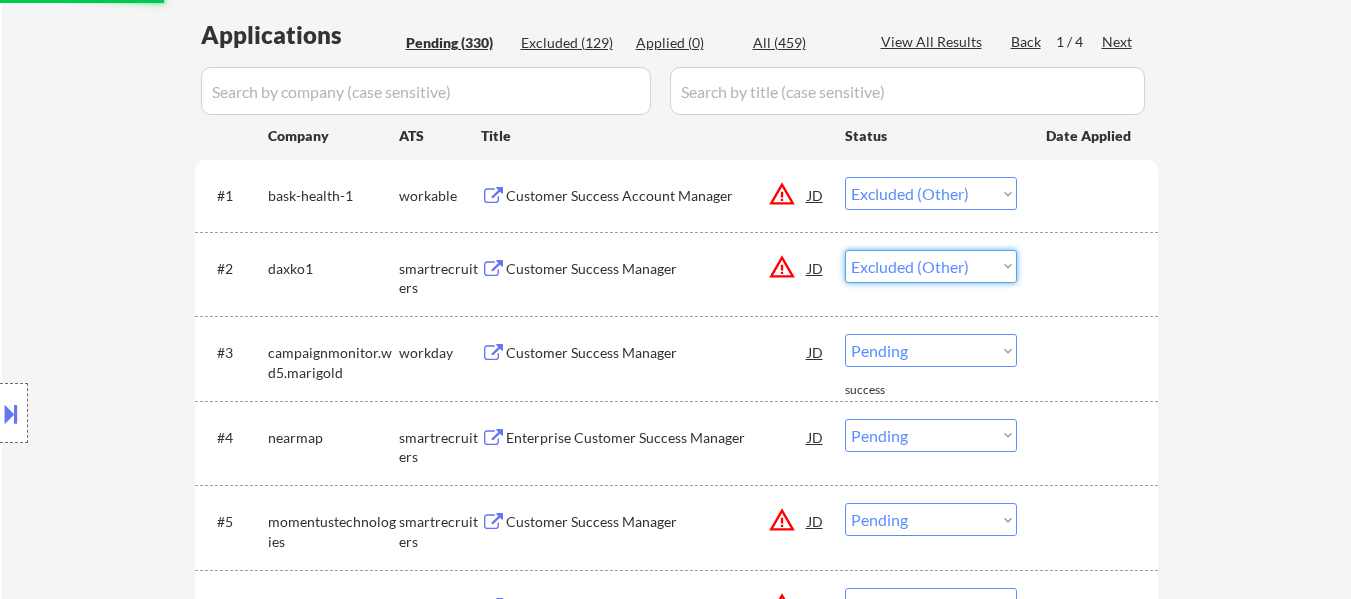 click on "Choose an option... Pending Applied Excluded (Questions) Excluded (Expired) Excluded (Location) Excluded (Bad Match) Excluded (Blocklist) Excluded (Salary) Excluded (Other)" at bounding box center [931, 266] 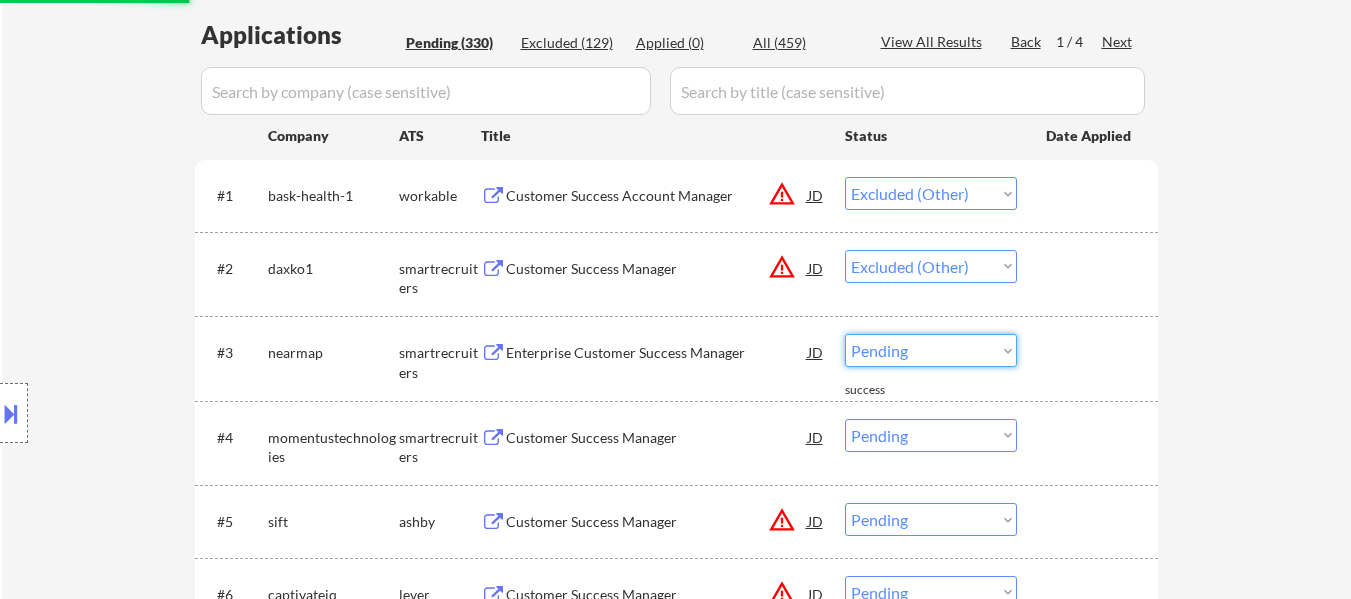 click on "Choose an option... Pending Applied Excluded (Questions) Excluded (Expired) Excluded (Location) Excluded (Bad Match) Excluded (Blocklist) Excluded (Salary) Excluded (Other)" at bounding box center [931, 350] 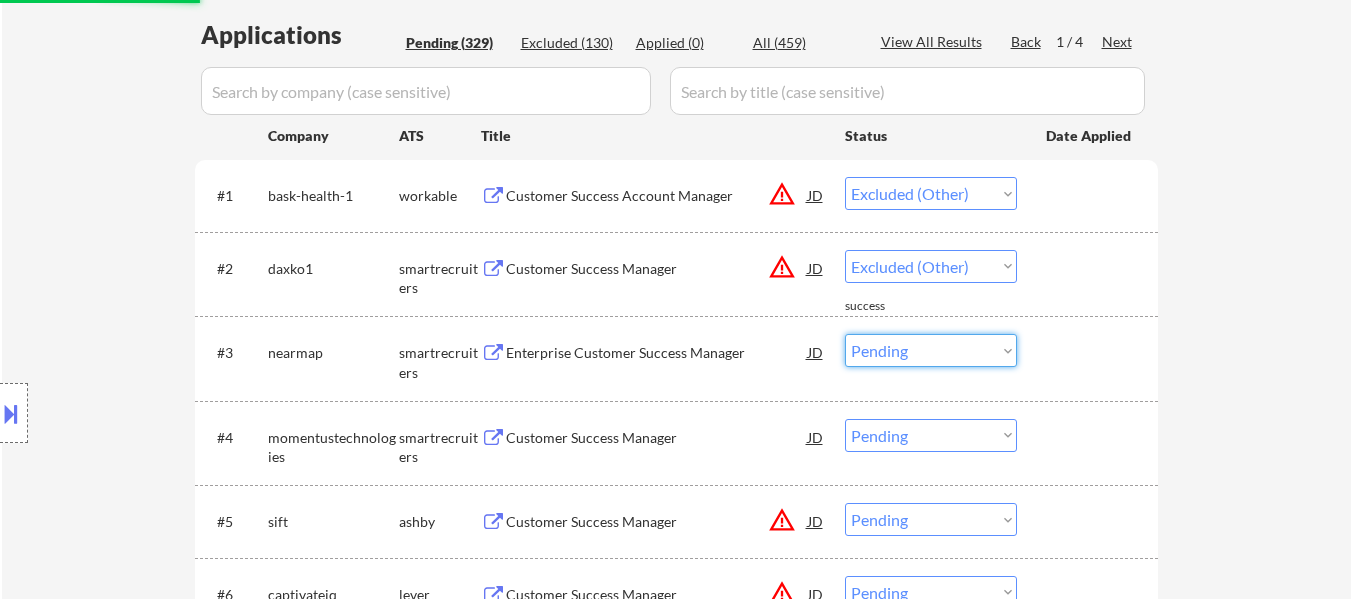 select on ""excluded__other_"" 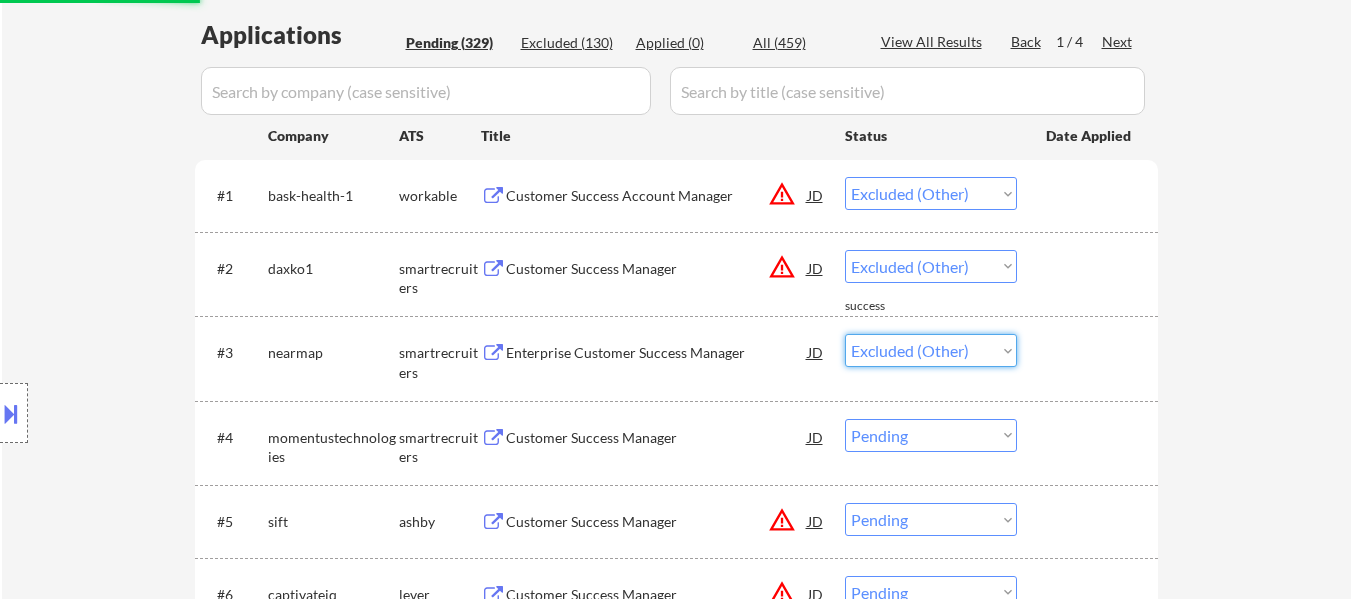 click on "Choose an option... Pending Applied Excluded (Questions) Excluded (Expired) Excluded (Location) Excluded (Bad Match) Excluded (Blocklist) Excluded (Salary) Excluded (Other)" at bounding box center (931, 350) 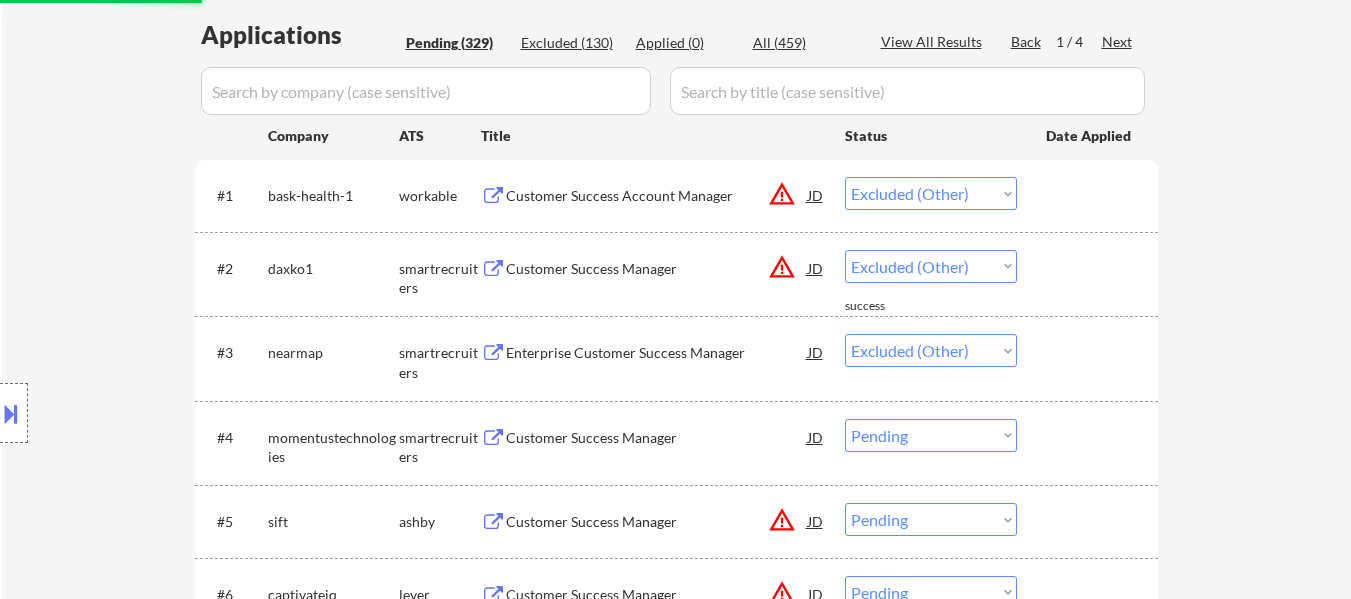 select on ""pending"" 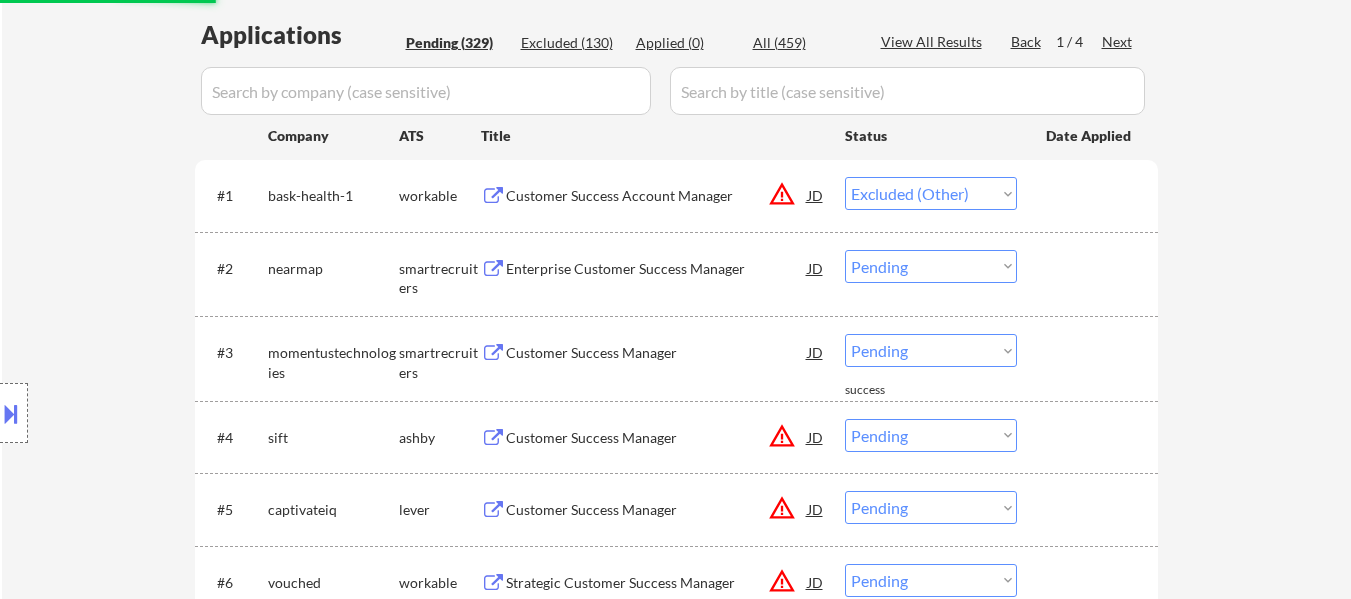 click on "Choose an option... Pending Applied Excluded (Questions) Excluded (Expired) Excluded (Location) Excluded (Bad Match) Excluded (Blocklist) Excluded (Salary) Excluded (Other)" at bounding box center (931, 266) 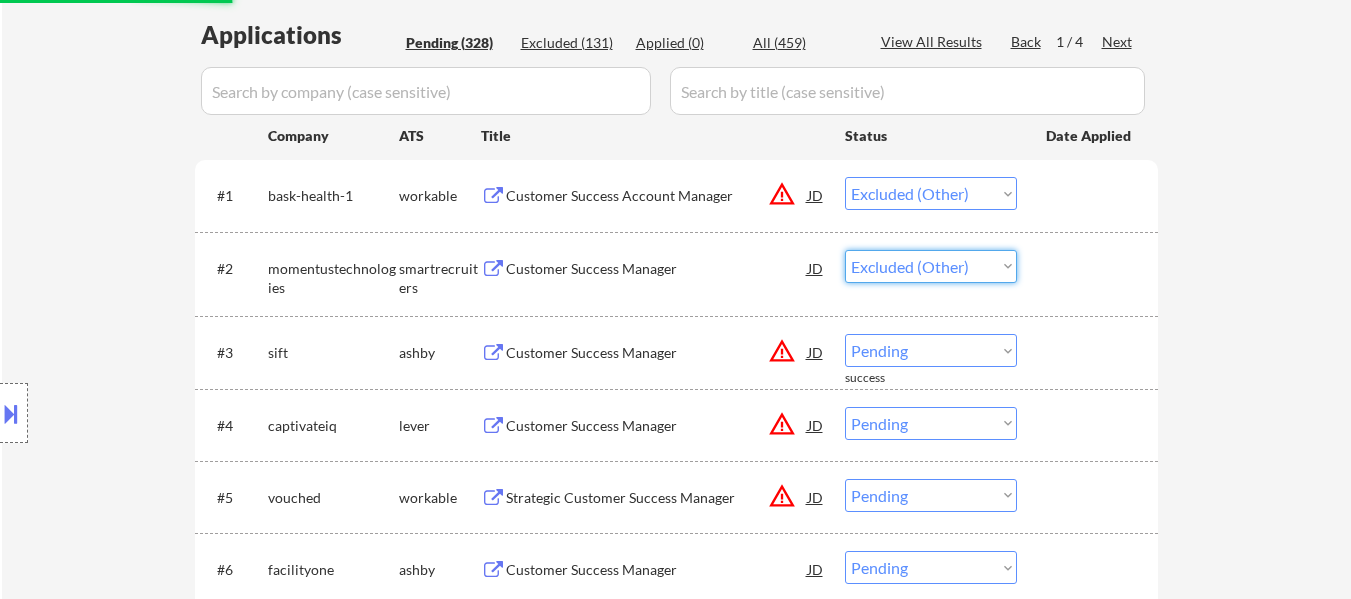 click on "Choose an option... Pending Applied Excluded (Questions) Excluded (Expired) Excluded (Location) Excluded (Bad Match) Excluded (Blocklist) Excluded (Salary) Excluded (Other)" at bounding box center [931, 266] 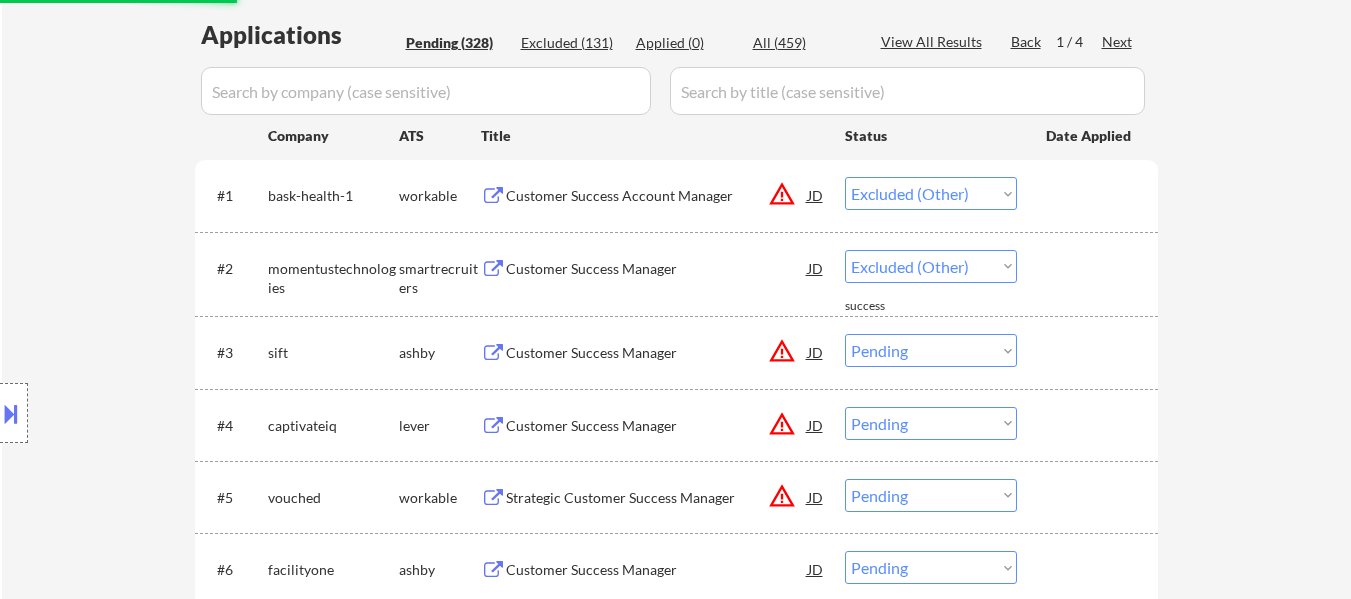 click on "Choose an option... Pending Applied Excluded (Questions) Excluded (Expired) Excluded (Location) Excluded (Bad Match) Excluded (Blocklist) Excluded (Salary) Excluded (Other)" at bounding box center (931, 350) 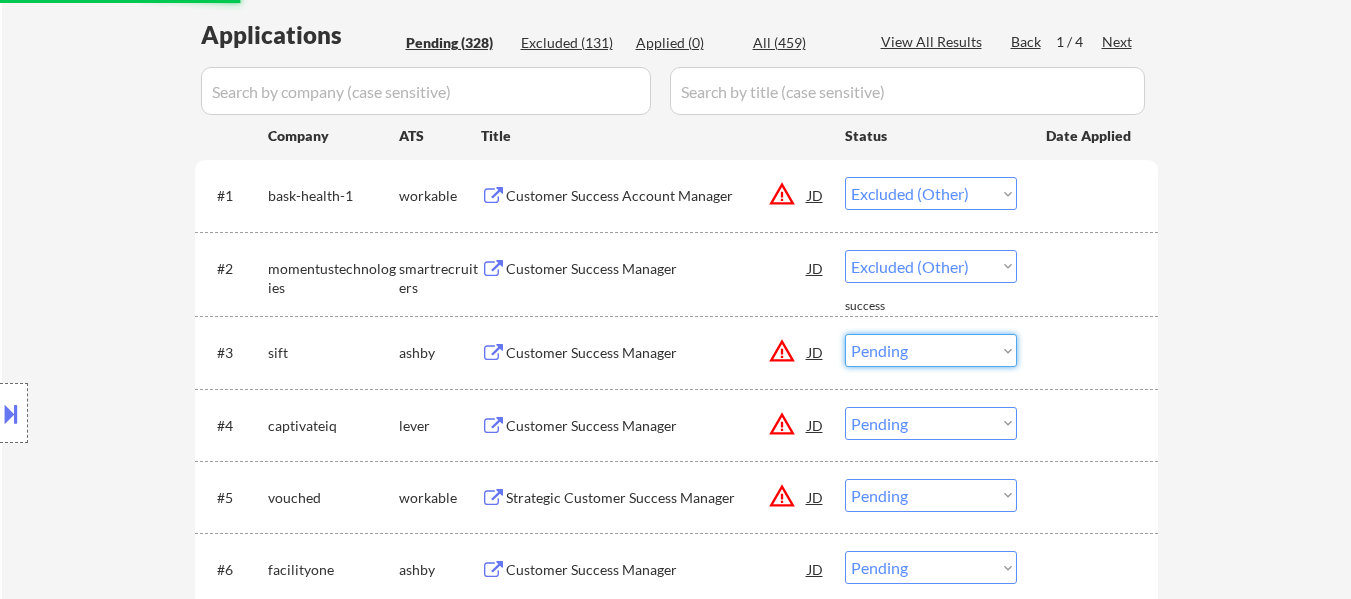 select on ""pending"" 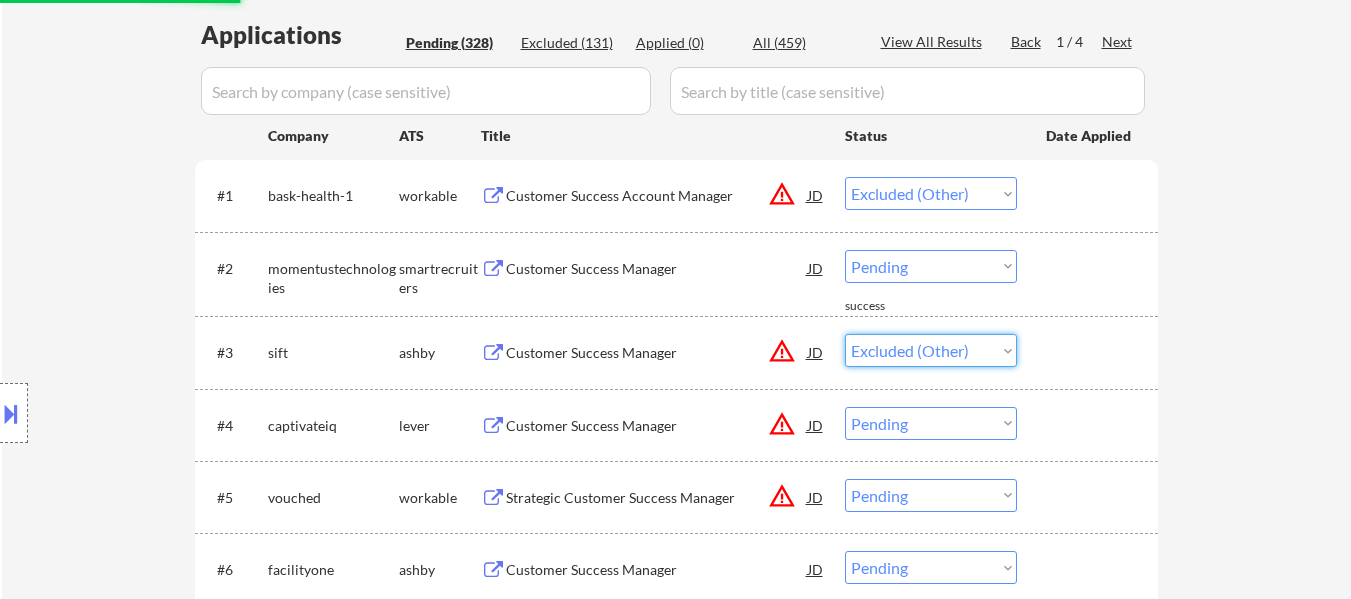 click on "Choose an option... Pending Applied Excluded (Questions) Excluded (Expired) Excluded (Location) Excluded (Bad Match) Excluded (Blocklist) Excluded (Salary) Excluded (Other)" at bounding box center (931, 350) 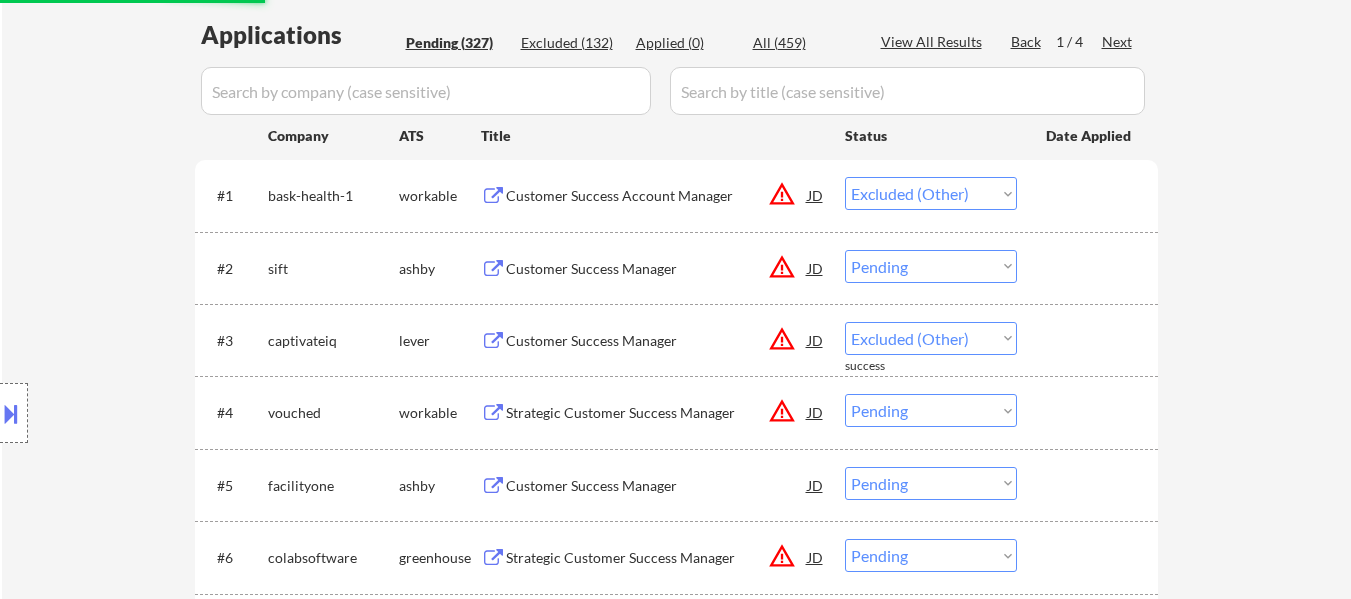 click on "Choose an option... Pending Applied Excluded (Questions) Excluded (Expired) Excluded (Location) Excluded (Bad Match) Excluded (Blocklist) Excluded (Salary) Excluded (Other)" at bounding box center [931, 266] 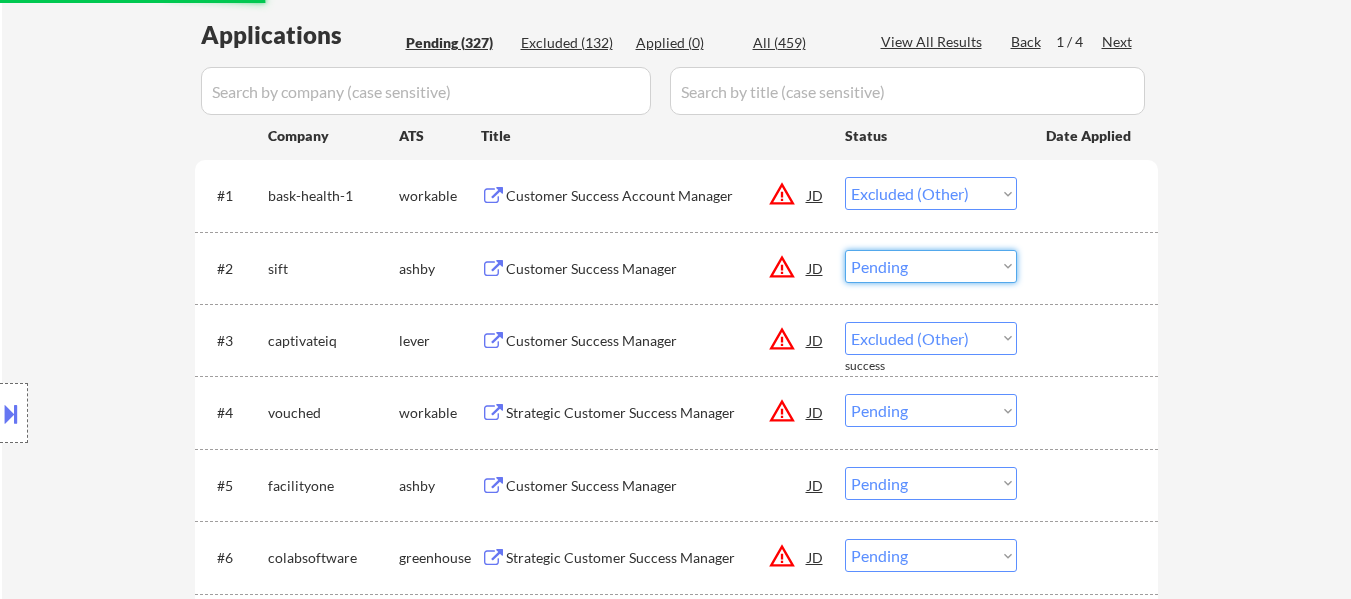 select on ""pending"" 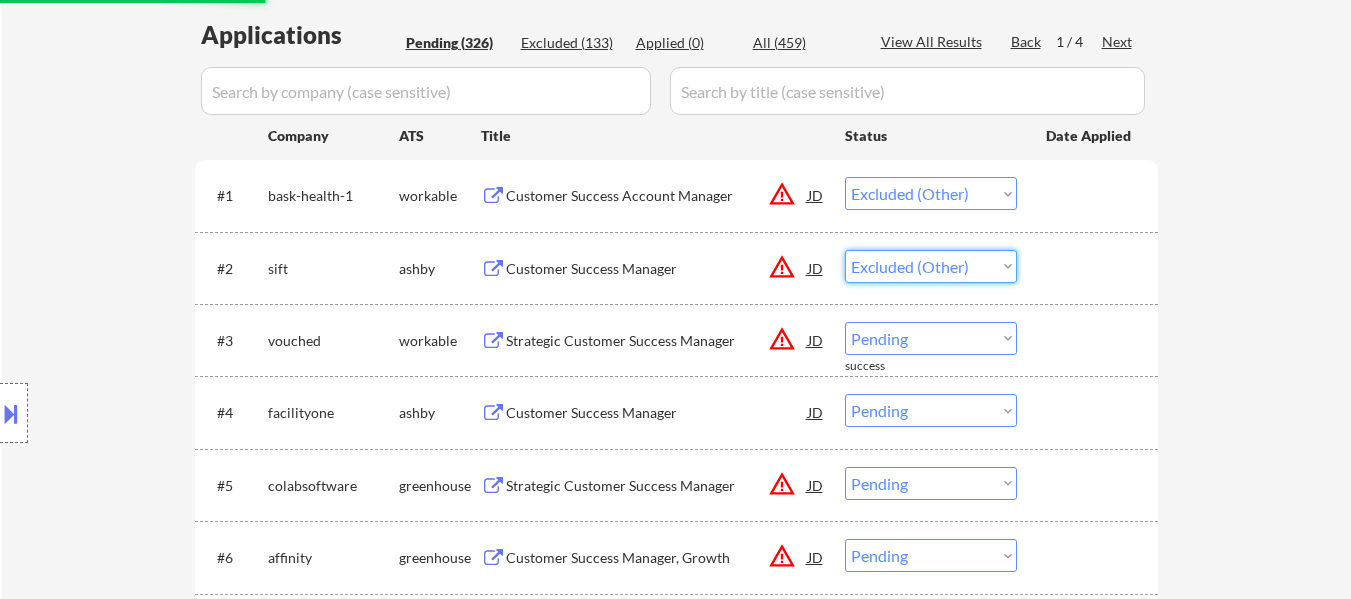 click on "Choose an option... Pending Applied Excluded (Questions) Excluded (Expired) Excluded (Location) Excluded (Bad Match) Excluded (Blocklist) Excluded (Salary) Excluded (Other)" at bounding box center [931, 266] 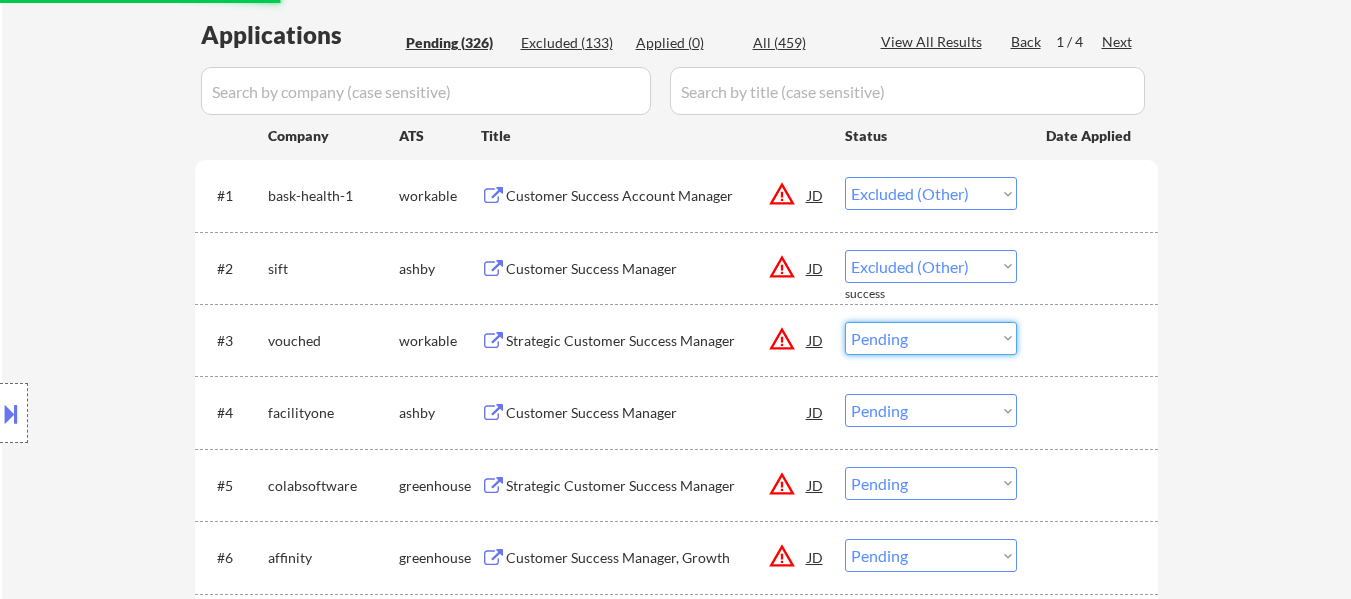click on "Choose an option... Pending Applied Excluded (Questions) Excluded (Expired) Excluded (Location) Excluded (Bad Match) Excluded (Blocklist) Excluded (Salary) Excluded (Other)" at bounding box center (931, 338) 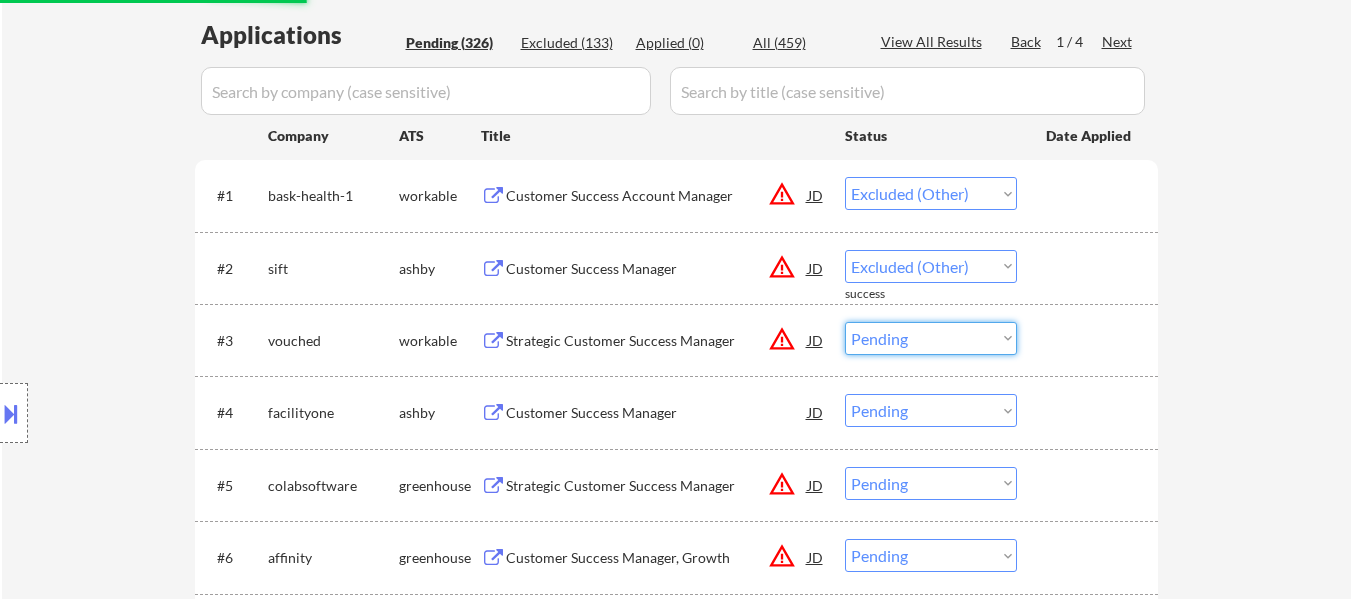 select on ""pending"" 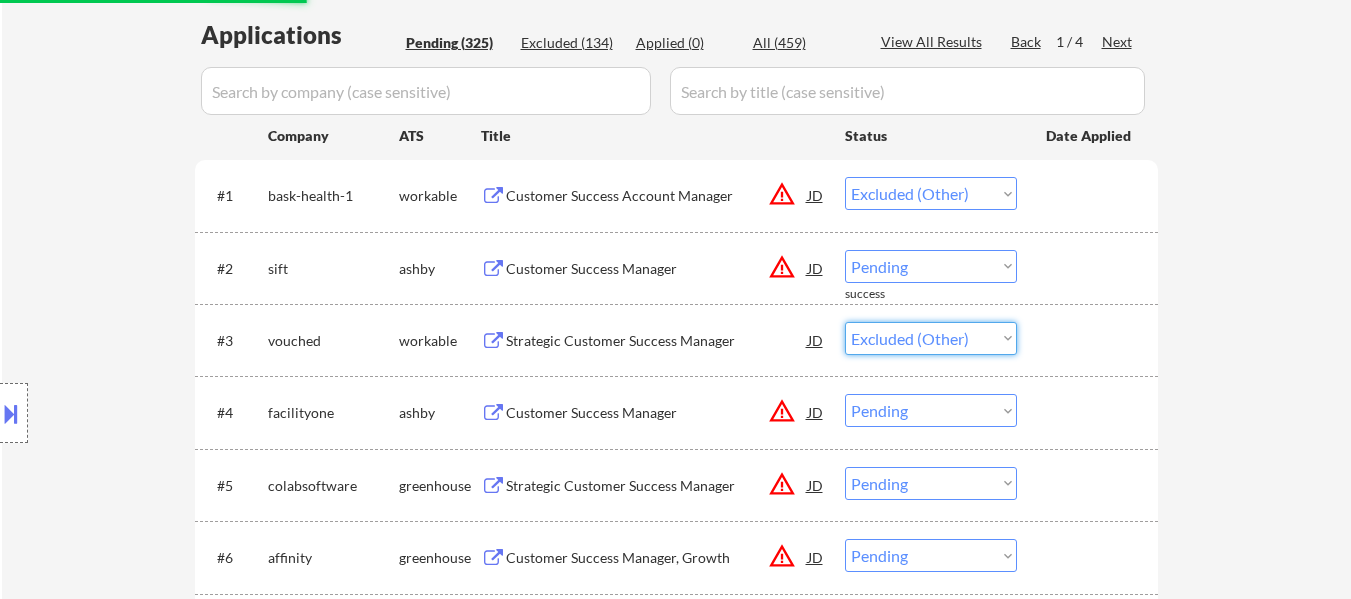 click on "Choose an option... Pending Applied Excluded (Questions) Excluded (Expired) Excluded (Location) Excluded (Bad Match) Excluded (Blocklist) Excluded (Salary) Excluded (Other)" at bounding box center (931, 338) 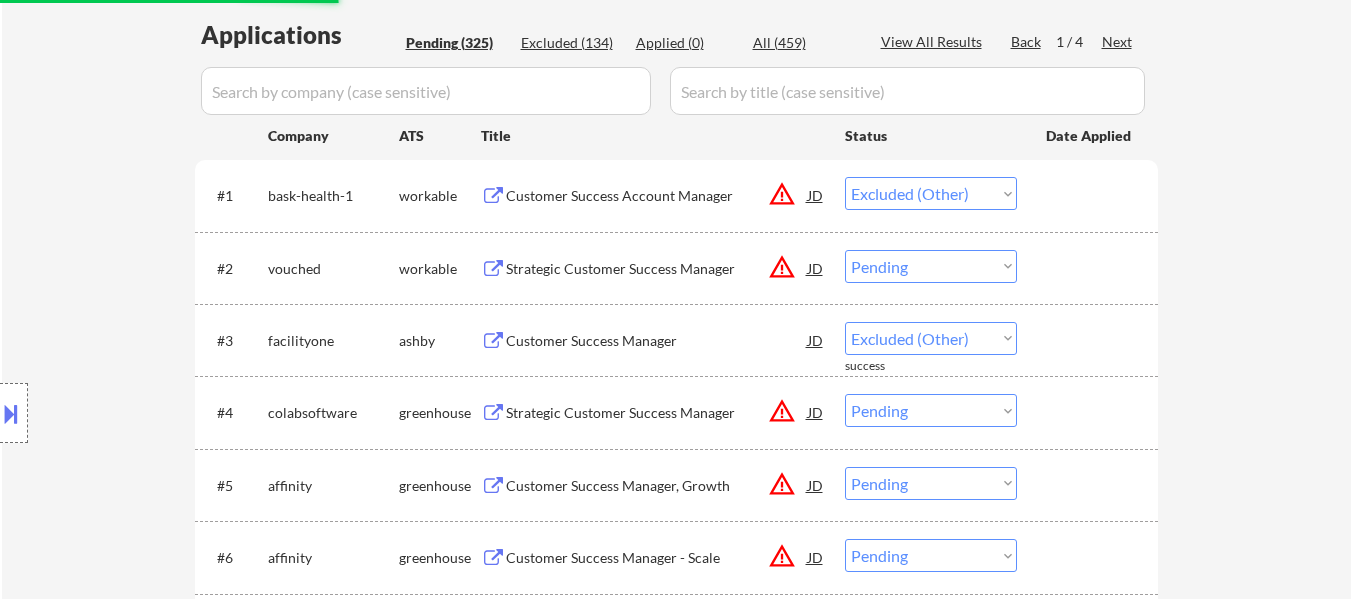 select on ""pending"" 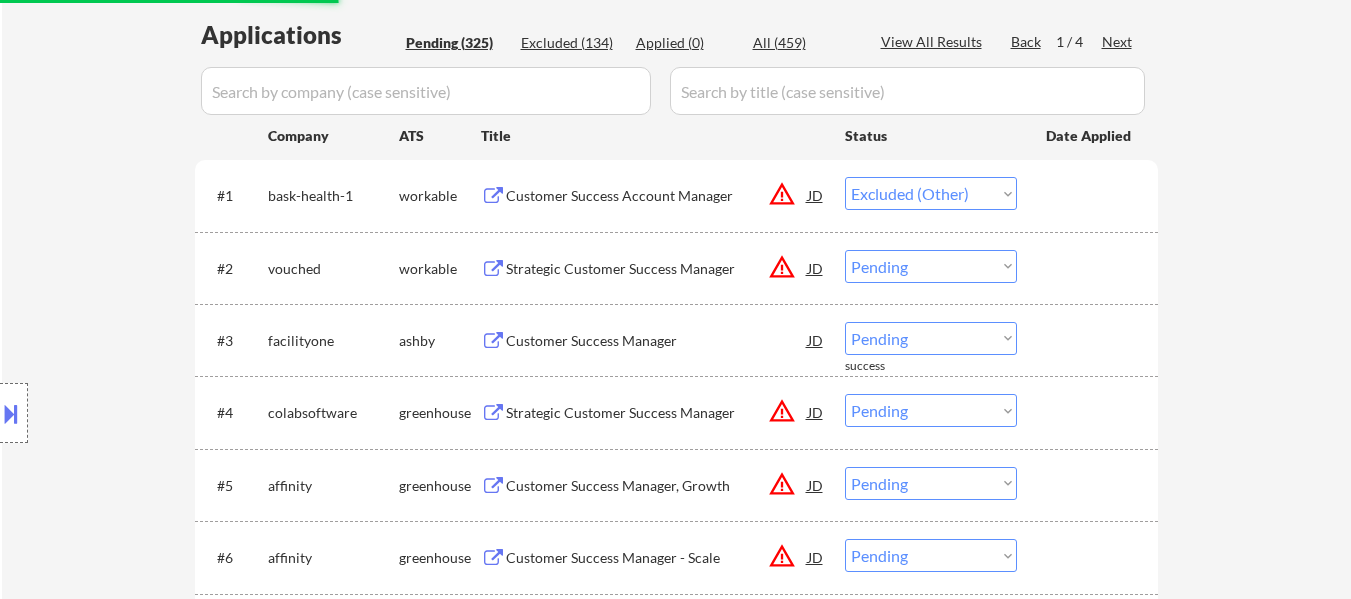 click on "Choose an option... Pending Applied Excluded (Questions) Excluded (Expired) Excluded (Location) Excluded (Bad Match) Excluded (Blocklist) Excluded (Salary) Excluded (Other)" at bounding box center [931, 266] 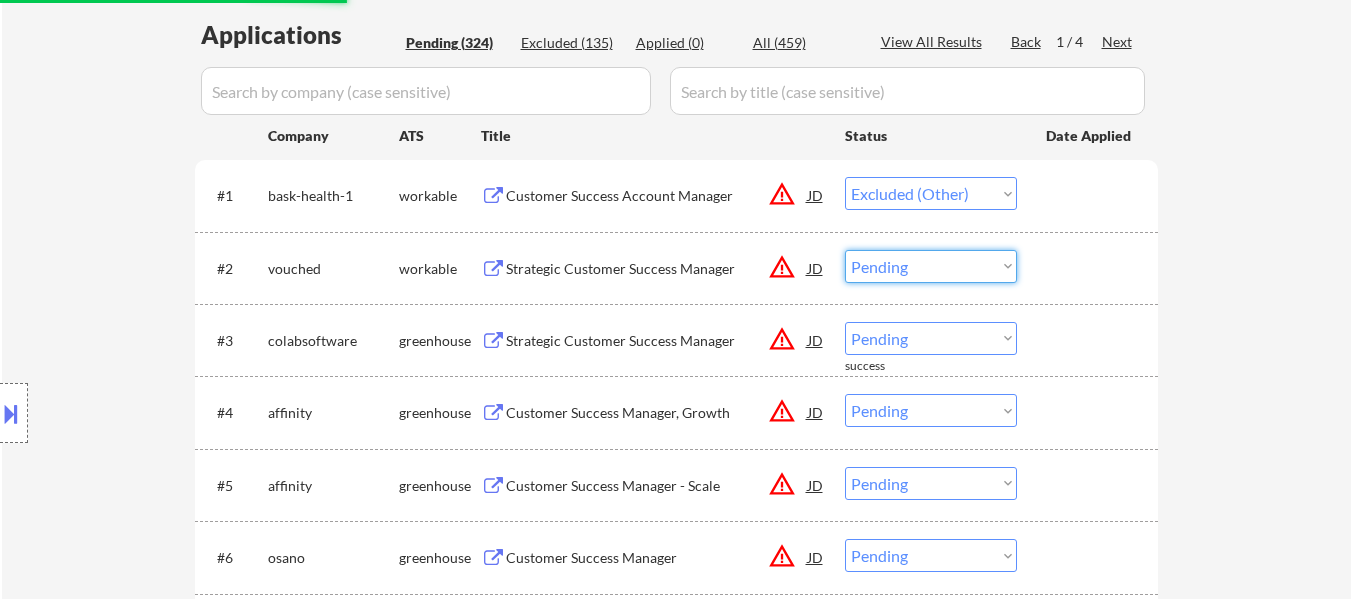 select on ""excluded__other_"" 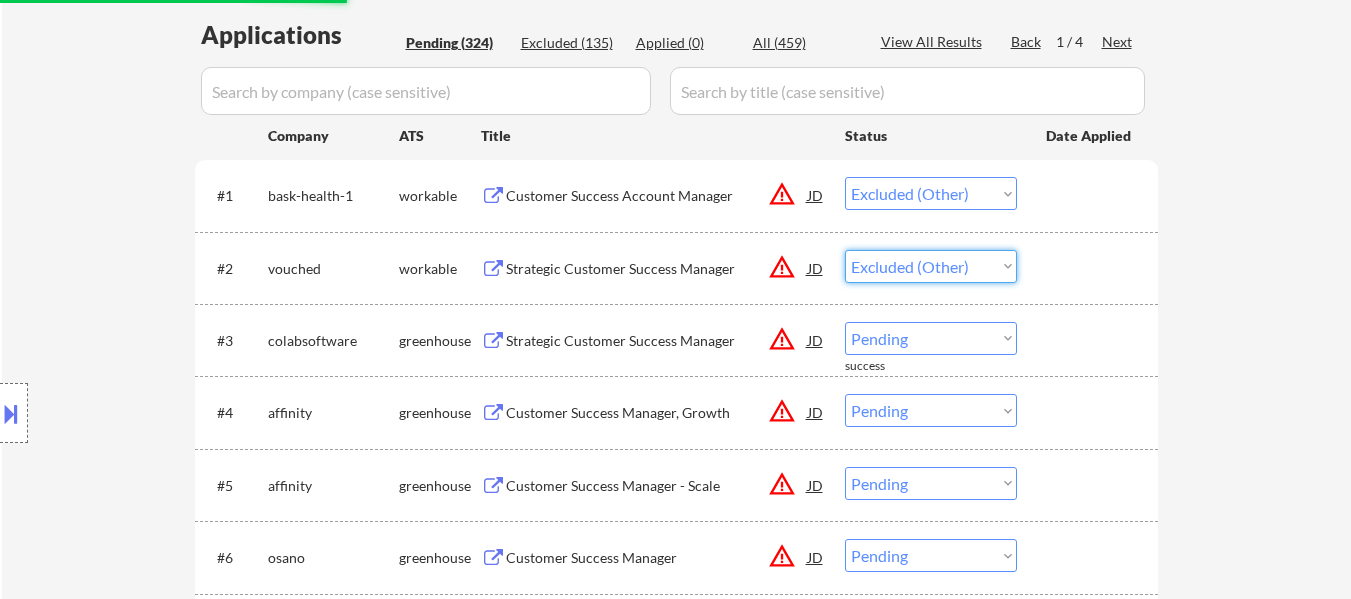 click on "Choose an option... Pending Applied Excluded (Questions) Excluded (Expired) Excluded (Location) Excluded (Bad Match) Excluded (Blocklist) Excluded (Salary) Excluded (Other)" at bounding box center [931, 266] 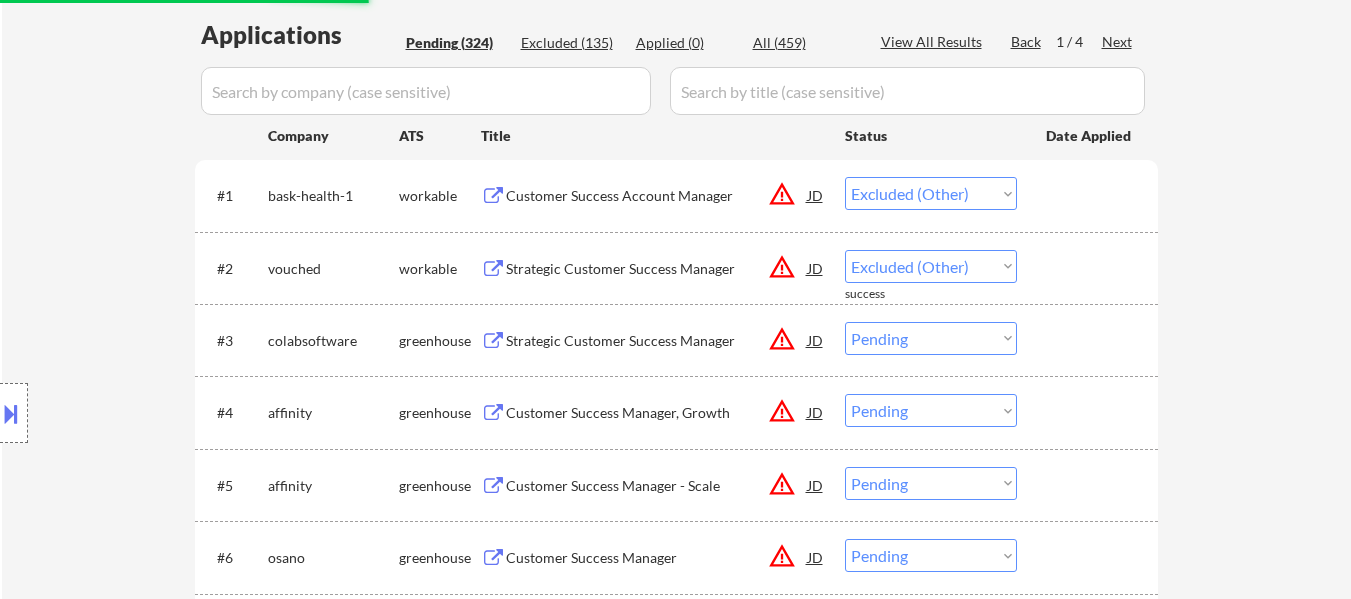 click on "Choose an option... Pending Applied Excluded (Questions) Excluded (Expired) Excluded (Location) Excluded (Bad Match) Excluded (Blocklist) Excluded (Salary) Excluded (Other)" at bounding box center (931, 338) 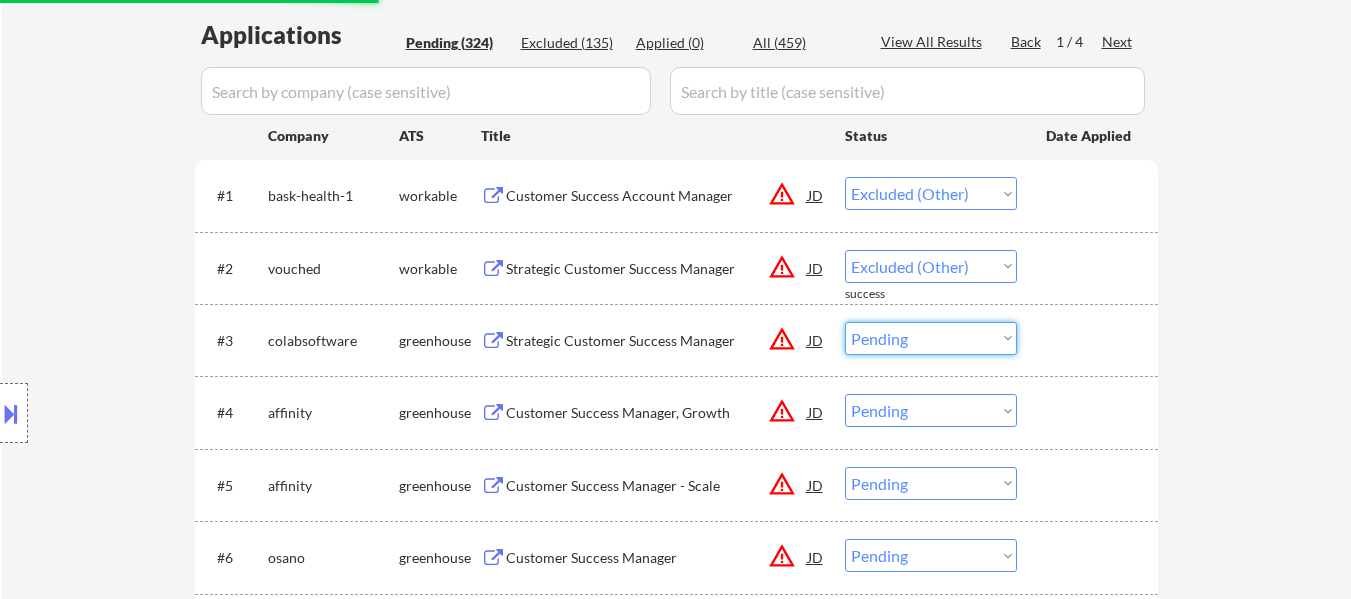 select on ""excluded__other_"" 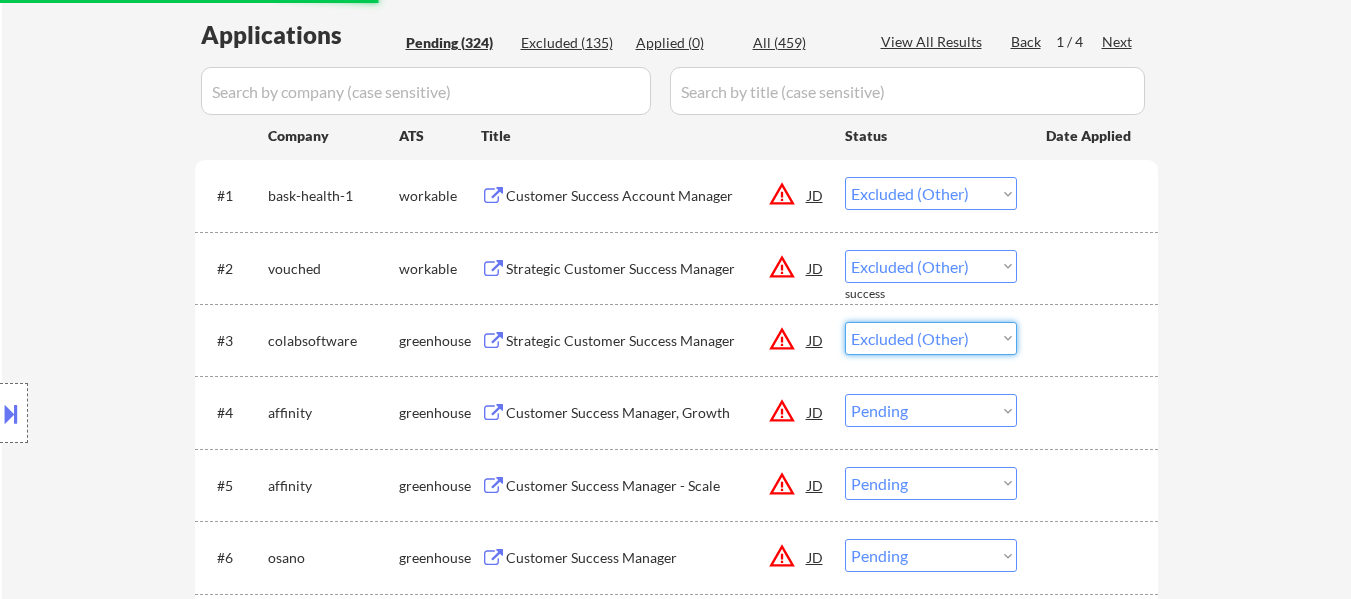 click on "Choose an option... Pending Applied Excluded (Questions) Excluded (Expired) Excluded (Location) Excluded (Bad Match) Excluded (Blocklist) Excluded (Salary) Excluded (Other)" at bounding box center (931, 338) 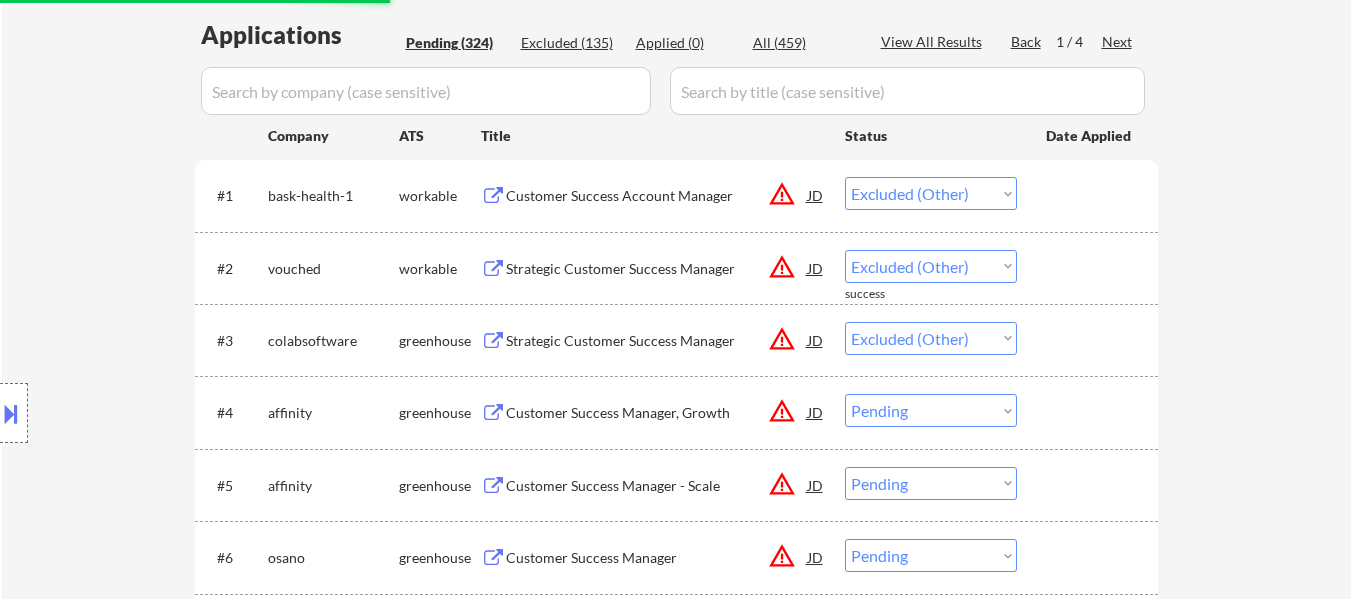 select on ""pending"" 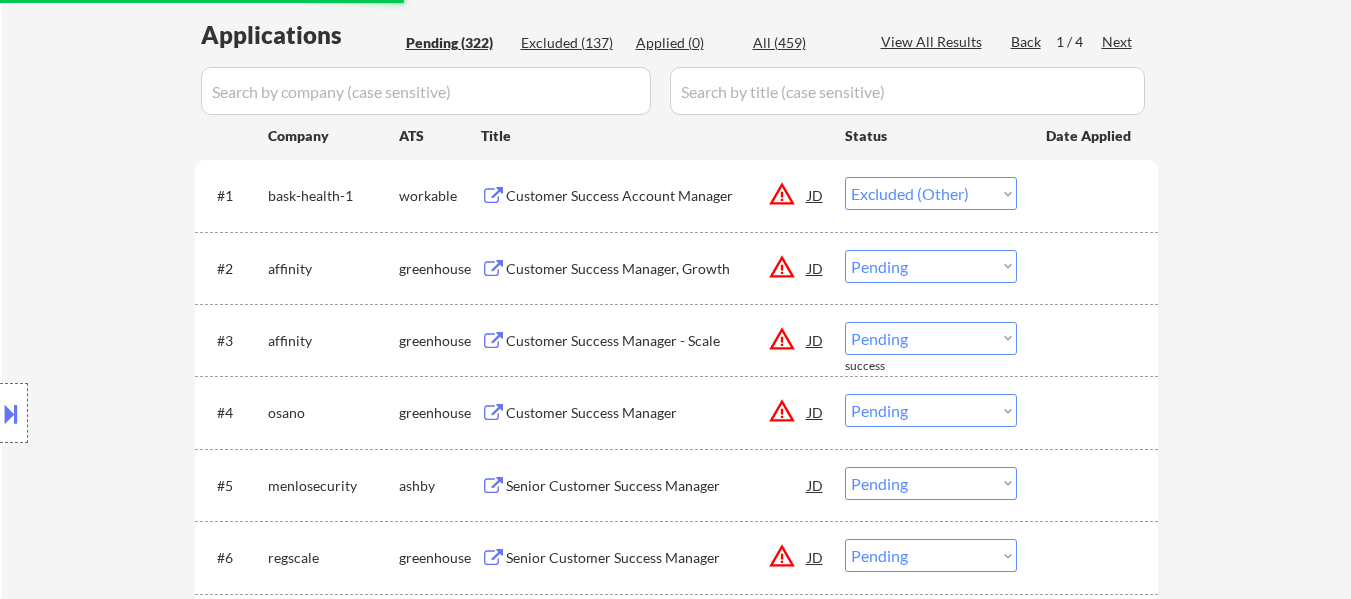click on "Choose an option... Pending Applied Excluded (Questions) Excluded (Expired) Excluded (Location) Excluded (Bad Match) Excluded (Blocklist) Excluded (Salary) Excluded (Other)" at bounding box center [931, 266] 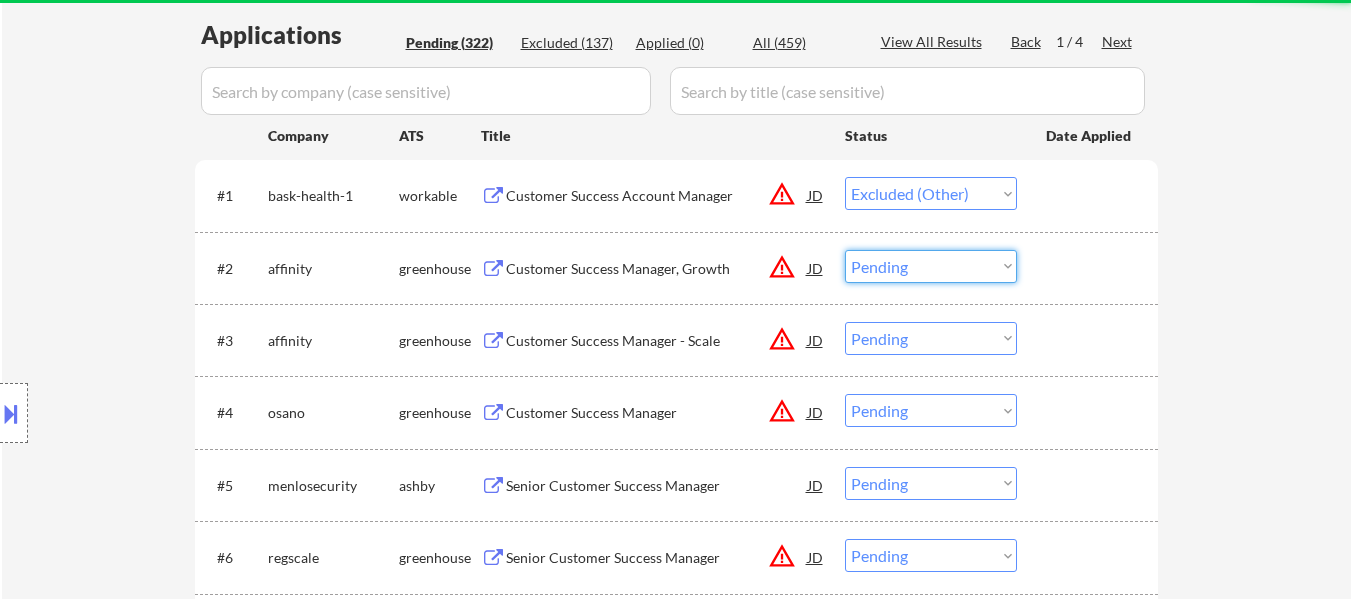 select on ""excluded__other_"" 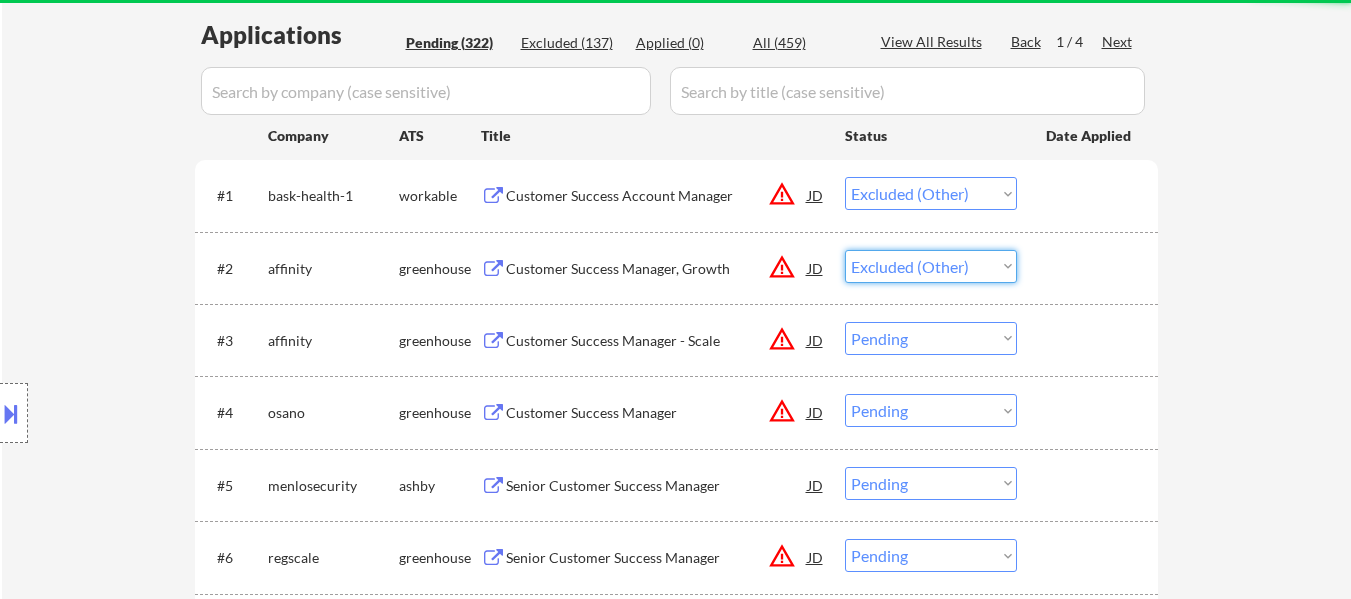click on "Choose an option... Pending Applied Excluded (Questions) Excluded (Expired) Excluded (Location) Excluded (Bad Match) Excluded (Blocklist) Excluded (Salary) Excluded (Other)" at bounding box center (931, 266) 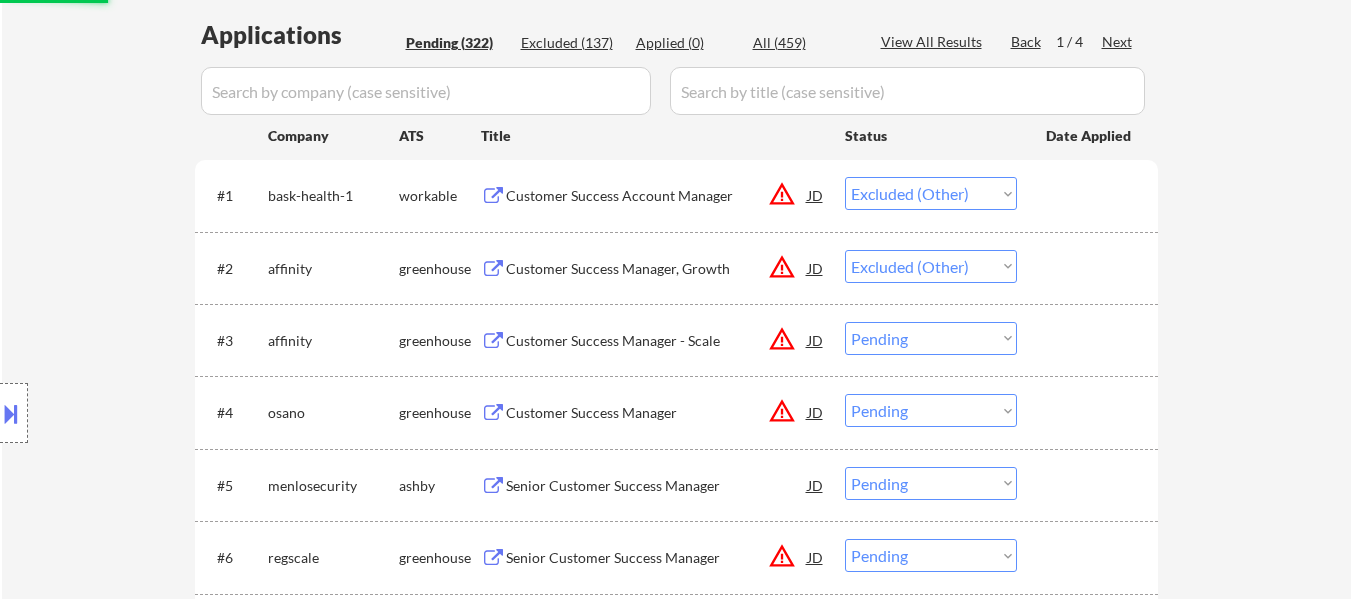 click on "Choose an option... Pending Applied Excluded (Questions) Excluded (Expired) Excluded (Location) Excluded (Bad Match) Excluded (Blocklist) Excluded (Salary) Excluded (Other)" at bounding box center (931, 338) 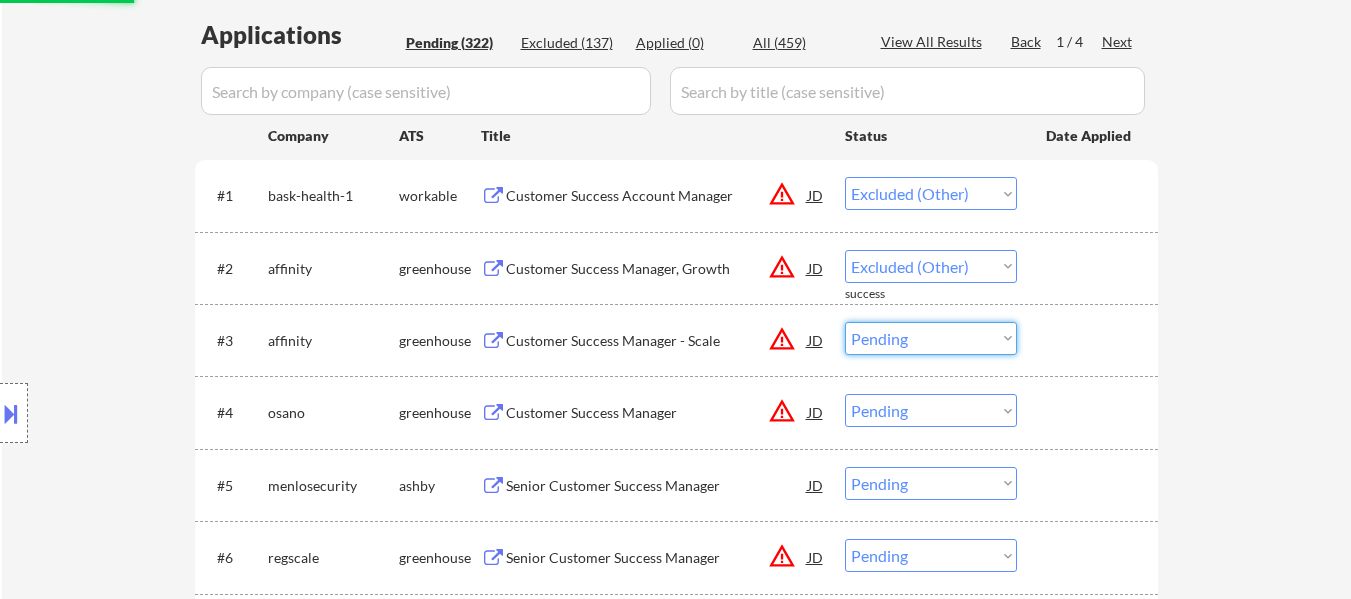 select on ""excluded__other_"" 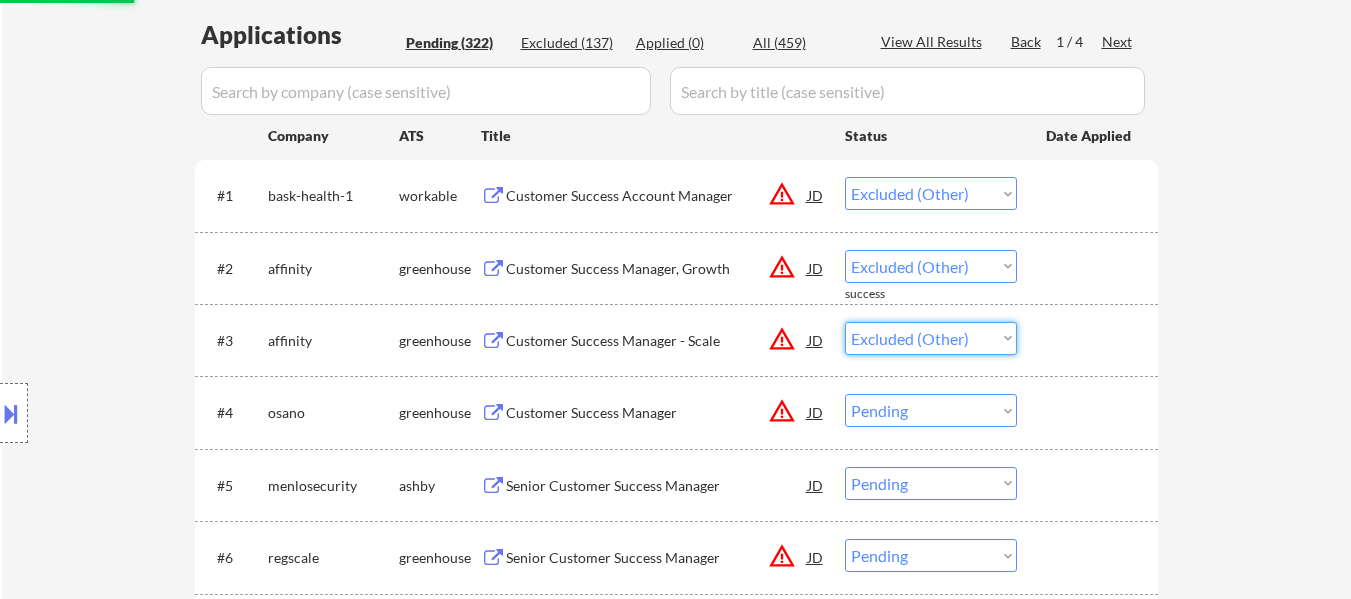 click on "Choose an option... Pending Applied Excluded (Questions) Excluded (Expired) Excluded (Location) Excluded (Bad Match) Excluded (Blocklist) Excluded (Salary) Excluded (Other)" at bounding box center (931, 338) 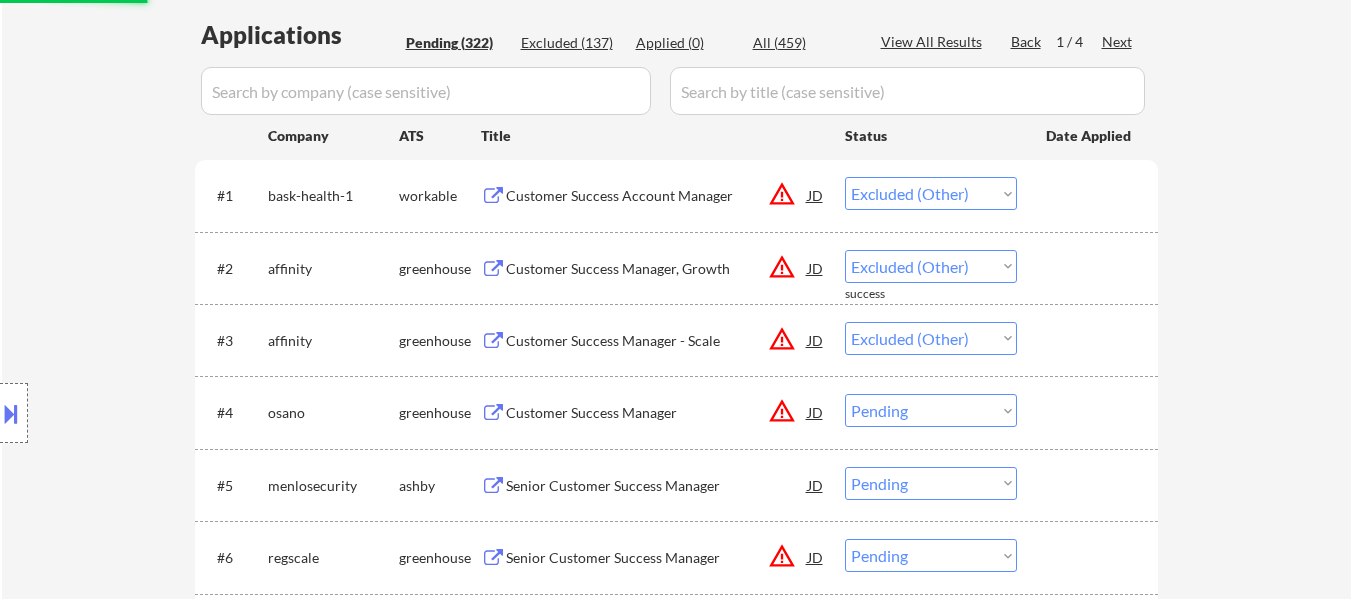 select on ""pending"" 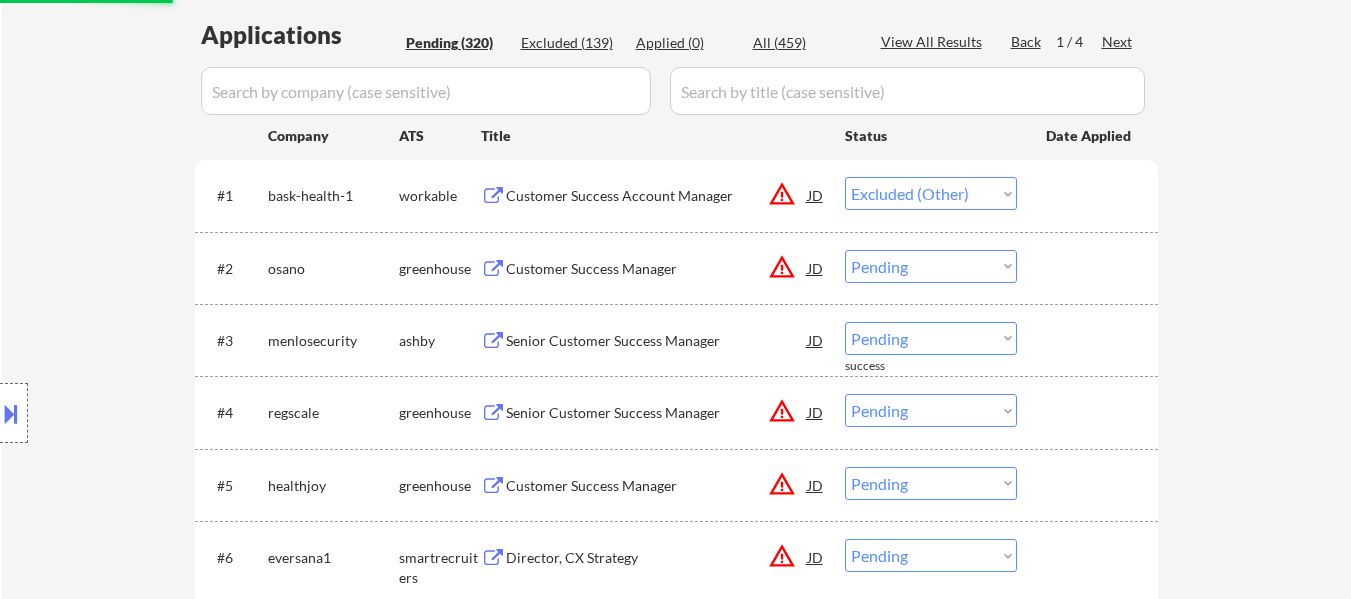 click on "Choose an option... Pending Applied Excluded (Questions) Excluded (Expired) Excluded (Location) Excluded (Bad Match) Excluded (Blocklist) Excluded (Salary) Excluded (Other)" at bounding box center [931, 266] 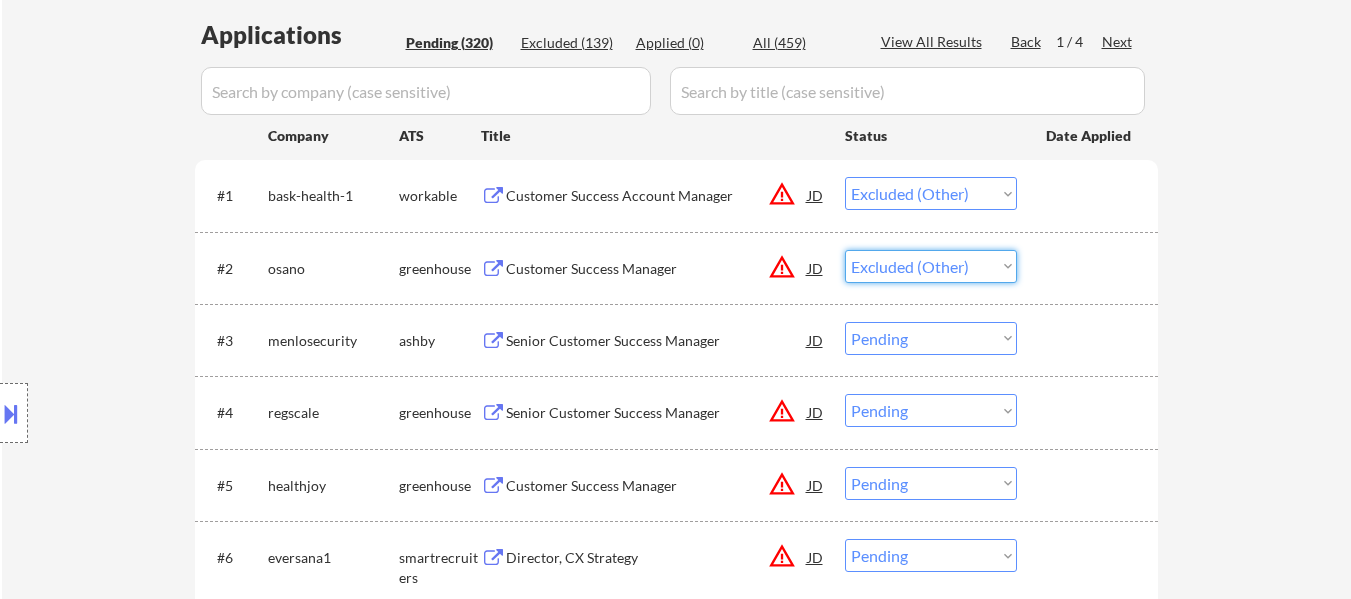 click on "Choose an option... Pending Applied Excluded (Questions) Excluded (Expired) Excluded (Location) Excluded (Bad Match) Excluded (Blocklist) Excluded (Salary) Excluded (Other)" at bounding box center (931, 266) 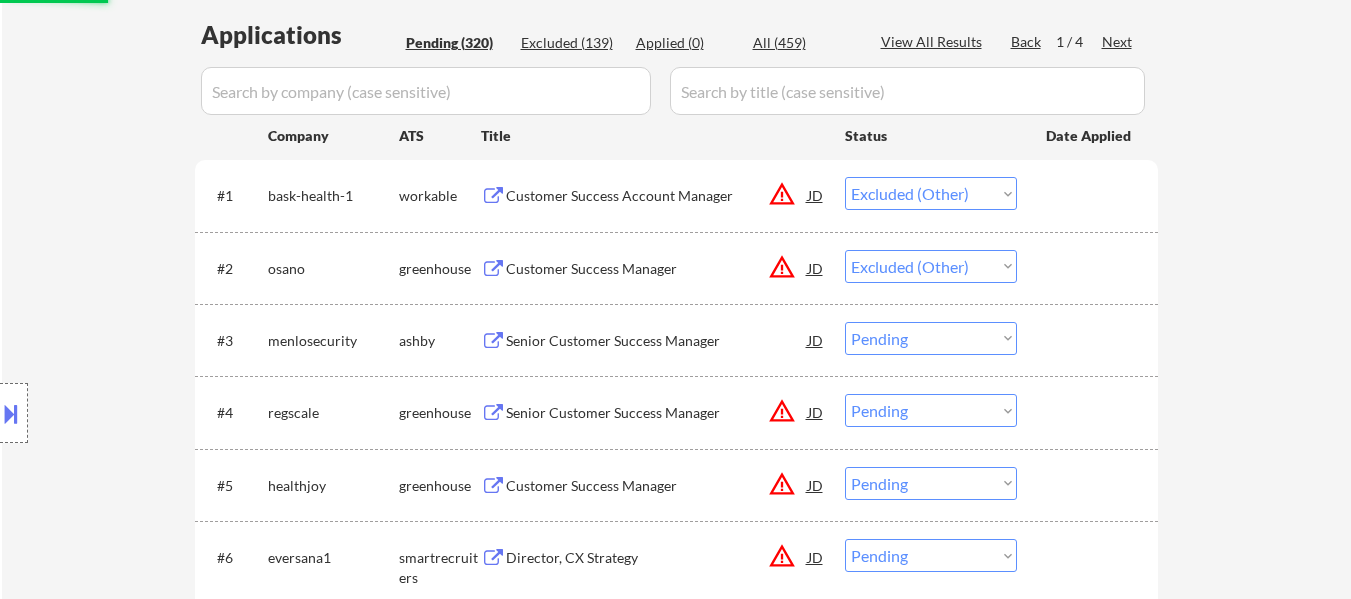 click on "Choose an option... Pending Applied Excluded (Questions) Excluded (Expired) Excluded (Location) Excluded (Bad Match) Excluded (Blocklist) Excluded (Salary) Excluded (Other)" at bounding box center (931, 338) 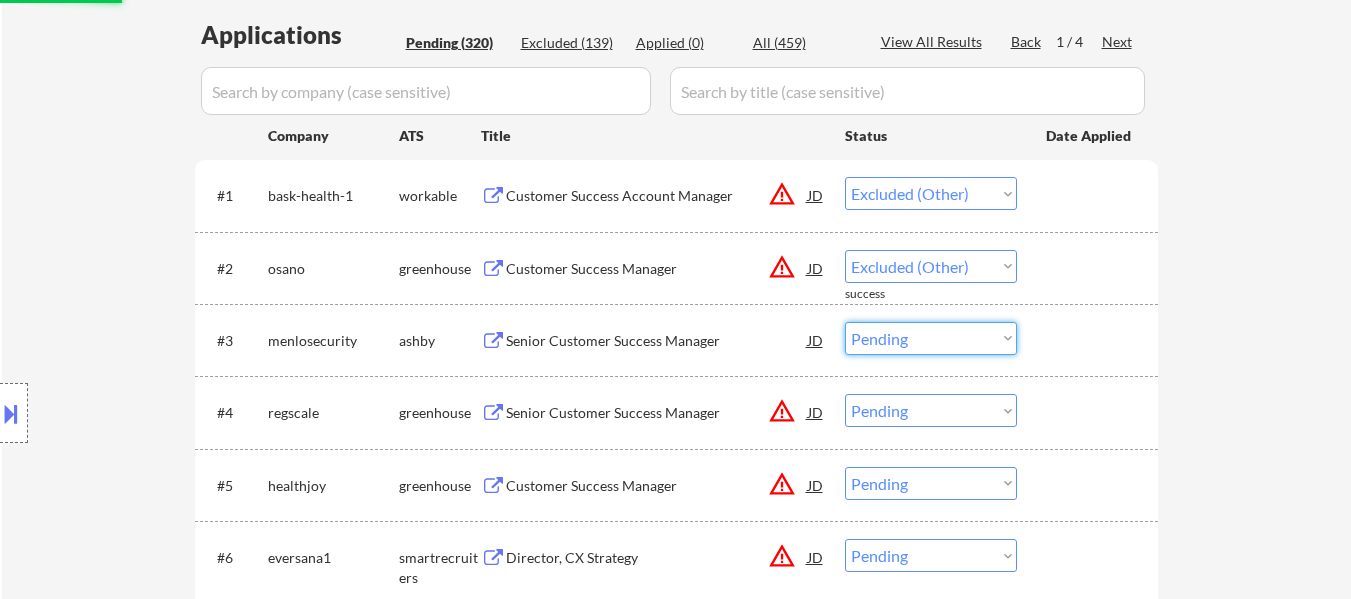select on ""pending"" 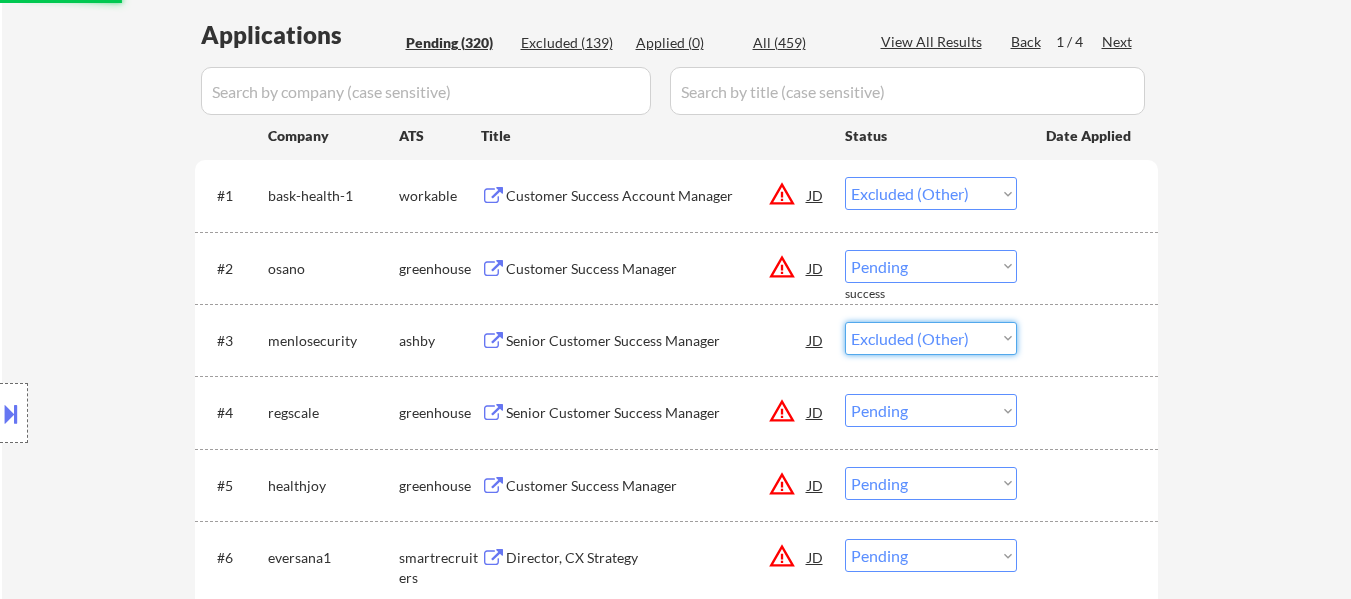 click on "Choose an option... Pending Applied Excluded (Questions) Excluded (Expired) Excluded (Location) Excluded (Bad Match) Excluded (Blocklist) Excluded (Salary) Excluded (Other)" at bounding box center (931, 338) 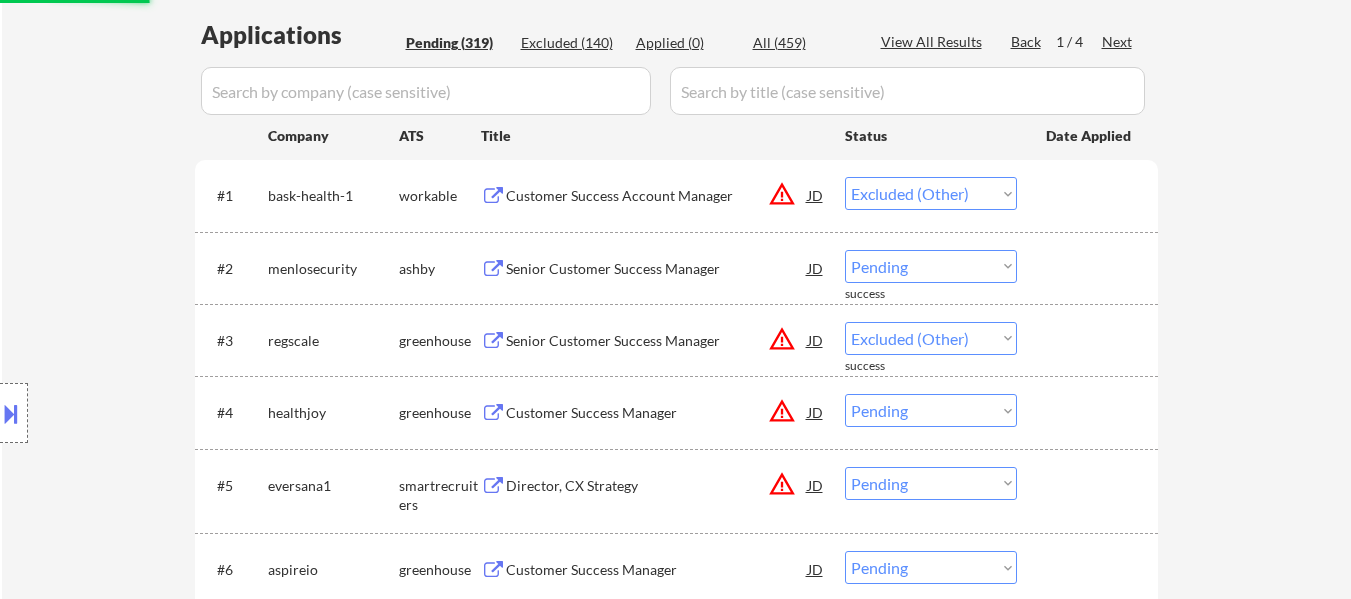 click on "Choose an option... Pending Applied Excluded (Questions) Excluded (Expired) Excluded (Location) Excluded (Bad Match) Excluded (Blocklist) Excluded (Salary) Excluded (Other)" at bounding box center (931, 266) 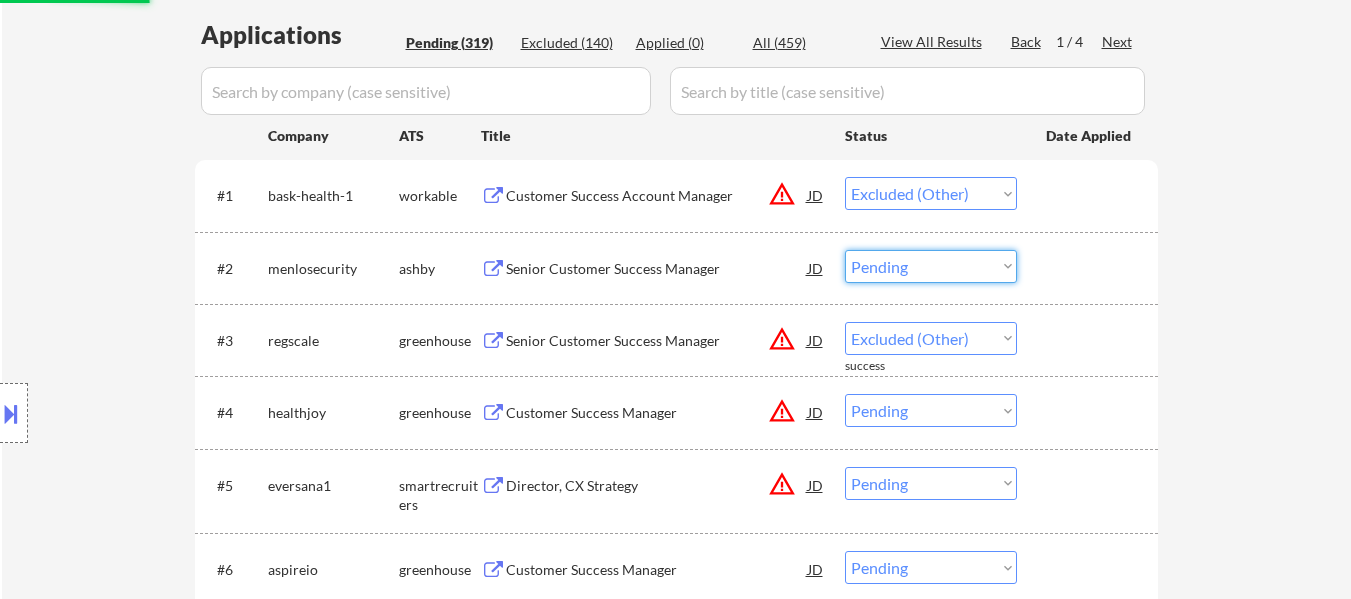 select on ""pending"" 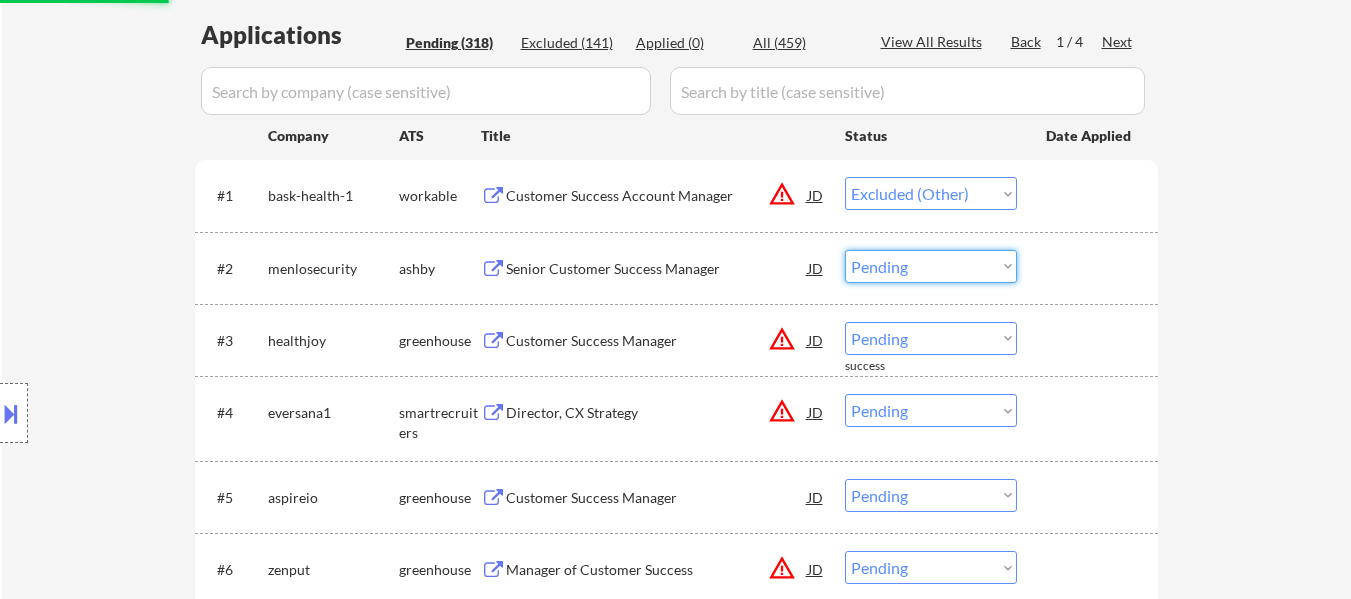 select on ""excluded__other_"" 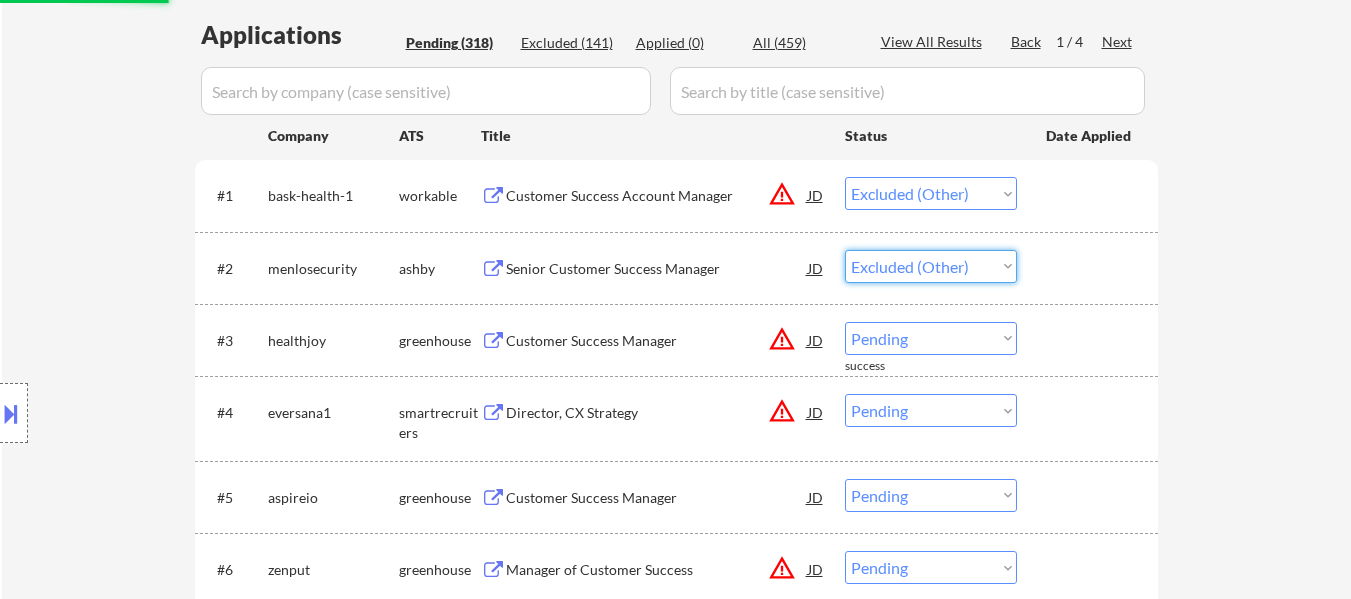 click on "Choose an option... Pending Applied Excluded (Questions) Excluded (Expired) Excluded (Location) Excluded (Bad Match) Excluded (Blocklist) Excluded (Salary) Excluded (Other)" at bounding box center (931, 266) 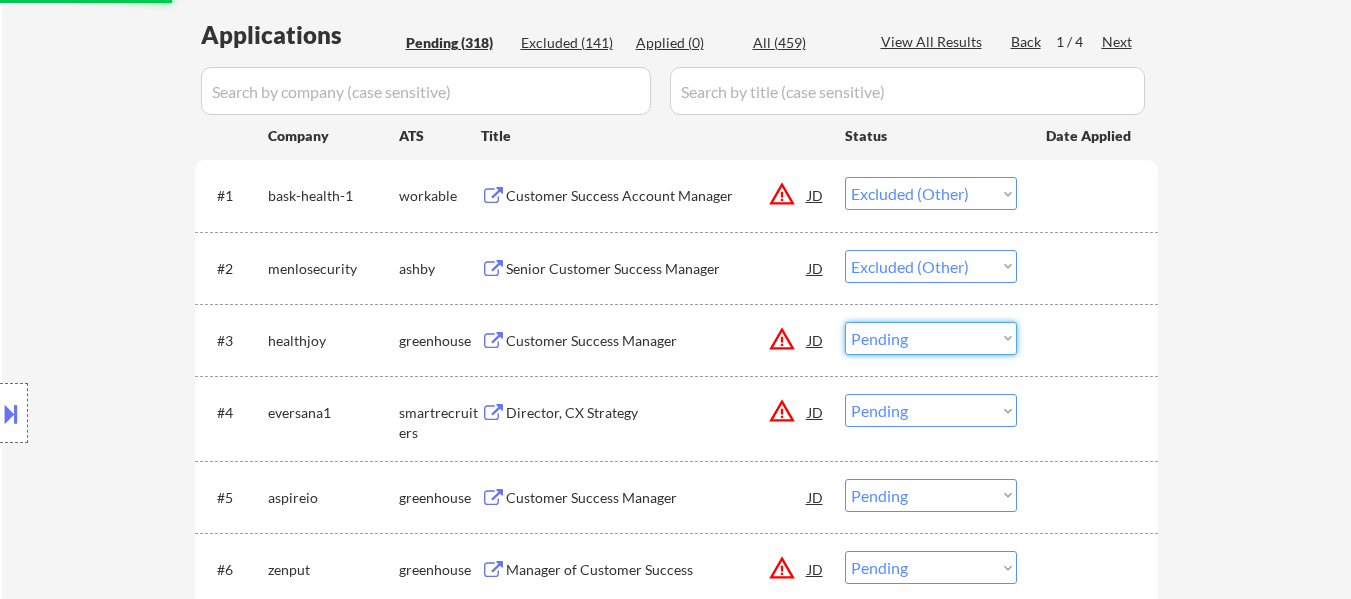 click on "Choose an option... Pending Applied Excluded (Questions) Excluded (Expired) Excluded (Location) Excluded (Bad Match) Excluded (Blocklist) Excluded (Salary) Excluded (Other)" at bounding box center [931, 338] 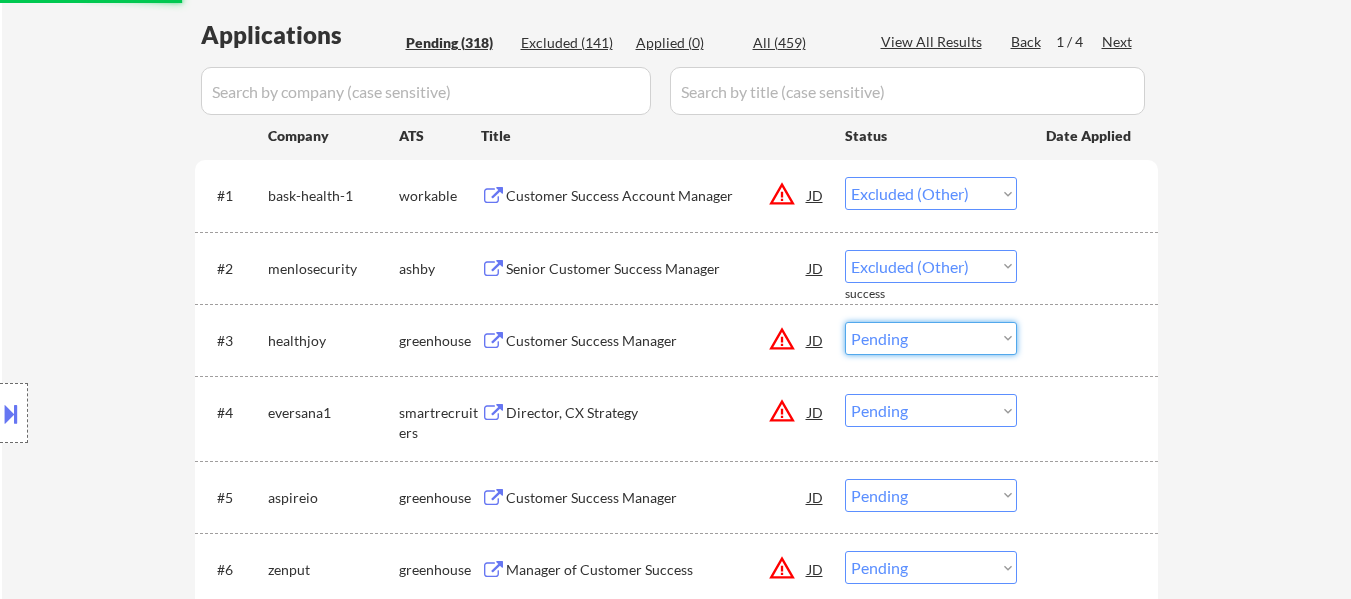 select on ""excluded__other_"" 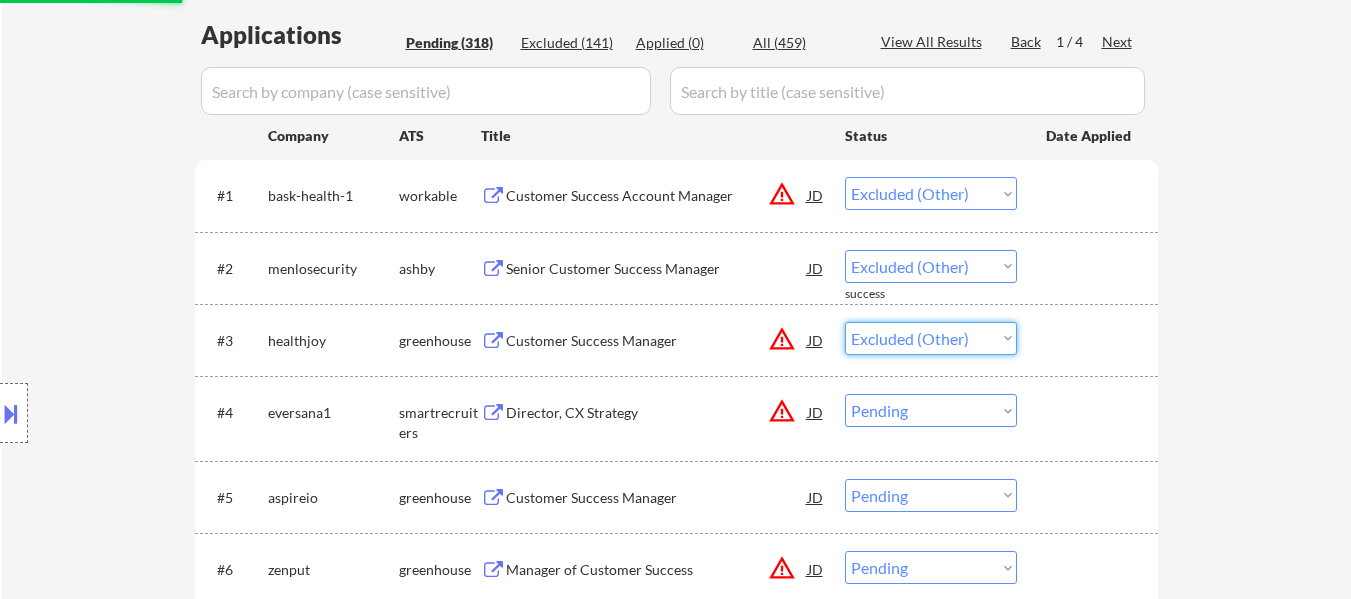 click on "Choose an option... Pending Applied Excluded (Questions) Excluded (Expired) Excluded (Location) Excluded (Bad Match) Excluded (Blocklist) Excluded (Salary) Excluded (Other)" at bounding box center (931, 338) 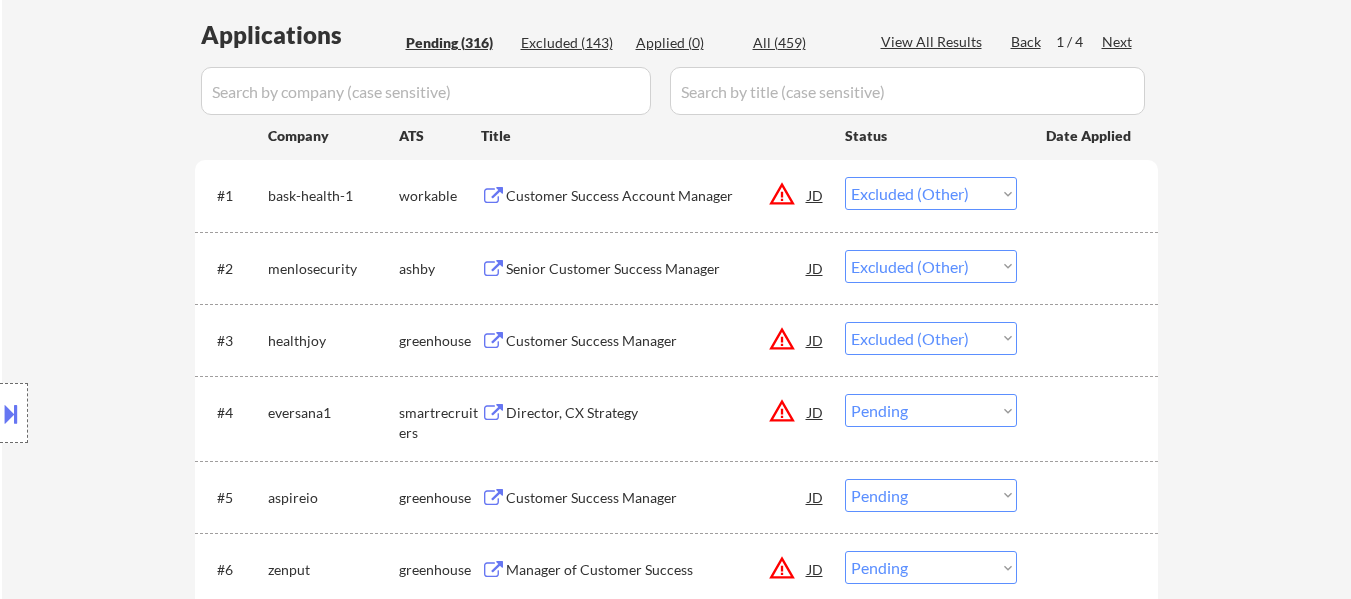 select on ""pending"" 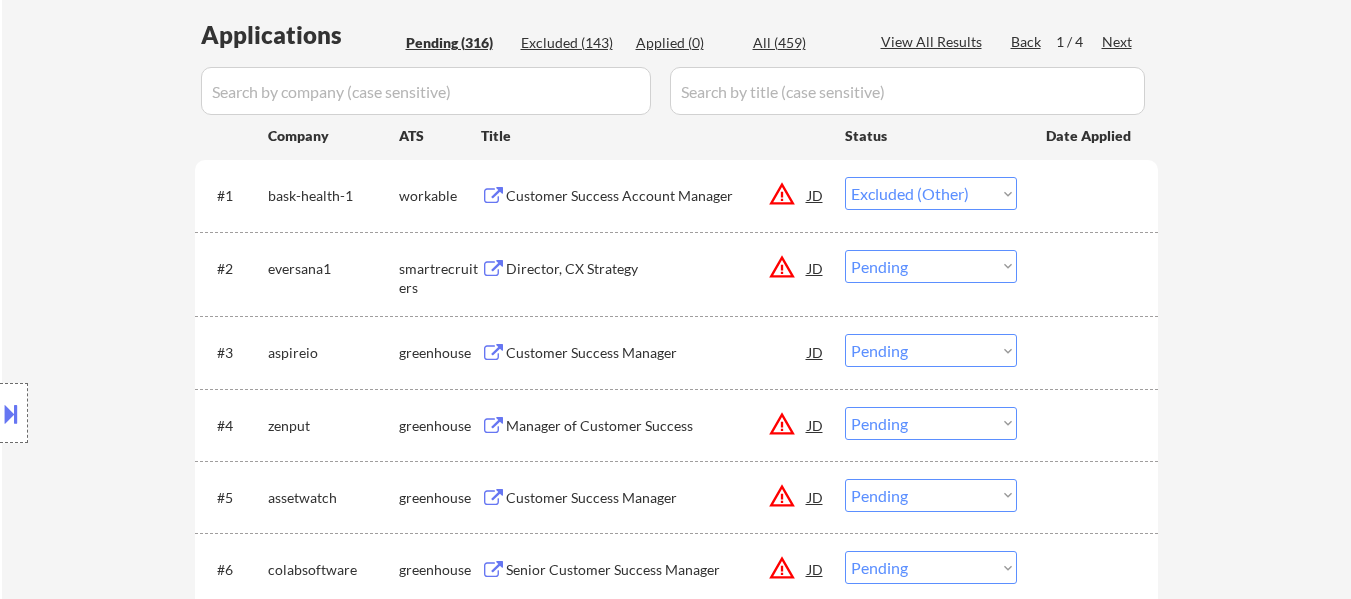 click on "Choose an option... Pending Applied Excluded (Questions) Excluded (Expired) Excluded (Location) Excluded (Bad Match) Excluded (Blocklist) Excluded (Salary) Excluded (Other)" at bounding box center [931, 266] 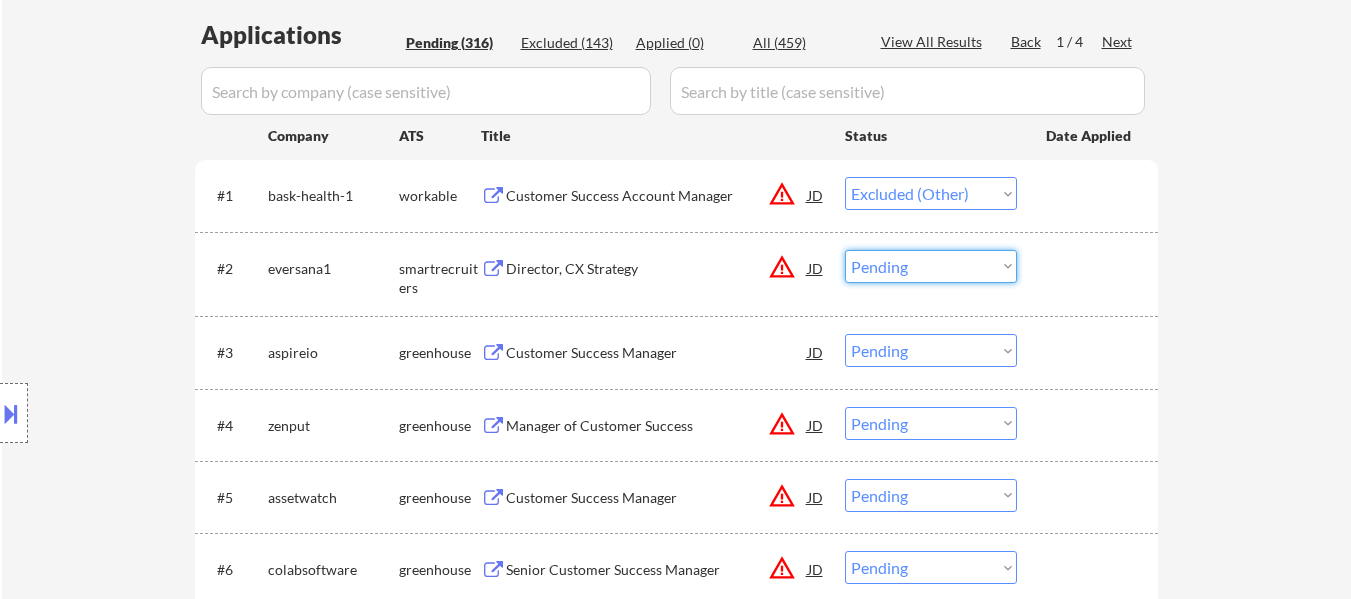 select on ""excluded__other_"" 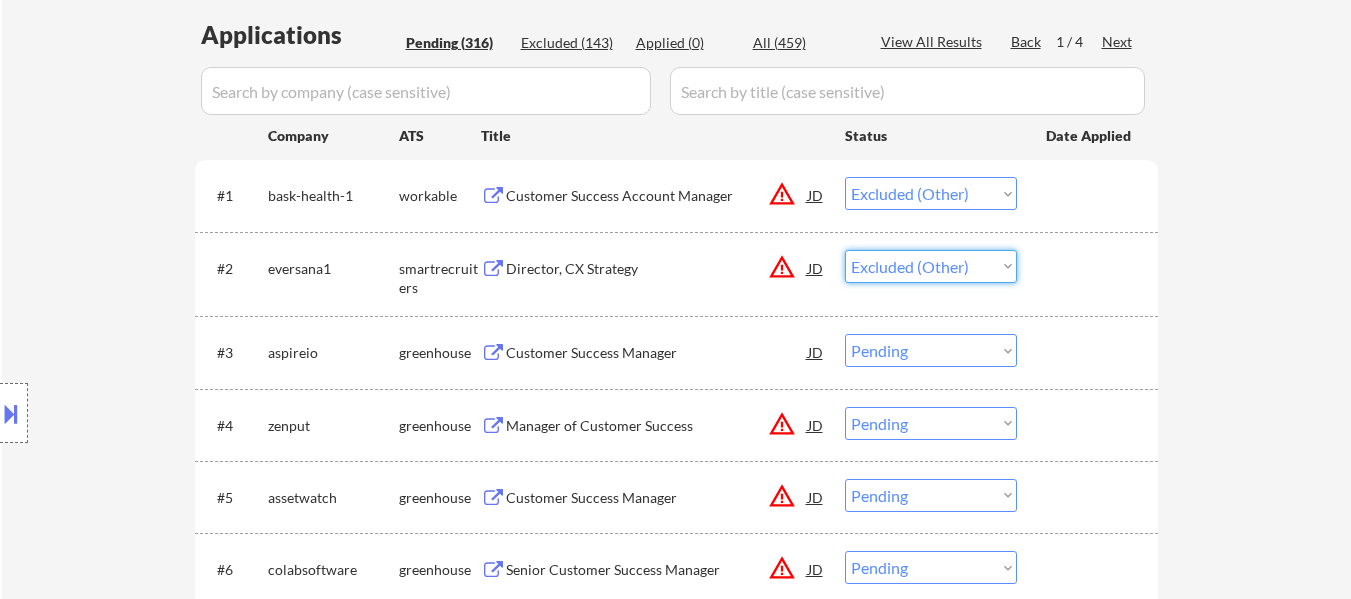 click on "Choose an option... Pending Applied Excluded (Questions) Excluded (Expired) Excluded (Location) Excluded (Bad Match) Excluded (Blocklist) Excluded (Salary) Excluded (Other)" at bounding box center (931, 266) 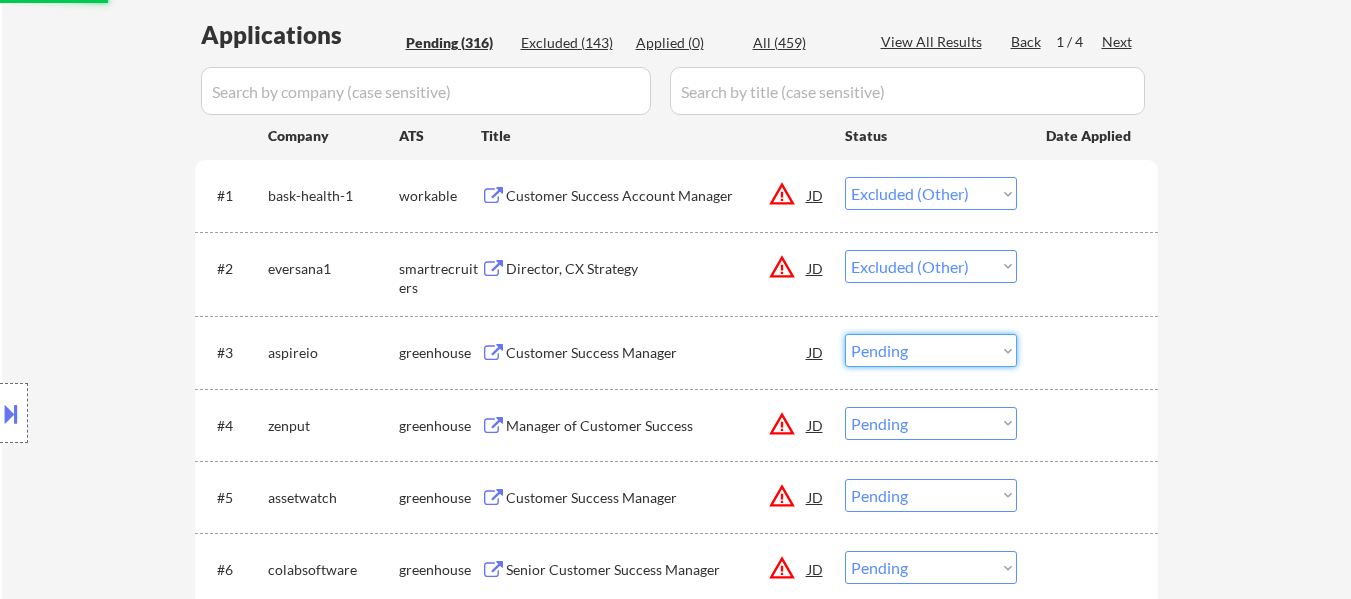 click on "Choose an option... Pending Applied Excluded (Questions) Excluded (Expired) Excluded (Location) Excluded (Bad Match) Excluded (Blocklist) Excluded (Salary) Excluded (Other)" at bounding box center (931, 350) 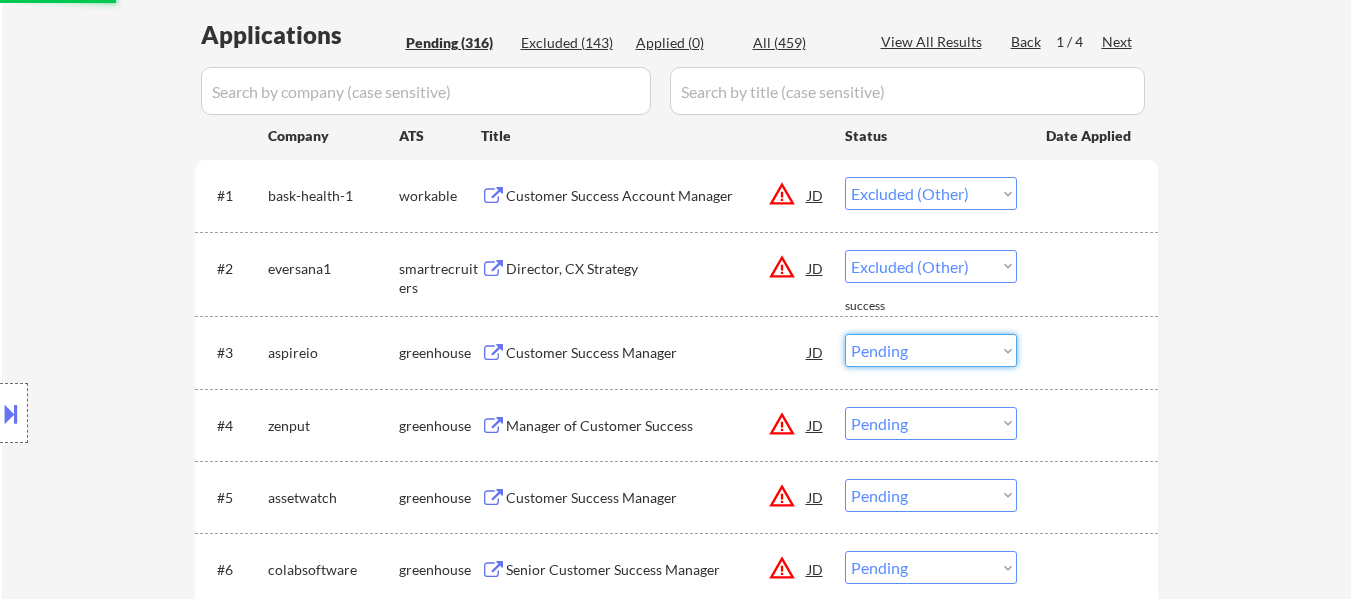 select on ""excluded__other_"" 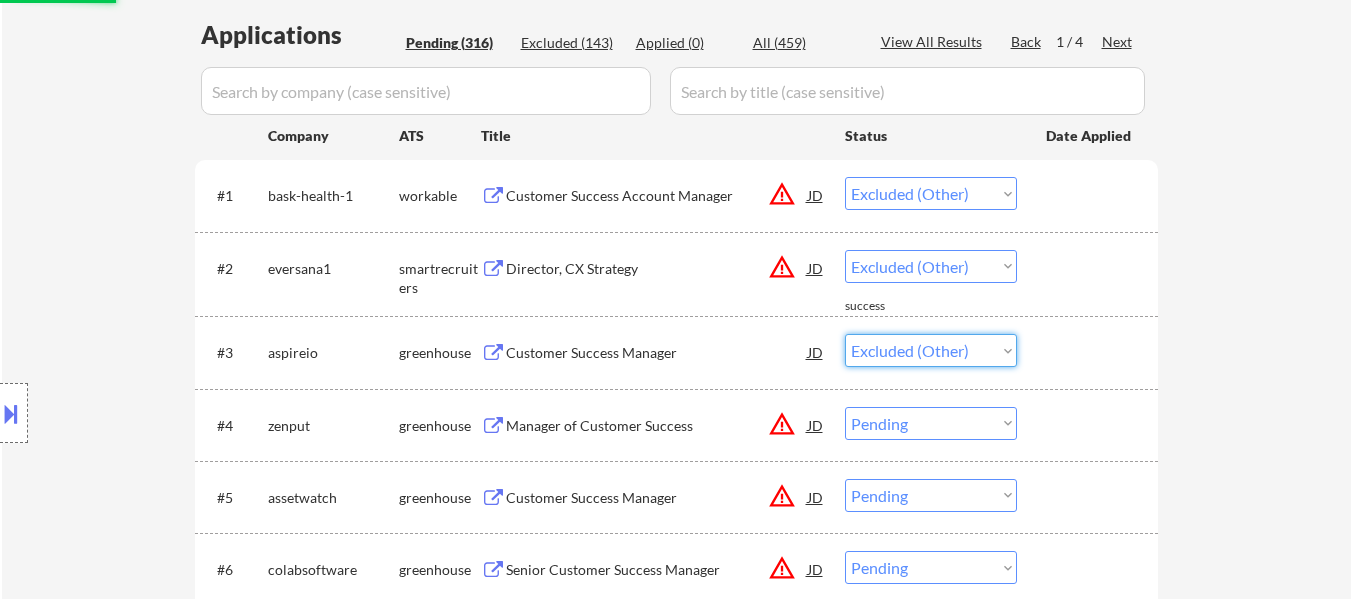 click on "Choose an option... Pending Applied Excluded (Questions) Excluded (Expired) Excluded (Location) Excluded (Bad Match) Excluded (Blocklist) Excluded (Salary) Excluded (Other)" at bounding box center (931, 350) 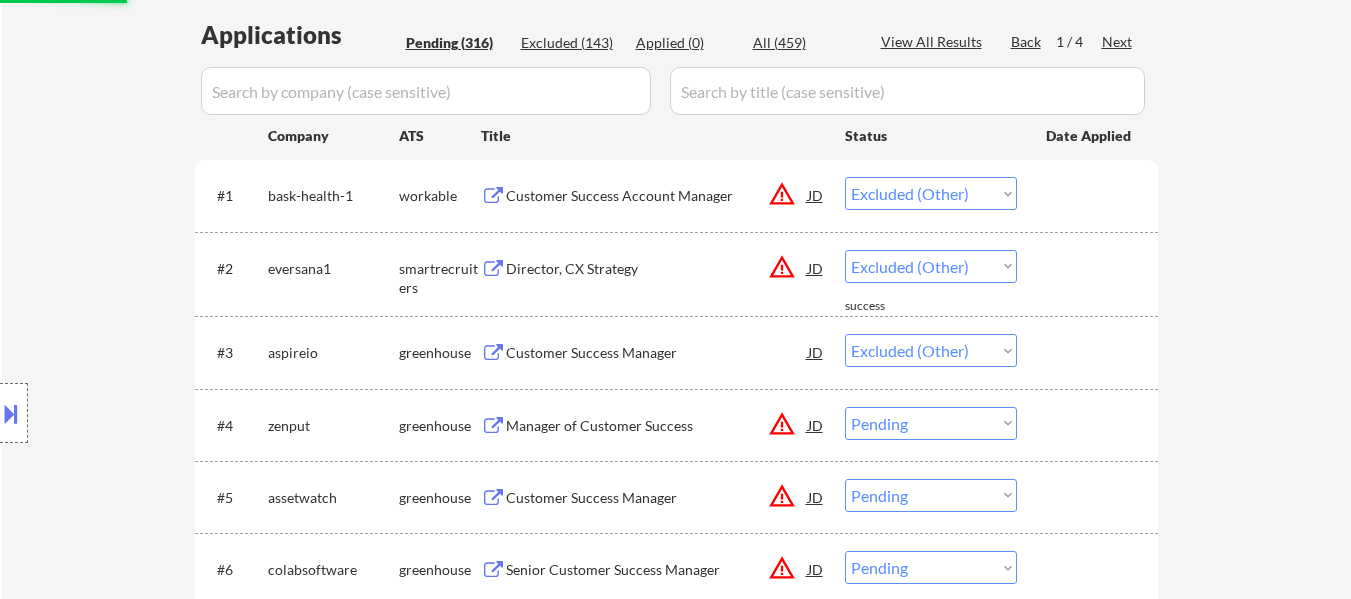 select on ""pending"" 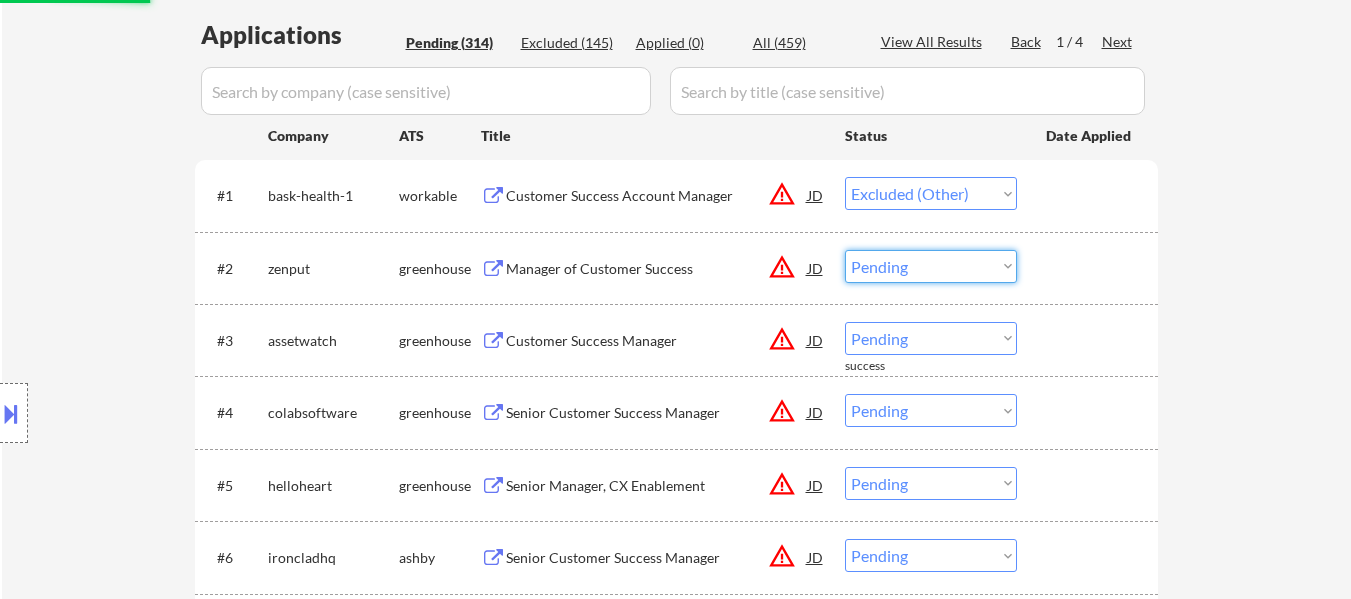 click on "Choose an option... Pending Applied Excluded (Questions) Excluded (Expired) Excluded (Location) Excluded (Bad Match) Excluded (Blocklist) Excluded (Salary) Excluded (Other)" at bounding box center (931, 266) 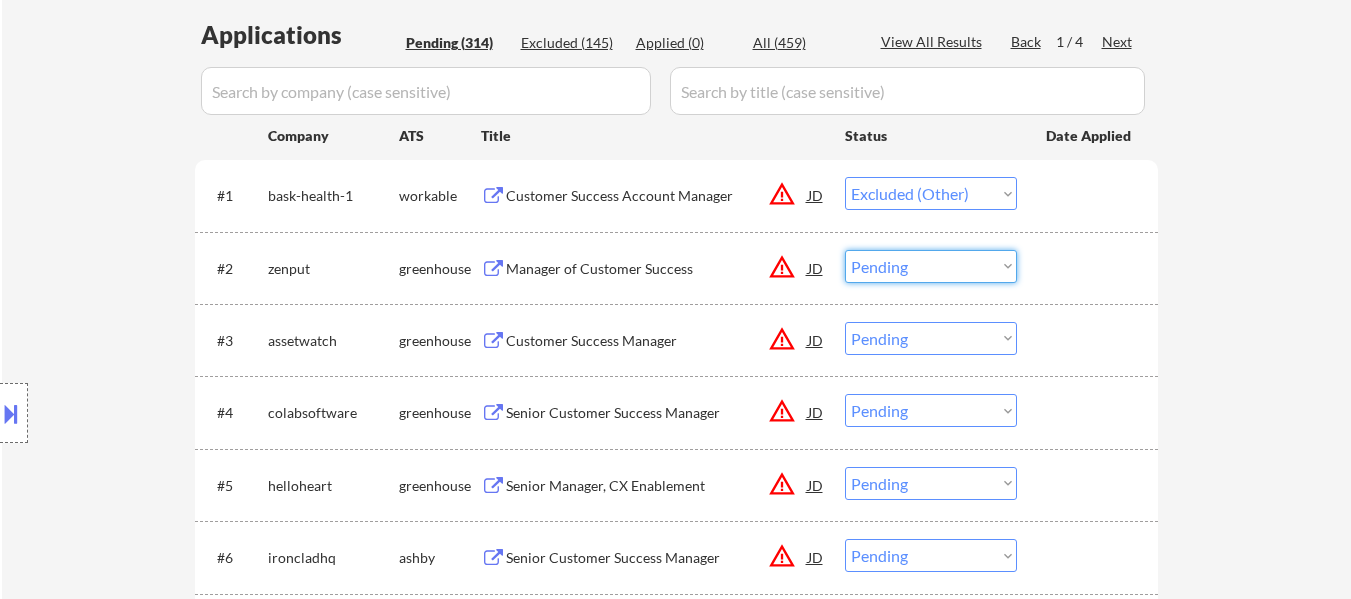 select on ""excluded__other_"" 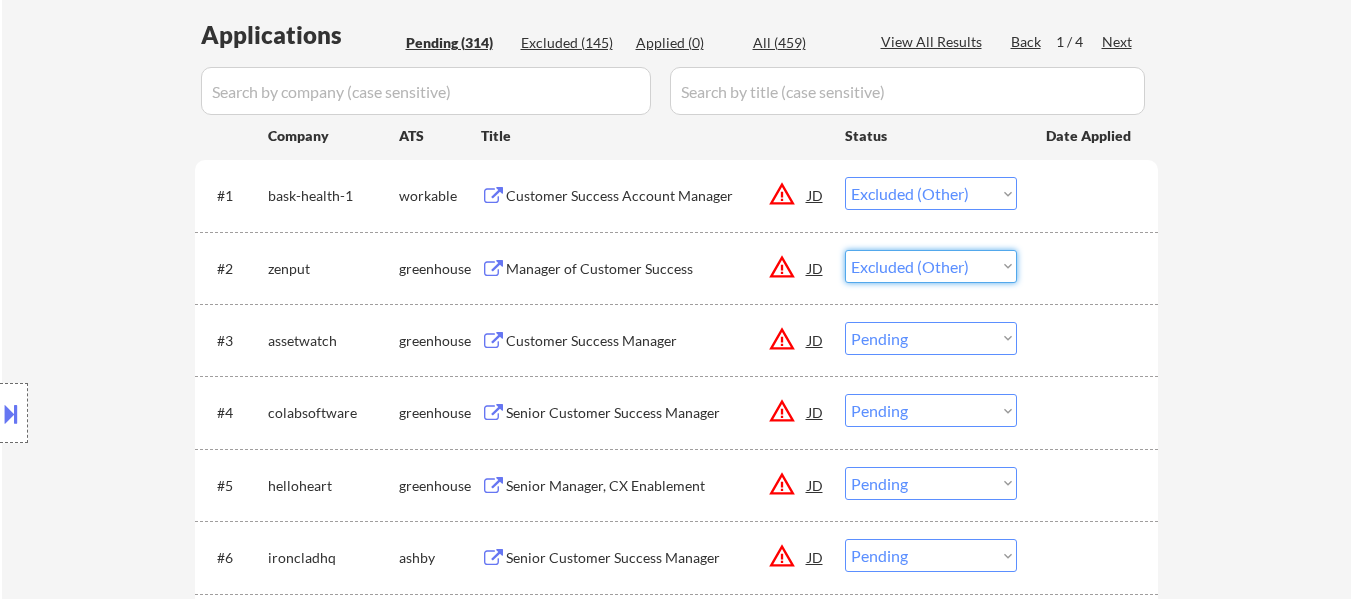 click on "Choose an option... Pending Applied Excluded (Questions) Excluded (Expired) Excluded (Location) Excluded (Bad Match) Excluded (Blocklist) Excluded (Salary) Excluded (Other)" at bounding box center [931, 266] 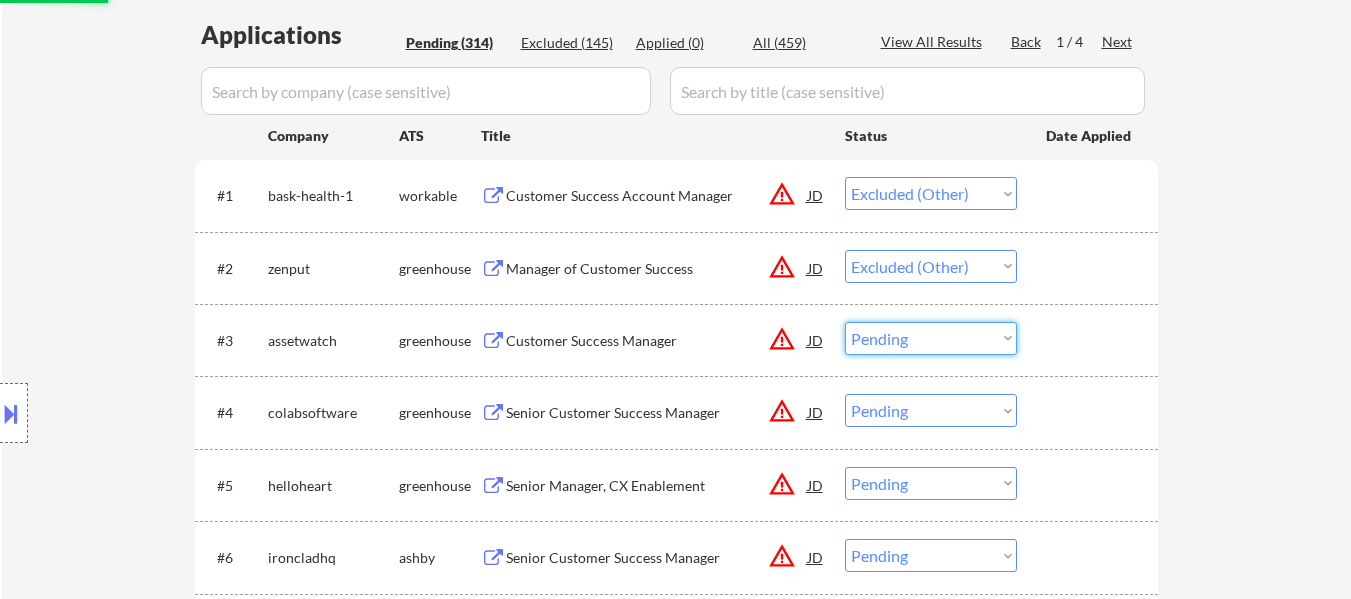 click on "Choose an option... Pending Applied Excluded (Questions) Excluded (Expired) Excluded (Location) Excluded (Bad Match) Excluded (Blocklist) Excluded (Salary) Excluded (Other)" at bounding box center [931, 338] 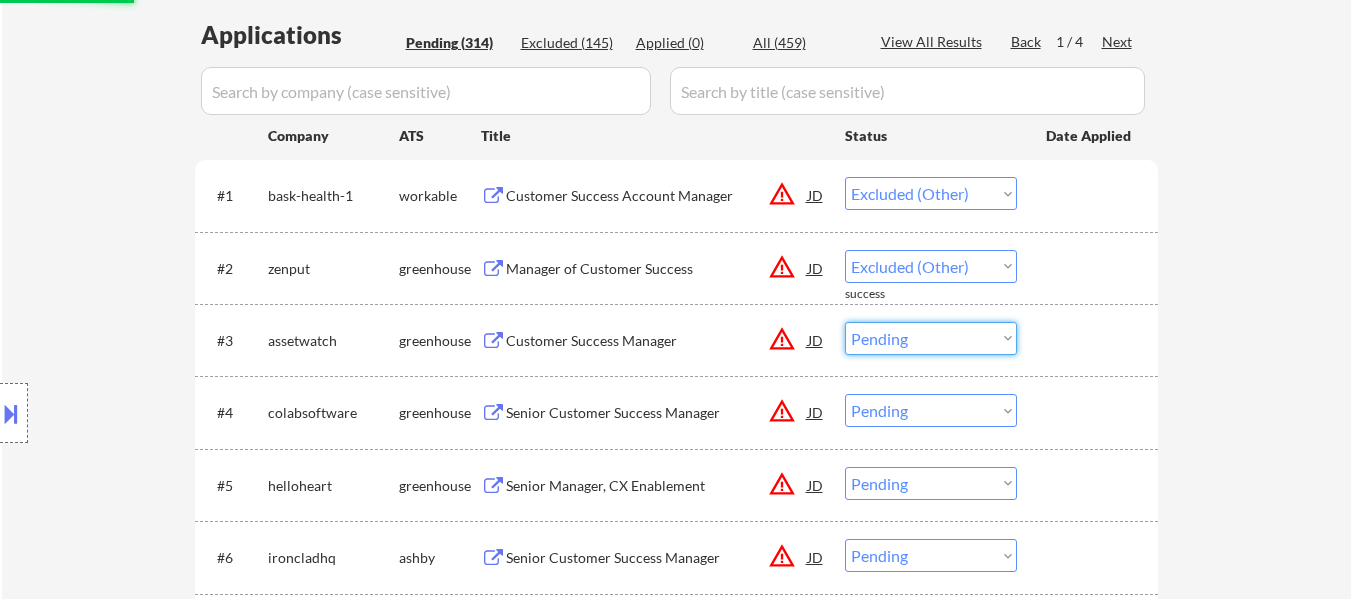 select on ""excluded__other_"" 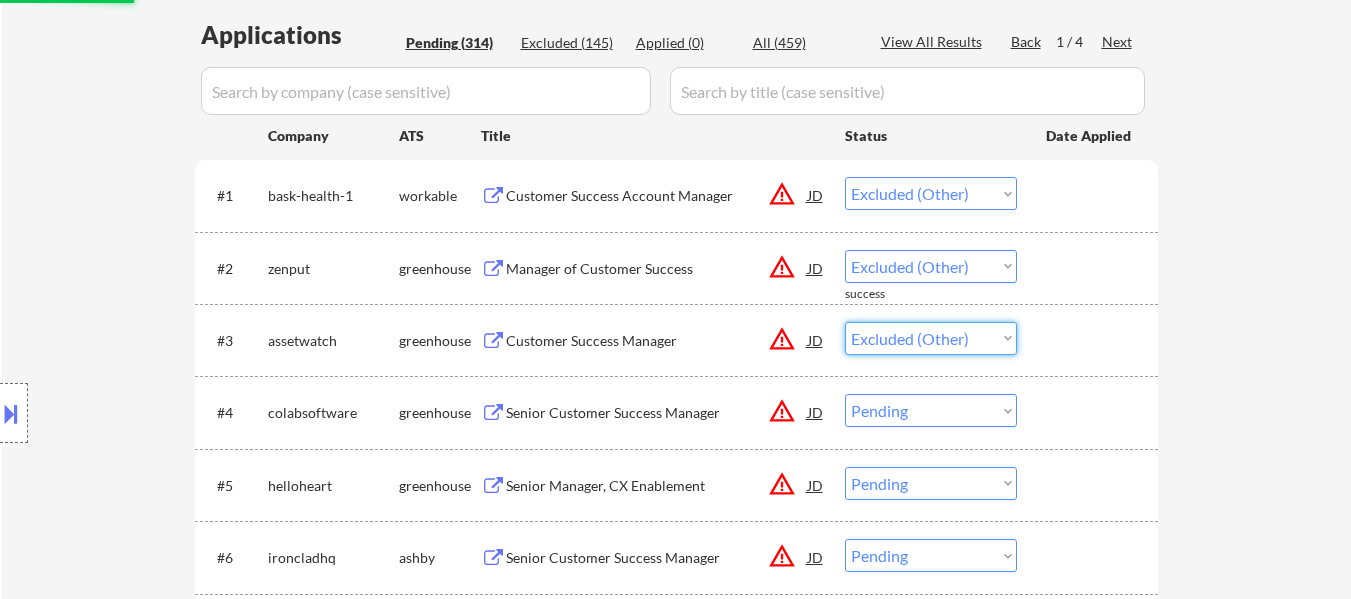 click on "Choose an option... Pending Applied Excluded (Questions) Excluded (Expired) Excluded (Location) Excluded (Bad Match) Excluded (Blocklist) Excluded (Salary) Excluded (Other)" at bounding box center [931, 338] 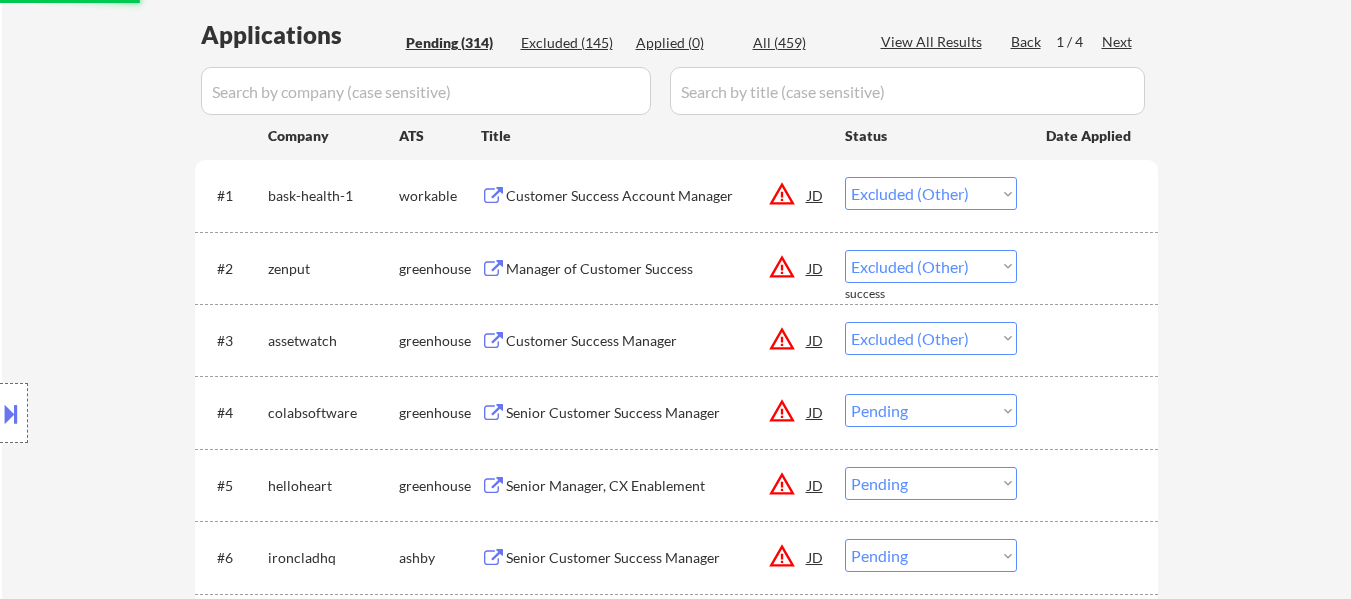 click on "Choose an option... Pending Applied Excluded (Questions) Excluded (Expired) Excluded (Location) Excluded (Bad Match) Excluded (Blocklist) Excluded (Salary) Excluded (Other)" at bounding box center [931, 410] 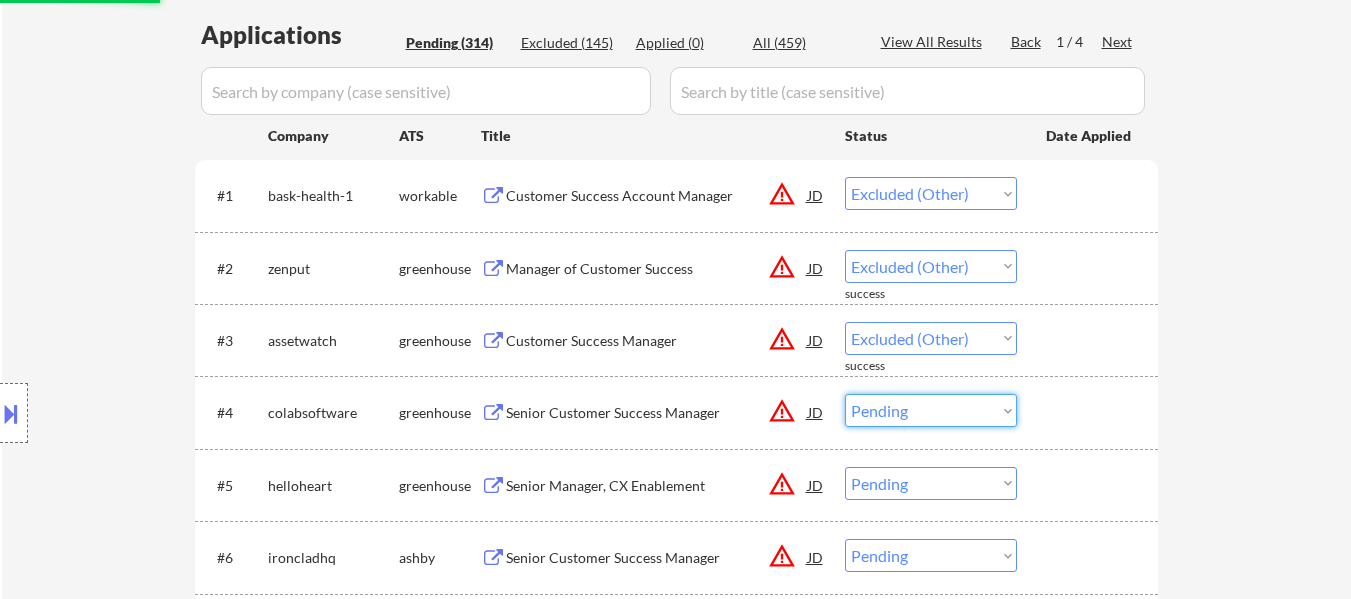 select on ""excluded__other_"" 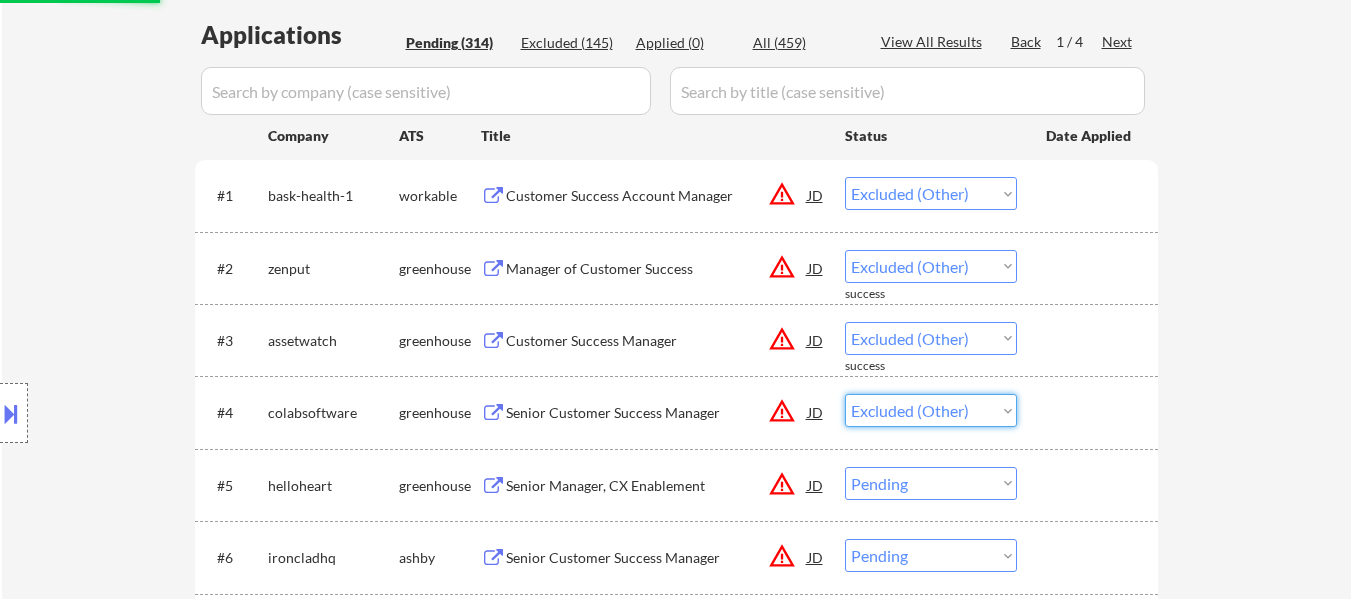 click on "Choose an option... Pending Applied Excluded (Questions) Excluded (Expired) Excluded (Location) Excluded (Bad Match) Excluded (Blocklist) Excluded (Salary) Excluded (Other)" at bounding box center (931, 410) 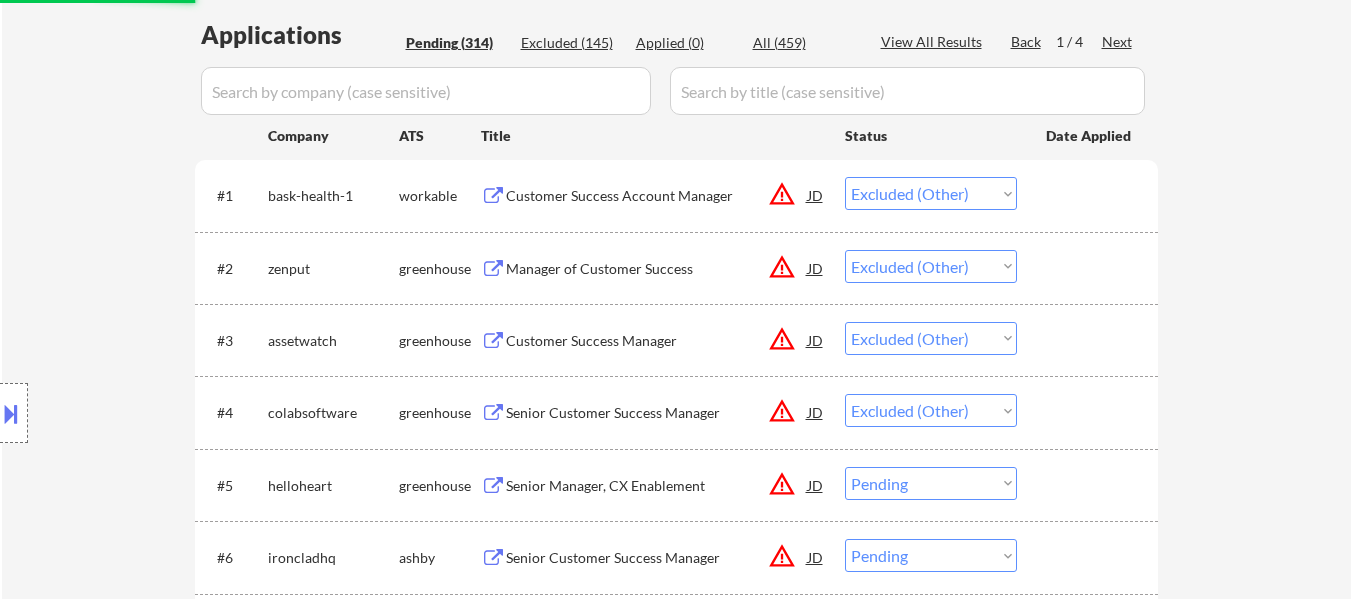 select on ""pending"" 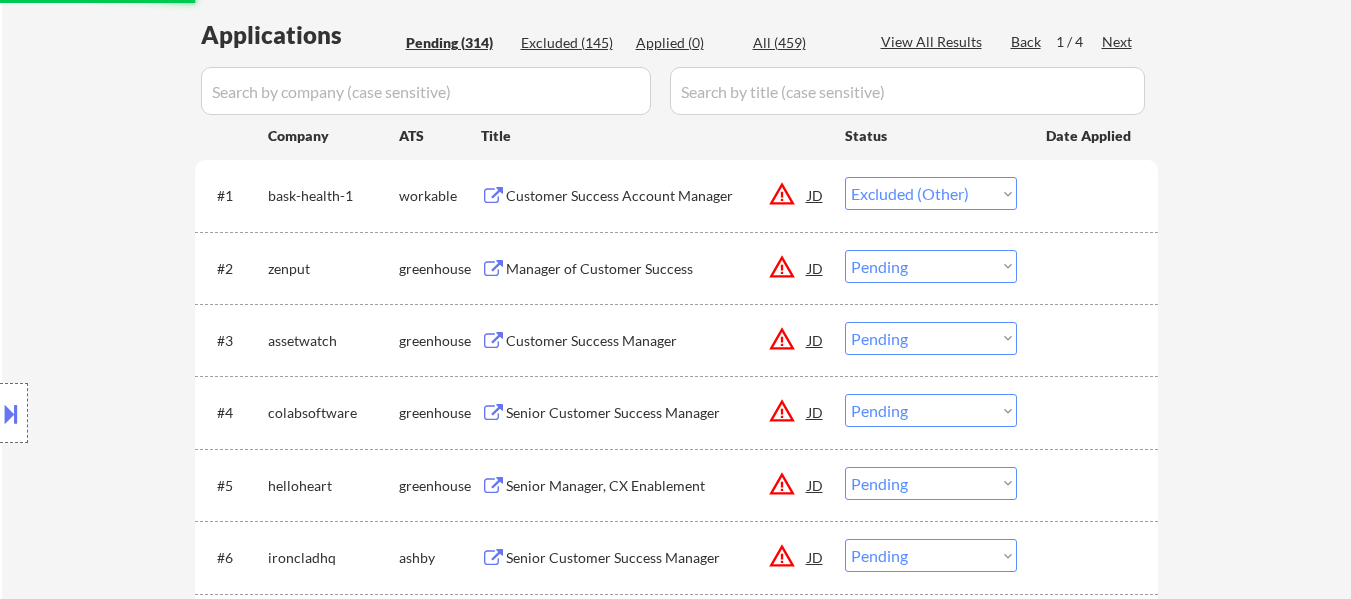 scroll, scrollTop: 600, scrollLeft: 0, axis: vertical 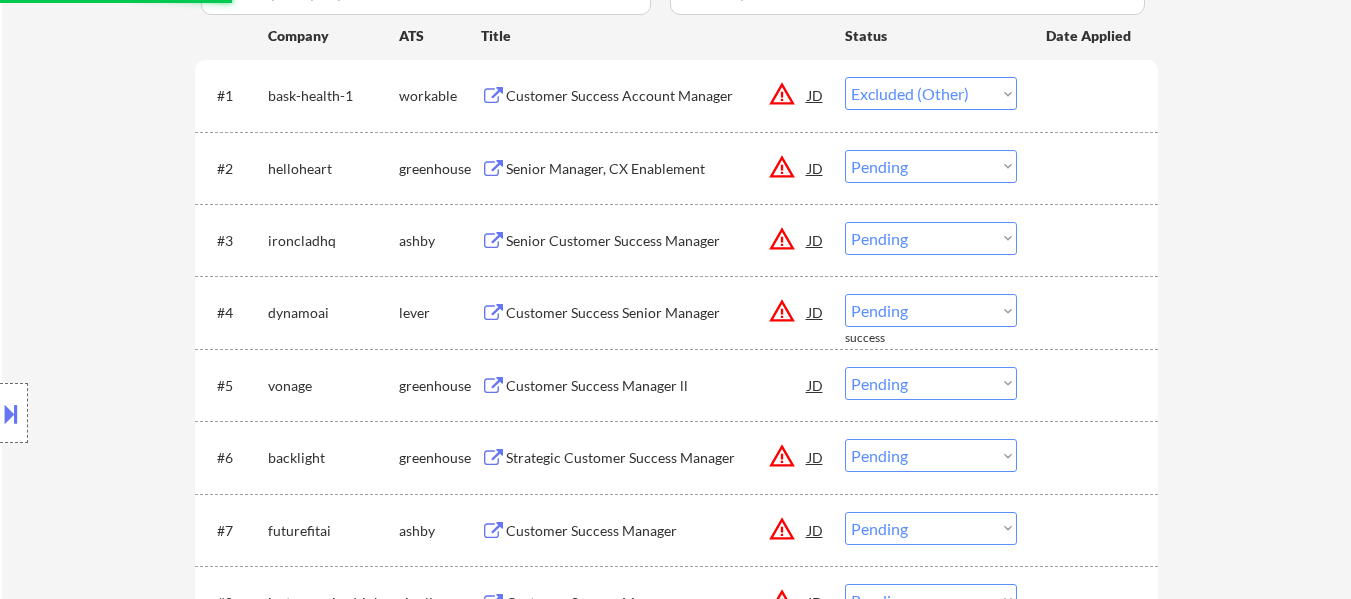 click on "Choose an option... Pending Applied Excluded (Questions) Excluded (Expired) Excluded (Location) Excluded (Bad Match) Excluded (Blocklist) Excluded (Salary) Excluded (Other)" at bounding box center (931, 166) 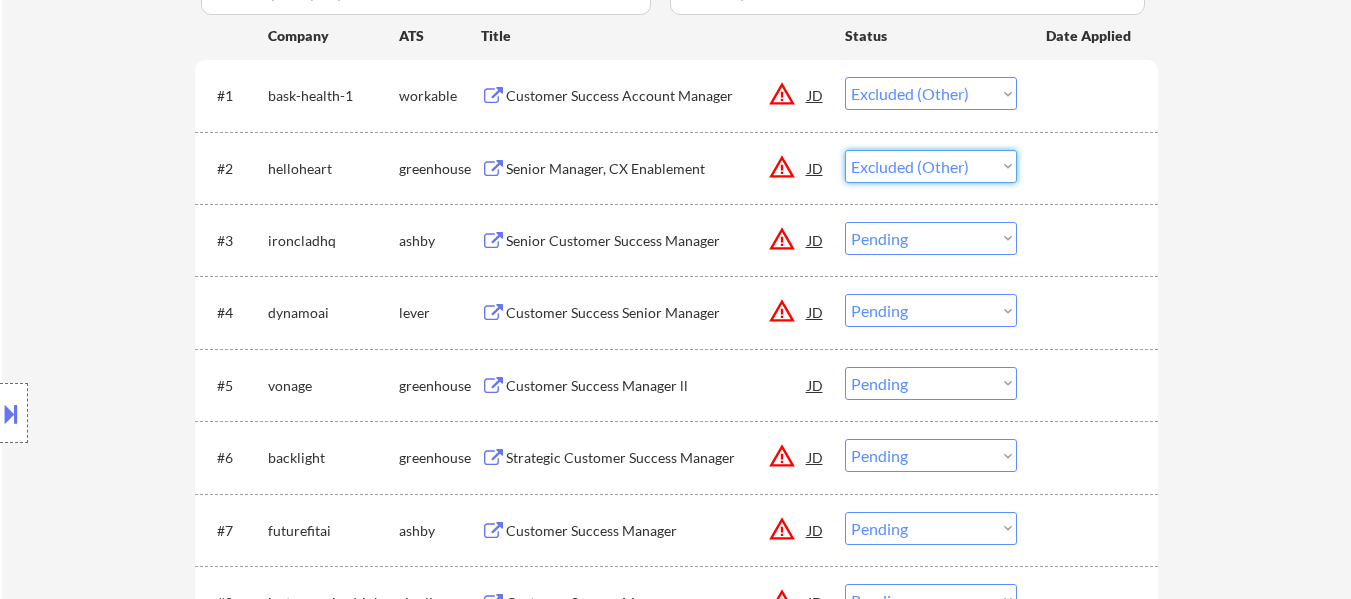 click on "Choose an option... Pending Applied Excluded (Questions) Excluded (Expired) Excluded (Location) Excluded (Bad Match) Excluded (Blocklist) Excluded (Salary) Excluded (Other)" at bounding box center [931, 166] 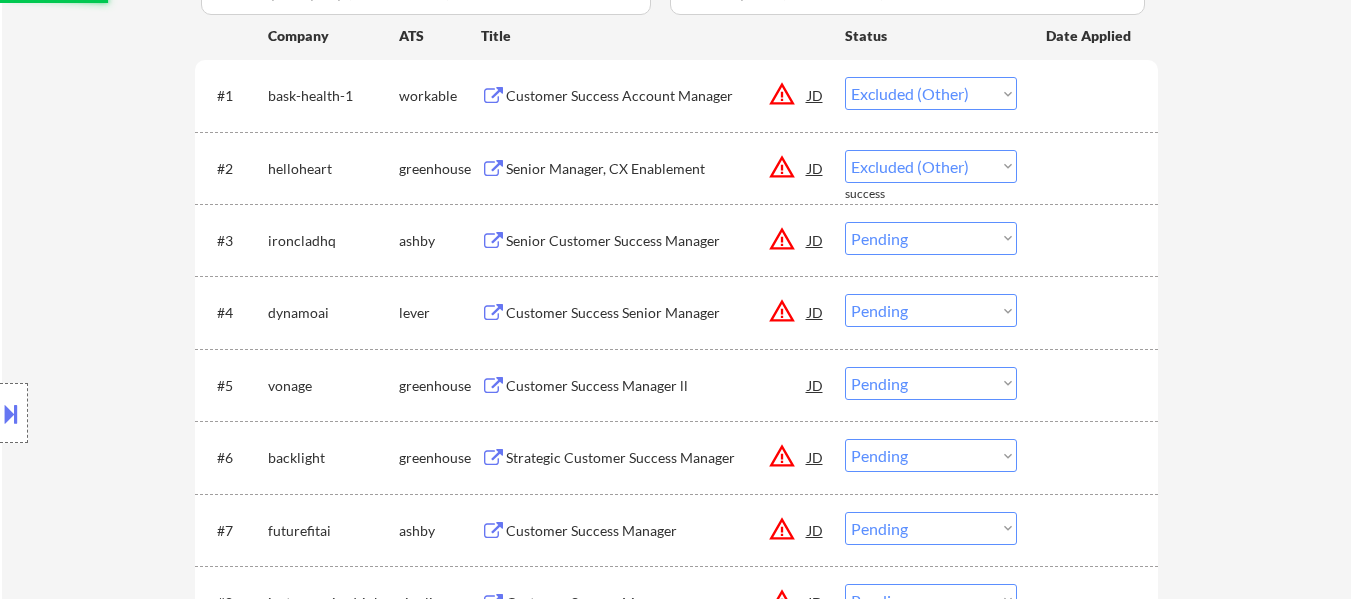click on "Choose an option... Pending Applied Excluded (Questions) Excluded (Expired) Excluded (Location) Excluded (Bad Match) Excluded (Blocklist) Excluded (Salary) Excluded (Other)" at bounding box center [931, 238] 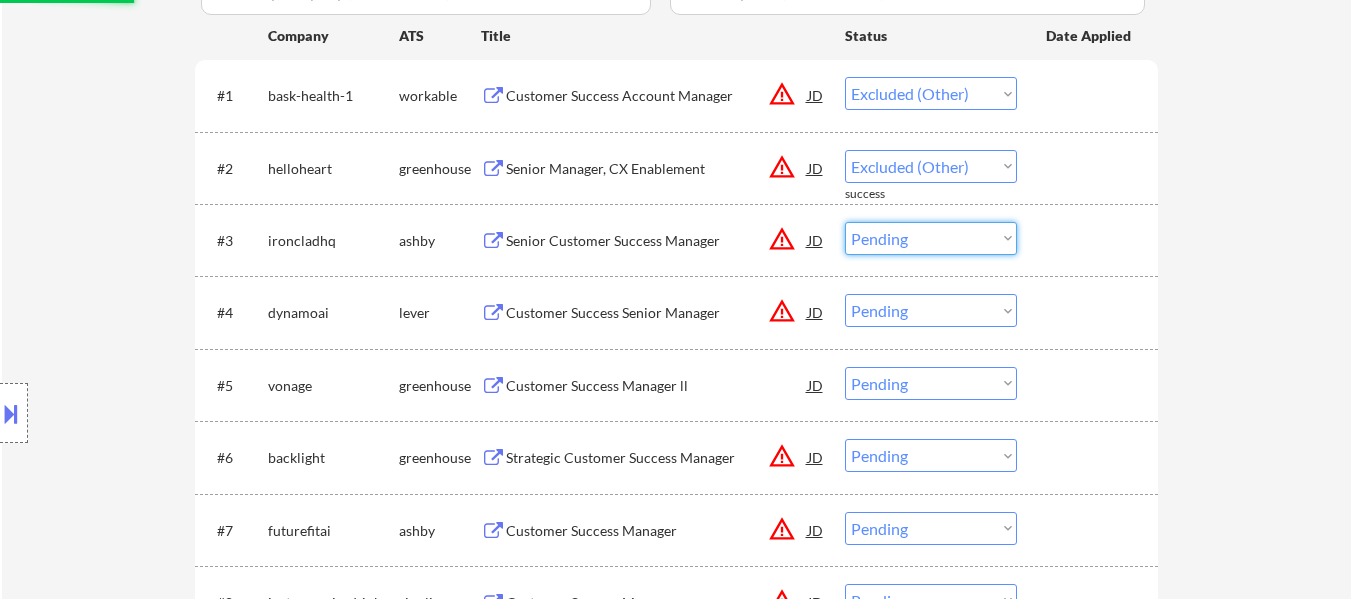 select on ""pending"" 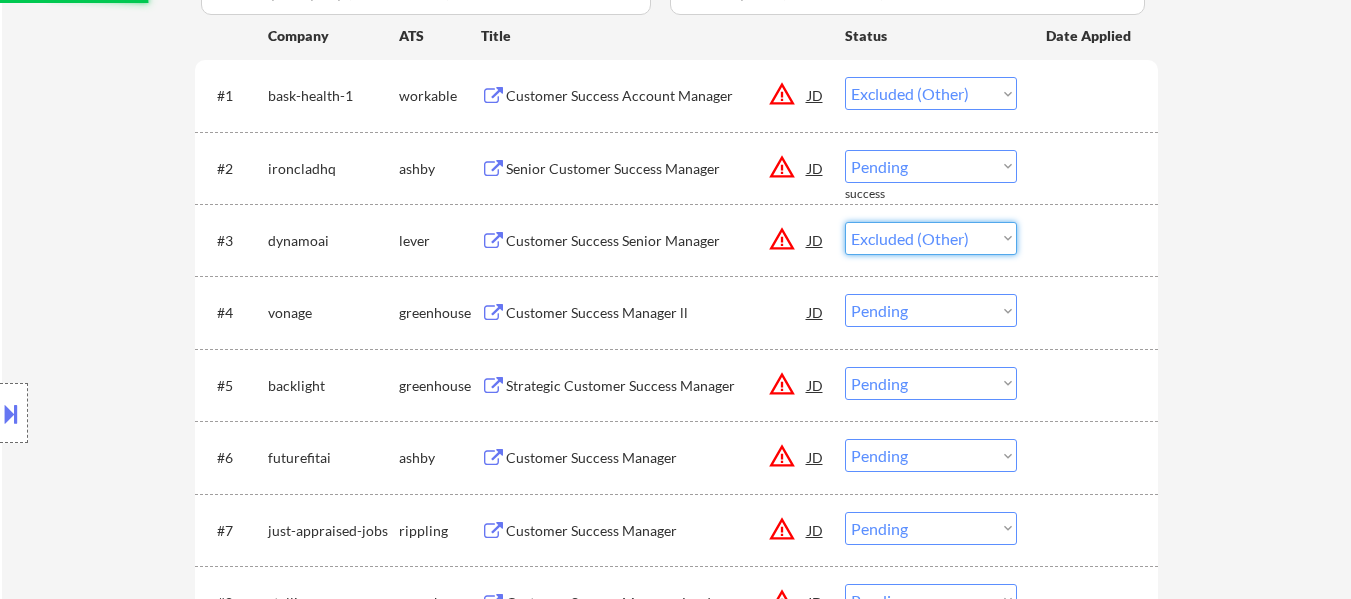 click on "Choose an option... Pending Applied Excluded (Questions) Excluded (Expired) Excluded (Location) Excluded (Bad Match) Excluded (Blocklist) Excluded (Salary) Excluded (Other)" at bounding box center [931, 238] 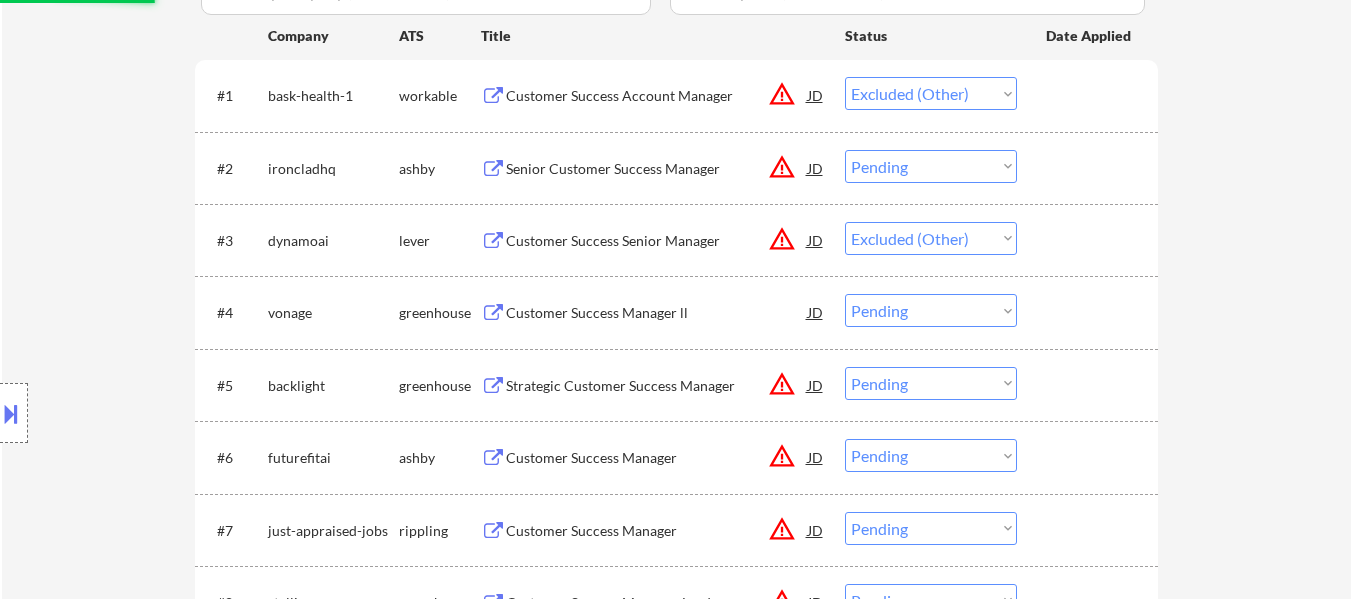 click on "Choose an option... Pending Applied Excluded (Questions) Excluded (Expired) Excluded (Location) Excluded (Bad Match) Excluded (Blocklist) Excluded (Salary) Excluded (Other)" at bounding box center [931, 166] 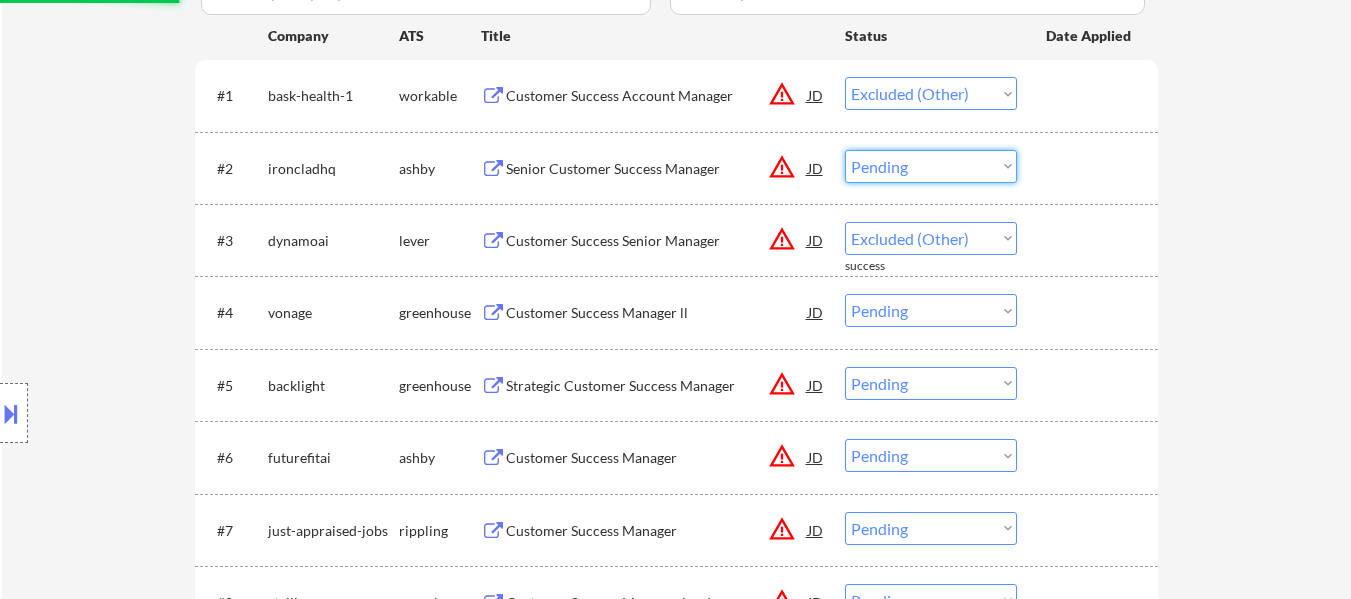 select on ""pending"" 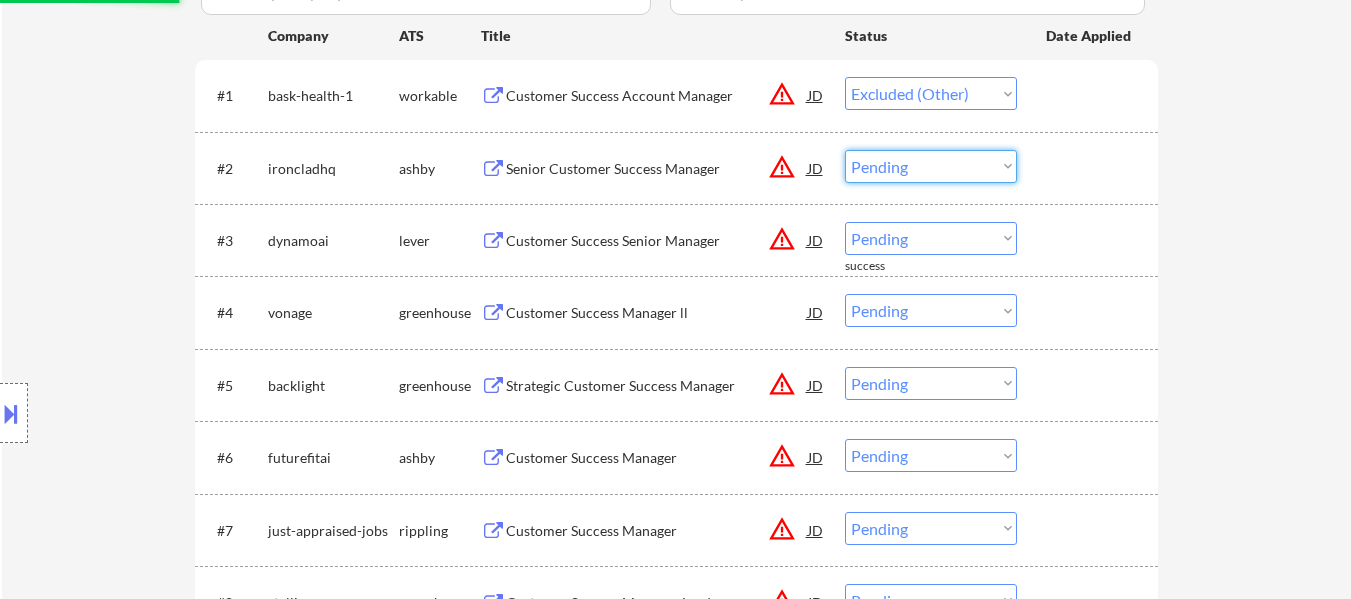 select on ""excluded__other_"" 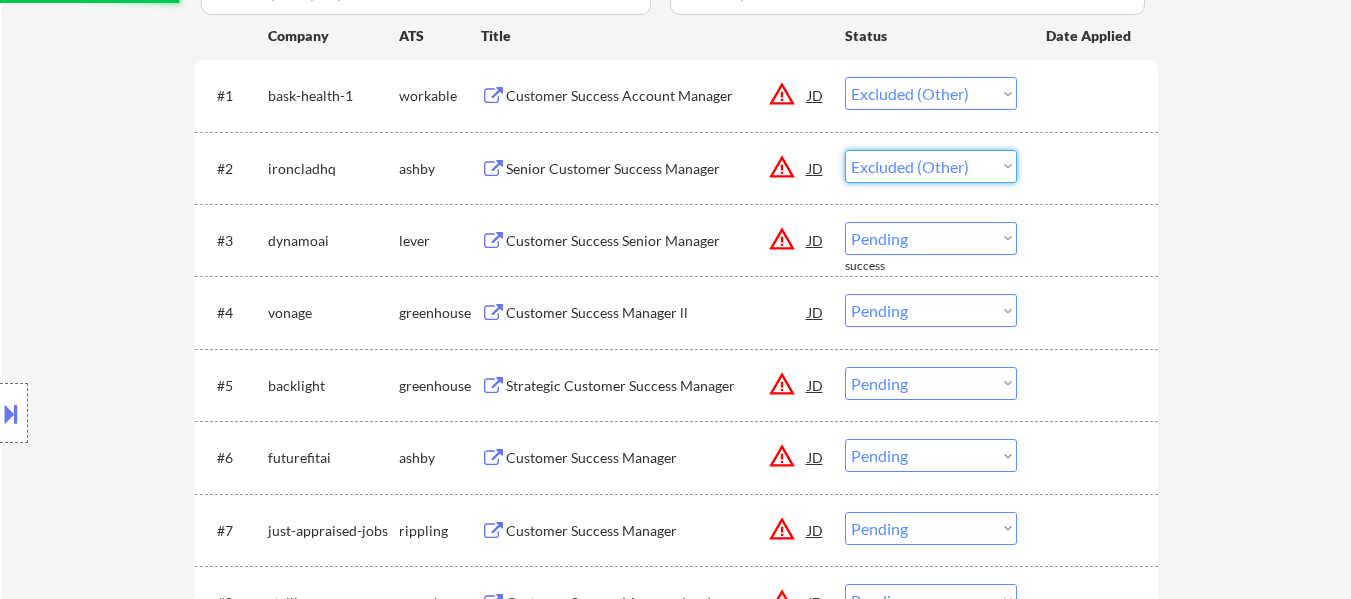 click on "Choose an option... Pending Applied Excluded (Questions) Excluded (Expired) Excluded (Location) Excluded (Bad Match) Excluded (Blocklist) Excluded (Salary) Excluded (Other)" at bounding box center [931, 166] 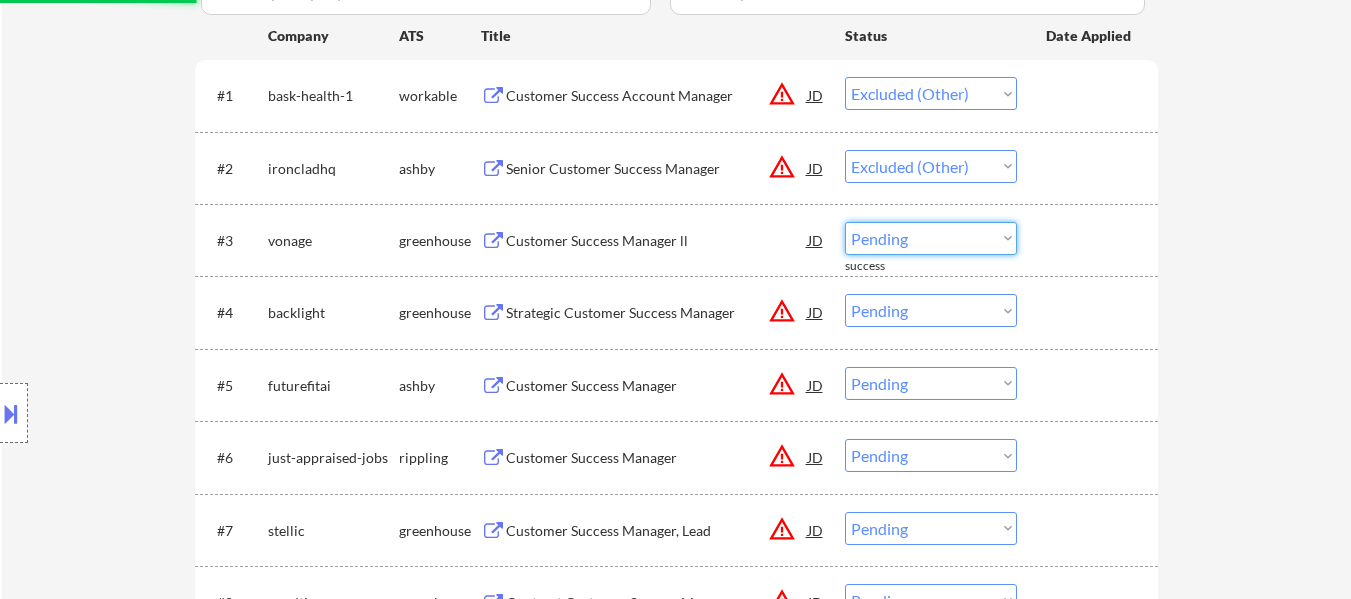 click on "Choose an option... Pending Applied Excluded (Questions) Excluded (Expired) Excluded (Location) Excluded (Bad Match) Excluded (Blocklist) Excluded (Salary) Excluded (Other)" at bounding box center (931, 238) 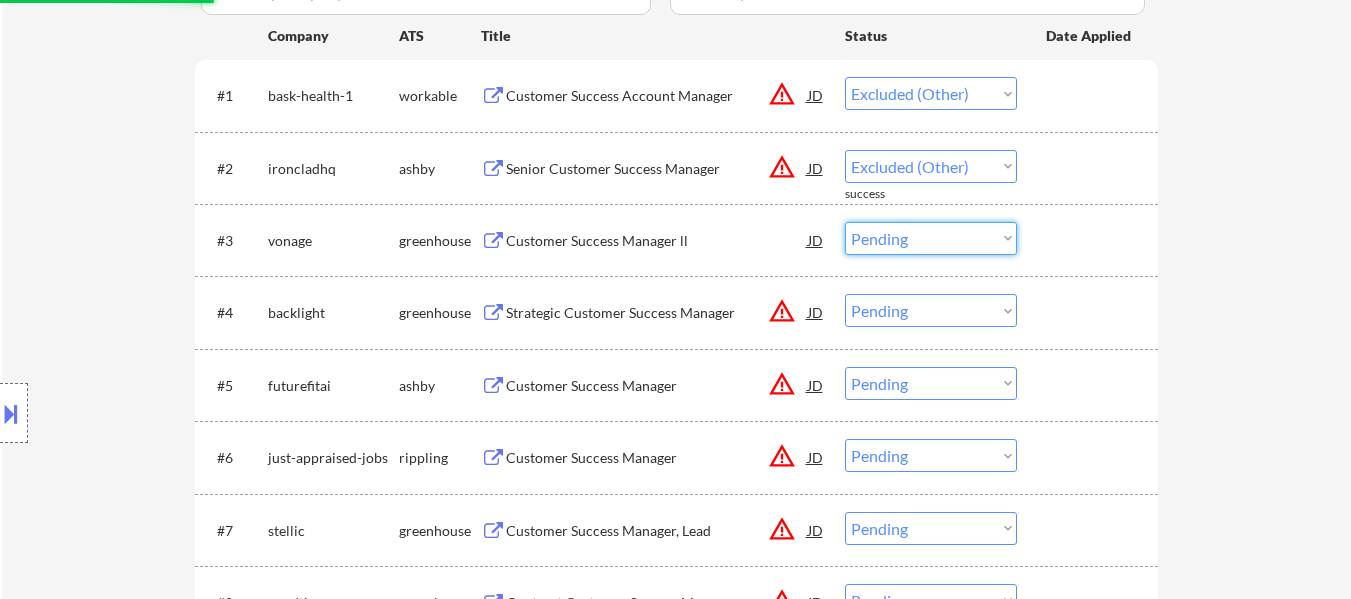 select on ""excluded__other_"" 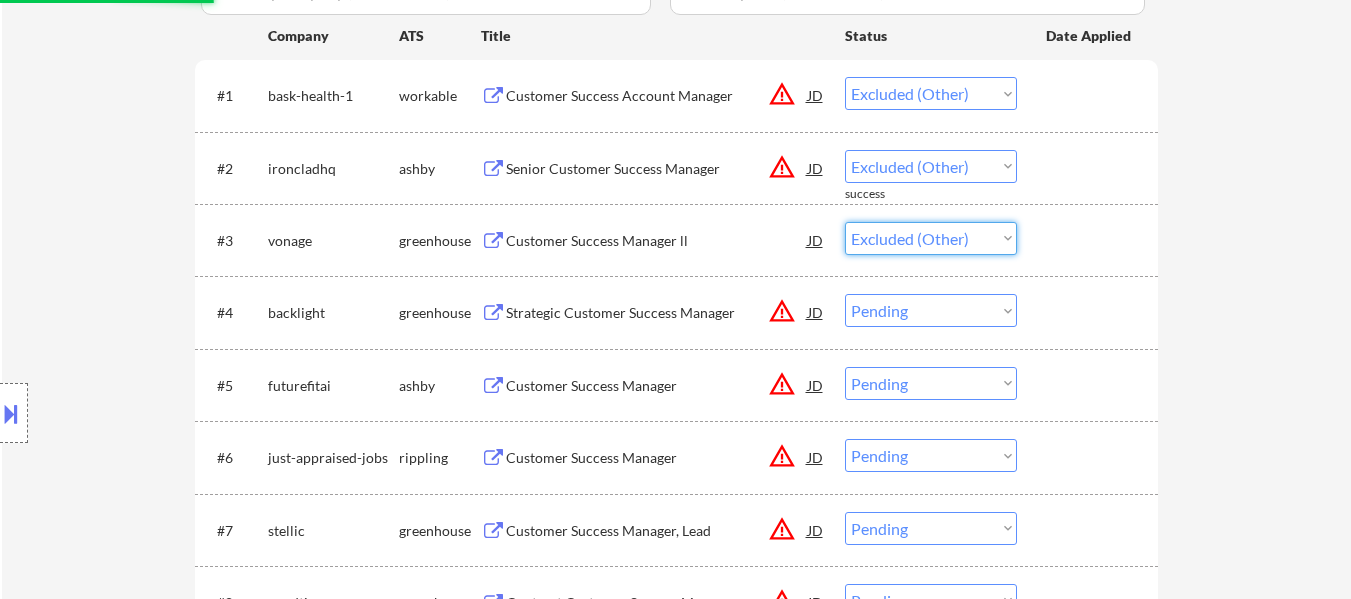 click on "Choose an option... Pending Applied Excluded (Questions) Excluded (Expired) Excluded (Location) Excluded (Bad Match) Excluded (Blocklist) Excluded (Salary) Excluded (Other)" at bounding box center [931, 238] 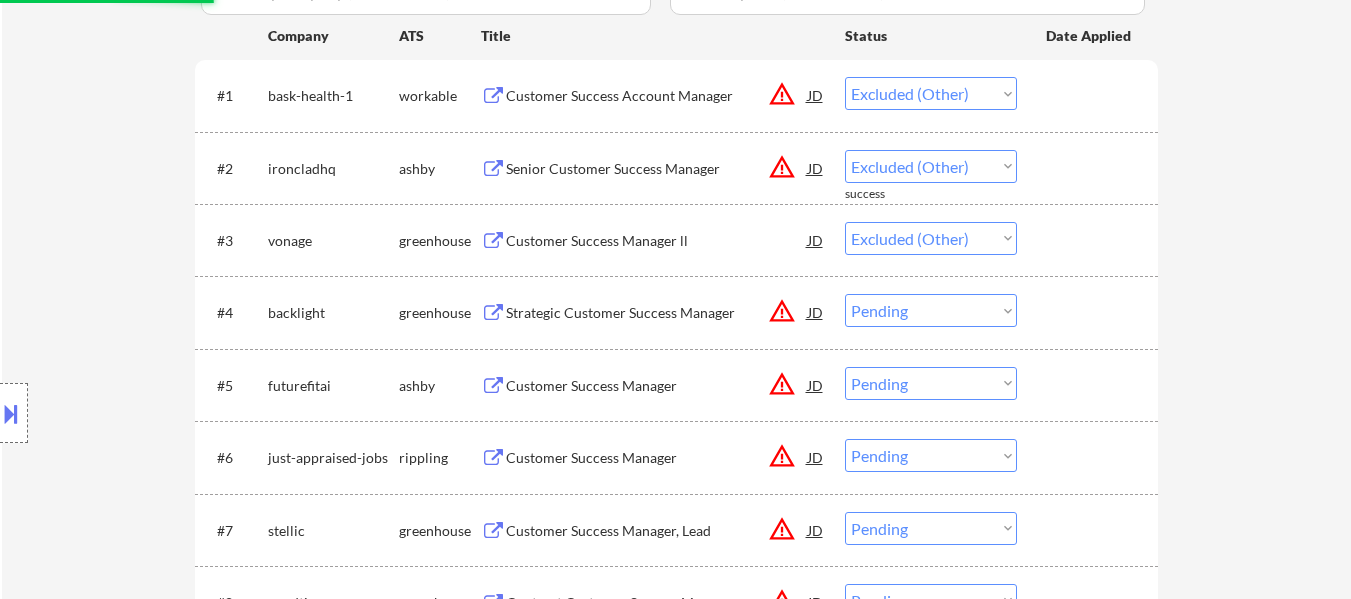 click on "Choose an option... Pending Applied Excluded (Questions) Excluded (Expired) Excluded (Location) Excluded (Bad Match) Excluded (Blocklist) Excluded (Salary) Excluded (Other)" at bounding box center (931, 310) 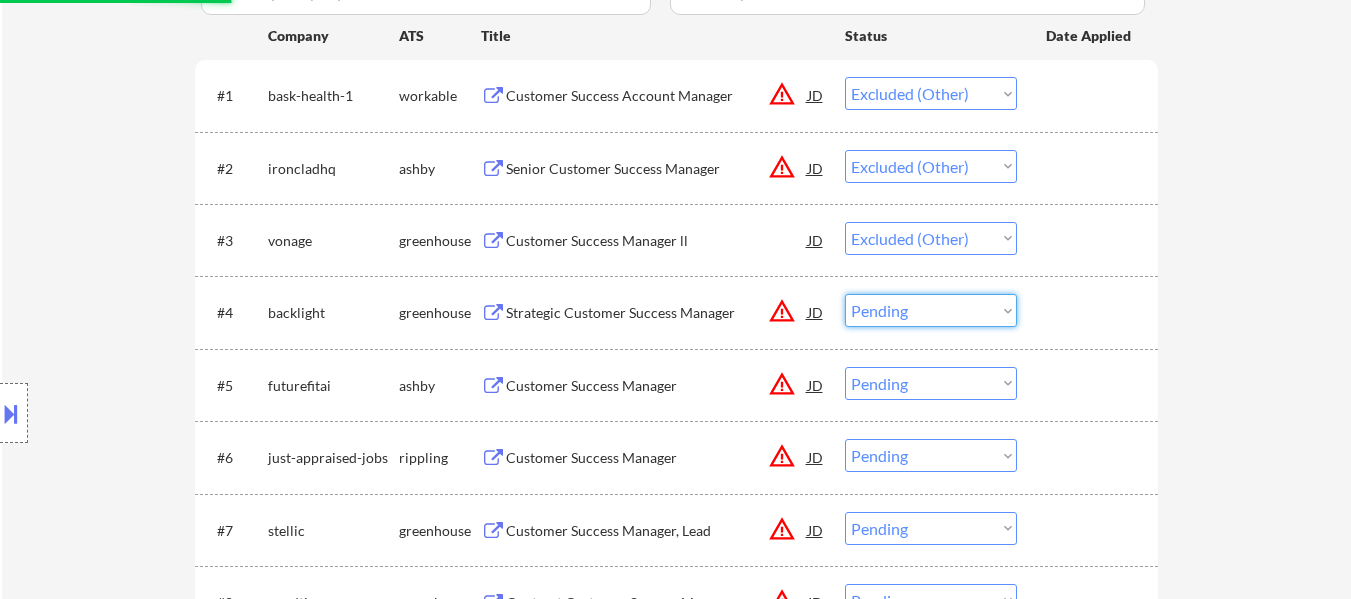 select on ""excluded__other_"" 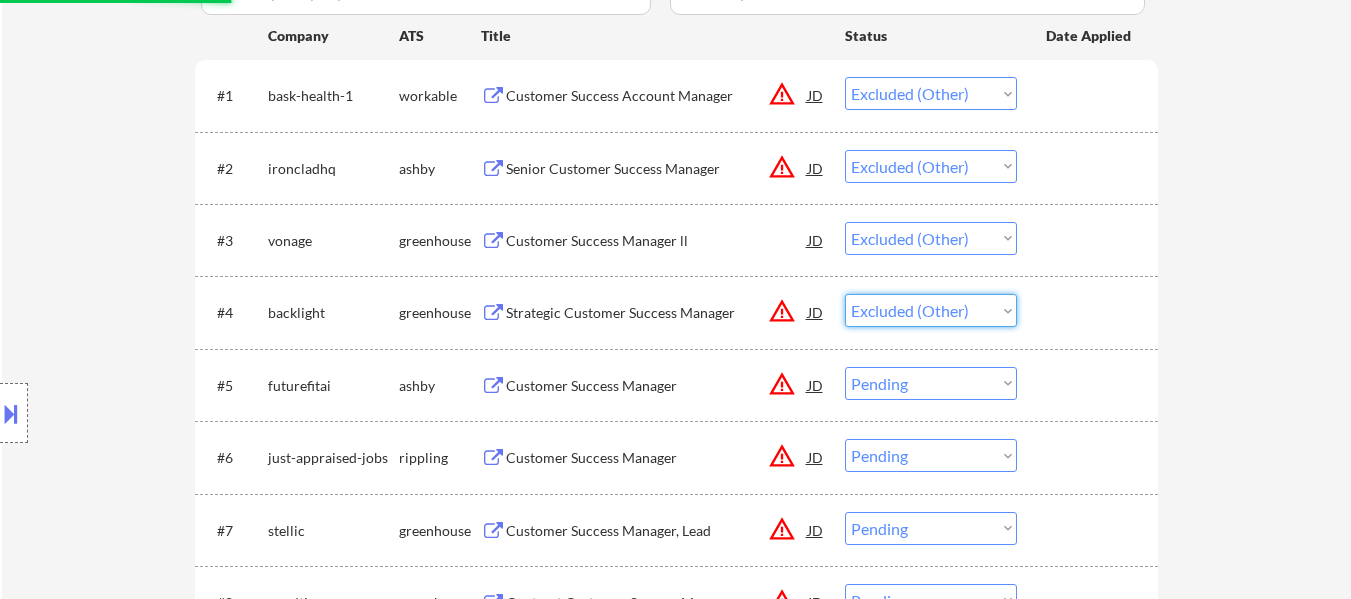 click on "Choose an option... Pending Applied Excluded (Questions) Excluded (Expired) Excluded (Location) Excluded (Bad Match) Excluded (Blocklist) Excluded (Salary) Excluded (Other)" at bounding box center (931, 310) 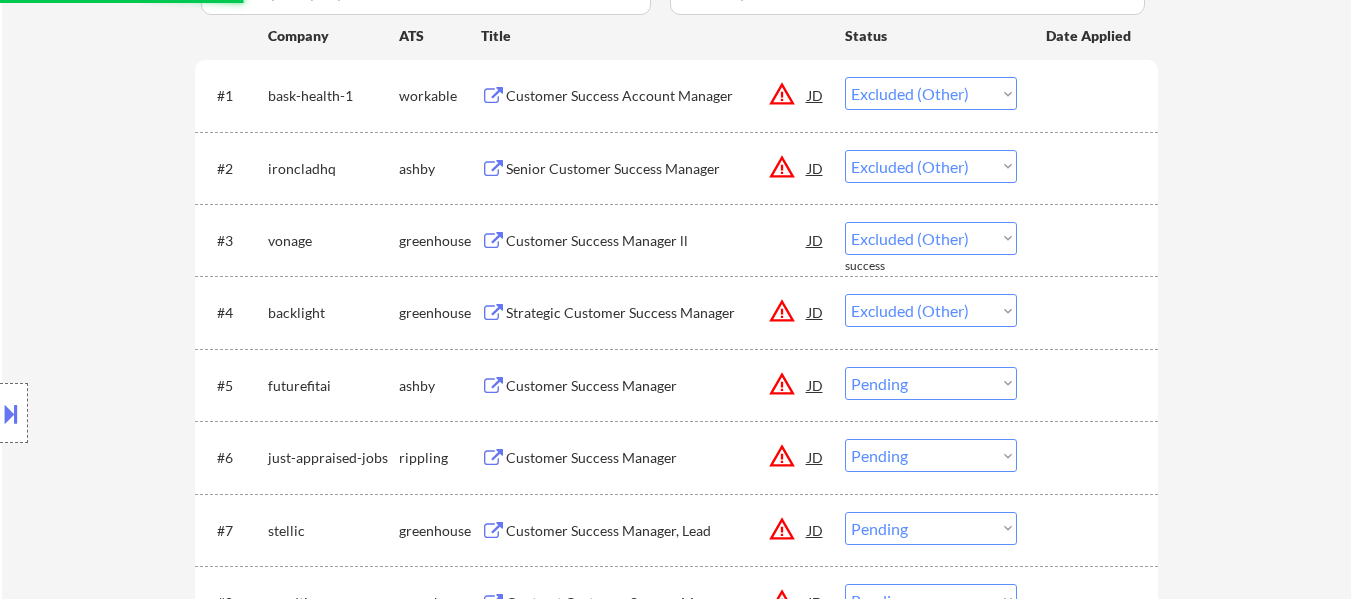 select on ""pending"" 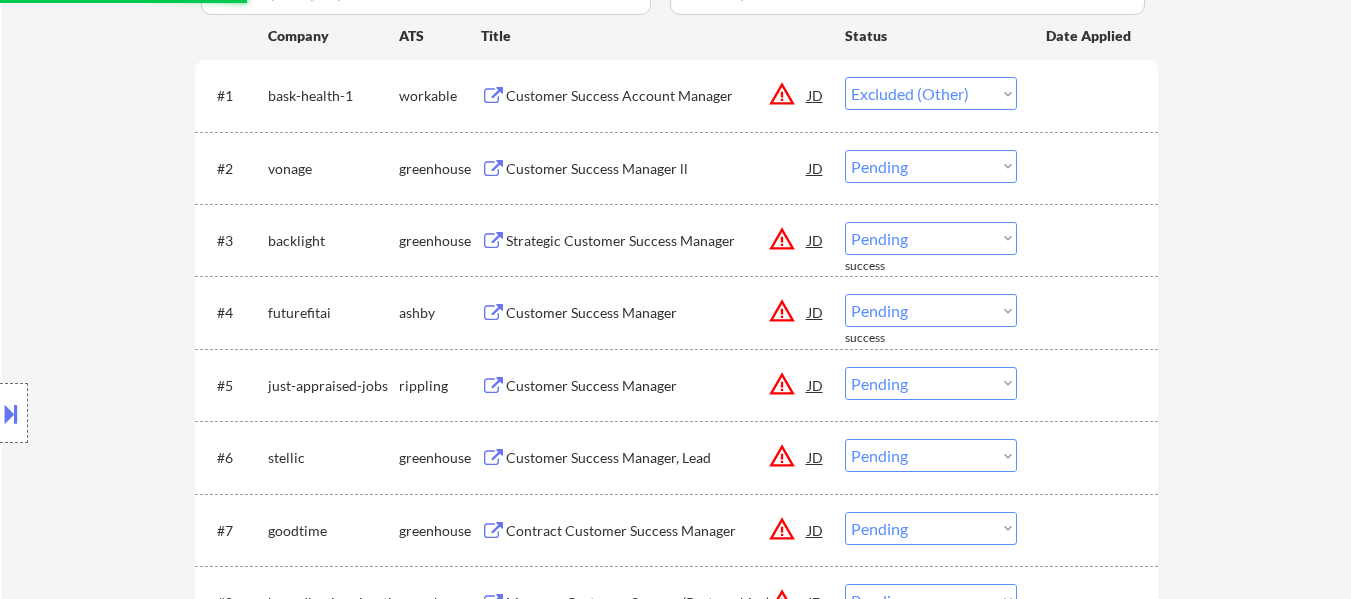 select on ""excluded__other_"" 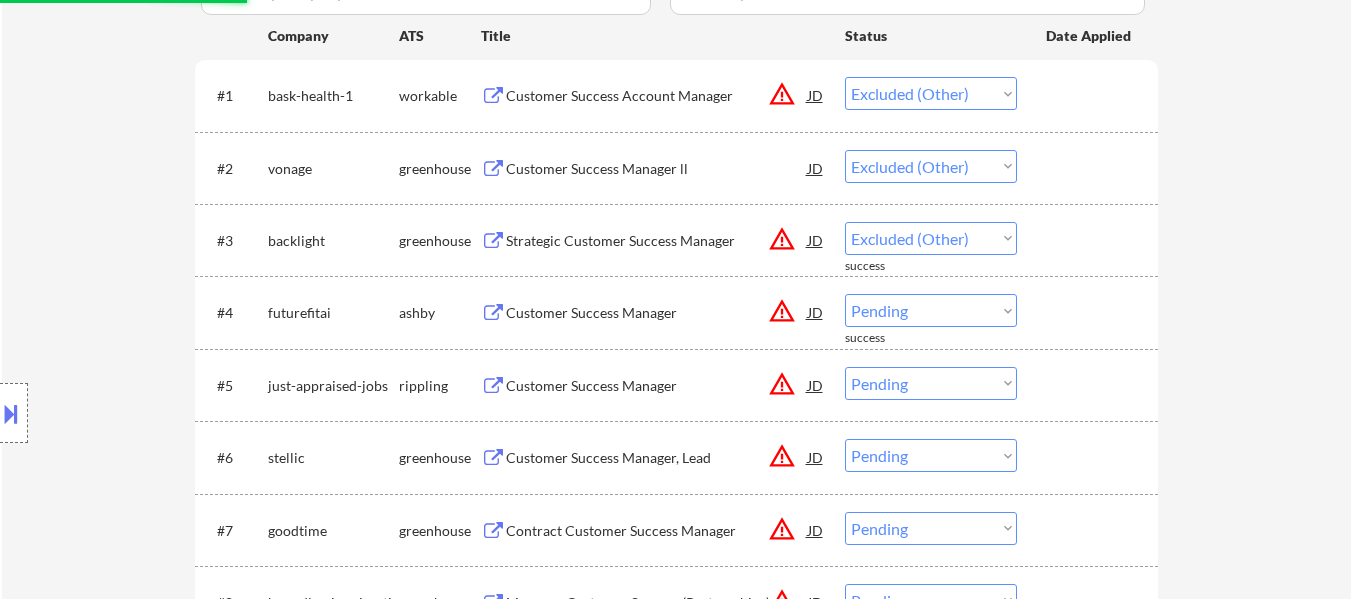select on ""pending"" 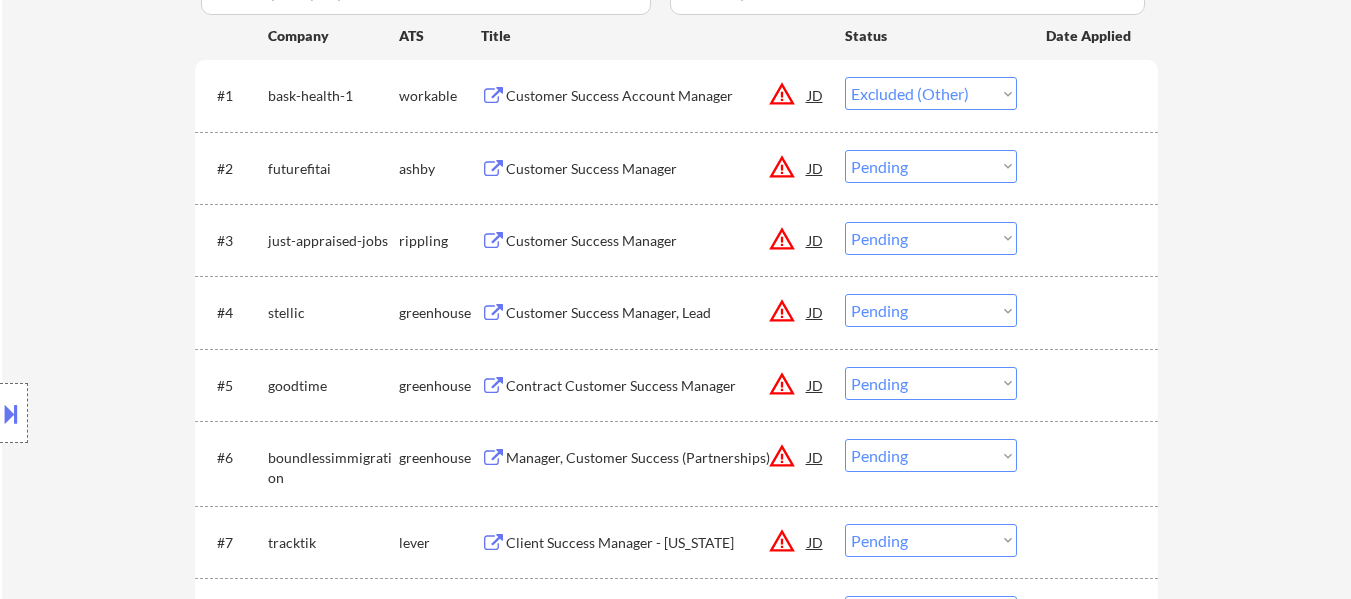 drag, startPoint x: 977, startPoint y: 158, endPoint x: 976, endPoint y: 171, distance: 13.038404 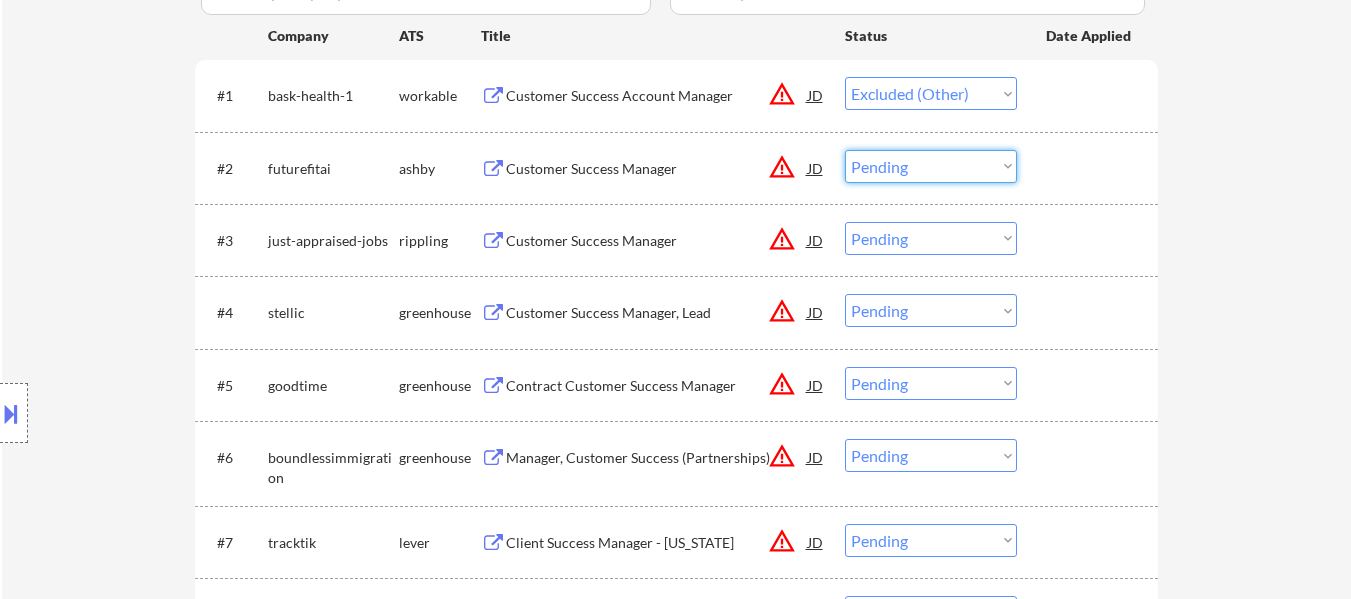 select on ""excluded__other_"" 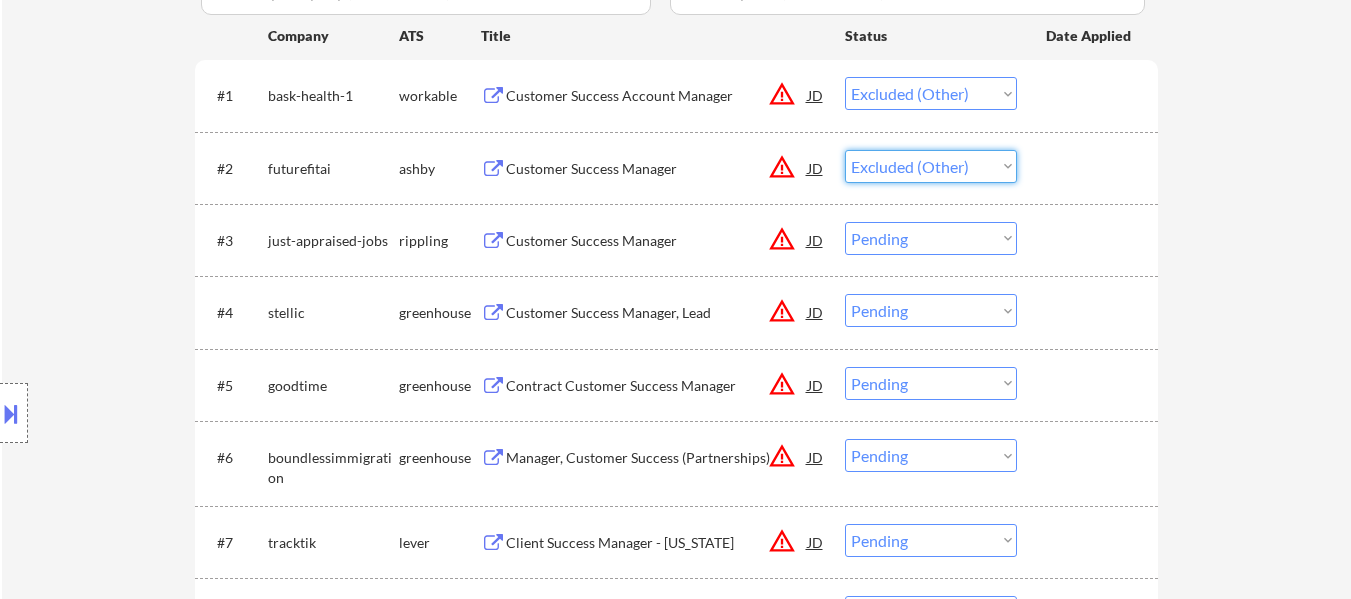 click on "Choose an option... Pending Applied Excluded (Questions) Excluded (Expired) Excluded (Location) Excluded (Bad Match) Excluded (Blocklist) Excluded (Salary) Excluded (Other)" at bounding box center (931, 166) 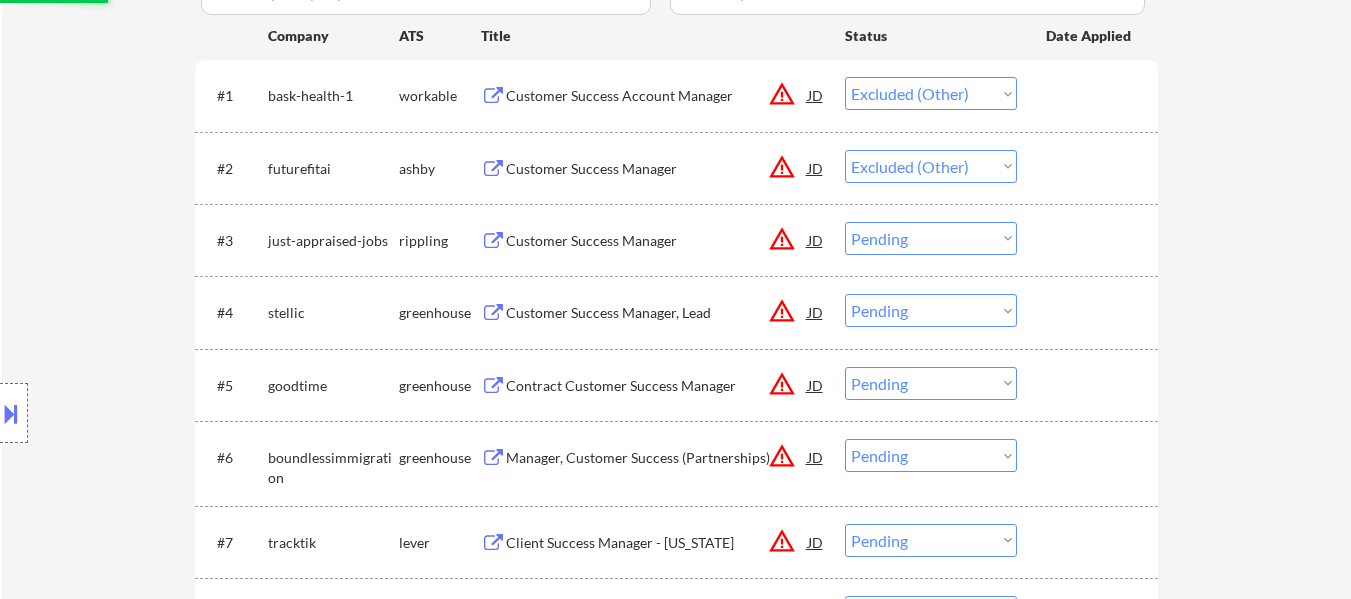 click on "Choose an option... Pending Applied Excluded (Questions) Excluded (Expired) Excluded (Location) Excluded (Bad Match) Excluded (Blocklist) Excluded (Salary) Excluded (Other)" at bounding box center [931, 238] 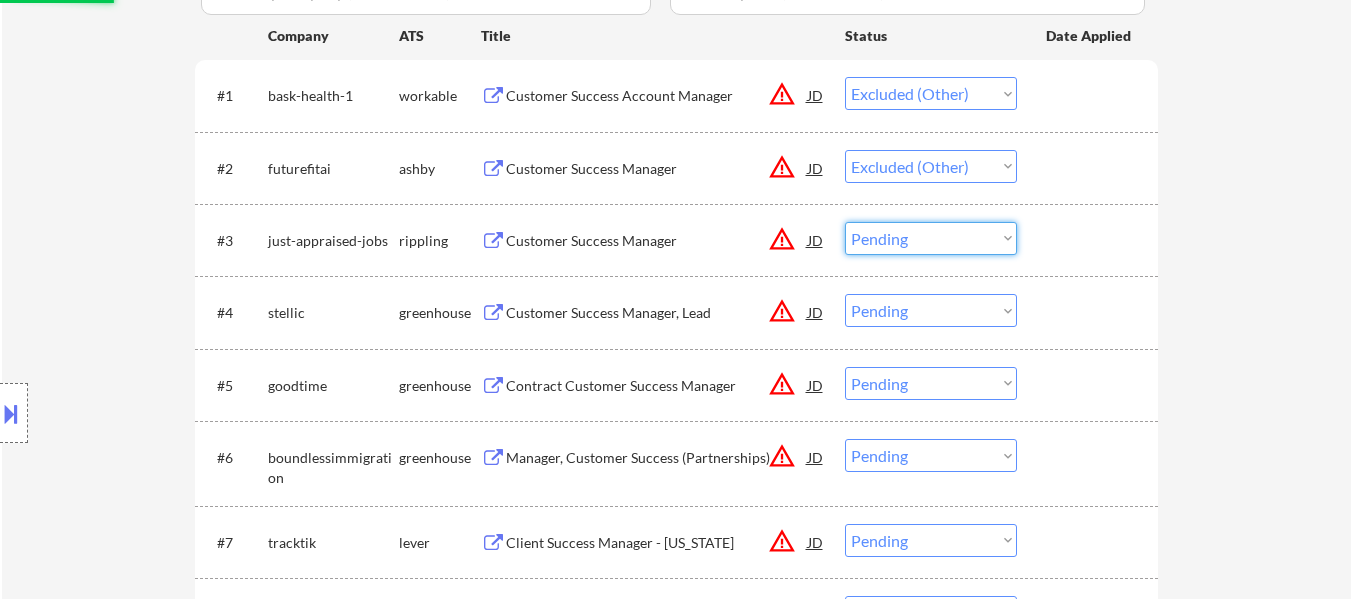 select on ""excluded__other_"" 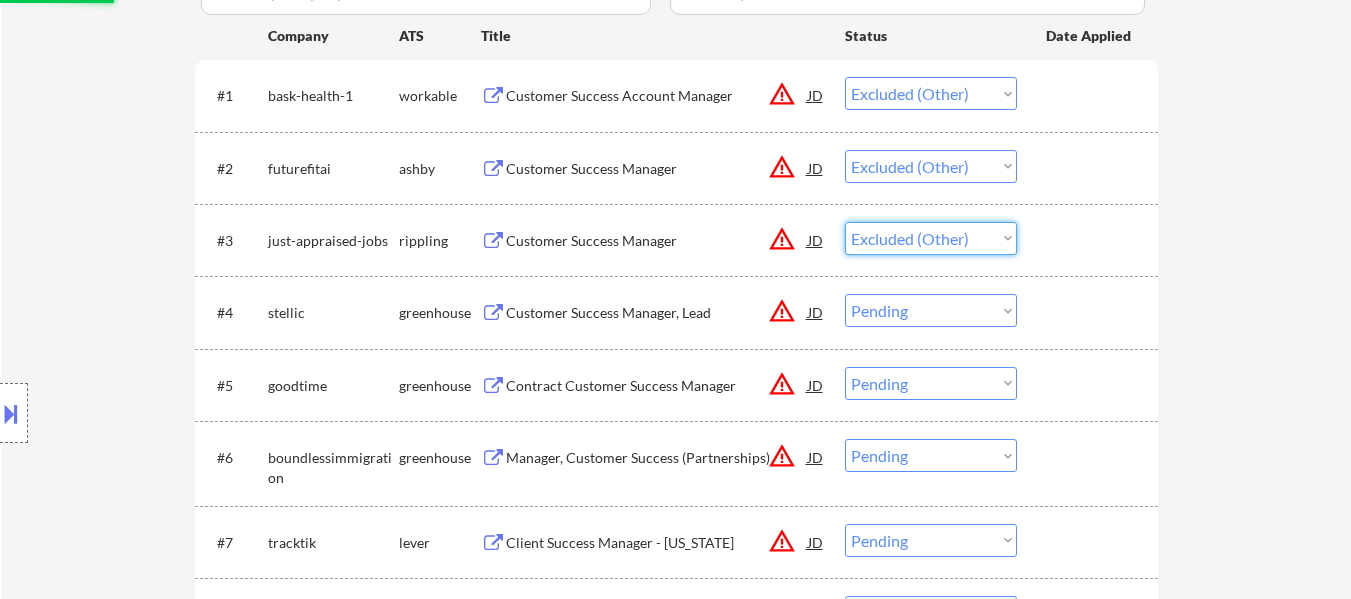 click on "Choose an option... Pending Applied Excluded (Questions) Excluded (Expired) Excluded (Location) Excluded (Bad Match) Excluded (Blocklist) Excluded (Salary) Excluded (Other)" at bounding box center (931, 238) 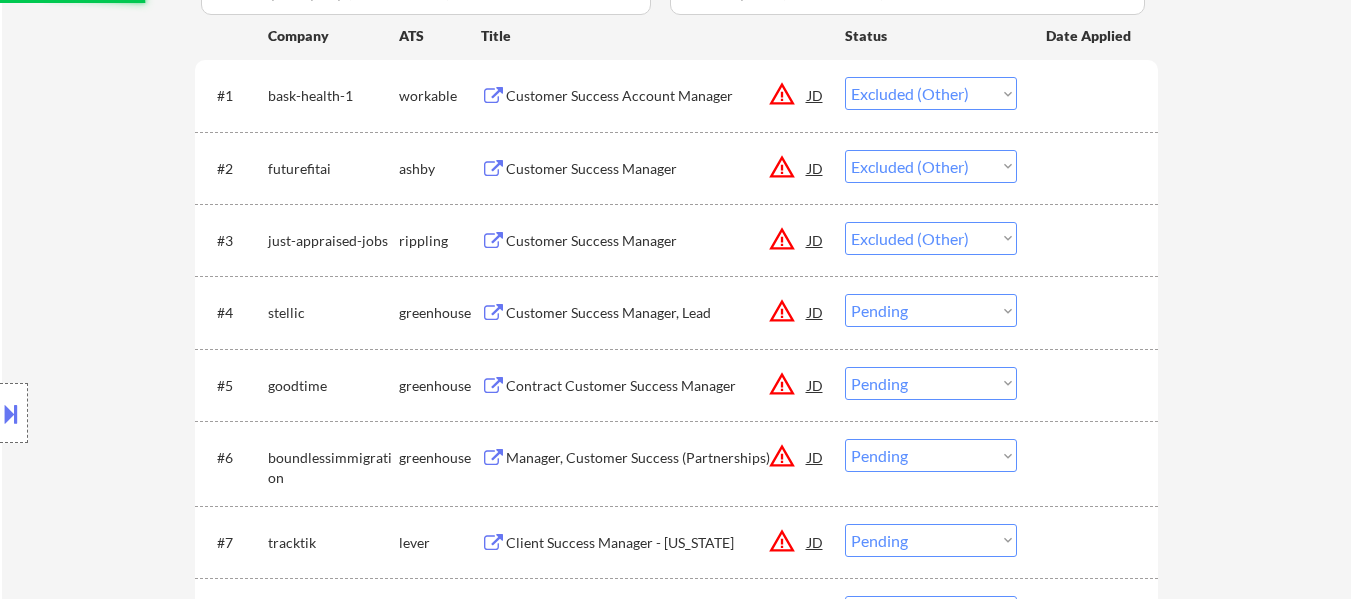 click on "#4 stellic greenhouse Customer Success Manager, Lead JD warning_amber Choose an option... Pending Applied Excluded (Questions) Excluded (Expired) Excluded (Location) Excluded (Bad Match) Excluded (Blocklist) Excluded (Salary) Excluded (Other)" at bounding box center (673, 312) 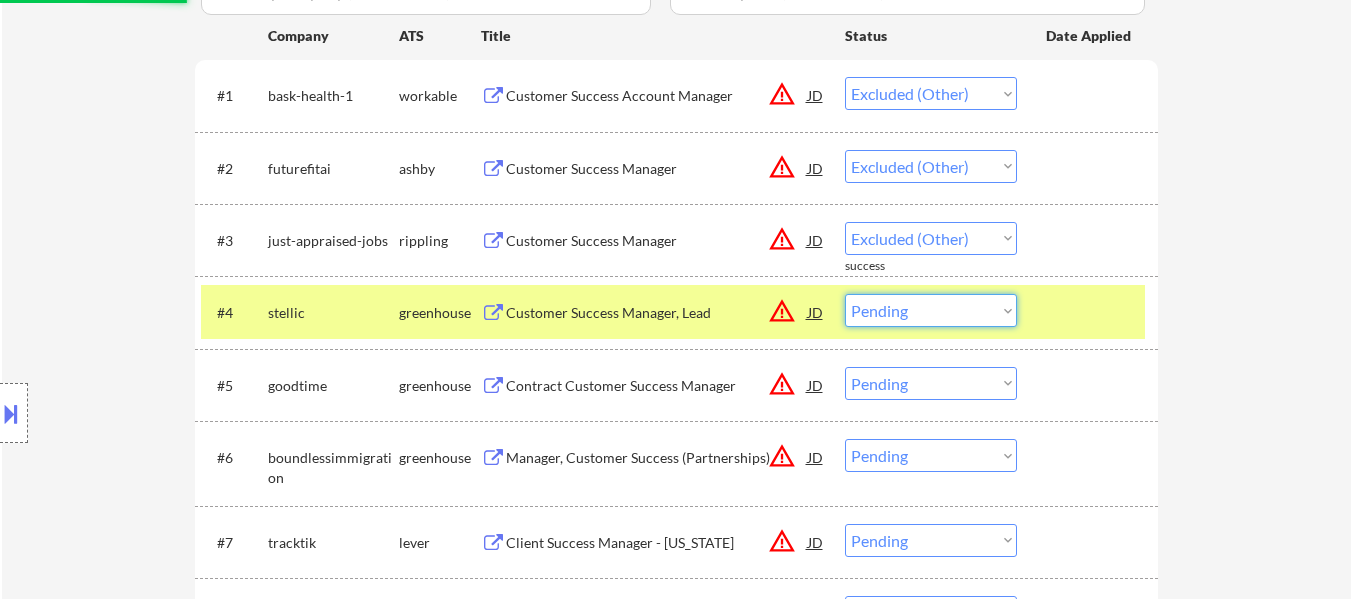 click at bounding box center (1090, 312) 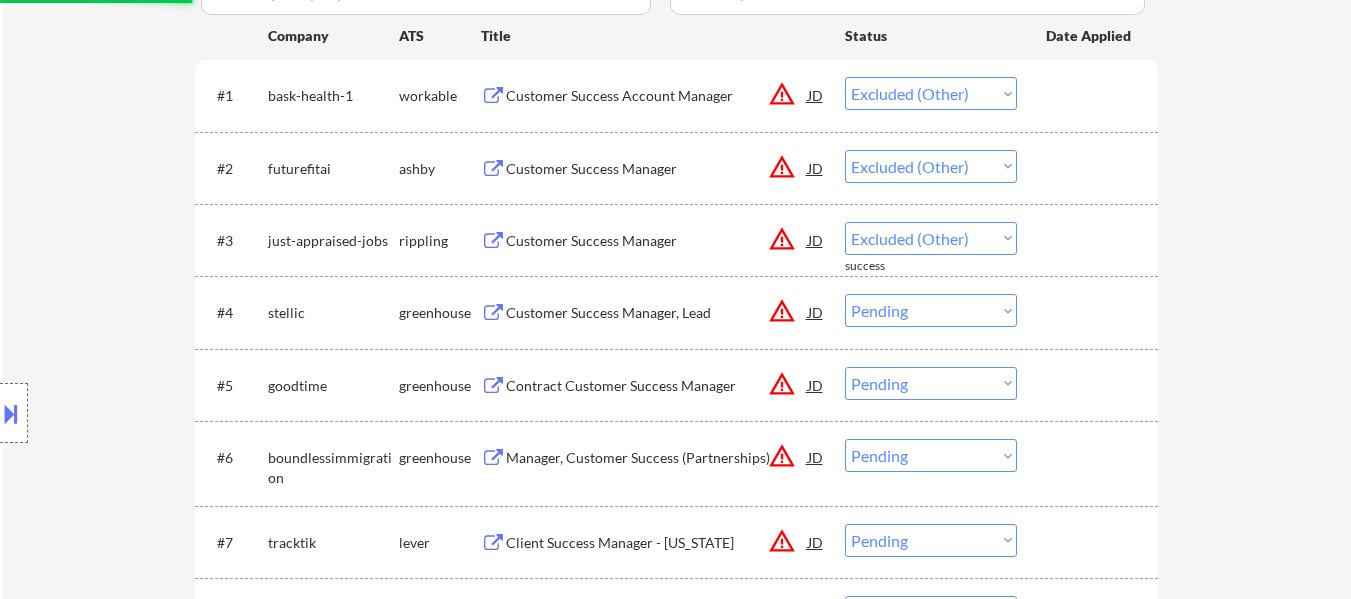 click on "Choose an option... Pending Applied Excluded (Questions) Excluded (Expired) Excluded (Location) Excluded (Bad Match) Excluded (Blocklist) Excluded (Salary) Excluded (Other)" at bounding box center (931, 310) 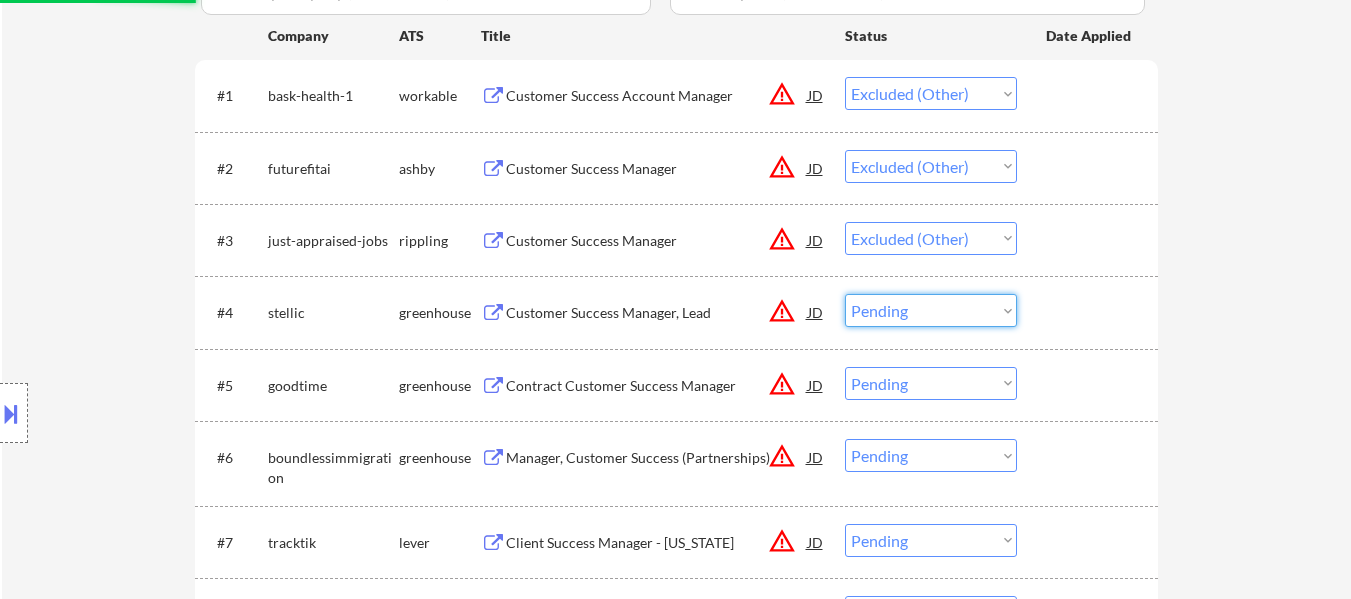 select on ""excluded__other_"" 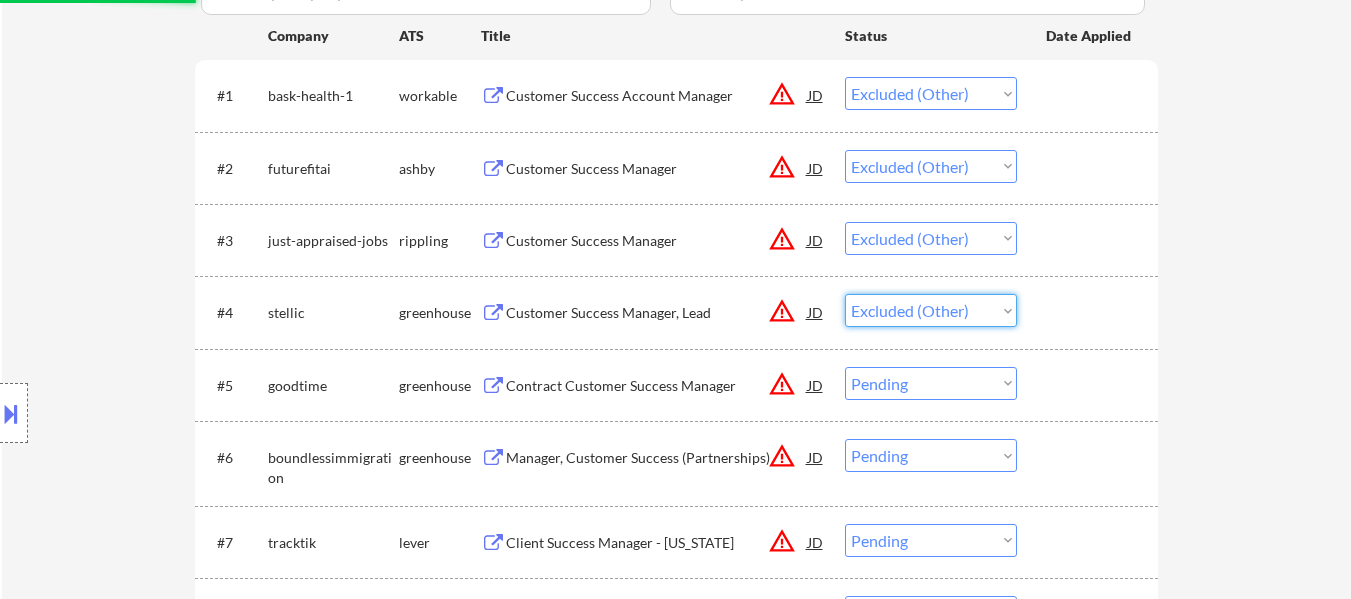 click on "Choose an option... Pending Applied Excluded (Questions) Excluded (Expired) Excluded (Location) Excluded (Bad Match) Excluded (Blocklist) Excluded (Salary) Excluded (Other)" at bounding box center (931, 310) 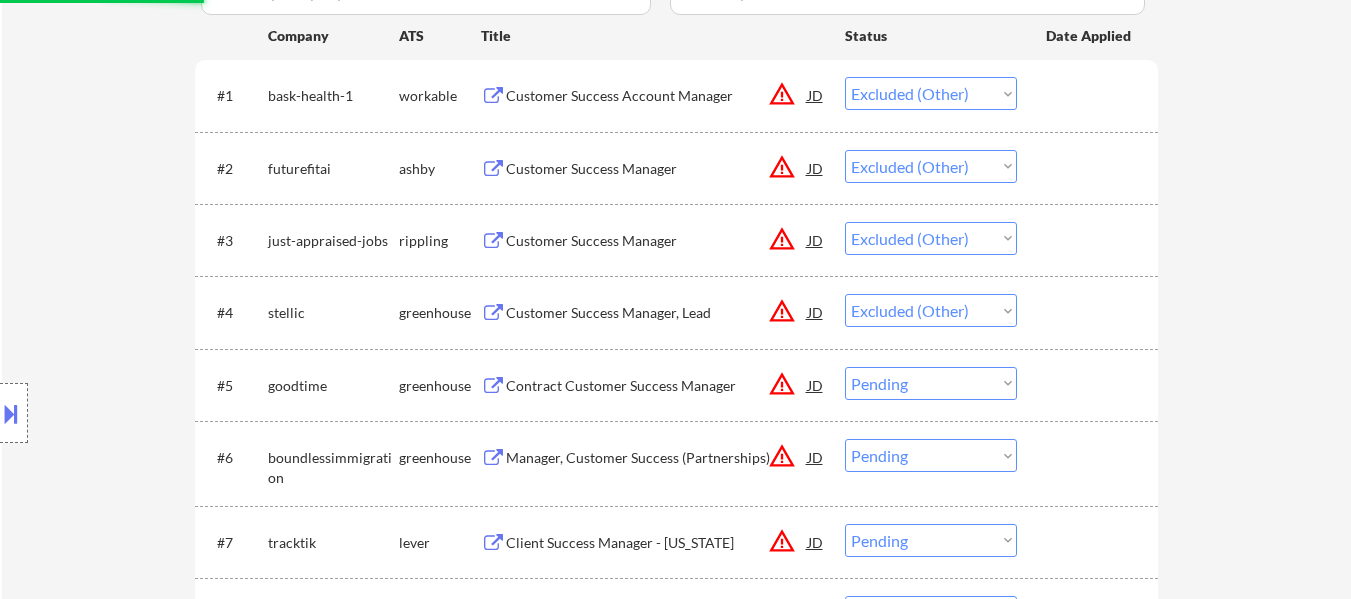 click on "Choose an option... Pending Applied Excluded (Questions) Excluded (Expired) Excluded (Location) Excluded (Bad Match) Excluded (Blocklist) Excluded (Salary) Excluded (Other)" at bounding box center [931, 383] 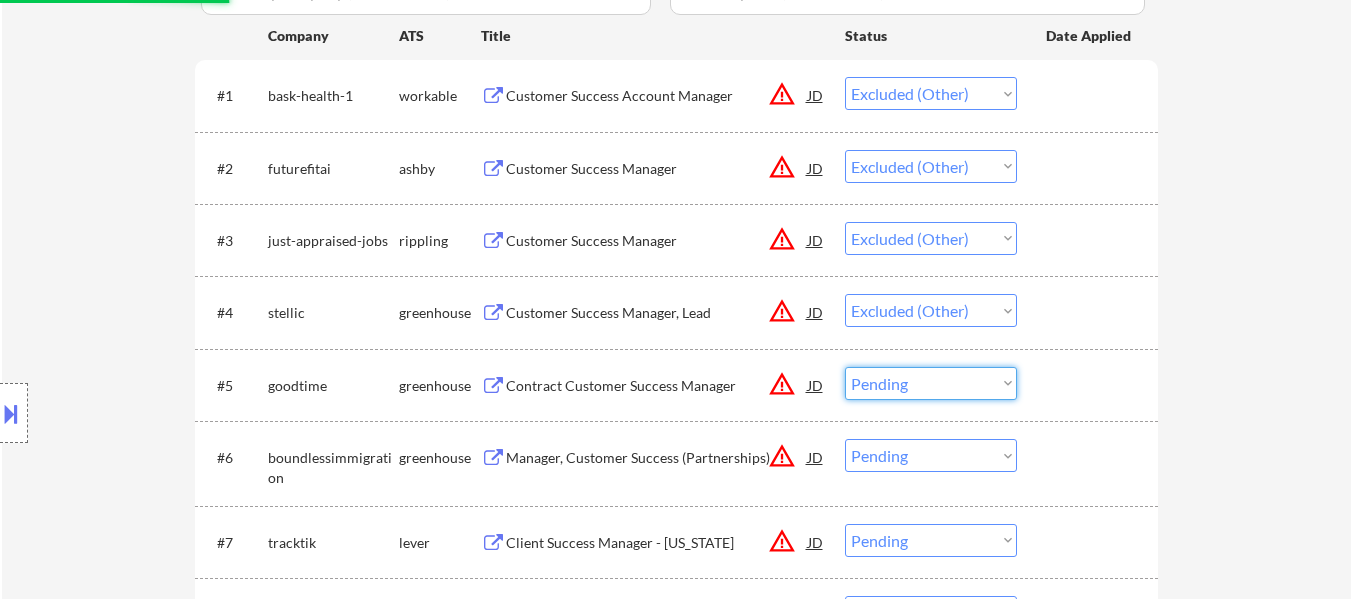 select on ""excluded__other_"" 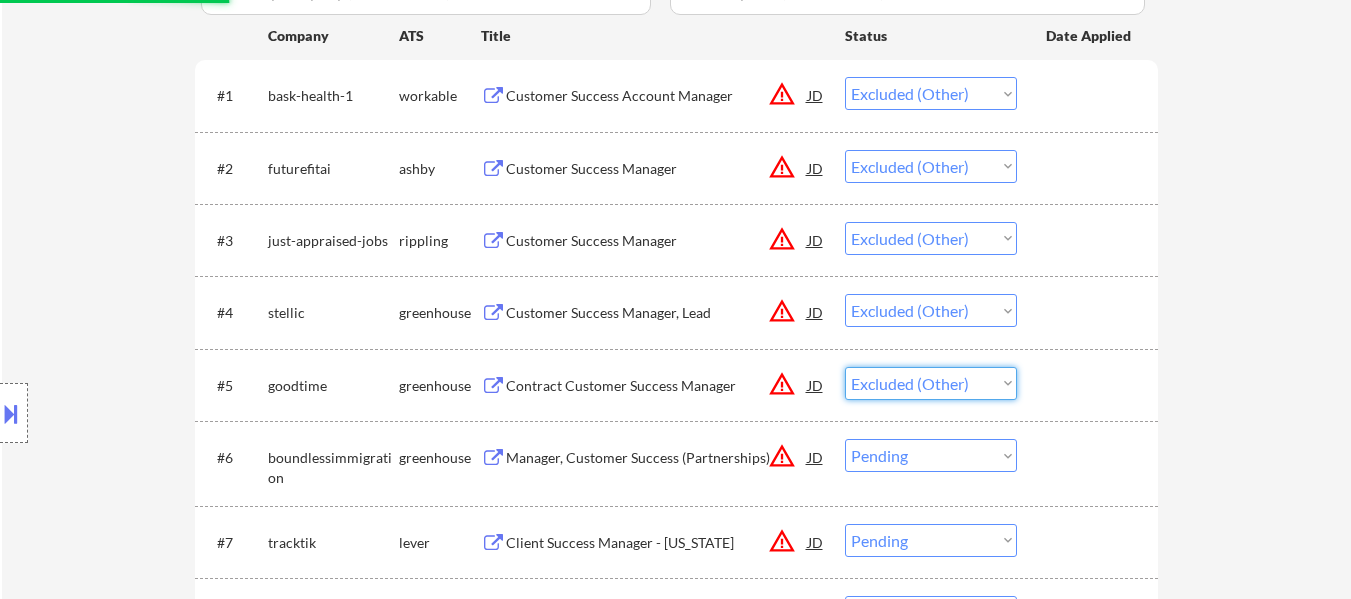 click on "Choose an option... Pending Applied Excluded (Questions) Excluded (Expired) Excluded (Location) Excluded (Bad Match) Excluded (Blocklist) Excluded (Salary) Excluded (Other)" at bounding box center [931, 383] 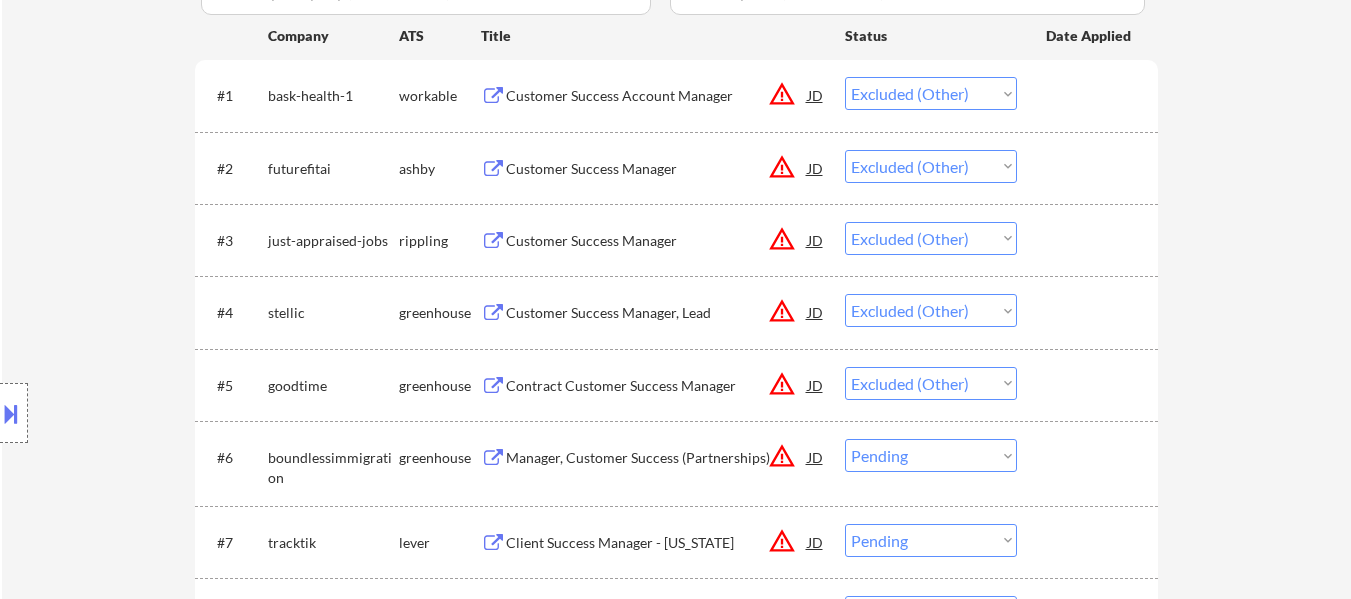select on ""pending"" 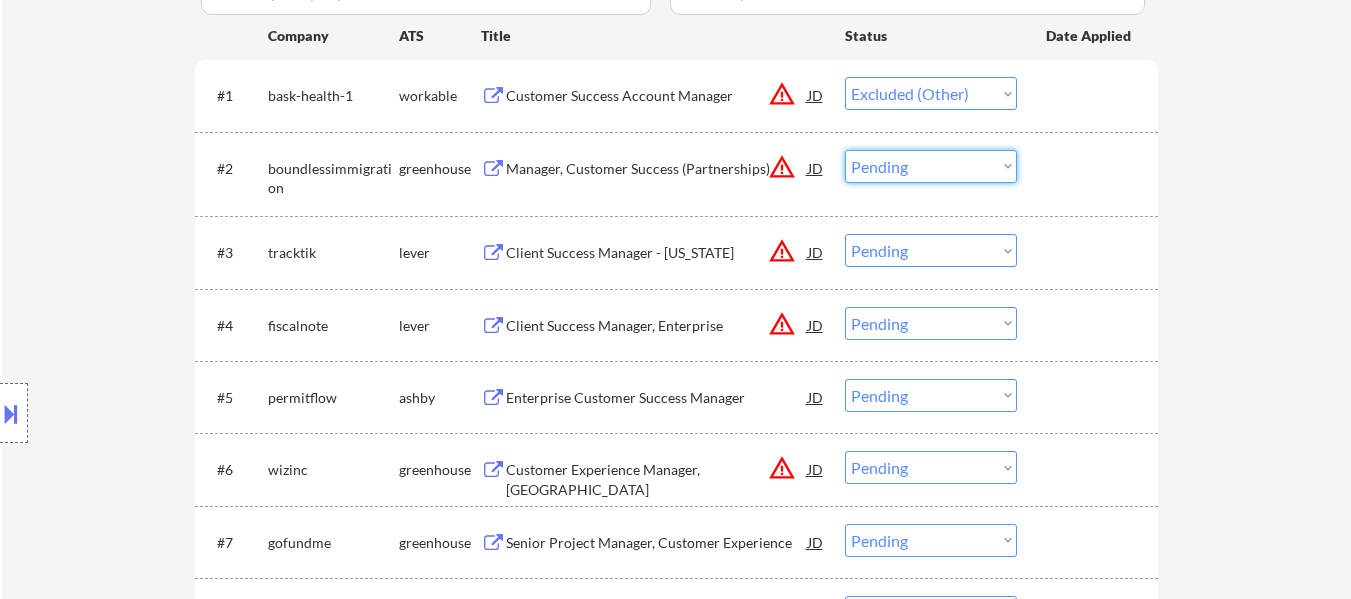 click on "Choose an option... Pending Applied Excluded (Questions) Excluded (Expired) Excluded (Location) Excluded (Bad Match) Excluded (Blocklist) Excluded (Salary) Excluded (Other)" at bounding box center (931, 166) 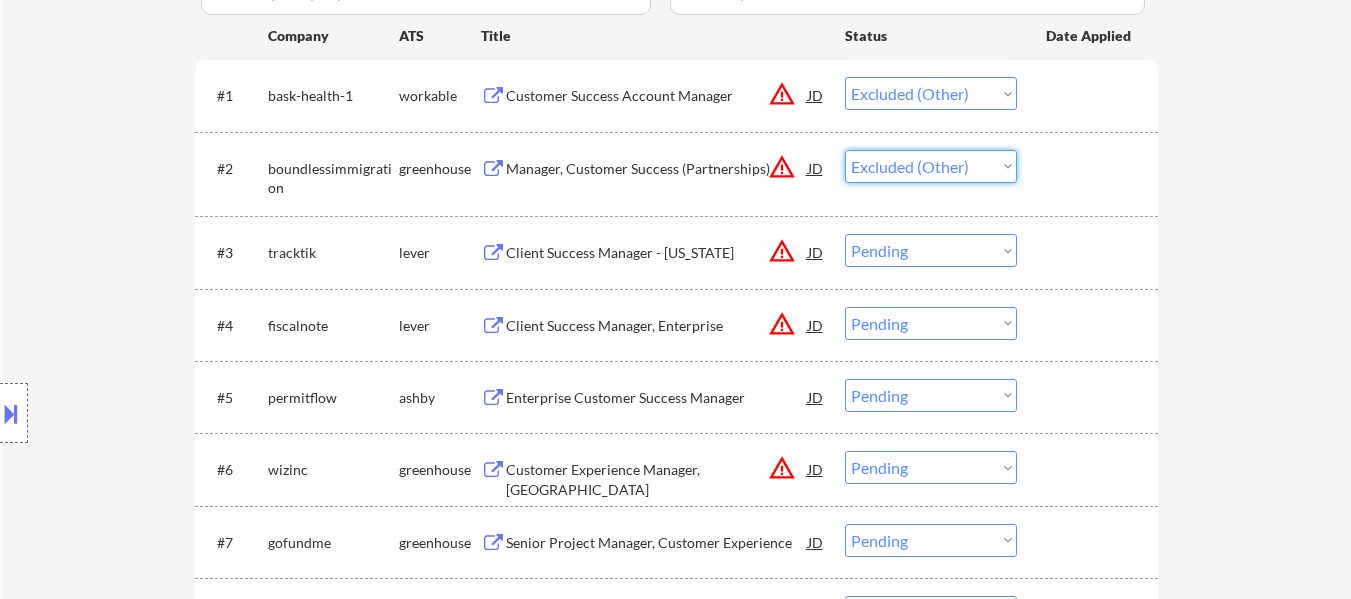 click on "Choose an option... Pending Applied Excluded (Questions) Excluded (Expired) Excluded (Location) Excluded (Bad Match) Excluded (Blocklist) Excluded (Salary) Excluded (Other)" at bounding box center [931, 166] 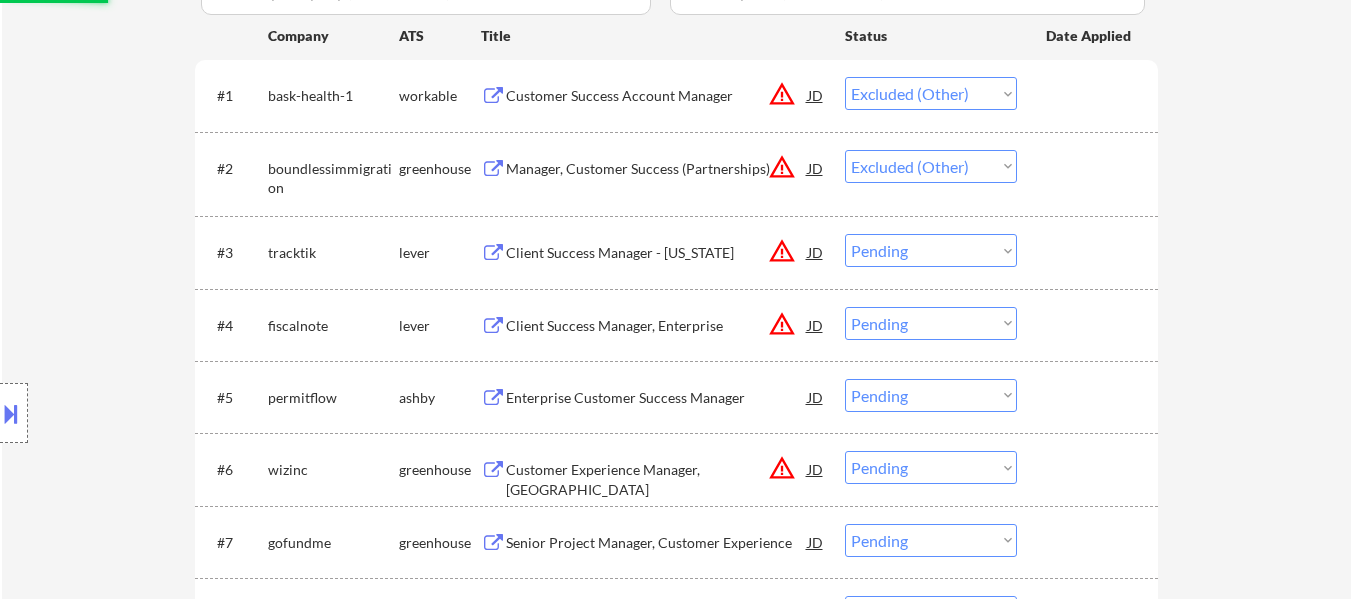 click on "Choose an option... Pending Applied Excluded (Questions) Excluded (Expired) Excluded (Location) Excluded (Bad Match) Excluded (Blocklist) Excluded (Salary) Excluded (Other)" at bounding box center [931, 250] 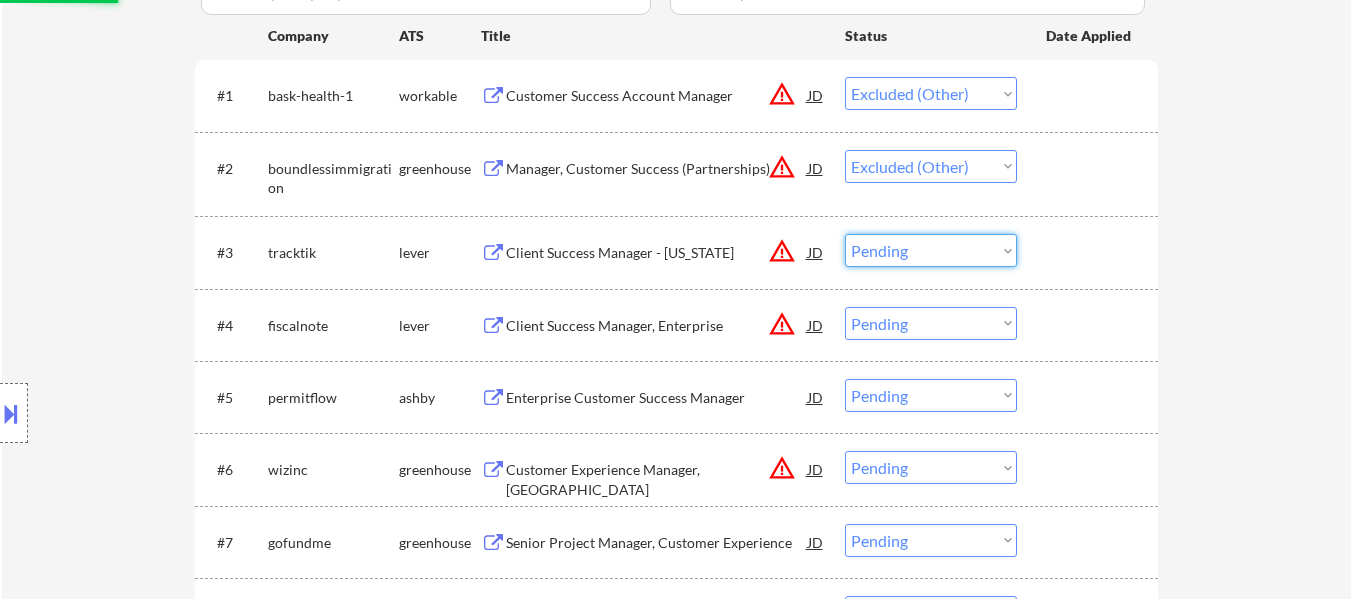 select on ""excluded__other_"" 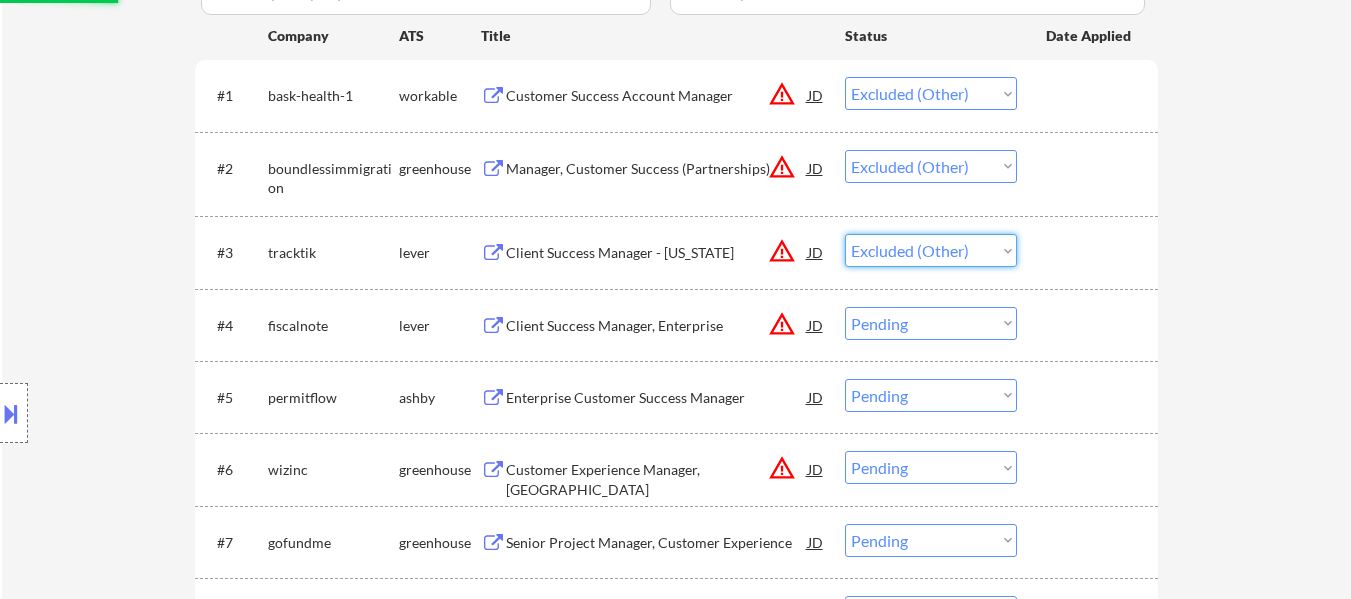 click on "Choose an option... Pending Applied Excluded (Questions) Excluded (Expired) Excluded (Location) Excluded (Bad Match) Excluded (Blocklist) Excluded (Salary) Excluded (Other)" at bounding box center [931, 250] 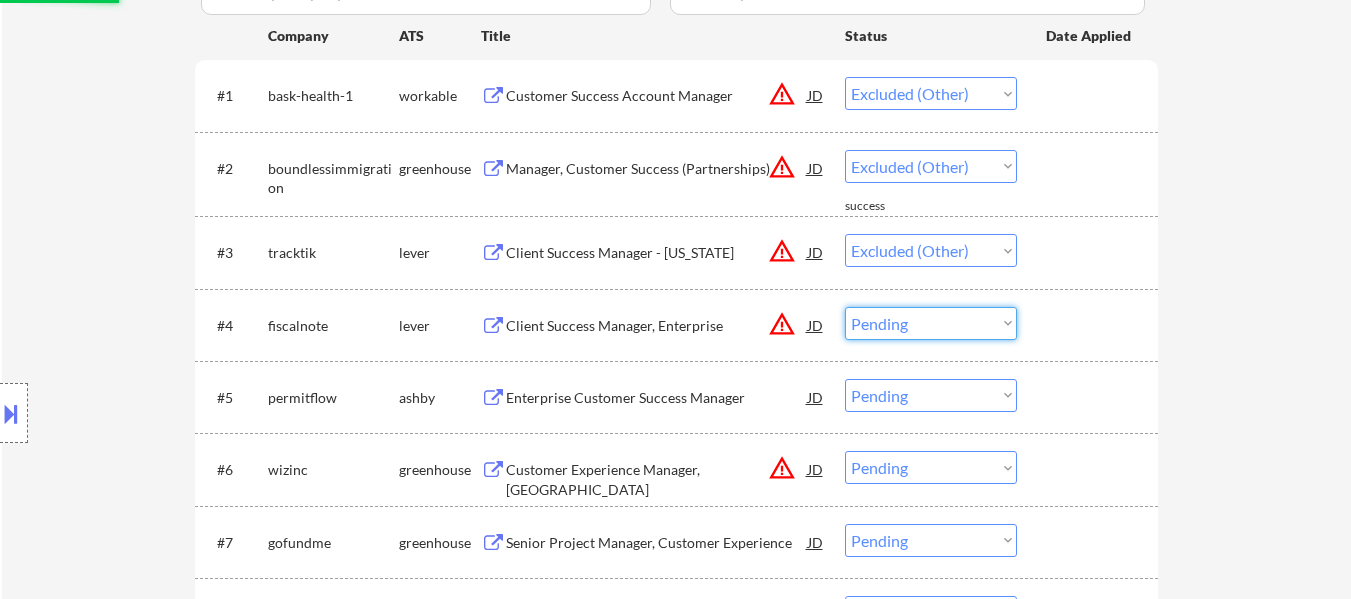 click on "Choose an option... Pending Applied Excluded (Questions) Excluded (Expired) Excluded (Location) Excluded (Bad Match) Excluded (Blocklist) Excluded (Salary) Excluded (Other)" at bounding box center [931, 323] 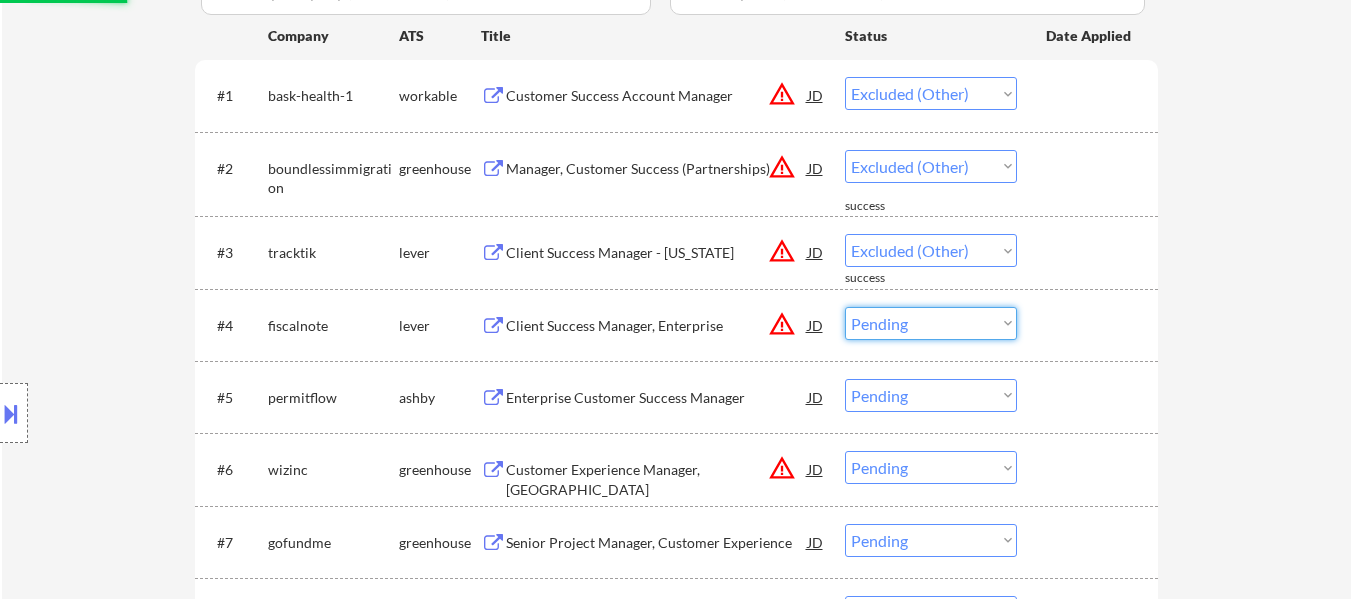 select on ""excluded__other_"" 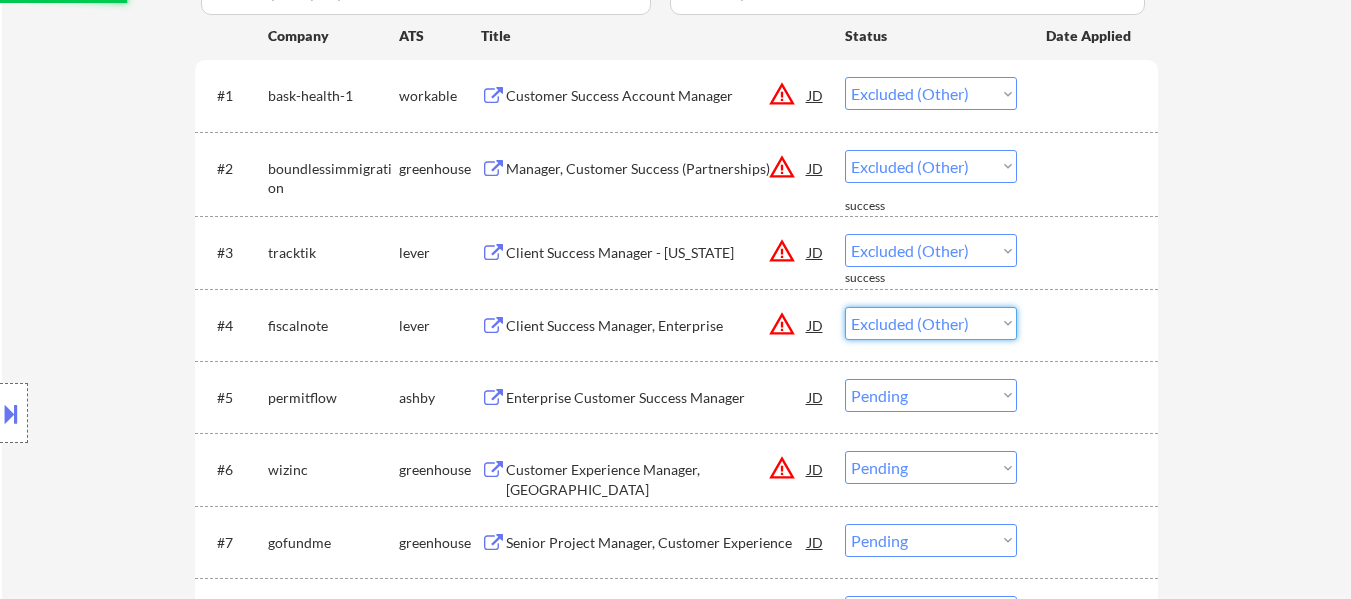click on "Choose an option... Pending Applied Excluded (Questions) Excluded (Expired) Excluded (Location) Excluded (Bad Match) Excluded (Blocklist) Excluded (Salary) Excluded (Other)" at bounding box center (931, 323) 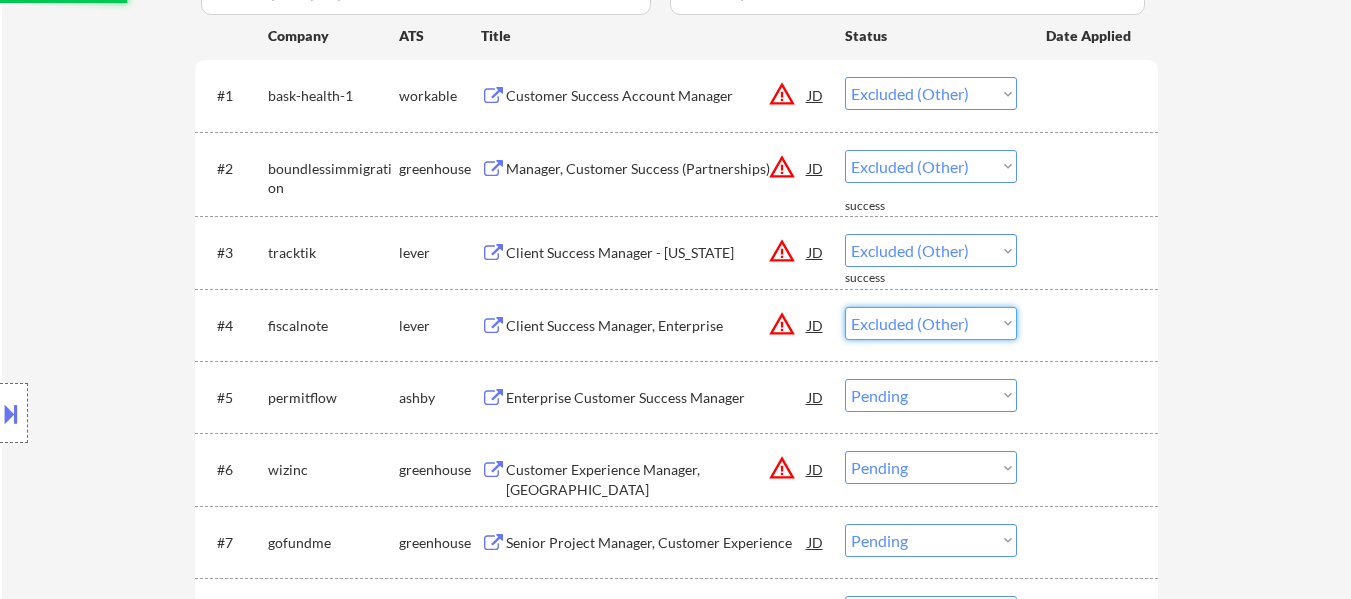 select on ""pending"" 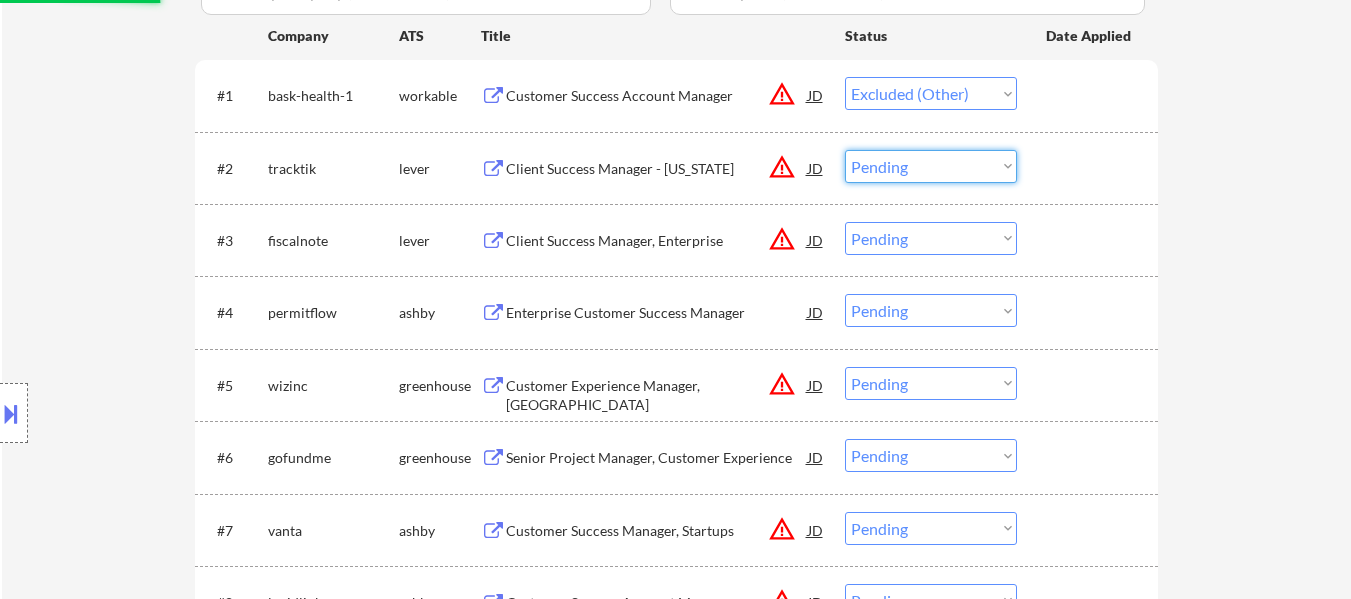 click on "Choose an option... Pending Applied Excluded (Questions) Excluded (Expired) Excluded (Location) Excluded (Bad Match) Excluded (Blocklist) Excluded (Salary) Excluded (Other)" at bounding box center (931, 166) 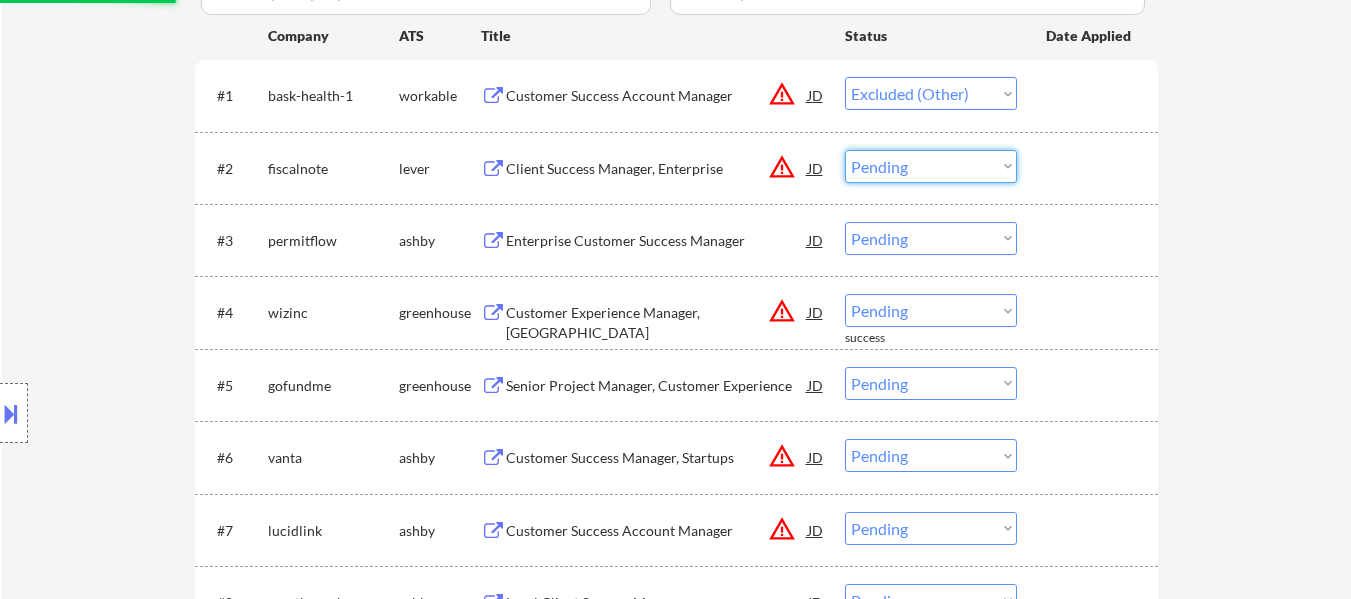 select on ""excluded__other_"" 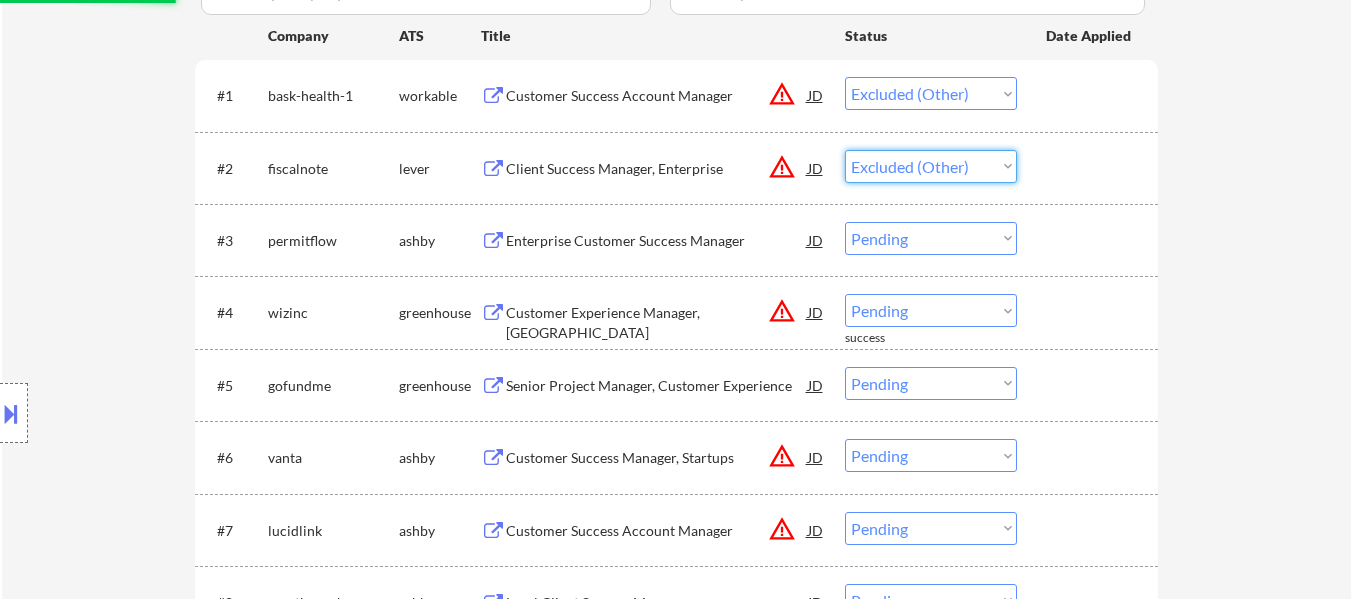 click on "Choose an option... Pending Applied Excluded (Questions) Excluded (Expired) Excluded (Location) Excluded (Bad Match) Excluded (Blocklist) Excluded (Salary) Excluded (Other)" at bounding box center [931, 166] 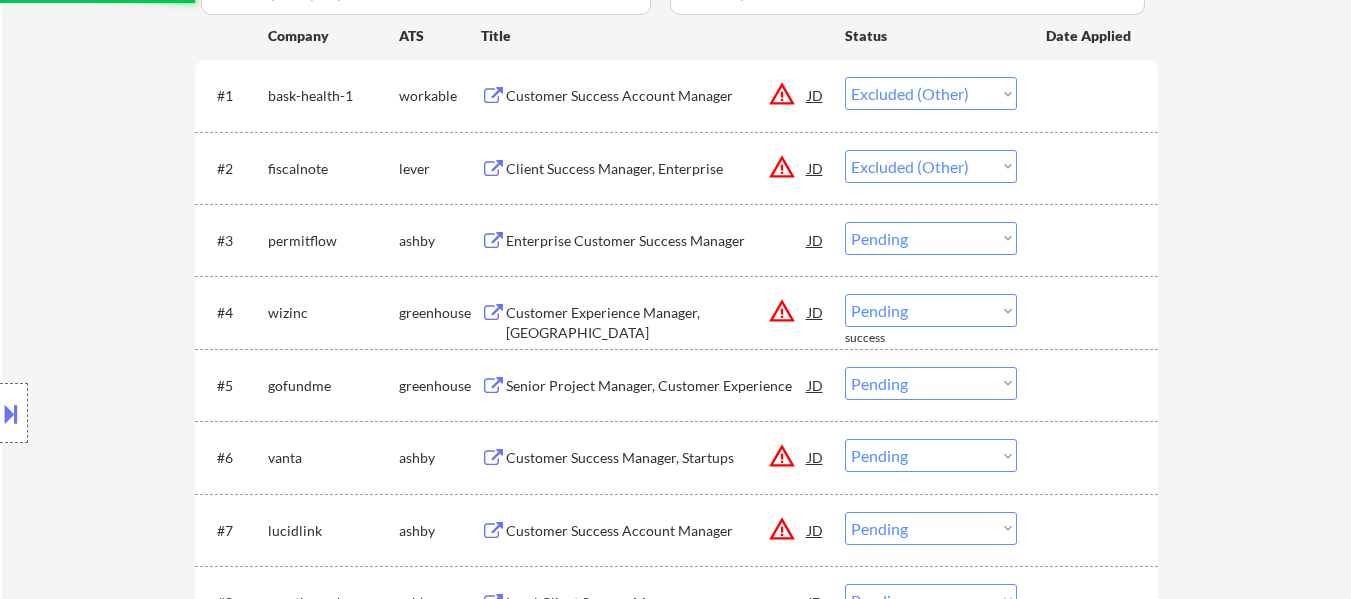 click on "Choose an option... Pending Applied Excluded (Questions) Excluded (Expired) Excluded (Location) Excluded (Bad Match) Excluded (Blocklist) Excluded (Salary) Excluded (Other)" at bounding box center [931, 238] 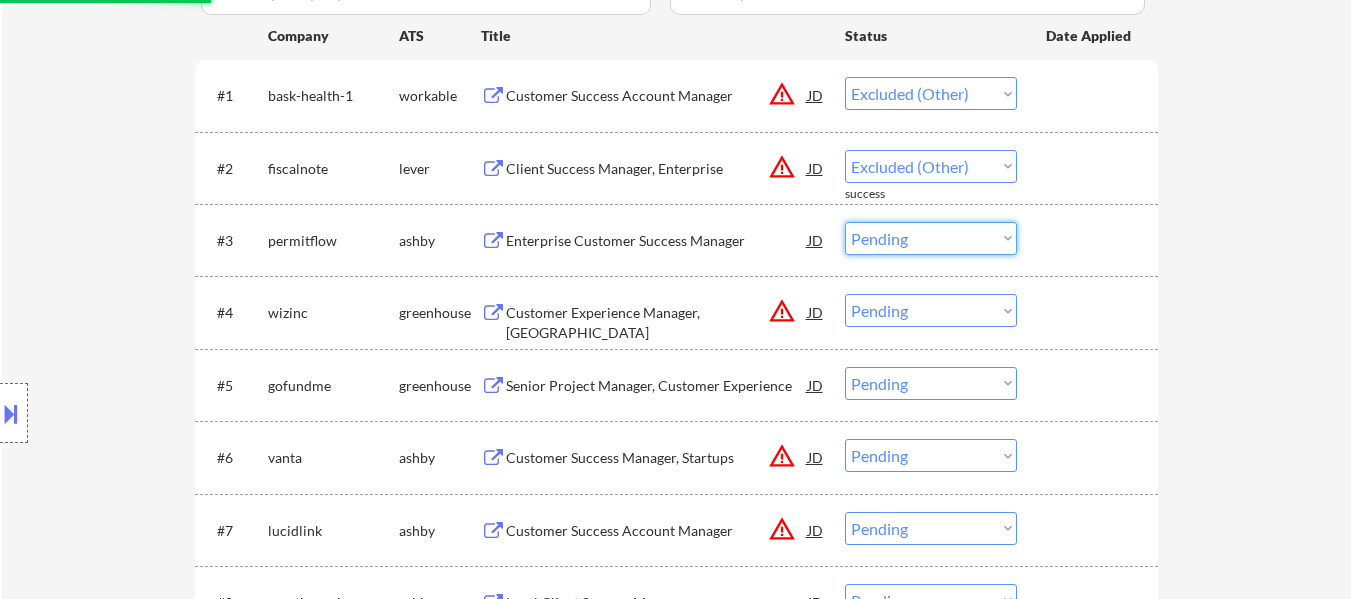 select on ""excluded__other_"" 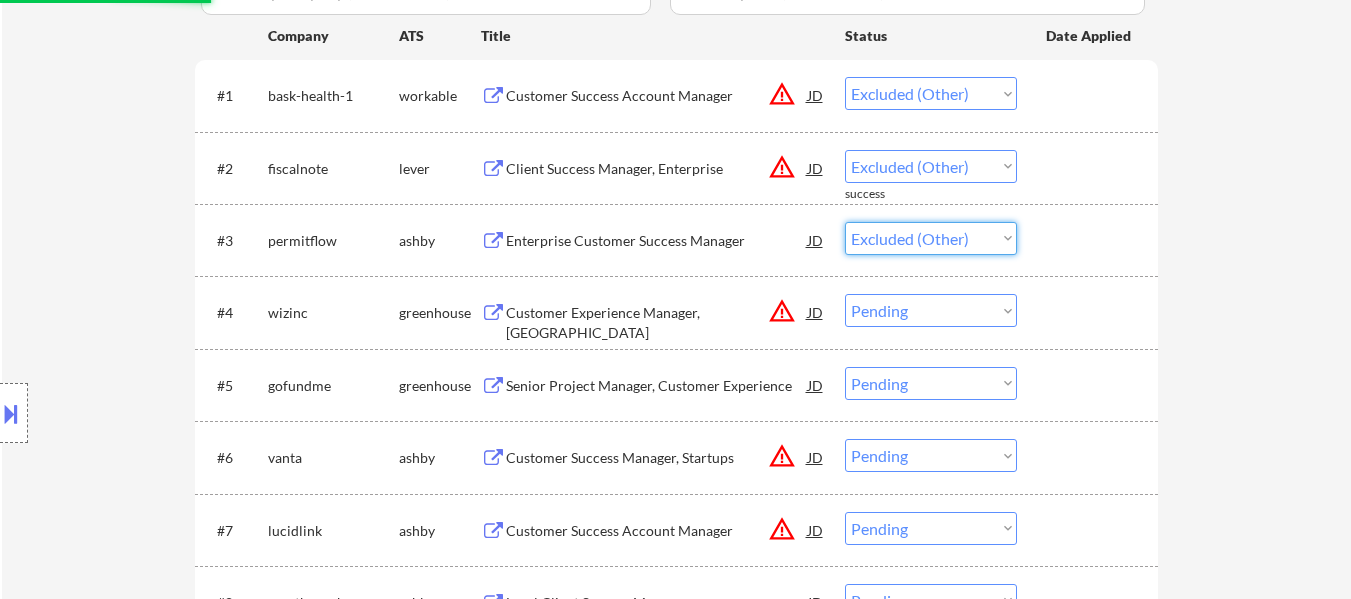 click on "Choose an option... Pending Applied Excluded (Questions) Excluded (Expired) Excluded (Location) Excluded (Bad Match) Excluded (Blocklist) Excluded (Salary) Excluded (Other)" at bounding box center (931, 238) 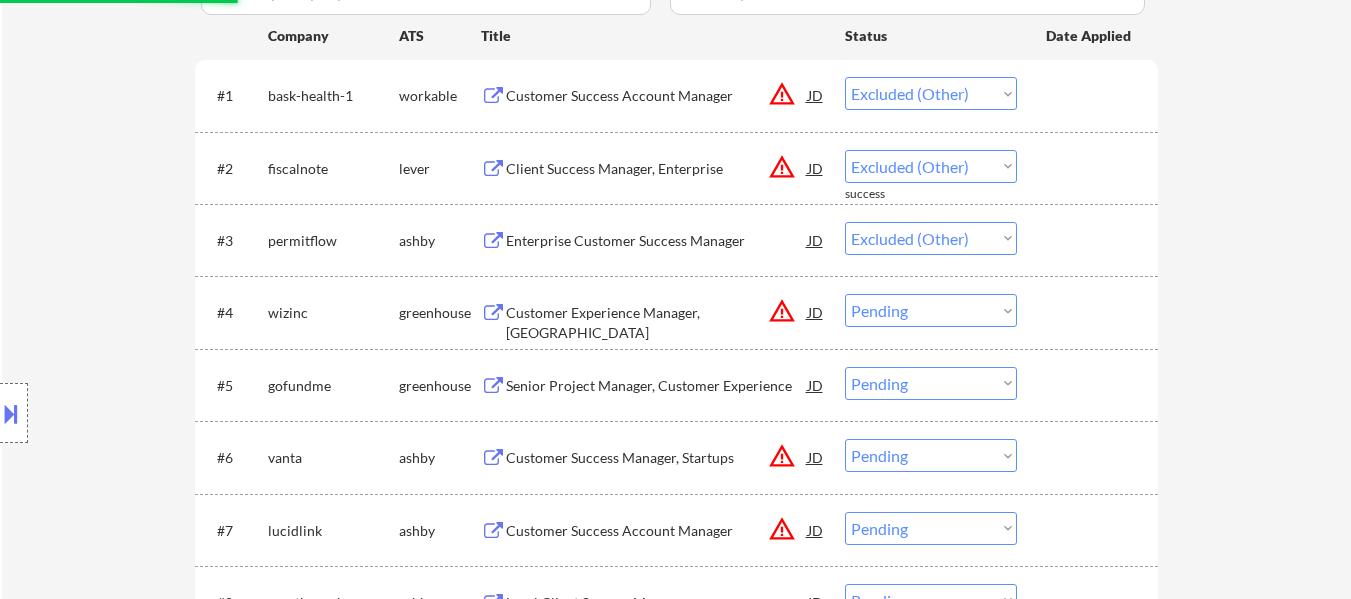 click on "Choose an option... Pending Applied Excluded (Questions) Excluded (Expired) Excluded (Location) Excluded (Bad Match) Excluded (Blocklist) Excluded (Salary) Excluded (Other)" at bounding box center (931, 310) 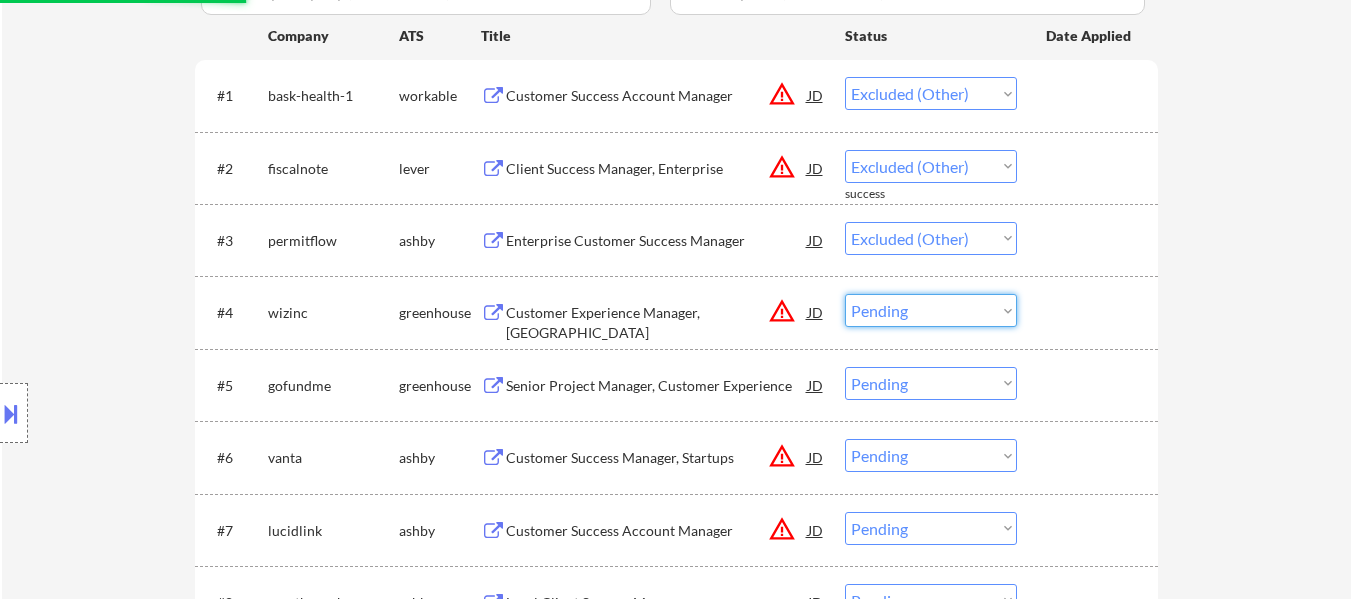 type 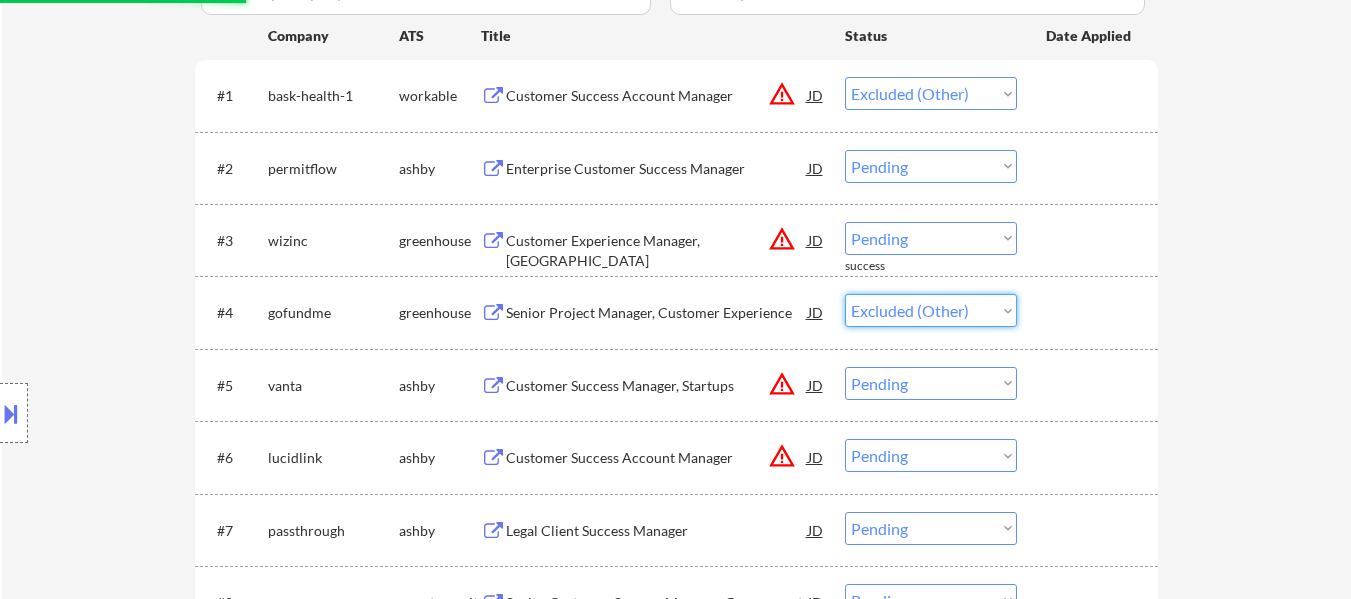 click on "Choose an option... Pending Applied Excluded (Questions) Excluded (Expired) Excluded (Location) Excluded (Bad Match) Excluded (Blocklist) Excluded (Salary) Excluded (Other)" at bounding box center [931, 310] 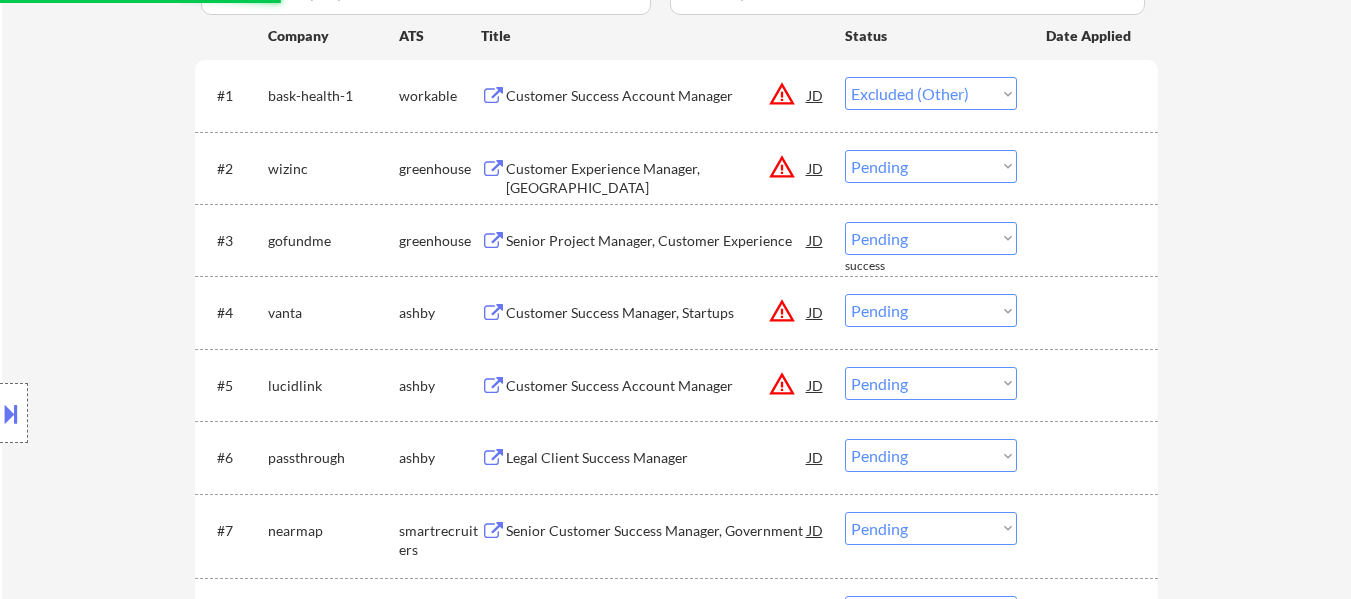 click on "Choose an option... Pending Applied Excluded (Questions) Excluded (Expired) Excluded (Location) Excluded (Bad Match) Excluded (Blocklist) Excluded (Salary) Excluded (Other)" at bounding box center (931, 166) 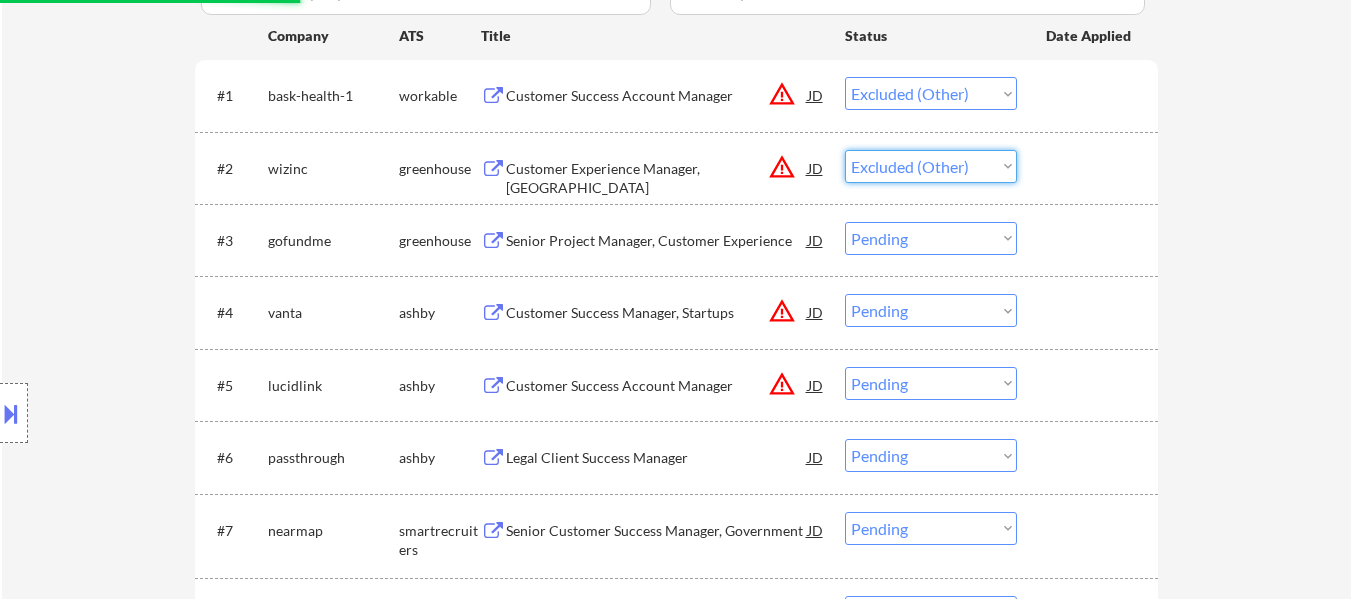 click on "Choose an option... Pending Applied Excluded (Questions) Excluded (Expired) Excluded (Location) Excluded (Bad Match) Excluded (Blocklist) Excluded (Salary) Excluded (Other)" at bounding box center [931, 166] 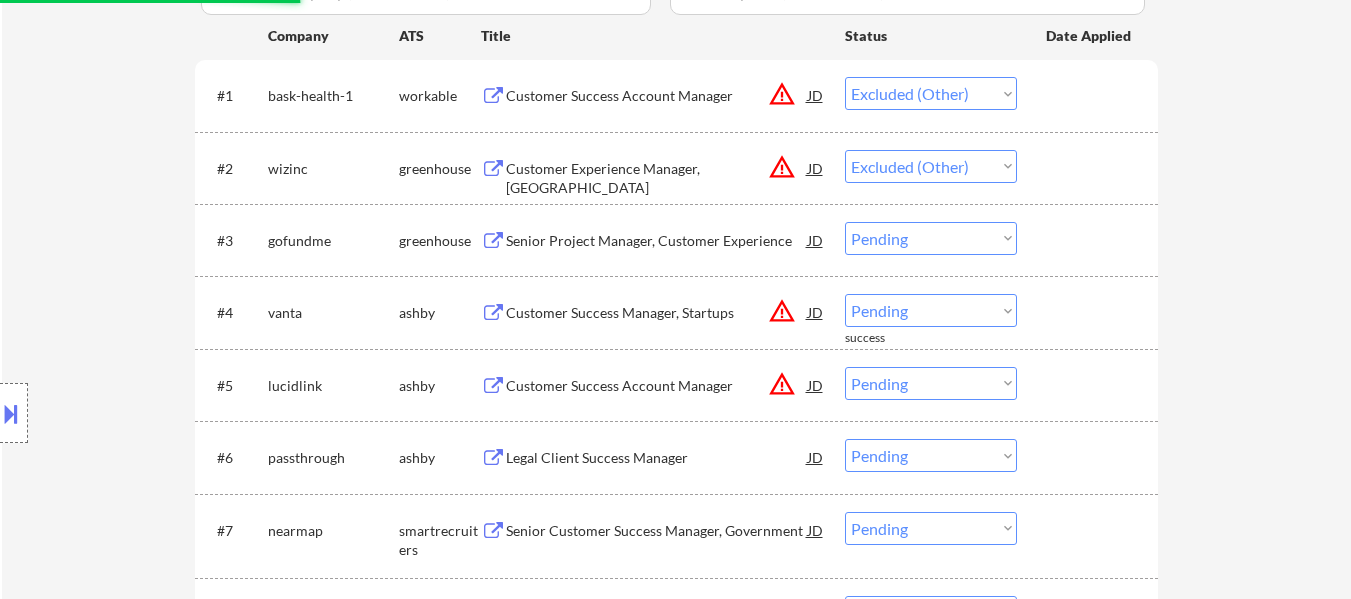 click on "Choose an option... Pending Applied Excluded (Questions) Excluded (Expired) Excluded (Location) Excluded (Bad Match) Excluded (Blocklist) Excluded (Salary) Excluded (Other)" at bounding box center (931, 238) 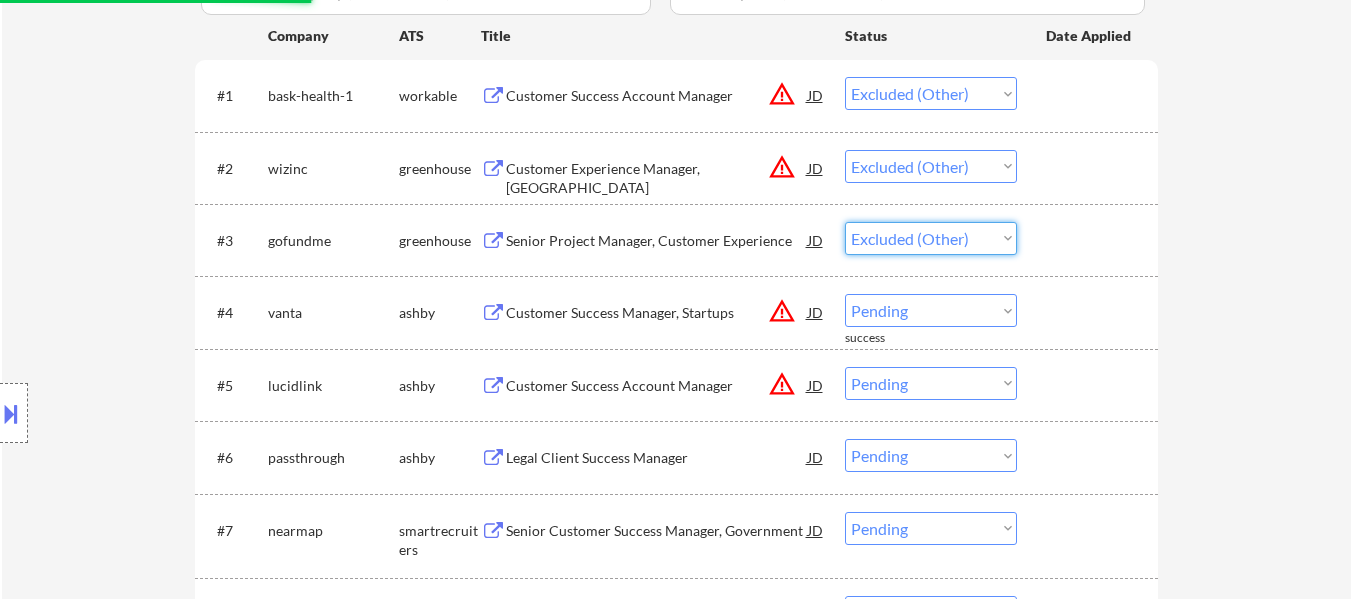 click on "Choose an option... Pending Applied Excluded (Questions) Excluded (Expired) Excluded (Location) Excluded (Bad Match) Excluded (Blocklist) Excluded (Salary) Excluded (Other)" at bounding box center [931, 238] 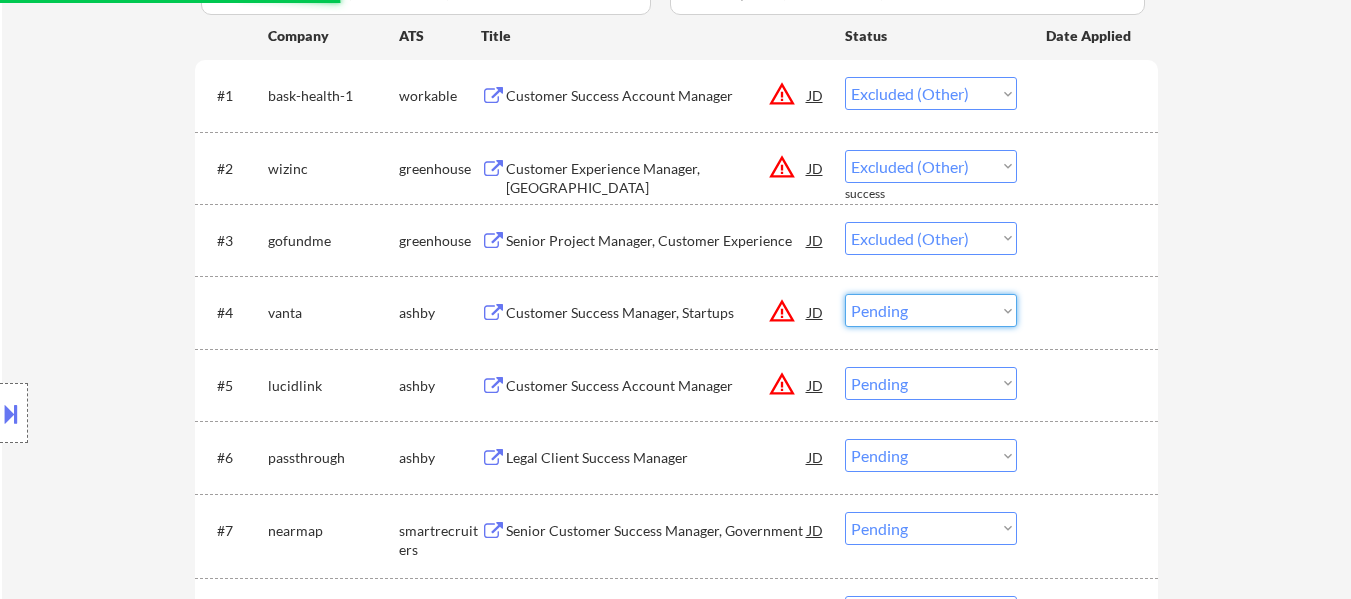 click on "Choose an option... Pending Applied Excluded (Questions) Excluded (Expired) Excluded (Location) Excluded (Bad Match) Excluded (Blocklist) Excluded (Salary) Excluded (Other)" at bounding box center (931, 310) 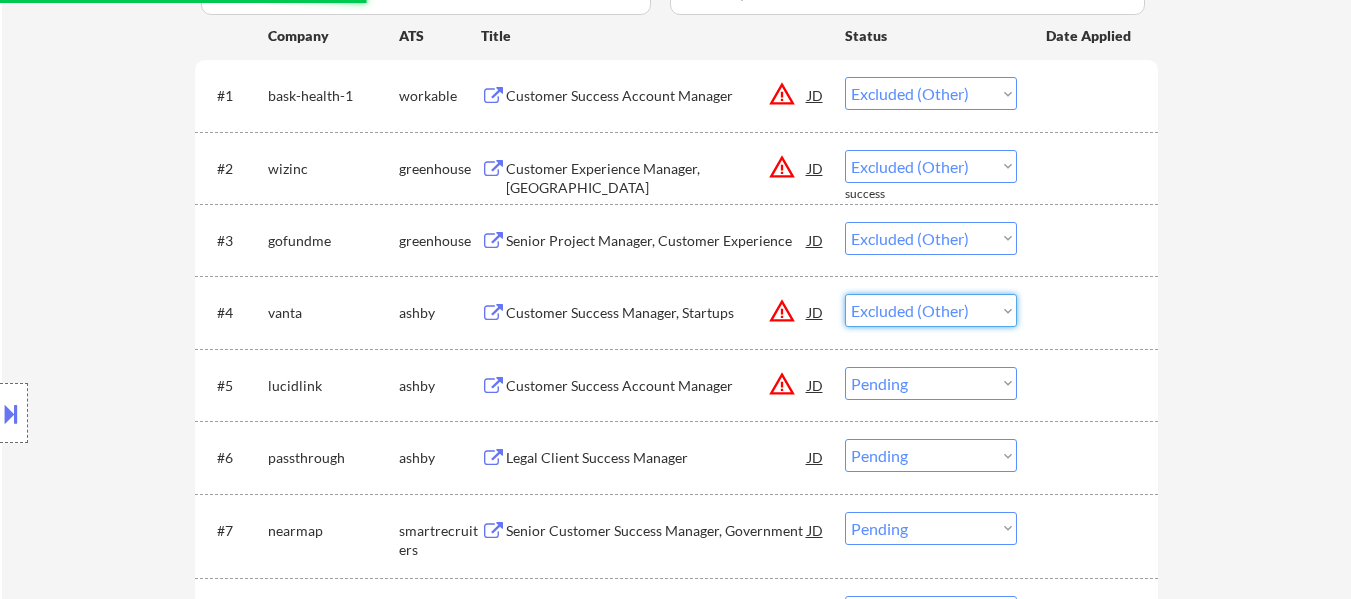 click on "Choose an option... Pending Applied Excluded (Questions) Excluded (Expired) Excluded (Location) Excluded (Bad Match) Excluded (Blocklist) Excluded (Salary) Excluded (Other)" at bounding box center [931, 310] 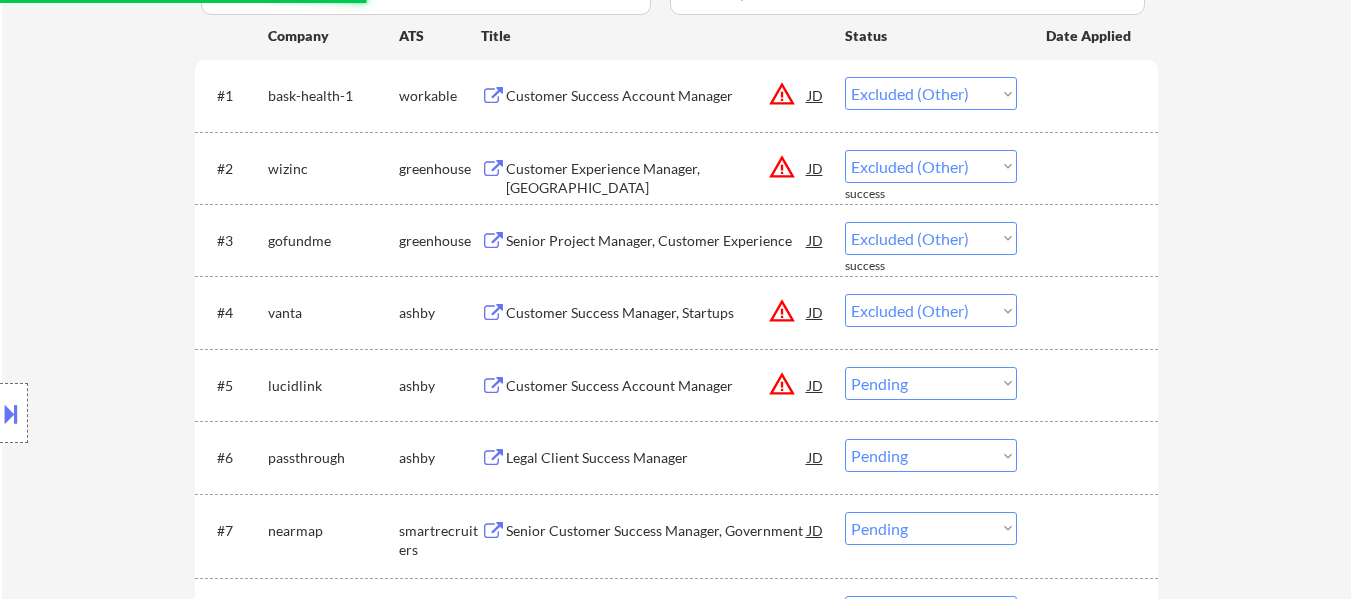 click on "Choose an option... Pending Applied Excluded (Questions) Excluded (Expired) Excluded (Location) Excluded (Bad Match) Excluded (Blocklist) Excluded (Salary) Excluded (Other)" at bounding box center (931, 383) 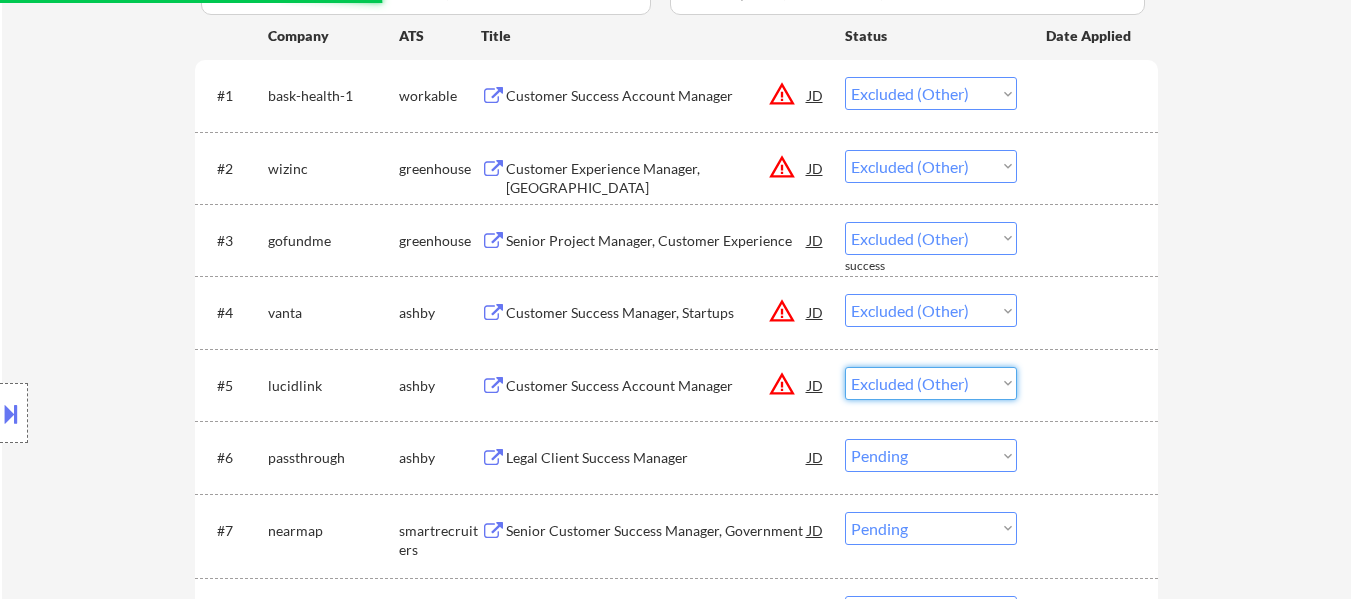 click on "Choose an option... Pending Applied Excluded (Questions) Excluded (Expired) Excluded (Location) Excluded (Bad Match) Excluded (Blocklist) Excluded (Salary) Excluded (Other)" at bounding box center [931, 383] 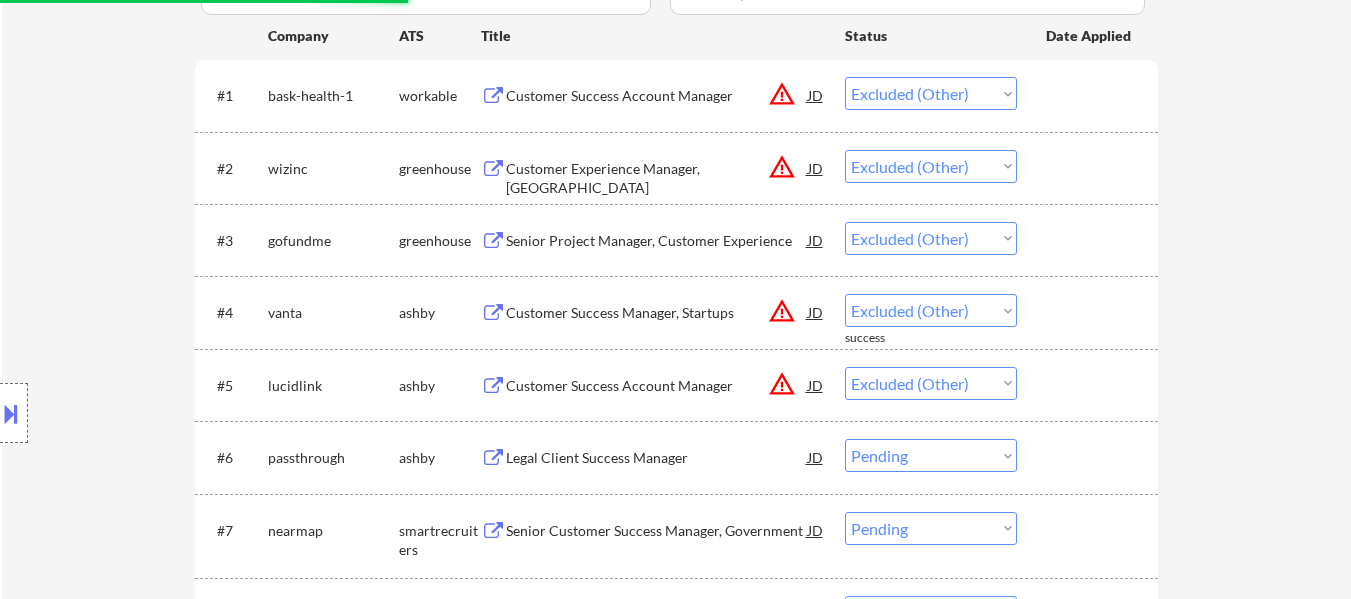 click on "Choose an option... Pending Applied Excluded (Questions) Excluded (Expired) Excluded (Location) Excluded (Bad Match) Excluded (Blocklist) Excluded (Salary) Excluded (Other)" at bounding box center (931, 455) 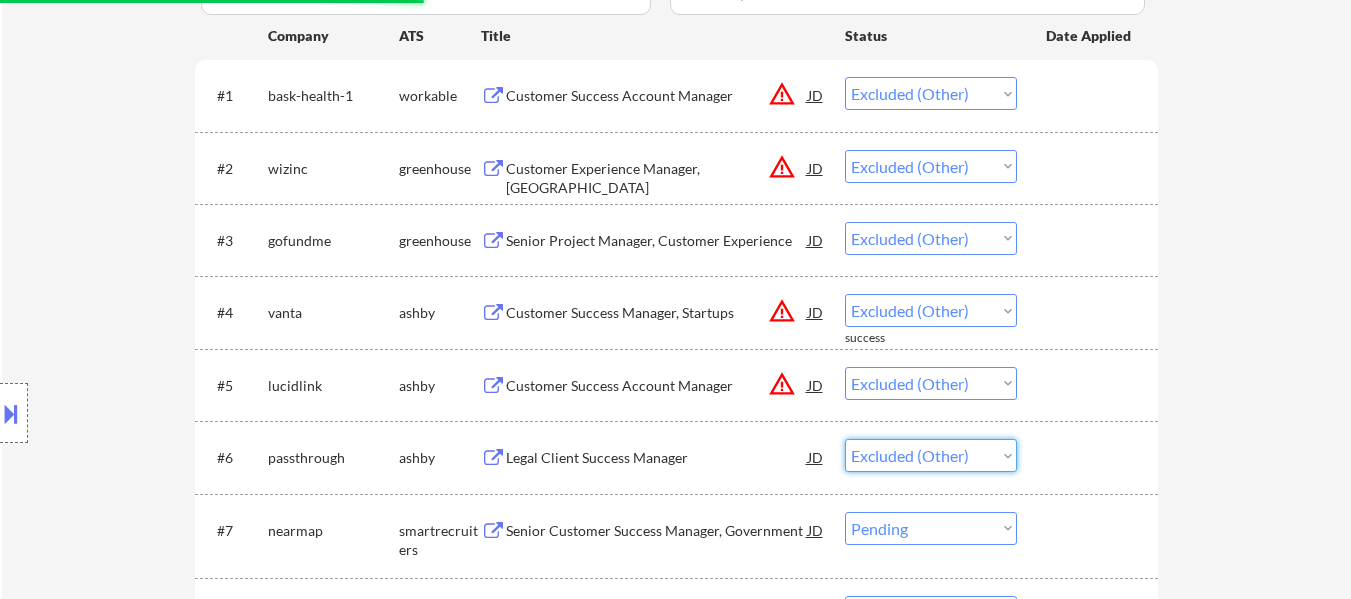 click on "Choose an option... Pending Applied Excluded (Questions) Excluded (Expired) Excluded (Location) Excluded (Bad Match) Excluded (Blocklist) Excluded (Salary) Excluded (Other)" at bounding box center (931, 455) 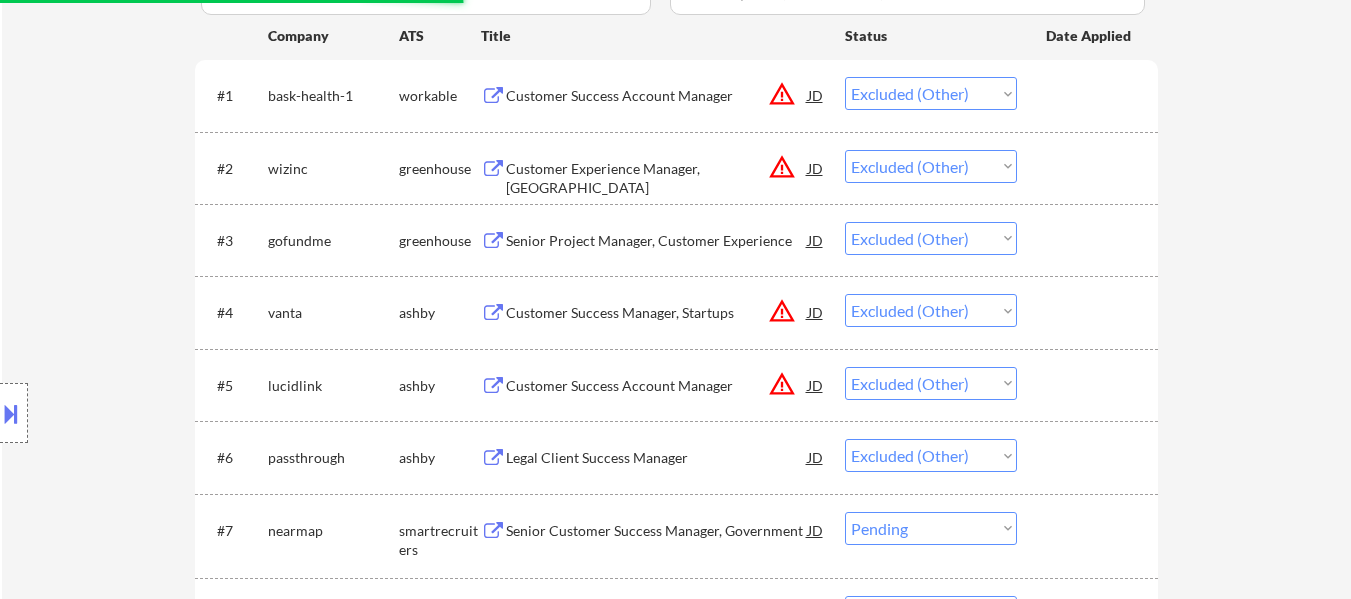 click on "Choose an option... Pending Applied Excluded (Questions) Excluded (Expired) Excluded (Location) Excluded (Bad Match) Excluded (Blocklist) Excluded (Salary) Excluded (Other)" at bounding box center [931, 528] 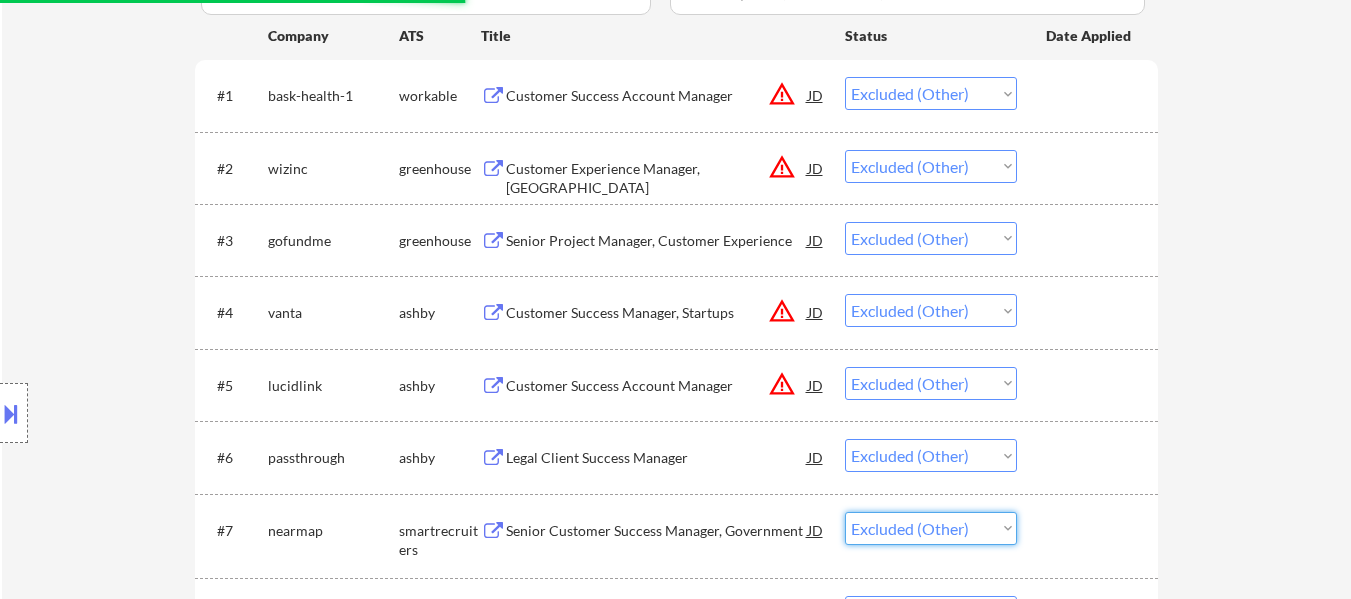 click on "Choose an option... Pending Applied Excluded (Questions) Excluded (Expired) Excluded (Location) Excluded (Bad Match) Excluded (Blocklist) Excluded (Salary) Excluded (Other)" at bounding box center [931, 528] 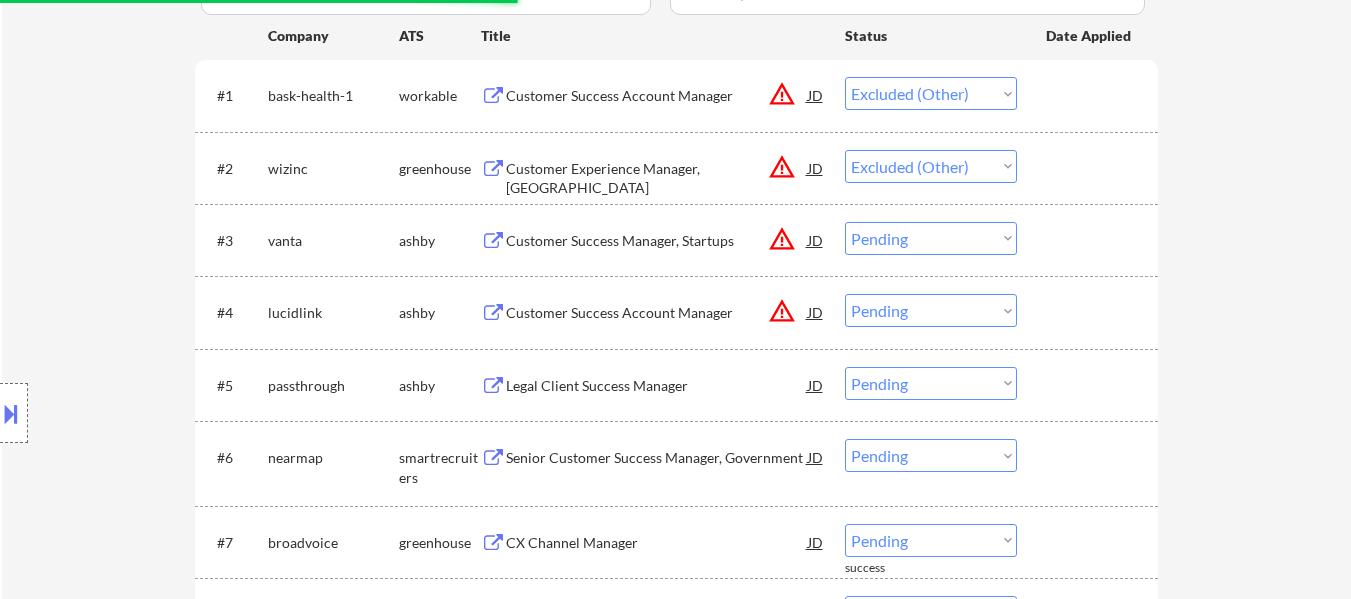 click on "Choose an option... Pending Applied Excluded (Questions) Excluded (Expired) Excluded (Location) Excluded (Bad Match) Excluded (Blocklist) Excluded (Salary) Excluded (Other)" at bounding box center (931, 238) 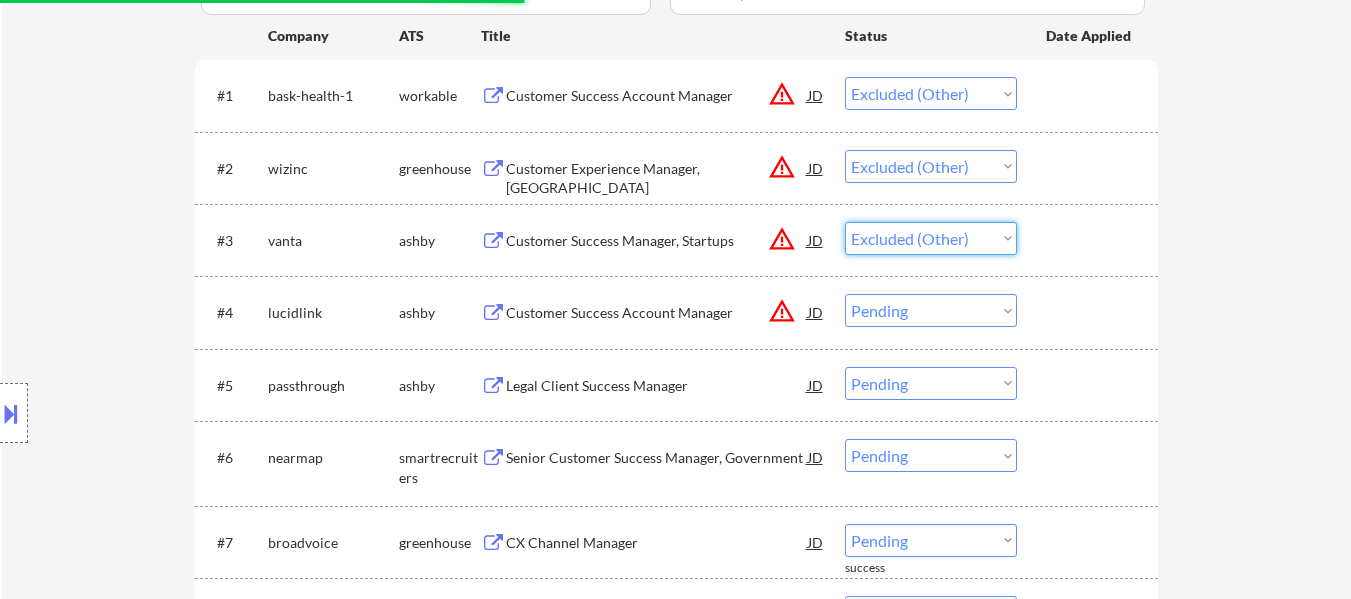 click on "Choose an option... Pending Applied Excluded (Questions) Excluded (Expired) Excluded (Location) Excluded (Bad Match) Excluded (Blocklist) Excluded (Salary) Excluded (Other)" at bounding box center [931, 238] 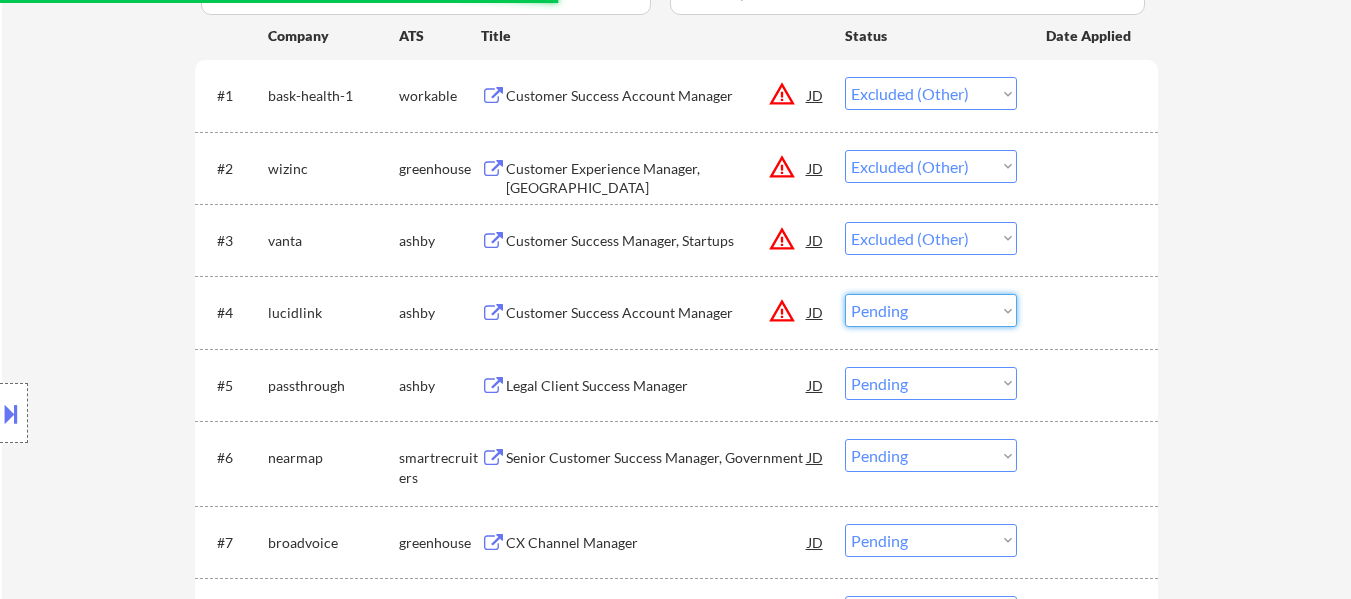 click on "Choose an option... Pending Applied Excluded (Questions) Excluded (Expired) Excluded (Location) Excluded (Bad Match) Excluded (Blocklist) Excluded (Salary) Excluded (Other)" at bounding box center [931, 310] 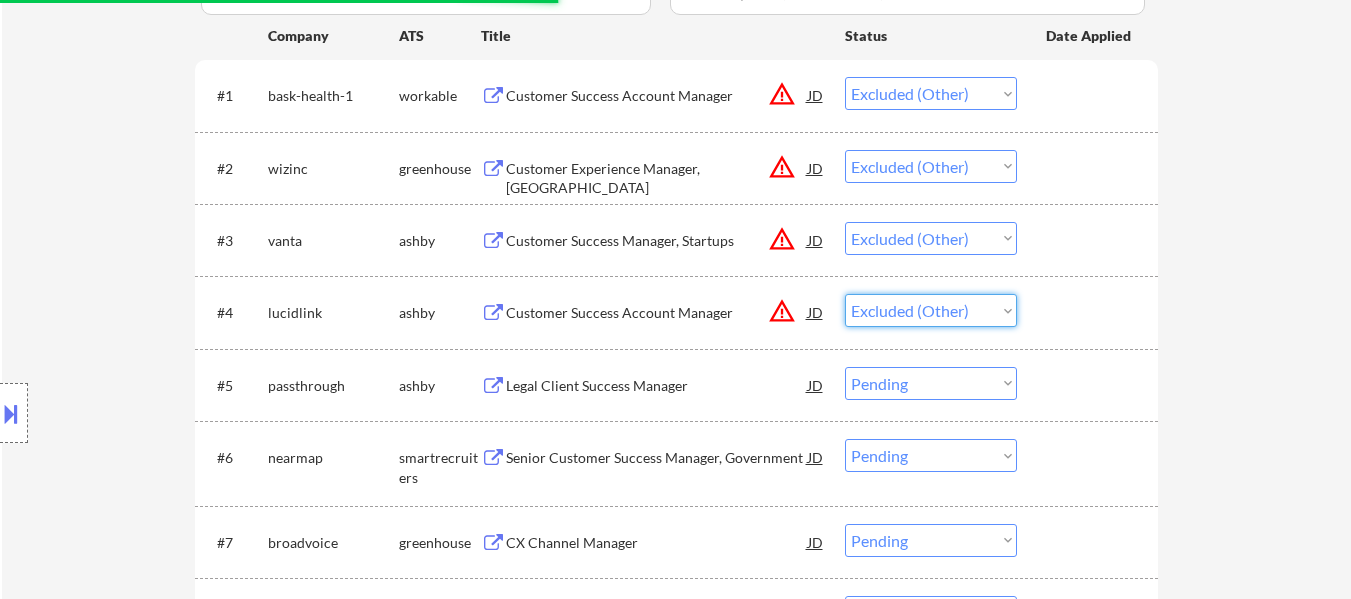 click on "Choose an option... Pending Applied Excluded (Questions) Excluded (Expired) Excluded (Location) Excluded (Bad Match) Excluded (Blocklist) Excluded (Salary) Excluded (Other)" at bounding box center (931, 310) 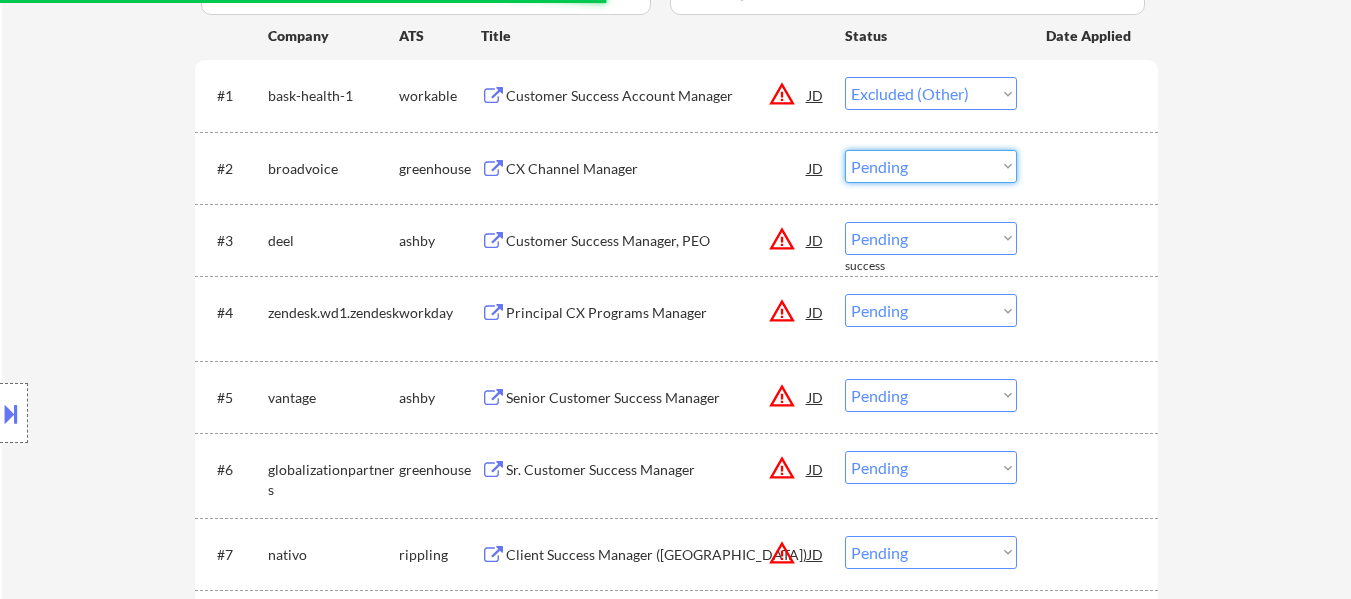click on "Choose an option... Pending Applied Excluded (Questions) Excluded (Expired) Excluded (Location) Excluded (Bad Match) Excluded (Blocklist) Excluded (Salary) Excluded (Other)" at bounding box center (931, 166) 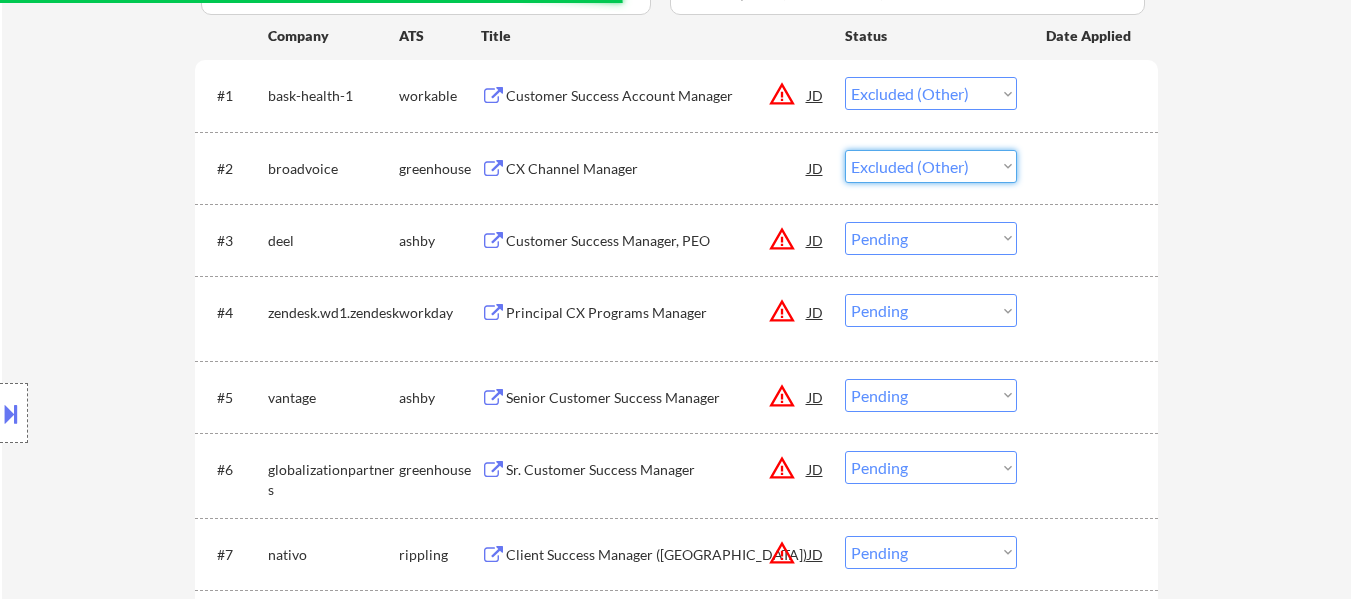 click on "Choose an option... Pending Applied Excluded (Questions) Excluded (Expired) Excluded (Location) Excluded (Bad Match) Excluded (Blocklist) Excluded (Salary) Excluded (Other)" at bounding box center (931, 166) 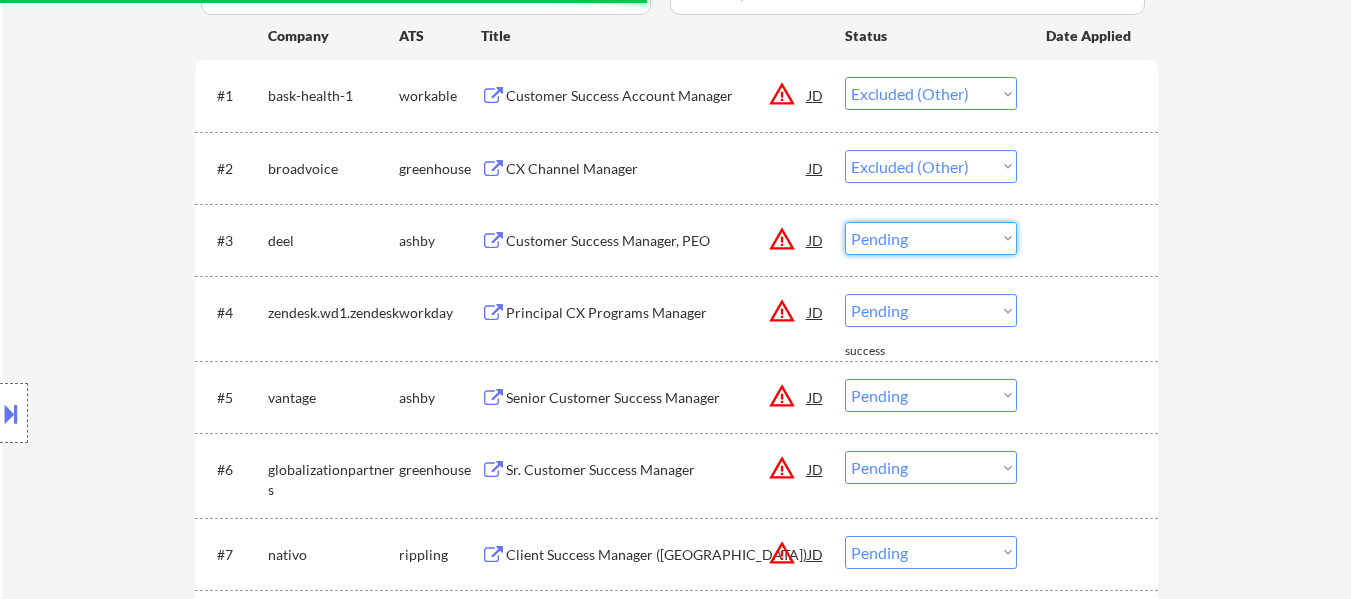 click on "Choose an option... Pending Applied Excluded (Questions) Excluded (Expired) Excluded (Location) Excluded (Bad Match) Excluded (Blocklist) Excluded (Salary) Excluded (Other)" at bounding box center [931, 238] 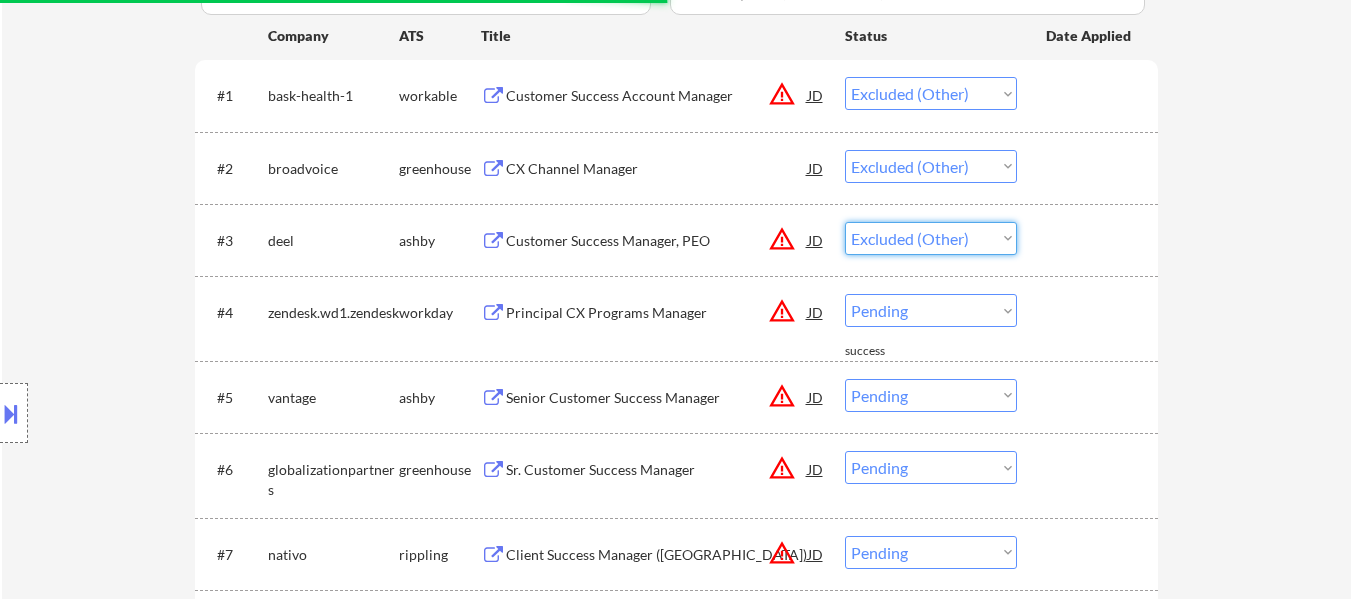click on "Choose an option... Pending Applied Excluded (Questions) Excluded (Expired) Excluded (Location) Excluded (Bad Match) Excluded (Blocklist) Excluded (Salary) Excluded (Other)" at bounding box center [931, 238] 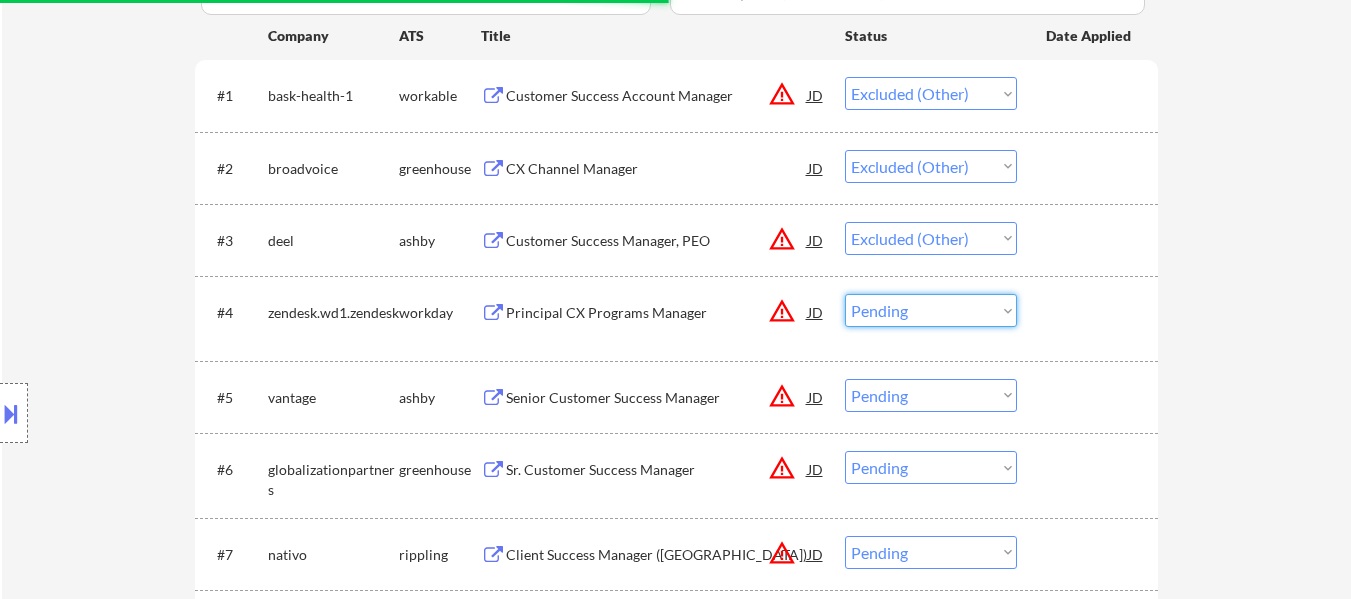 click on "Choose an option... Pending Applied Excluded (Questions) Excluded (Expired) Excluded (Location) Excluded (Bad Match) Excluded (Blocklist) Excluded (Salary) Excluded (Other)" at bounding box center [931, 310] 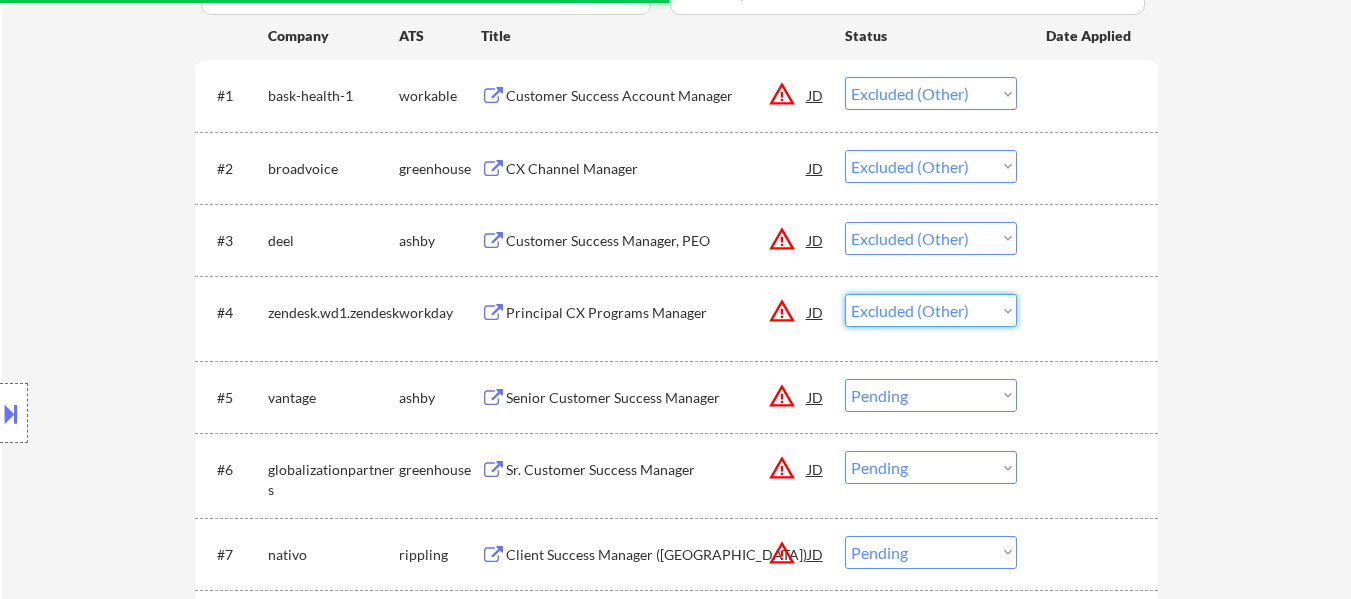 click on "Choose an option... Pending Applied Excluded (Questions) Excluded (Expired) Excluded (Location) Excluded (Bad Match) Excluded (Blocklist) Excluded (Salary) Excluded (Other)" at bounding box center [931, 310] 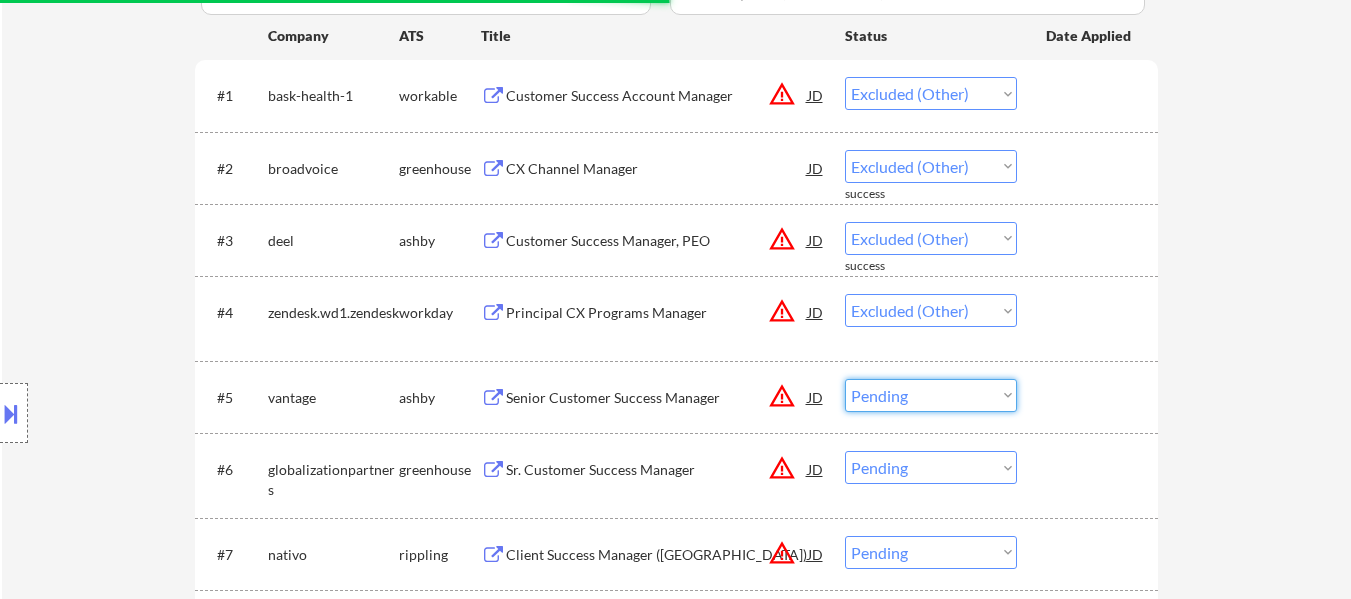 click on "Choose an option... Pending Applied Excluded (Questions) Excluded (Expired) Excluded (Location) Excluded (Bad Match) Excluded (Blocklist) Excluded (Salary) Excluded (Other)" at bounding box center (931, 395) 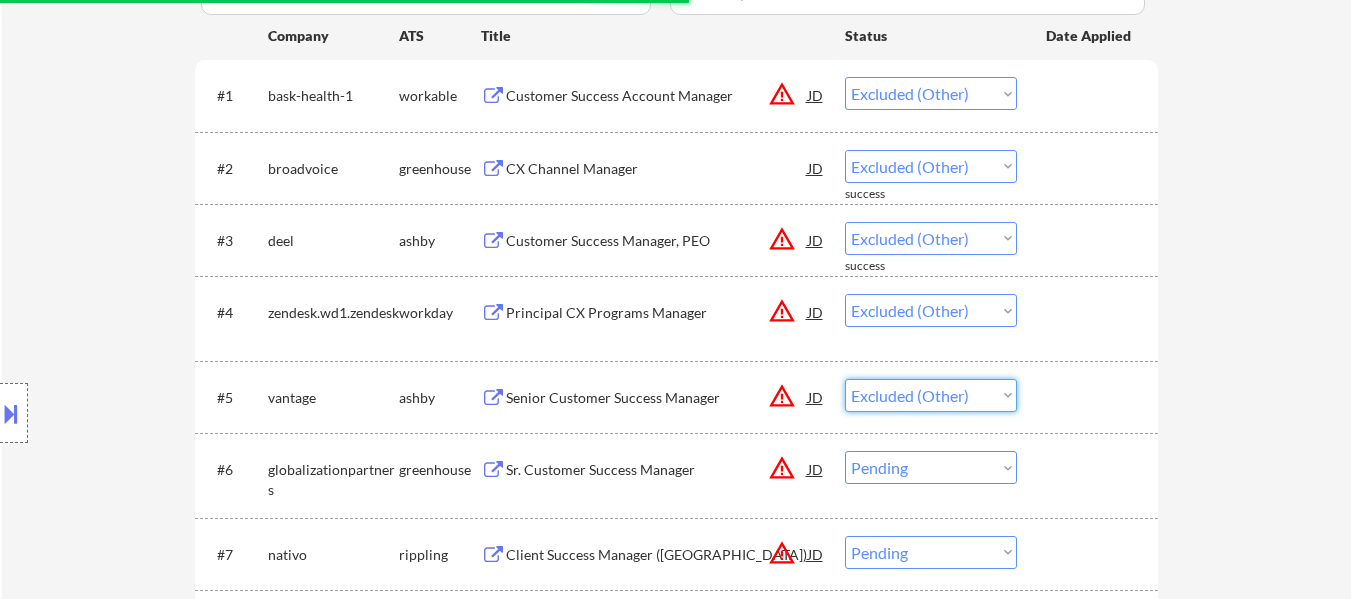 click on "Choose an option... Pending Applied Excluded (Questions) Excluded (Expired) Excluded (Location) Excluded (Bad Match) Excluded (Blocklist) Excluded (Salary) Excluded (Other)" at bounding box center [931, 395] 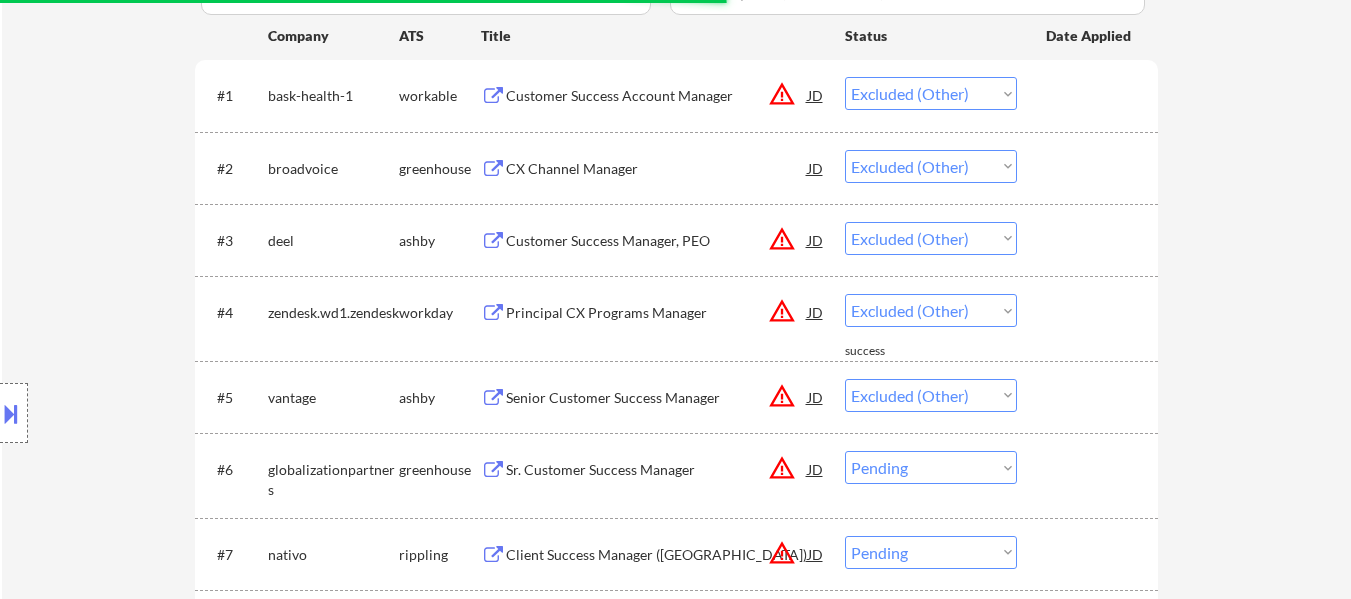 click on "Choose an option... Pending Applied Excluded (Questions) Excluded (Expired) Excluded (Location) Excluded (Bad Match) Excluded (Blocklist) Excluded (Salary) Excluded (Other)" at bounding box center [931, 467] 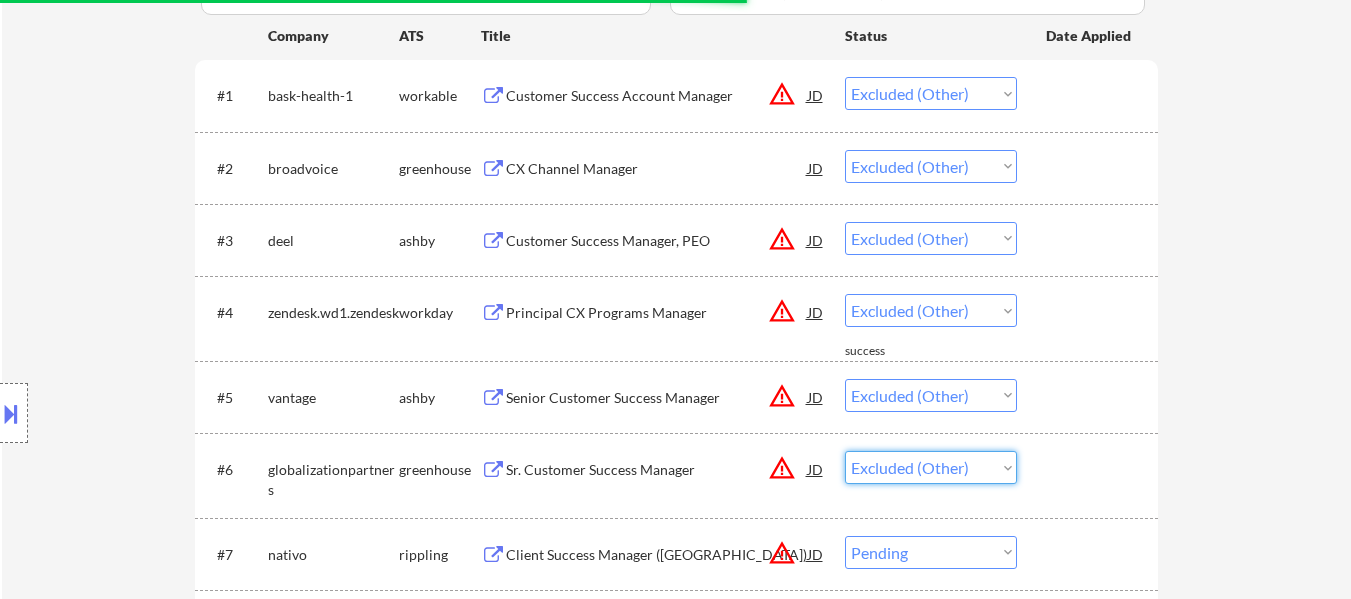 click on "Choose an option... Pending Applied Excluded (Questions) Excluded (Expired) Excluded (Location) Excluded (Bad Match) Excluded (Blocklist) Excluded (Salary) Excluded (Other)" at bounding box center (931, 467) 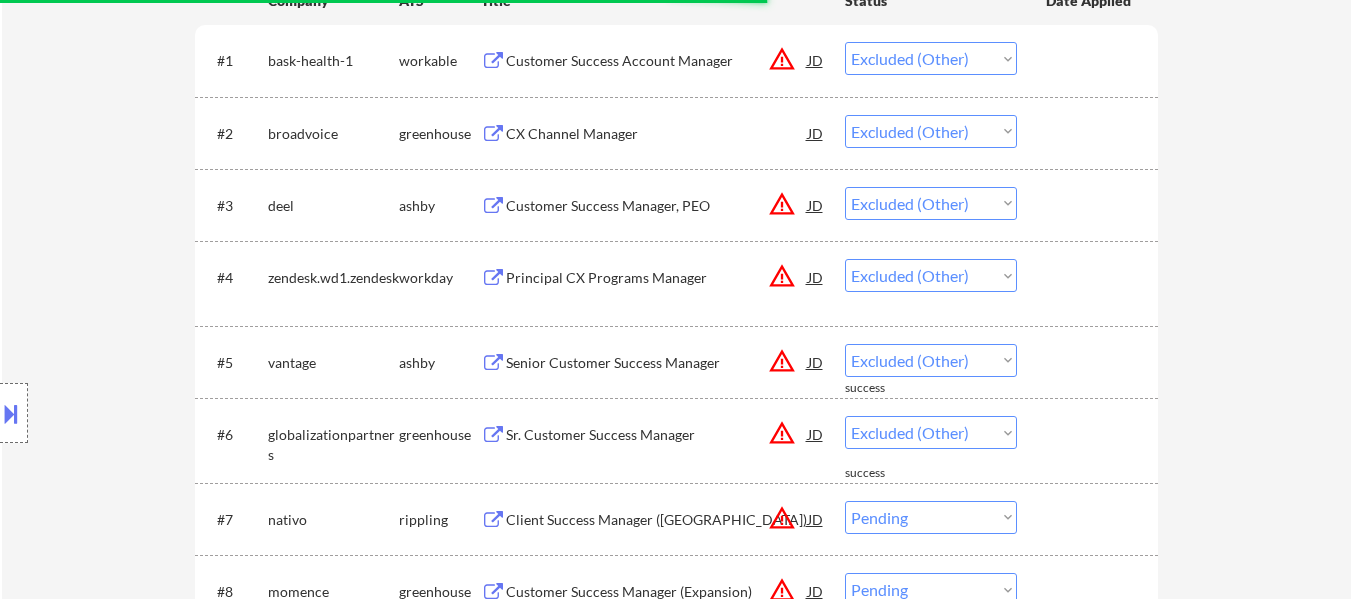 scroll, scrollTop: 600, scrollLeft: 0, axis: vertical 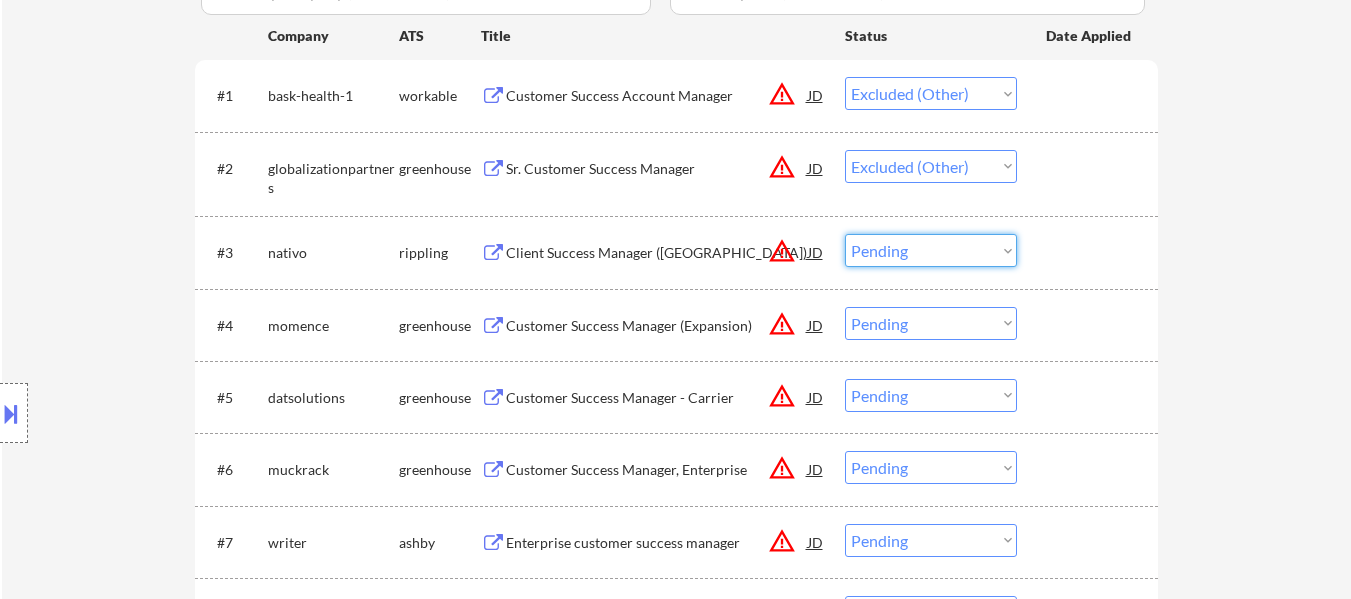 click on "Choose an option... Pending Applied Excluded (Questions) Excluded (Expired) Excluded (Location) Excluded (Bad Match) Excluded (Blocklist) Excluded (Salary) Excluded (Other)" at bounding box center [931, 250] 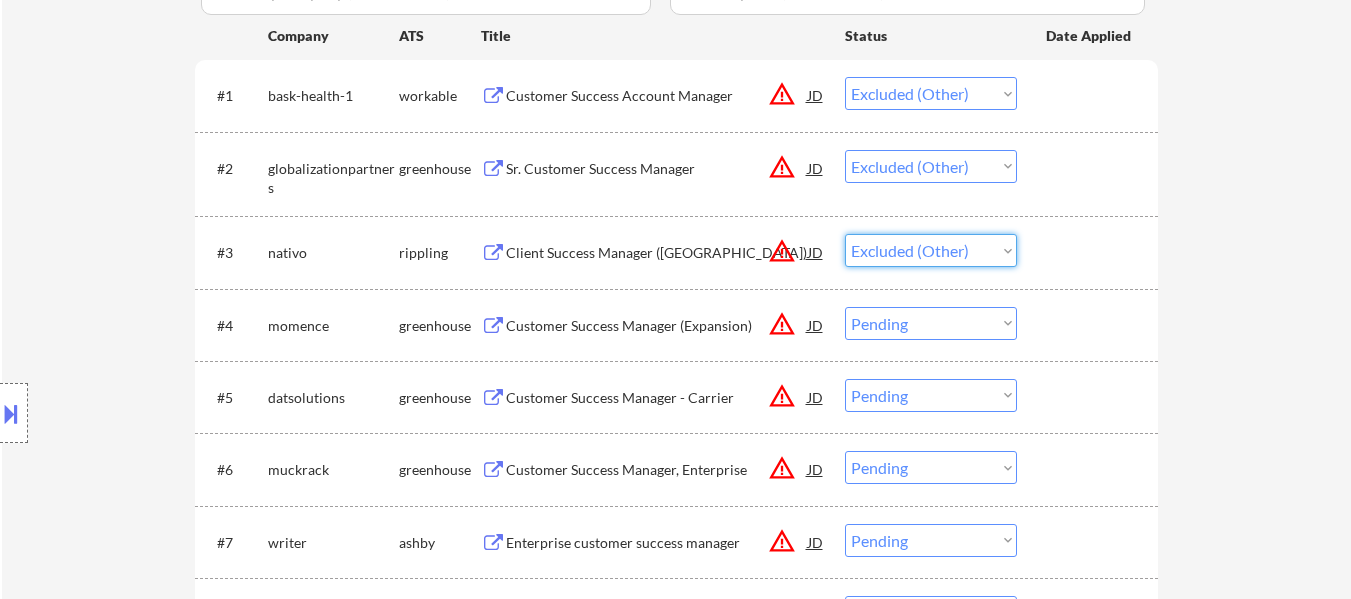 click on "Choose an option... Pending Applied Excluded (Questions) Excluded (Expired) Excluded (Location) Excluded (Bad Match) Excluded (Blocklist) Excluded (Salary) Excluded (Other)" at bounding box center (931, 250) 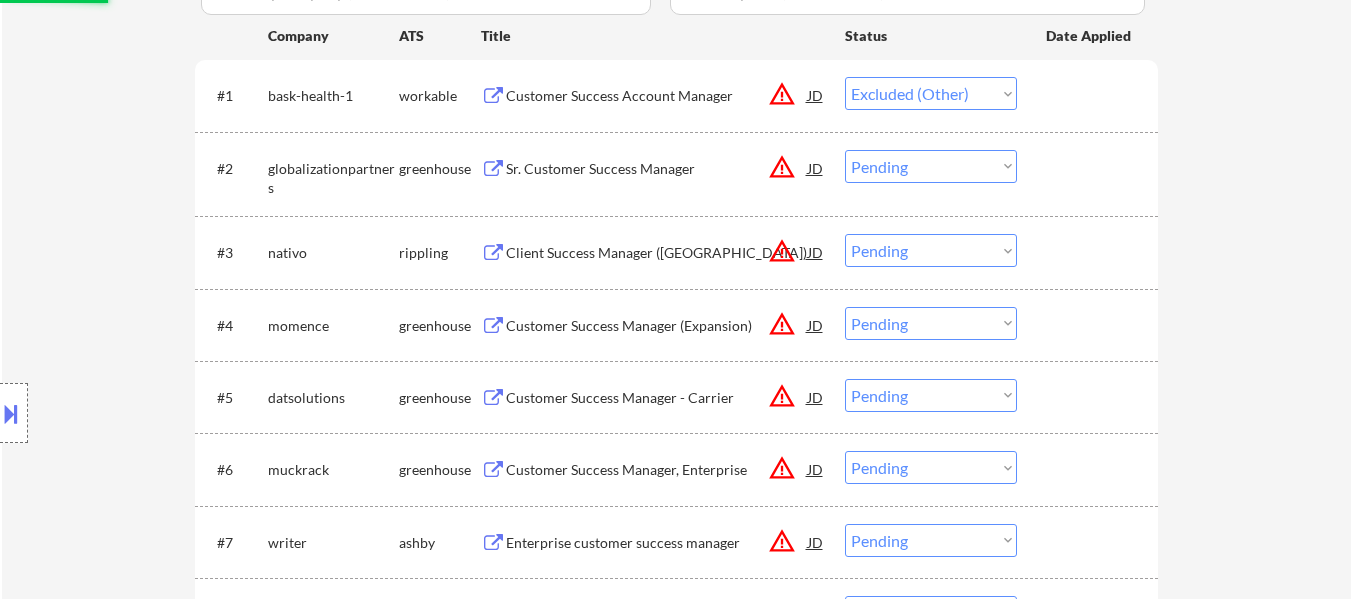 drag, startPoint x: 986, startPoint y: 327, endPoint x: 987, endPoint y: 337, distance: 10.049875 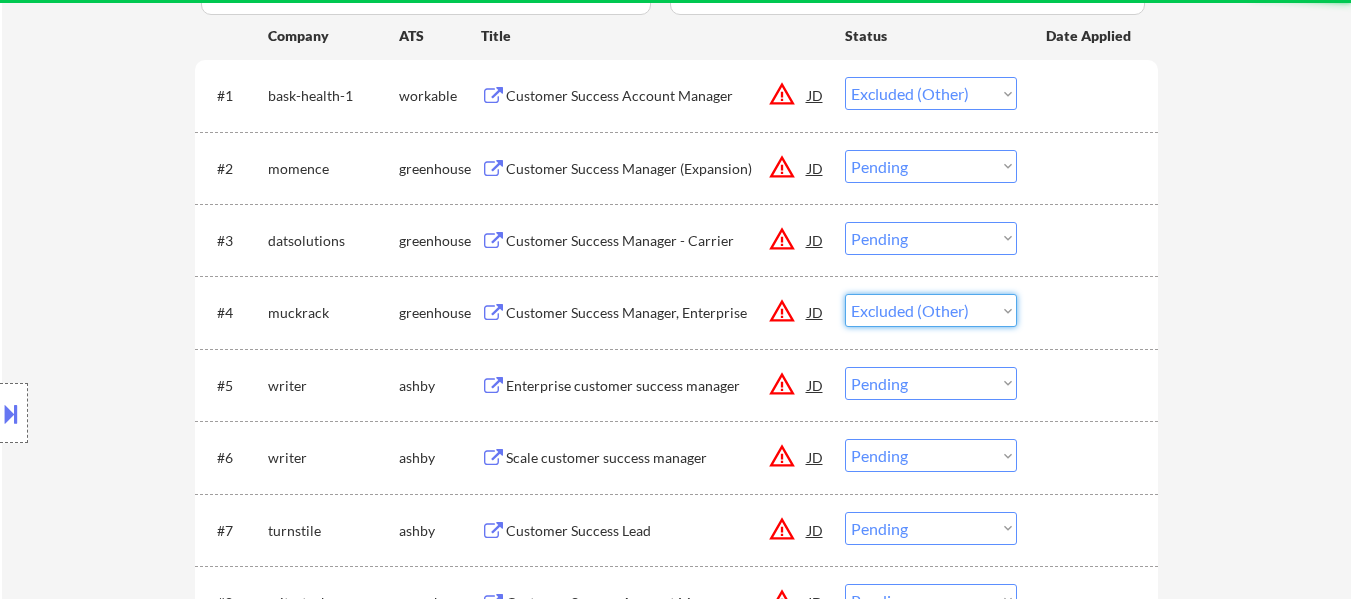 click on "Choose an option... Pending Applied Excluded (Questions) Excluded (Expired) Excluded (Location) Excluded (Bad Match) Excluded (Blocklist) Excluded (Salary) Excluded (Other)" at bounding box center (931, 310) 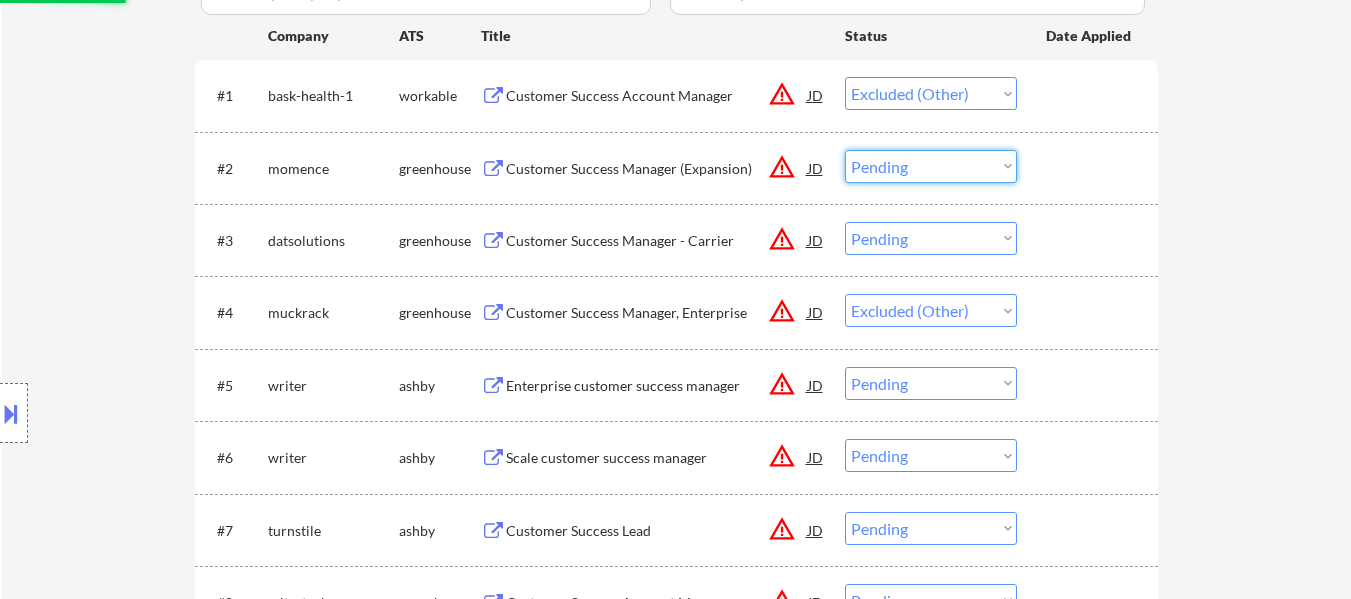 click on "Choose an option... Pending Applied Excluded (Questions) Excluded (Expired) Excluded (Location) Excluded (Bad Match) Excluded (Blocklist) Excluded (Salary) Excluded (Other)" at bounding box center (931, 166) 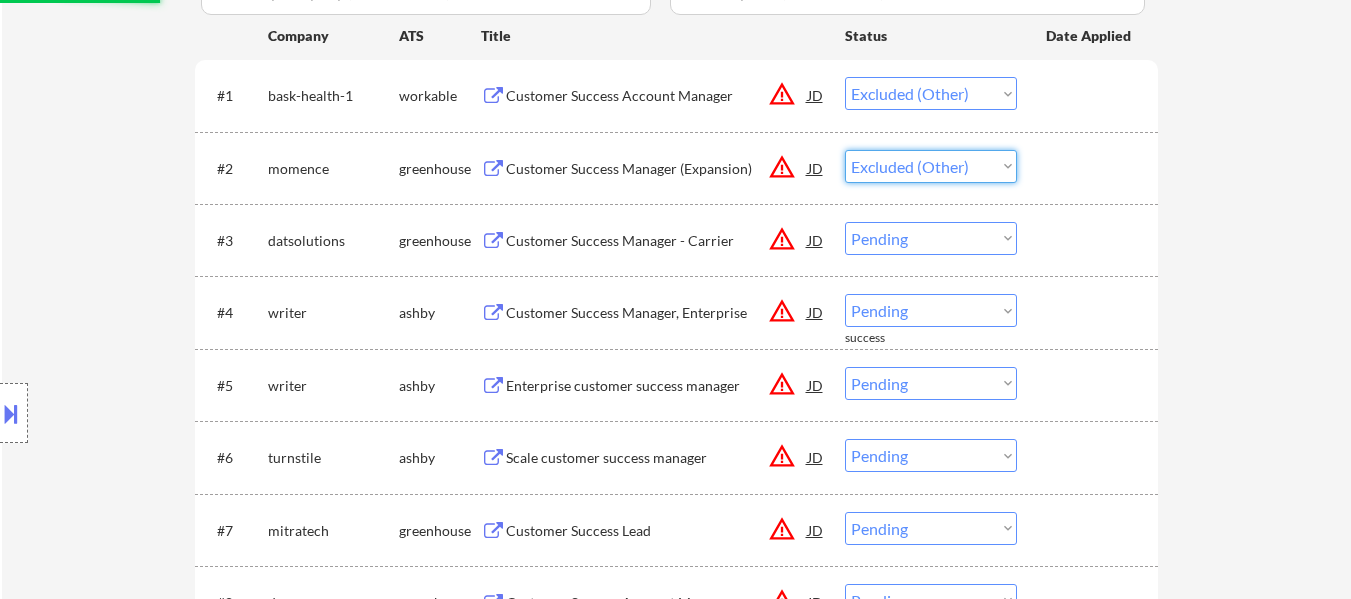 click on "Choose an option... Pending Applied Excluded (Questions) Excluded (Expired) Excluded (Location) Excluded (Bad Match) Excluded (Blocklist) Excluded (Salary) Excluded (Other)" at bounding box center [931, 166] 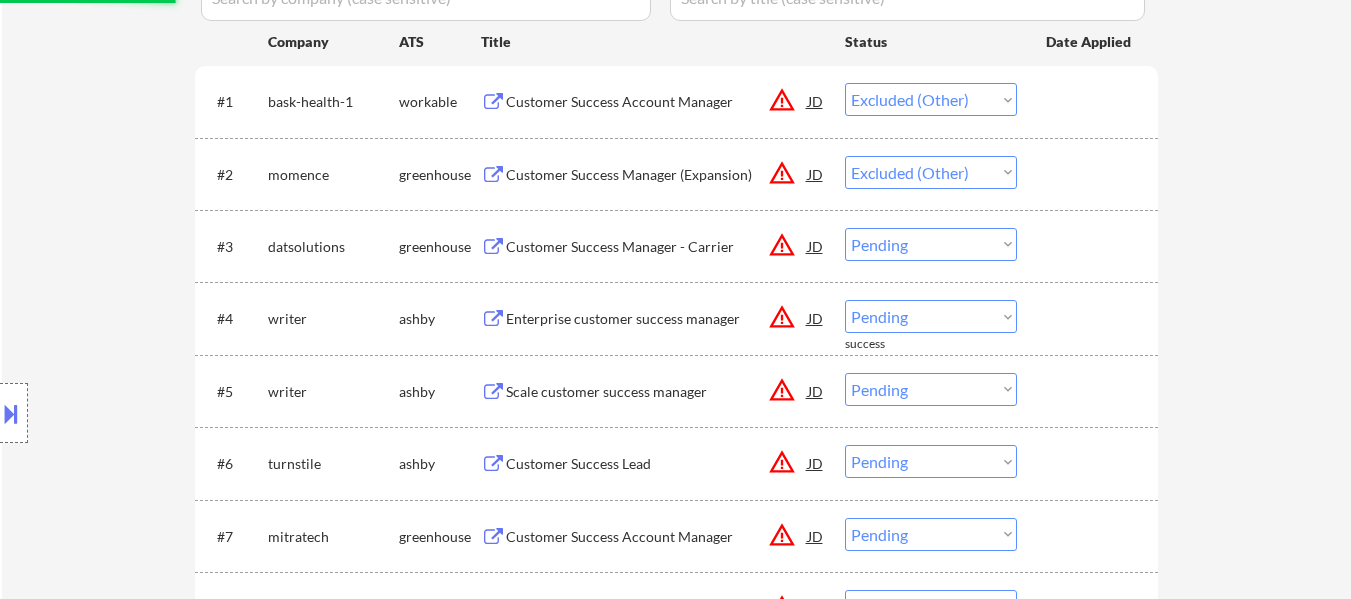 scroll, scrollTop: 500, scrollLeft: 0, axis: vertical 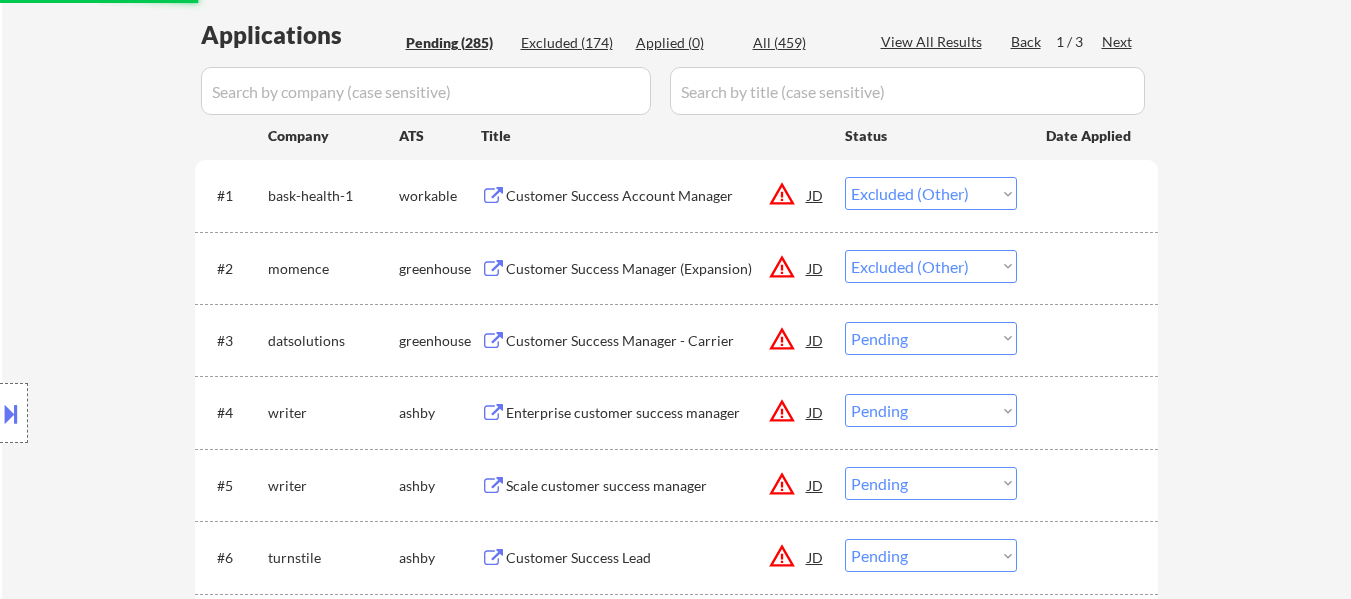 click on "Choose an option... Pending Applied Excluded (Questions) Excluded (Expired) Excluded (Location) Excluded (Bad Match) Excluded (Blocklist) Excluded (Salary) Excluded (Other)" at bounding box center [931, 338] 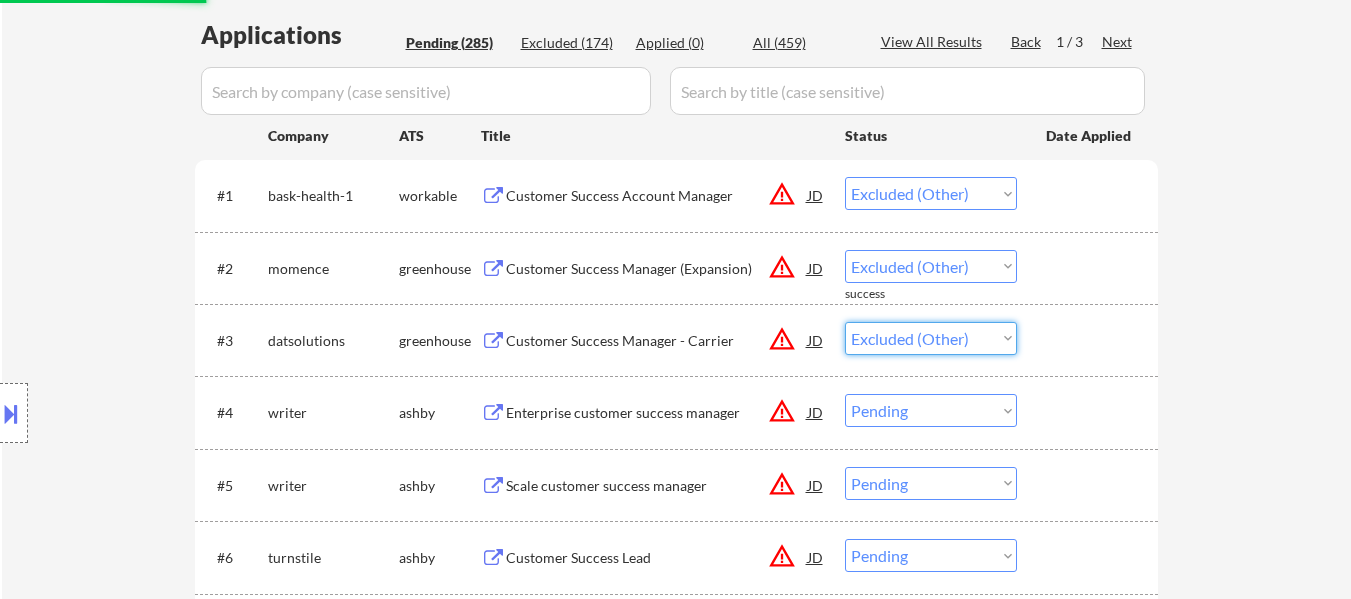 click on "Choose an option... Pending Applied Excluded (Questions) Excluded (Expired) Excluded (Location) Excluded (Bad Match) Excluded (Blocklist) Excluded (Salary) Excluded (Other)" at bounding box center [931, 338] 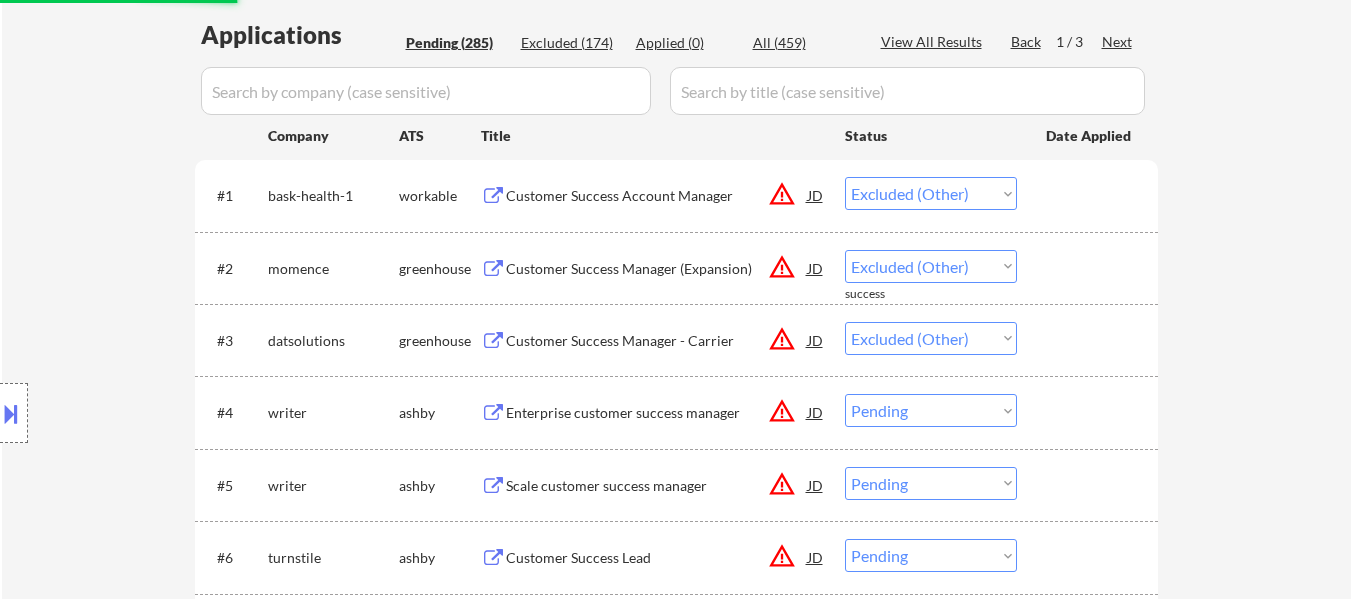 click on "Choose an option... Pending Applied Excluded (Questions) Excluded (Expired) Excluded (Location) Excluded (Bad Match) Excluded (Blocklist) Excluded (Salary) Excluded (Other)" at bounding box center (931, 410) 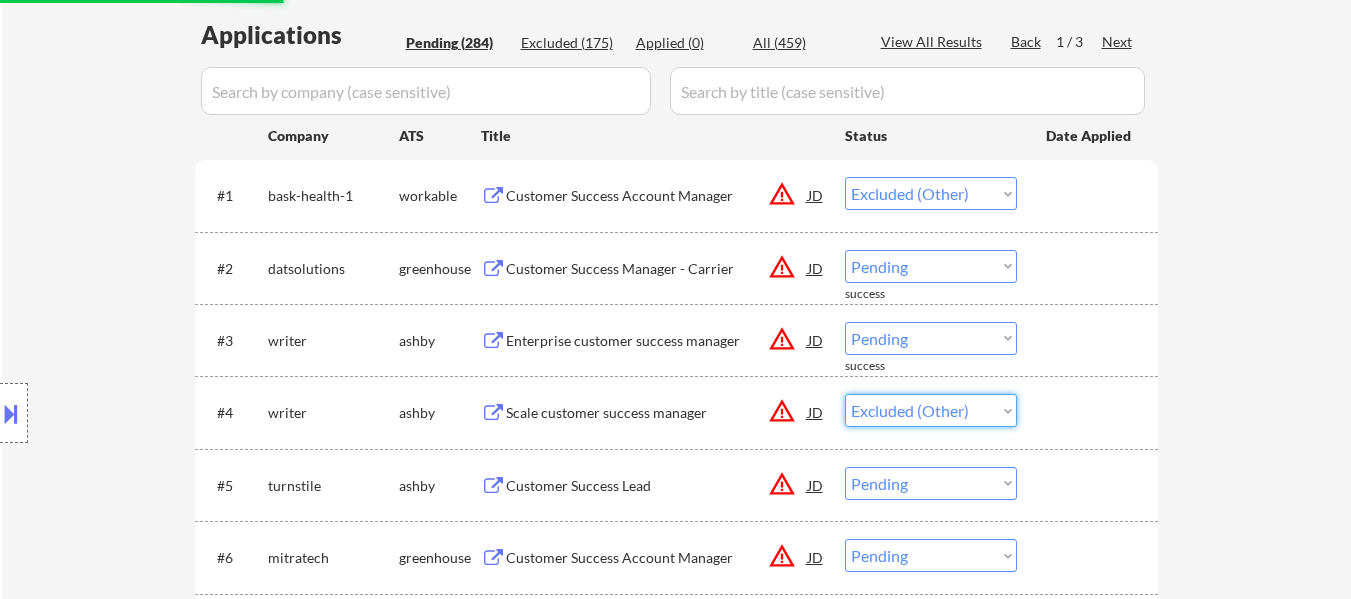 click on "Choose an option... Pending Applied Excluded (Questions) Excluded (Expired) Excluded (Location) Excluded (Bad Match) Excluded (Blocklist) Excluded (Salary) Excluded (Other)" at bounding box center [931, 410] 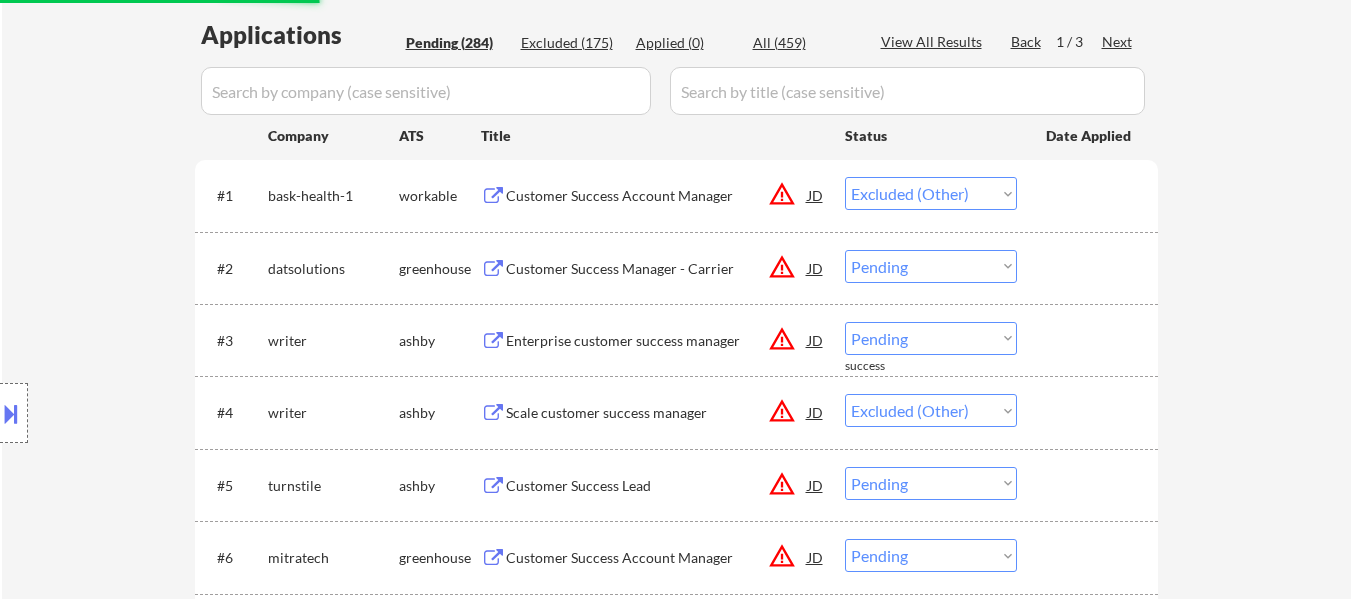click on "Choose an option... Pending Applied Excluded (Questions) Excluded (Expired) Excluded (Location) Excluded (Bad Match) Excluded (Blocklist) Excluded (Salary) Excluded (Other)" at bounding box center [931, 266] 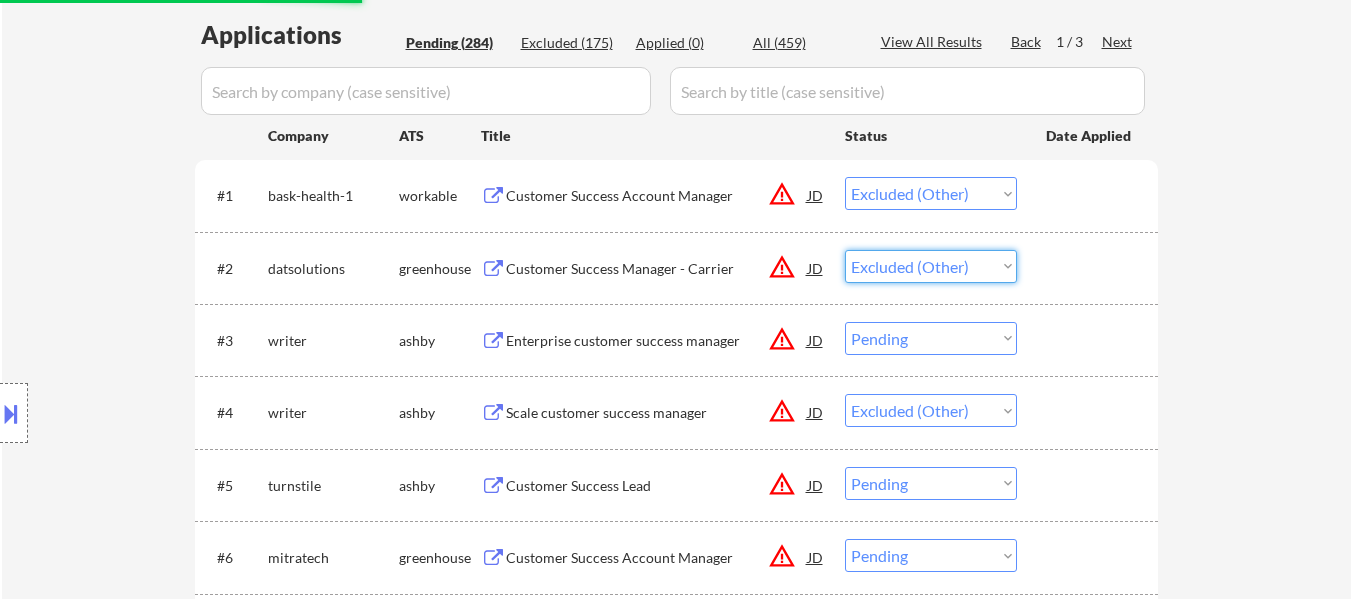 click on "Choose an option... Pending Applied Excluded (Questions) Excluded (Expired) Excluded (Location) Excluded (Bad Match) Excluded (Blocklist) Excluded (Salary) Excluded (Other)" at bounding box center [931, 266] 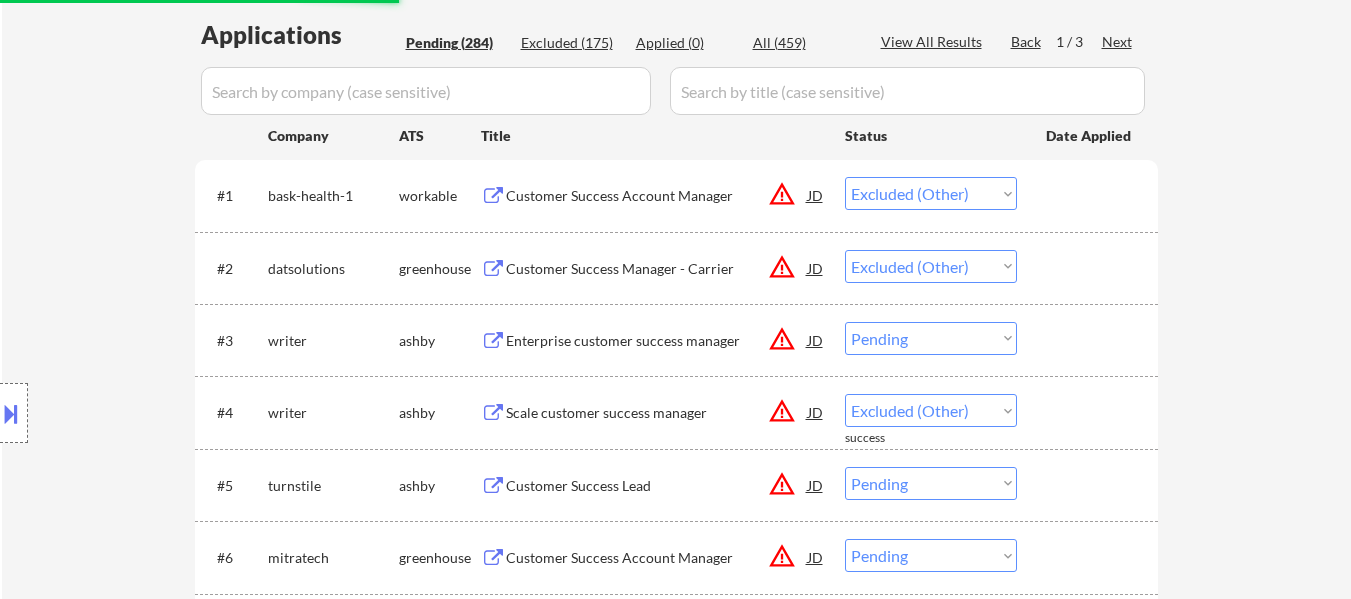 click on "Choose an option... Pending Applied Excluded (Questions) Excluded (Expired) Excluded (Location) Excluded (Bad Match) Excluded (Blocklist) Excluded (Salary) Excluded (Other)" at bounding box center [931, 338] 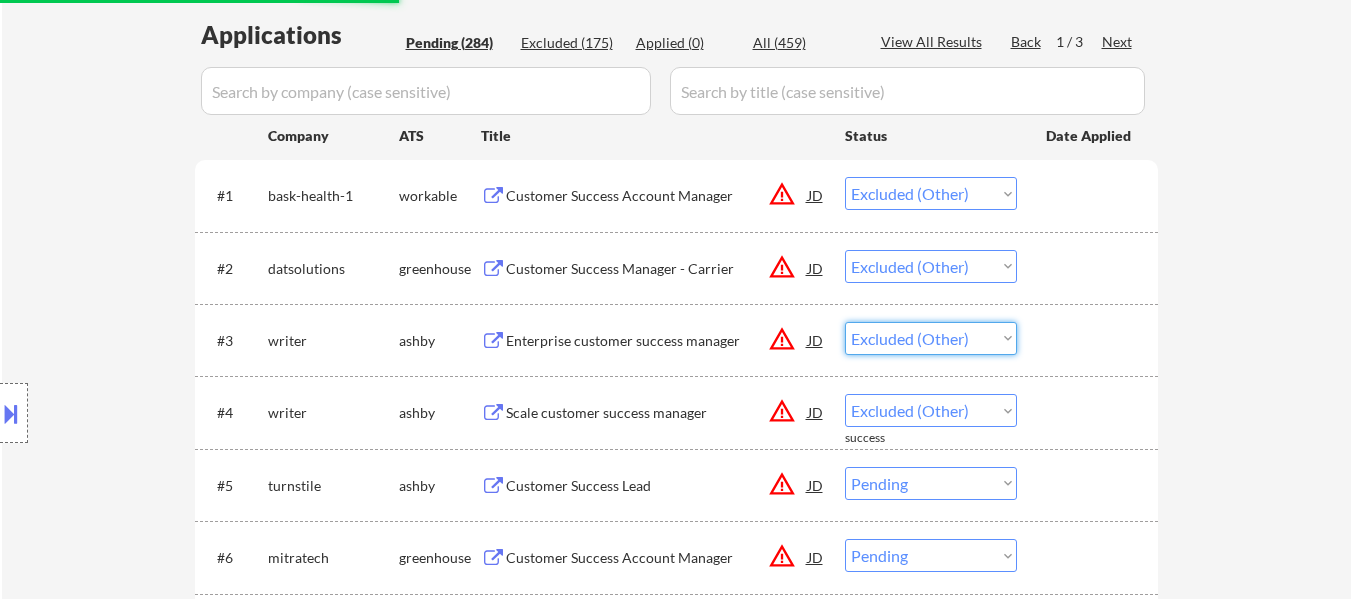 click on "Choose an option... Pending Applied Excluded (Questions) Excluded (Expired) Excluded (Location) Excluded (Bad Match) Excluded (Blocklist) Excluded (Salary) Excluded (Other)" at bounding box center (931, 338) 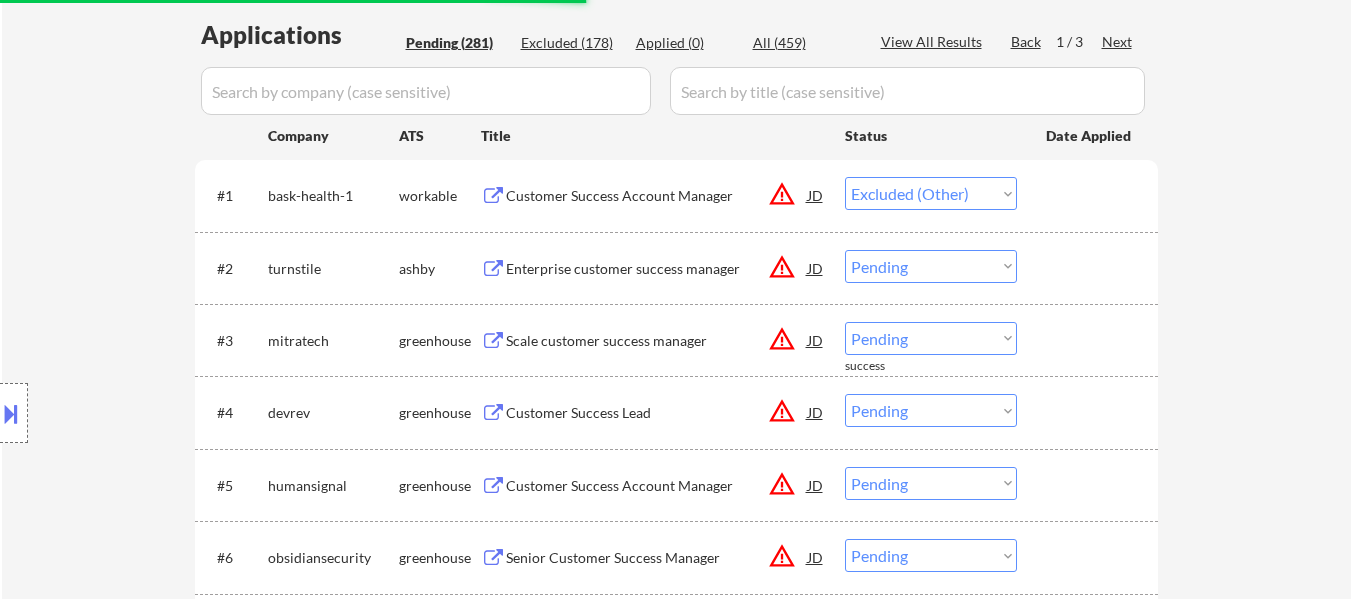 click on "Choose an option... Pending Applied Excluded (Questions) Excluded (Expired) Excluded (Location) Excluded (Bad Match) Excluded (Blocklist) Excluded (Salary) Excluded (Other)" at bounding box center (931, 266) 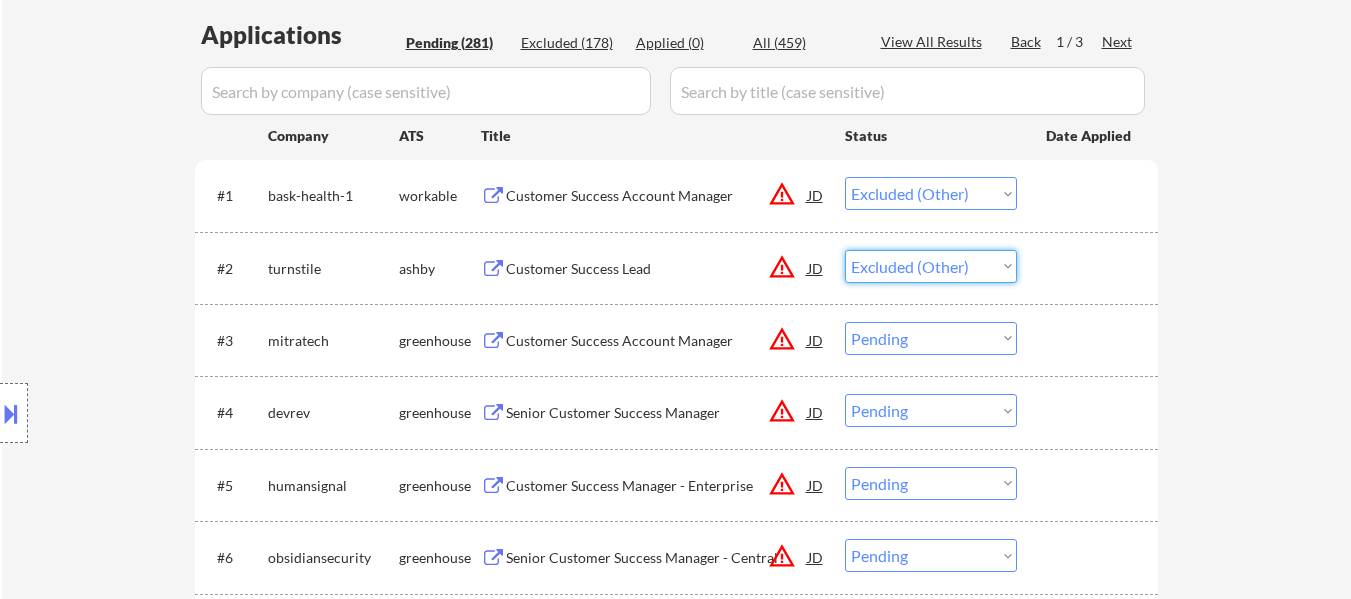 click on "Choose an option... Pending Applied Excluded (Questions) Excluded (Expired) Excluded (Location) Excluded (Bad Match) Excluded (Blocklist) Excluded (Salary) Excluded (Other)" at bounding box center (931, 266) 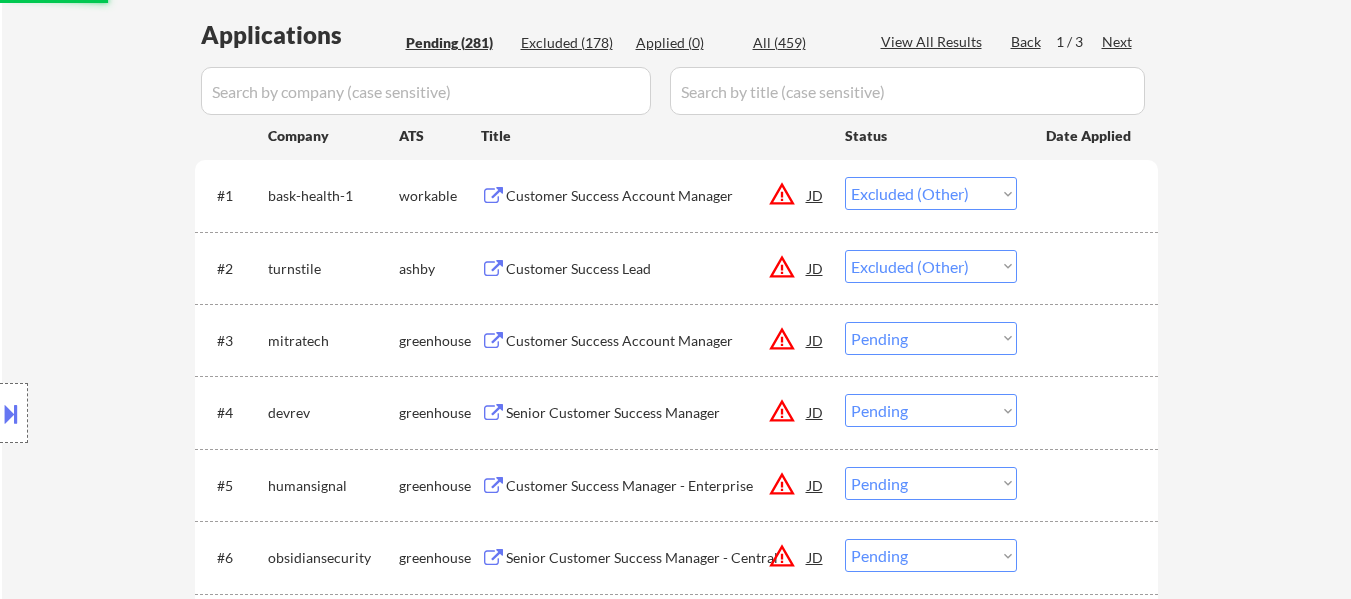 click on "Choose an option... Pending Applied Excluded (Questions) Excluded (Expired) Excluded (Location) Excluded (Bad Match) Excluded (Blocklist) Excluded (Salary) Excluded (Other)" at bounding box center [931, 338] 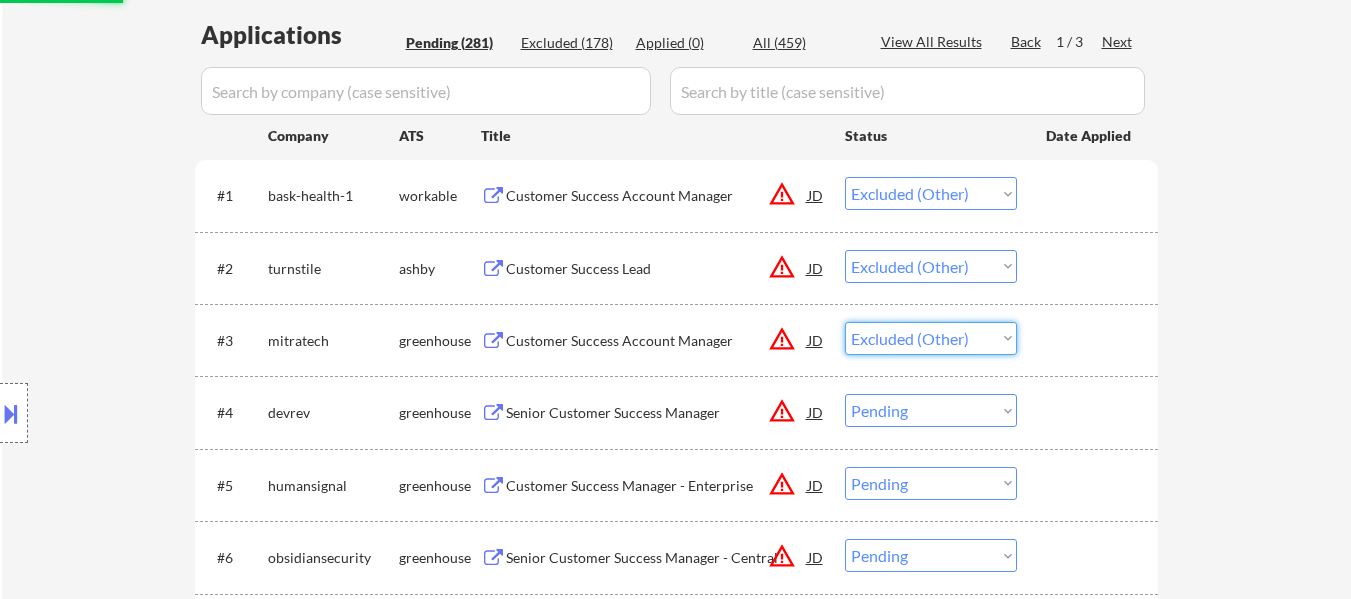 click on "Choose an option... Pending Applied Excluded (Questions) Excluded (Expired) Excluded (Location) Excluded (Bad Match) Excluded (Blocklist) Excluded (Salary) Excluded (Other)" at bounding box center [931, 338] 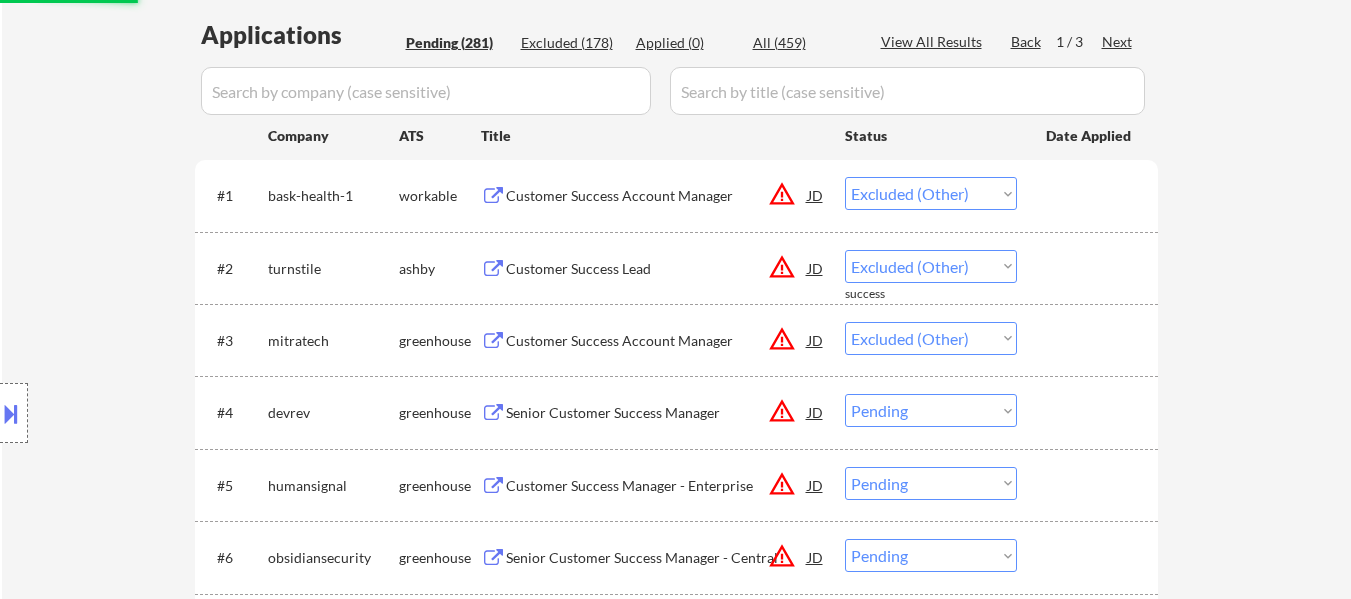 click on "Choose an option... Pending Applied Excluded (Questions) Excluded (Expired) Excluded (Location) Excluded (Bad Match) Excluded (Blocklist) Excluded (Salary) Excluded (Other)" at bounding box center (931, 410) 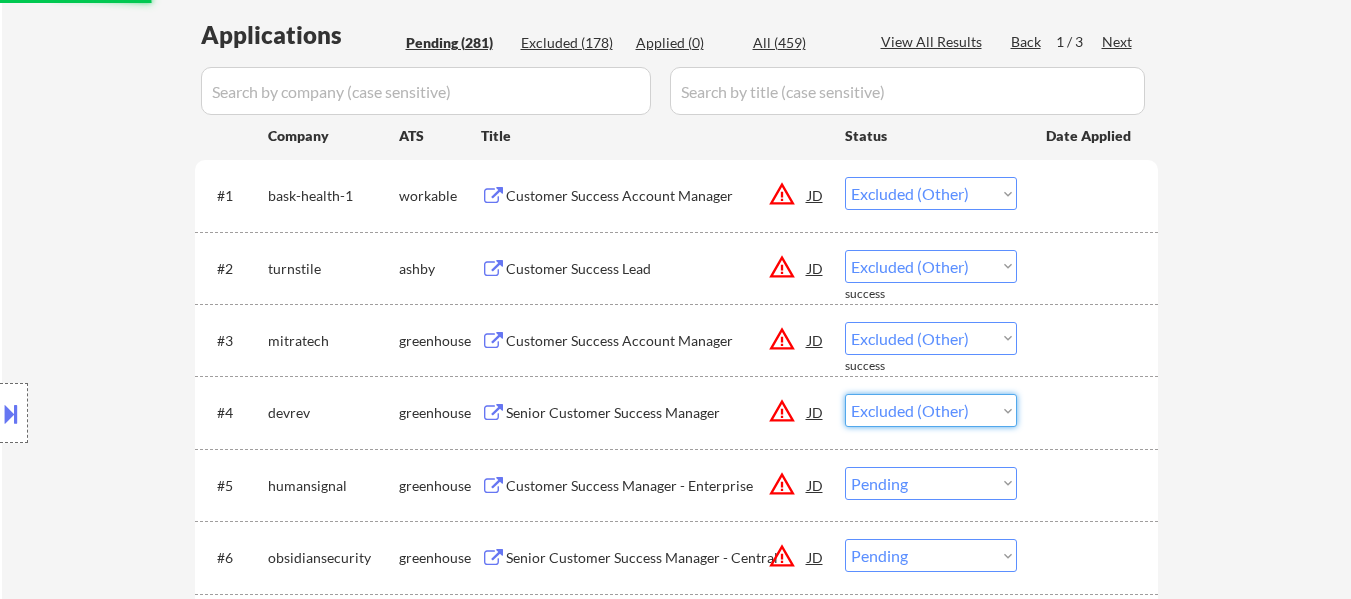 click on "Choose an option... Pending Applied Excluded (Questions) Excluded (Expired) Excluded (Location) Excluded (Bad Match) Excluded (Blocklist) Excluded (Salary) Excluded (Other)" at bounding box center (931, 410) 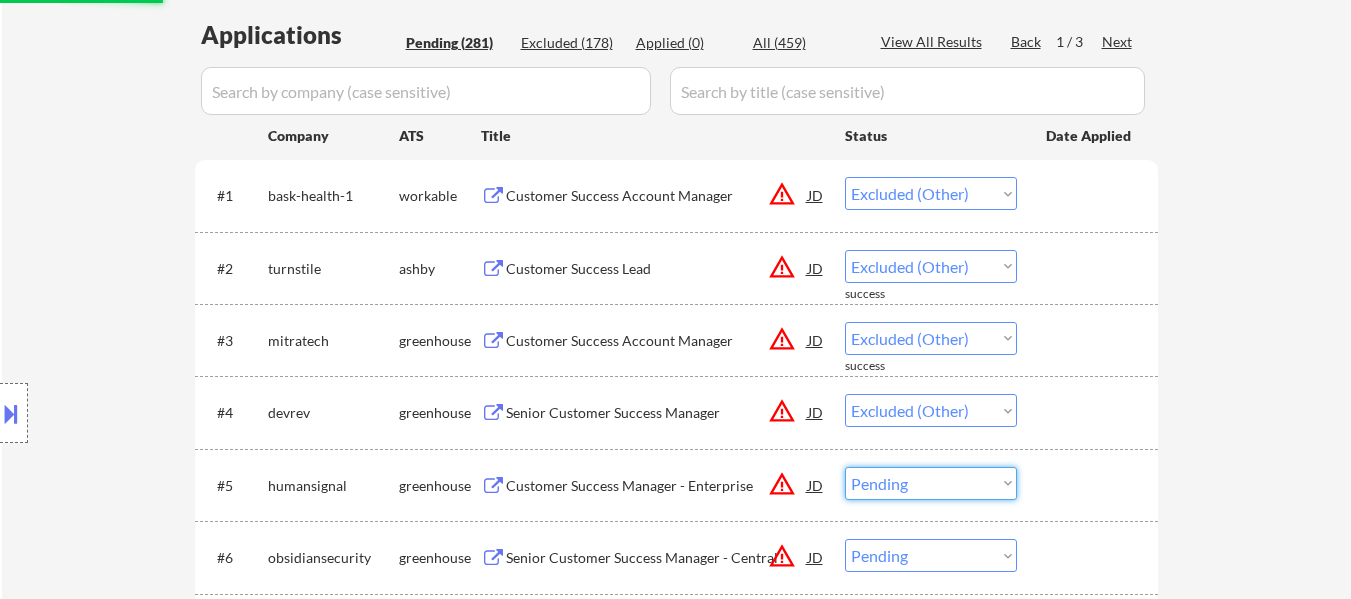 click on "Choose an option... Pending Applied Excluded (Questions) Excluded (Expired) Excluded (Location) Excluded (Bad Match) Excluded (Blocklist) Excluded (Salary) Excluded (Other)" at bounding box center [931, 483] 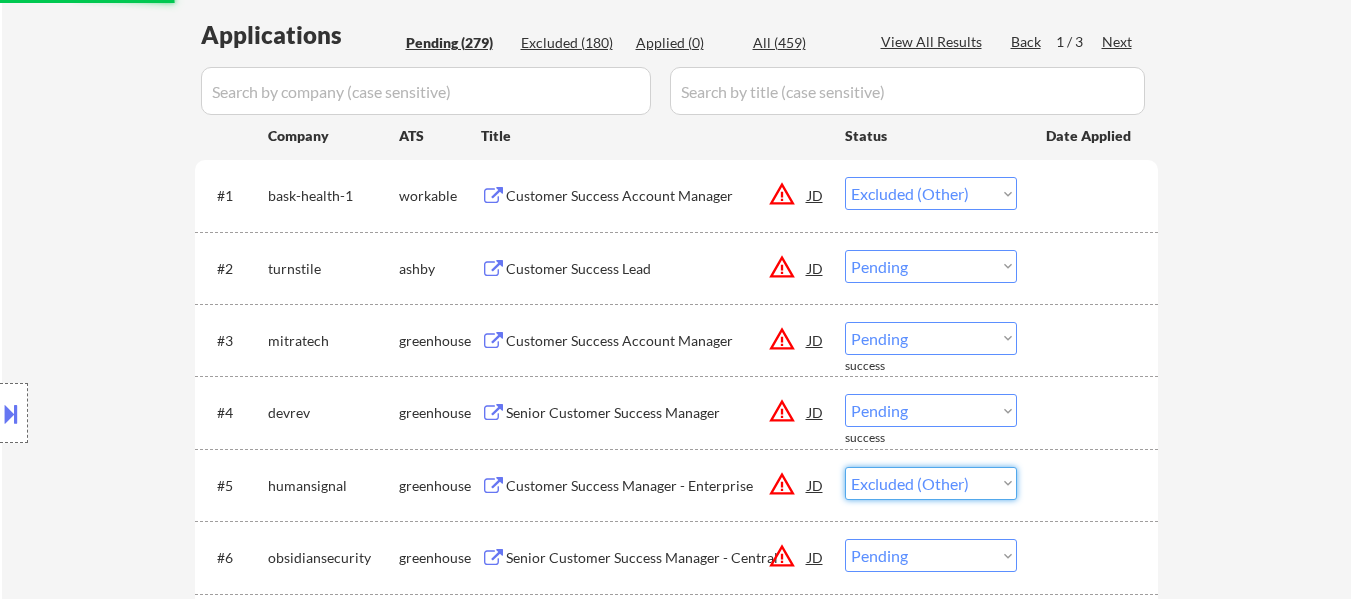 click on "Choose an option... Pending Applied Excluded (Questions) Excluded (Expired) Excluded (Location) Excluded (Bad Match) Excluded (Blocklist) Excluded (Salary) Excluded (Other)" at bounding box center (931, 483) 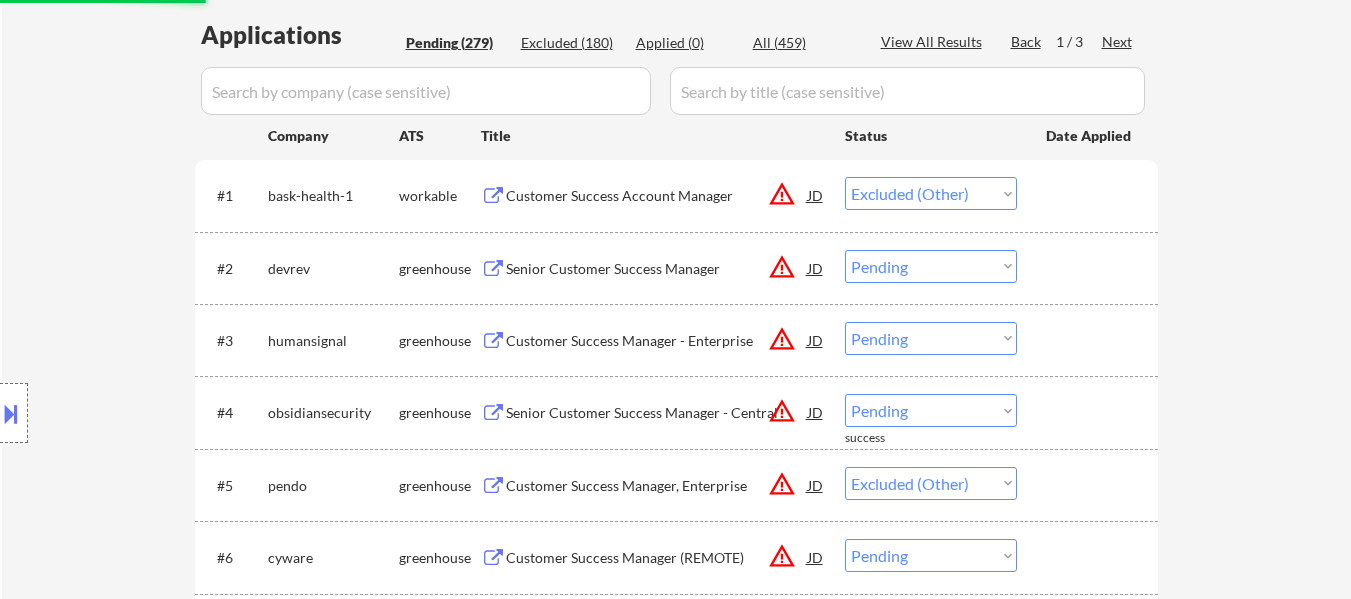 drag, startPoint x: 988, startPoint y: 255, endPoint x: 987, endPoint y: 268, distance: 13.038404 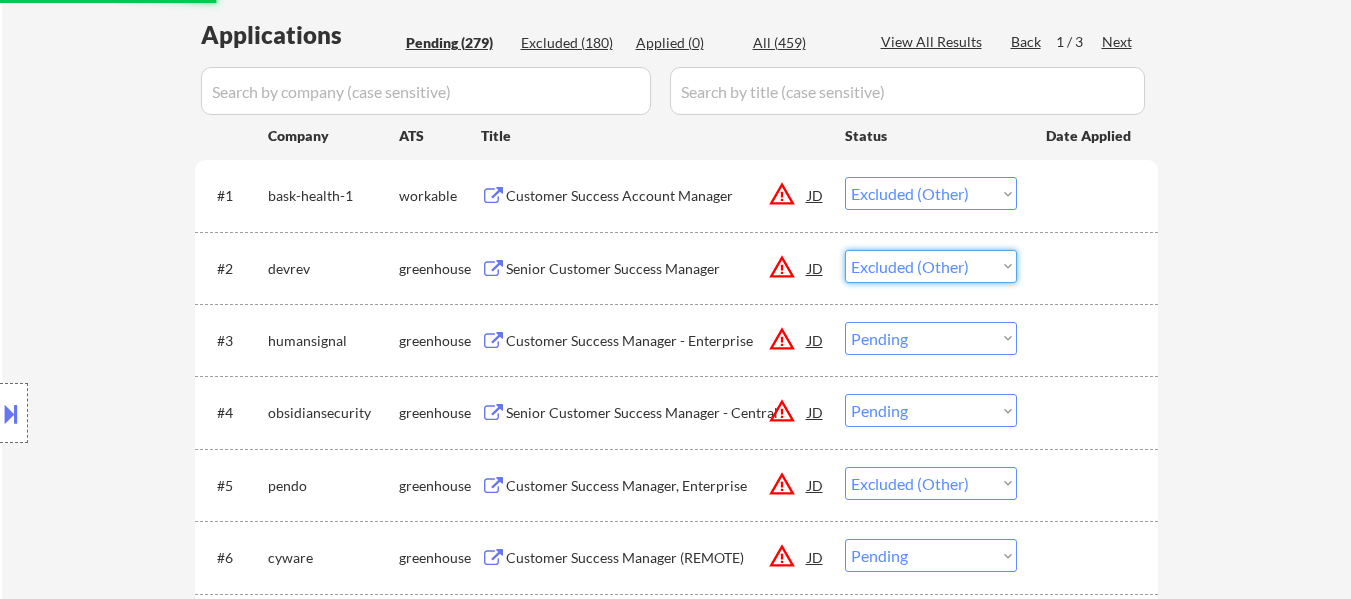 click on "Choose an option... Pending Applied Excluded (Questions) Excluded (Expired) Excluded (Location) Excluded (Bad Match) Excluded (Blocklist) Excluded (Salary) Excluded (Other)" at bounding box center (931, 266) 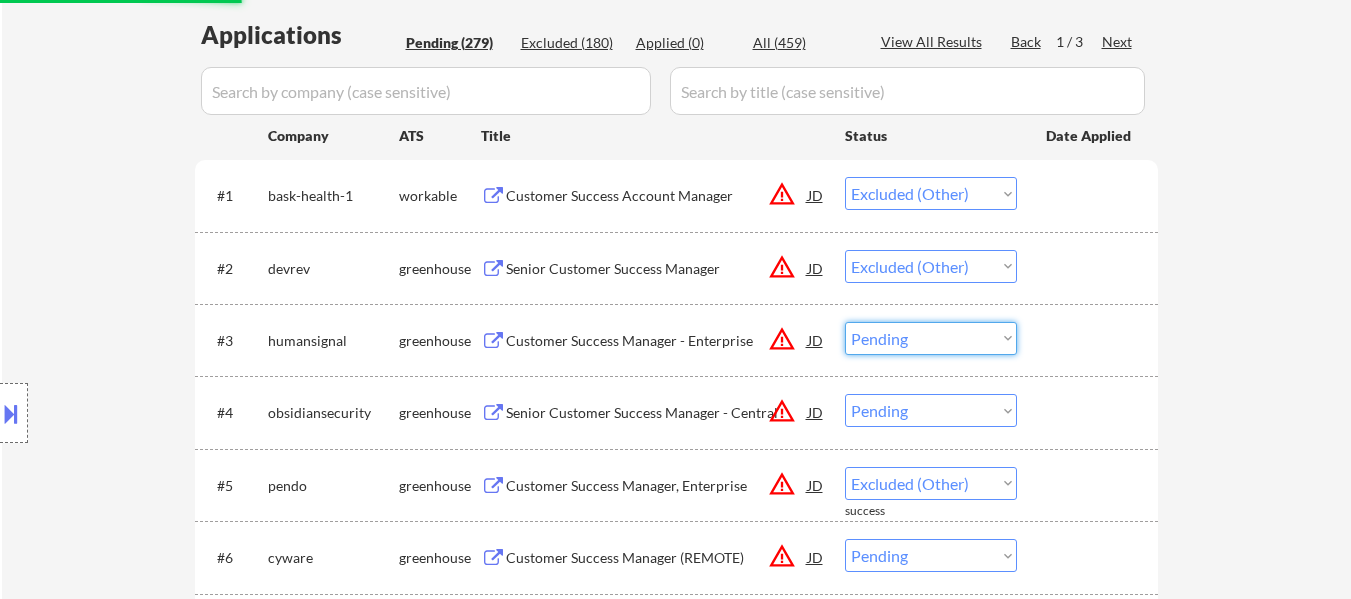 click on "Choose an option... Pending Applied Excluded (Questions) Excluded (Expired) Excluded (Location) Excluded (Bad Match) Excluded (Blocklist) Excluded (Salary) Excluded (Other)" at bounding box center (931, 338) 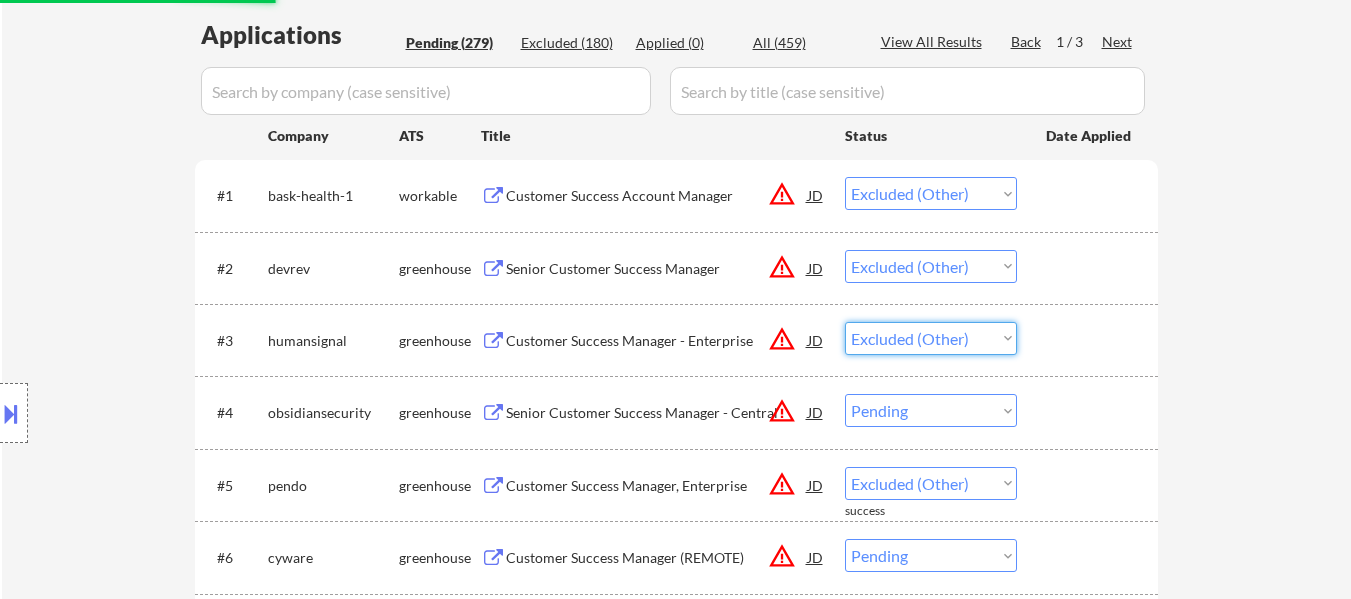 click on "Choose an option... Pending Applied Excluded (Questions) Excluded (Expired) Excluded (Location) Excluded (Bad Match) Excluded (Blocklist) Excluded (Salary) Excluded (Other)" at bounding box center (931, 338) 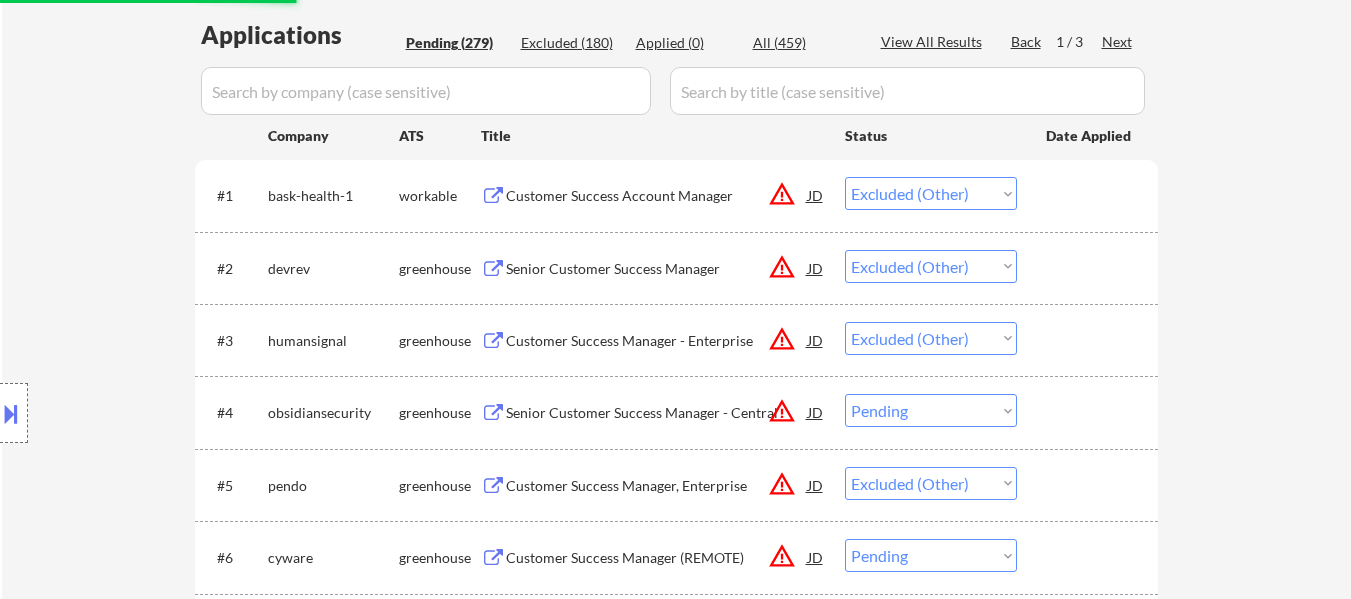 click on "Choose an option... Pending Applied Excluded (Questions) Excluded (Expired) Excluded (Location) Excluded (Bad Match) Excluded (Blocklist) Excluded (Salary) Excluded (Other)" at bounding box center (931, 410) 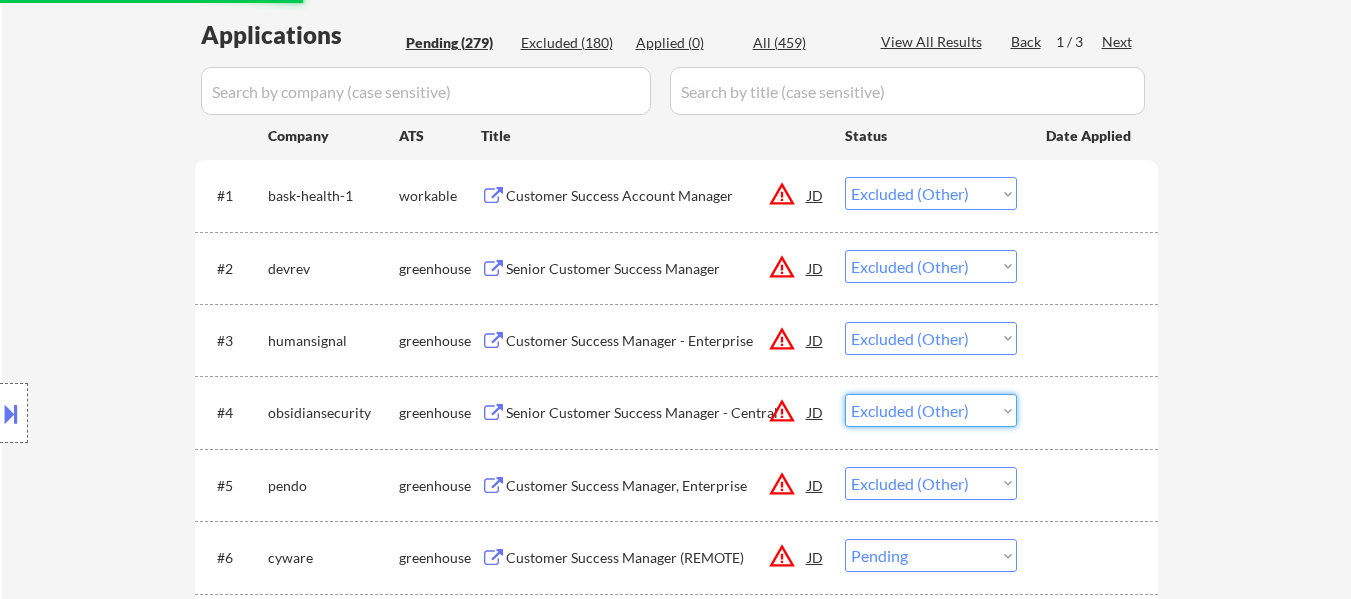 click on "Choose an option... Pending Applied Excluded (Questions) Excluded (Expired) Excluded (Location) Excluded (Bad Match) Excluded (Blocklist) Excluded (Salary) Excluded (Other)" at bounding box center (931, 410) 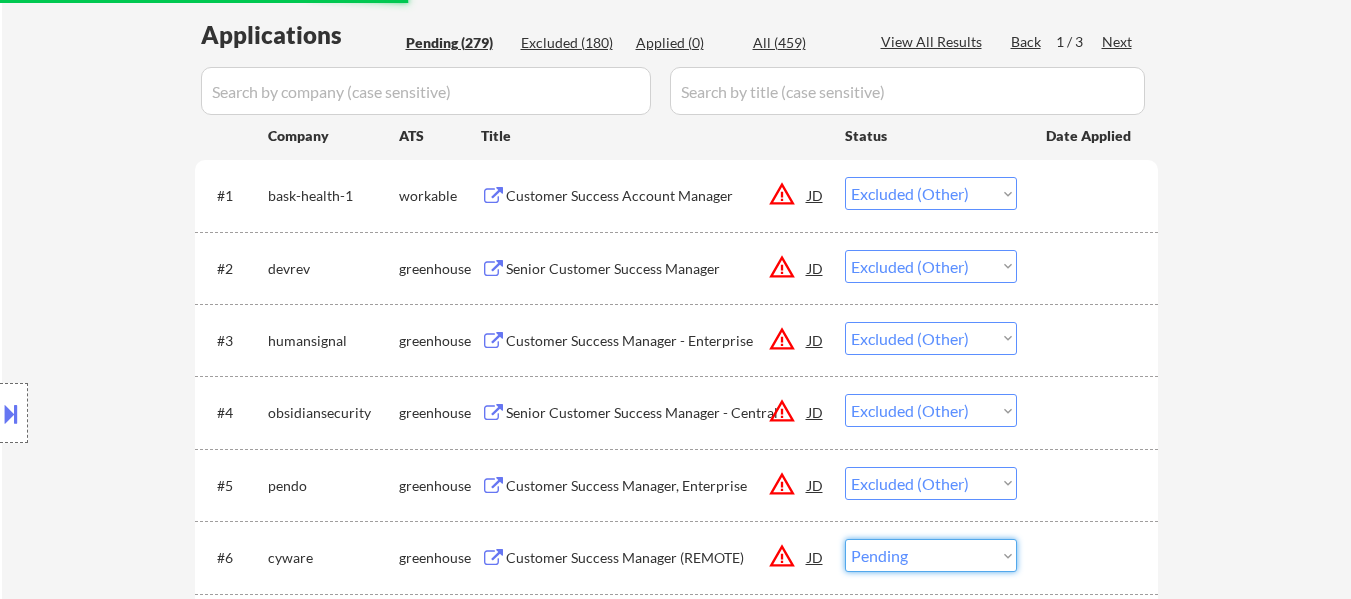 click on "Choose an option... Pending Applied Excluded (Questions) Excluded (Expired) Excluded (Location) Excluded (Bad Match) Excluded (Blocklist) Excluded (Salary) Excluded (Other)" at bounding box center [931, 555] 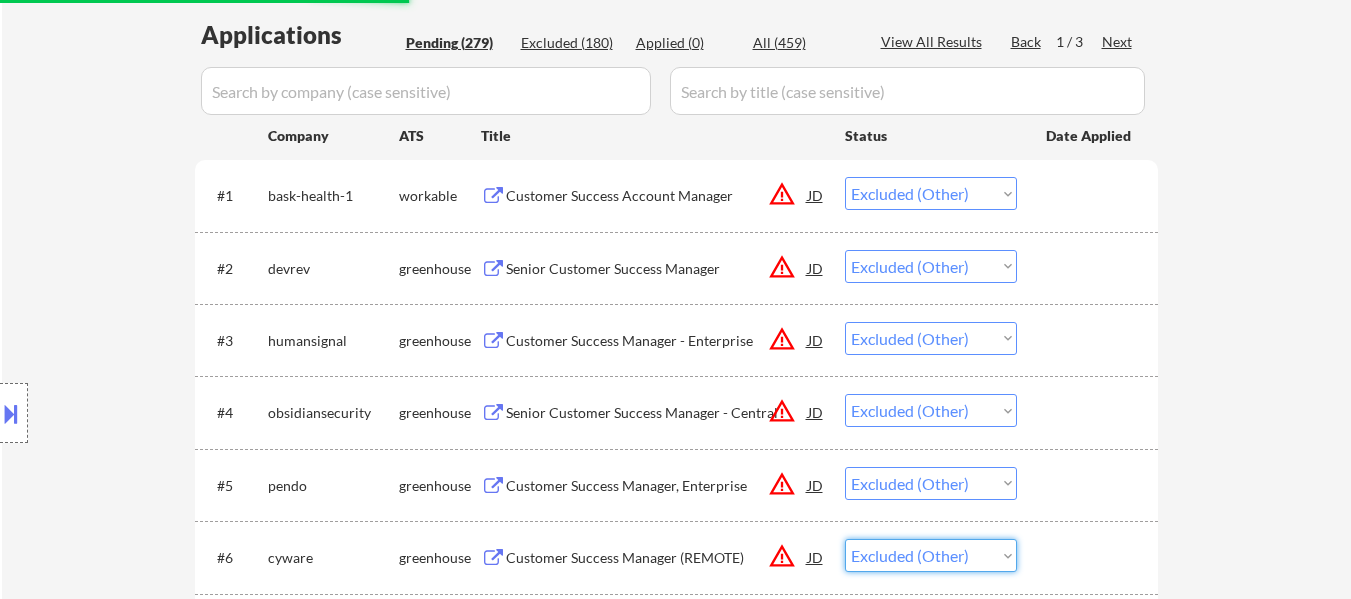 click on "Choose an option... Pending Applied Excluded (Questions) Excluded (Expired) Excluded (Location) Excluded (Bad Match) Excluded (Blocklist) Excluded (Salary) Excluded (Other)" at bounding box center (931, 555) 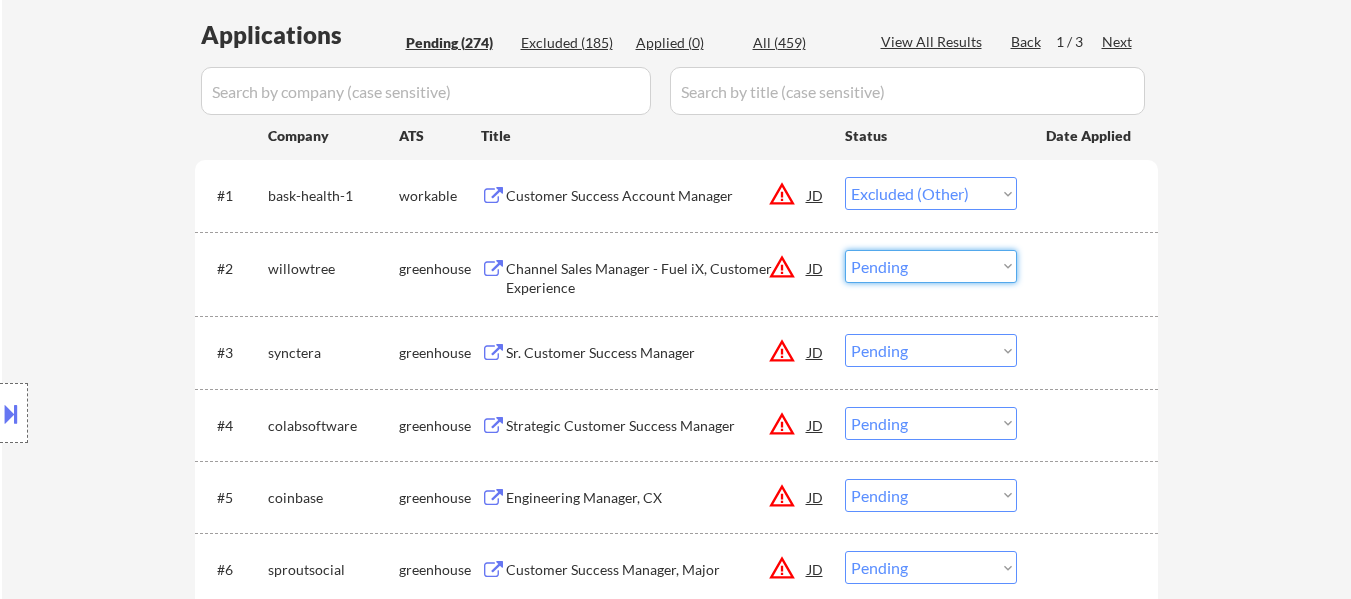 drag, startPoint x: 963, startPoint y: 268, endPoint x: 963, endPoint y: 281, distance: 13 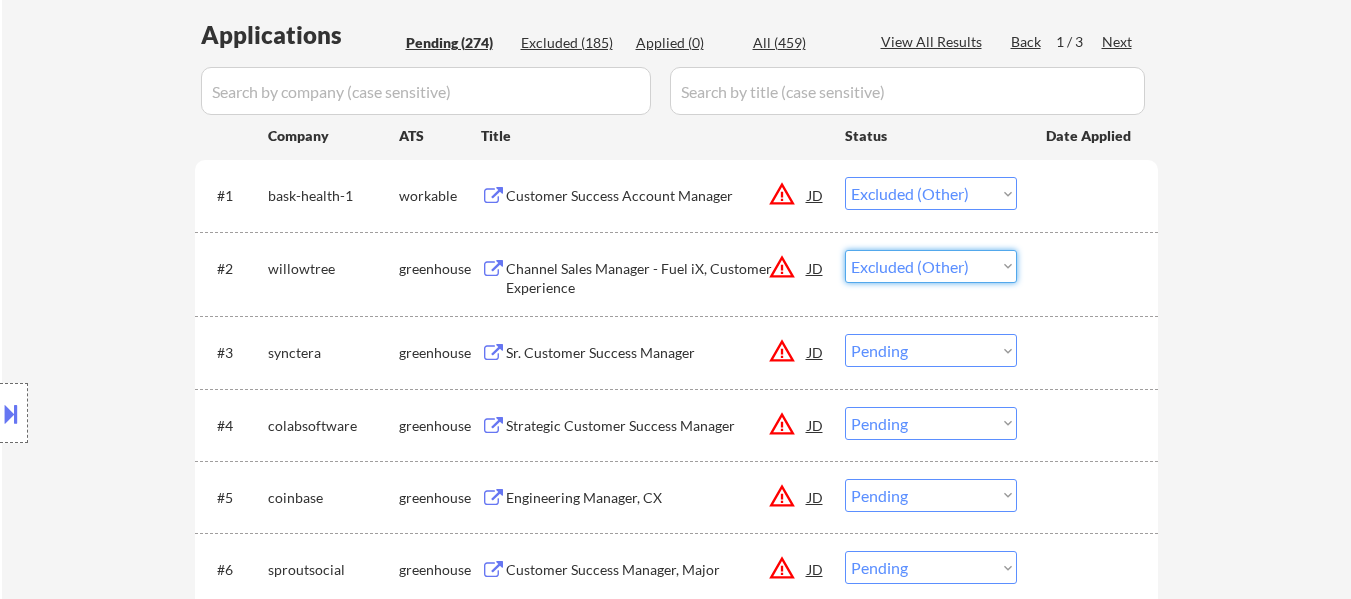 click on "Choose an option... Pending Applied Excluded (Questions) Excluded (Expired) Excluded (Location) Excluded (Bad Match) Excluded (Blocklist) Excluded (Salary) Excluded (Other)" at bounding box center [931, 266] 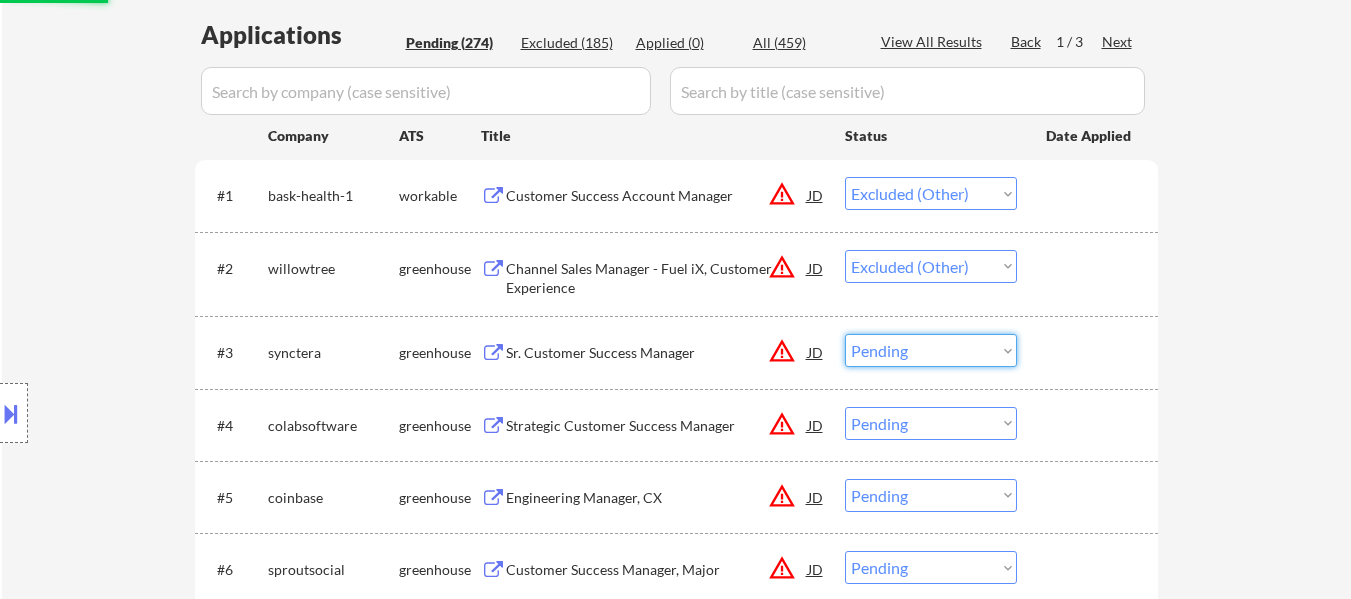 click on "Choose an option... Pending Applied Excluded (Questions) Excluded (Expired) Excluded (Location) Excluded (Bad Match) Excluded (Blocklist) Excluded (Salary) Excluded (Other)" at bounding box center [931, 350] 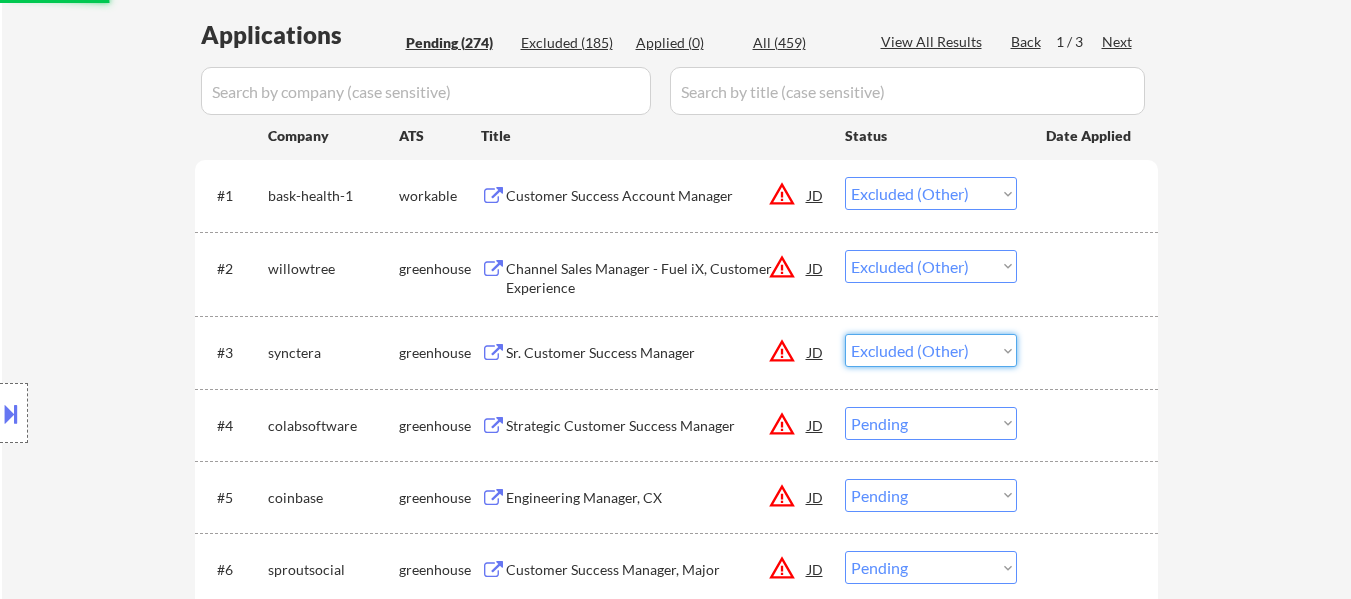 click on "Choose an option... Pending Applied Excluded (Questions) Excluded (Expired) Excluded (Location) Excluded (Bad Match) Excluded (Blocklist) Excluded (Salary) Excluded (Other)" at bounding box center [931, 350] 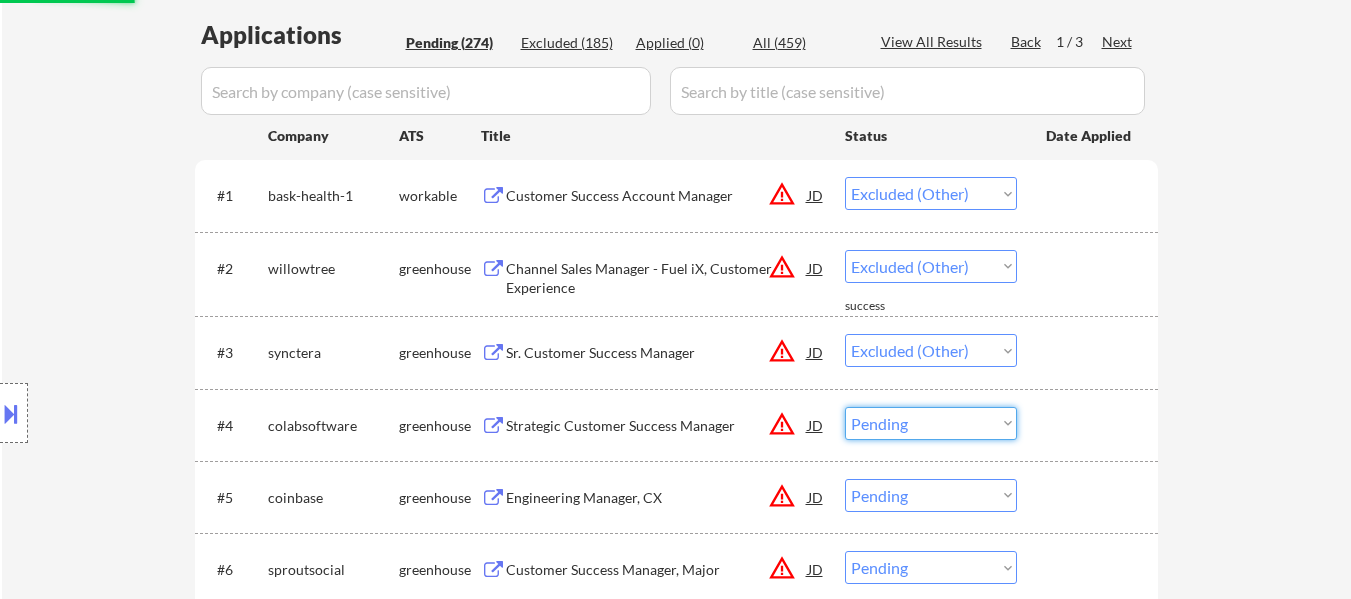 click on "Choose an option... Pending Applied Excluded (Questions) Excluded (Expired) Excluded (Location) Excluded (Bad Match) Excluded (Blocklist) Excluded (Salary) Excluded (Other)" at bounding box center [931, 423] 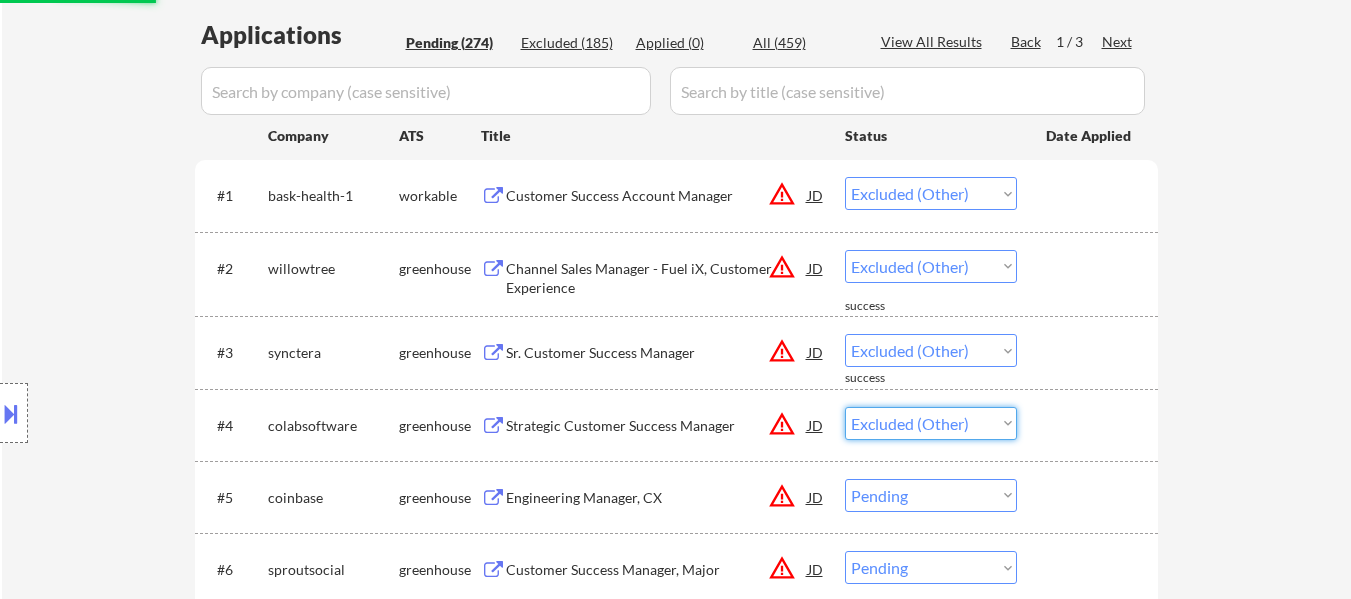 click on "Choose an option... Pending Applied Excluded (Questions) Excluded (Expired) Excluded (Location) Excluded (Bad Match) Excluded (Blocklist) Excluded (Salary) Excluded (Other)" at bounding box center (931, 423) 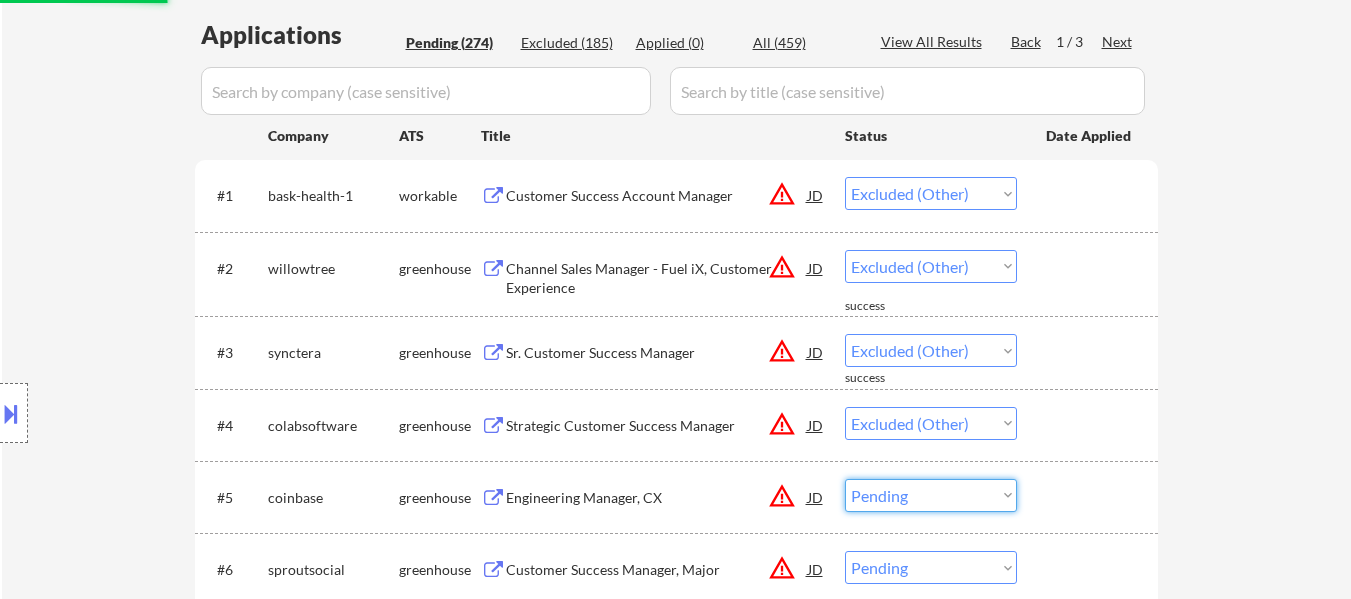 click on "Choose an option... Pending Applied Excluded (Questions) Excluded (Expired) Excluded (Location) Excluded (Bad Match) Excluded (Blocklist) Excluded (Salary) Excluded (Other)" at bounding box center [931, 495] 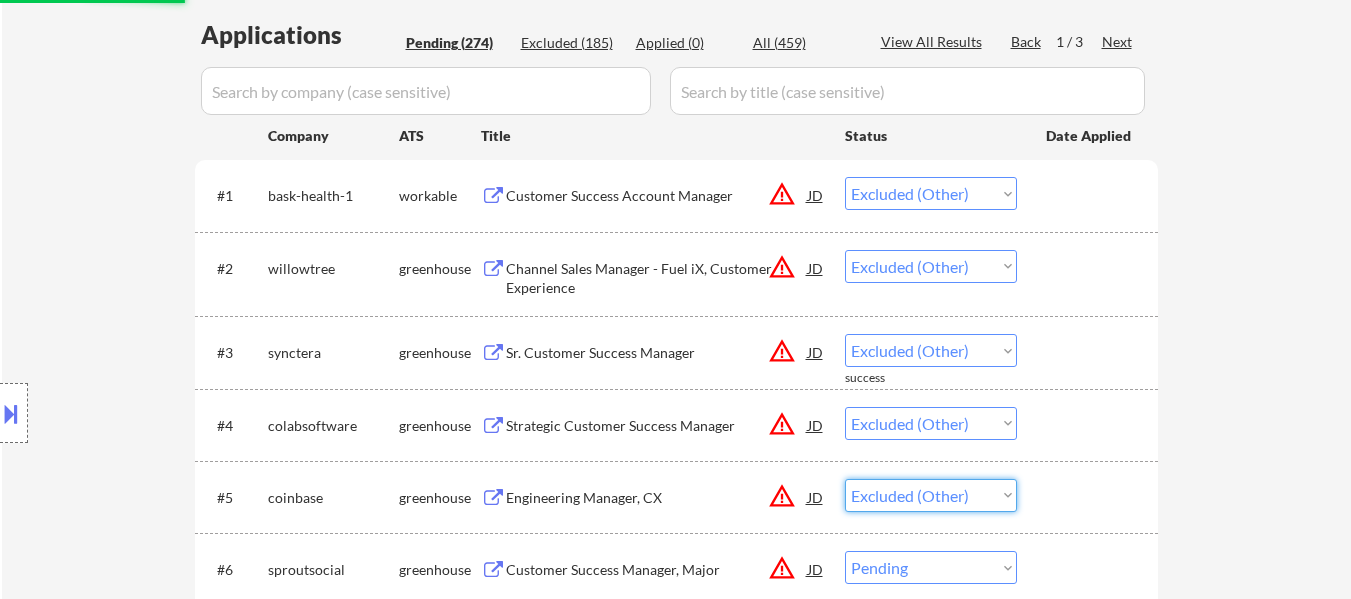 click on "Choose an option... Pending Applied Excluded (Questions) Excluded (Expired) Excluded (Location) Excluded (Bad Match) Excluded (Blocklist) Excluded (Salary) Excluded (Other)" at bounding box center (931, 495) 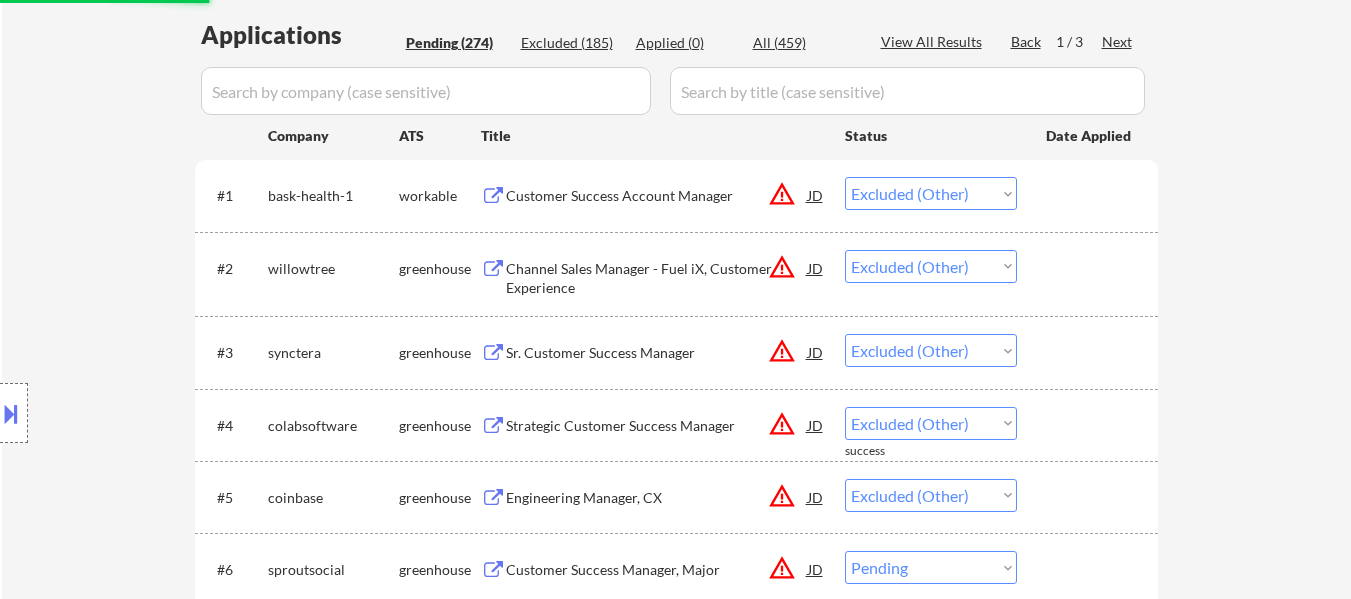 drag, startPoint x: 996, startPoint y: 573, endPoint x: 988, endPoint y: 551, distance: 23.409399 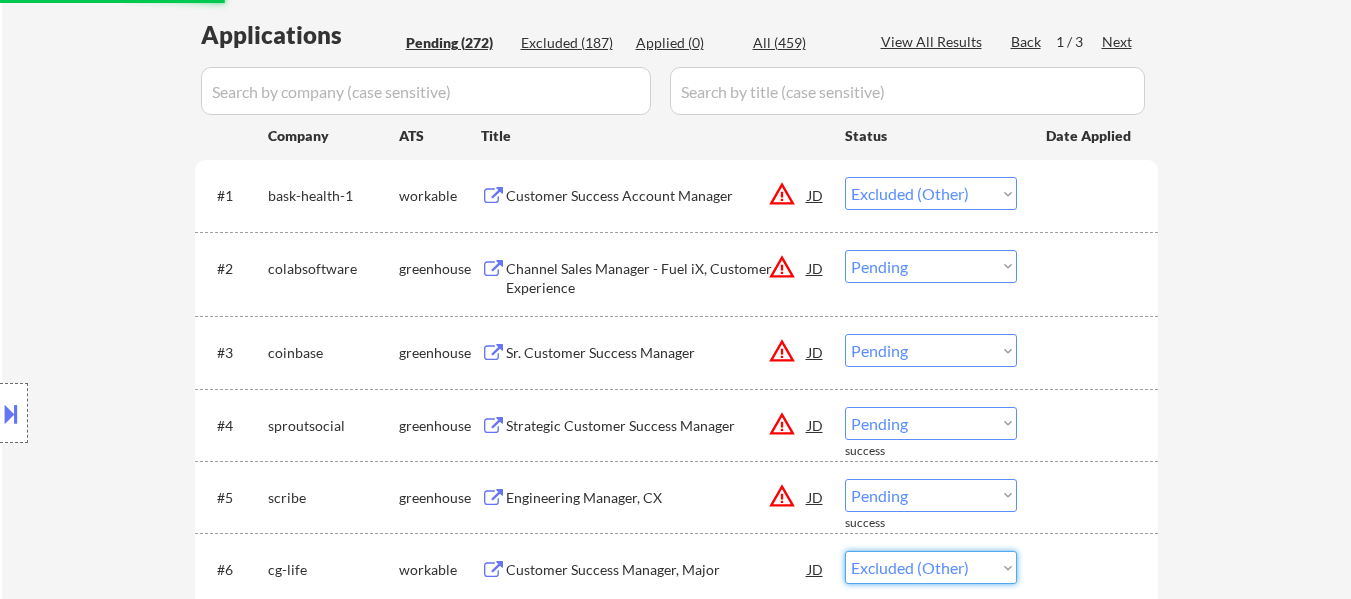 click on "Choose an option... Pending Applied Excluded (Questions) Excluded (Expired) Excluded (Location) Excluded (Bad Match) Excluded (Blocklist) Excluded (Salary) Excluded (Other)" at bounding box center (931, 567) 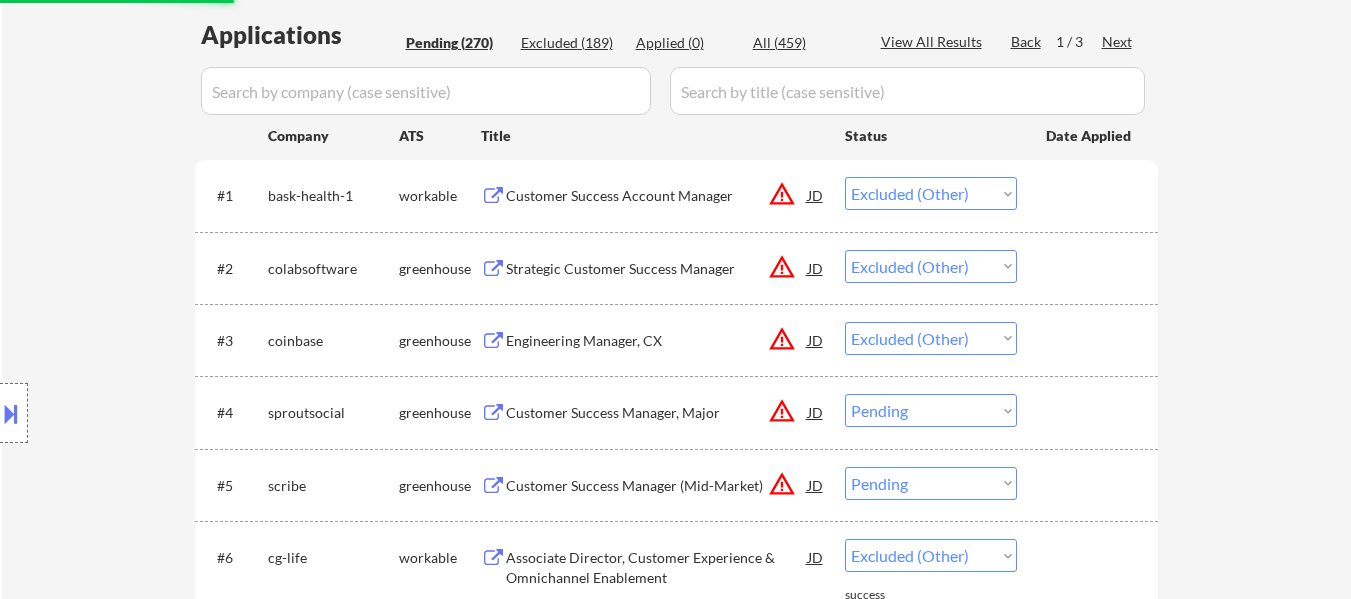click on "Choose an option... Pending Applied Excluded (Questions) Excluded (Expired) Excluded (Location) Excluded (Bad Match) Excluded (Blocklist) Excluded (Salary) Excluded (Other)" at bounding box center [931, 266] 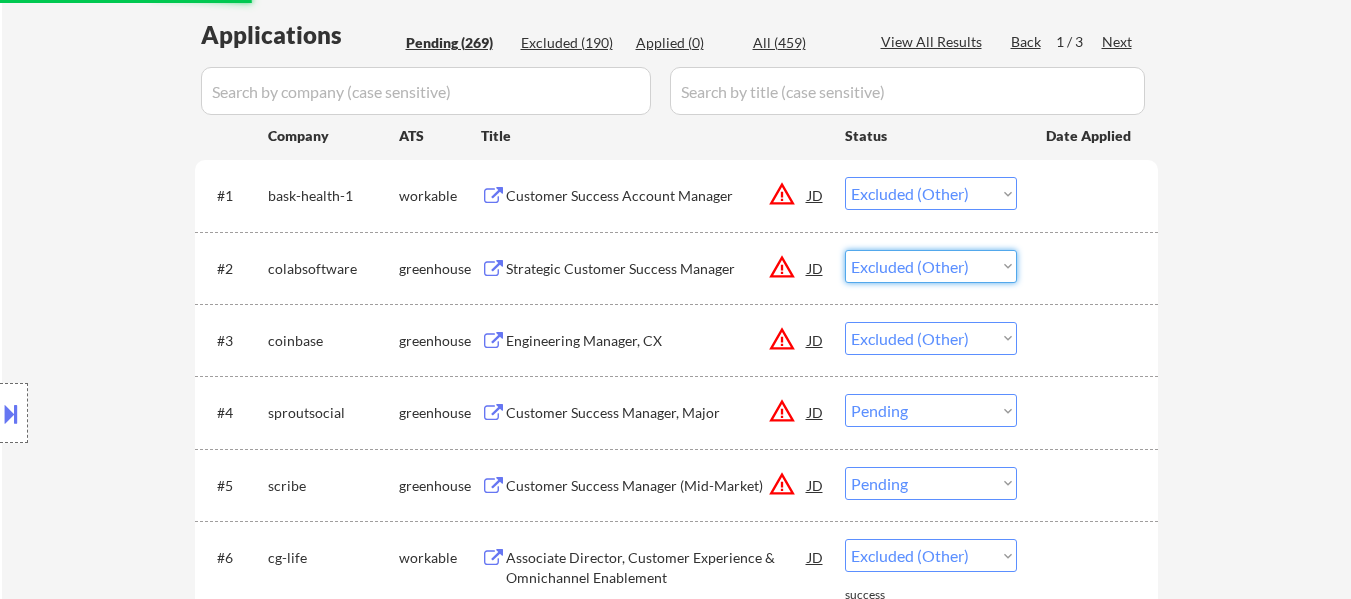 drag, startPoint x: 1257, startPoint y: 316, endPoint x: 1198, endPoint y: 328, distance: 60.207973 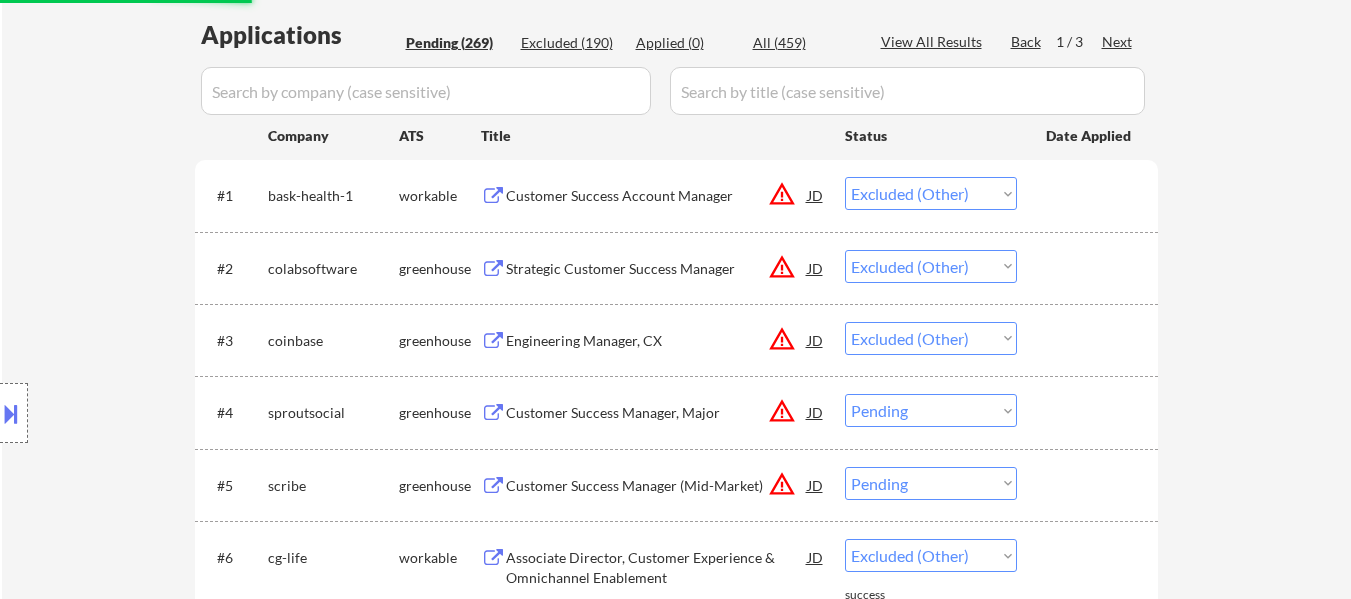 click on "Choose an option... Pending Applied Excluded (Questions) Excluded (Expired) Excluded (Location) Excluded (Bad Match) Excluded (Blocklist) Excluded (Salary) Excluded (Other)" at bounding box center [931, 338] 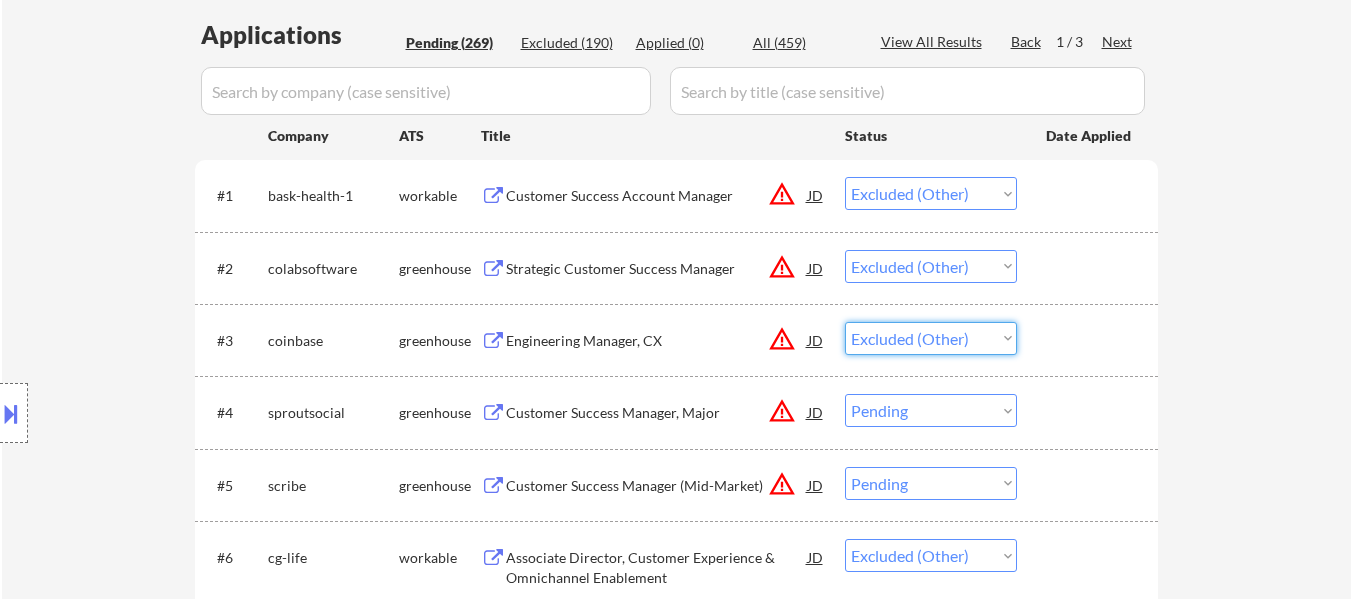 click on "← Return to /applysquad Mailslurp Inbox Job Search Builder Julie Padilla User Email:  drjuliepadilla@gmail.com Application Email:  DRJULIEPADILLA@GMAIL.COM Mailslurp Email:   LinkedIn:   https://www.linkedin.com/in/drjuliepadilla/
Phone:  (516) 757-2811 Current Location:  Chittenango, New York Applies:  0 sent / 200 bought Internal Notes 1. AI Answers OK! 🤖
2. IMPORTANT: She does not want to apply to jobs posted before 7/21. Since we have no other way of filtering this, we need to "SKIP-OTHER" every single job on her entire list today, then come back tomorrow to see which new jobs have been added and apply her only to those. She has been applying to thousands of positions, she can't put them all on a blocklist, so she asks that we only look forward, do not apply to postings older than today. Can work in country of residence?:  yes Squad Notes Minimum salary:  $110,000 Will need Visa to work in that country now/future?:   no Download Resume Add a Job Manually Flora Applications Pending (269) Applied (0)" at bounding box center (676, 3668) 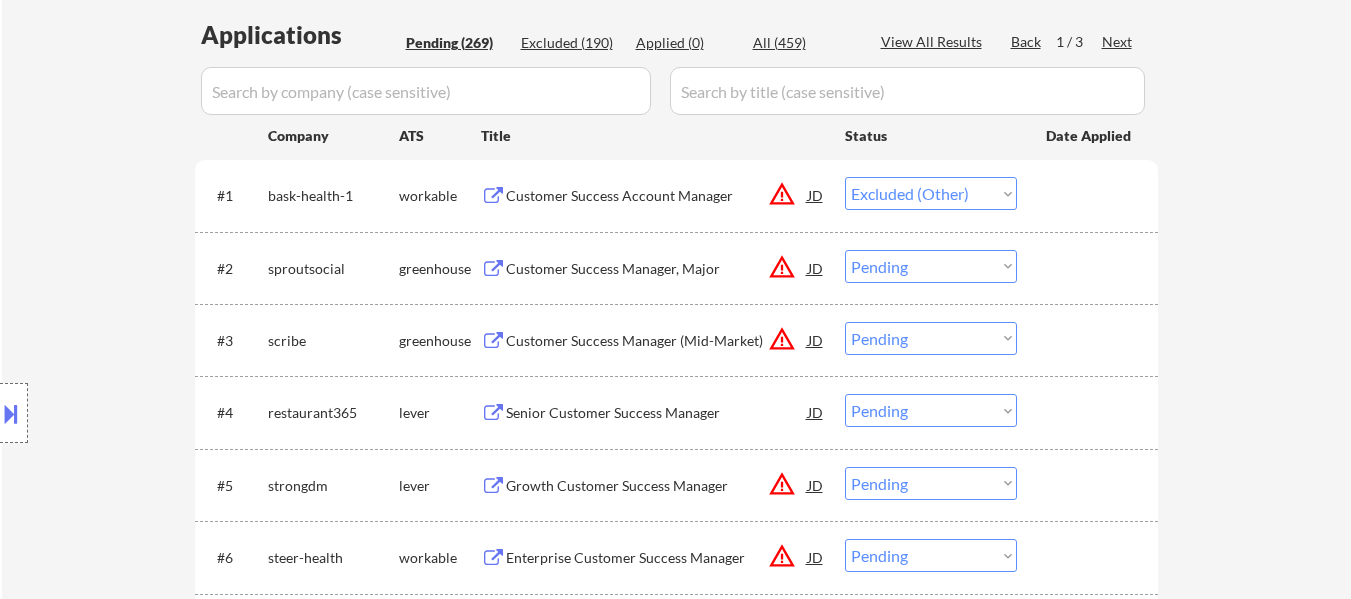 click on "Choose an option... Pending Applied Excluded (Questions) Excluded (Expired) Excluded (Location) Excluded (Bad Match) Excluded (Blocklist) Excluded (Salary) Excluded (Other)" at bounding box center (931, 266) 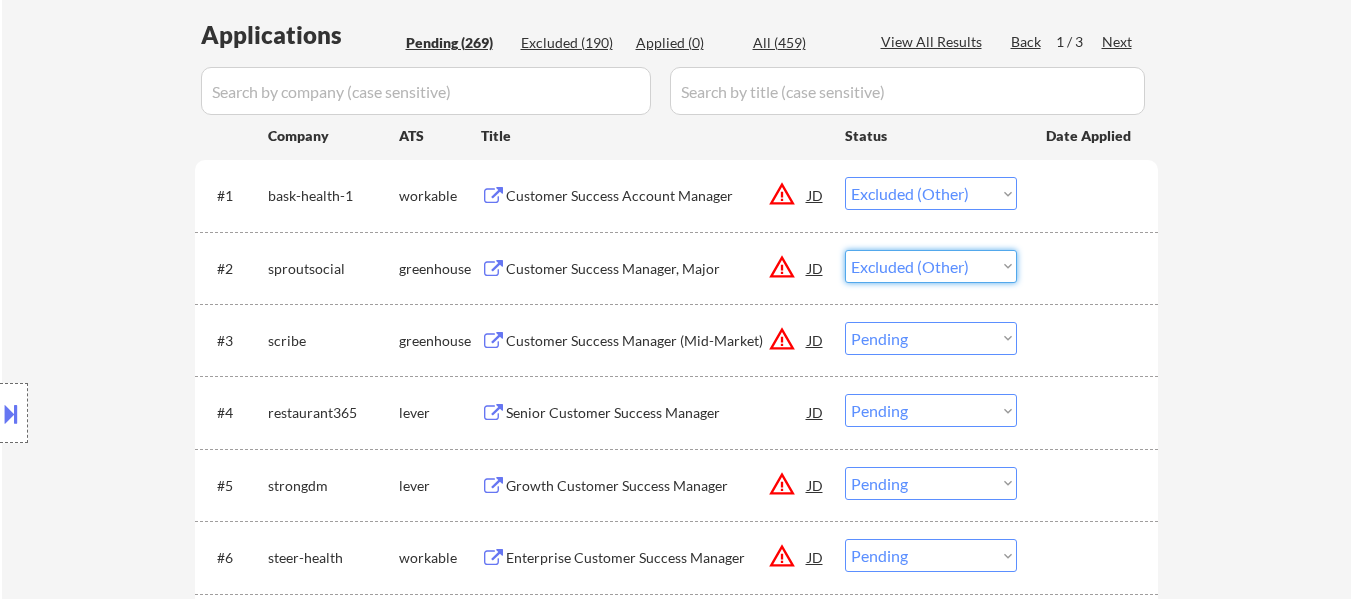 click on "Choose an option... Pending Applied Excluded (Questions) Excluded (Expired) Excluded (Location) Excluded (Bad Match) Excluded (Blocklist) Excluded (Salary) Excluded (Other)" at bounding box center (931, 266) 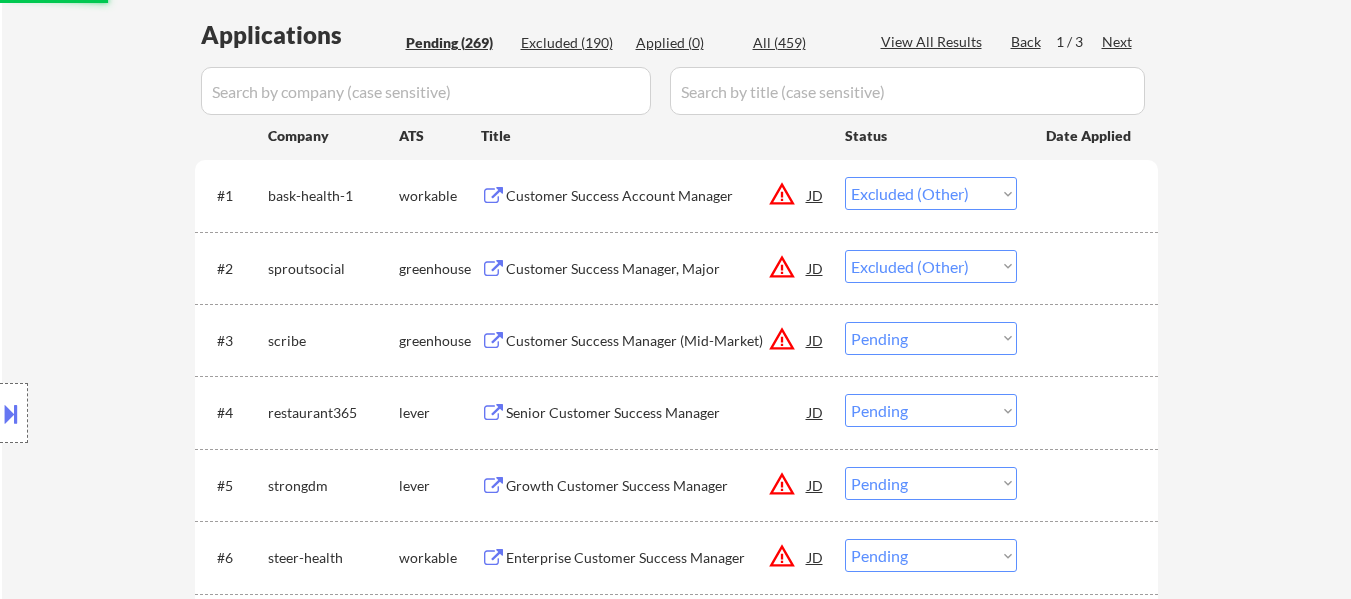 click on "Choose an option... Pending Applied Excluded (Questions) Excluded (Expired) Excluded (Location) Excluded (Bad Match) Excluded (Blocklist) Excluded (Salary) Excluded (Other)" at bounding box center [931, 338] 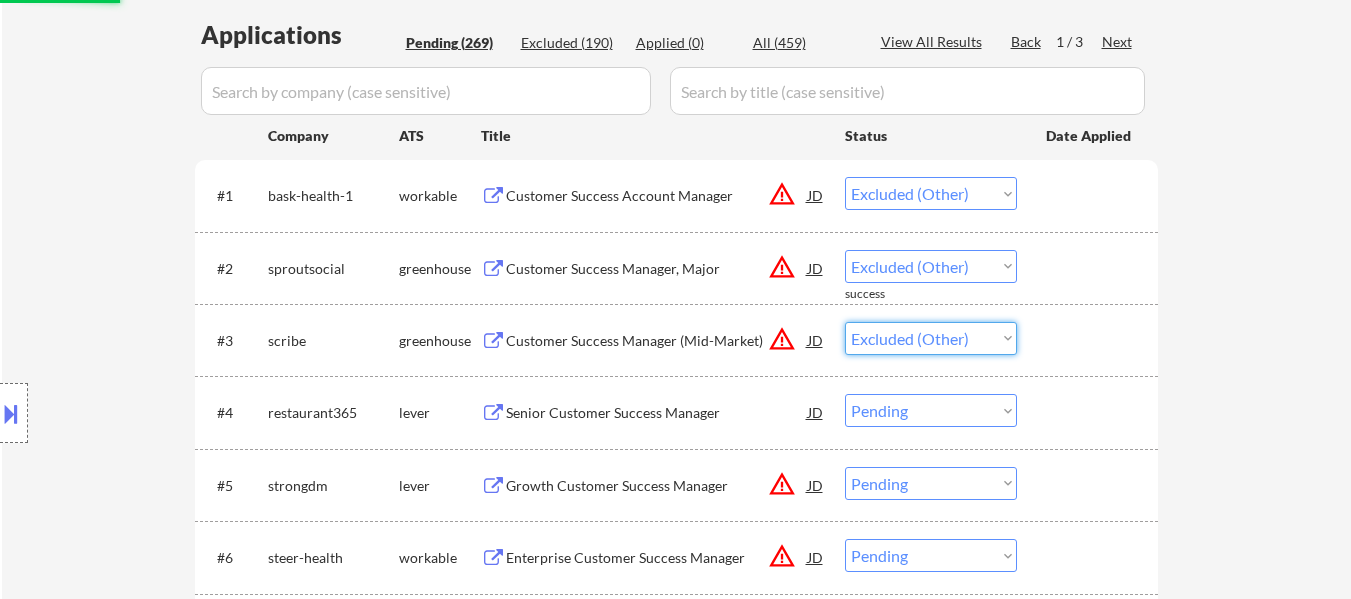 click on "Choose an option... Pending Applied Excluded (Questions) Excluded (Expired) Excluded (Location) Excluded (Bad Match) Excluded (Blocklist) Excluded (Salary) Excluded (Other)" at bounding box center (931, 338) 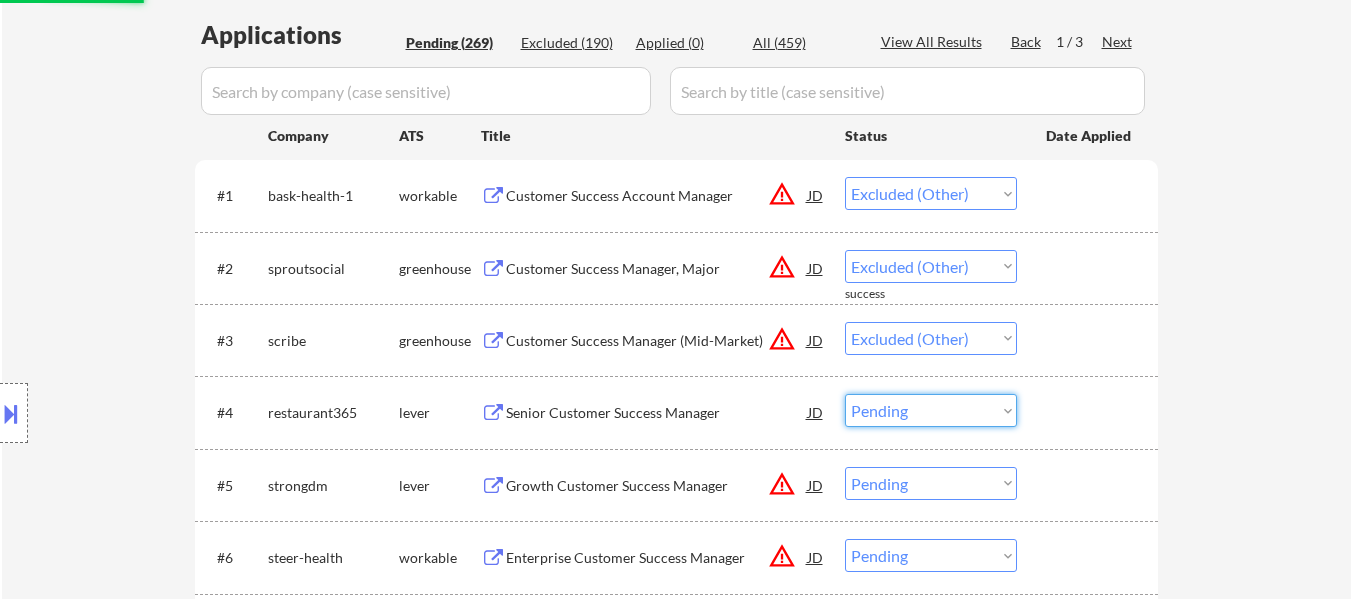 click on "Choose an option... Pending Applied Excluded (Questions) Excluded (Expired) Excluded (Location) Excluded (Bad Match) Excluded (Blocklist) Excluded (Salary) Excluded (Other)" at bounding box center (931, 410) 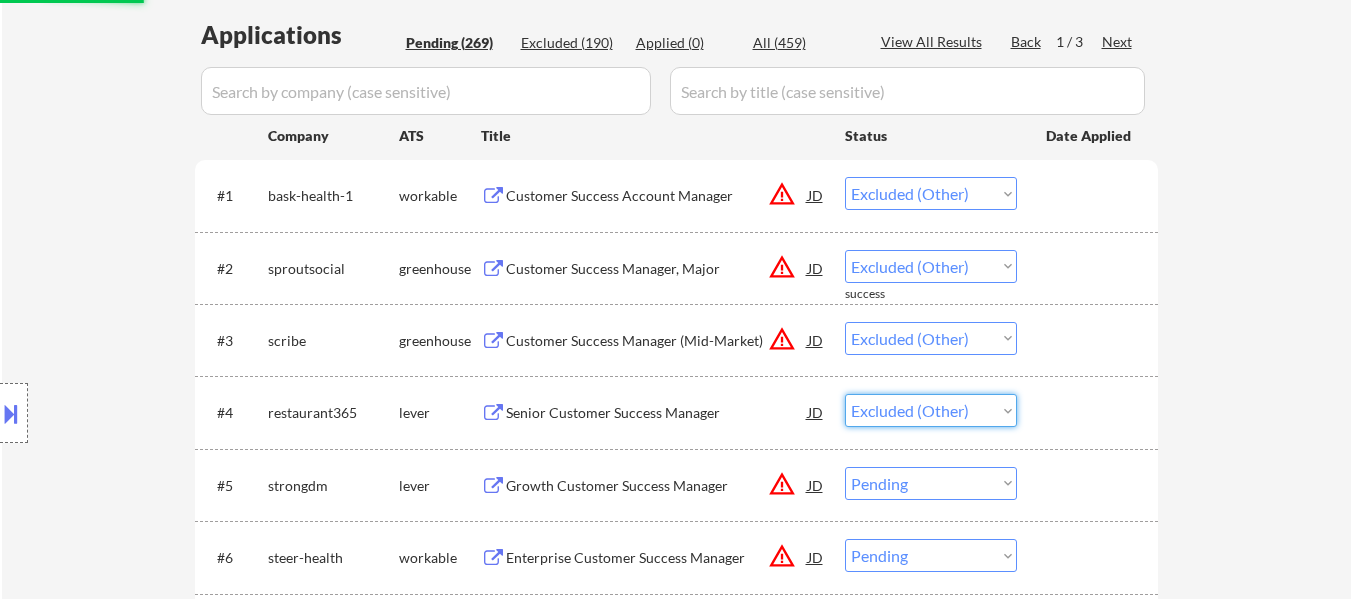 click on "Choose an option... Pending Applied Excluded (Questions) Excluded (Expired) Excluded (Location) Excluded (Bad Match) Excluded (Blocklist) Excluded (Salary) Excluded (Other)" at bounding box center (931, 410) 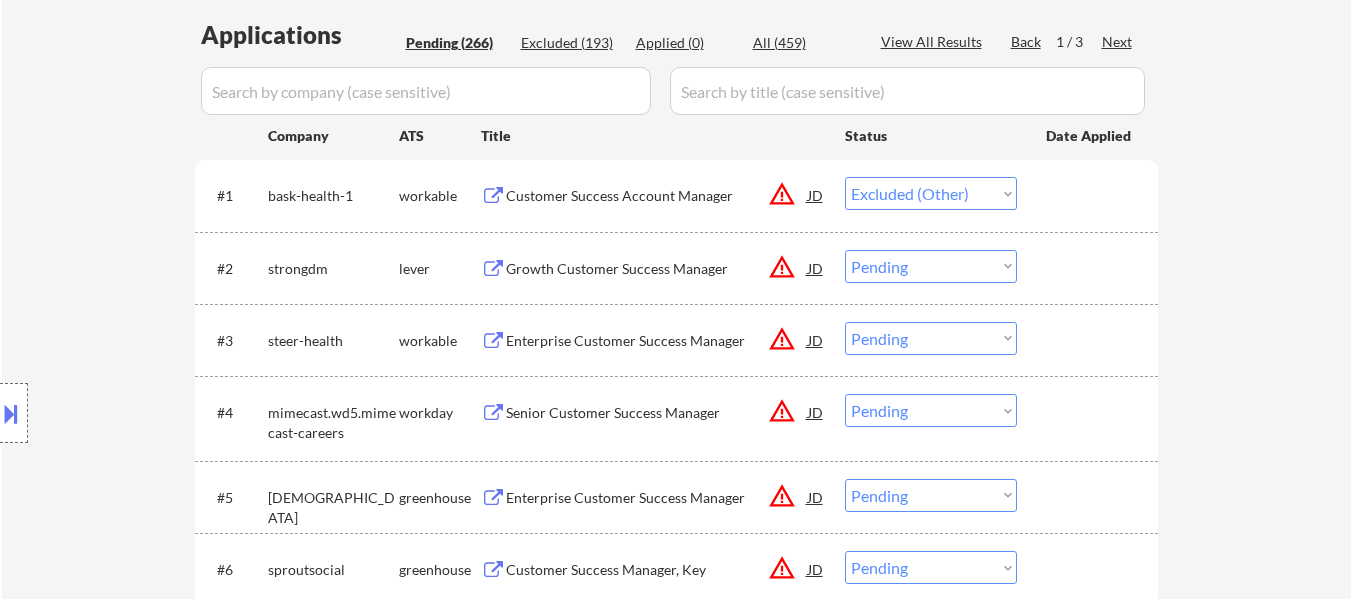 click on "Choose an option... Pending Applied Excluded (Questions) Excluded (Expired) Excluded (Location) Excluded (Bad Match) Excluded (Blocklist) Excluded (Salary) Excluded (Other)" at bounding box center [931, 266] 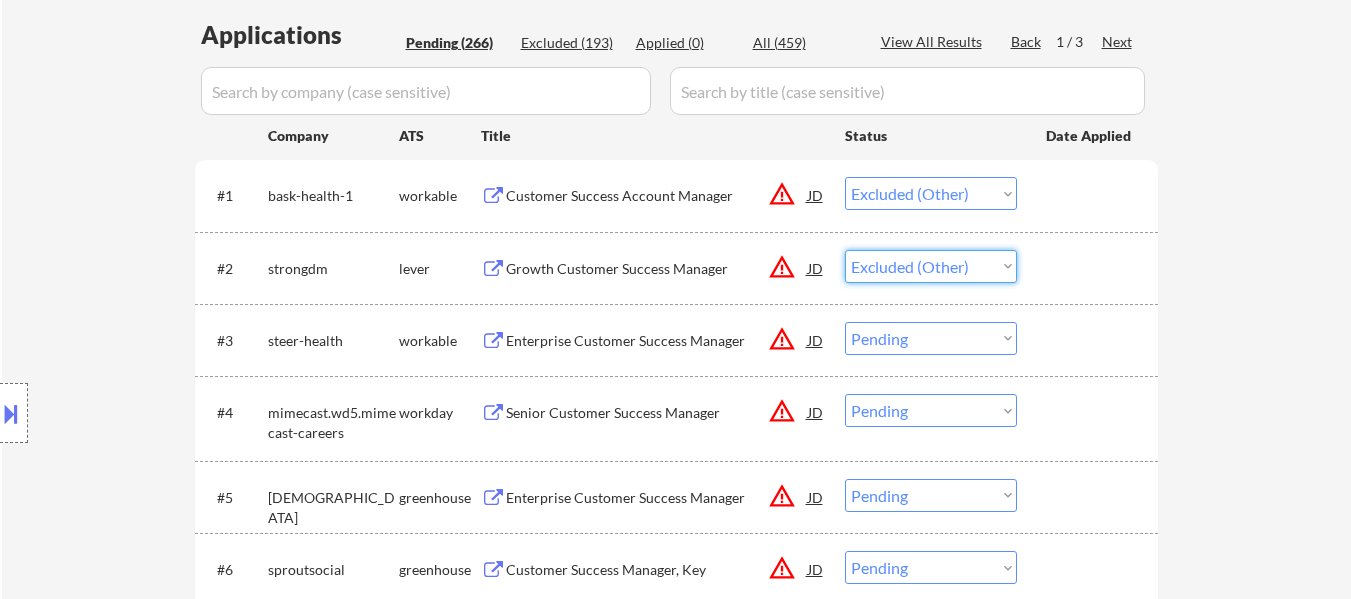 click on "Choose an option... Pending Applied Excluded (Questions) Excluded (Expired) Excluded (Location) Excluded (Bad Match) Excluded (Blocklist) Excluded (Salary) Excluded (Other)" at bounding box center (931, 266) 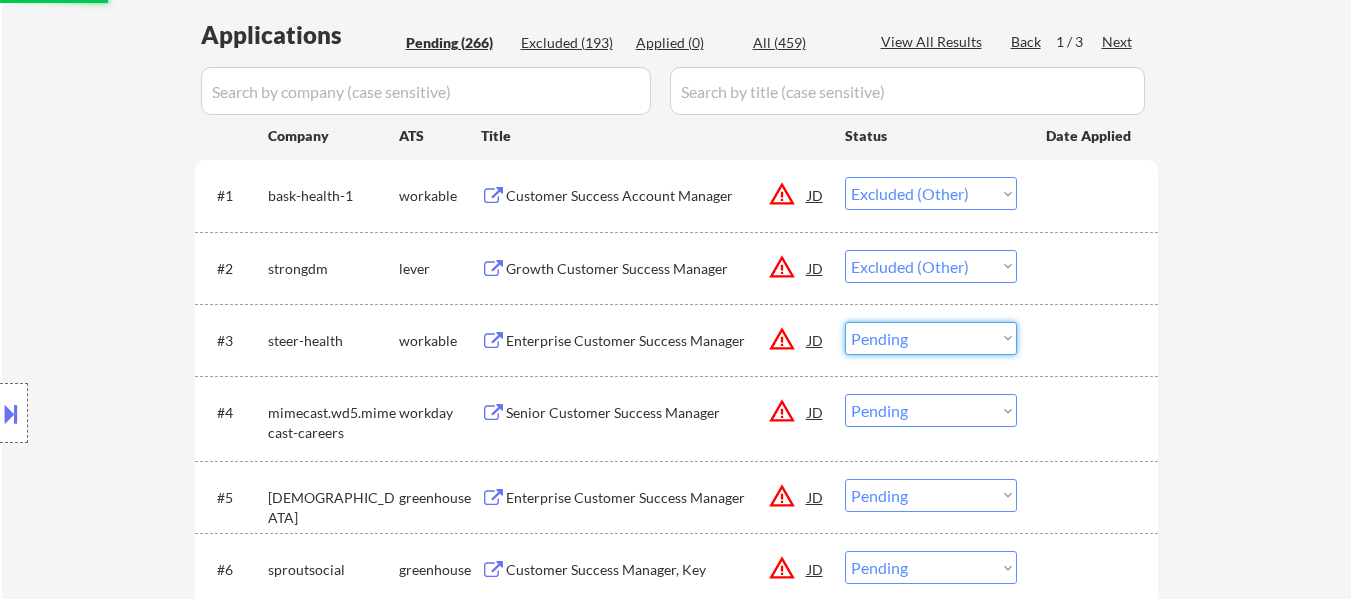click on "Choose an option... Pending Applied Excluded (Questions) Excluded (Expired) Excluded (Location) Excluded (Bad Match) Excluded (Blocklist) Excluded (Salary) Excluded (Other)" at bounding box center (931, 338) 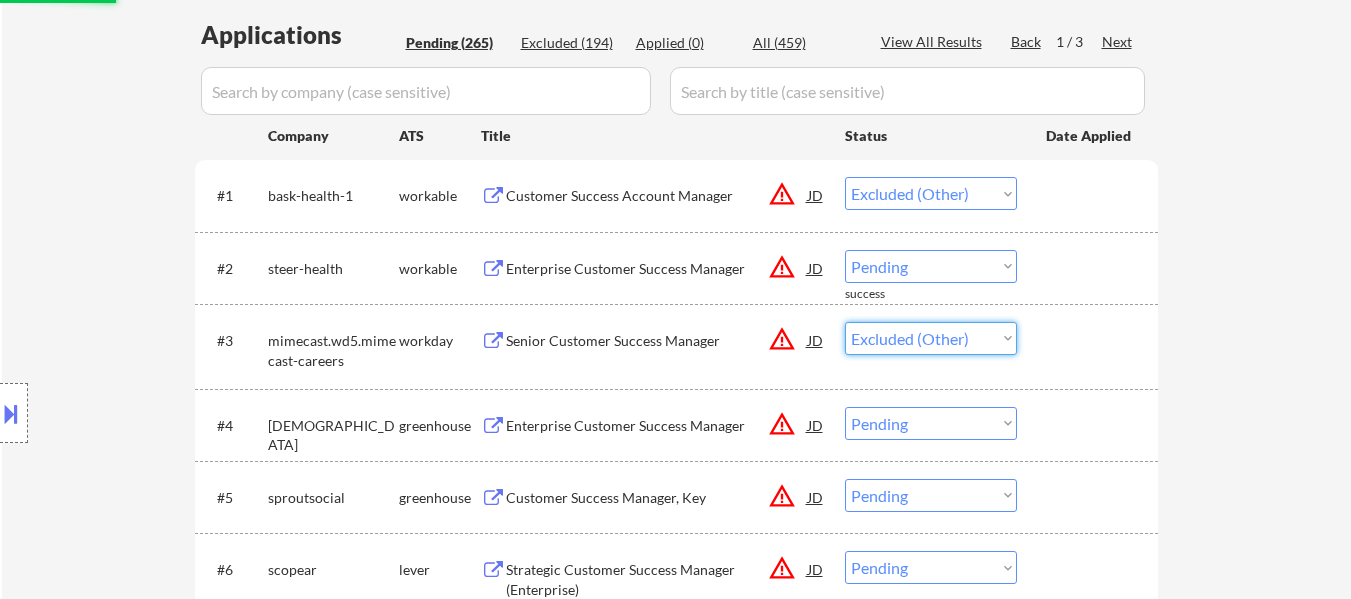 click on "Choose an option... Pending Applied Excluded (Questions) Excluded (Expired) Excluded (Location) Excluded (Bad Match) Excluded (Blocklist) Excluded (Salary) Excluded (Other)" at bounding box center (931, 338) 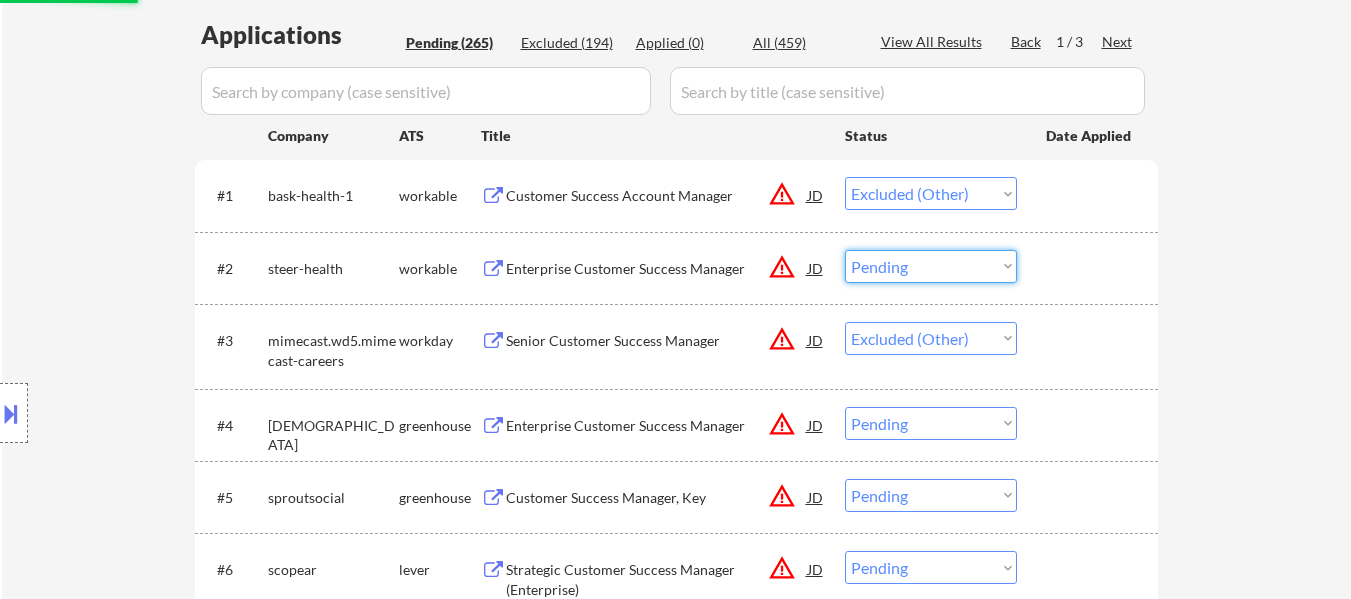 click on "Choose an option... Pending Applied Excluded (Questions) Excluded (Expired) Excluded (Location) Excluded (Bad Match) Excluded (Blocklist) Excluded (Salary) Excluded (Other)" at bounding box center [931, 266] 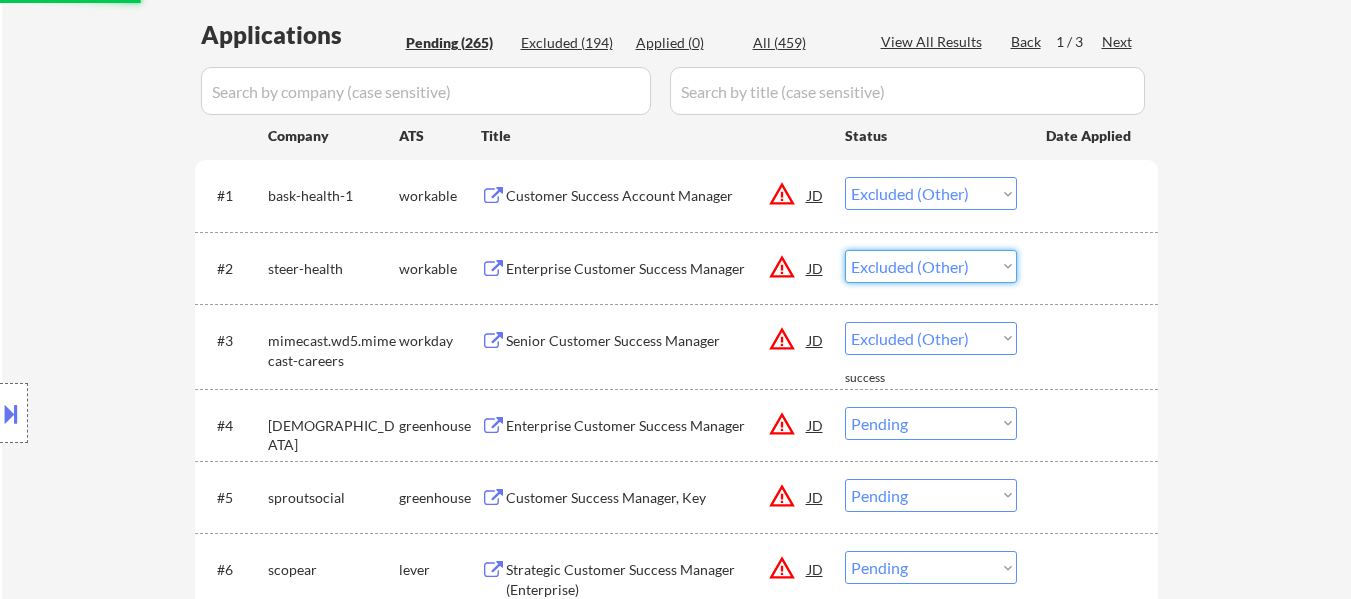 click on "Choose an option... Pending Applied Excluded (Questions) Excluded (Expired) Excluded (Location) Excluded (Bad Match) Excluded (Blocklist) Excluded (Salary) Excluded (Other)" at bounding box center [931, 266] 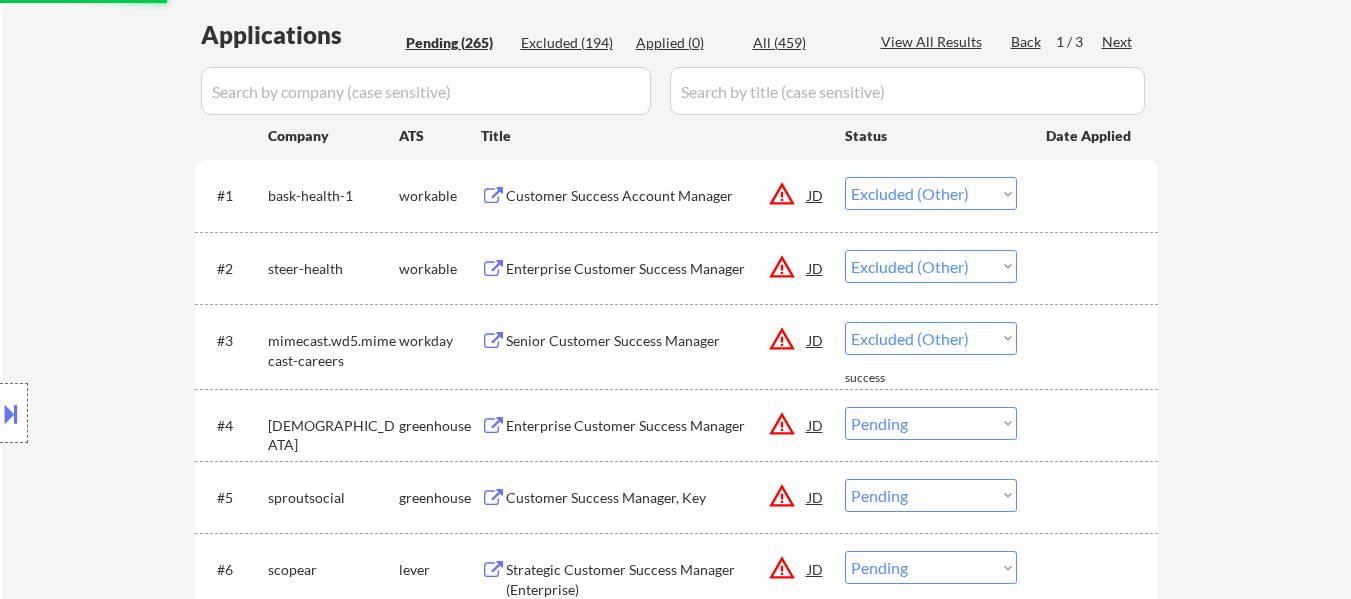 click on "Choose an option... Pending Applied Excluded (Questions) Excluded (Expired) Excluded (Location) Excluded (Bad Match) Excluded (Blocklist) Excluded (Salary) Excluded (Other)" at bounding box center (931, 423) 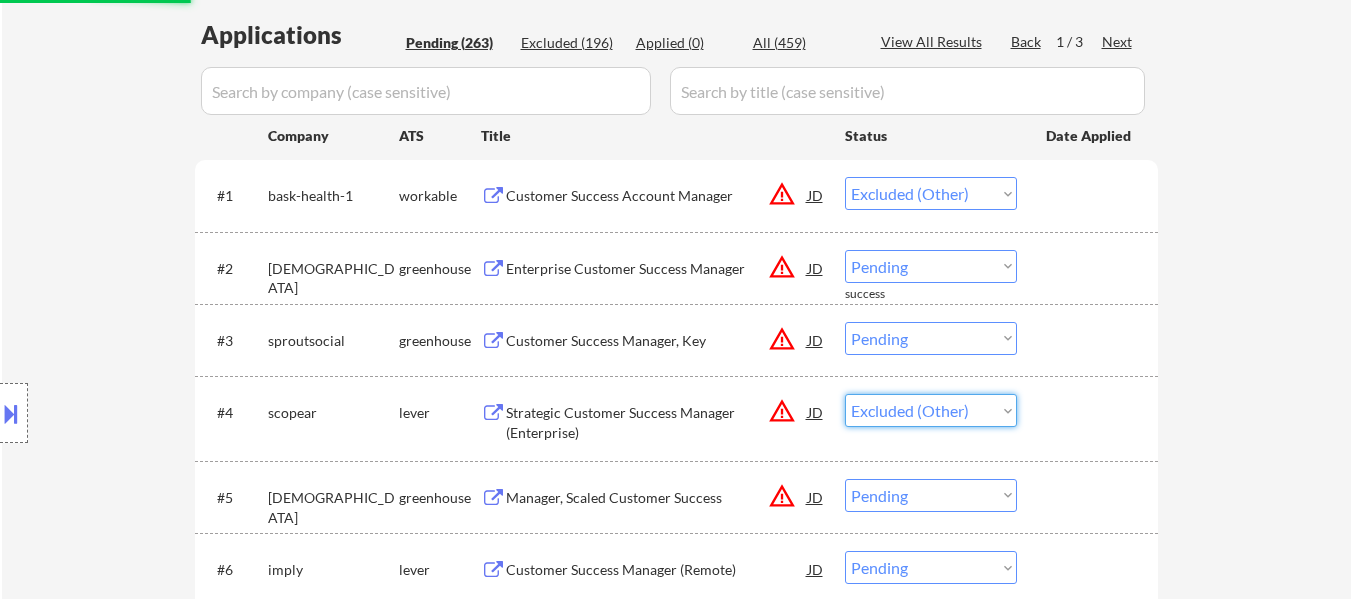 click on "Choose an option... Pending Applied Excluded (Questions) Excluded (Expired) Excluded (Location) Excluded (Bad Match) Excluded (Blocklist) Excluded (Salary) Excluded (Other)" at bounding box center (931, 410) 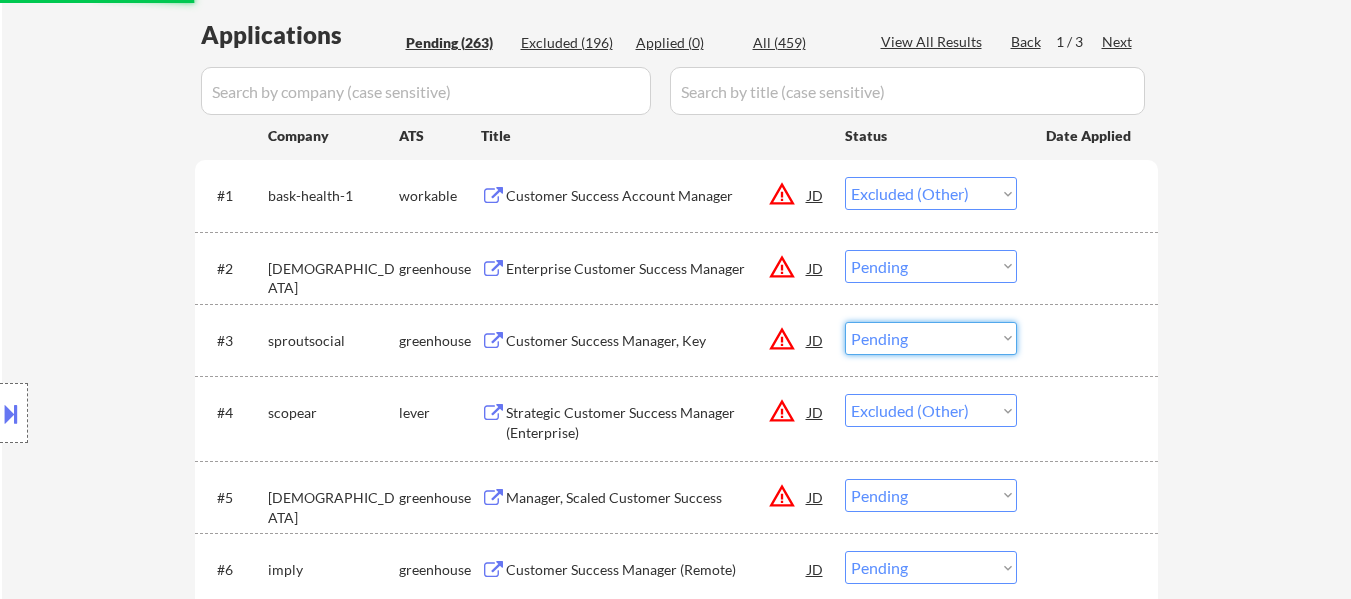 click on "Choose an option... Pending Applied Excluded (Questions) Excluded (Expired) Excluded (Location) Excluded (Bad Match) Excluded (Blocklist) Excluded (Salary) Excluded (Other)" at bounding box center [931, 338] 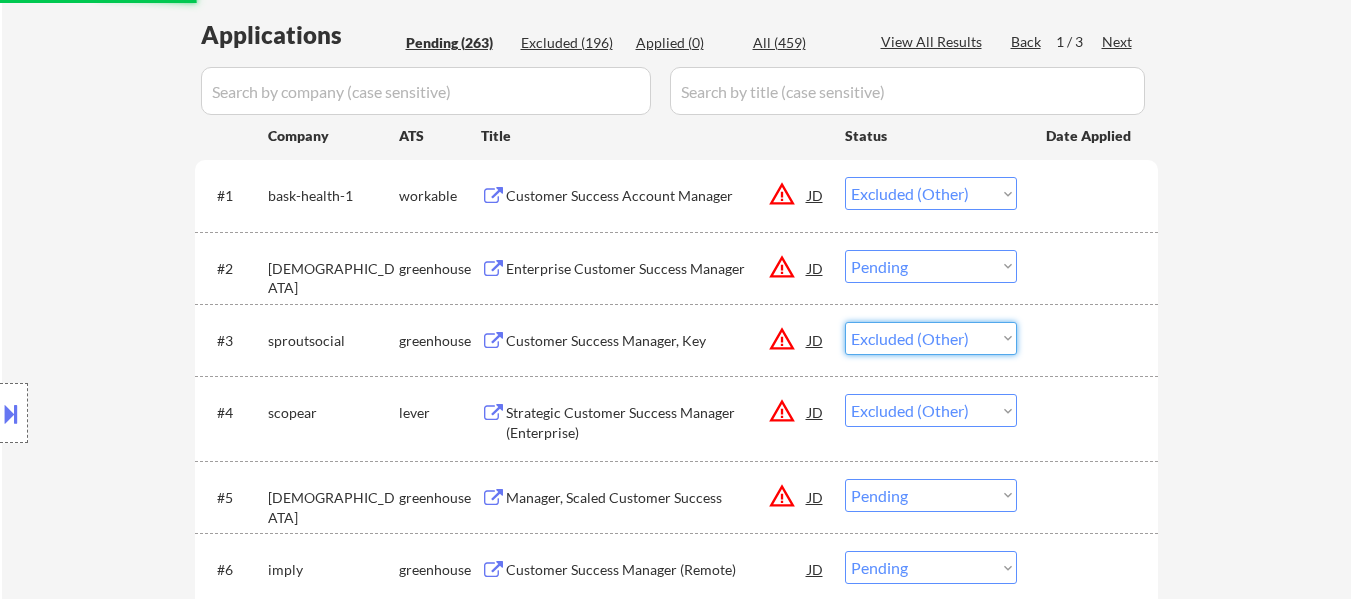 click on "Choose an option... Pending Applied Excluded (Questions) Excluded (Expired) Excluded (Location) Excluded (Bad Match) Excluded (Blocklist) Excluded (Salary) Excluded (Other)" at bounding box center [931, 338] 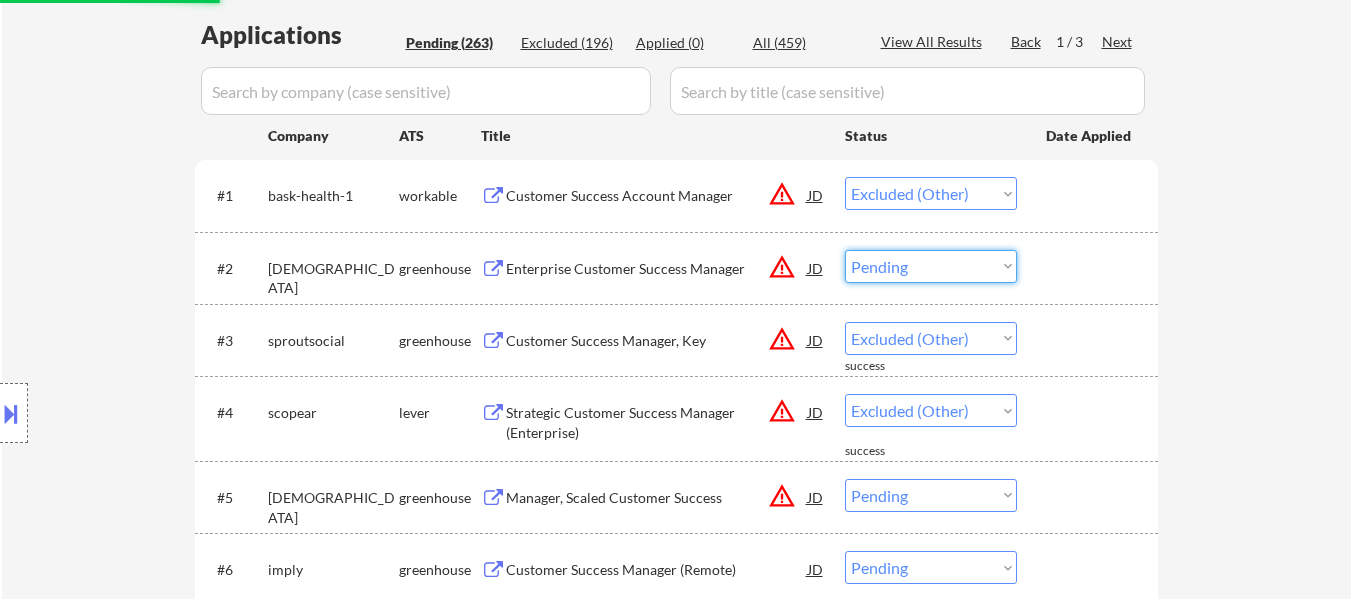click on "Choose an option... Pending Applied Excluded (Questions) Excluded (Expired) Excluded (Location) Excluded (Bad Match) Excluded (Blocklist) Excluded (Salary) Excluded (Other)" at bounding box center (931, 266) 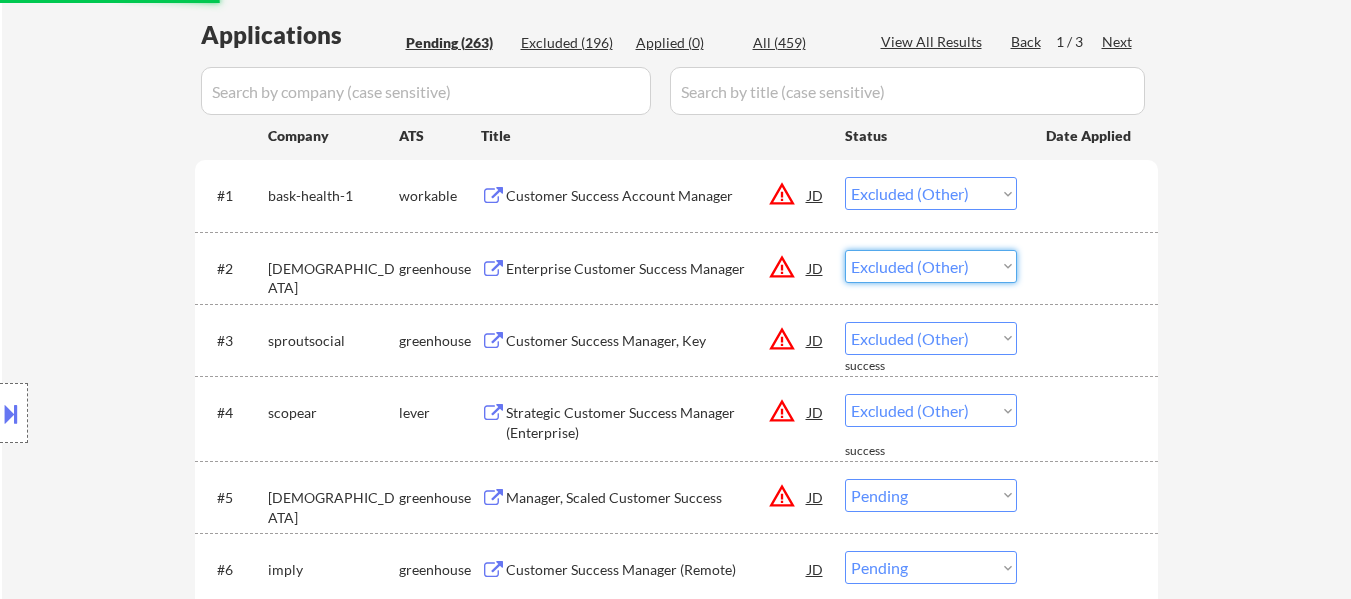 click on "Choose an option... Pending Applied Excluded (Questions) Excluded (Expired) Excluded (Location) Excluded (Bad Match) Excluded (Blocklist) Excluded (Salary) Excluded (Other)" at bounding box center (931, 266) 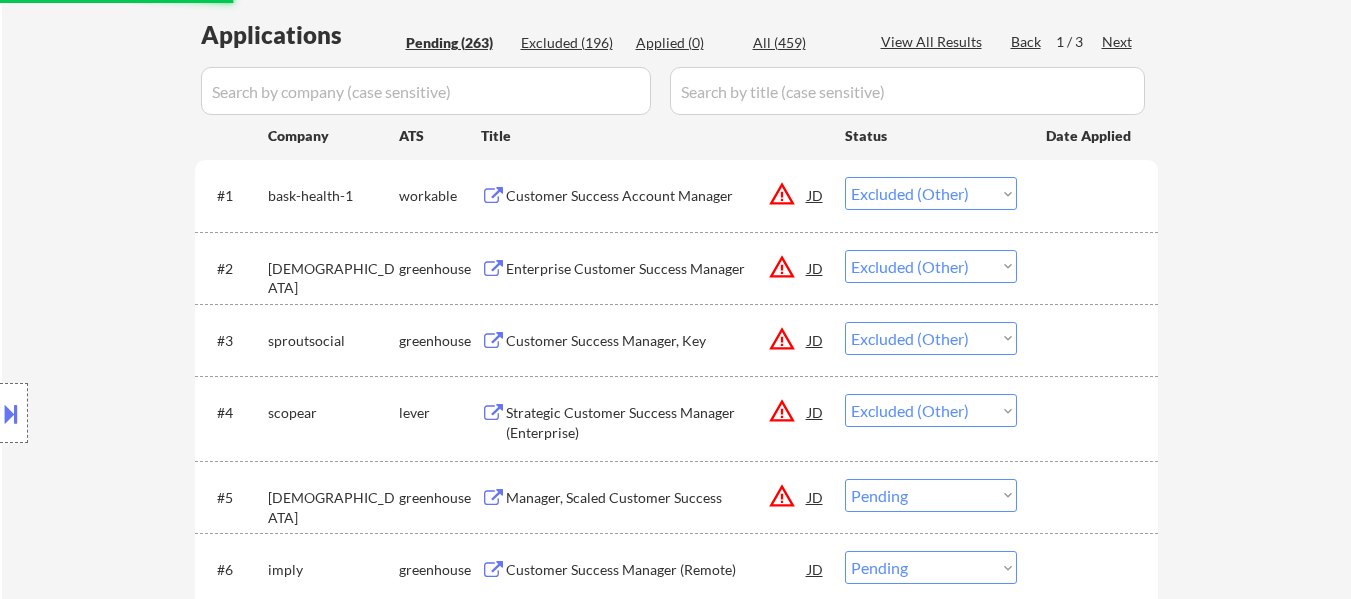 click on "Choose an option... Pending Applied Excluded (Questions) Excluded (Expired) Excluded (Location) Excluded (Bad Match) Excluded (Blocklist) Excluded (Salary) Excluded (Other)" at bounding box center (931, 495) 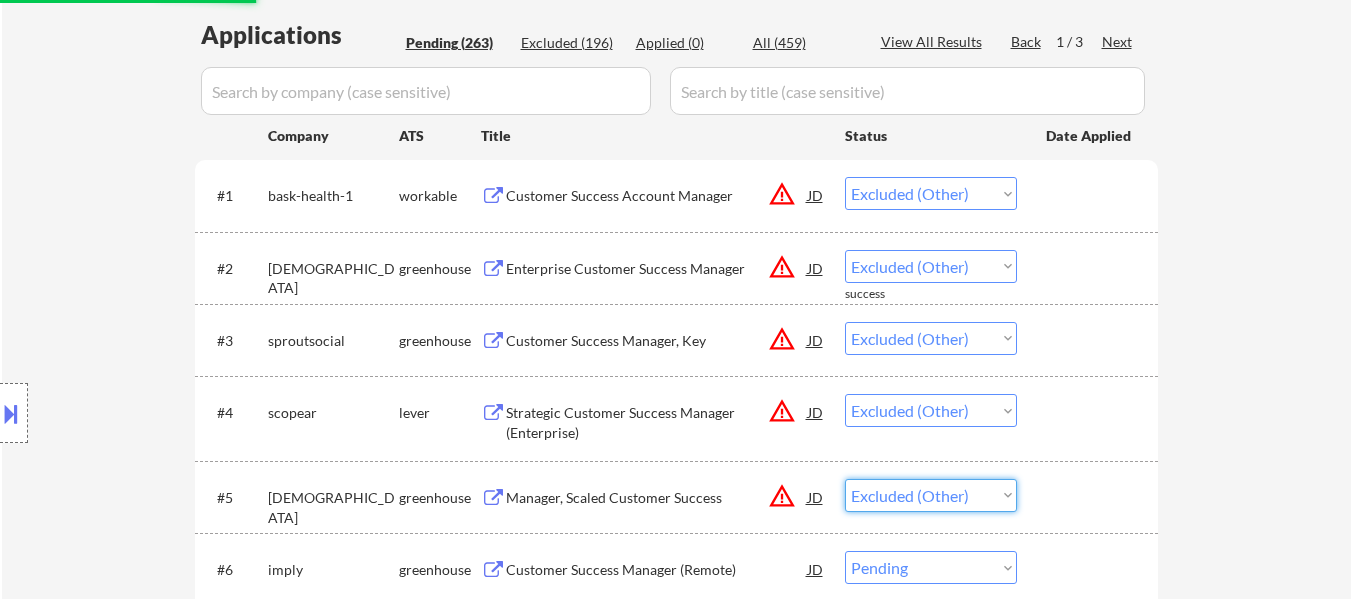 click on "Choose an option... Pending Applied Excluded (Questions) Excluded (Expired) Excluded (Location) Excluded (Bad Match) Excluded (Blocklist) Excluded (Salary) Excluded (Other)" at bounding box center [931, 495] 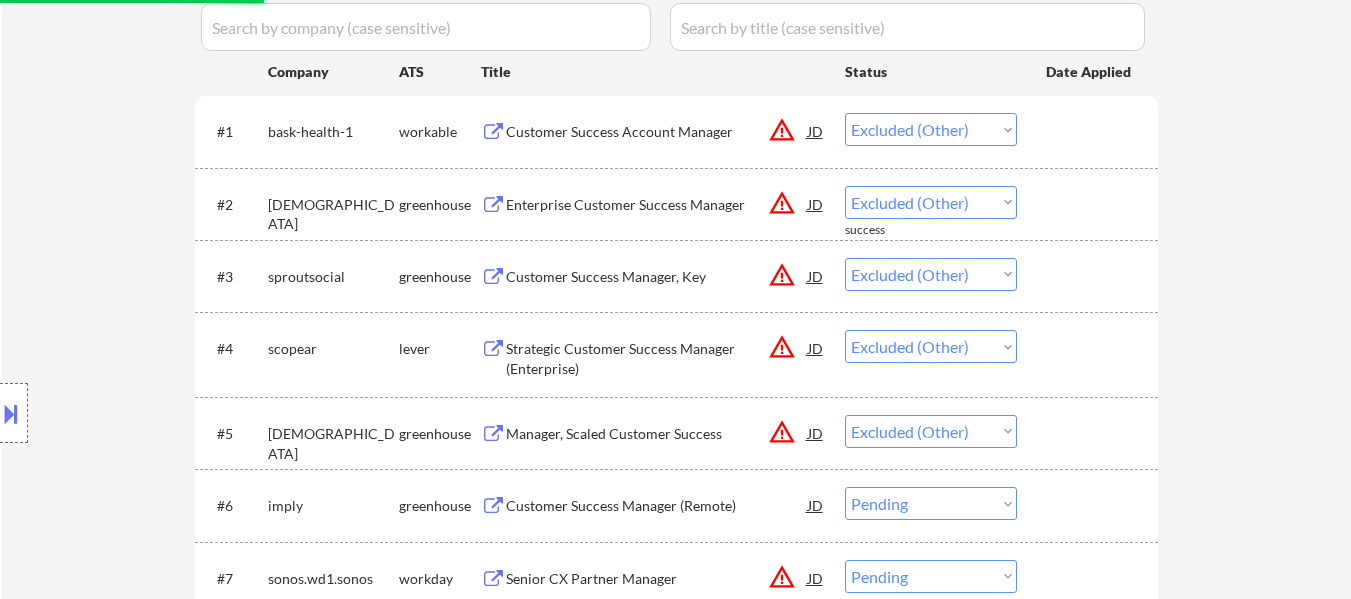 scroll, scrollTop: 600, scrollLeft: 0, axis: vertical 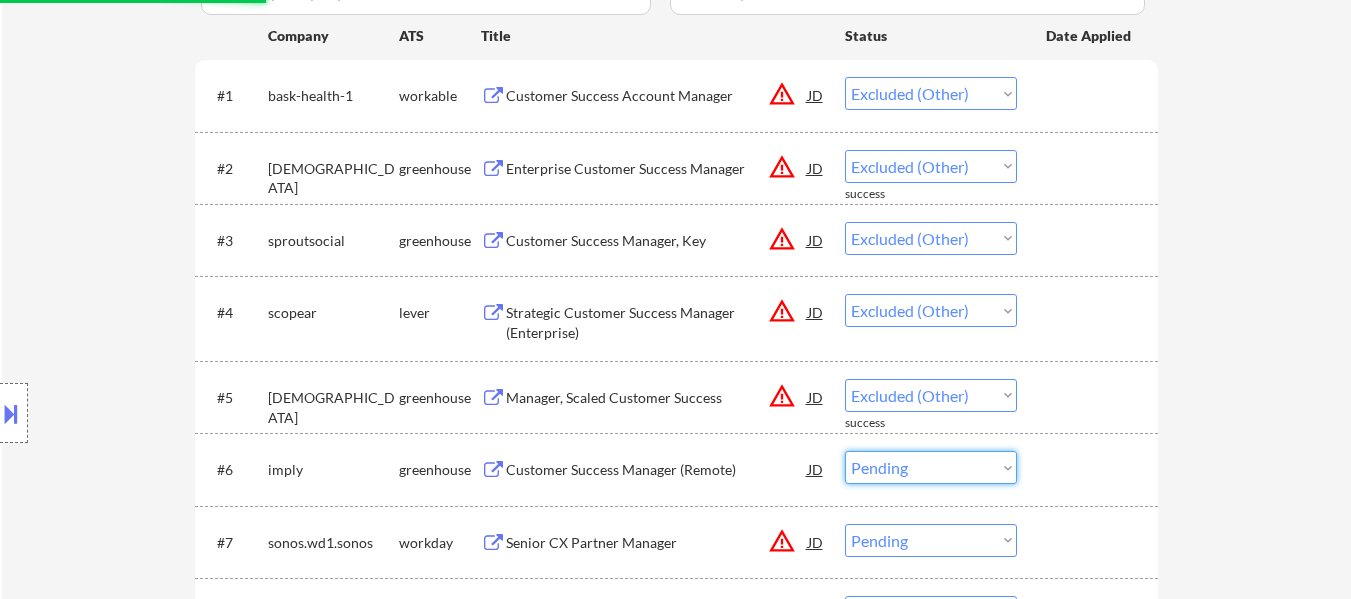 drag, startPoint x: 988, startPoint y: 463, endPoint x: 986, endPoint y: 452, distance: 11.18034 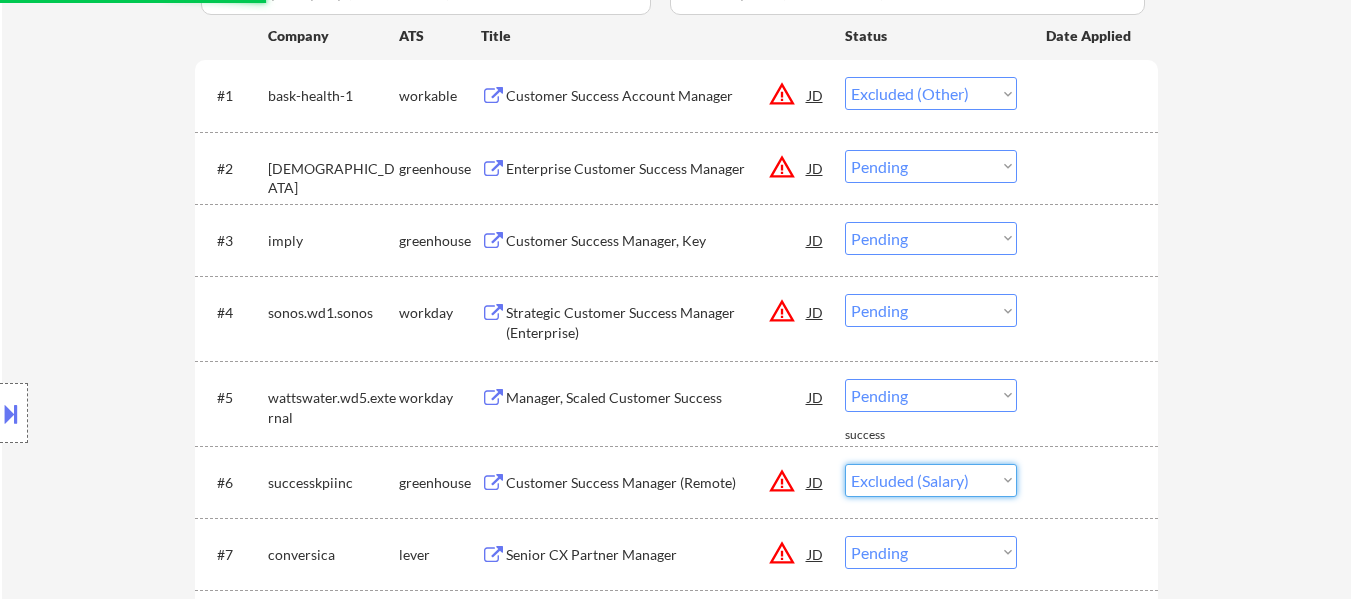 click on "Choose an option... Pending Applied Excluded (Questions) Excluded (Expired) Excluded (Location) Excluded (Bad Match) Excluded (Blocklist) Excluded (Salary) Excluded (Other)" at bounding box center [931, 480] 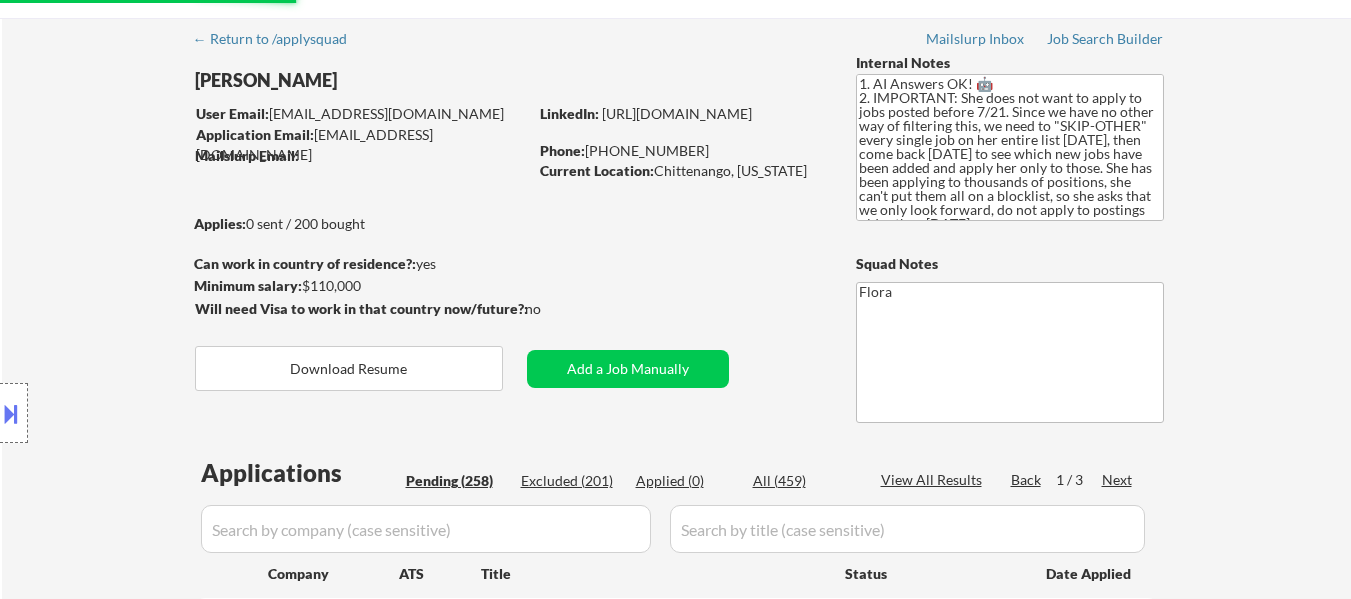 scroll, scrollTop: 0, scrollLeft: 0, axis: both 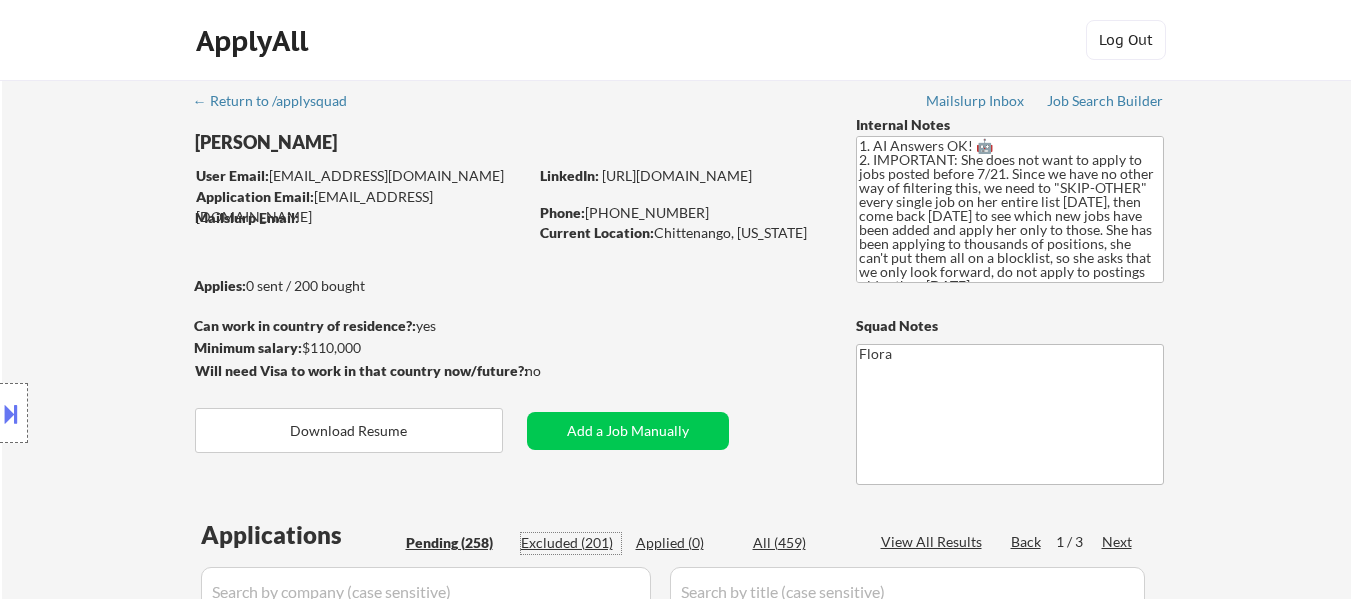 click on "Excluded (201)" at bounding box center [571, 543] 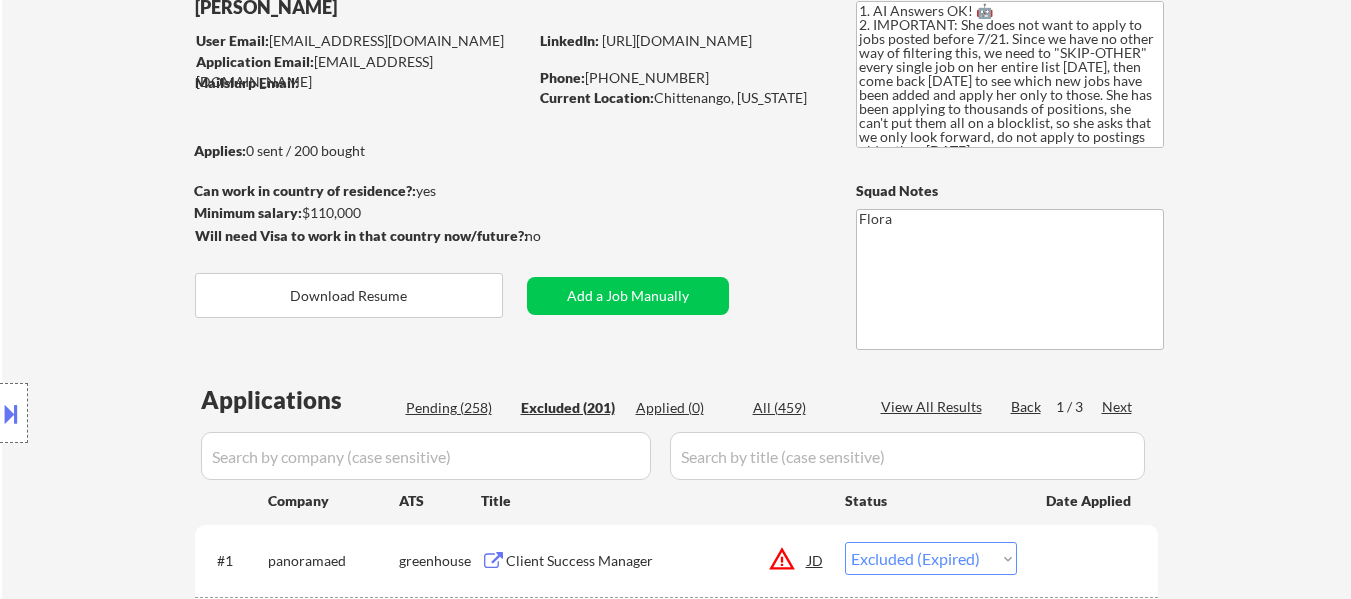 scroll, scrollTop: 86, scrollLeft: 0, axis: vertical 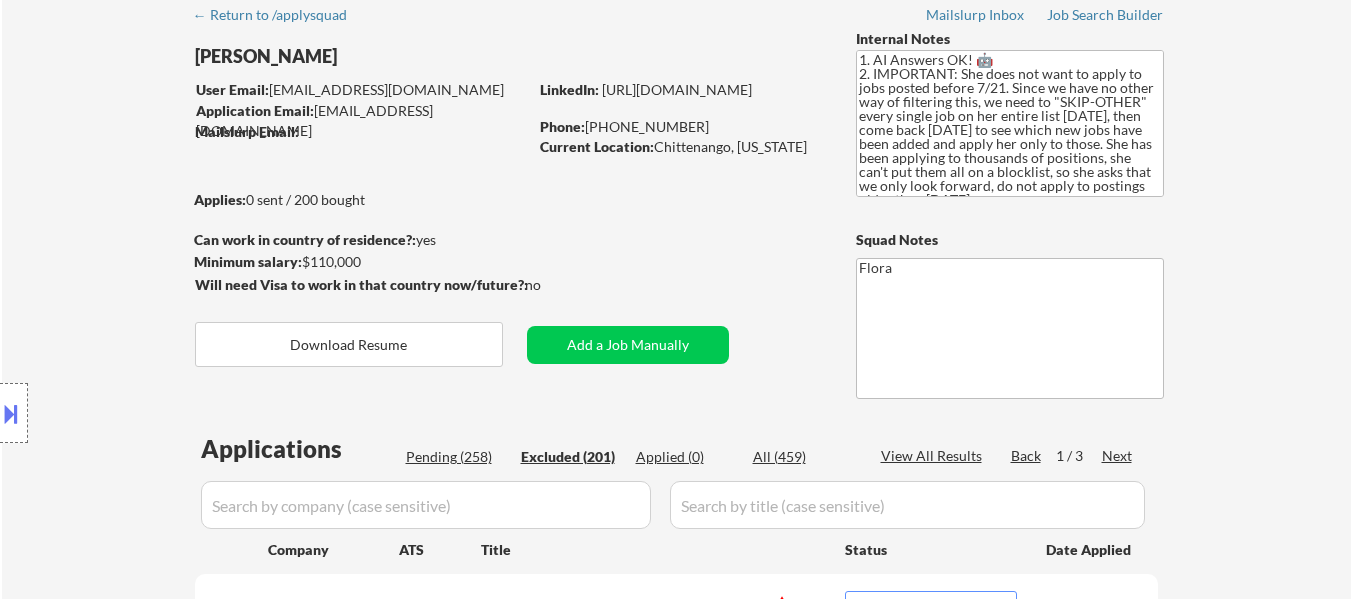 click on "Next" at bounding box center [1118, 456] 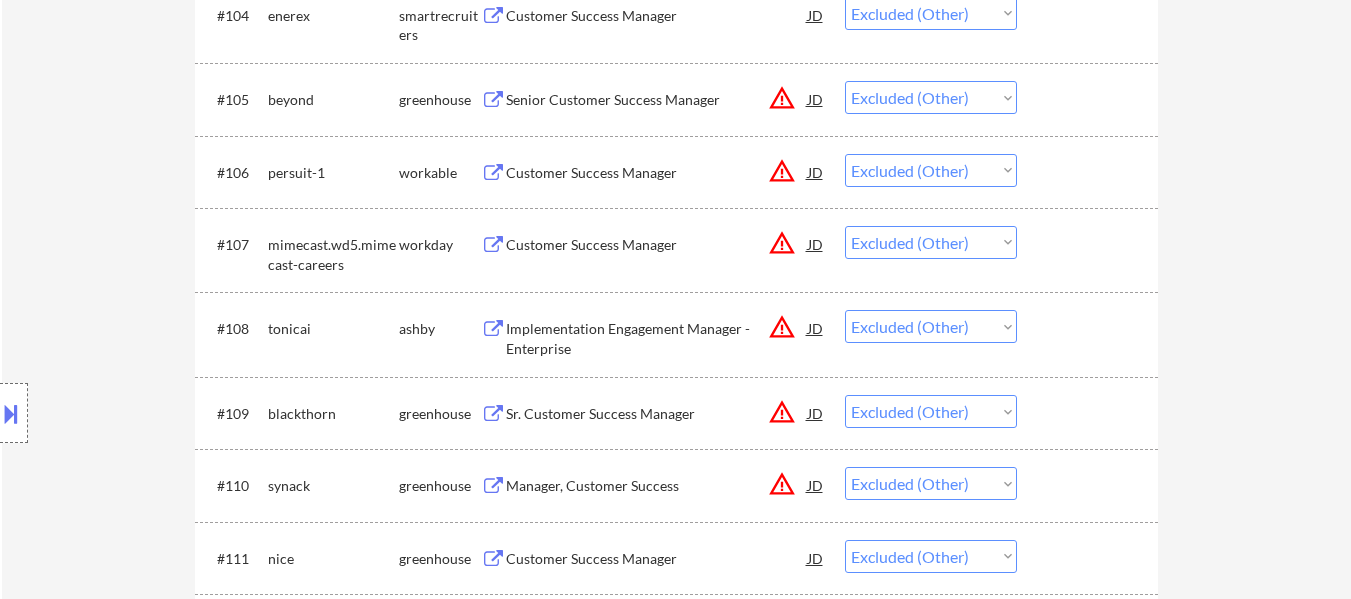 scroll, scrollTop: 0, scrollLeft: 0, axis: both 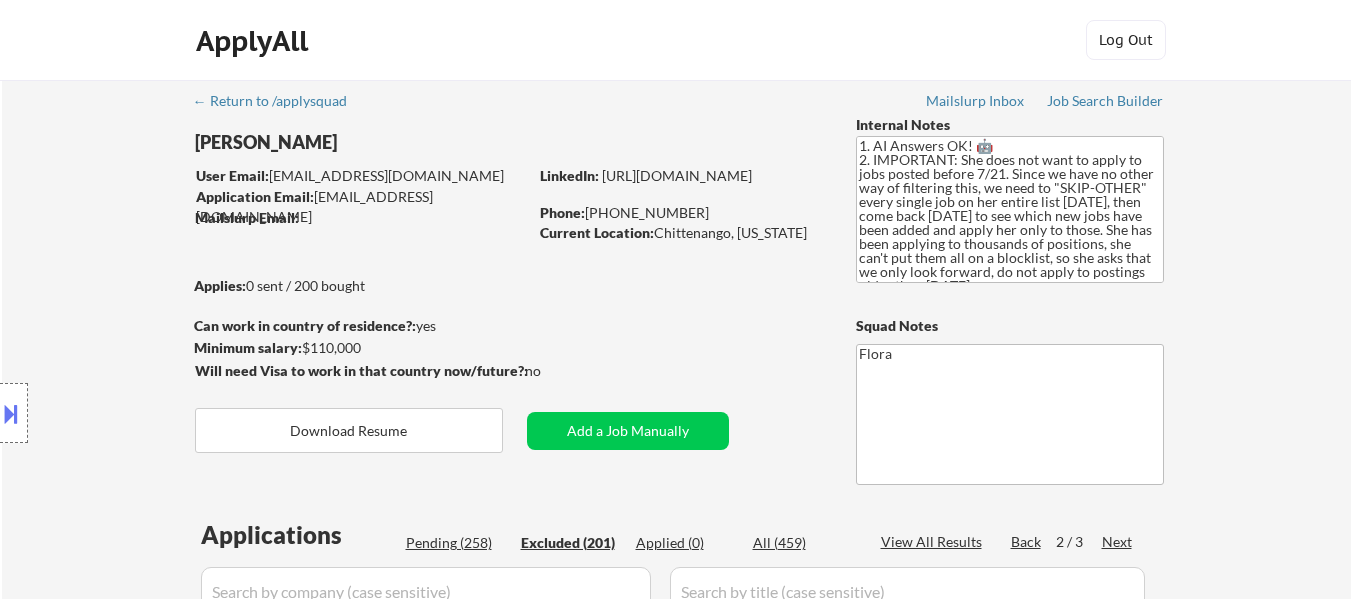 click on "Next" at bounding box center (1118, 542) 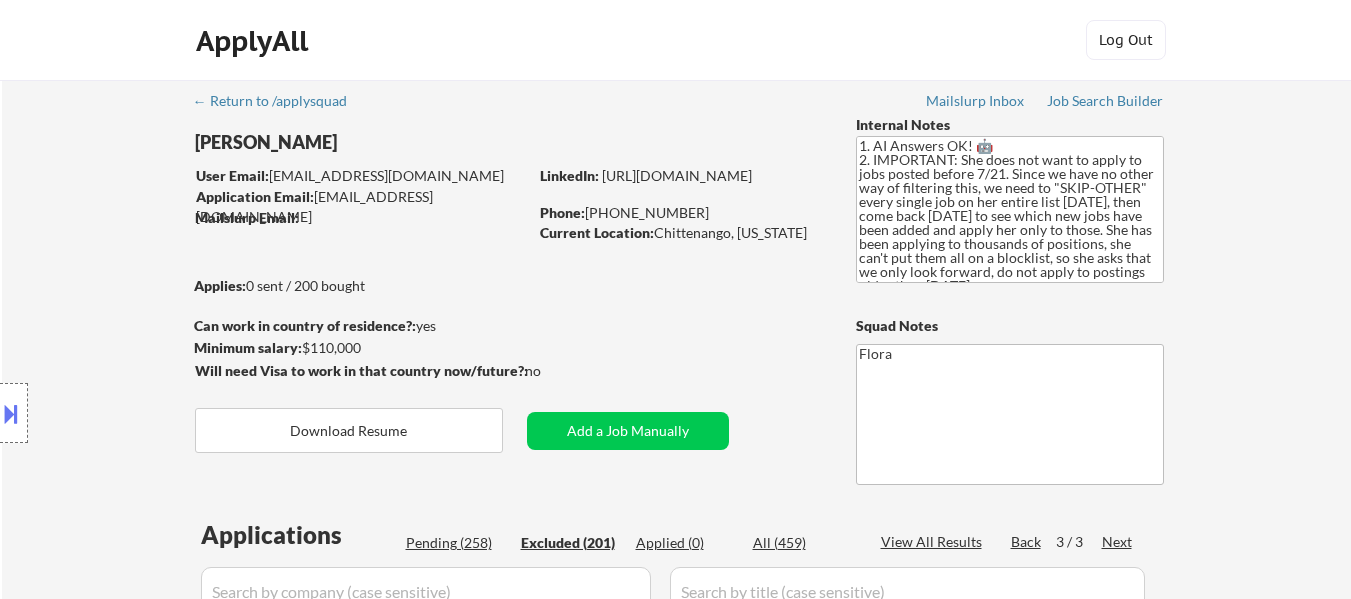 scroll, scrollTop: 300, scrollLeft: 0, axis: vertical 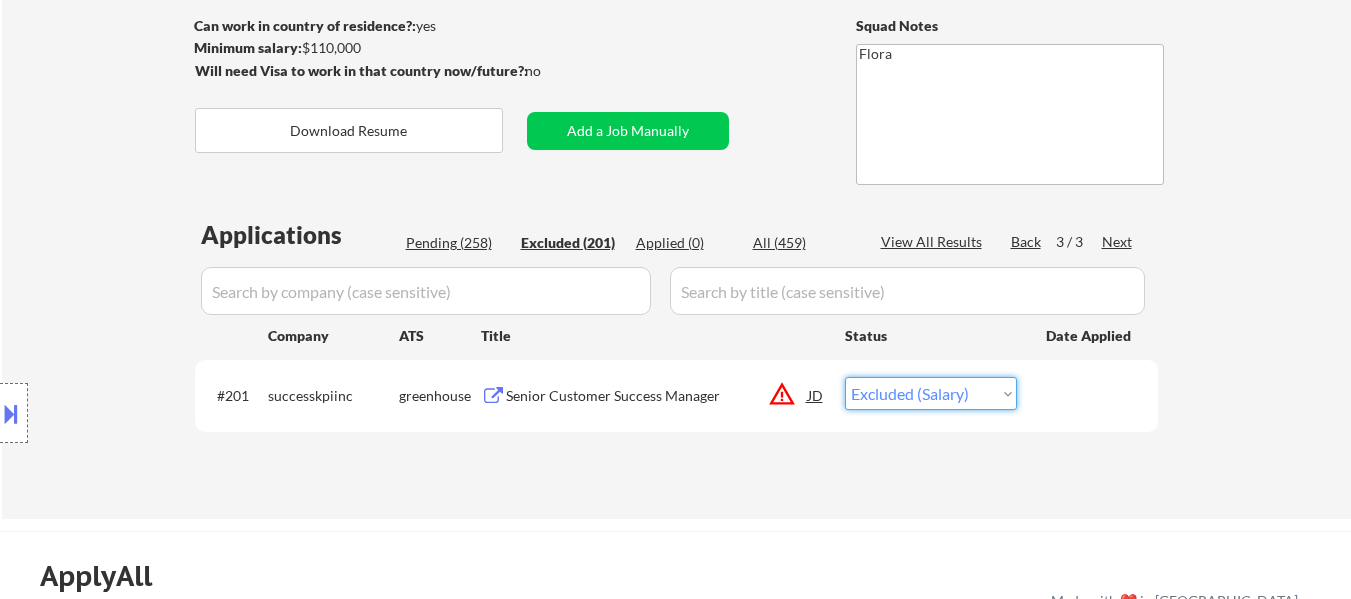 click on "Choose an option... Pending Applied Excluded (Questions) Excluded (Expired) Excluded (Location) Excluded (Bad Match) Excluded (Blocklist) Excluded (Salary) Excluded (Other)" at bounding box center [931, 393] 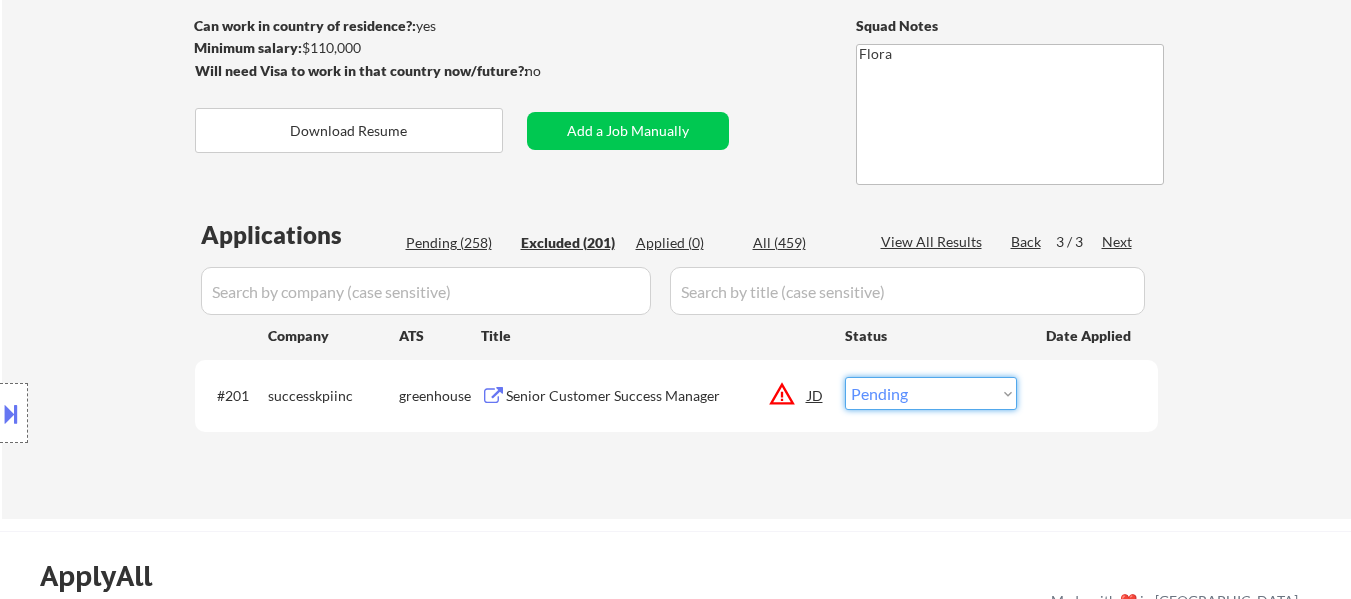 click on "Choose an option... Pending Applied Excluded (Questions) Excluded (Expired) Excluded (Location) Excluded (Bad Match) Excluded (Blocklist) Excluded (Salary) Excluded (Other)" at bounding box center [931, 393] 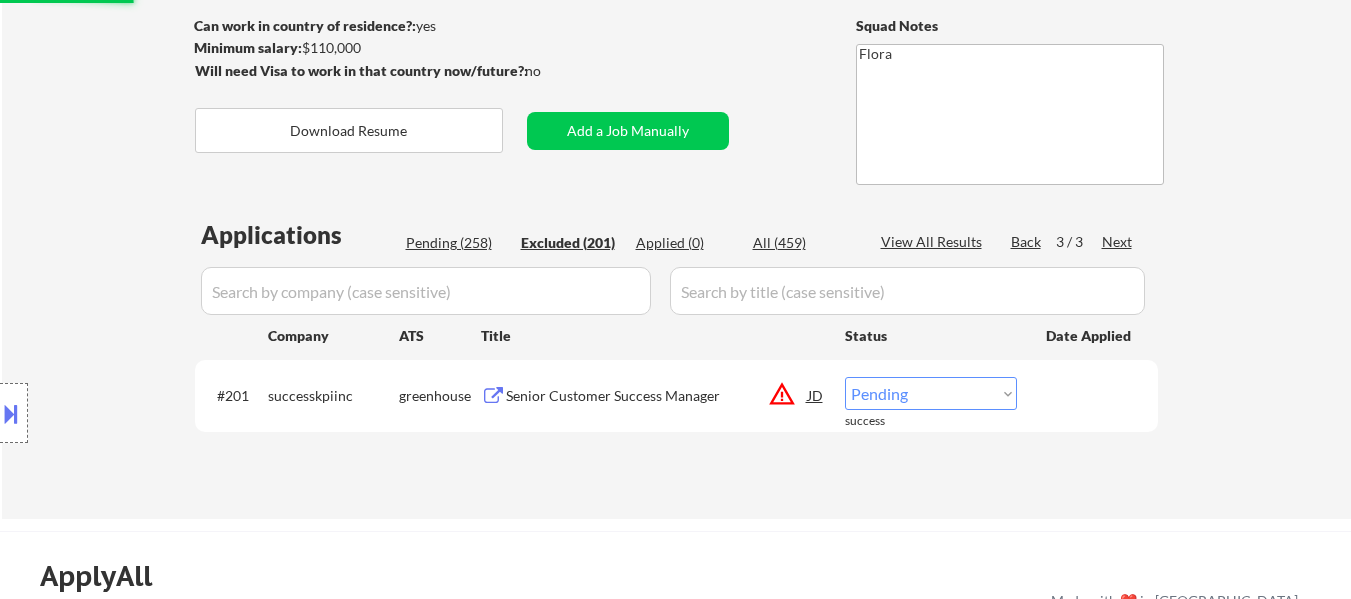 drag, startPoint x: 485, startPoint y: 243, endPoint x: 767, endPoint y: 448, distance: 348.6388 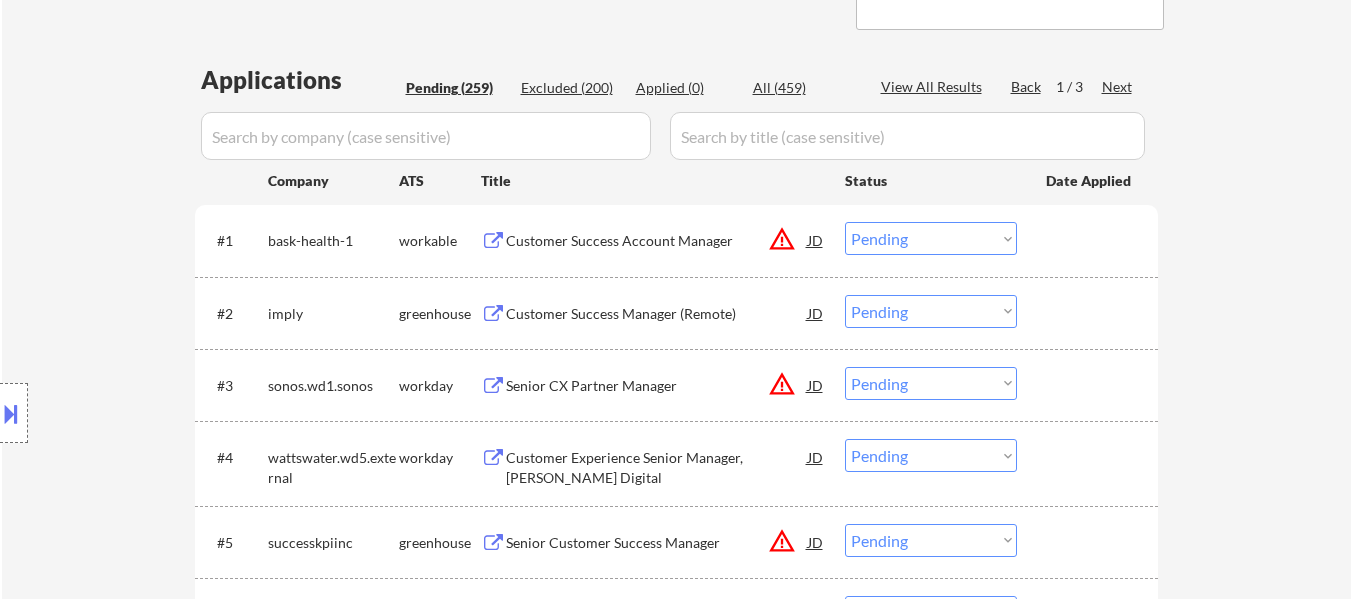 scroll, scrollTop: 500, scrollLeft: 0, axis: vertical 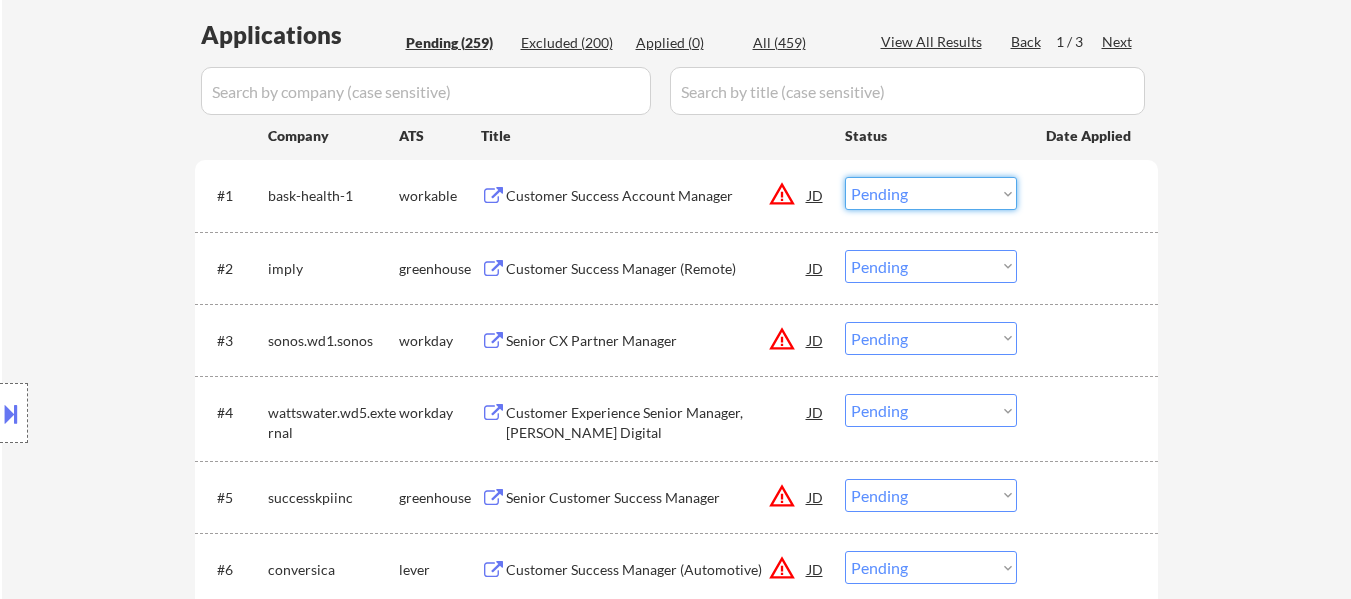 click on "Choose an option... Pending Applied Excluded (Questions) Excluded (Expired) Excluded (Location) Excluded (Bad Match) Excluded (Blocklist) Excluded (Salary) Excluded (Other)" at bounding box center [931, 193] 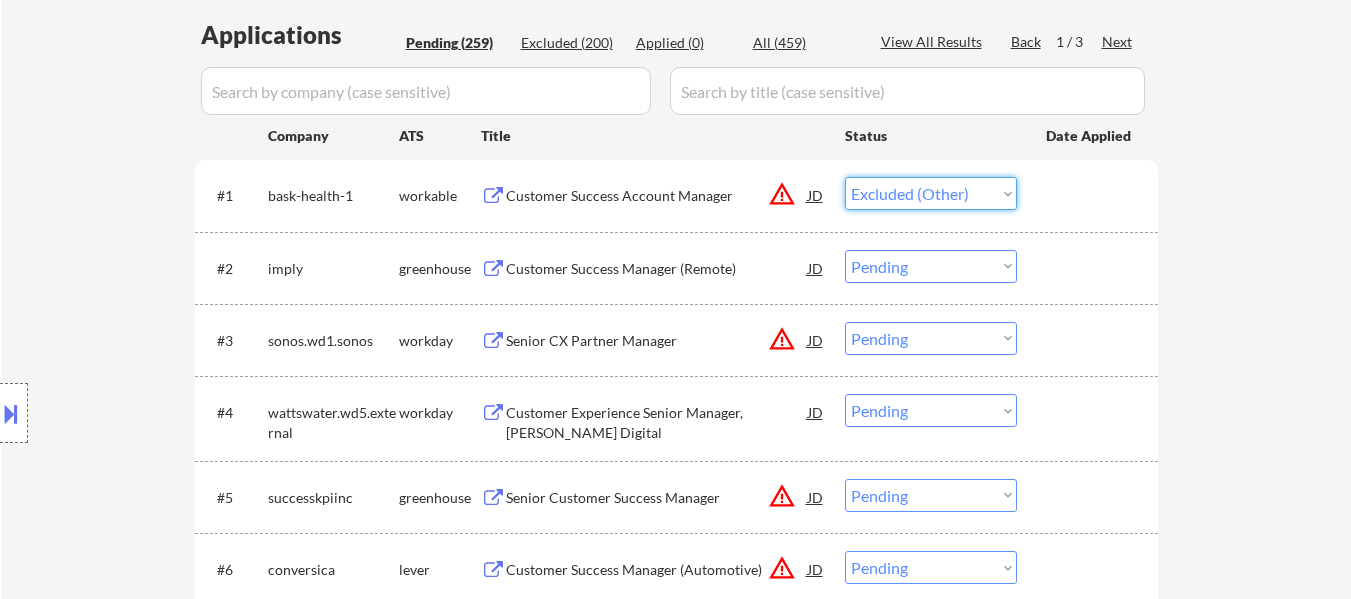 click on "Choose an option... Pending Applied Excluded (Questions) Excluded (Expired) Excluded (Location) Excluded (Bad Match) Excluded (Blocklist) Excluded (Salary) Excluded (Other)" at bounding box center (931, 193) 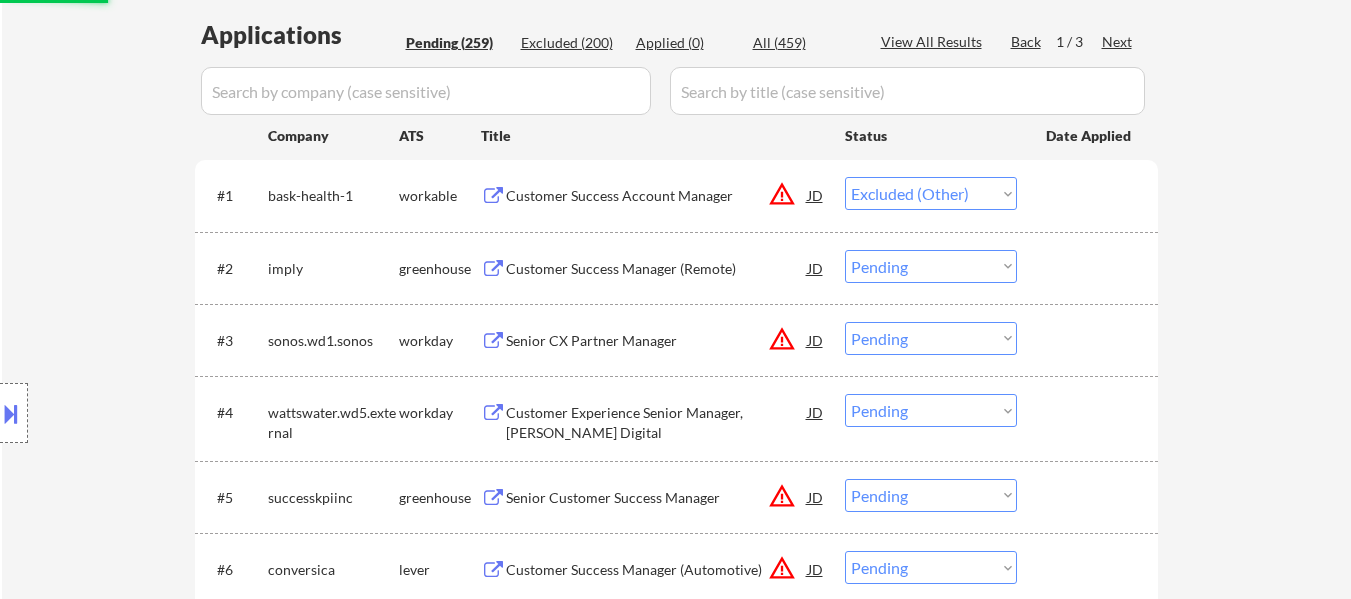click on "Choose an option... Pending Applied Excluded (Questions) Excluded (Expired) Excluded (Location) Excluded (Bad Match) Excluded (Blocklist) Excluded (Salary) Excluded (Other)" at bounding box center (931, 266) 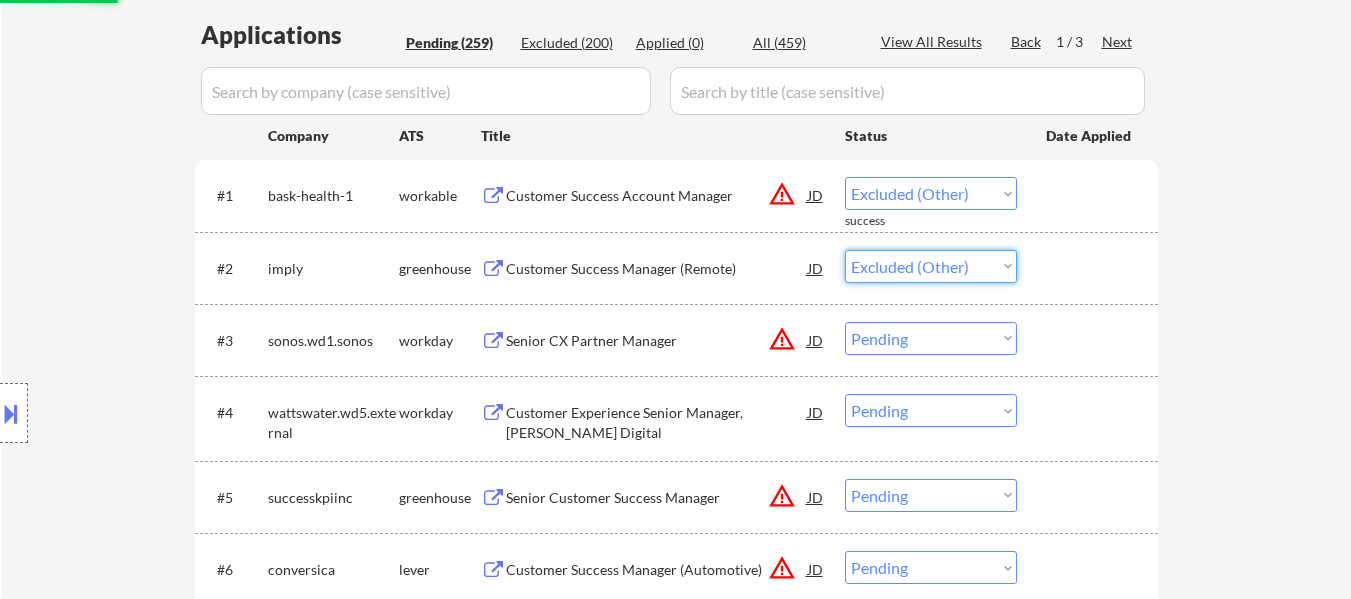 click on "Choose an option... Pending Applied Excluded (Questions) Excluded (Expired) Excluded (Location) Excluded (Bad Match) Excluded (Blocklist) Excluded (Salary) Excluded (Other)" at bounding box center (931, 266) 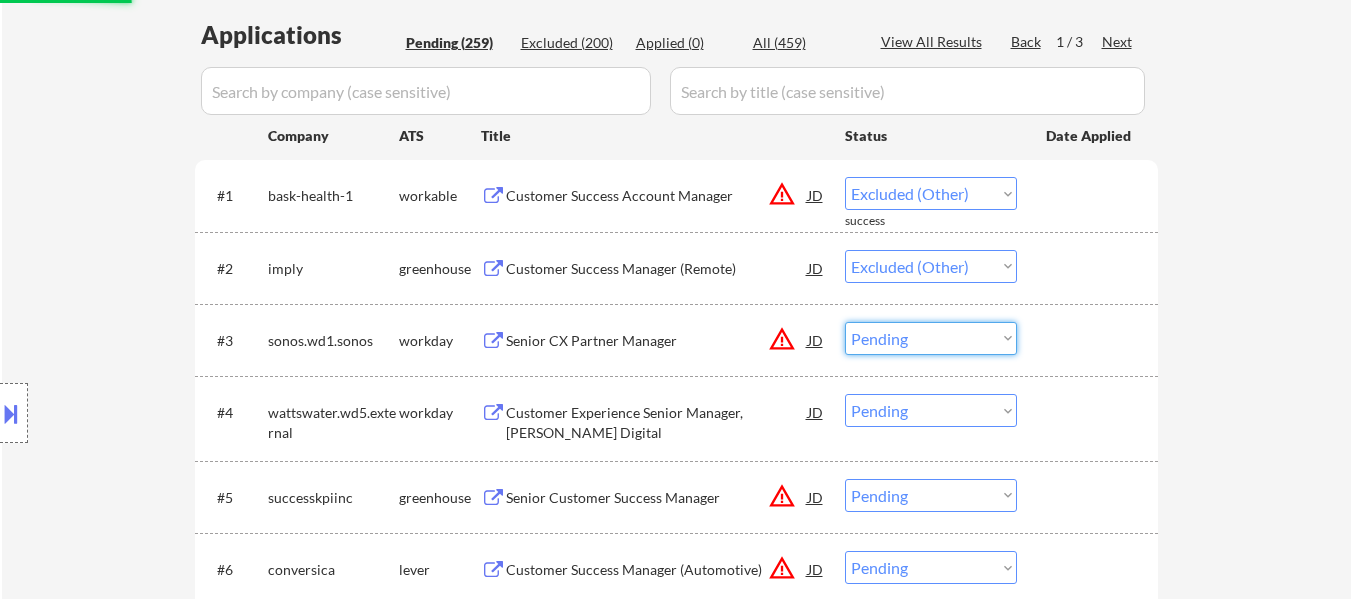 drag, startPoint x: 1009, startPoint y: 338, endPoint x: 1002, endPoint y: 371, distance: 33.734257 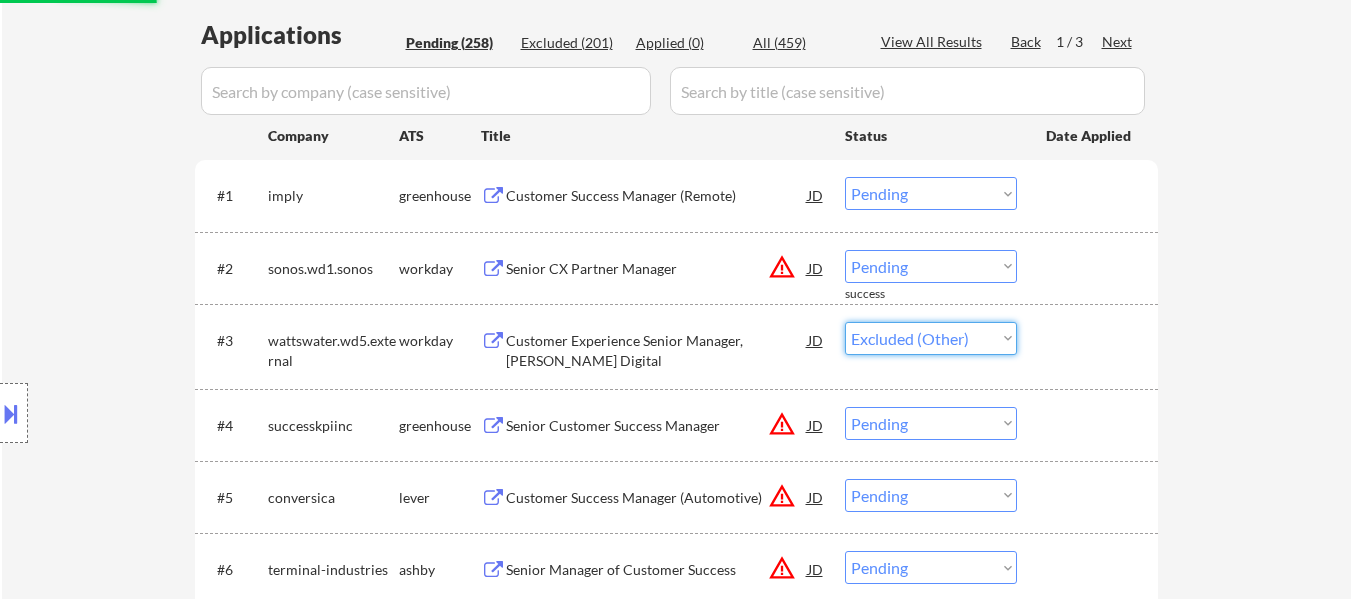 click on "Choose an option... Pending Applied Excluded (Questions) Excluded (Expired) Excluded (Location) Excluded (Bad Match) Excluded (Blocklist) Excluded (Salary) Excluded (Other)" at bounding box center [931, 338] 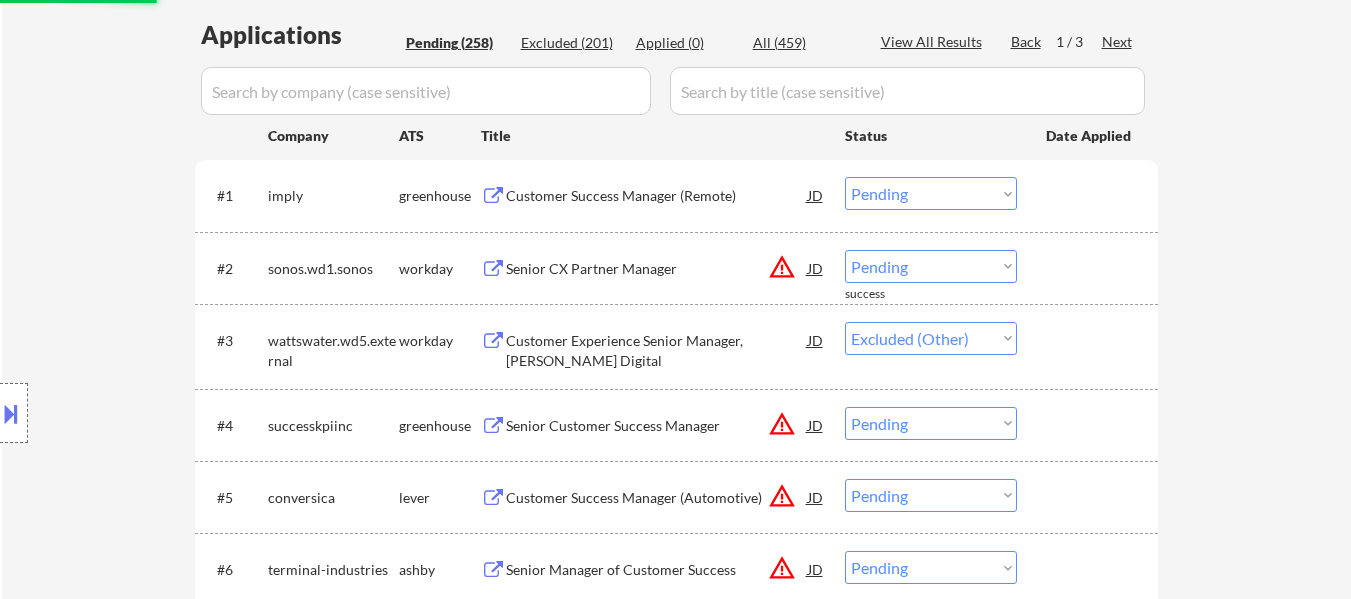 click on "Choose an option... Pending Applied Excluded (Questions) Excluded (Expired) Excluded (Location) Excluded (Bad Match) Excluded (Blocklist) Excluded (Salary) Excluded (Other)" at bounding box center (931, 266) 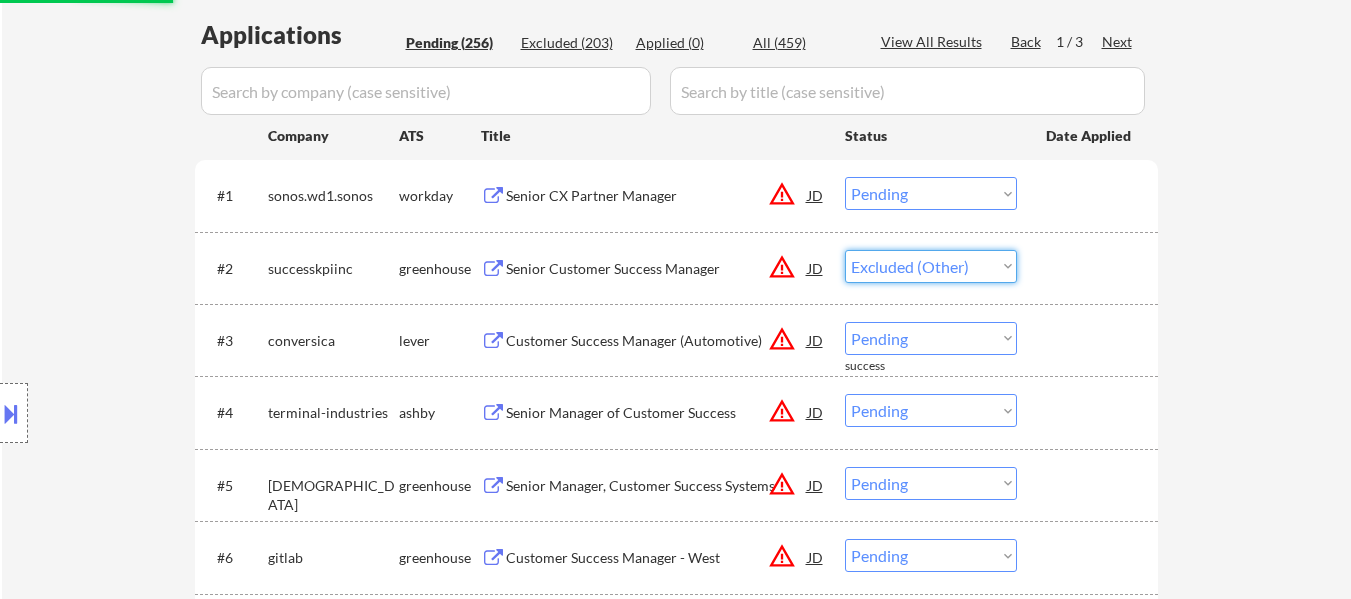 click on "Choose an option... Pending Applied Excluded (Questions) Excluded (Expired) Excluded (Location) Excluded (Bad Match) Excluded (Blocklist) Excluded (Salary) Excluded (Other)" at bounding box center (931, 266) 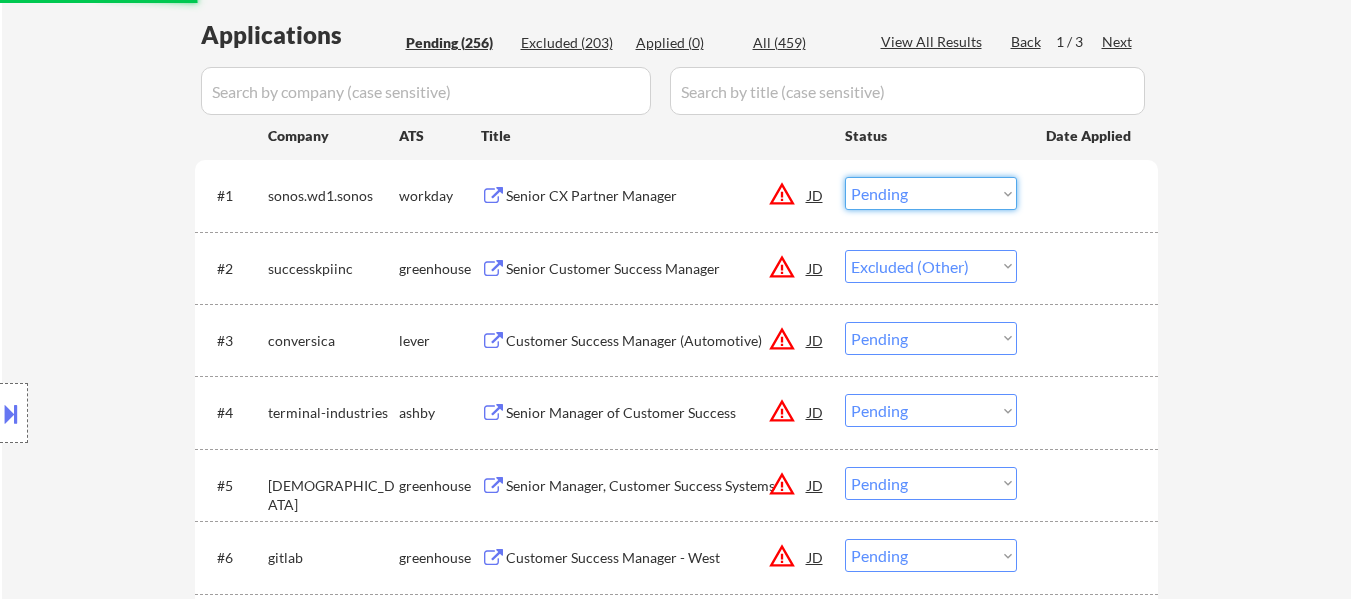 drag, startPoint x: 997, startPoint y: 192, endPoint x: 990, endPoint y: 204, distance: 13.892444 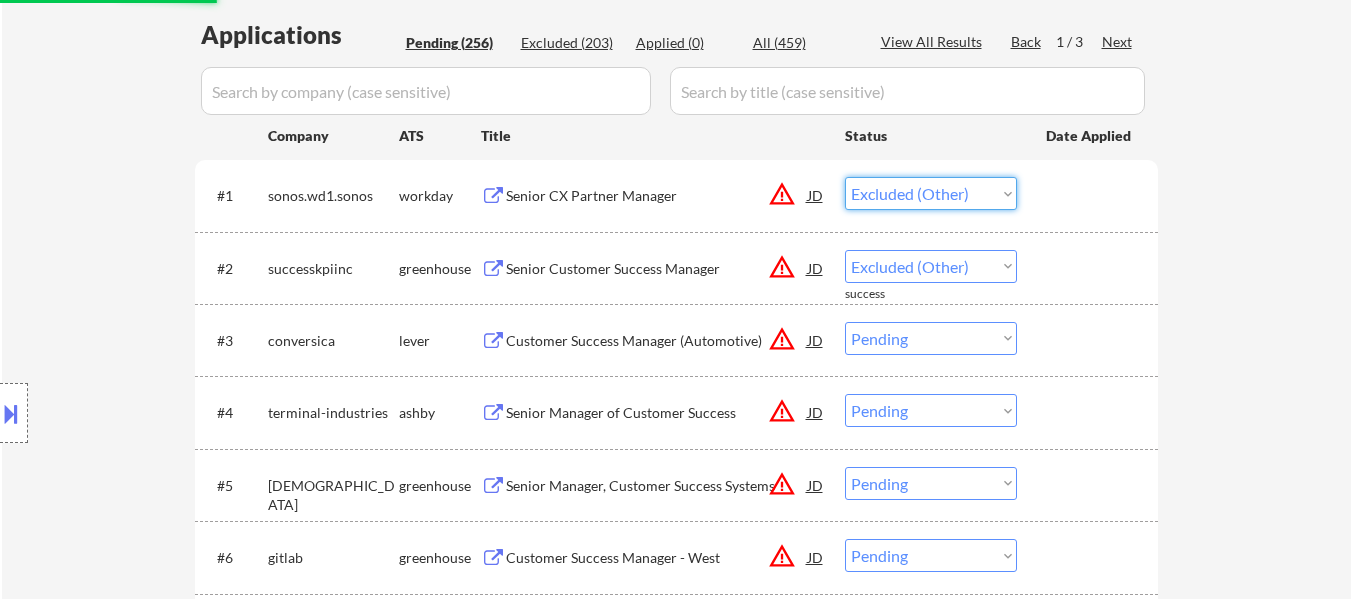 click on "Choose an option... Pending Applied Excluded (Questions) Excluded (Expired) Excluded (Location) Excluded (Bad Match) Excluded (Blocklist) Excluded (Salary) Excluded (Other)" at bounding box center (931, 193) 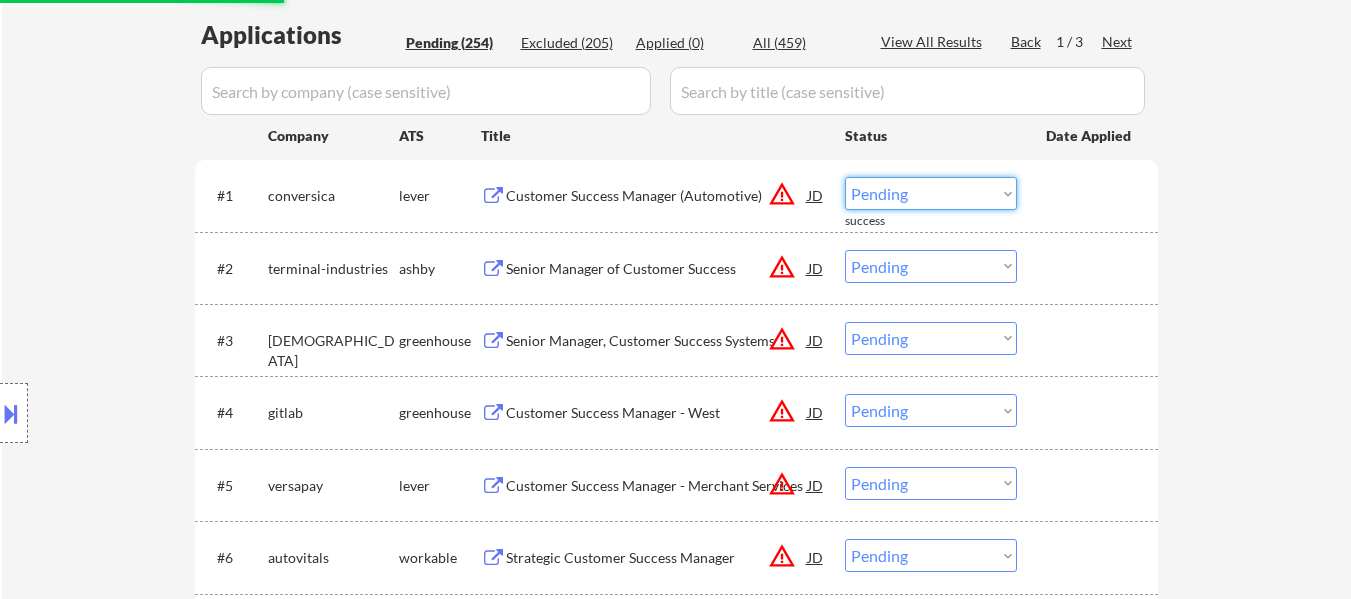 click on "Choose an option... Pending Applied Excluded (Questions) Excluded (Expired) Excluded (Location) Excluded (Bad Match) Excluded (Blocklist) Excluded (Salary) Excluded (Other)" at bounding box center [931, 193] 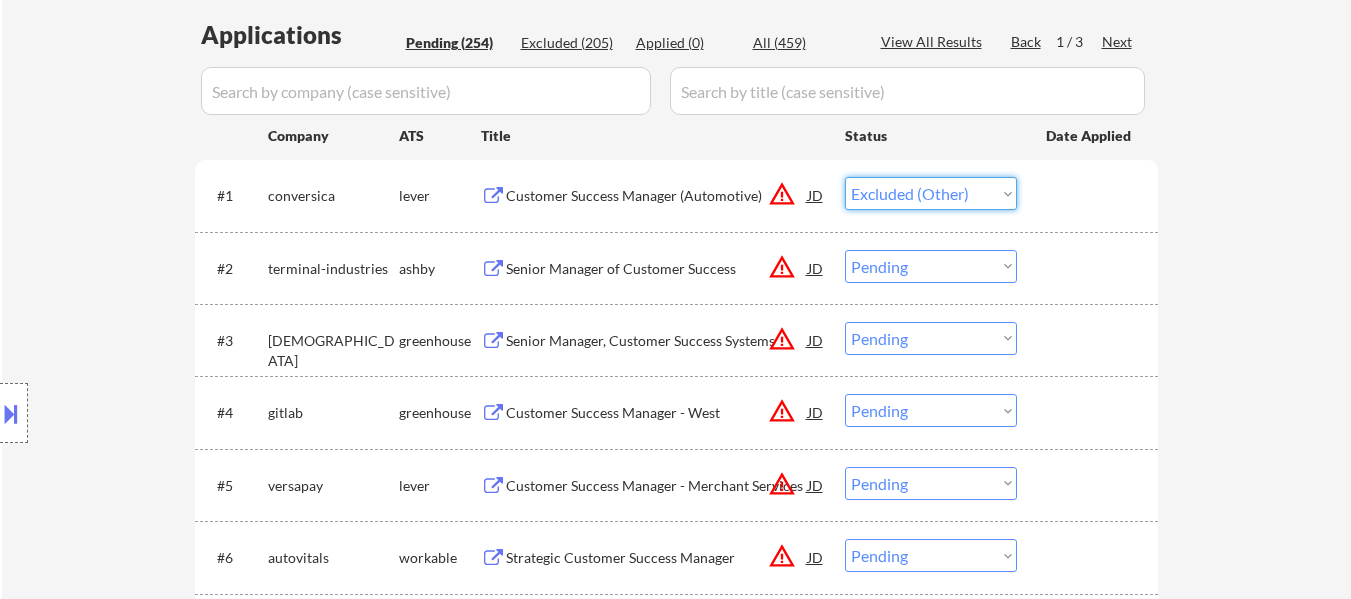 click on "Choose an option... Pending Applied Excluded (Questions) Excluded (Expired) Excluded (Location) Excluded (Bad Match) Excluded (Blocklist) Excluded (Salary) Excluded (Other)" at bounding box center [931, 193] 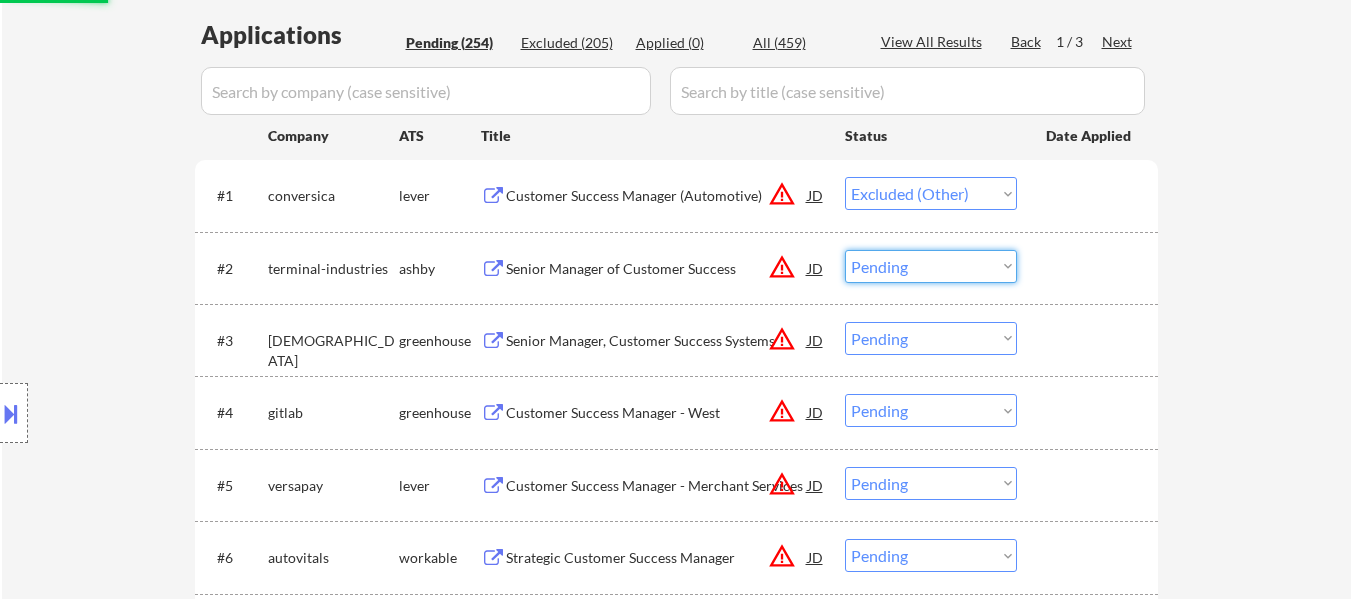 click on "Choose an option... Pending Applied Excluded (Questions) Excluded (Expired) Excluded (Location) Excluded (Bad Match) Excluded (Blocklist) Excluded (Salary) Excluded (Other)" at bounding box center [931, 266] 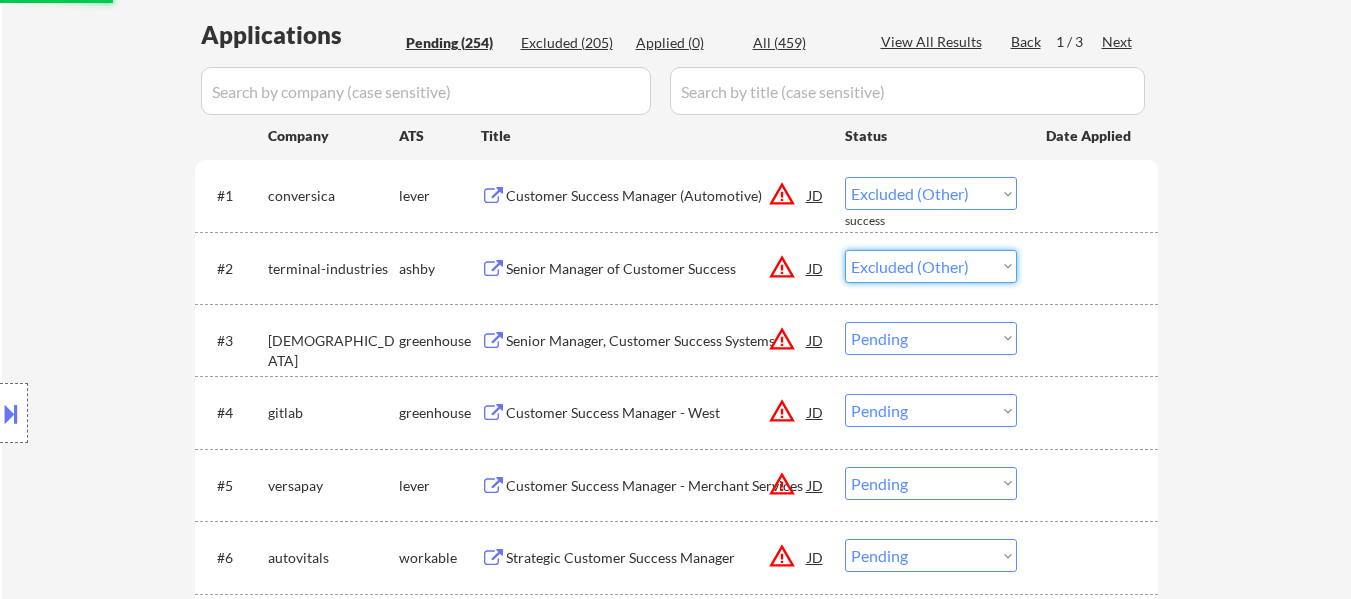 click on "Choose an option... Pending Applied Excluded (Questions) Excluded (Expired) Excluded (Location) Excluded (Bad Match) Excluded (Blocklist) Excluded (Salary) Excluded (Other)" at bounding box center (931, 266) 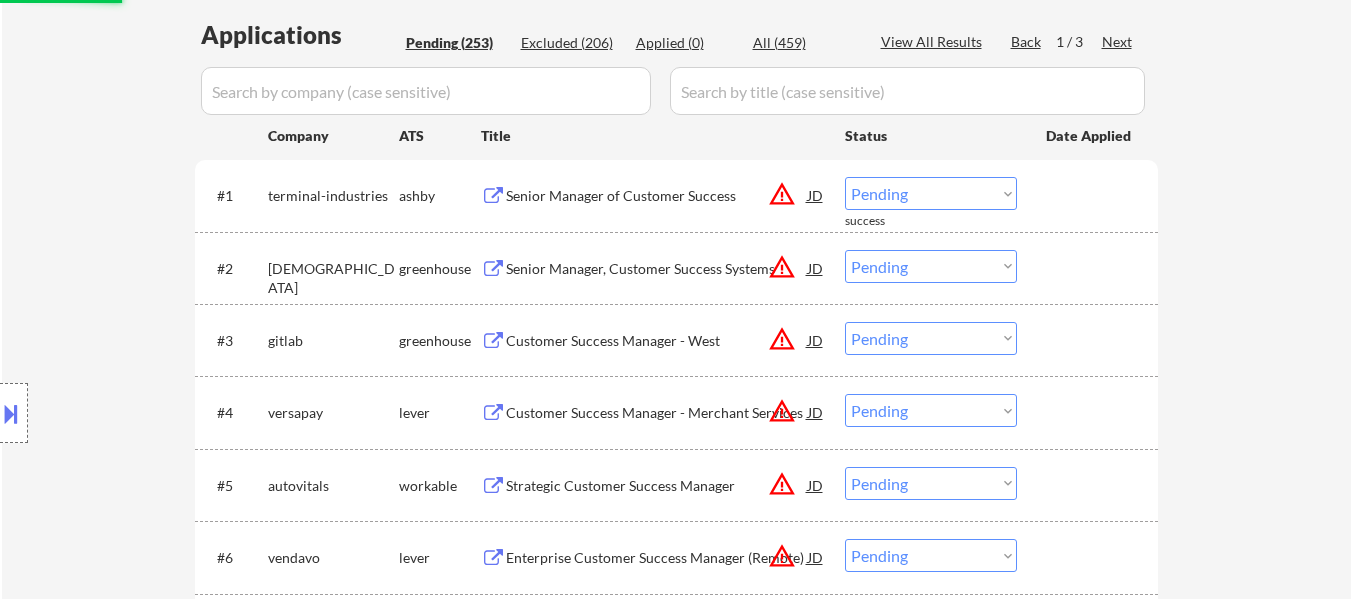 click on "Choose an option... Pending Applied Excluded (Questions) Excluded (Expired) Excluded (Location) Excluded (Bad Match) Excluded (Blocklist) Excluded (Salary) Excluded (Other)" at bounding box center (931, 193) 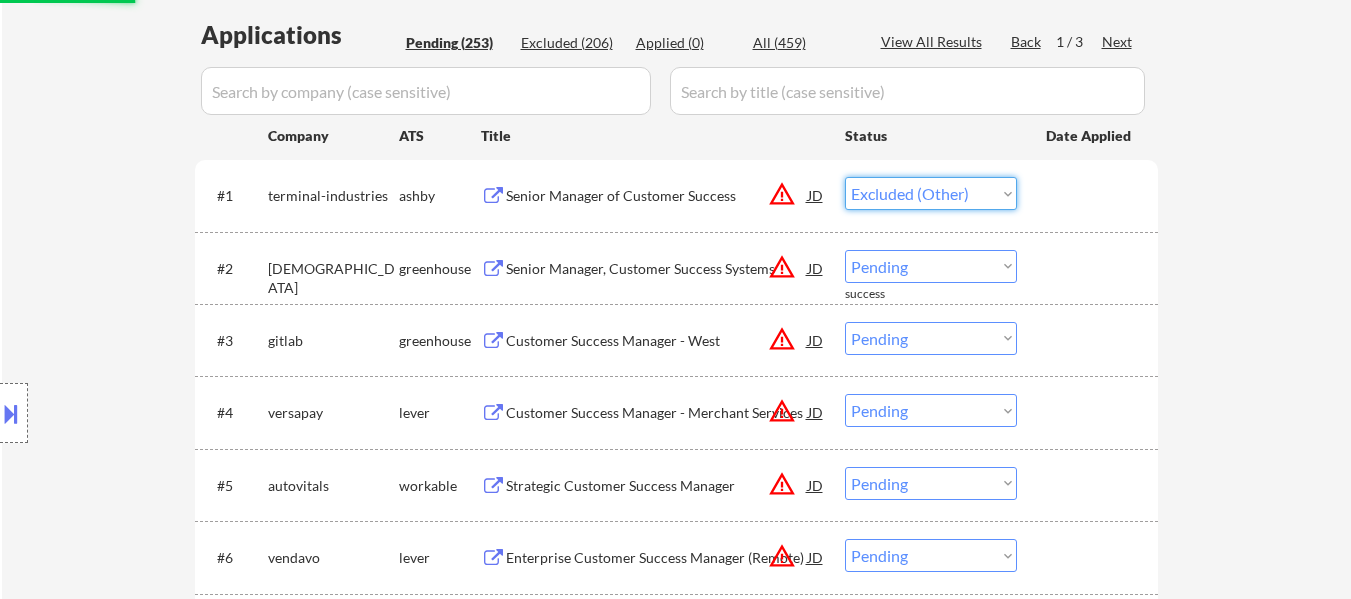 click on "Choose an option... Pending Applied Excluded (Questions) Excluded (Expired) Excluded (Location) Excluded (Bad Match) Excluded (Blocklist) Excluded (Salary) Excluded (Other)" at bounding box center (931, 193) 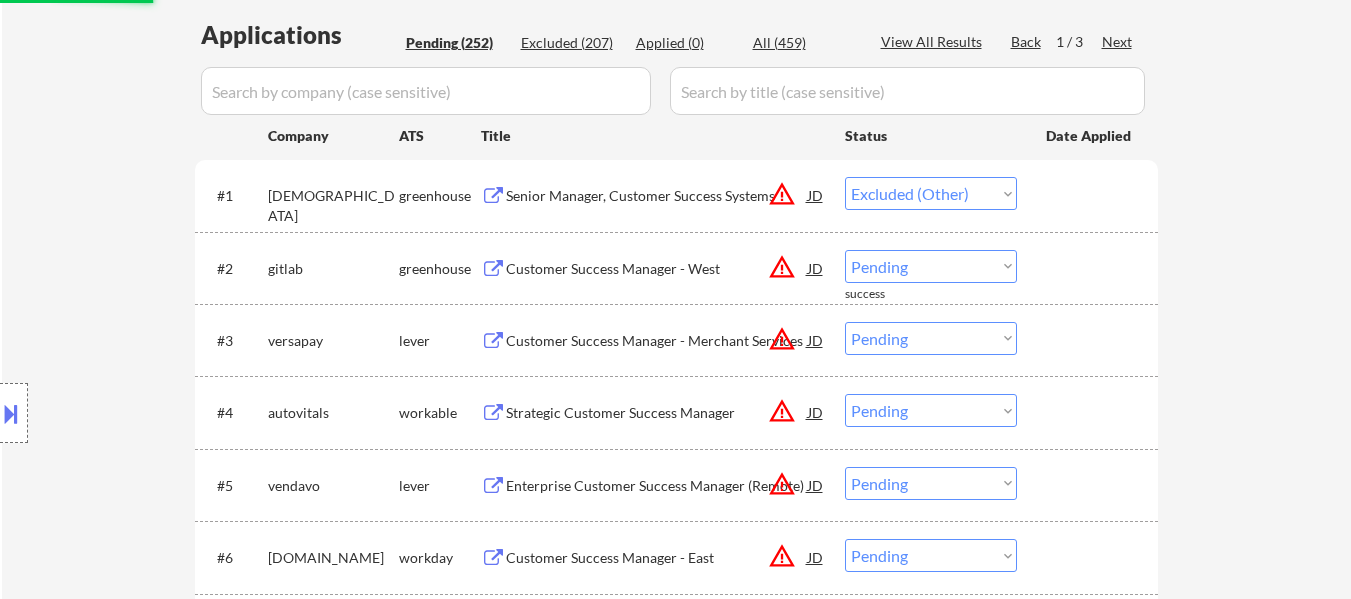 click on "Choose an option... Pending Applied Excluded (Questions) Excluded (Expired) Excluded (Location) Excluded (Bad Match) Excluded (Blocklist) Excluded (Salary) Excluded (Other)" at bounding box center [931, 266] 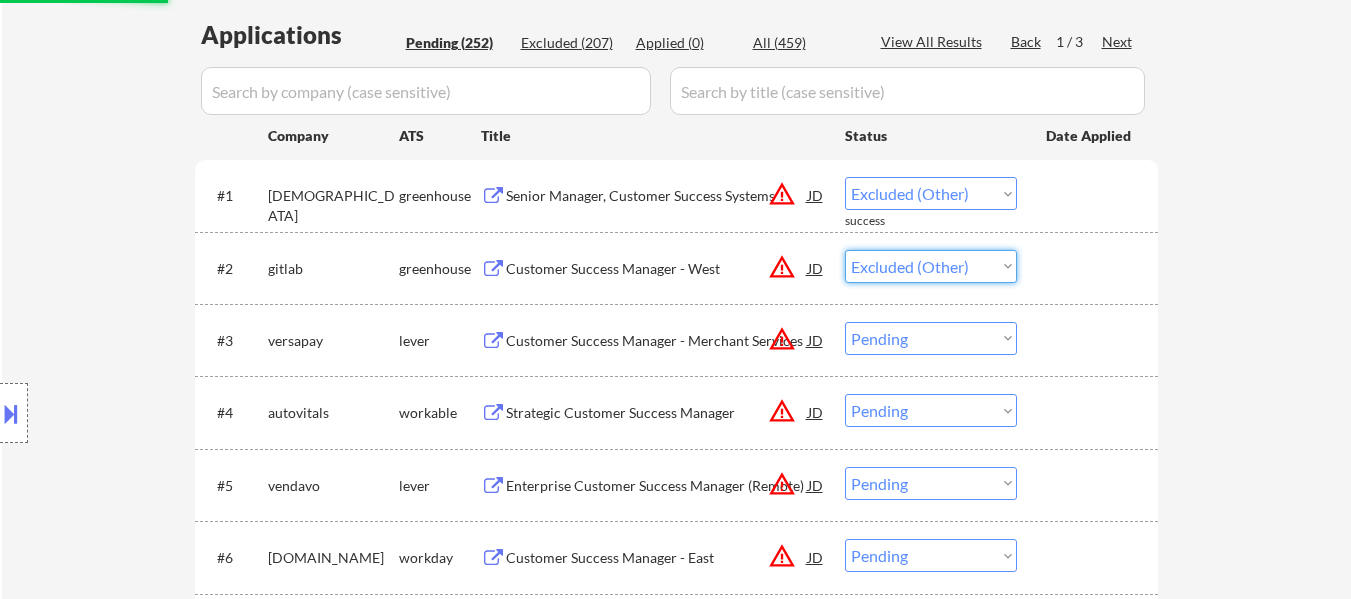 click on "Choose an option... Pending Applied Excluded (Questions) Excluded (Expired) Excluded (Location) Excluded (Bad Match) Excluded (Blocklist) Excluded (Salary) Excluded (Other)" at bounding box center (931, 266) 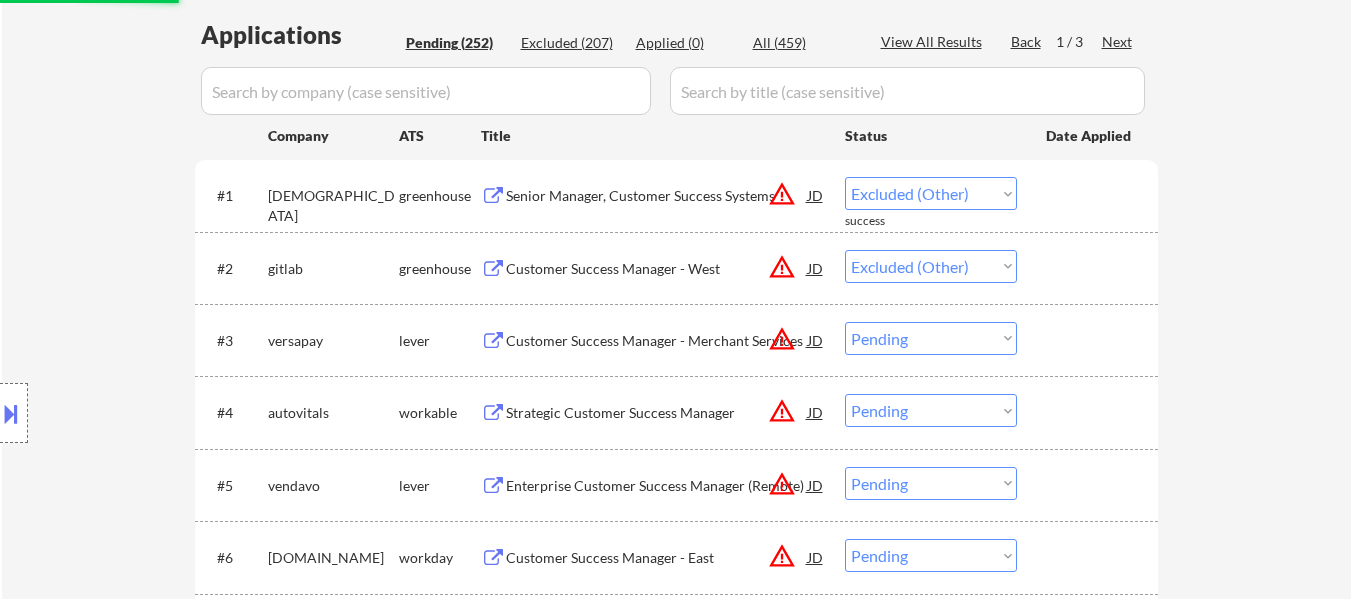click on "Choose an option... Pending Applied Excluded (Questions) Excluded (Expired) Excluded (Location) Excluded (Bad Match) Excluded (Blocklist) Excluded (Salary) Excluded (Other)" at bounding box center (931, 338) 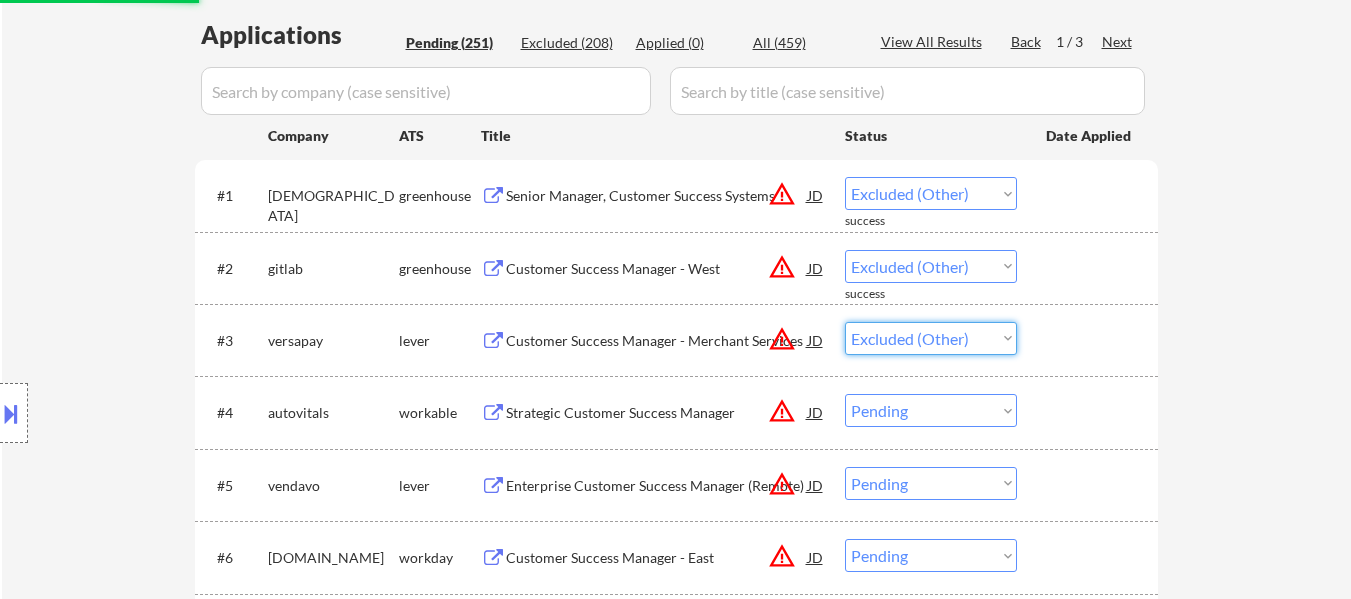 click on "Choose an option... Pending Applied Excluded (Questions) Excluded (Expired) Excluded (Location) Excluded (Bad Match) Excluded (Blocklist) Excluded (Salary) Excluded (Other)" at bounding box center (931, 338) 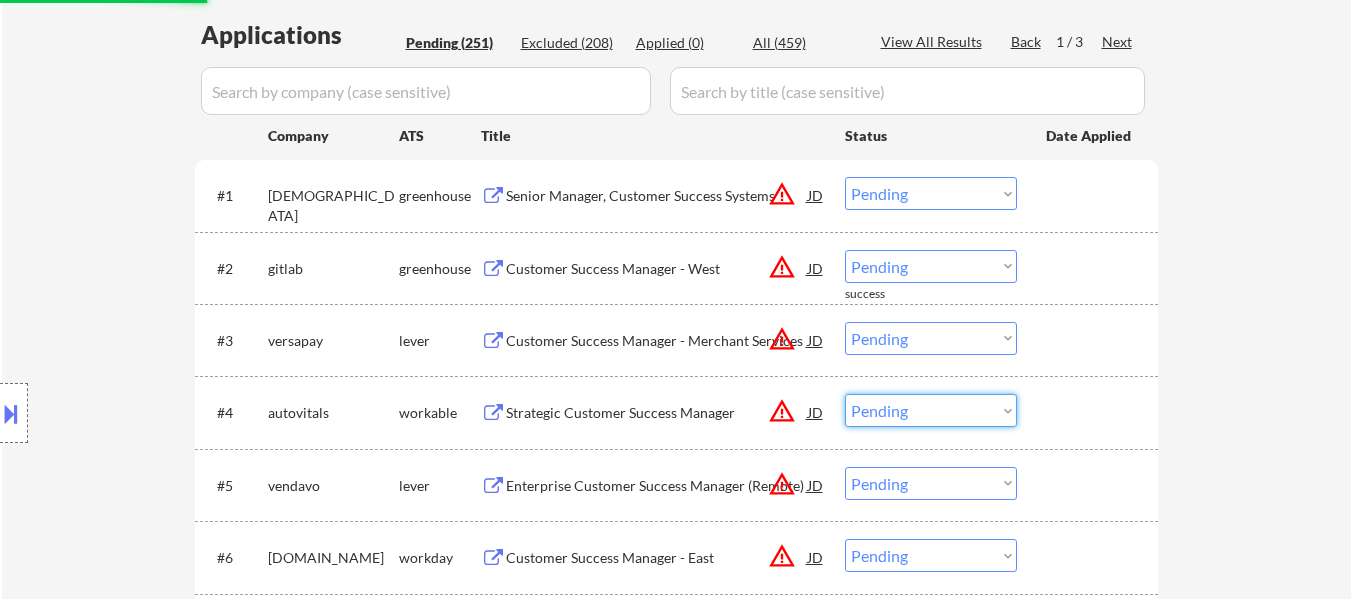 drag, startPoint x: 990, startPoint y: 409, endPoint x: 988, endPoint y: 394, distance: 15.132746 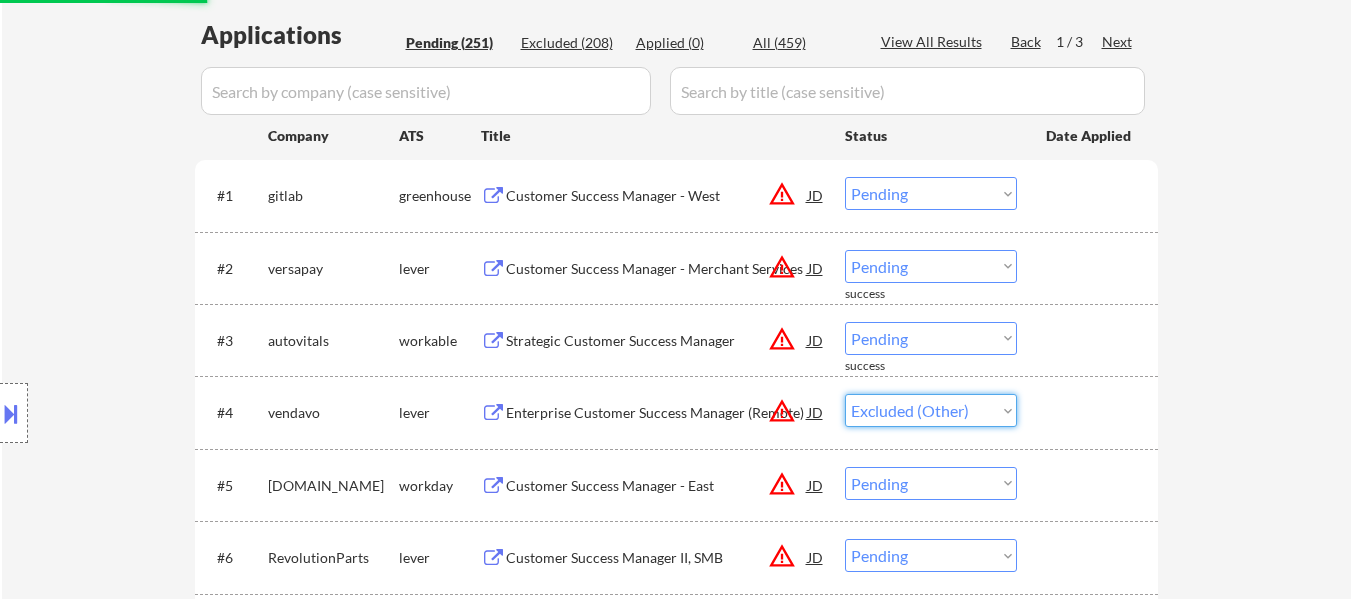 click on "Choose an option... Pending Applied Excluded (Questions) Excluded (Expired) Excluded (Location) Excluded (Bad Match) Excluded (Blocklist) Excluded (Salary) Excluded (Other)" at bounding box center [931, 410] 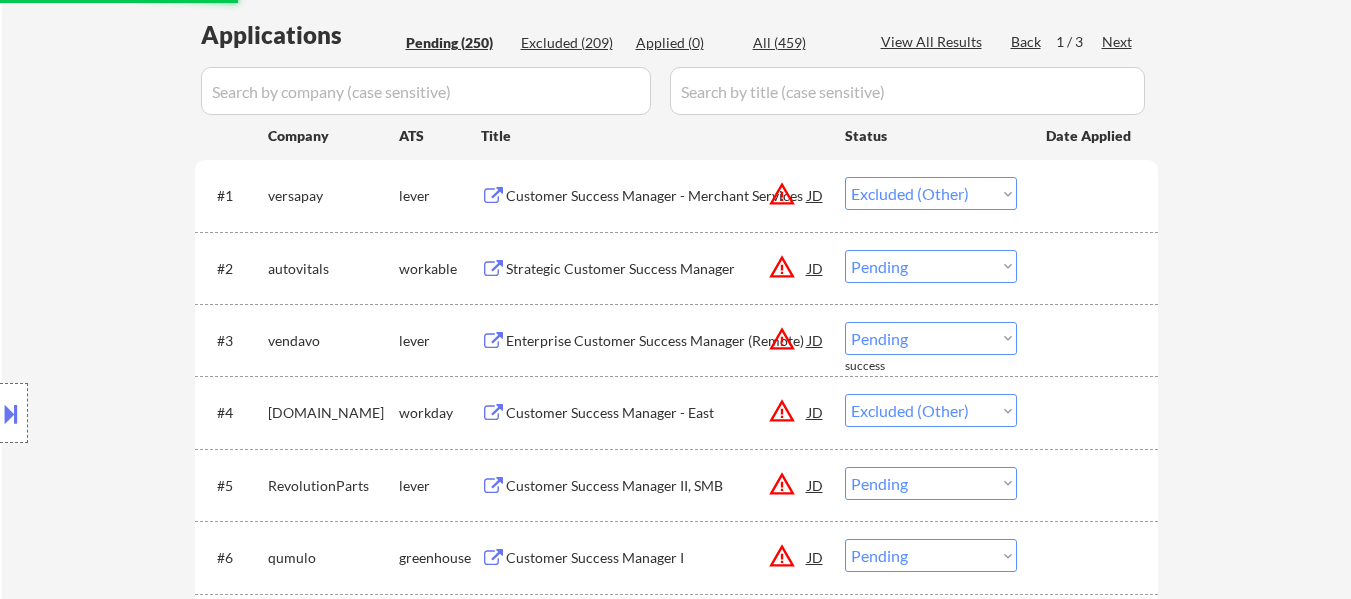 click on "Choose an option... Pending Applied Excluded (Questions) Excluded (Expired) Excluded (Location) Excluded (Bad Match) Excluded (Blocklist) Excluded (Salary) Excluded (Other)" at bounding box center [931, 193] 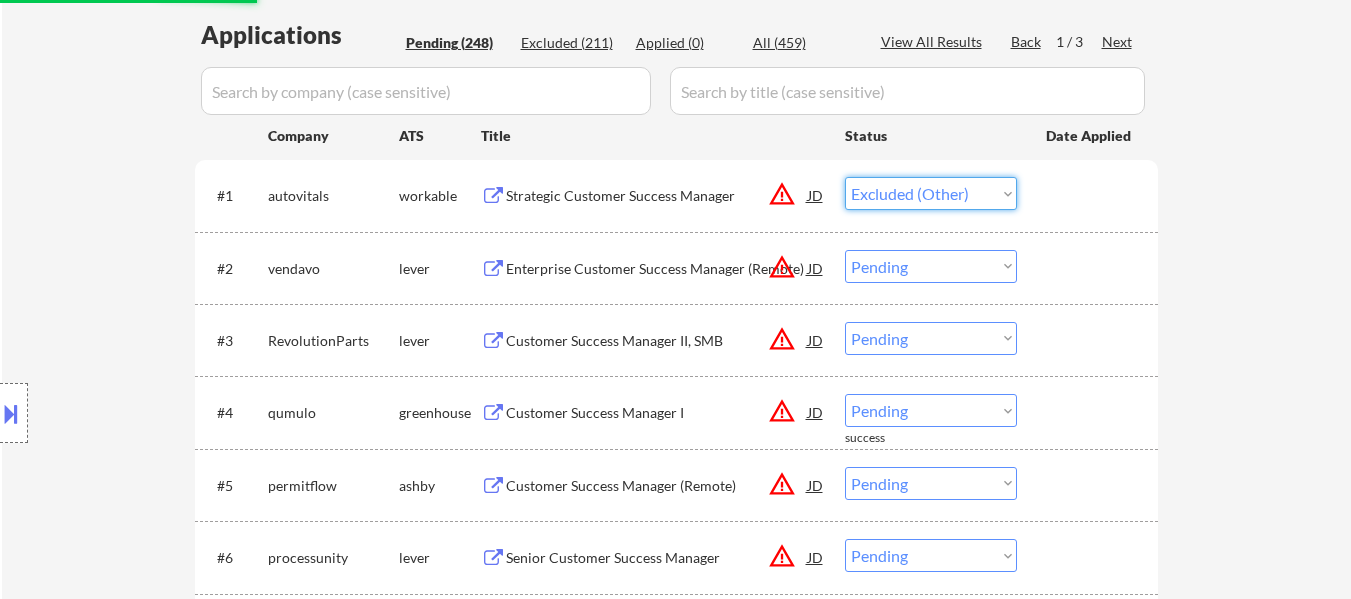 click on "Choose an option... Pending Applied Excluded (Questions) Excluded (Expired) Excluded (Location) Excluded (Bad Match) Excluded (Blocklist) Excluded (Salary) Excluded (Other)" at bounding box center [931, 193] 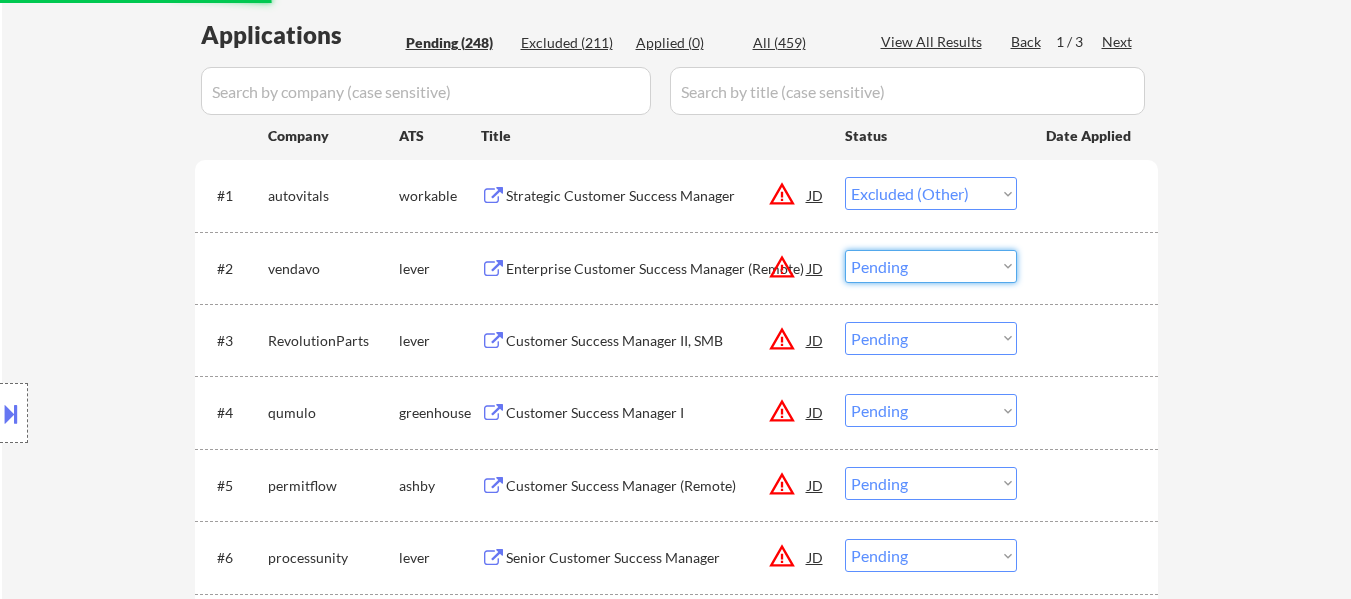 click on "Choose an option... Pending Applied Excluded (Questions) Excluded (Expired) Excluded (Location) Excluded (Bad Match) Excluded (Blocklist) Excluded (Salary) Excluded (Other)" at bounding box center (931, 266) 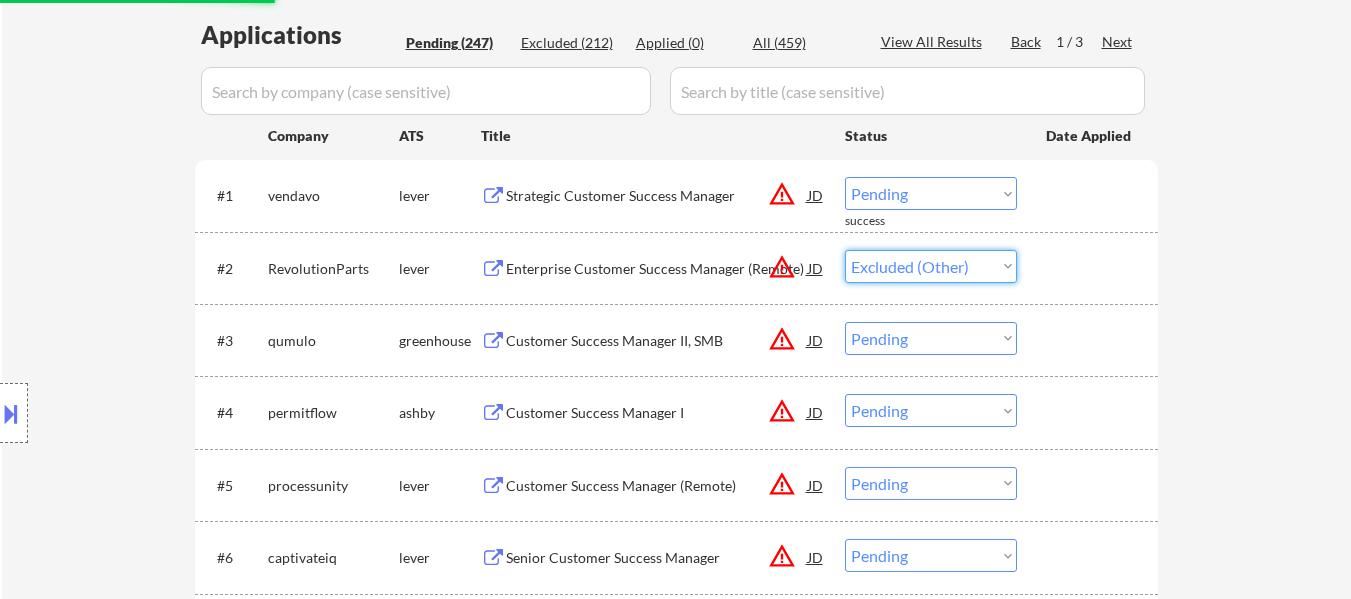 click on "Choose an option... Pending Applied Excluded (Questions) Excluded (Expired) Excluded (Location) Excluded (Bad Match) Excluded (Blocklist) Excluded (Salary) Excluded (Other)" at bounding box center (931, 266) 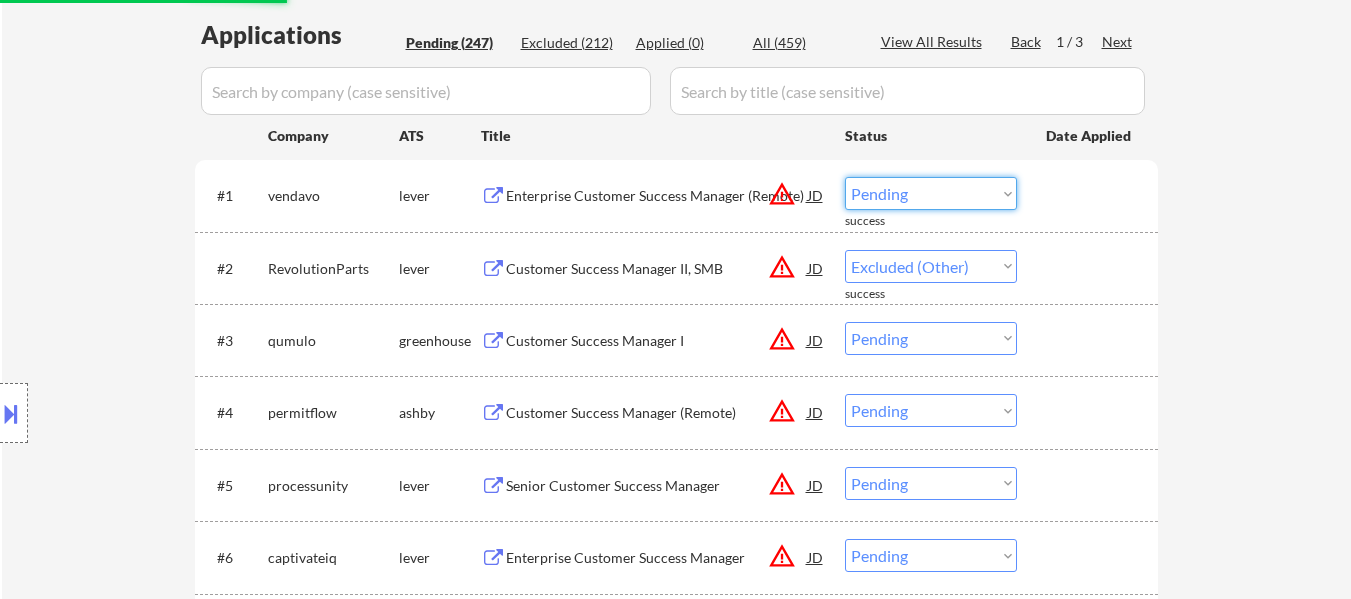 click on "Choose an option... Pending Applied Excluded (Questions) Excluded (Expired) Excluded (Location) Excluded (Bad Match) Excluded (Blocklist) Excluded (Salary) Excluded (Other)" at bounding box center [931, 193] 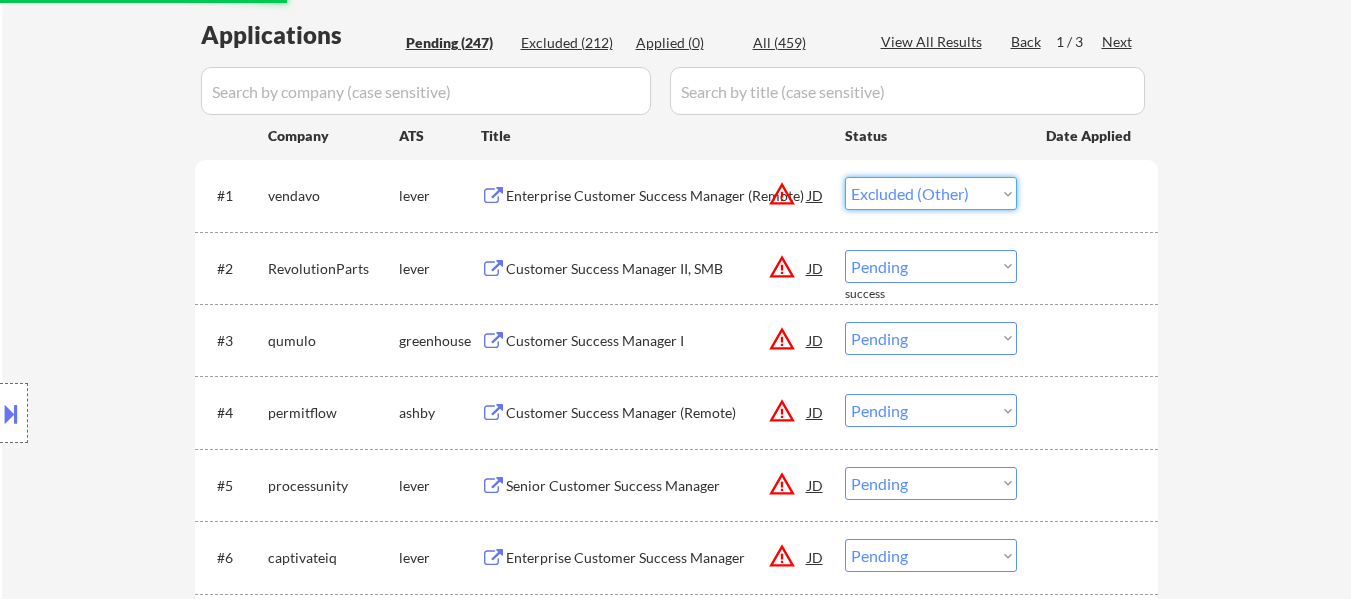 click on "Choose an option... Pending Applied Excluded (Questions) Excluded (Expired) Excluded (Location) Excluded (Bad Match) Excluded (Blocklist) Excluded (Salary) Excluded (Other)" at bounding box center [931, 193] 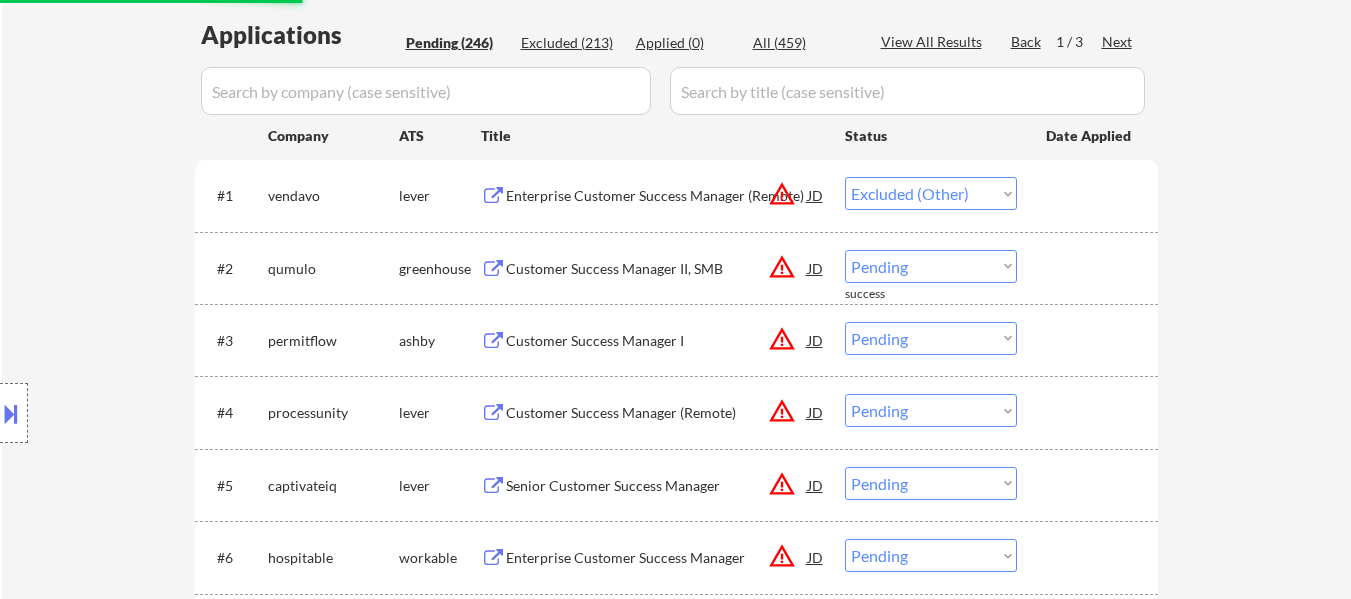 click on "Choose an option... Pending Applied Excluded (Questions) Excluded (Expired) Excluded (Location) Excluded (Bad Match) Excluded (Blocklist) Excluded (Salary) Excluded (Other)" at bounding box center [931, 266] 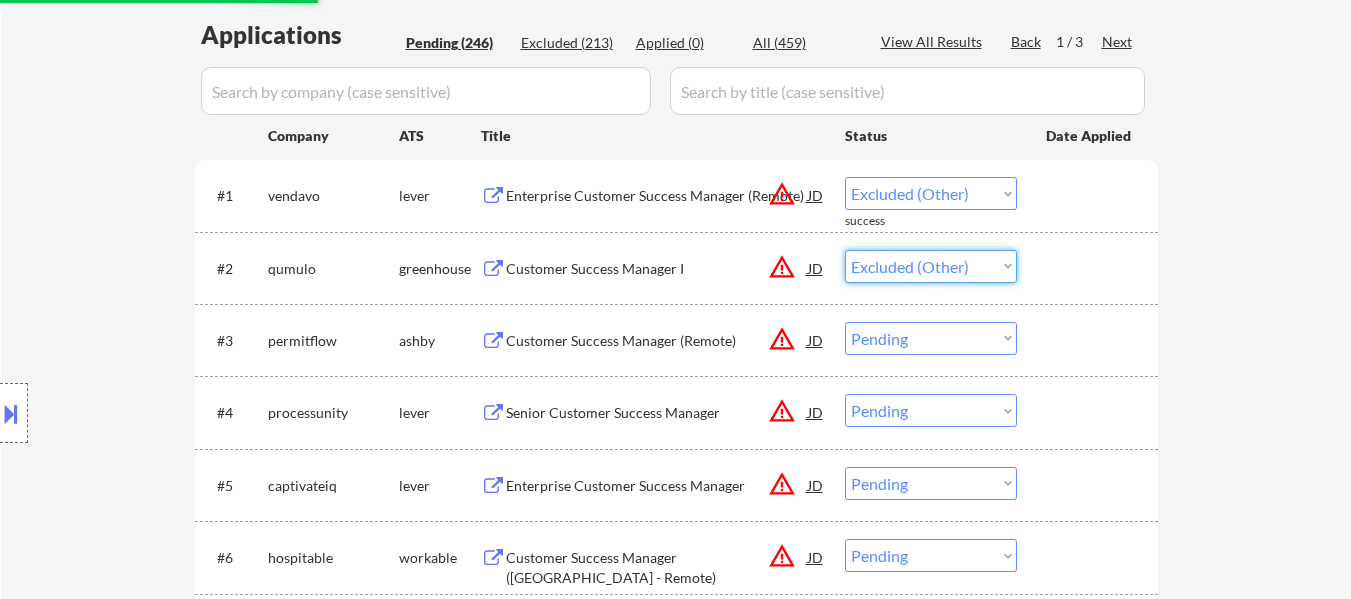 click on "Choose an option... Pending Applied Excluded (Questions) Excluded (Expired) Excluded (Location) Excluded (Bad Match) Excluded (Blocklist) Excluded (Salary) Excluded (Other)" at bounding box center [931, 266] 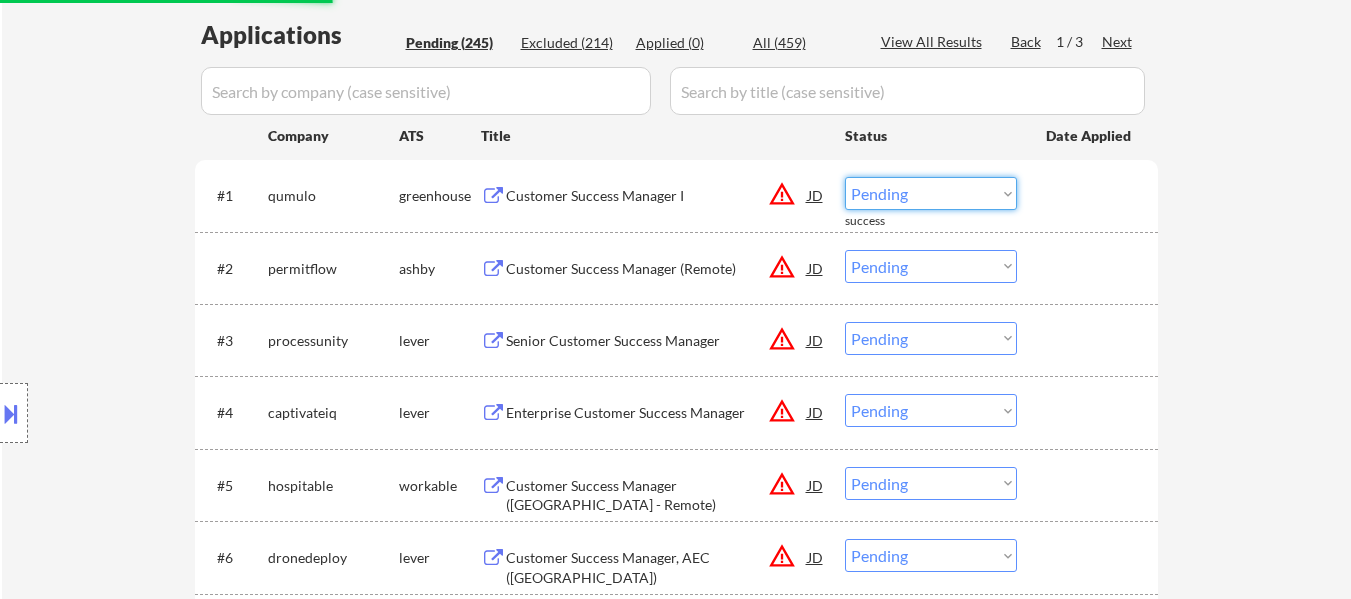 click on "Choose an option... Pending Applied Excluded (Questions) Excluded (Expired) Excluded (Location) Excluded (Bad Match) Excluded (Blocklist) Excluded (Salary) Excluded (Other)" at bounding box center [931, 193] 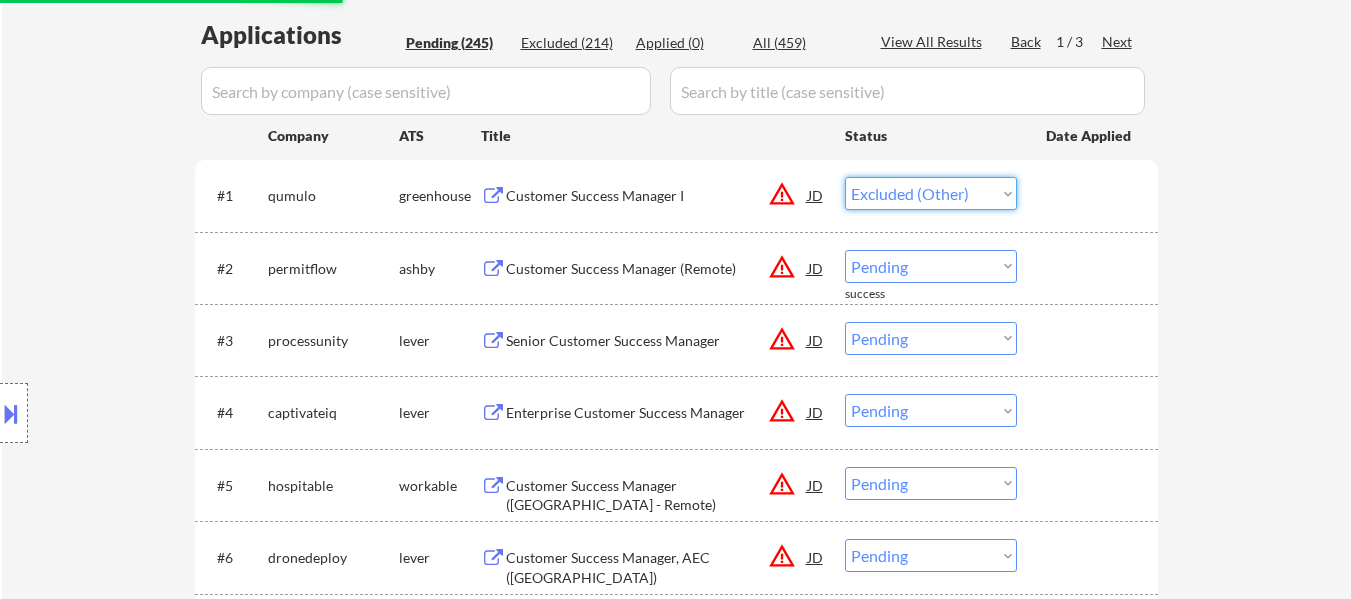 click on "Choose an option... Pending Applied Excluded (Questions) Excluded (Expired) Excluded (Location) Excluded (Bad Match) Excluded (Blocklist) Excluded (Salary) Excluded (Other)" at bounding box center [931, 193] 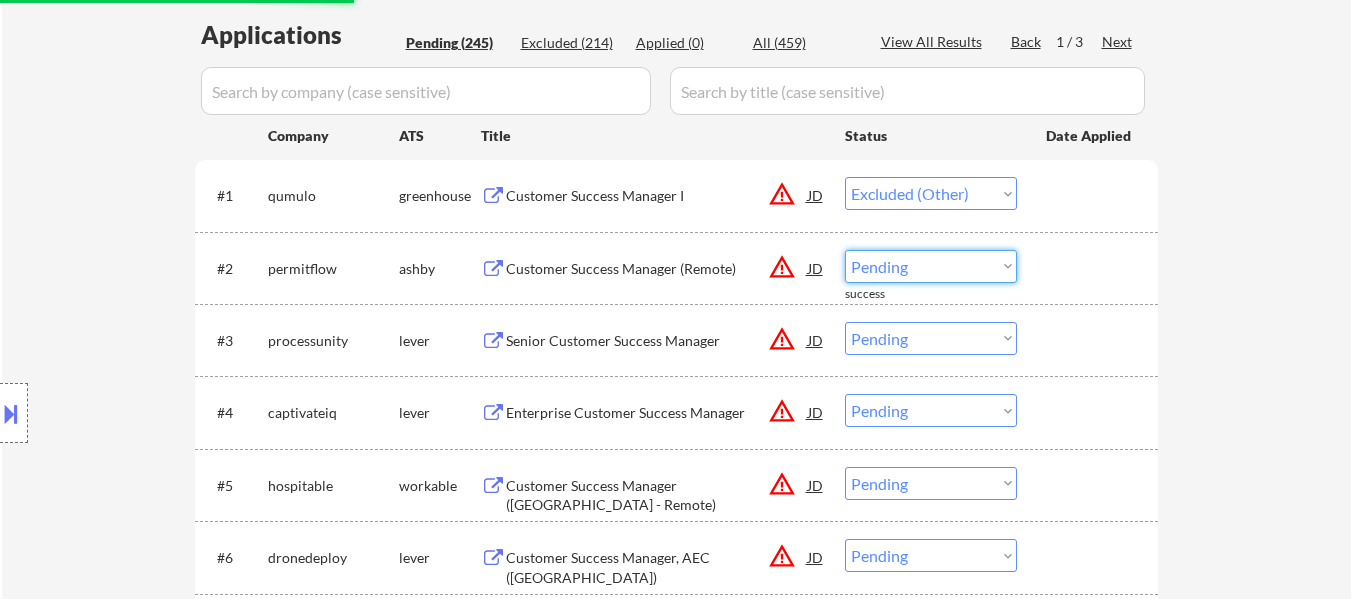click on "Choose an option... Pending Applied Excluded (Questions) Excluded (Expired) Excluded (Location) Excluded (Bad Match) Excluded (Blocklist) Excluded (Salary) Excluded (Other)" at bounding box center [931, 266] 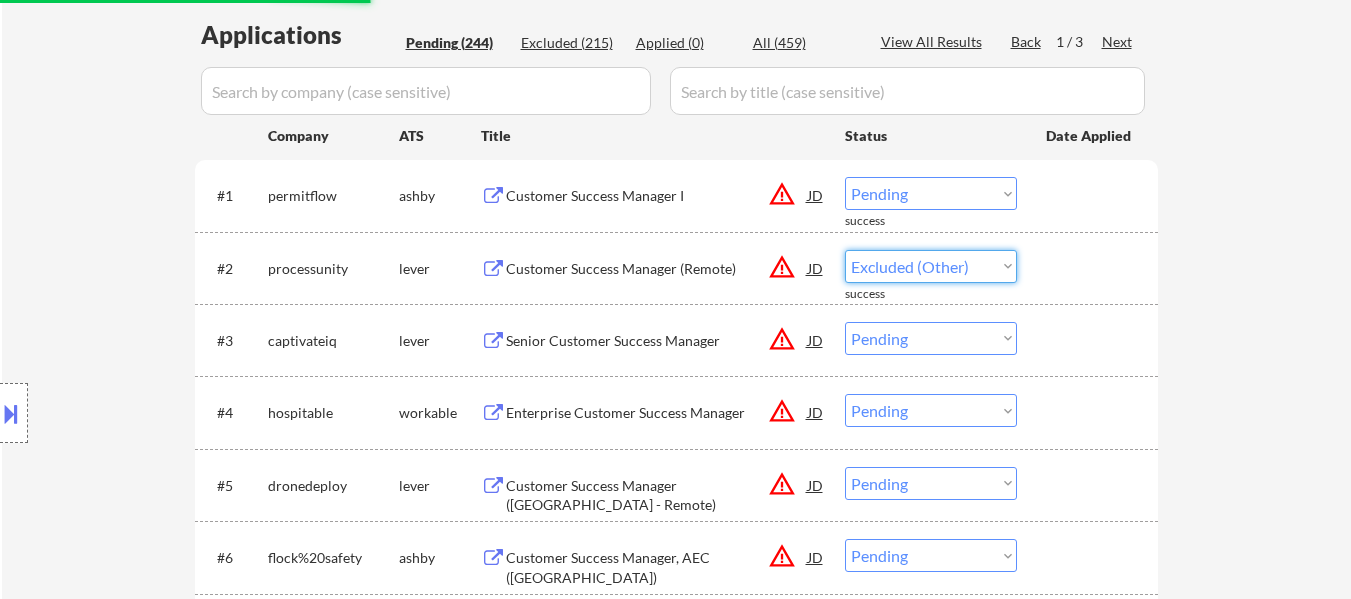 click on "Choose an option... Pending Applied Excluded (Questions) Excluded (Expired) Excluded (Location) Excluded (Bad Match) Excluded (Blocklist) Excluded (Salary) Excluded (Other)" at bounding box center (931, 266) 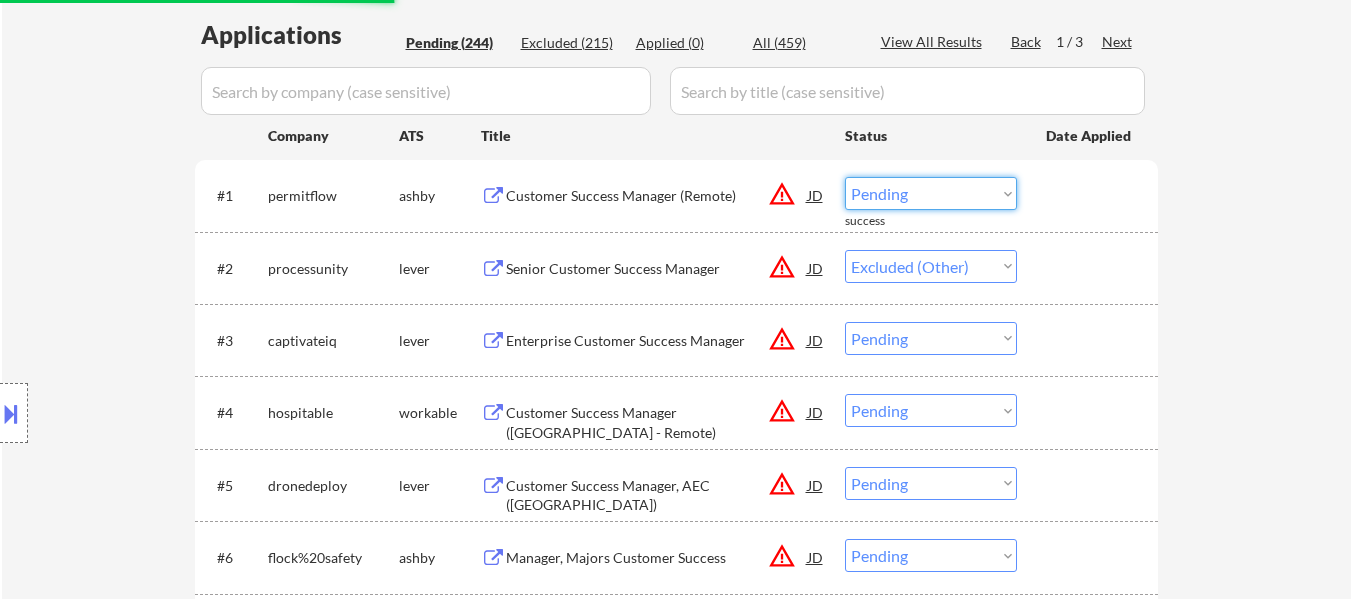 click on "Choose an option... Pending Applied Excluded (Questions) Excluded (Expired) Excluded (Location) Excluded (Bad Match) Excluded (Blocklist) Excluded (Salary) Excluded (Other)" at bounding box center (931, 193) 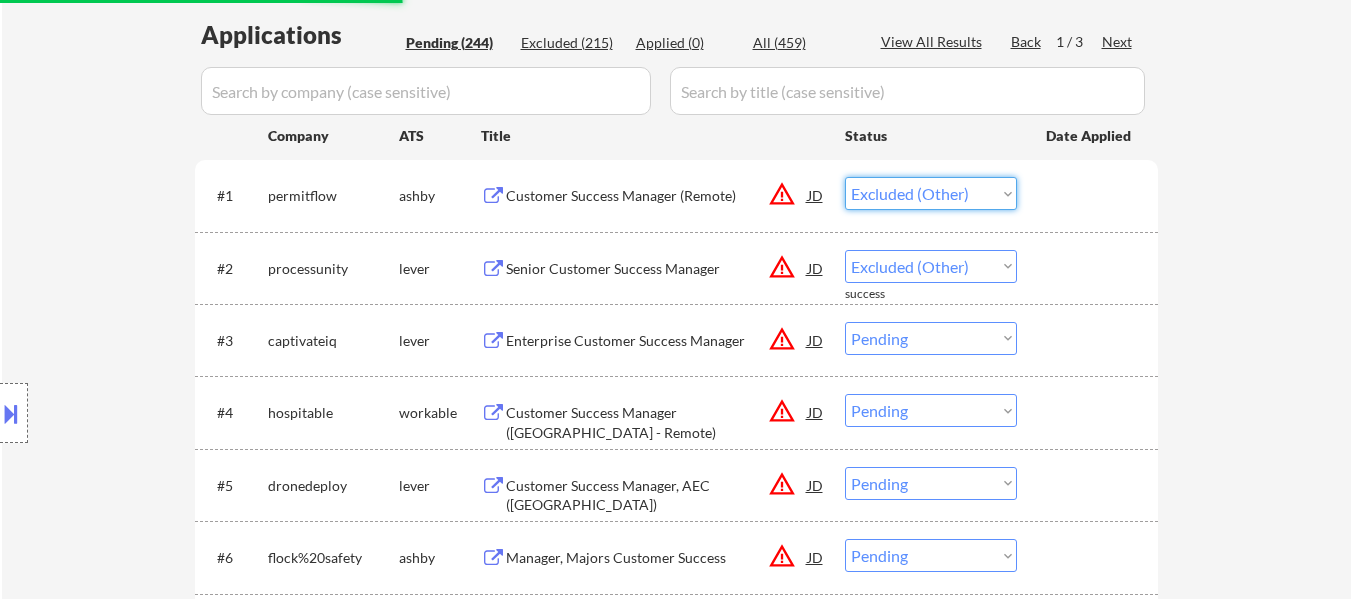 click on "Choose an option... Pending Applied Excluded (Questions) Excluded (Expired) Excluded (Location) Excluded (Bad Match) Excluded (Blocklist) Excluded (Salary) Excluded (Other)" at bounding box center (931, 193) 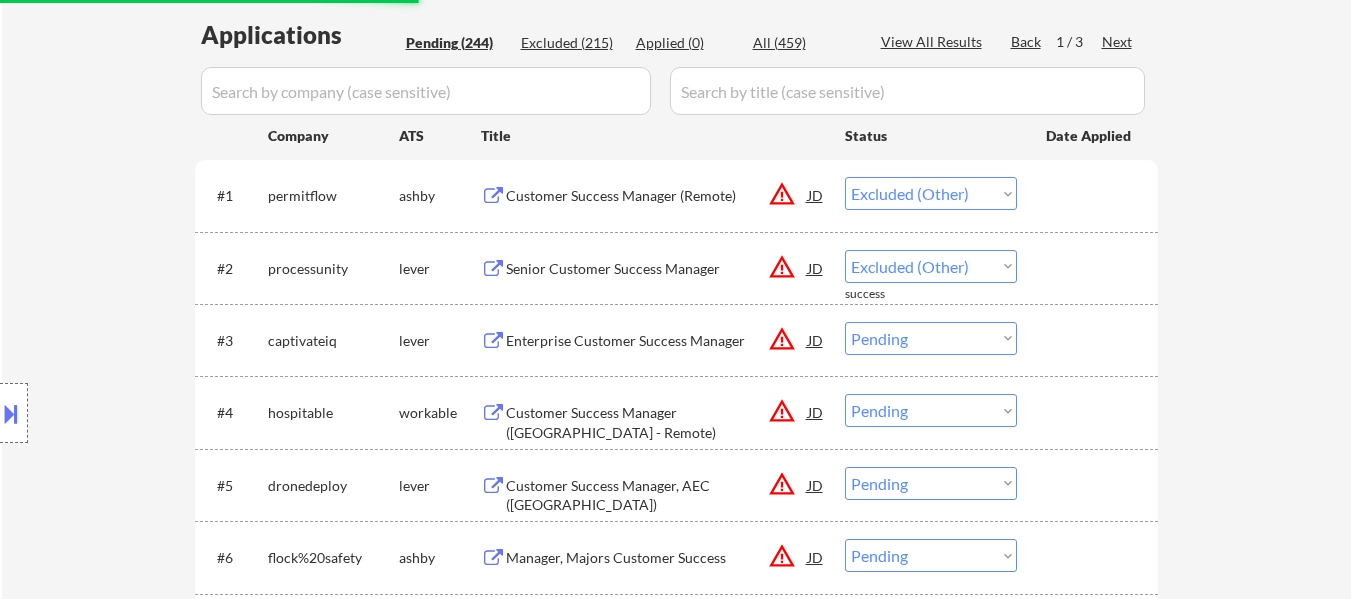 click on "Choose an option... Pending Applied Excluded (Questions) Excluded (Expired) Excluded (Location) Excluded (Bad Match) Excluded (Blocklist) Excluded (Salary) Excluded (Other)" at bounding box center (931, 338) 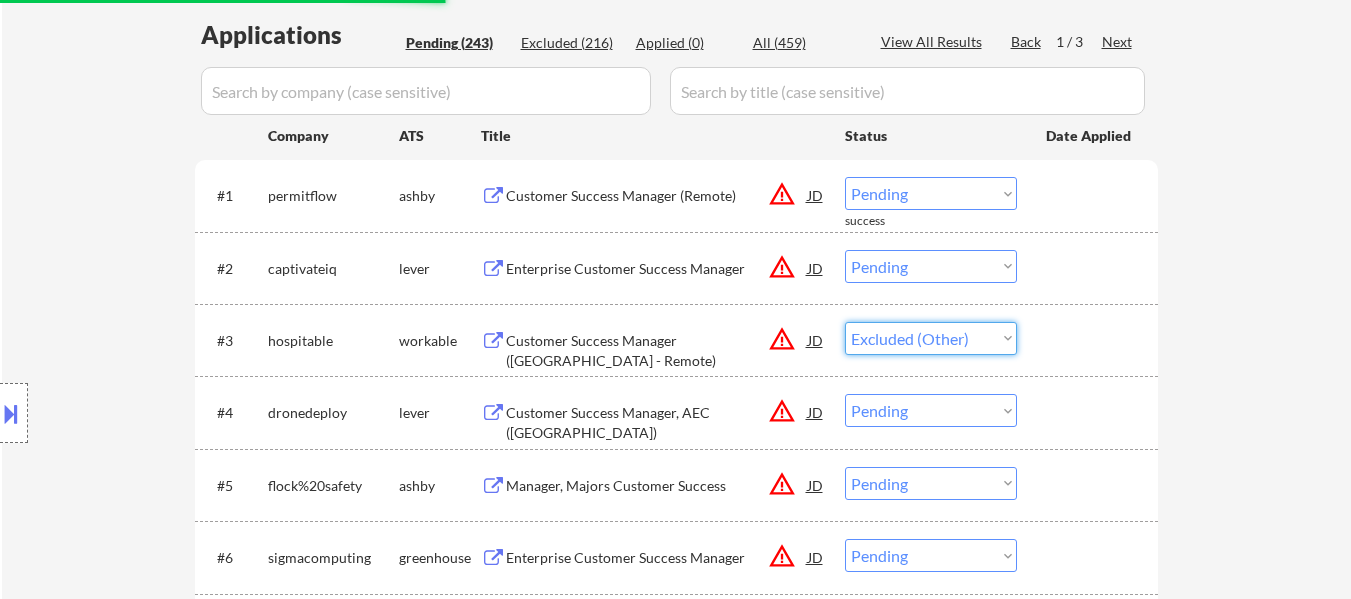 click on "Choose an option... Pending Applied Excluded (Questions) Excluded (Expired) Excluded (Location) Excluded (Bad Match) Excluded (Blocklist) Excluded (Salary) Excluded (Other)" at bounding box center (931, 338) 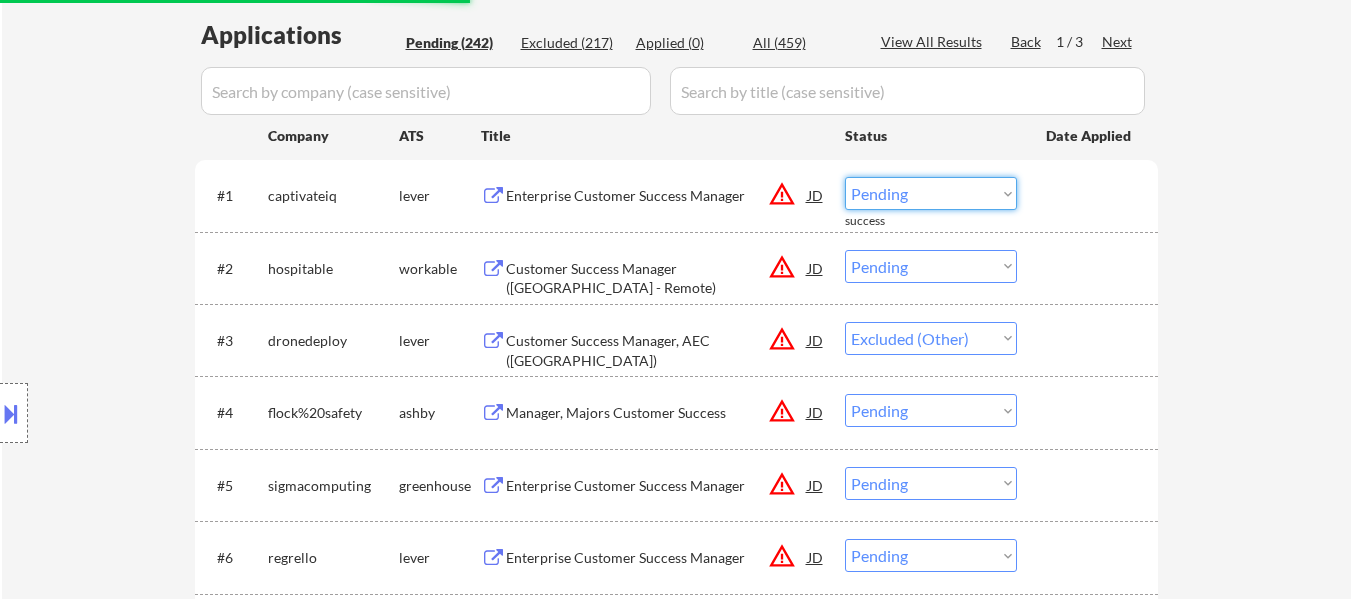 click on "Choose an option... Pending Applied Excluded (Questions) Excluded (Expired) Excluded (Location) Excluded (Bad Match) Excluded (Blocklist) Excluded (Salary) Excluded (Other)" at bounding box center [931, 193] 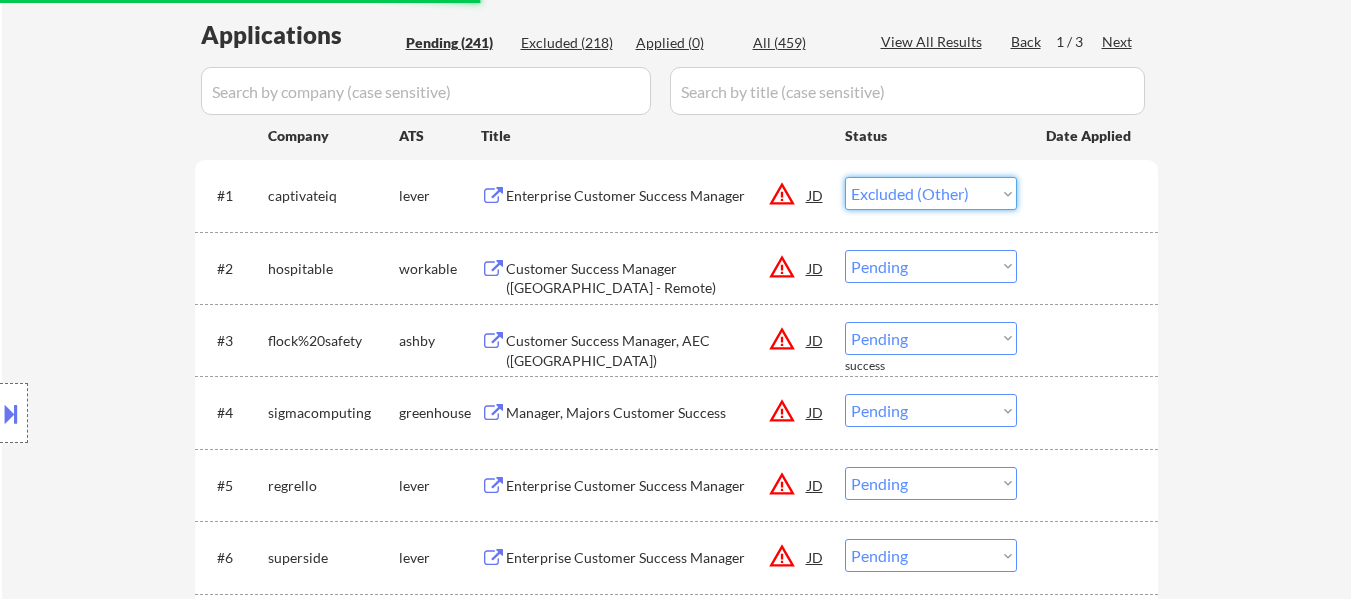 click on "Choose an option... Pending Applied Excluded (Questions) Excluded (Expired) Excluded (Location) Excluded (Bad Match) Excluded (Blocklist) Excluded (Salary) Excluded (Other)" at bounding box center [931, 193] 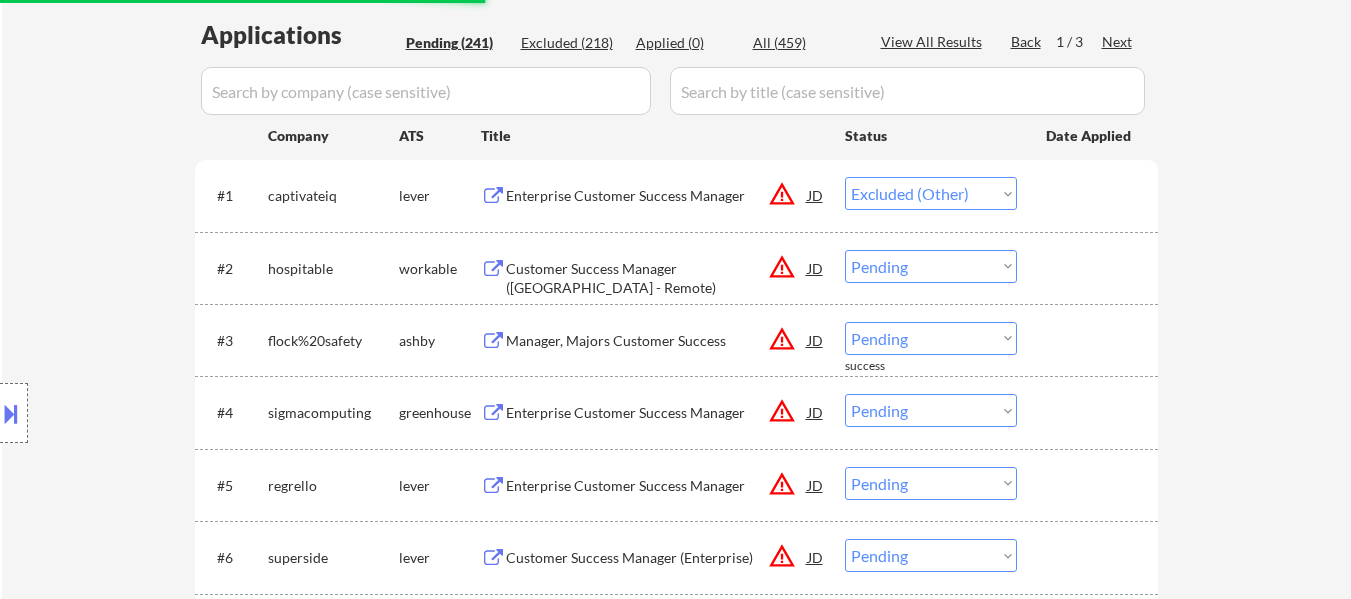 click on "Choose an option... Pending Applied Excluded (Questions) Excluded (Expired) Excluded (Location) Excluded (Bad Match) Excluded (Blocklist) Excluded (Salary) Excluded (Other)" at bounding box center (931, 266) 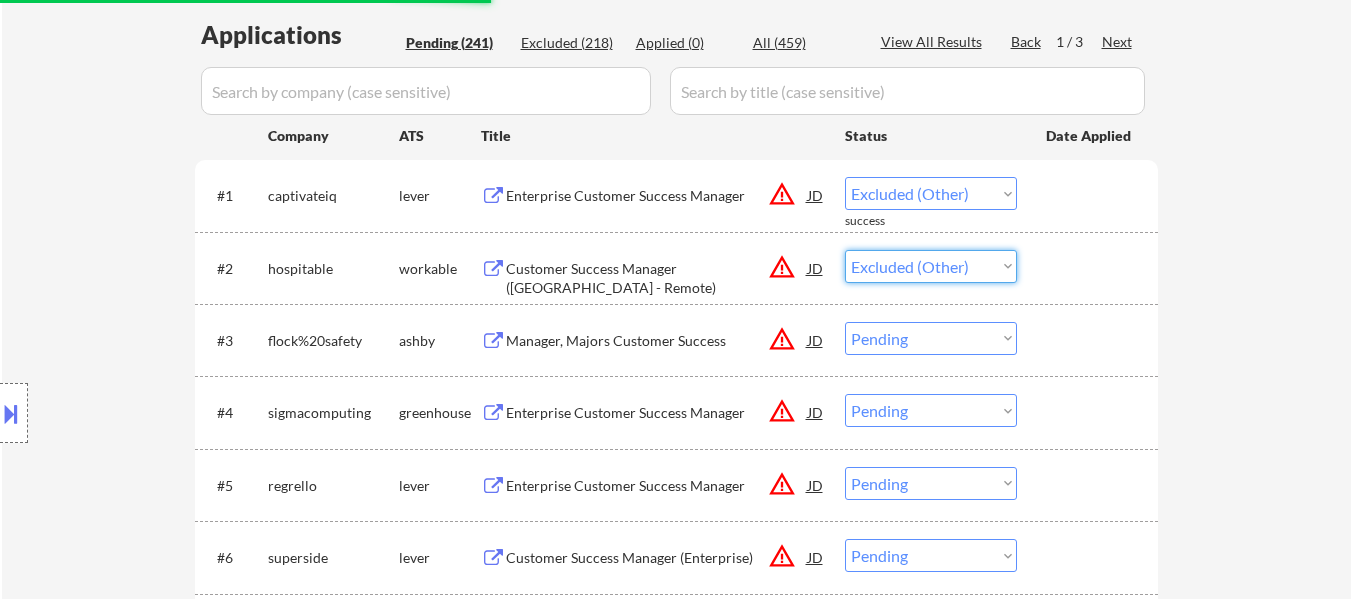 click on "Choose an option... Pending Applied Excluded (Questions) Excluded (Expired) Excluded (Location) Excluded (Bad Match) Excluded (Blocklist) Excluded (Salary) Excluded (Other)" at bounding box center [931, 266] 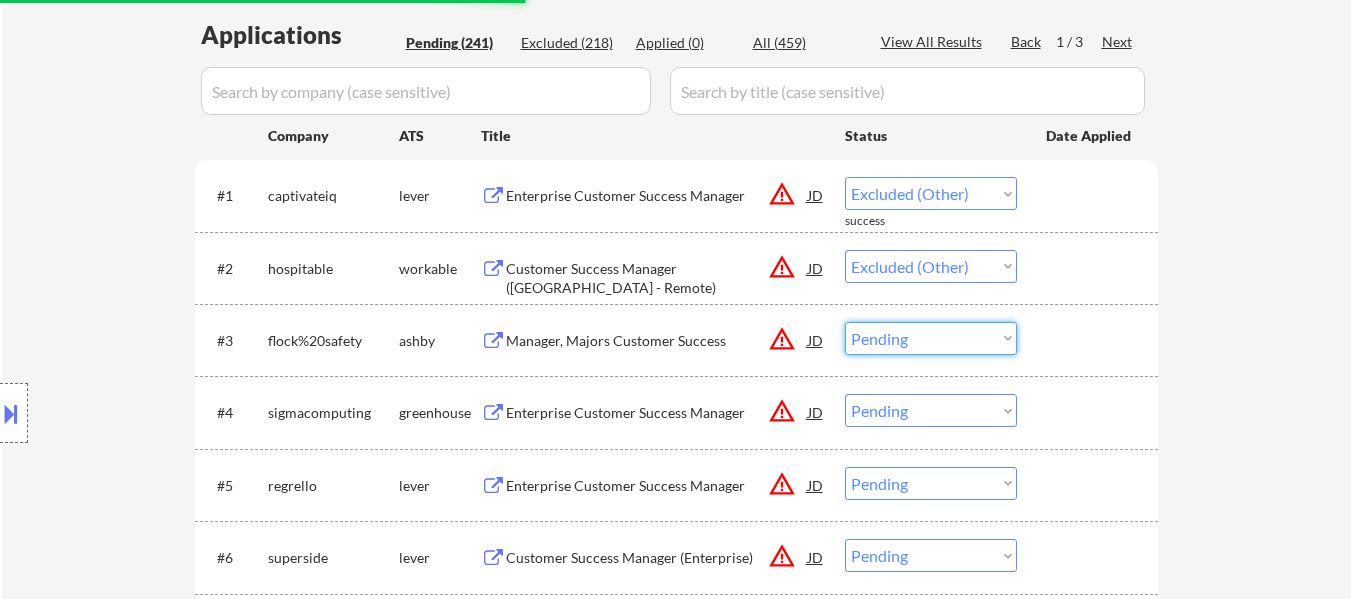 click on "Choose an option... Pending Applied Excluded (Questions) Excluded (Expired) Excluded (Location) Excluded (Bad Match) Excluded (Blocklist) Excluded (Salary) Excluded (Other)" at bounding box center (931, 338) 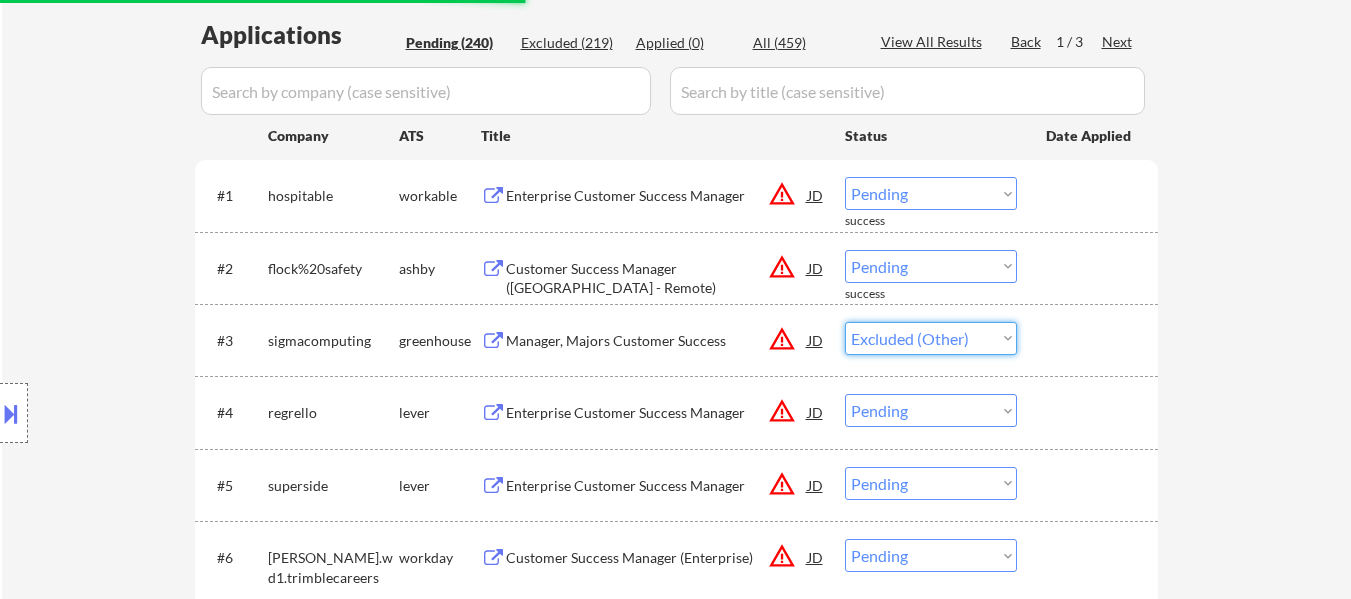 click on "Choose an option... Pending Applied Excluded (Questions) Excluded (Expired) Excluded (Location) Excluded (Bad Match) Excluded (Blocklist) Excluded (Salary) Excluded (Other)" at bounding box center [931, 338] 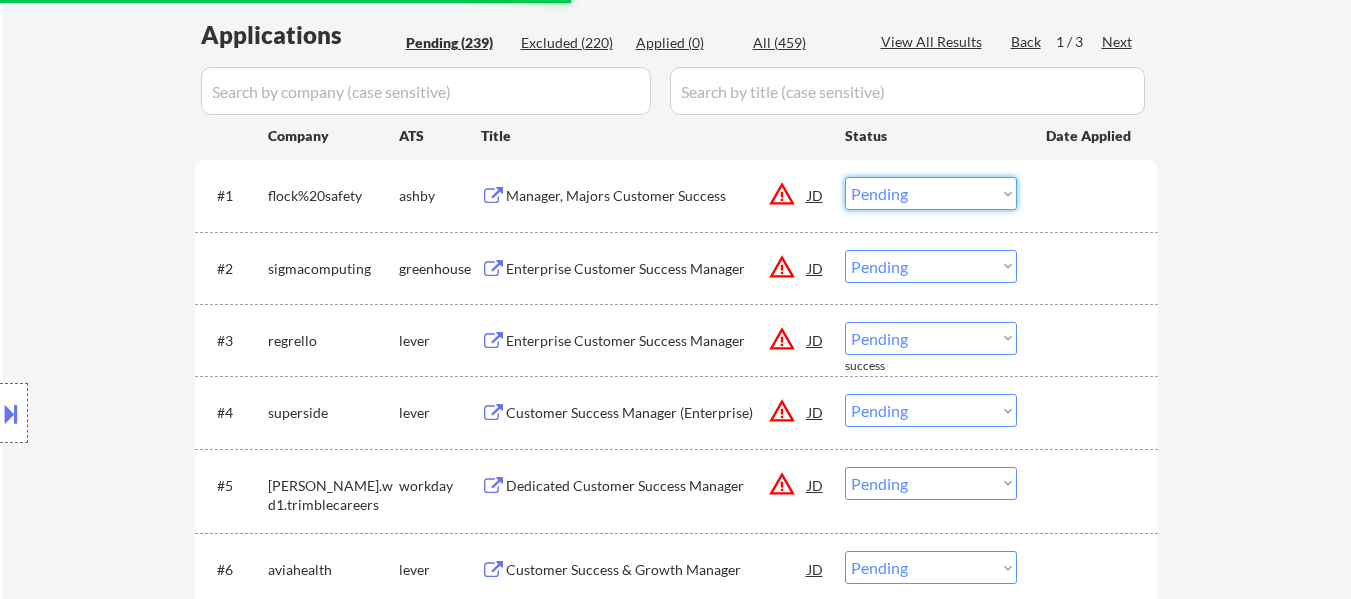 click on "Choose an option... Pending Applied Excluded (Questions) Excluded (Expired) Excluded (Location) Excluded (Bad Match) Excluded (Blocklist) Excluded (Salary) Excluded (Other)" at bounding box center [931, 193] 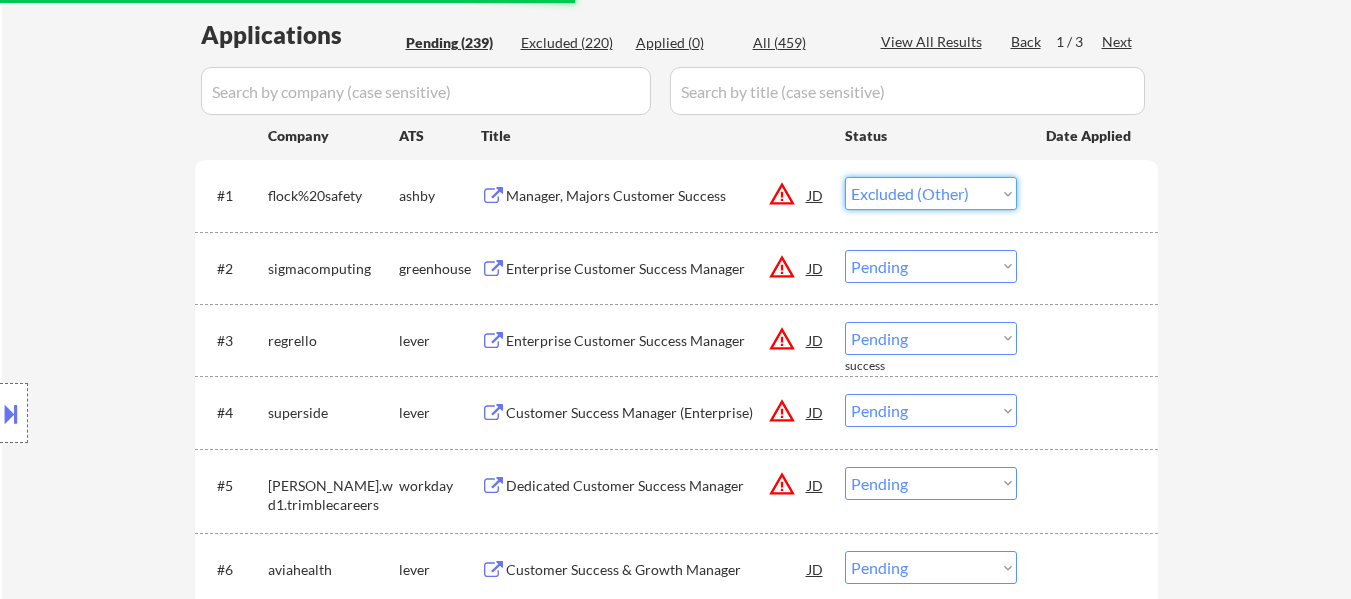 click on "Choose an option... Pending Applied Excluded (Questions) Excluded (Expired) Excluded (Location) Excluded (Bad Match) Excluded (Blocklist) Excluded (Salary) Excluded (Other)" at bounding box center [931, 193] 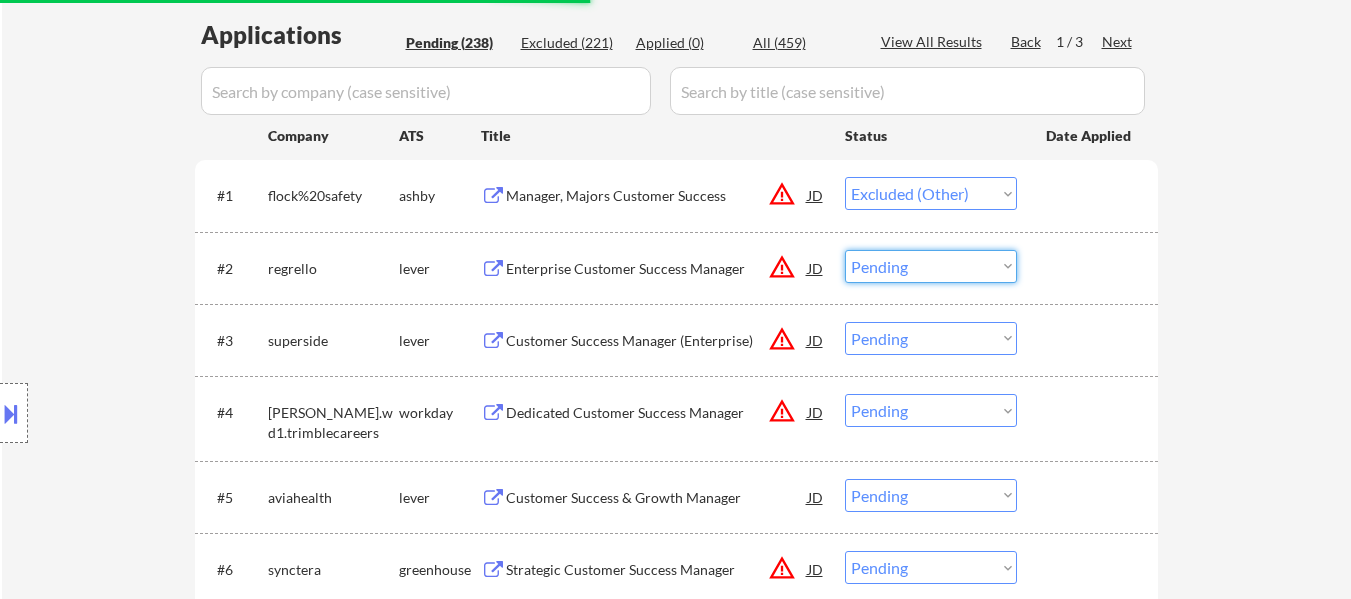 click on "Choose an option... Pending Applied Excluded (Questions) Excluded (Expired) Excluded (Location) Excluded (Bad Match) Excluded (Blocklist) Excluded (Salary) Excluded (Other)" at bounding box center (931, 266) 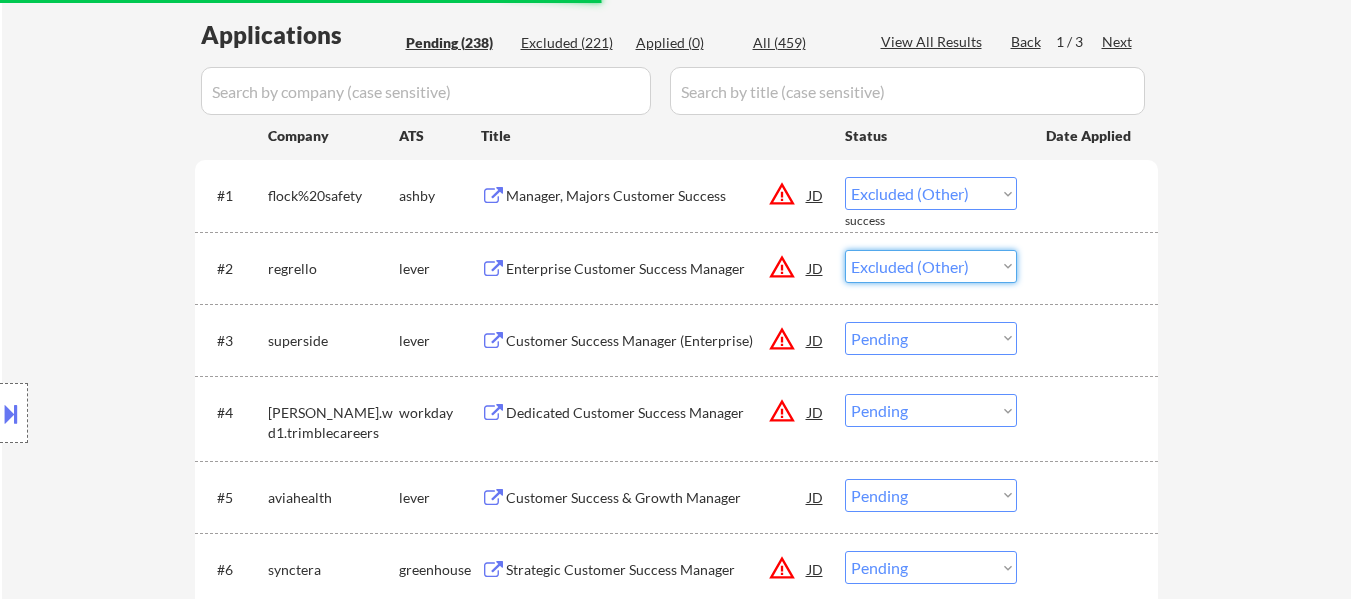 click on "Choose an option... Pending Applied Excluded (Questions) Excluded (Expired) Excluded (Location) Excluded (Bad Match) Excluded (Blocklist) Excluded (Salary) Excluded (Other)" at bounding box center [931, 266] 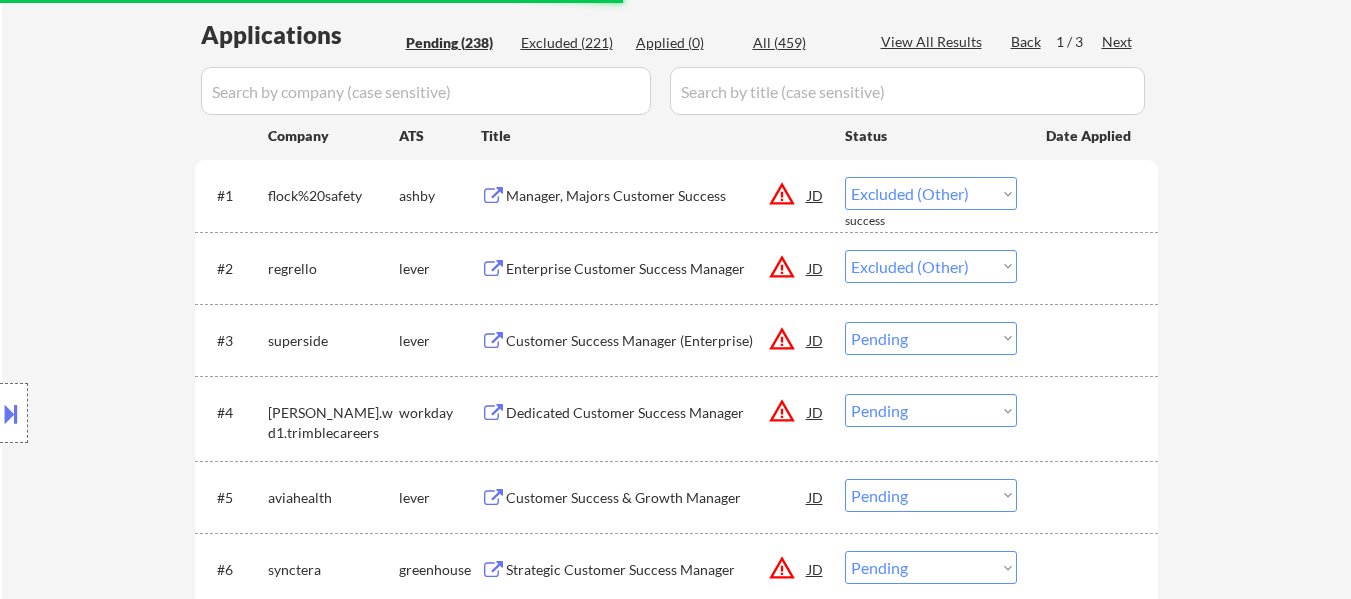 drag, startPoint x: 1004, startPoint y: 342, endPoint x: 1018, endPoint y: 363, distance: 25.23886 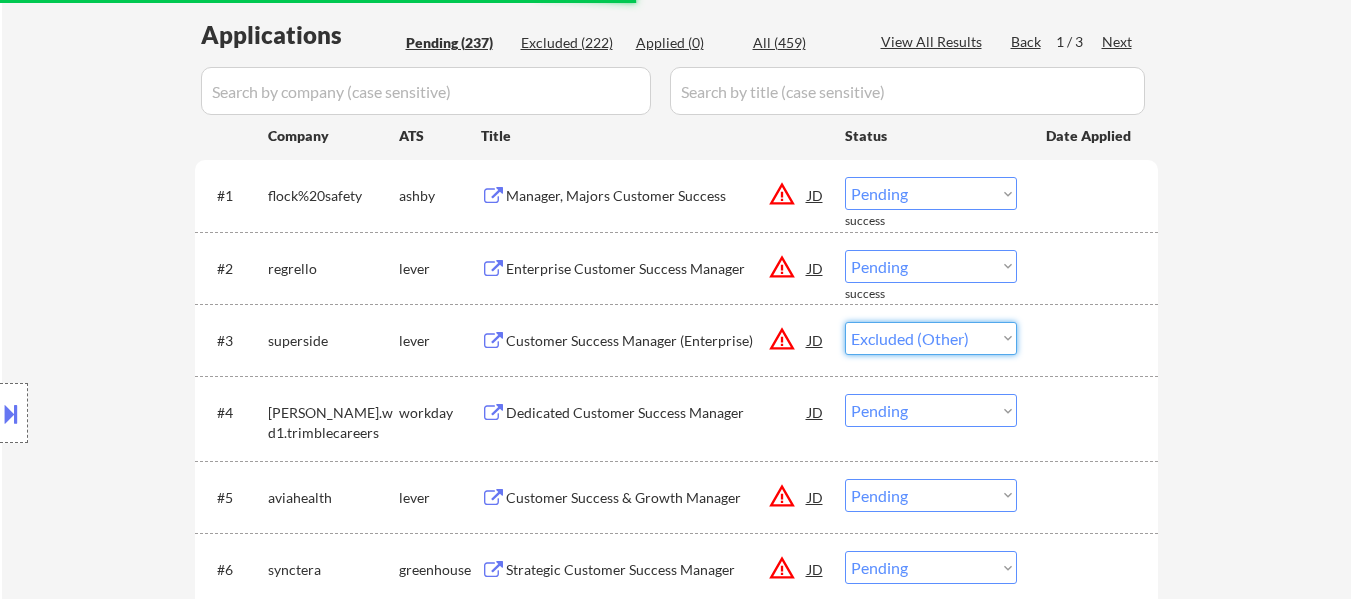 click on "Choose an option... Pending Applied Excluded (Questions) Excluded (Expired) Excluded (Location) Excluded (Bad Match) Excluded (Blocklist) Excluded (Salary) Excluded (Other)" at bounding box center (931, 338) 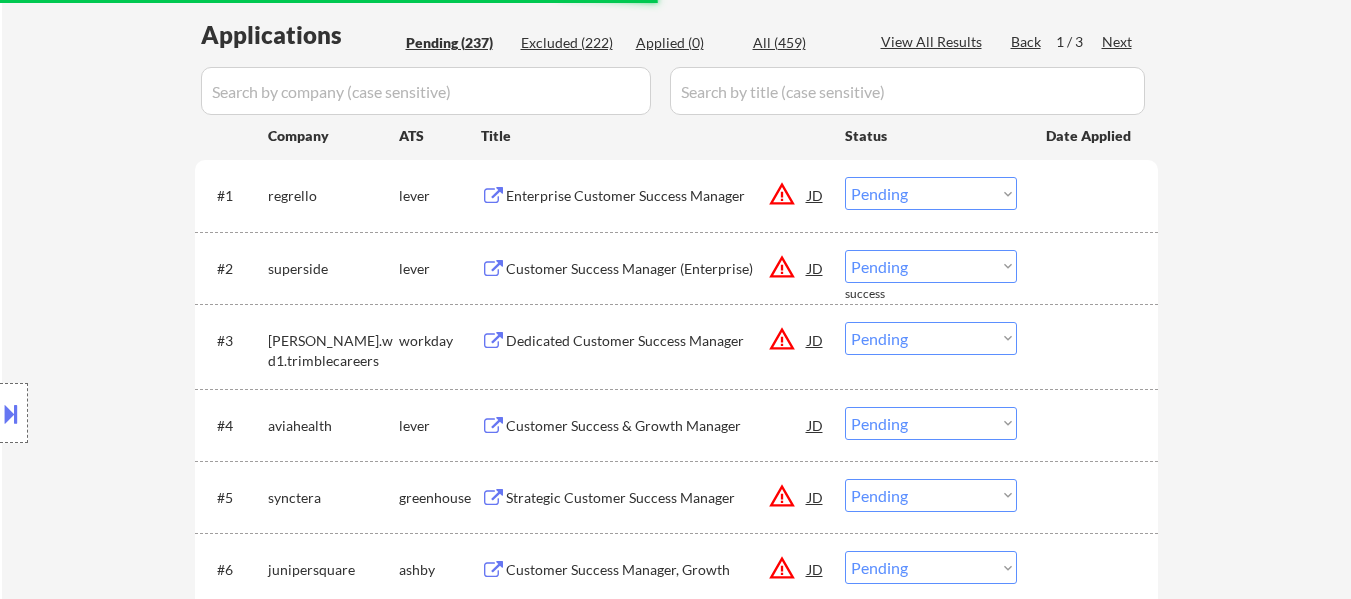 click on "Choose an option... Pending Applied Excluded (Questions) Excluded (Expired) Excluded (Location) Excluded (Bad Match) Excluded (Blocklist) Excluded (Salary) Excluded (Other)" at bounding box center [931, 193] 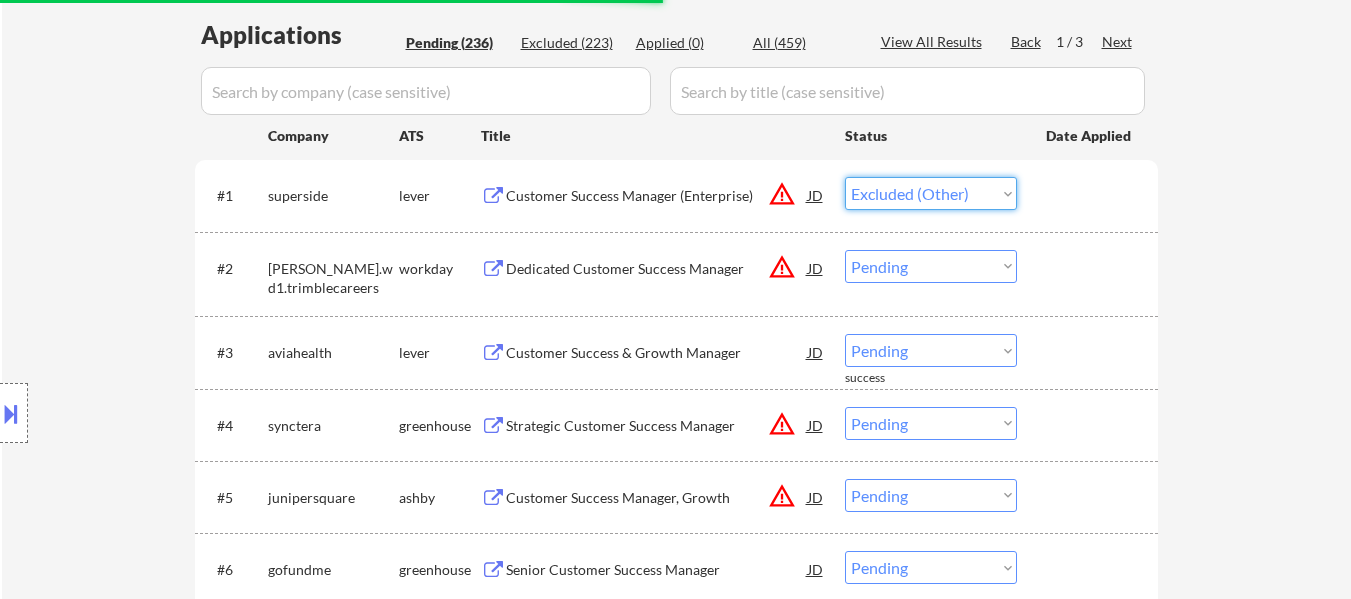click on "Choose an option... Pending Applied Excluded (Questions) Excluded (Expired) Excluded (Location) Excluded (Bad Match) Excluded (Blocklist) Excluded (Salary) Excluded (Other)" at bounding box center (931, 193) 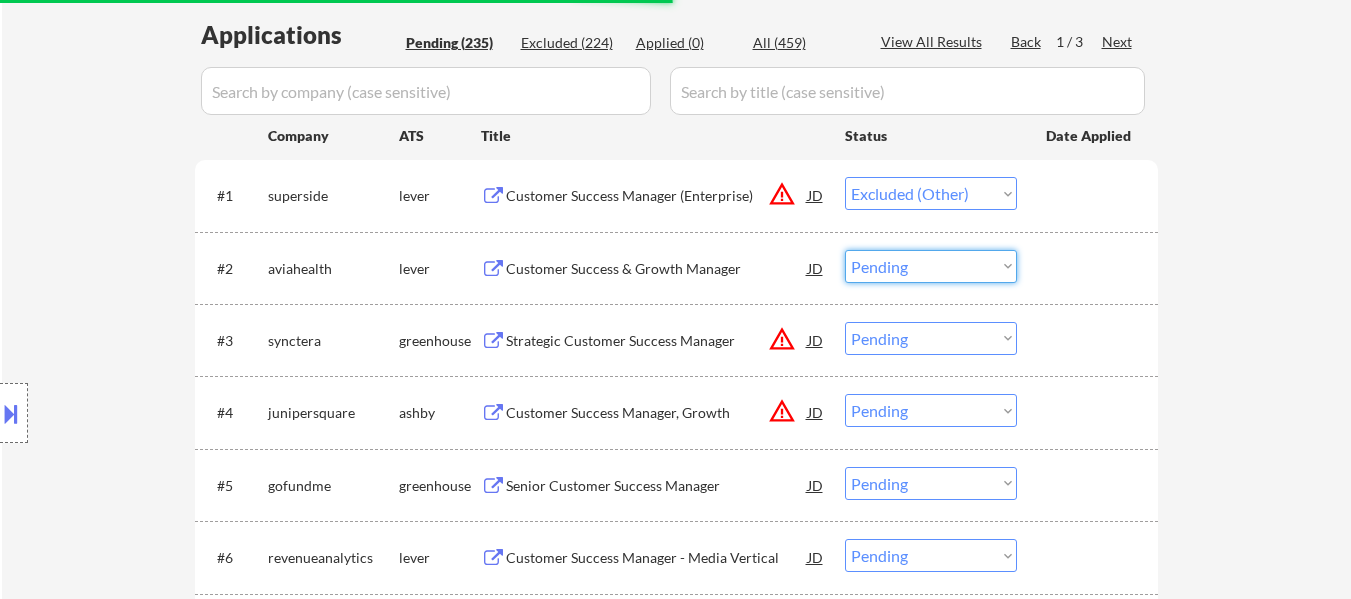 drag, startPoint x: 997, startPoint y: 270, endPoint x: 1007, endPoint y: 279, distance: 13.453624 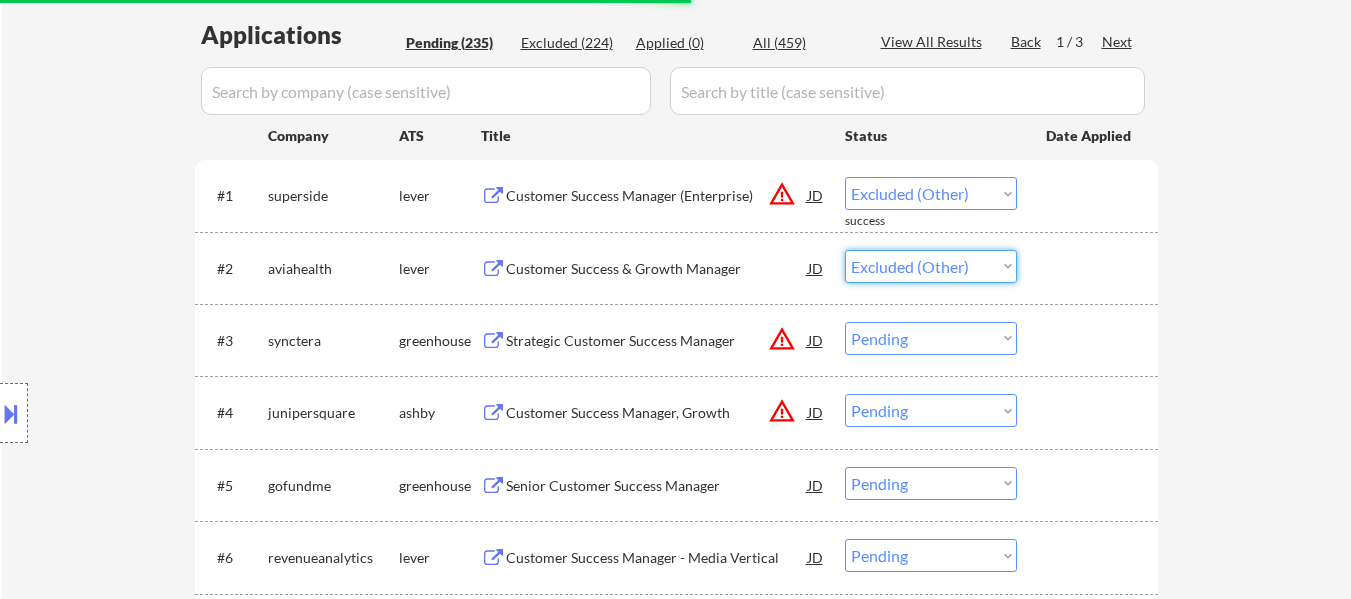 click on "Choose an option... Pending Applied Excluded (Questions) Excluded (Expired) Excluded (Location) Excluded (Bad Match) Excluded (Blocklist) Excluded (Salary) Excluded (Other)" at bounding box center (931, 266) 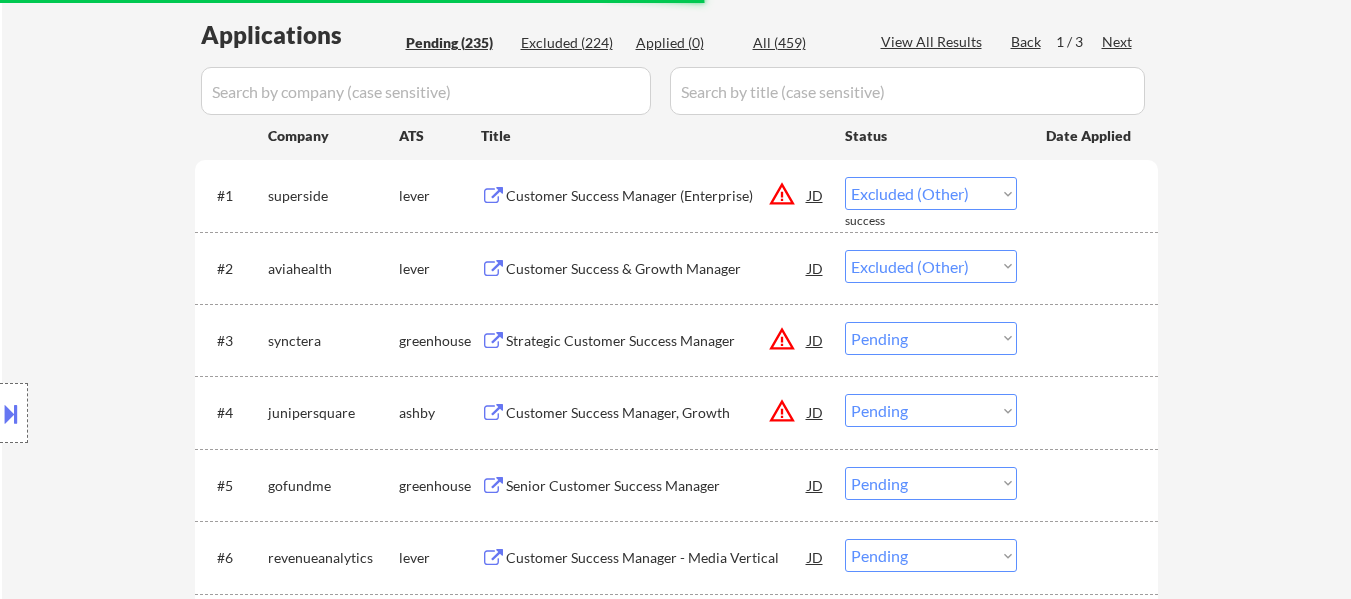 click on "Choose an option... Pending Applied Excluded (Questions) Excluded (Expired) Excluded (Location) Excluded (Bad Match) Excluded (Blocklist) Excluded (Salary) Excluded (Other)" at bounding box center [931, 338] 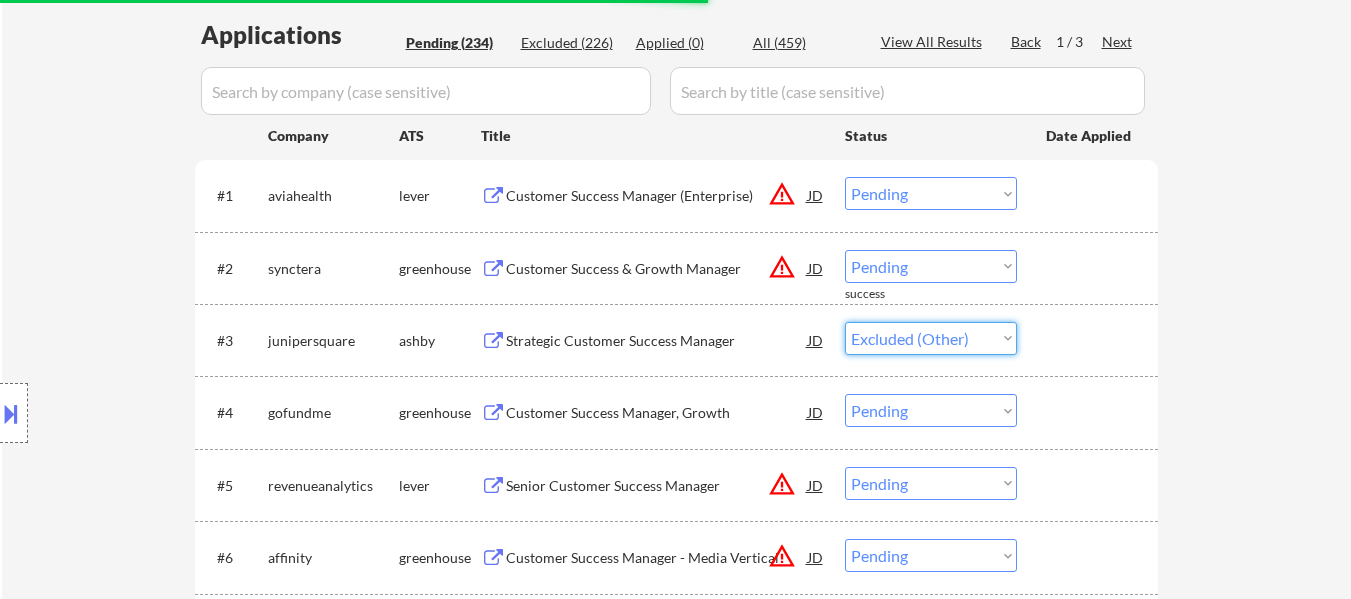 click on "Choose an option... Pending Applied Excluded (Questions) Excluded (Expired) Excluded (Location) Excluded (Bad Match) Excluded (Blocklist) Excluded (Salary) Excluded (Other)" at bounding box center [931, 338] 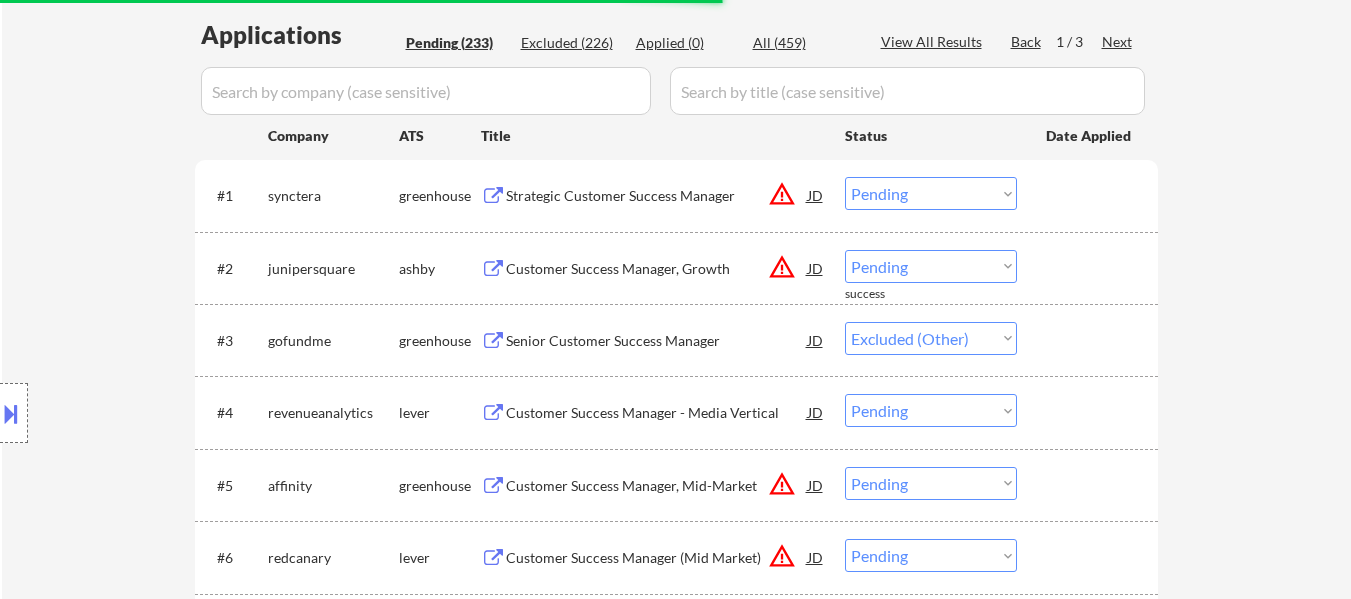click on "Choose an option... Pending Applied Excluded (Questions) Excluded (Expired) Excluded (Location) Excluded (Bad Match) Excluded (Blocklist) Excluded (Salary) Excluded (Other)" at bounding box center [931, 193] 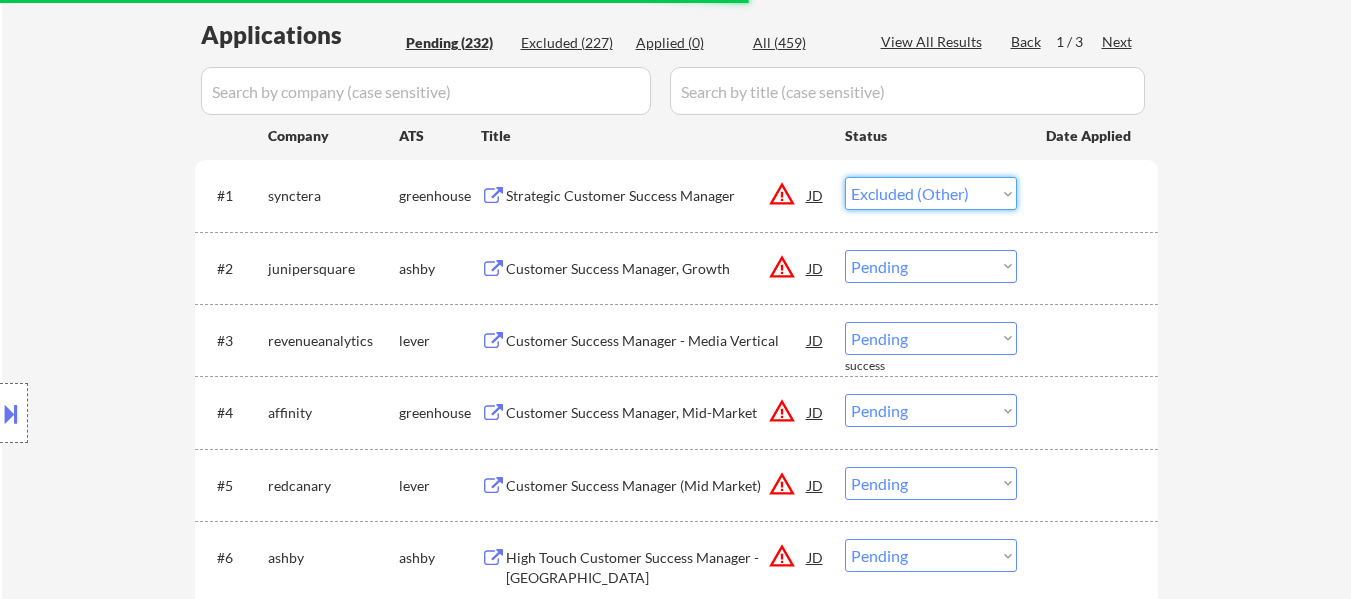 click on "Choose an option... Pending Applied Excluded (Questions) Excluded (Expired) Excluded (Location) Excluded (Bad Match) Excluded (Blocklist) Excluded (Salary) Excluded (Other)" at bounding box center [931, 193] 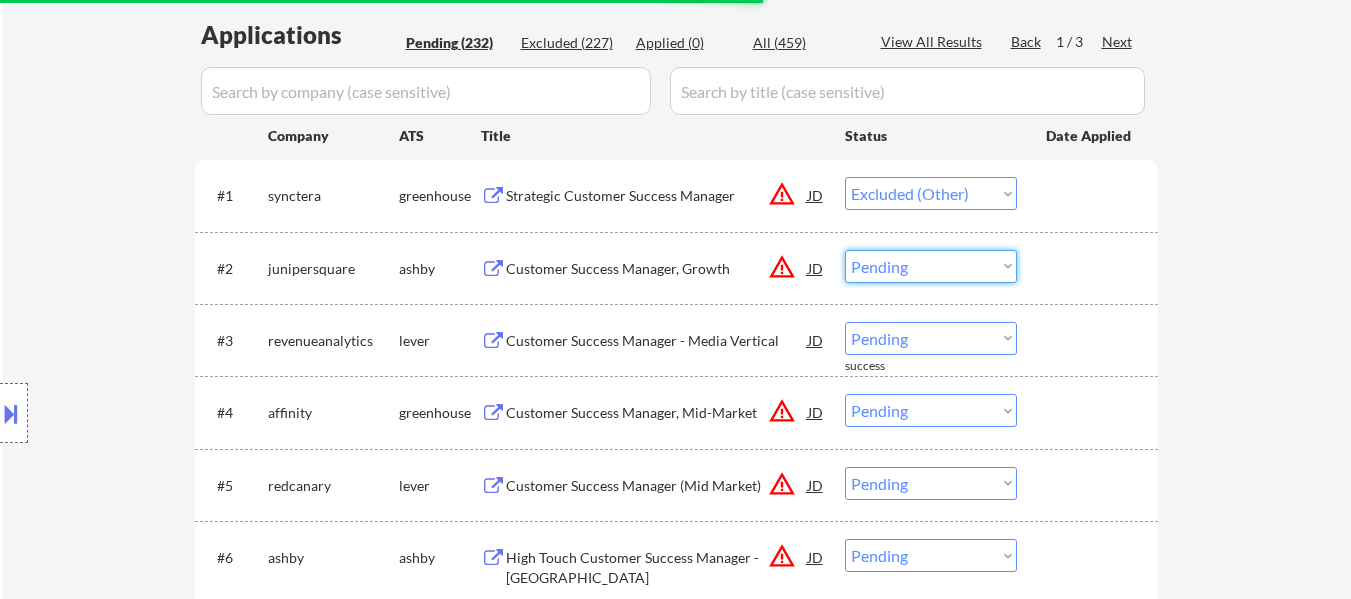 click on "Choose an option... Pending Applied Excluded (Questions) Excluded (Expired) Excluded (Location) Excluded (Bad Match) Excluded (Blocklist) Excluded (Salary) Excluded (Other)" at bounding box center [931, 266] 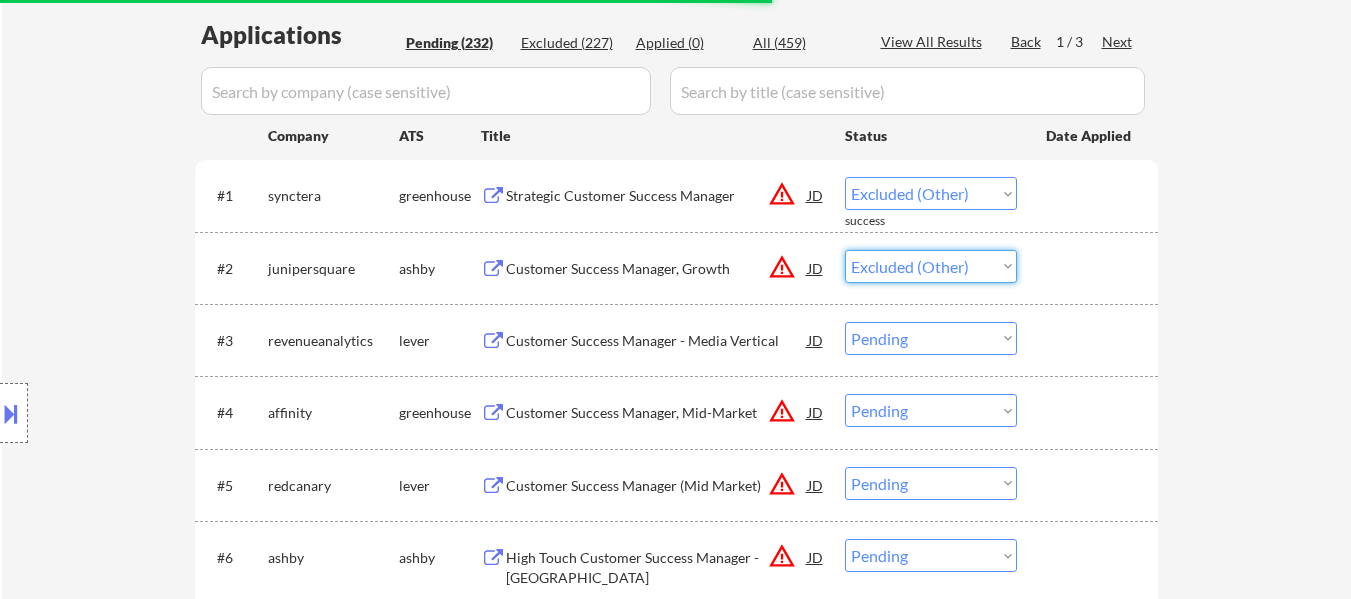 click on "Choose an option... Pending Applied Excluded (Questions) Excluded (Expired) Excluded (Location) Excluded (Bad Match) Excluded (Blocklist) Excluded (Salary) Excluded (Other)" at bounding box center (931, 266) 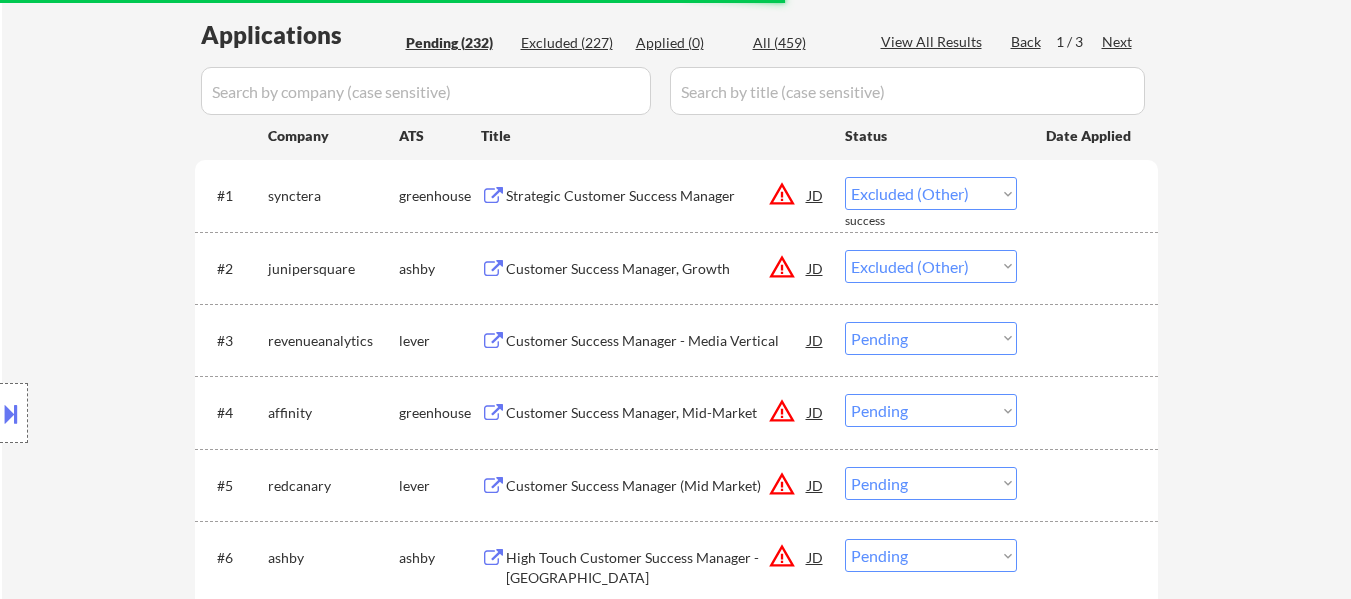 click on "Choose an option... Pending Applied Excluded (Questions) Excluded (Expired) Excluded (Location) Excluded (Bad Match) Excluded (Blocklist) Excluded (Salary) Excluded (Other)" at bounding box center (931, 338) 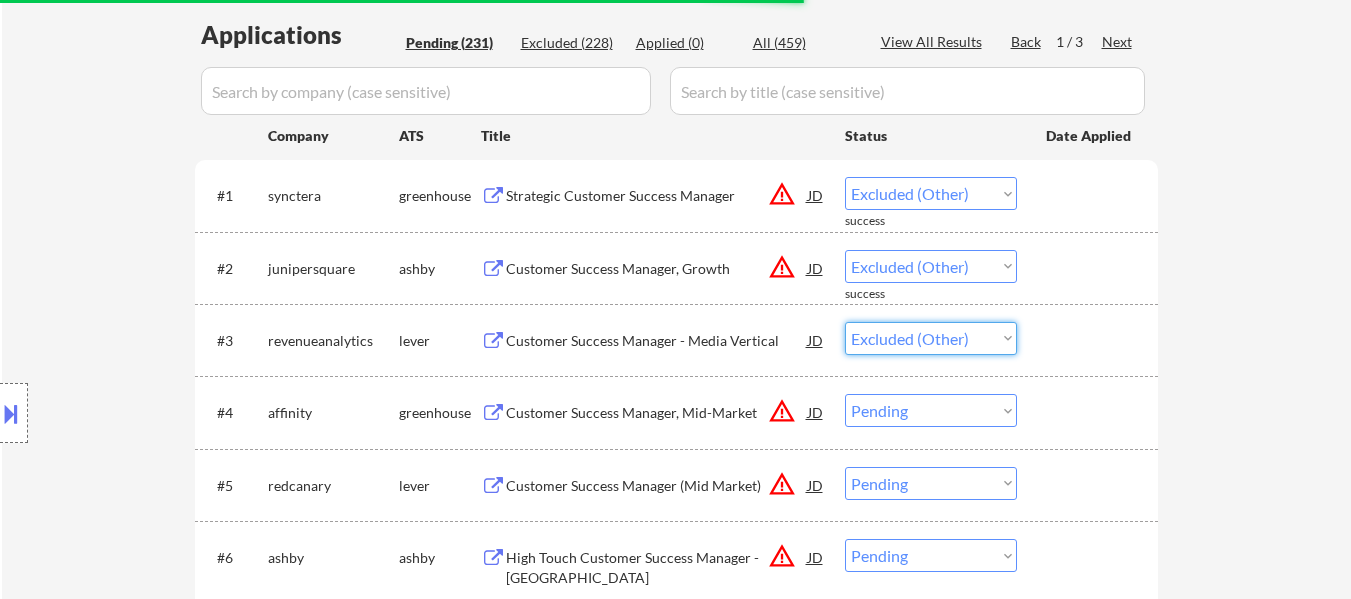 click on "Choose an option... Pending Applied Excluded (Questions) Excluded (Expired) Excluded (Location) Excluded (Bad Match) Excluded (Blocklist) Excluded (Salary) Excluded (Other)" at bounding box center [931, 338] 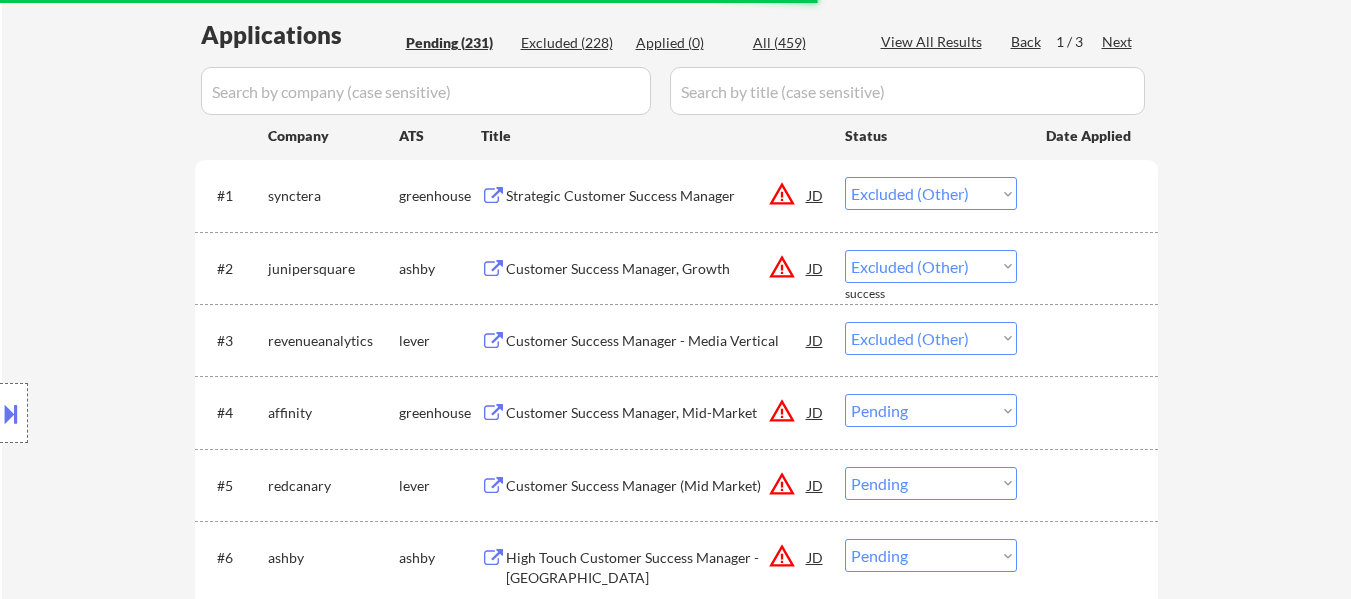 click on "Choose an option... Pending Applied Excluded (Questions) Excluded (Expired) Excluded (Location) Excluded (Bad Match) Excluded (Blocklist) Excluded (Salary) Excluded (Other)" at bounding box center (931, 410) 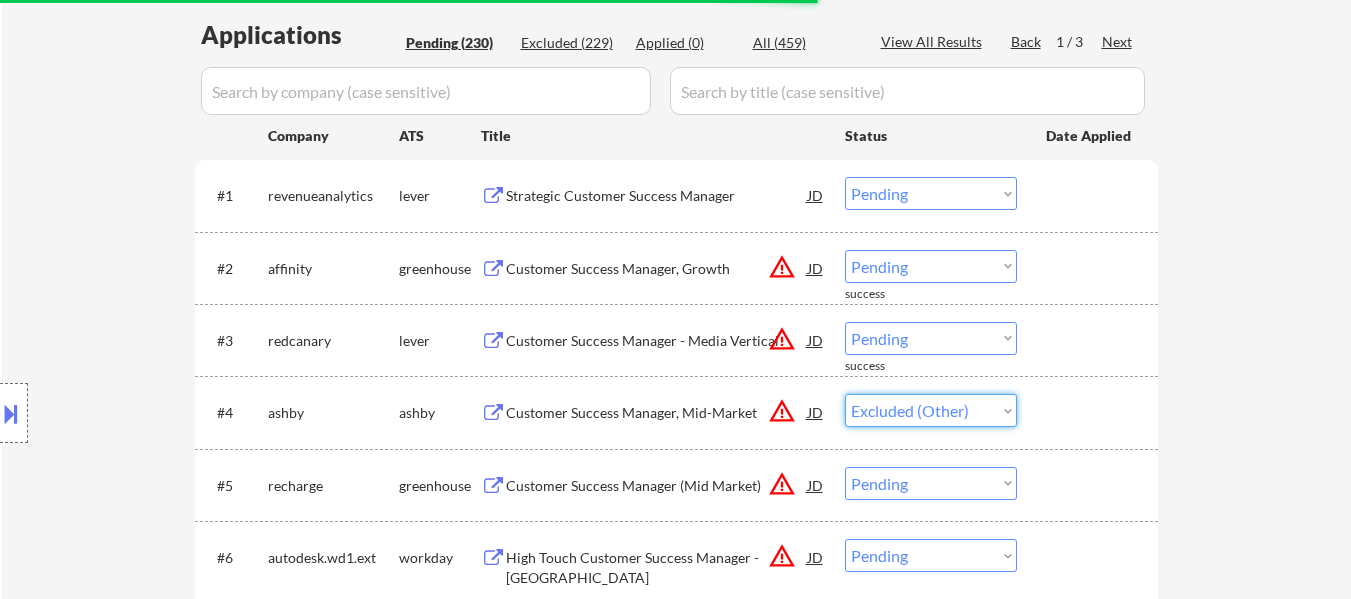 click on "Choose an option... Pending Applied Excluded (Questions) Excluded (Expired) Excluded (Location) Excluded (Bad Match) Excluded (Blocklist) Excluded (Salary) Excluded (Other)" at bounding box center [931, 410] 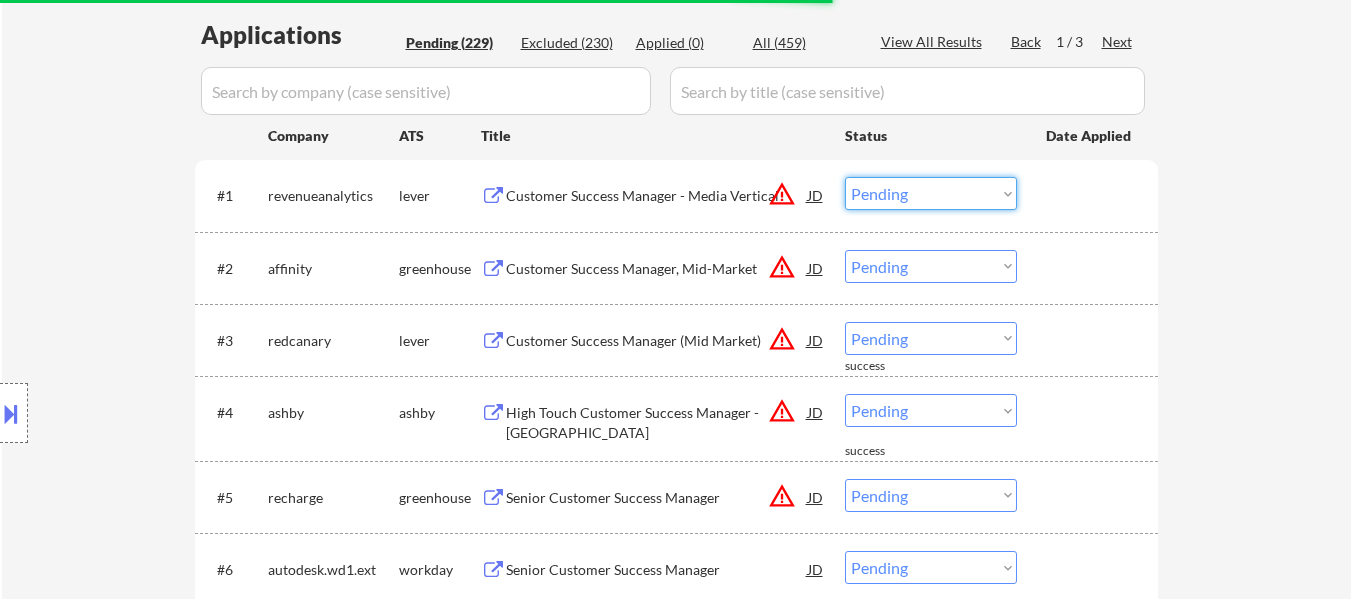 drag, startPoint x: 1011, startPoint y: 190, endPoint x: 1003, endPoint y: 209, distance: 20.615528 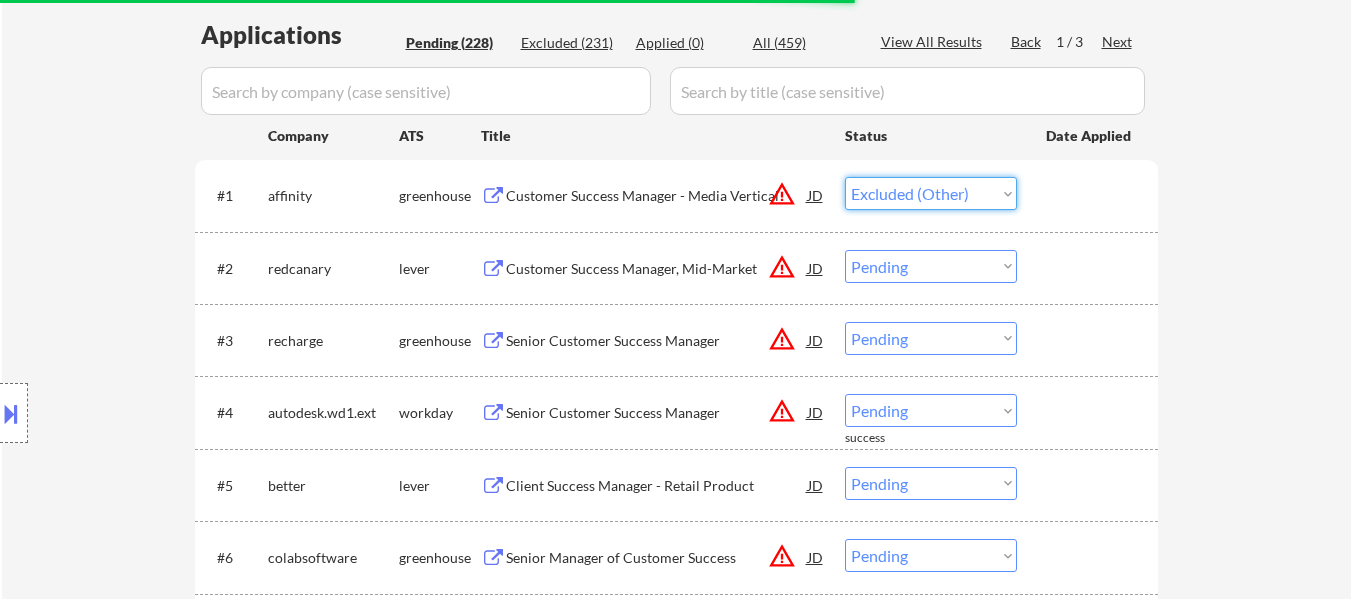 click on "Choose an option... Pending Applied Excluded (Questions) Excluded (Expired) Excluded (Location) Excluded (Bad Match) Excluded (Blocklist) Excluded (Salary) Excluded (Other)" at bounding box center [931, 193] 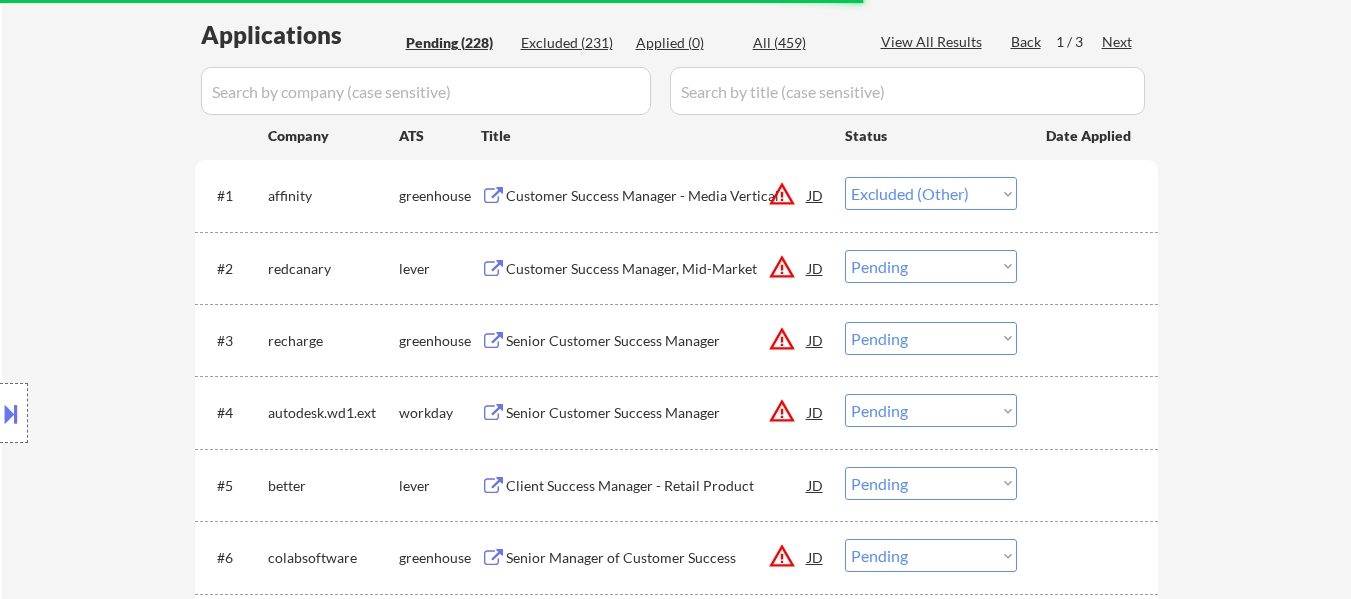 click on "Choose an option... Pending Applied Excluded (Questions) Excluded (Expired) Excluded (Location) Excluded (Bad Match) Excluded (Blocklist) Excluded (Salary) Excluded (Other)" at bounding box center [931, 266] 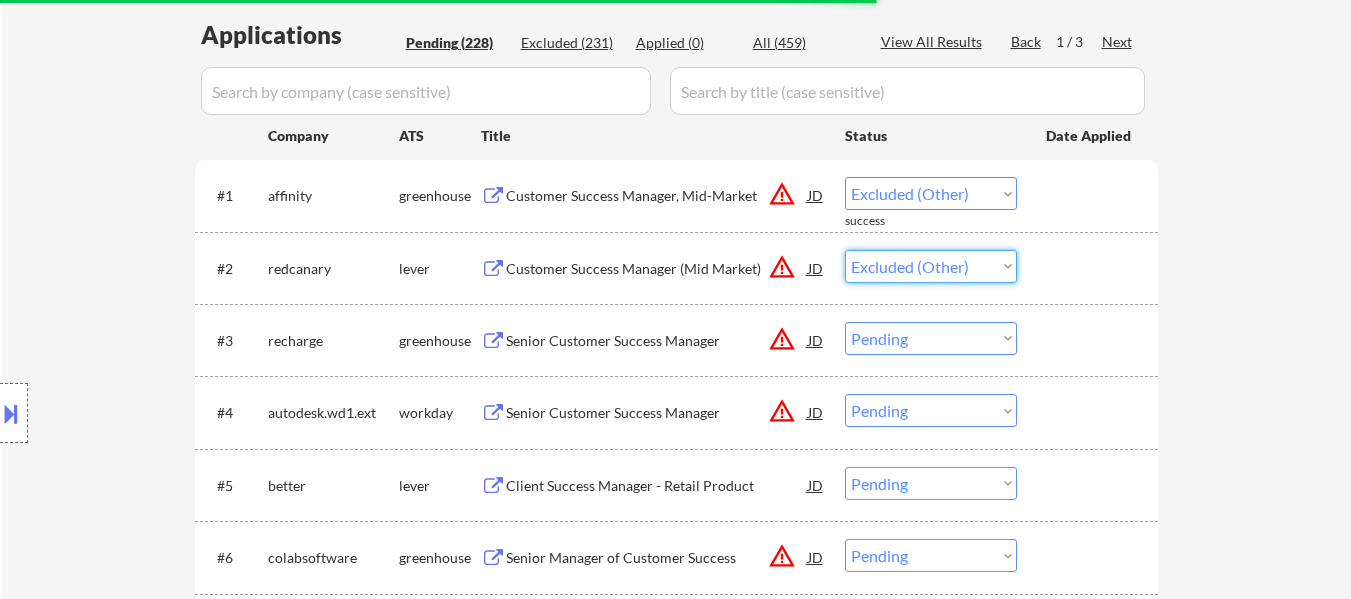 click on "Choose an option... Pending Applied Excluded (Questions) Excluded (Expired) Excluded (Location) Excluded (Bad Match) Excluded (Blocklist) Excluded (Salary) Excluded (Other)" at bounding box center [931, 266] 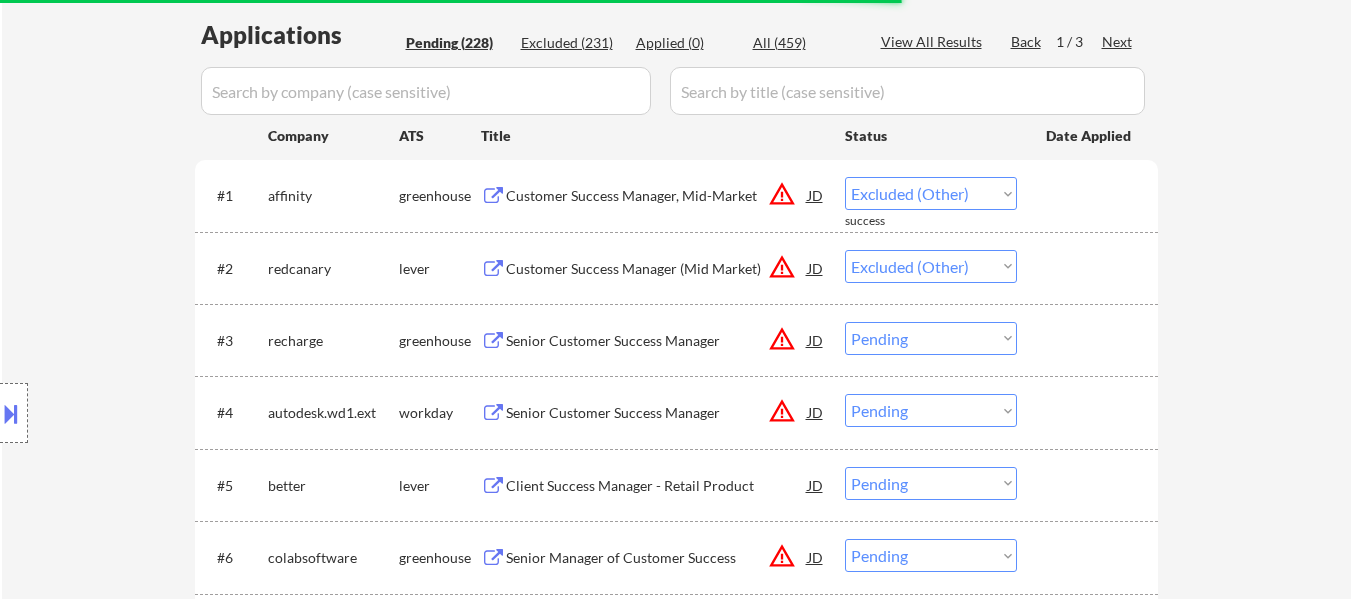 click on "Choose an option... Pending Applied Excluded (Questions) Excluded (Expired) Excluded (Location) Excluded (Bad Match) Excluded (Blocklist) Excluded (Salary) Excluded (Other)" at bounding box center (931, 338) 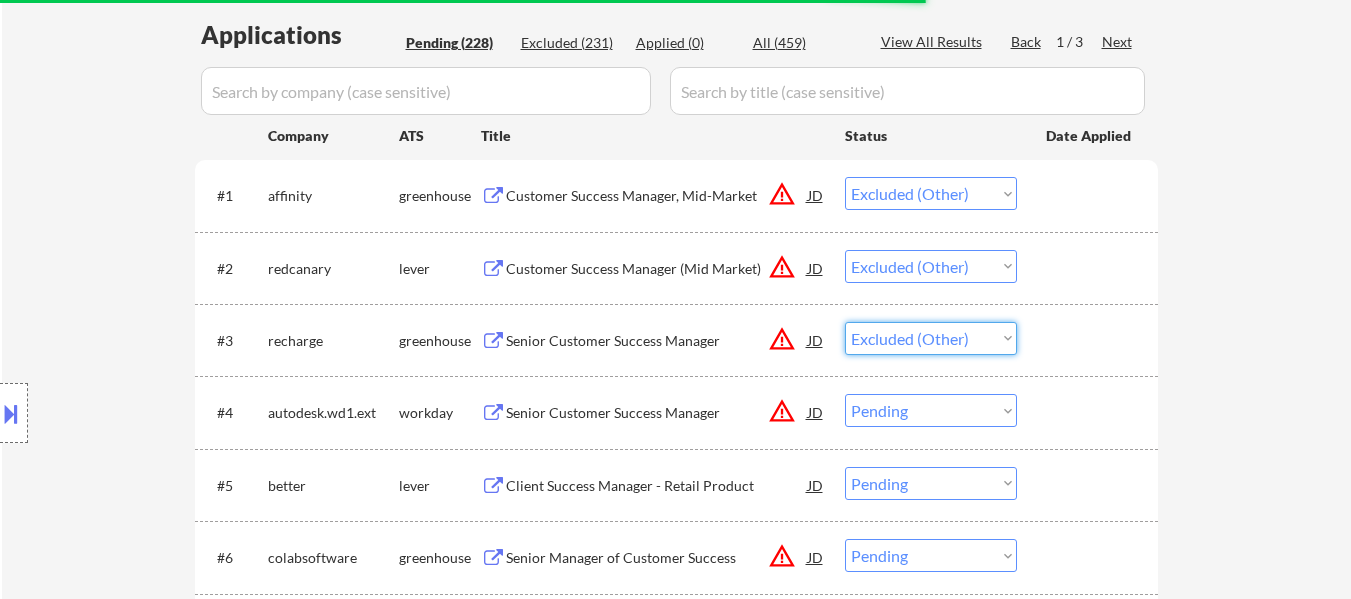 click on "Choose an option... Pending Applied Excluded (Questions) Excluded (Expired) Excluded (Location) Excluded (Bad Match) Excluded (Blocklist) Excluded (Salary) Excluded (Other)" at bounding box center [931, 338] 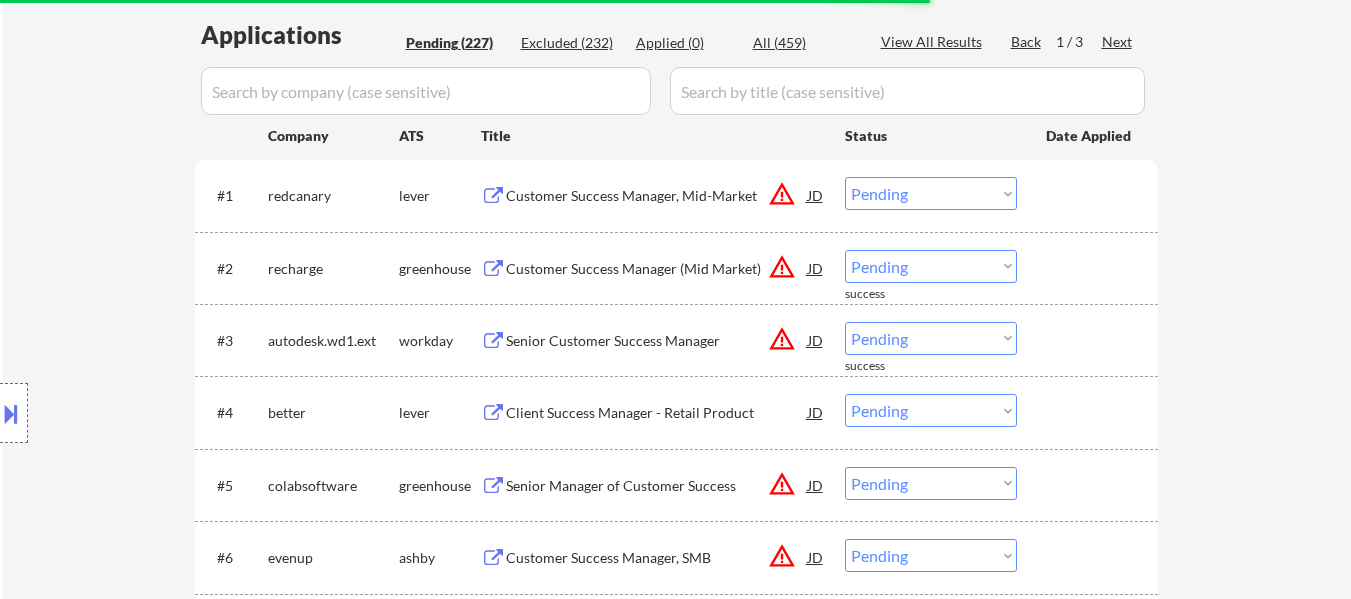 click on "Choose an option... Pending Applied Excluded (Questions) Excluded (Expired) Excluded (Location) Excluded (Bad Match) Excluded (Blocklist) Excluded (Salary) Excluded (Other)" at bounding box center [931, 410] 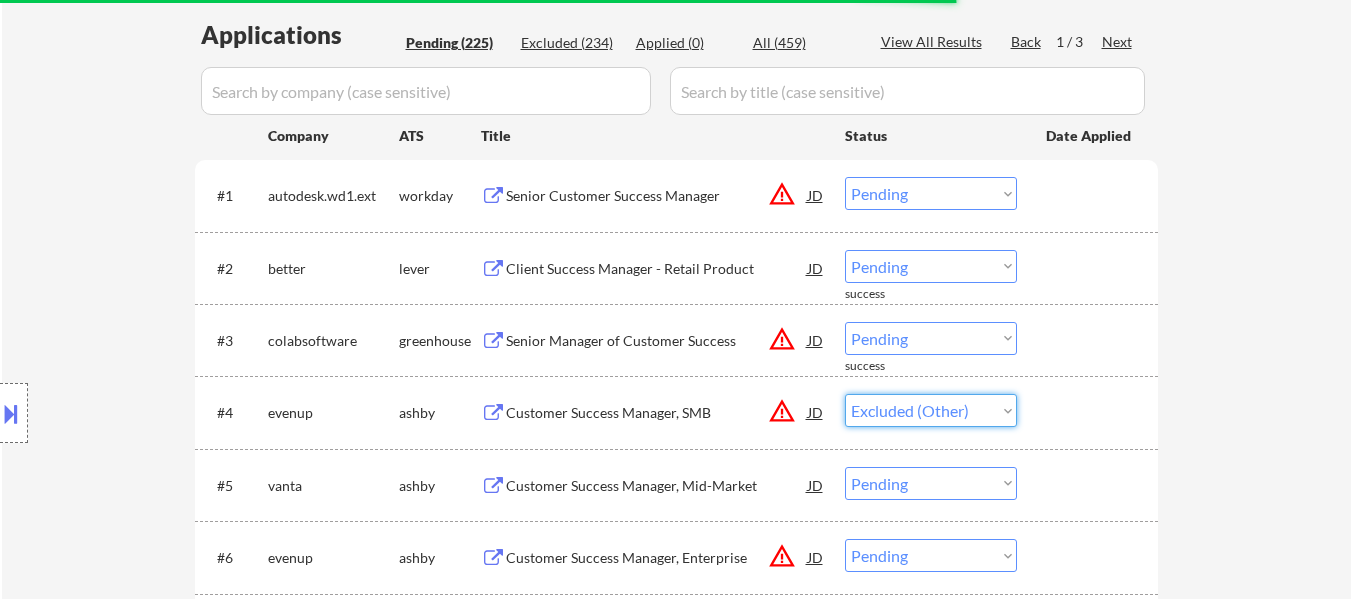 click on "Choose an option... Pending Applied Excluded (Questions) Excluded (Expired) Excluded (Location) Excluded (Bad Match) Excluded (Blocklist) Excluded (Salary) Excluded (Other)" at bounding box center (931, 410) 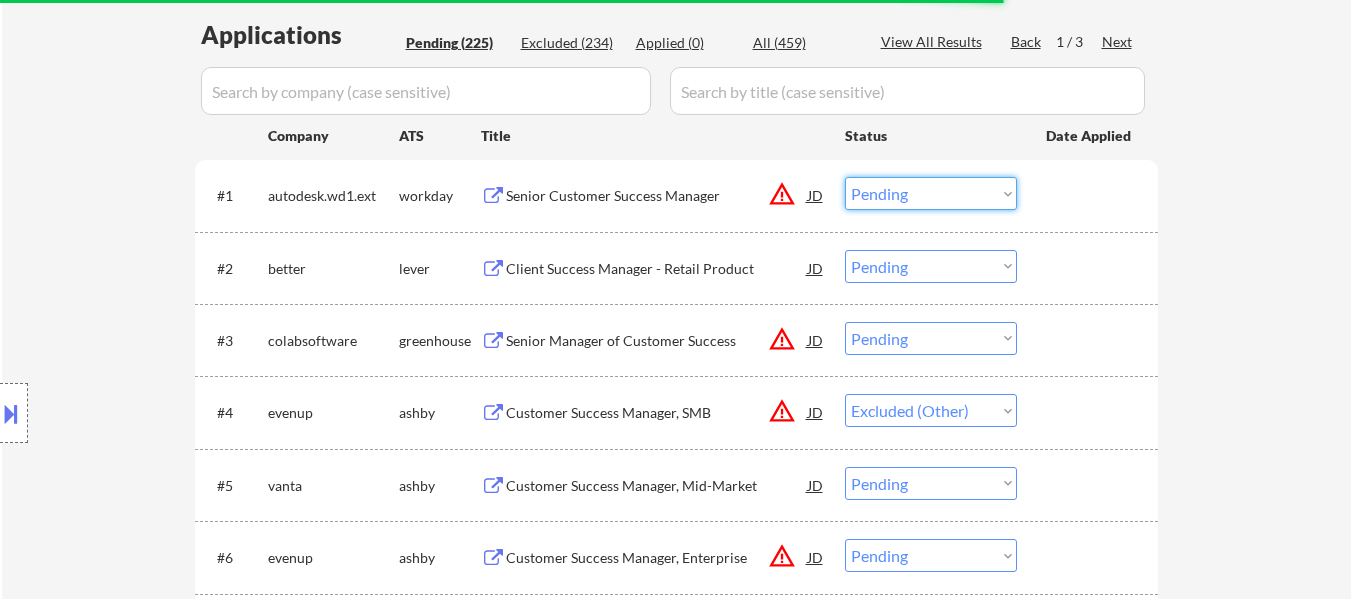 click on "Choose an option... Pending Applied Excluded (Questions) Excluded (Expired) Excluded (Location) Excluded (Bad Match) Excluded (Blocklist) Excluded (Salary) Excluded (Other)" at bounding box center (931, 193) 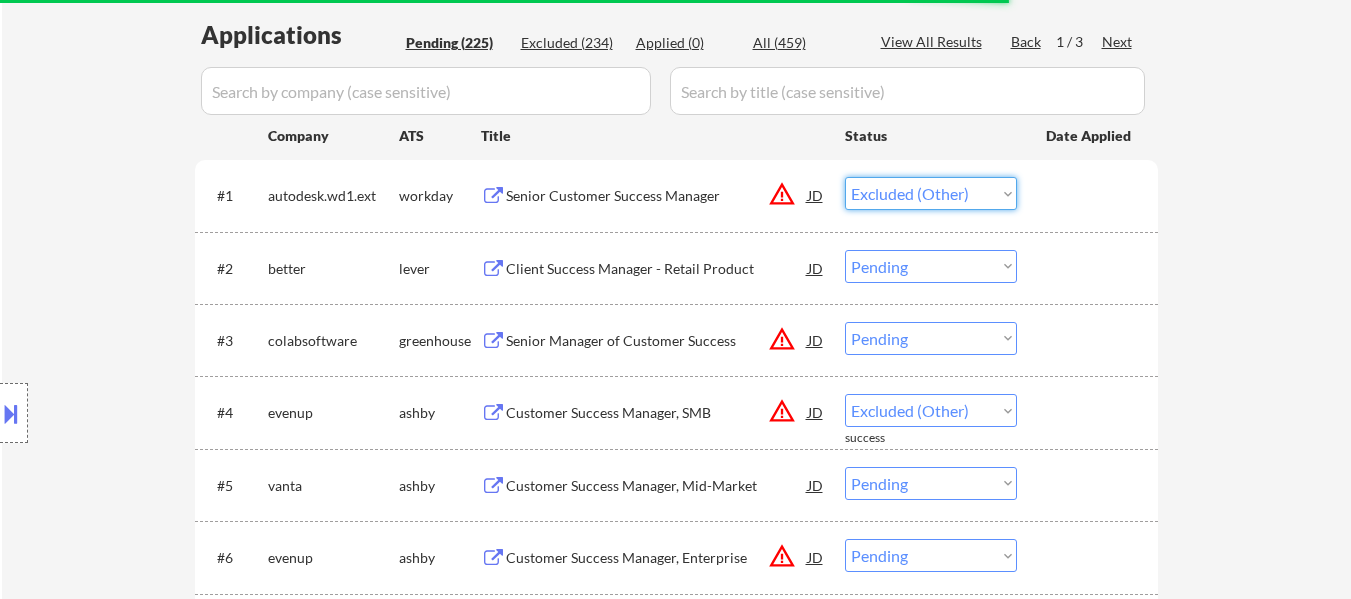 click on "Choose an option... Pending Applied Excluded (Questions) Excluded (Expired) Excluded (Location) Excluded (Bad Match) Excluded (Blocklist) Excluded (Salary) Excluded (Other)" at bounding box center (931, 193) 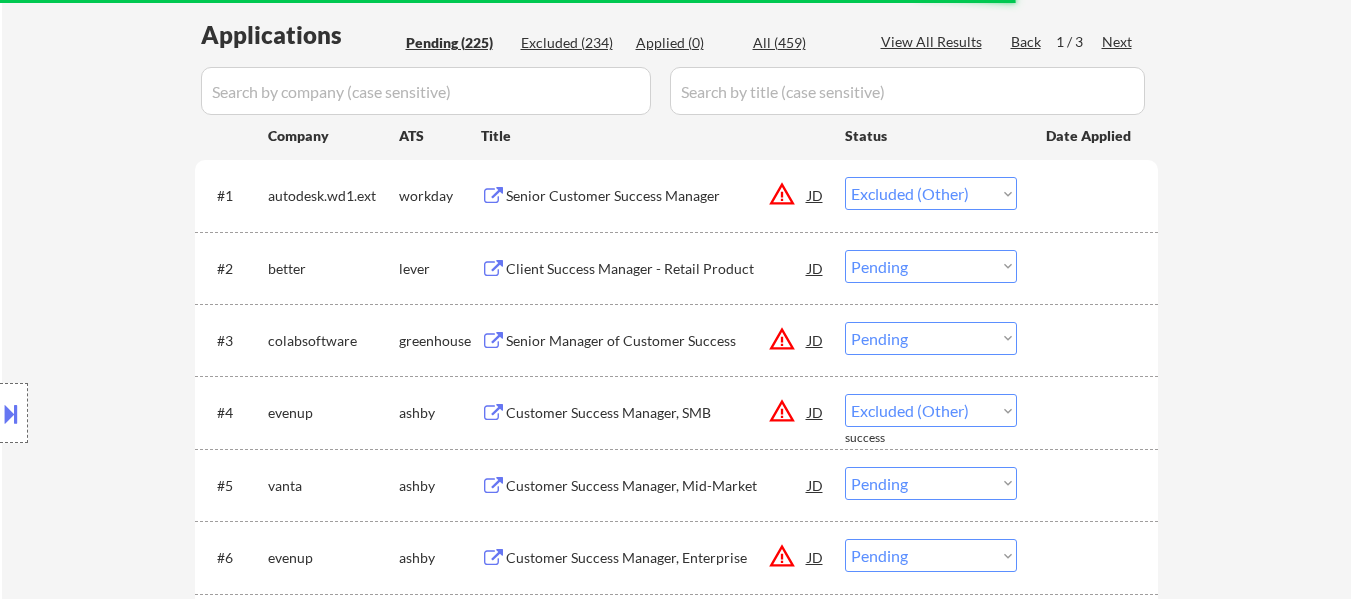 click on "Choose an option... Pending Applied Excluded (Questions) Excluded (Expired) Excluded (Location) Excluded (Bad Match) Excluded (Blocklist) Excluded (Salary) Excluded (Other)" at bounding box center [931, 266] 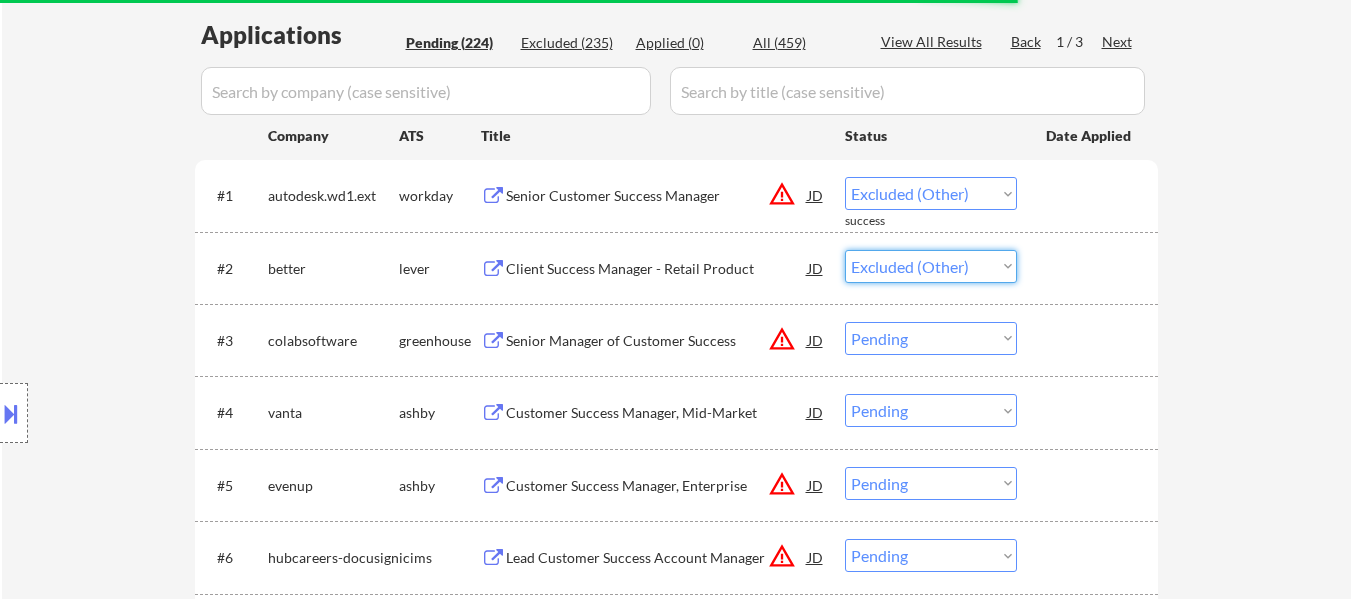 click on "Choose an option... Pending Applied Excluded (Questions) Excluded (Expired) Excluded (Location) Excluded (Bad Match) Excluded (Blocklist) Excluded (Salary) Excluded (Other)" at bounding box center (931, 266) 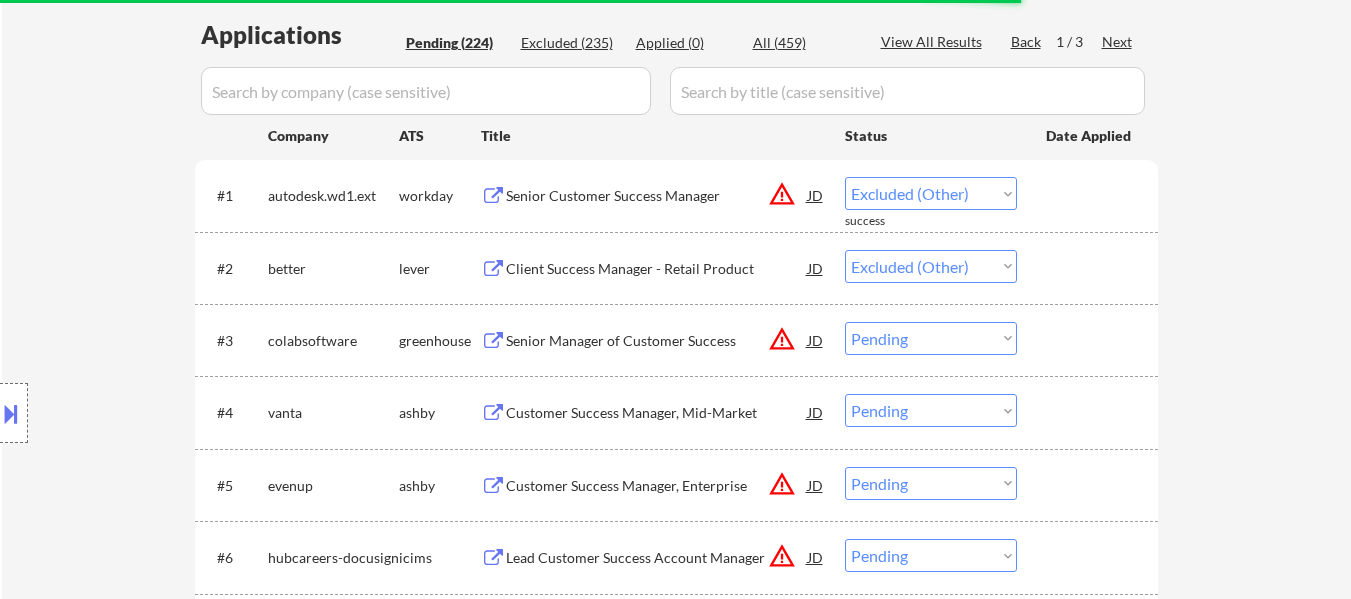 click on "Choose an option... Pending Applied Excluded (Questions) Excluded (Expired) Excluded (Location) Excluded (Bad Match) Excluded (Blocklist) Excluded (Salary) Excluded (Other)" at bounding box center [931, 338] 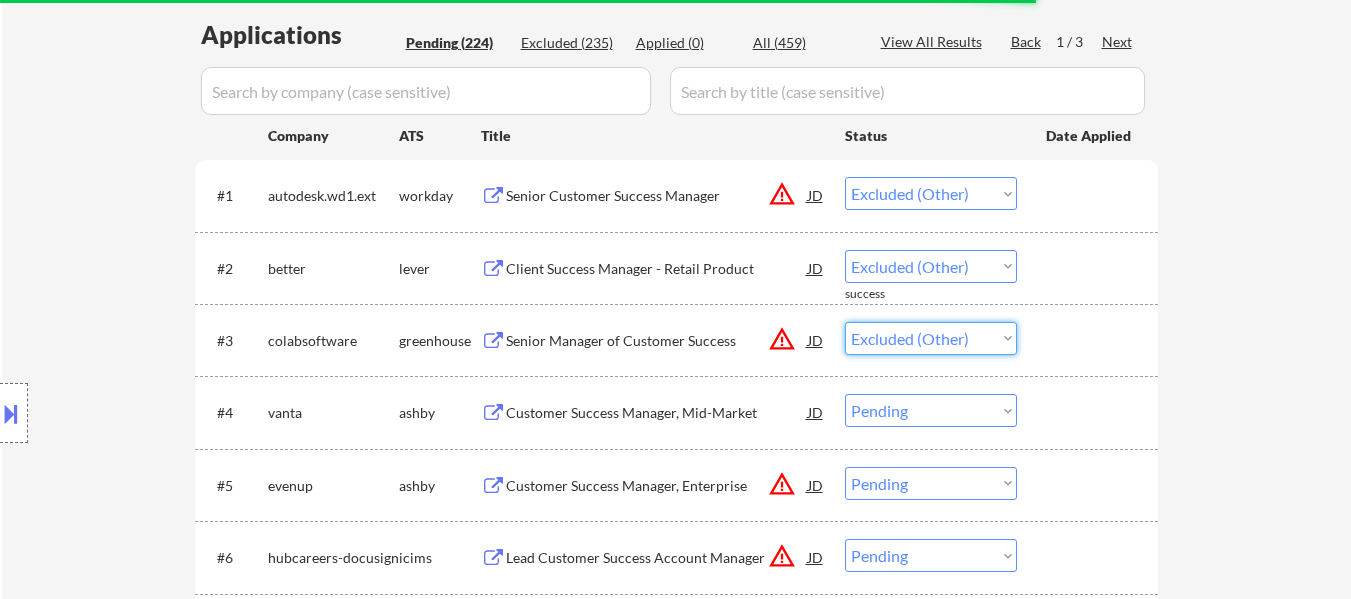click on "Choose an option... Pending Applied Excluded (Questions) Excluded (Expired) Excluded (Location) Excluded (Bad Match) Excluded (Blocklist) Excluded (Salary) Excluded (Other)" at bounding box center (931, 338) 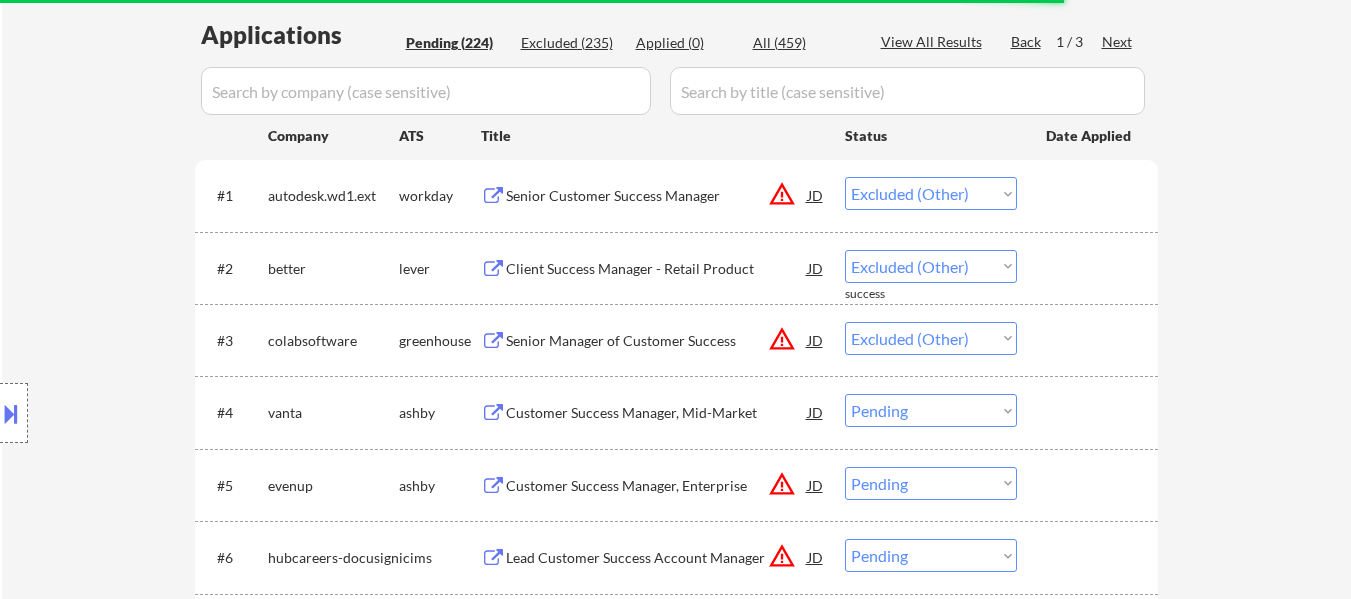 click on "Choose an option... Pending Applied Excluded (Questions) Excluded (Expired) Excluded (Location) Excluded (Bad Match) Excluded (Blocklist) Excluded (Salary) Excluded (Other)" at bounding box center (931, 410) 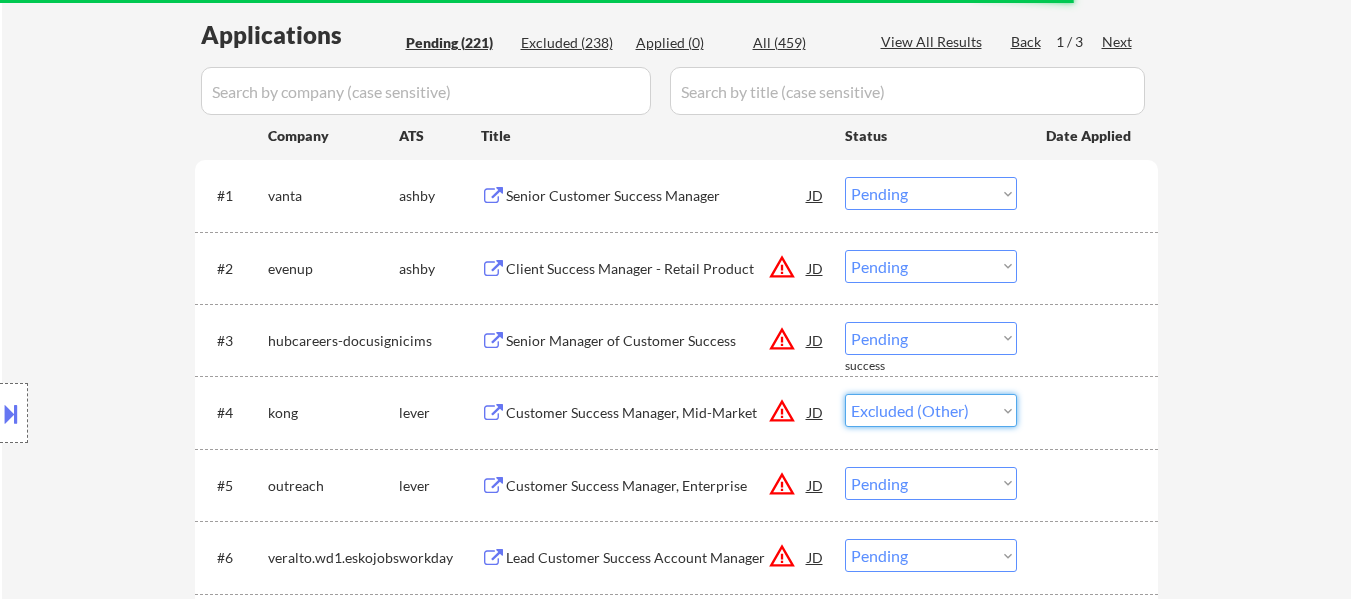 click on "Choose an option... Pending Applied Excluded (Questions) Excluded (Expired) Excluded (Location) Excluded (Bad Match) Excluded (Blocklist) Excluded (Salary) Excluded (Other)" at bounding box center (931, 410) 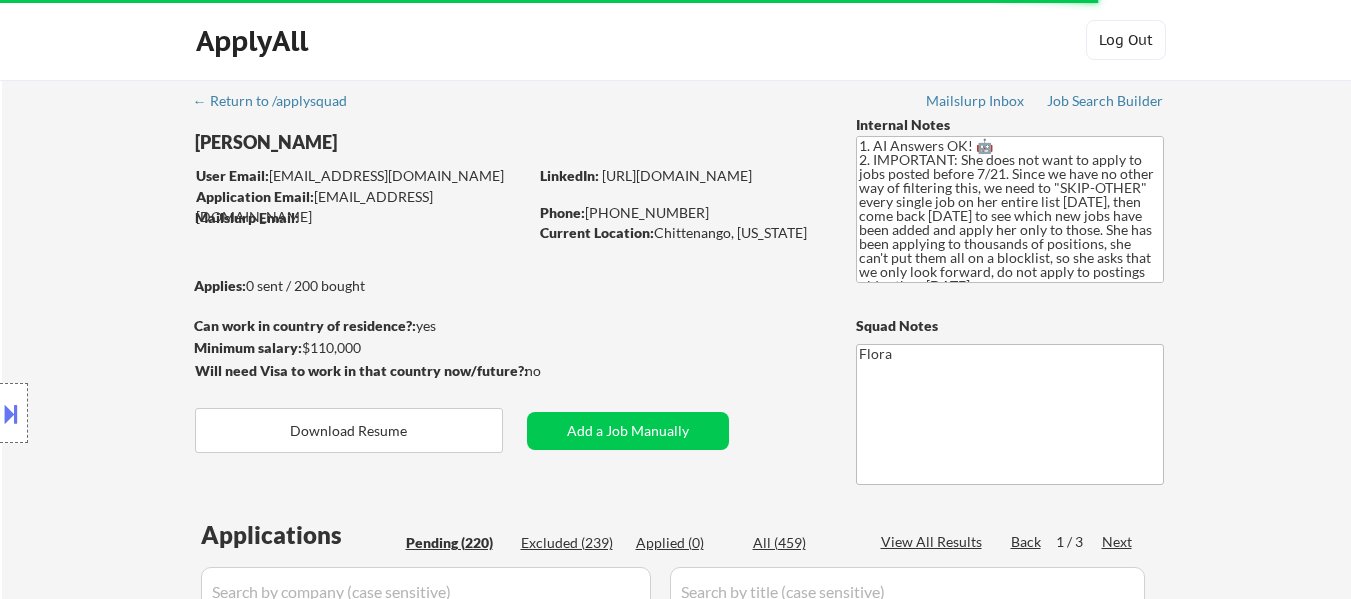 select on ""pending"" 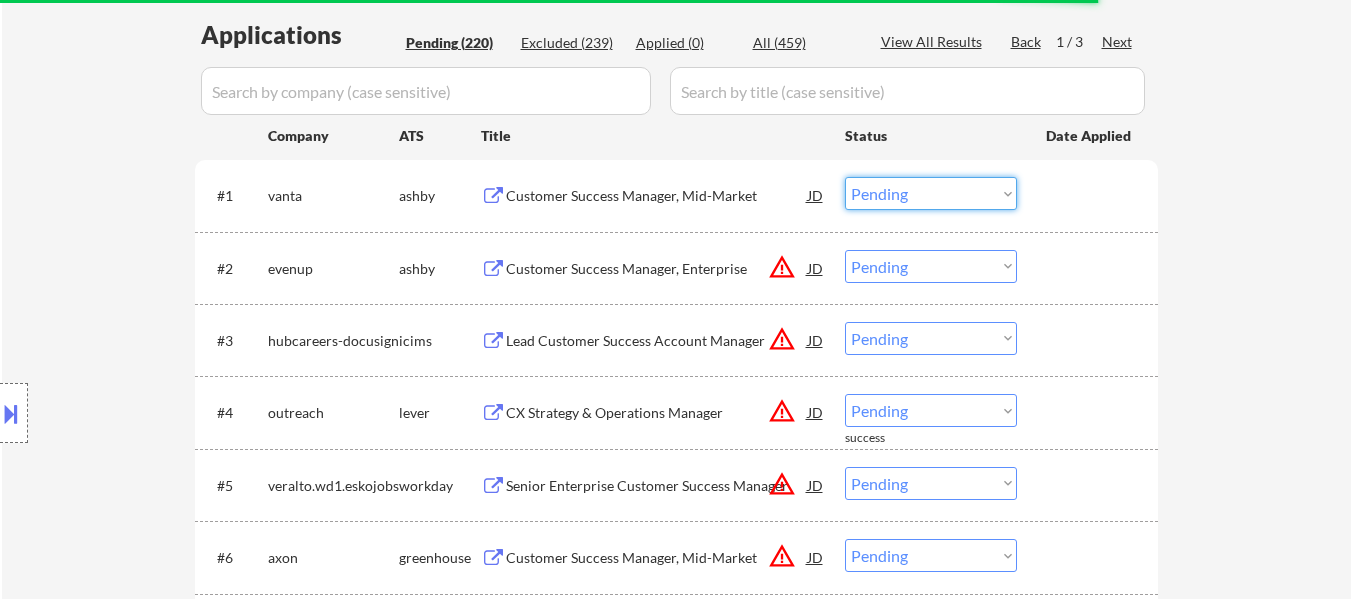 select on ""excluded__other_"" 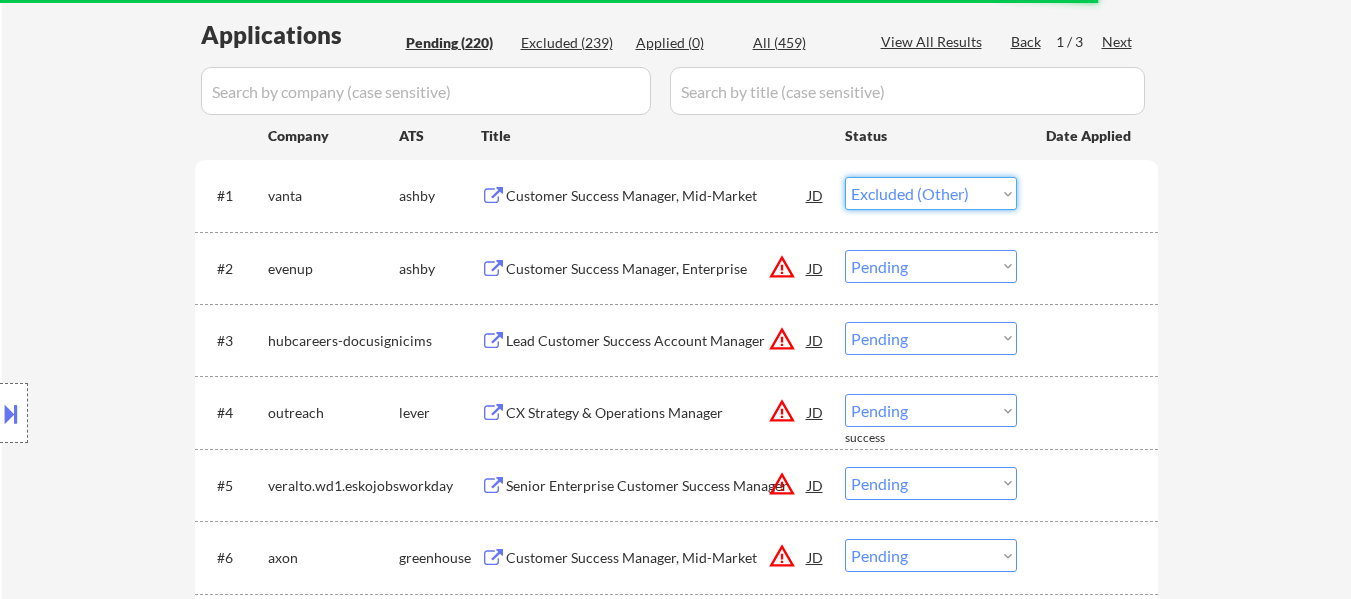 click on "Choose an option... Pending Applied Excluded (Questions) Excluded (Expired) Excluded (Location) Excluded (Bad Match) Excluded (Blocklist) Excluded (Salary) Excluded (Other)" at bounding box center (931, 193) 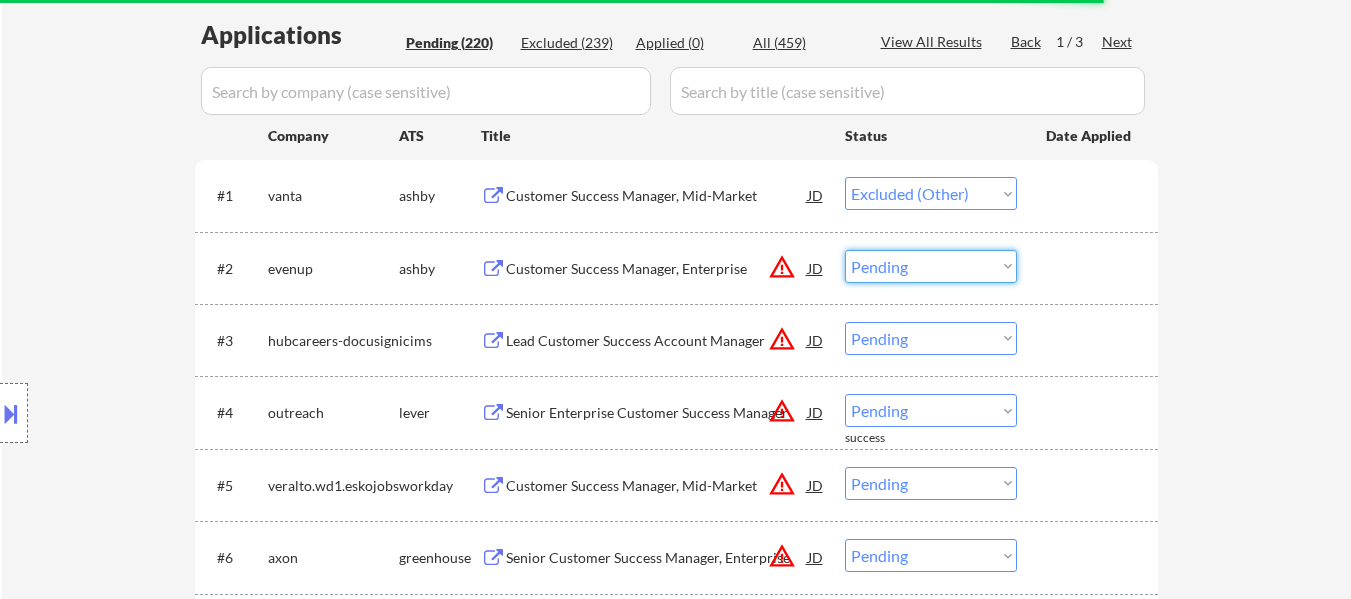 click on "Choose an option... Pending Applied Excluded (Questions) Excluded (Expired) Excluded (Location) Excluded (Bad Match) Excluded (Blocklist) Excluded (Salary) Excluded (Other)" at bounding box center (931, 266) 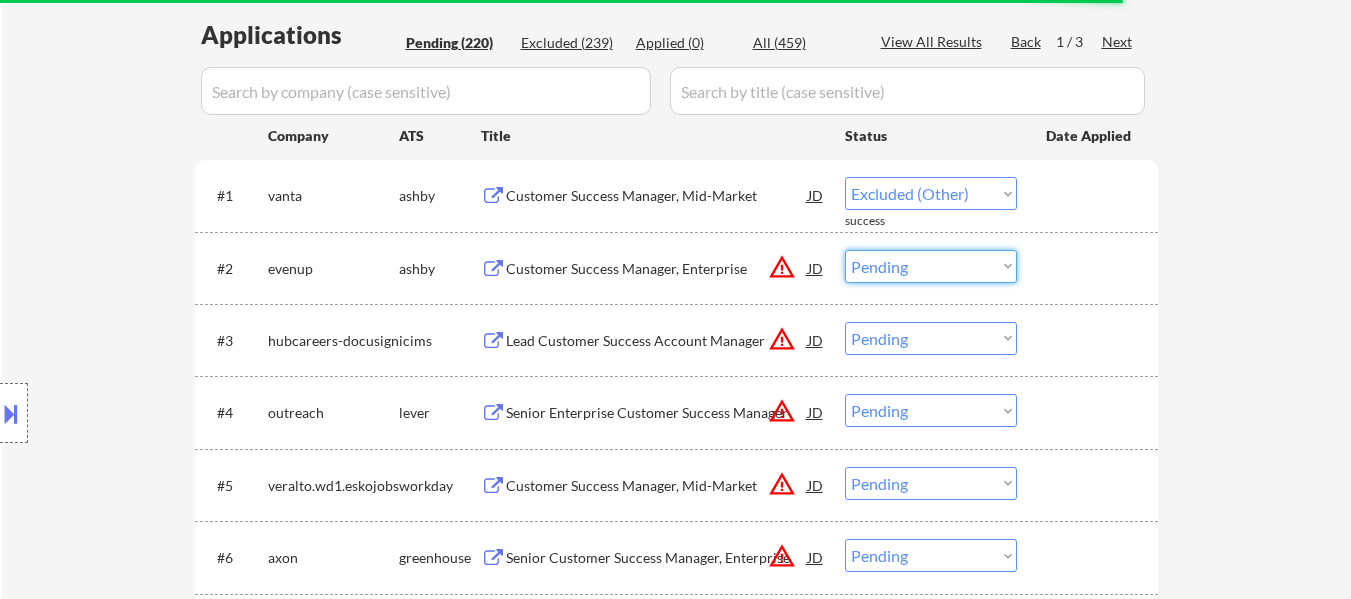 select on ""excluded__other_"" 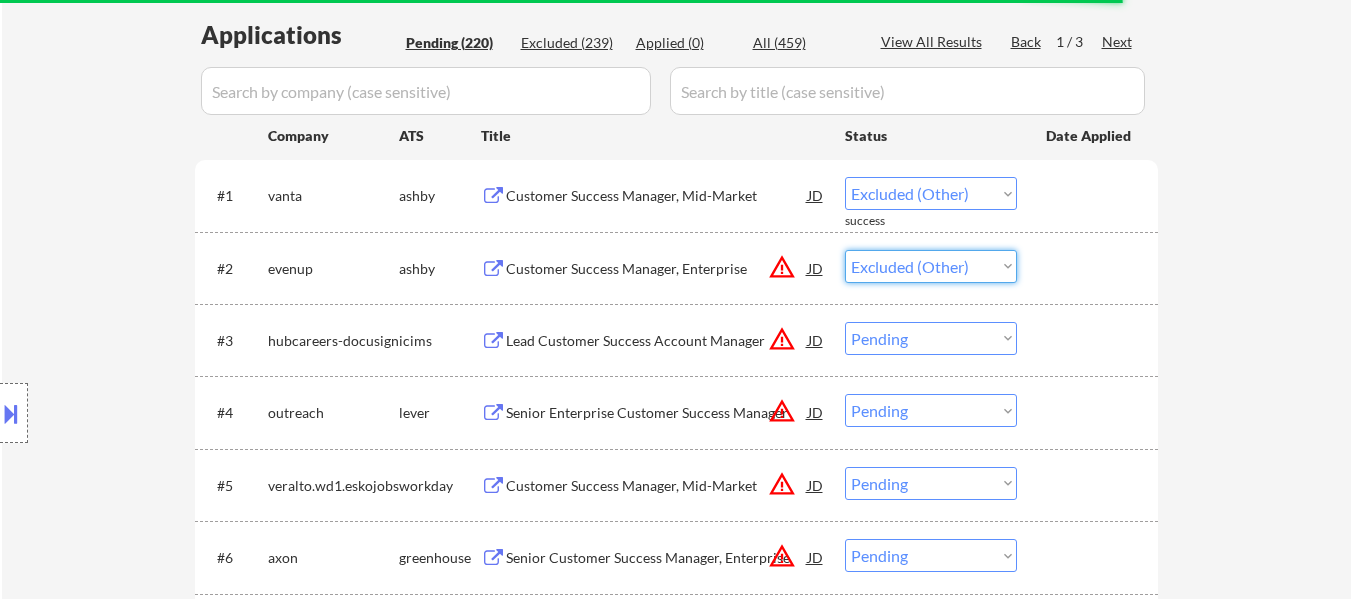 click on "Choose an option... Pending Applied Excluded (Questions) Excluded (Expired) Excluded (Location) Excluded (Bad Match) Excluded (Blocklist) Excluded (Salary) Excluded (Other)" at bounding box center (931, 266) 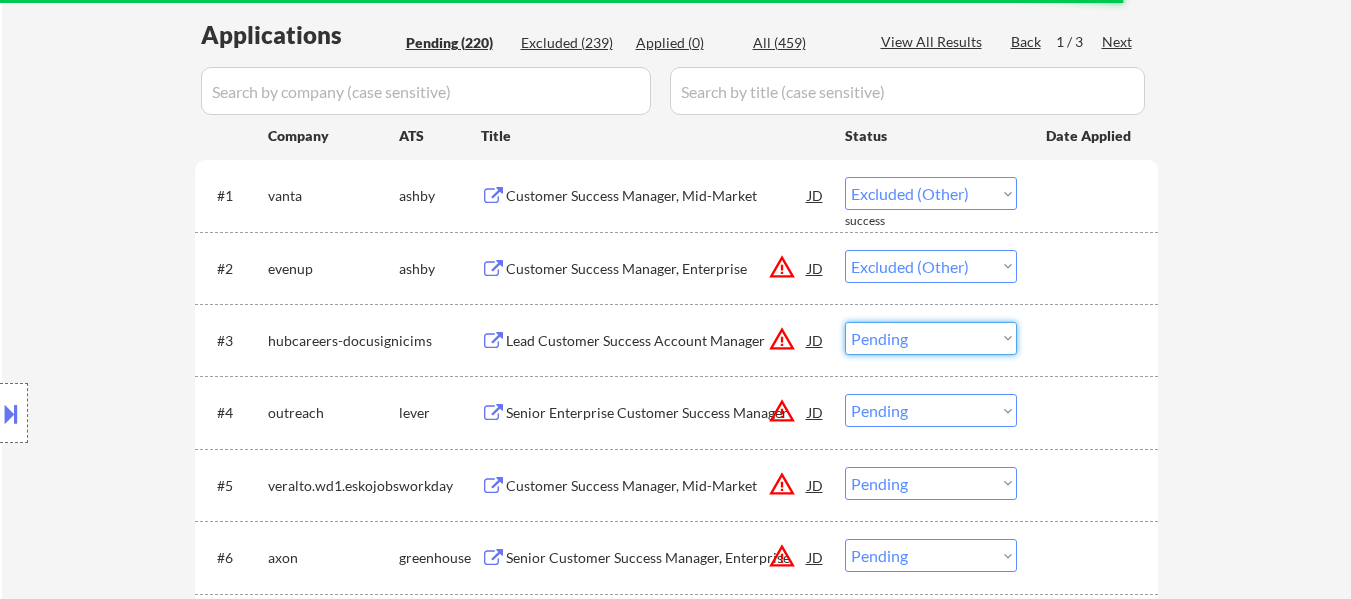click on "Choose an option... Pending Applied Excluded (Questions) Excluded (Expired) Excluded (Location) Excluded (Bad Match) Excluded (Blocklist) Excluded (Salary) Excluded (Other)" at bounding box center (931, 338) 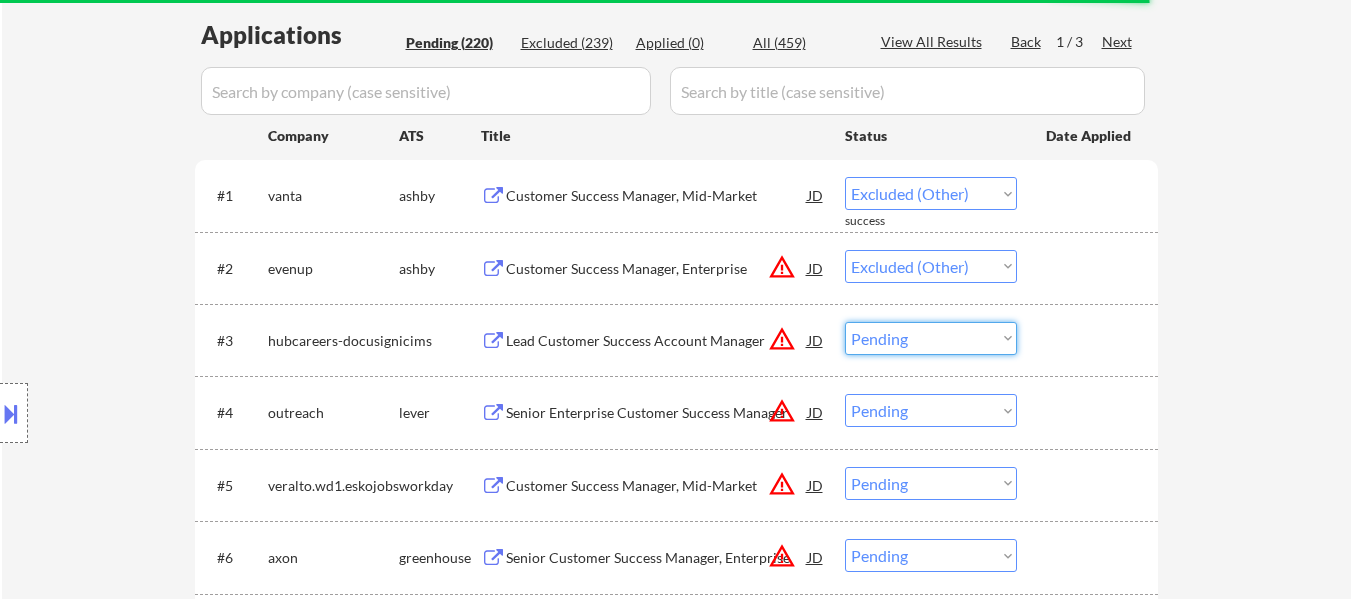 select on ""pending"" 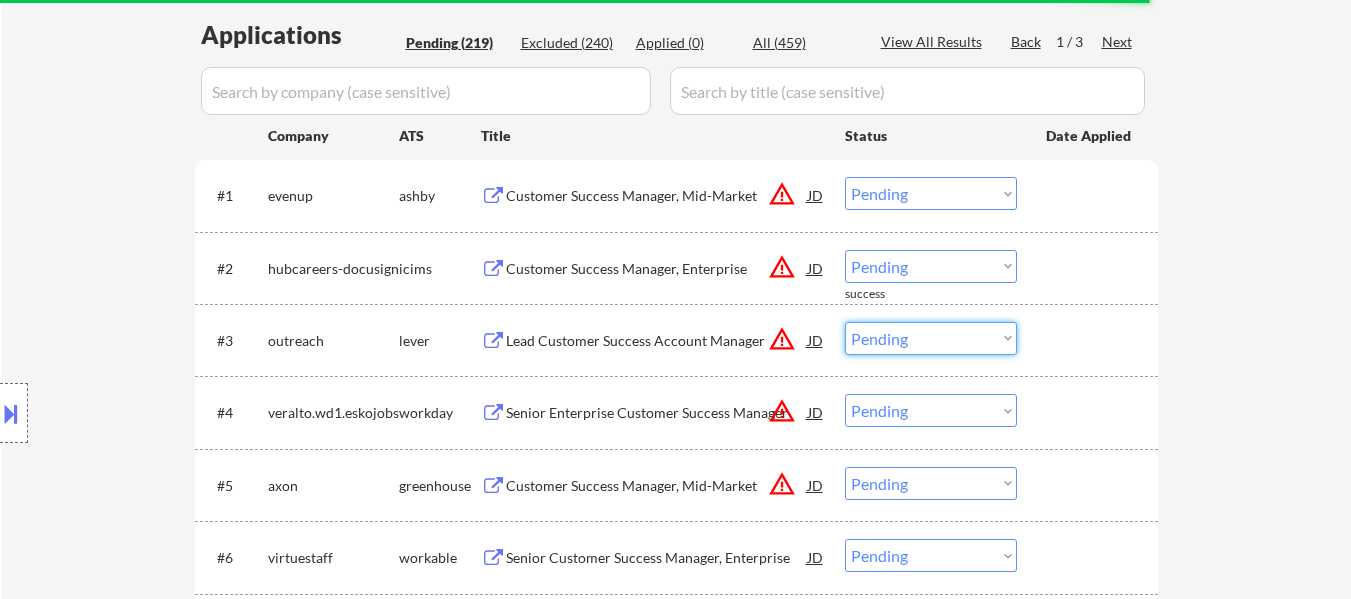 select on ""excluded__other_"" 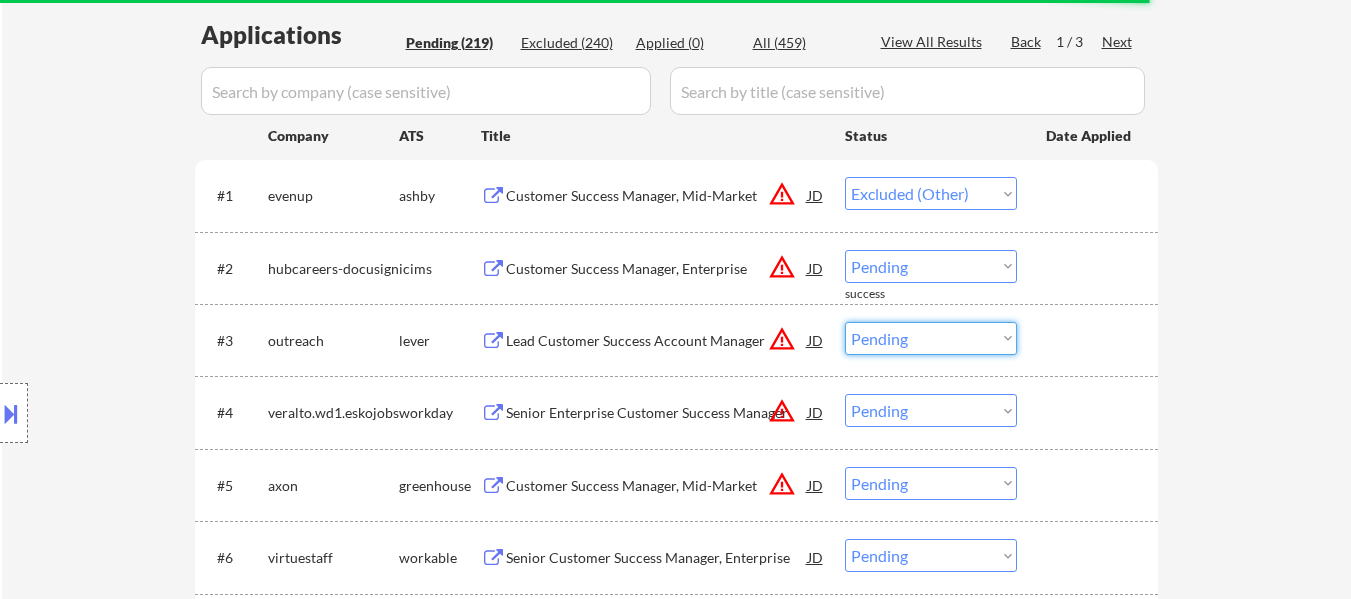 select on ""excluded__other_"" 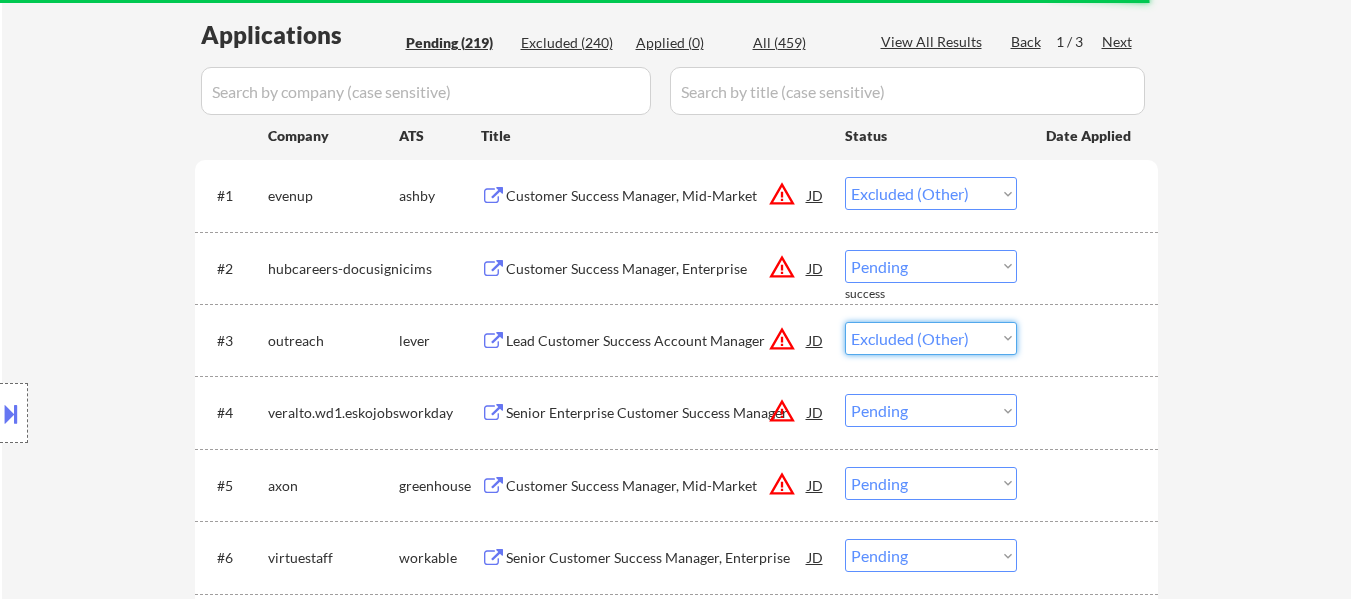 click on "Choose an option... Pending Applied Excluded (Questions) Excluded (Expired) Excluded (Location) Excluded (Bad Match) Excluded (Blocklist) Excluded (Salary) Excluded (Other)" at bounding box center (931, 338) 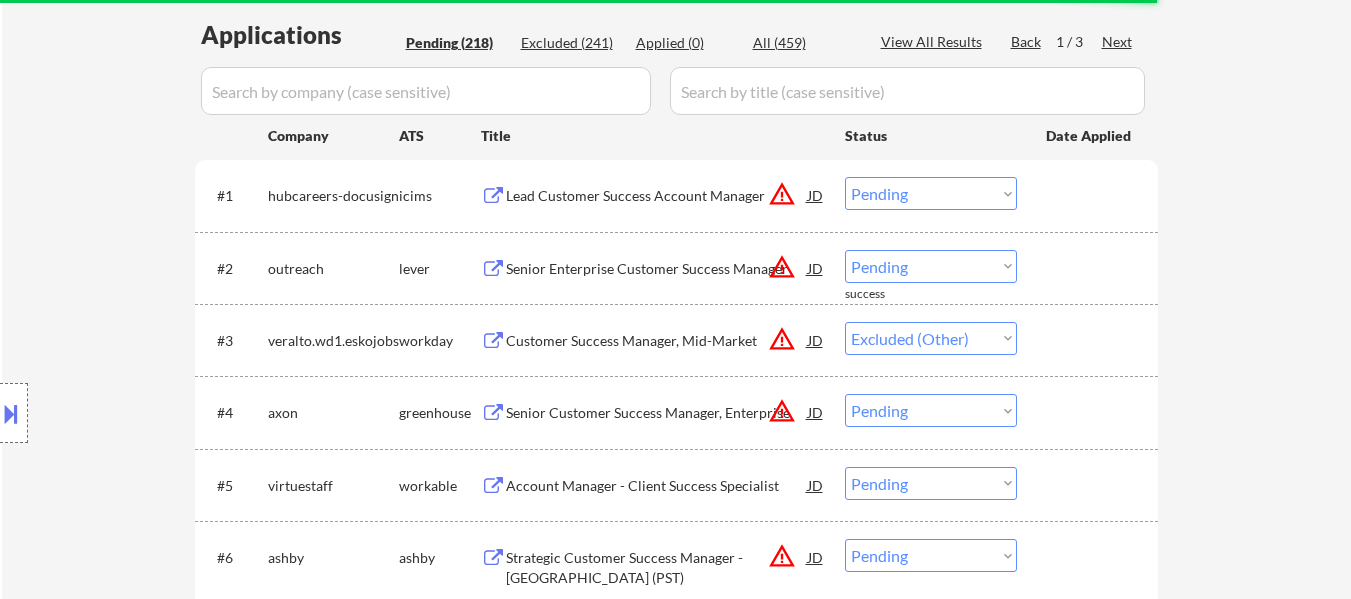 drag, startPoint x: 993, startPoint y: 189, endPoint x: 995, endPoint y: 208, distance: 19.104973 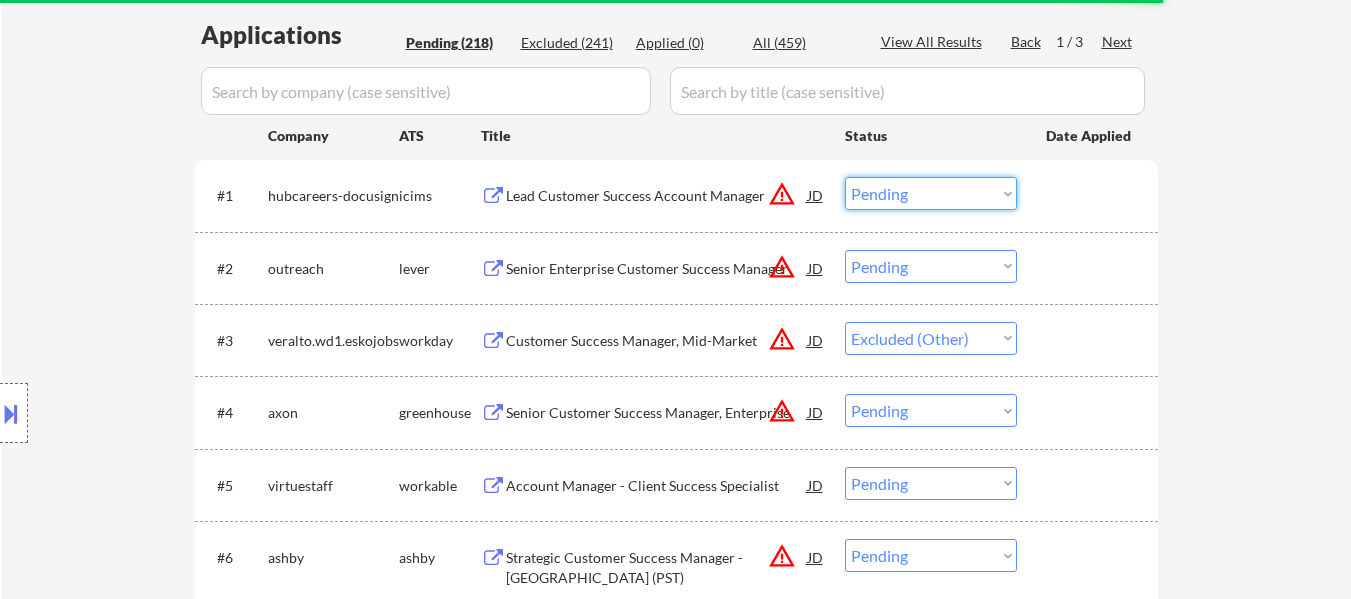 select on ""excluded__other_"" 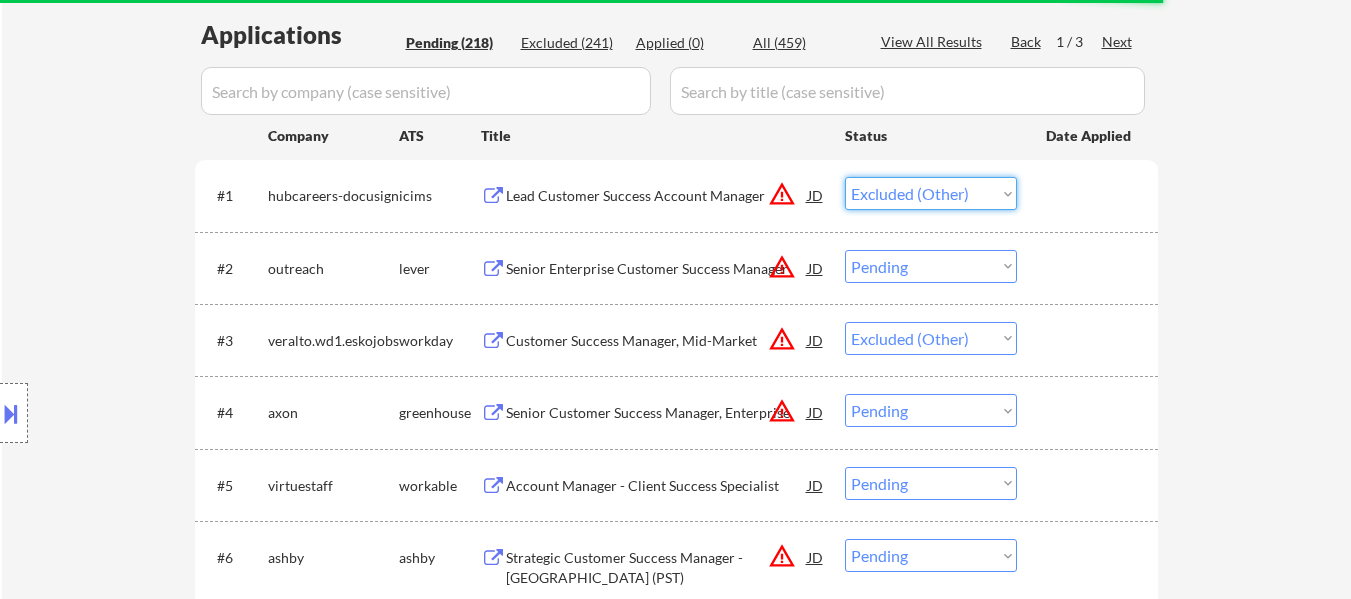 click on "Choose an option... Pending Applied Excluded (Questions) Excluded (Expired) Excluded (Location) Excluded (Bad Match) Excluded (Blocklist) Excluded (Salary) Excluded (Other)" at bounding box center (931, 193) 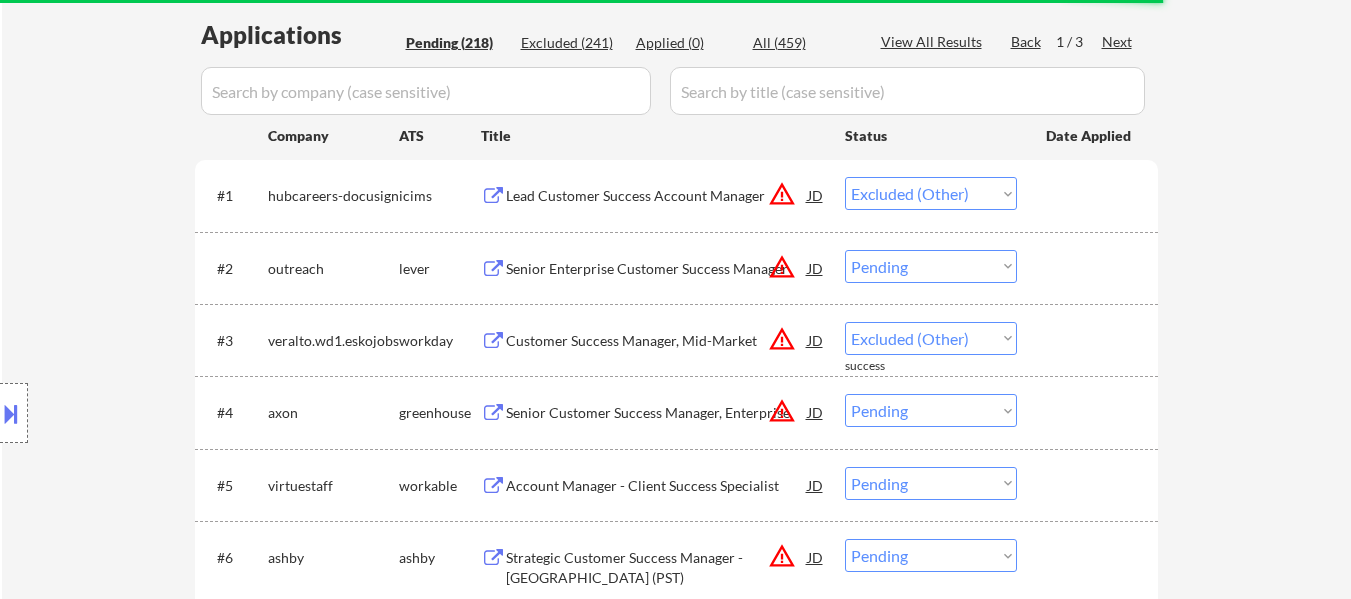 click on "Choose an option... Pending Applied Excluded (Questions) Excluded (Expired) Excluded (Location) Excluded (Bad Match) Excluded (Blocklist) Excluded (Salary) Excluded (Other)" at bounding box center [931, 266] 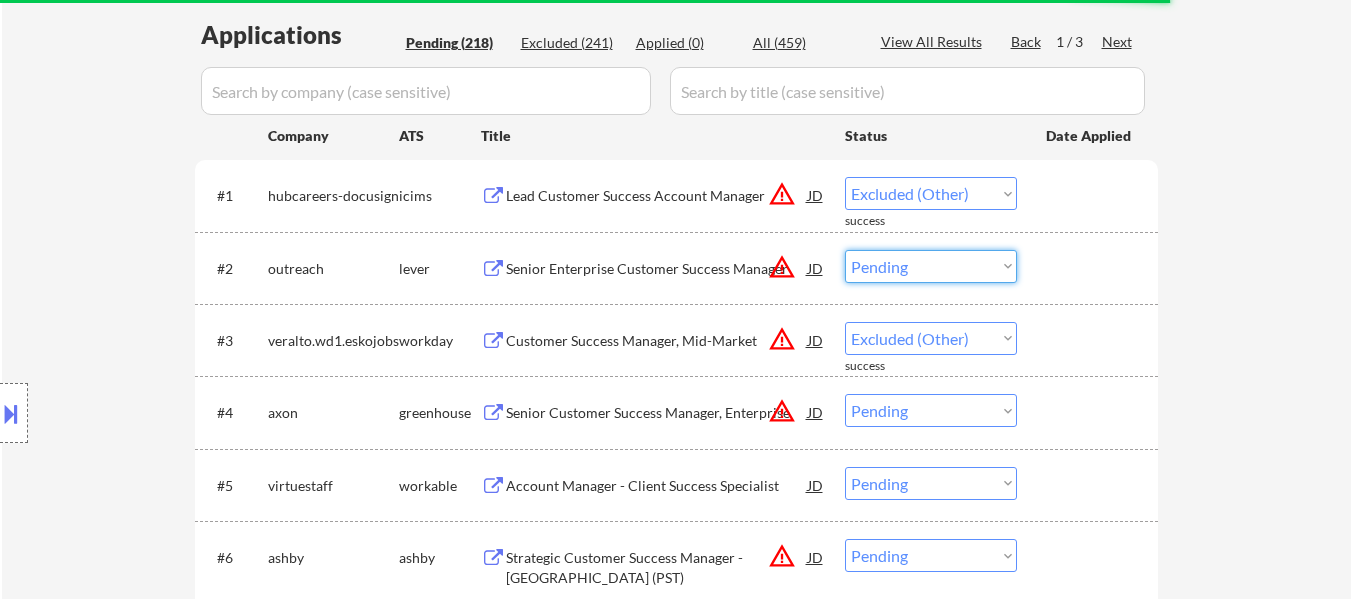 select on ""excluded__other_"" 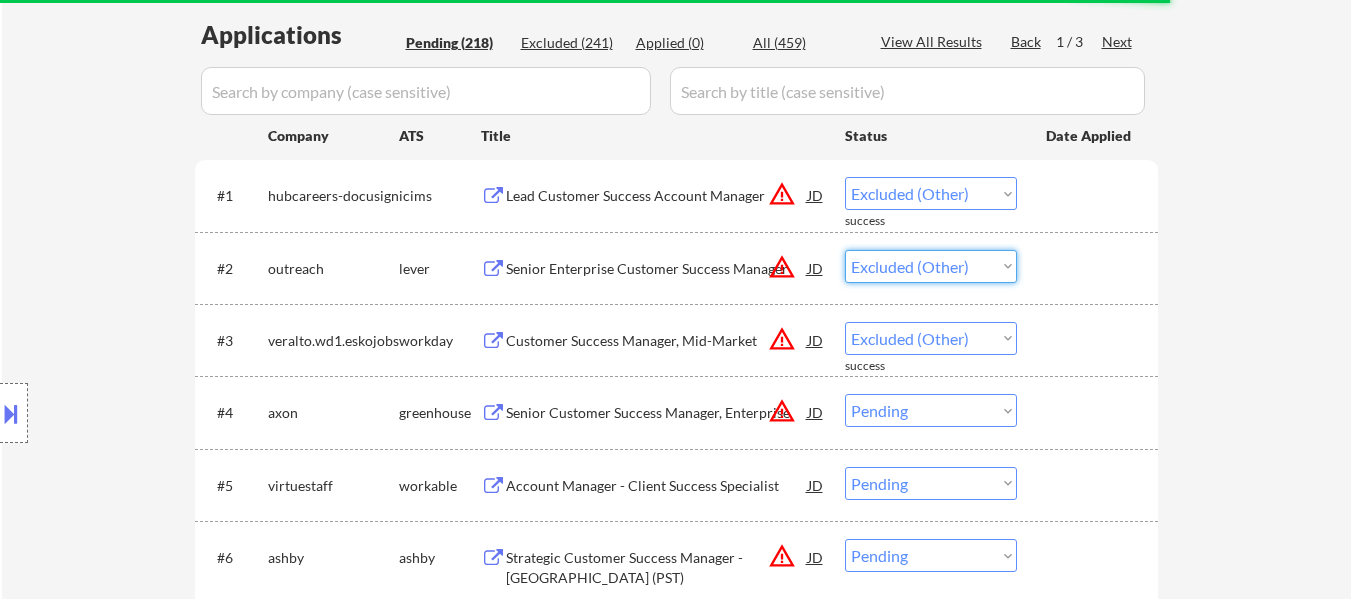 click on "Choose an option... Pending Applied Excluded (Questions) Excluded (Expired) Excluded (Location) Excluded (Bad Match) Excluded (Blocklist) Excluded (Salary) Excluded (Other)" at bounding box center (931, 266) 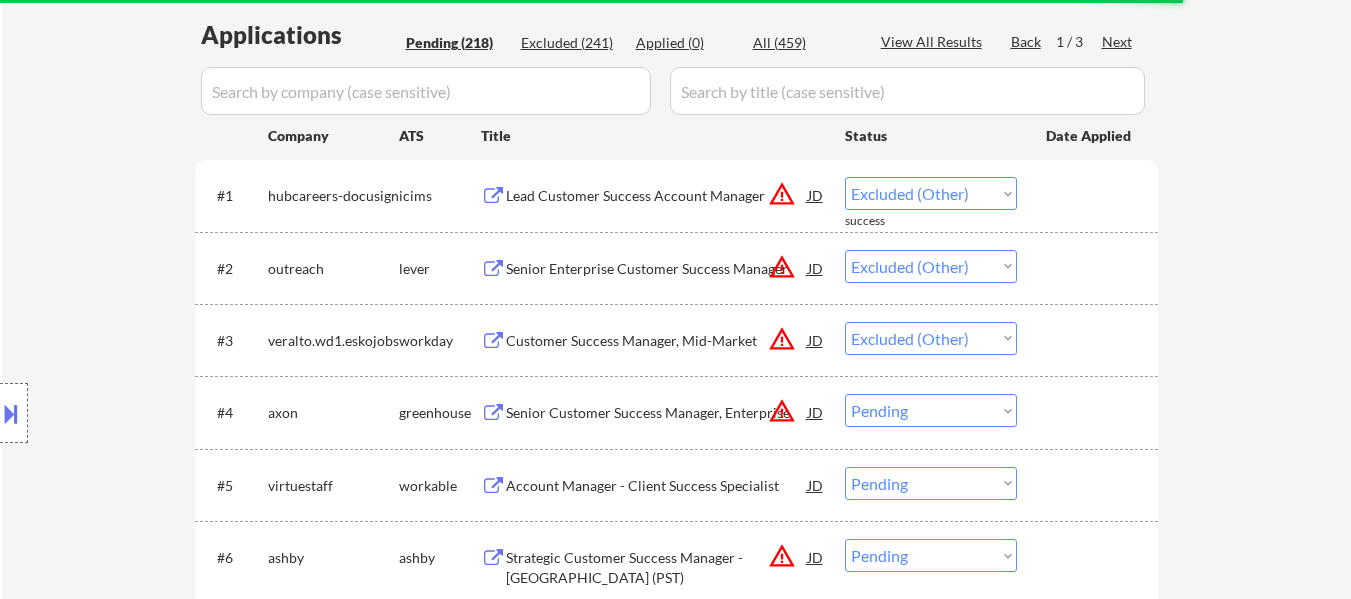 select on ""pending"" 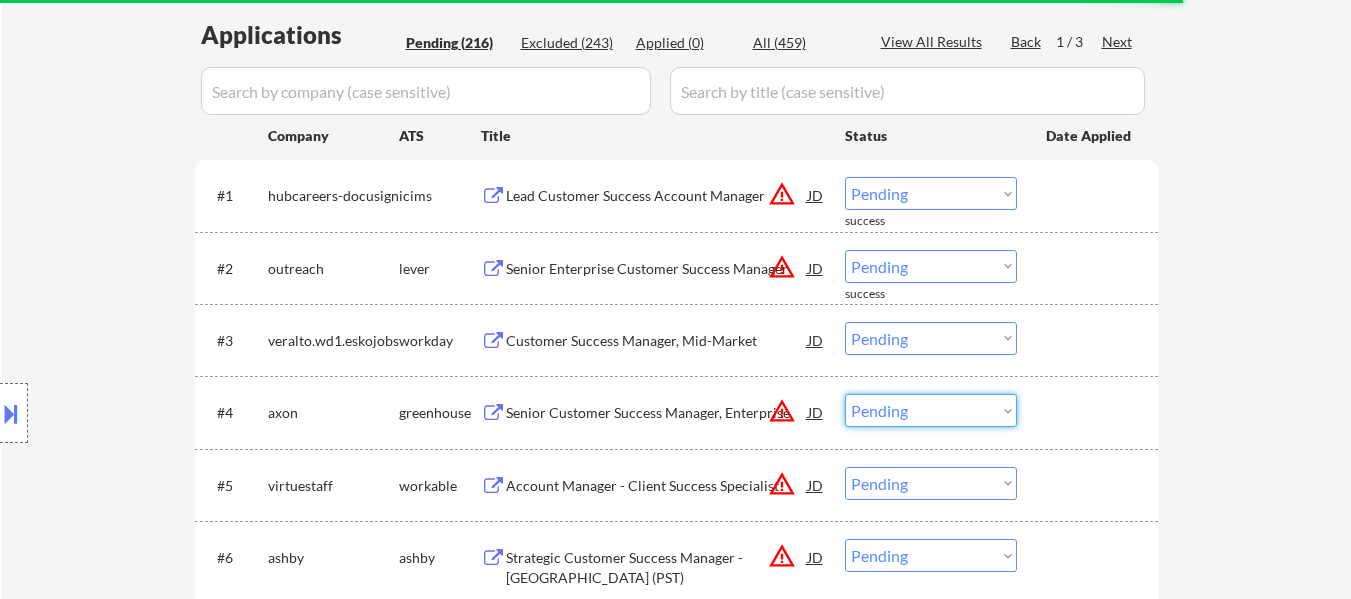 drag, startPoint x: 999, startPoint y: 416, endPoint x: 994, endPoint y: 396, distance: 20.615528 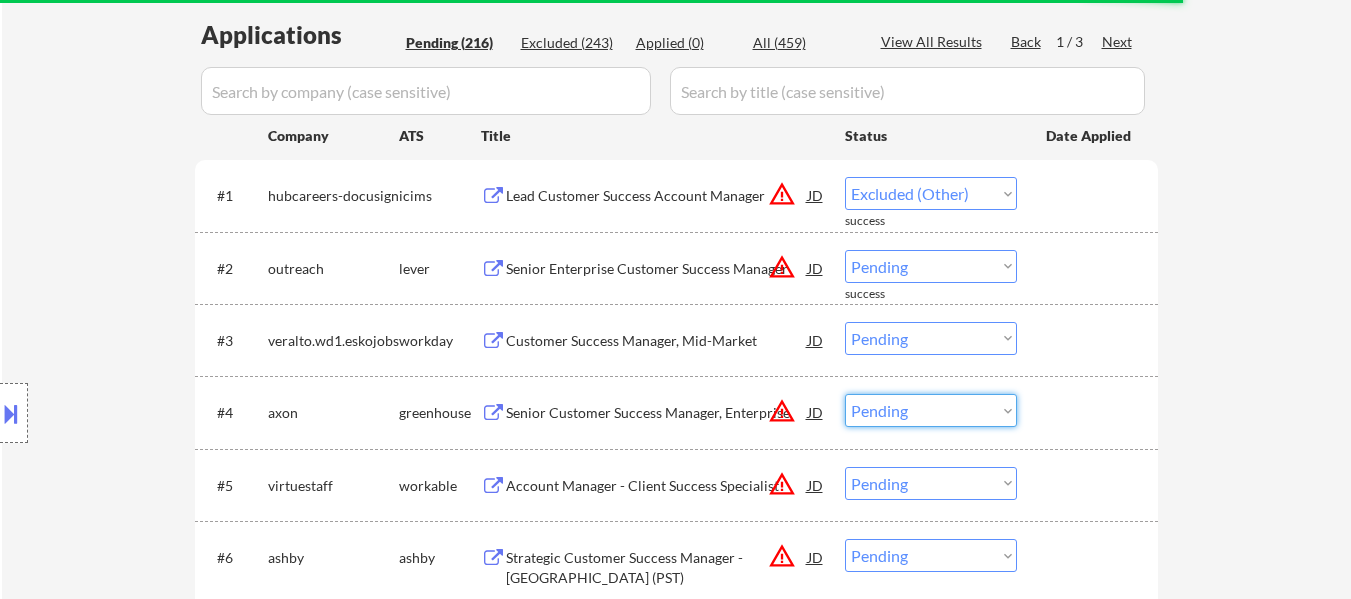 select on ""pending"" 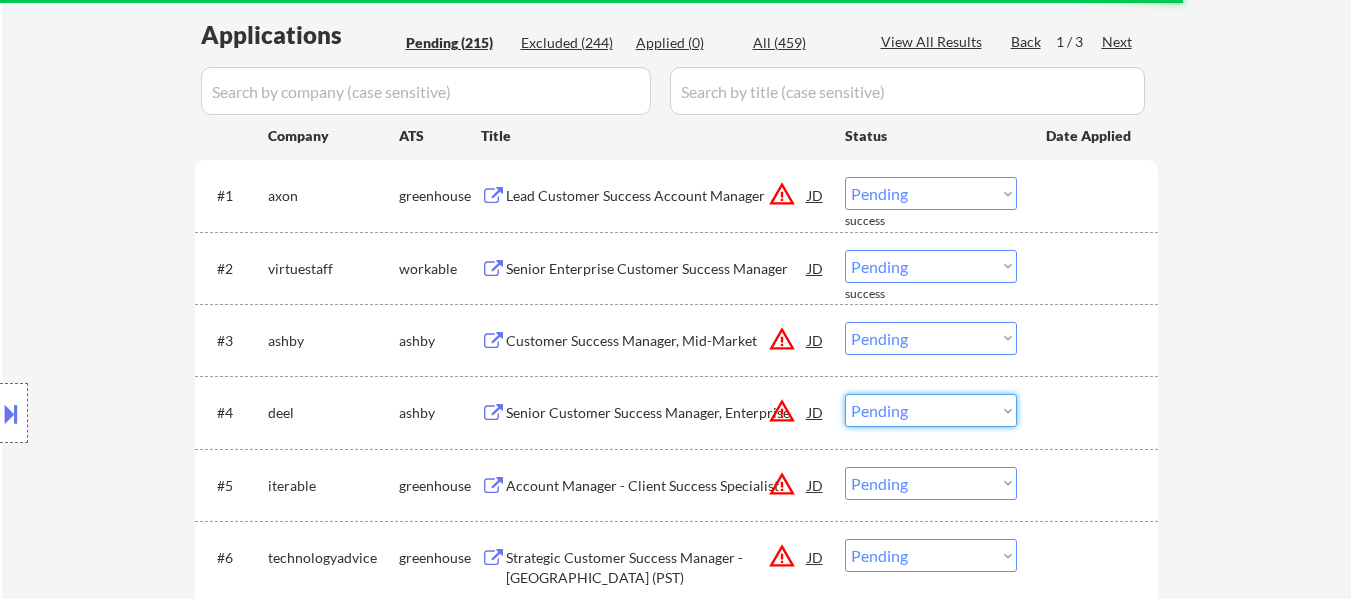 select on ""excluded__other_"" 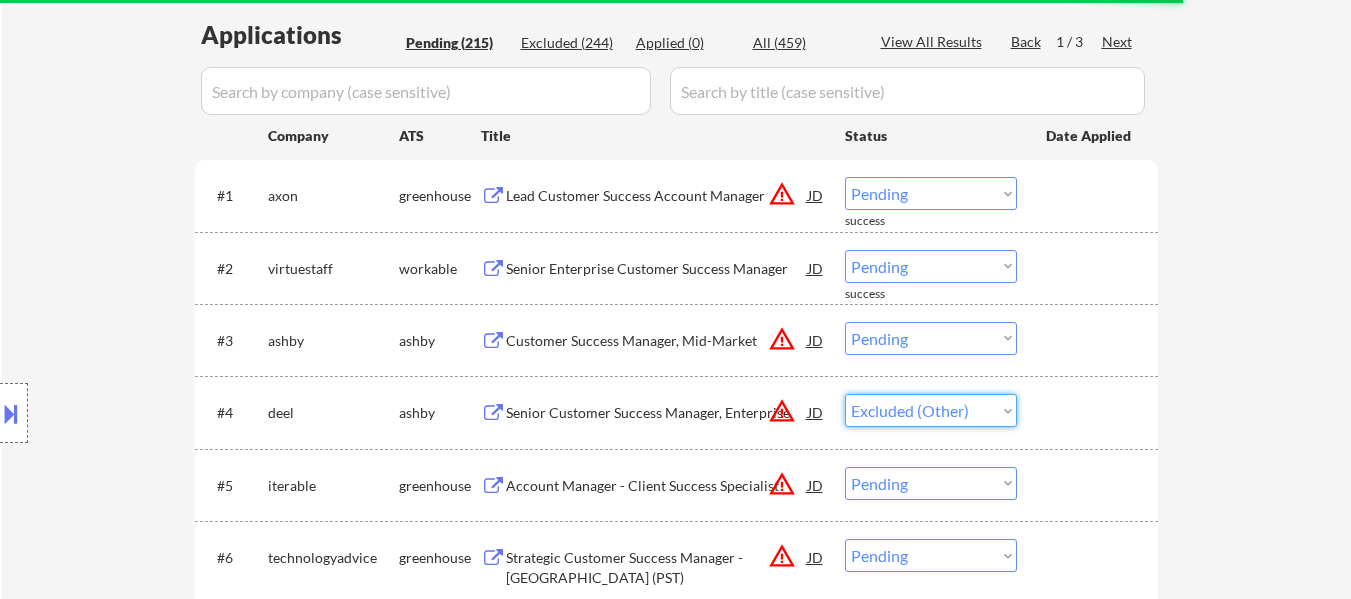 click on "Choose an option... Pending Applied Excluded (Questions) Excluded (Expired) Excluded (Location) Excluded (Bad Match) Excluded (Blocklist) Excluded (Salary) Excluded (Other)" at bounding box center (931, 410) 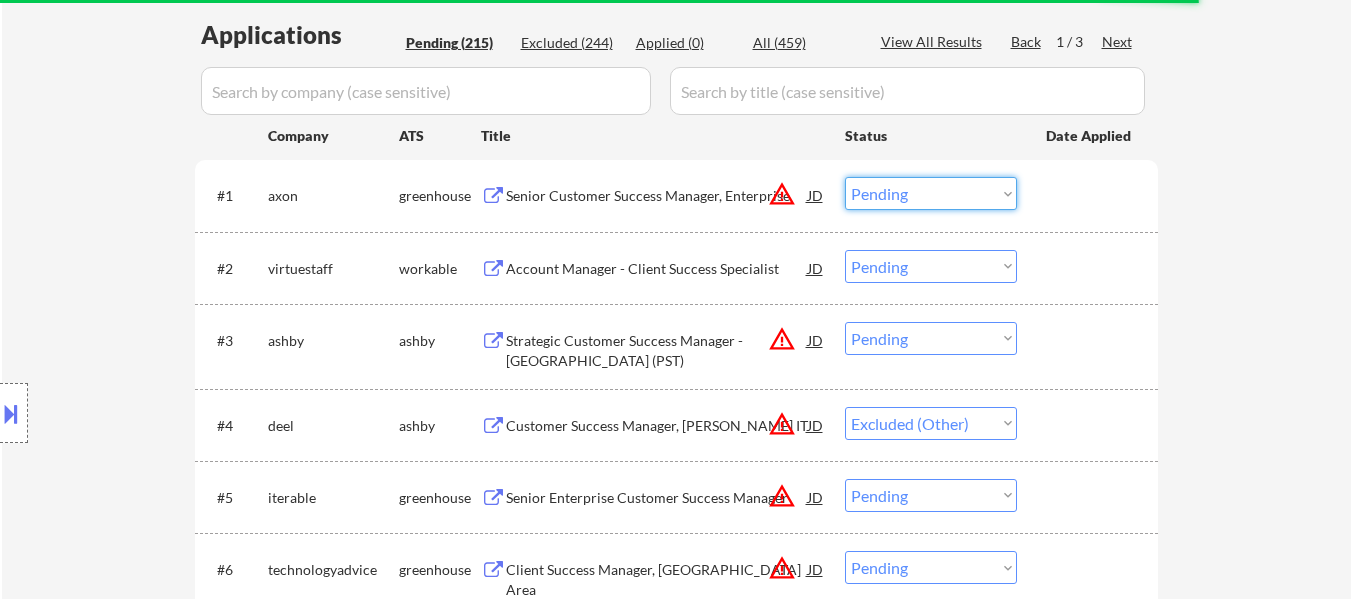 drag, startPoint x: 1001, startPoint y: 190, endPoint x: 1003, endPoint y: 203, distance: 13.152946 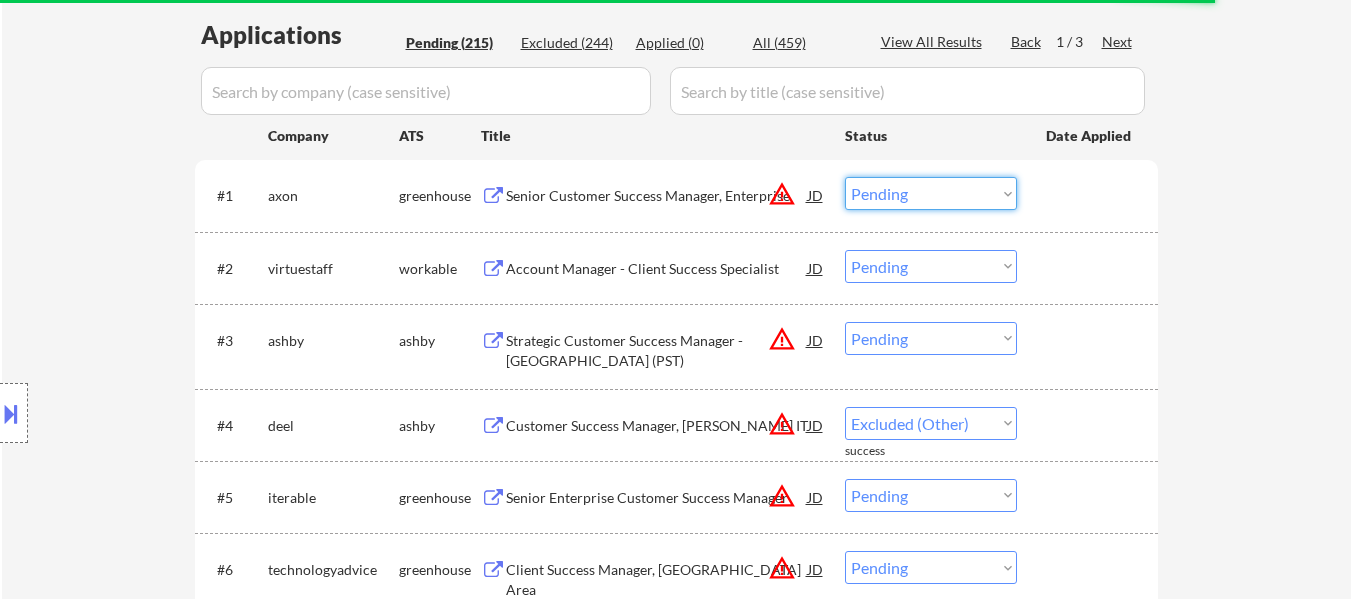 select on ""excluded__other_"" 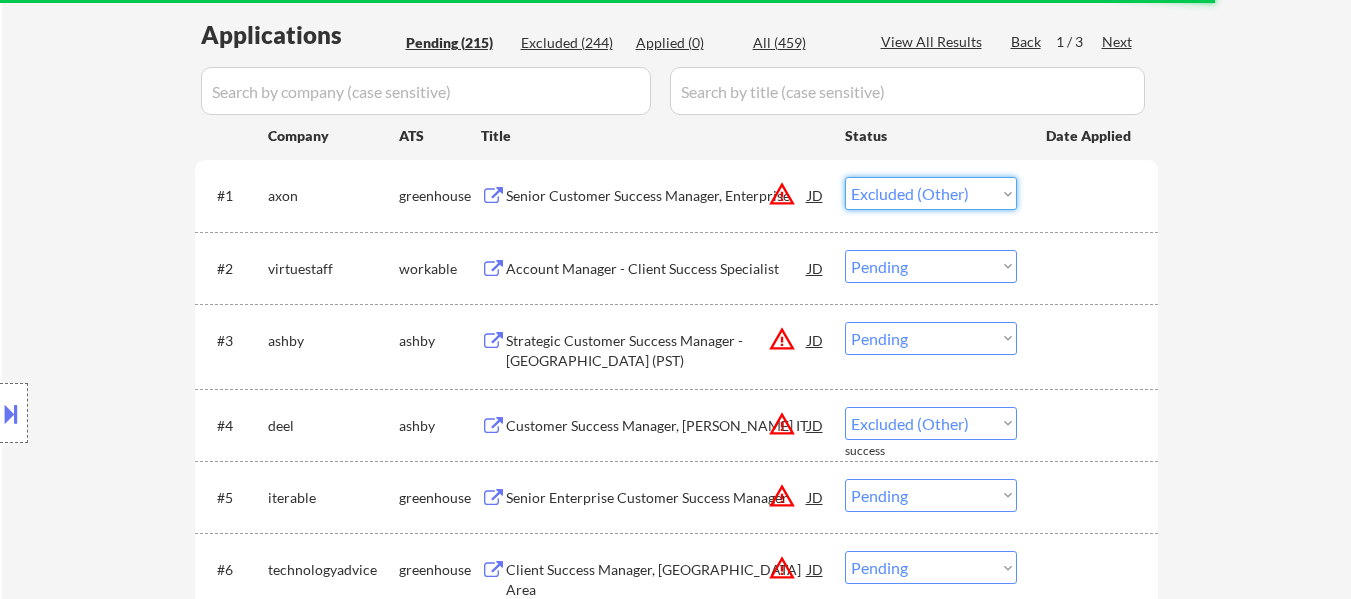 click on "Choose an option... Pending Applied Excluded (Questions) Excluded (Expired) Excluded (Location) Excluded (Bad Match) Excluded (Blocklist) Excluded (Salary) Excluded (Other)" at bounding box center (931, 193) 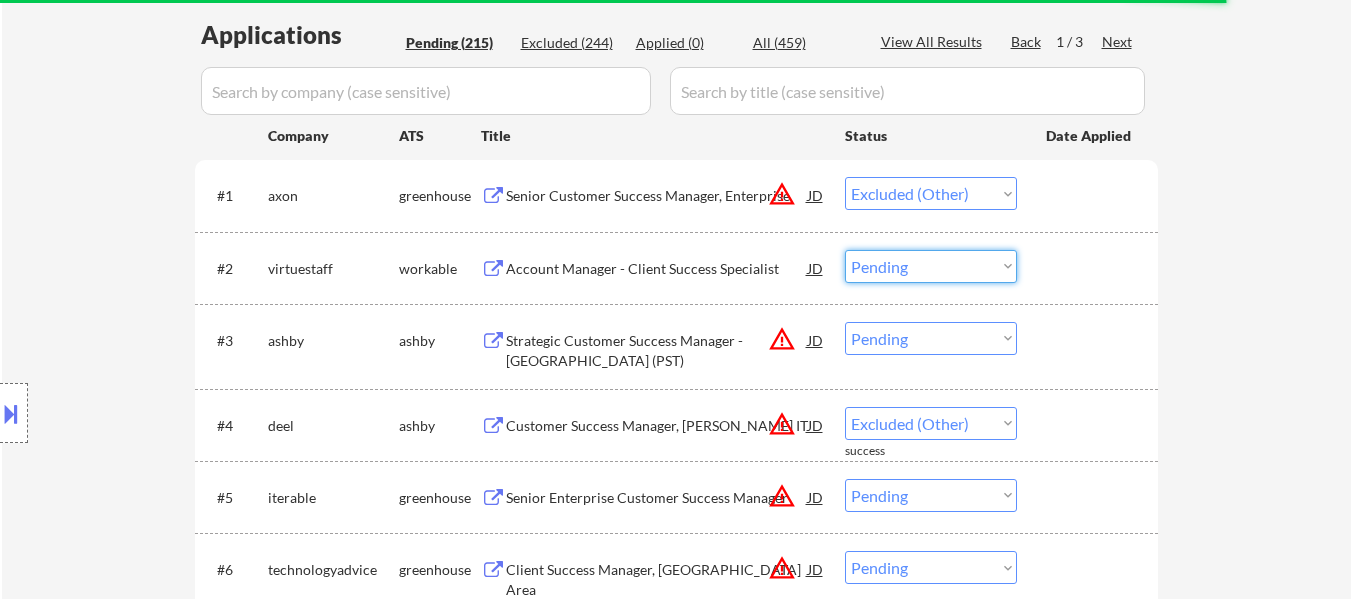 click on "Choose an option... Pending Applied Excluded (Questions) Excluded (Expired) Excluded (Location) Excluded (Bad Match) Excluded (Blocklist) Excluded (Salary) Excluded (Other)" at bounding box center [931, 266] 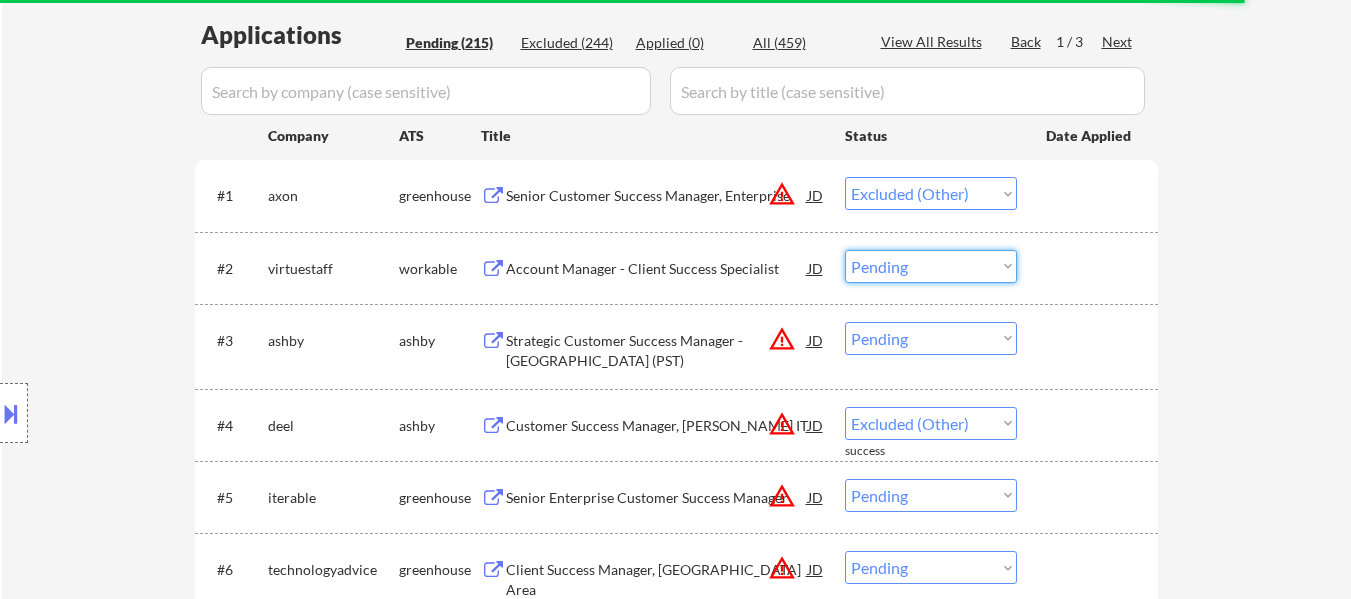 select on ""pending"" 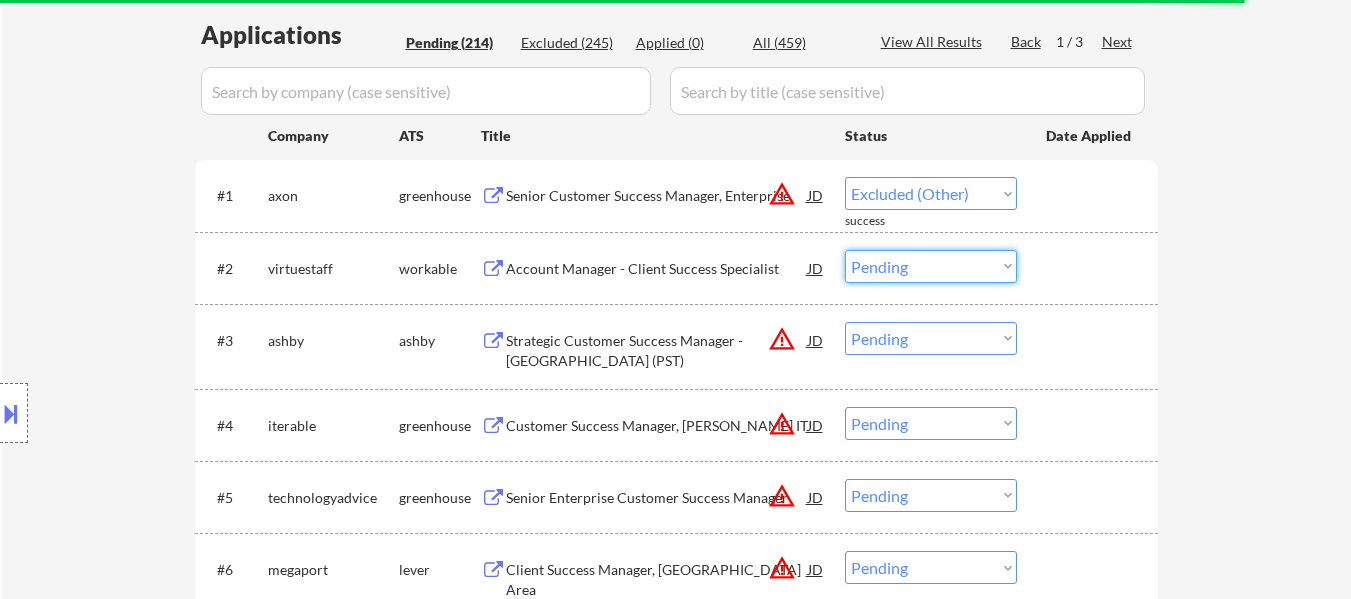 select on ""pending"" 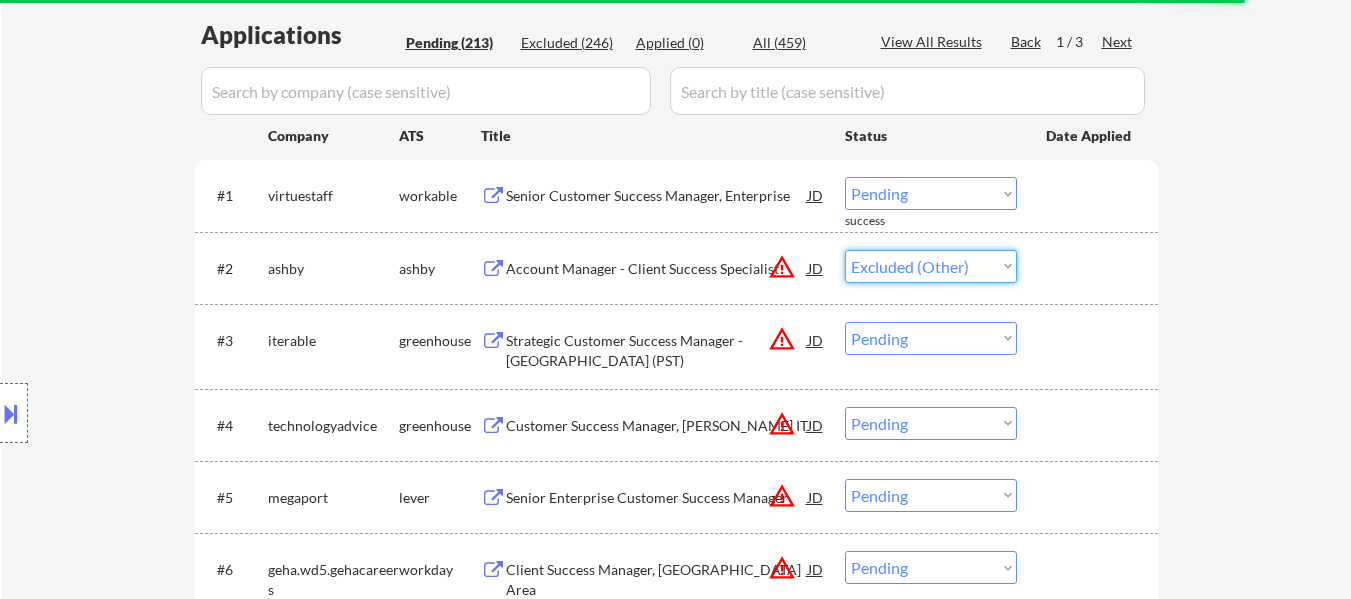 click on "Choose an option... Pending Applied Excluded (Questions) Excluded (Expired) Excluded (Location) Excluded (Bad Match) Excluded (Blocklist) Excluded (Salary) Excluded (Other)" at bounding box center (931, 266) 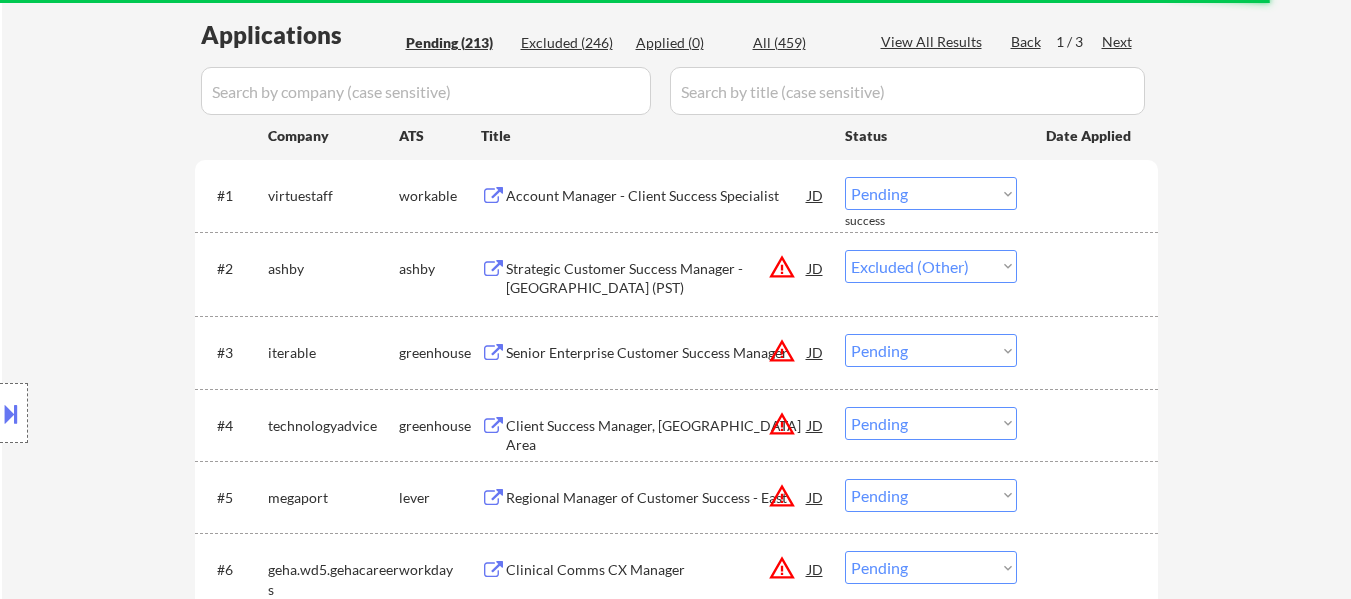 click on "Choose an option... Pending Applied Excluded (Questions) Excluded (Expired) Excluded (Location) Excluded (Bad Match) Excluded (Blocklist) Excluded (Salary) Excluded (Other)" at bounding box center (931, 193) 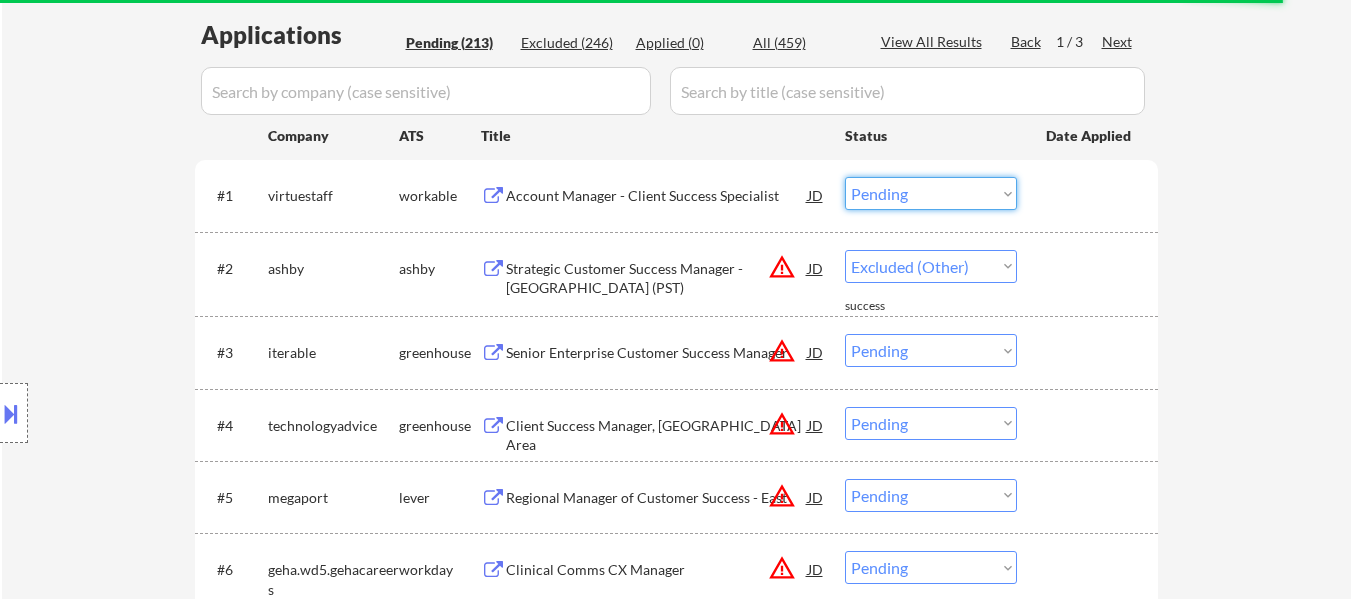 select on ""pending"" 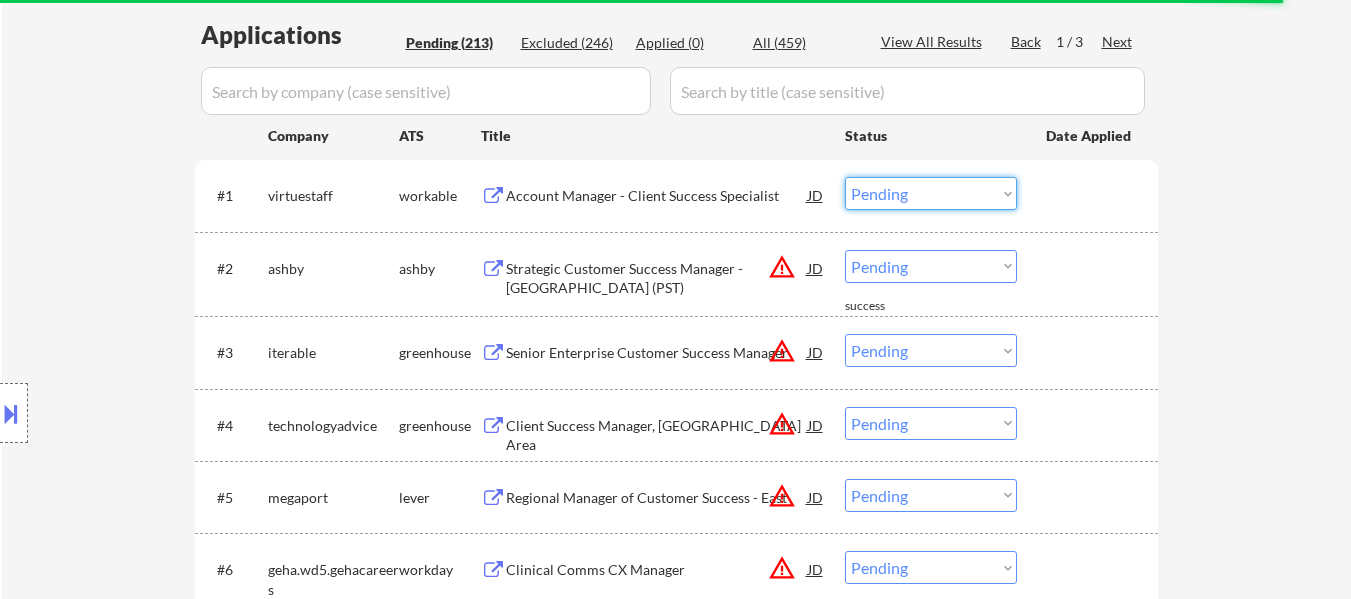 select on ""excluded__other_"" 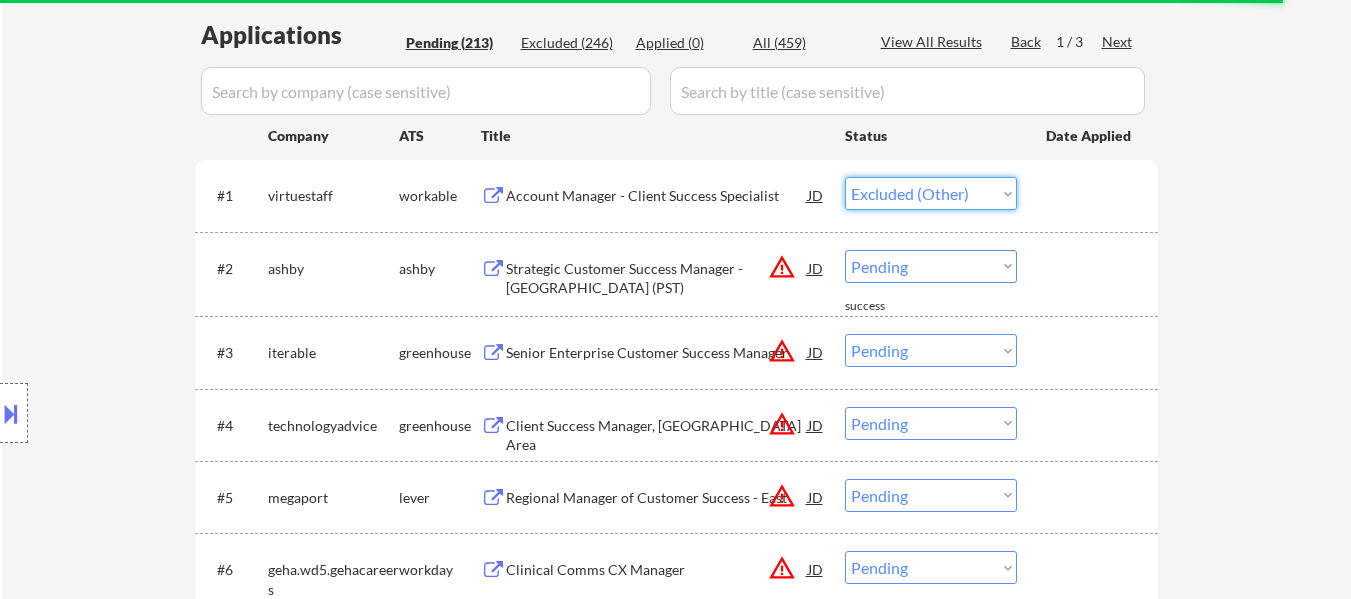 click on "Choose an option... Pending Applied Excluded (Questions) Excluded (Expired) Excluded (Location) Excluded (Bad Match) Excluded (Blocklist) Excluded (Salary) Excluded (Other)" at bounding box center [931, 193] 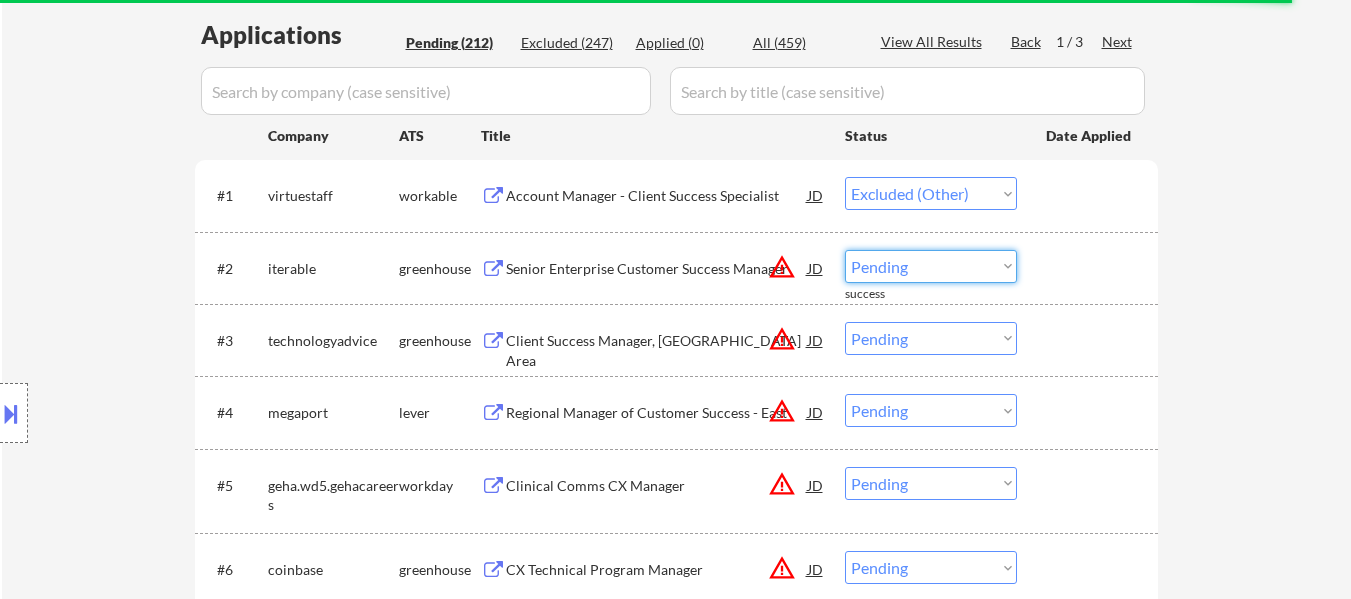 drag, startPoint x: 998, startPoint y: 264, endPoint x: 1006, endPoint y: 281, distance: 18.788294 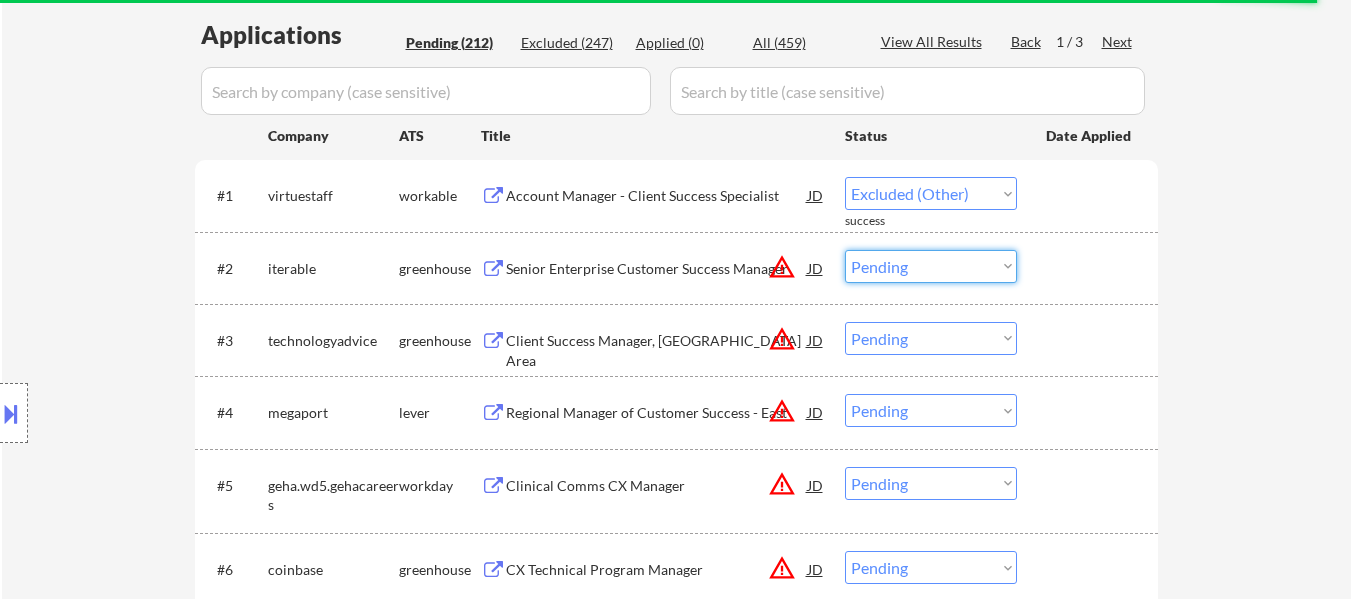 select on ""excluded__other_"" 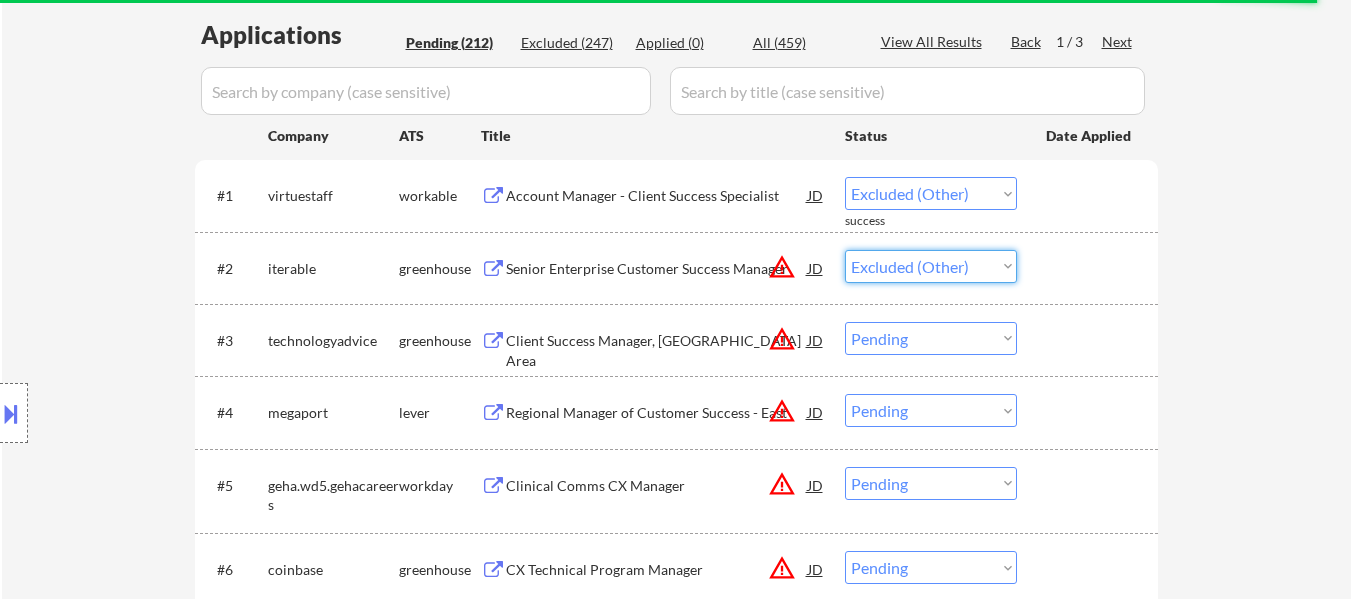 click on "Choose an option... Pending Applied Excluded (Questions) Excluded (Expired) Excluded (Location) Excluded (Bad Match) Excluded (Blocklist) Excluded (Salary) Excluded (Other)" at bounding box center [931, 266] 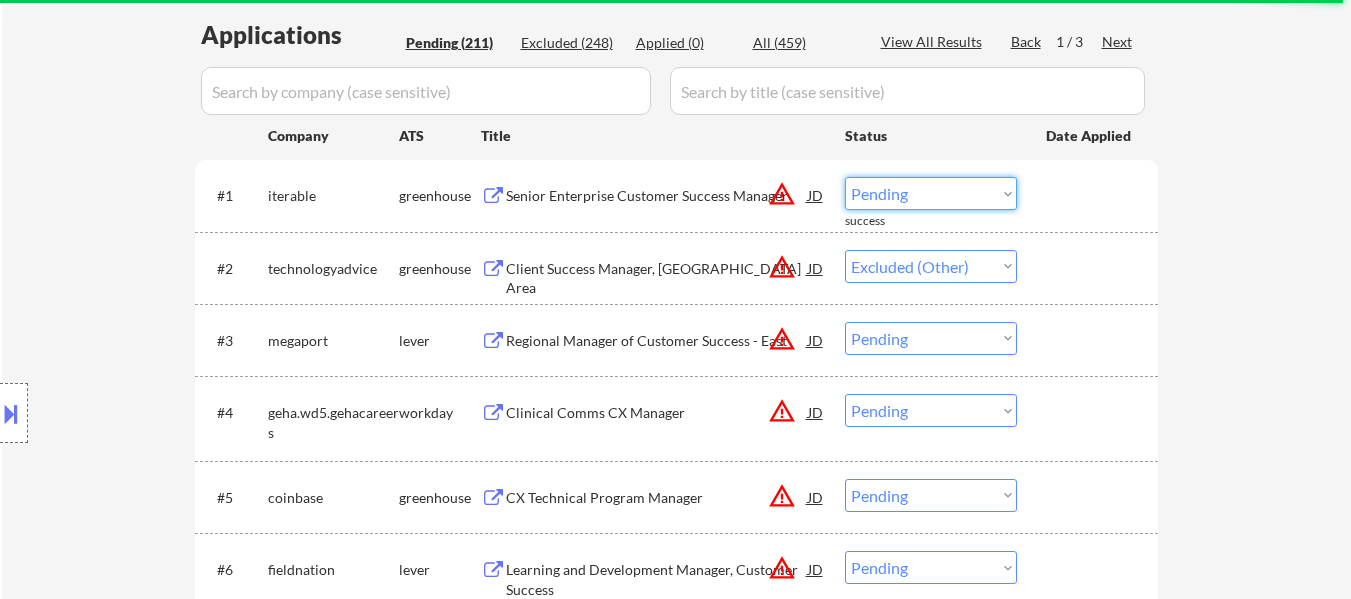click on "Choose an option... Pending Applied Excluded (Questions) Excluded (Expired) Excluded (Location) Excluded (Bad Match) Excluded (Blocklist) Excluded (Salary) Excluded (Other)" at bounding box center [931, 193] 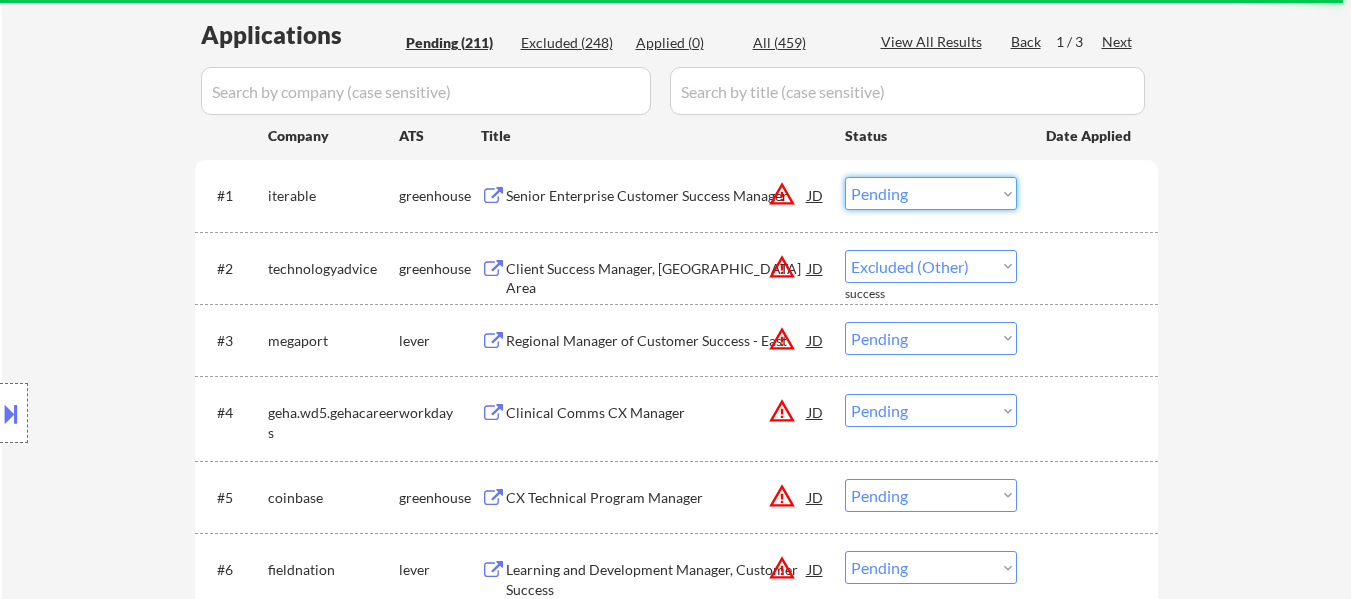 select on ""excluded__other_"" 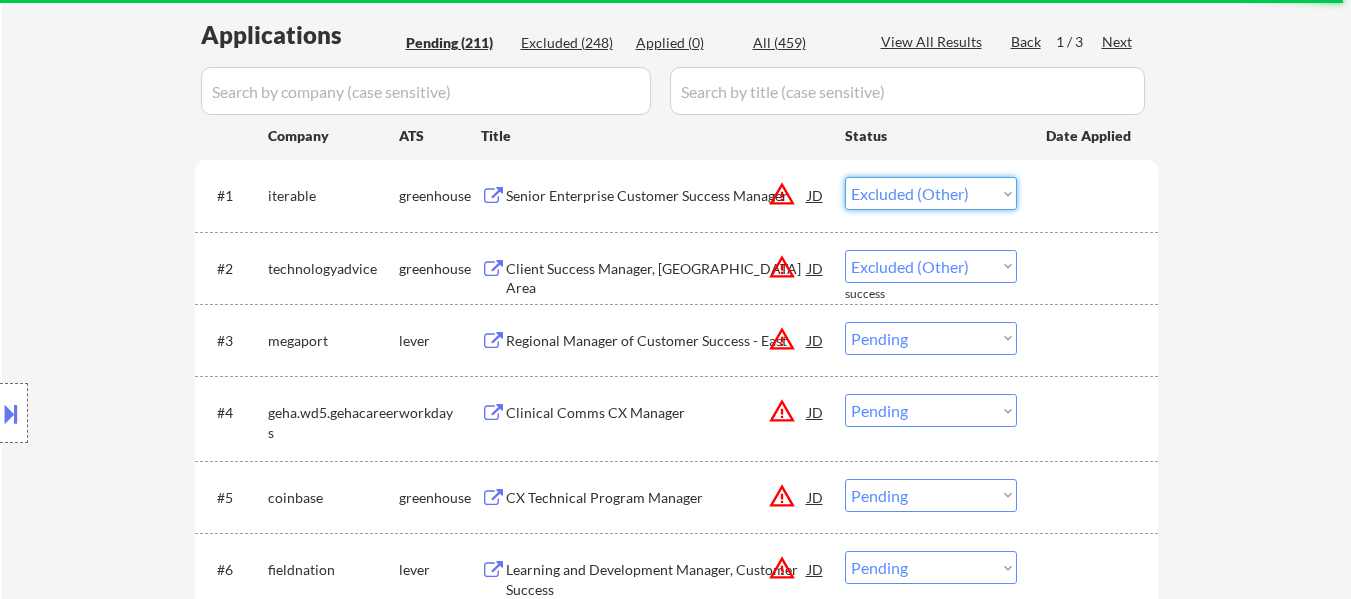 click on "Choose an option... Pending Applied Excluded (Questions) Excluded (Expired) Excluded (Location) Excluded (Bad Match) Excluded (Blocklist) Excluded (Salary) Excluded (Other)" at bounding box center (931, 193) 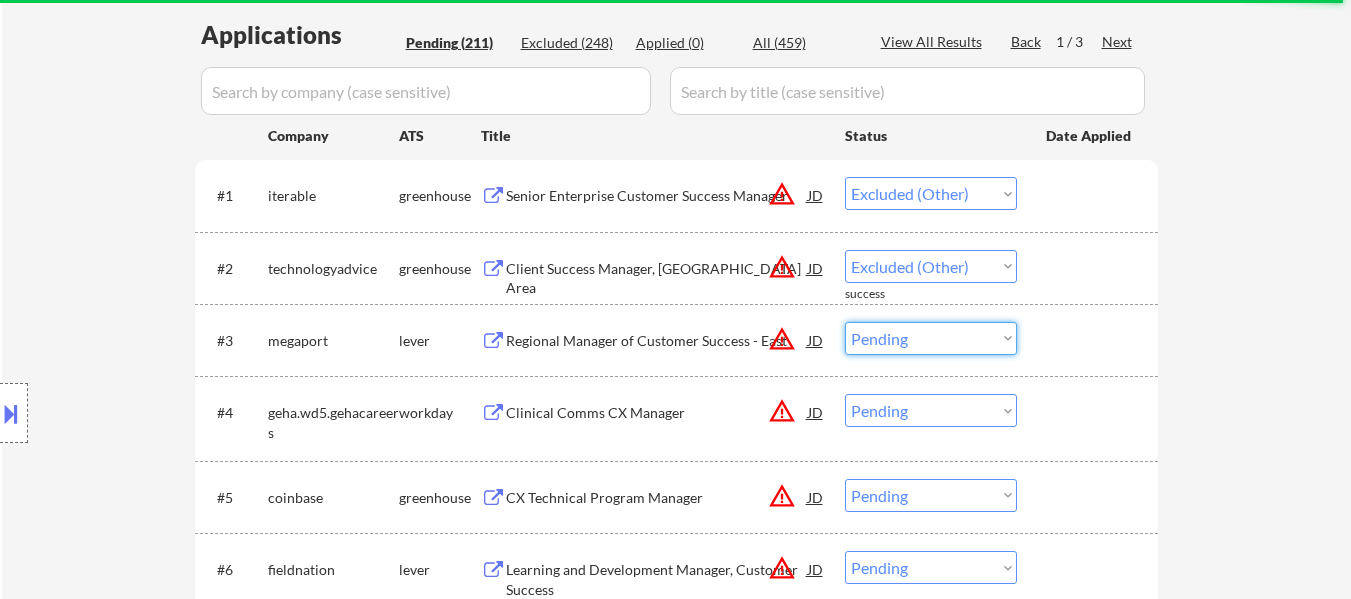 click on "Choose an option... Pending Applied Excluded (Questions) Excluded (Expired) Excluded (Location) Excluded (Bad Match) Excluded (Blocklist) Excluded (Salary) Excluded (Other)" at bounding box center [931, 338] 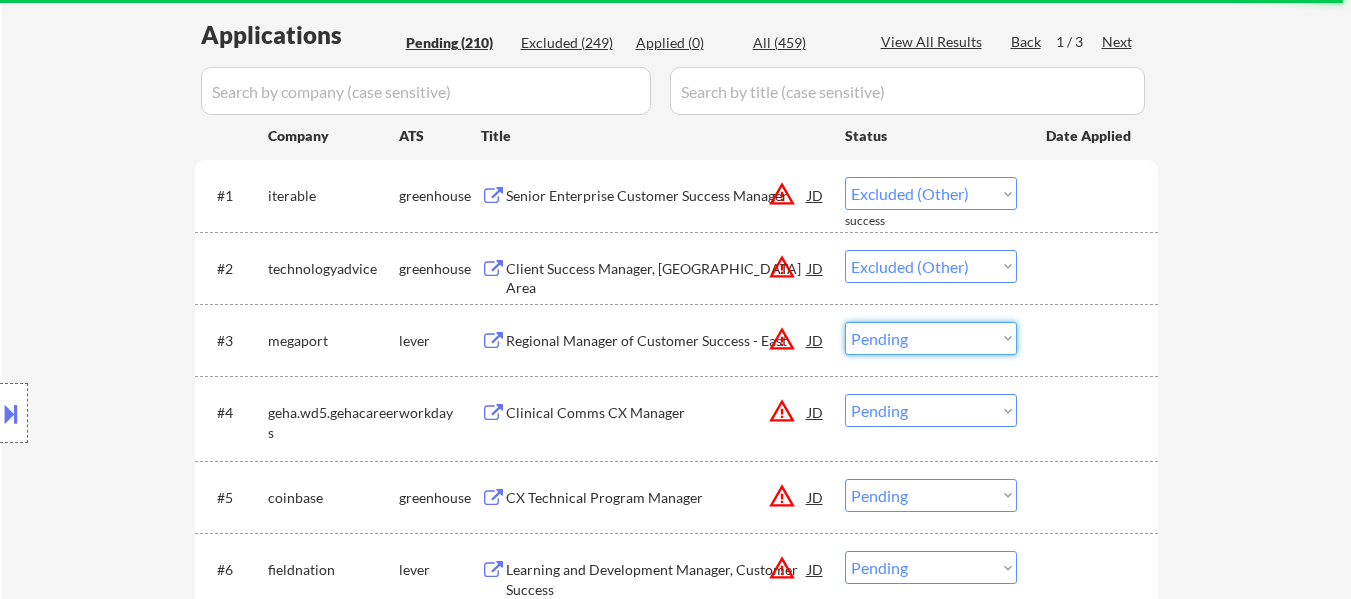 select on ""excluded__other_"" 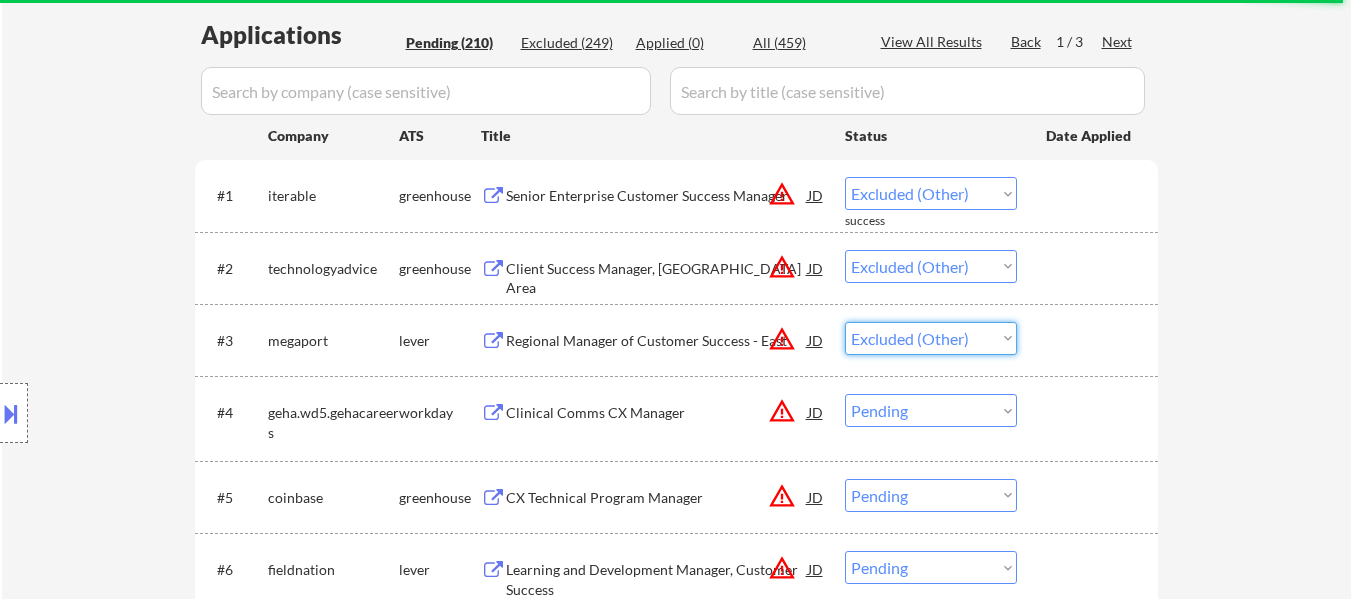 click on "Choose an option... Pending Applied Excluded (Questions) Excluded (Expired) Excluded (Location) Excluded (Bad Match) Excluded (Blocklist) Excluded (Salary) Excluded (Other)" at bounding box center [931, 338] 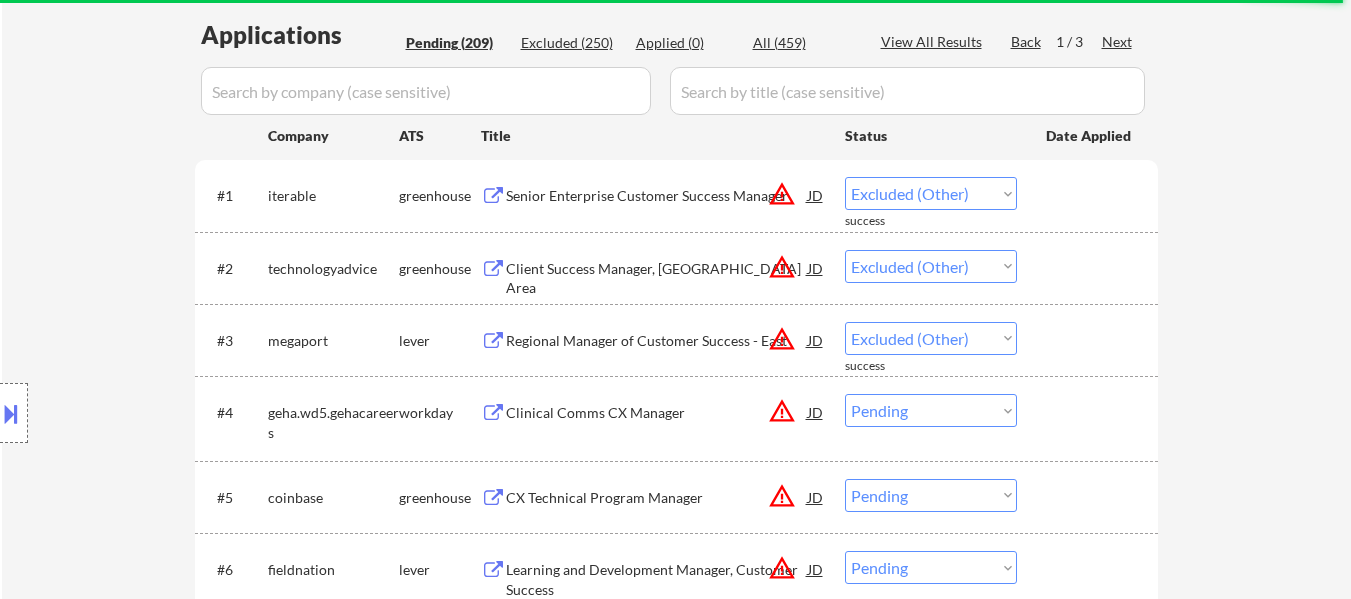 click on "Choose an option... Pending Applied Excluded (Questions) Excluded (Expired) Excluded (Location) Excluded (Bad Match) Excluded (Blocklist) Excluded (Salary) Excluded (Other)" at bounding box center [931, 410] 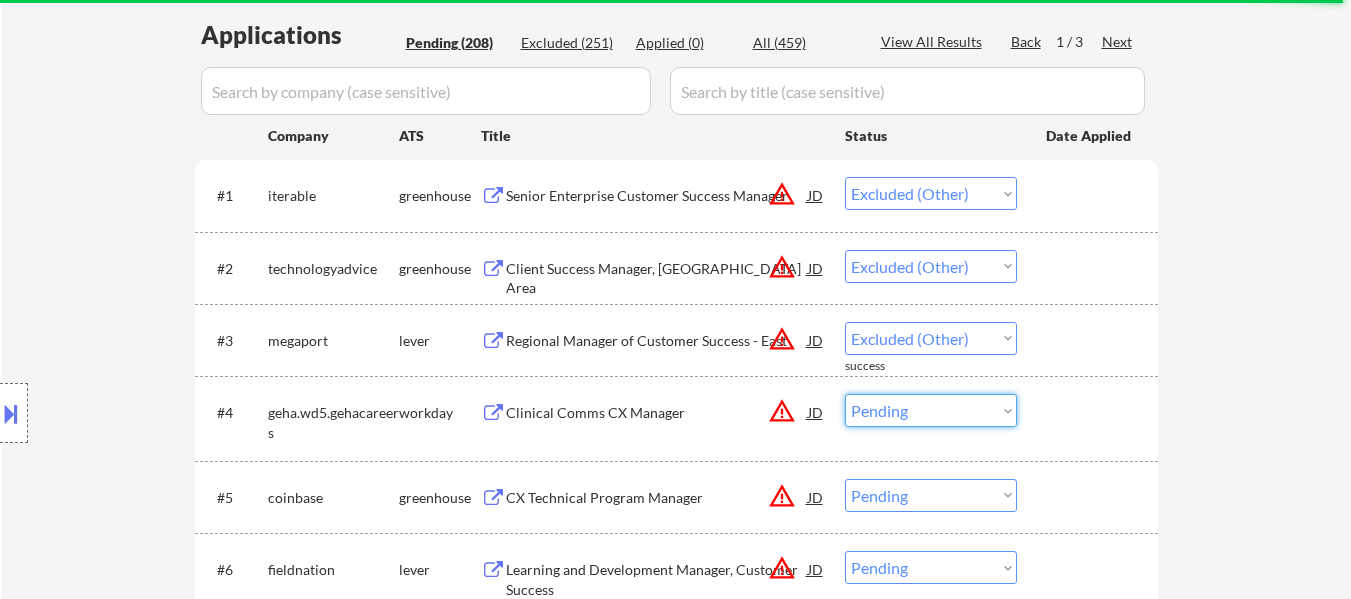 select on ""excluded__other_"" 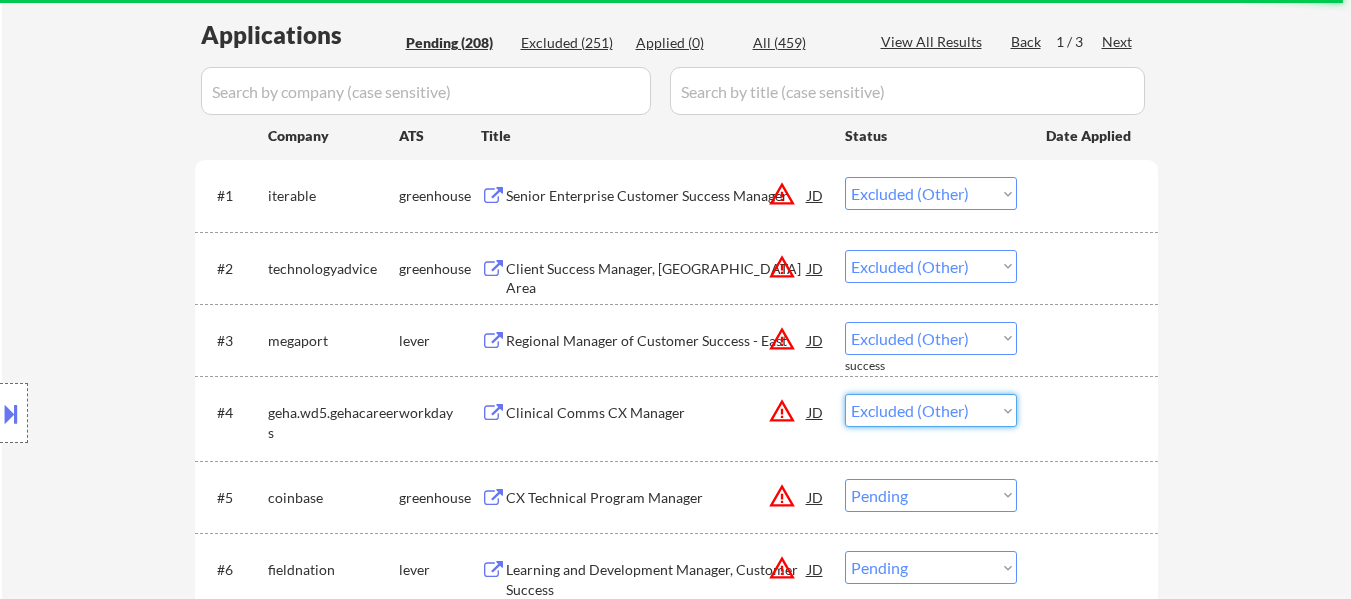 click on "Choose an option... Pending Applied Excluded (Questions) Excluded (Expired) Excluded (Location) Excluded (Bad Match) Excluded (Blocklist) Excluded (Salary) Excluded (Other)" at bounding box center [931, 410] 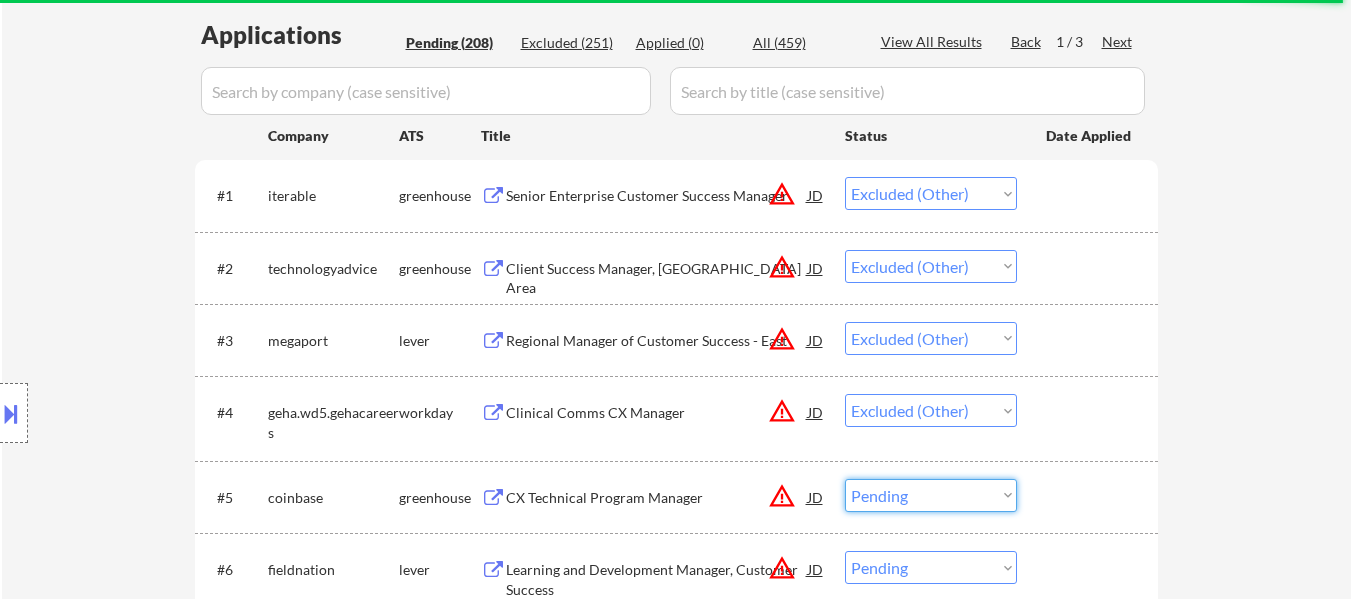 click on "Choose an option... Pending Applied Excluded (Questions) Excluded (Expired) Excluded (Location) Excluded (Bad Match) Excluded (Blocklist) Excluded (Salary) Excluded (Other)" at bounding box center [931, 495] 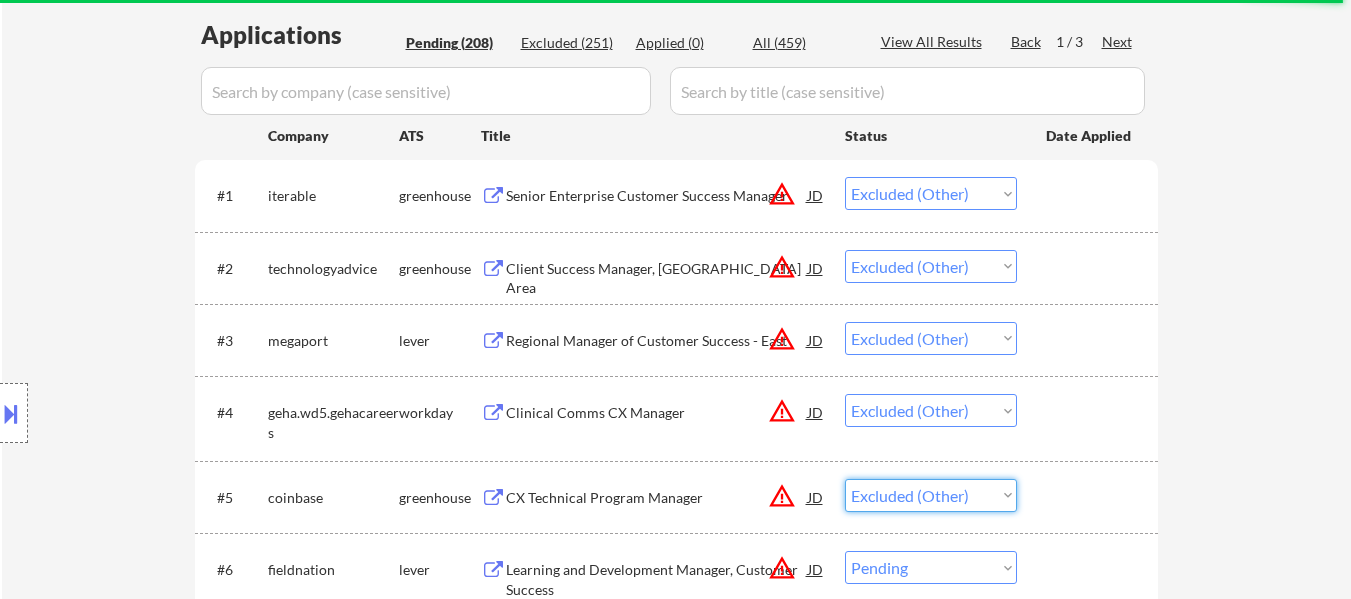 click on "Choose an option... Pending Applied Excluded (Questions) Excluded (Expired) Excluded (Location) Excluded (Bad Match) Excluded (Blocklist) Excluded (Salary) Excluded (Other)" at bounding box center (931, 495) 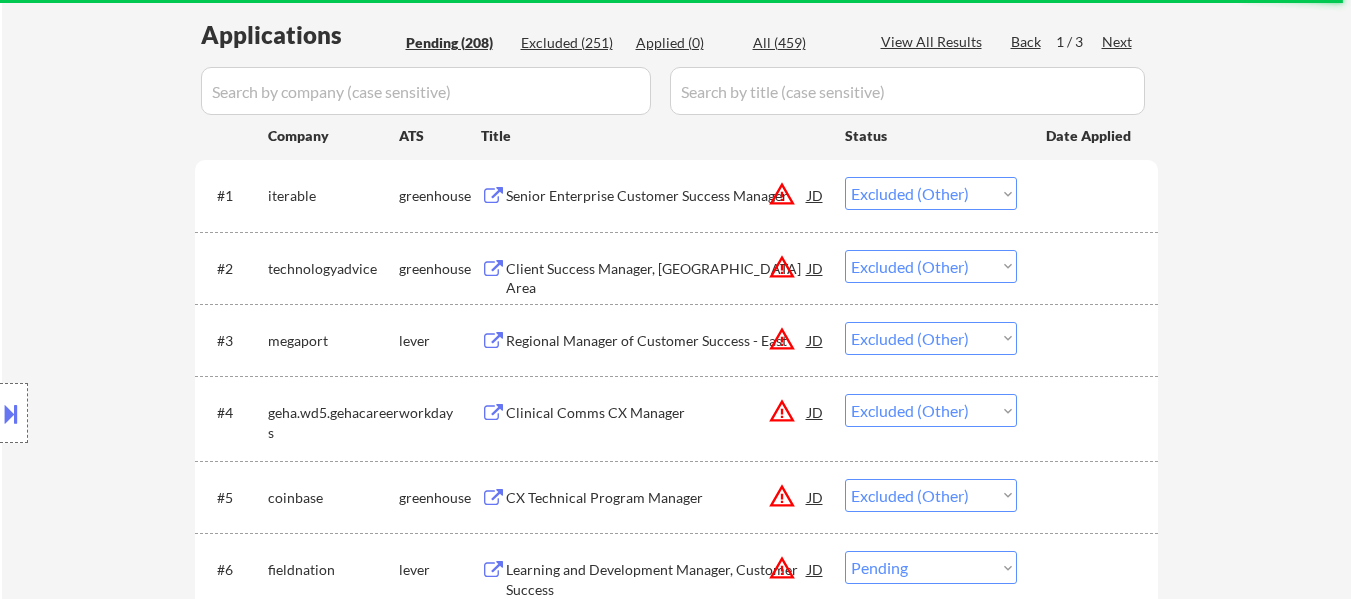 select on ""pending"" 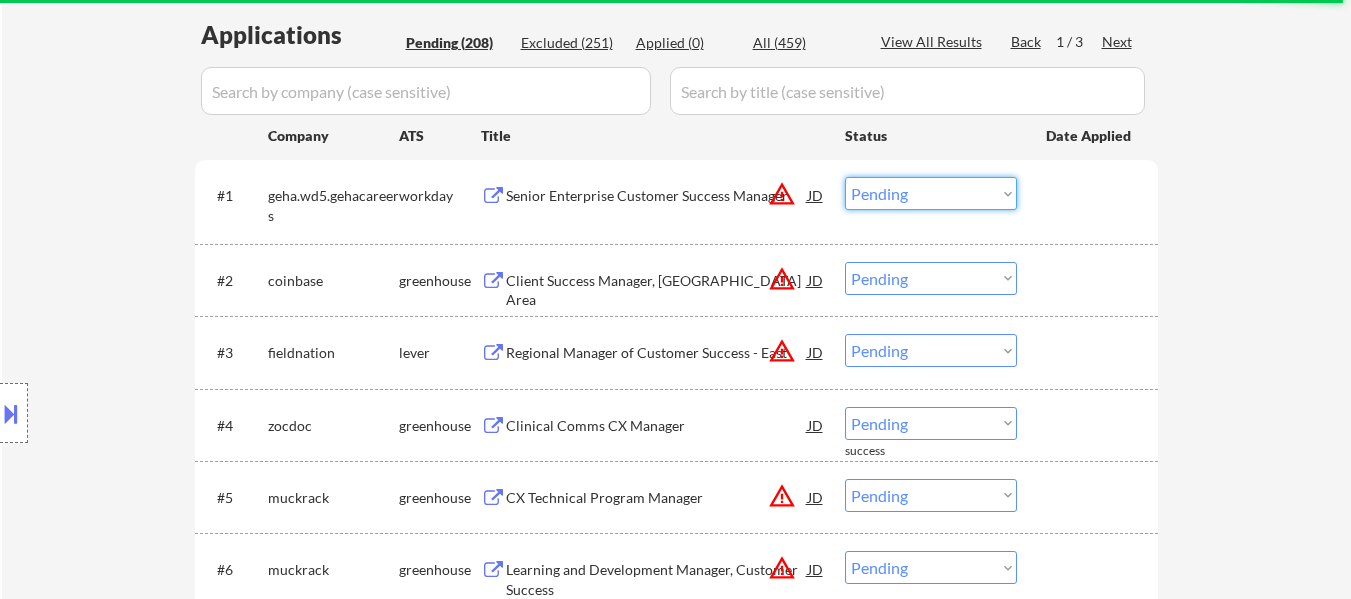 click on "Choose an option... Pending Applied Excluded (Questions) Excluded (Expired) Excluded (Location) Excluded (Bad Match) Excluded (Blocklist) Excluded (Salary) Excluded (Other)" at bounding box center (931, 193) 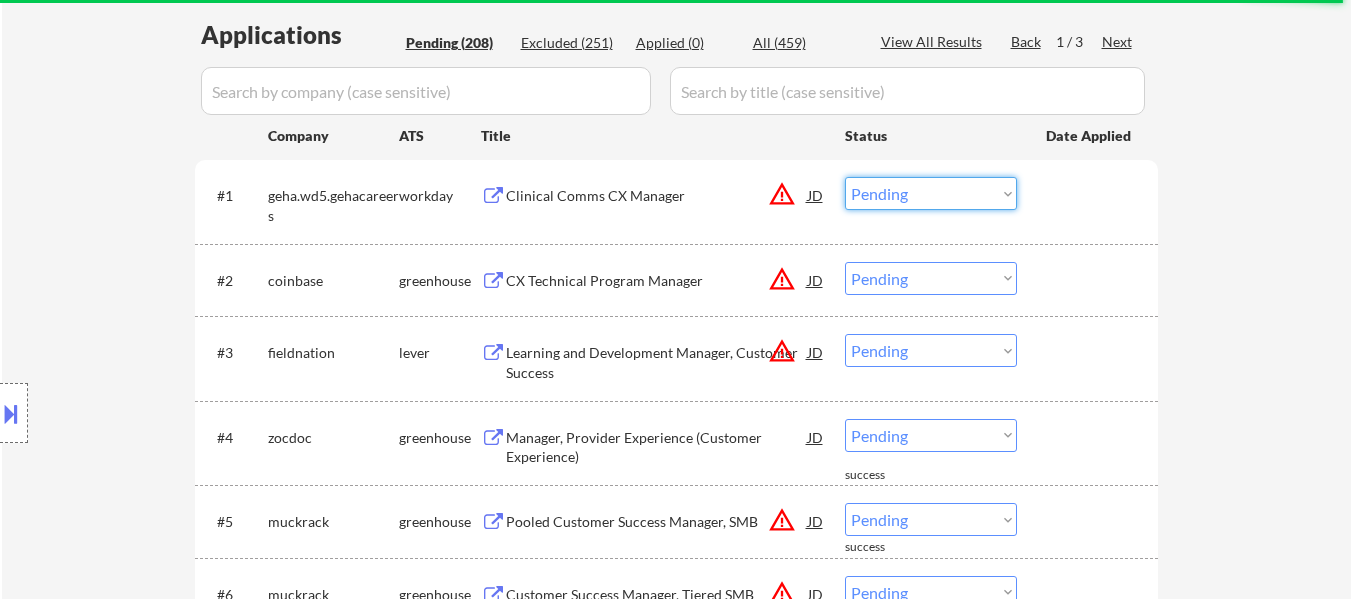 select on ""excluded__other_"" 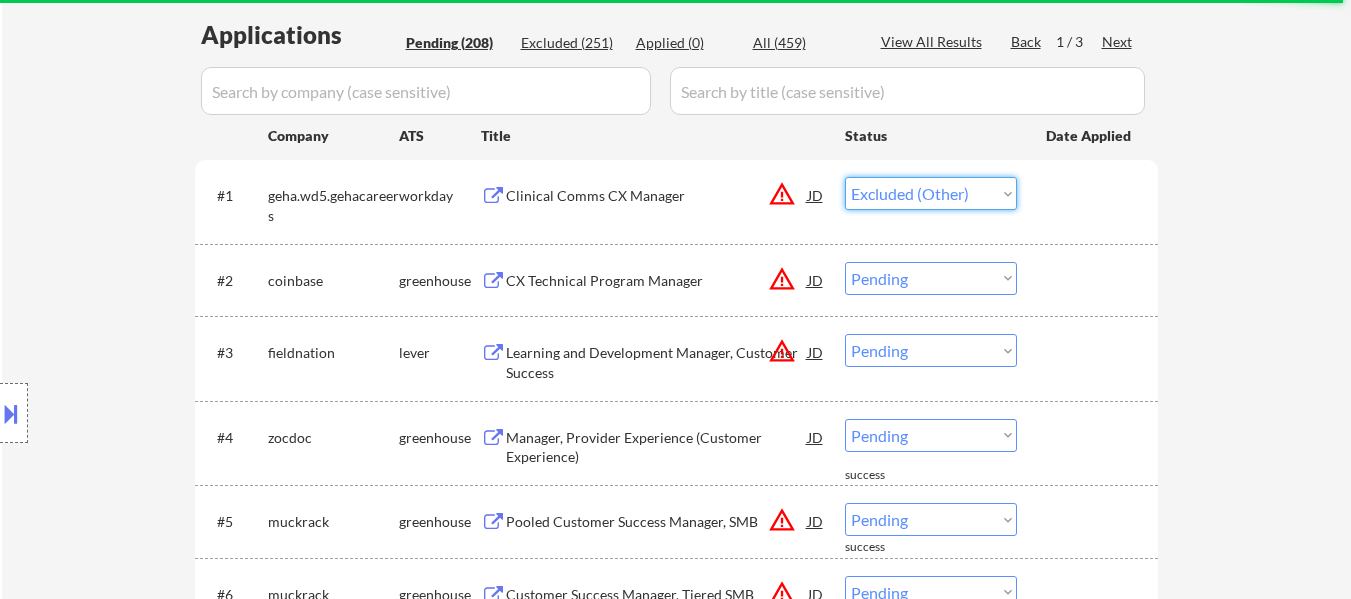 click on "Choose an option... Pending Applied Excluded (Questions) Excluded (Expired) Excluded (Location) Excluded (Bad Match) Excluded (Blocklist) Excluded (Salary) Excluded (Other)" at bounding box center (931, 193) 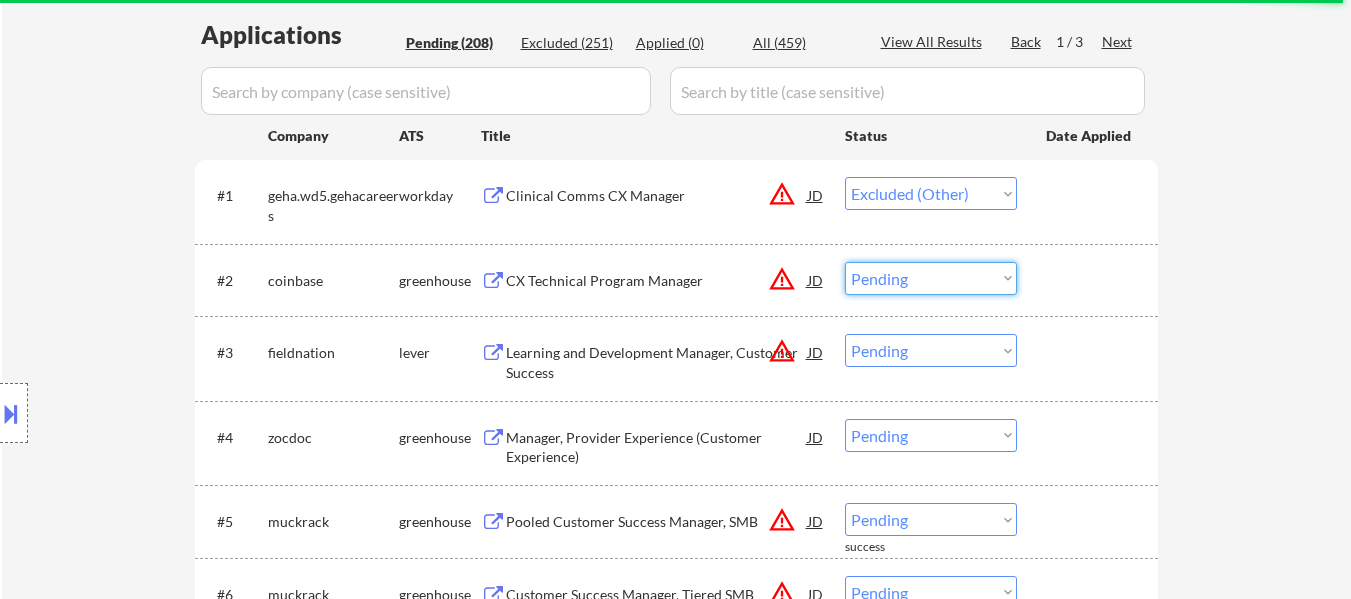 click on "Choose an option... Pending Applied Excluded (Questions) Excluded (Expired) Excluded (Location) Excluded (Bad Match) Excluded (Blocklist) Excluded (Salary) Excluded (Other)" at bounding box center [931, 278] 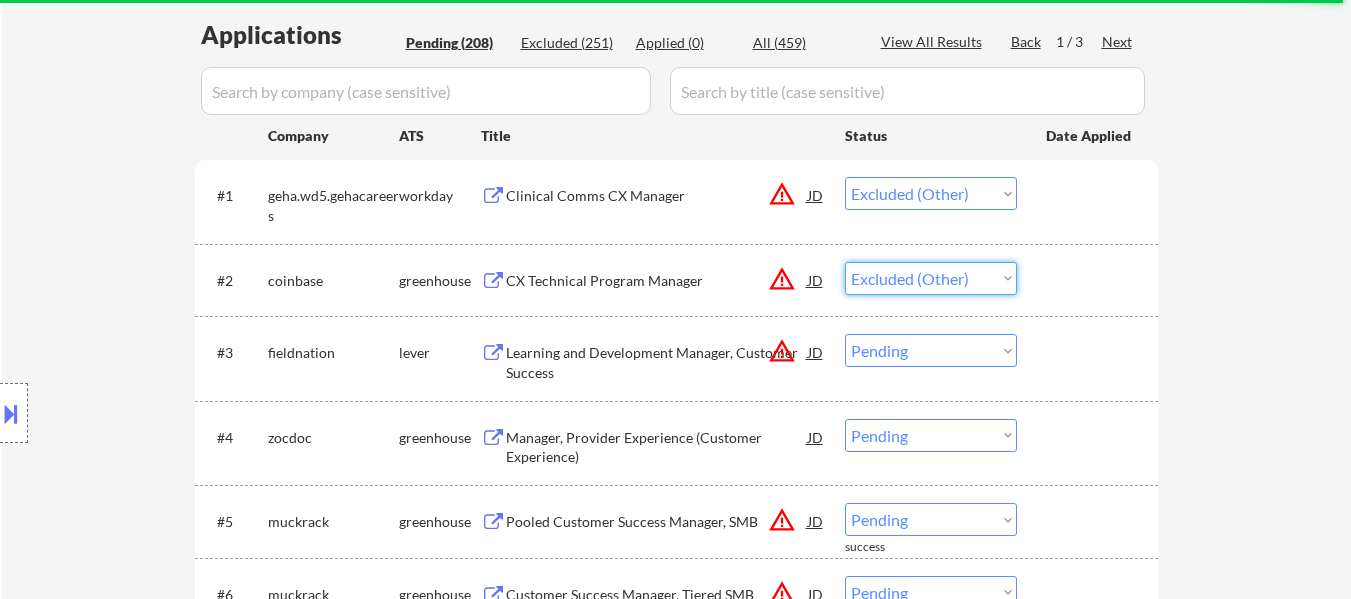 select on ""pending"" 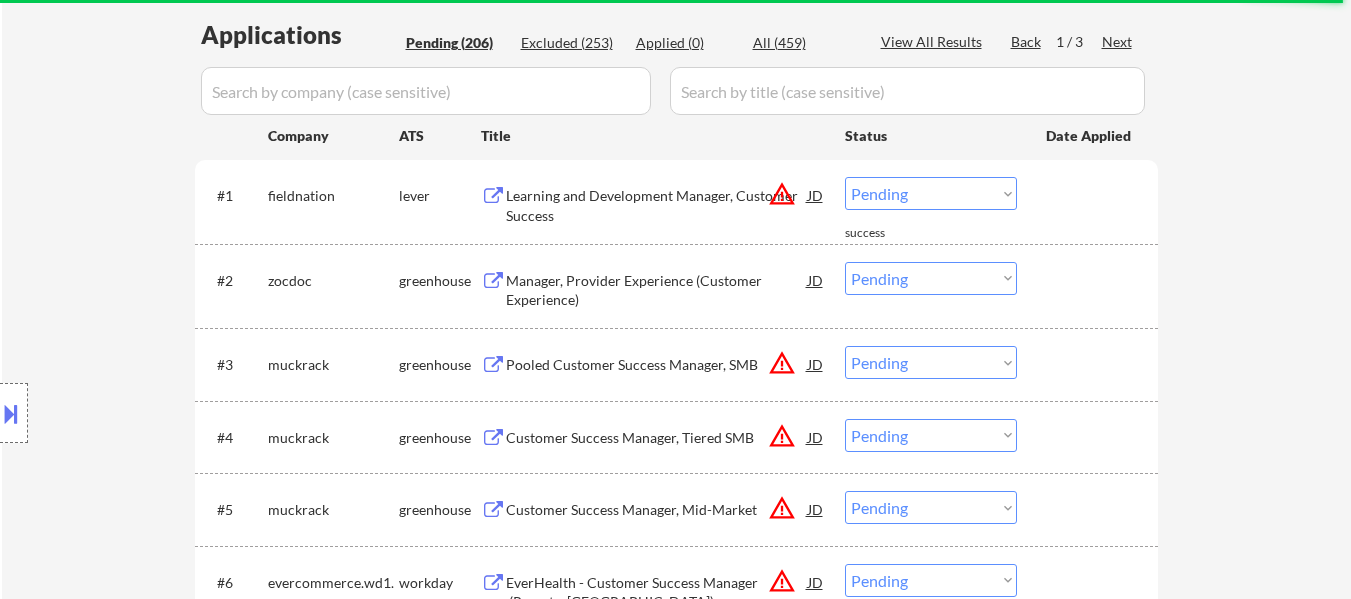 click on "← Return to /applysquad Mailslurp Inbox Job Search Builder Julie Padilla User Email:  drjuliepadilla@gmail.com Application Email:  DRJULIEPADILLA@GMAIL.COM Mailslurp Email:   LinkedIn:   https://www.linkedin.com/in/drjuliepadilla/
Phone:  (516) 757-2811 Current Location:  Chittenango, New York Applies:  0 sent / 200 bought Internal Notes 1. AI Answers OK! 🤖
2. IMPORTANT: She does not want to apply to jobs posted before 7/21. Since we have no other way of filtering this, we need to "SKIP-OTHER" every single job on her entire list today, then come back tomorrow to see which new jobs have been added and apply her only to those. She has been applying to thousands of positions, she can't put them all on a blocklist, so she asks that we only look forward, do not apply to postings older than today. Can work in country of residence?:  yes Squad Notes Minimum salary:  $110,000 Will need Visa to work in that country now/future?:   no Download Resume Add a Job Manually Flora Applications Pending (206) Applied (0)" at bounding box center [676, 3841] 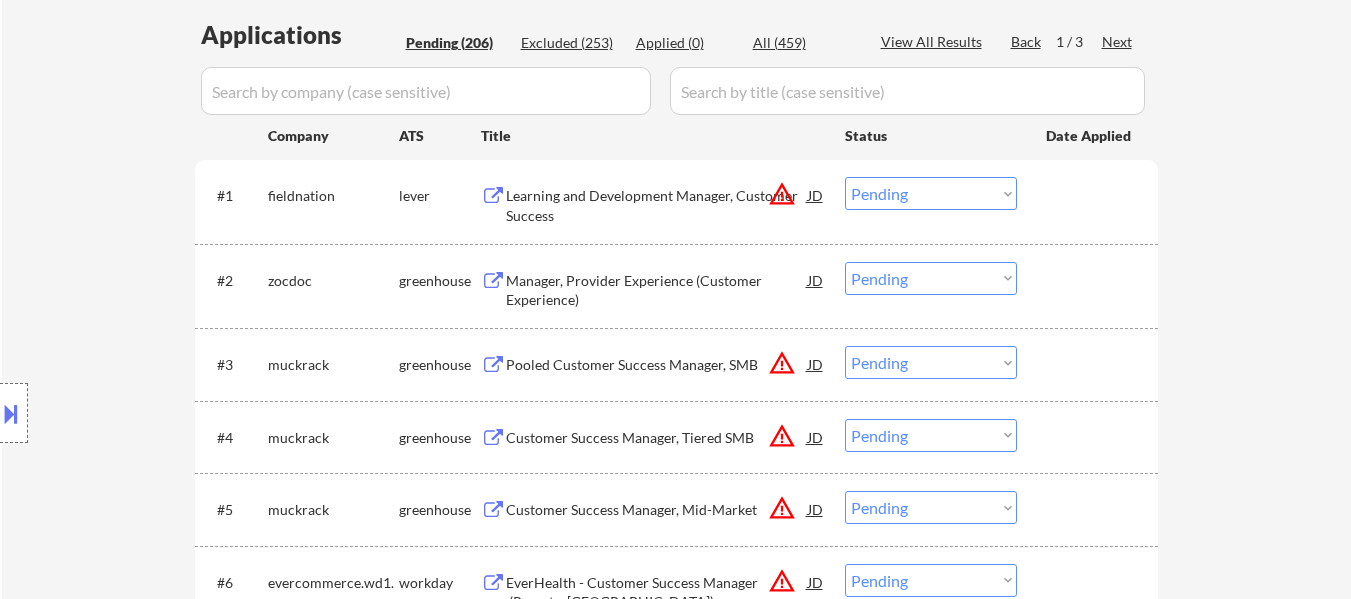 click on "Choose an option... Pending Applied Excluded (Questions) Excluded (Expired) Excluded (Location) Excluded (Bad Match) Excluded (Blocklist) Excluded (Salary) Excluded (Other)" at bounding box center (931, 193) 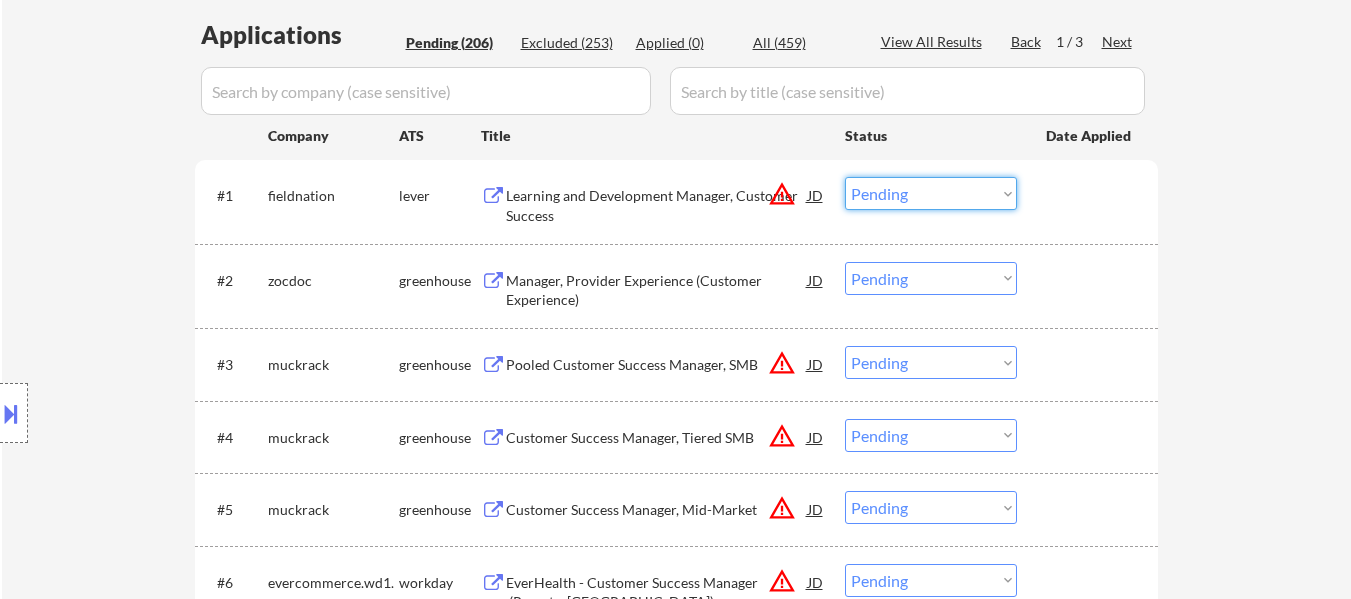 select on ""excluded__other_"" 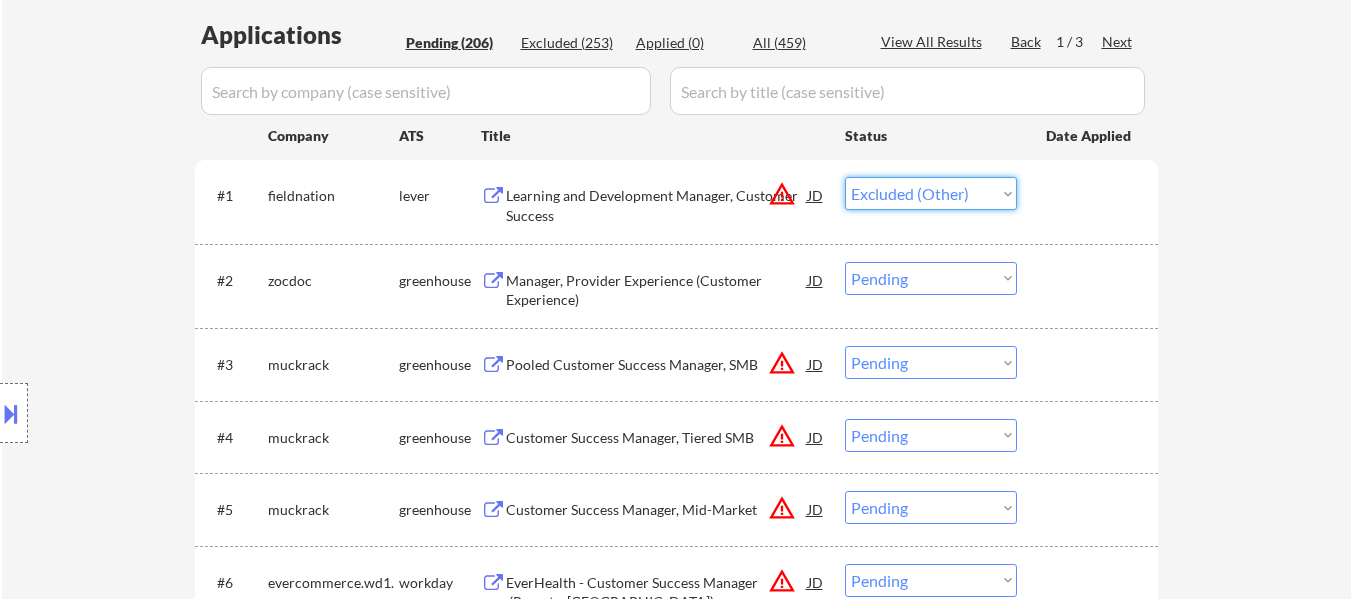 click on "Choose an option... Pending Applied Excluded (Questions) Excluded (Expired) Excluded (Location) Excluded (Bad Match) Excluded (Blocklist) Excluded (Salary) Excluded (Other)" at bounding box center (931, 193) 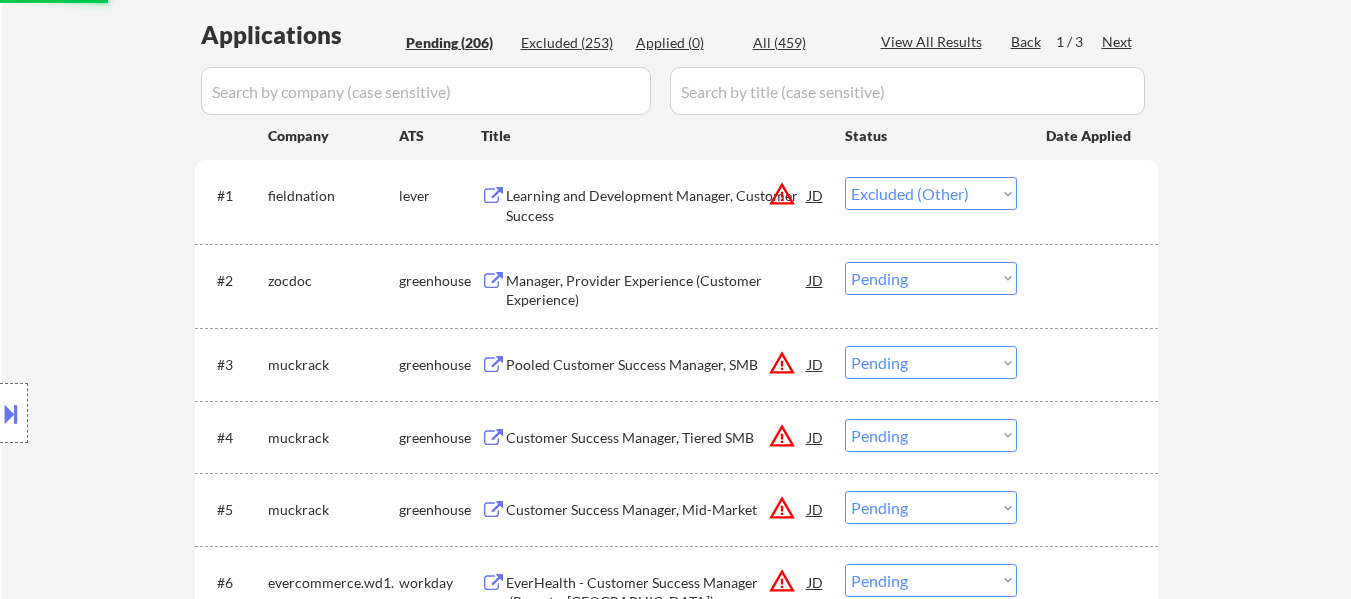click on "Choose an option... Pending Applied Excluded (Questions) Excluded (Expired) Excluded (Location) Excluded (Bad Match) Excluded (Blocklist) Excluded (Salary) Excluded (Other)" at bounding box center (931, 278) 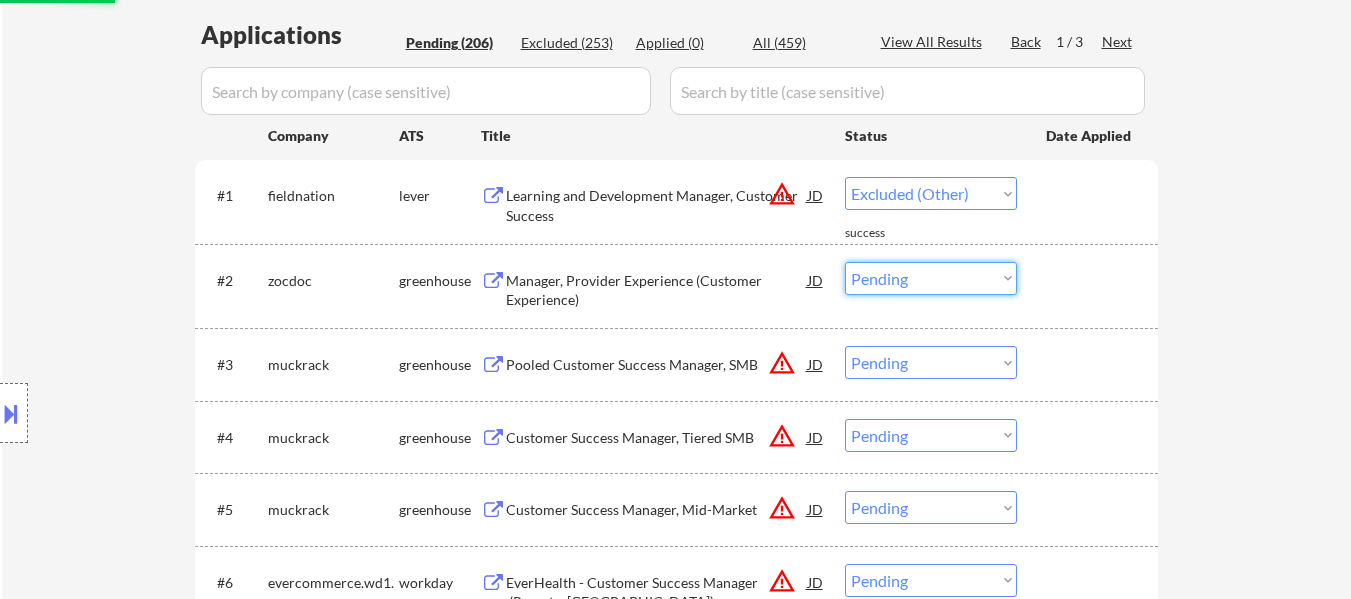 select on ""excluded__other_"" 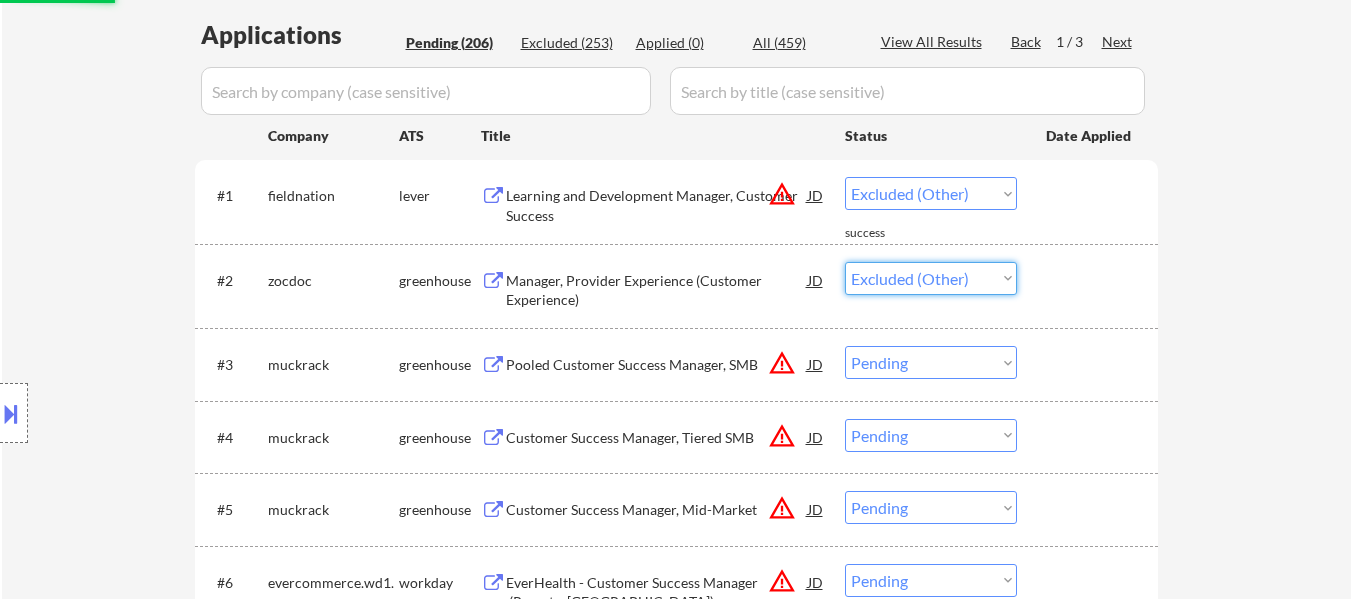 click on "Choose an option... Pending Applied Excluded (Questions) Excluded (Expired) Excluded (Location) Excluded (Bad Match) Excluded (Blocklist) Excluded (Salary) Excluded (Other)" at bounding box center [931, 278] 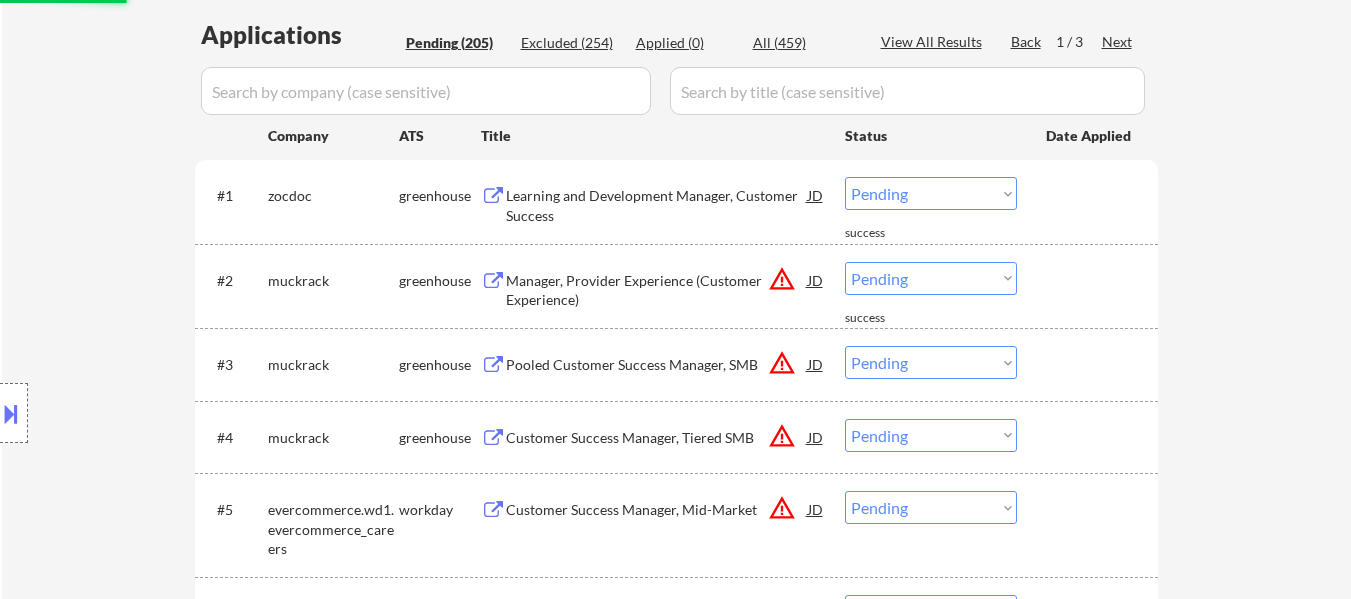 click on "Choose an option... Pending Applied Excluded (Questions) Excluded (Expired) Excluded (Location) Excluded (Bad Match) Excluded (Blocklist) Excluded (Salary) Excluded (Other)" at bounding box center [931, 193] 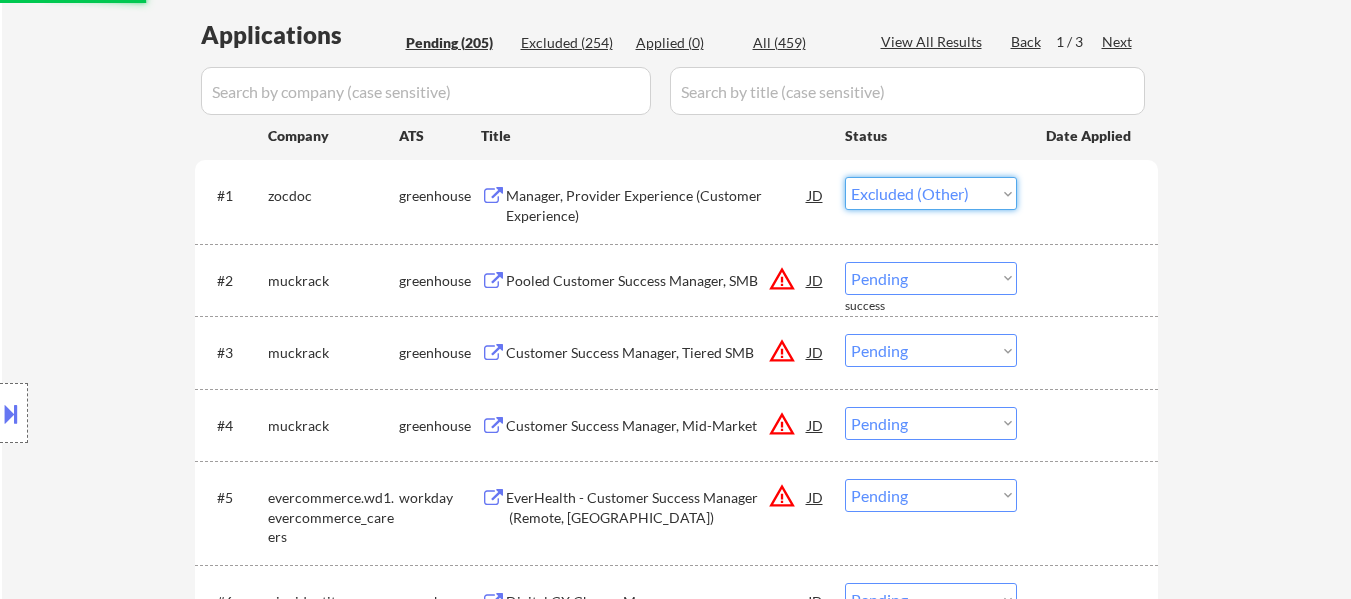click on "Choose an option... Pending Applied Excluded (Questions) Excluded (Expired) Excluded (Location) Excluded (Bad Match) Excluded (Blocklist) Excluded (Salary) Excluded (Other)" at bounding box center (931, 193) 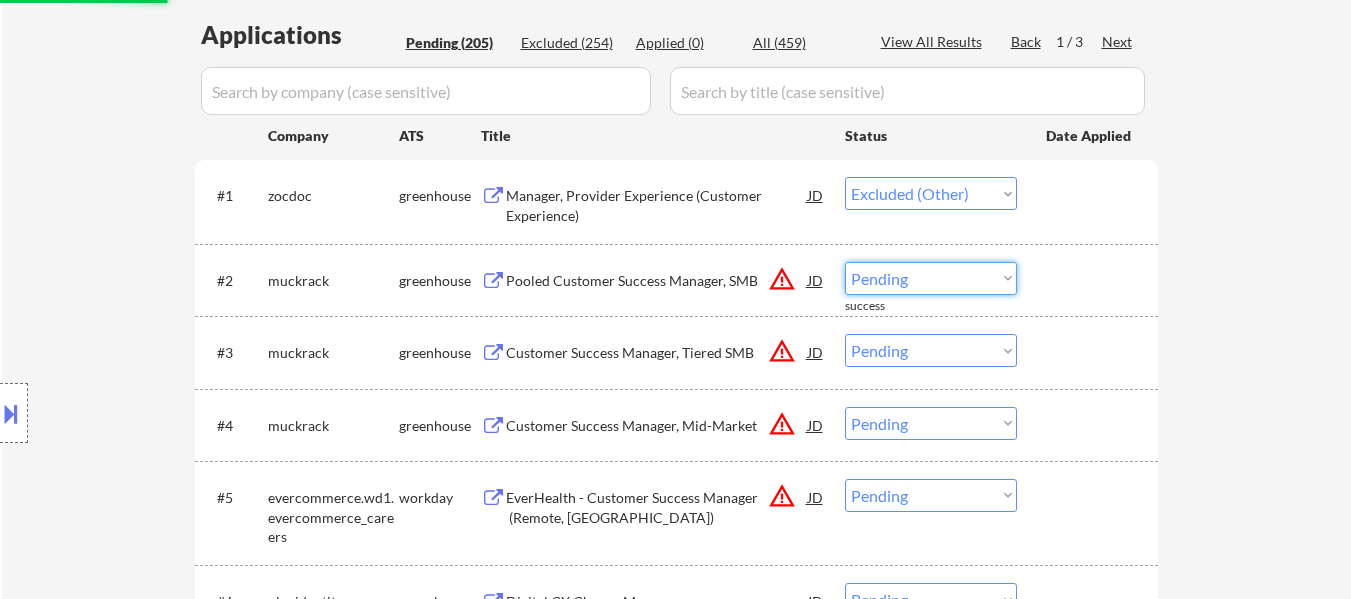 click on "Choose an option... Pending Applied Excluded (Questions) Excluded (Expired) Excluded (Location) Excluded (Bad Match) Excluded (Blocklist) Excluded (Salary) Excluded (Other)" at bounding box center (931, 278) 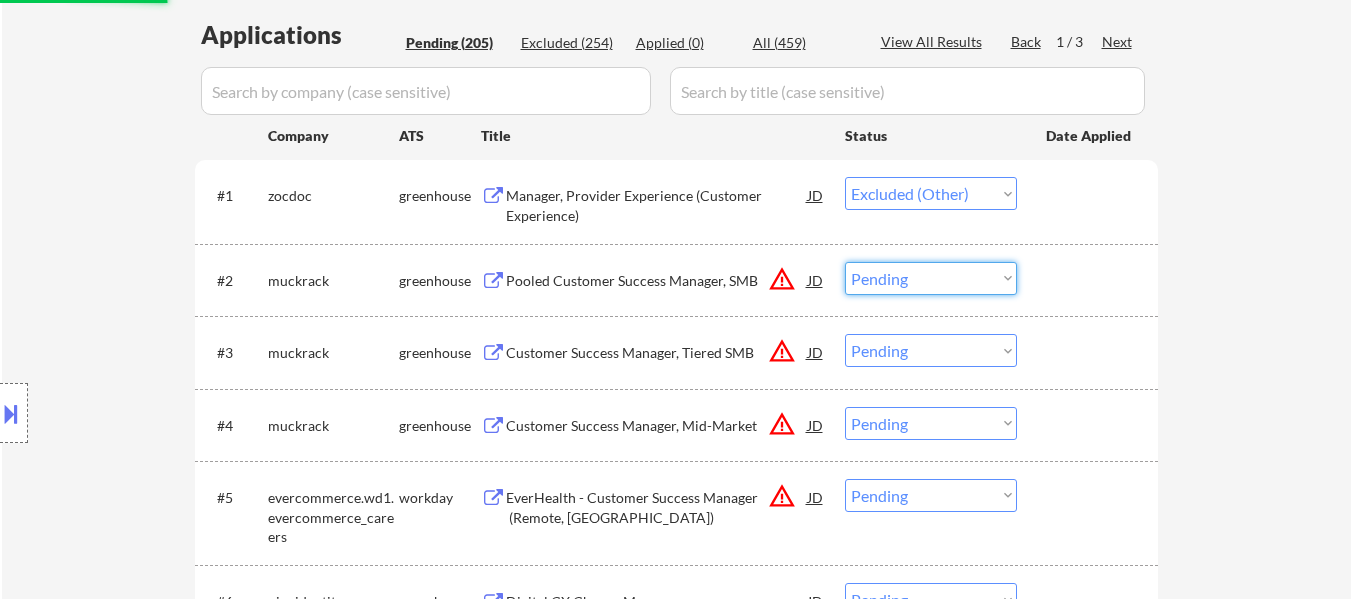 select on ""pending"" 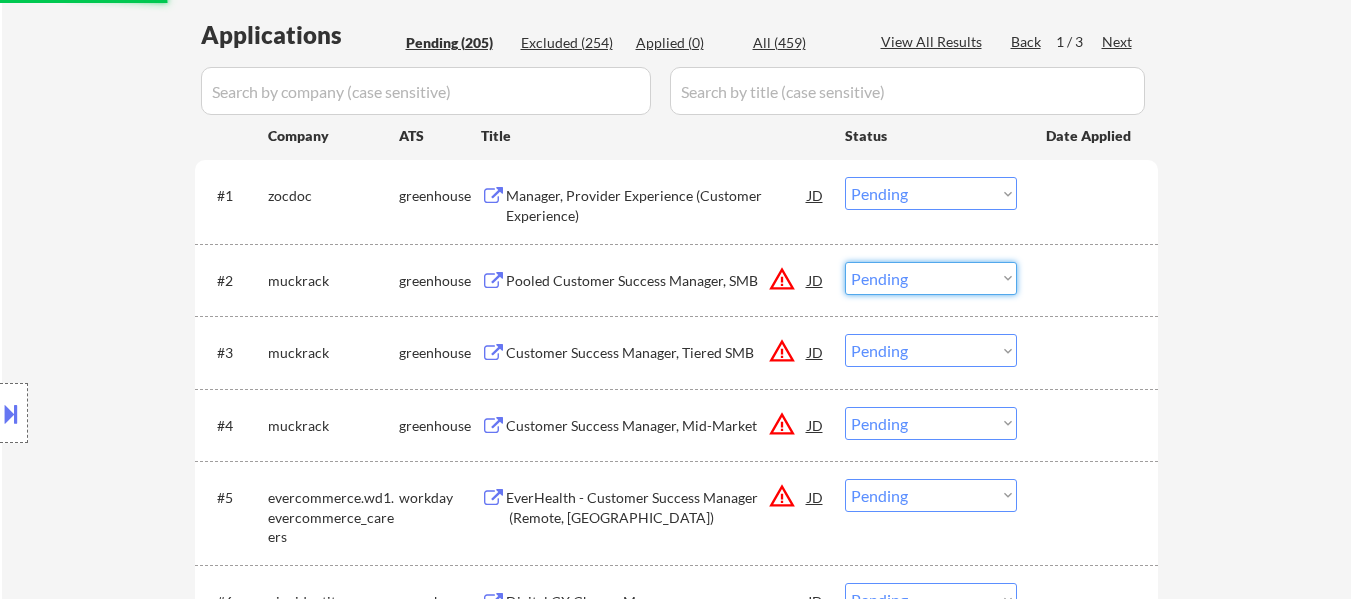 select on ""excluded__other_"" 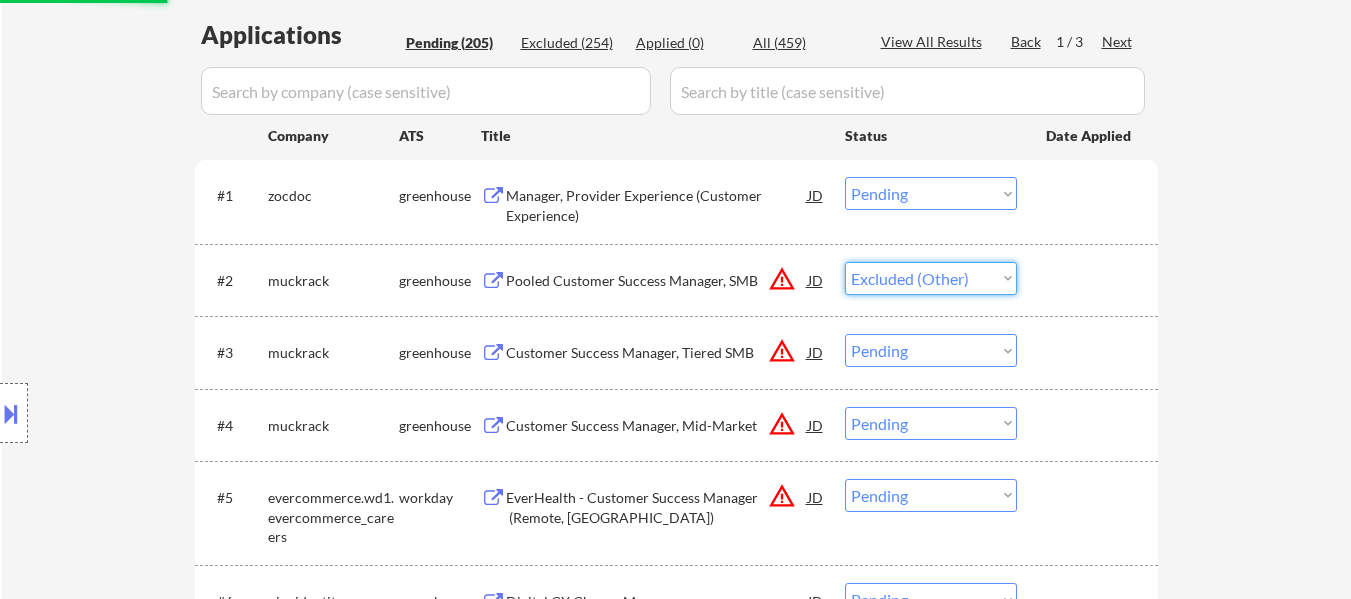click on "Choose an option... Pending Applied Excluded (Questions) Excluded (Expired) Excluded (Location) Excluded (Bad Match) Excluded (Blocklist) Excluded (Salary) Excluded (Other)" at bounding box center (931, 278) 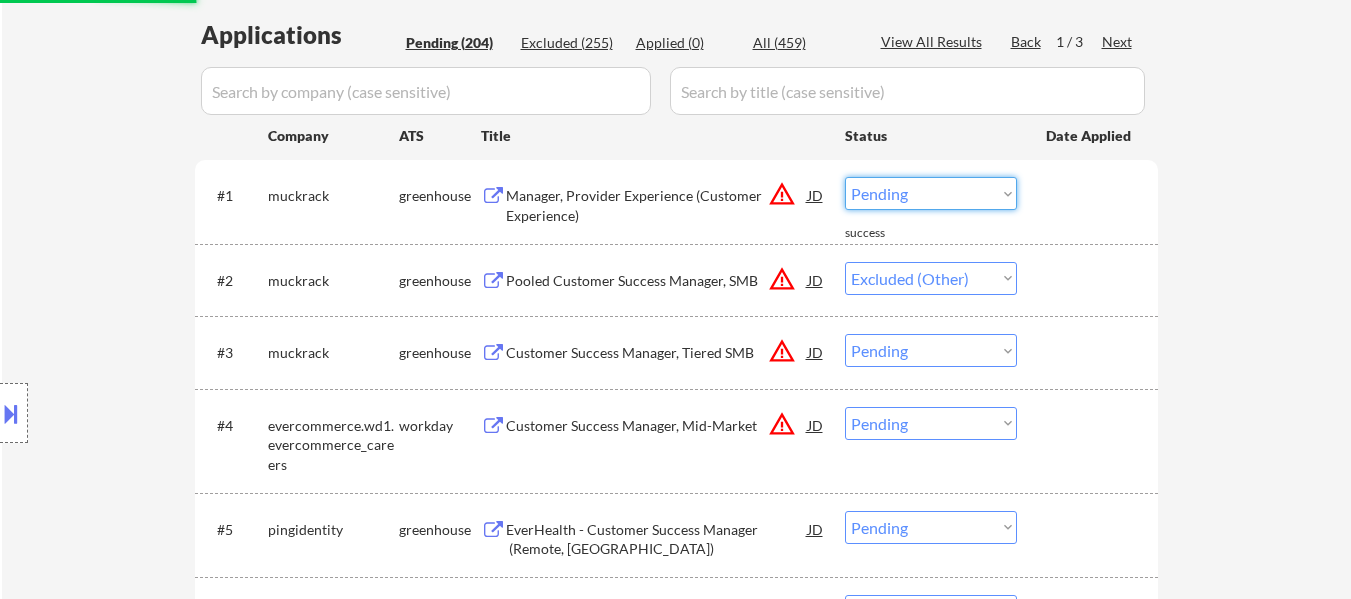 drag, startPoint x: 1003, startPoint y: 185, endPoint x: 1006, endPoint y: 199, distance: 14.3178215 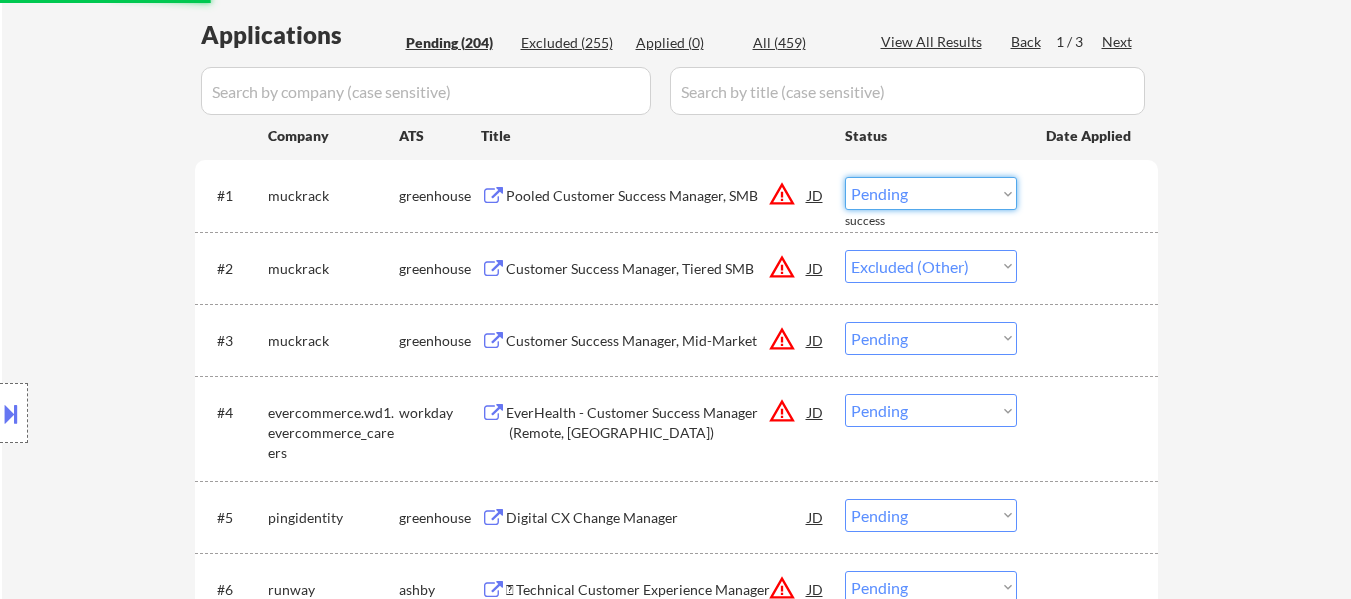 select on ""excluded__other_"" 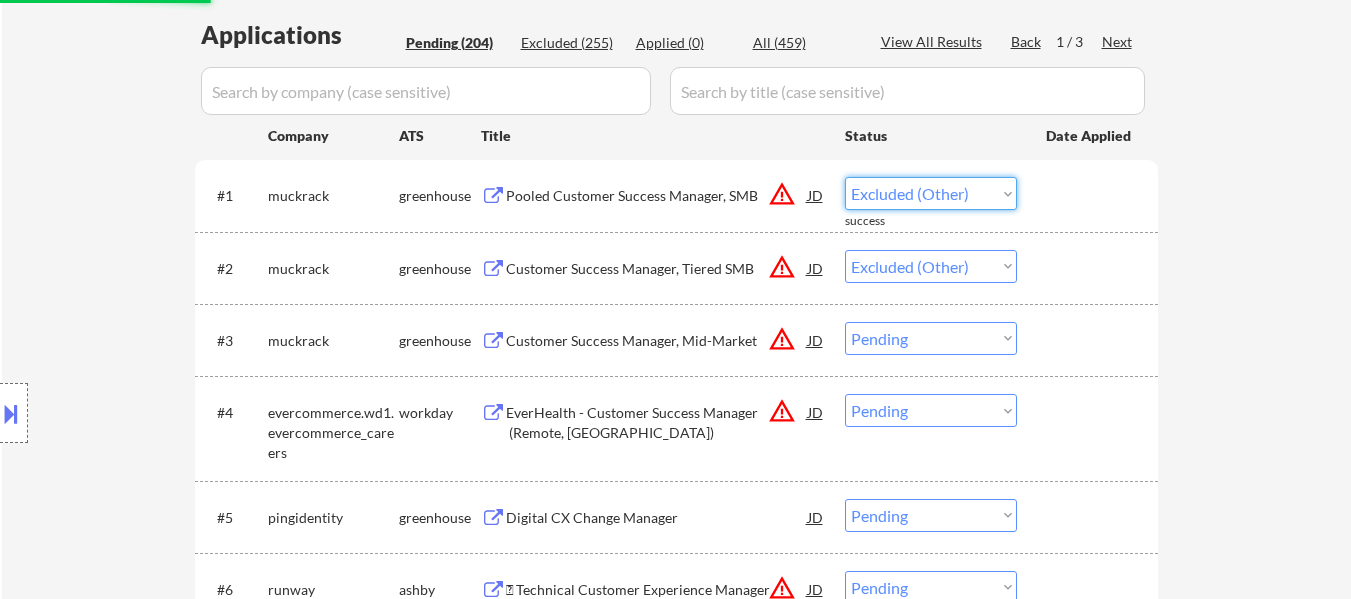 click on "Choose an option... Pending Applied Excluded (Questions) Excluded (Expired) Excluded (Location) Excluded (Bad Match) Excluded (Blocklist) Excluded (Salary) Excluded (Other)" at bounding box center (931, 193) 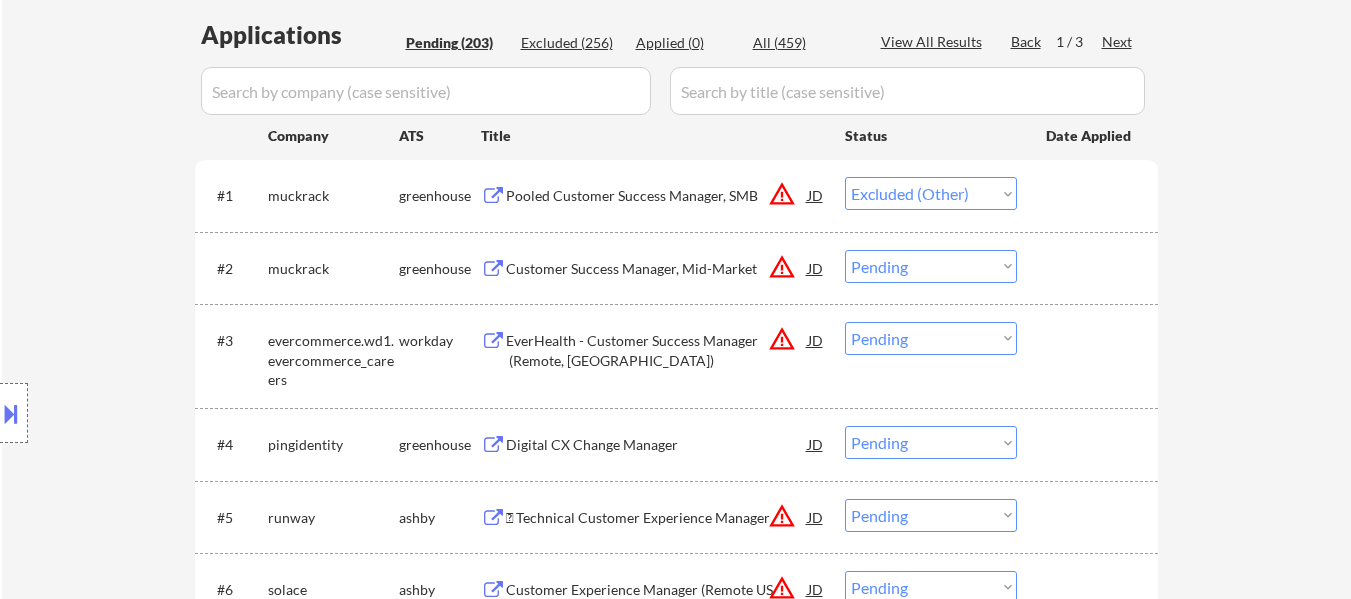 click on "Choose an option... Pending Applied Excluded (Questions) Excluded (Expired) Excluded (Location) Excluded (Bad Match) Excluded (Blocklist) Excluded (Salary) Excluded (Other)" at bounding box center (931, 266) 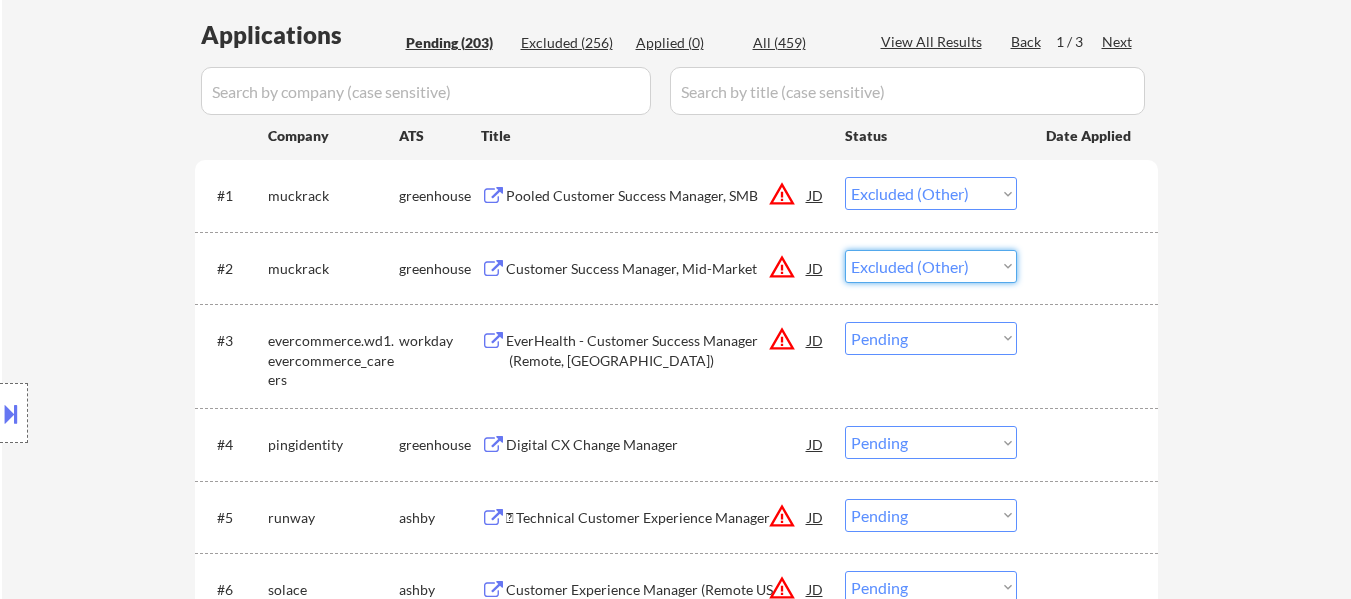 click on "Choose an option... Pending Applied Excluded (Questions) Excluded (Expired) Excluded (Location) Excluded (Bad Match) Excluded (Blocklist) Excluded (Salary) Excluded (Other)" at bounding box center [931, 266] 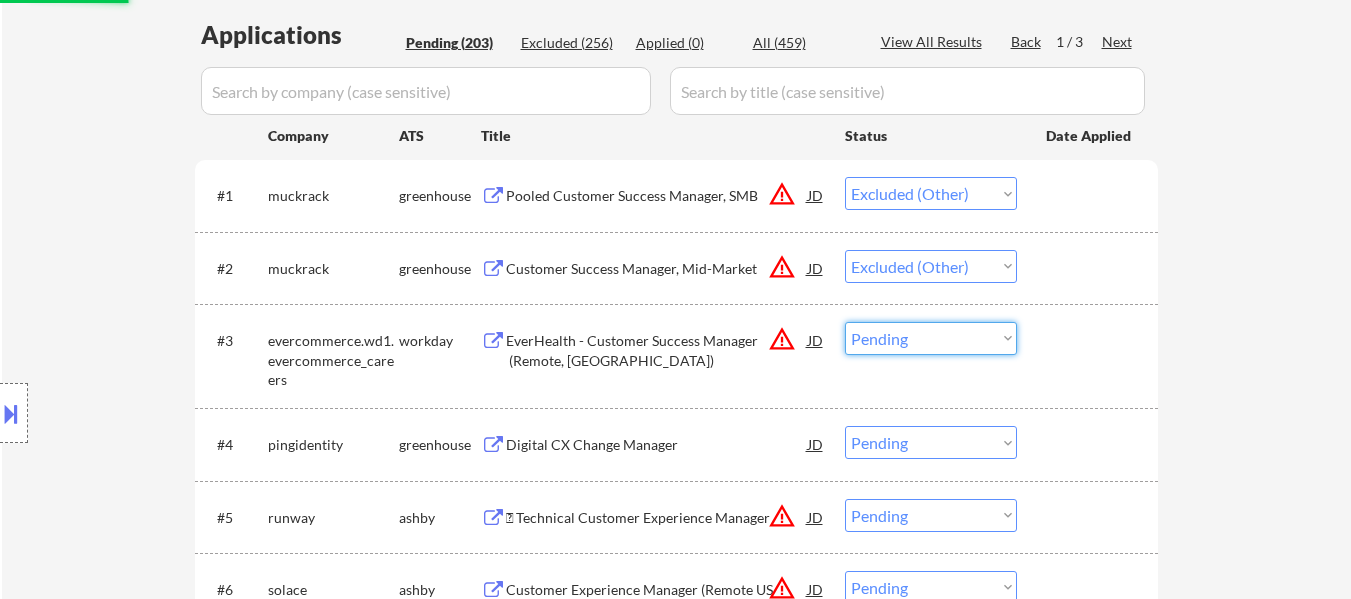 click on "Choose an option... Pending Applied Excluded (Questions) Excluded (Expired) Excluded (Location) Excluded (Bad Match) Excluded (Blocklist) Excluded (Salary) Excluded (Other)" at bounding box center (931, 338) 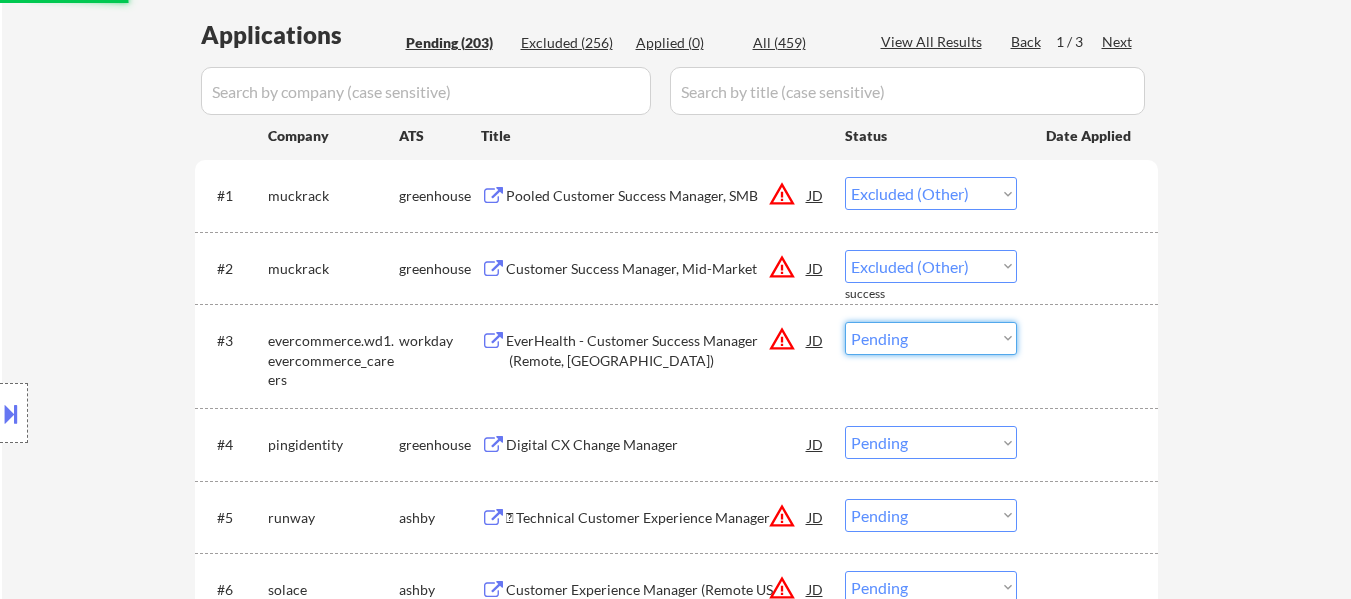 select on ""pending"" 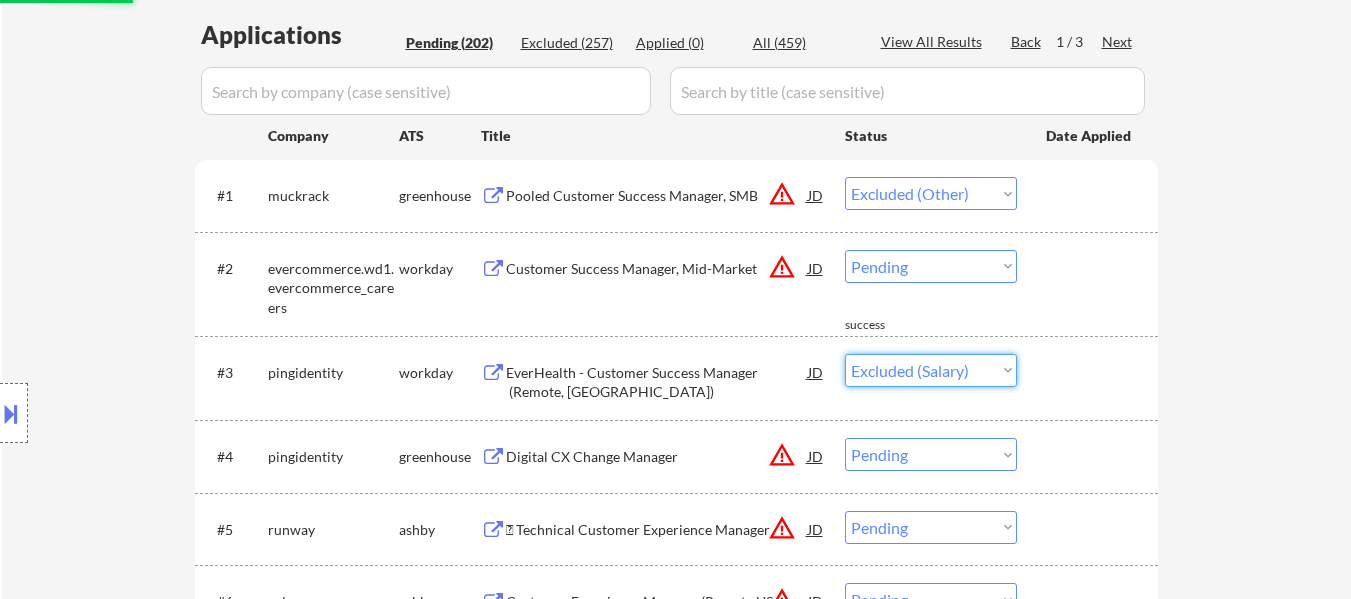 click on "Choose an option... Pending Applied Excluded (Questions) Excluded (Expired) Excluded (Location) Excluded (Bad Match) Excluded (Blocklist) Excluded (Salary) Excluded (Other)" at bounding box center (931, 370) 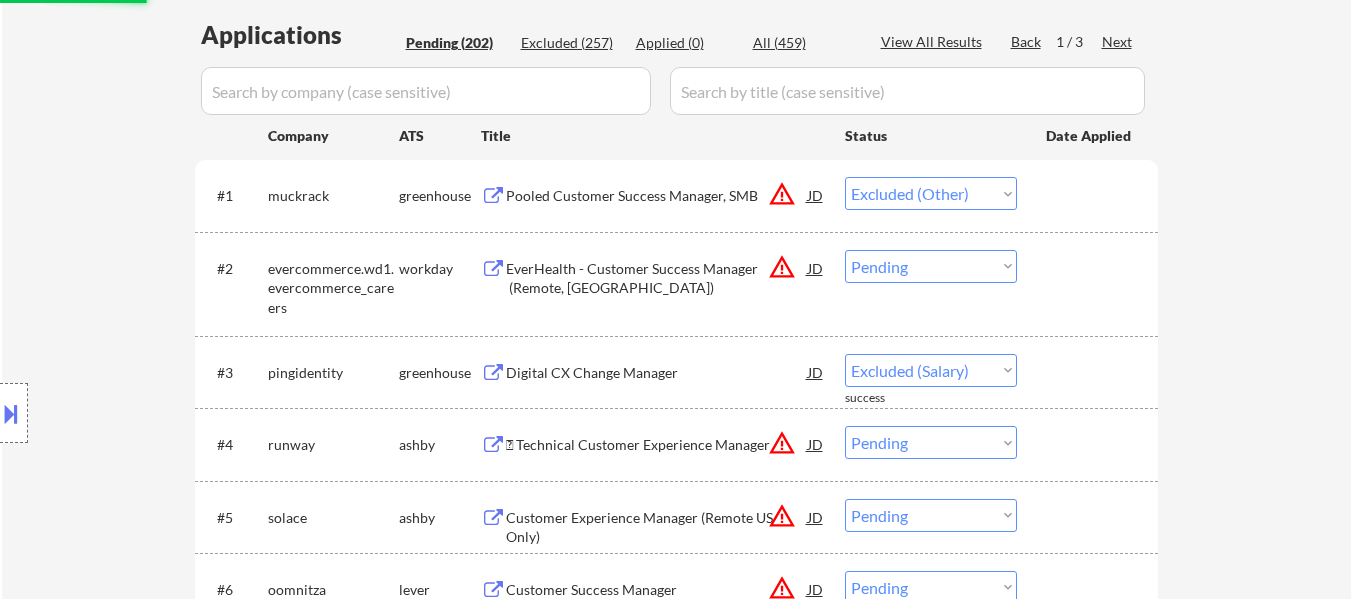 select on ""pending"" 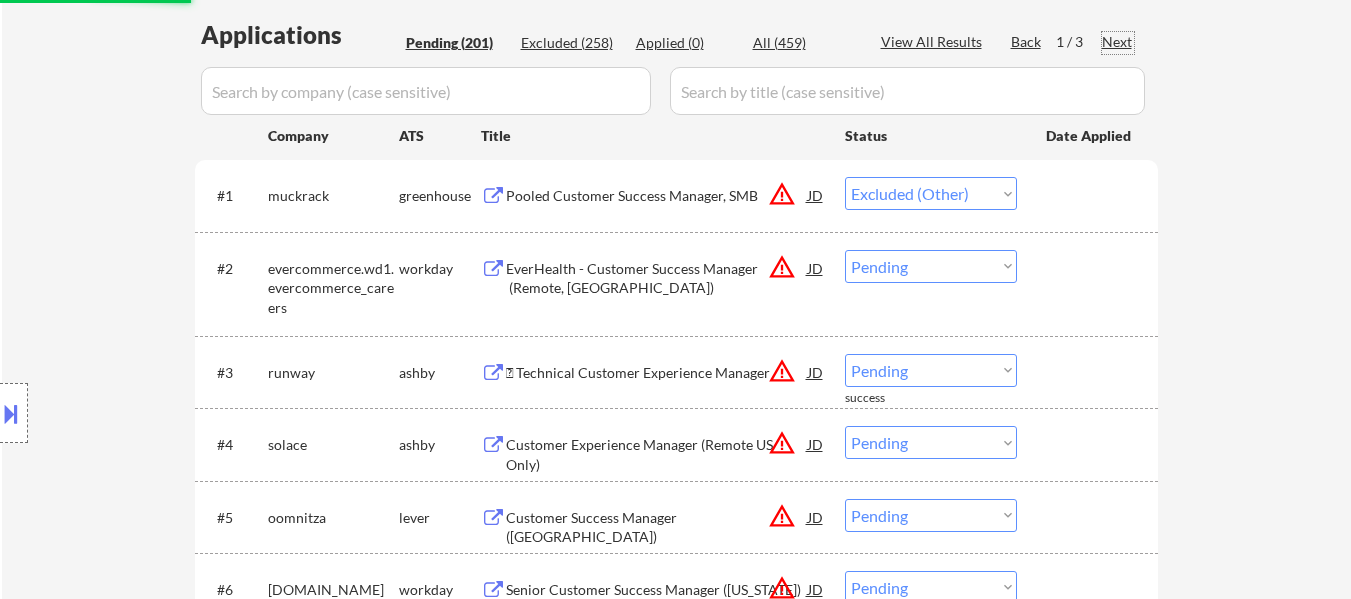click on "Next" at bounding box center (1118, 42) 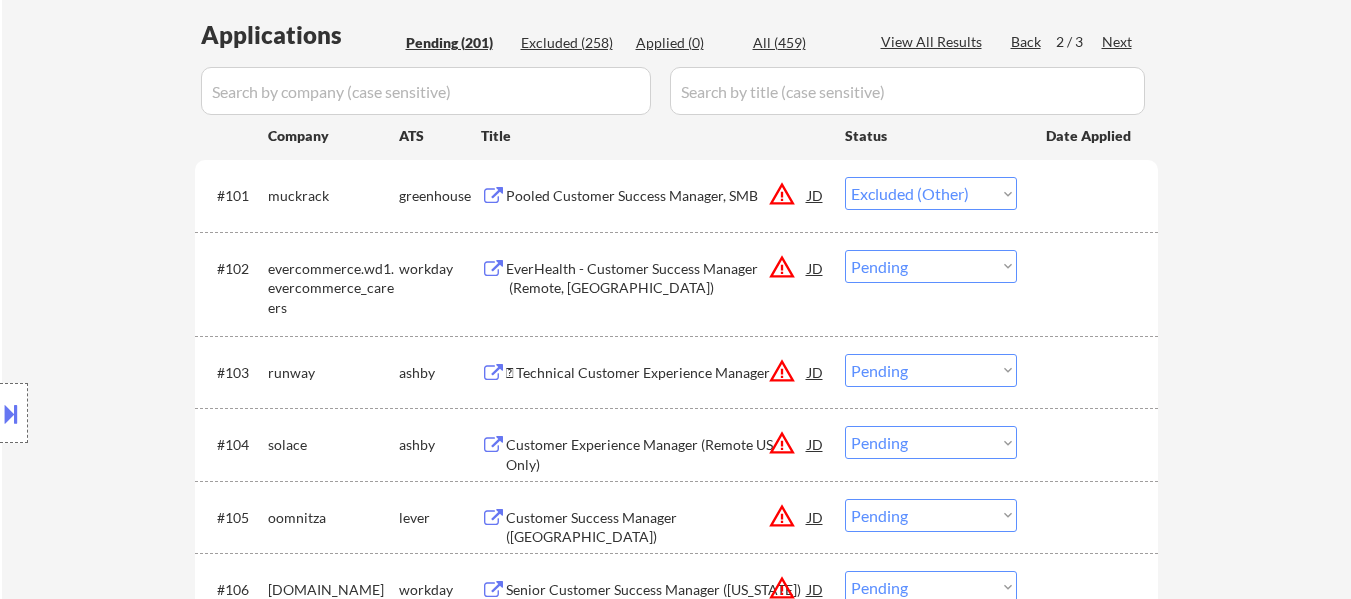 click on "Next" at bounding box center [1118, 42] 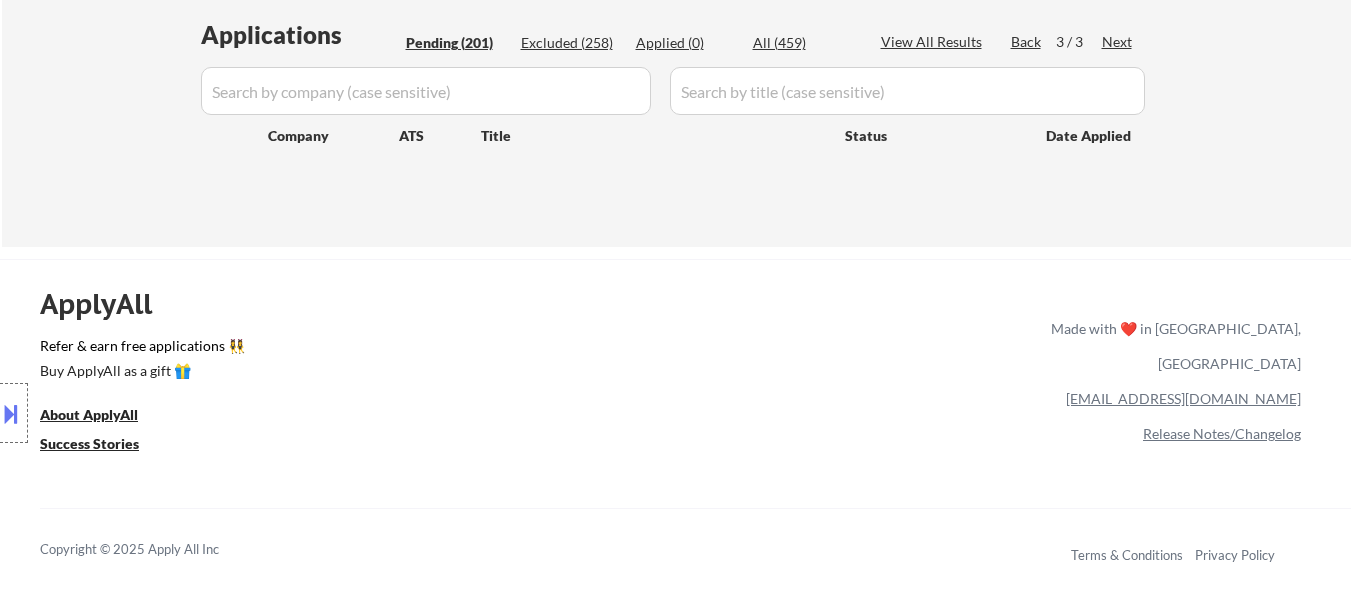 click on "Back" at bounding box center [1027, 42] 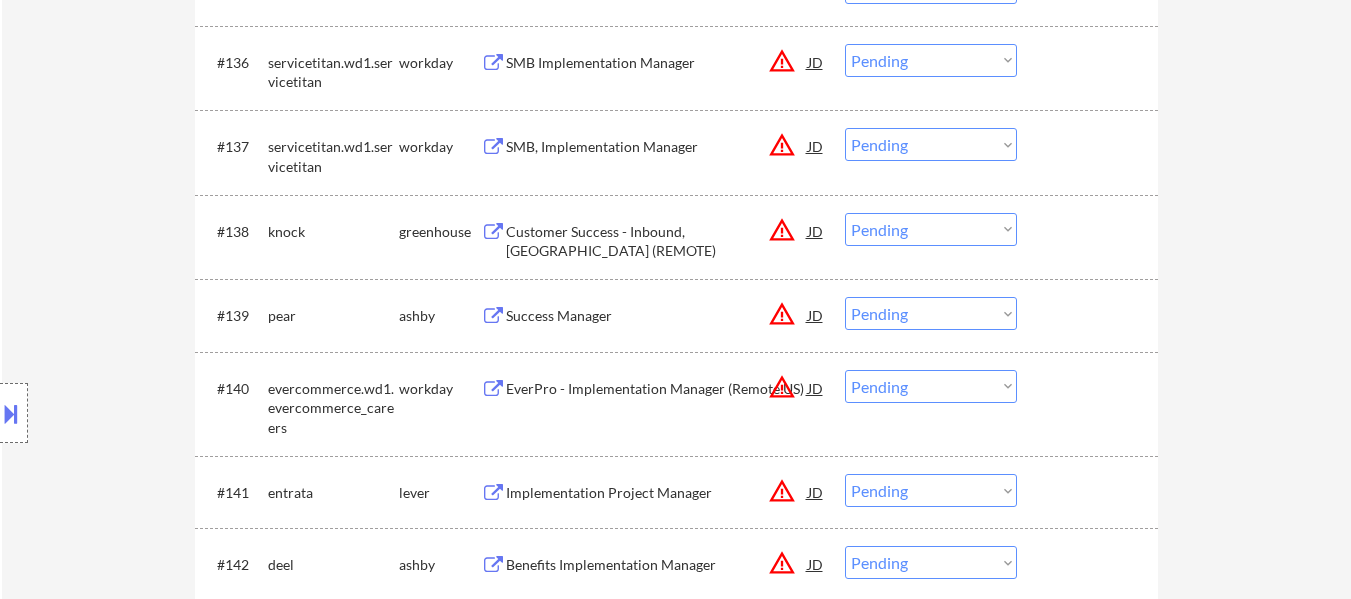 scroll, scrollTop: 0, scrollLeft: 0, axis: both 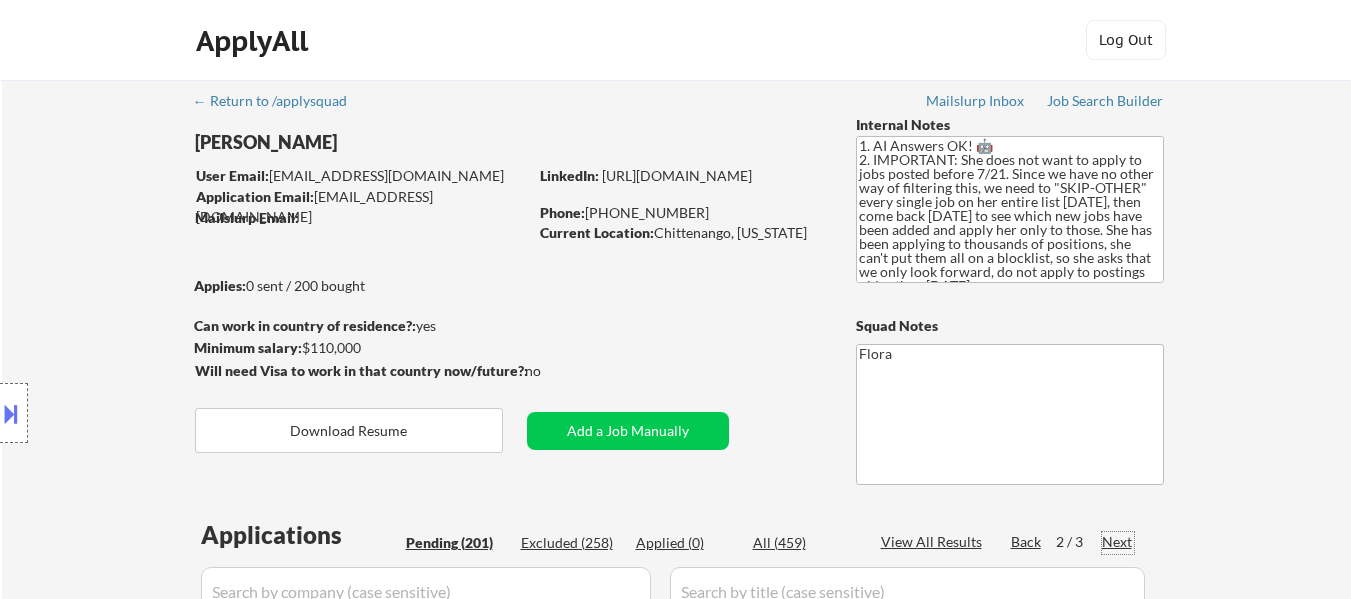 drag, startPoint x: 1114, startPoint y: 537, endPoint x: 1137, endPoint y: 533, distance: 23.345236 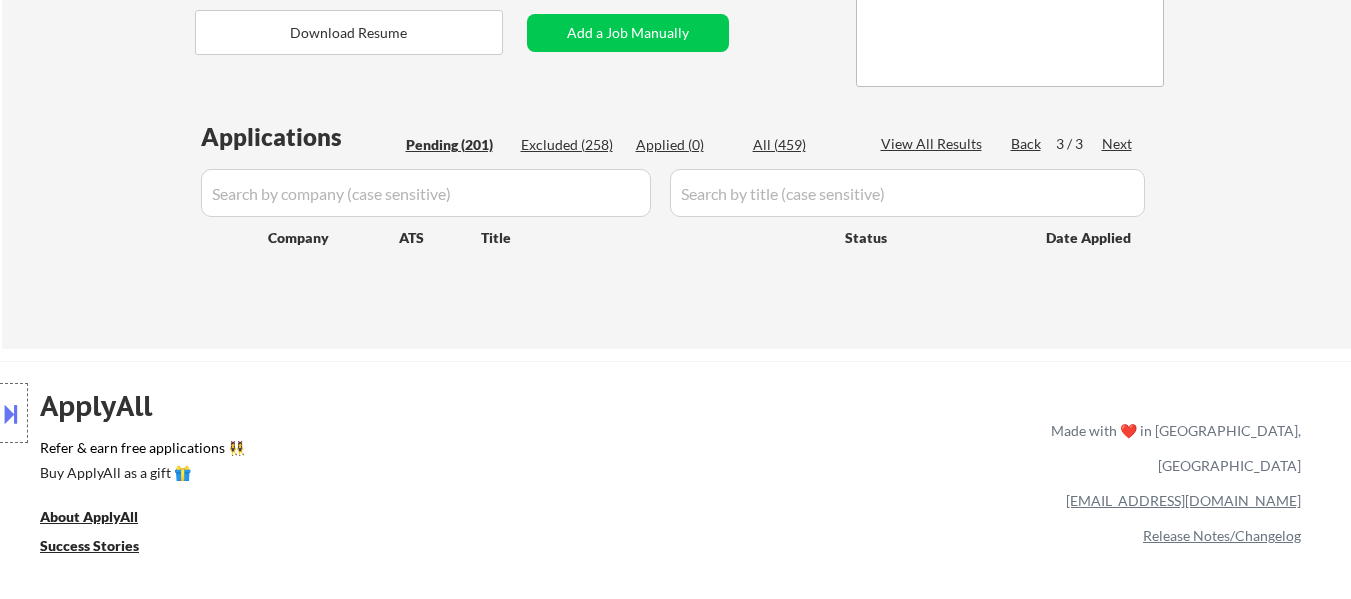 scroll, scrollTop: 200, scrollLeft: 0, axis: vertical 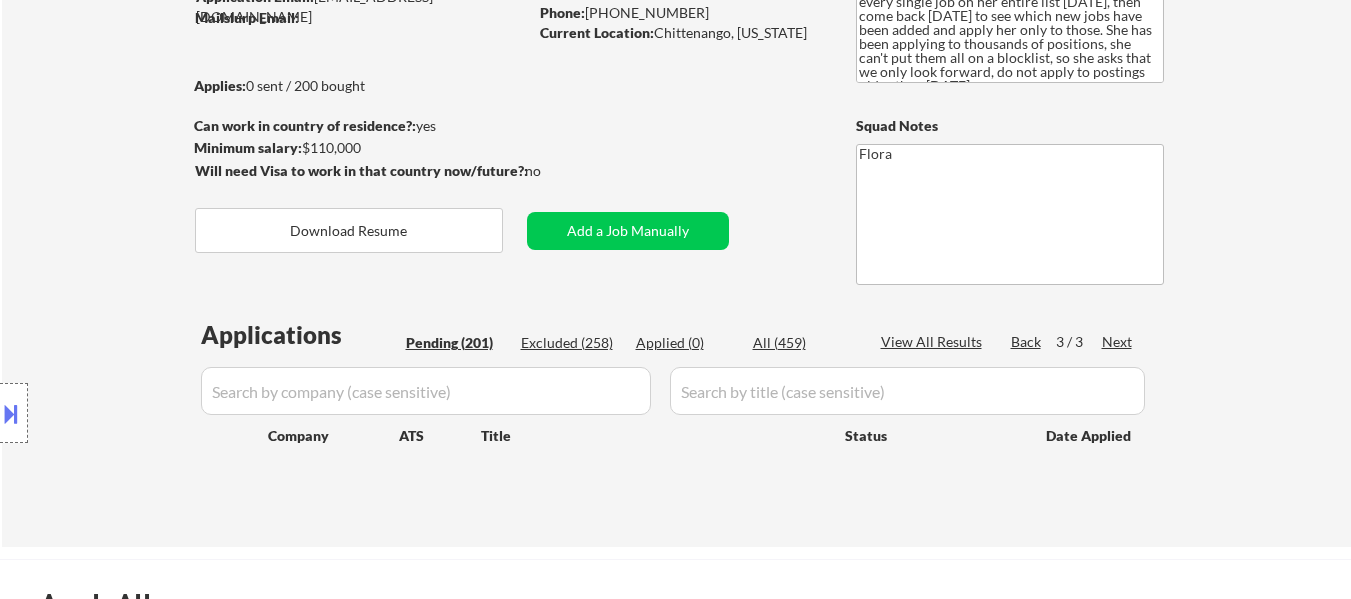 click on "Back" at bounding box center [1027, 342] 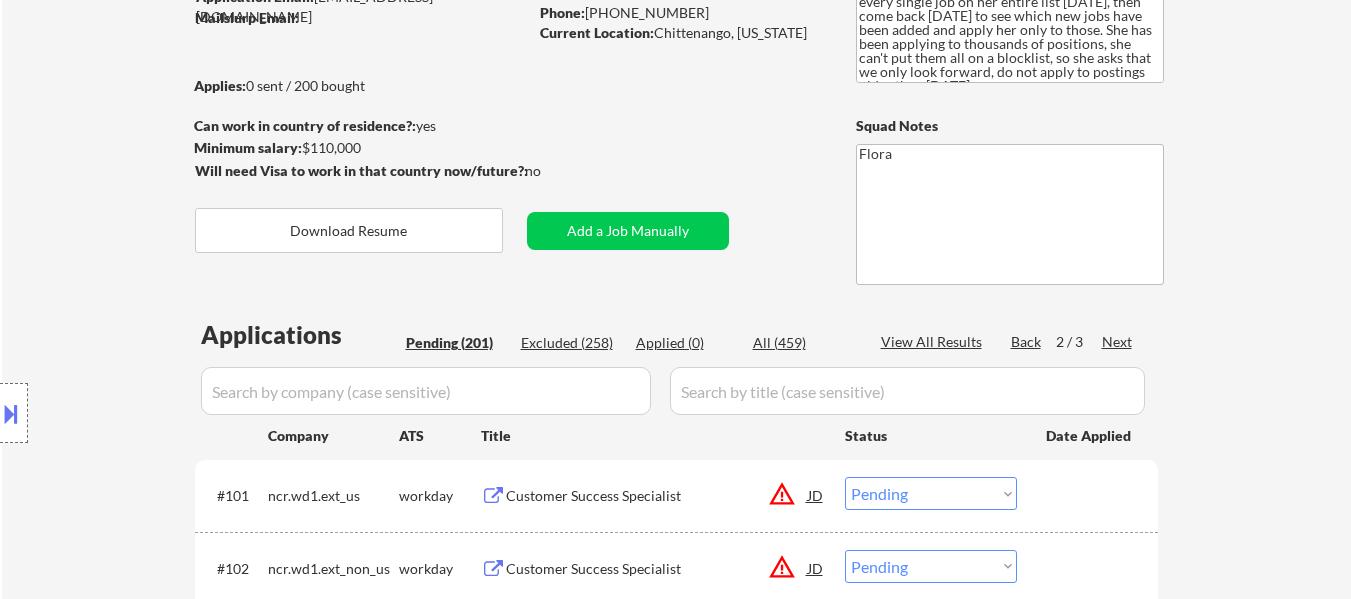 drag, startPoint x: 555, startPoint y: 344, endPoint x: 775, endPoint y: 426, distance: 234.785 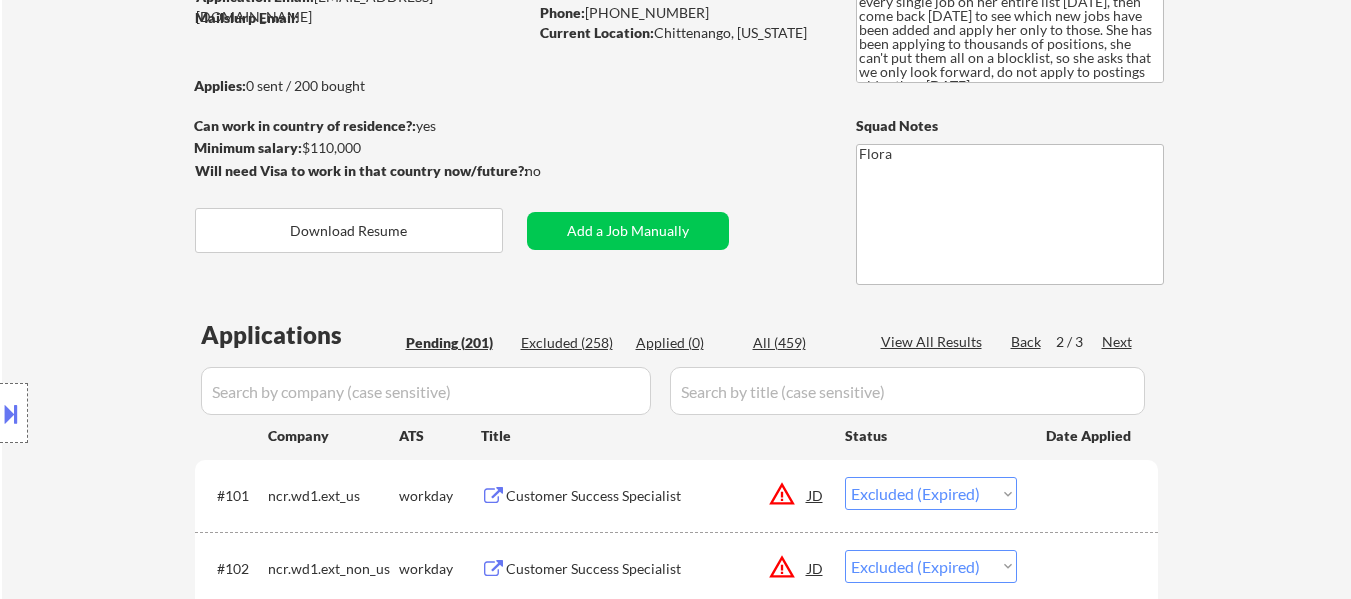 select on ""excluded__other_"" 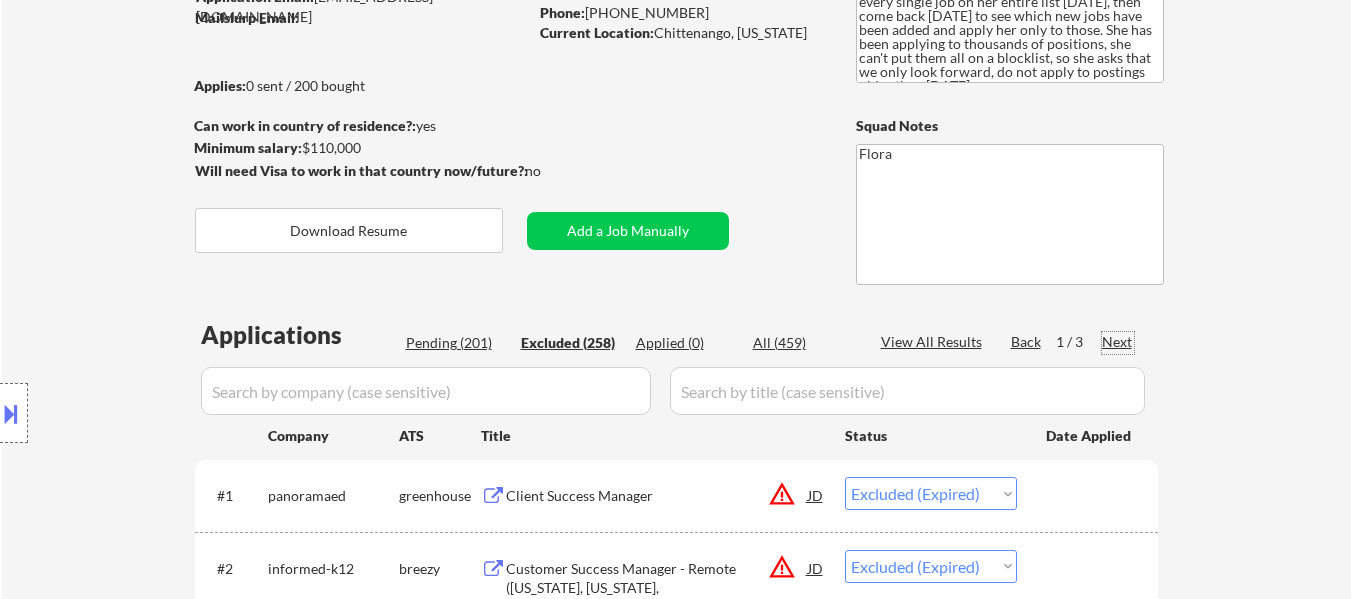 click on "Next" at bounding box center [1118, 342] 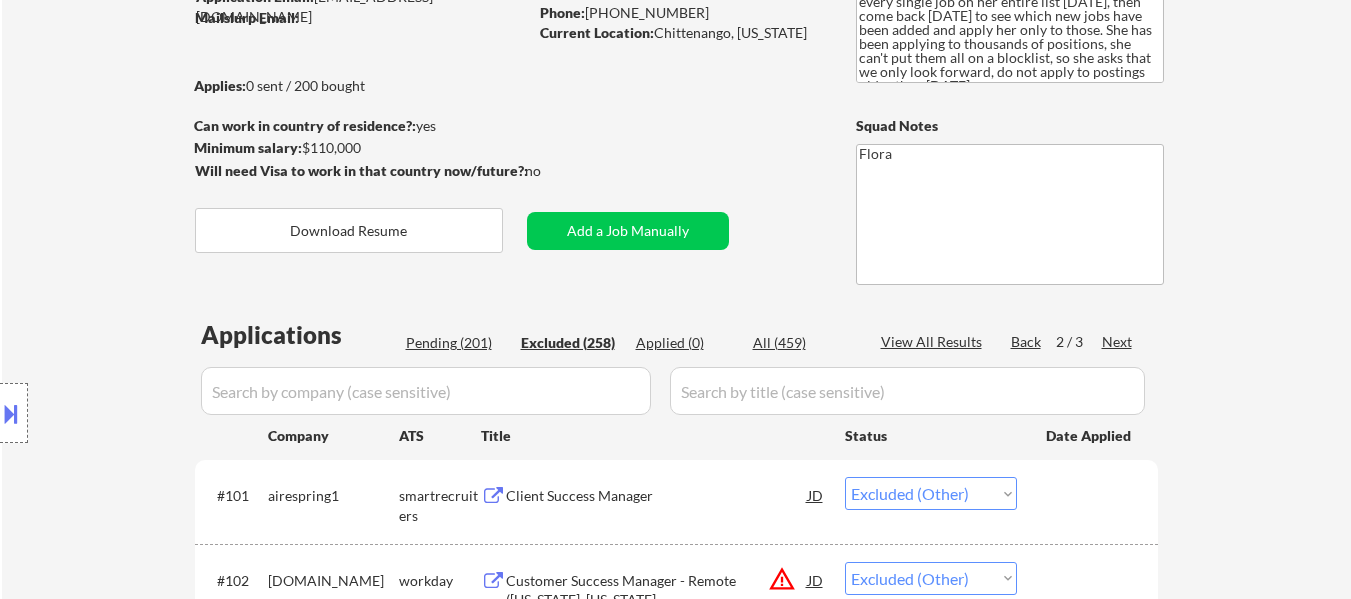 drag, startPoint x: 1117, startPoint y: 340, endPoint x: 1106, endPoint y: 437, distance: 97.62172 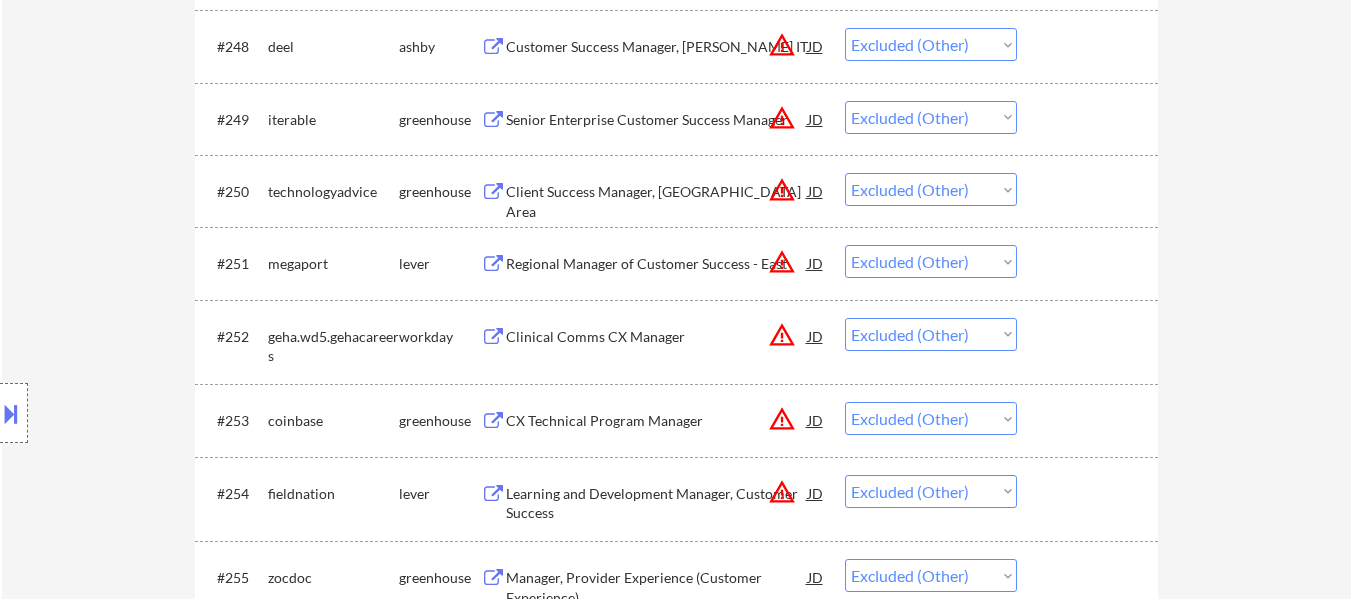 scroll, scrollTop: 4500, scrollLeft: 0, axis: vertical 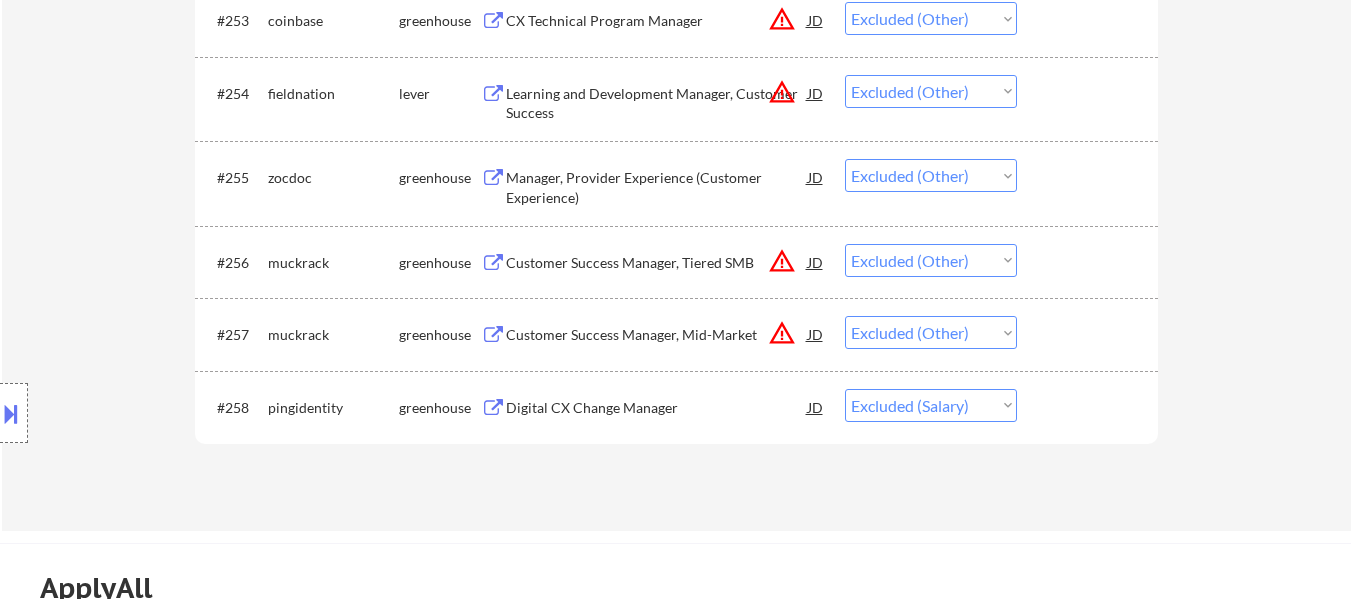 click on "Choose an option... Pending Applied Excluded (Questions) Excluded (Expired) Excluded (Location) Excluded (Bad Match) Excluded (Blocklist) Excluded (Salary) Excluded (Other)" at bounding box center [931, 405] 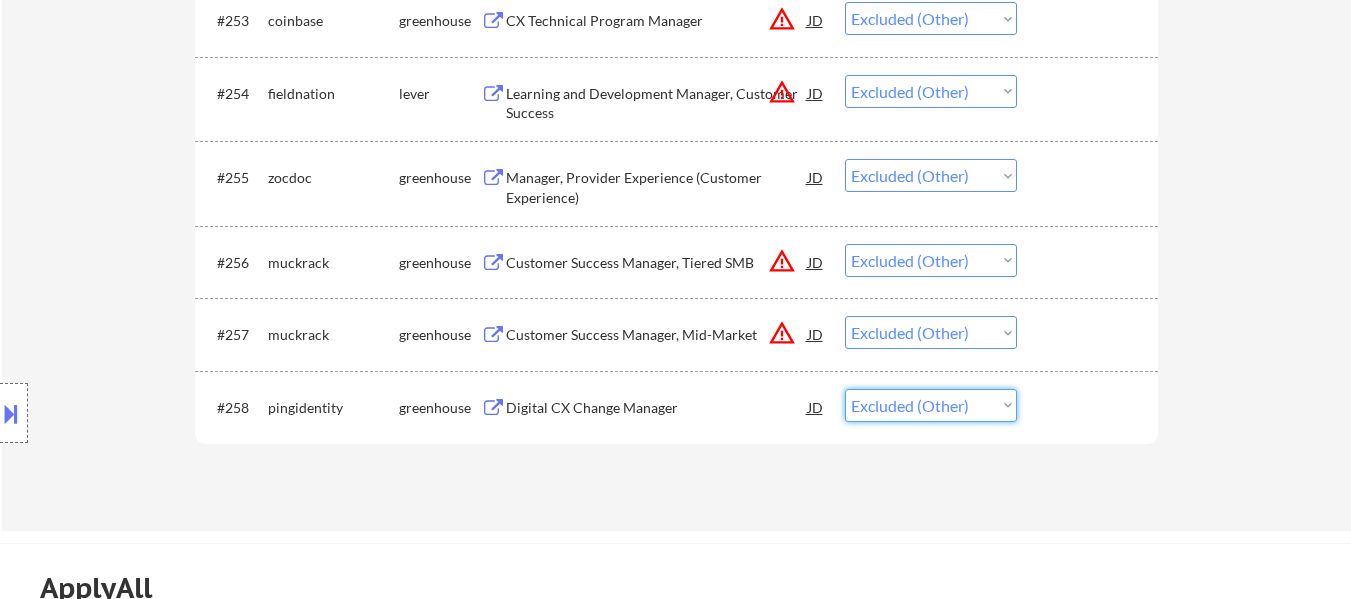 click on "Choose an option... Pending Applied Excluded (Questions) Excluded (Expired) Excluded (Location) Excluded (Bad Match) Excluded (Blocklist) Excluded (Salary) Excluded (Other)" at bounding box center [931, 405] 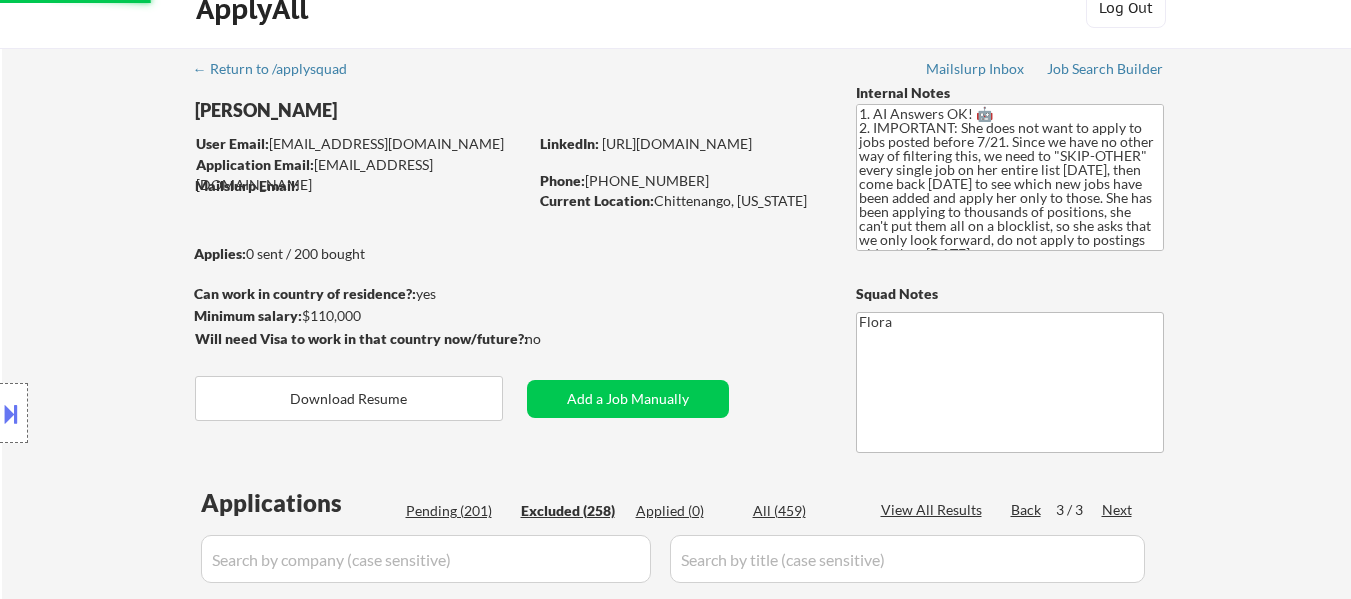 scroll, scrollTop: 0, scrollLeft: 0, axis: both 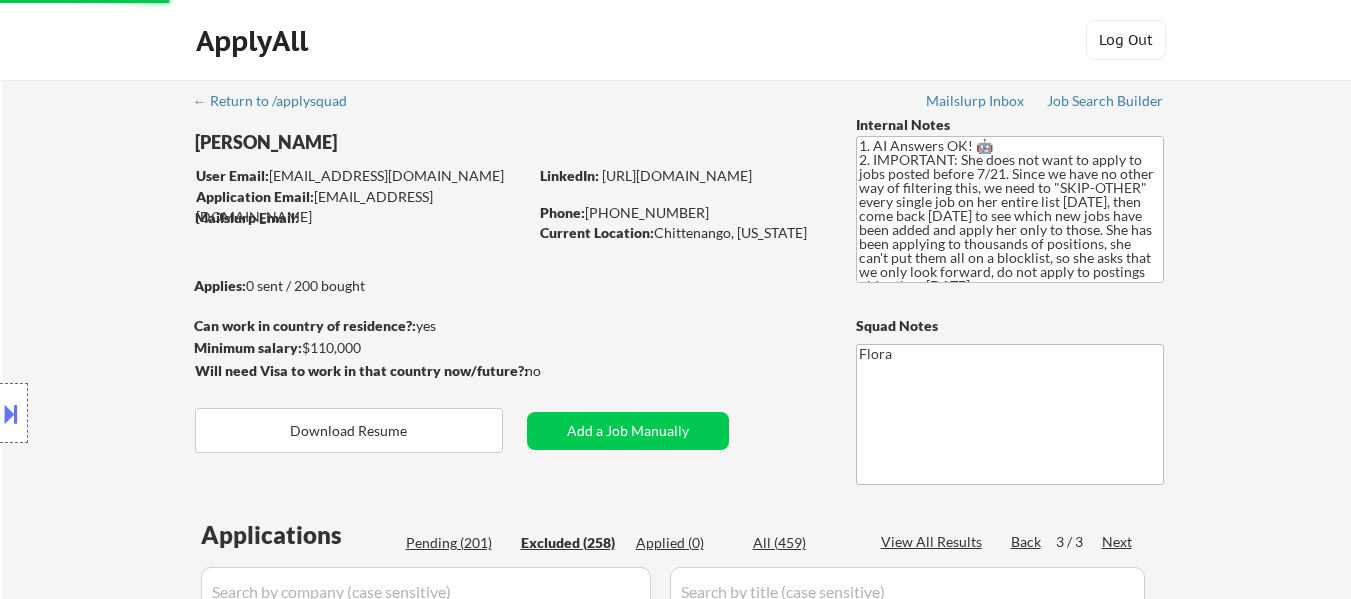 click on "Pending (201)" at bounding box center [456, 543] 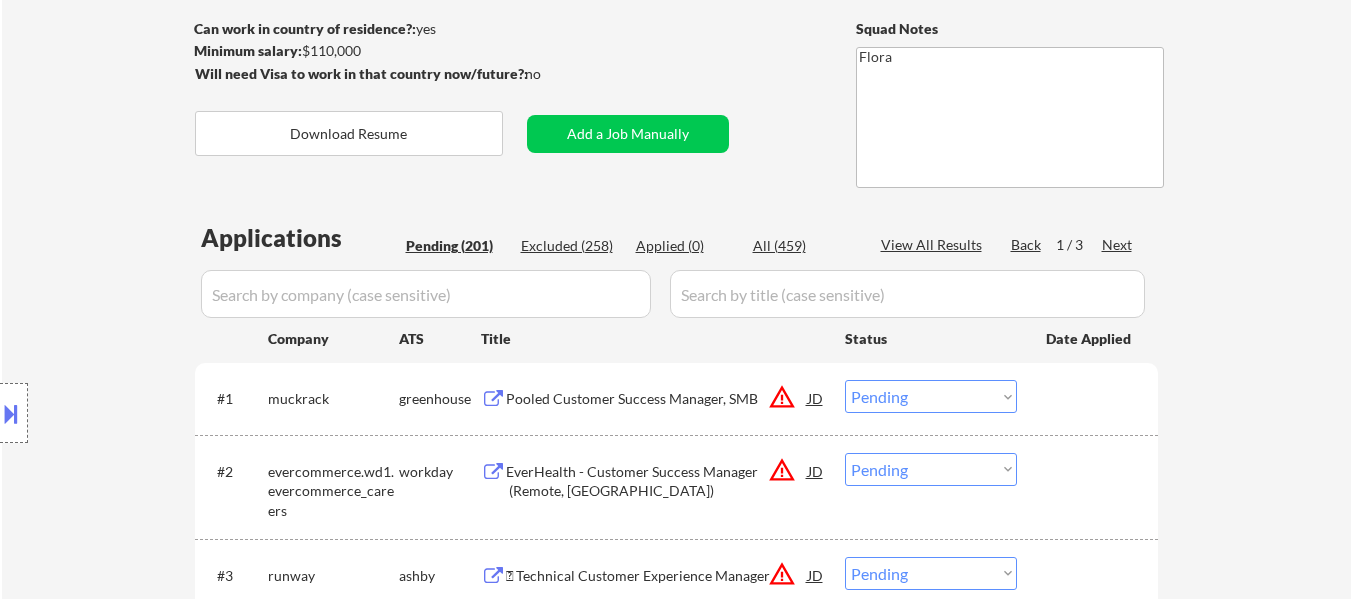 scroll, scrollTop: 400, scrollLeft: 0, axis: vertical 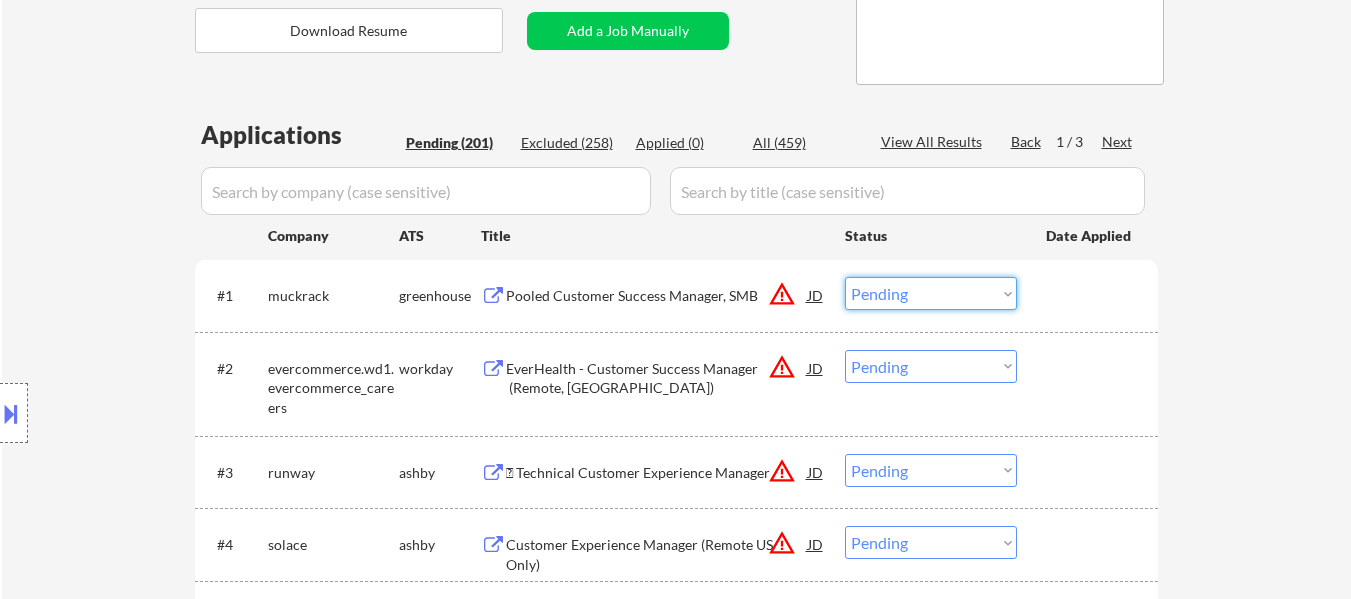 drag, startPoint x: 1010, startPoint y: 284, endPoint x: 1019, endPoint y: 308, distance: 25.632011 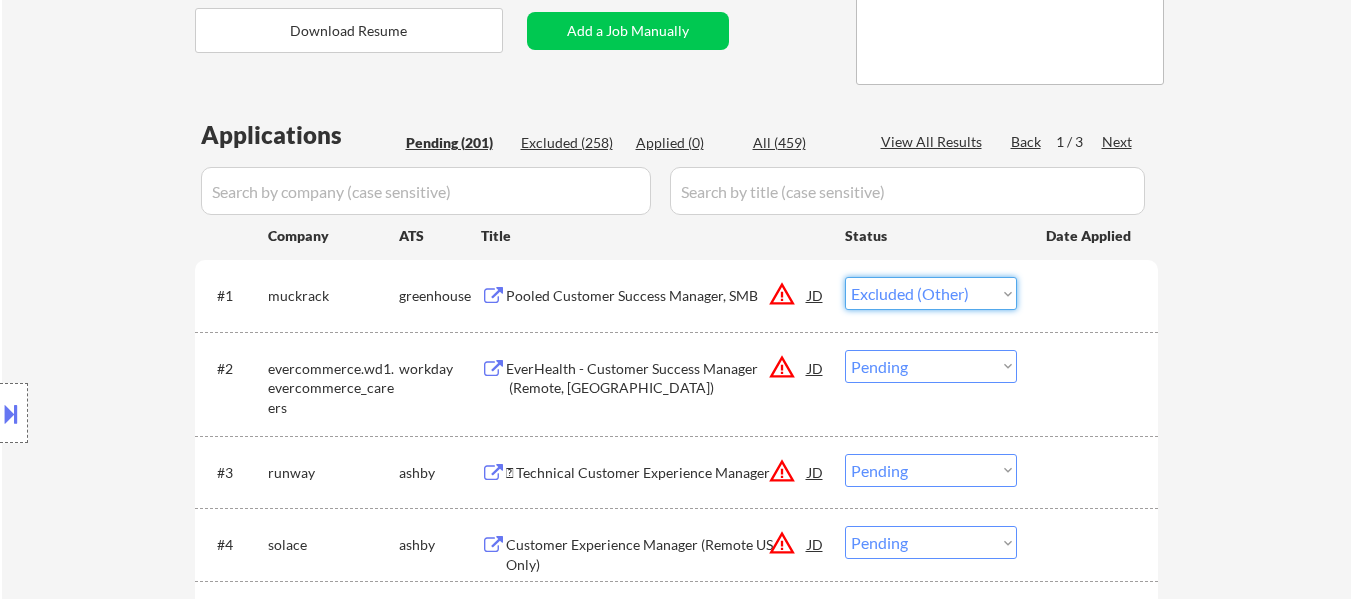 click on "Choose an option... Pending Applied Excluded (Questions) Excluded (Expired) Excluded (Location) Excluded (Bad Match) Excluded (Blocklist) Excluded (Salary) Excluded (Other)" at bounding box center [931, 293] 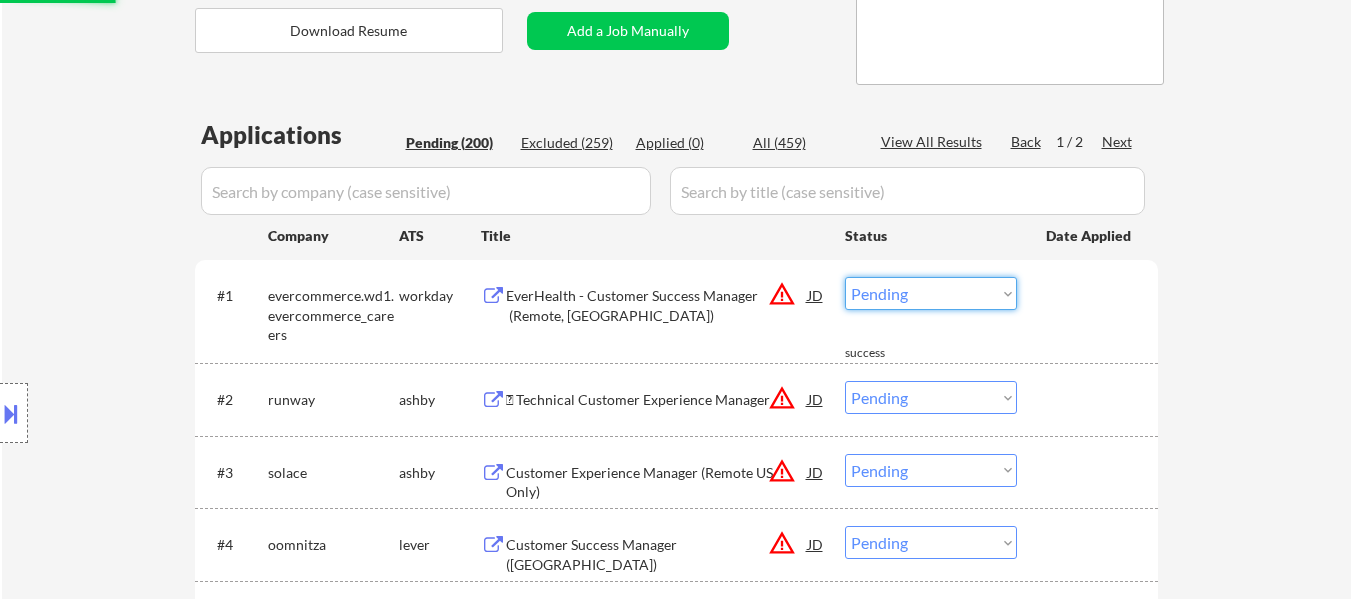 click on "Choose an option... Pending Applied Excluded (Questions) Excluded (Expired) Excluded (Location) Excluded (Bad Match) Excluded (Blocklist) Excluded (Salary) Excluded (Other)" at bounding box center (931, 293) 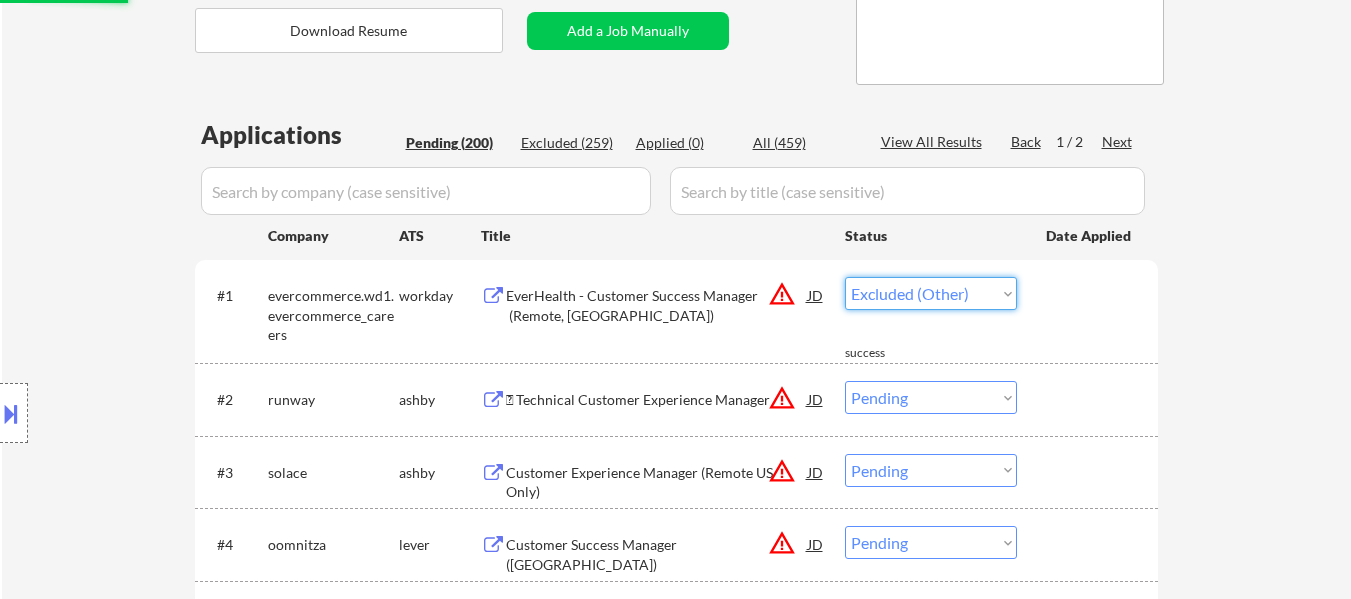click on "Choose an option... Pending Applied Excluded (Questions) Excluded (Expired) Excluded (Location) Excluded (Bad Match) Excluded (Blocklist) Excluded (Salary) Excluded (Other)" at bounding box center (931, 293) 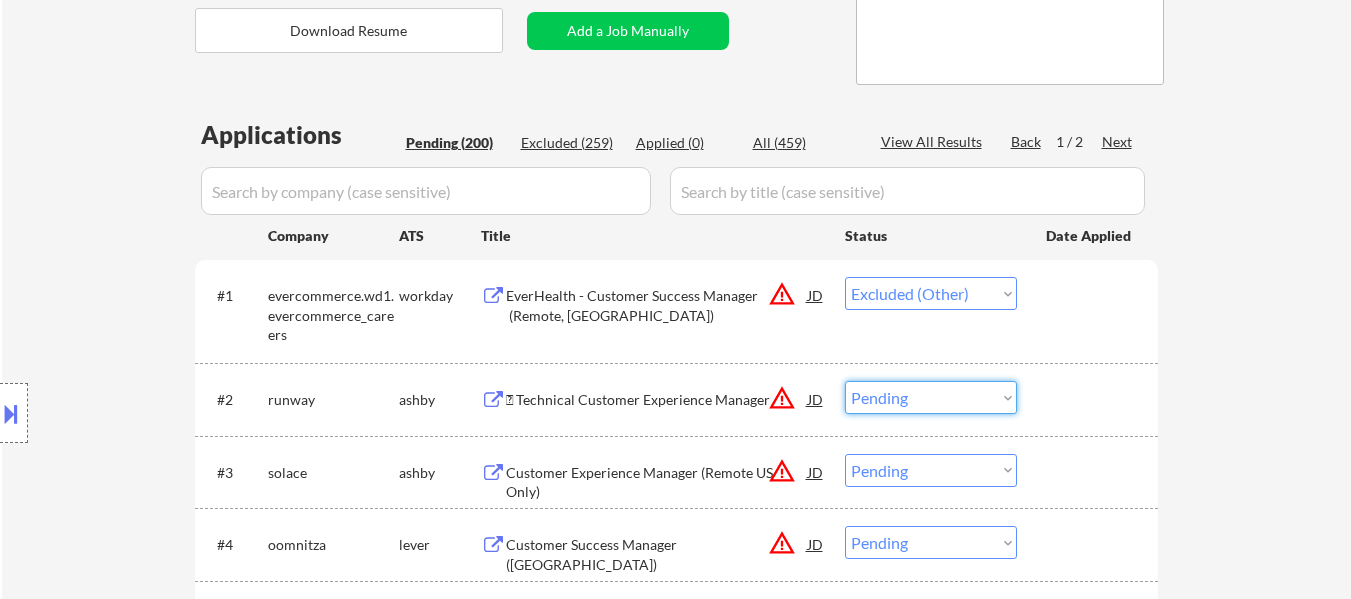click on "Choose an option... Pending Applied Excluded (Questions) Excluded (Expired) Excluded (Location) Excluded (Bad Match) Excluded (Blocklist) Excluded (Salary) Excluded (Other)" at bounding box center (931, 397) 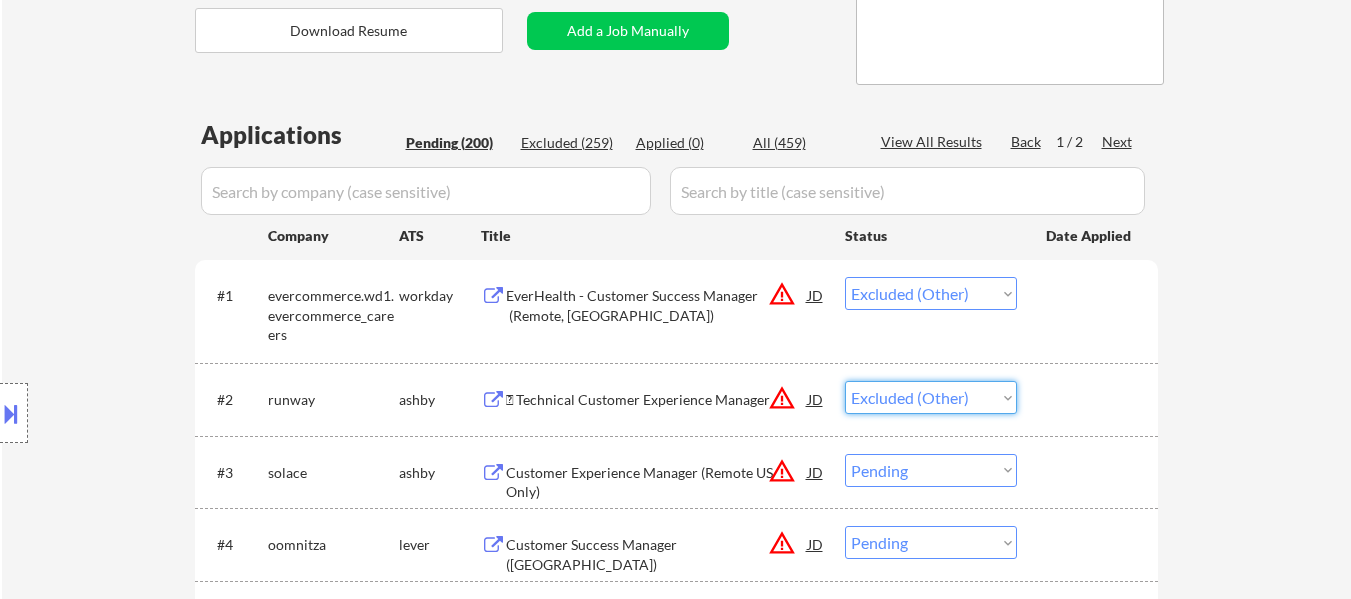 click on "Choose an option... Pending Applied Excluded (Questions) Excluded (Expired) Excluded (Location) Excluded (Bad Match) Excluded (Blocklist) Excluded (Salary) Excluded (Other)" at bounding box center [931, 397] 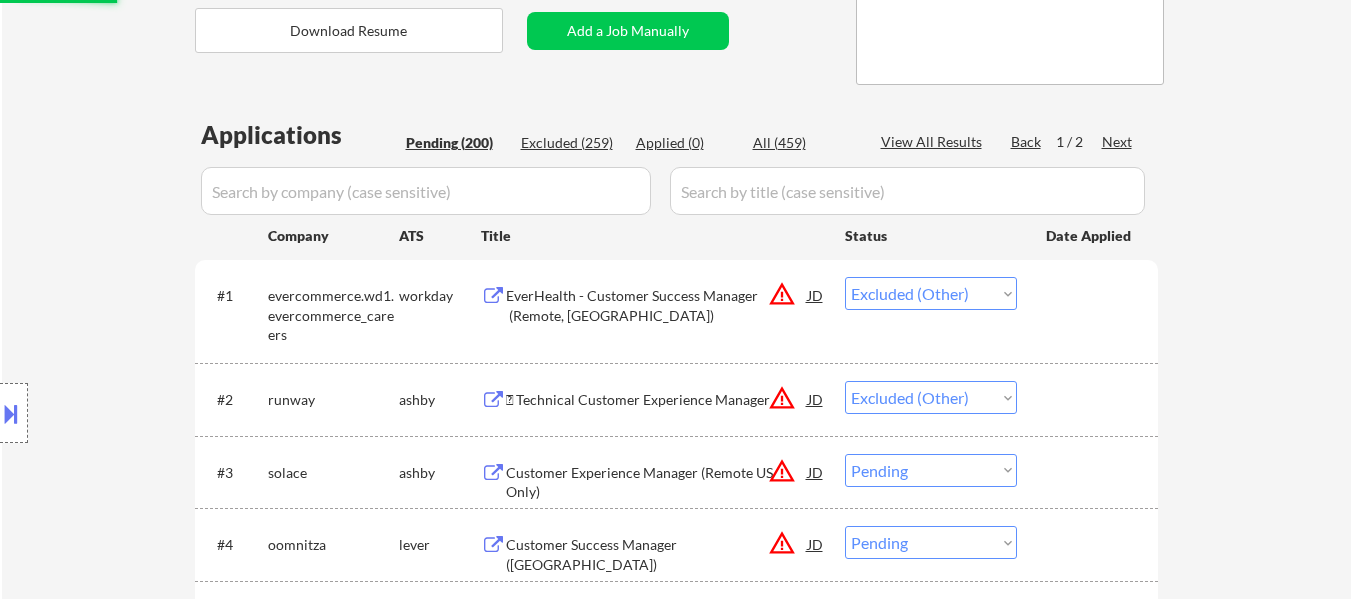 click on "Choose an option... Pending Applied Excluded (Questions) Excluded (Expired) Excluded (Location) Excluded (Bad Match) Excluded (Blocklist) Excluded (Salary) Excluded (Other)" at bounding box center (931, 470) 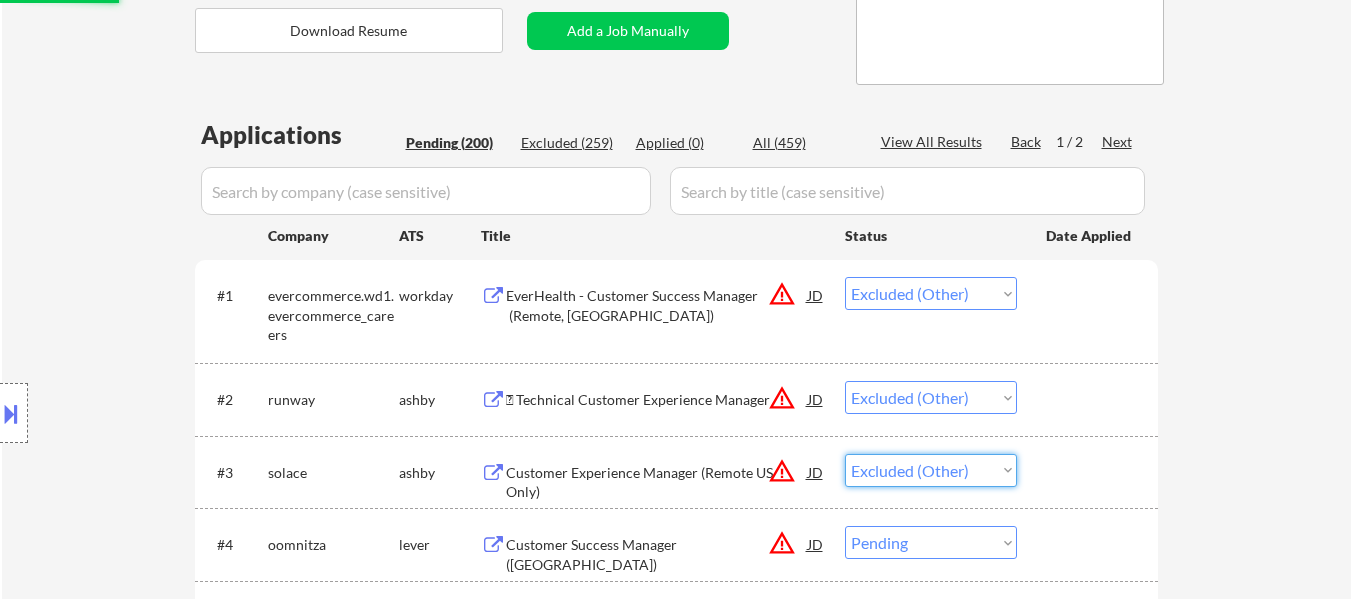 click on "Choose an option... Pending Applied Excluded (Questions) Excluded (Expired) Excluded (Location) Excluded (Bad Match) Excluded (Blocklist) Excluded (Salary) Excluded (Other)" at bounding box center (931, 470) 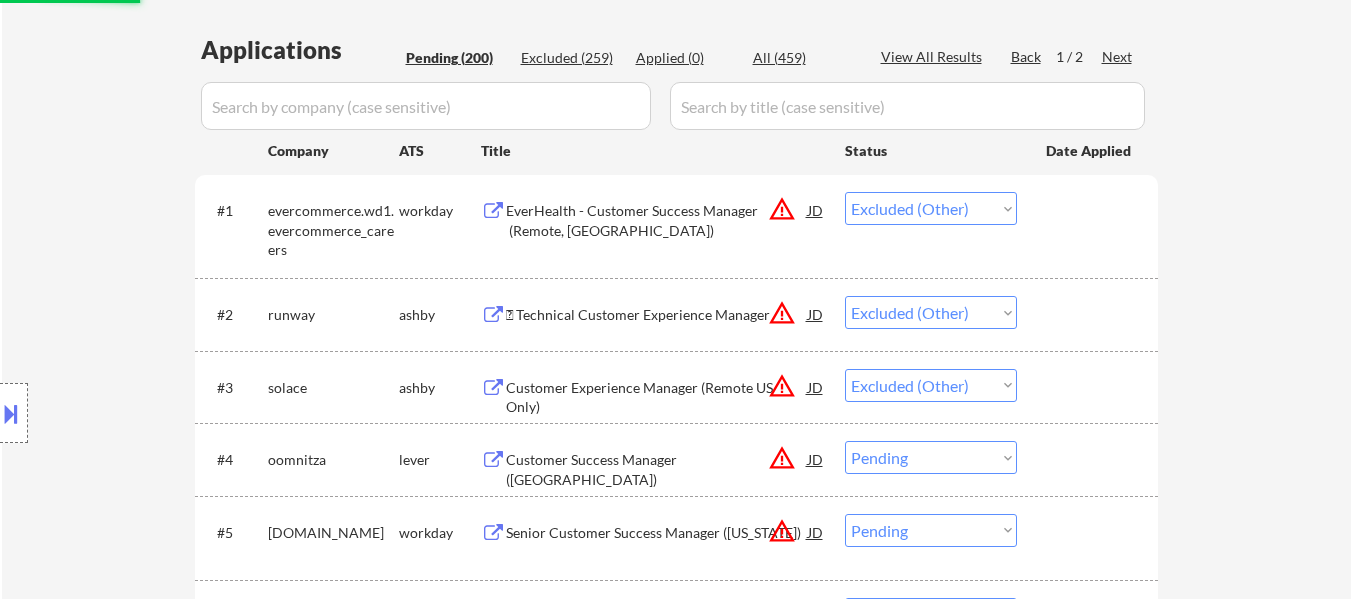 scroll, scrollTop: 600, scrollLeft: 0, axis: vertical 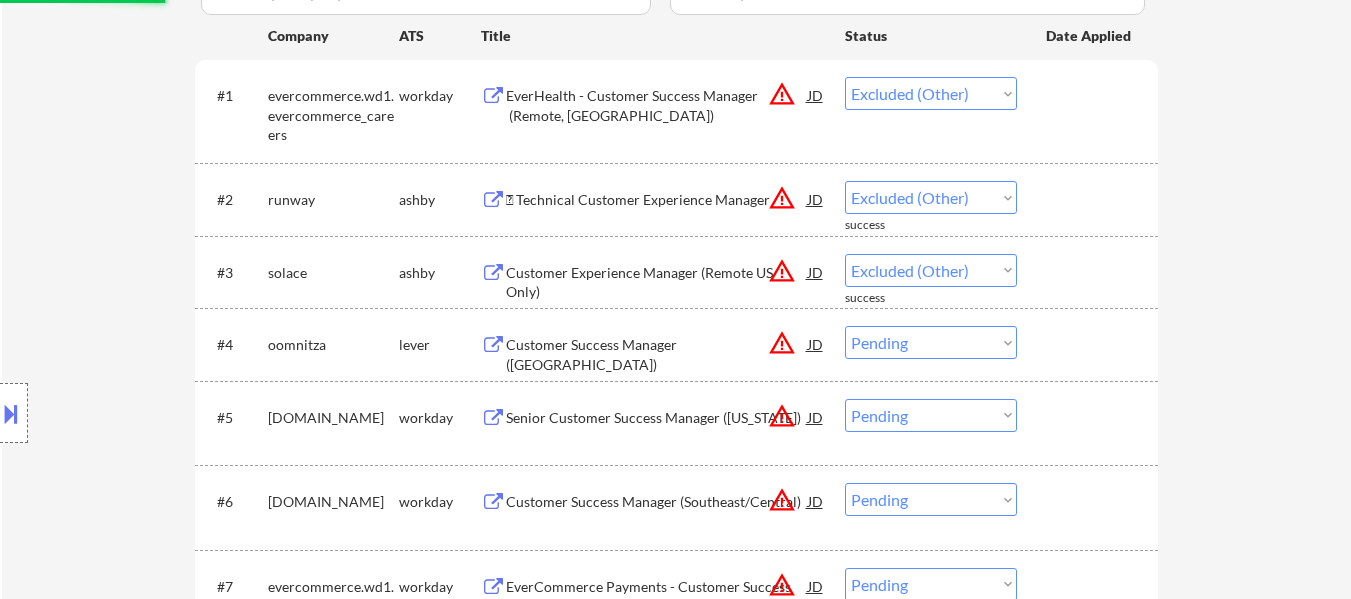 click on "Choose an option... Pending Applied Excluded (Questions) Excluded (Expired) Excluded (Location) Excluded (Bad Match) Excluded (Blocklist) Excluded (Salary) Excluded (Other)" at bounding box center [931, 342] 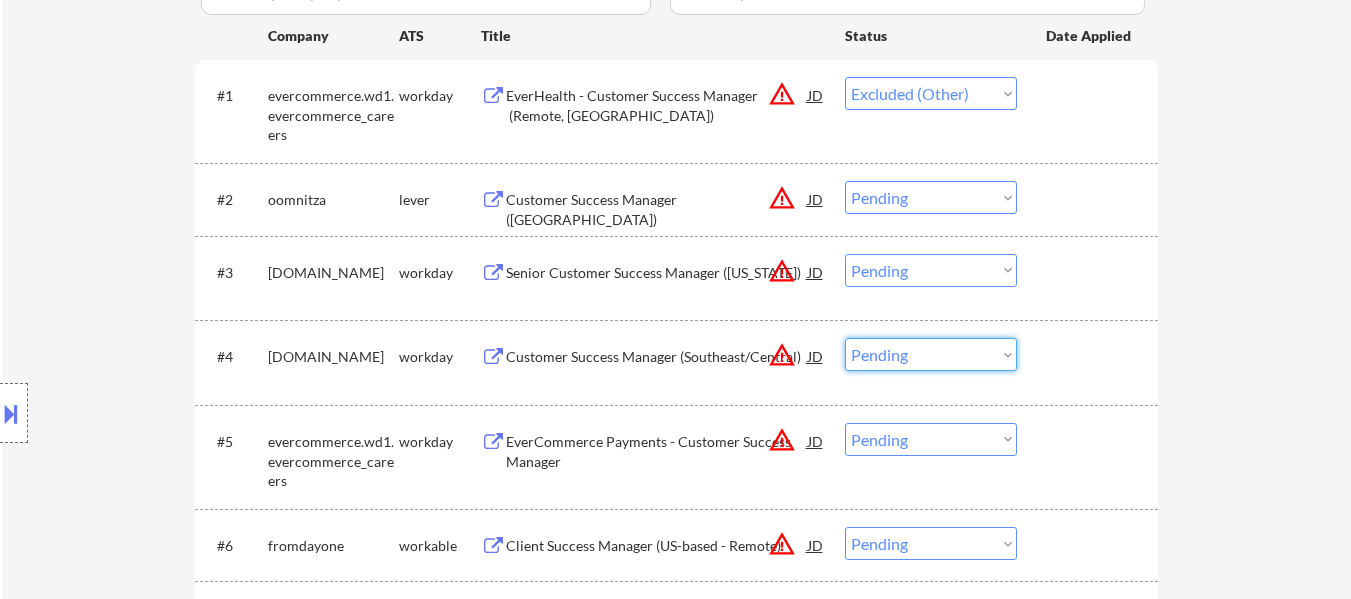 click on "← Return to /applysquad Mailslurp Inbox Job Search Builder Julie Padilla User Email:  drjuliepadilla@gmail.com Application Email:  DRJULIEPADILLA@GMAIL.COM Mailslurp Email:   LinkedIn:   https://www.linkedin.com/in/drjuliepadilla/
Phone:  (516) 757-2811 Current Location:  Chittenango, New York Applies:  0 sent / 200 bought Internal Notes 1. AI Answers OK! 🤖
2. IMPORTANT: She does not want to apply to jobs posted before 7/21. Since we have no other way of filtering this, we need to "SKIP-OTHER" every single job on her entire list today, then come back tomorrow to see which new jobs have been added and apply her only to those. She has been applying to thousands of positions, she can't put them all on a blocklist, so she asks that we only look forward, do not apply to postings older than today. Can work in country of residence?:  yes Squad Notes Minimum salary:  $110,000 Will need Visa to work in that country now/future?:   no Download Resume Add a Job Manually Flora Applications Pending (198) Applied (0)" at bounding box center (676, 3735) 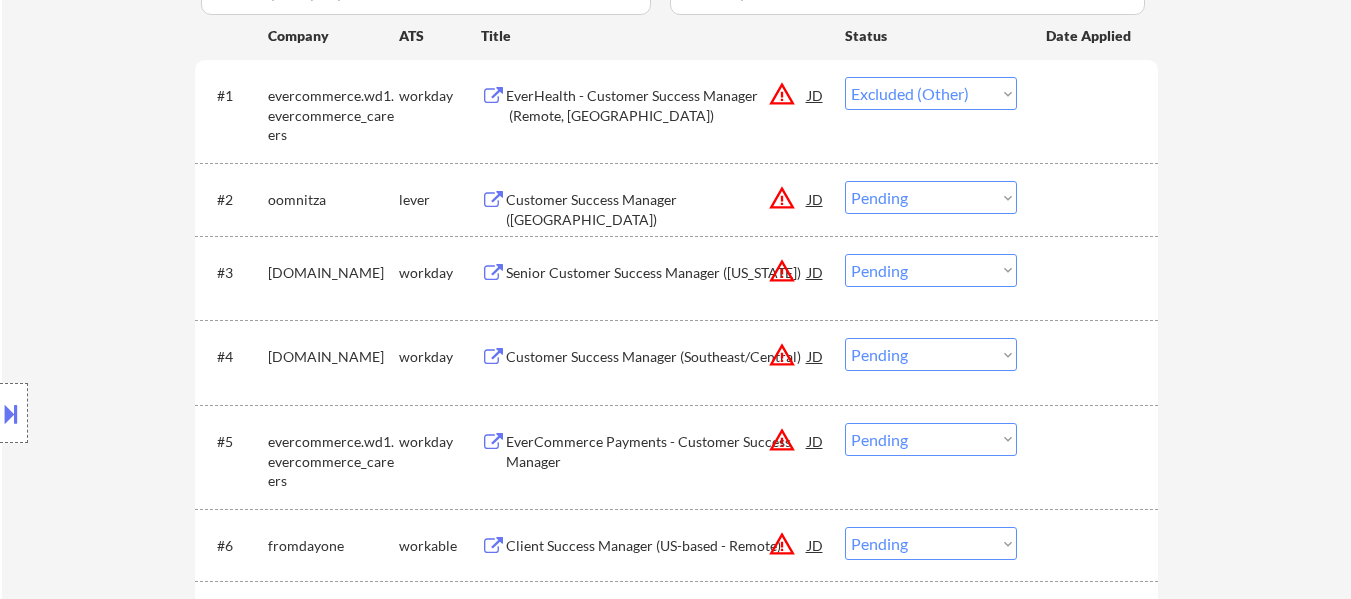drag, startPoint x: 995, startPoint y: 192, endPoint x: 992, endPoint y: 211, distance: 19.235384 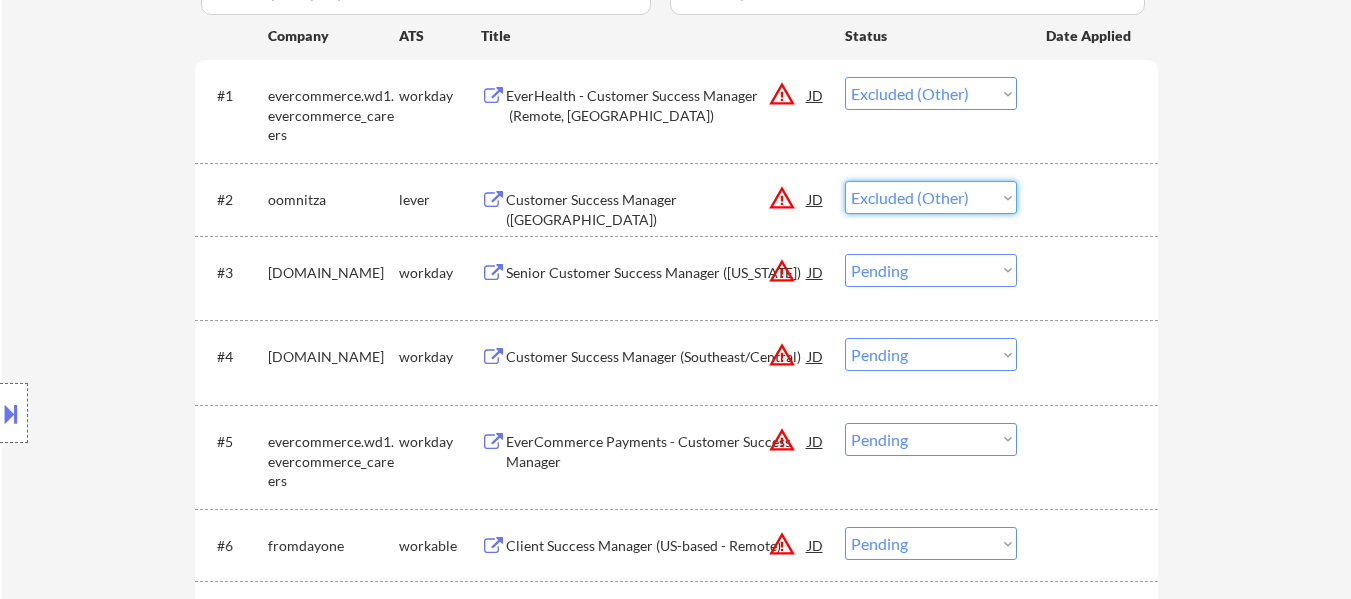 click on "Choose an option... Pending Applied Excluded (Questions) Excluded (Expired) Excluded (Location) Excluded (Bad Match) Excluded (Blocklist) Excluded (Salary) Excluded (Other)" at bounding box center [931, 197] 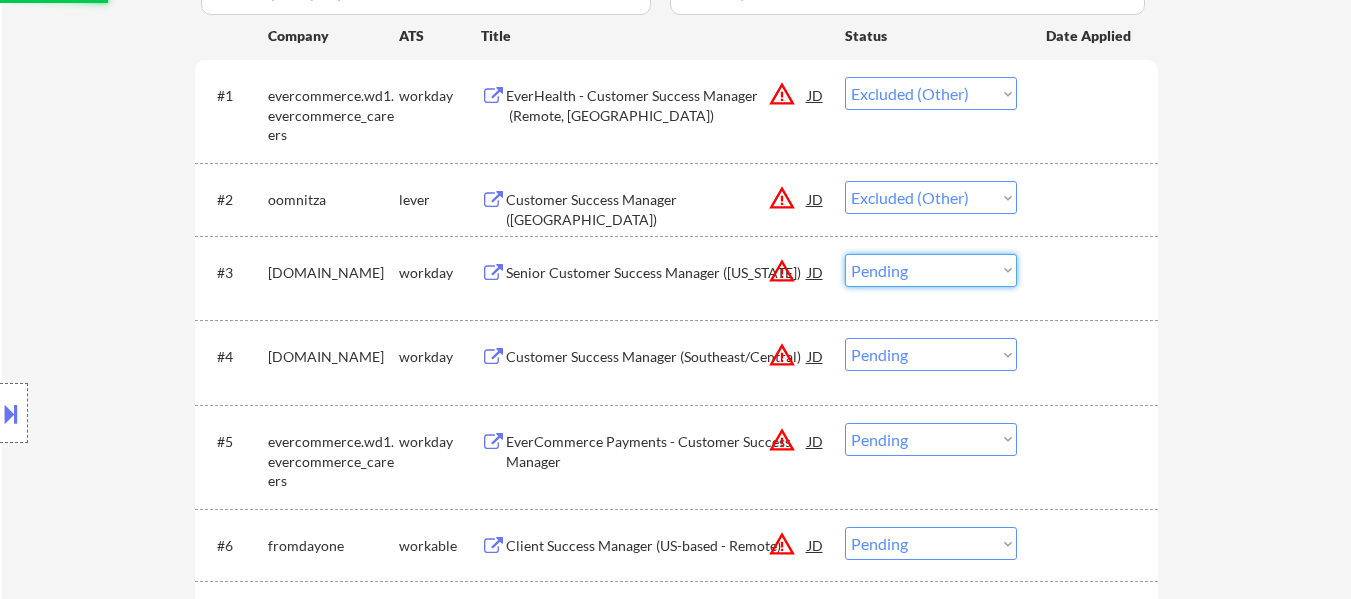click on "Choose an option... Pending Applied Excluded (Questions) Excluded (Expired) Excluded (Location) Excluded (Bad Match) Excluded (Blocklist) Excluded (Salary) Excluded (Other)" at bounding box center [931, 270] 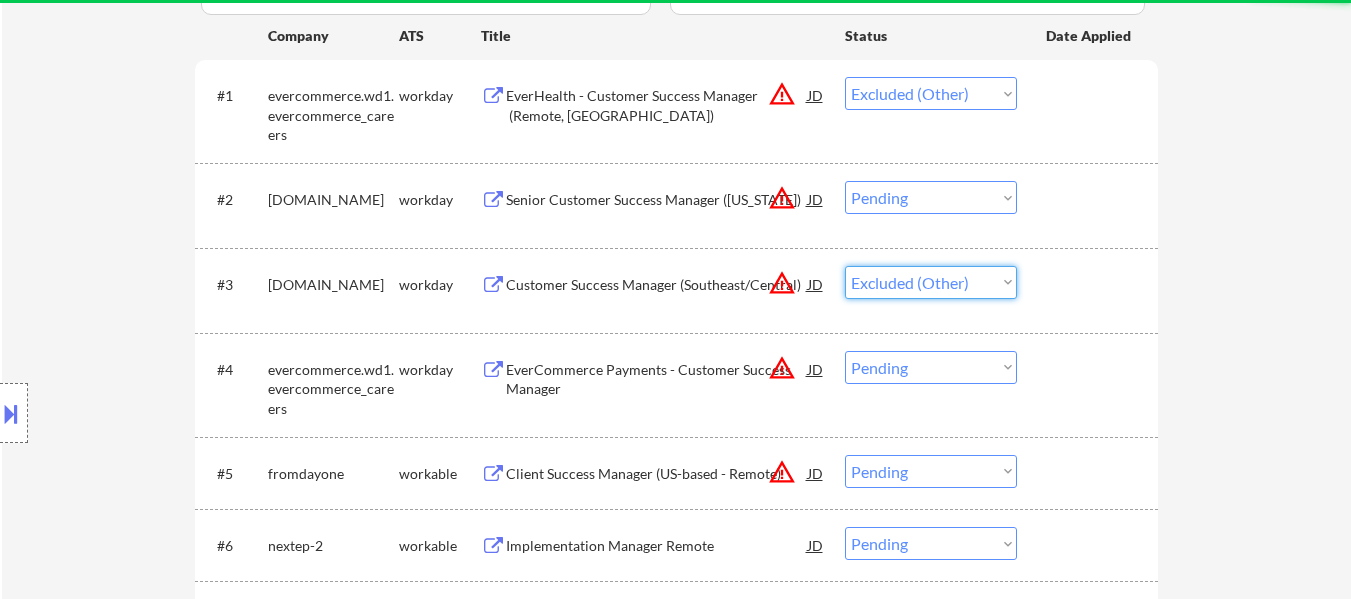 click on "Choose an option... Pending Applied Excluded (Questions) Excluded (Expired) Excluded (Location) Excluded (Bad Match) Excluded (Blocklist) Excluded (Salary) Excluded (Other)" at bounding box center (931, 282) 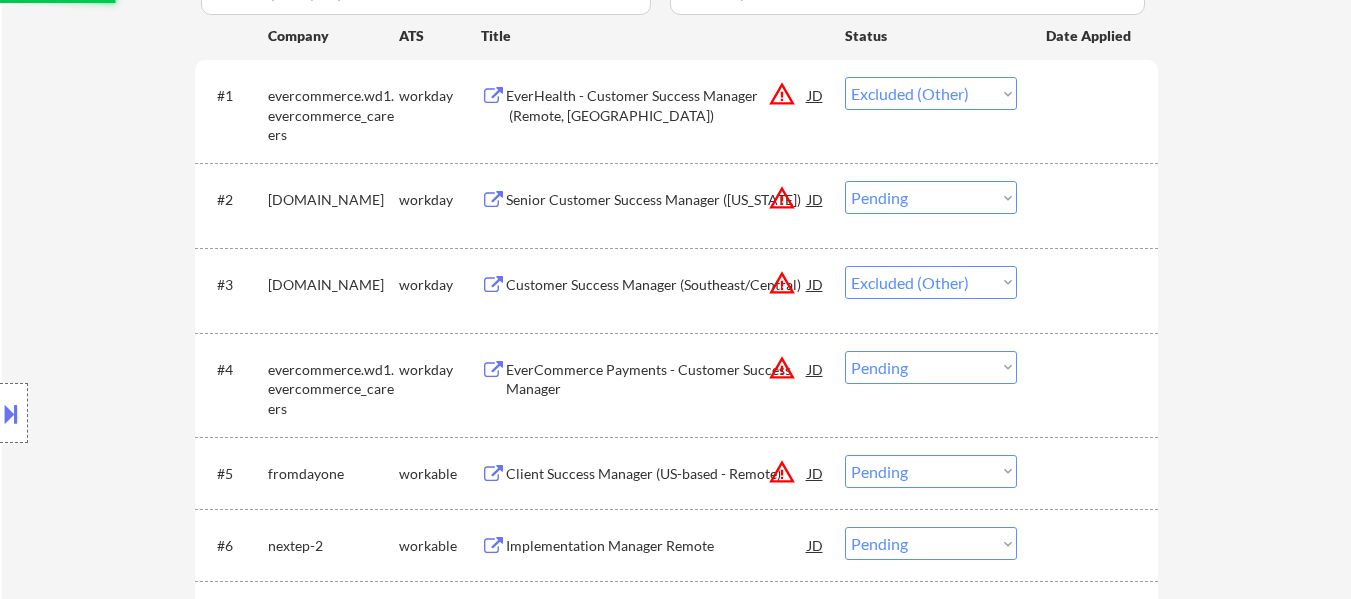 click on "Choose an option... Pending Applied Excluded (Questions) Excluded (Expired) Excluded (Location) Excluded (Bad Match) Excluded (Blocklist) Excluded (Salary) Excluded (Other)" at bounding box center [931, 197] 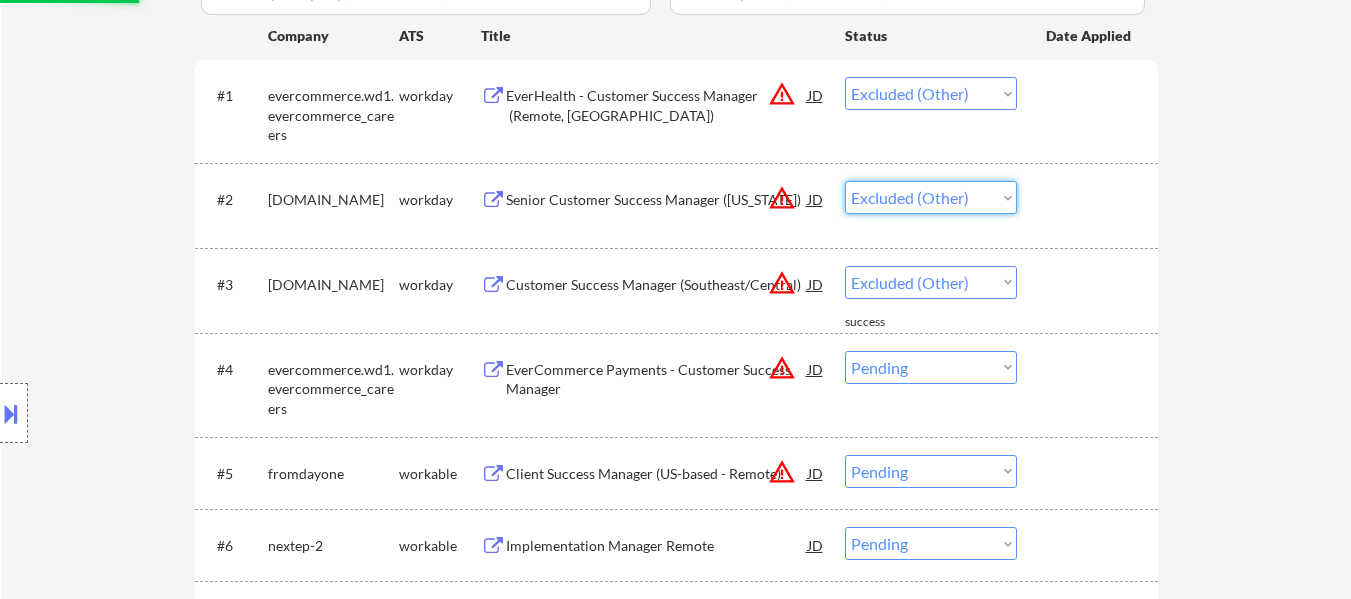 click on "Choose an option... Pending Applied Excluded (Questions) Excluded (Expired) Excluded (Location) Excluded (Bad Match) Excluded (Blocklist) Excluded (Salary) Excluded (Other)" at bounding box center (931, 197) 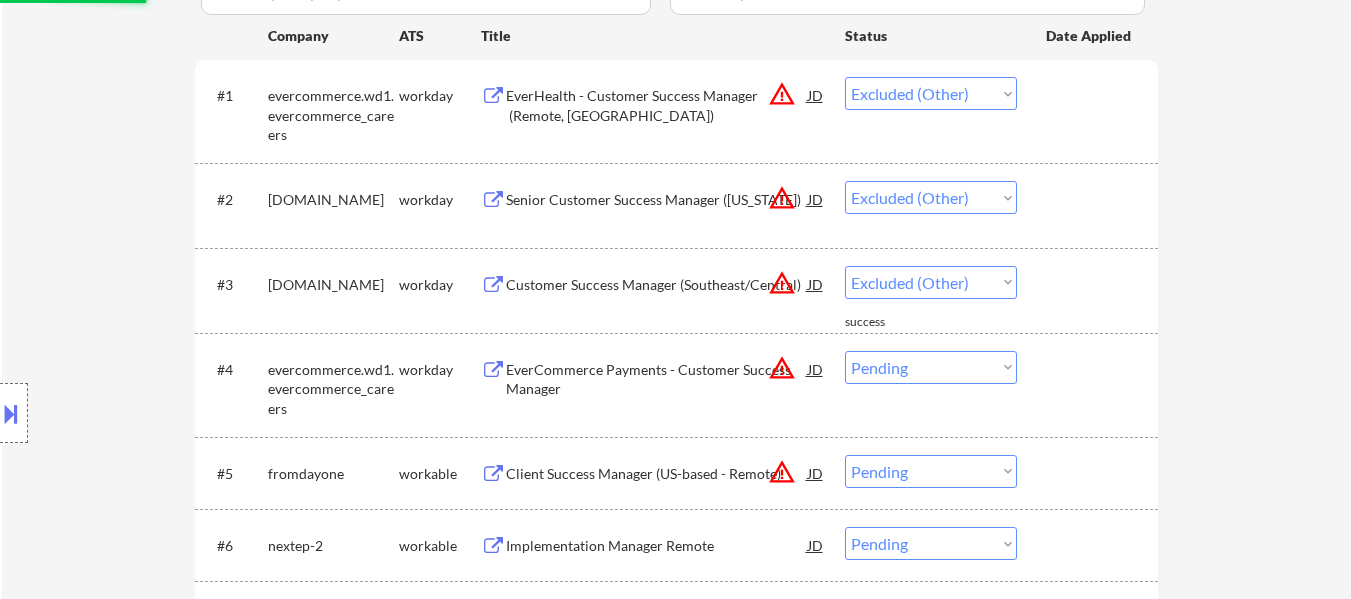 scroll, scrollTop: 500, scrollLeft: 0, axis: vertical 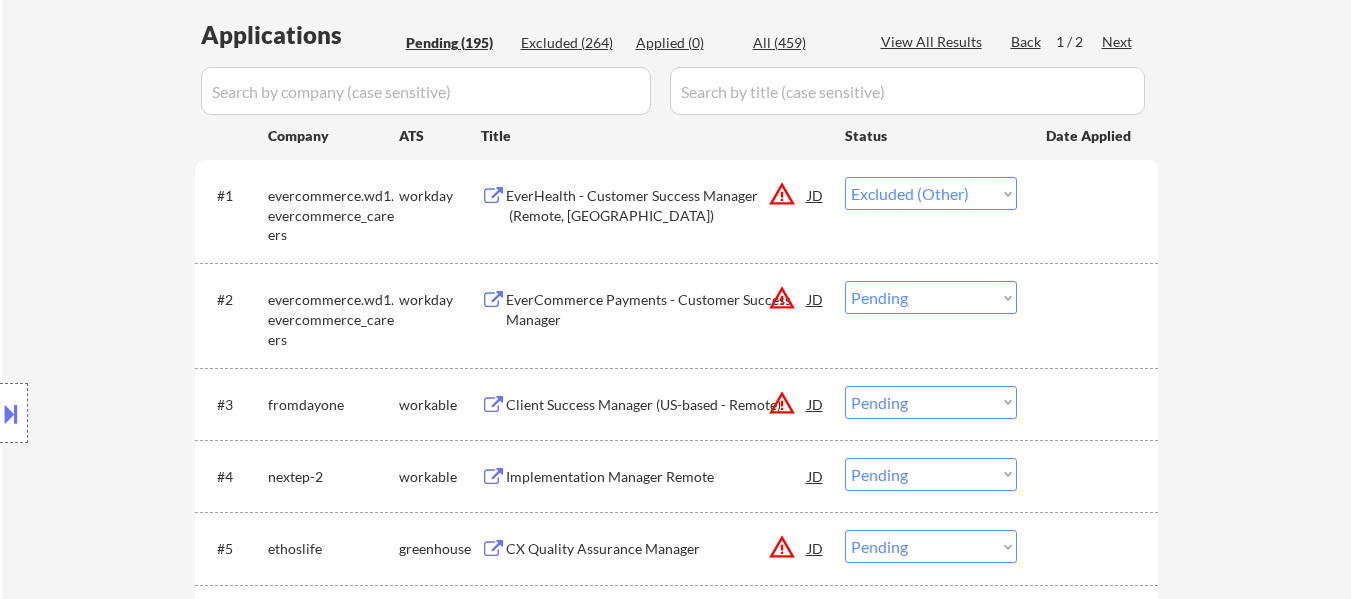 click on "Choose an option... Pending Applied Excluded (Questions) Excluded (Expired) Excluded (Location) Excluded (Bad Match) Excluded (Blocklist) Excluded (Salary) Excluded (Other)" at bounding box center (931, 297) 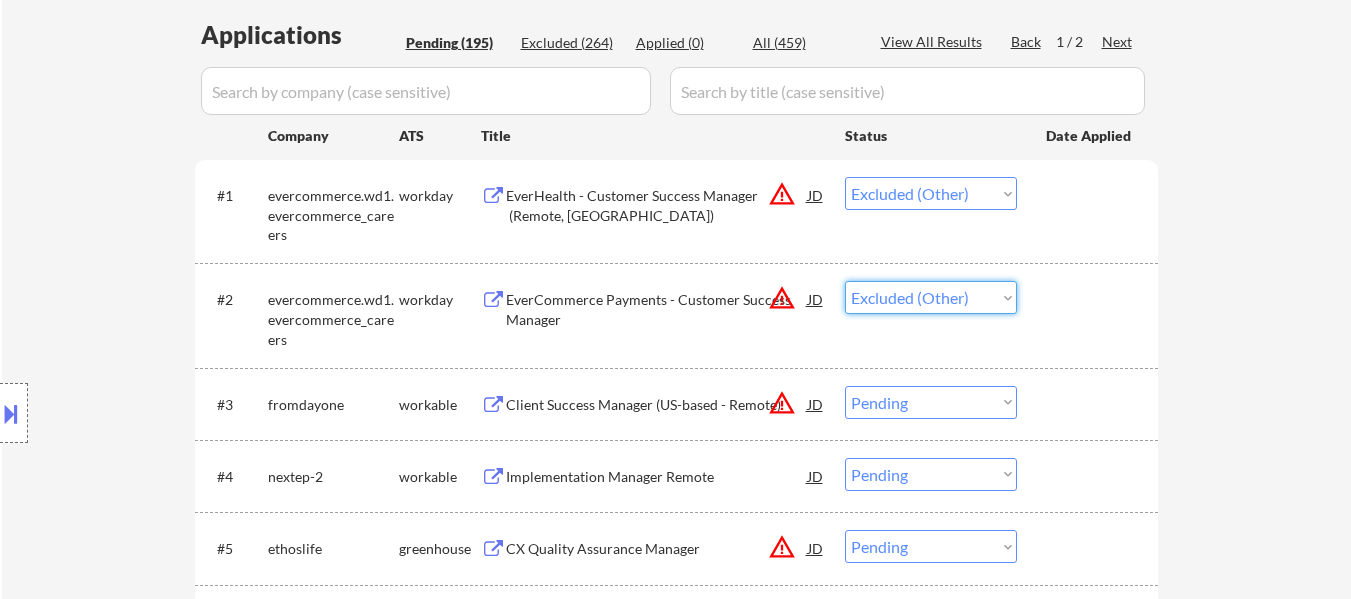 click on "Choose an option... Pending Applied Excluded (Questions) Excluded (Expired) Excluded (Location) Excluded (Bad Match) Excluded (Blocklist) Excluded (Salary) Excluded (Other)" at bounding box center (931, 297) 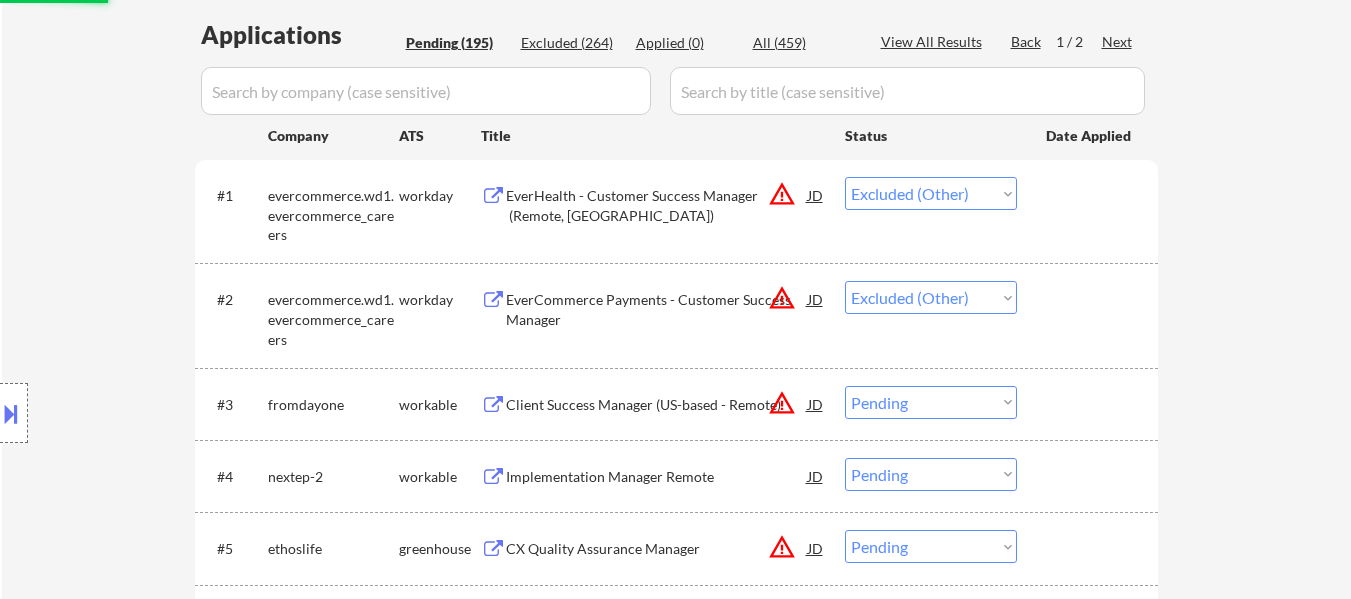 click on "Choose an option... Pending Applied Excluded (Questions) Excluded (Expired) Excluded (Location) Excluded (Bad Match) Excluded (Blocklist) Excluded (Salary) Excluded (Other)" at bounding box center [931, 402] 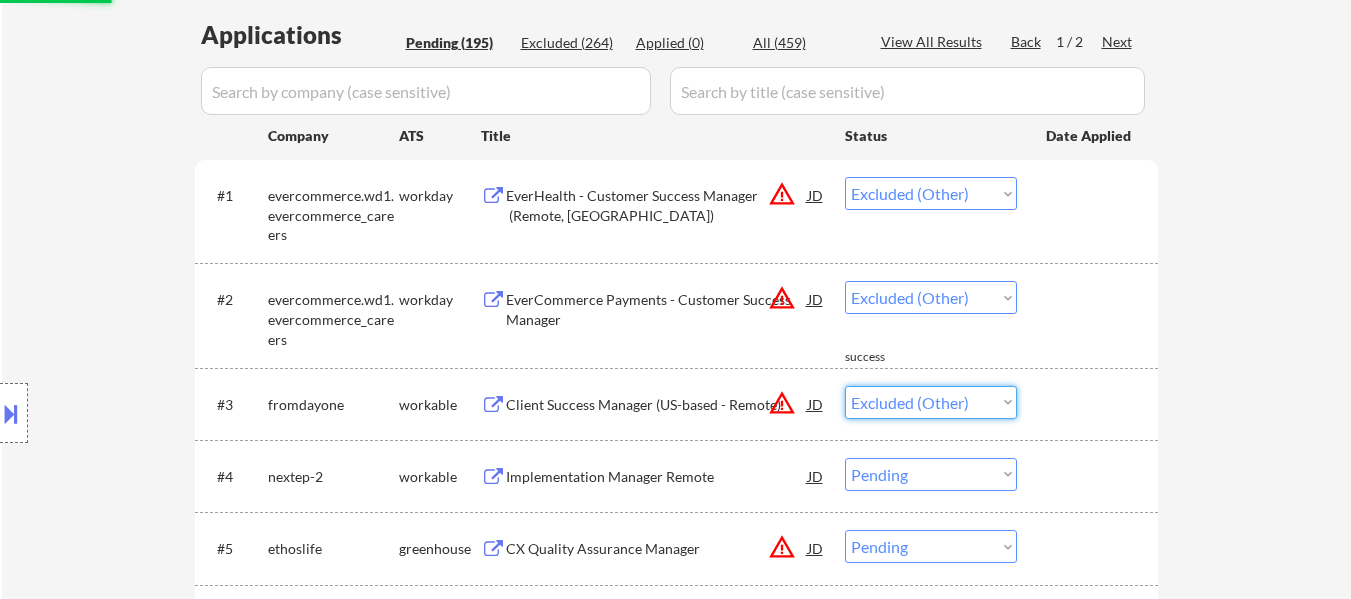 click on "Choose an option... Pending Applied Excluded (Questions) Excluded (Expired) Excluded (Location) Excluded (Bad Match) Excluded (Blocklist) Excluded (Salary) Excluded (Other)" at bounding box center [931, 402] 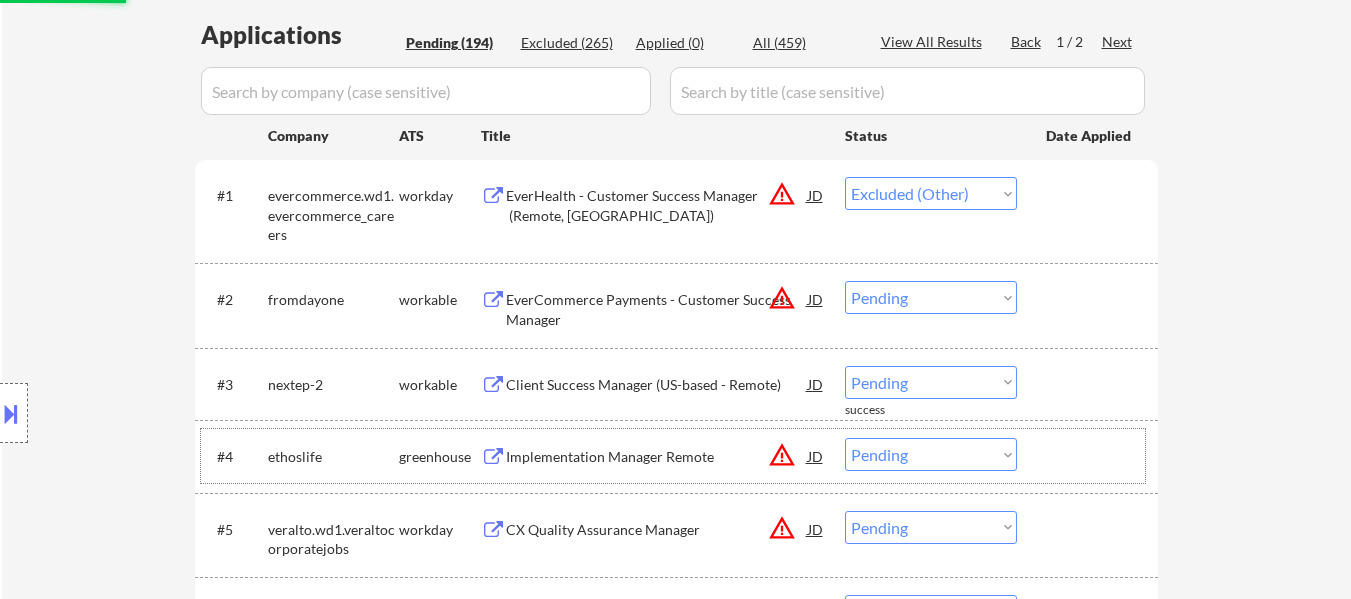click on "#4 ethoslife greenhouse Implementation Manager Remote JD warning_amber Choose an option... Pending Applied Excluded (Questions) Excluded (Expired) Excluded (Location) Excluded (Bad Match) Excluded (Blocklist) Excluded (Salary) Excluded (Other)" at bounding box center [673, 456] 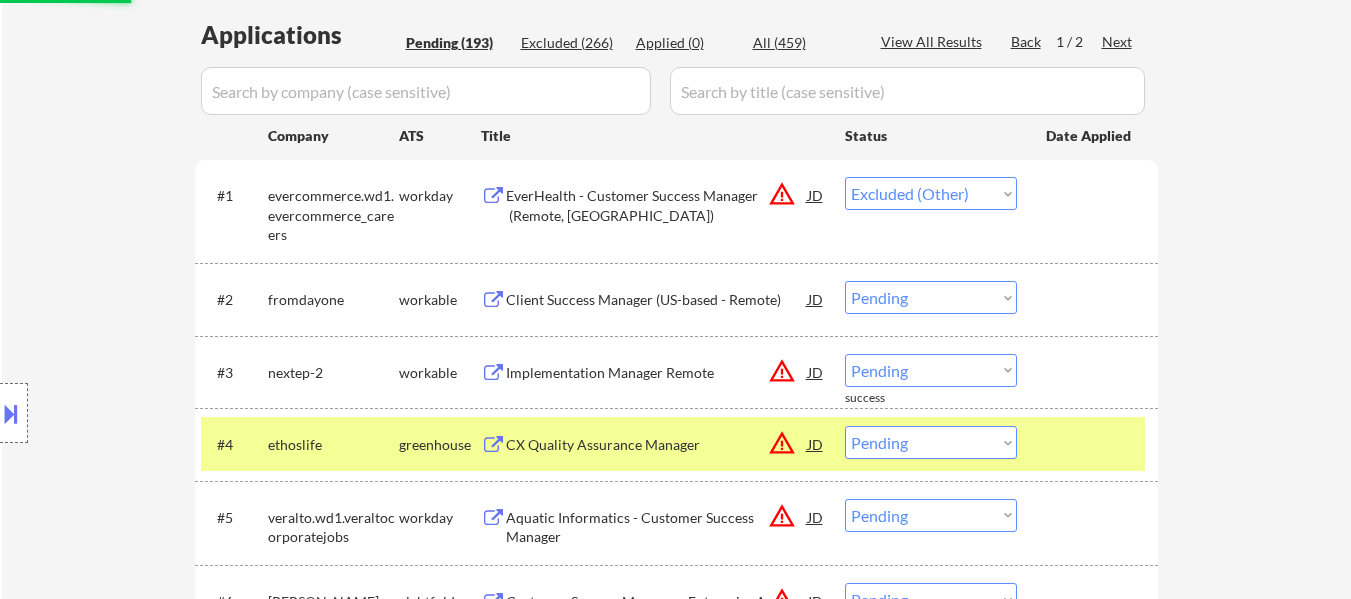 click on "← Return to /applysquad Mailslurp Inbox Job Search Builder Julie Padilla User Email:  drjuliepadilla@gmail.com Application Email:  DRJULIEPADILLA@GMAIL.COM Mailslurp Email:   LinkedIn:   https://www.linkedin.com/in/drjuliepadilla/
Phone:  (516) 757-2811 Current Location:  Chittenango, New York Applies:  0 sent / 200 bought Internal Notes 1. AI Answers OK! 🤖
2. IMPORTANT: She does not want to apply to jobs posted before 7/21. Since we have no other way of filtering this, we need to "SKIP-OTHER" every single job on her entire list today, then come back tomorrow to see which new jobs have been added and apply her only to those. She has been applying to thousands of positions, she can't put them all on a blocklist, so she asks that we only look forward, do not apply to postings older than today. Can work in country of residence?:  yes Squad Notes Minimum salary:  $110,000 Will need Visa to work in that country now/future?:   no Download Resume Add a Job Manually Flora Applications Pending (193) Applied (0)" at bounding box center [676, 3838] 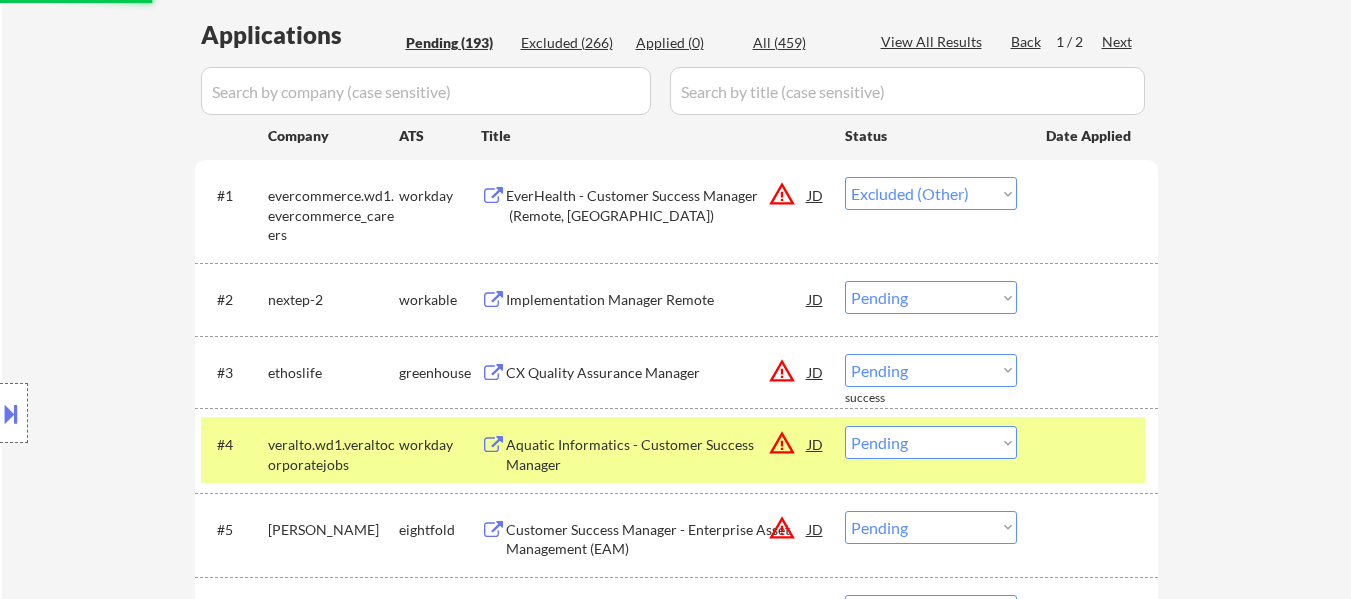 click at bounding box center [1090, 444] 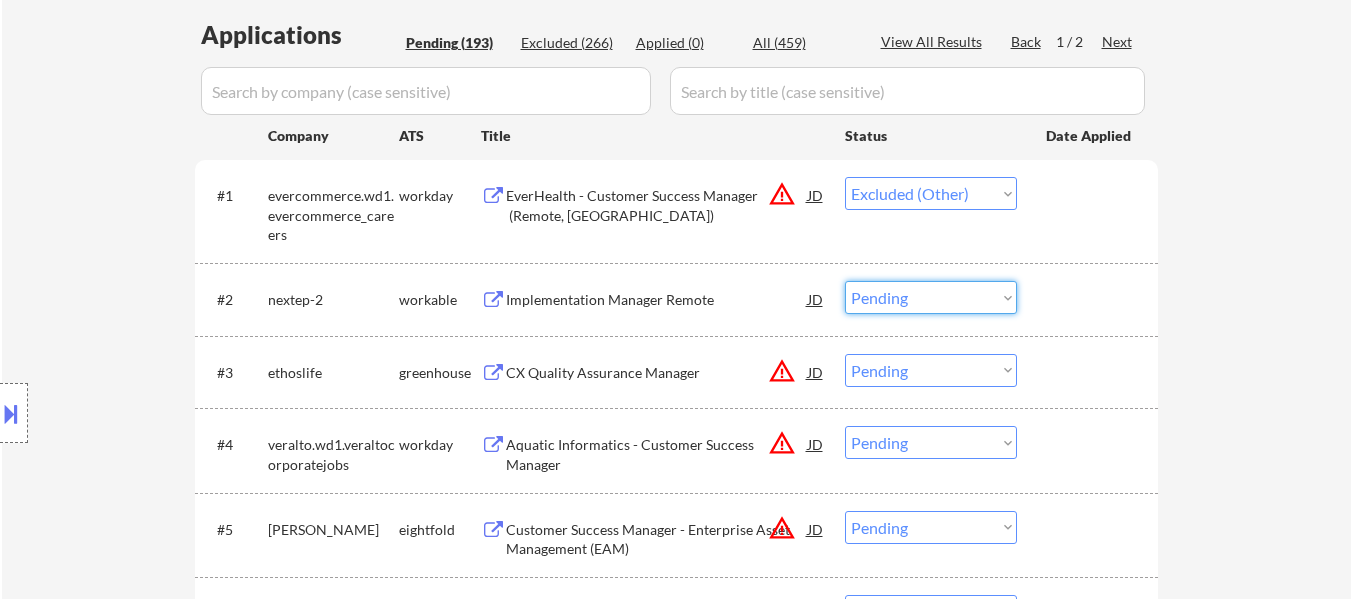 click on "Choose an option... Pending Applied Excluded (Questions) Excluded (Expired) Excluded (Location) Excluded (Bad Match) Excluded (Blocklist) Excluded (Salary) Excluded (Other)" at bounding box center (931, 297) 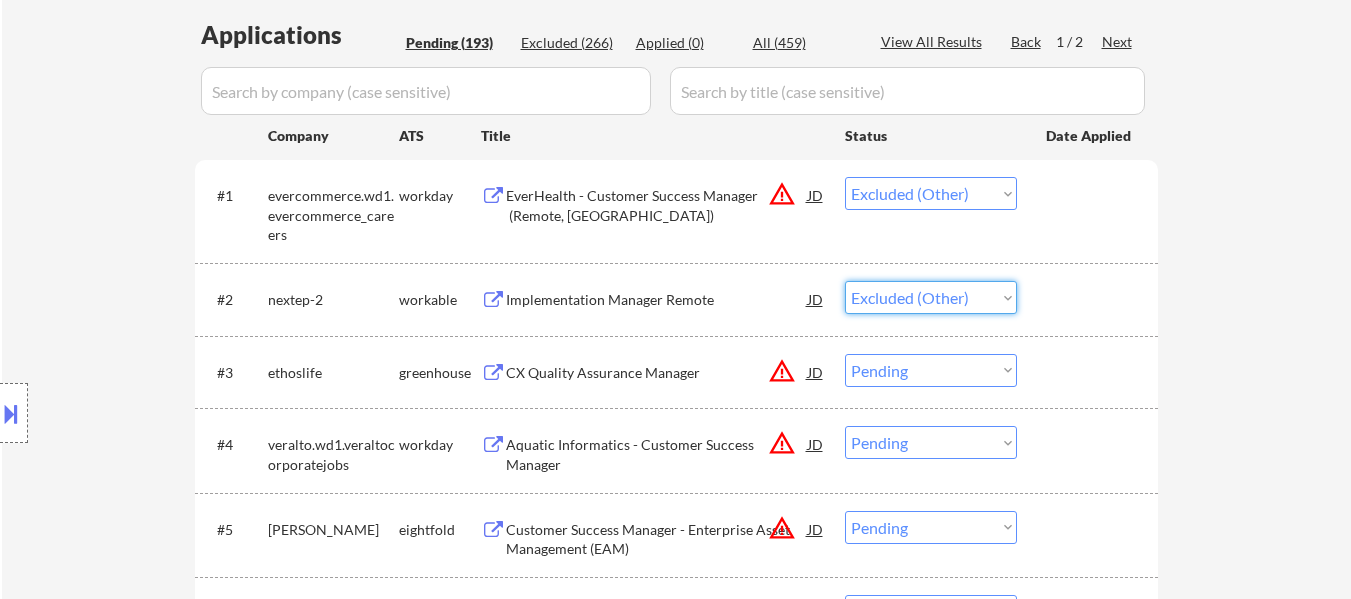 click on "Choose an option... Pending Applied Excluded (Questions) Excluded (Expired) Excluded (Location) Excluded (Bad Match) Excluded (Blocklist) Excluded (Salary) Excluded (Other)" at bounding box center (931, 297) 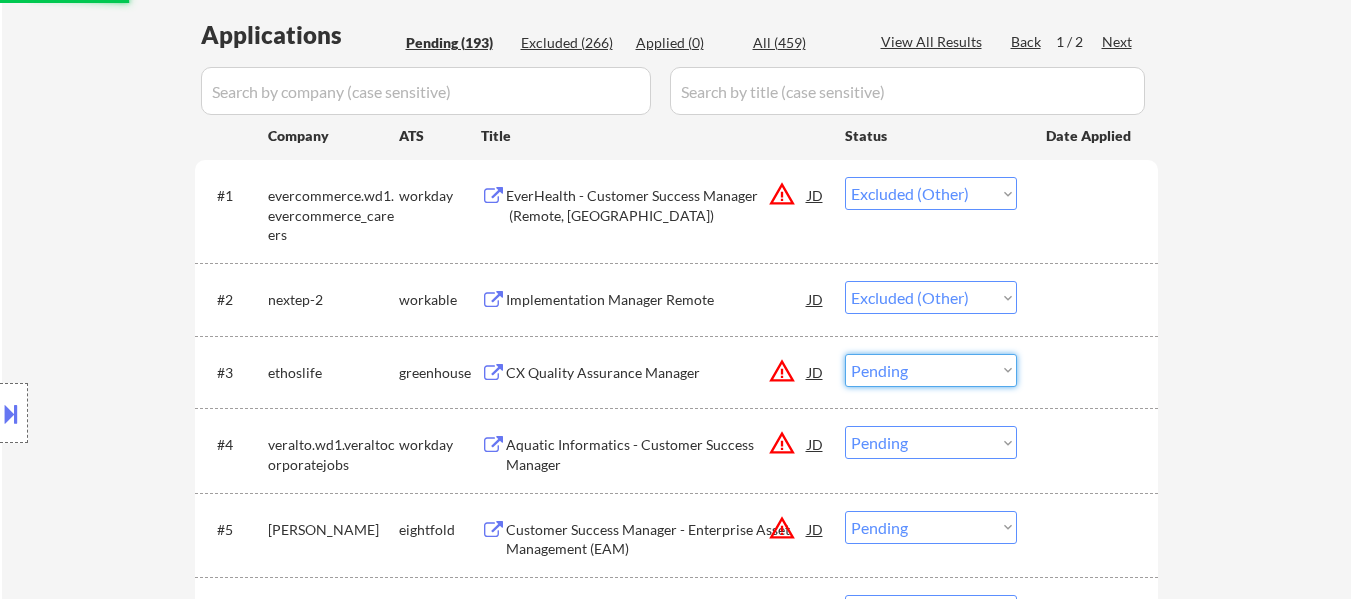 click on "Choose an option... Pending Applied Excluded (Questions) Excluded (Expired) Excluded (Location) Excluded (Bad Match) Excluded (Blocklist) Excluded (Salary) Excluded (Other)" at bounding box center [931, 370] 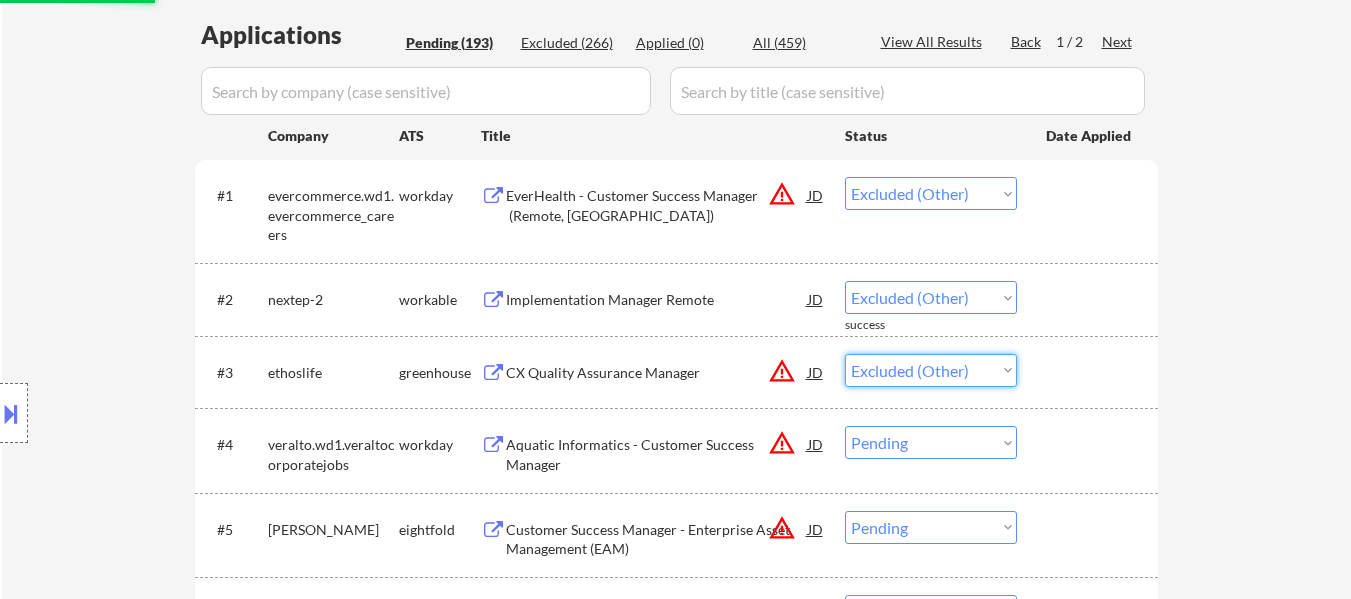 click on "Choose an option... Pending Applied Excluded (Questions) Excluded (Expired) Excluded (Location) Excluded (Bad Match) Excluded (Blocklist) Excluded (Salary) Excluded (Other)" at bounding box center [931, 370] 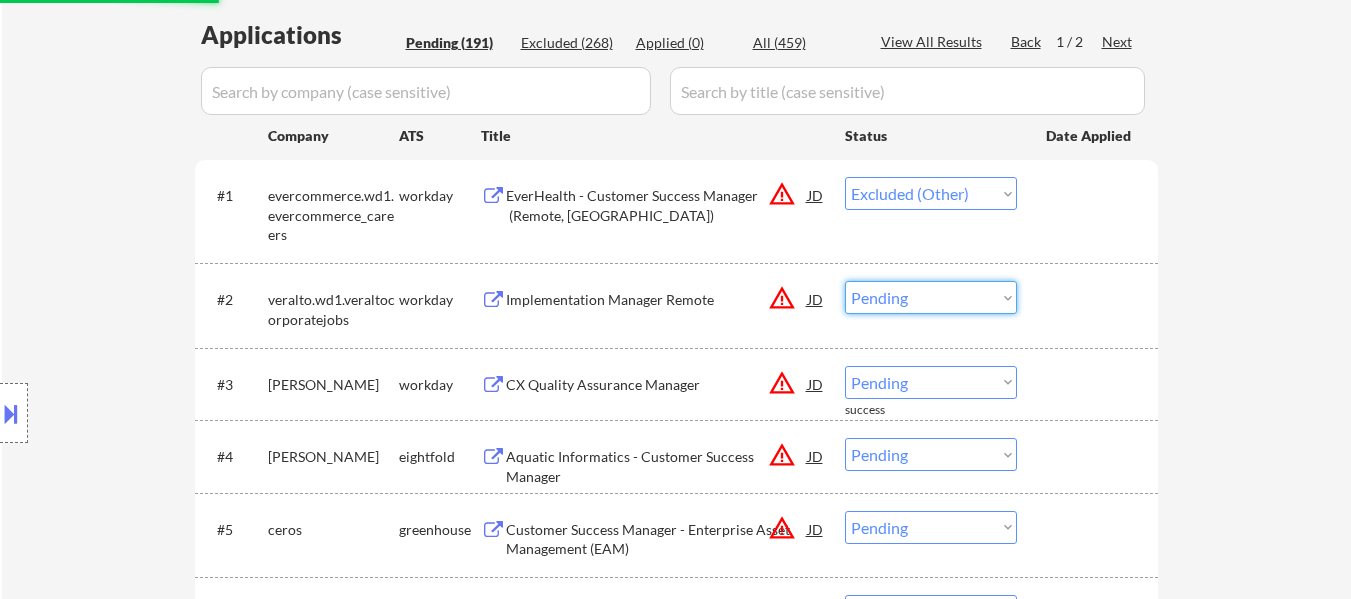 drag, startPoint x: 995, startPoint y: 295, endPoint x: 990, endPoint y: 309, distance: 14.866069 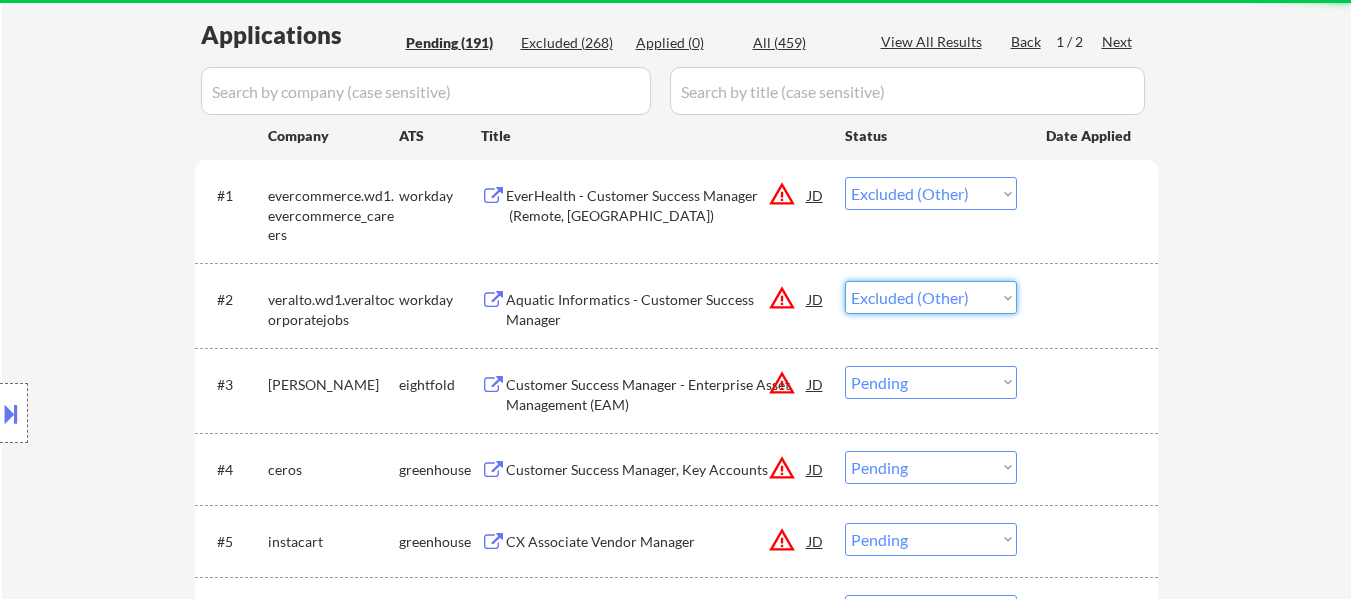 click on "Choose an option... Pending Applied Excluded (Questions) Excluded (Expired) Excluded (Location) Excluded (Bad Match) Excluded (Blocklist) Excluded (Salary) Excluded (Other)" at bounding box center [931, 297] 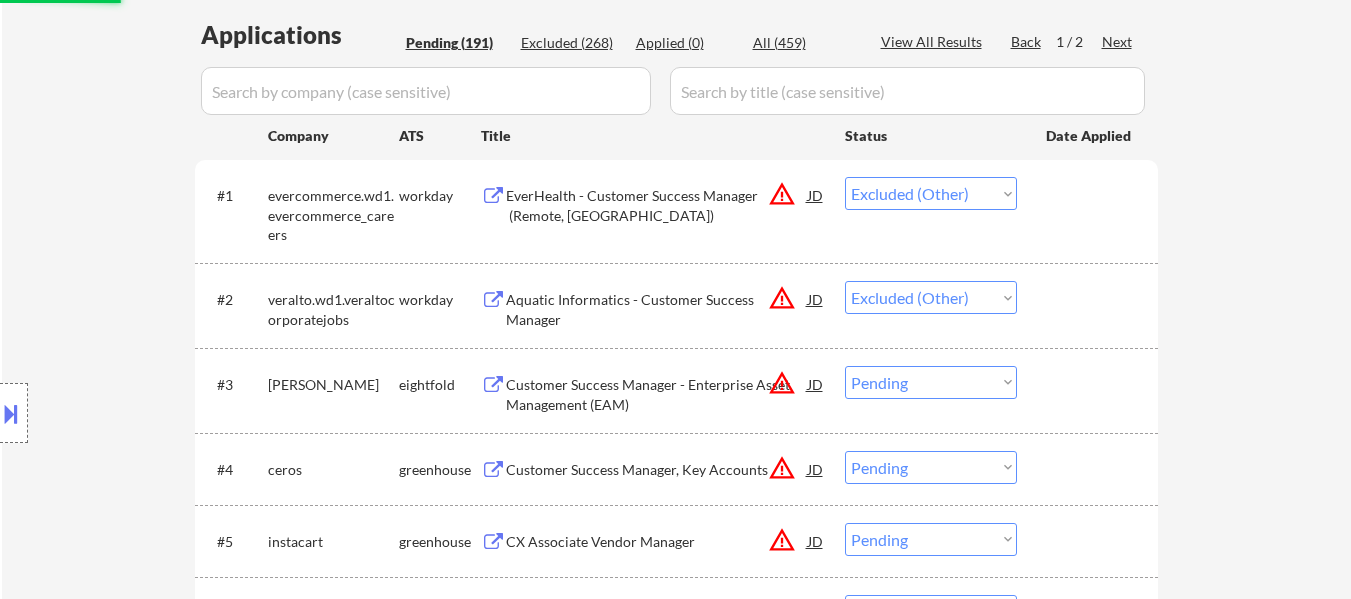 click on "Choose an option... Pending Applied Excluded (Questions) Excluded (Expired) Excluded (Location) Excluded (Bad Match) Excluded (Blocklist) Excluded (Salary) Excluded (Other)" at bounding box center (931, 382) 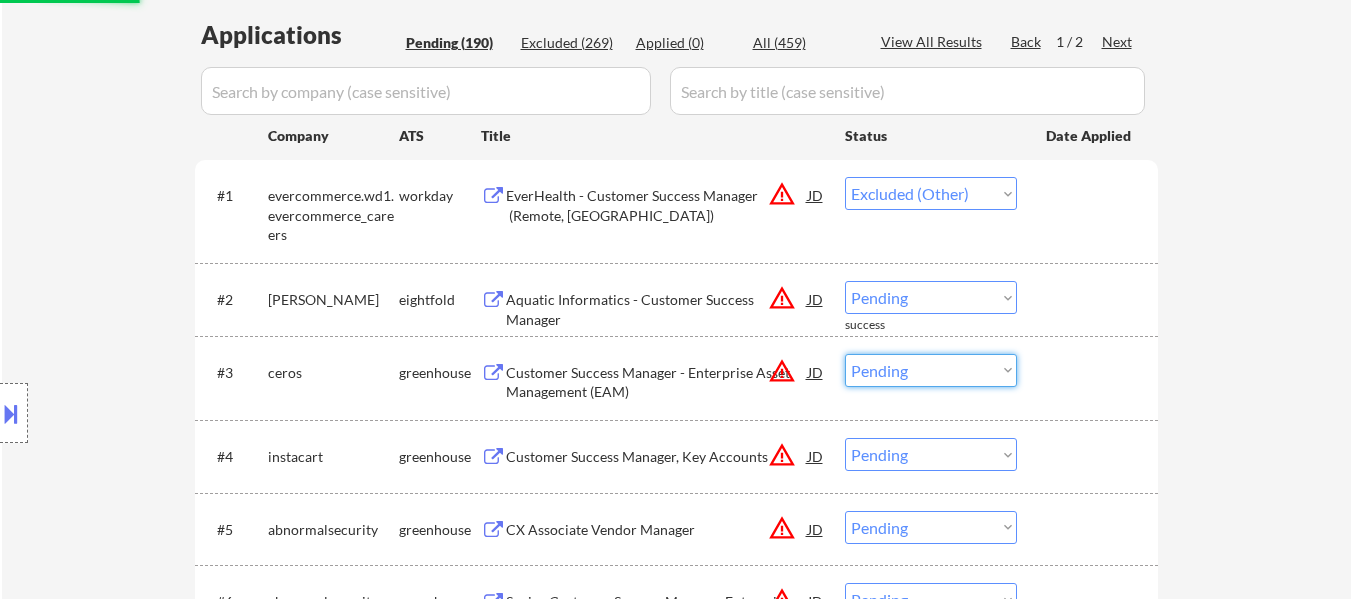 click on "Choose an option... Pending Applied Excluded (Questions) Excluded (Expired) Excluded (Location) Excluded (Bad Match) Excluded (Blocklist) Excluded (Salary) Excluded (Other)" at bounding box center (931, 370) 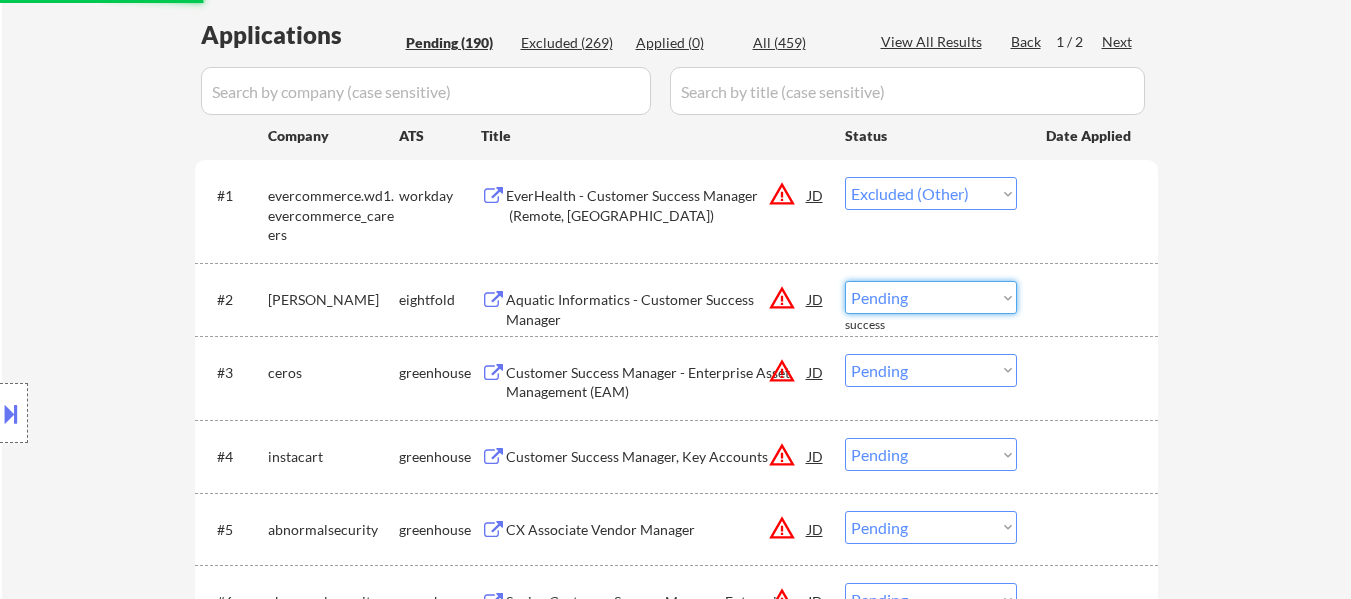 click on "Choose an option... Pending Applied Excluded (Questions) Excluded (Expired) Excluded (Location) Excluded (Bad Match) Excluded (Blocklist) Excluded (Salary) Excluded (Other)" at bounding box center (931, 297) 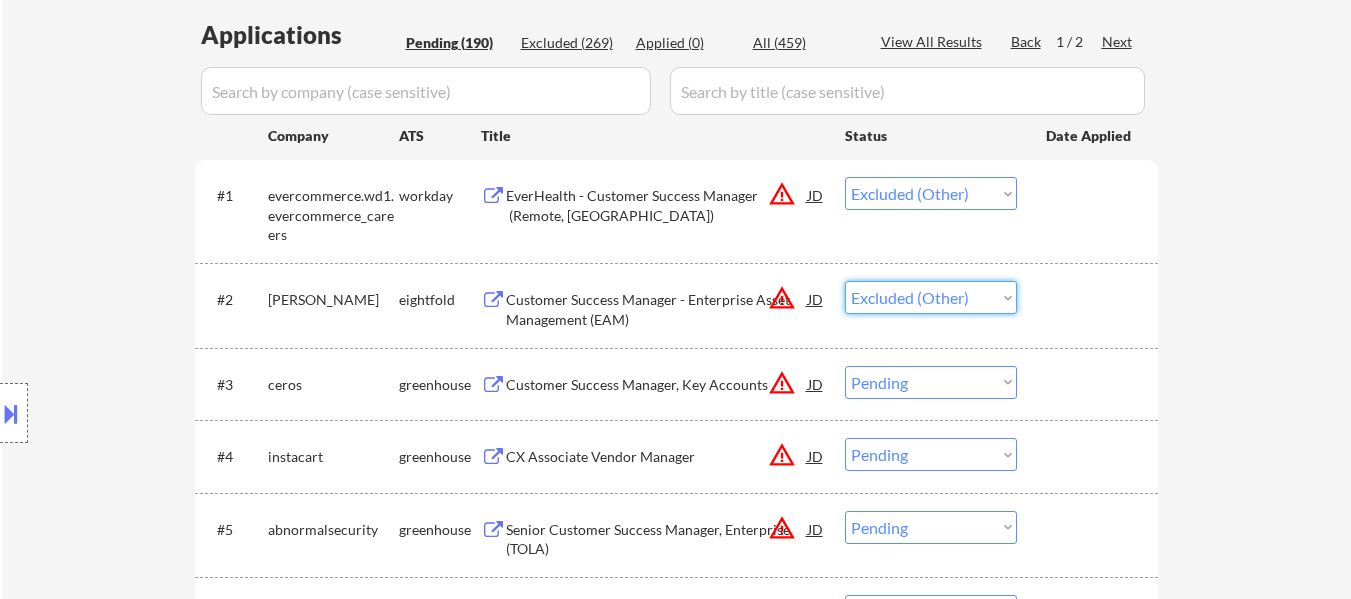 click on "Choose an option... Pending Applied Excluded (Questions) Excluded (Expired) Excluded (Location) Excluded (Bad Match) Excluded (Blocklist) Excluded (Salary) Excluded (Other)" at bounding box center (931, 297) 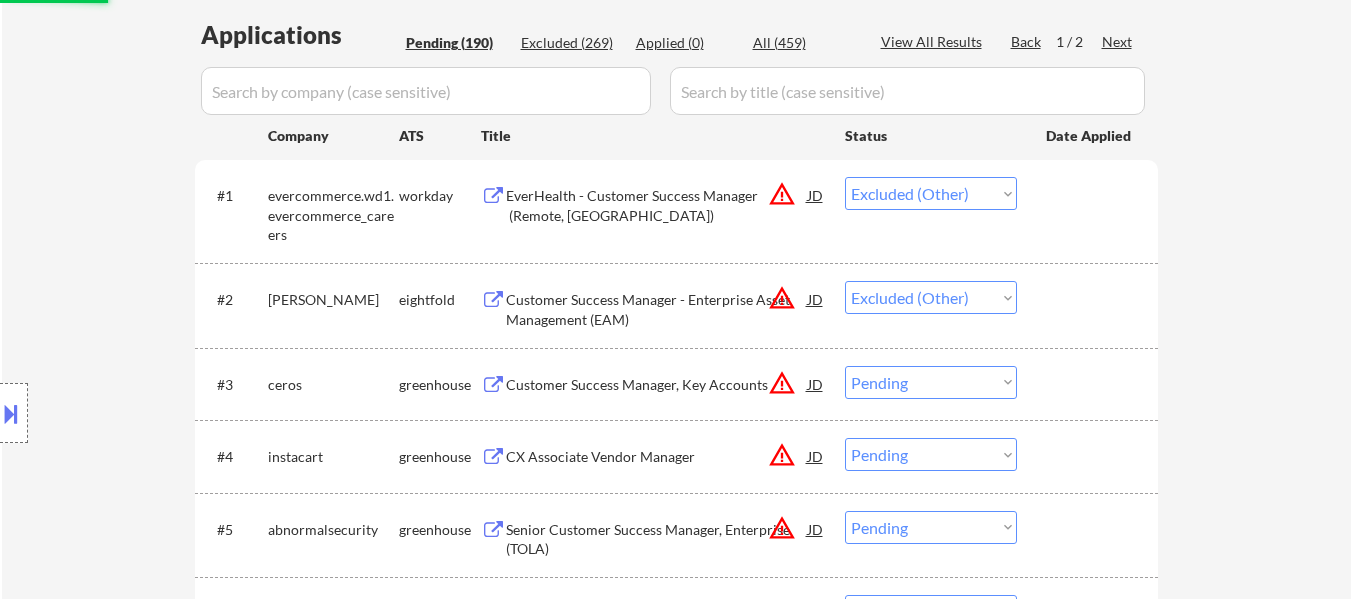 click on "Choose an option... Pending Applied Excluded (Questions) Excluded (Expired) Excluded (Location) Excluded (Bad Match) Excluded (Blocklist) Excluded (Salary) Excluded (Other)" at bounding box center [931, 382] 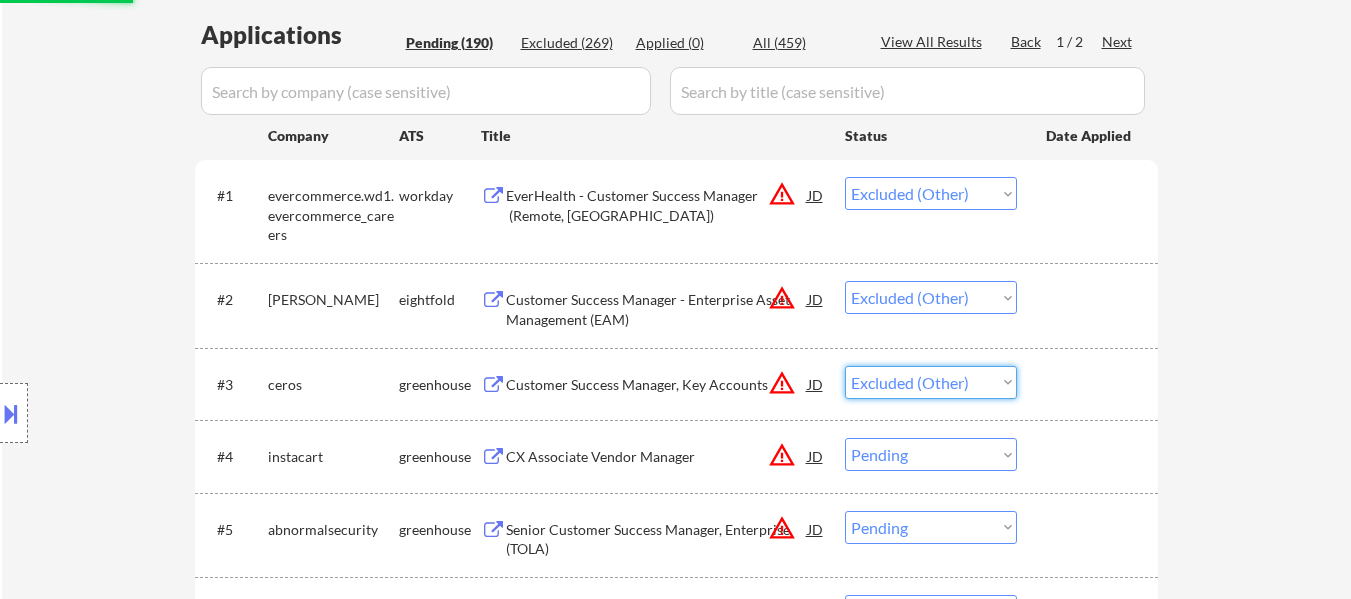 click on "Choose an option... Pending Applied Excluded (Questions) Excluded (Expired) Excluded (Location) Excluded (Bad Match) Excluded (Blocklist) Excluded (Salary) Excluded (Other)" at bounding box center (931, 382) 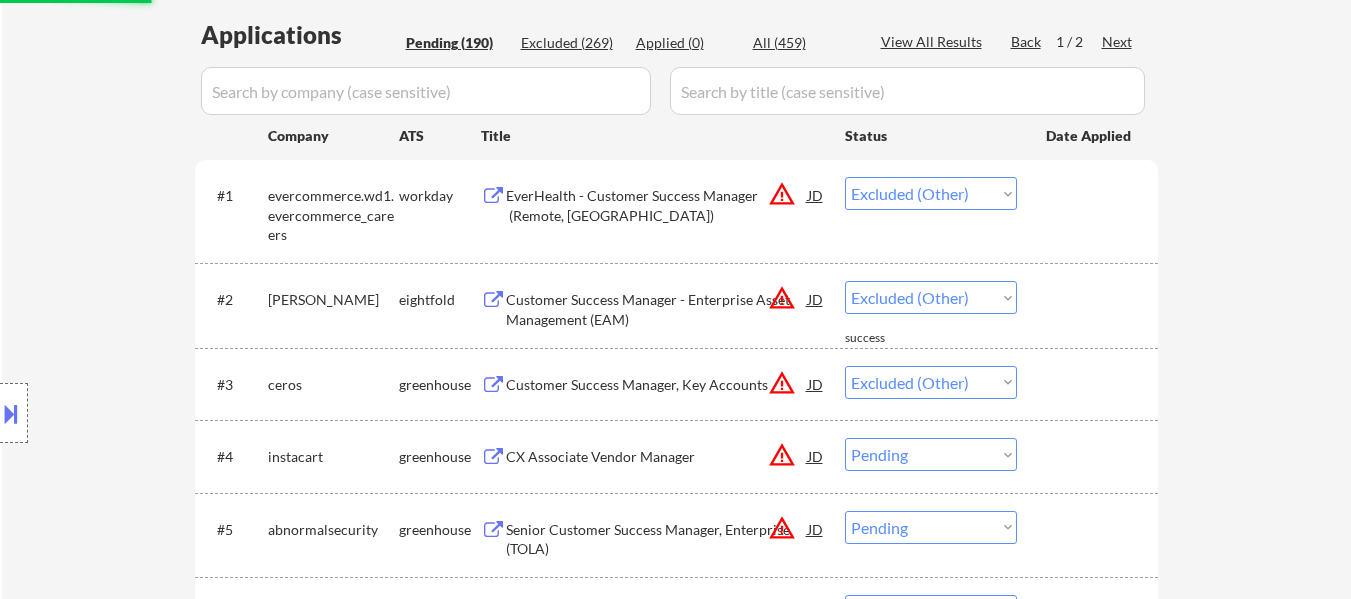click on "Choose an option... Pending Applied Excluded (Questions) Excluded (Expired) Excluded (Location) Excluded (Bad Match) Excluded (Blocklist) Excluded (Salary) Excluded (Other)" at bounding box center (931, 454) 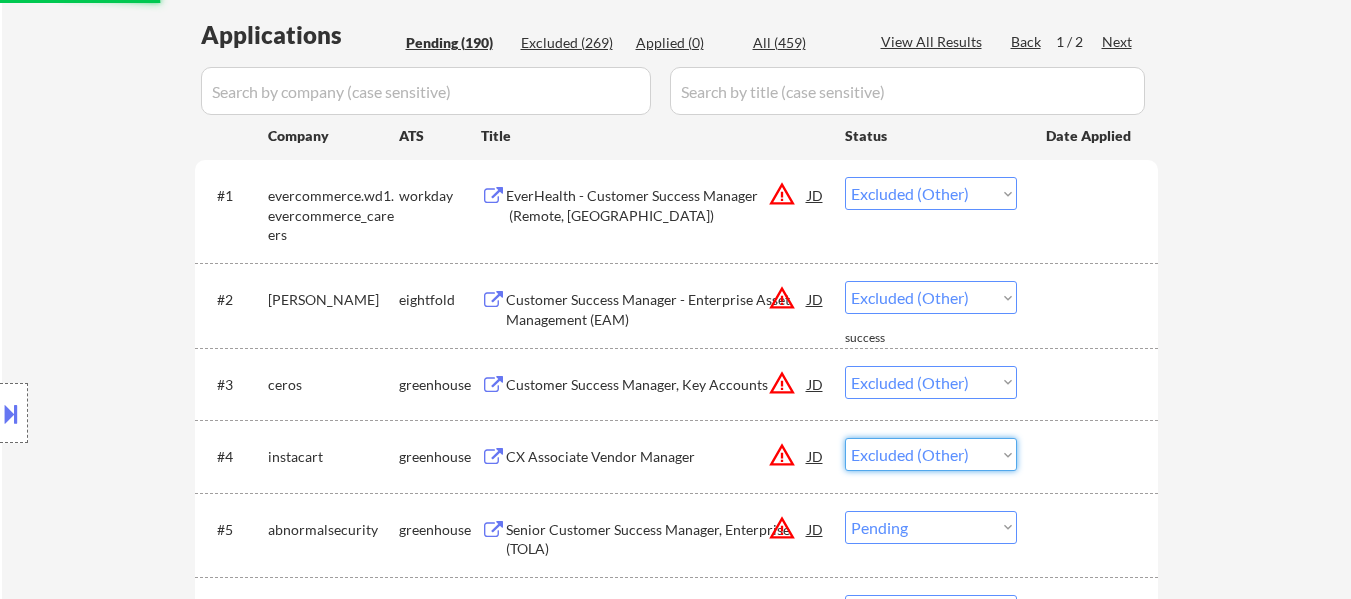 click on "Choose an option... Pending Applied Excluded (Questions) Excluded (Expired) Excluded (Location) Excluded (Bad Match) Excluded (Blocklist) Excluded (Salary) Excluded (Other)" at bounding box center [931, 454] 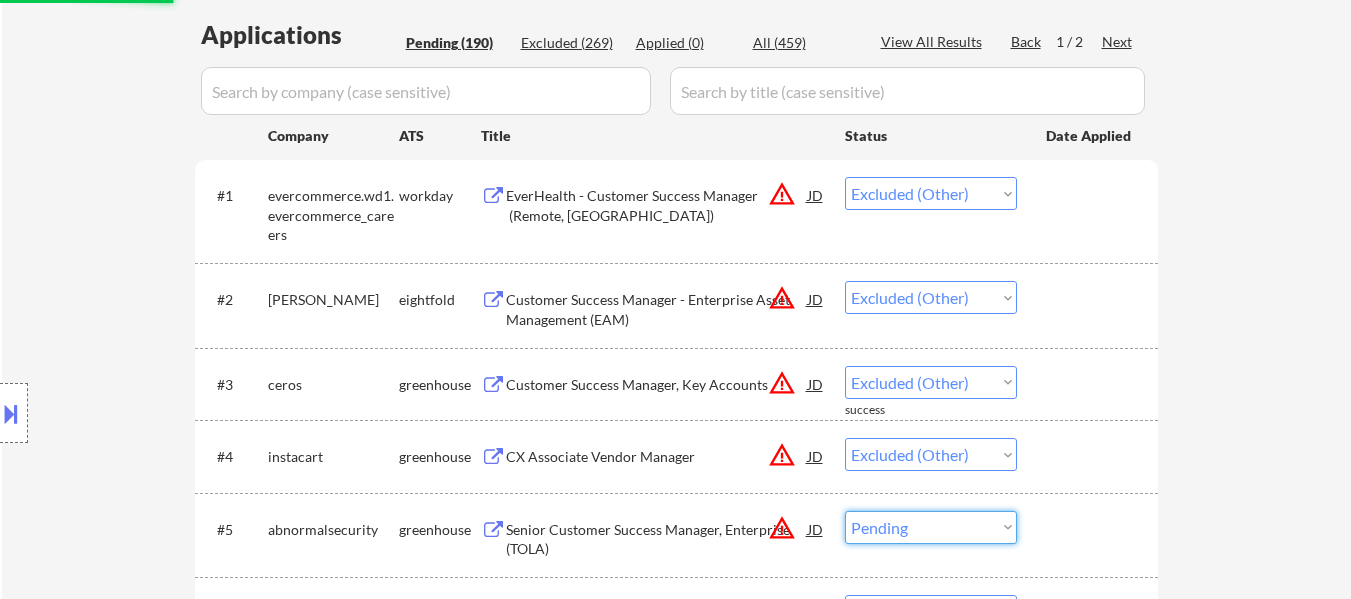 click on "Choose an option... Pending Applied Excluded (Questions) Excluded (Expired) Excluded (Location) Excluded (Bad Match) Excluded (Blocklist) Excluded (Salary) Excluded (Other)" at bounding box center [931, 527] 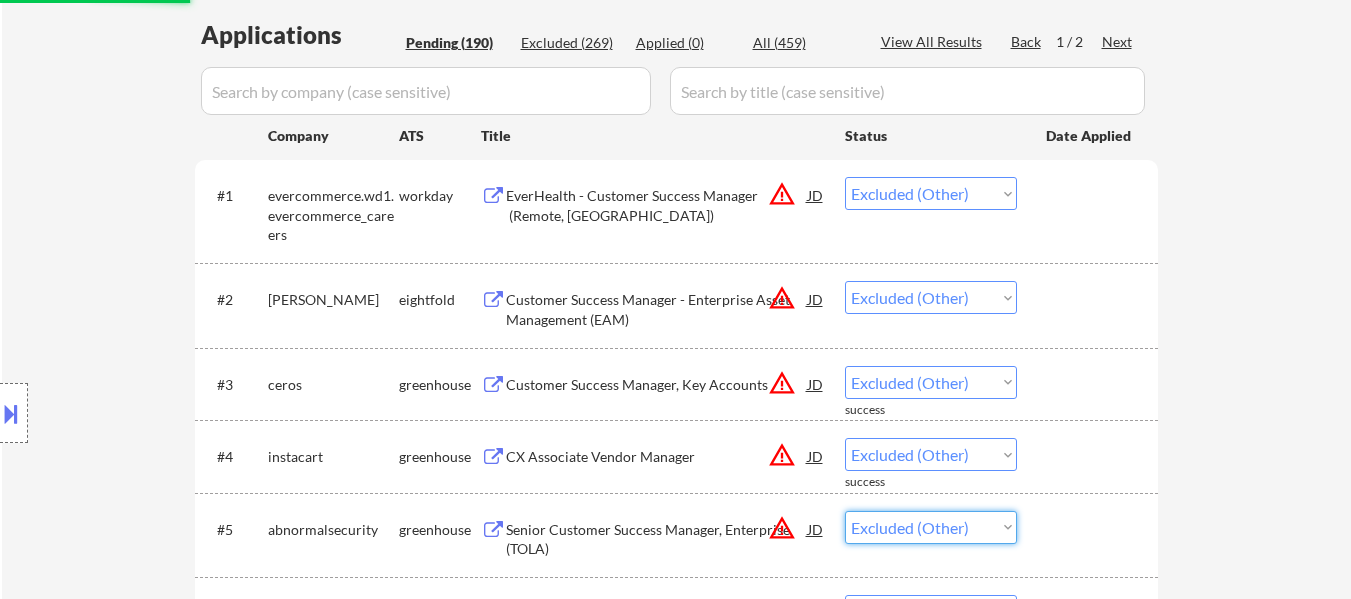 click on "Choose an option... Pending Applied Excluded (Questions) Excluded (Expired) Excluded (Location) Excluded (Bad Match) Excluded (Blocklist) Excluded (Salary) Excluded (Other)" at bounding box center (931, 527) 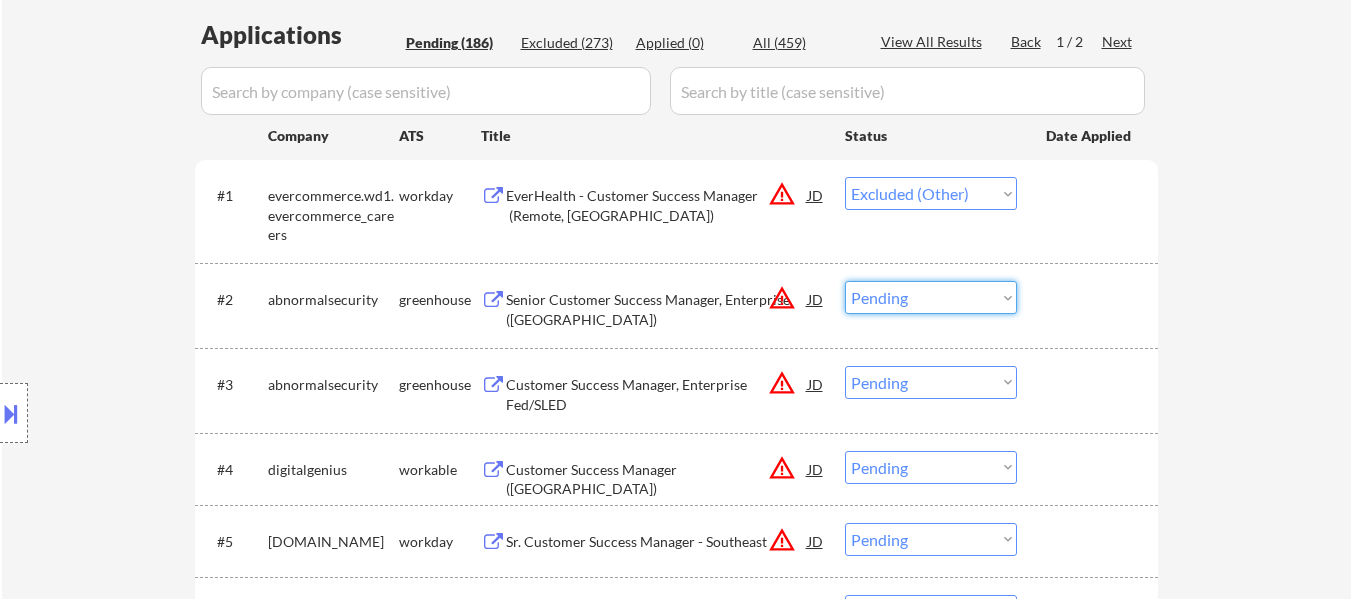click on "Choose an option... Pending Applied Excluded (Questions) Excluded (Expired) Excluded (Location) Excluded (Bad Match) Excluded (Blocklist) Excluded (Salary) Excluded (Other)" at bounding box center [931, 297] 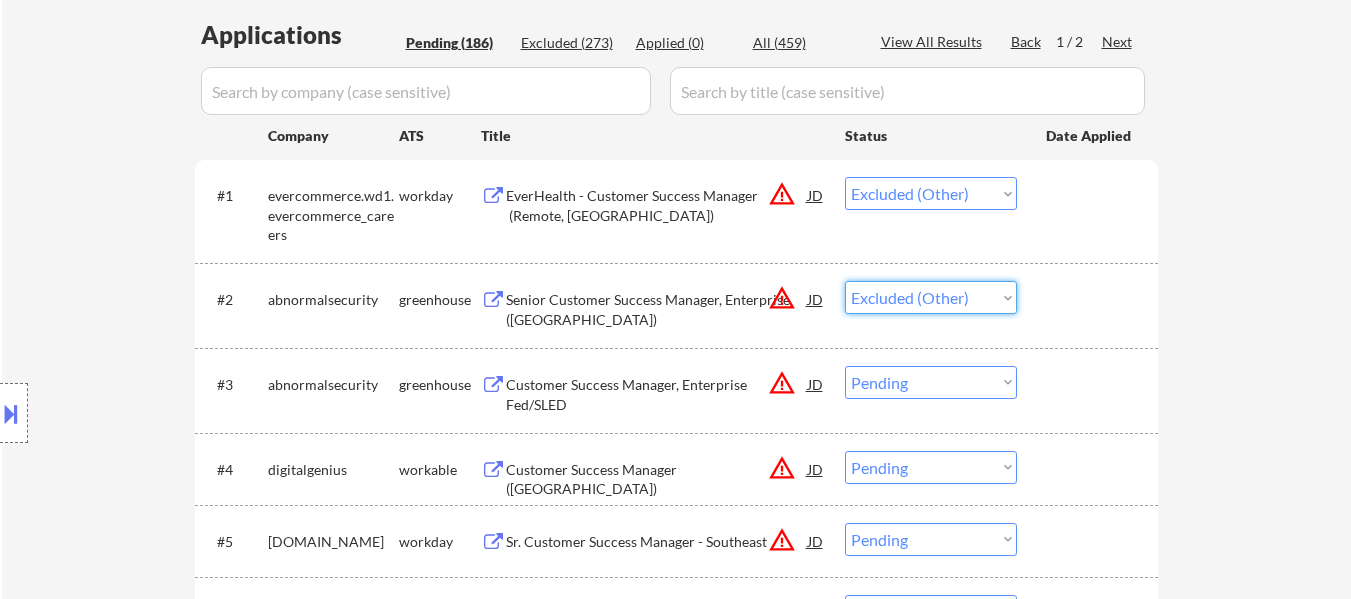 click on "Choose an option... Pending Applied Excluded (Questions) Excluded (Expired) Excluded (Location) Excluded (Bad Match) Excluded (Blocklist) Excluded (Salary) Excluded (Other)" at bounding box center [931, 297] 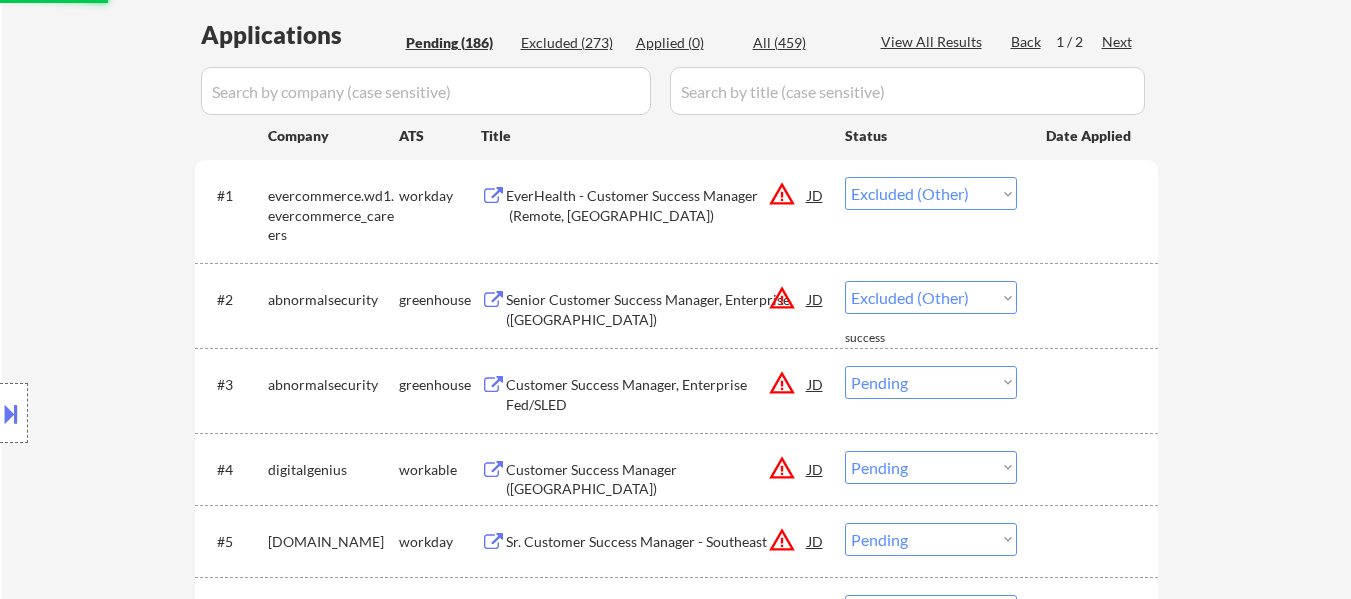 click on "Choose an option... Pending Applied Excluded (Questions) Excluded (Expired) Excluded (Location) Excluded (Bad Match) Excluded (Blocklist) Excluded (Salary) Excluded (Other)" at bounding box center [931, 382] 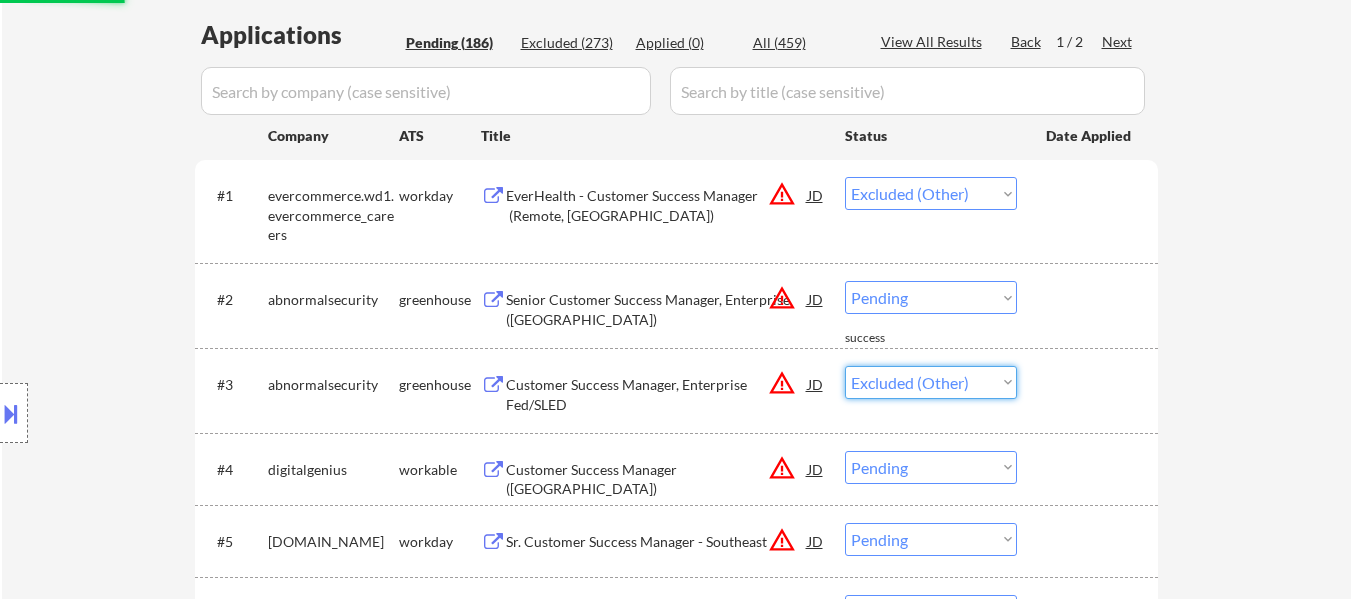 click on "Choose an option... Pending Applied Excluded (Questions) Excluded (Expired) Excluded (Location) Excluded (Bad Match) Excluded (Blocklist) Excluded (Salary) Excluded (Other)" at bounding box center [931, 382] 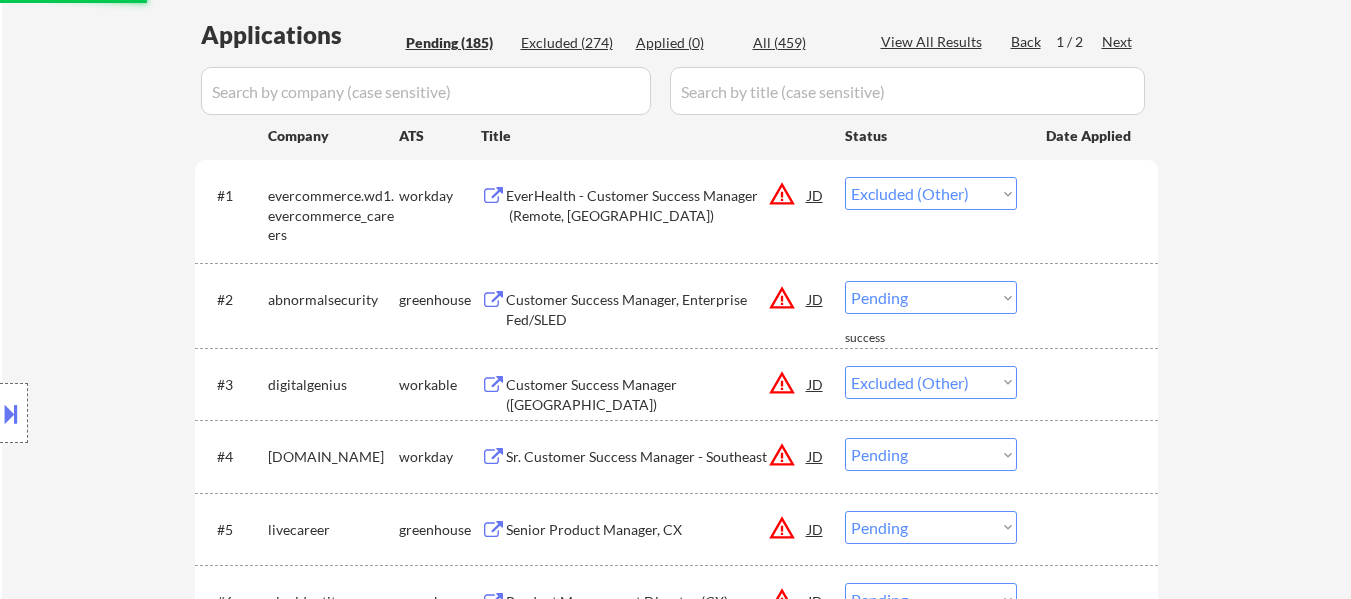 scroll, scrollTop: 600, scrollLeft: 0, axis: vertical 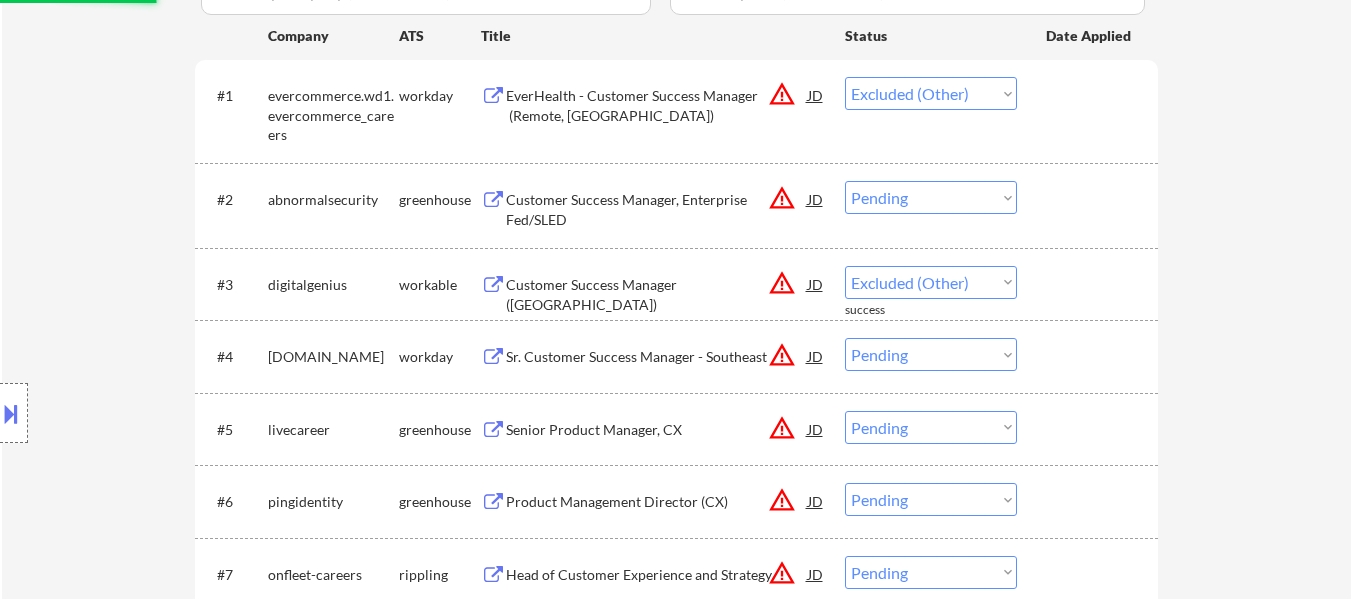 click on "Choose an option... Pending Applied Excluded (Questions) Excluded (Expired) Excluded (Location) Excluded (Bad Match) Excluded (Blocklist) Excluded (Salary) Excluded (Other)" at bounding box center (931, 197) 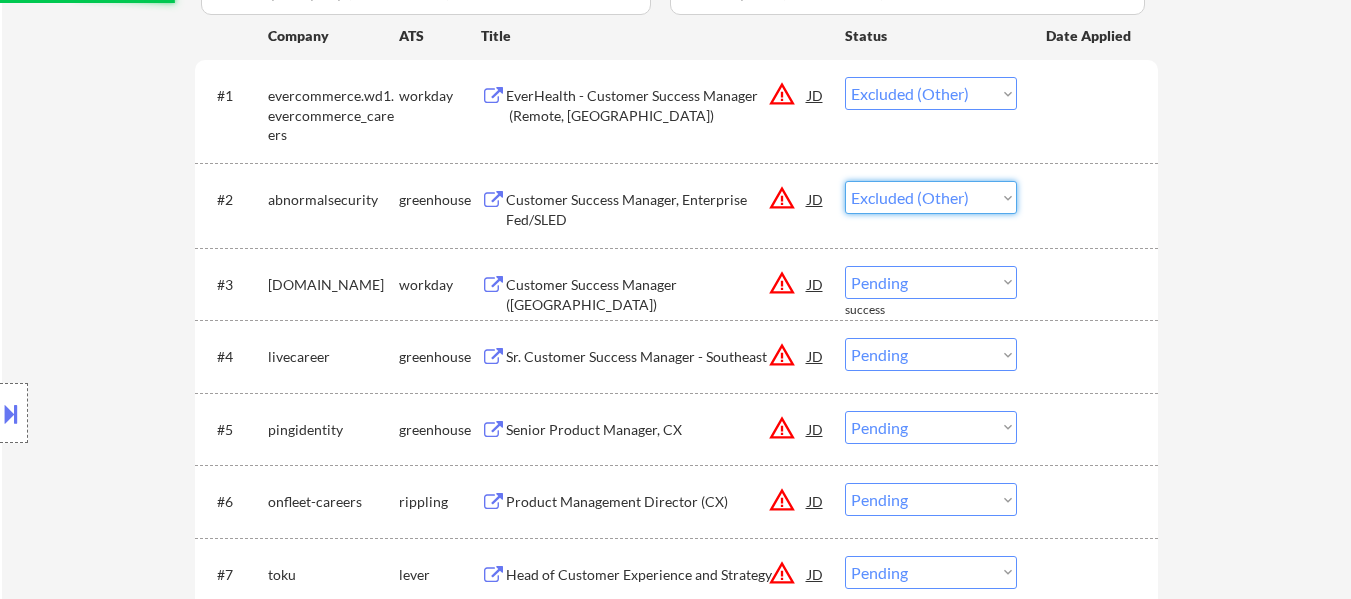 click on "Choose an option... Pending Applied Excluded (Questions) Excluded (Expired) Excluded (Location) Excluded (Bad Match) Excluded (Blocklist) Excluded (Salary) Excluded (Other)" at bounding box center [931, 197] 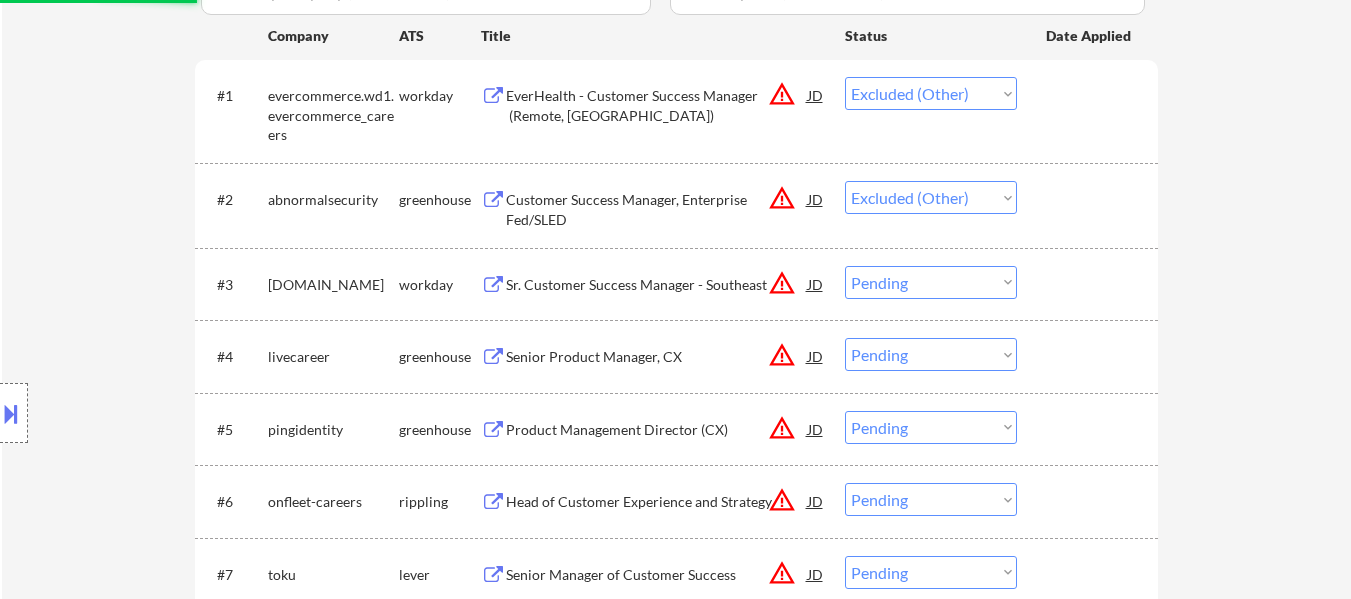 click on "Choose an option... Pending Applied Excluded (Questions) Excluded (Expired) Excluded (Location) Excluded (Bad Match) Excluded (Blocklist) Excluded (Salary) Excluded (Other)" at bounding box center (931, 282) 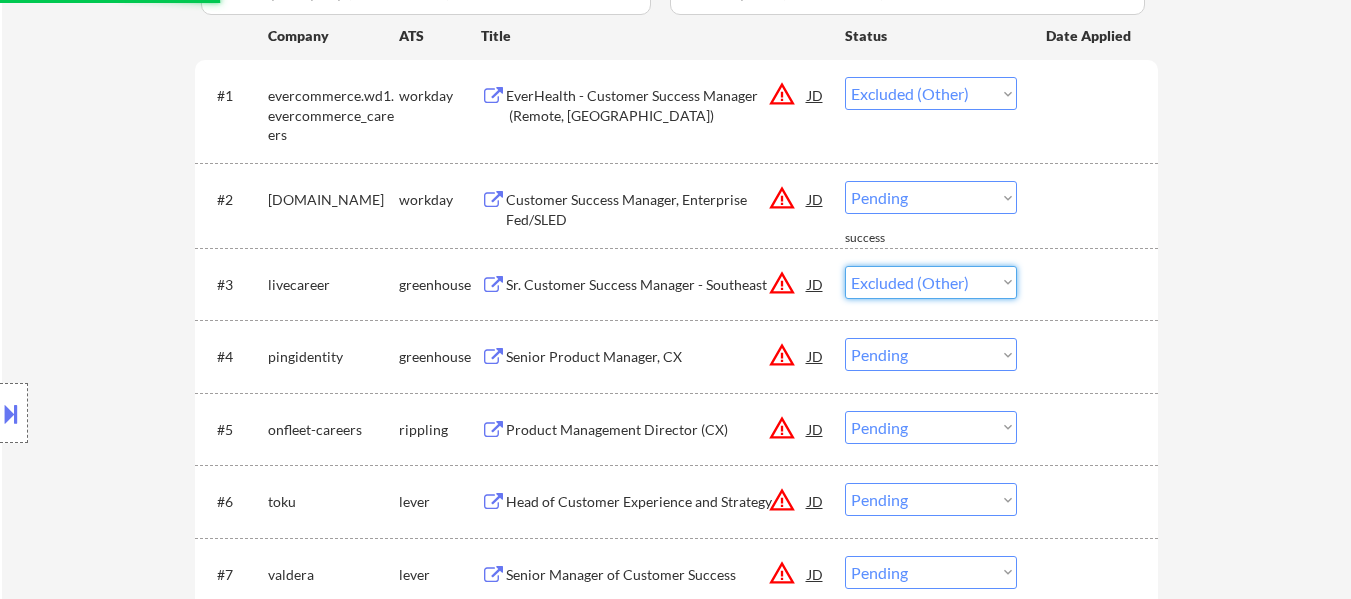 click on "Choose an option... Pending Applied Excluded (Questions) Excluded (Expired) Excluded (Location) Excluded (Bad Match) Excluded (Blocklist) Excluded (Salary) Excluded (Other)" at bounding box center (931, 282) 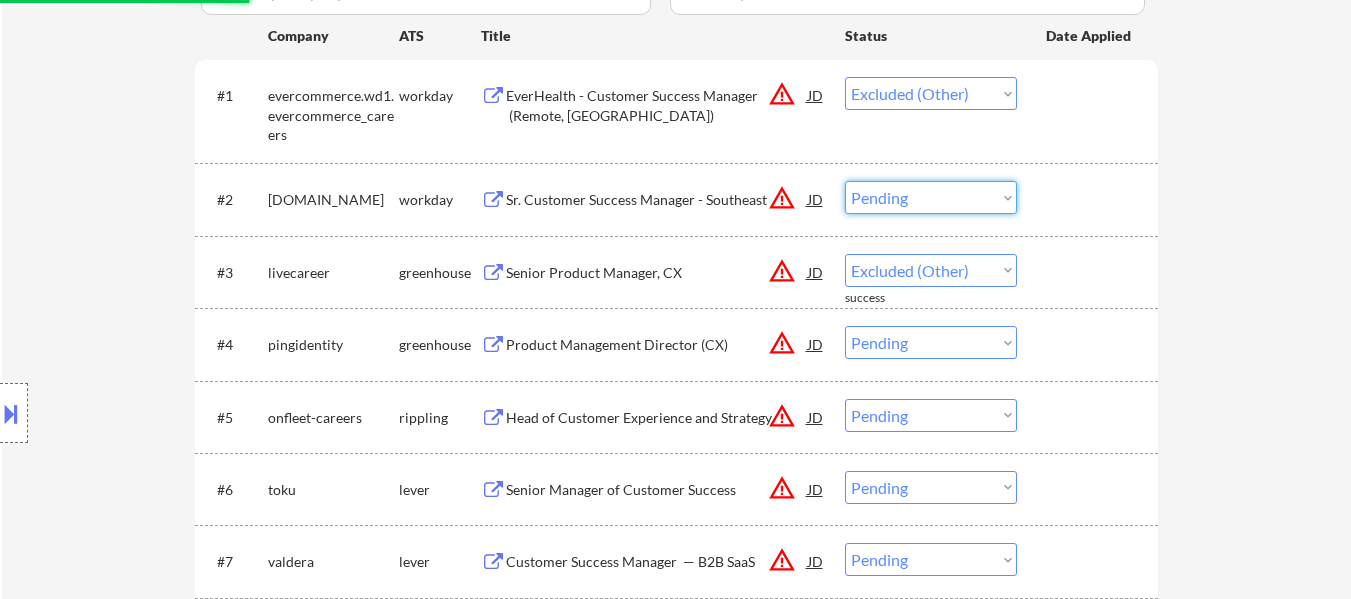 click on "Choose an option... Pending Applied Excluded (Questions) Excluded (Expired) Excluded (Location) Excluded (Bad Match) Excluded (Blocklist) Excluded (Salary) Excluded (Other)" at bounding box center (931, 197) 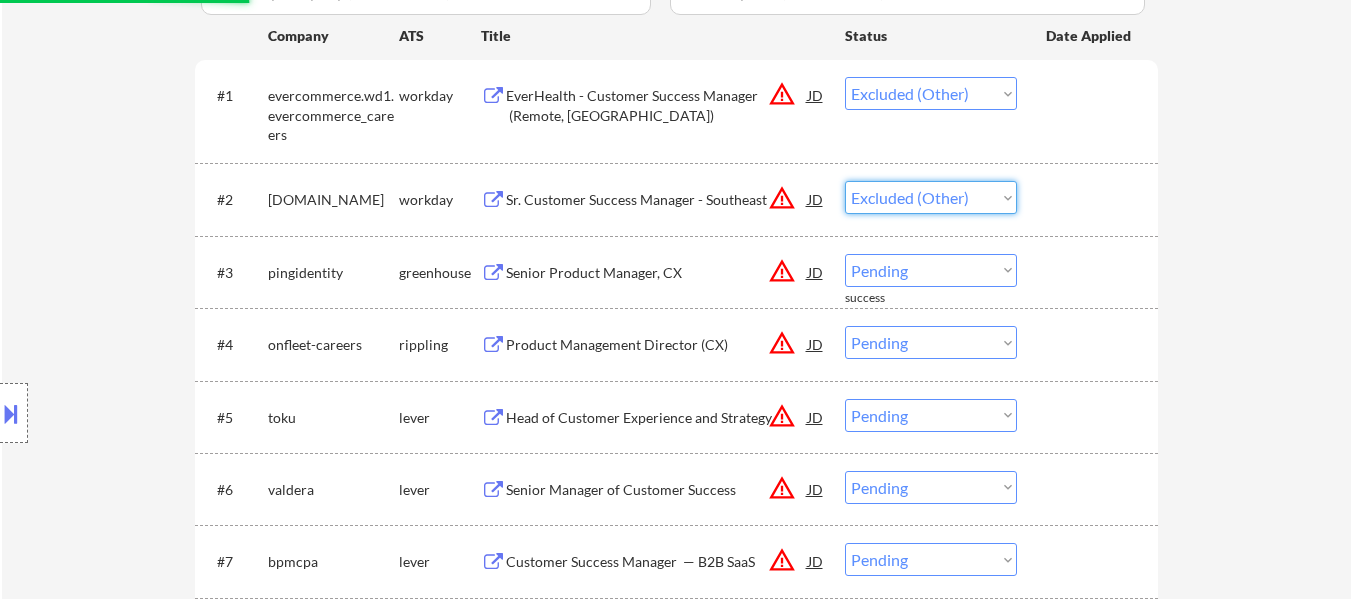 click on "Choose an option... Pending Applied Excluded (Questions) Excluded (Expired) Excluded (Location) Excluded (Bad Match) Excluded (Blocklist) Excluded (Salary) Excluded (Other)" at bounding box center (931, 197) 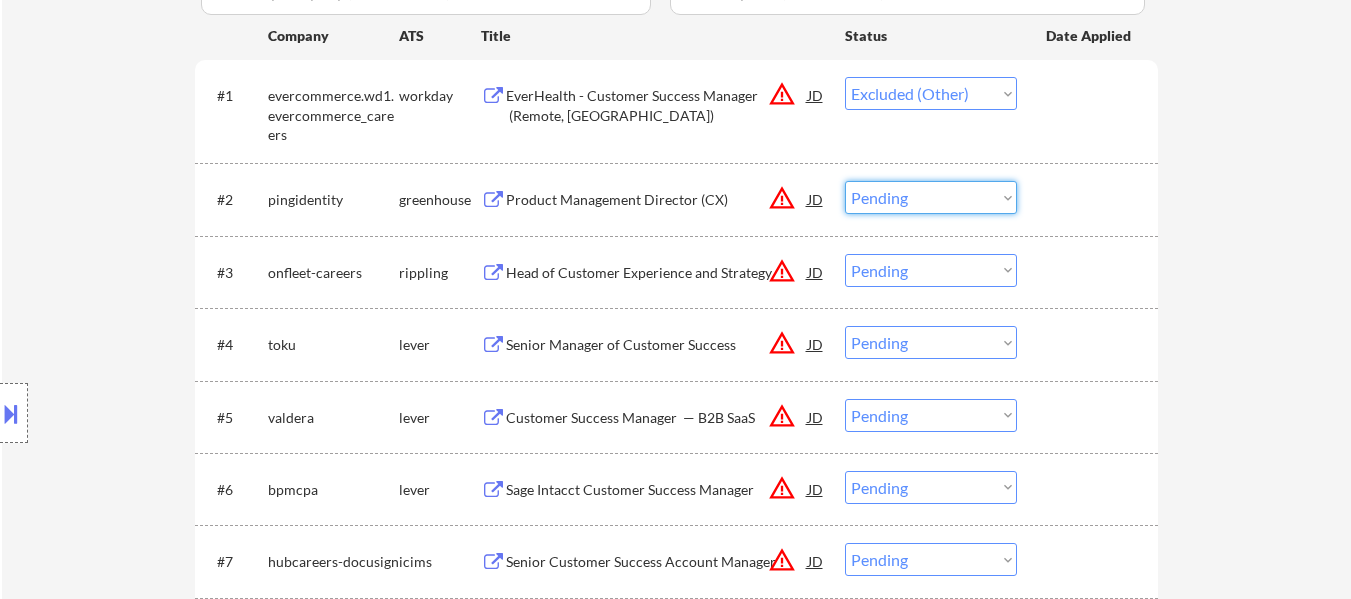 click on "Choose an option... Pending Applied Excluded (Questions) Excluded (Expired) Excluded (Location) Excluded (Bad Match) Excluded (Blocklist) Excluded (Salary) Excluded (Other)" at bounding box center [931, 197] 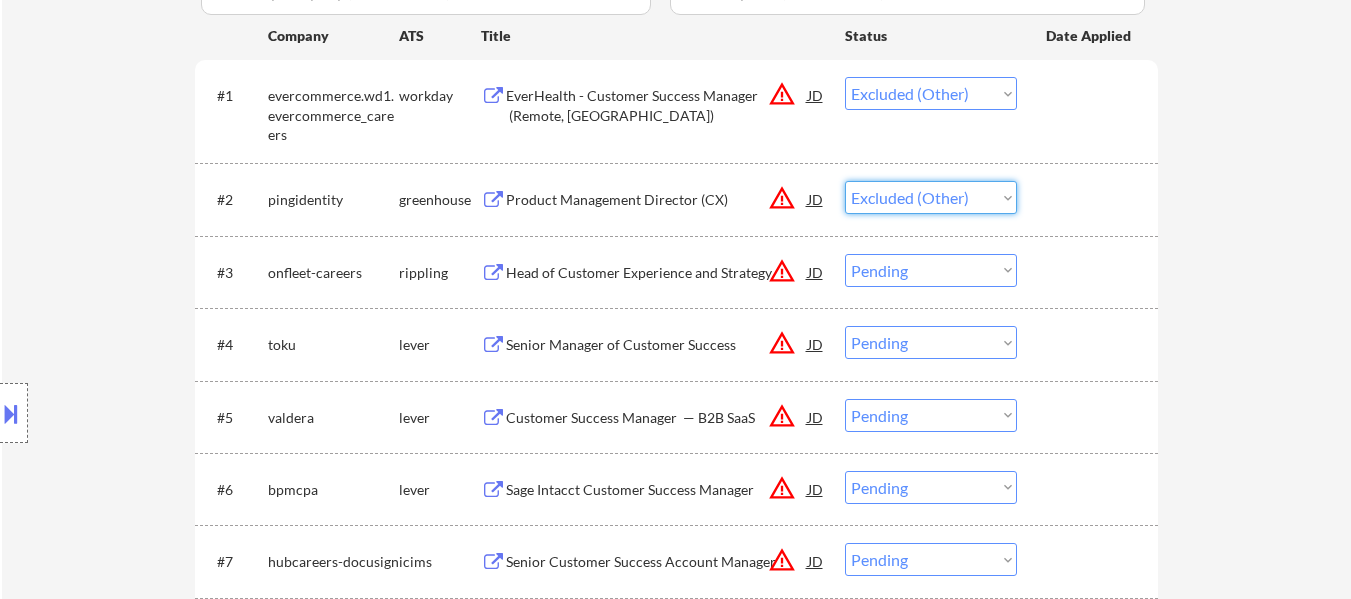 click on "Choose an option... Pending Applied Excluded (Questions) Excluded (Expired) Excluded (Location) Excluded (Bad Match) Excluded (Blocklist) Excluded (Salary) Excluded (Other)" at bounding box center (931, 197) 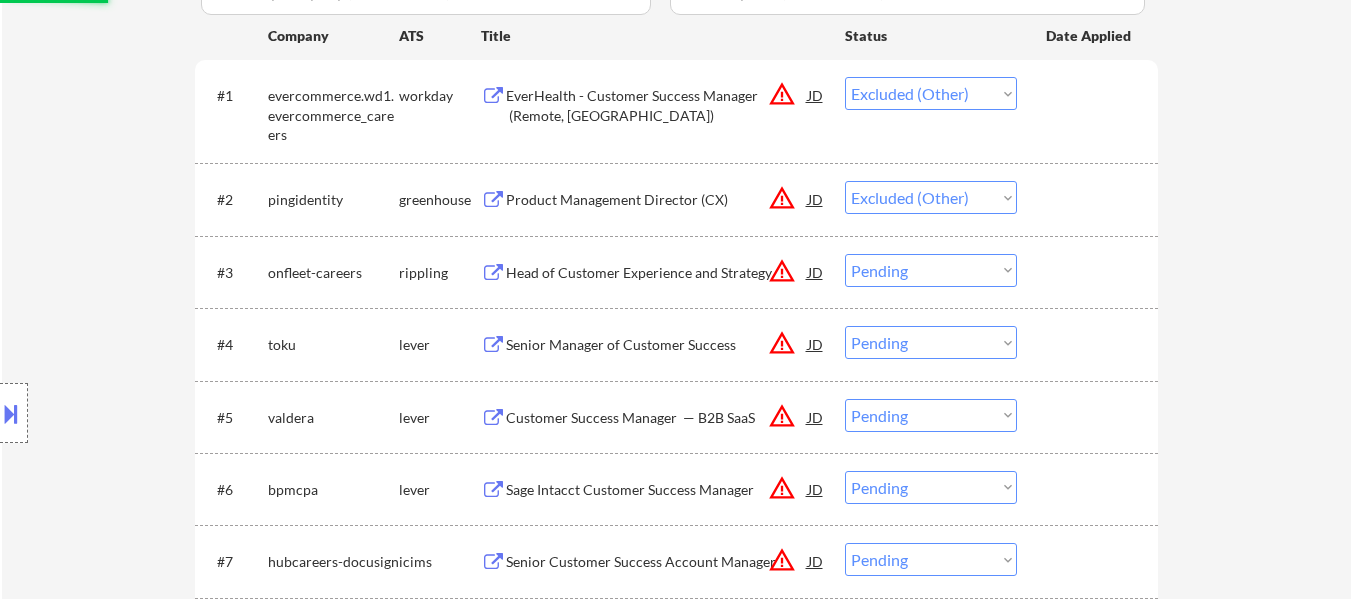 click on "Choose an option... Pending Applied Excluded (Questions) Excluded (Expired) Excluded (Location) Excluded (Bad Match) Excluded (Blocklist) Excluded (Salary) Excluded (Other)" at bounding box center [931, 270] 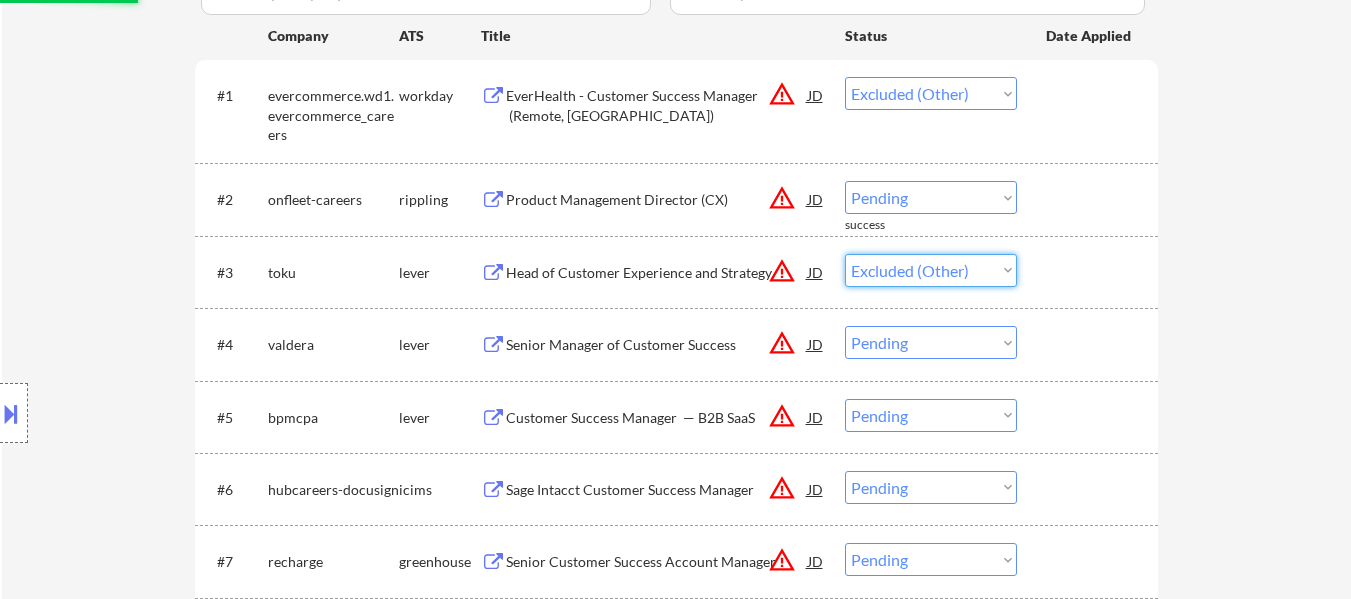 click on "Choose an option... Pending Applied Excluded (Questions) Excluded (Expired) Excluded (Location) Excluded (Bad Match) Excluded (Blocklist) Excluded (Salary) Excluded (Other)" at bounding box center (931, 270) 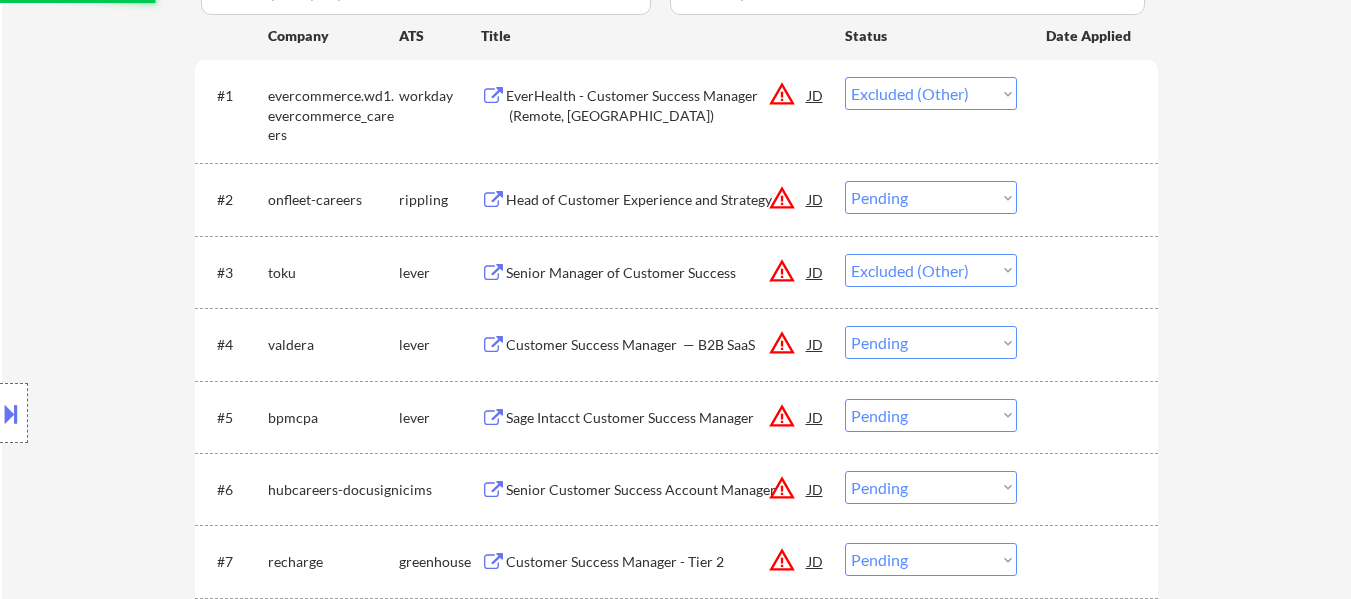 click on "Choose an option... Pending Applied Excluded (Questions) Excluded (Expired) Excluded (Location) Excluded (Bad Match) Excluded (Blocklist) Excluded (Salary) Excluded (Other)" at bounding box center (931, 197) 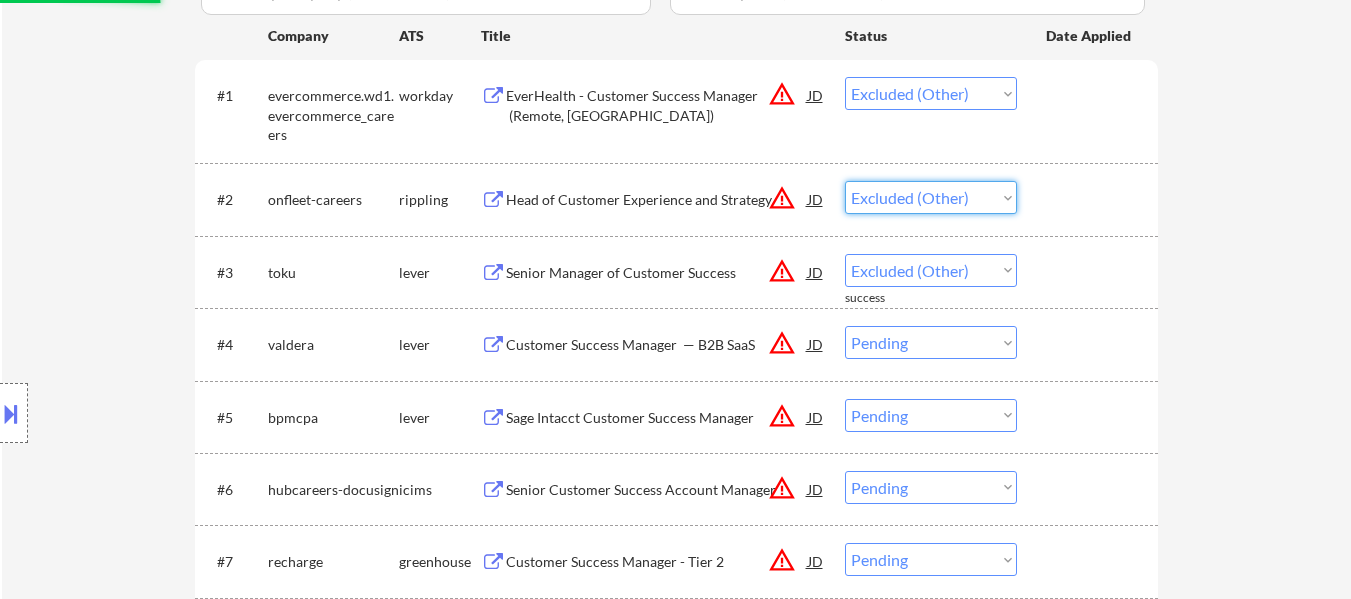 click on "Choose an option... Pending Applied Excluded (Questions) Excluded (Expired) Excluded (Location) Excluded (Bad Match) Excluded (Blocklist) Excluded (Salary) Excluded (Other)" at bounding box center [931, 197] 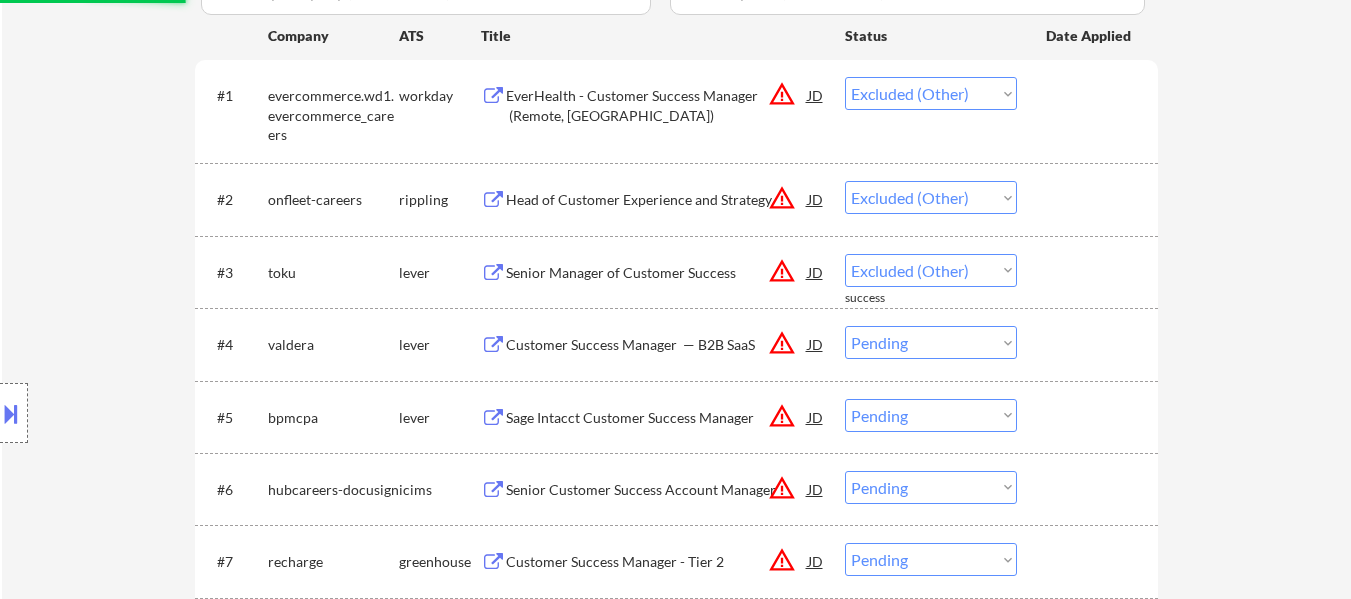 click on "Choose an option... Pending Applied Excluded (Questions) Excluded (Expired) Excluded (Location) Excluded (Bad Match) Excluded (Blocklist) Excluded (Salary) Excluded (Other)" at bounding box center (931, 342) 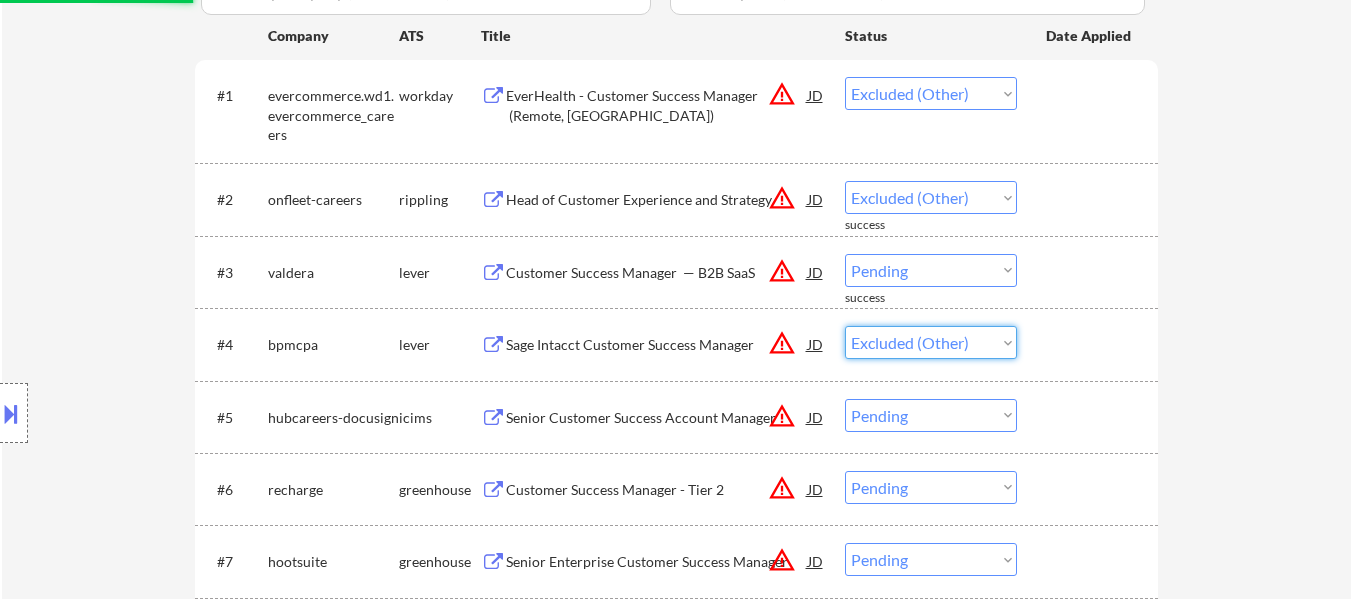 click on "Choose an option... Pending Applied Excluded (Questions) Excluded (Expired) Excluded (Location) Excluded (Bad Match) Excluded (Blocklist) Excluded (Salary) Excluded (Other)" at bounding box center [931, 342] 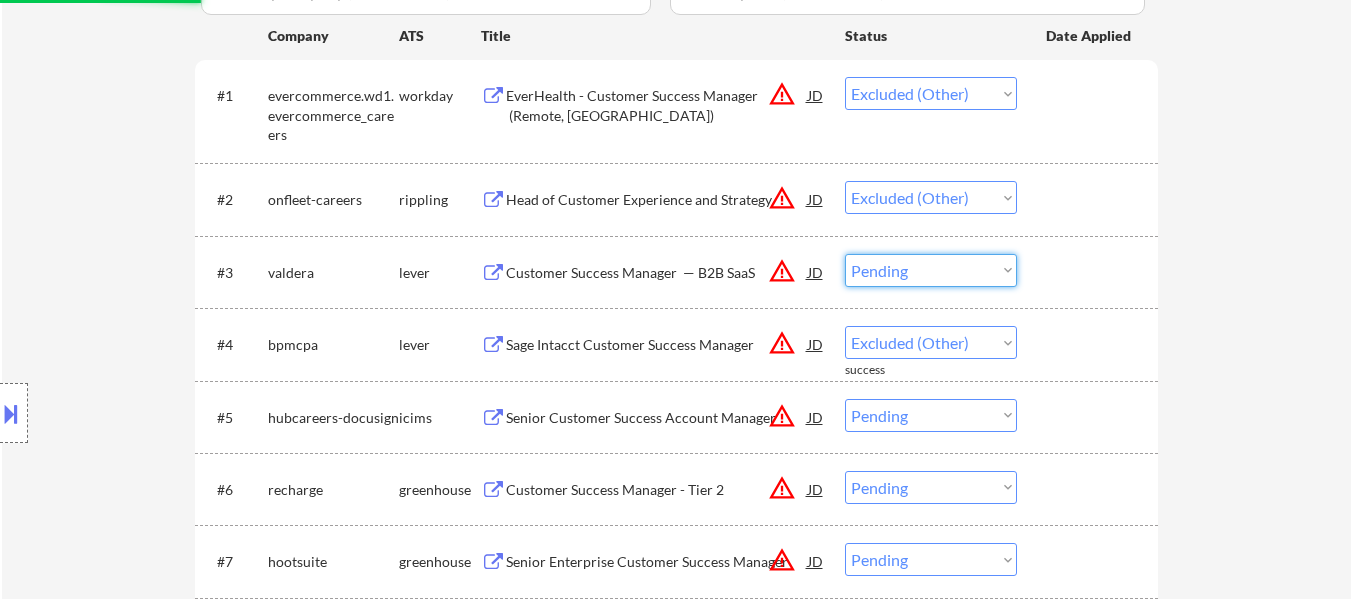 click on "Choose an option... Pending Applied Excluded (Questions) Excluded (Expired) Excluded (Location) Excluded (Bad Match) Excluded (Blocklist) Excluded (Salary) Excluded (Other)" at bounding box center (931, 270) 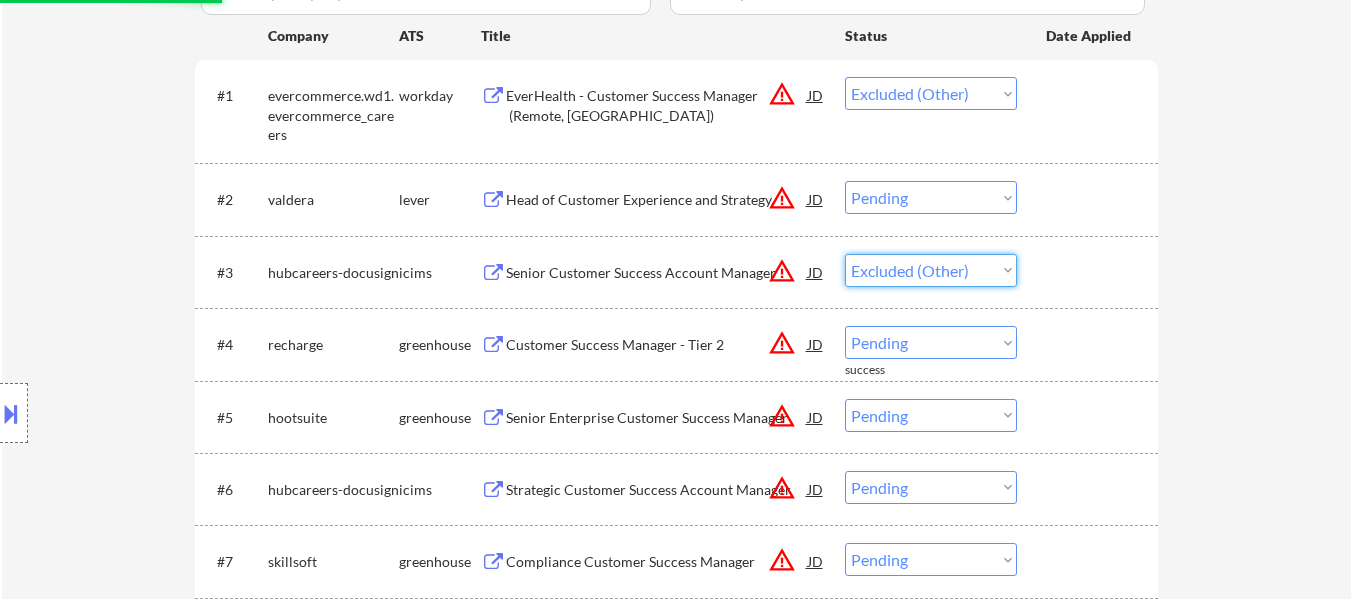 click on "Choose an option... Pending Applied Excluded (Questions) Excluded (Expired) Excluded (Location) Excluded (Bad Match) Excluded (Blocklist) Excluded (Salary) Excluded (Other)" at bounding box center (931, 270) 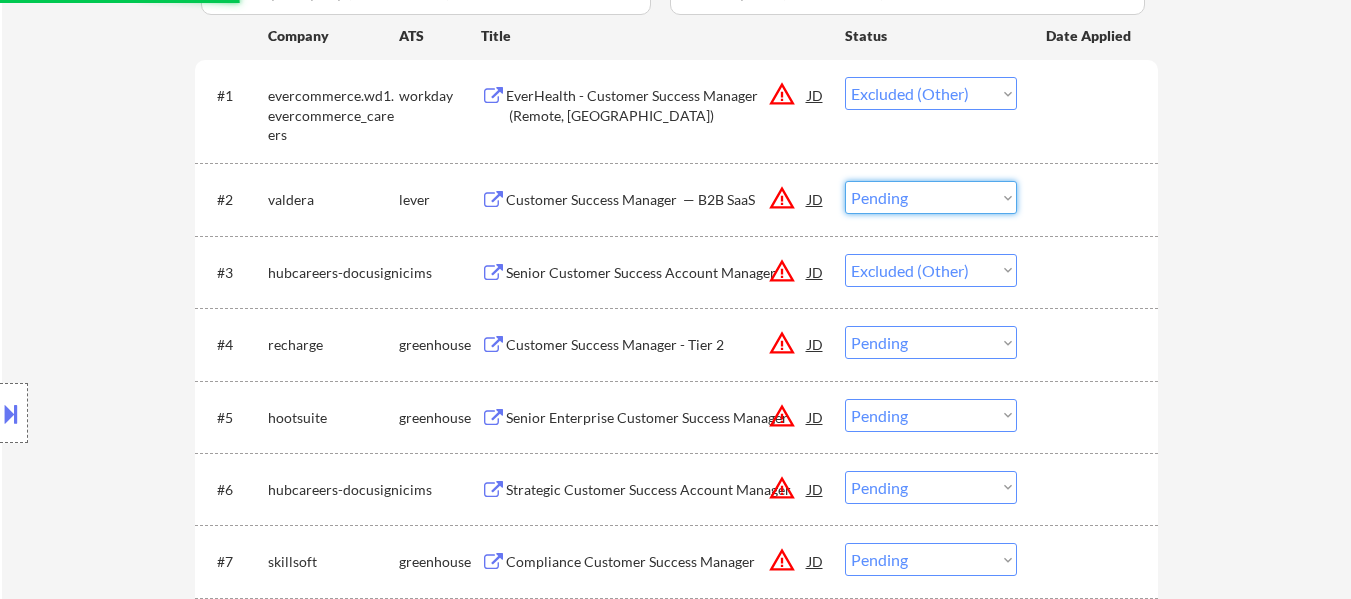 drag, startPoint x: 982, startPoint y: 191, endPoint x: 985, endPoint y: 202, distance: 11.401754 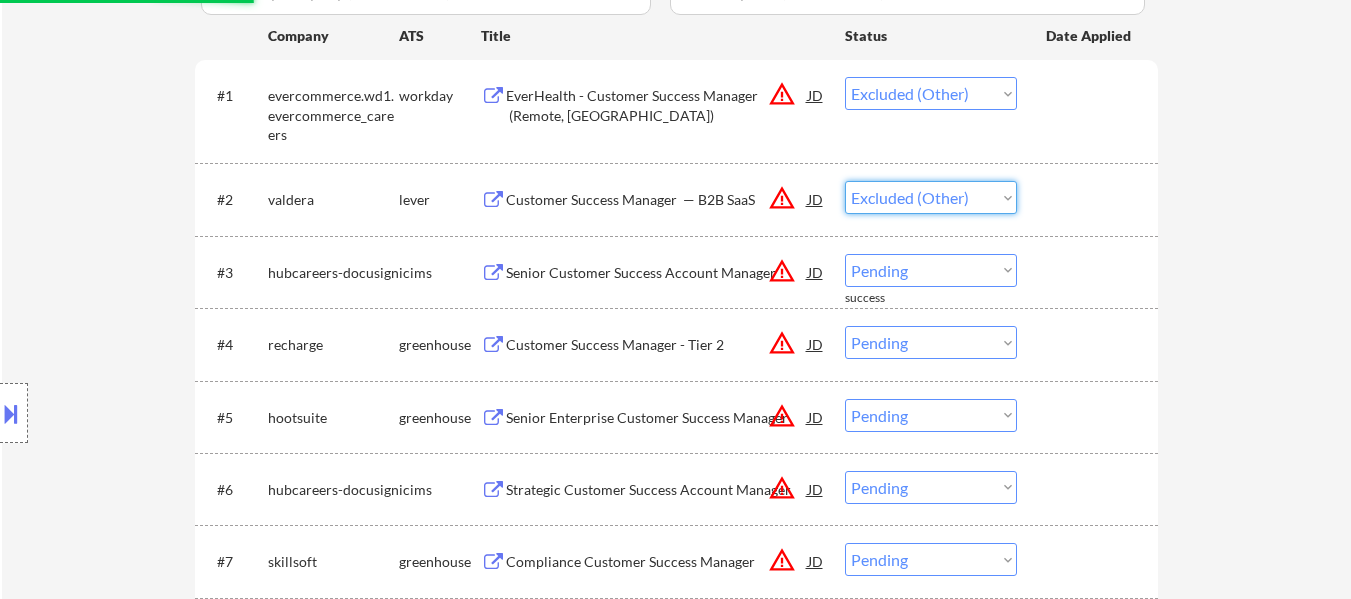 click on "Choose an option... Pending Applied Excluded (Questions) Excluded (Expired) Excluded (Location) Excluded (Bad Match) Excluded (Blocklist) Excluded (Salary) Excluded (Other)" at bounding box center (931, 197) 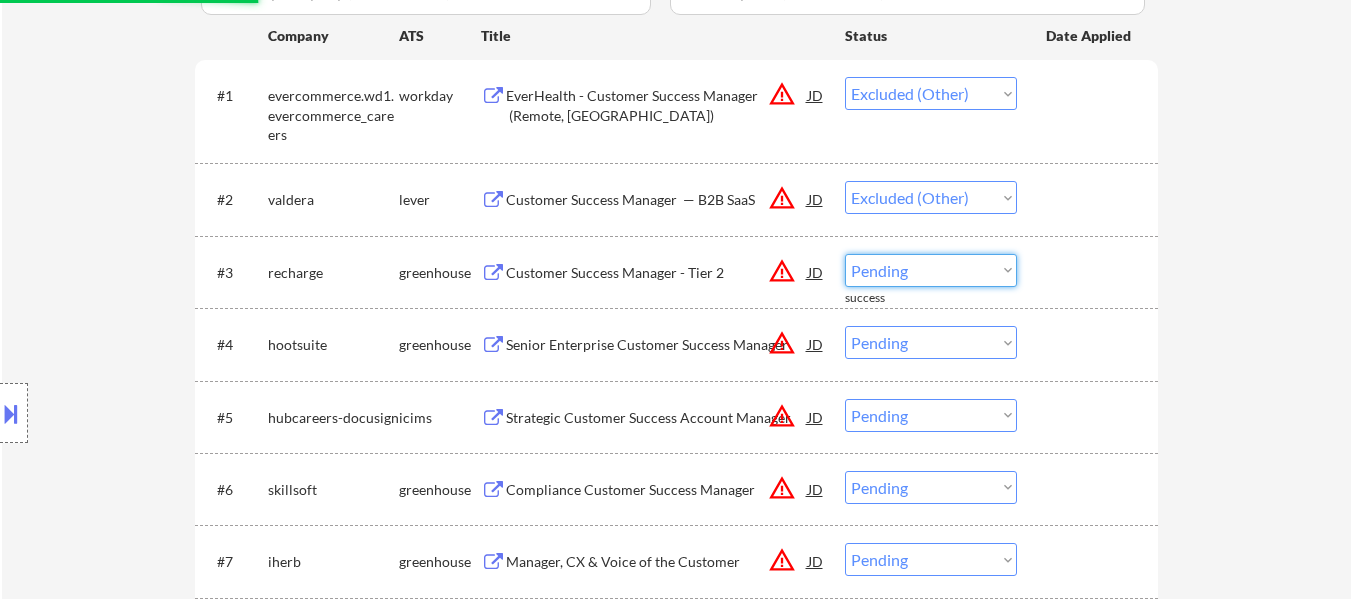 click on "Choose an option... Pending Applied Excluded (Questions) Excluded (Expired) Excluded (Location) Excluded (Bad Match) Excluded (Blocklist) Excluded (Salary) Excluded (Other)" at bounding box center (931, 270) 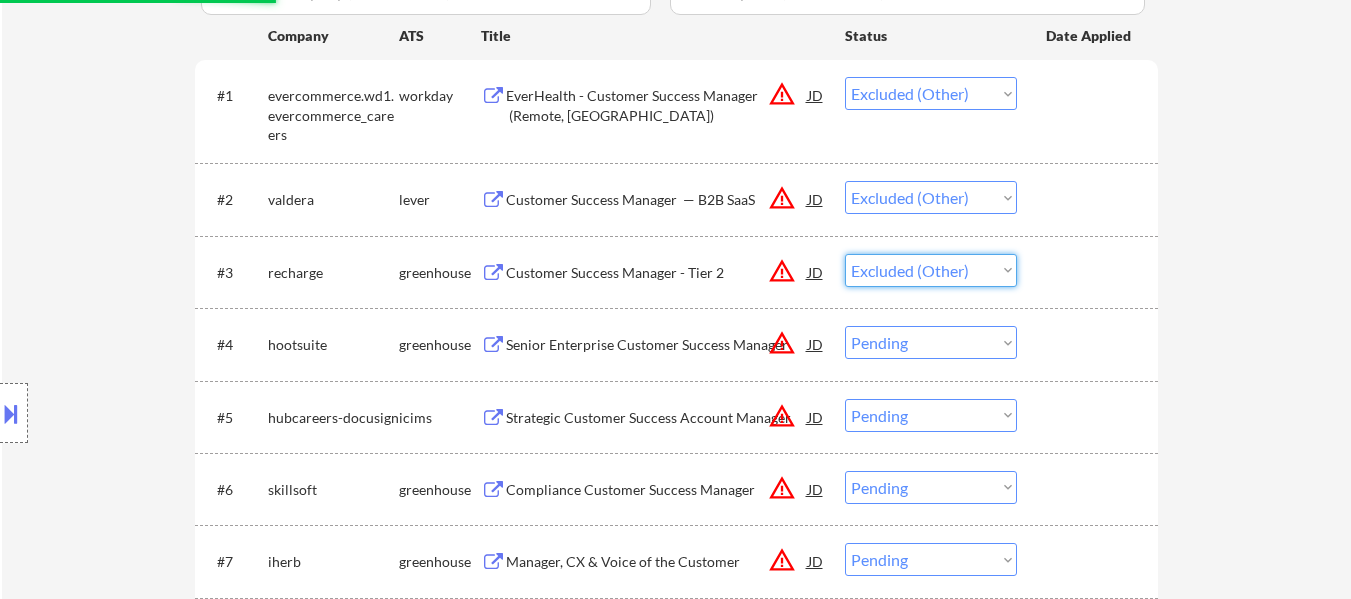 click on "Choose an option... Pending Applied Excluded (Questions) Excluded (Expired) Excluded (Location) Excluded (Bad Match) Excluded (Blocklist) Excluded (Salary) Excluded (Other)" at bounding box center (931, 270) 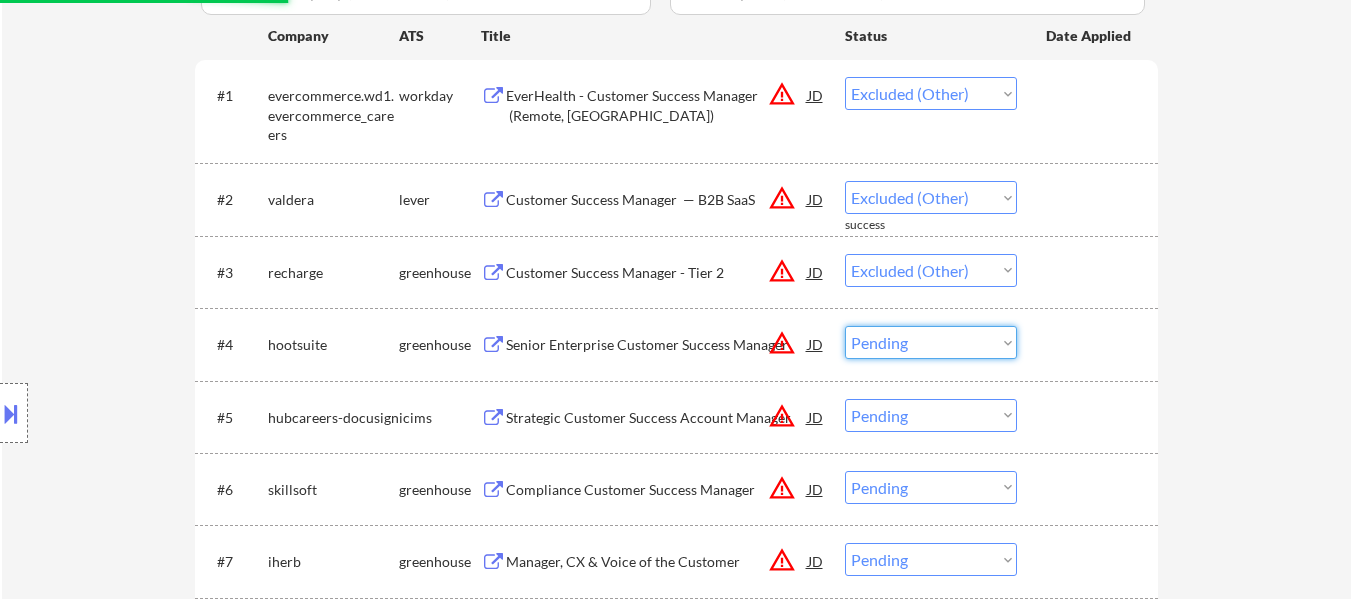click on "Choose an option... Pending Applied Excluded (Questions) Excluded (Expired) Excluded (Location) Excluded (Bad Match) Excluded (Blocklist) Excluded (Salary) Excluded (Other)" at bounding box center (931, 342) 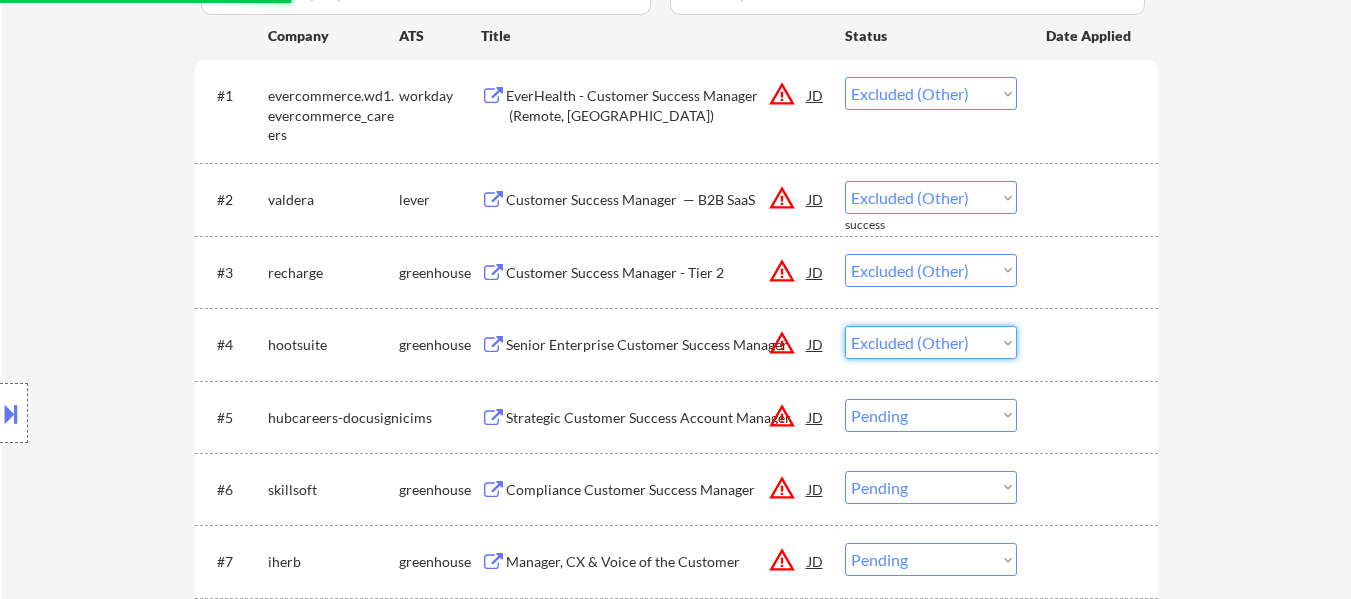 click on "Choose an option... Pending Applied Excluded (Questions) Excluded (Expired) Excluded (Location) Excluded (Bad Match) Excluded (Blocklist) Excluded (Salary) Excluded (Other)" at bounding box center [931, 342] 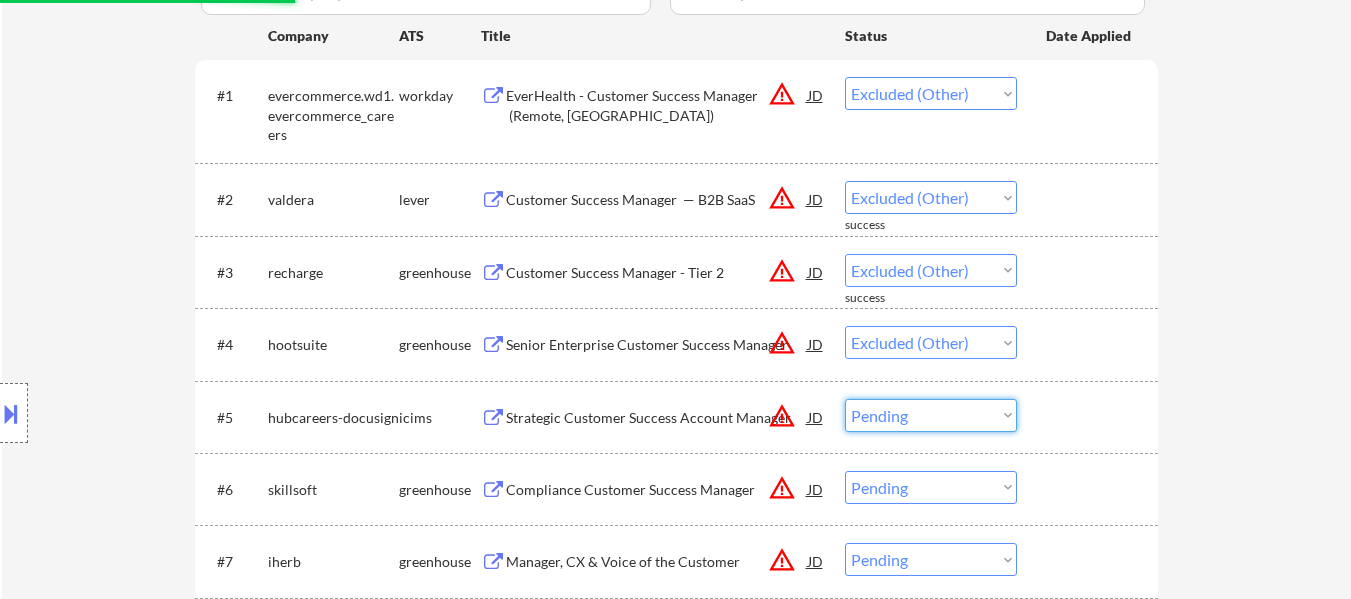 click on "Choose an option... Pending Applied Excluded (Questions) Excluded (Expired) Excluded (Location) Excluded (Bad Match) Excluded (Blocklist) Excluded (Salary) Excluded (Other)" at bounding box center (931, 415) 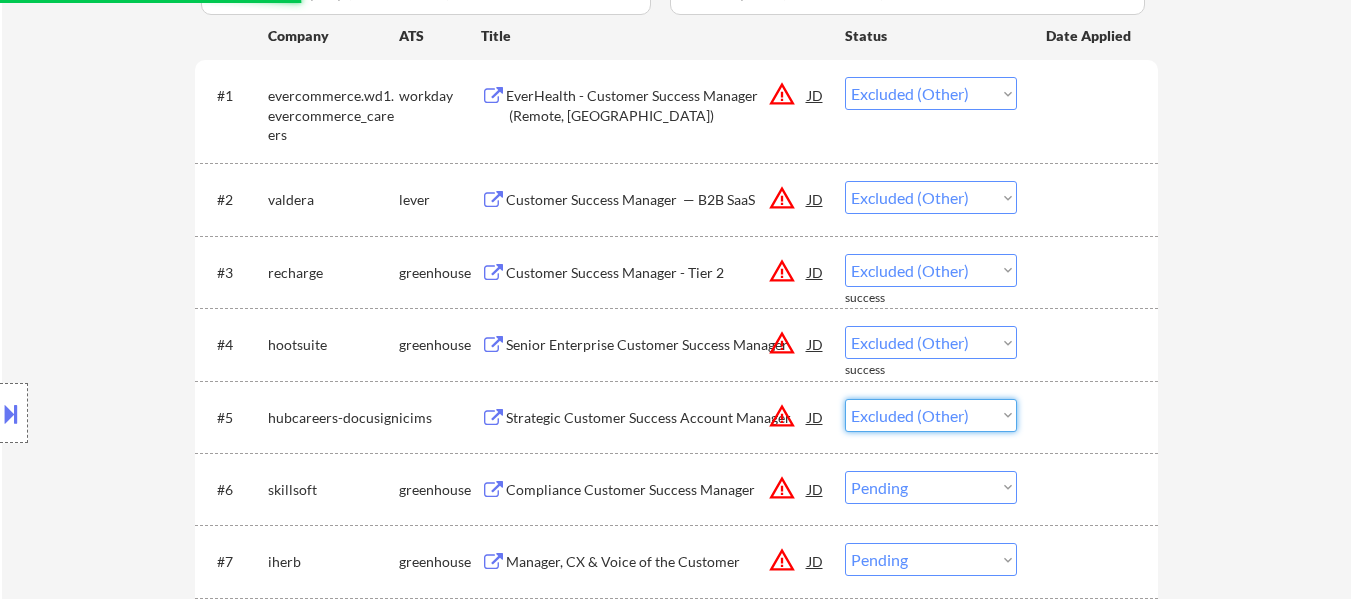 click on "Choose an option... Pending Applied Excluded (Questions) Excluded (Expired) Excluded (Location) Excluded (Bad Match) Excluded (Blocklist) Excluded (Salary) Excluded (Other)" at bounding box center (931, 415) 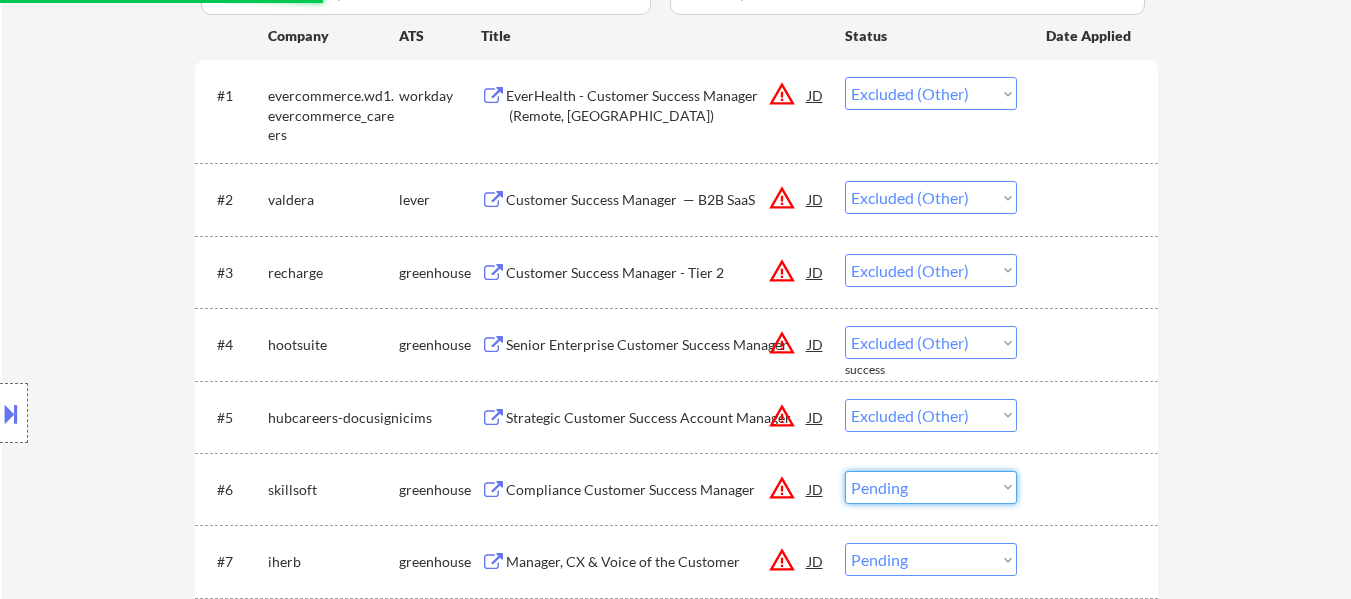 click on "Choose an option... Pending Applied Excluded (Questions) Excluded (Expired) Excluded (Location) Excluded (Bad Match) Excluded (Blocklist) Excluded (Salary) Excluded (Other)" at bounding box center [931, 487] 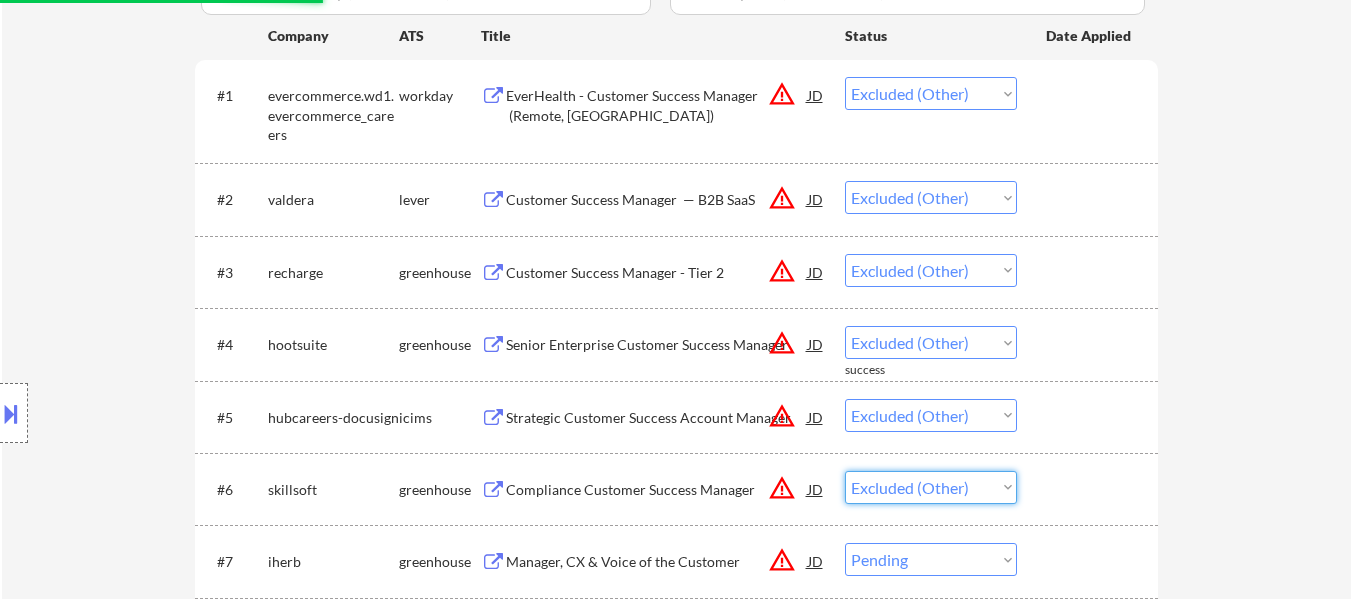 click on "Choose an option... Pending Applied Excluded (Questions) Excluded (Expired) Excluded (Location) Excluded (Bad Match) Excluded (Blocklist) Excluded (Salary) Excluded (Other)" at bounding box center [931, 487] 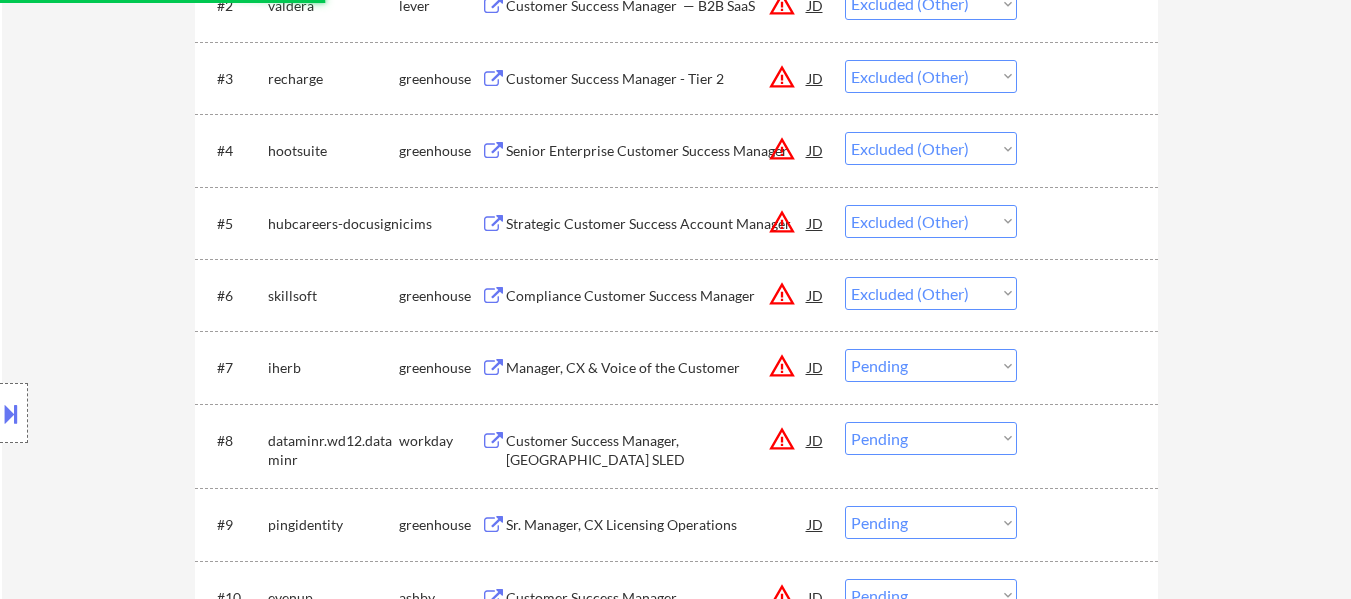 scroll, scrollTop: 800, scrollLeft: 0, axis: vertical 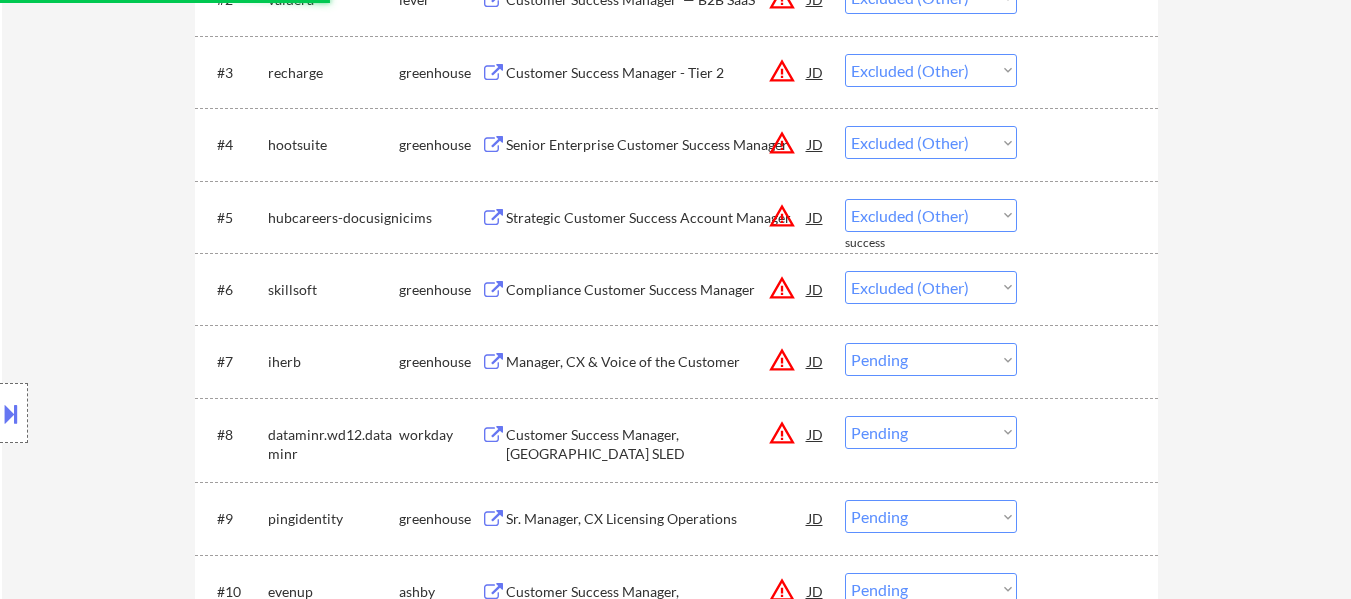 drag, startPoint x: 974, startPoint y: 359, endPoint x: 984, endPoint y: 376, distance: 19.723083 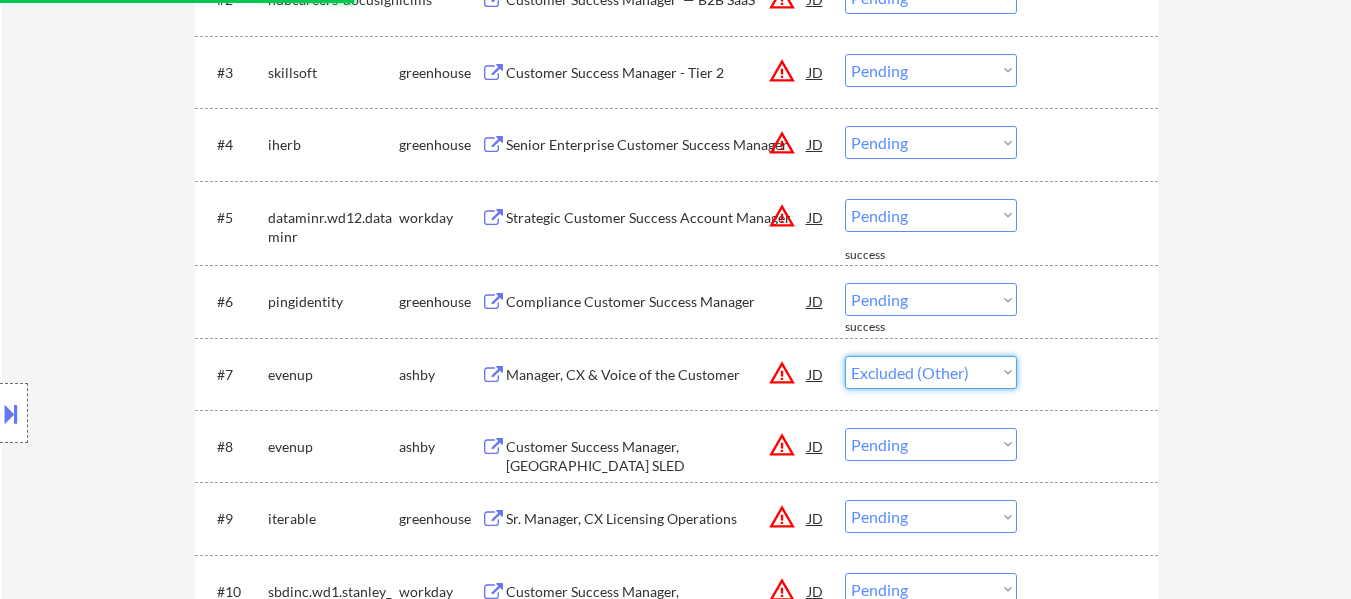 click on "Choose an option... Pending Applied Excluded (Questions) Excluded (Expired) Excluded (Location) Excluded (Bad Match) Excluded (Blocklist) Excluded (Salary) Excluded (Other)" at bounding box center (931, 372) 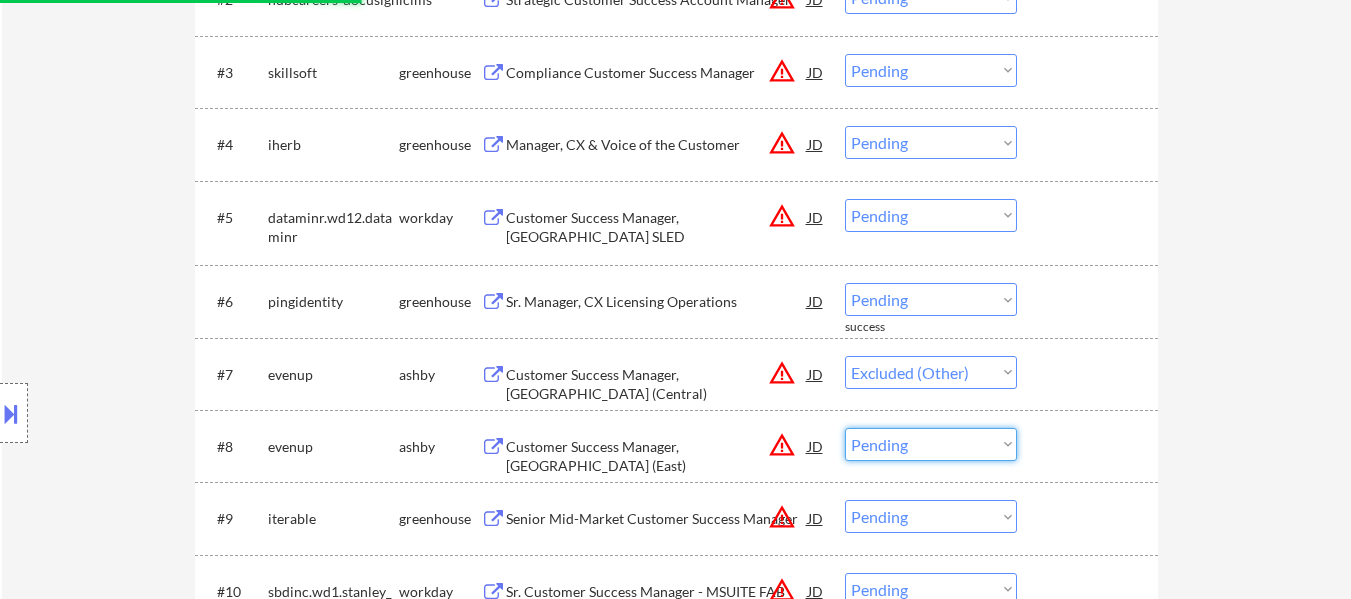click on "Choose an option... Pending Applied Excluded (Questions) Excluded (Expired) Excluded (Location) Excluded (Bad Match) Excluded (Blocklist) Excluded (Salary) Excluded (Other)" at bounding box center (931, 444) 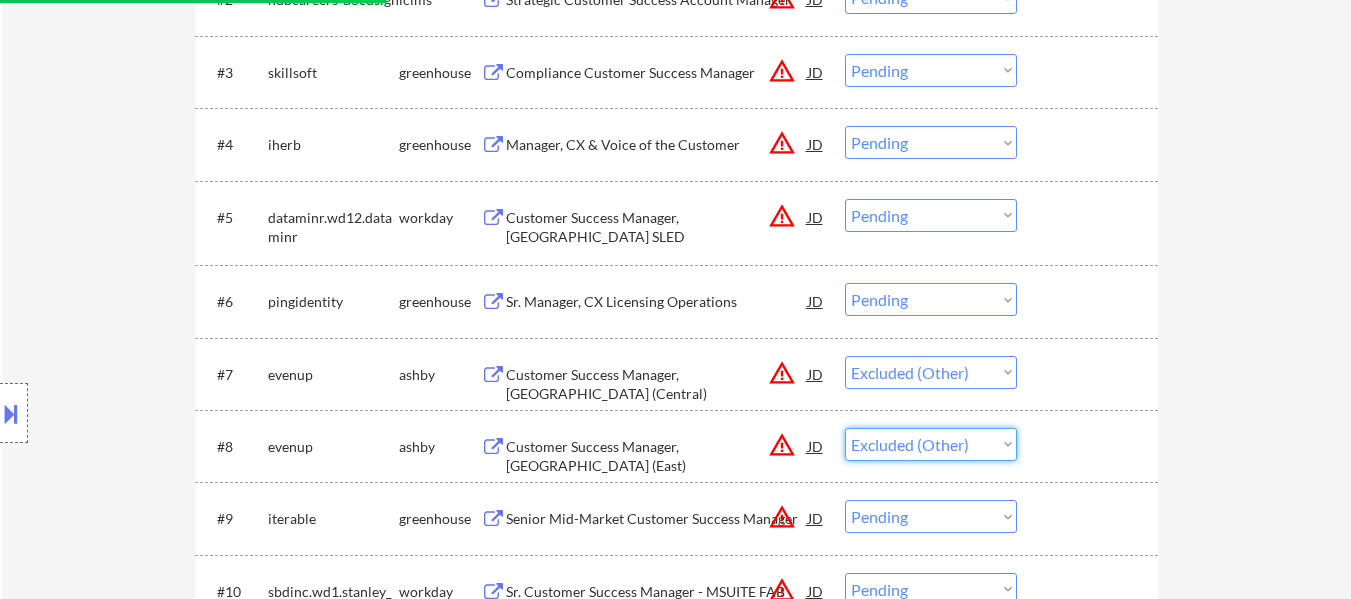 click on "Choose an option... Pending Applied Excluded (Questions) Excluded (Expired) Excluded (Location) Excluded (Bad Match) Excluded (Blocklist) Excluded (Salary) Excluded (Other)" at bounding box center [931, 444] 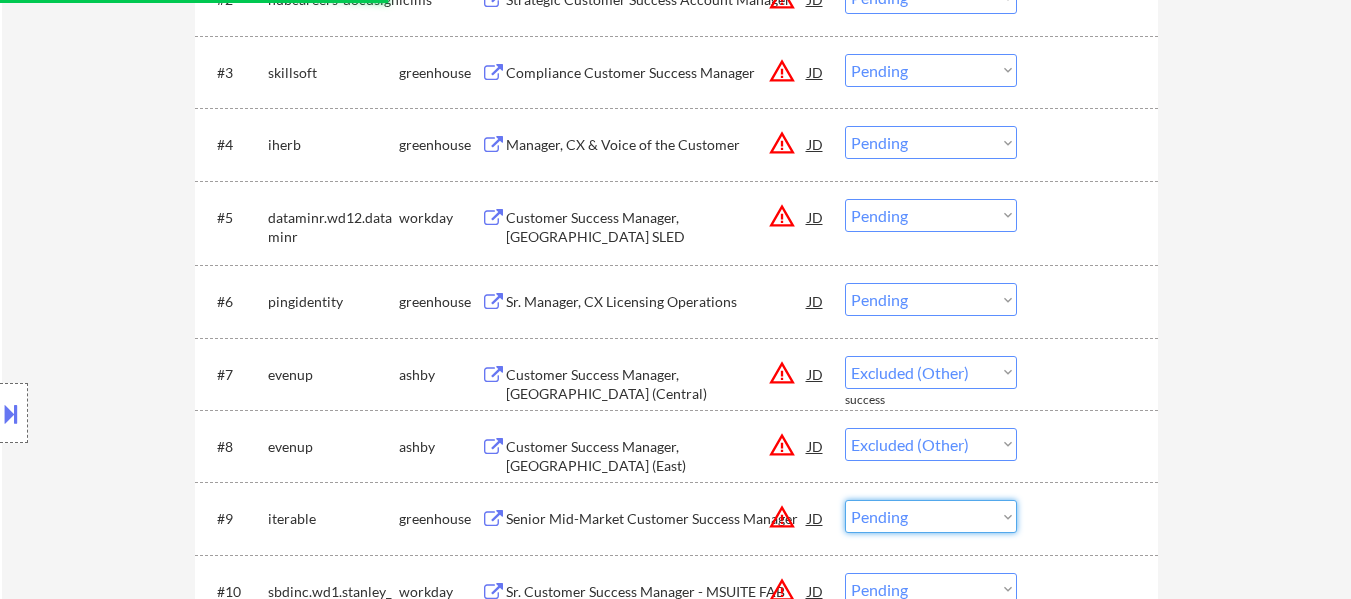 click on "Choose an option... Pending Applied Excluded (Questions) Excluded (Expired) Excluded (Location) Excluded (Bad Match) Excluded (Blocklist) Excluded (Salary) Excluded (Other)" at bounding box center [931, 516] 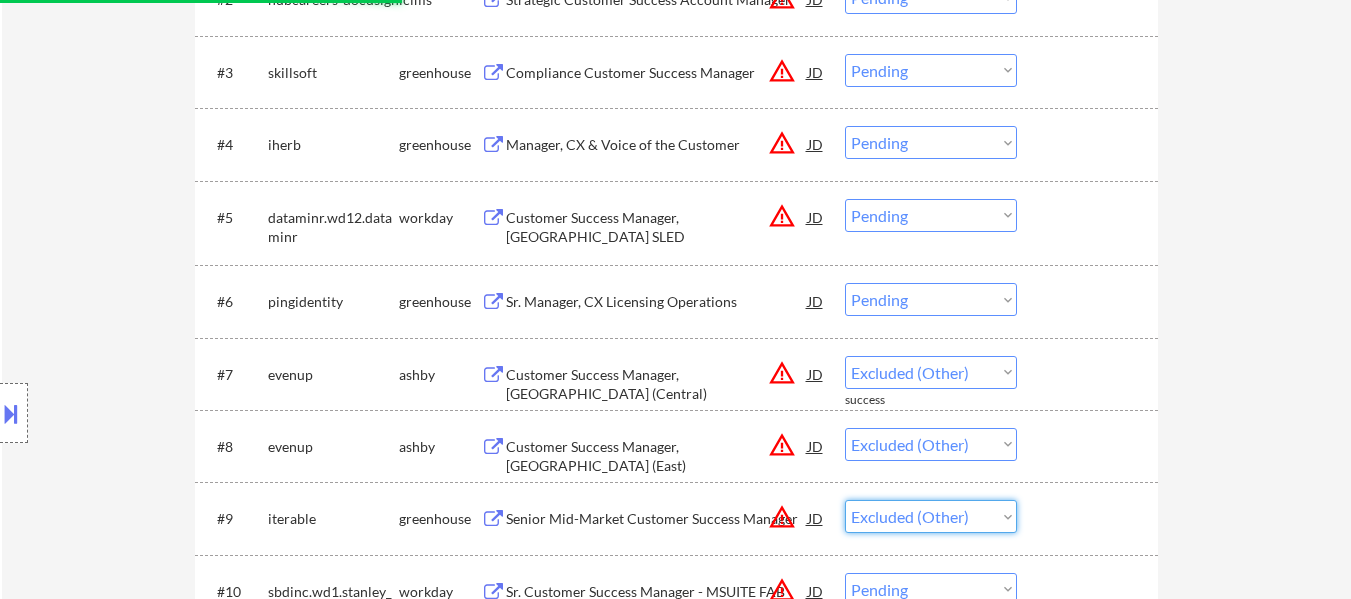 click on "Choose an option... Pending Applied Excluded (Questions) Excluded (Expired) Excluded (Location) Excluded (Bad Match) Excluded (Blocklist) Excluded (Salary) Excluded (Other)" at bounding box center (931, 516) 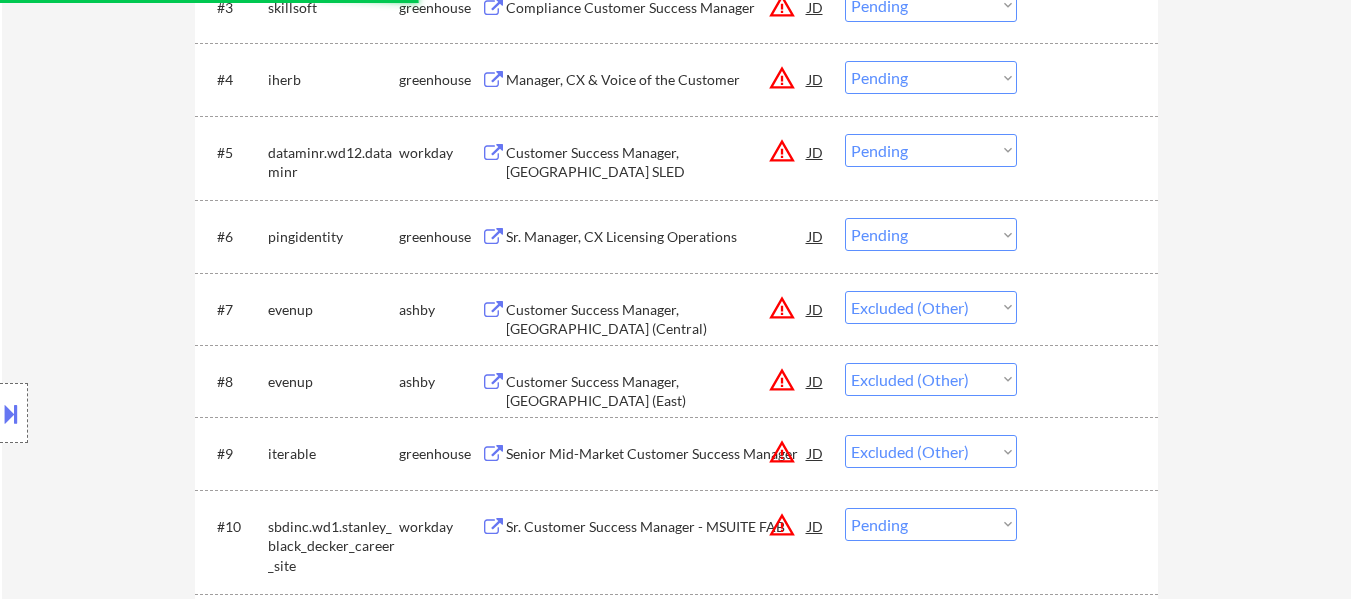scroll, scrollTop: 1000, scrollLeft: 0, axis: vertical 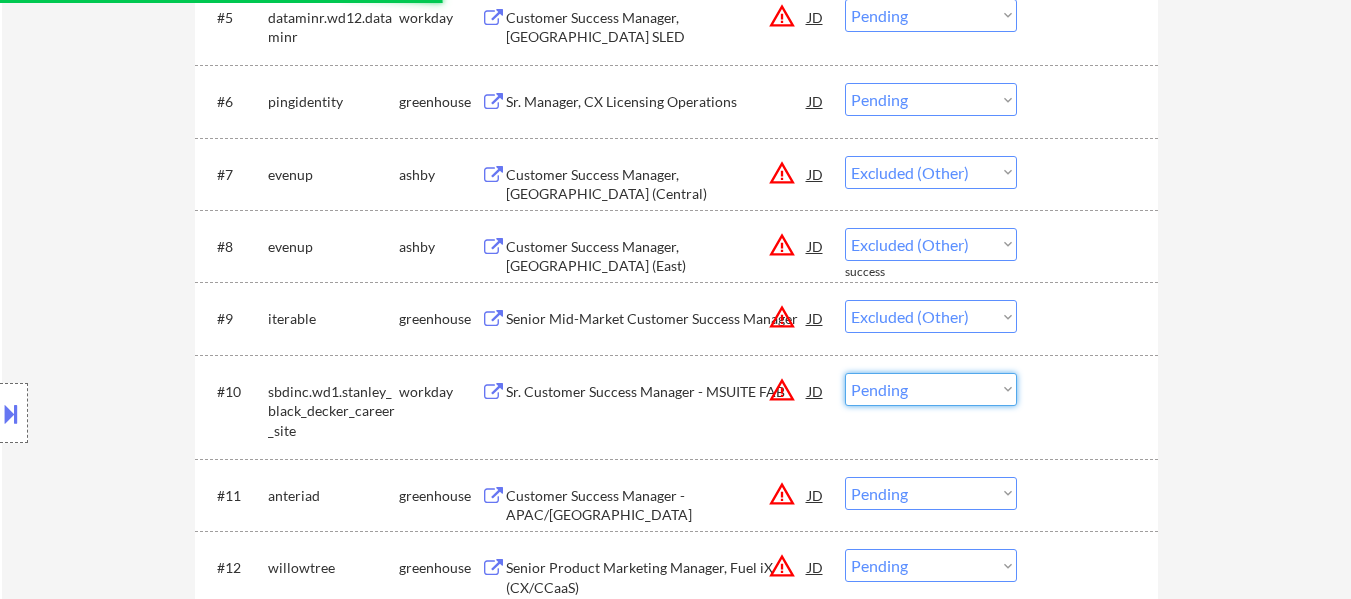 click on "Choose an option... Pending Applied Excluded (Questions) Excluded (Expired) Excluded (Location) Excluded (Bad Match) Excluded (Blocklist) Excluded (Salary) Excluded (Other)" at bounding box center (931, 389) 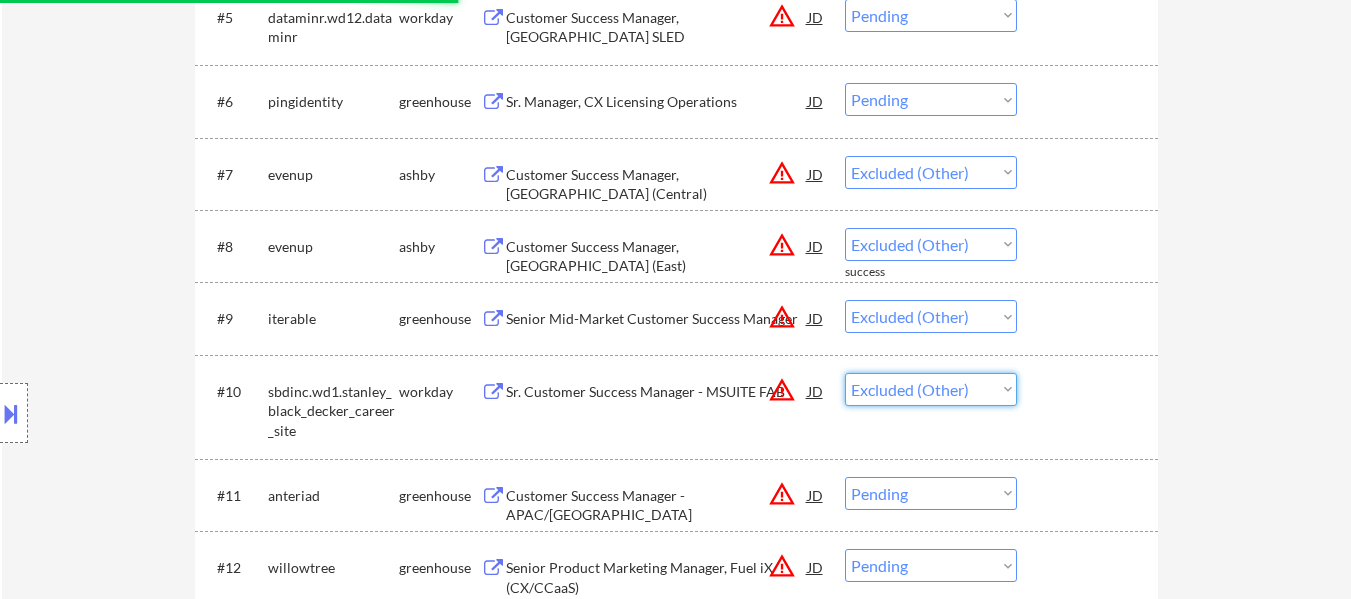 click on "Choose an option... Pending Applied Excluded (Questions) Excluded (Expired) Excluded (Location) Excluded (Bad Match) Excluded (Blocklist) Excluded (Salary) Excluded (Other)" at bounding box center (931, 389) 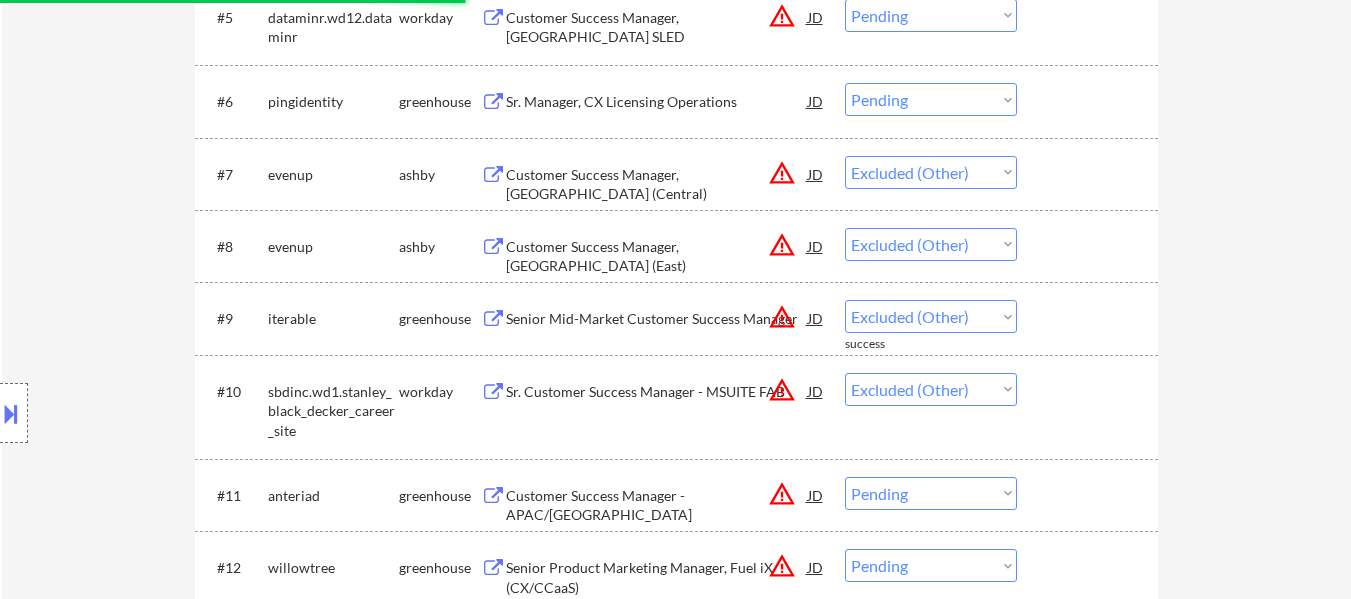 click on "Choose an option... Pending Applied Excluded (Questions) Excluded (Expired) Excluded (Location) Excluded (Bad Match) Excluded (Blocklist) Excluded (Salary) Excluded (Other)" at bounding box center [931, 493] 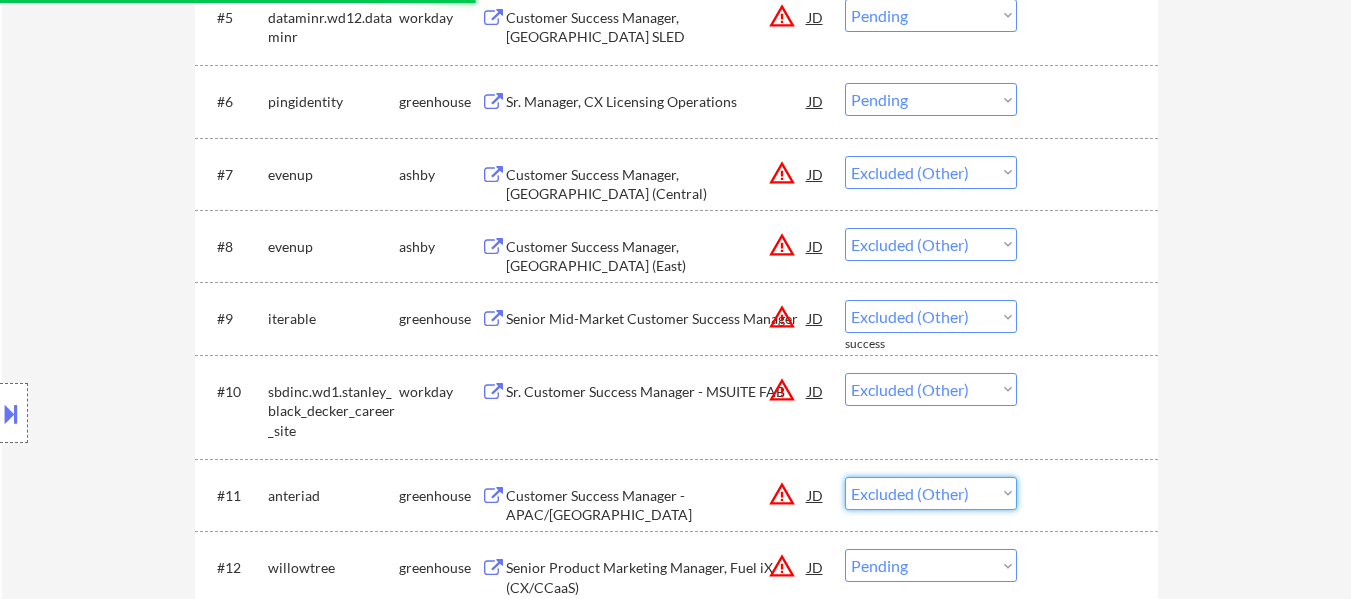 click on "Choose an option... Pending Applied Excluded (Questions) Excluded (Expired) Excluded (Location) Excluded (Bad Match) Excluded (Blocklist) Excluded (Salary) Excluded (Other)" at bounding box center [931, 493] 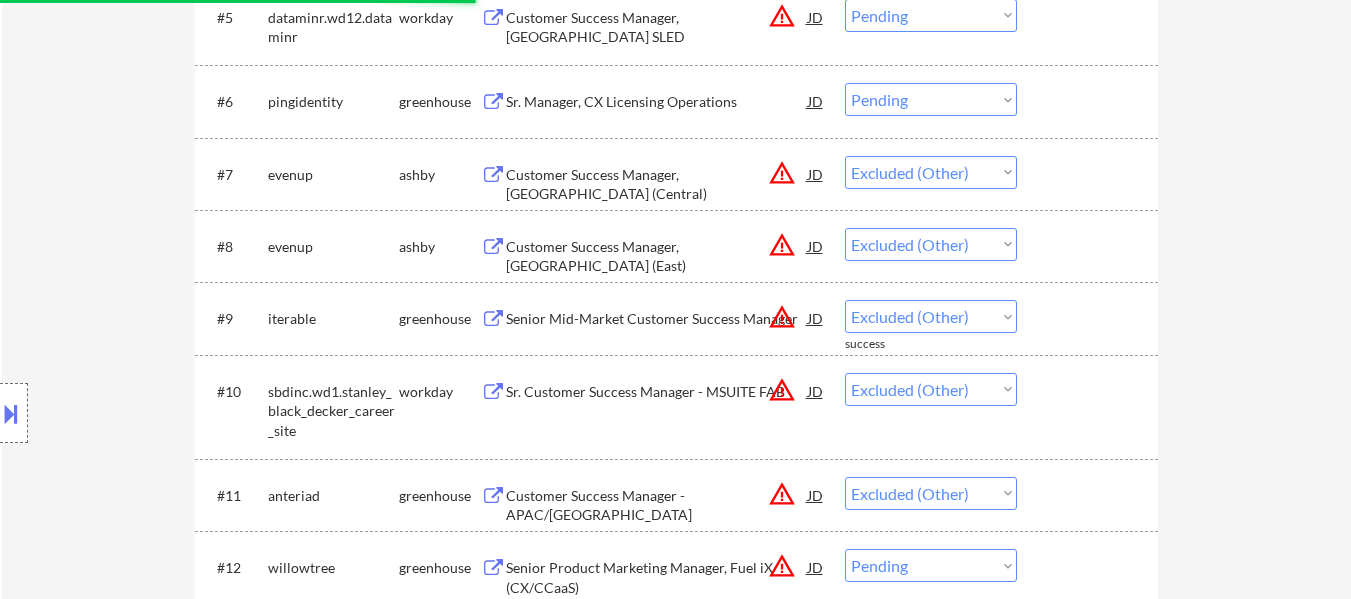 scroll, scrollTop: 1300, scrollLeft: 0, axis: vertical 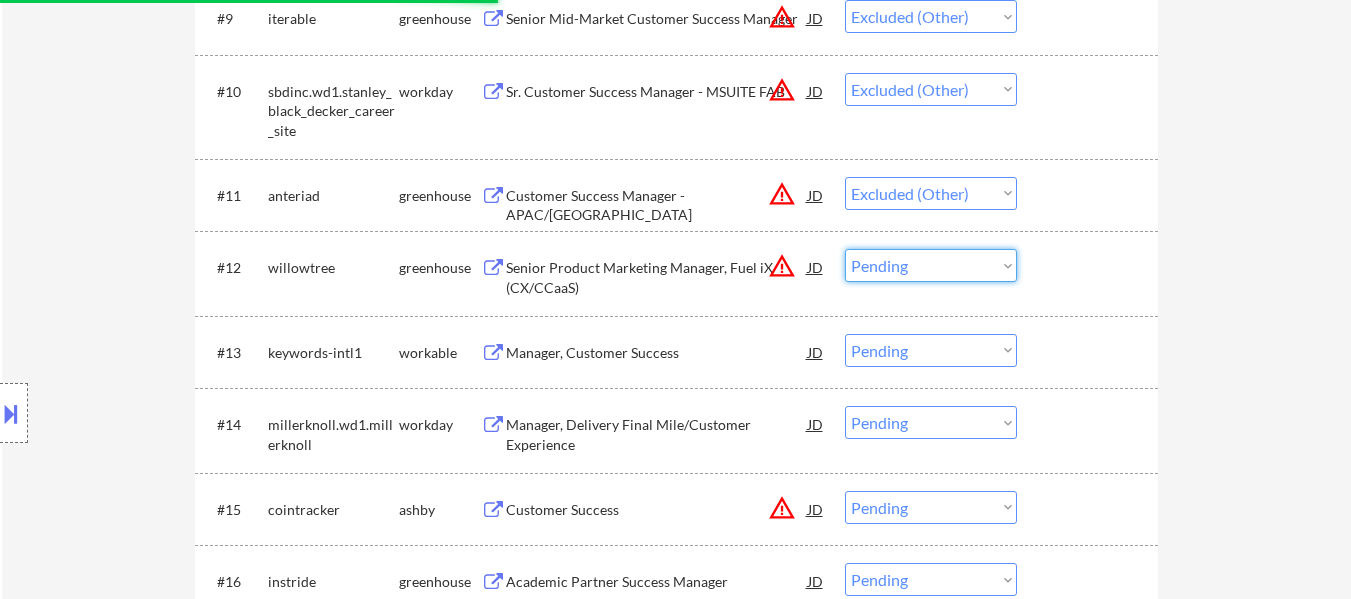 click on "Choose an option... Pending Applied Excluded (Questions) Excluded (Expired) Excluded (Location) Excluded (Bad Match) Excluded (Blocklist) Excluded (Salary) Excluded (Other)" at bounding box center (931, 265) 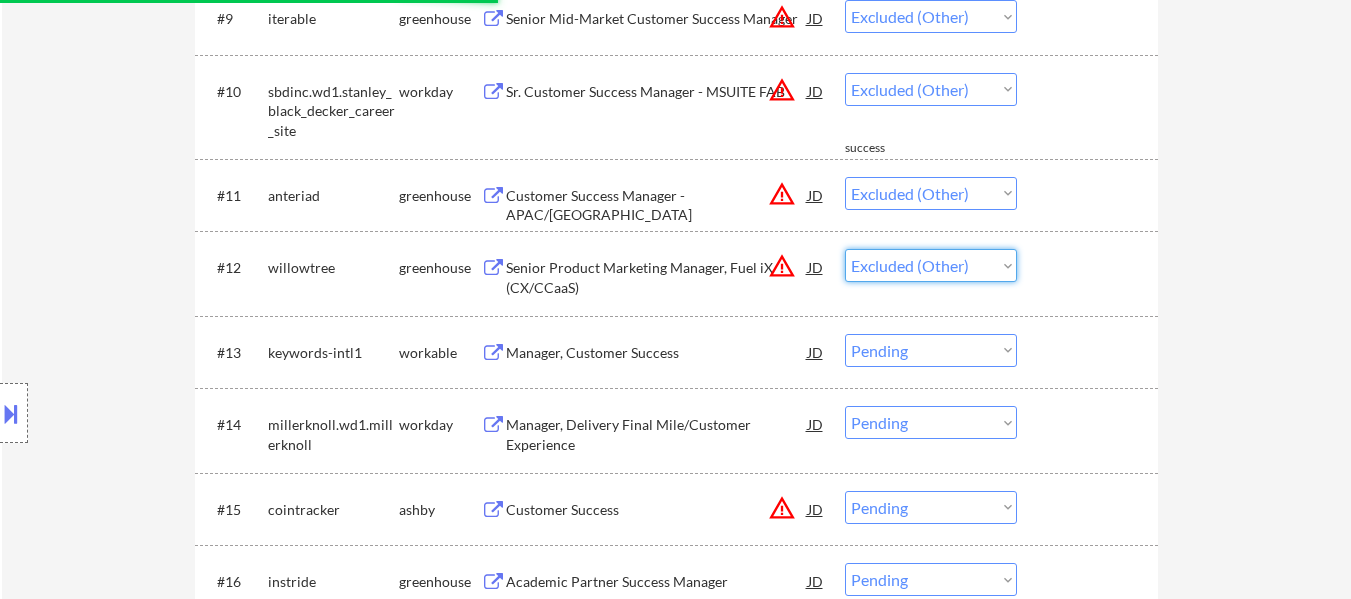 click on "Choose an option... Pending Applied Excluded (Questions) Excluded (Expired) Excluded (Location) Excluded (Bad Match) Excluded (Blocklist) Excluded (Salary) Excluded (Other)" at bounding box center (931, 265) 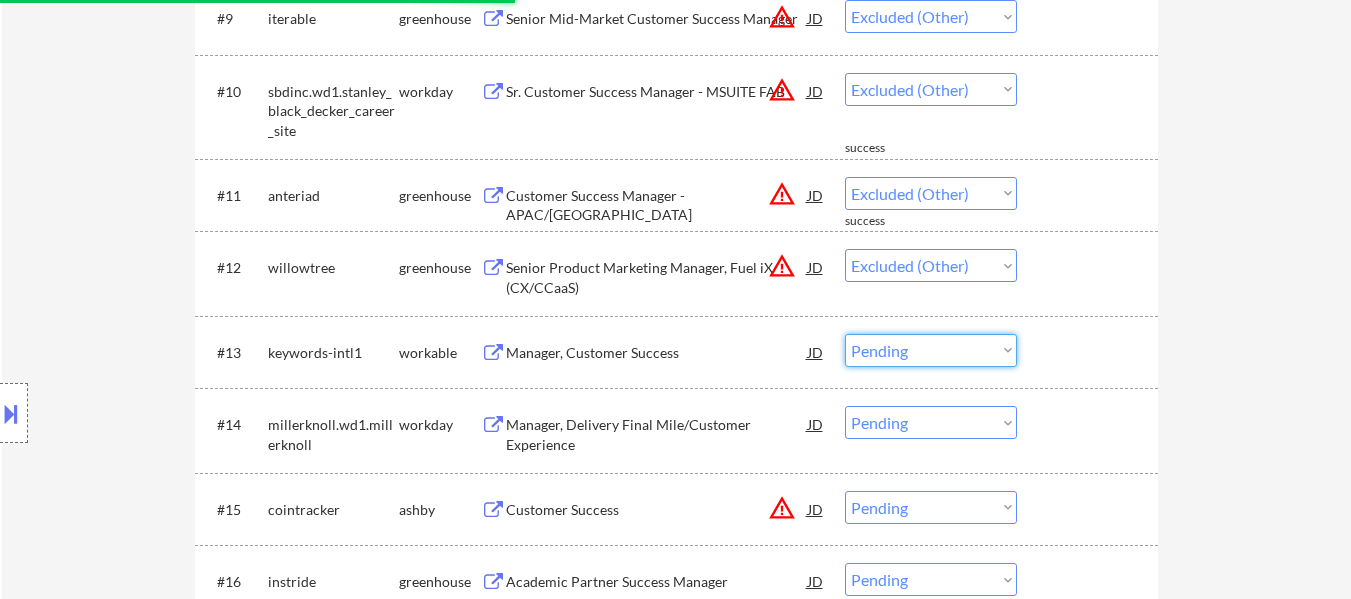 click on "Choose an option... Pending Applied Excluded (Questions) Excluded (Expired) Excluded (Location) Excluded (Bad Match) Excluded (Blocklist) Excluded (Salary) Excluded (Other)" at bounding box center (931, 350) 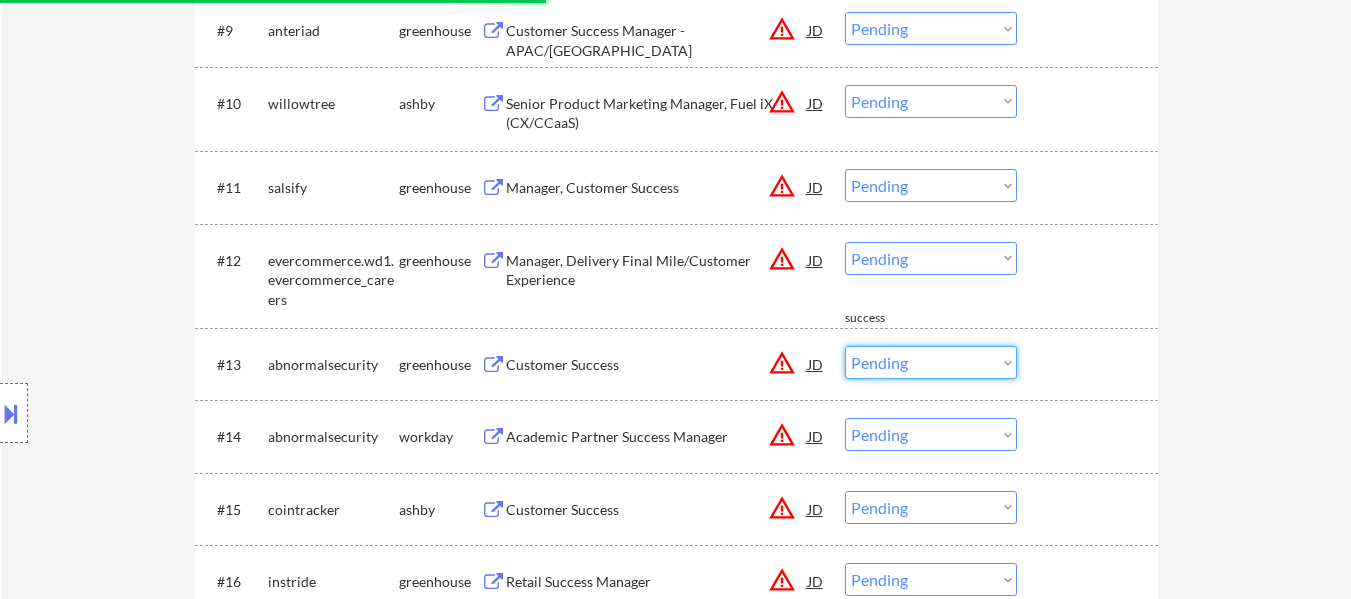 click on "← Return to /applysquad Mailslurp Inbox Job Search Builder Julie Padilla User Email:  drjuliepadilla@gmail.com Application Email:  DRJULIEPADILLA@GMAIL.COM Mailslurp Email:   LinkedIn:   https://www.linkedin.com/in/drjuliepadilla/
Phone:  (516) 757-2811 Current Location:  Chittenango, New York Applies:  0 sent / 200 bought Internal Notes 1. AI Answers OK! 🤖
2. IMPORTANT: She does not want to apply to jobs posted before 7/21. Since we have no other way of filtering this, we need to "SKIP-OTHER" every single job on her entire list today, then come back tomorrow to see which new jobs have been added and apply her only to those. She has been applying to thousands of positions, she can't put them all on a blocklist, so she asks that we only look forward, do not apply to postings older than today. Can work in country of residence?:  yes Squad Notes Minimum salary:  $110,000 Will need Visa to work in that country now/future?:   no Download Resume Add a Job Manually Flora Applications Pending (165) Applied (0)" at bounding box center [676, 3032] 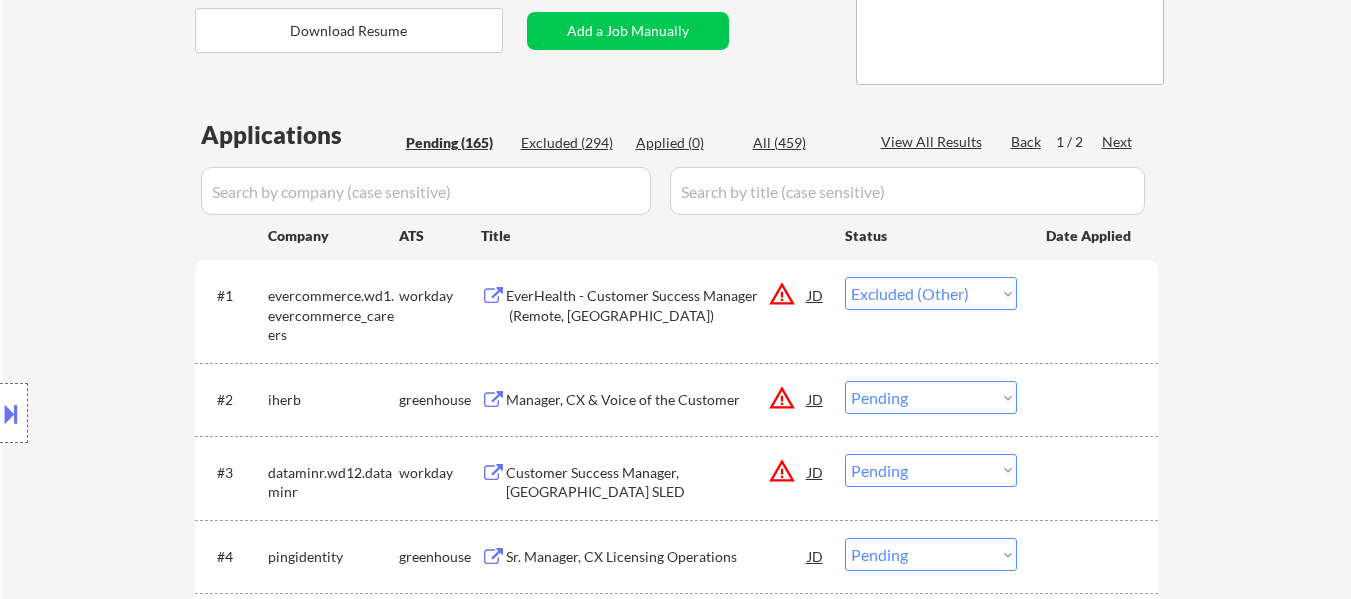 scroll, scrollTop: 500, scrollLeft: 0, axis: vertical 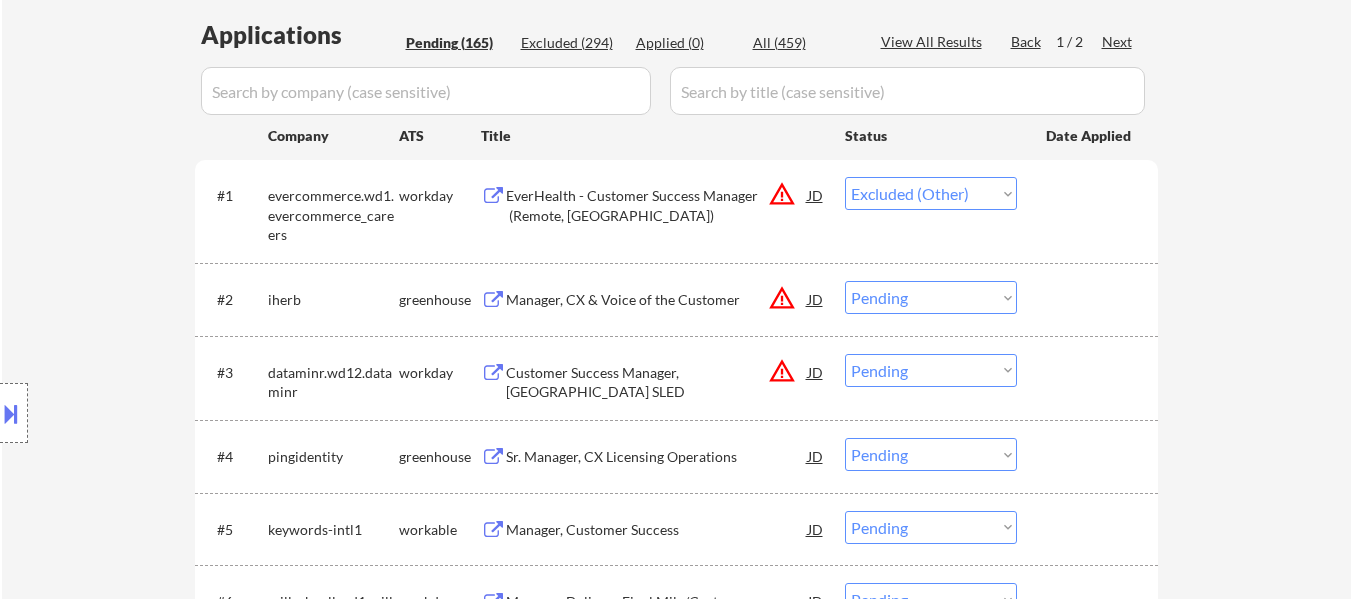 click on "Choose an option... Pending Applied Excluded (Questions) Excluded (Expired) Excluded (Location) Excluded (Bad Match) Excluded (Blocklist) Excluded (Salary) Excluded (Other)" at bounding box center (931, 297) 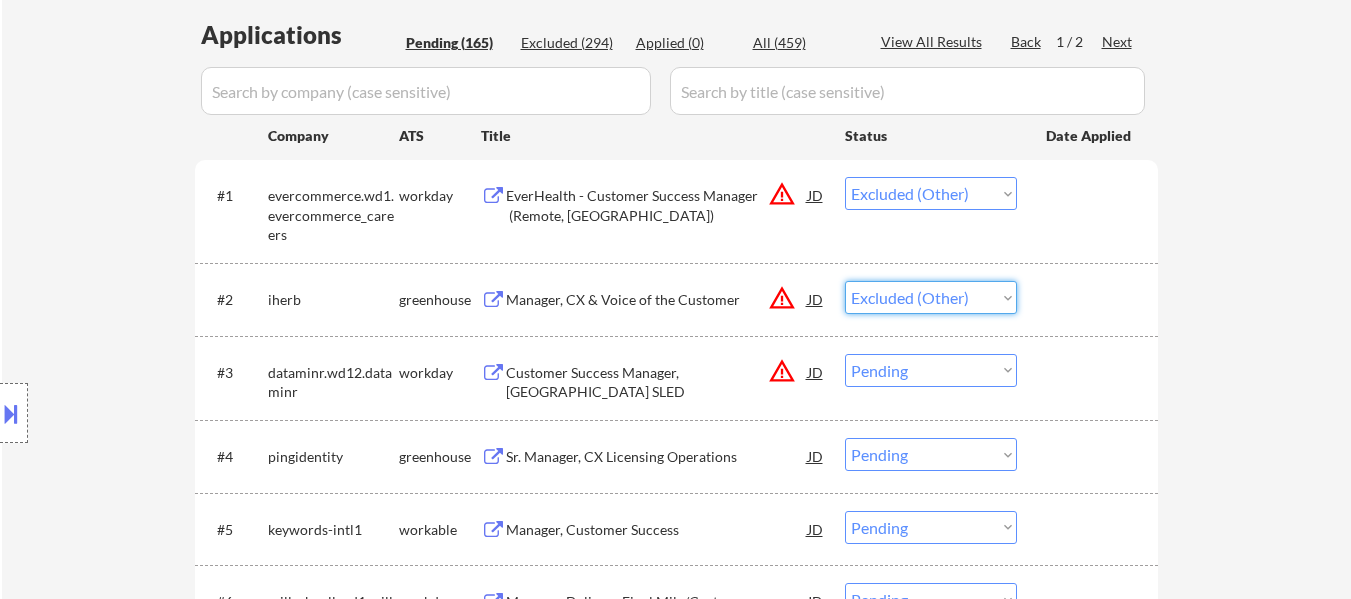 click on "Choose an option... Pending Applied Excluded (Questions) Excluded (Expired) Excluded (Location) Excluded (Bad Match) Excluded (Blocklist) Excluded (Salary) Excluded (Other)" at bounding box center [931, 297] 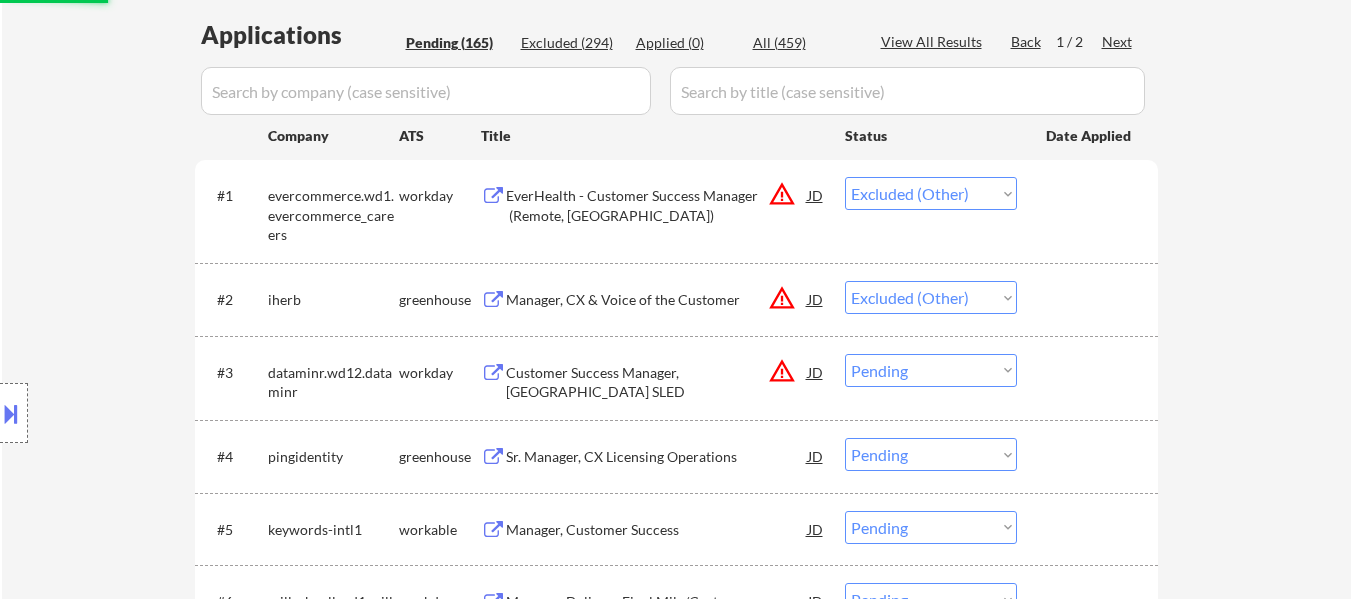 click on "Choose an option... Pending Applied Excluded (Questions) Excluded (Expired) Excluded (Location) Excluded (Bad Match) Excluded (Blocklist) Excluded (Salary) Excluded (Other)" at bounding box center [931, 370] 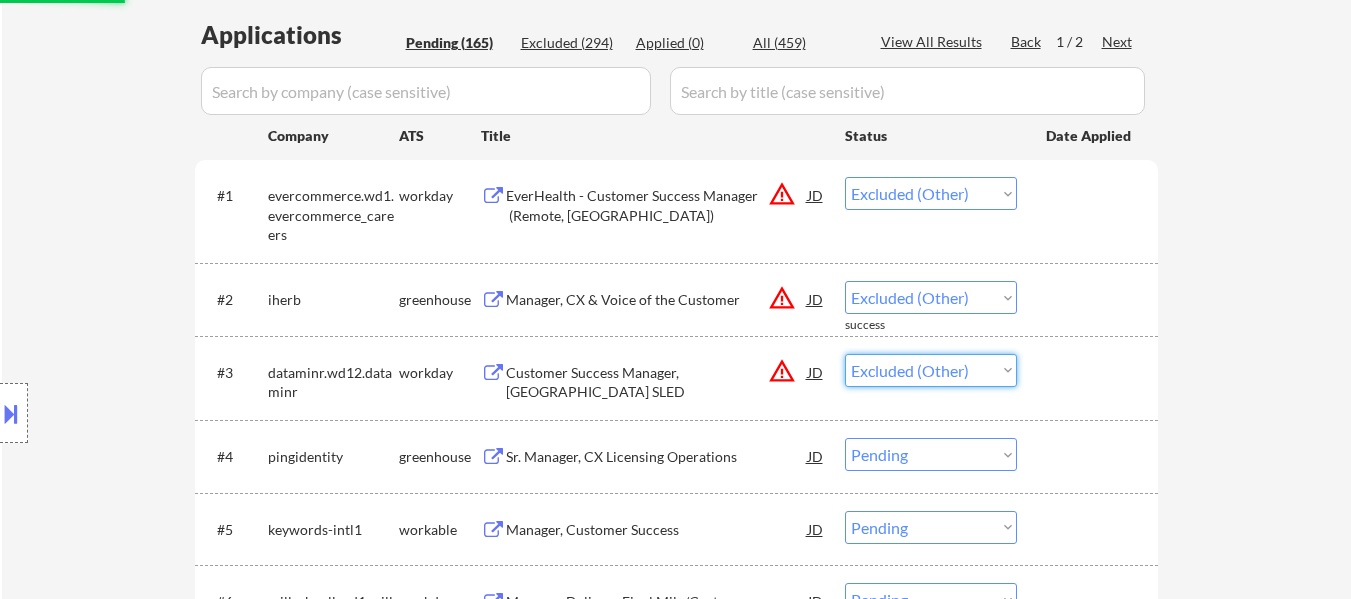 click on "Choose an option... Pending Applied Excluded (Questions) Excluded (Expired) Excluded (Location) Excluded (Bad Match) Excluded (Blocklist) Excluded (Salary) Excluded (Other)" at bounding box center (931, 370) 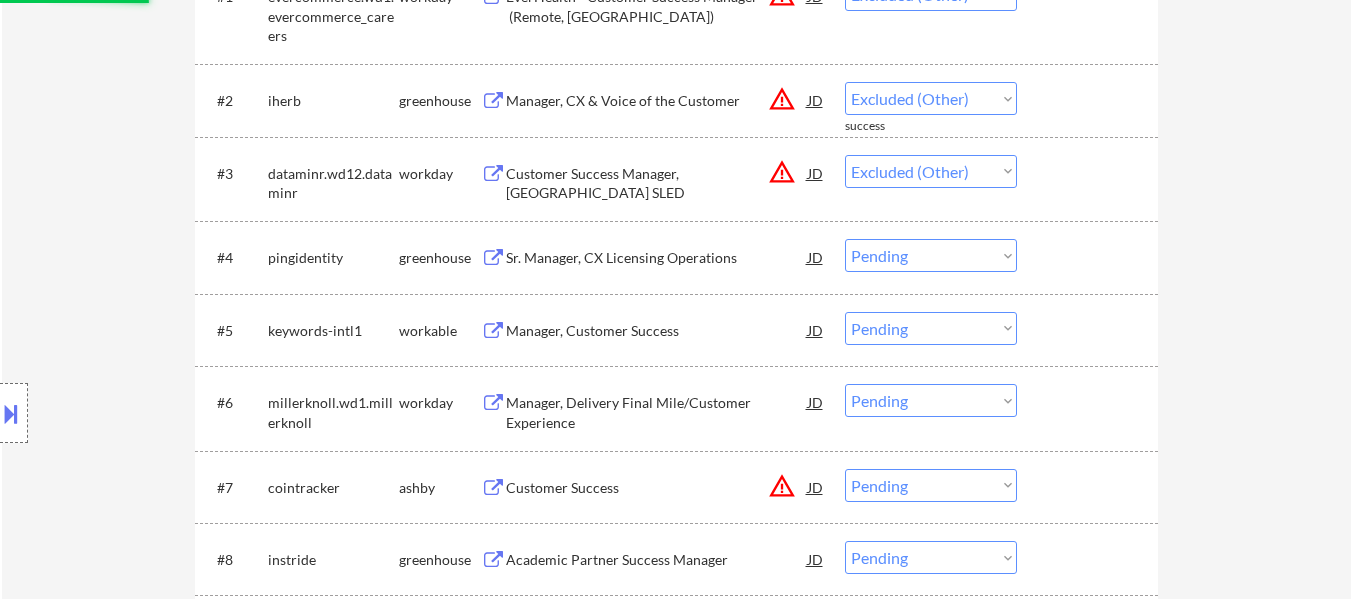 scroll, scrollTop: 700, scrollLeft: 0, axis: vertical 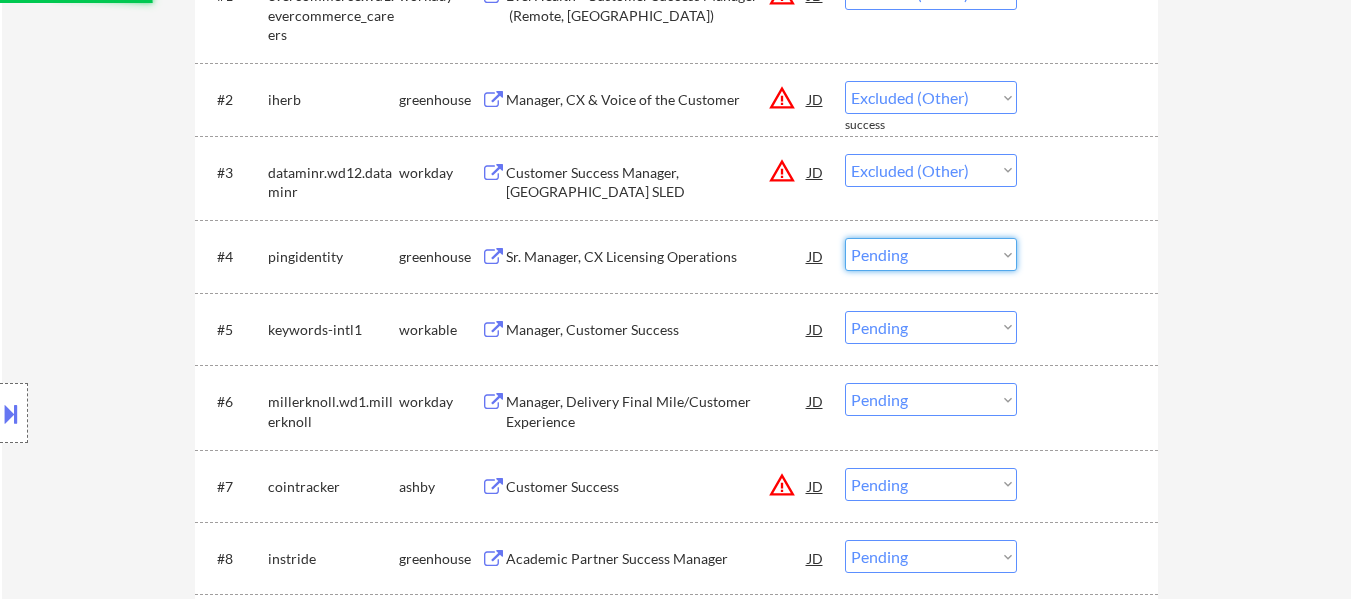click on "Choose an option... Pending Applied Excluded (Questions) Excluded (Expired) Excluded (Location) Excluded (Bad Match) Excluded (Blocklist) Excluded (Salary) Excluded (Other)" at bounding box center [931, 254] 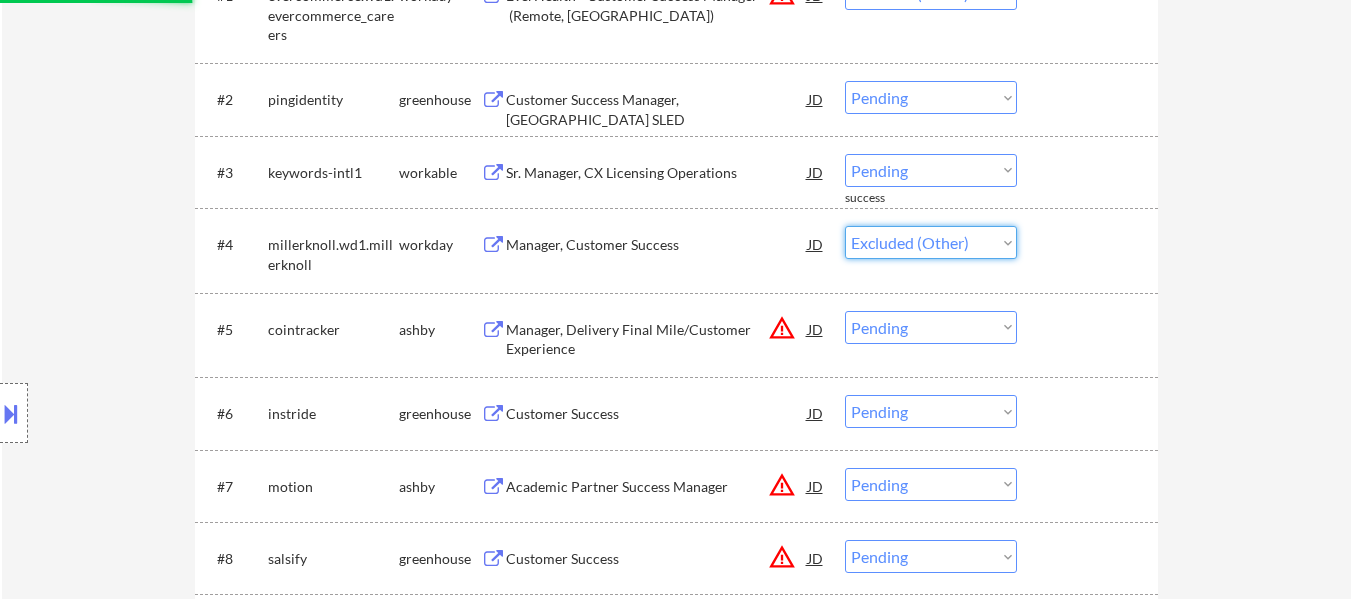 click on "Choose an option... Pending Applied Excluded (Questions) Excluded (Expired) Excluded (Location) Excluded (Bad Match) Excluded (Blocklist) Excluded (Salary) Excluded (Other)" at bounding box center (931, 242) 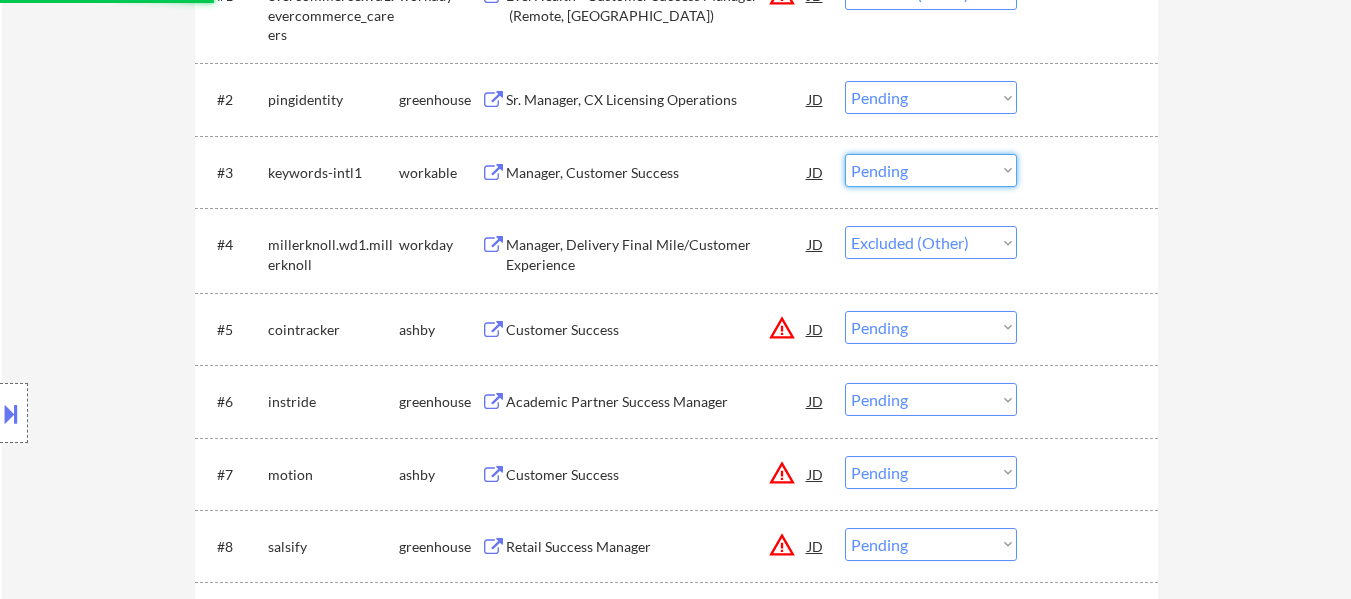 click on "Choose an option... Pending Applied Excluded (Questions) Excluded (Expired) Excluded (Location) Excluded (Bad Match) Excluded (Blocklist) Excluded (Salary) Excluded (Other)" at bounding box center [931, 170] 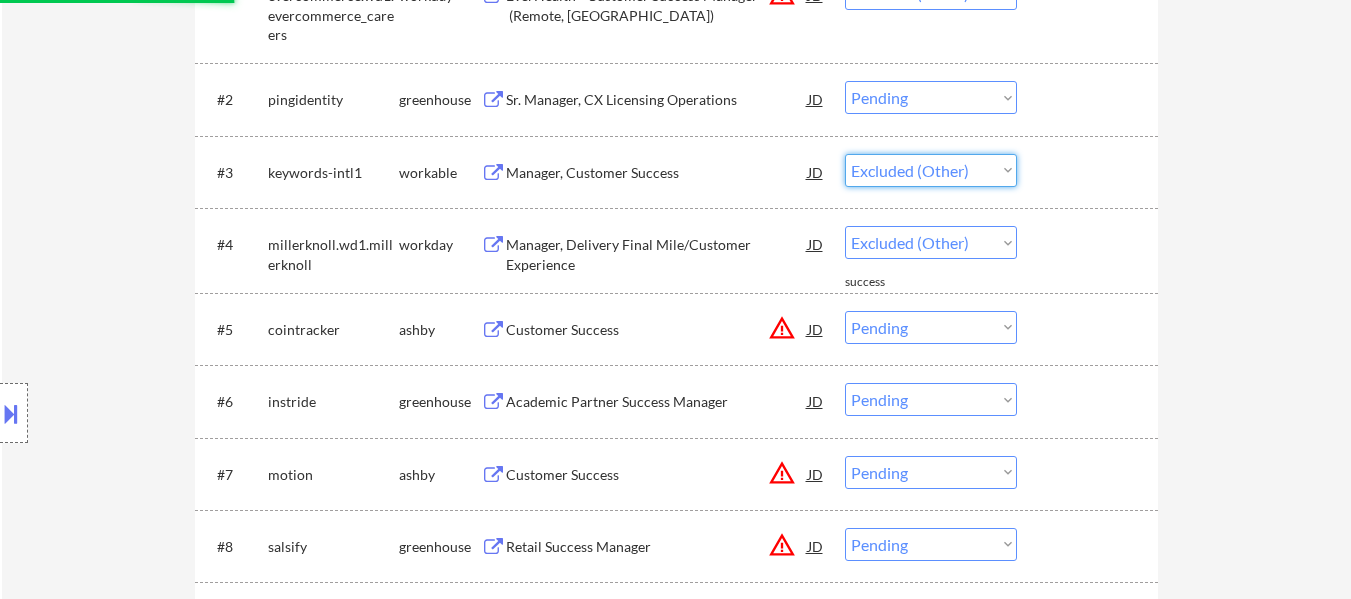 click on "Choose an option... Pending Applied Excluded (Questions) Excluded (Expired) Excluded (Location) Excluded (Bad Match) Excluded (Blocklist) Excluded (Salary) Excluded (Other)" at bounding box center (931, 170) 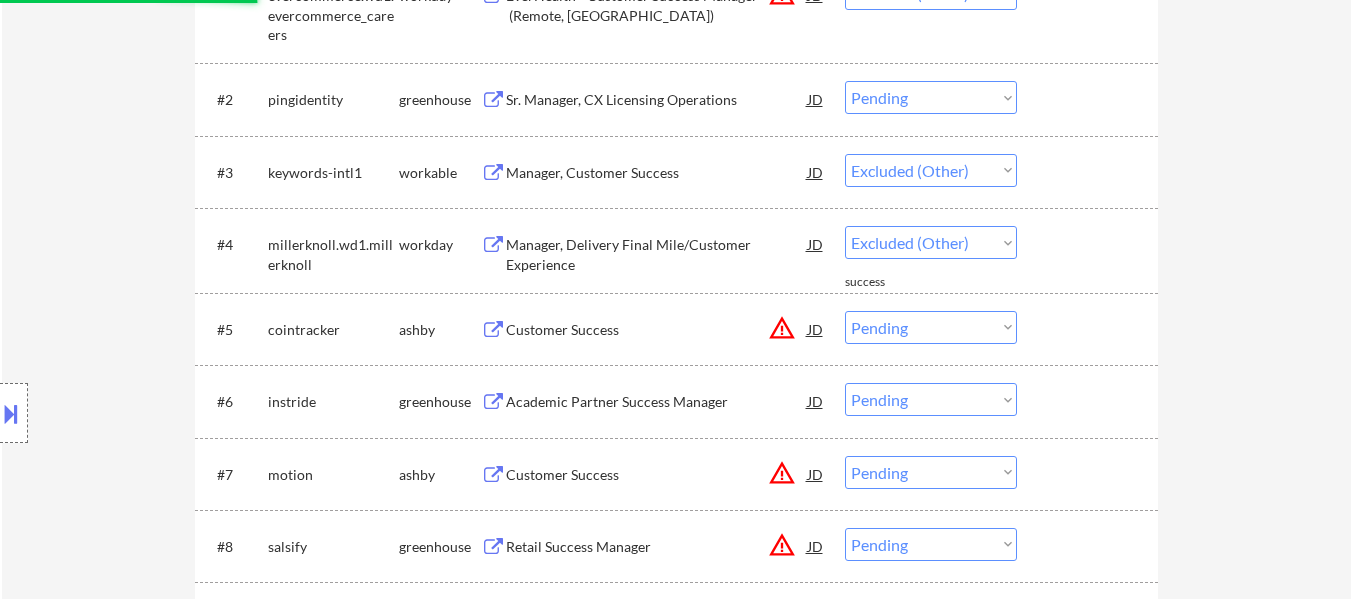 click on "Choose an option... Pending Applied Excluded (Questions) Excluded (Expired) Excluded (Location) Excluded (Bad Match) Excluded (Blocklist) Excluded (Salary) Excluded (Other)" at bounding box center [931, 97] 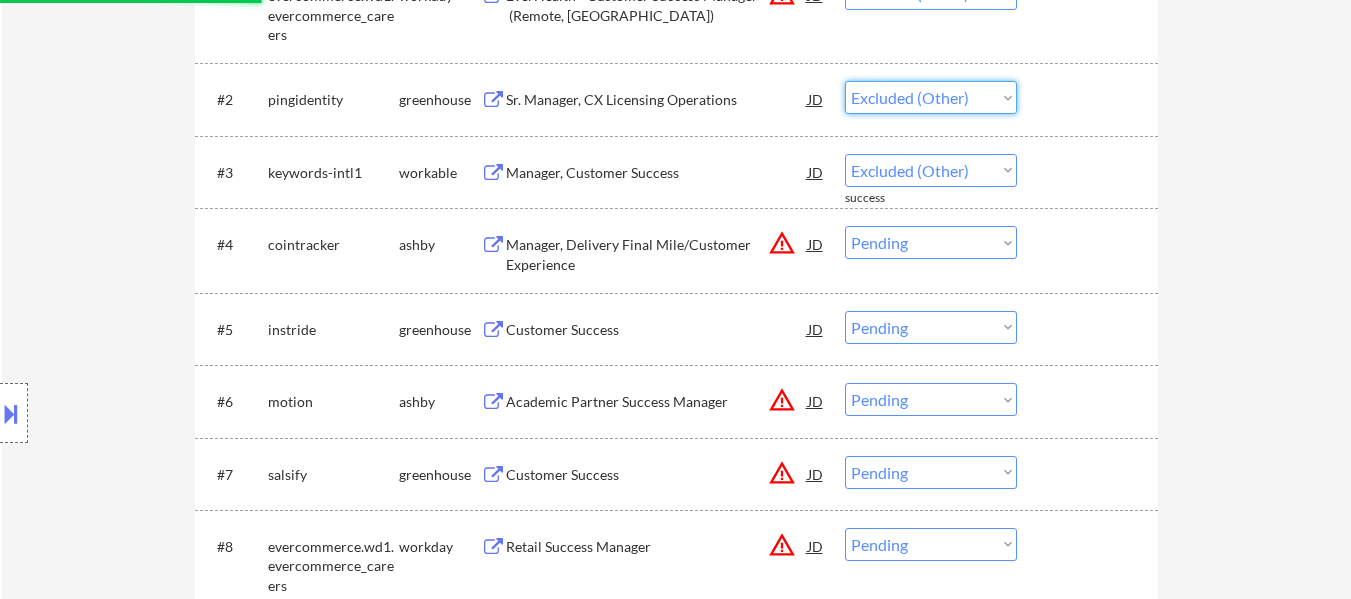 click on "Choose an option... Pending Applied Excluded (Questions) Excluded (Expired) Excluded (Location) Excluded (Bad Match) Excluded (Blocklist) Excluded (Salary) Excluded (Other)" at bounding box center (931, 97) 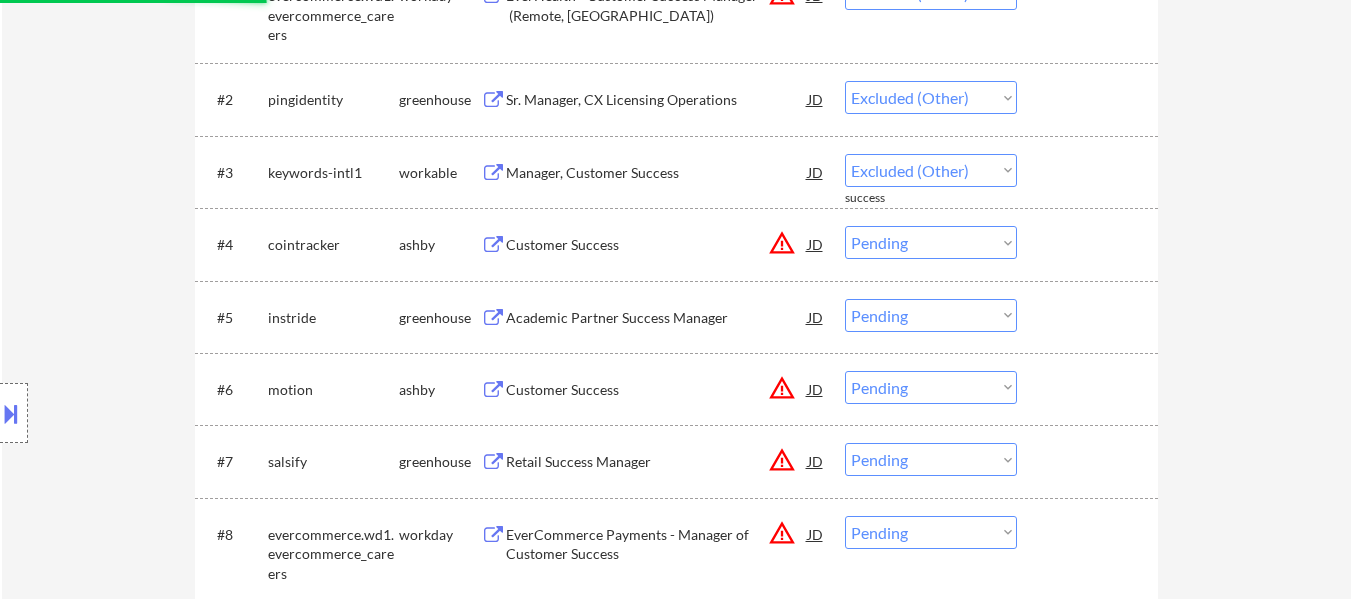 click on "Choose an option... Pending Applied Excluded (Questions) Excluded (Expired) Excluded (Location) Excluded (Bad Match) Excluded (Blocklist) Excluded (Salary) Excluded (Other)" at bounding box center [931, 242] 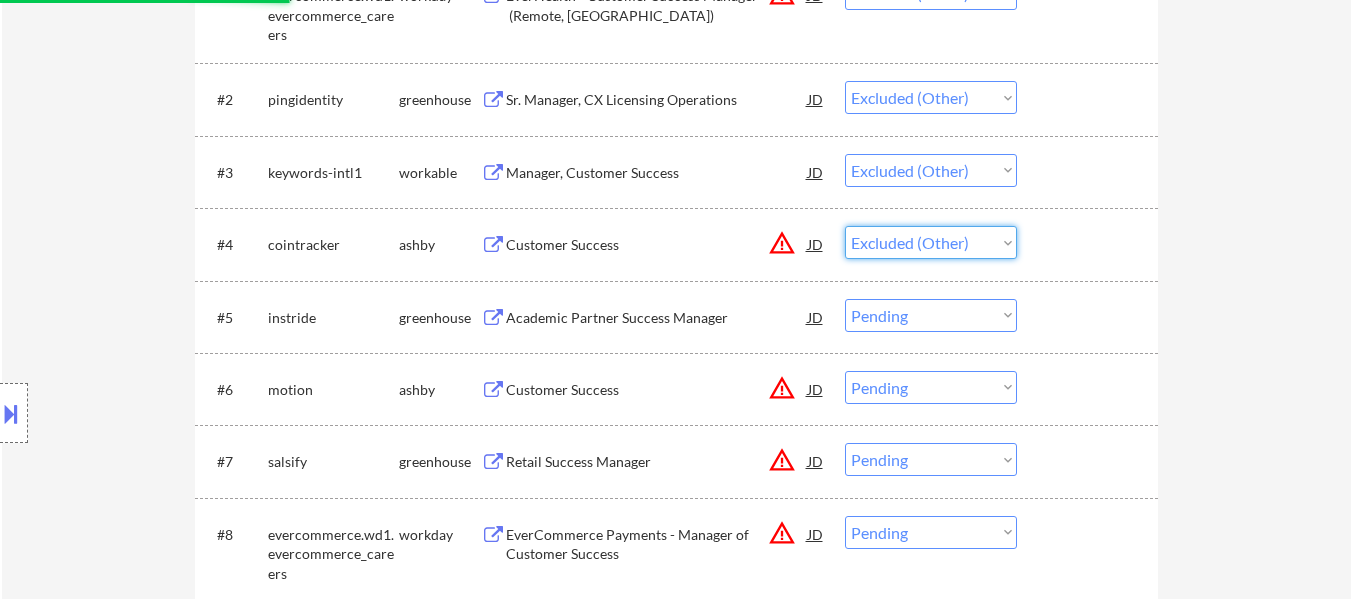 click on "Choose an option... Pending Applied Excluded (Questions) Excluded (Expired) Excluded (Location) Excluded (Bad Match) Excluded (Blocklist) Excluded (Salary) Excluded (Other)" at bounding box center (931, 242) 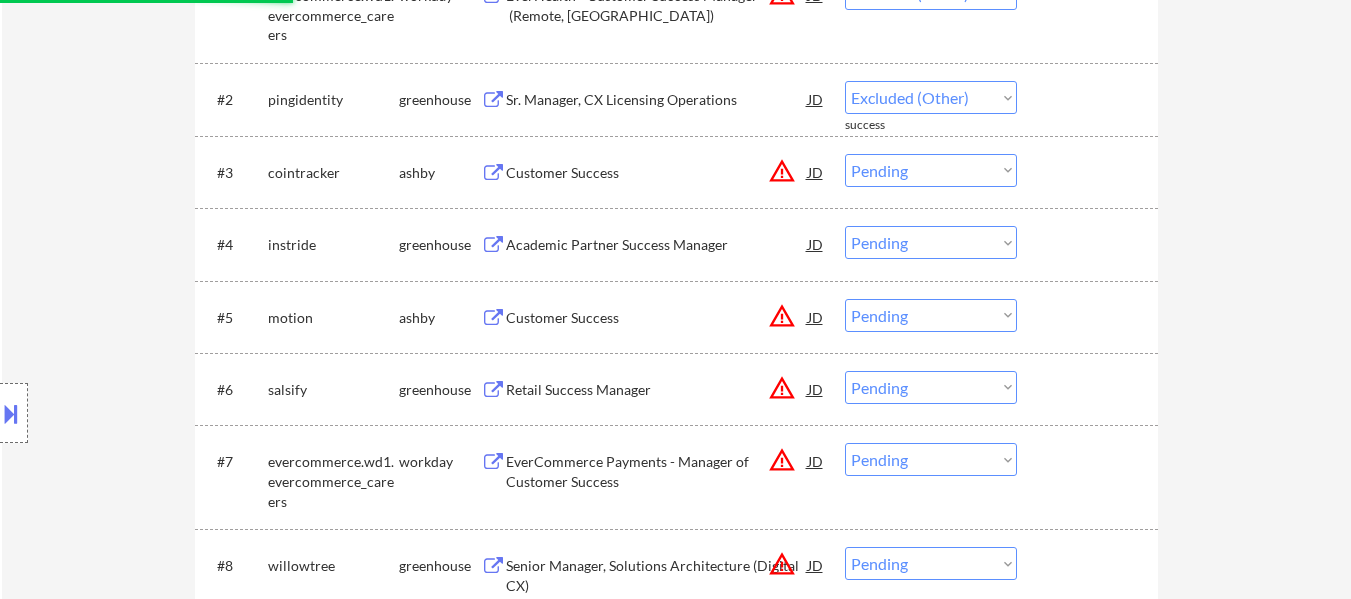 drag, startPoint x: 990, startPoint y: 317, endPoint x: 989, endPoint y: 331, distance: 14.035668 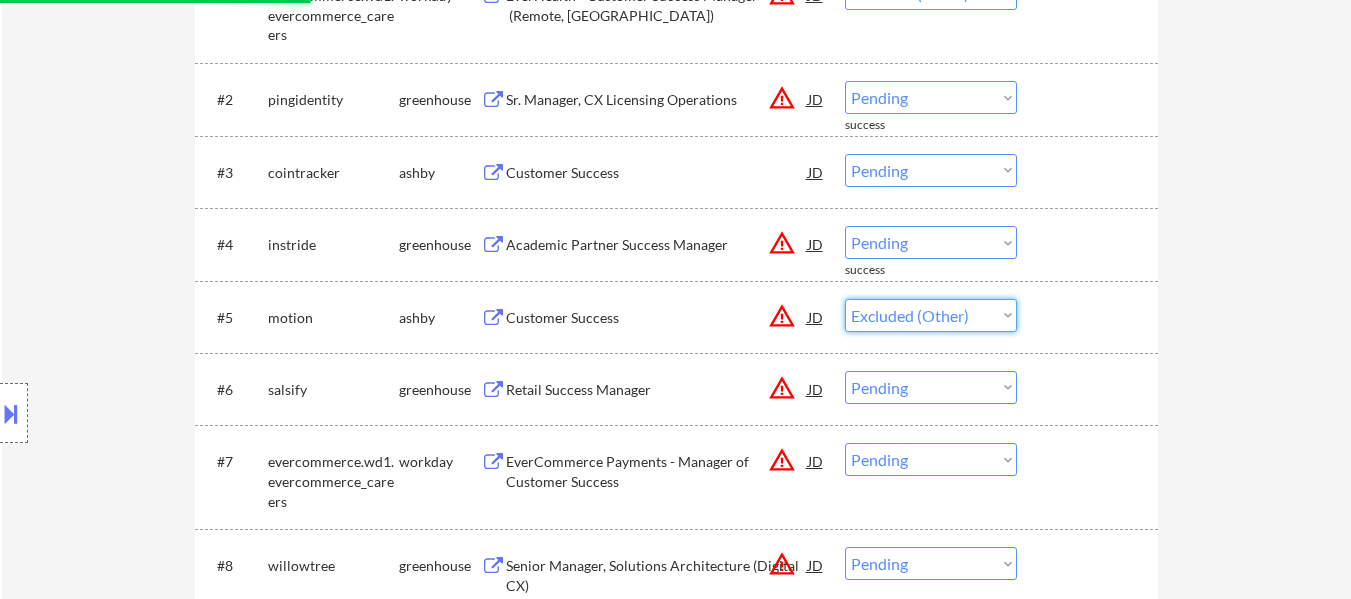 click on "Choose an option... Pending Applied Excluded (Questions) Excluded (Expired) Excluded (Location) Excluded (Bad Match) Excluded (Blocklist) Excluded (Salary) Excluded (Other)" at bounding box center (931, 315) 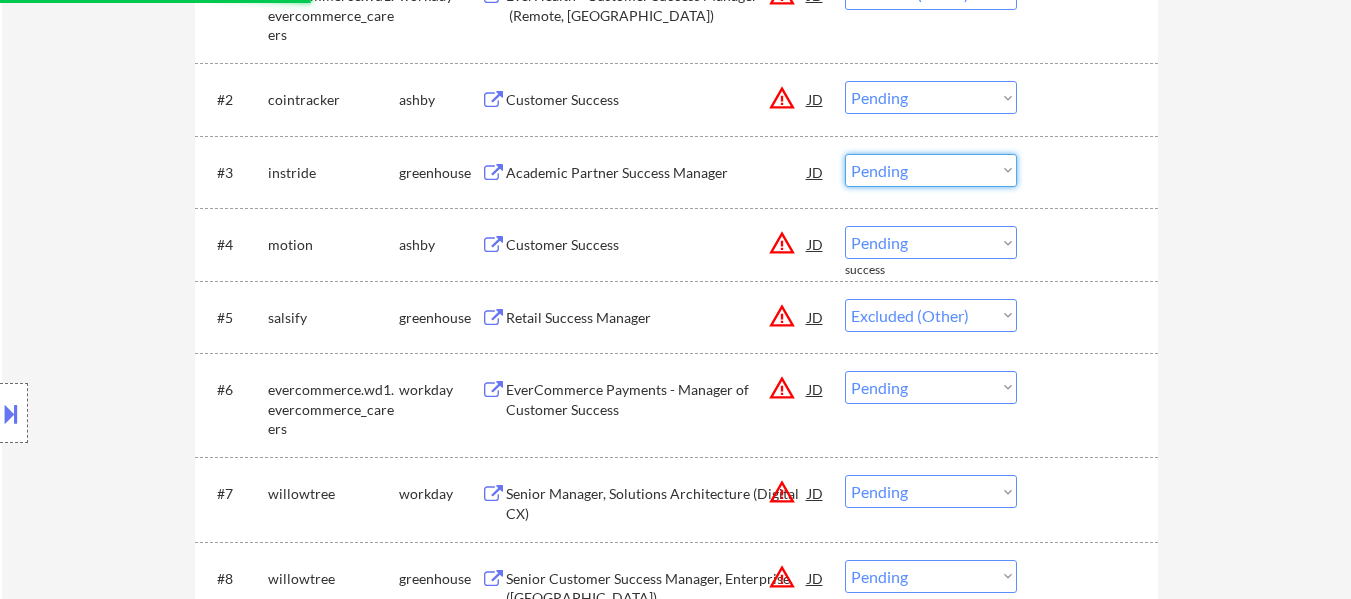 drag, startPoint x: 982, startPoint y: 163, endPoint x: 983, endPoint y: 179, distance: 16.03122 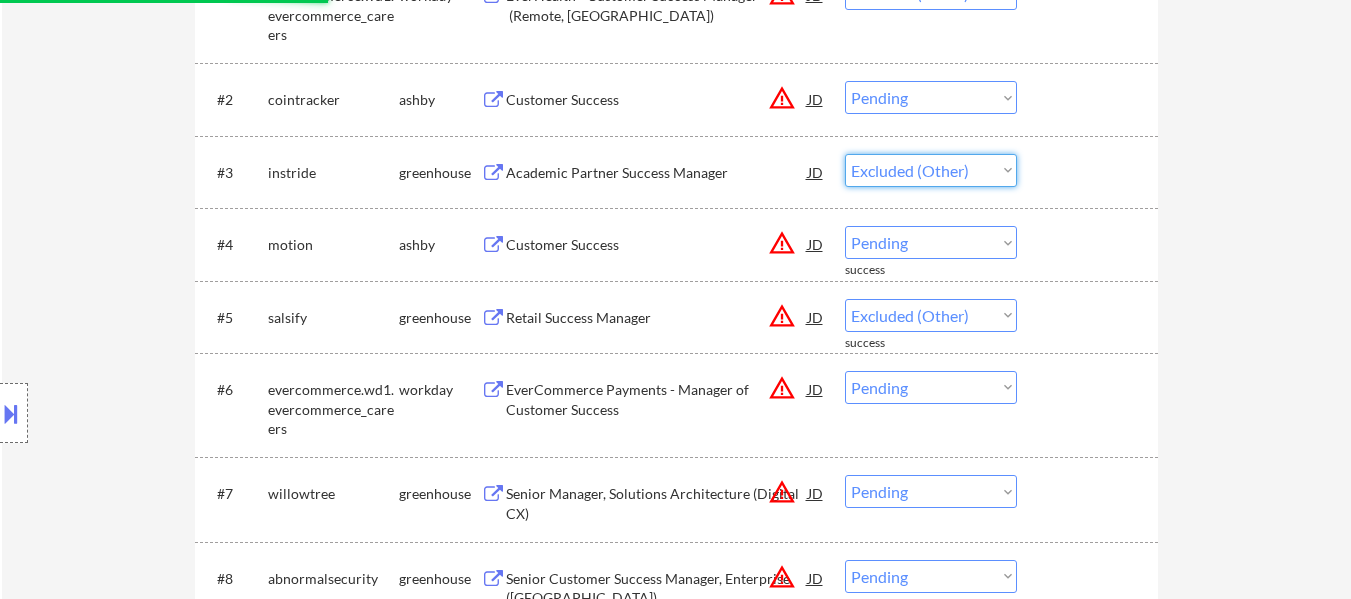 click on "Choose an option... Pending Applied Excluded (Questions) Excluded (Expired) Excluded (Location) Excluded (Bad Match) Excluded (Blocklist) Excluded (Salary) Excluded (Other)" at bounding box center [931, 170] 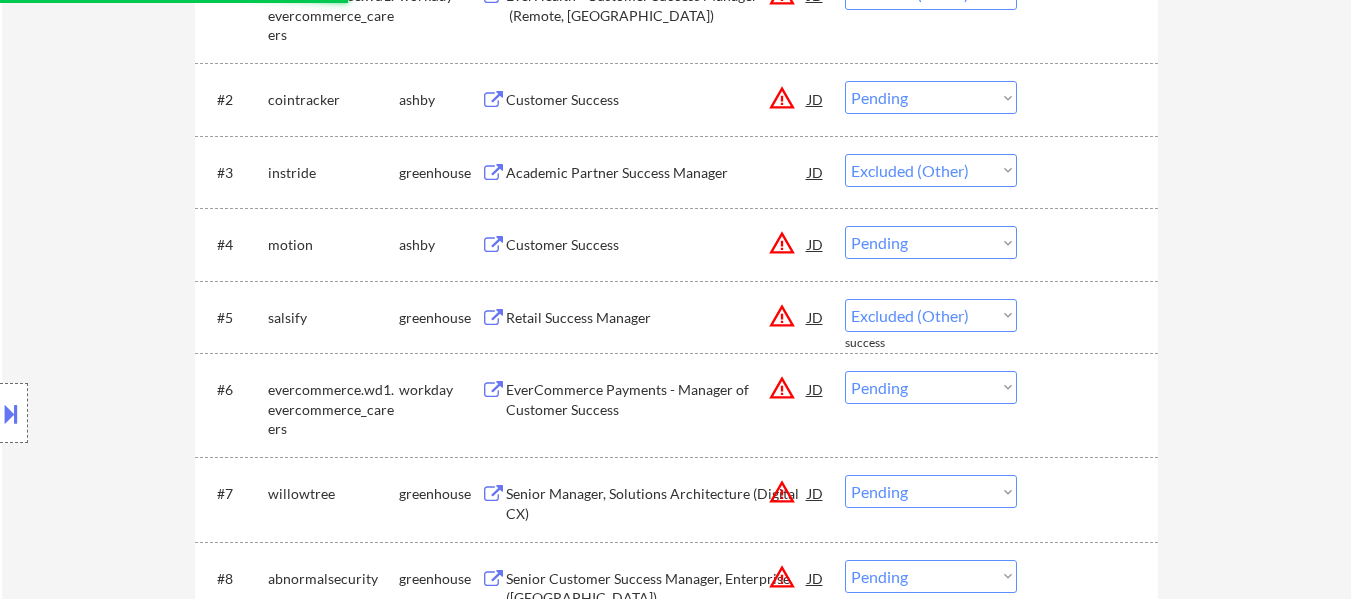 click on "Choose an option... Pending Applied Excluded (Questions) Excluded (Expired) Excluded (Location) Excluded (Bad Match) Excluded (Blocklist) Excluded (Salary) Excluded (Other)" at bounding box center [931, 97] 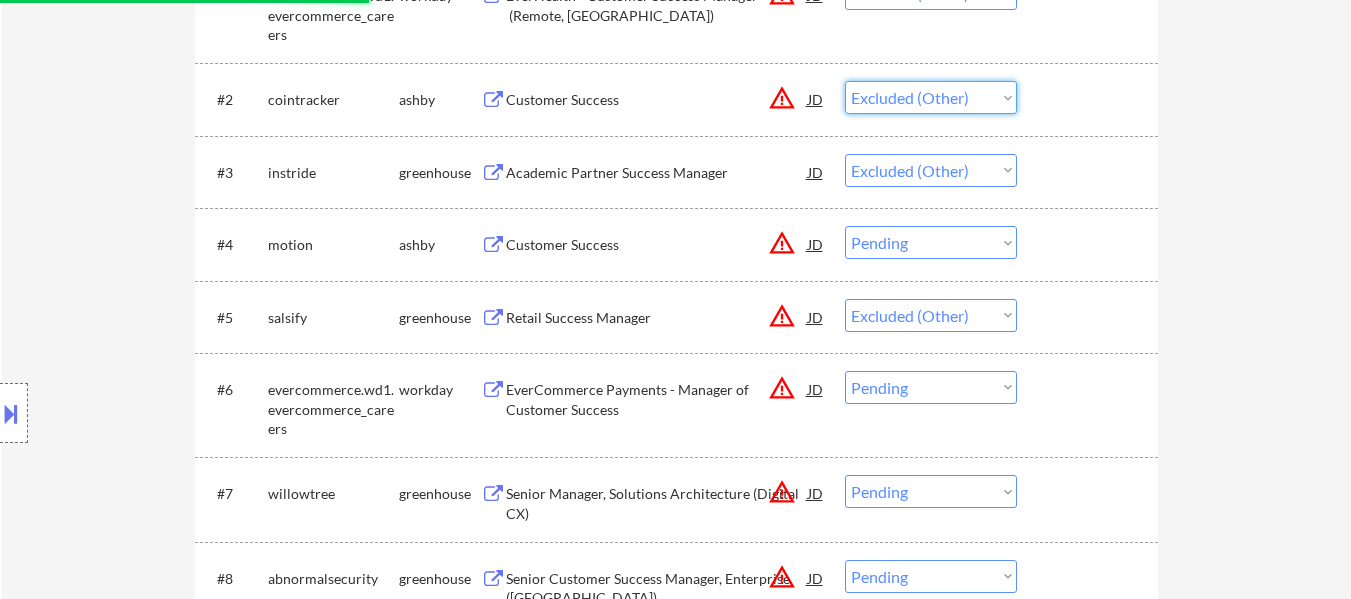 click on "Choose an option... Pending Applied Excluded (Questions) Excluded (Expired) Excluded (Location) Excluded (Bad Match) Excluded (Blocklist) Excluded (Salary) Excluded (Other)" at bounding box center (931, 97) 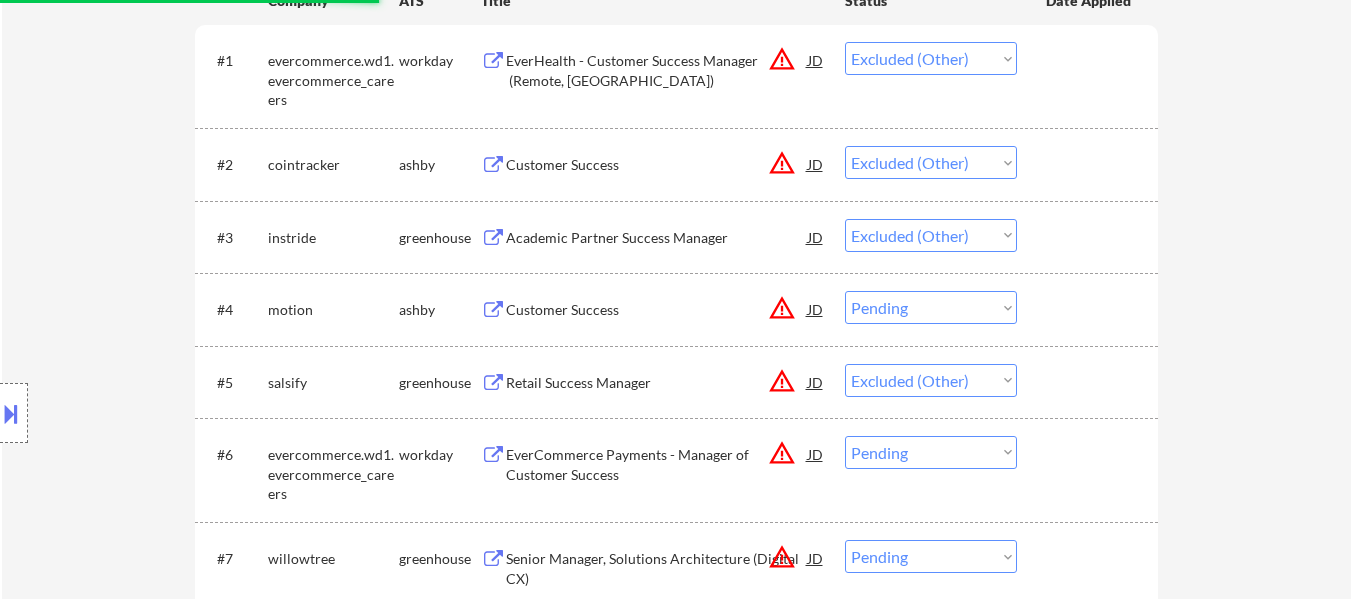 scroll, scrollTop: 600, scrollLeft: 0, axis: vertical 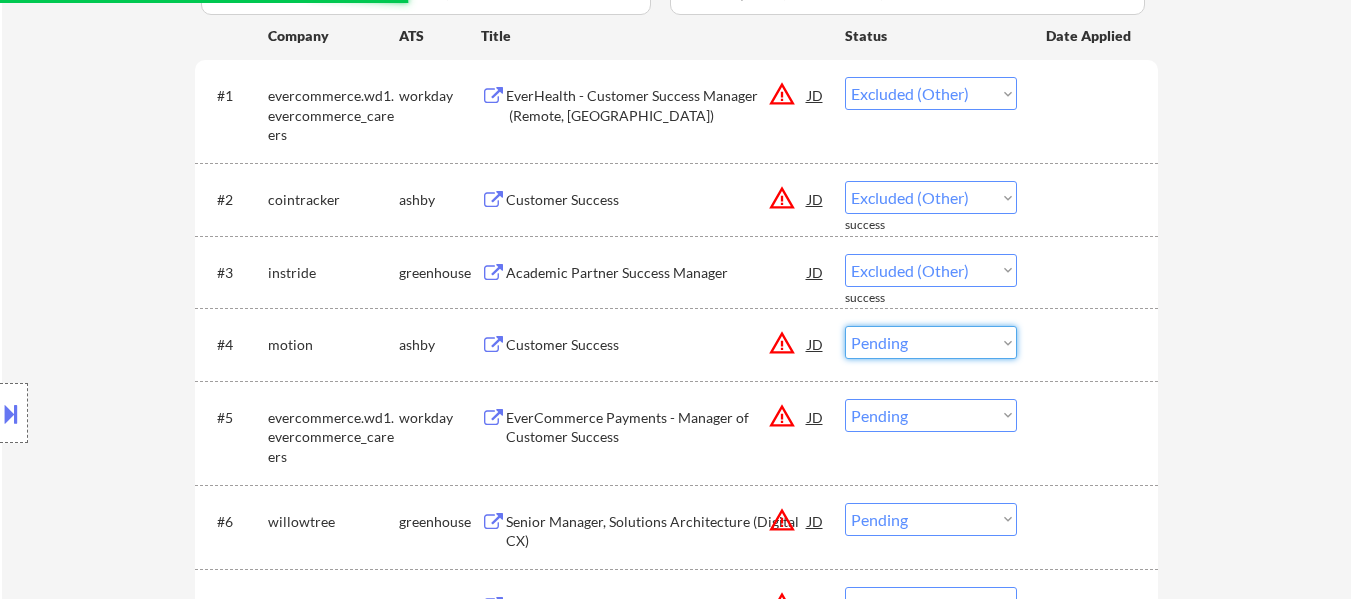 click on "Choose an option... Pending Applied Excluded (Questions) Excluded (Expired) Excluded (Location) Excluded (Bad Match) Excluded (Blocklist) Excluded (Salary) Excluded (Other)" at bounding box center (931, 342) 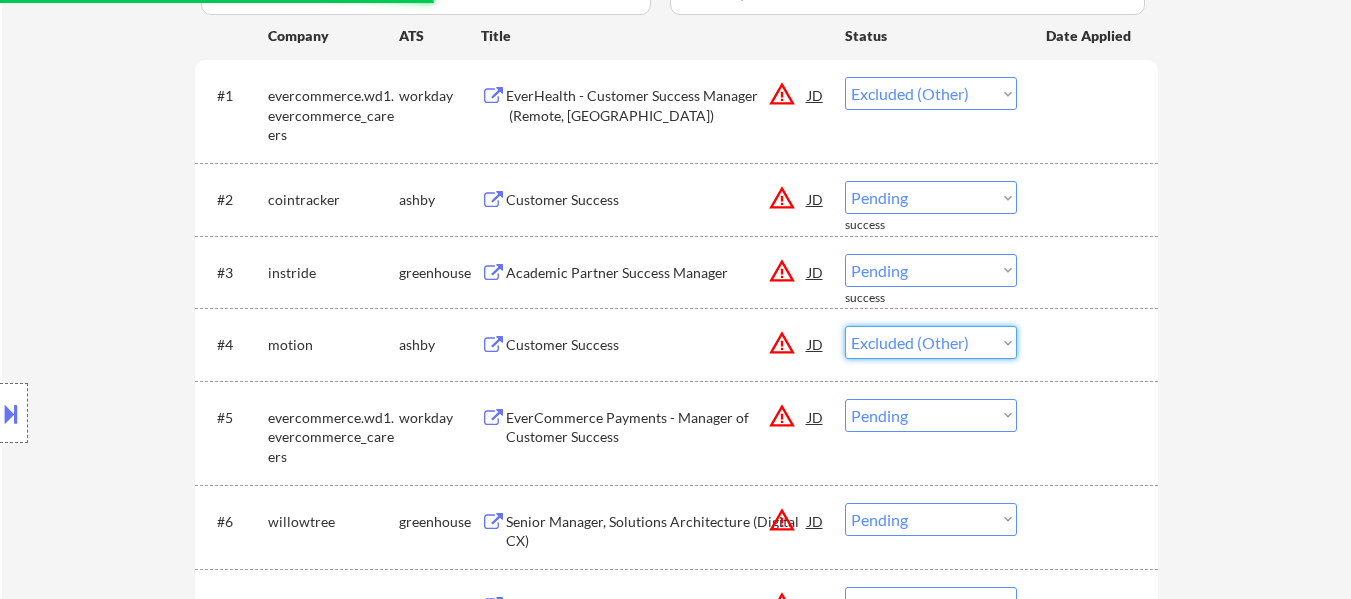click on "Choose an option... Pending Applied Excluded (Questions) Excluded (Expired) Excluded (Location) Excluded (Bad Match) Excluded (Blocklist) Excluded (Salary) Excluded (Other)" at bounding box center [931, 342] 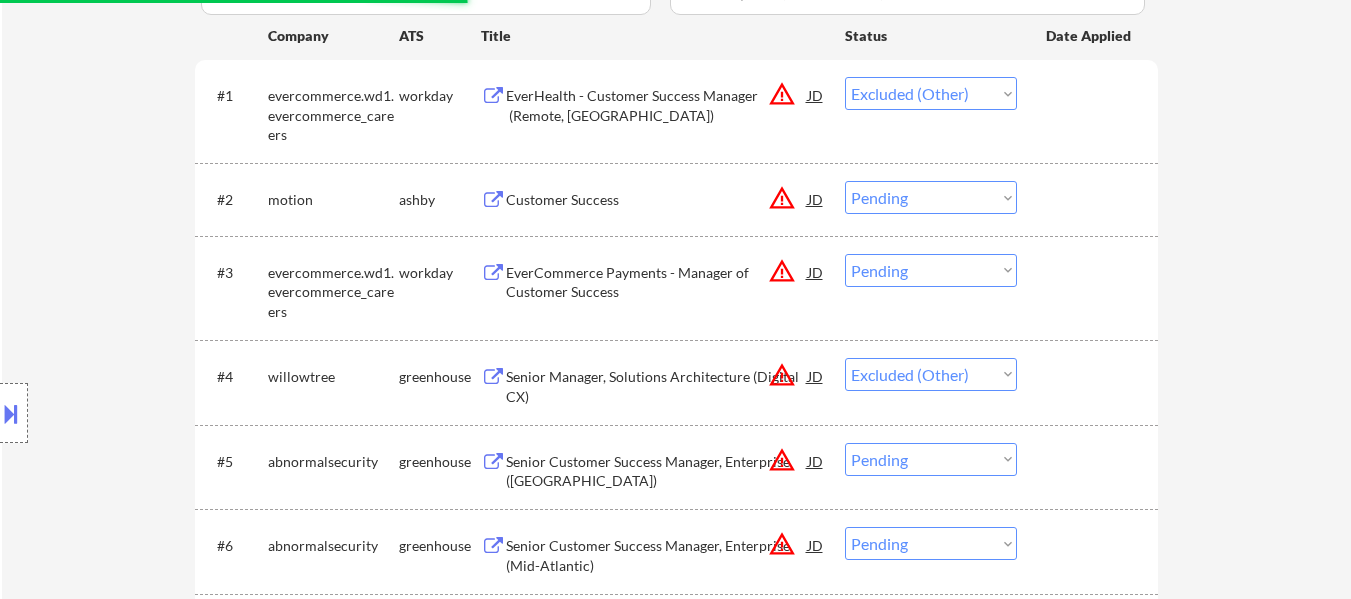 click on "Choose an option... Pending Applied Excluded (Questions) Excluded (Expired) Excluded (Location) Excluded (Bad Match) Excluded (Blocklist) Excluded (Salary) Excluded (Other)" at bounding box center [931, 270] 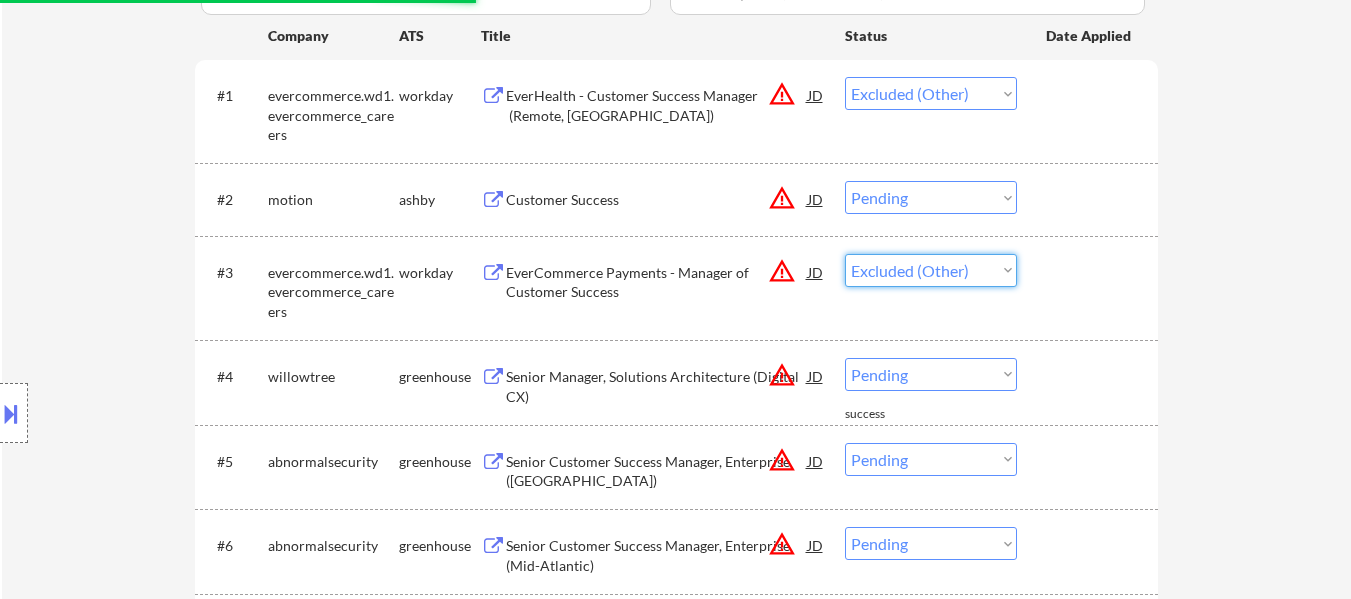 click on "Choose an option... Pending Applied Excluded (Questions) Excluded (Expired) Excluded (Location) Excluded (Bad Match) Excluded (Blocklist) Excluded (Salary) Excluded (Other)" at bounding box center (931, 270) 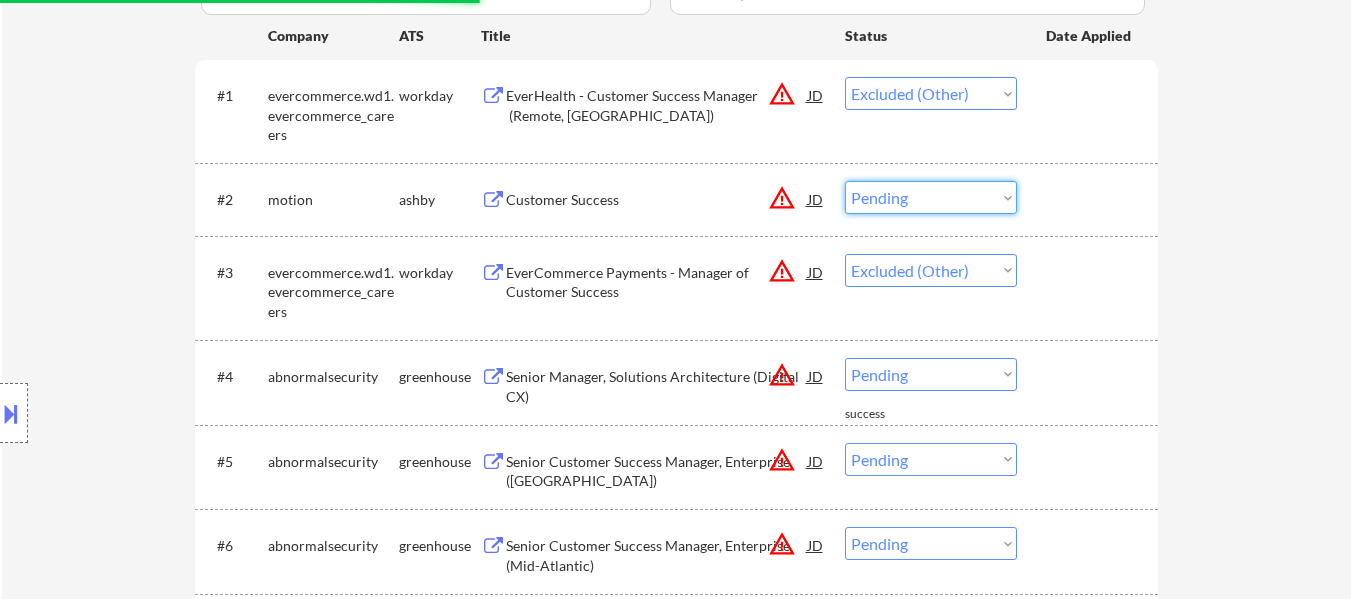 drag, startPoint x: 992, startPoint y: 194, endPoint x: 992, endPoint y: 213, distance: 19 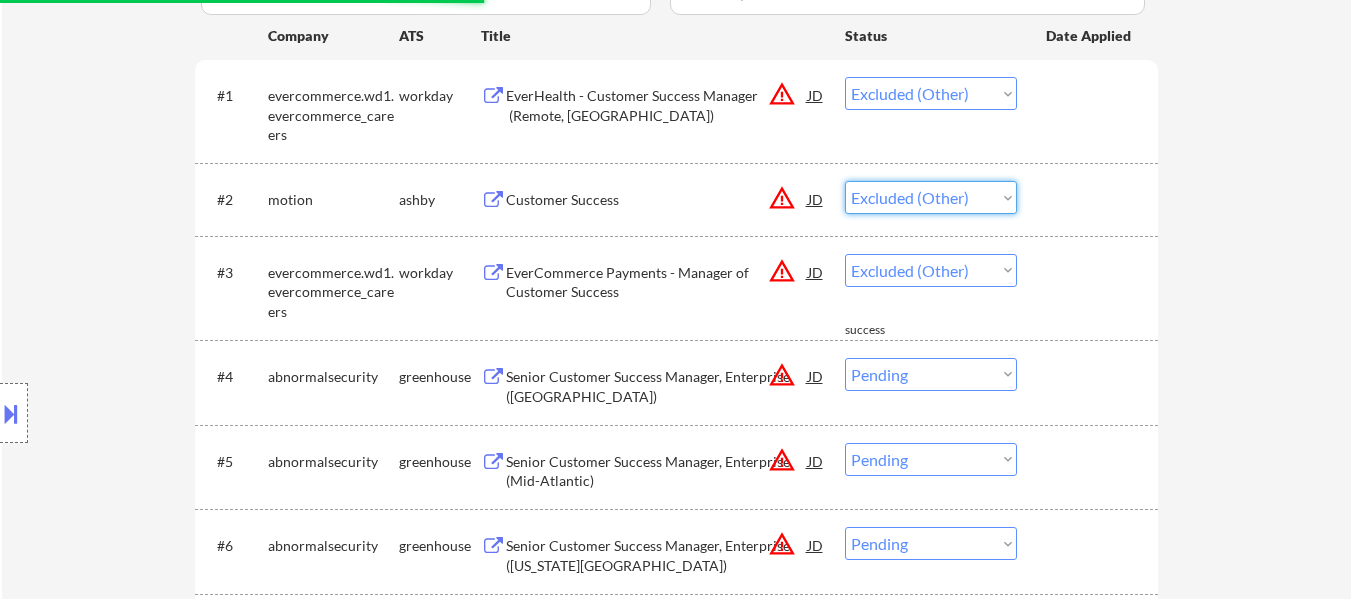 click on "Choose an option... Pending Applied Excluded (Questions) Excluded (Expired) Excluded (Location) Excluded (Bad Match) Excluded (Blocklist) Excluded (Salary) Excluded (Other)" at bounding box center (931, 197) 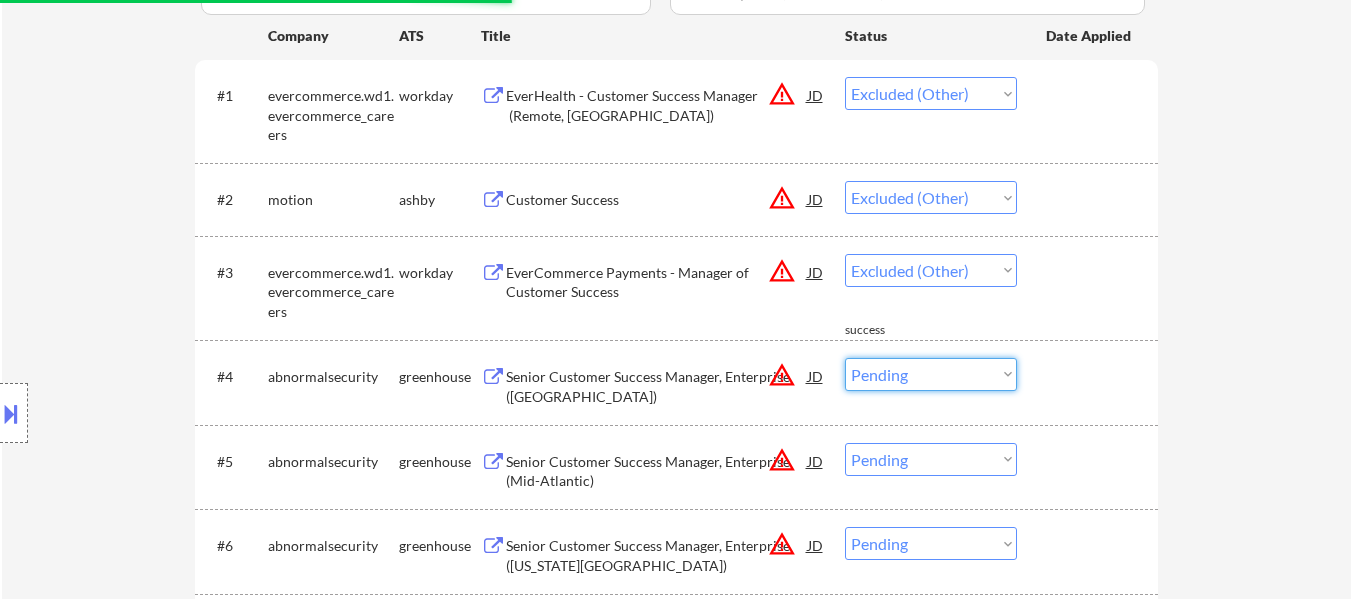 click on "Choose an option... Pending Applied Excluded (Questions) Excluded (Expired) Excluded (Location) Excluded (Bad Match) Excluded (Blocklist) Excluded (Salary) Excluded (Other)" at bounding box center [931, 374] 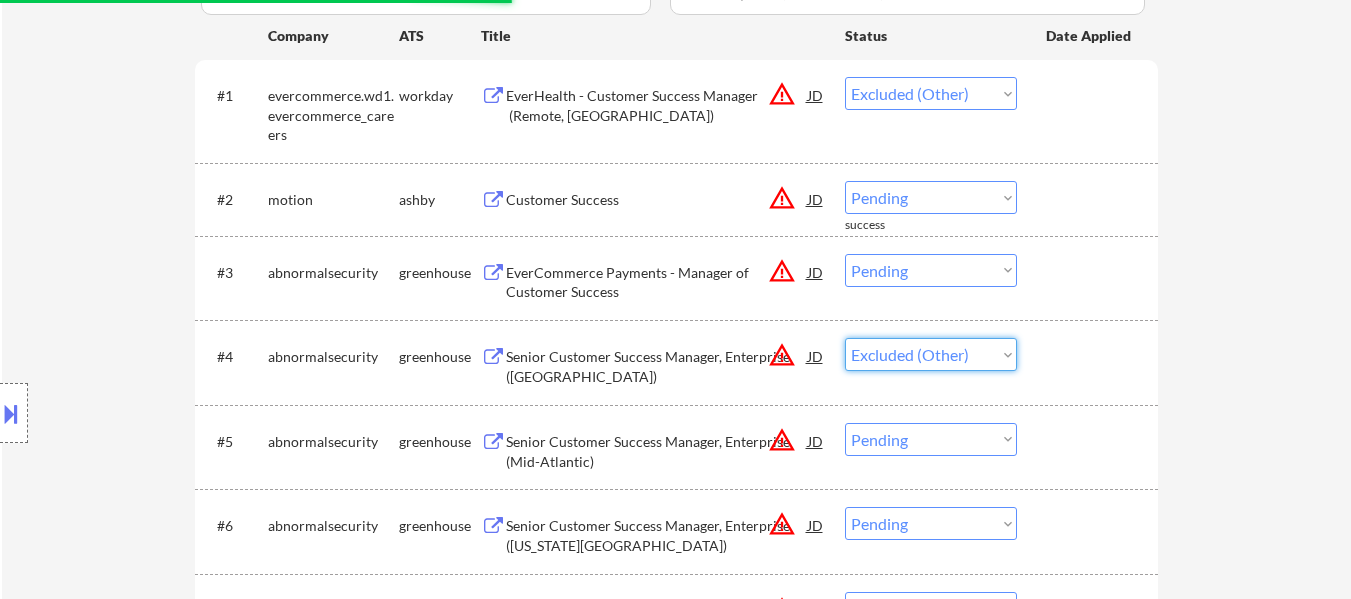 click on "Choose an option... Pending Applied Excluded (Questions) Excluded (Expired) Excluded (Location) Excluded (Bad Match) Excluded (Blocklist) Excluded (Salary) Excluded (Other)" at bounding box center [931, 354] 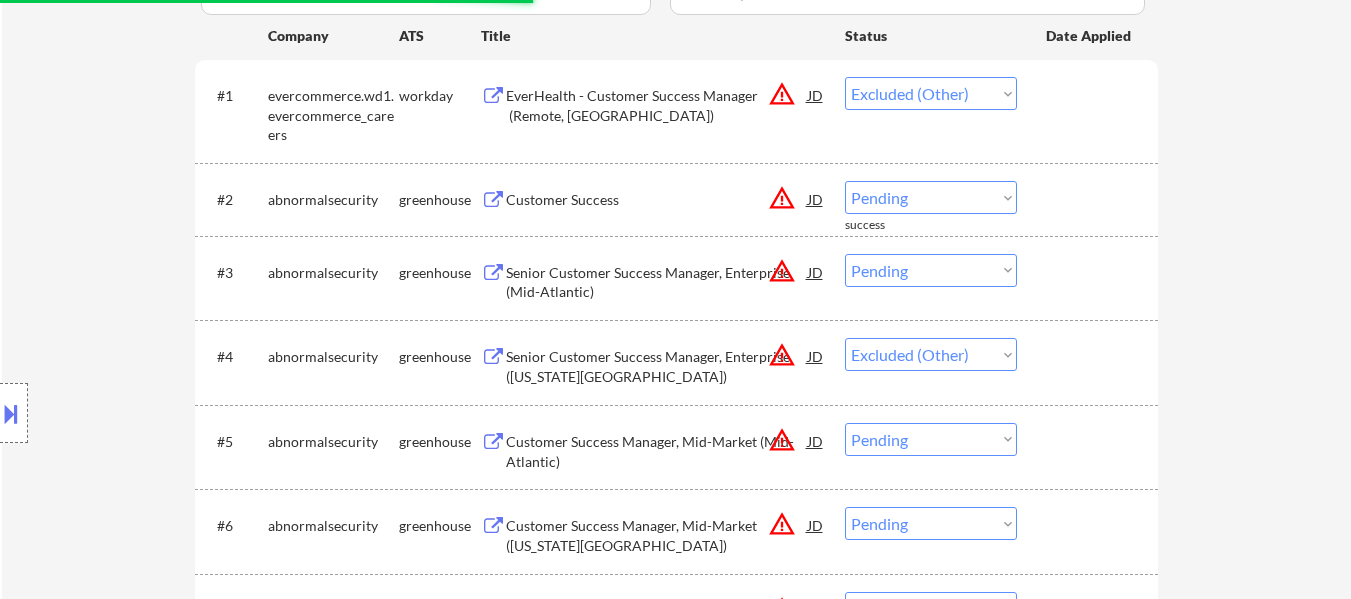 click on "Choose an option... Pending Applied Excluded (Questions) Excluded (Expired) Excluded (Location) Excluded (Bad Match) Excluded (Blocklist) Excluded (Salary) Excluded (Other)" at bounding box center (931, 270) 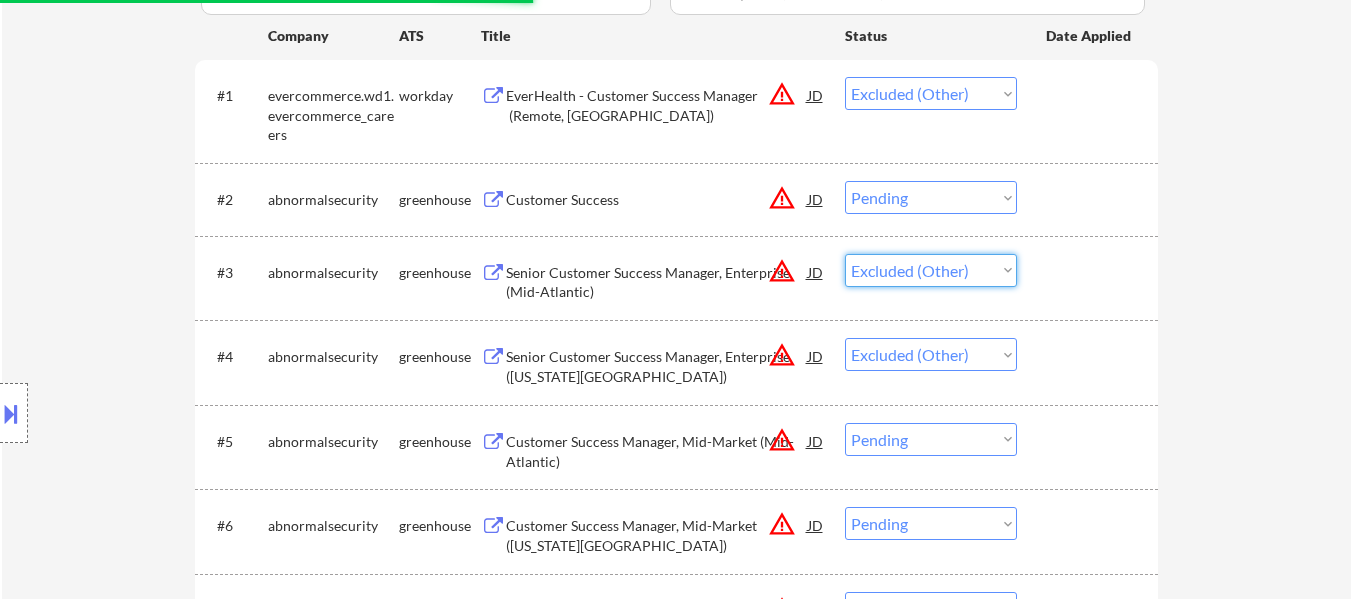 click on "Choose an option... Pending Applied Excluded (Questions) Excluded (Expired) Excluded (Location) Excluded (Bad Match) Excluded (Blocklist) Excluded (Salary) Excluded (Other)" at bounding box center (931, 270) 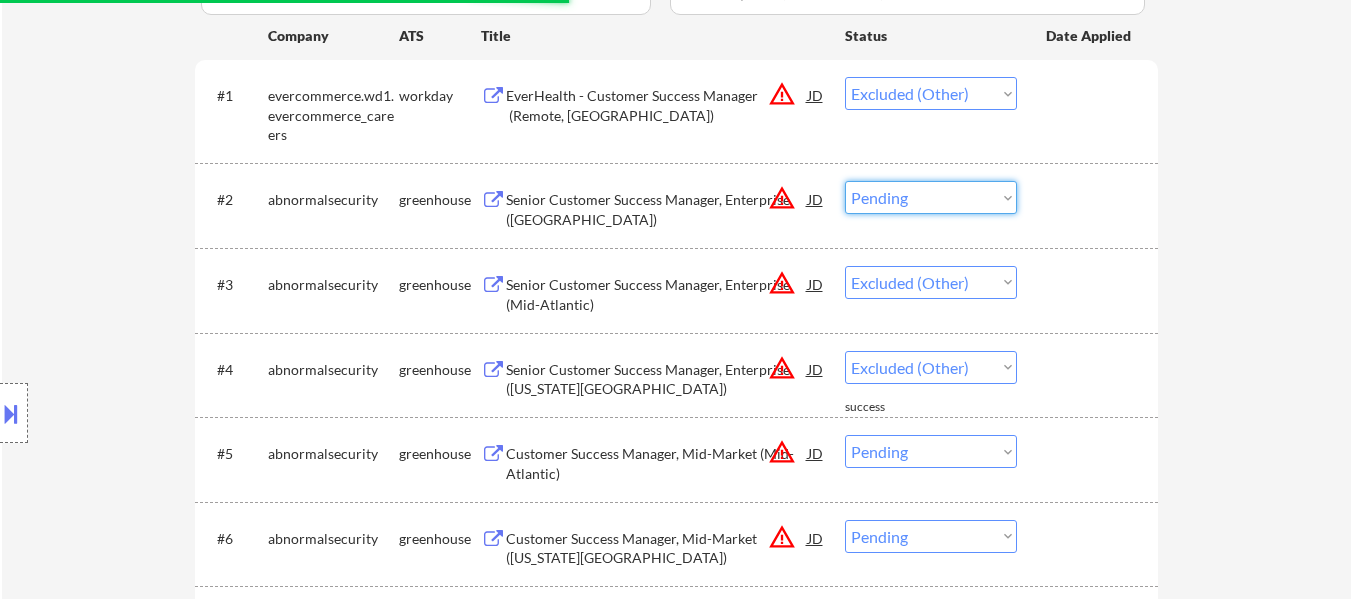 click on "Choose an option... Pending Applied Excluded (Questions) Excluded (Expired) Excluded (Location) Excluded (Bad Match) Excluded (Blocklist) Excluded (Salary) Excluded (Other)" at bounding box center (931, 197) 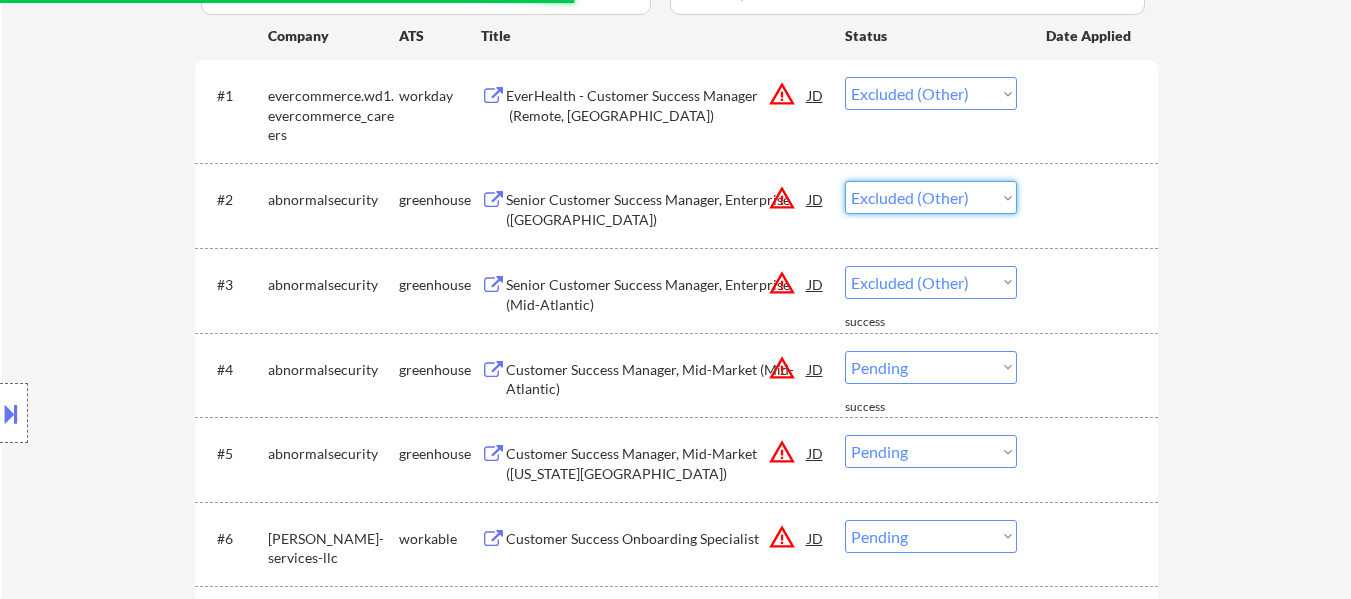 click on "Choose an option... Pending Applied Excluded (Questions) Excluded (Expired) Excluded (Location) Excluded (Bad Match) Excluded (Blocklist) Excluded (Salary) Excluded (Other)" at bounding box center [931, 197] 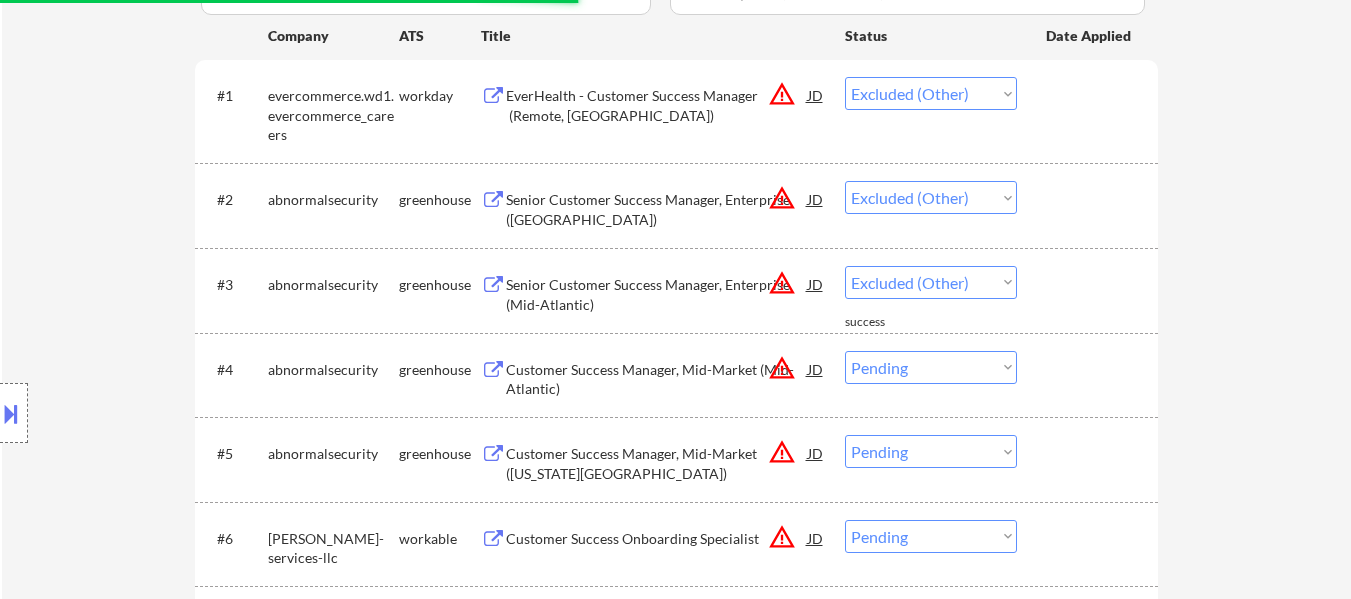 click on "Choose an option... Pending Applied Excluded (Questions) Excluded (Expired) Excluded (Location) Excluded (Bad Match) Excluded (Blocklist) Excluded (Salary) Excluded (Other)" at bounding box center (931, 367) 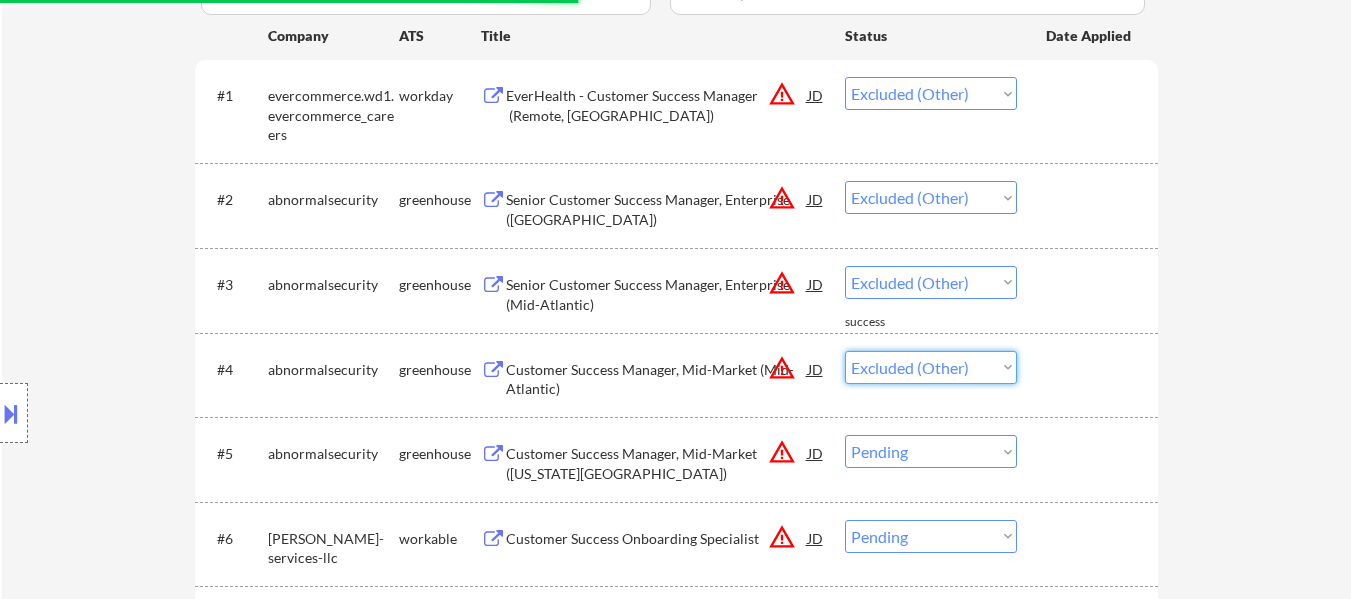 click on "Choose an option... Pending Applied Excluded (Questions) Excluded (Expired) Excluded (Location) Excluded (Bad Match) Excluded (Blocklist) Excluded (Salary) Excluded (Other)" at bounding box center [931, 367] 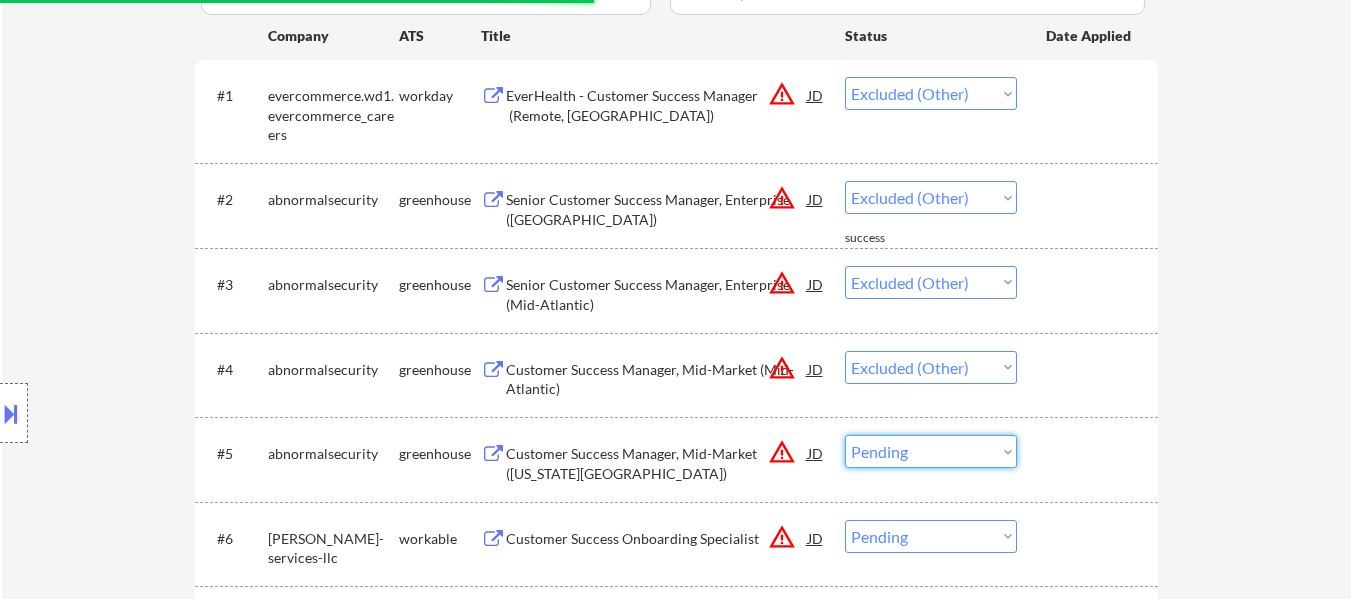 click on "Choose an option... Pending Applied Excluded (Questions) Excluded (Expired) Excluded (Location) Excluded (Bad Match) Excluded (Blocklist) Excluded (Salary) Excluded (Other)" at bounding box center (931, 451) 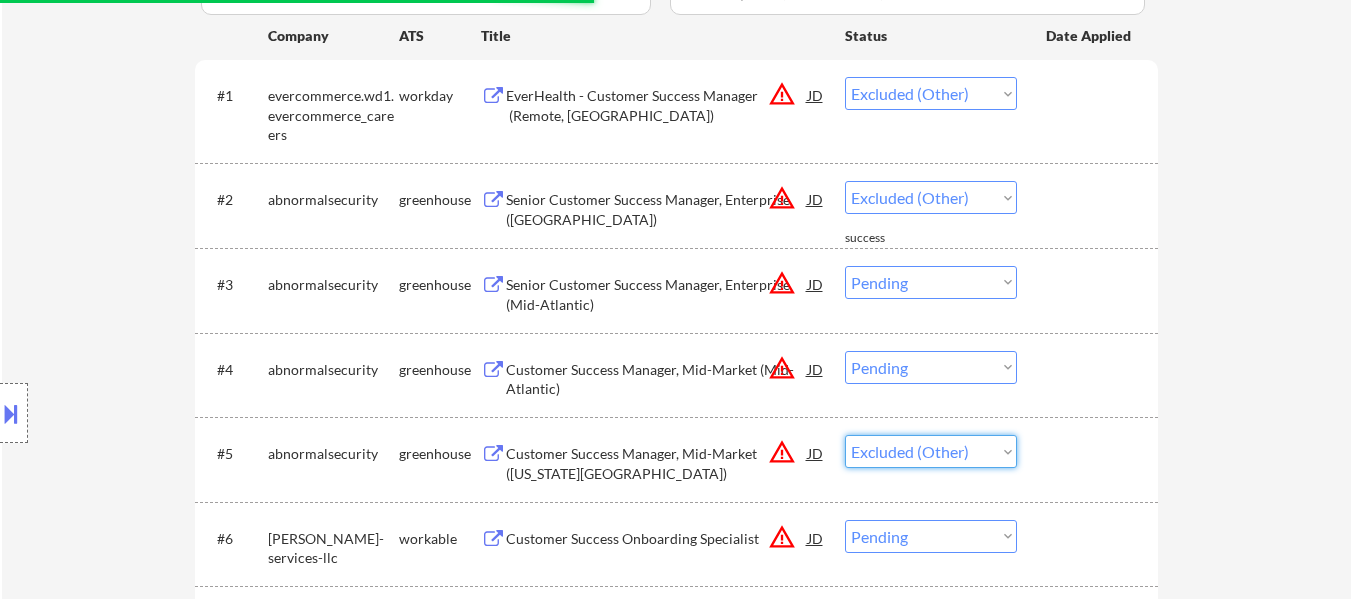 click on "Choose an option... Pending Applied Excluded (Questions) Excluded (Expired) Excluded (Location) Excluded (Bad Match) Excluded (Blocklist) Excluded (Salary) Excluded (Other)" at bounding box center [931, 451] 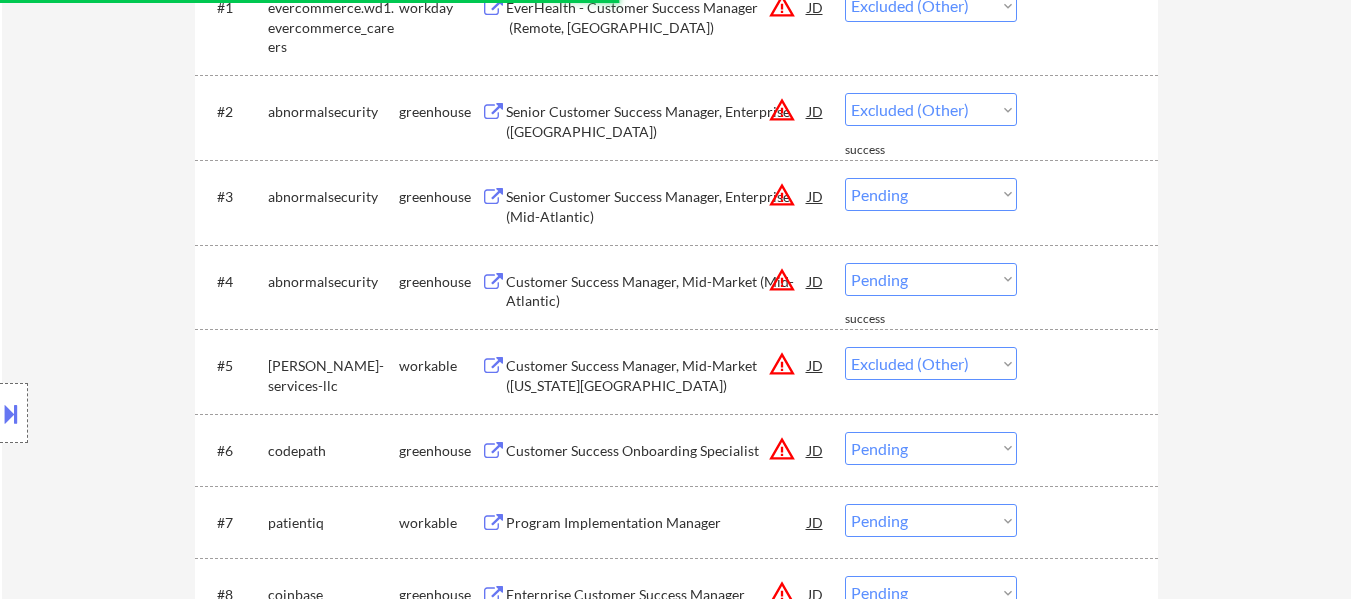scroll, scrollTop: 700, scrollLeft: 0, axis: vertical 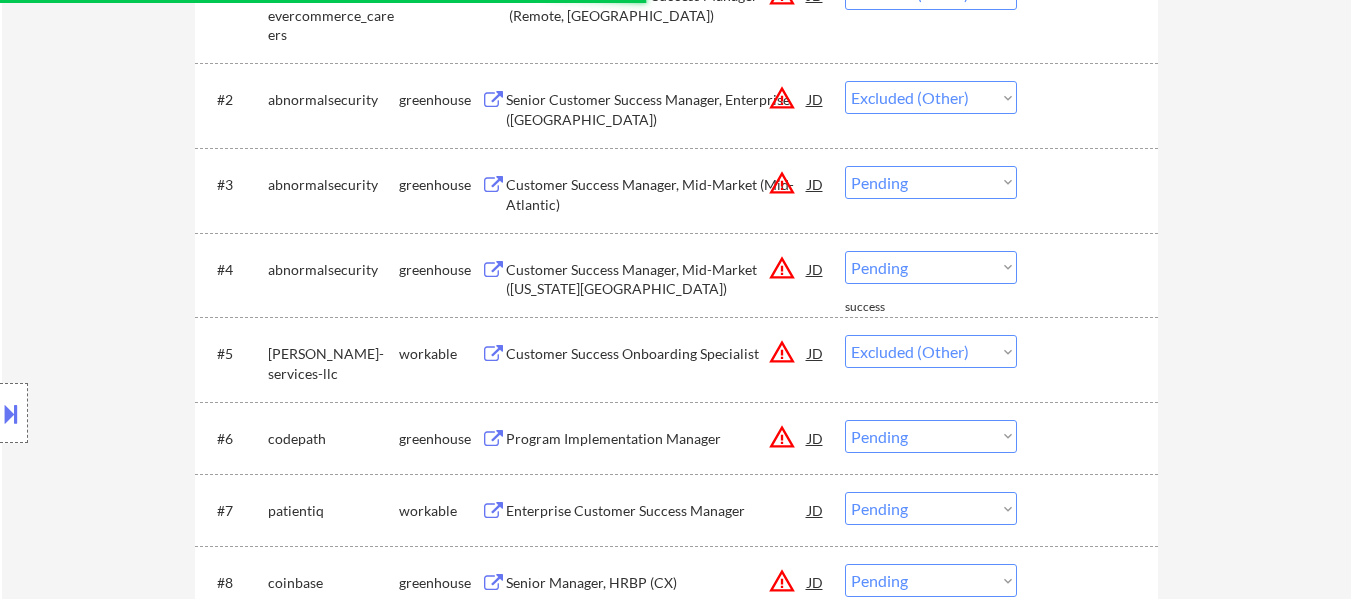 drag, startPoint x: 990, startPoint y: 179, endPoint x: 988, endPoint y: 195, distance: 16.124516 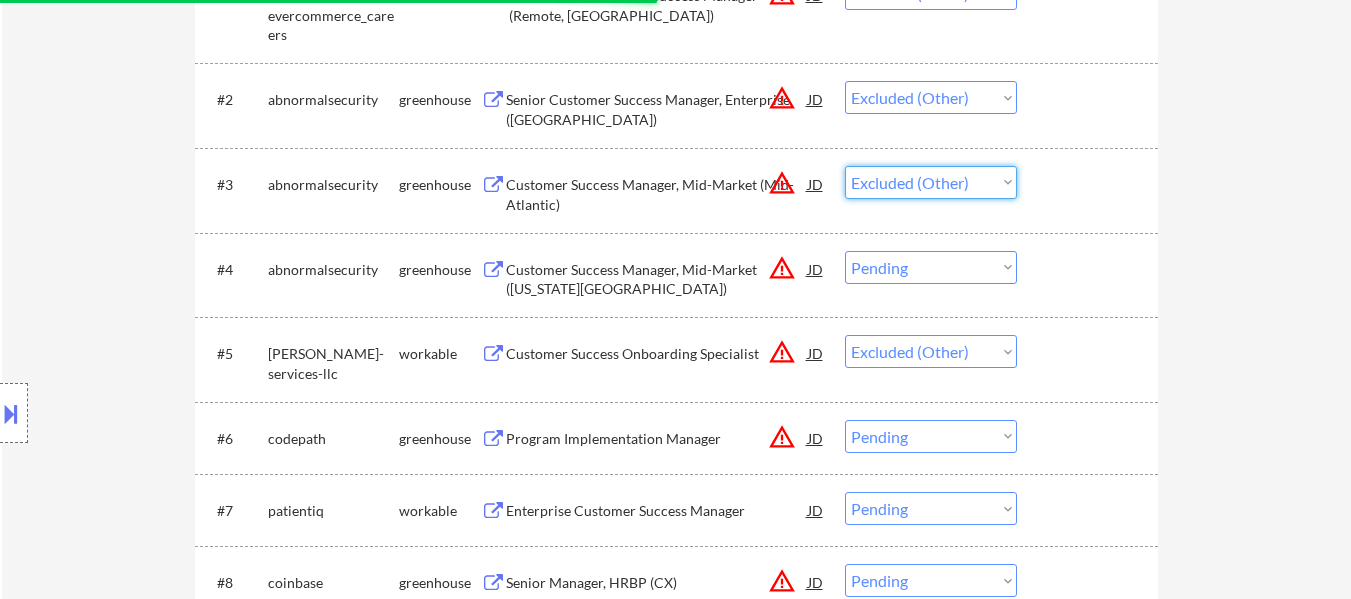 click on "Choose an option... Pending Applied Excluded (Questions) Excluded (Expired) Excluded (Location) Excluded (Bad Match) Excluded (Blocklist) Excluded (Salary) Excluded (Other)" at bounding box center [931, 182] 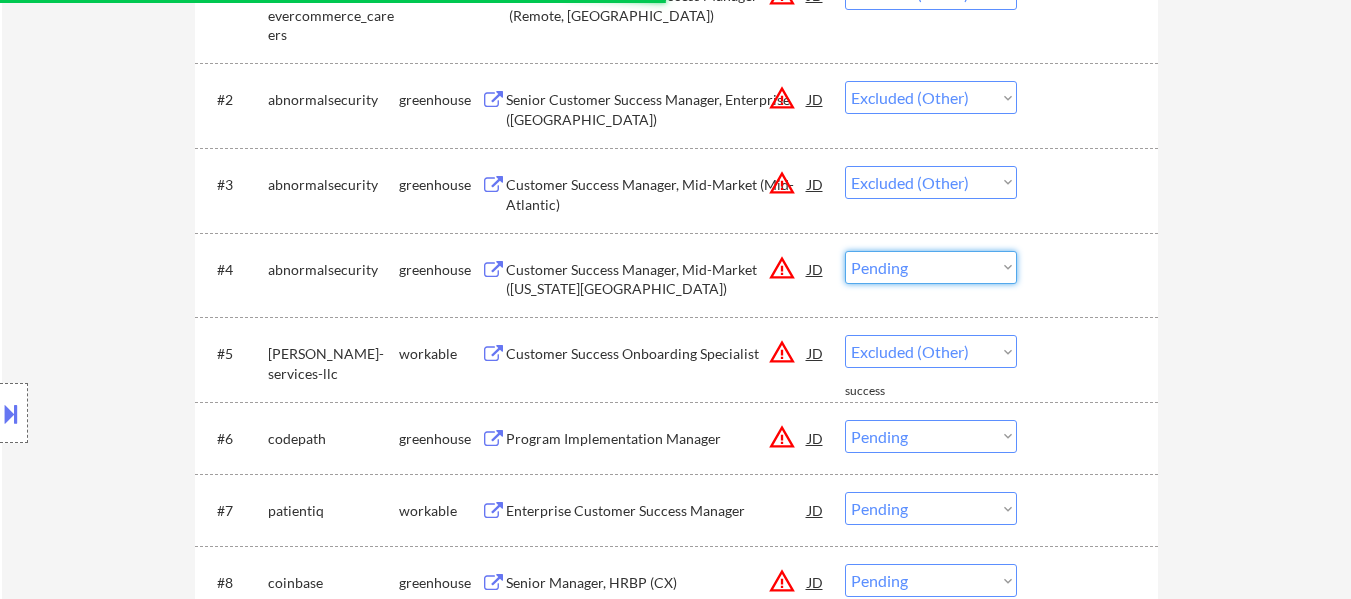 click on "Choose an option... Pending Applied Excluded (Questions) Excluded (Expired) Excluded (Location) Excluded (Bad Match) Excluded (Blocklist) Excluded (Salary) Excluded (Other)" at bounding box center (931, 267) 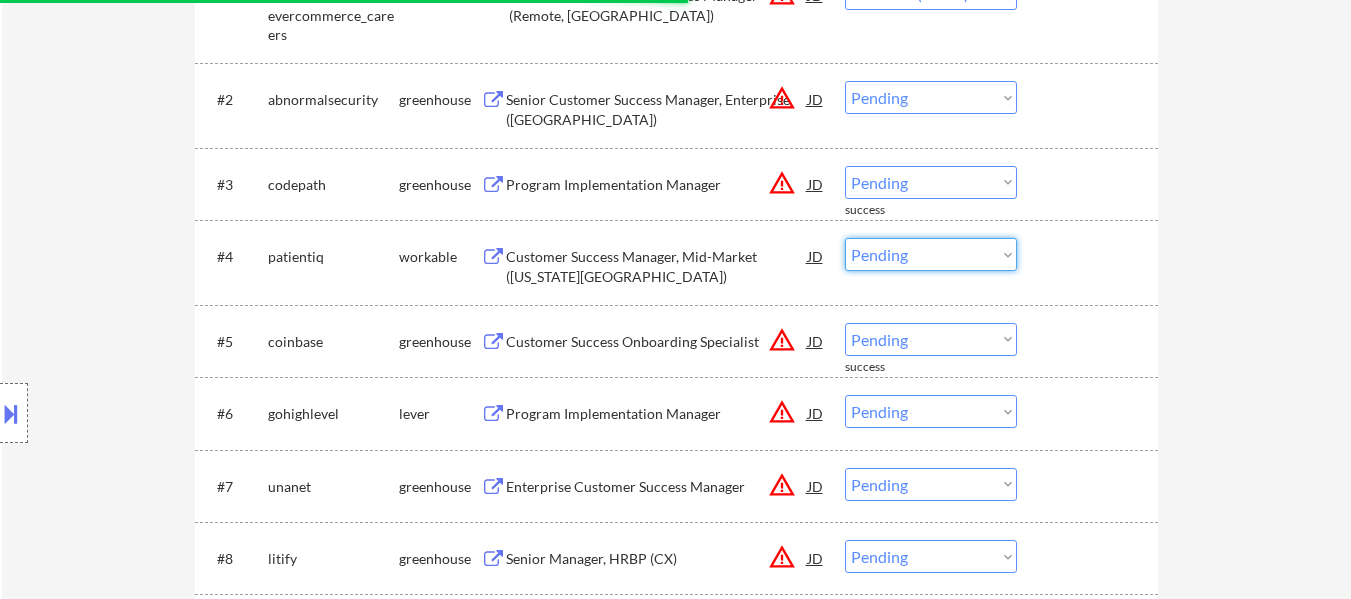 click on "Choose an option... Pending Applied Excluded (Questions) Excluded (Expired) Excluded (Location) Excluded (Bad Match) Excluded (Blocklist) Excluded (Salary) Excluded (Other)" at bounding box center [931, 556] 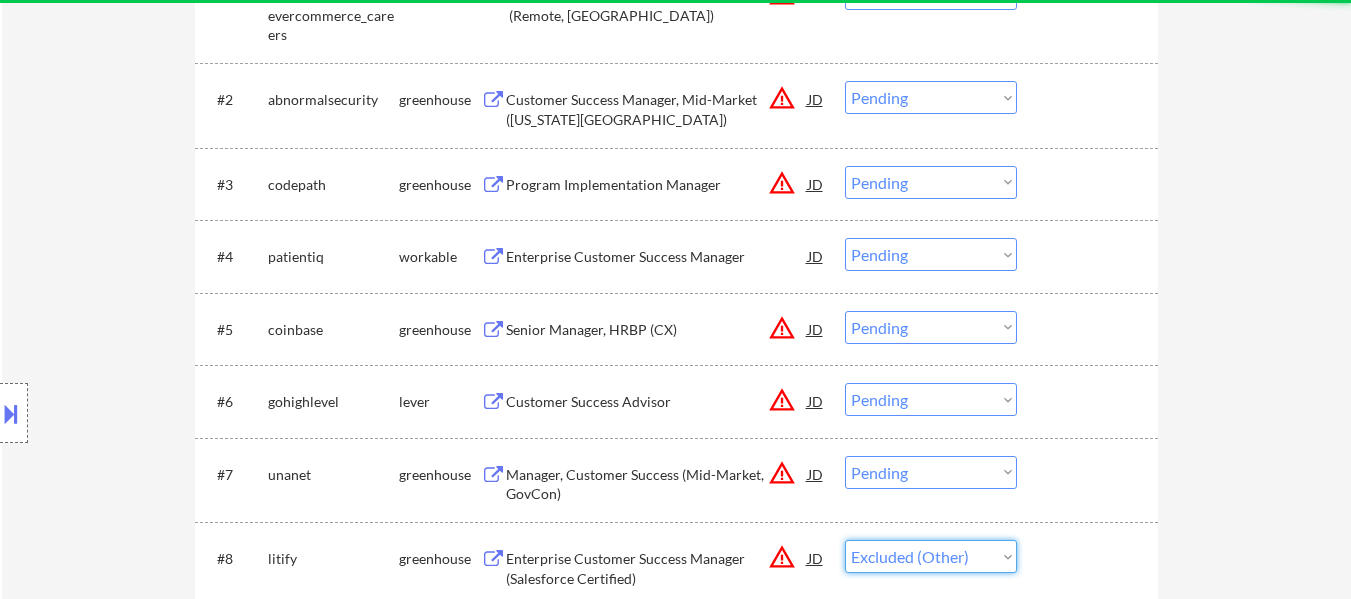 click on "Choose an option... Pending Applied Excluded (Questions) Excluded (Expired) Excluded (Location) Excluded (Bad Match) Excluded (Blocklist) Excluded (Salary) Excluded (Other)" at bounding box center (931, 556) 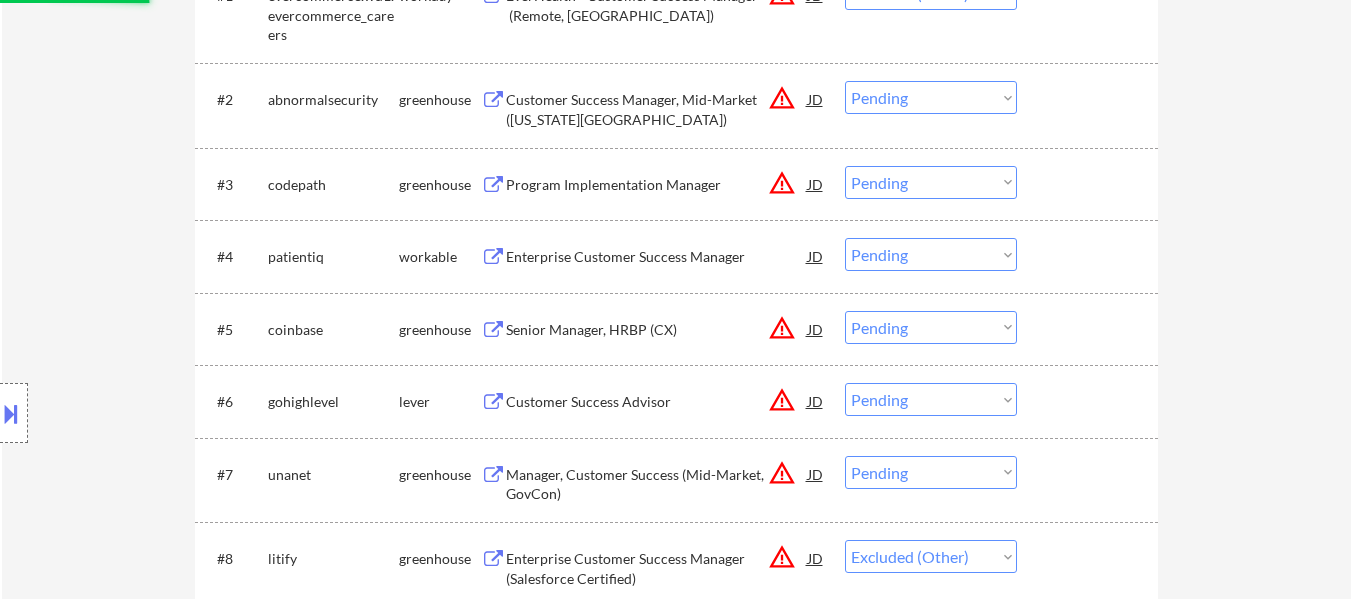 drag, startPoint x: 987, startPoint y: 88, endPoint x: 989, endPoint y: 111, distance: 23.086792 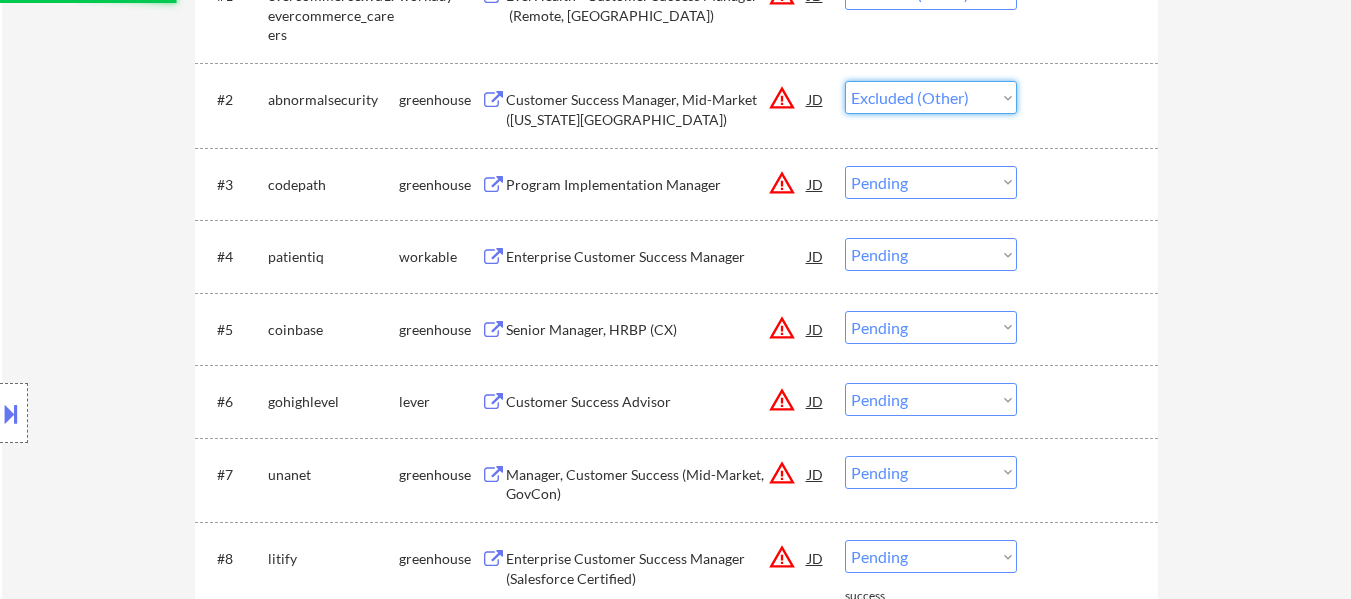 click on "Choose an option... Pending Applied Excluded (Questions) Excluded (Expired) Excluded (Location) Excluded (Bad Match) Excluded (Blocklist) Excluded (Salary) Excluded (Other)" at bounding box center (931, 97) 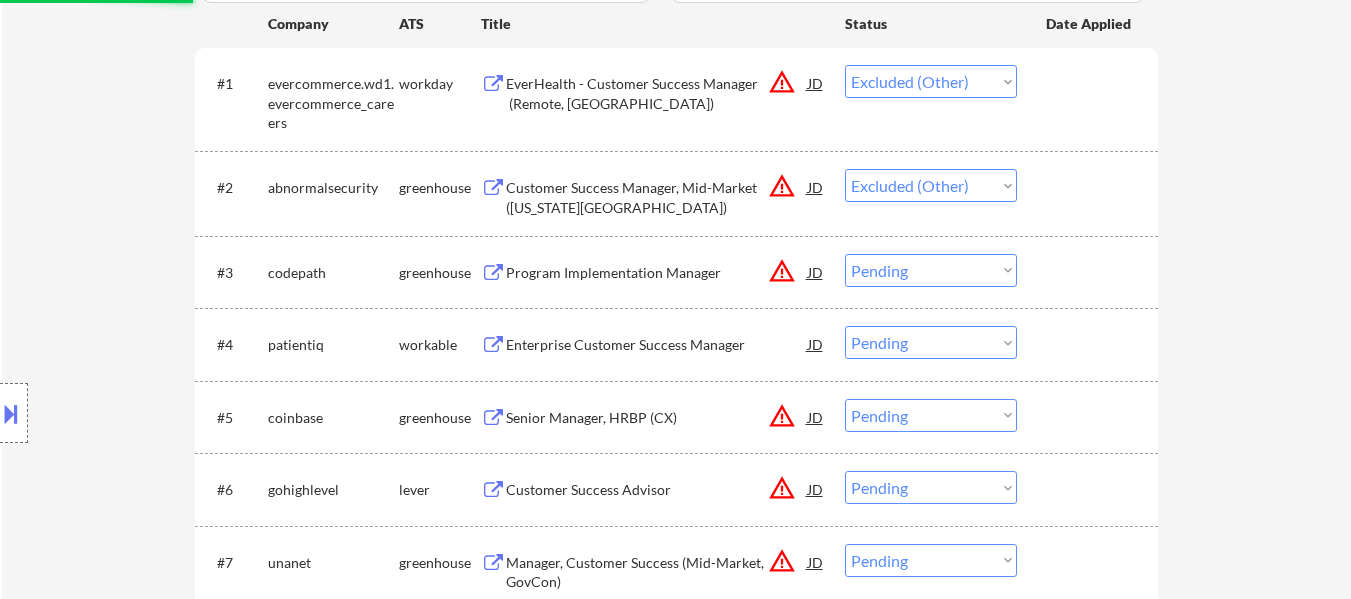scroll, scrollTop: 600, scrollLeft: 0, axis: vertical 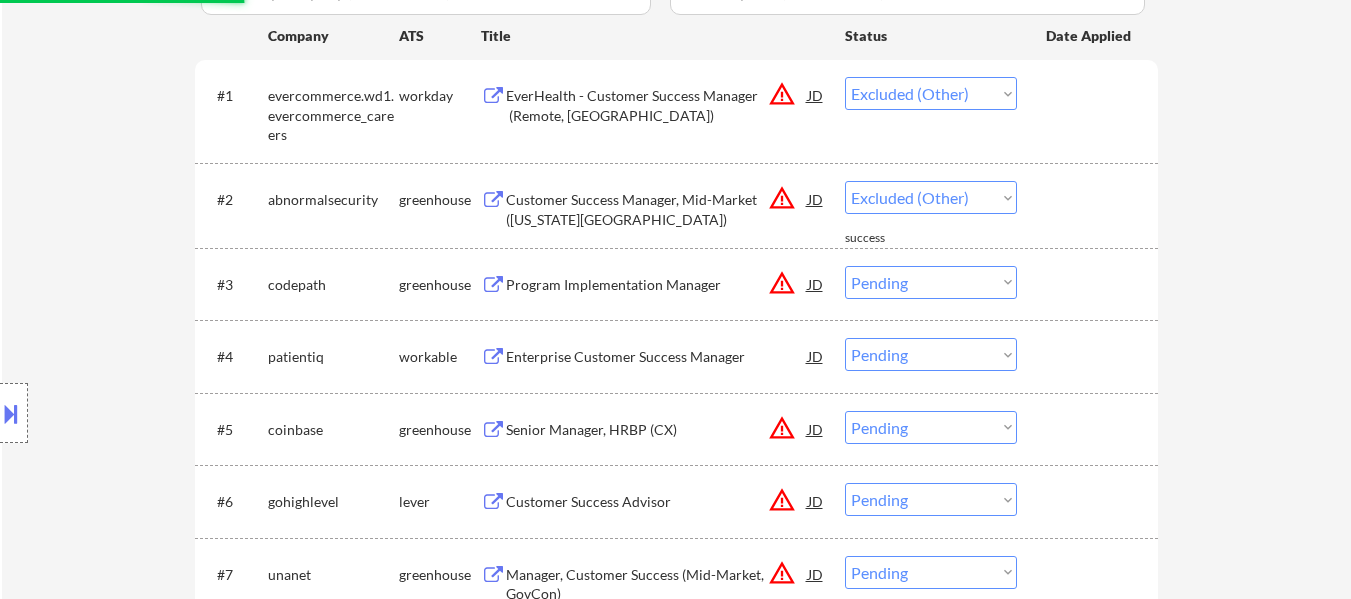click on "Choose an option... Pending Applied Excluded (Questions) Excluded (Expired) Excluded (Location) Excluded (Bad Match) Excluded (Blocklist) Excluded (Salary) Excluded (Other)" at bounding box center [931, 282] 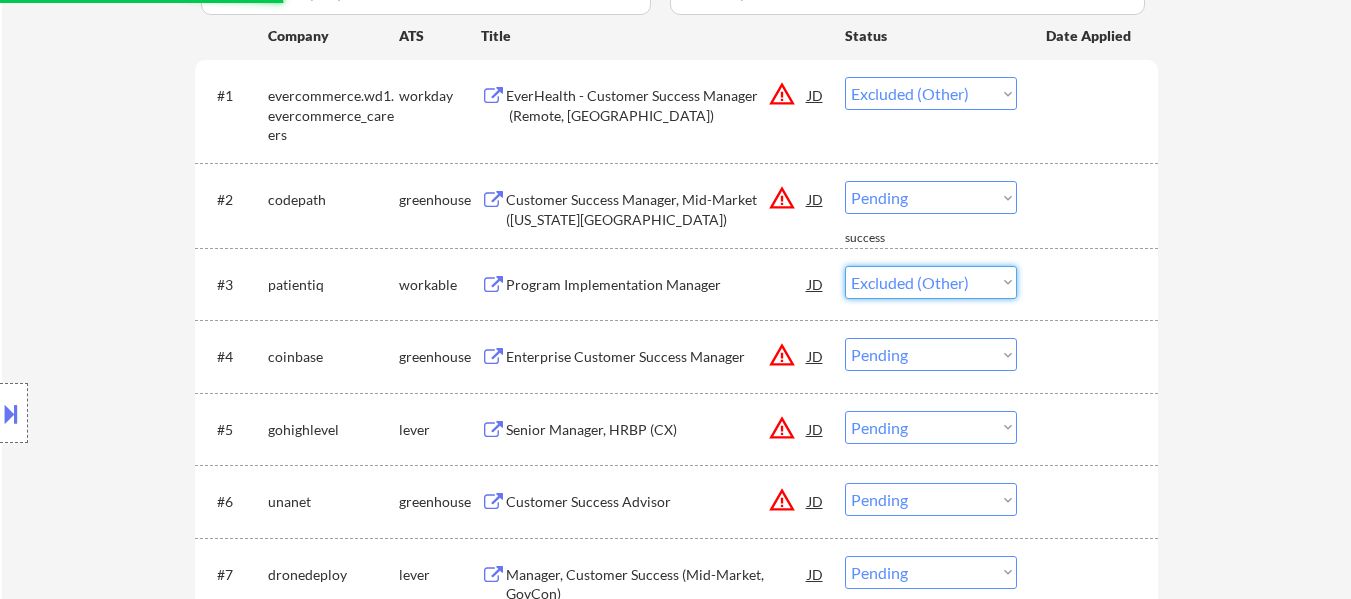 click on "Choose an option... Pending Applied Excluded (Questions) Excluded (Expired) Excluded (Location) Excluded (Bad Match) Excluded (Blocklist) Excluded (Salary) Excluded (Other)" at bounding box center (931, 282) 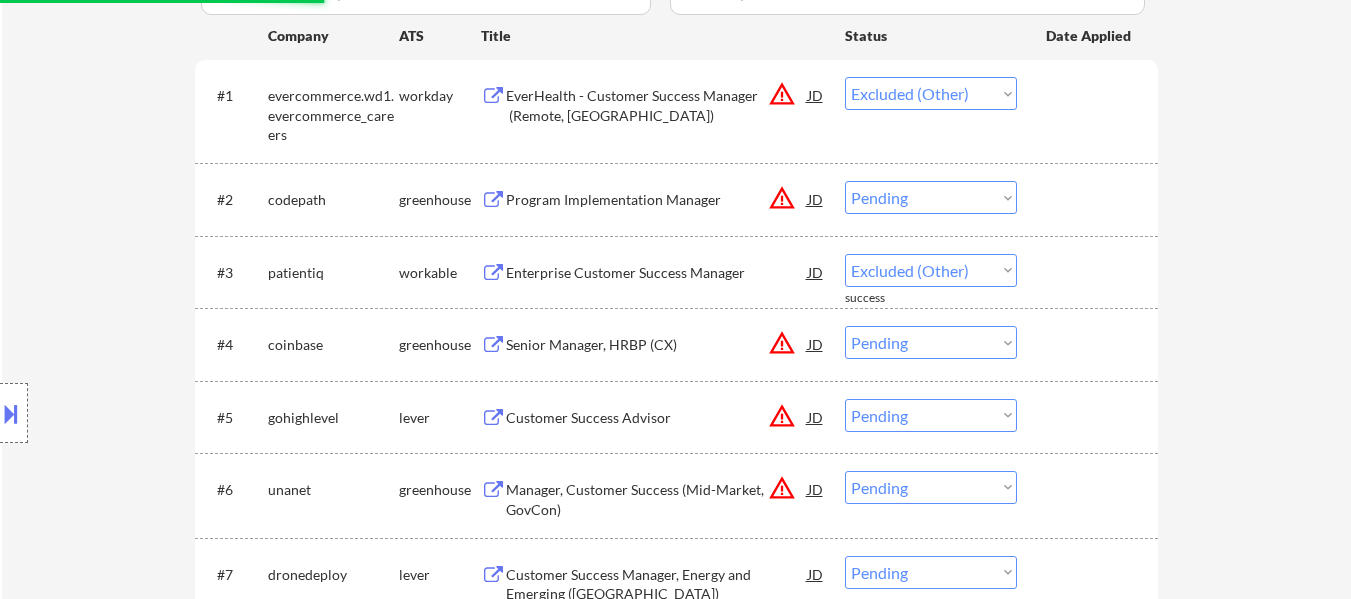 click on "Choose an option... Pending Applied Excluded (Questions) Excluded (Expired) Excluded (Location) Excluded (Bad Match) Excluded (Blocklist) Excluded (Salary) Excluded (Other)" at bounding box center [931, 197] 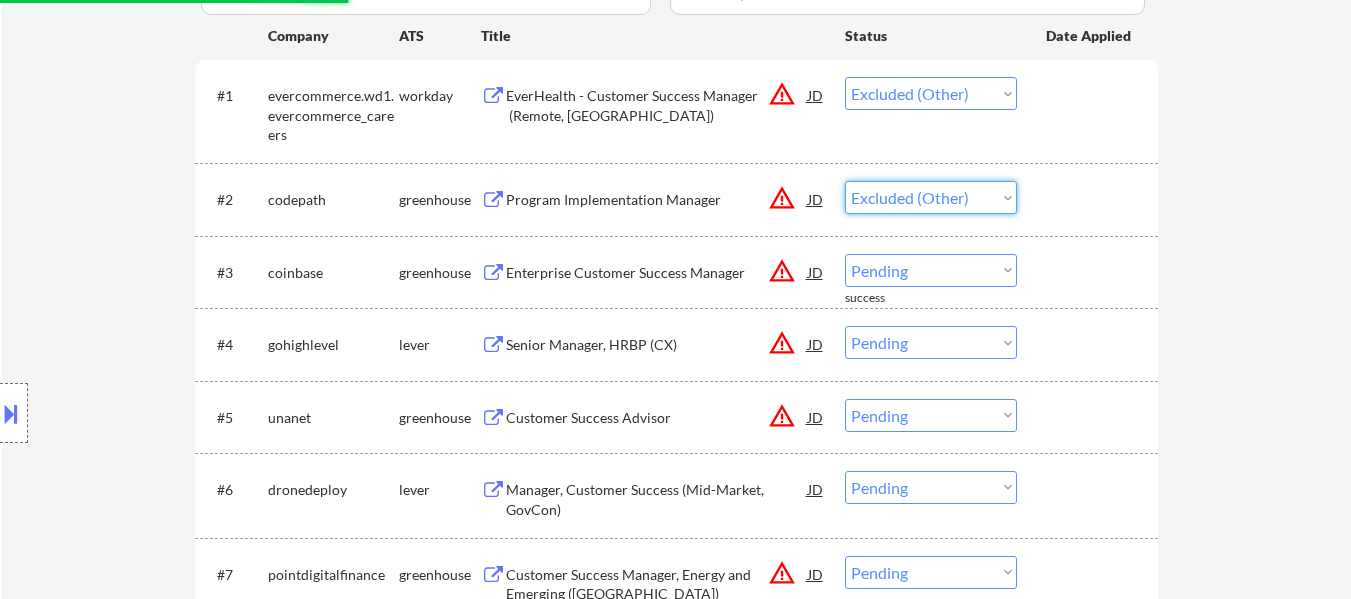 click on "Choose an option... Pending Applied Excluded (Questions) Excluded (Expired) Excluded (Location) Excluded (Bad Match) Excluded (Blocklist) Excluded (Salary) Excluded (Other)" at bounding box center [931, 197] 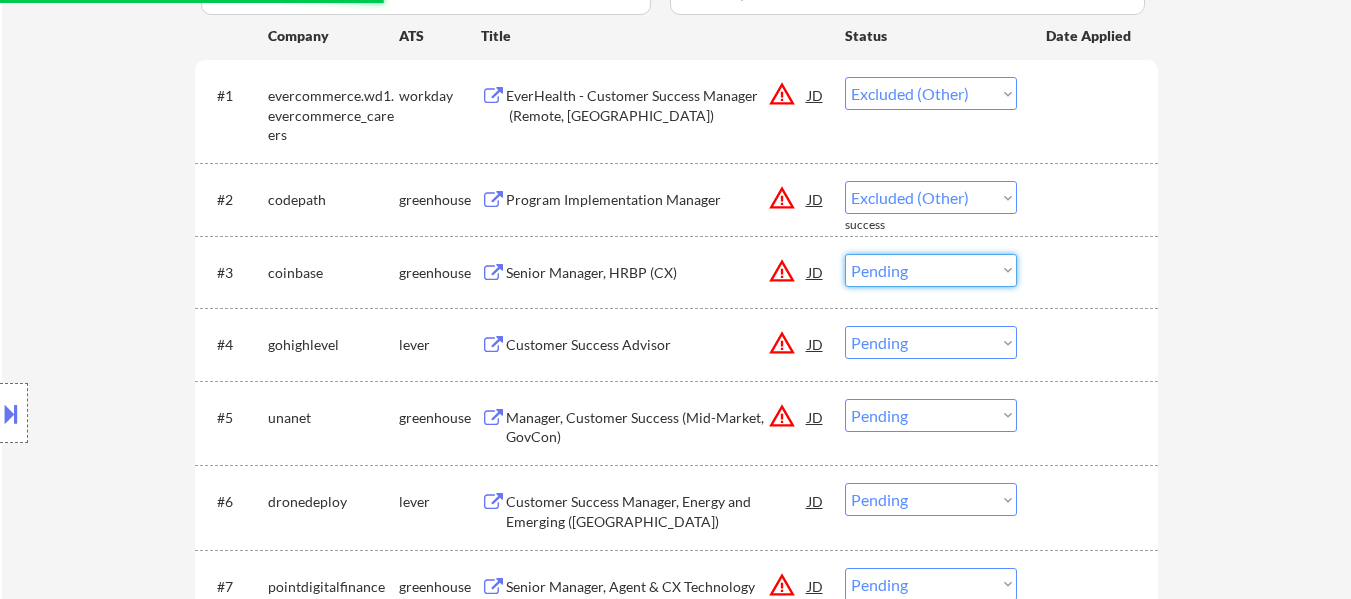 click on "Choose an option... Pending Applied Excluded (Questions) Excluded (Expired) Excluded (Location) Excluded (Bad Match) Excluded (Blocklist) Excluded (Salary) Excluded (Other)" at bounding box center (931, 270) 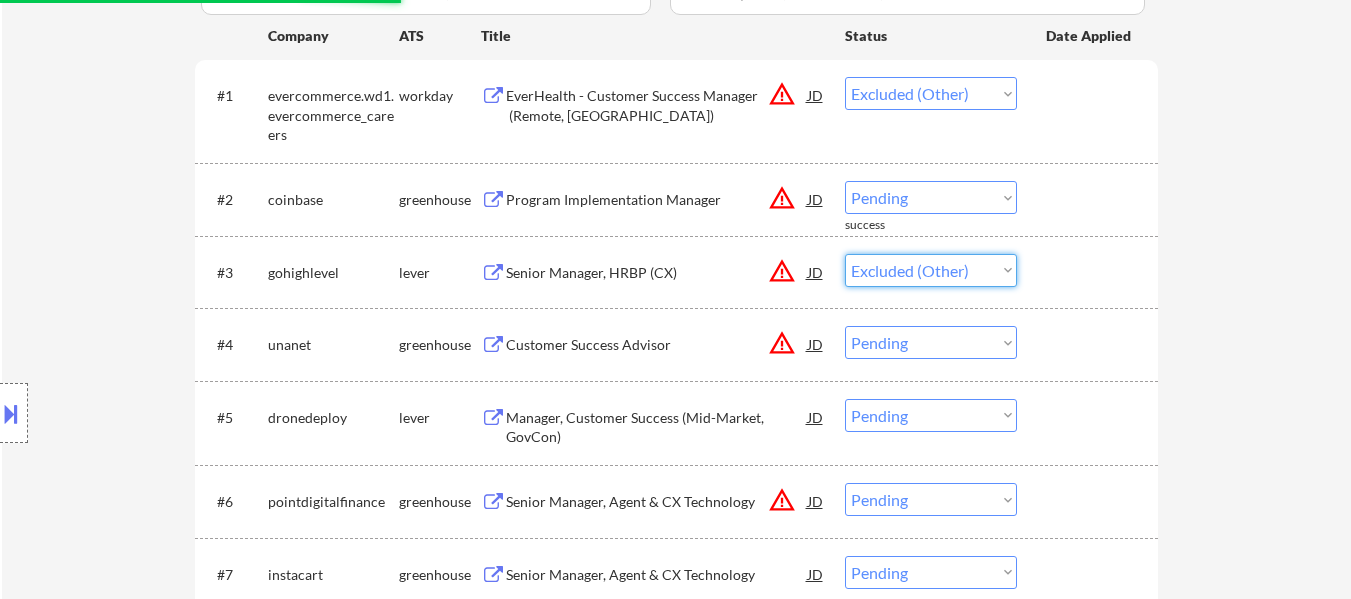 click on "Choose an option... Pending Applied Excluded (Questions) Excluded (Expired) Excluded (Location) Excluded (Bad Match) Excluded (Blocklist) Excluded (Salary) Excluded (Other)" at bounding box center [931, 270] 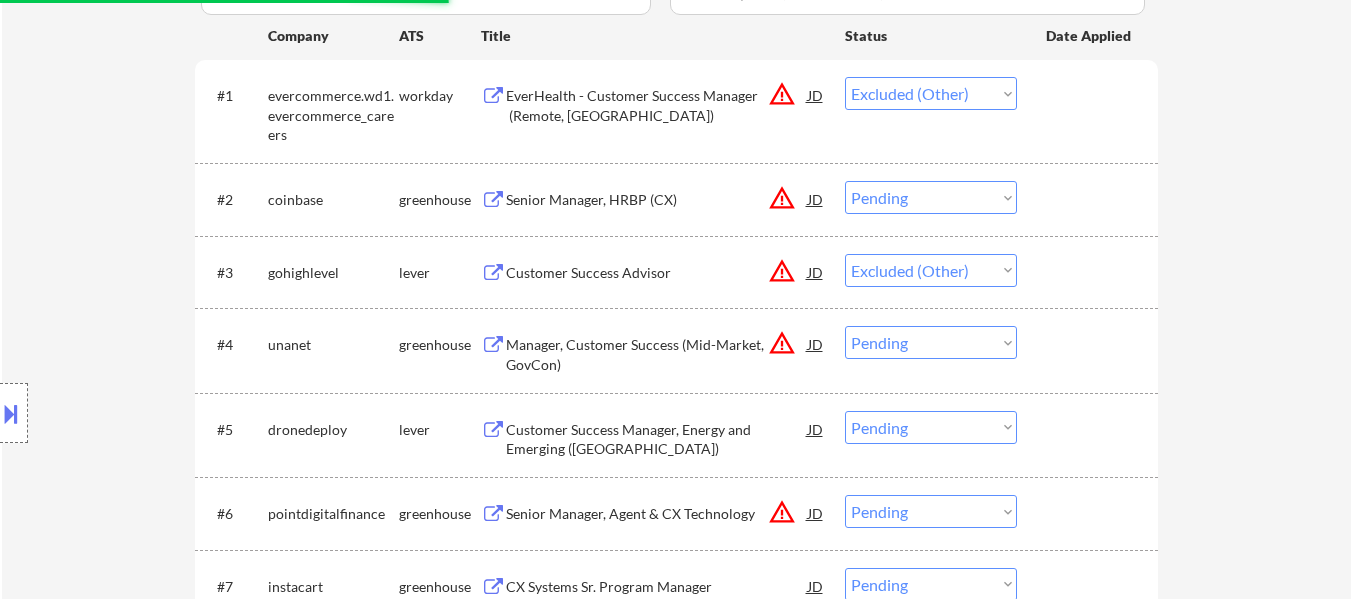 click on "Choose an option... Pending Applied Excluded (Questions) Excluded (Expired) Excluded (Location) Excluded (Bad Match) Excluded (Blocklist) Excluded (Salary) Excluded (Other)" at bounding box center (931, 197) 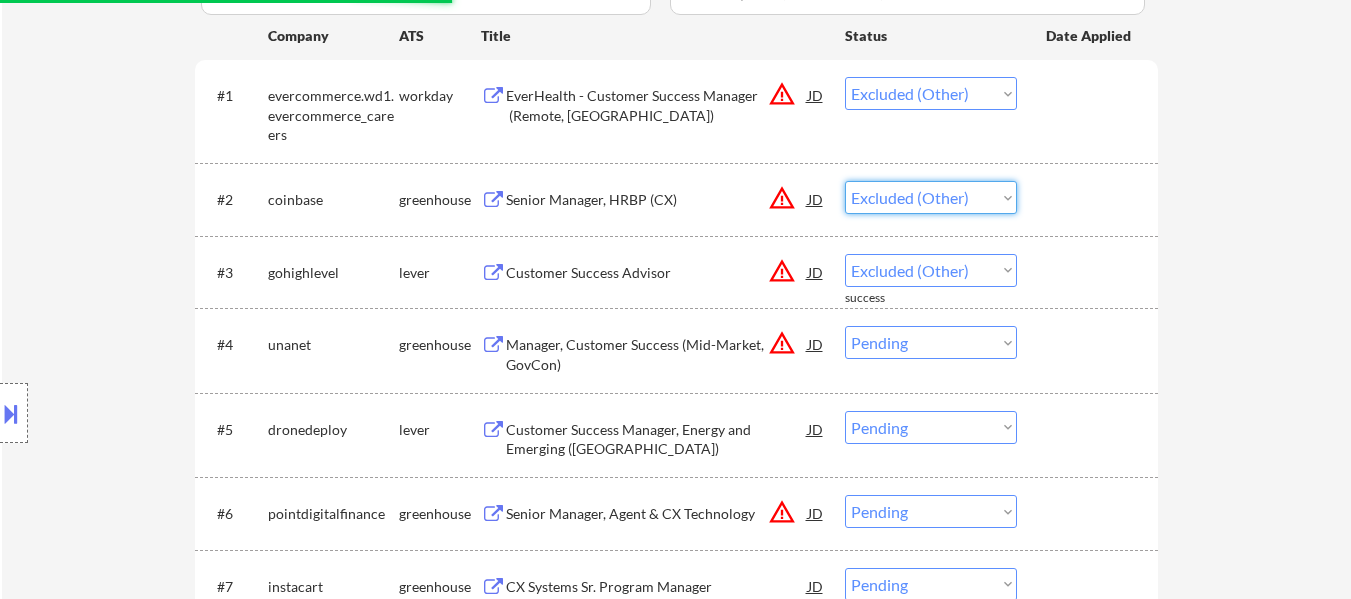 click on "Choose an option... Pending Applied Excluded (Questions) Excluded (Expired) Excluded (Location) Excluded (Bad Match) Excluded (Blocklist) Excluded (Salary) Excluded (Other)" at bounding box center (931, 197) 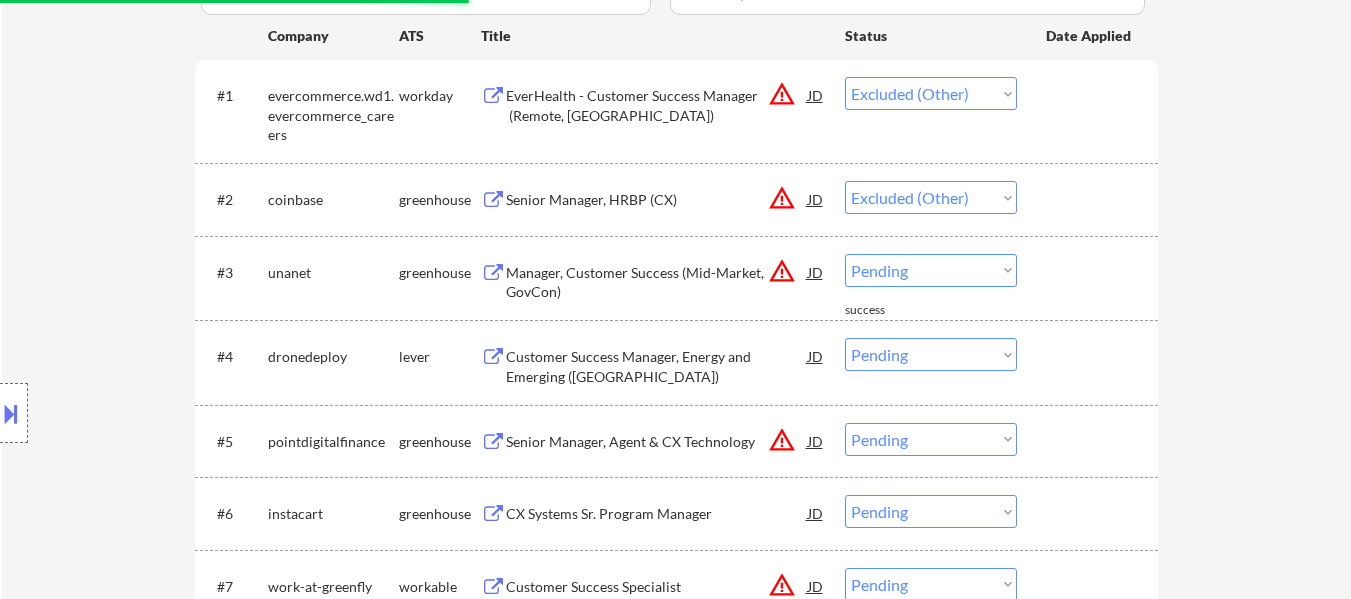 click on "Choose an option... Pending Applied Excluded (Questions) Excluded (Expired) Excluded (Location) Excluded (Bad Match) Excluded (Blocklist) Excluded (Salary) Excluded (Other)" at bounding box center [931, 270] 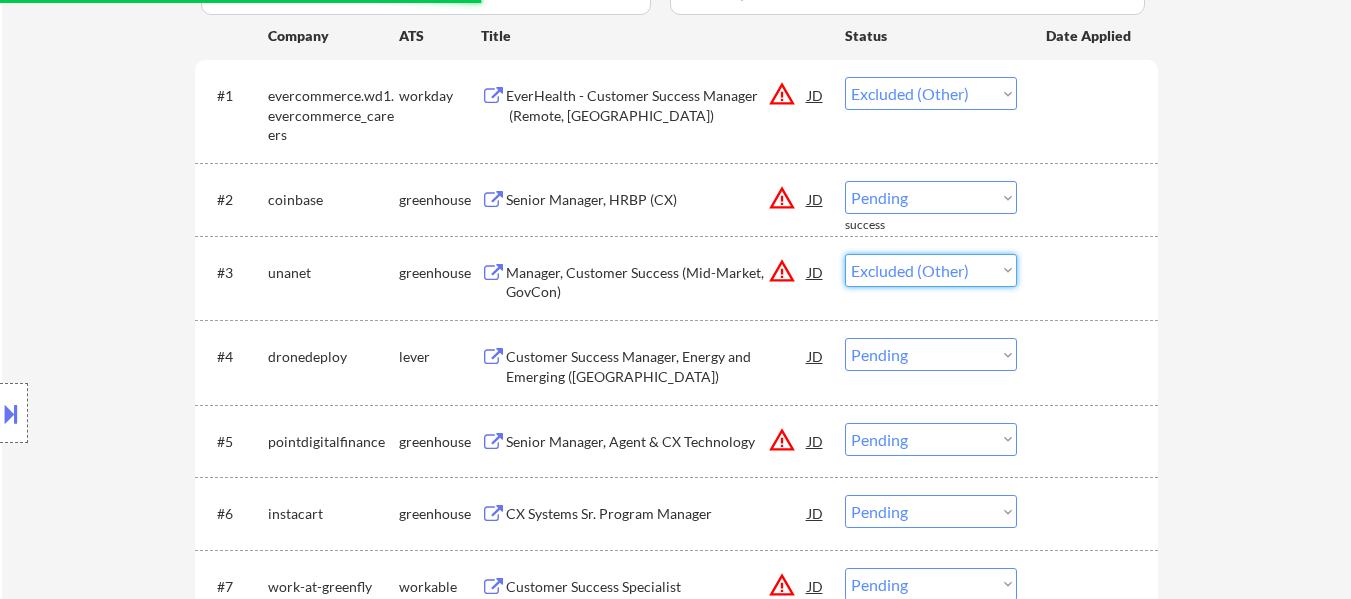 click on "Choose an option... Pending Applied Excluded (Questions) Excluded (Expired) Excluded (Location) Excluded (Bad Match) Excluded (Blocklist) Excluded (Salary) Excluded (Other)" at bounding box center (931, 270) 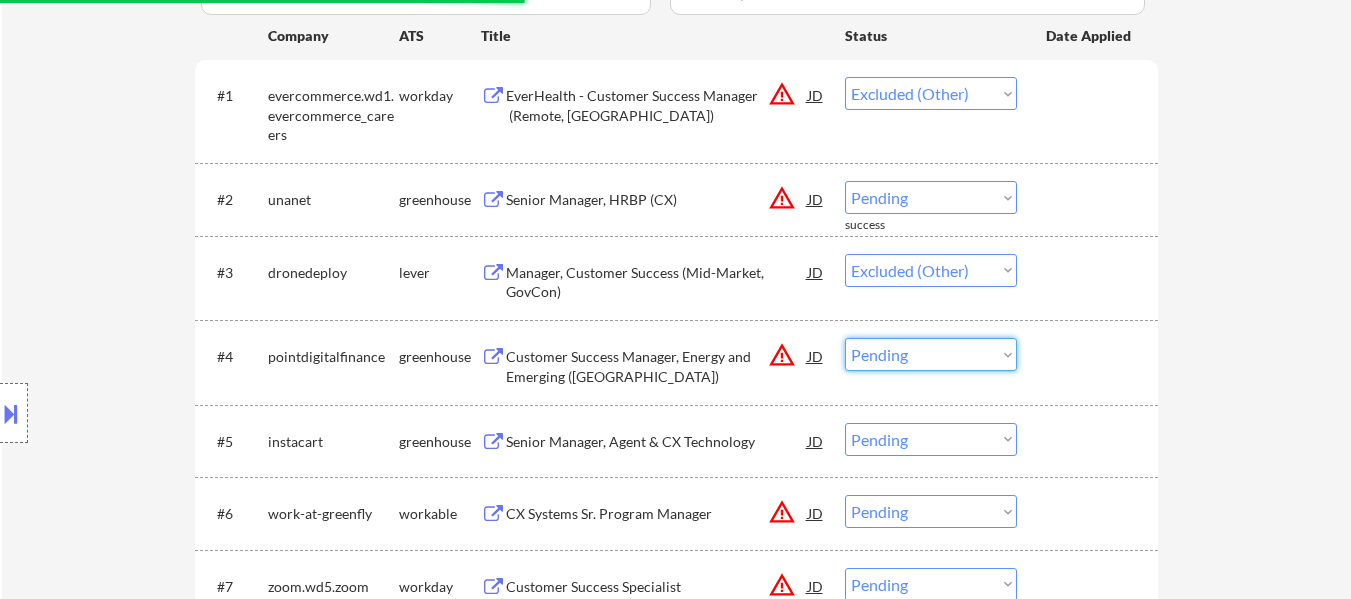 click on "Choose an option... Pending Applied Excluded (Questions) Excluded (Expired) Excluded (Location) Excluded (Bad Match) Excluded (Blocklist) Excluded (Salary) Excluded (Other)" at bounding box center [931, 354] 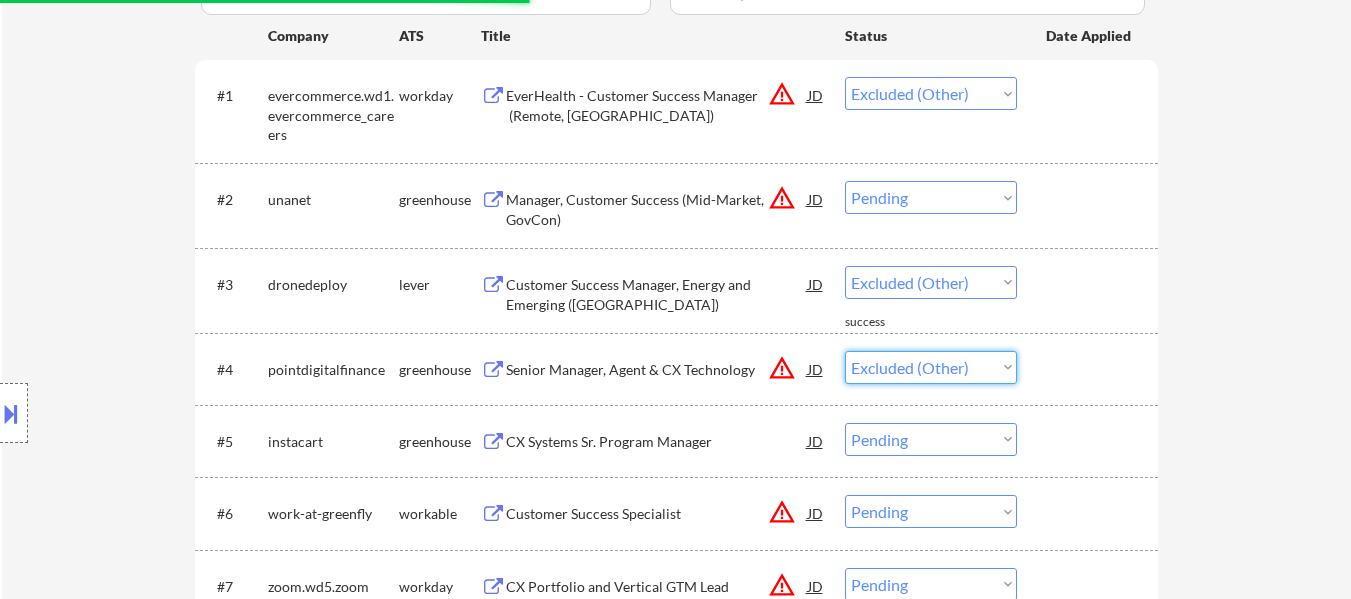 click on "Choose an option... Pending Applied Excluded (Questions) Excluded (Expired) Excluded (Location) Excluded (Bad Match) Excluded (Blocklist) Excluded (Salary) Excluded (Other)" at bounding box center [931, 367] 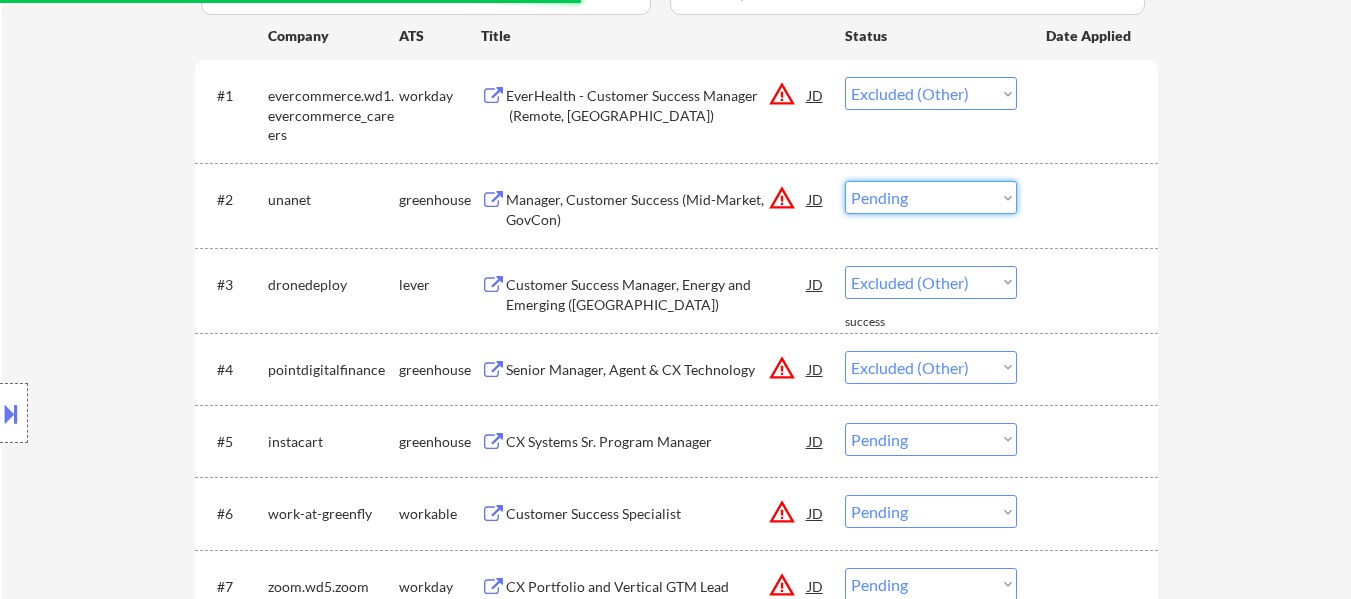 click on "Choose an option... Pending Applied Excluded (Questions) Excluded (Expired) Excluded (Location) Excluded (Bad Match) Excluded (Blocklist) Excluded (Salary) Excluded (Other)" at bounding box center (931, 197) 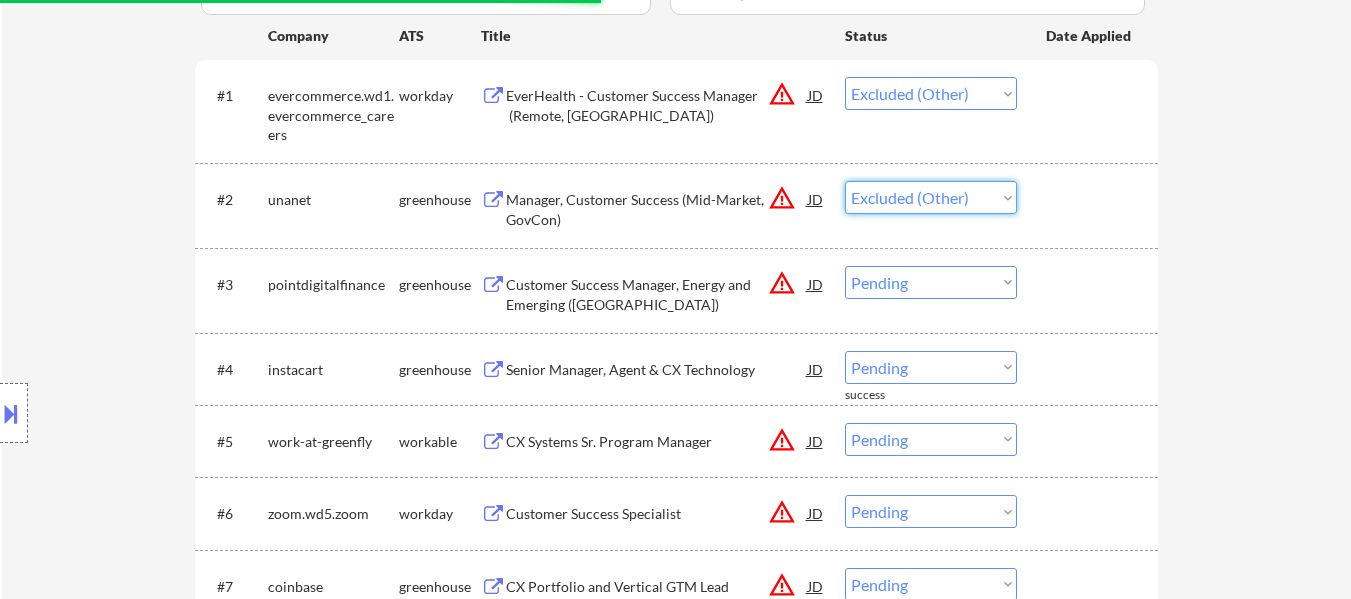 click on "Choose an option... Pending Applied Excluded (Questions) Excluded (Expired) Excluded (Location) Excluded (Bad Match) Excluded (Blocklist) Excluded (Salary) Excluded (Other)" at bounding box center [931, 197] 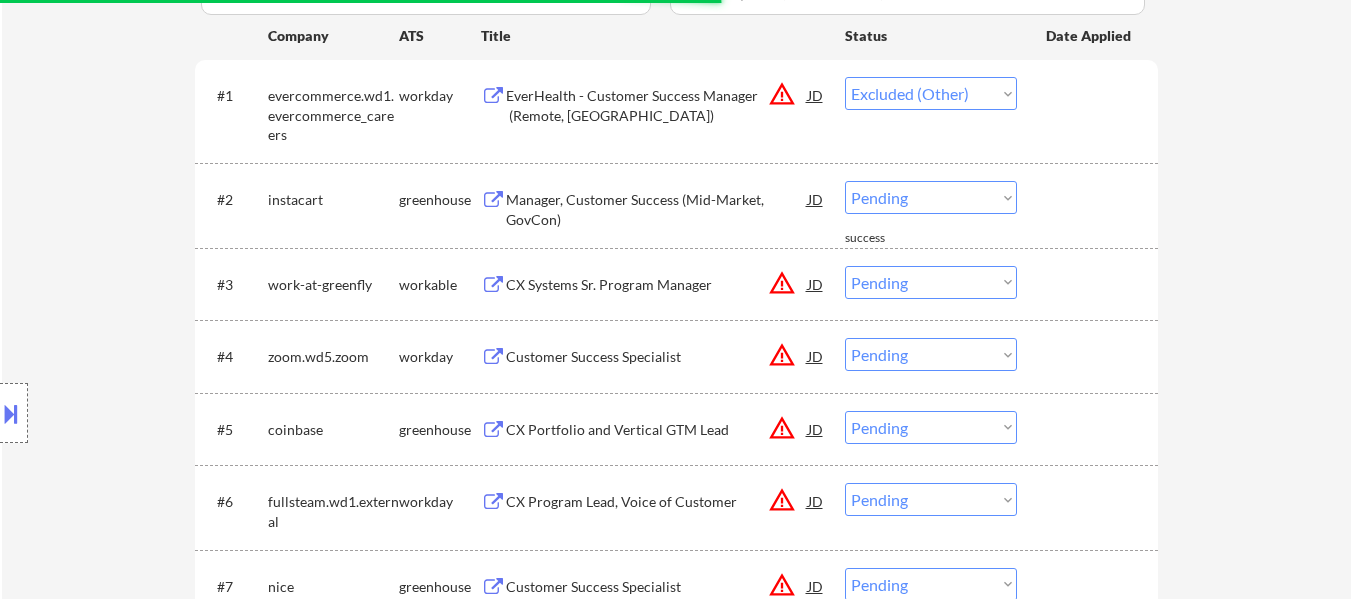 click on "Choose an option... Pending Applied Excluded (Questions) Excluded (Expired) Excluded (Location) Excluded (Bad Match) Excluded (Blocklist) Excluded (Salary) Excluded (Other)" at bounding box center (931, 197) 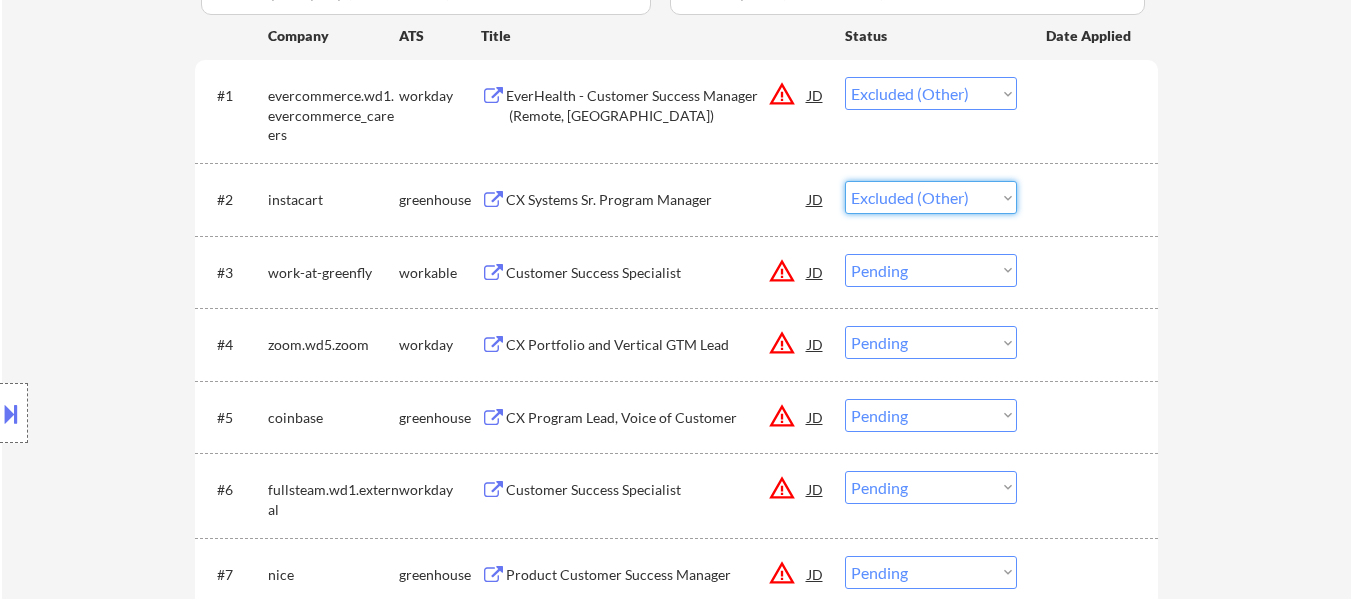 click on "Choose an option... Pending Applied Excluded (Questions) Excluded (Expired) Excluded (Location) Excluded (Bad Match) Excluded (Blocklist) Excluded (Salary) Excluded (Other)" at bounding box center (931, 197) 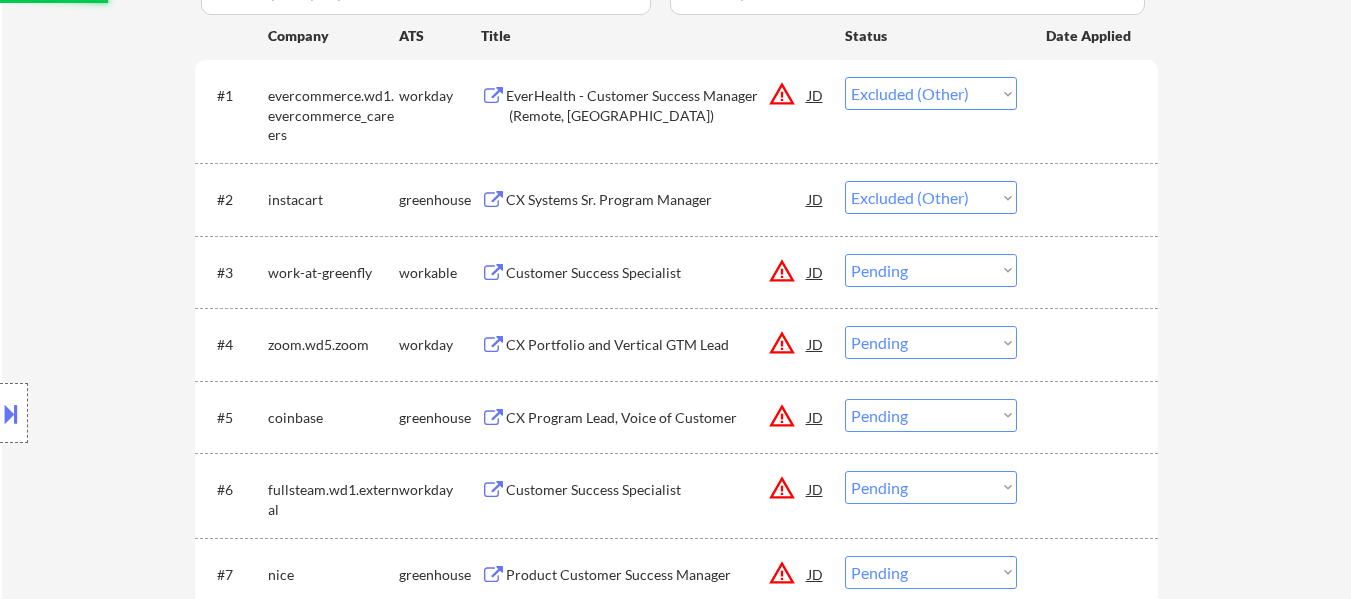 drag, startPoint x: 992, startPoint y: 269, endPoint x: 991, endPoint y: 279, distance: 10.049875 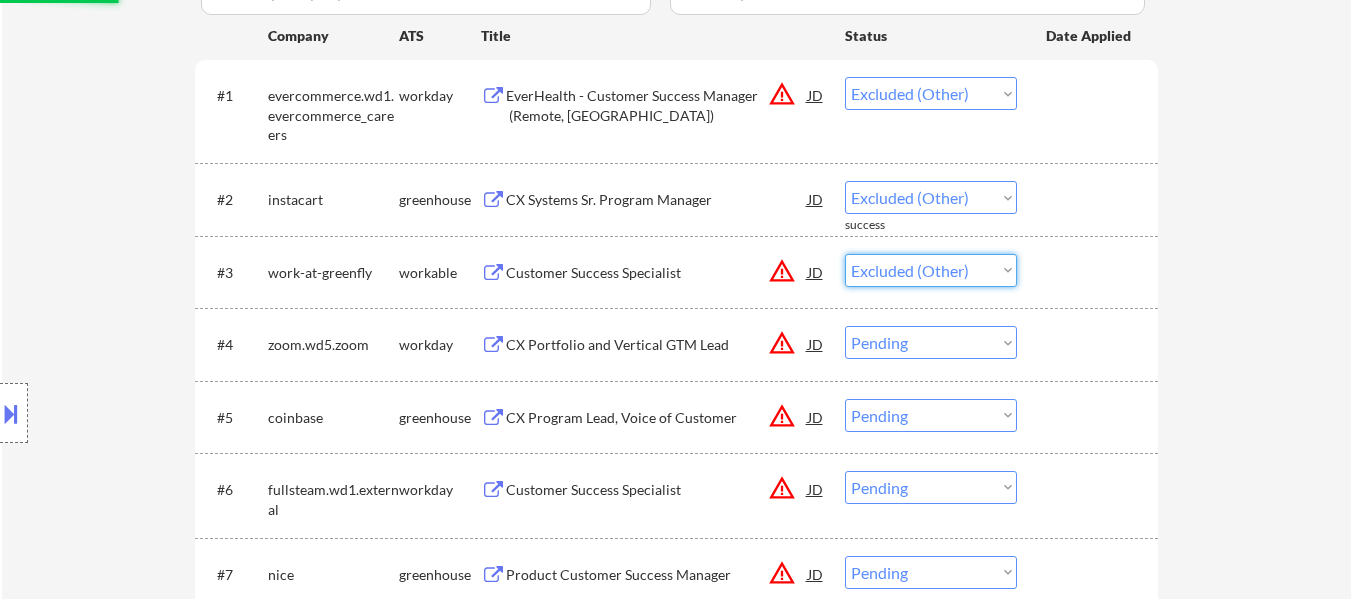 click on "Choose an option... Pending Applied Excluded (Questions) Excluded (Expired) Excluded (Location) Excluded (Bad Match) Excluded (Blocklist) Excluded (Salary) Excluded (Other)" at bounding box center (931, 270) 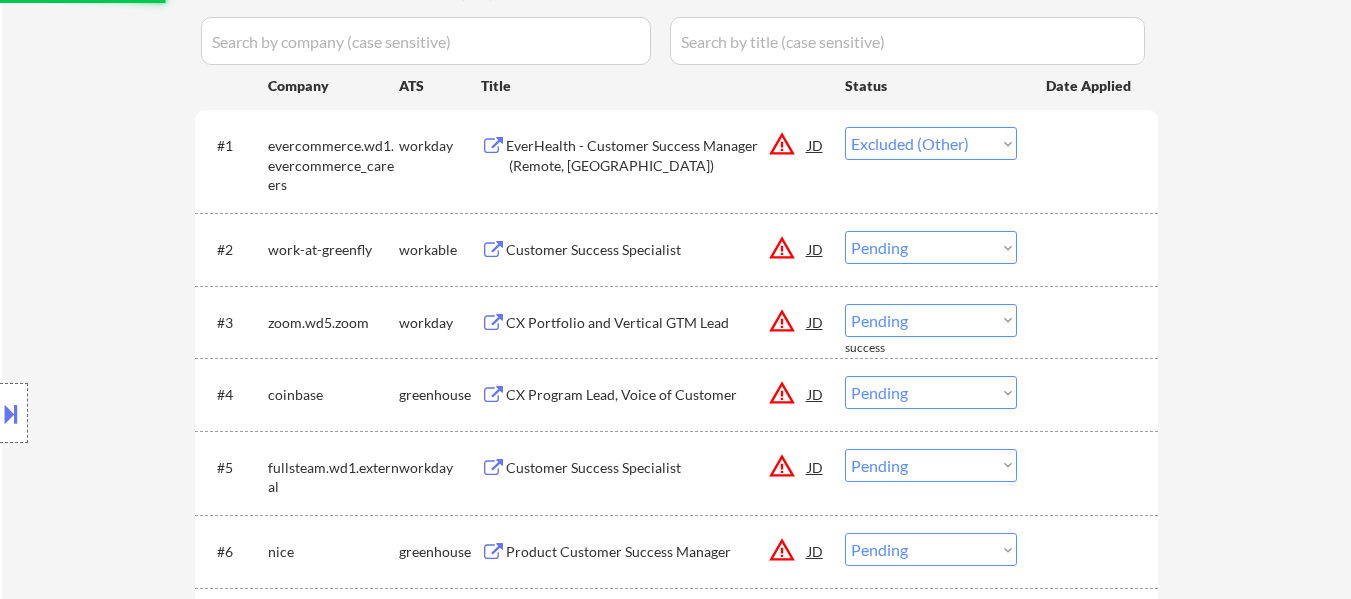 scroll, scrollTop: 600, scrollLeft: 0, axis: vertical 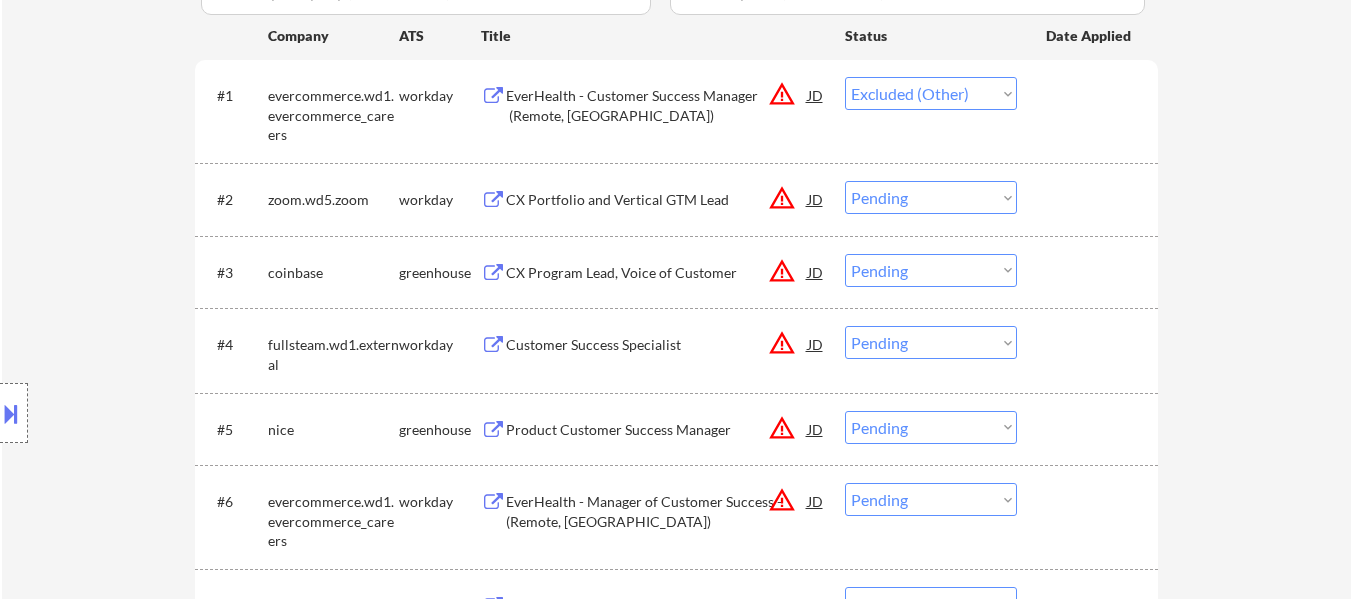 click on "Choose an option... Pending Applied Excluded (Questions) Excluded (Expired) Excluded (Location) Excluded (Bad Match) Excluded (Blocklist) Excluded (Salary) Excluded (Other)" at bounding box center [931, 197] 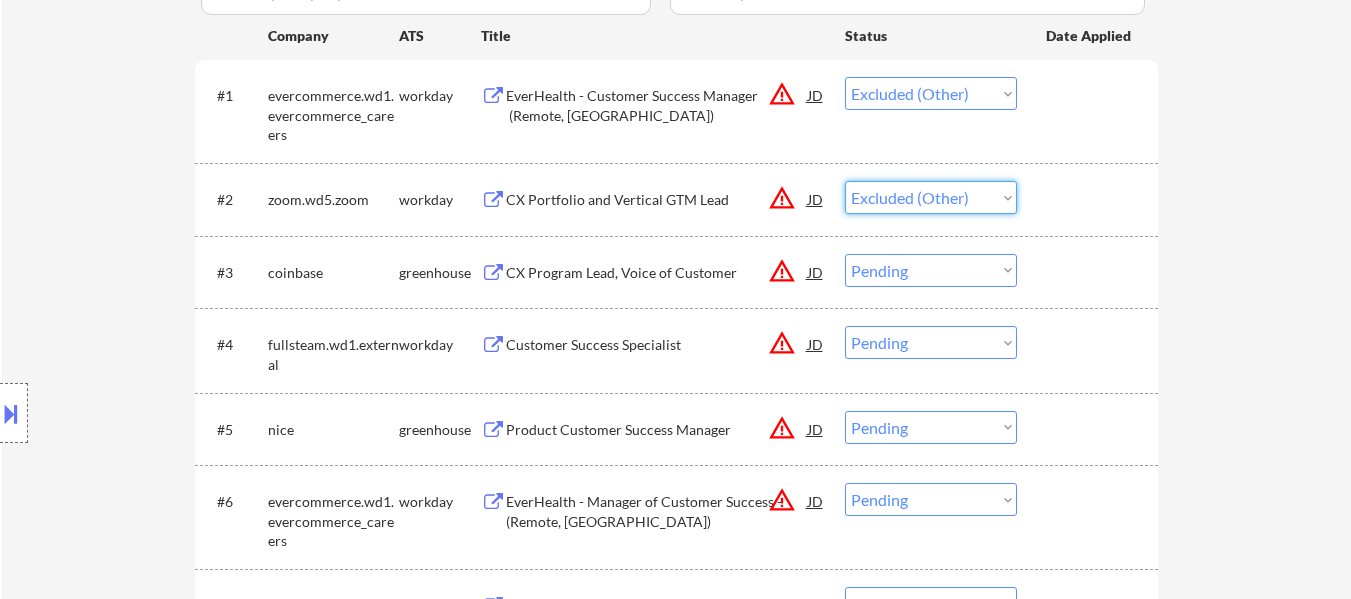 click on "Choose an option... Pending Applied Excluded (Questions) Excluded (Expired) Excluded (Location) Excluded (Bad Match) Excluded (Blocklist) Excluded (Salary) Excluded (Other)" at bounding box center [931, 197] 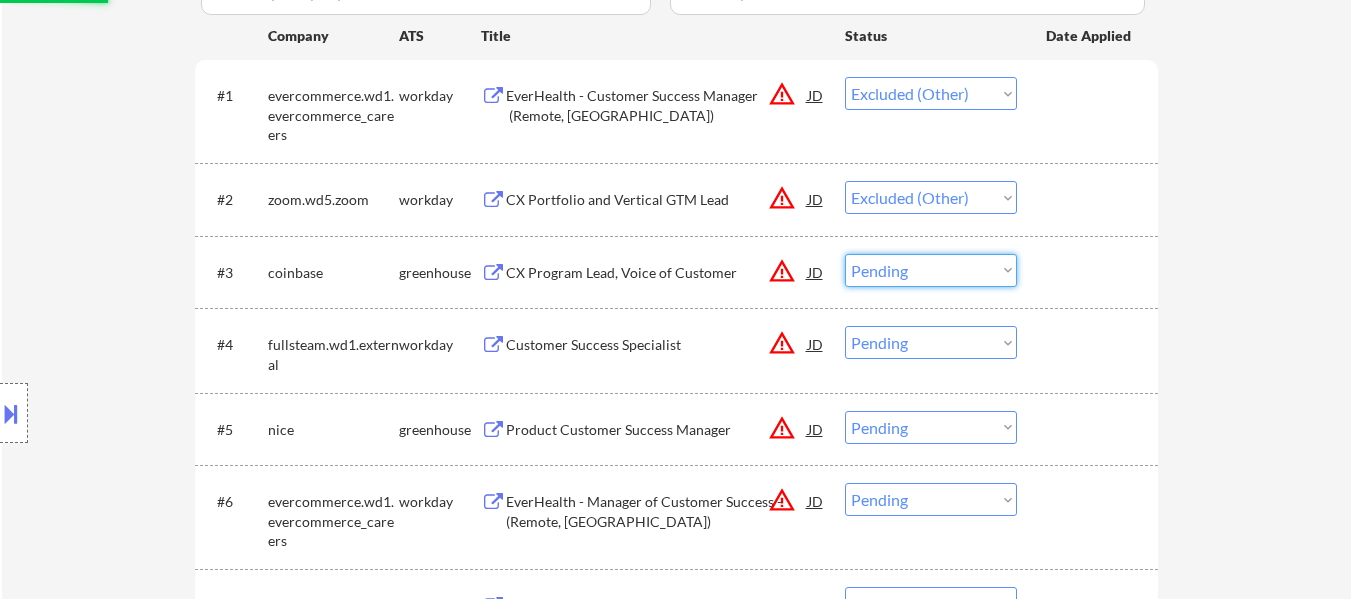 click on "Choose an option... Pending Applied Excluded (Questions) Excluded (Expired) Excluded (Location) Excluded (Bad Match) Excluded (Blocklist) Excluded (Salary) Excluded (Other)" at bounding box center (931, 270) 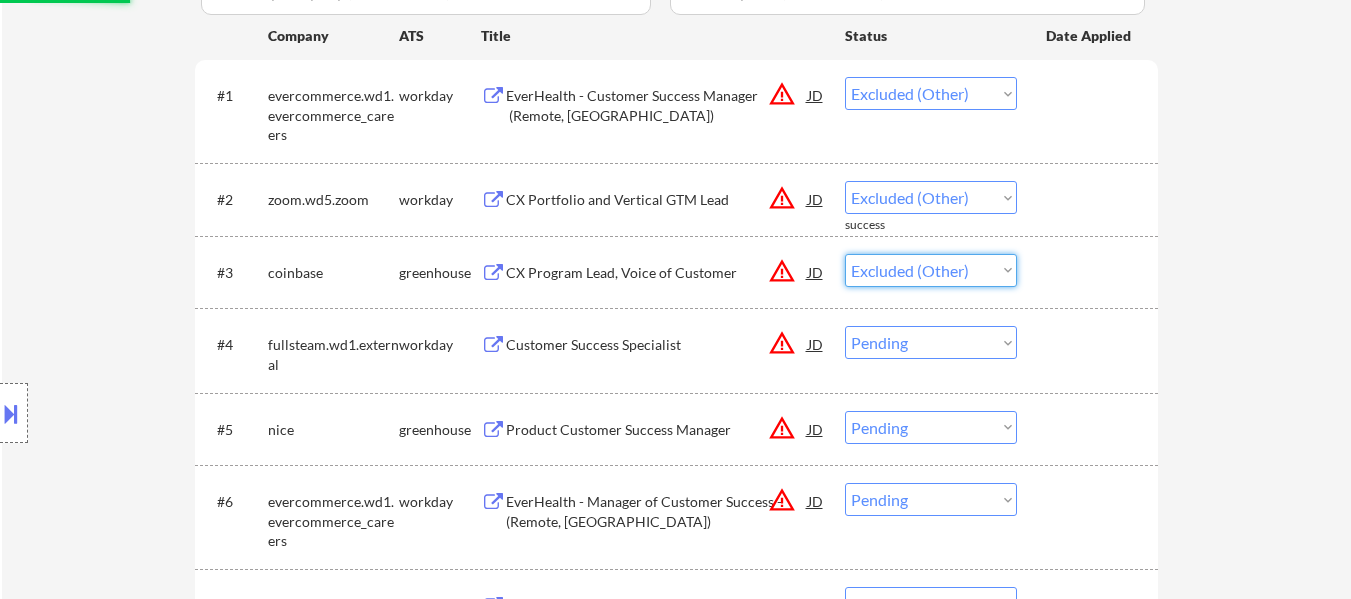 click on "Choose an option... Pending Applied Excluded (Questions) Excluded (Expired) Excluded (Location) Excluded (Bad Match) Excluded (Blocklist) Excluded (Salary) Excluded (Other)" at bounding box center (931, 270) 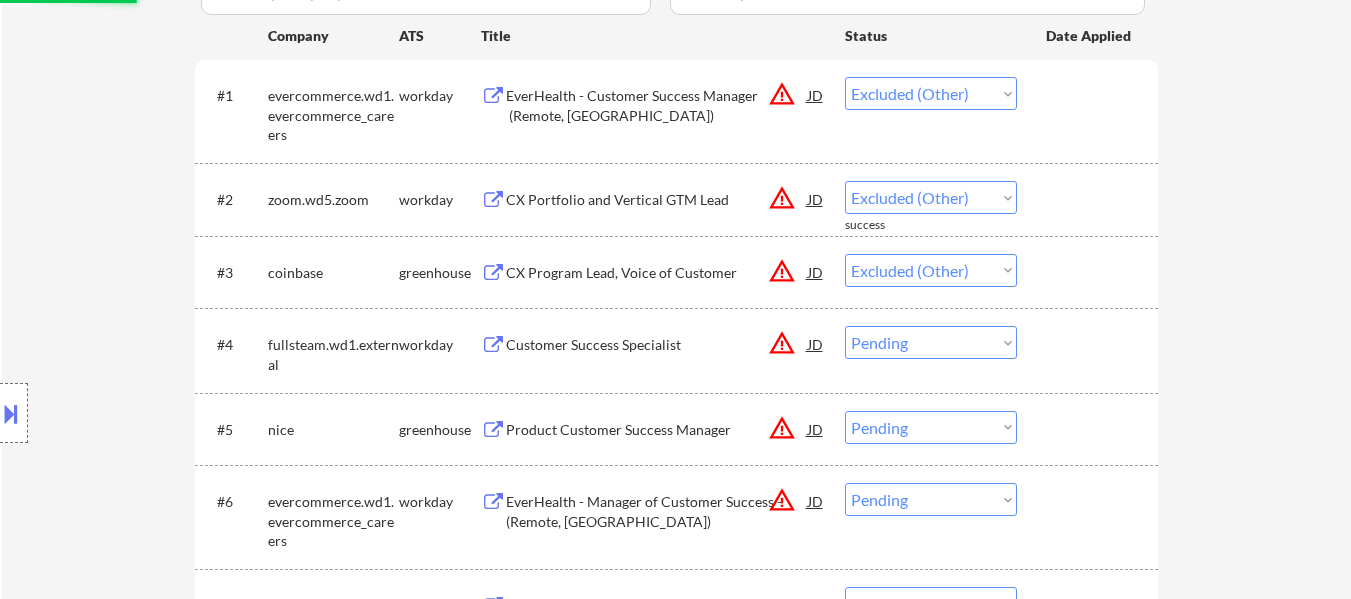 click on "Choose an option... Pending Applied Excluded (Questions) Excluded (Expired) Excluded (Location) Excluded (Bad Match) Excluded (Blocklist) Excluded (Salary) Excluded (Other)" at bounding box center (931, 342) 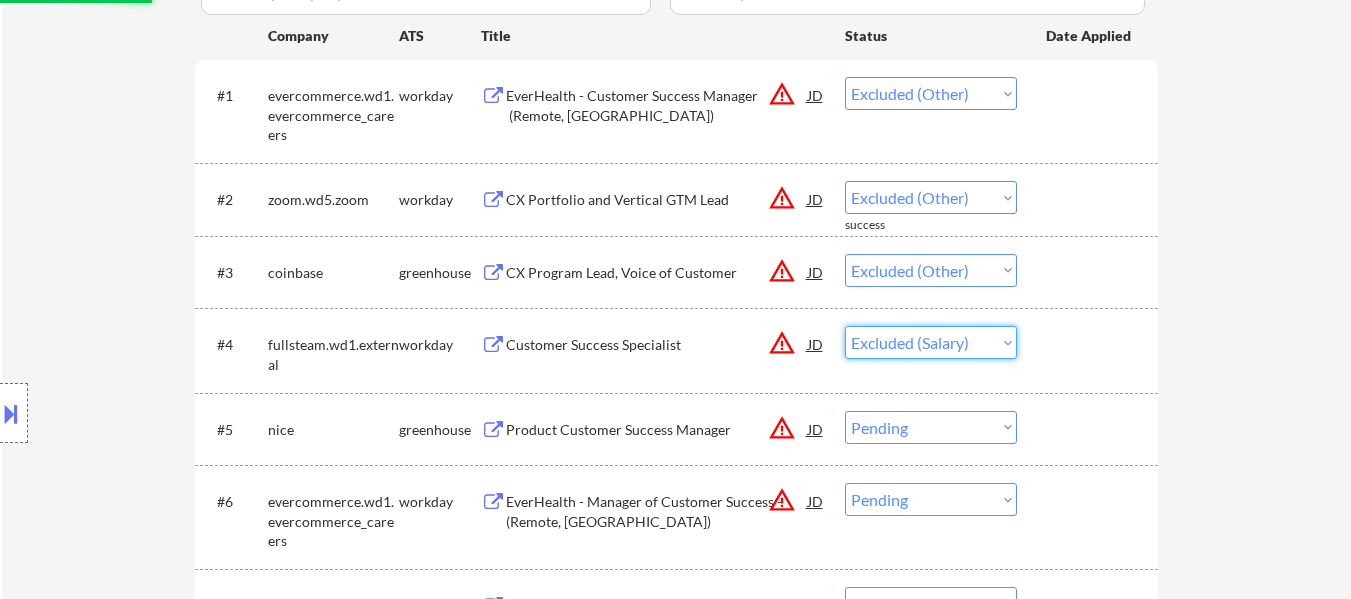 click on "Choose an option... Pending Applied Excluded (Questions) Excluded (Expired) Excluded (Location) Excluded (Bad Match) Excluded (Blocklist) Excluded (Salary) Excluded (Other)" at bounding box center [931, 342] 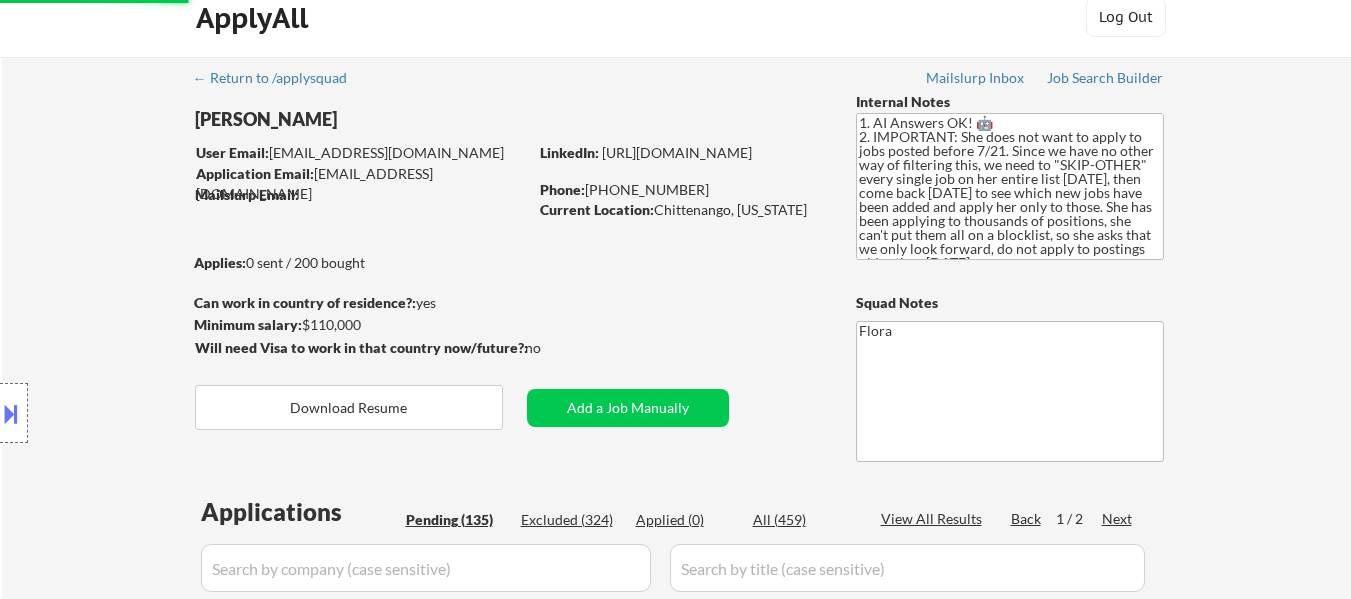 scroll, scrollTop: 100, scrollLeft: 0, axis: vertical 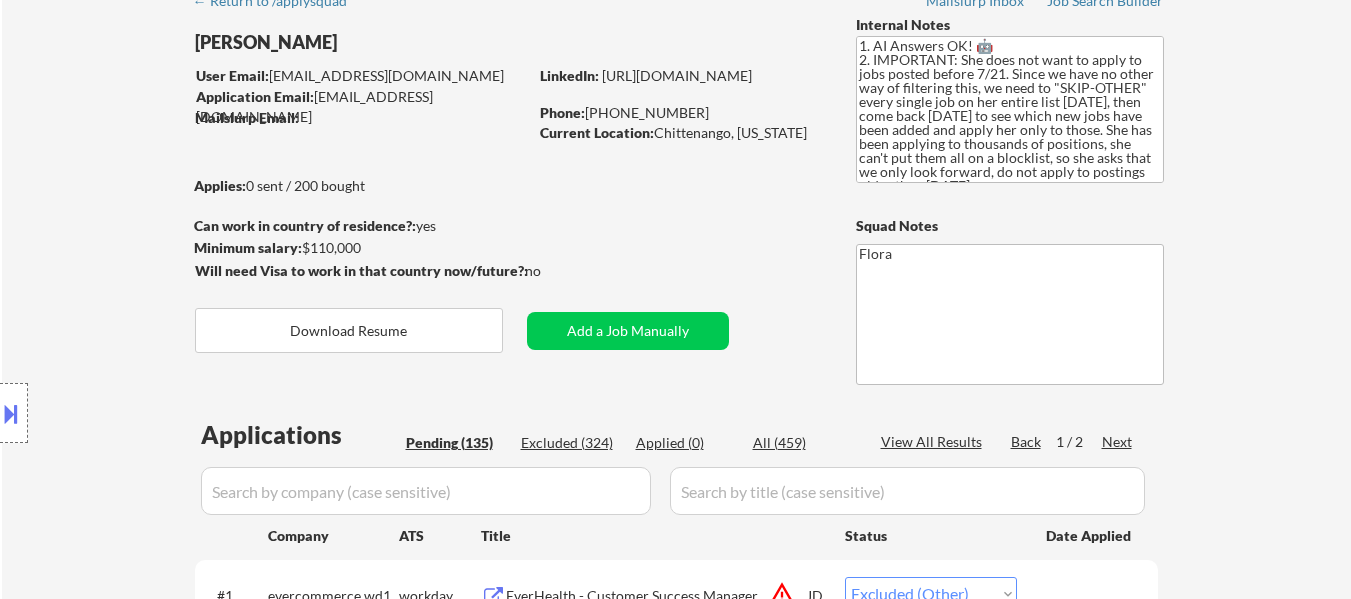 drag, startPoint x: 579, startPoint y: 437, endPoint x: 781, endPoint y: 433, distance: 202.0396 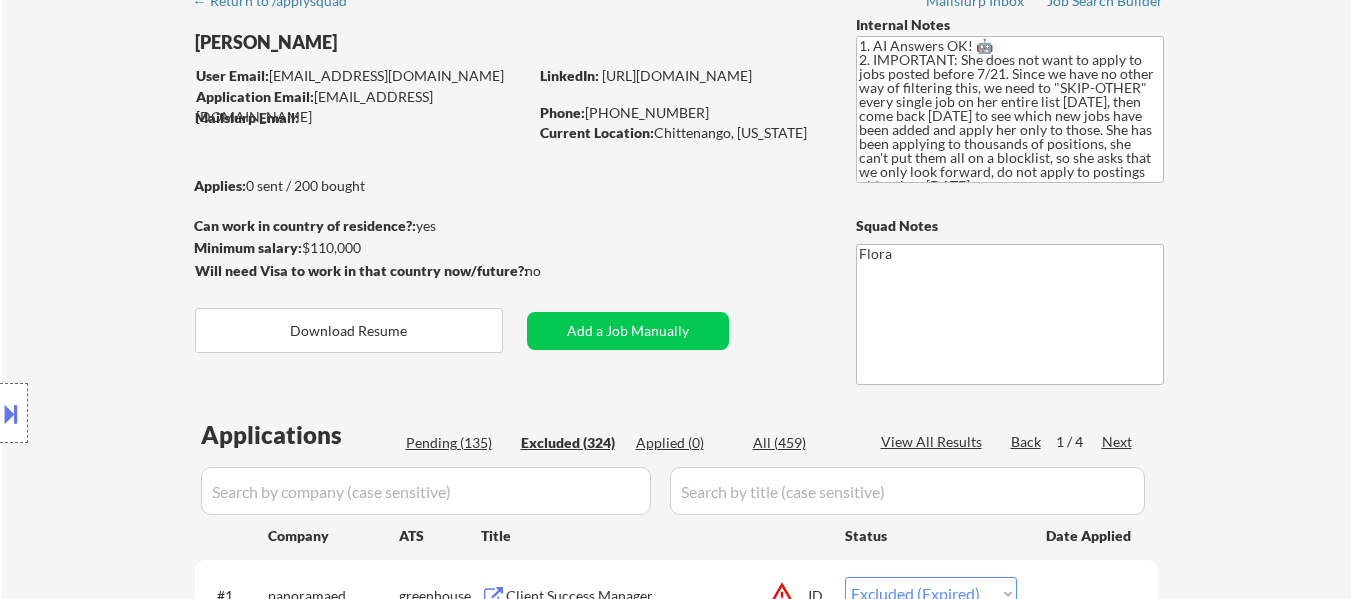 click on "Next" at bounding box center (1118, 442) 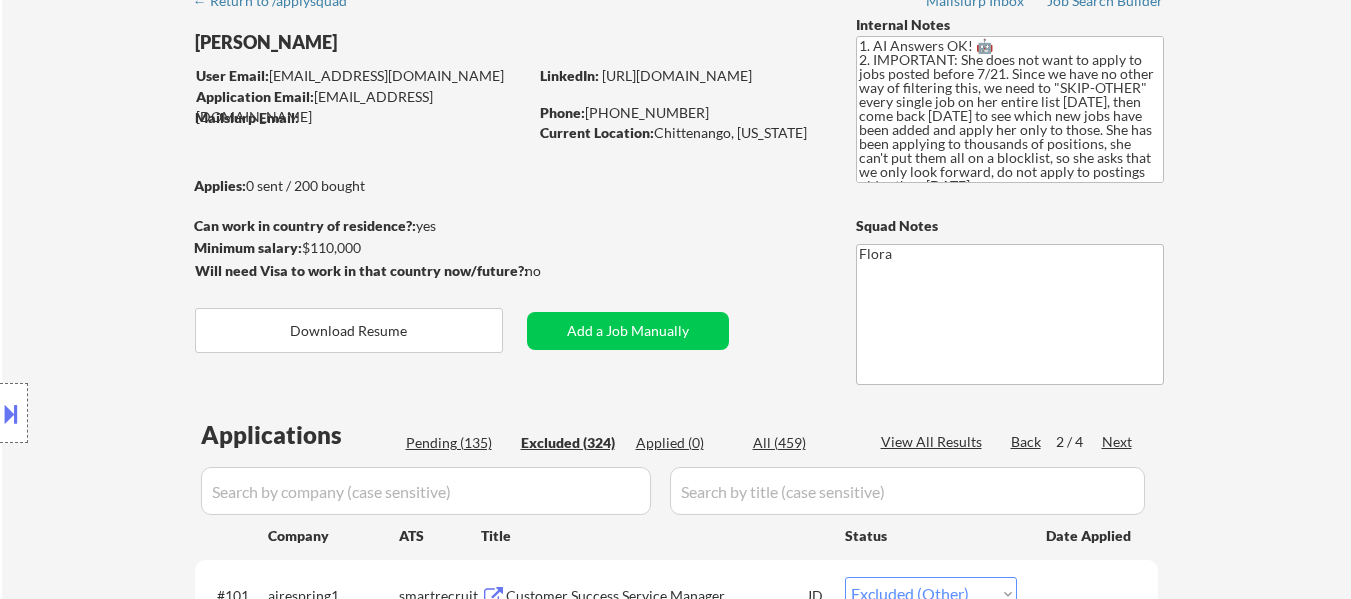 click on "Next" at bounding box center [1118, 442] 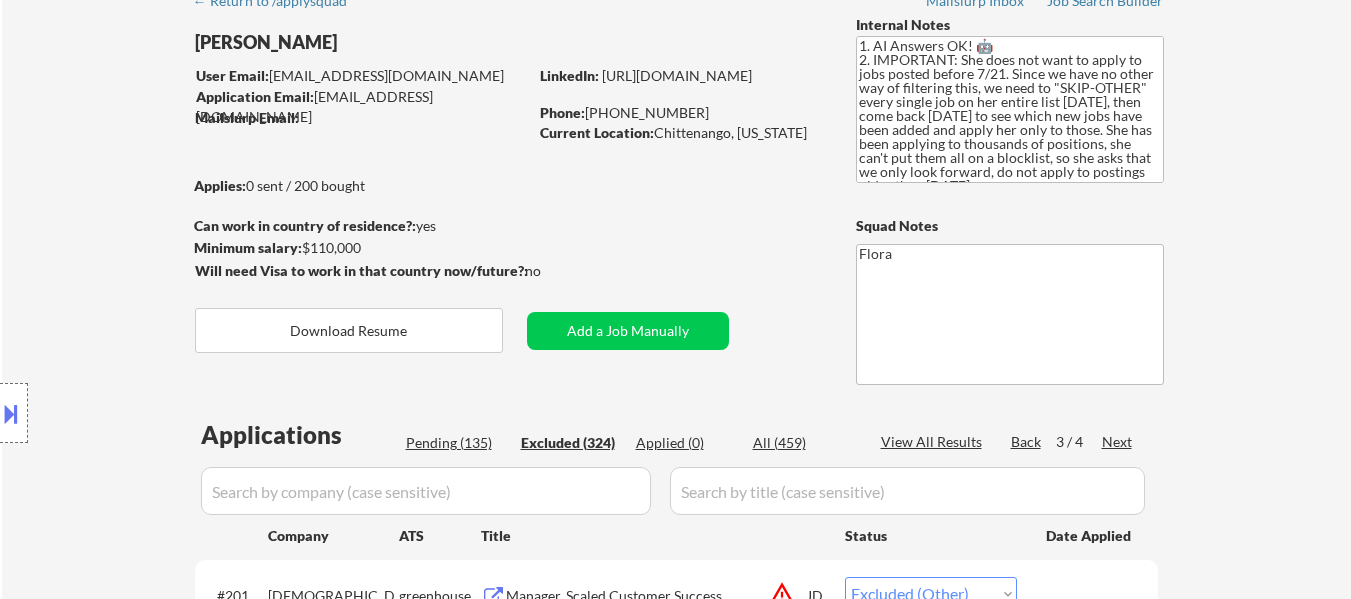 click on "Next" at bounding box center (1118, 442) 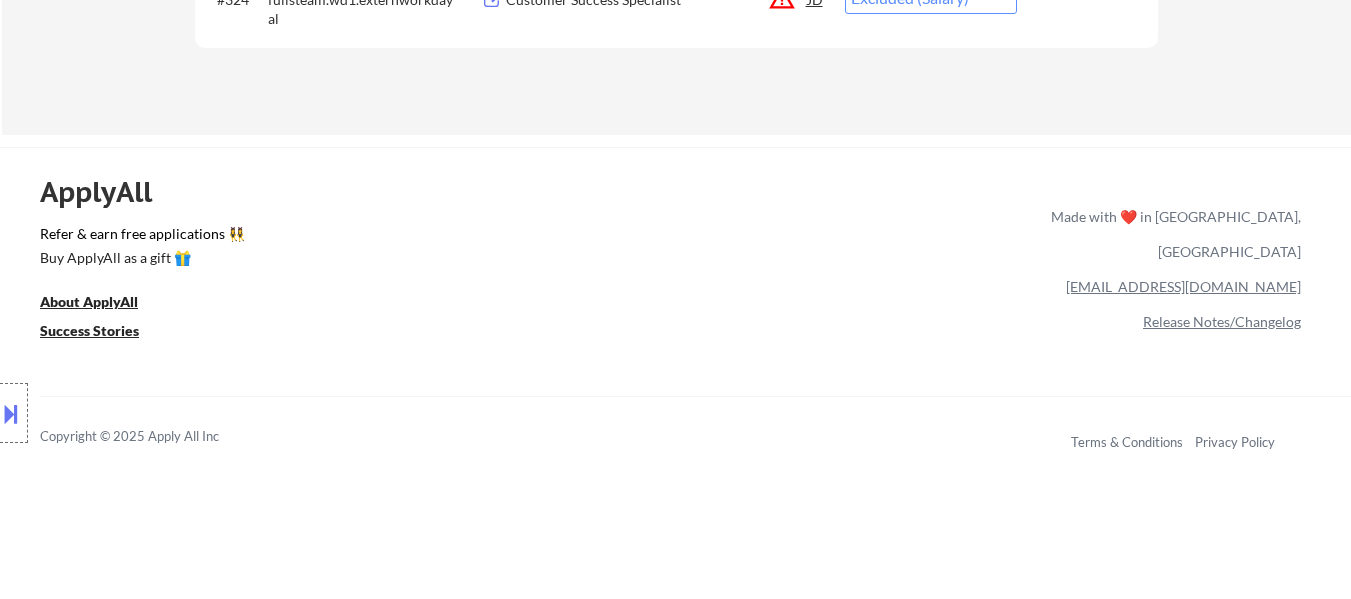 scroll, scrollTop: 2400, scrollLeft: 0, axis: vertical 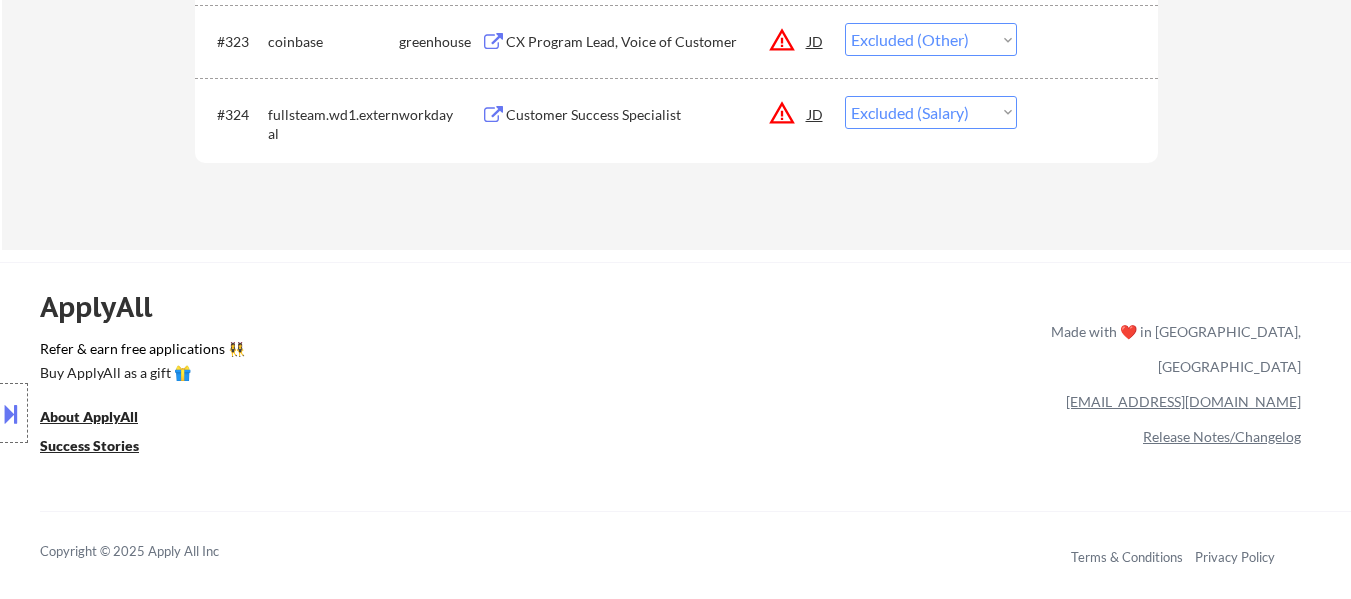 click on "Choose an option... Pending Applied Excluded (Questions) Excluded (Expired) Excluded (Location) Excluded (Bad Match) Excluded (Blocklist) Excluded (Salary) Excluded (Other)" at bounding box center [931, 112] 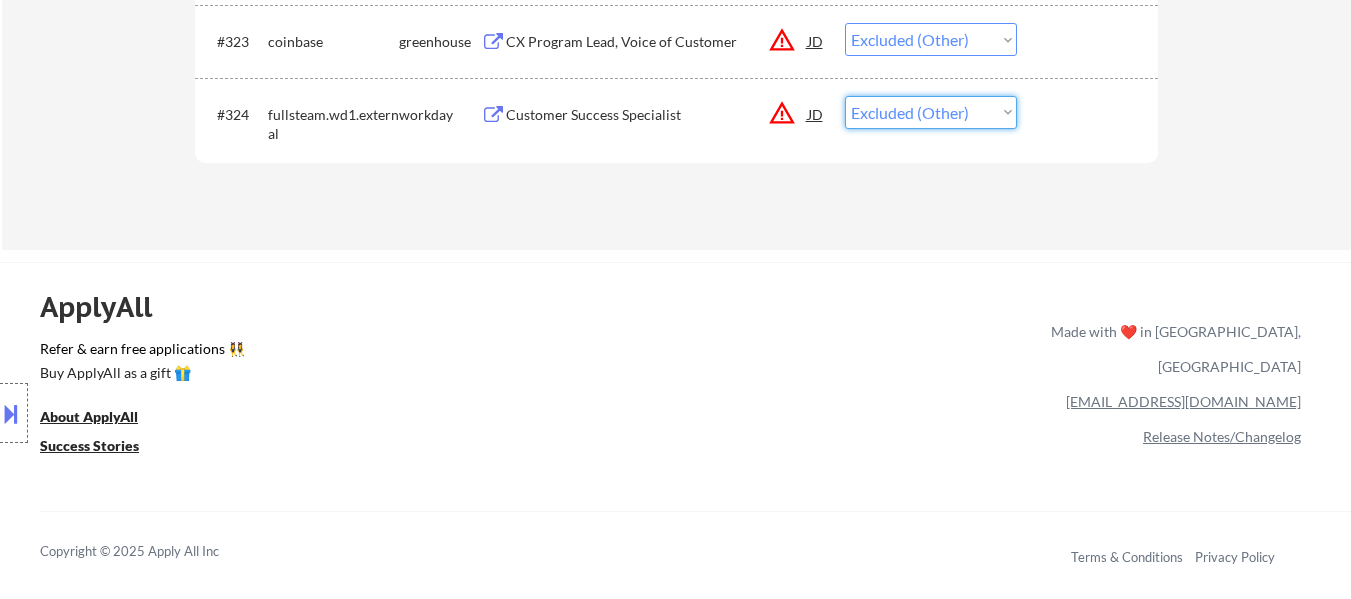 click on "Choose an option... Pending Applied Excluded (Questions) Excluded (Expired) Excluded (Location) Excluded (Bad Match) Excluded (Blocklist) Excluded (Salary) Excluded (Other)" at bounding box center (931, 112) 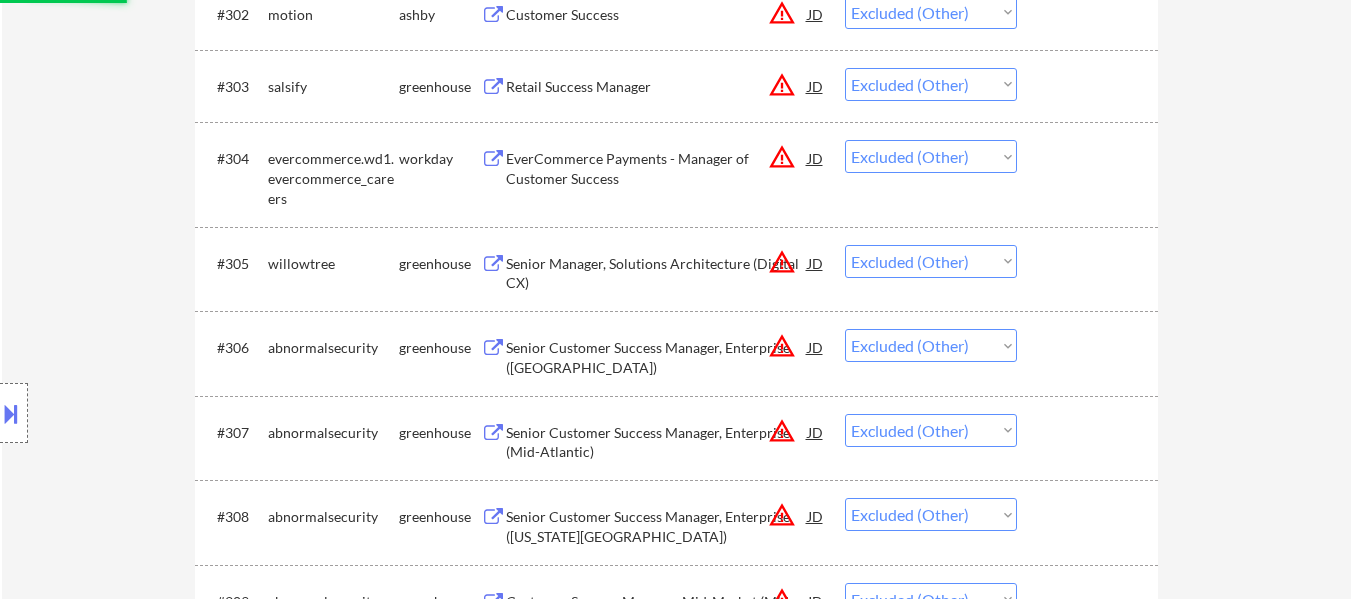 scroll, scrollTop: 0, scrollLeft: 0, axis: both 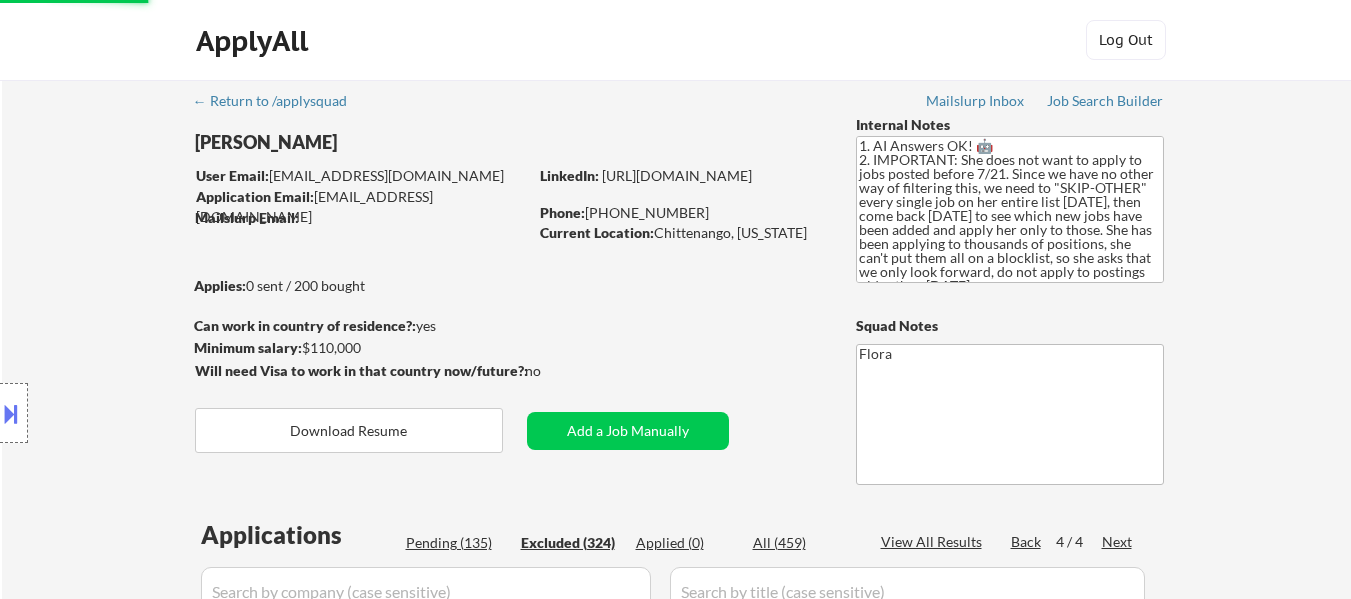 click on "Pending (135)" at bounding box center (456, 543) 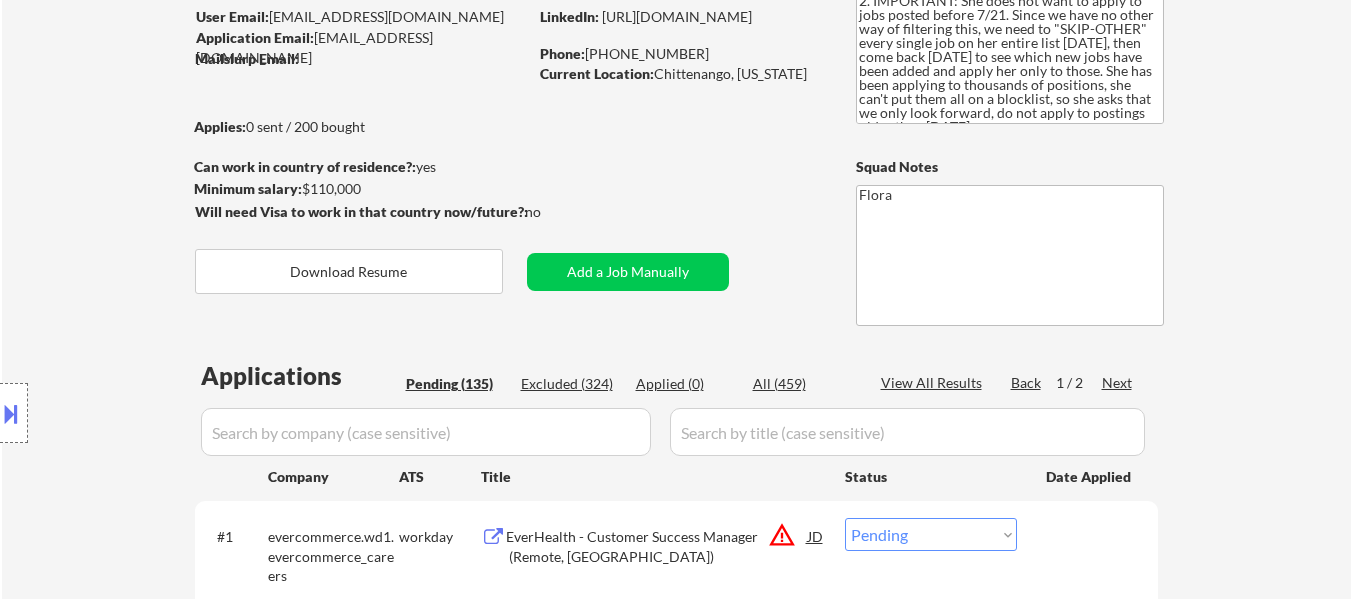 scroll, scrollTop: 300, scrollLeft: 0, axis: vertical 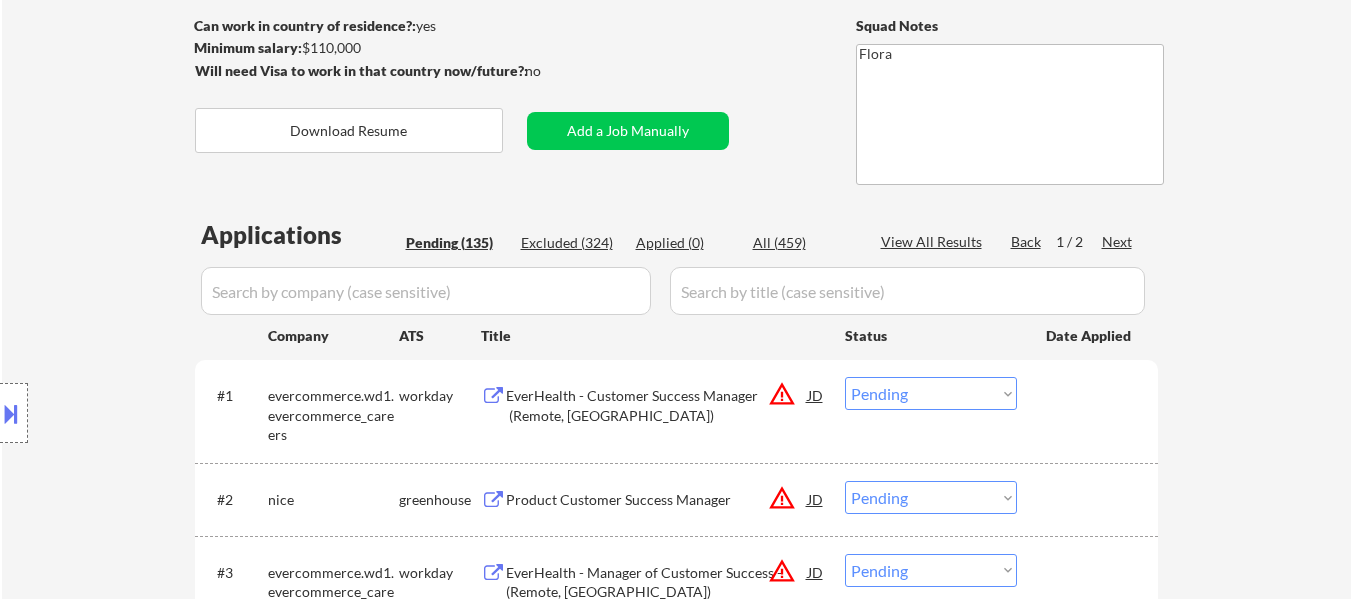 click on "Choose an option... Pending Applied Excluded (Questions) Excluded (Expired) Excluded (Location) Excluded (Bad Match) Excluded (Blocklist) Excluded (Salary) Excluded (Other)" at bounding box center (931, 393) 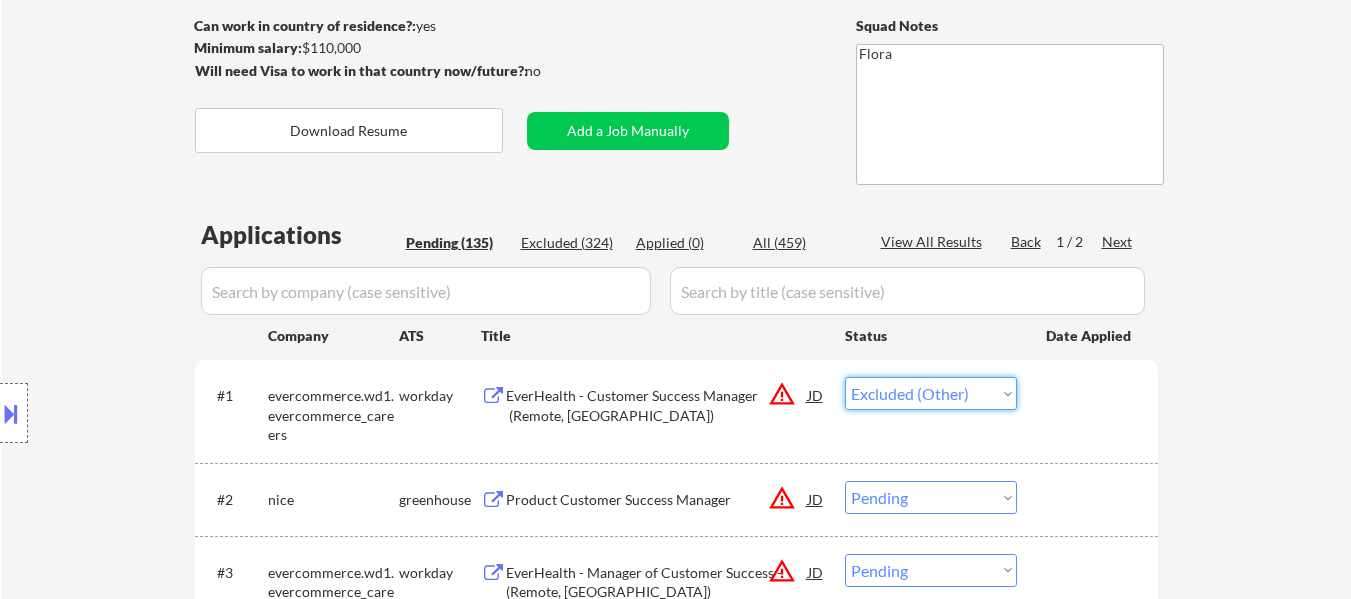 click on "Choose an option... Pending Applied Excluded (Questions) Excluded (Expired) Excluded (Location) Excluded (Bad Match) Excluded (Blocklist) Excluded (Salary) Excluded (Other)" at bounding box center [931, 393] 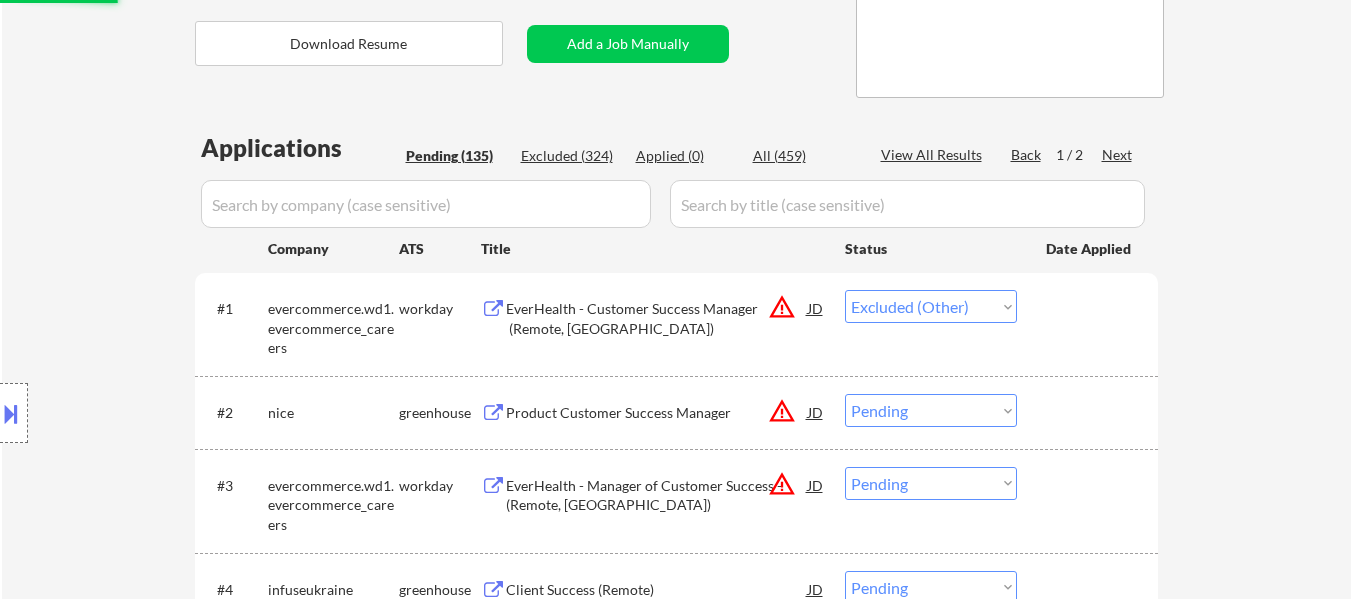 scroll, scrollTop: 500, scrollLeft: 0, axis: vertical 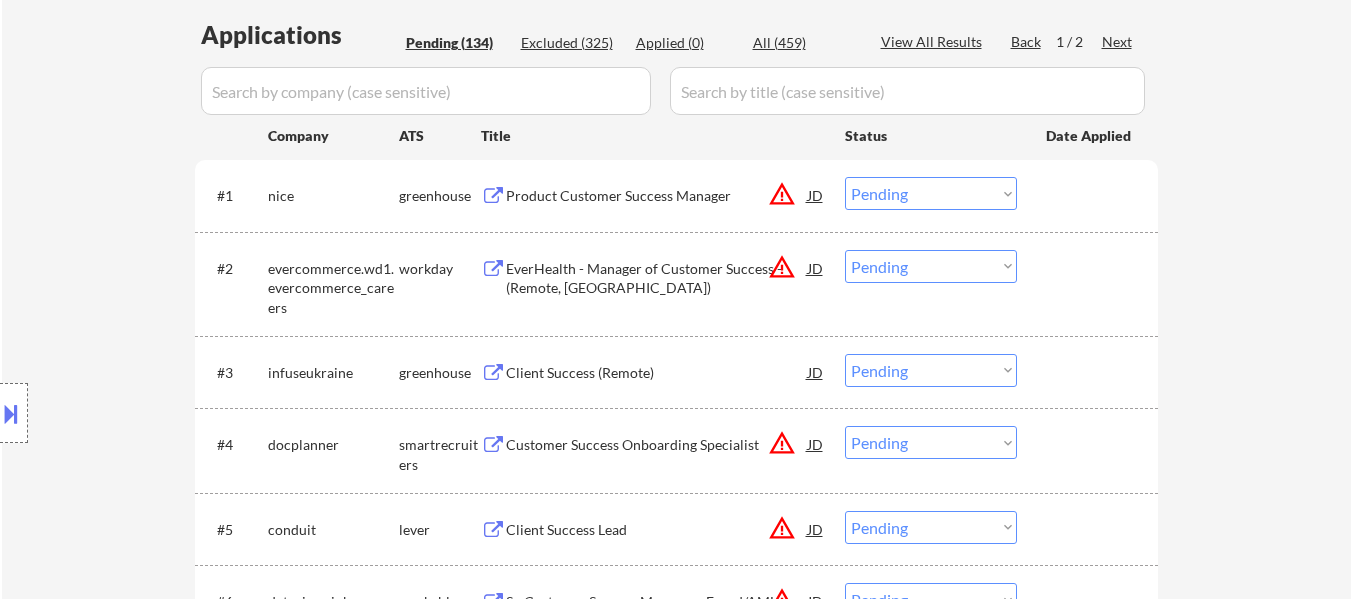 click on "Choose an option... Pending Applied Excluded (Questions) Excluded (Expired) Excluded (Location) Excluded (Bad Match) Excluded (Blocklist) Excluded (Salary) Excluded (Other)" at bounding box center (931, 193) 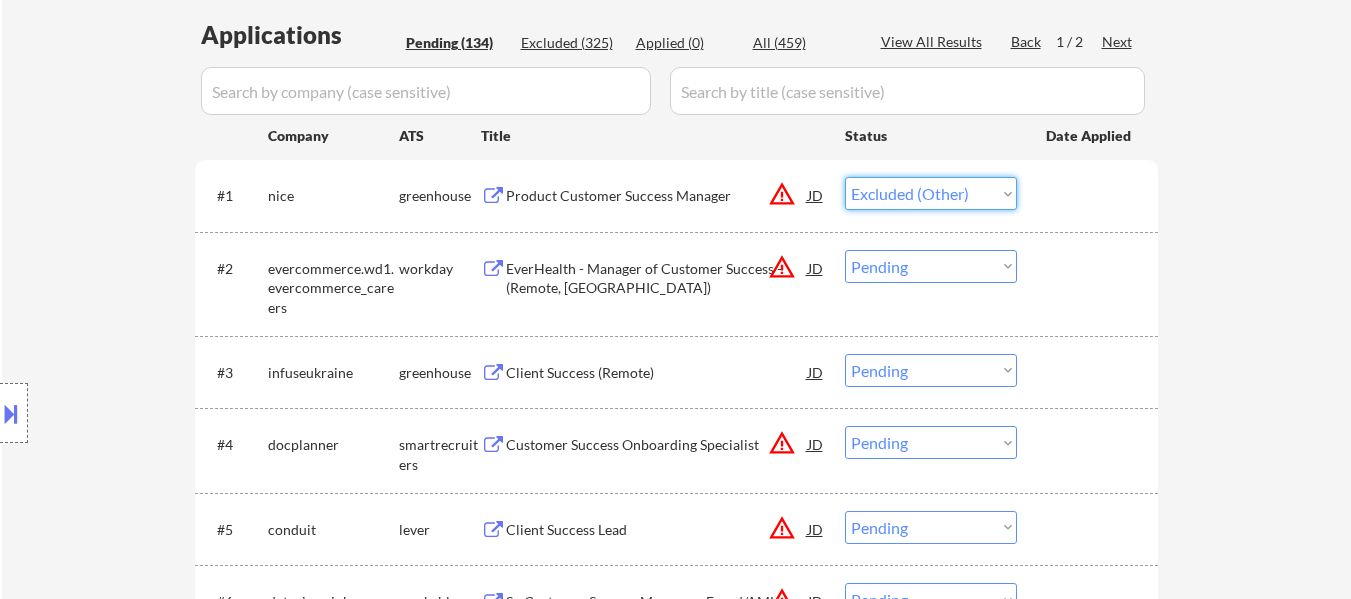 click on "Choose an option... Pending Applied Excluded (Questions) Excluded (Expired) Excluded (Location) Excluded (Bad Match) Excluded (Blocklist) Excluded (Salary) Excluded (Other)" at bounding box center (931, 193) 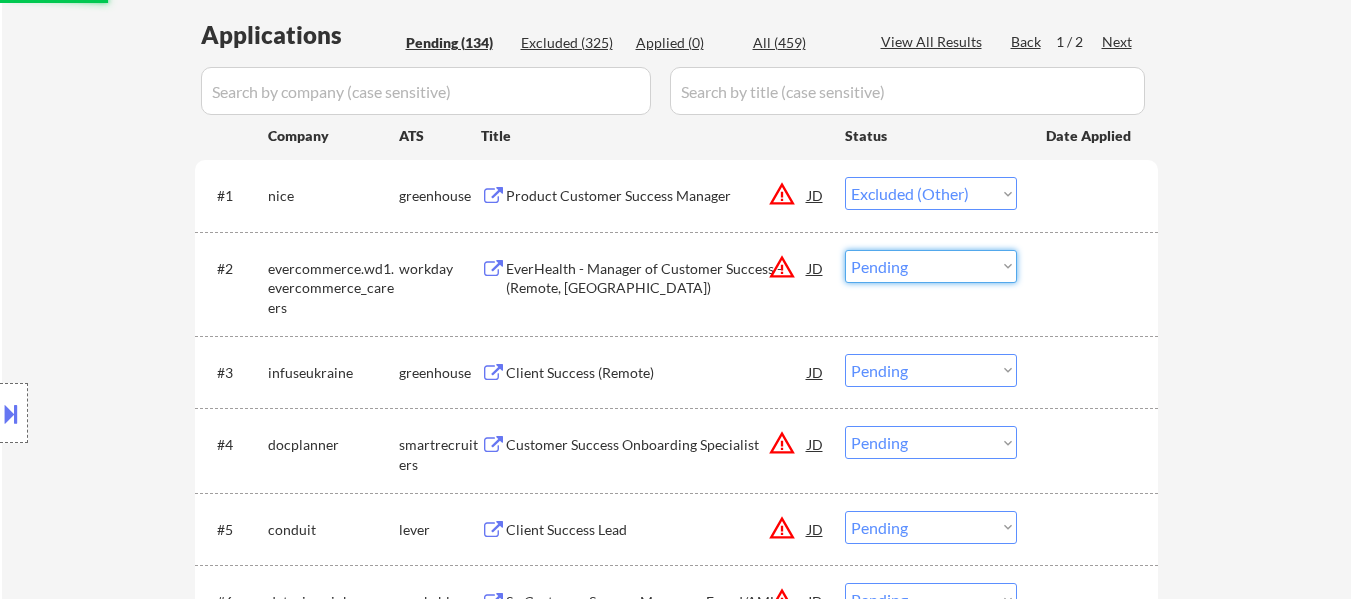 click on "Choose an option... Pending Applied Excluded (Questions) Excluded (Expired) Excluded (Location) Excluded (Bad Match) Excluded (Blocklist) Excluded (Salary) Excluded (Other)" at bounding box center [931, 266] 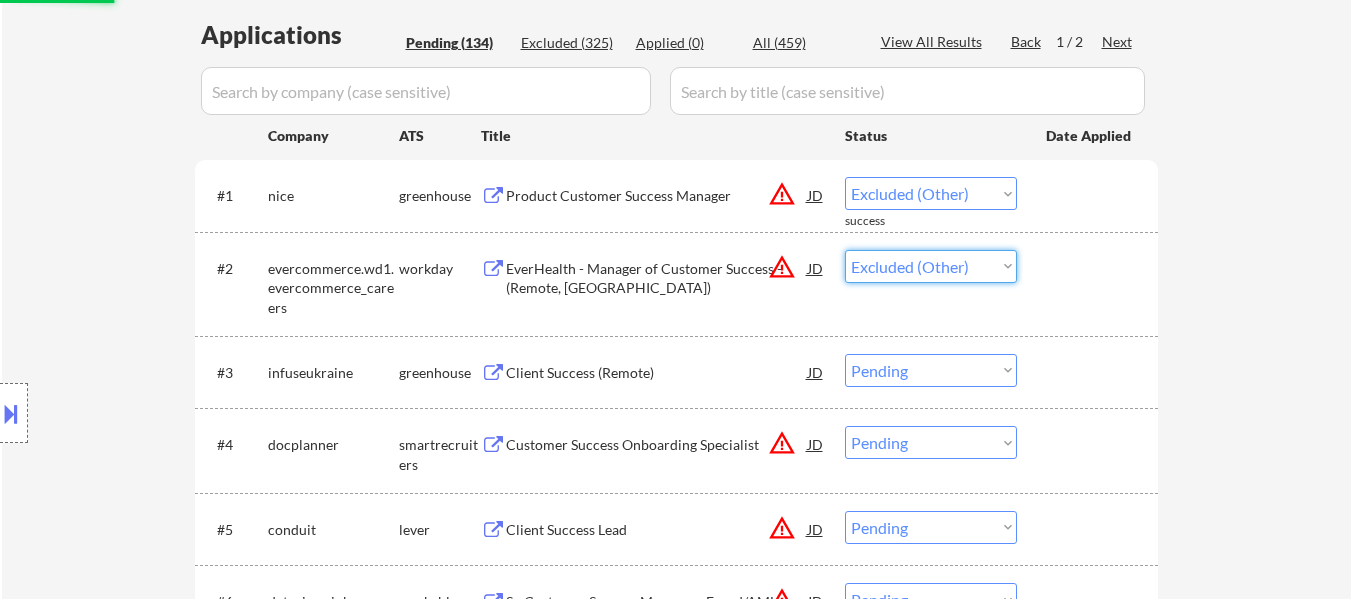 click on "Choose an option... Pending Applied Excluded (Questions) Excluded (Expired) Excluded (Location) Excluded (Bad Match) Excluded (Blocklist) Excluded (Salary) Excluded (Other)" at bounding box center [931, 266] 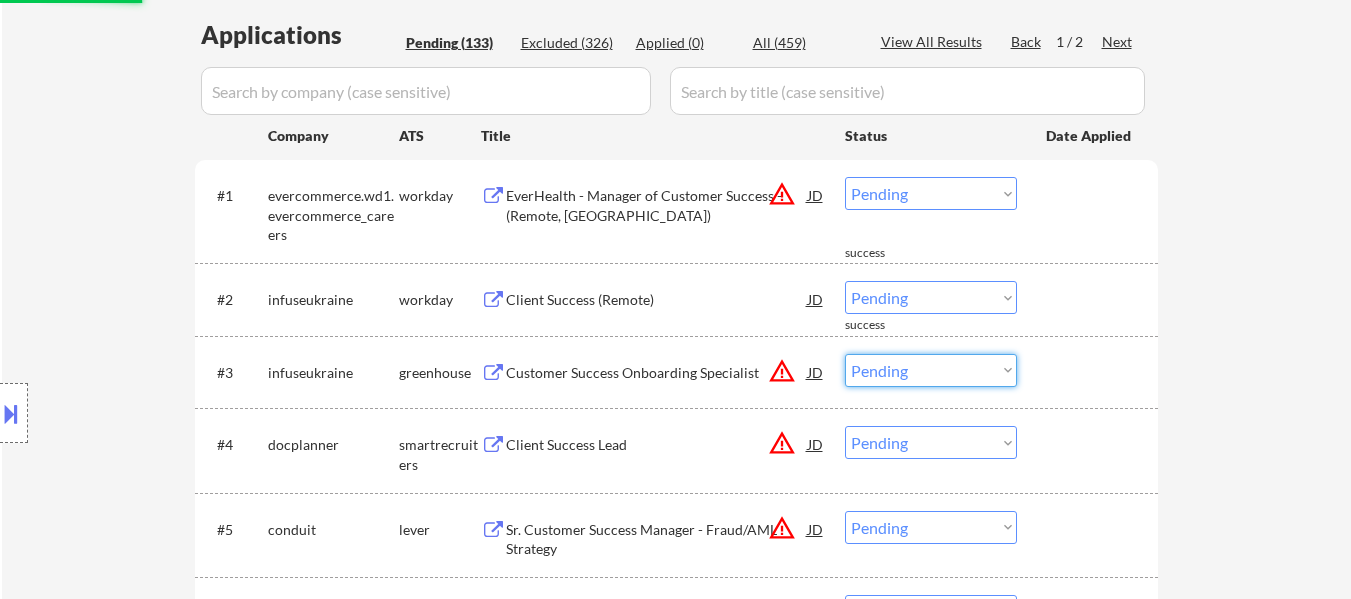 click on "Choose an option... Pending Applied Excluded (Questions) Excluded (Expired) Excluded (Location) Excluded (Bad Match) Excluded (Blocklist) Excluded (Salary) Excluded (Other)" at bounding box center (931, 370) 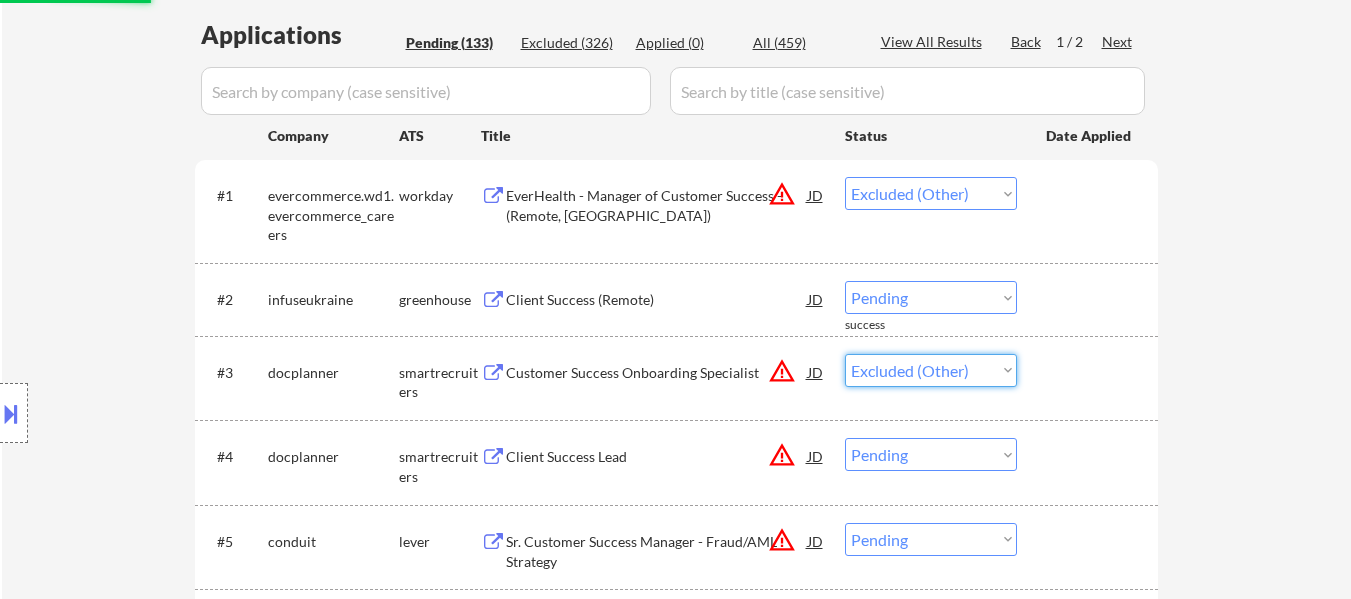 click on "Choose an option... Pending Applied Excluded (Questions) Excluded (Expired) Excluded (Location) Excluded (Bad Match) Excluded (Blocklist) Excluded (Salary) Excluded (Other)" at bounding box center (931, 370) 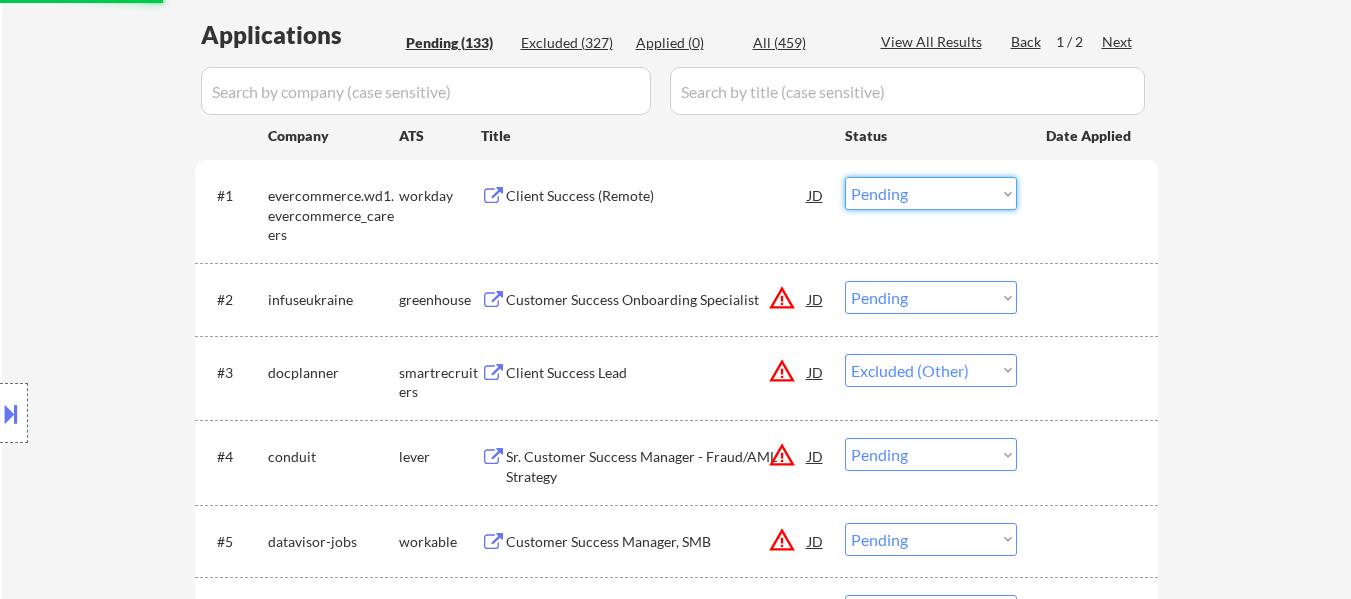 click on "Choose an option... Pending Applied Excluded (Questions) Excluded (Expired) Excluded (Location) Excluded (Bad Match) Excluded (Blocklist) Excluded (Salary) Excluded (Other)" at bounding box center [931, 193] 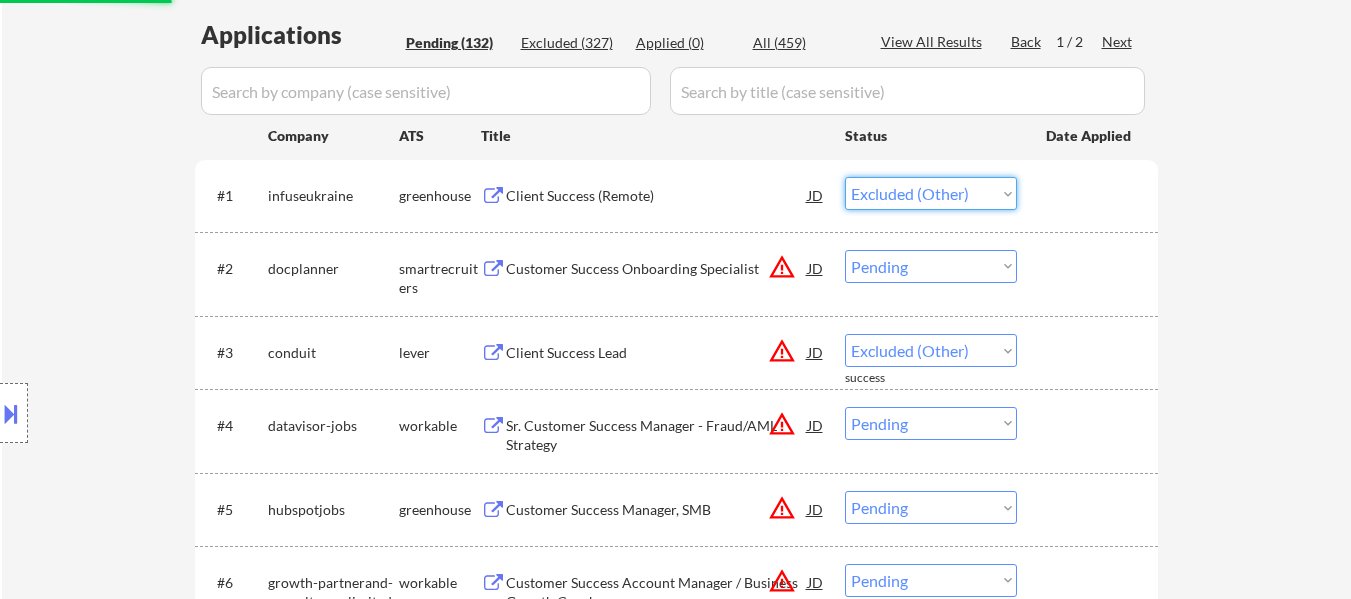 click on "Choose an option... Pending Applied Excluded (Questions) Excluded (Expired) Excluded (Location) Excluded (Bad Match) Excluded (Blocklist) Excluded (Salary) Excluded (Other)" at bounding box center (931, 193) 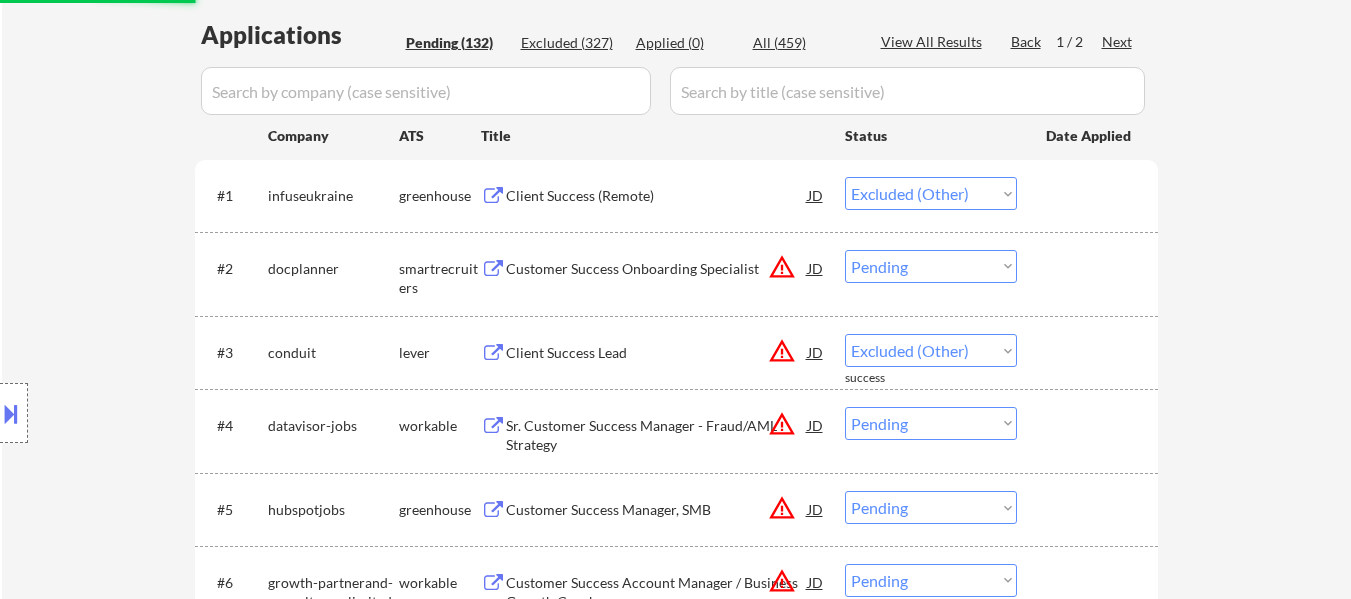 click on "Choose an option... Pending Applied Excluded (Questions) Excluded (Expired) Excluded (Location) Excluded (Bad Match) Excluded (Blocklist) Excluded (Salary) Excluded (Other)" at bounding box center [931, 266] 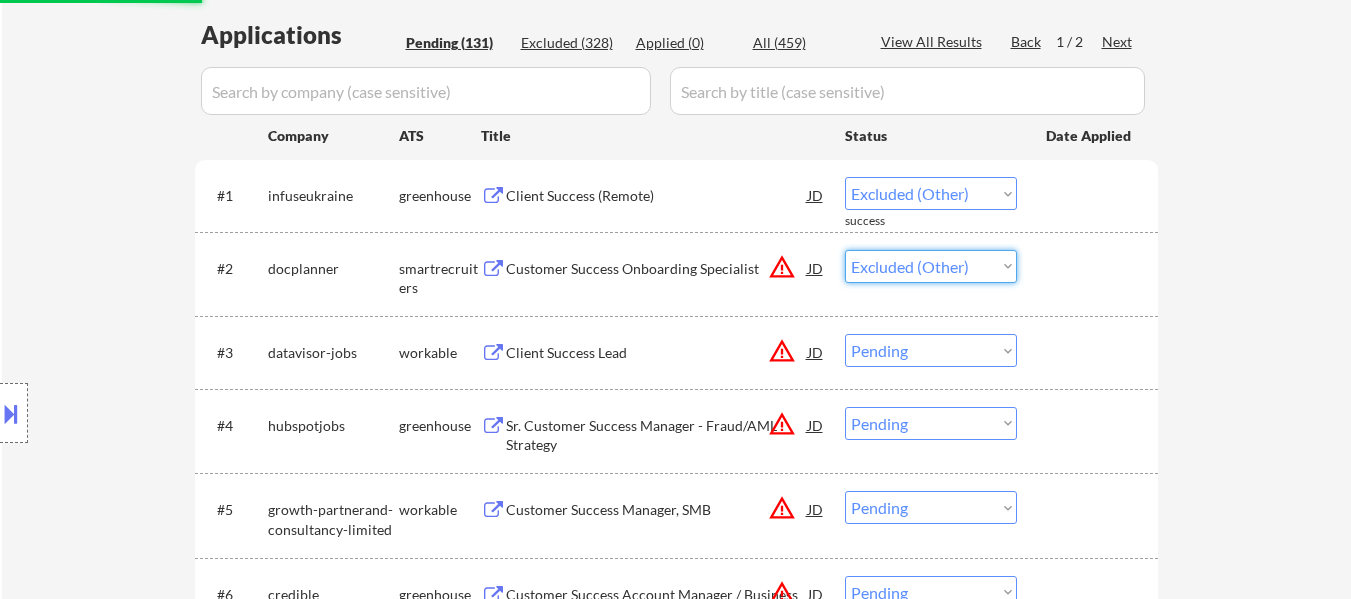 click on "Choose an option... Pending Applied Excluded (Questions) Excluded (Expired) Excluded (Location) Excluded (Bad Match) Excluded (Blocklist) Excluded (Salary) Excluded (Other)" at bounding box center (931, 266) 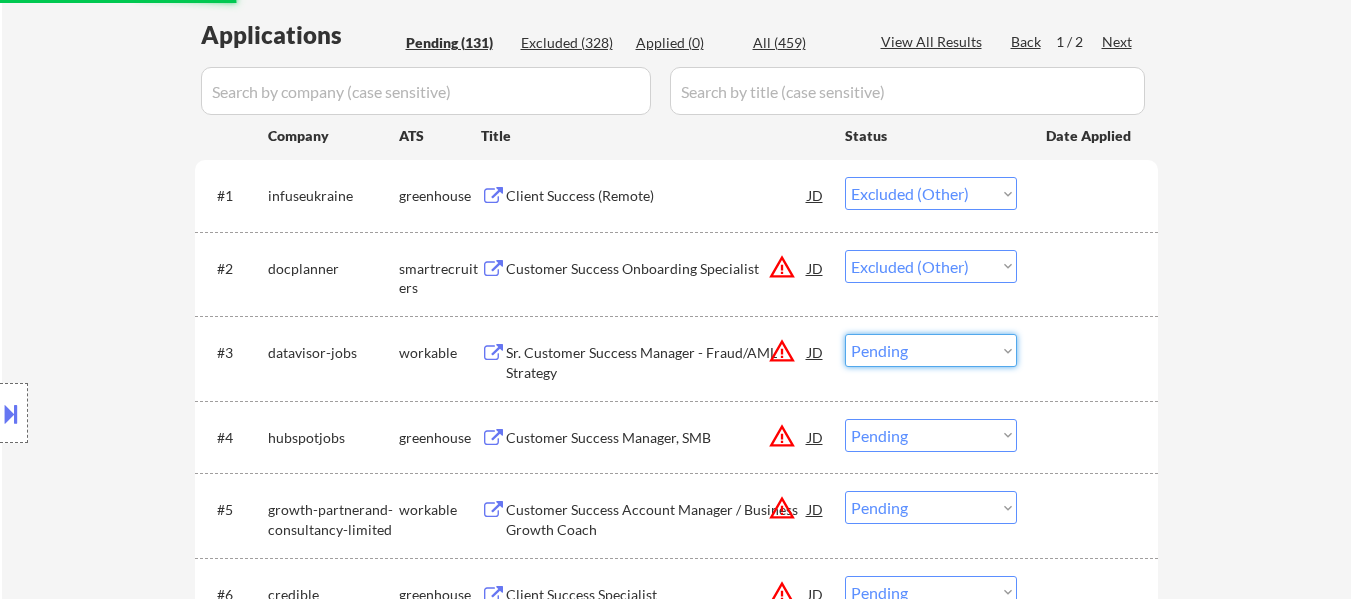drag, startPoint x: 1000, startPoint y: 348, endPoint x: 982, endPoint y: 430, distance: 83.95237 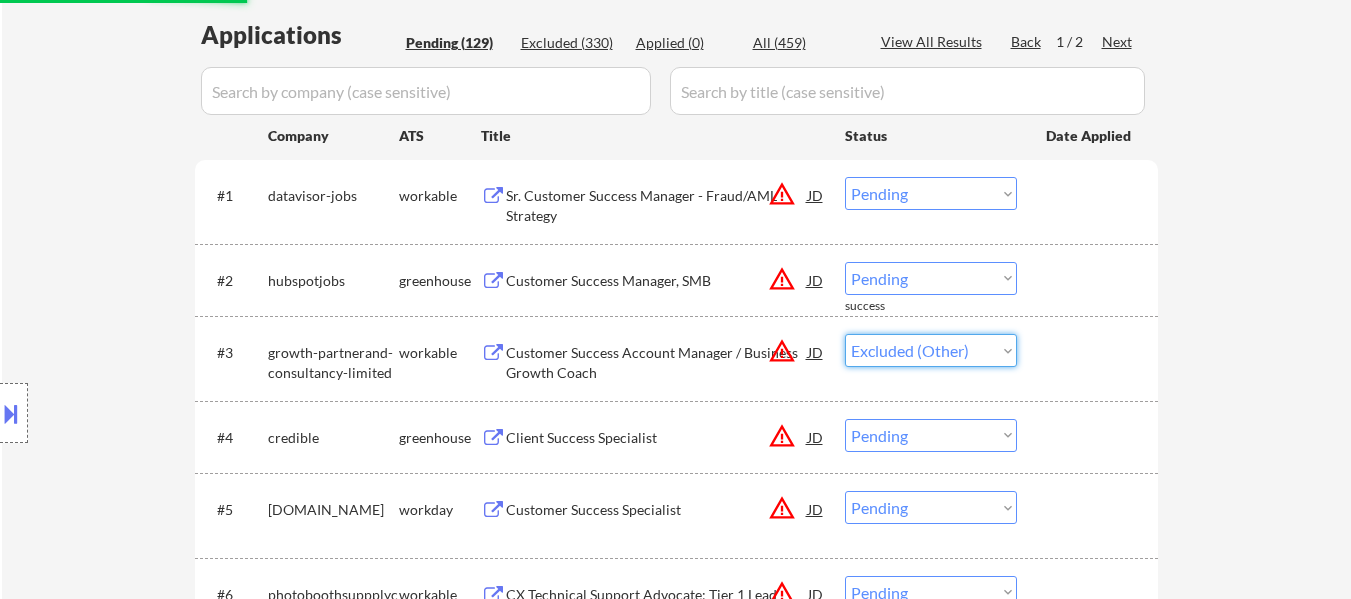 click on "Choose an option... Pending Applied Excluded (Questions) Excluded (Expired) Excluded (Location) Excluded (Bad Match) Excluded (Blocklist) Excluded (Salary) Excluded (Other)" at bounding box center [931, 350] 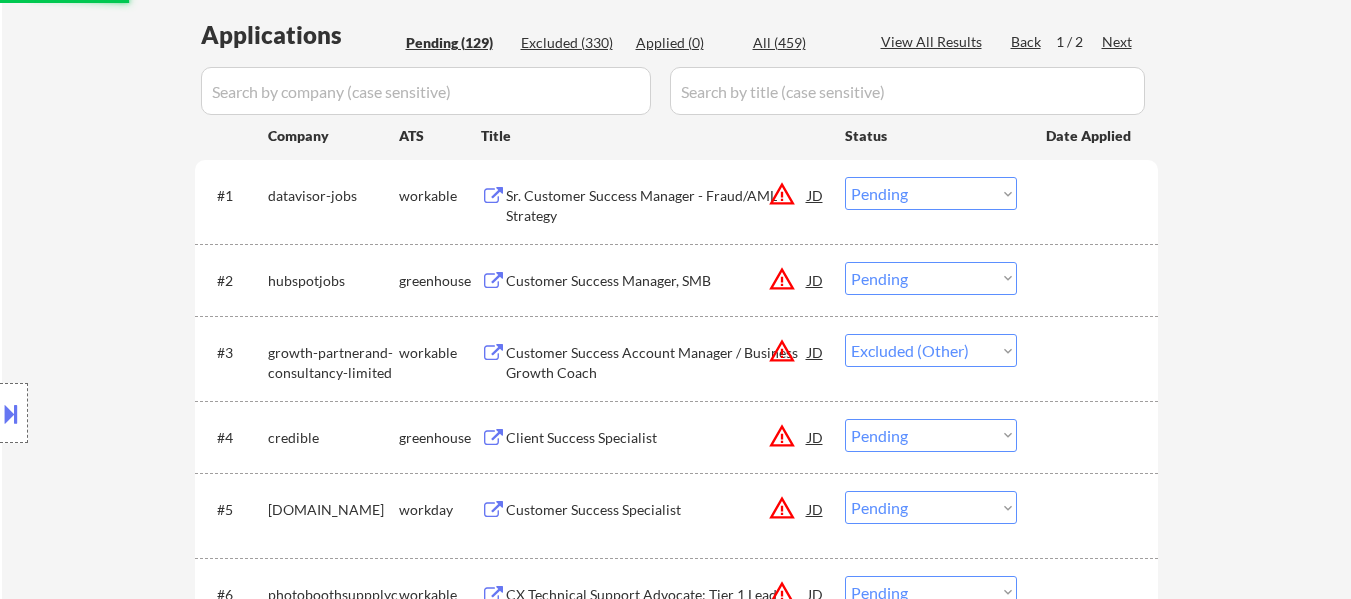 click on "Choose an option... Pending Applied Excluded (Questions) Excluded (Expired) Excluded (Location) Excluded (Bad Match) Excluded (Blocklist) Excluded (Salary) Excluded (Other)" at bounding box center (931, 193) 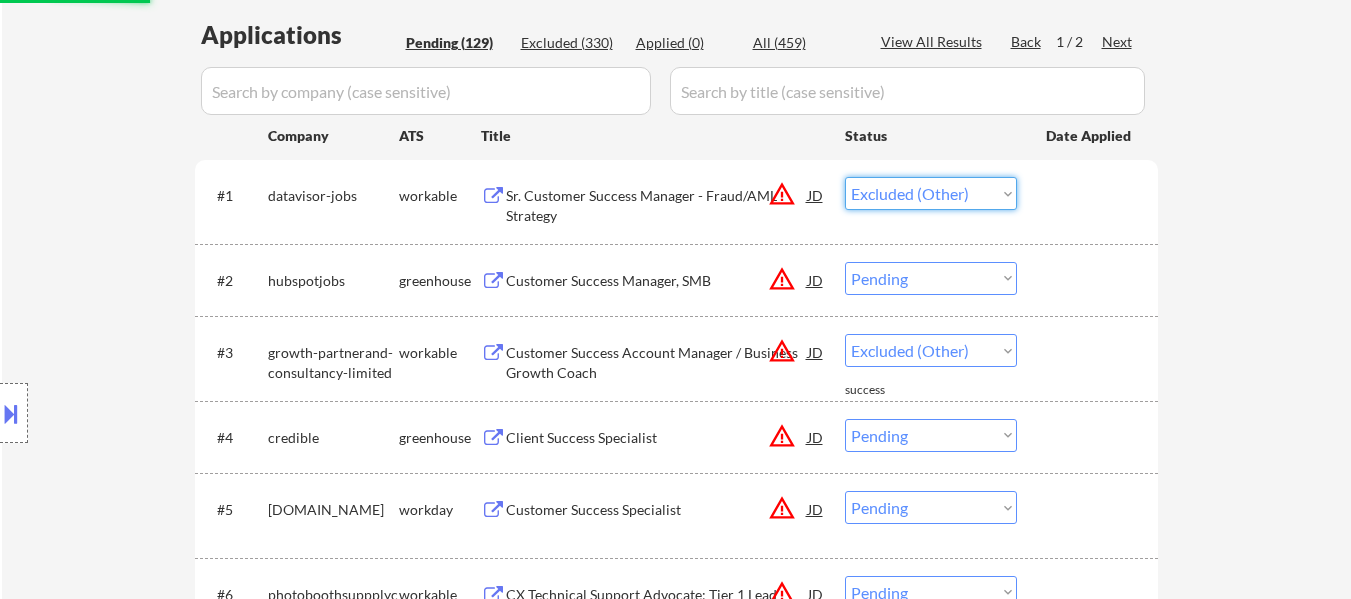 click on "Choose an option... Pending Applied Excluded (Questions) Excluded (Expired) Excluded (Location) Excluded (Bad Match) Excluded (Blocklist) Excluded (Salary) Excluded (Other)" at bounding box center (931, 193) 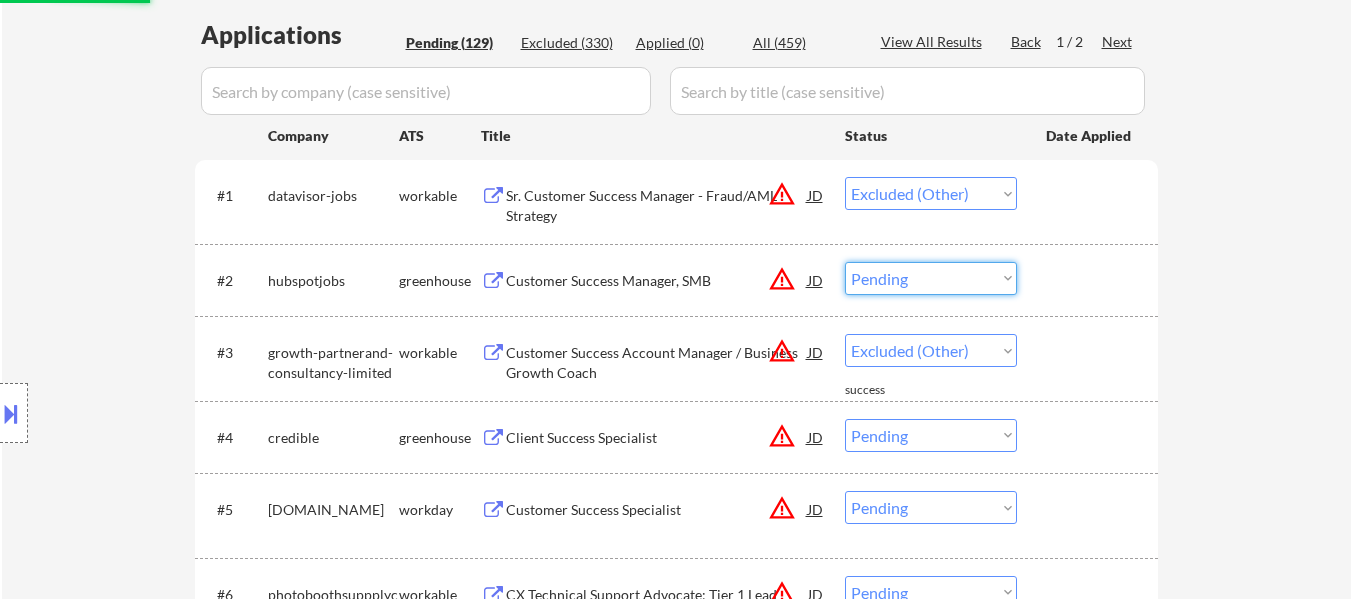 click on "Choose an option... Pending Applied Excluded (Questions) Excluded (Expired) Excluded (Location) Excluded (Bad Match) Excluded (Blocklist) Excluded (Salary) Excluded (Other)" at bounding box center [931, 278] 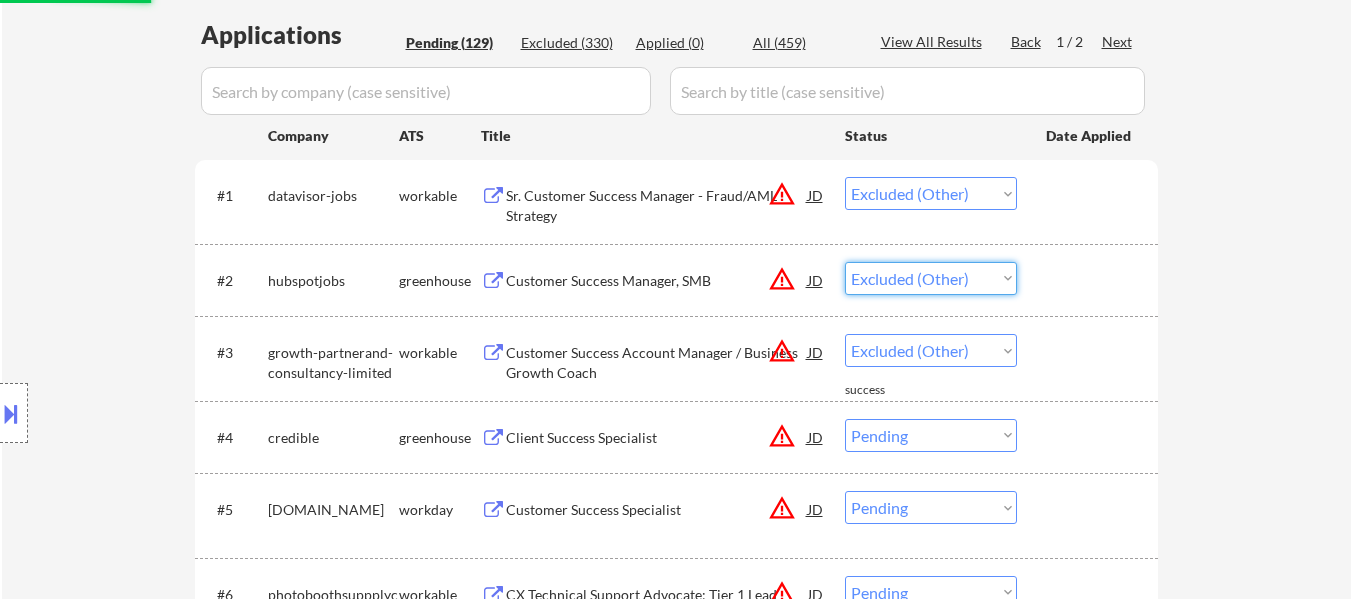 click on "Choose an option... Pending Applied Excluded (Questions) Excluded (Expired) Excluded (Location) Excluded (Bad Match) Excluded (Blocklist) Excluded (Salary) Excluded (Other)" at bounding box center (931, 278) 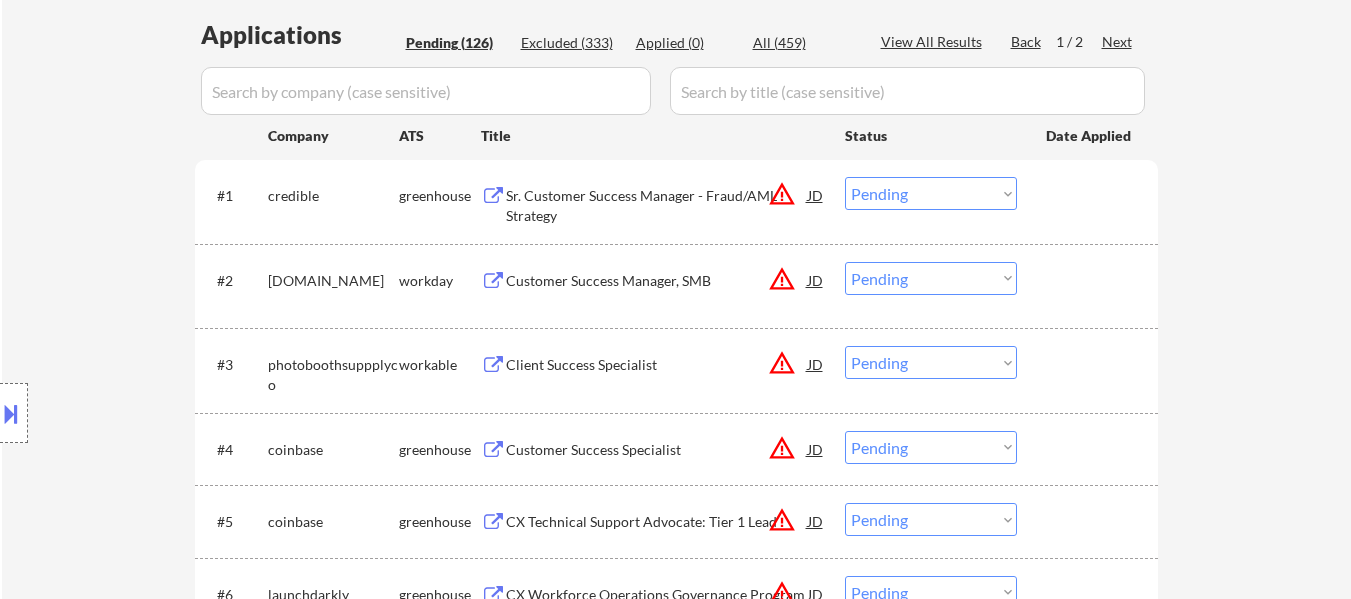 drag, startPoint x: 997, startPoint y: 189, endPoint x: 995, endPoint y: 199, distance: 10.198039 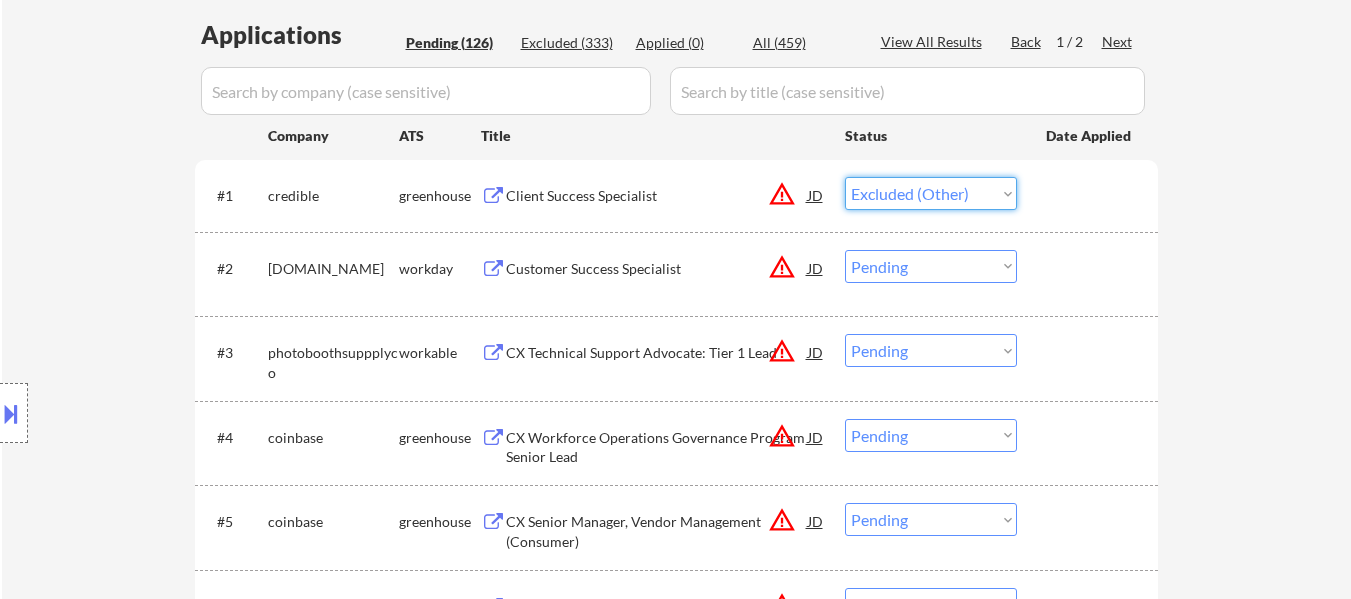 click on "Choose an option... Pending Applied Excluded (Questions) Excluded (Expired) Excluded (Location) Excluded (Bad Match) Excluded (Blocklist) Excluded (Salary) Excluded (Other)" at bounding box center (931, 193) 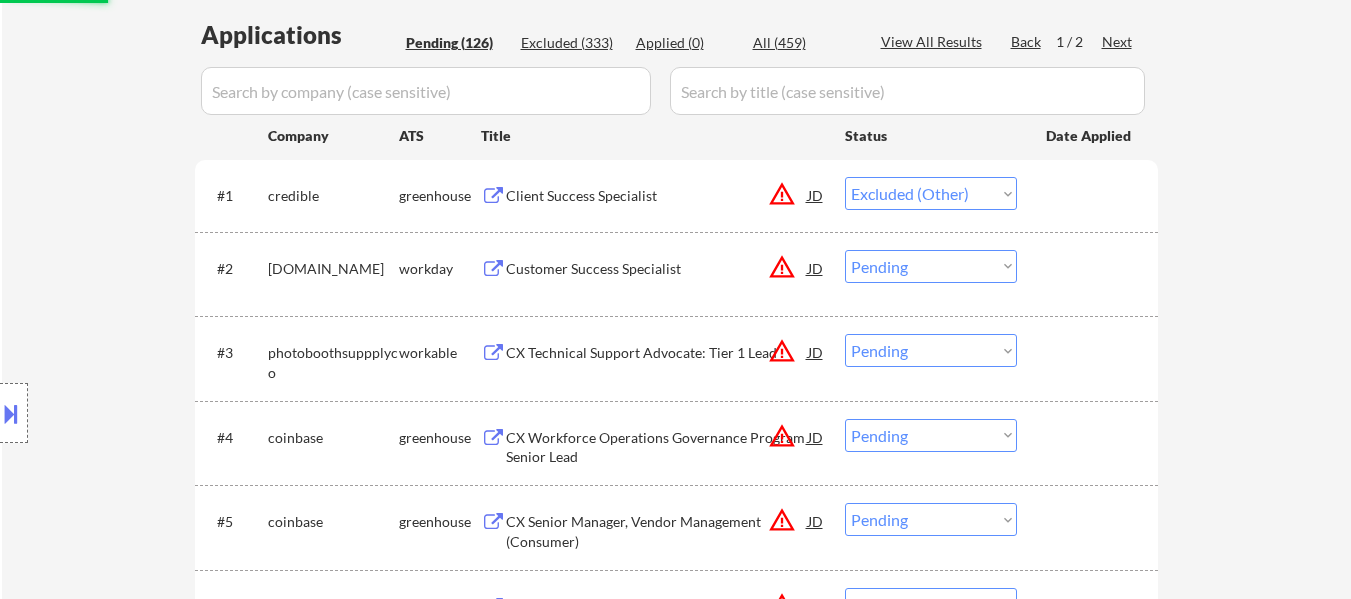click on "Choose an option... Pending Applied Excluded (Questions) Excluded (Expired) Excluded (Location) Excluded (Bad Match) Excluded (Blocklist) Excluded (Salary) Excluded (Other)" at bounding box center [931, 266] 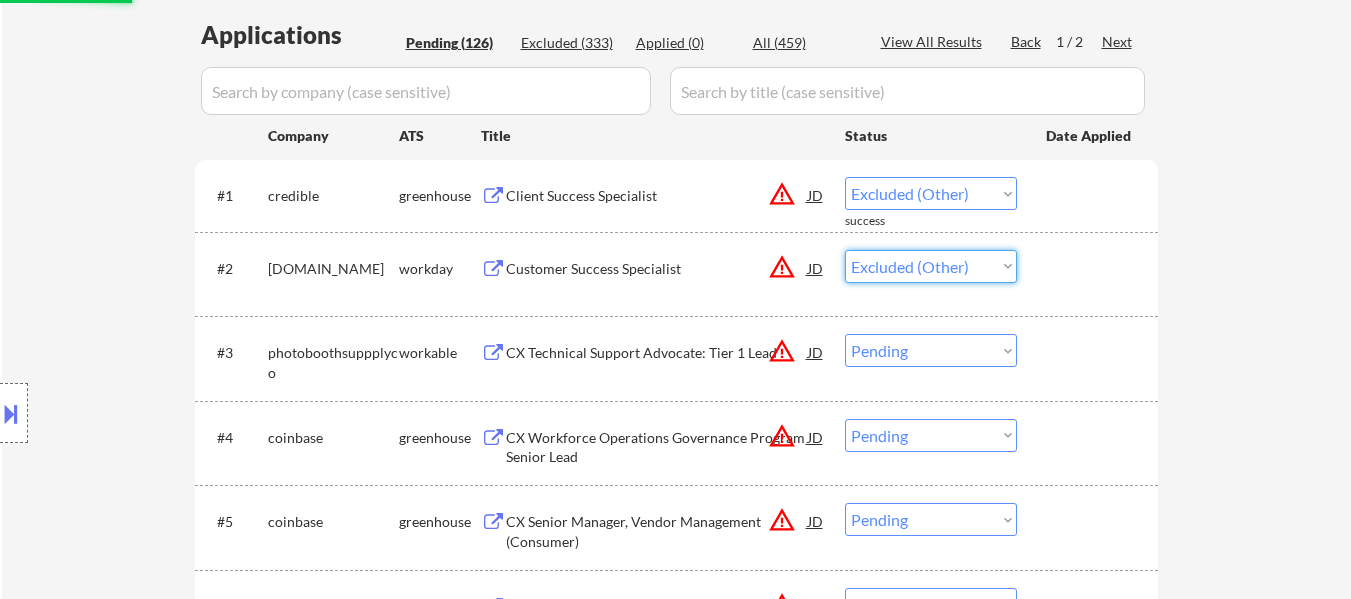 click on "Choose an option... Pending Applied Excluded (Questions) Excluded (Expired) Excluded (Location) Excluded (Bad Match) Excluded (Blocklist) Excluded (Salary) Excluded (Other)" at bounding box center [931, 266] 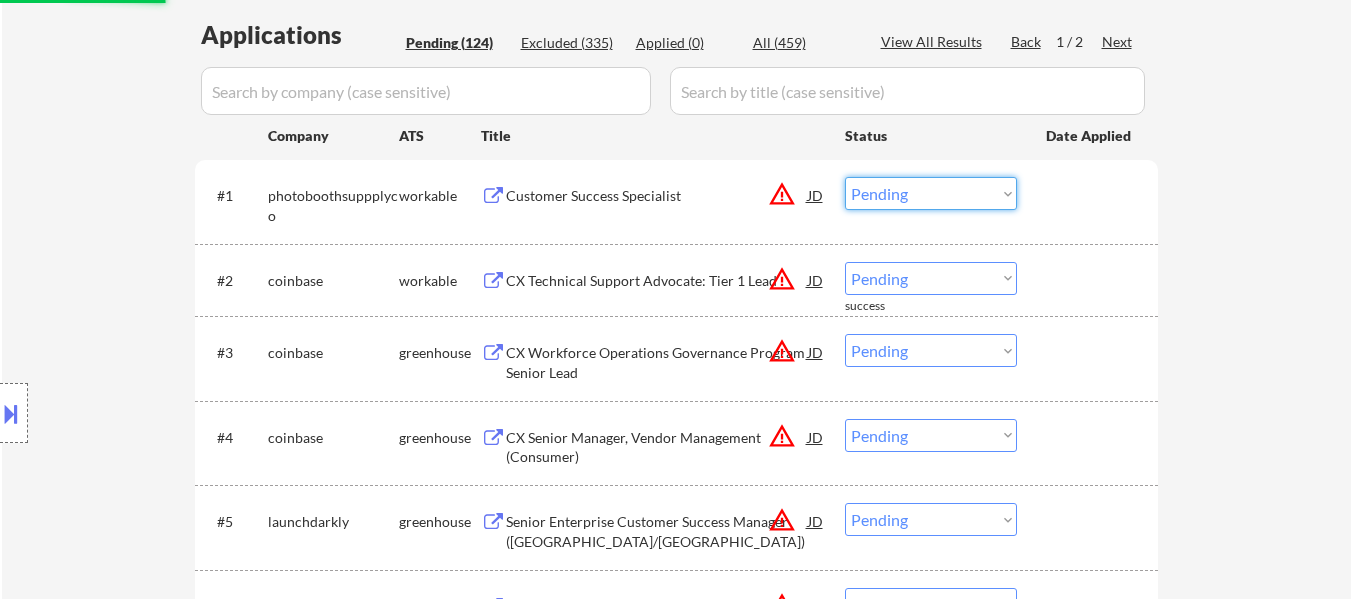 click on "Choose an option... Pending Applied Excluded (Questions) Excluded (Expired) Excluded (Location) Excluded (Bad Match) Excluded (Blocklist) Excluded (Salary) Excluded (Other)" at bounding box center (931, 193) 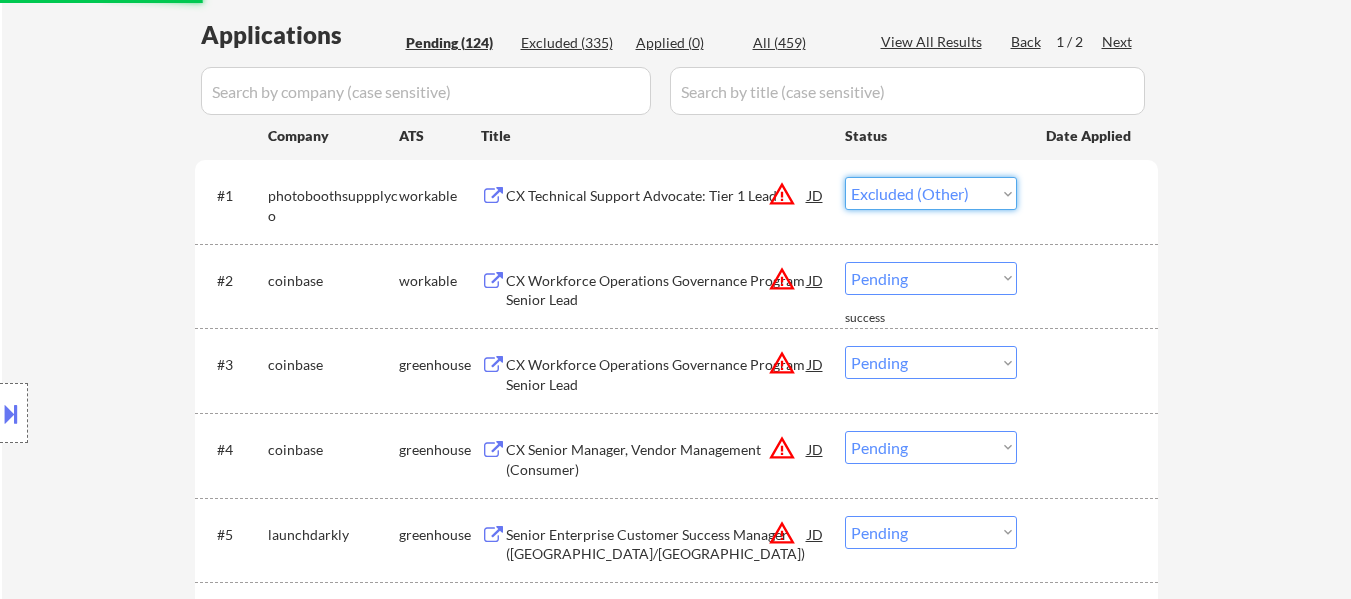 click on "Choose an option... Pending Applied Excluded (Questions) Excluded (Expired) Excluded (Location) Excluded (Bad Match) Excluded (Blocklist) Excluded (Salary) Excluded (Other)" at bounding box center [931, 193] 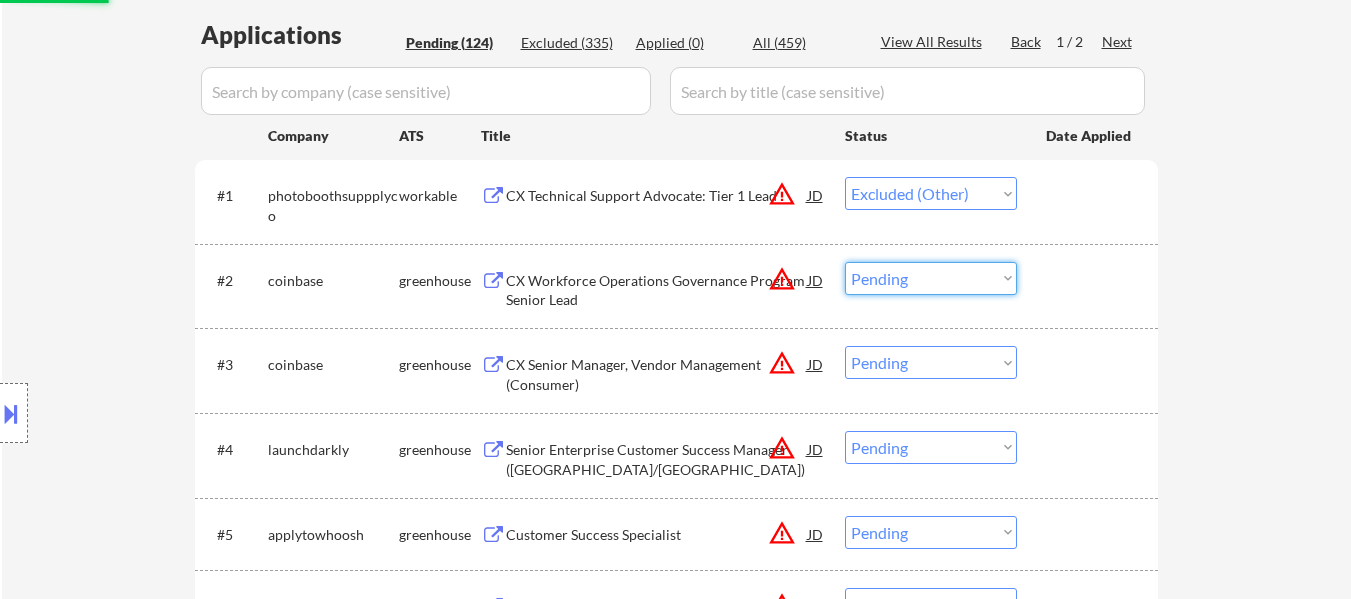 click on "Choose an option... Pending Applied Excluded (Questions) Excluded (Expired) Excluded (Location) Excluded (Bad Match) Excluded (Blocklist) Excluded (Salary) Excluded (Other)" at bounding box center [931, 278] 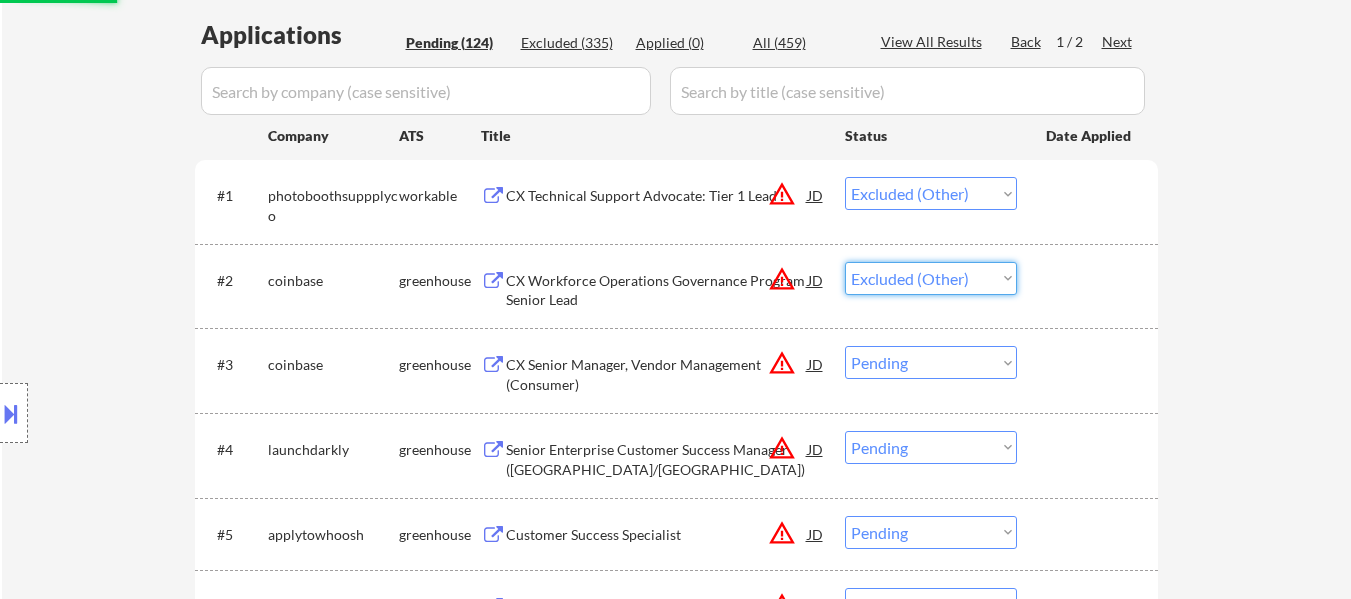 click on "Choose an option... Pending Applied Excluded (Questions) Excluded (Expired) Excluded (Location) Excluded (Bad Match) Excluded (Blocklist) Excluded (Salary) Excluded (Other)" at bounding box center [931, 278] 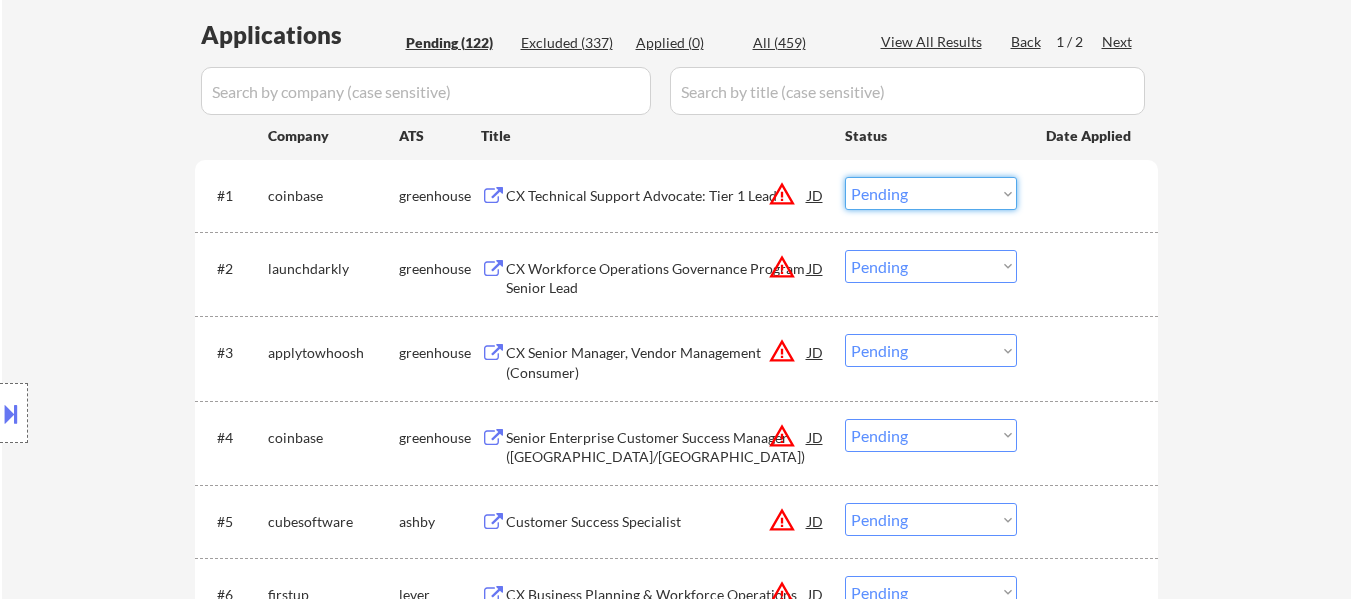 click on "Choose an option... Pending Applied Excluded (Questions) Excluded (Expired) Excluded (Location) Excluded (Bad Match) Excluded (Blocklist) Excluded (Salary) Excluded (Other)" at bounding box center [931, 193] 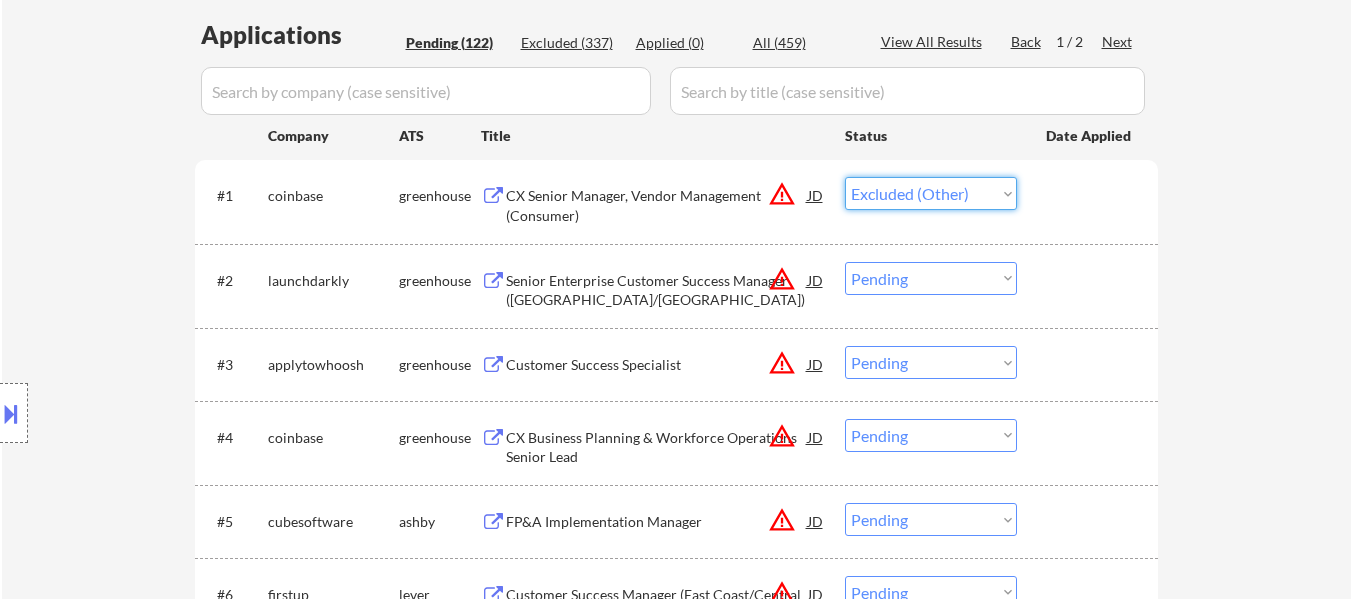 click on "Choose an option... Pending Applied Excluded (Questions) Excluded (Expired) Excluded (Location) Excluded (Bad Match) Excluded (Blocklist) Excluded (Salary) Excluded (Other)" at bounding box center (931, 193) 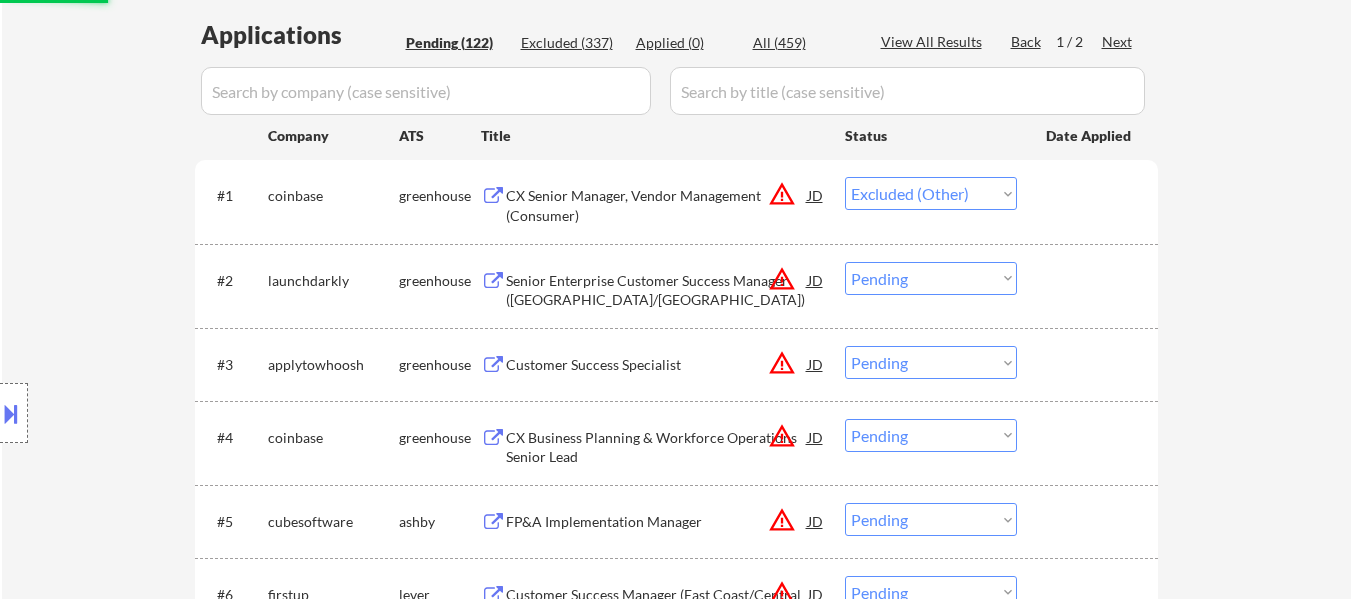 click on "Choose an option... Pending Applied Excluded (Questions) Excluded (Expired) Excluded (Location) Excluded (Bad Match) Excluded (Blocklist) Excluded (Salary) Excluded (Other)" at bounding box center [931, 278] 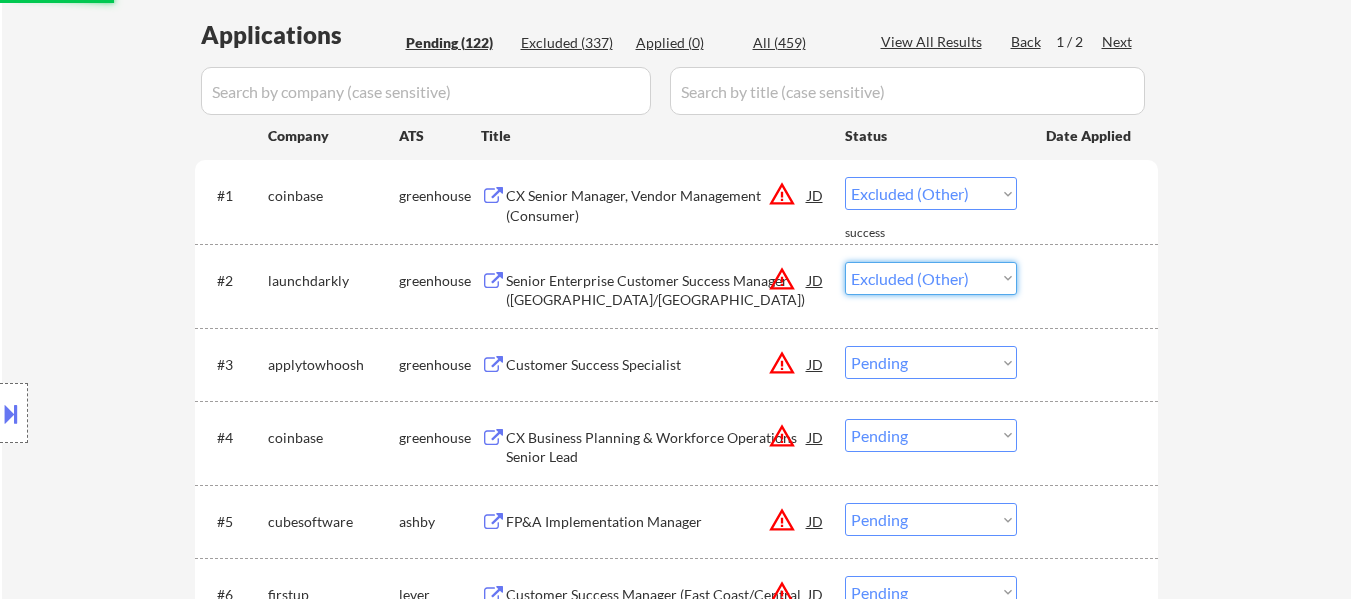 click on "Choose an option... Pending Applied Excluded (Questions) Excluded (Expired) Excluded (Location) Excluded (Bad Match) Excluded (Blocklist) Excluded (Salary) Excluded (Other)" at bounding box center (931, 278) 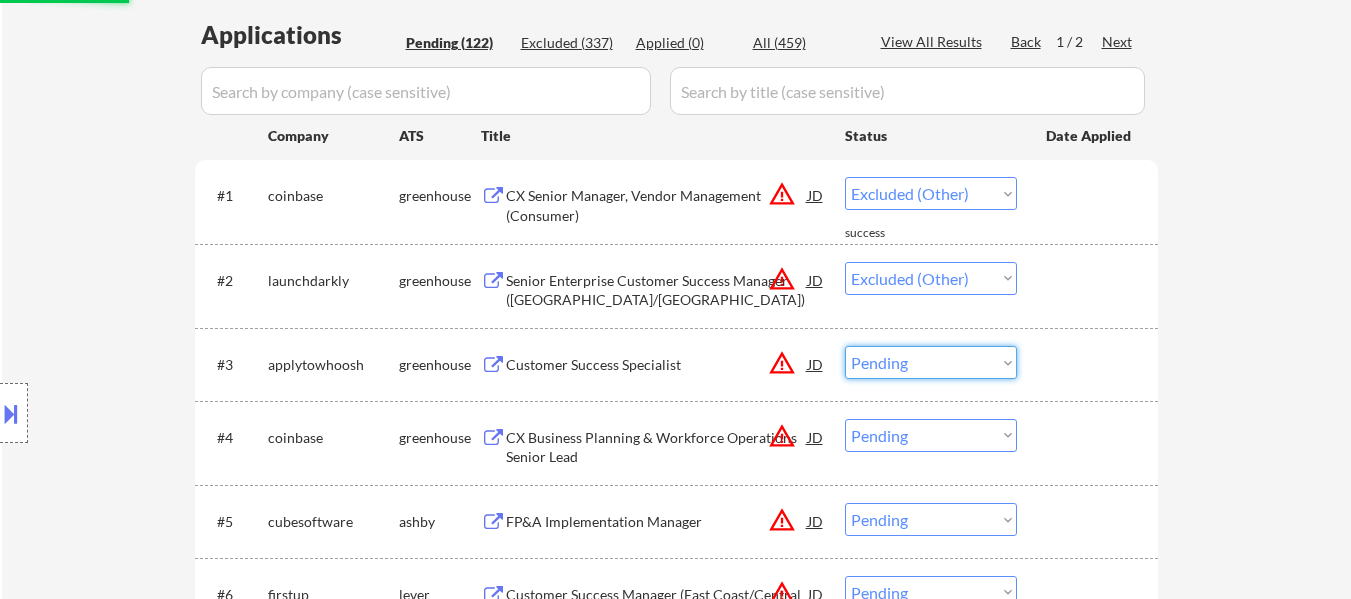 drag, startPoint x: 986, startPoint y: 363, endPoint x: 1000, endPoint y: 407, distance: 46.173584 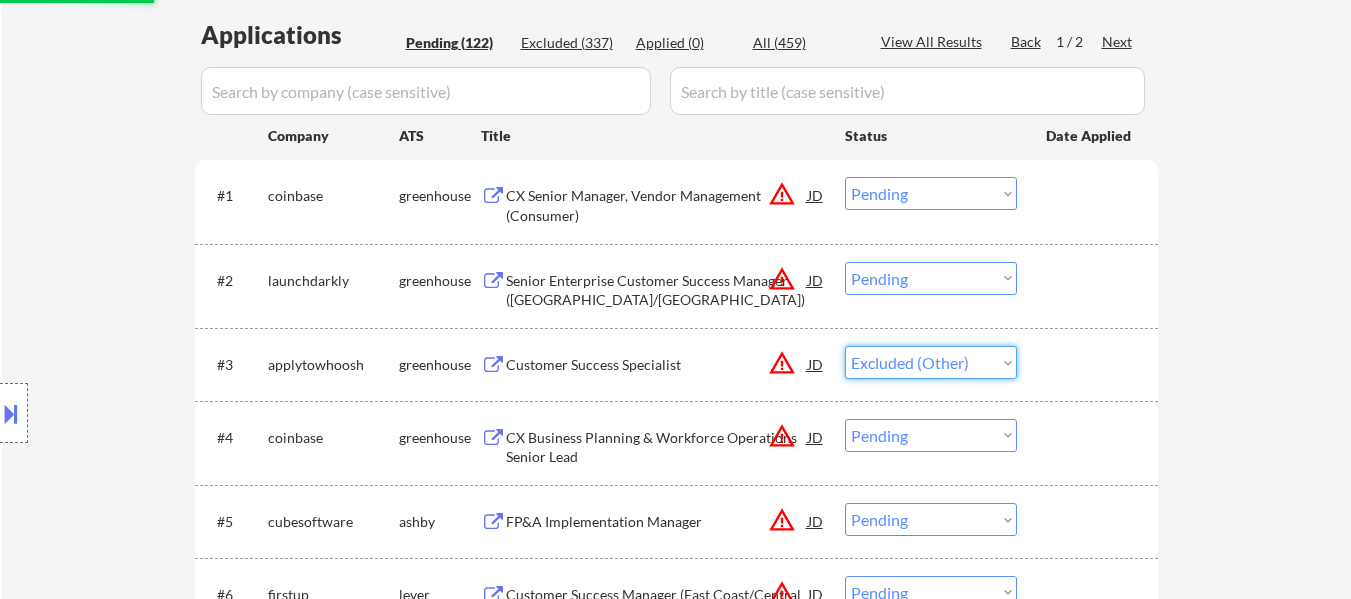 click on "Choose an option... Pending Applied Excluded (Questions) Excluded (Expired) Excluded (Location) Excluded (Bad Match) Excluded (Blocklist) Excluded (Salary) Excluded (Other)" at bounding box center [931, 362] 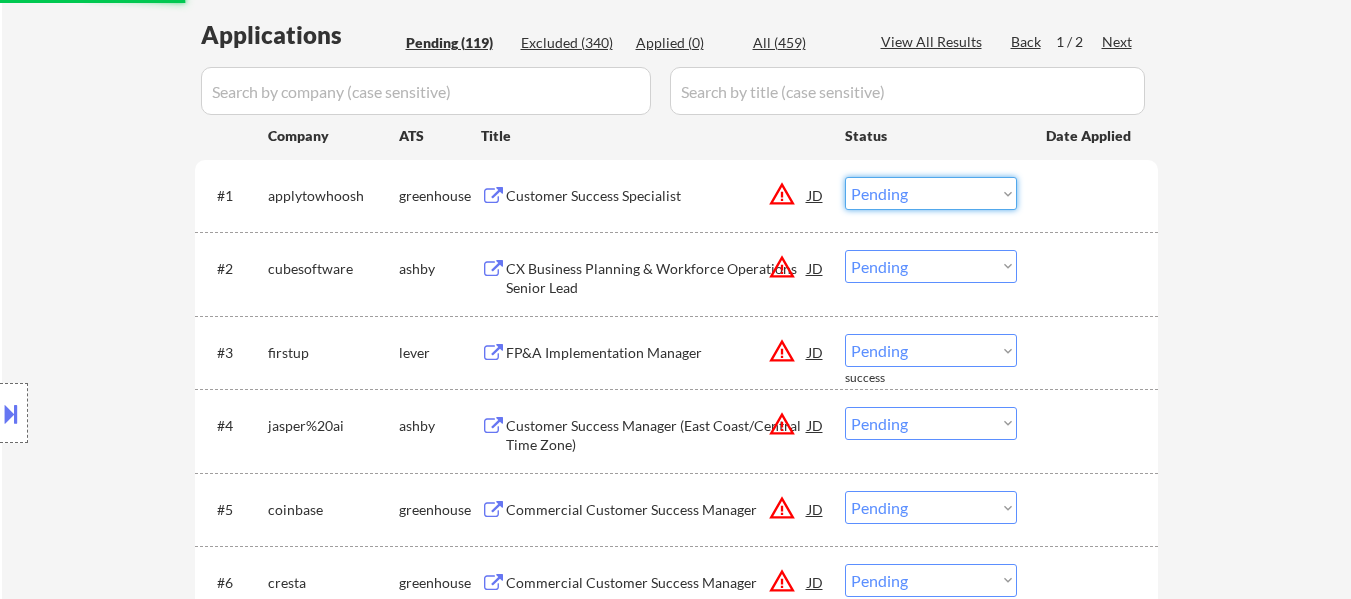 drag, startPoint x: 995, startPoint y: 191, endPoint x: 995, endPoint y: 204, distance: 13 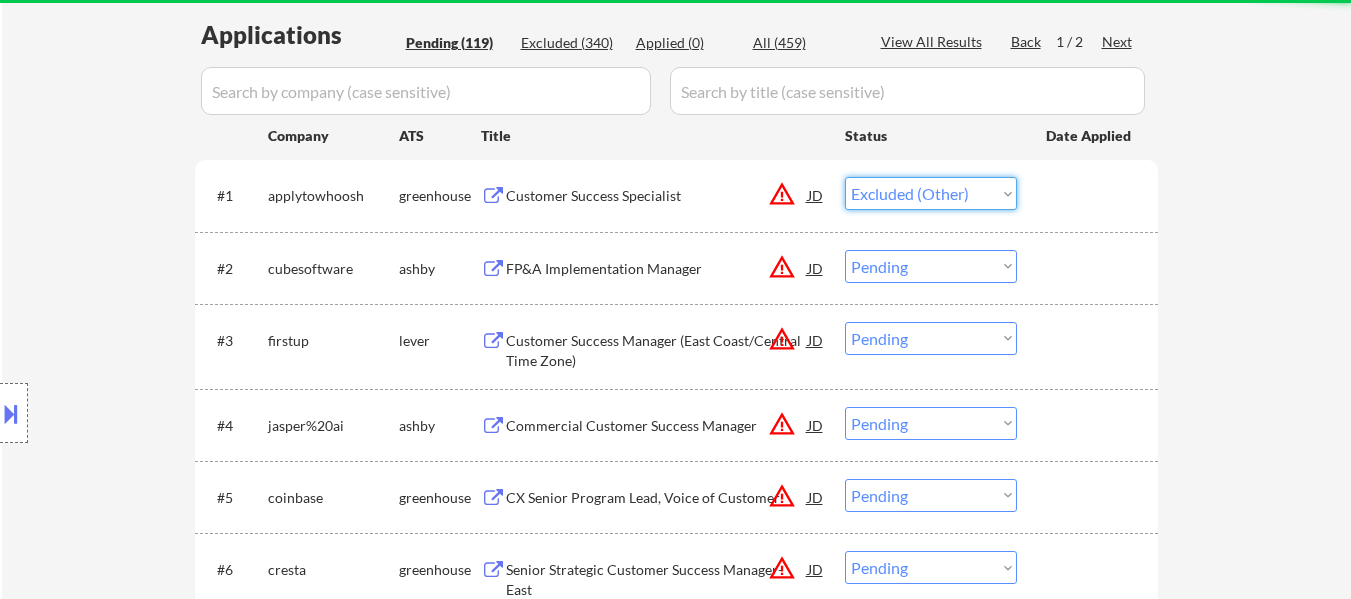 click on "Choose an option... Pending Applied Excluded (Questions) Excluded (Expired) Excluded (Location) Excluded (Bad Match) Excluded (Blocklist) Excluded (Salary) Excluded (Other)" at bounding box center (931, 193) 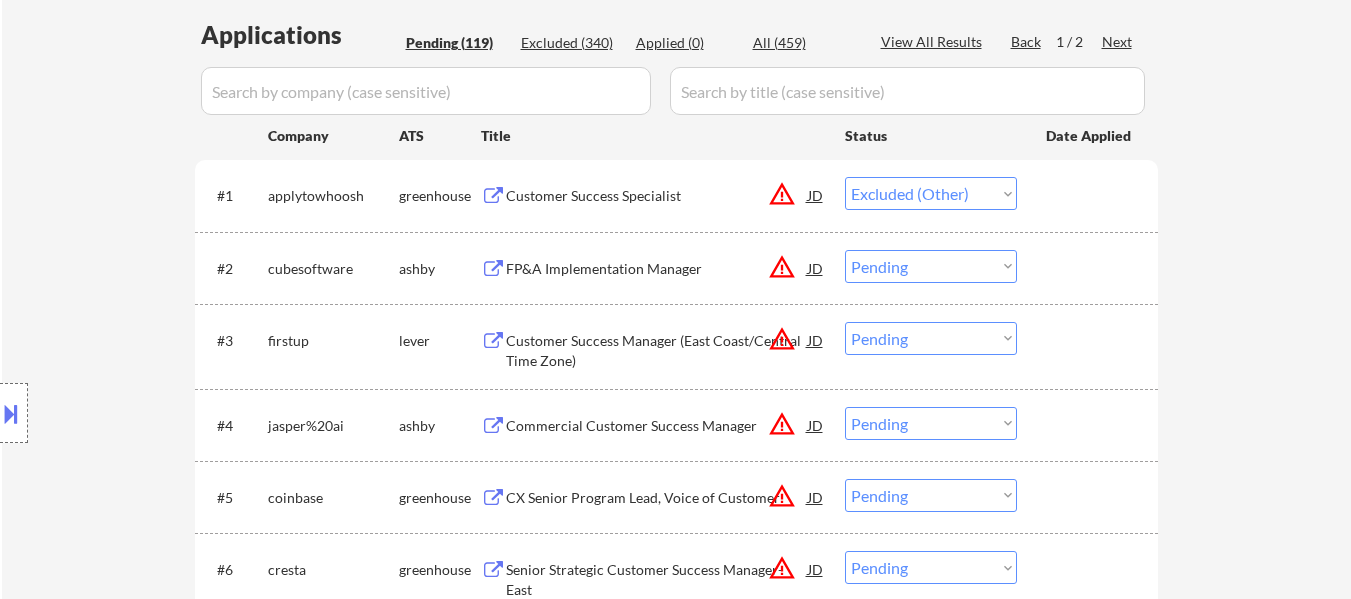 click on "Choose an option... Pending Applied Excluded (Questions) Excluded (Expired) Excluded (Location) Excluded (Bad Match) Excluded (Blocklist) Excluded (Salary) Excluded (Other)" at bounding box center [931, 266] 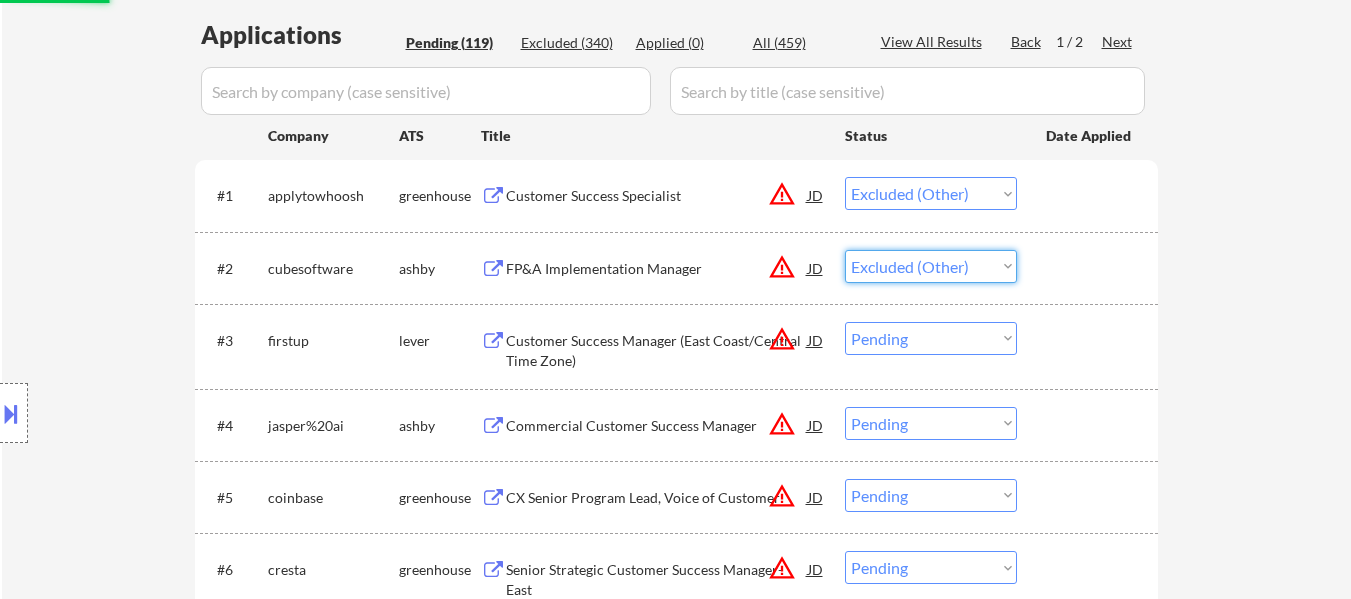 click on "Choose an option... Pending Applied Excluded (Questions) Excluded (Expired) Excluded (Location) Excluded (Bad Match) Excluded (Blocklist) Excluded (Salary) Excluded (Other)" at bounding box center (931, 266) 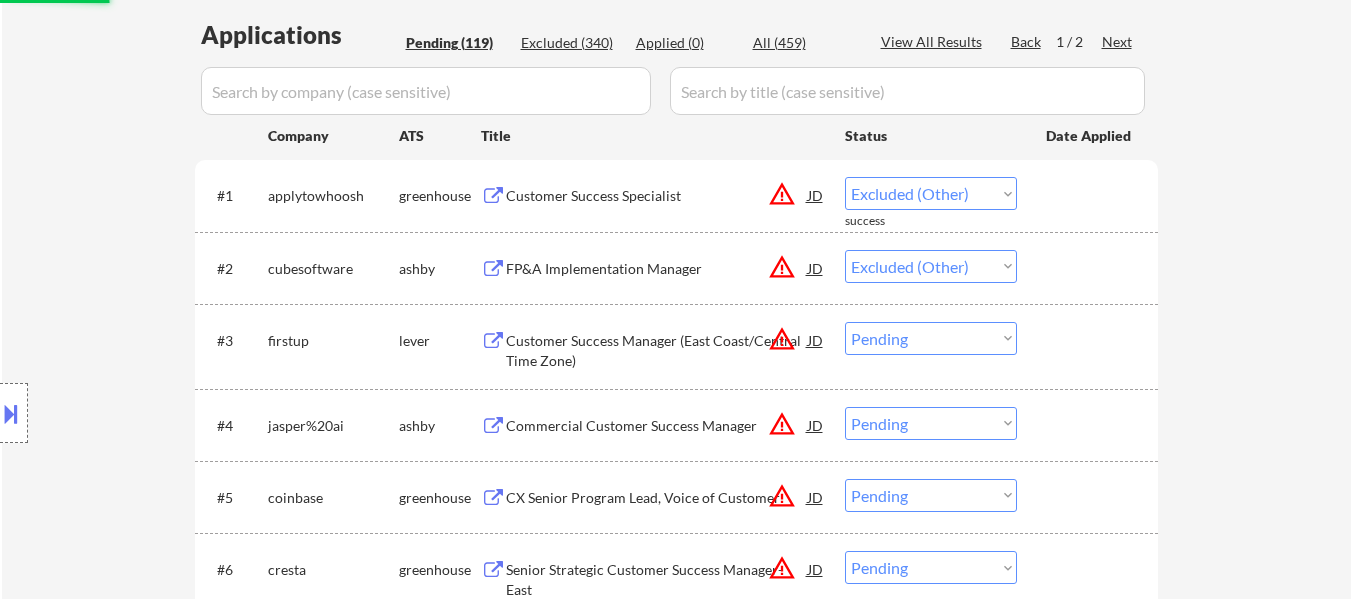 click on "Choose an option... Pending Applied Excluded (Questions) Excluded (Expired) Excluded (Location) Excluded (Bad Match) Excluded (Blocklist) Excluded (Salary) Excluded (Other)" at bounding box center [931, 338] 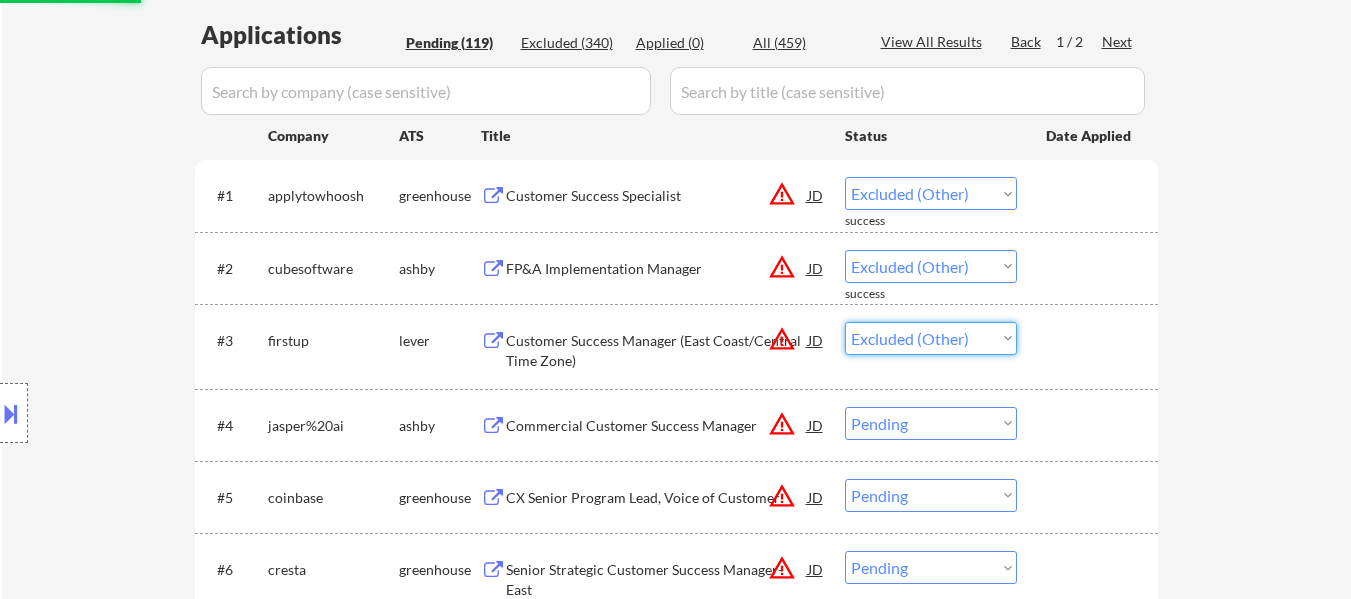 click on "Choose an option... Pending Applied Excluded (Questions) Excluded (Expired) Excluded (Location) Excluded (Bad Match) Excluded (Blocklist) Excluded (Salary) Excluded (Other)" at bounding box center [931, 338] 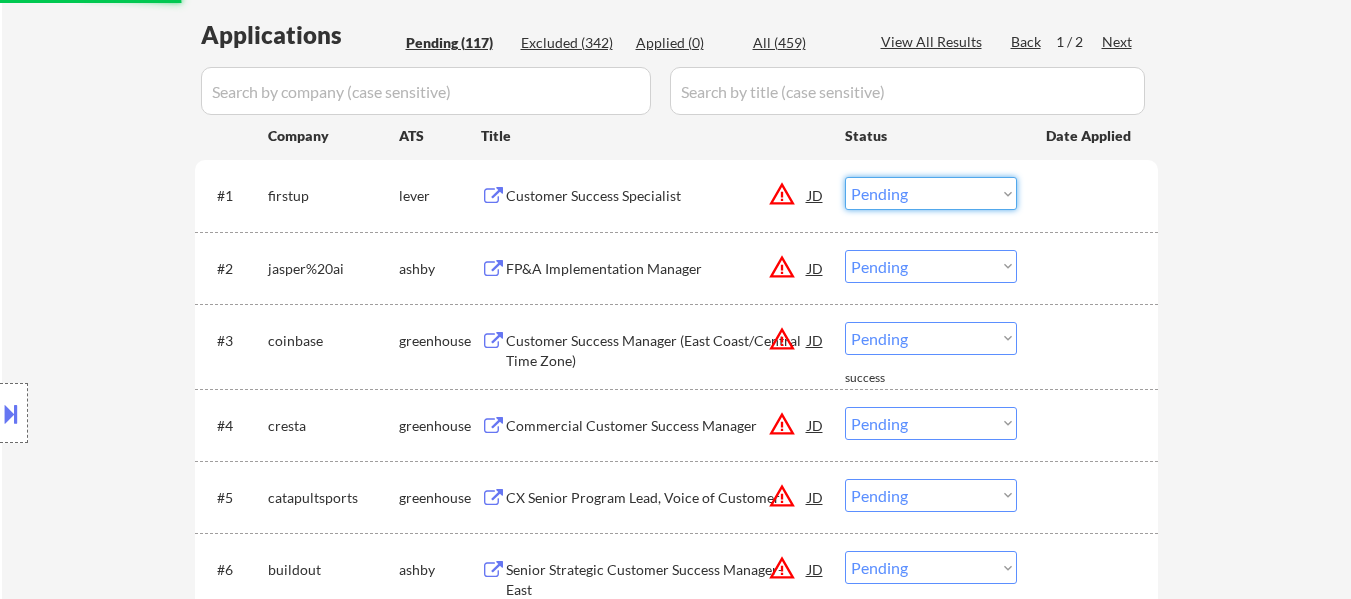 drag, startPoint x: 995, startPoint y: 180, endPoint x: 993, endPoint y: 204, distance: 24.083189 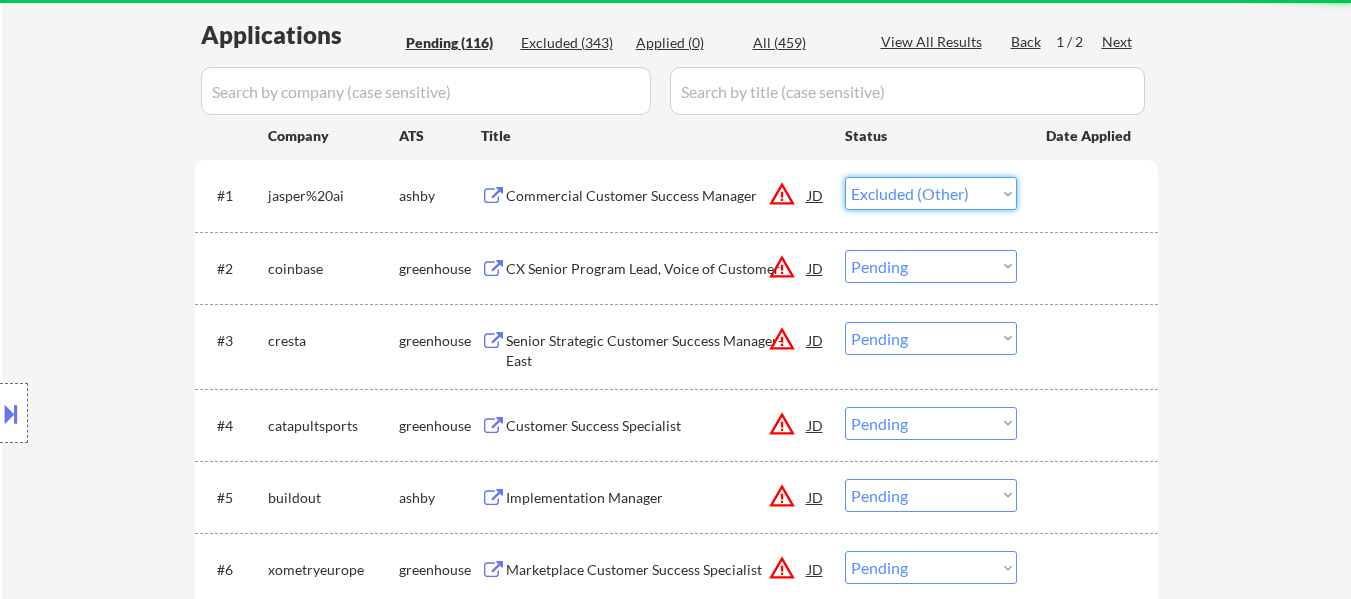 click on "Choose an option... Pending Applied Excluded (Questions) Excluded (Expired) Excluded (Location) Excluded (Bad Match) Excluded (Blocklist) Excluded (Salary) Excluded (Other)" at bounding box center [931, 193] 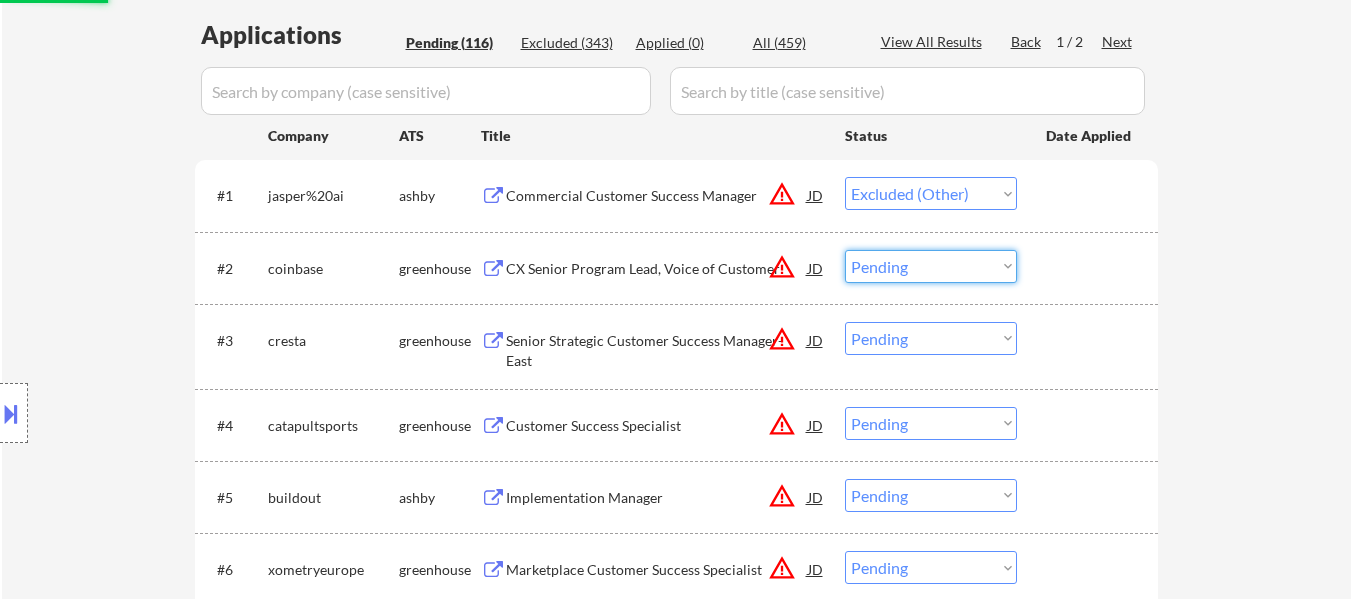 drag, startPoint x: 982, startPoint y: 258, endPoint x: 981, endPoint y: 277, distance: 19.026299 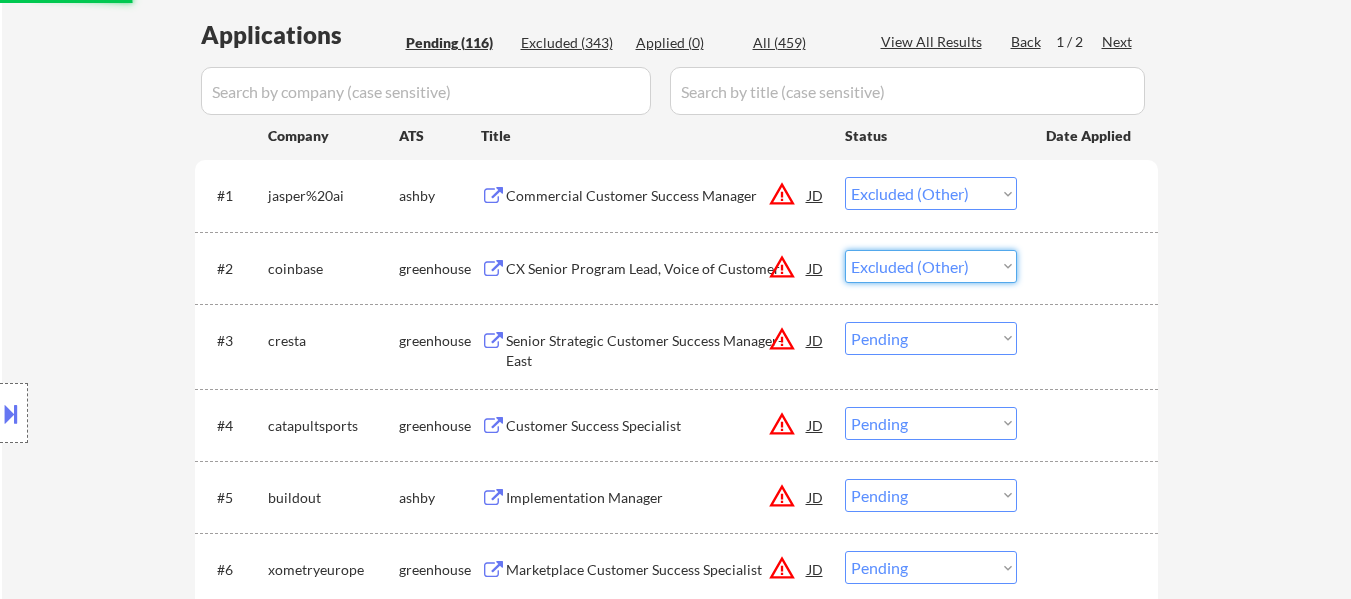 click on "Choose an option... Pending Applied Excluded (Questions) Excluded (Expired) Excluded (Location) Excluded (Bad Match) Excluded (Blocklist) Excluded (Salary) Excluded (Other)" at bounding box center [931, 266] 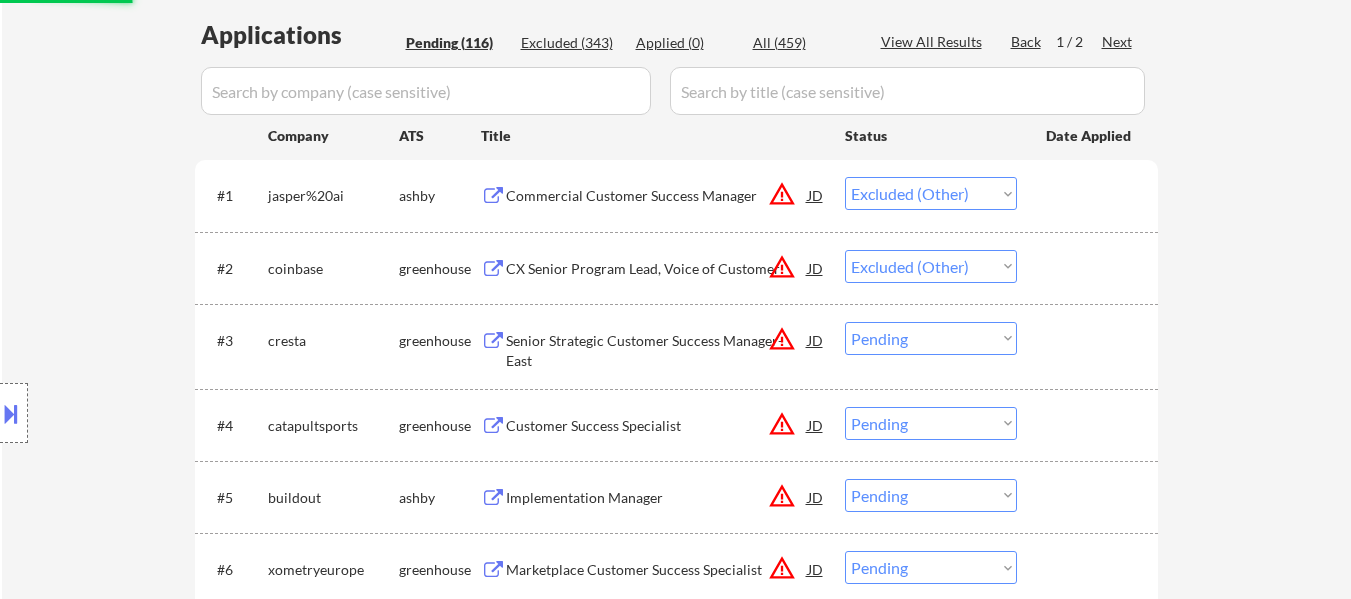 click on "Choose an option... Pending Applied Excluded (Questions) Excluded (Expired) Excluded (Location) Excluded (Bad Match) Excluded (Blocklist) Excluded (Salary) Excluded (Other)" at bounding box center (931, 338) 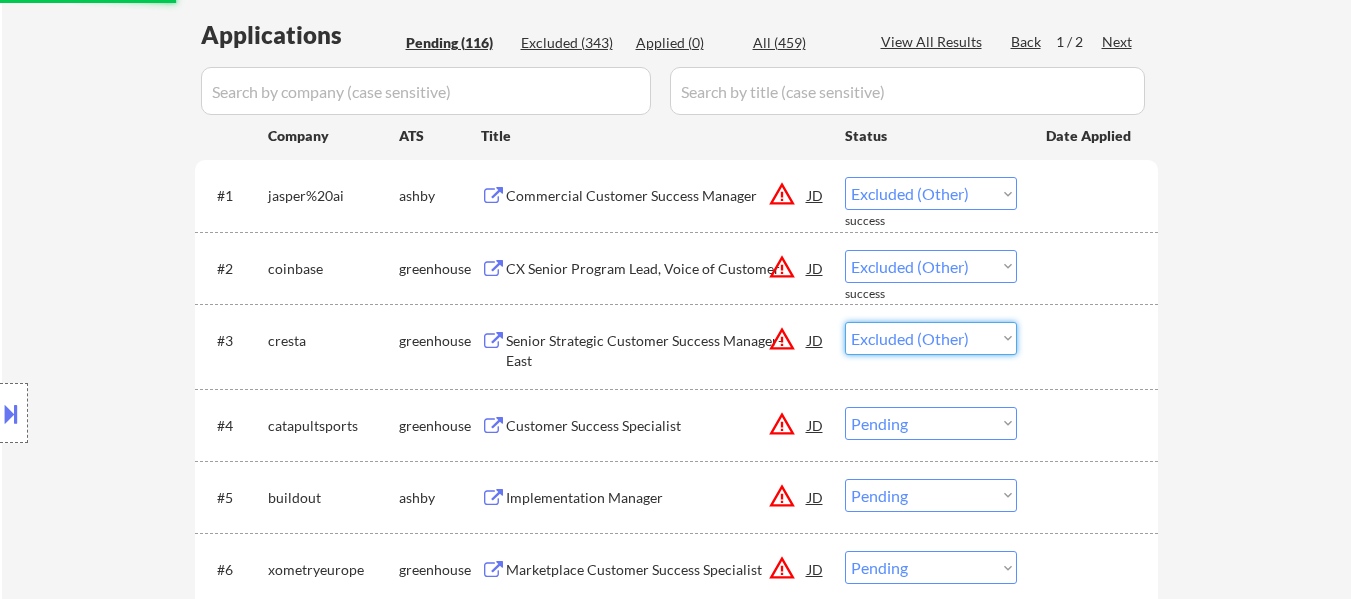 click on "Choose an option... Pending Applied Excluded (Questions) Excluded (Expired) Excluded (Location) Excluded (Bad Match) Excluded (Blocklist) Excluded (Salary) Excluded (Other)" at bounding box center (931, 338) 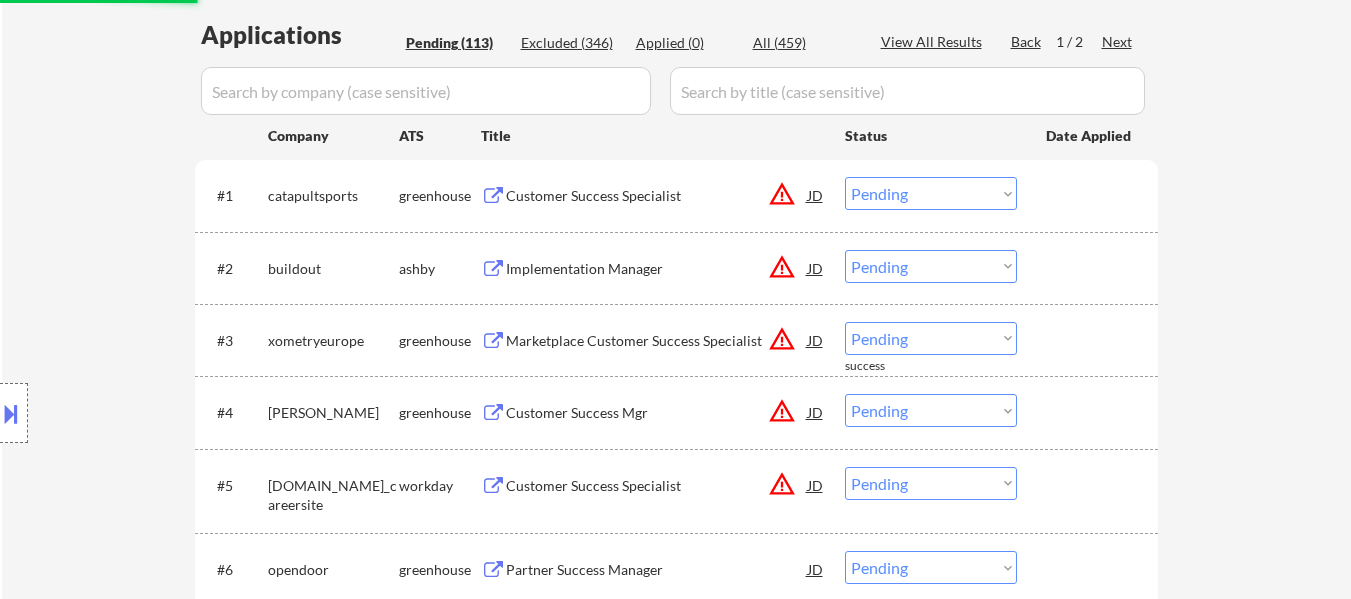 click on "Choose an option... Pending Applied Excluded (Questions) Excluded (Expired) Excluded (Location) Excluded (Bad Match) Excluded (Blocklist) Excluded (Salary) Excluded (Other)" at bounding box center (931, 193) 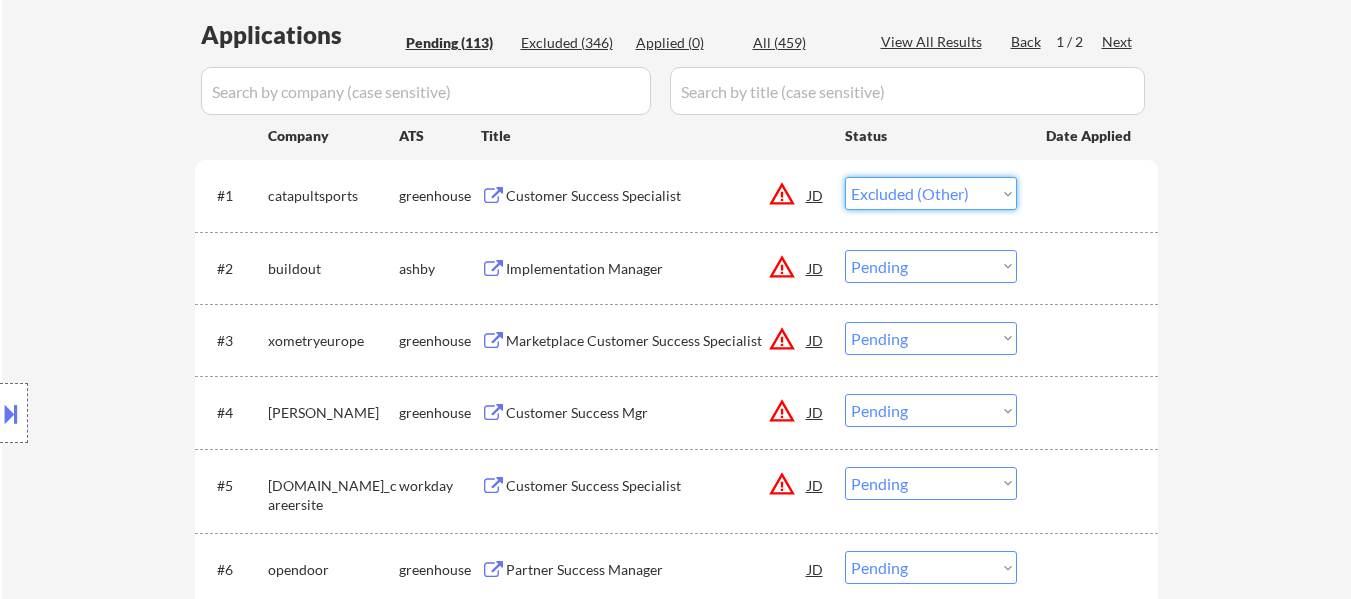 click on "Choose an option... Pending Applied Excluded (Questions) Excluded (Expired) Excluded (Location) Excluded (Bad Match) Excluded (Blocklist) Excluded (Salary) Excluded (Other)" at bounding box center [931, 193] 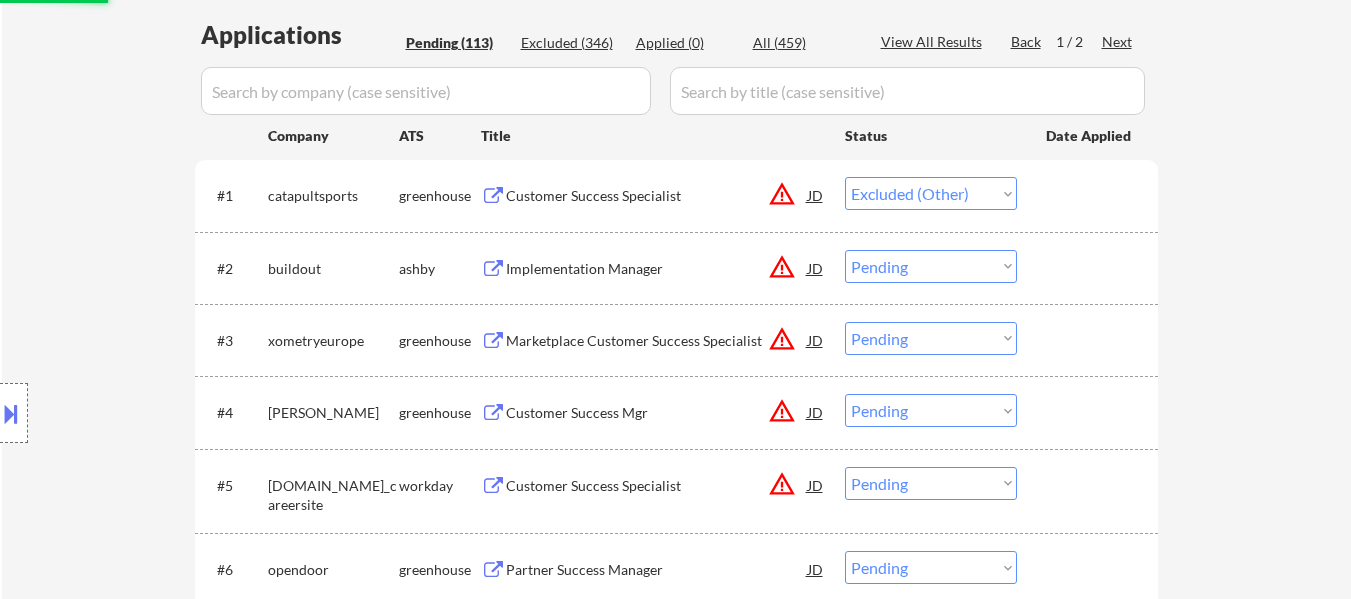 click on "Choose an option... Pending Applied Excluded (Questions) Excluded (Expired) Excluded (Location) Excluded (Bad Match) Excluded (Blocklist) Excluded (Salary) Excluded (Other)" at bounding box center (931, 266) 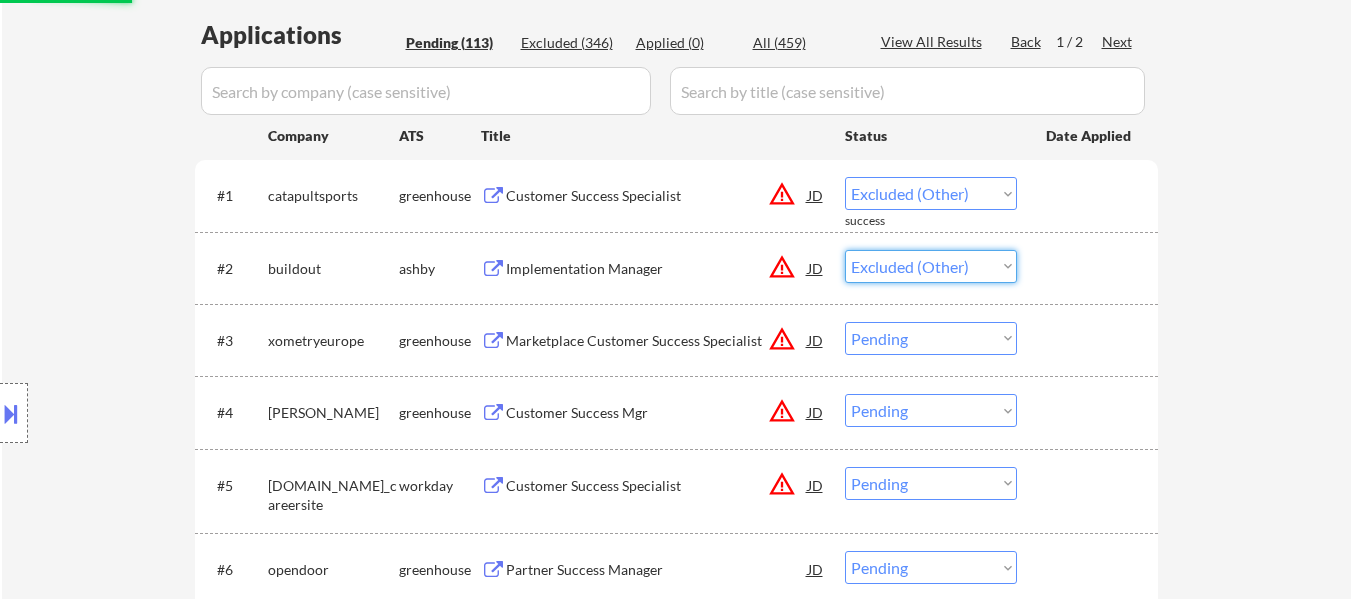 click on "Choose an option... Pending Applied Excluded (Questions) Excluded (Expired) Excluded (Location) Excluded (Bad Match) Excluded (Blocklist) Excluded (Salary) Excluded (Other)" at bounding box center [931, 266] 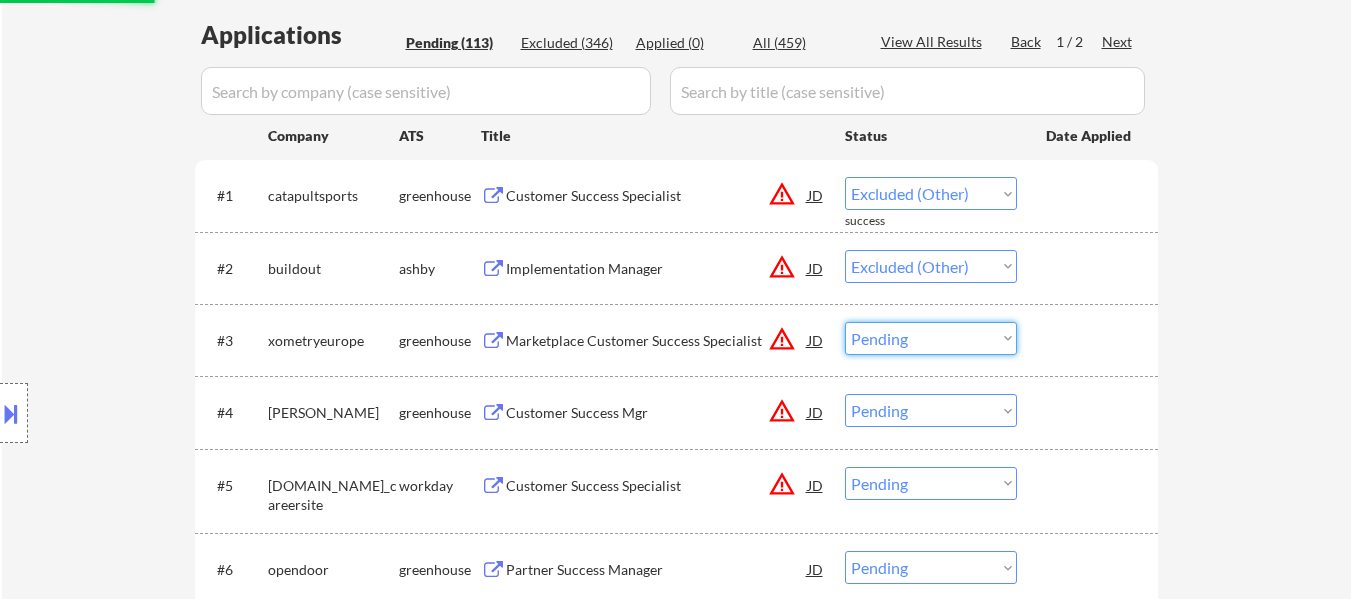 drag, startPoint x: 984, startPoint y: 340, endPoint x: 981, endPoint y: 324, distance: 16.27882 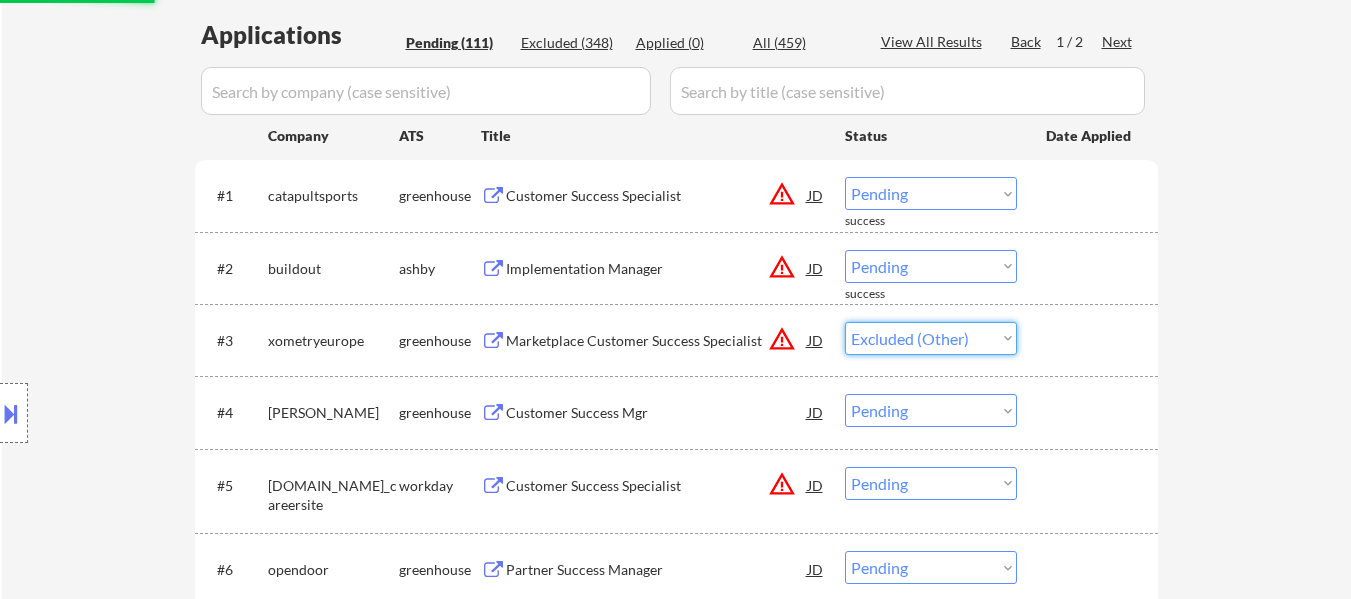 click on "Choose an option... Pending Applied Excluded (Questions) Excluded (Expired) Excluded (Location) Excluded (Bad Match) Excluded (Blocklist) Excluded (Salary) Excluded (Other)" at bounding box center [931, 338] 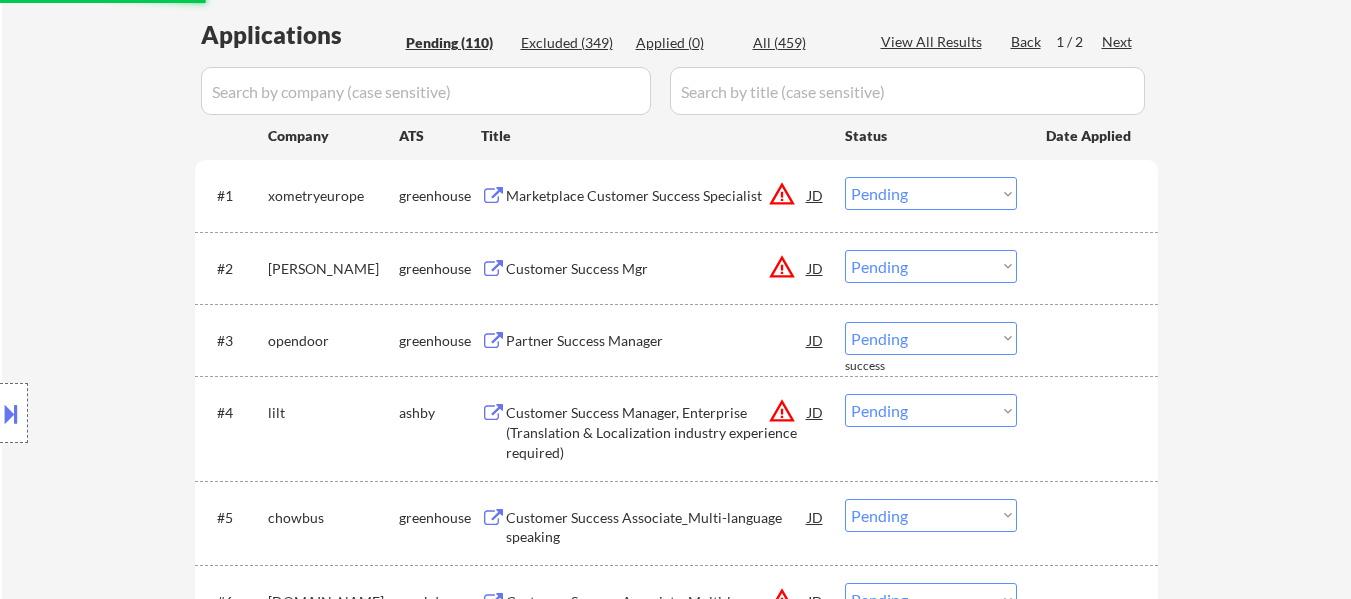 click on "Choose an option... Pending Applied Excluded (Questions) Excluded (Expired) Excluded (Location) Excluded (Bad Match) Excluded (Blocklist) Excluded (Salary) Excluded (Other)" at bounding box center (931, 193) 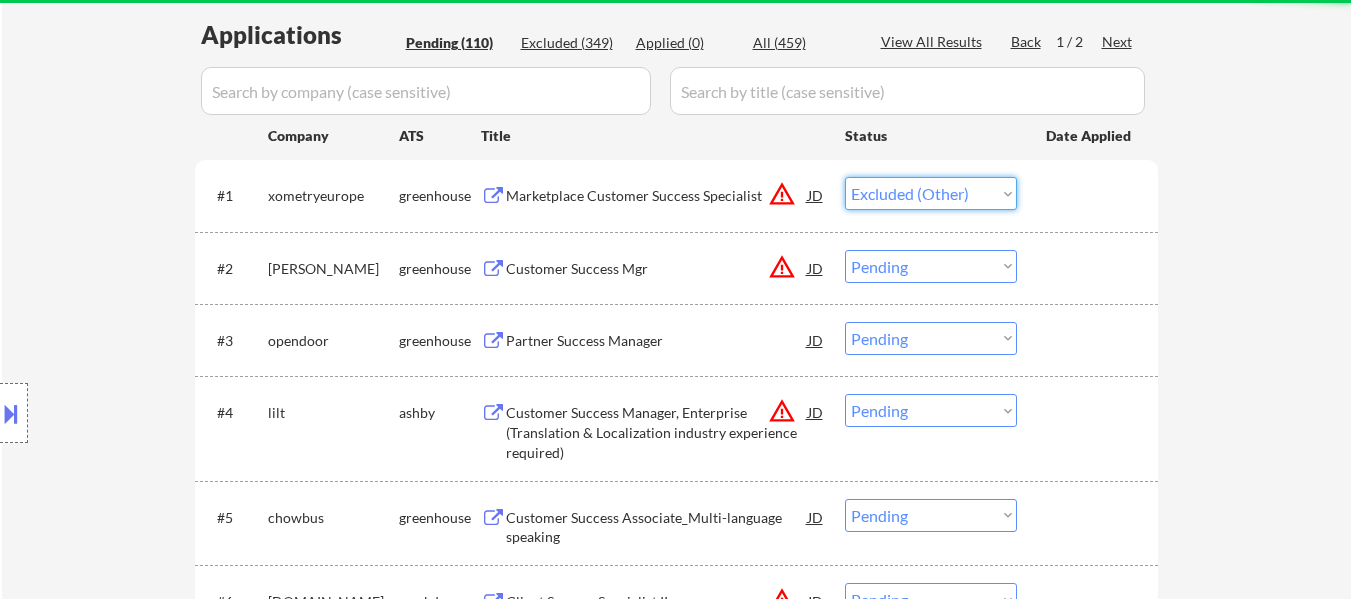 click on "Choose an option... Pending Applied Excluded (Questions) Excluded (Expired) Excluded (Location) Excluded (Bad Match) Excluded (Blocklist) Excluded (Salary) Excluded (Other)" at bounding box center [931, 193] 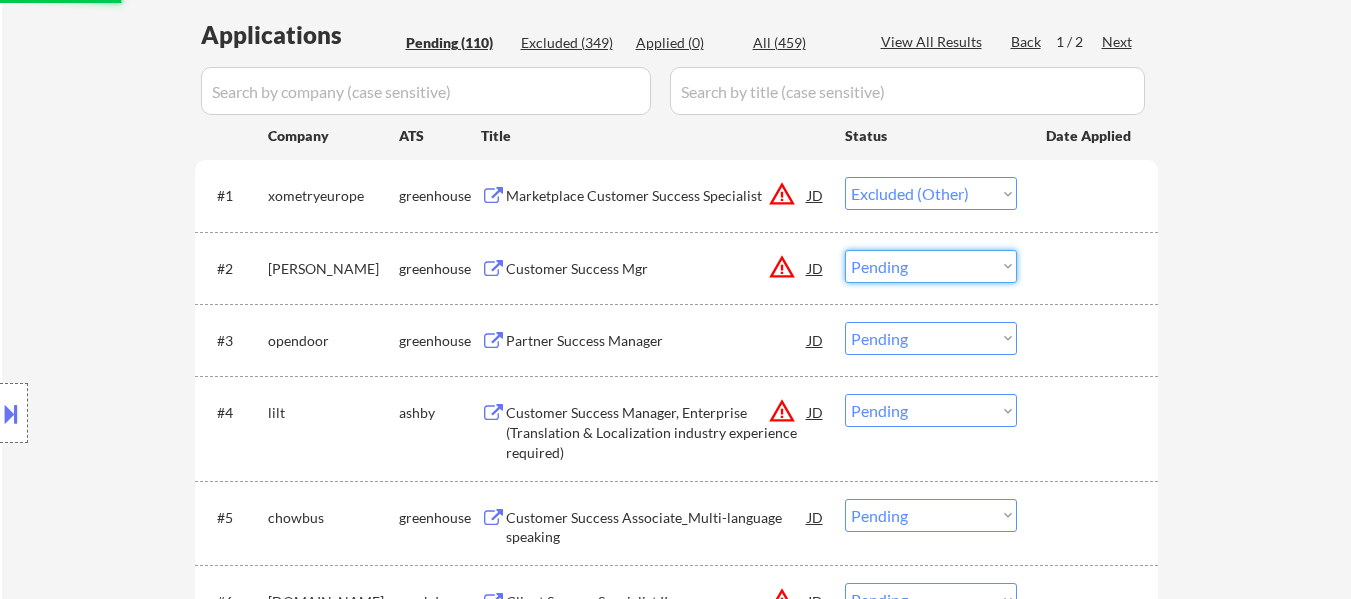 click on "Choose an option... Pending Applied Excluded (Questions) Excluded (Expired) Excluded (Location) Excluded (Bad Match) Excluded (Blocklist) Excluded (Salary) Excluded (Other)" at bounding box center [931, 266] 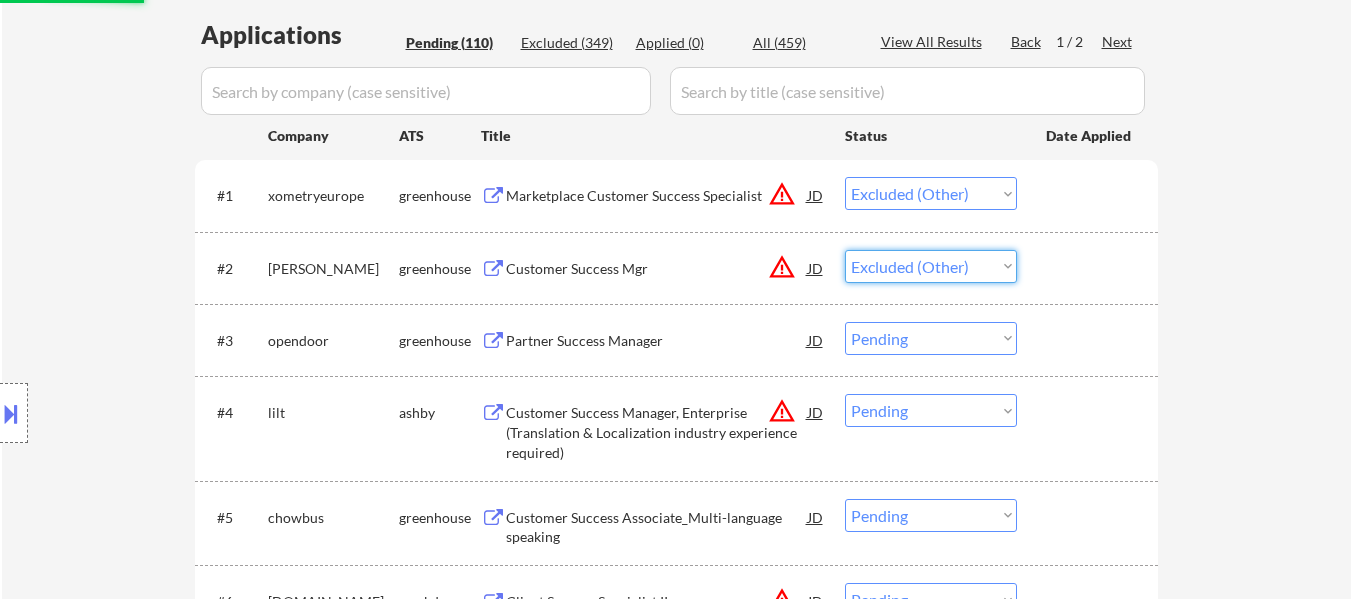 click on "Choose an option... Pending Applied Excluded (Questions) Excluded (Expired) Excluded (Location) Excluded (Bad Match) Excluded (Blocklist) Excluded (Salary) Excluded (Other)" at bounding box center [931, 266] 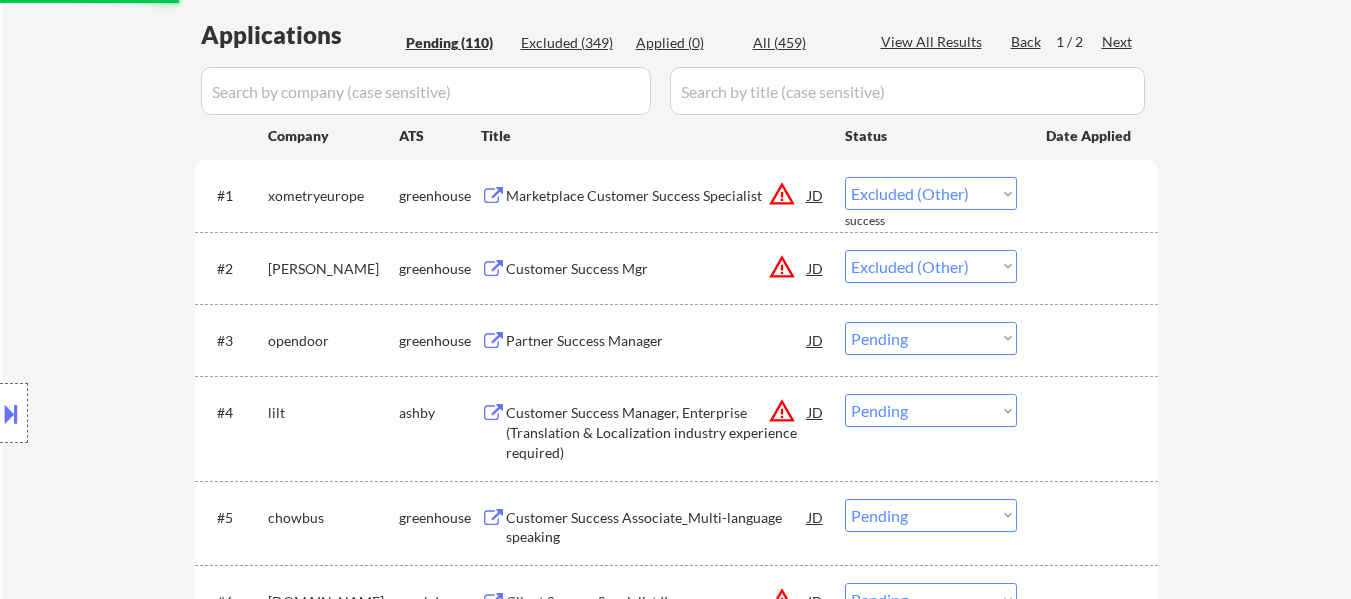 click on "Choose an option... Pending Applied Excluded (Questions) Excluded (Expired) Excluded (Location) Excluded (Bad Match) Excluded (Blocklist) Excluded (Salary) Excluded (Other)" at bounding box center (931, 338) 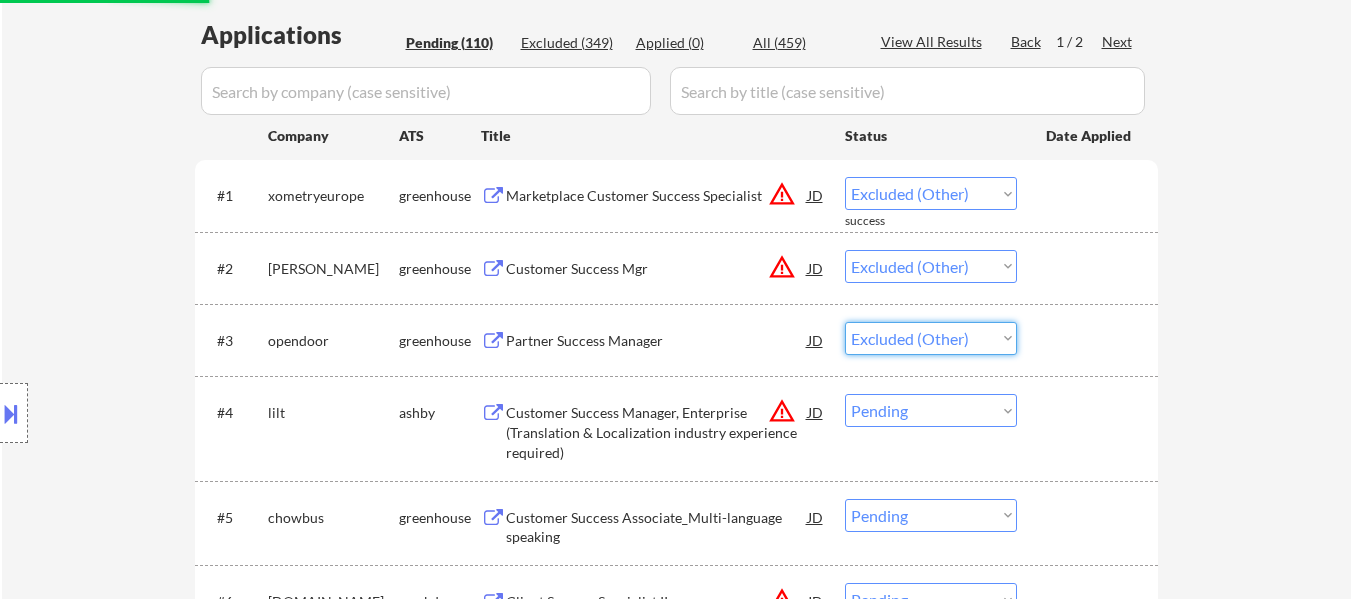 click on "Choose an option... Pending Applied Excluded (Questions) Excluded (Expired) Excluded (Location) Excluded (Bad Match) Excluded (Blocklist) Excluded (Salary) Excluded (Other)" at bounding box center (931, 338) 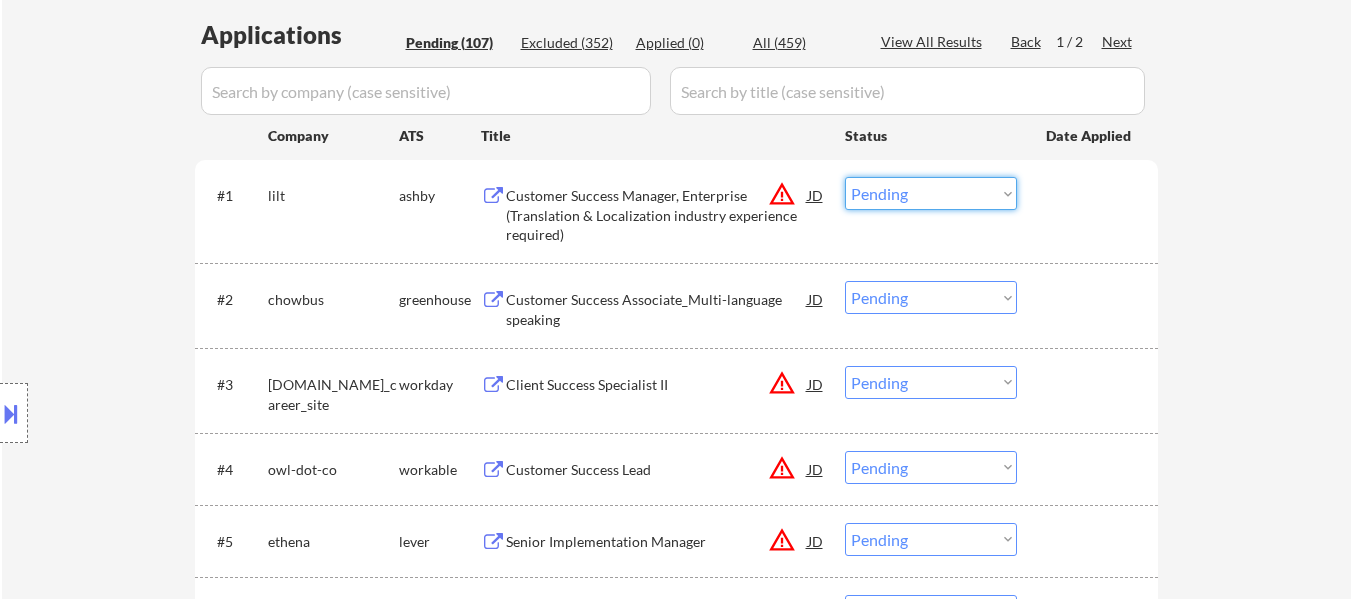 click on "Choose an option... Pending Applied Excluded (Questions) Excluded (Expired) Excluded (Location) Excluded (Bad Match) Excluded (Blocklist) Excluded (Salary) Excluded (Other)" at bounding box center [931, 193] 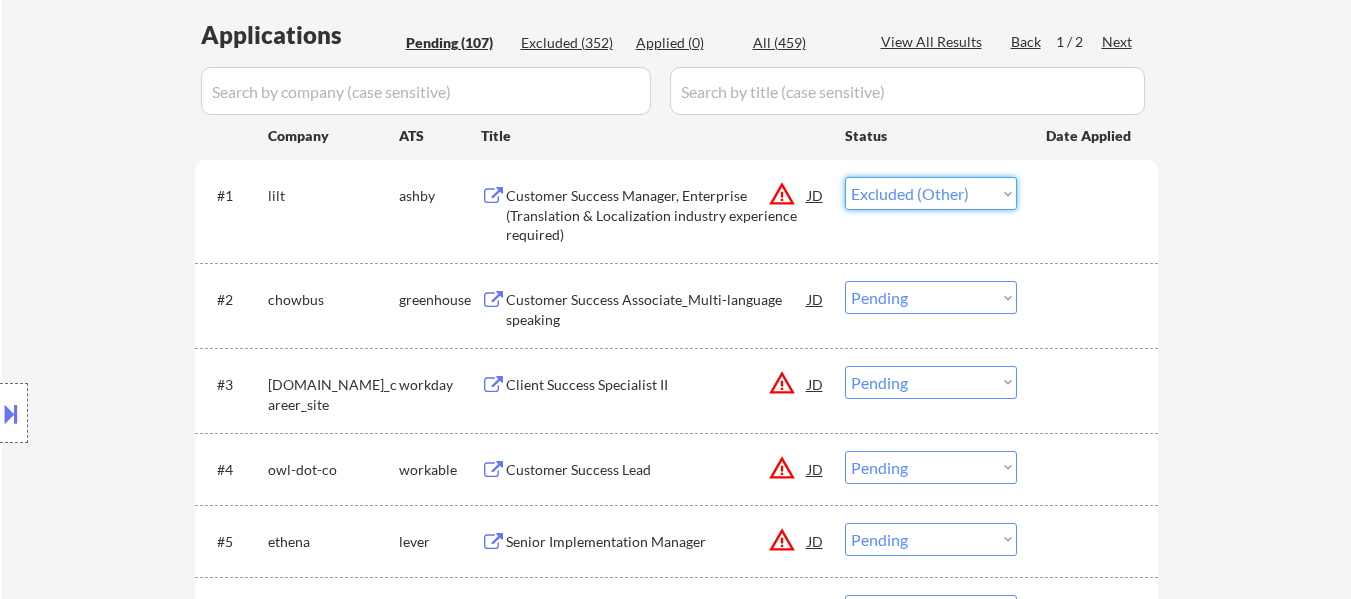 click on "Choose an option... Pending Applied Excluded (Questions) Excluded (Expired) Excluded (Location) Excluded (Bad Match) Excluded (Blocklist) Excluded (Salary) Excluded (Other)" at bounding box center (931, 193) 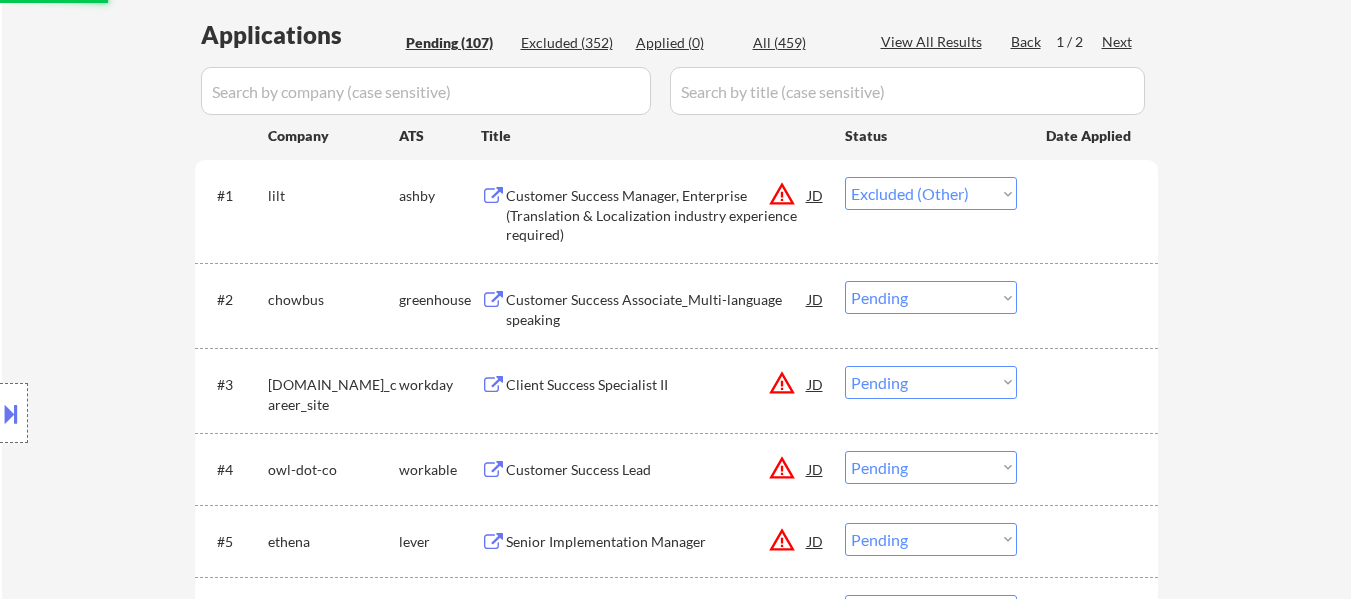 click on "Choose an option... Pending Applied Excluded (Questions) Excluded (Expired) Excluded (Location) Excluded (Bad Match) Excluded (Blocklist) Excluded (Salary) Excluded (Other)" at bounding box center [931, 297] 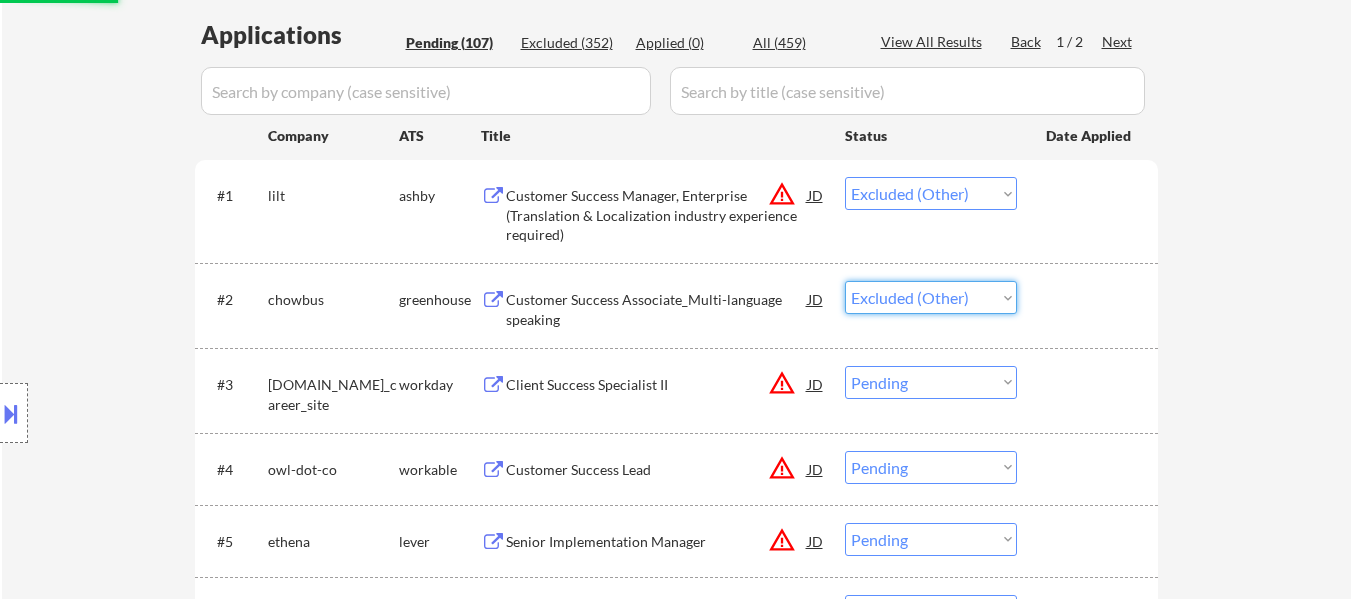 click on "Choose an option... Pending Applied Excluded (Questions) Excluded (Expired) Excluded (Location) Excluded (Bad Match) Excluded (Blocklist) Excluded (Salary) Excluded (Other)" at bounding box center [931, 297] 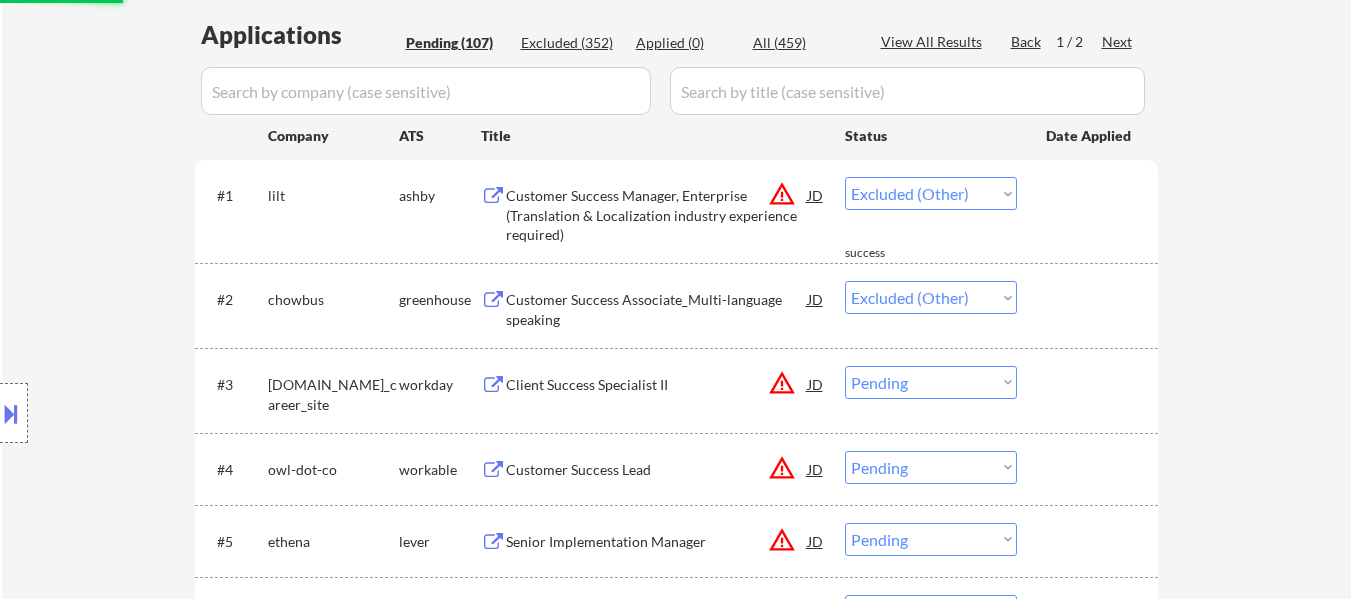 click on "Choose an option... Pending Applied Excluded (Questions) Excluded (Expired) Excluded (Location) Excluded (Bad Match) Excluded (Blocklist) Excluded (Salary) Excluded (Other)" at bounding box center [931, 382] 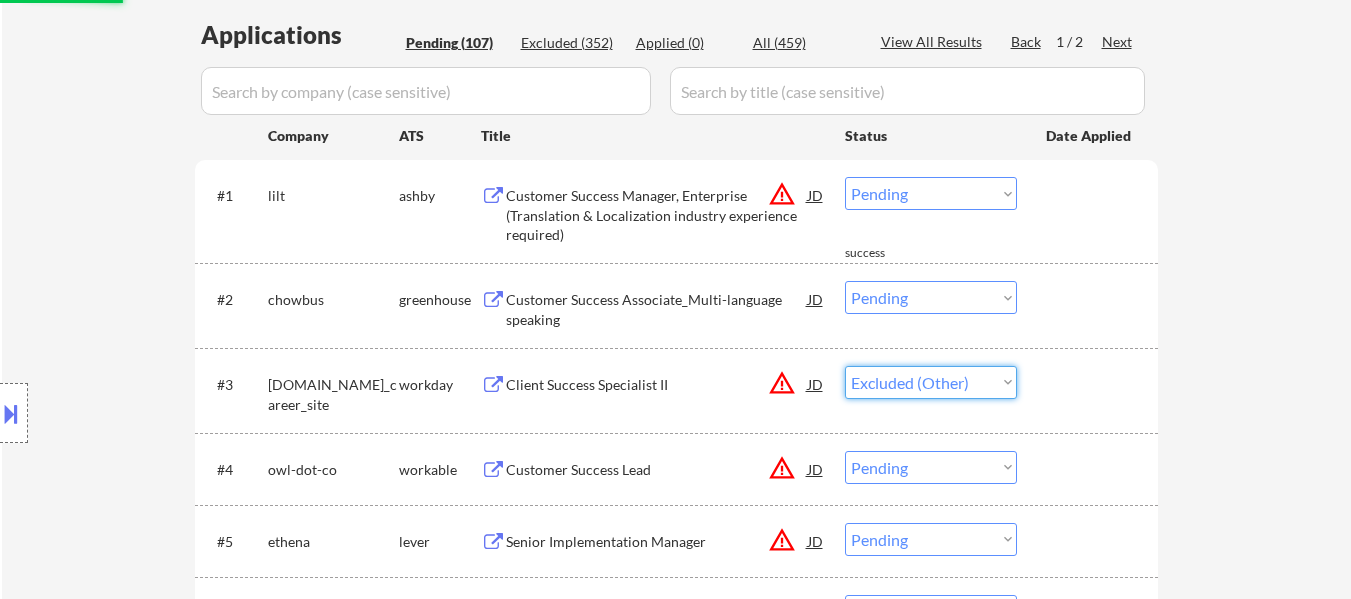 click on "Choose an option... Pending Applied Excluded (Questions) Excluded (Expired) Excluded (Location) Excluded (Bad Match) Excluded (Blocklist) Excluded (Salary) Excluded (Other)" at bounding box center [931, 382] 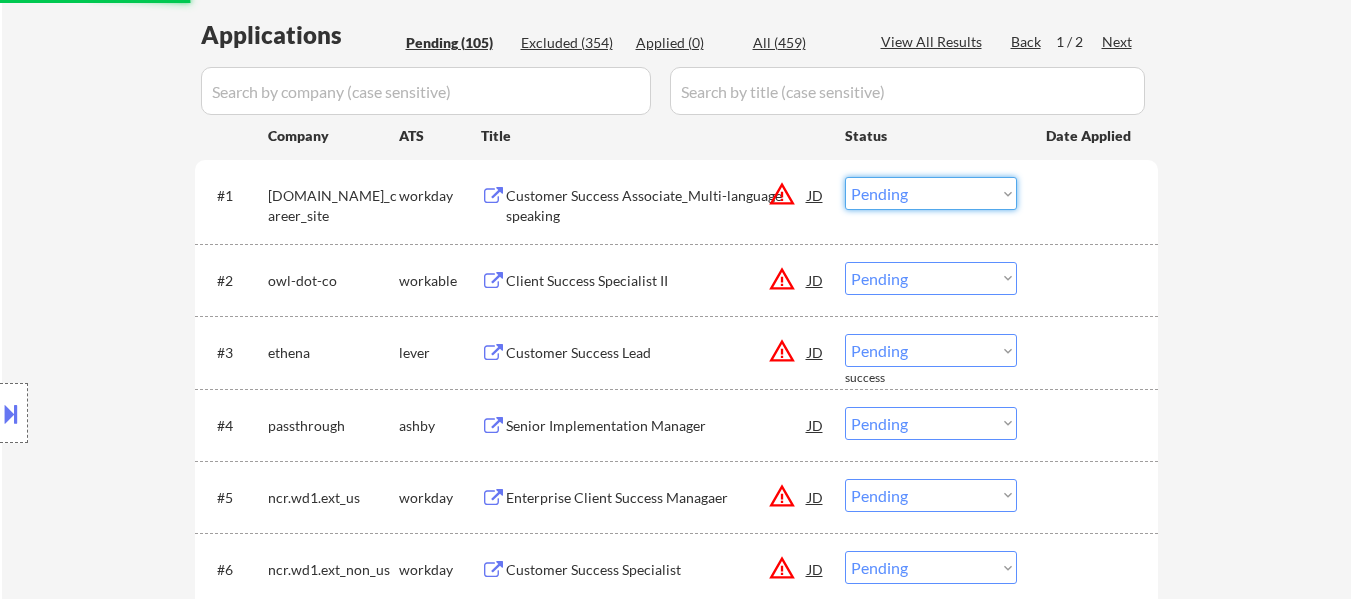 click on "Choose an option... Pending Applied Excluded (Questions) Excluded (Expired) Excluded (Location) Excluded (Bad Match) Excluded (Blocklist) Excluded (Salary) Excluded (Other)" at bounding box center (931, 193) 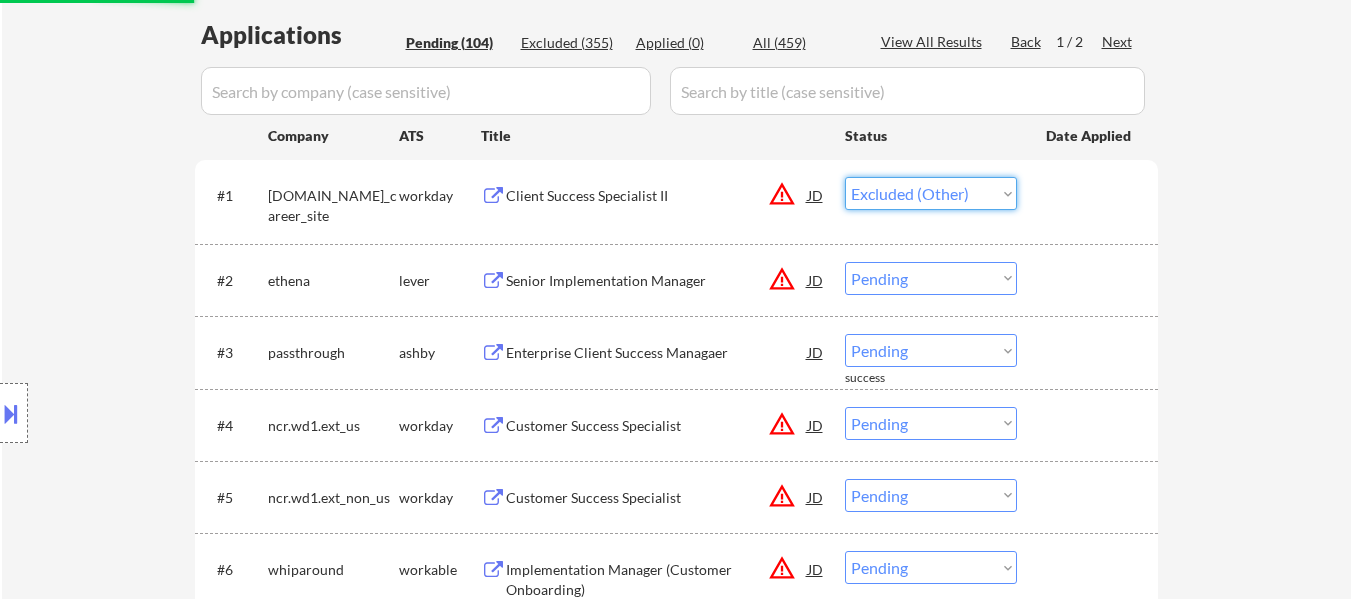 click on "Choose an option... Pending Applied Excluded (Questions) Excluded (Expired) Excluded (Location) Excluded (Bad Match) Excluded (Blocklist) Excluded (Salary) Excluded (Other)" at bounding box center (931, 193) 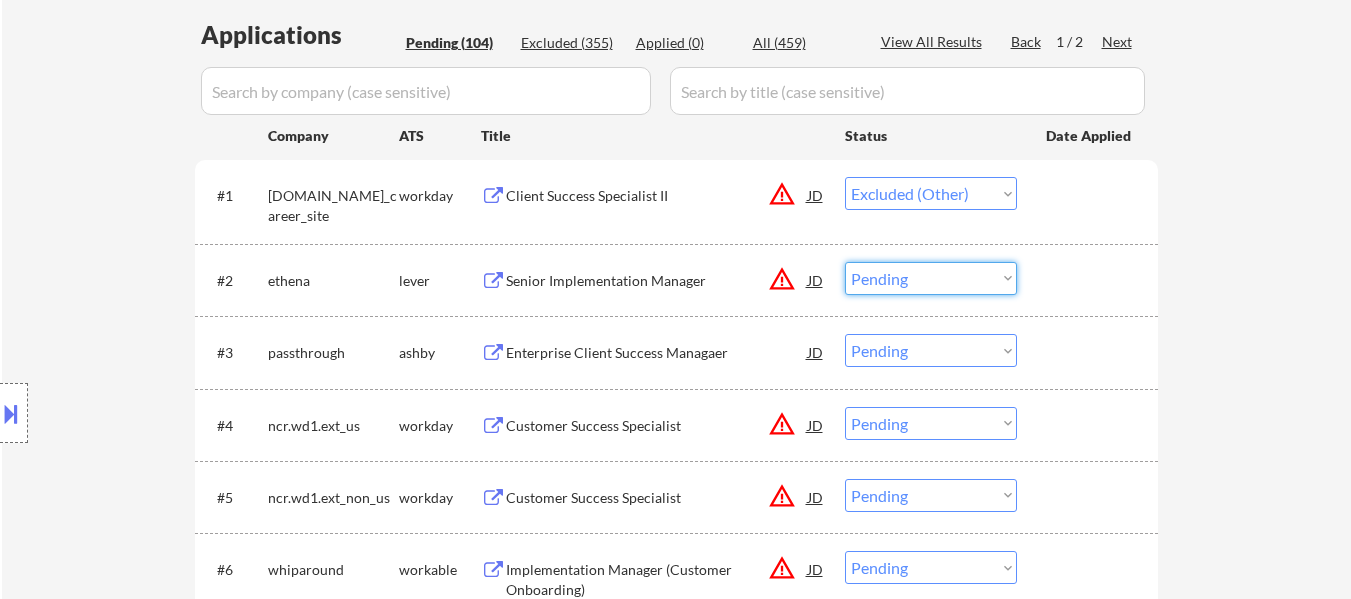 click on "Choose an option... Pending Applied Excluded (Questions) Excluded (Expired) Excluded (Location) Excluded (Bad Match) Excluded (Blocklist) Excluded (Salary) Excluded (Other)" at bounding box center (931, 278) 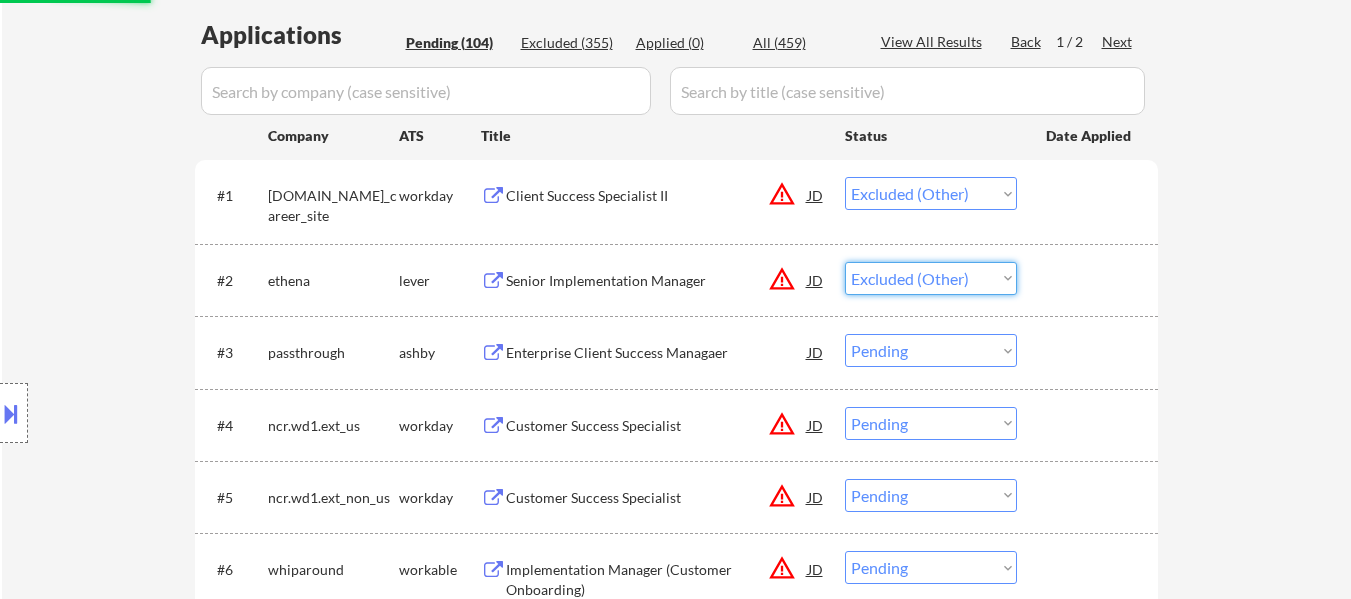 click on "Choose an option... Pending Applied Excluded (Questions) Excluded (Expired) Excluded (Location) Excluded (Bad Match) Excluded (Blocklist) Excluded (Salary) Excluded (Other)" at bounding box center (931, 278) 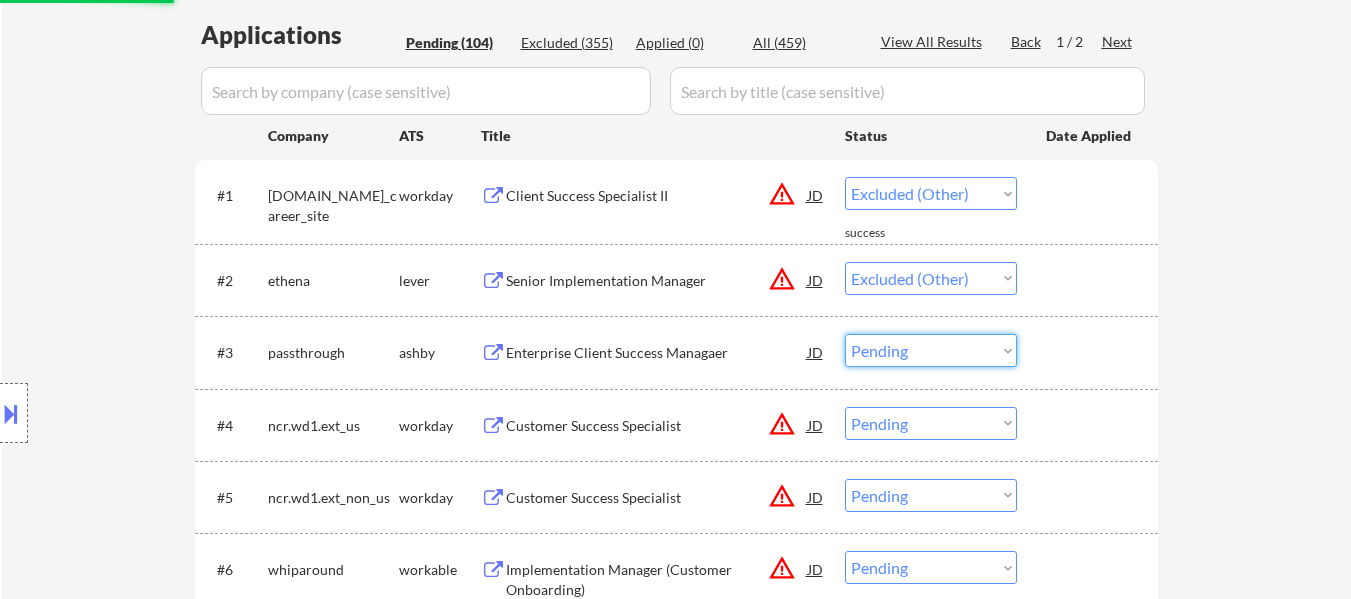 click on "Choose an option... Pending Applied Excluded (Questions) Excluded (Expired) Excluded (Location) Excluded (Bad Match) Excluded (Blocklist) Excluded (Salary) Excluded (Other)" at bounding box center (931, 350) 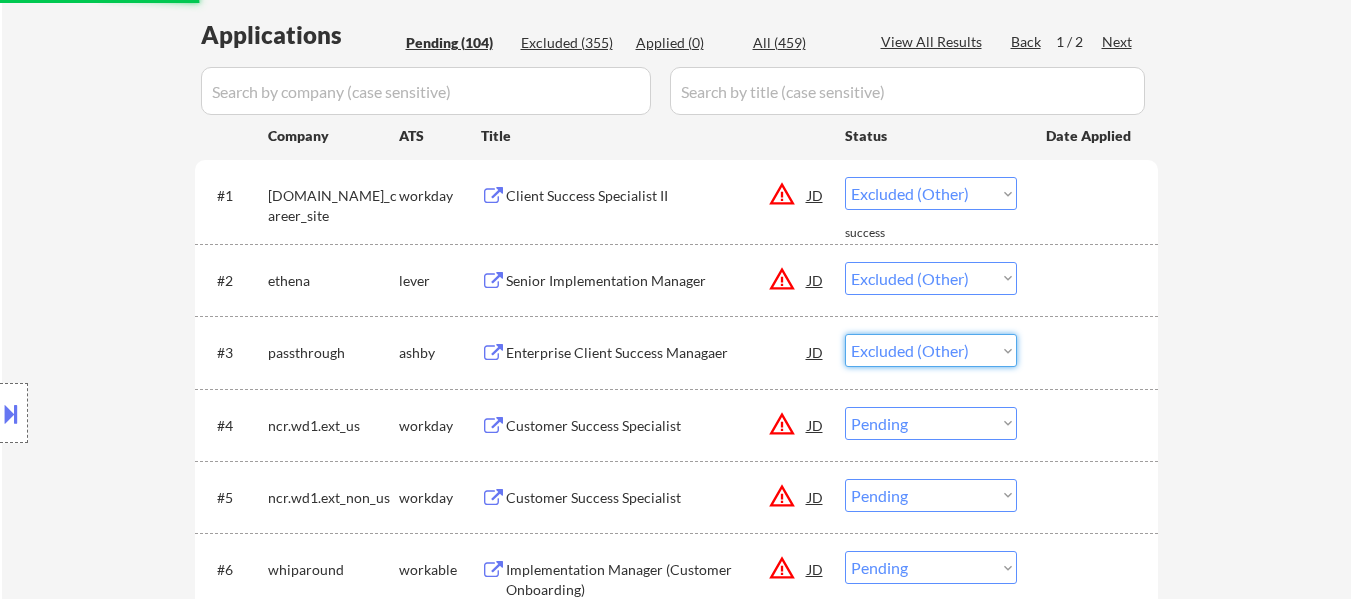 click on "Choose an option... Pending Applied Excluded (Questions) Excluded (Expired) Excluded (Location) Excluded (Bad Match) Excluded (Blocklist) Excluded (Salary) Excluded (Other)" at bounding box center [931, 350] 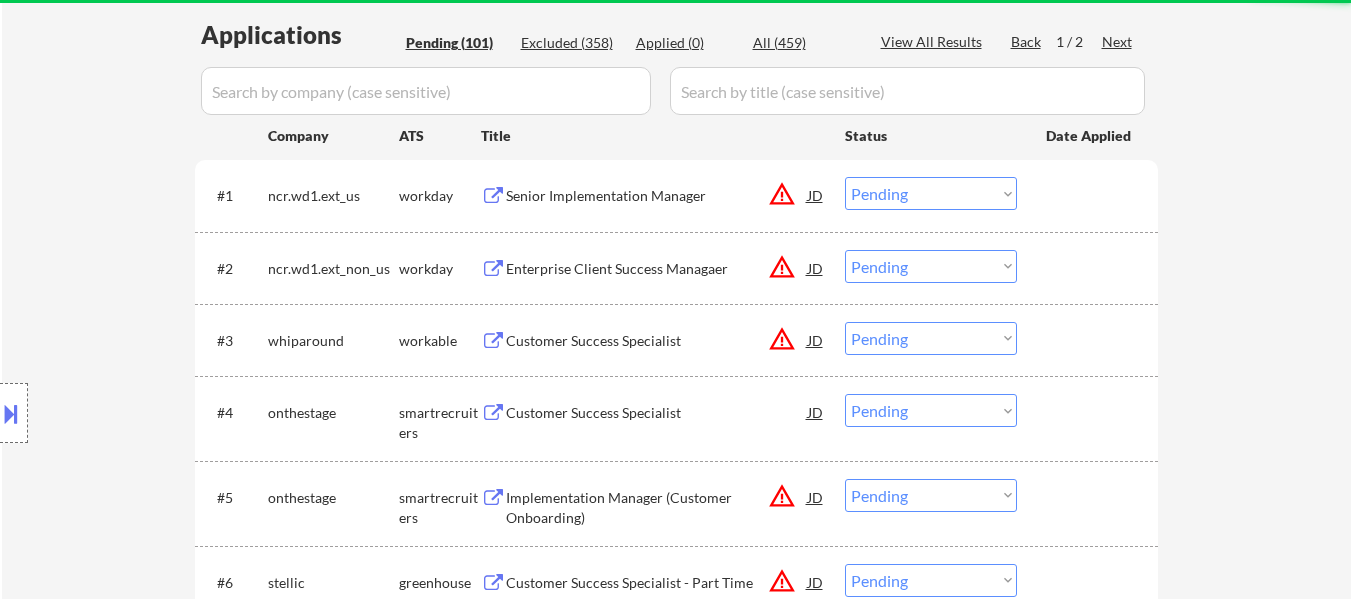 click on "Choose an option... Pending Applied Excluded (Questions) Excluded (Expired) Excluded (Location) Excluded (Bad Match) Excluded (Blocklist) Excluded (Salary) Excluded (Other)" at bounding box center [931, 193] 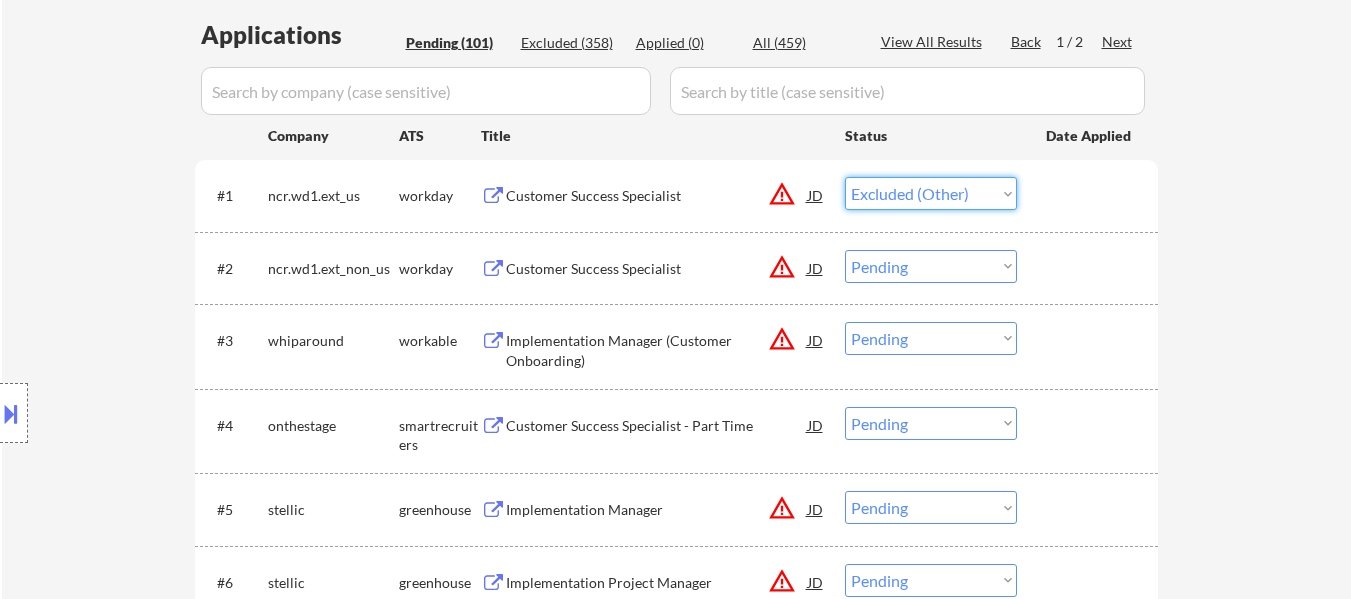 click on "Choose an option... Pending Applied Excluded (Questions) Excluded (Expired) Excluded (Location) Excluded (Bad Match) Excluded (Blocklist) Excluded (Salary) Excluded (Other)" at bounding box center [931, 193] 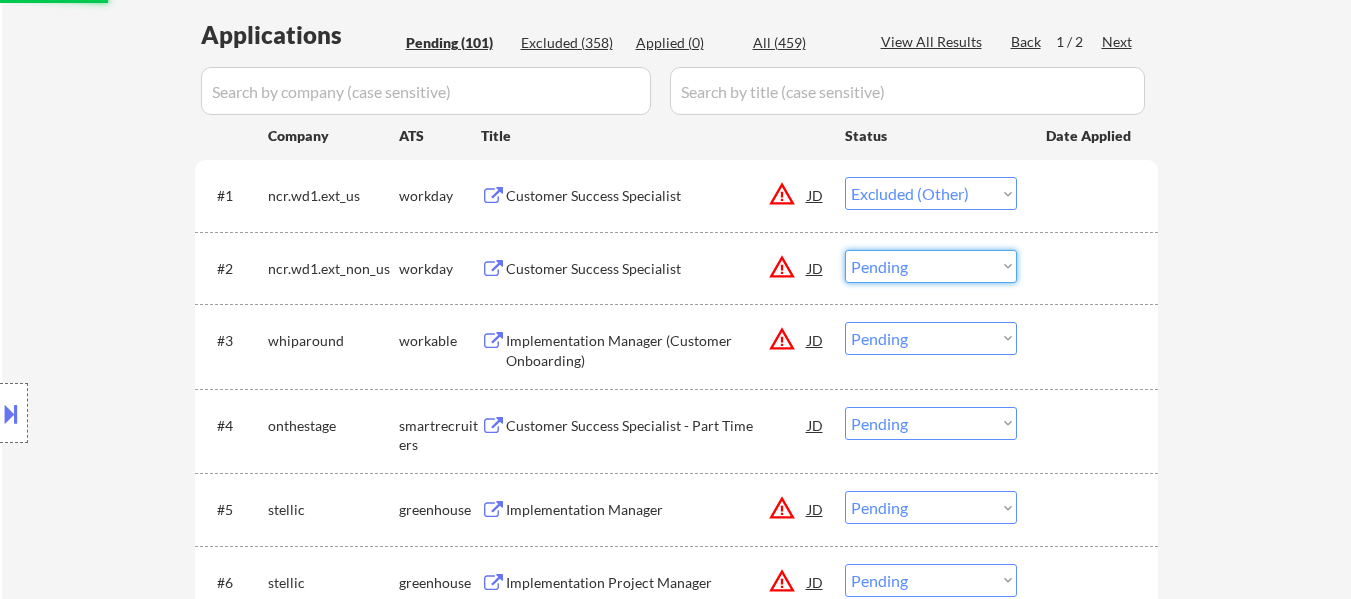 click on "Choose an option... Pending Applied Excluded (Questions) Excluded (Expired) Excluded (Location) Excluded (Bad Match) Excluded (Blocklist) Excluded (Salary) Excluded (Other)" at bounding box center (931, 266) 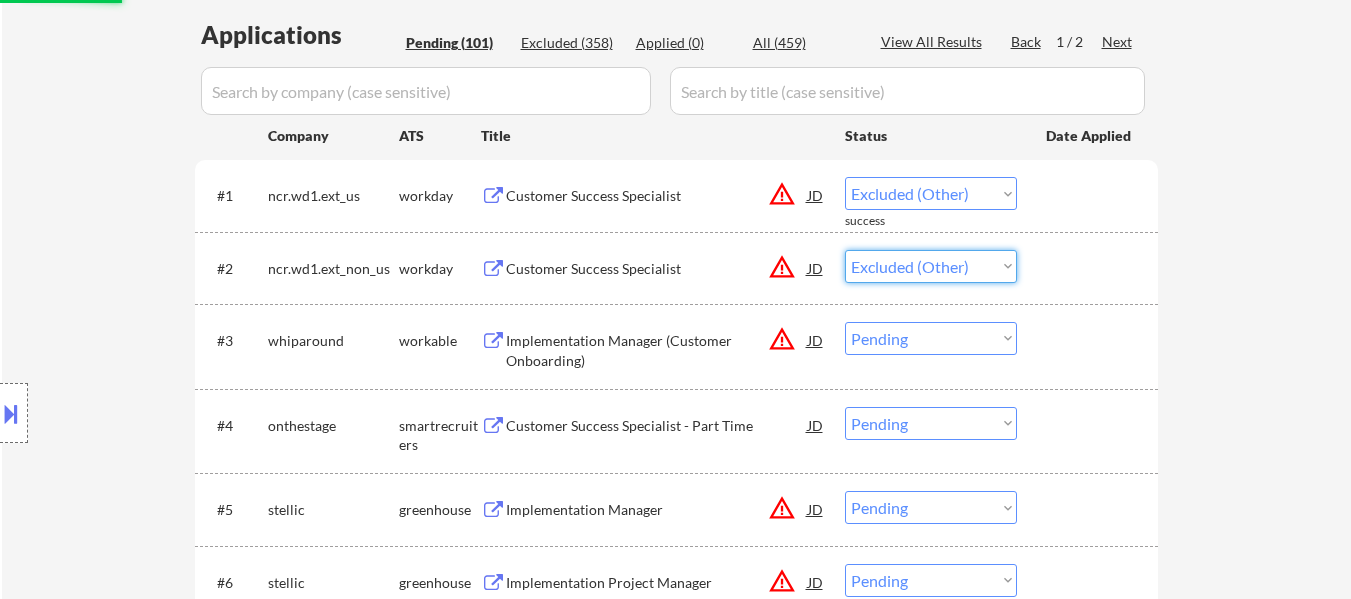 click on "Choose an option... Pending Applied Excluded (Questions) Excluded (Expired) Excluded (Location) Excluded (Bad Match) Excluded (Blocklist) Excluded (Salary) Excluded (Other)" at bounding box center (931, 266) 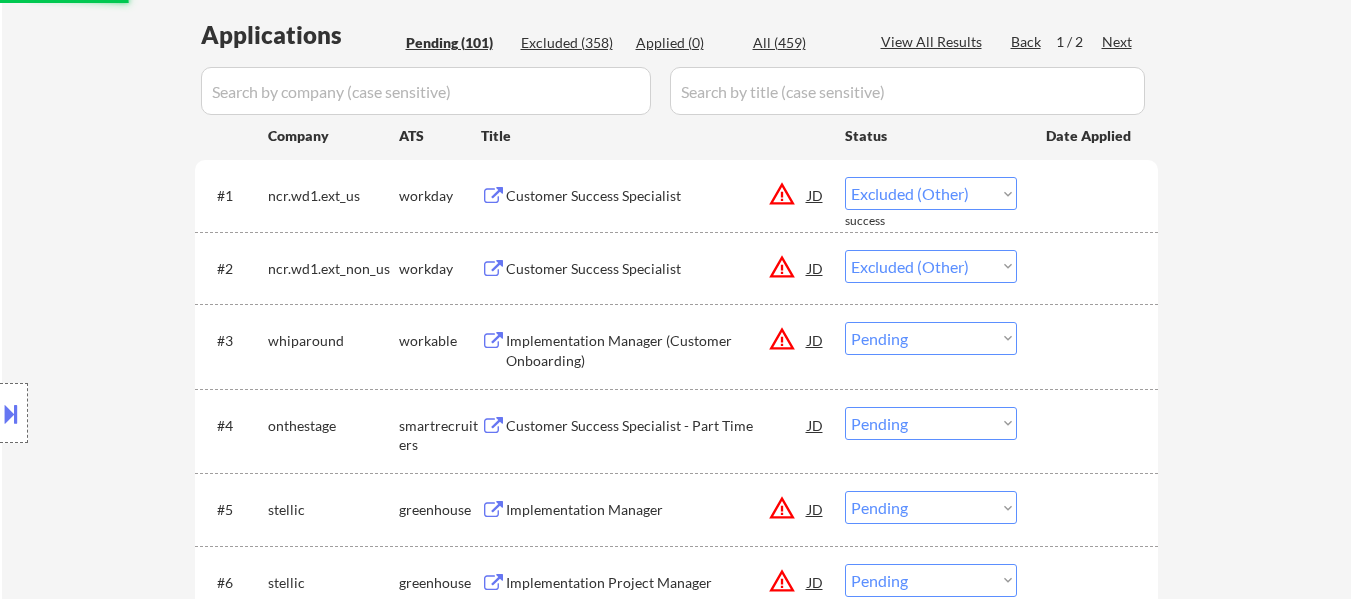 click on "Choose an option... Pending Applied Excluded (Questions) Excluded (Expired) Excluded (Location) Excluded (Bad Match) Excluded (Blocklist) Excluded (Salary) Excluded (Other)" at bounding box center [931, 338] 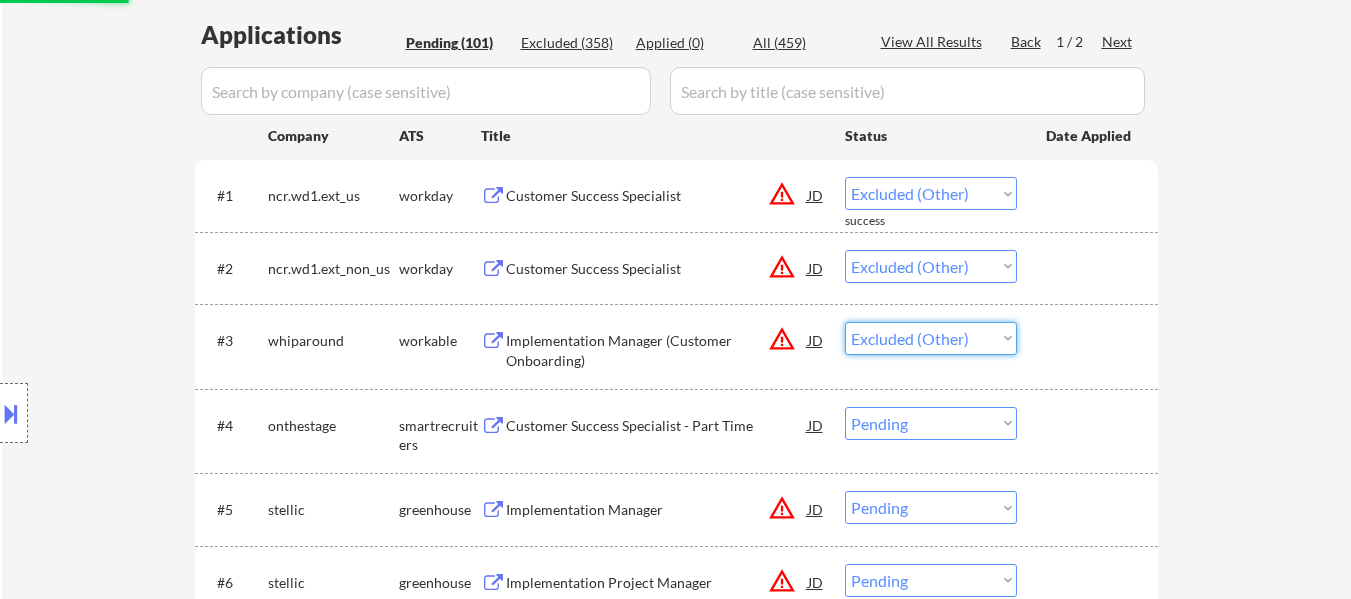 click on "Choose an option... Pending Applied Excluded (Questions) Excluded (Expired) Excluded (Location) Excluded (Bad Match) Excluded (Blocklist) Excluded (Salary) Excluded (Other)" at bounding box center (931, 338) 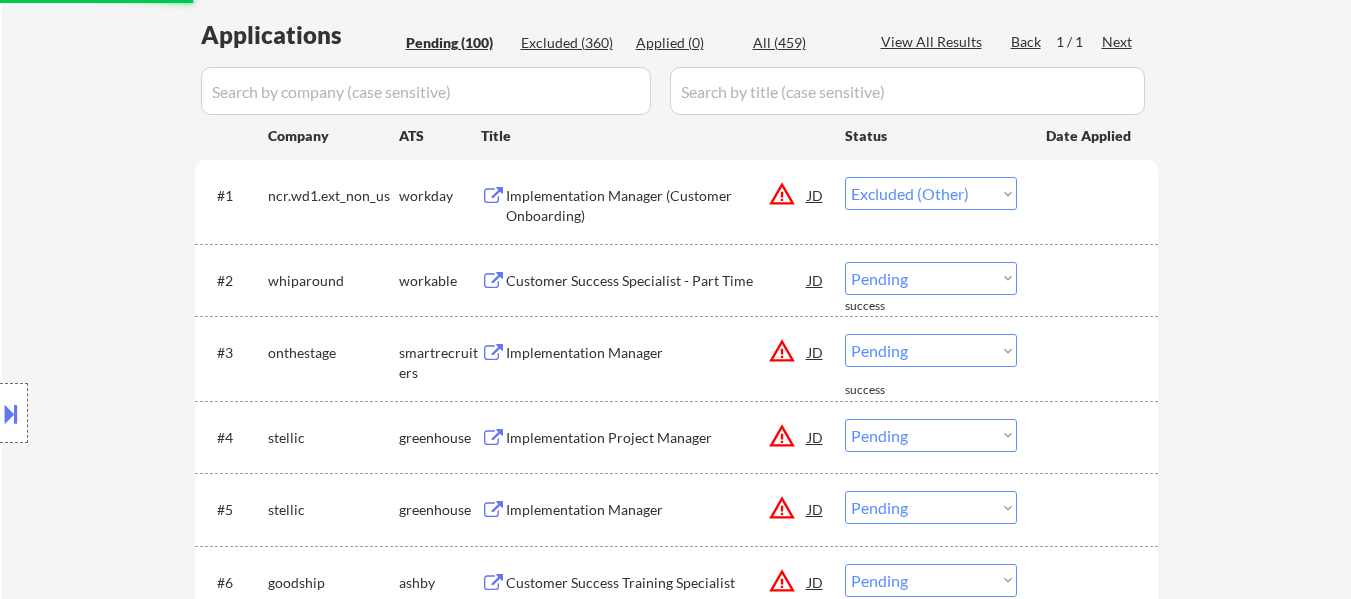 drag, startPoint x: 983, startPoint y: 186, endPoint x: 977, endPoint y: 207, distance: 21.84033 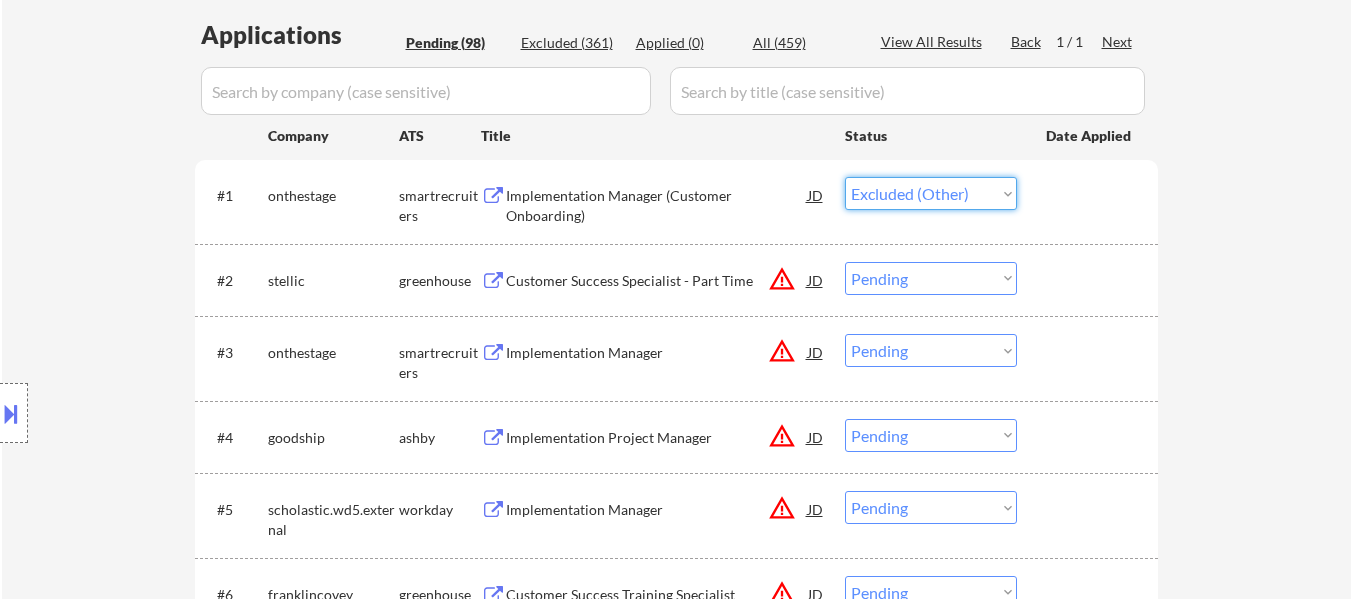 click on "Choose an option... Pending Applied Excluded (Questions) Excluded (Expired) Excluded (Location) Excluded (Bad Match) Excluded (Blocklist) Excluded (Salary) Excluded (Other)" at bounding box center [931, 193] 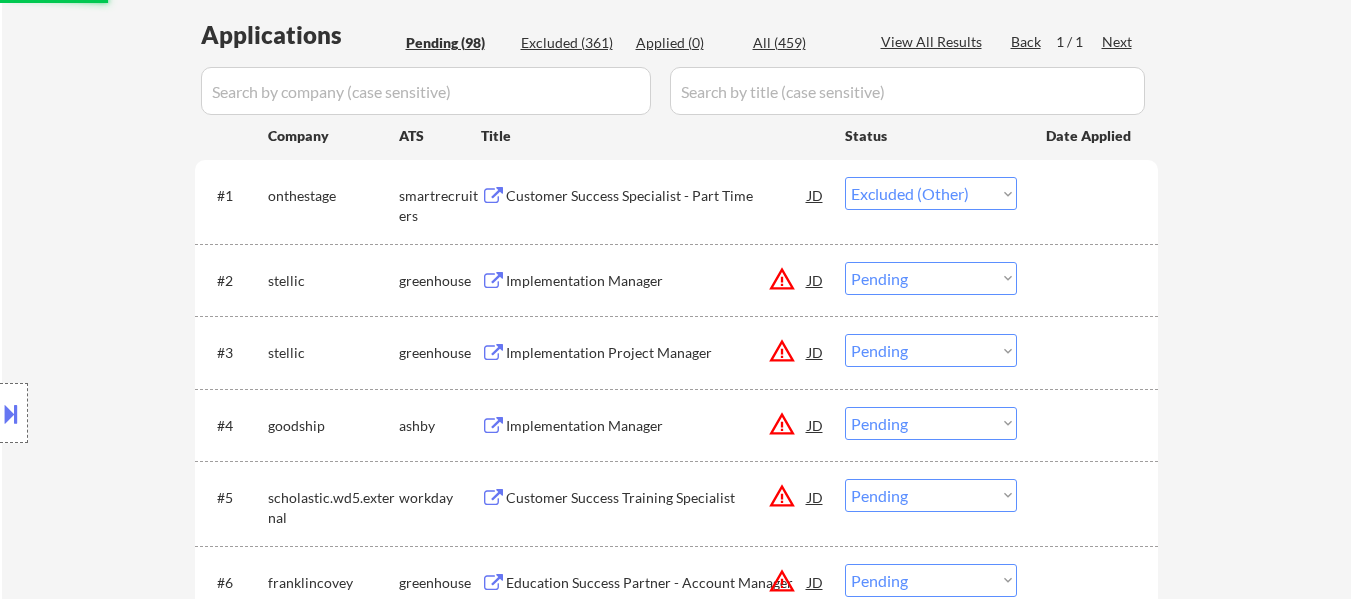 click on "Choose an option... Pending Applied Excluded (Questions) Excluded (Expired) Excluded (Location) Excluded (Bad Match) Excluded (Blocklist) Excluded (Salary) Excluded (Other)" at bounding box center (931, 278) 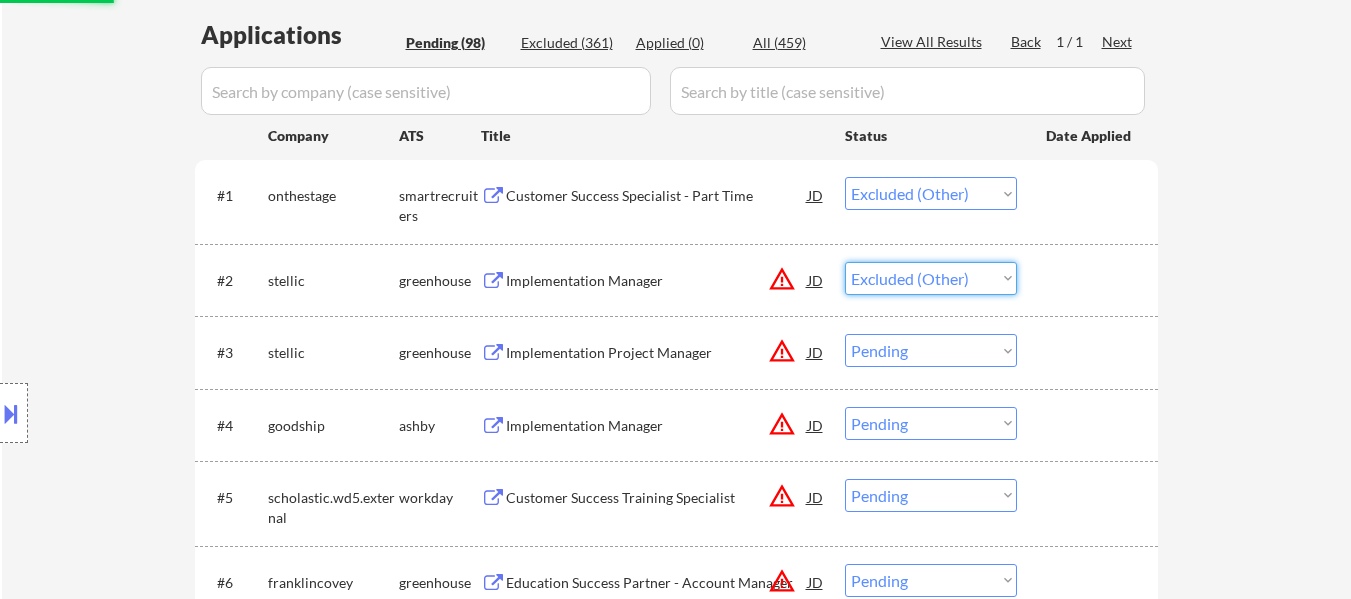 click on "Choose an option... Pending Applied Excluded (Questions) Excluded (Expired) Excluded (Location) Excluded (Bad Match) Excluded (Blocklist) Excluded (Salary) Excluded (Other)" at bounding box center [931, 278] 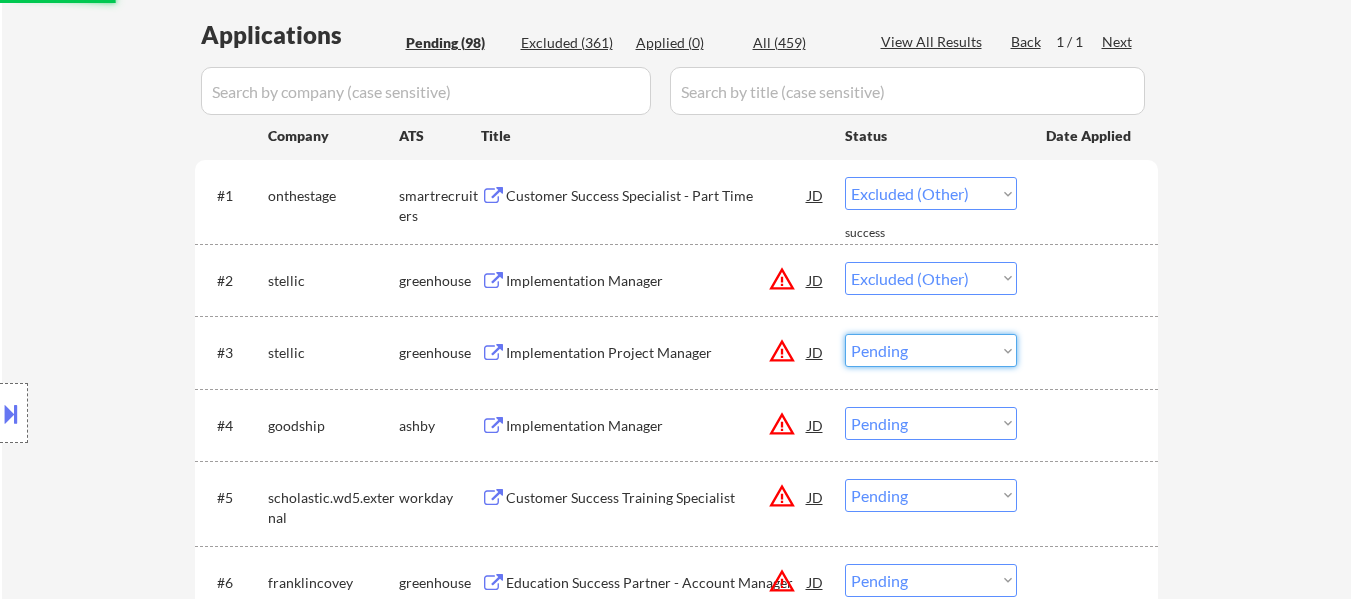 click on "Choose an option... Pending Applied Excluded (Questions) Excluded (Expired) Excluded (Location) Excluded (Bad Match) Excluded (Blocklist) Excluded (Salary) Excluded (Other)" at bounding box center [931, 350] 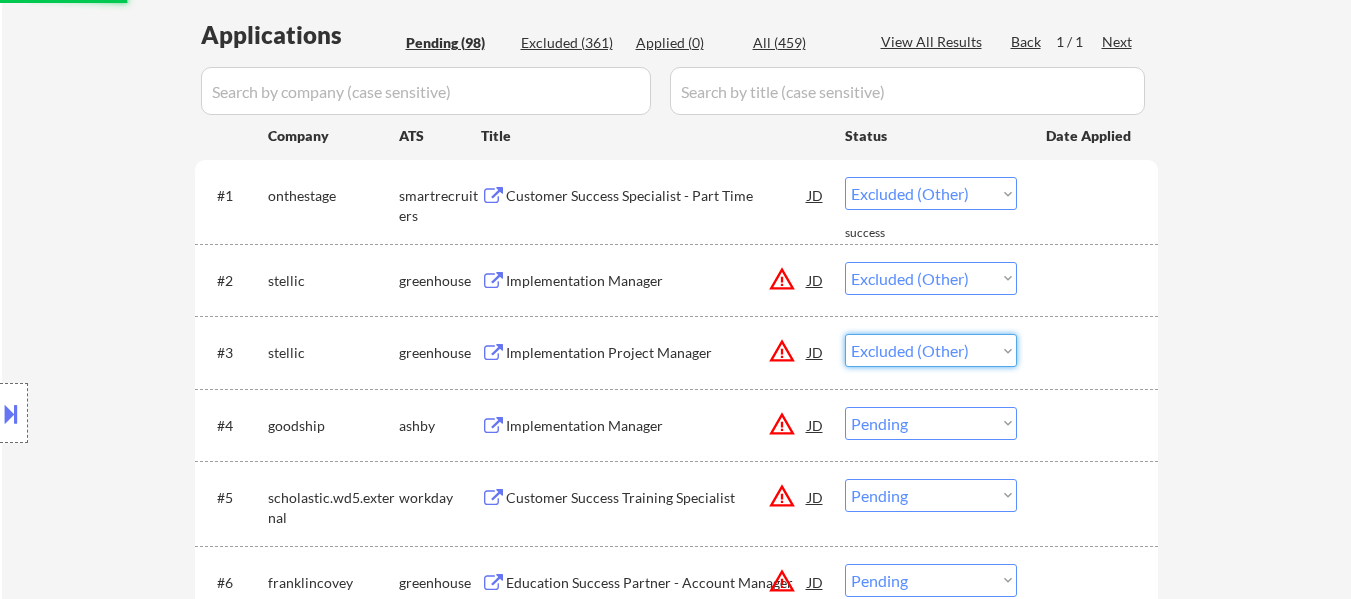 click on "Choose an option... Pending Applied Excluded (Questions) Excluded (Expired) Excluded (Location) Excluded (Bad Match) Excluded (Blocklist) Excluded (Salary) Excluded (Other)" at bounding box center (931, 350) 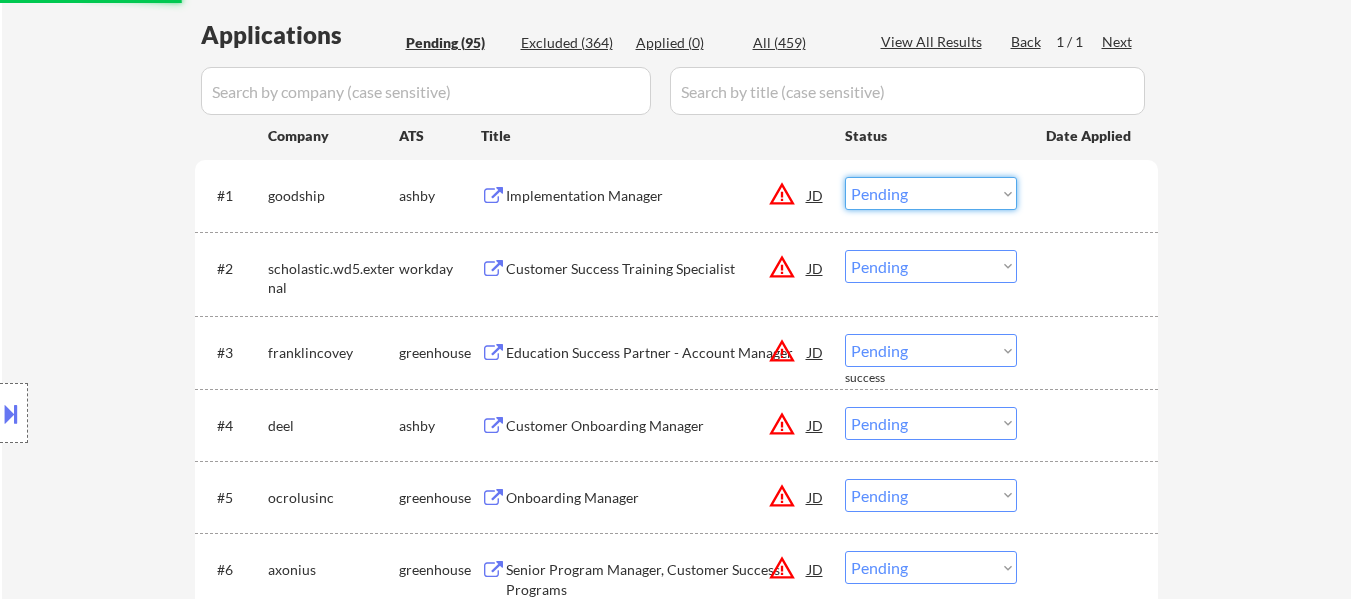 drag, startPoint x: 992, startPoint y: 197, endPoint x: 987, endPoint y: 207, distance: 11.18034 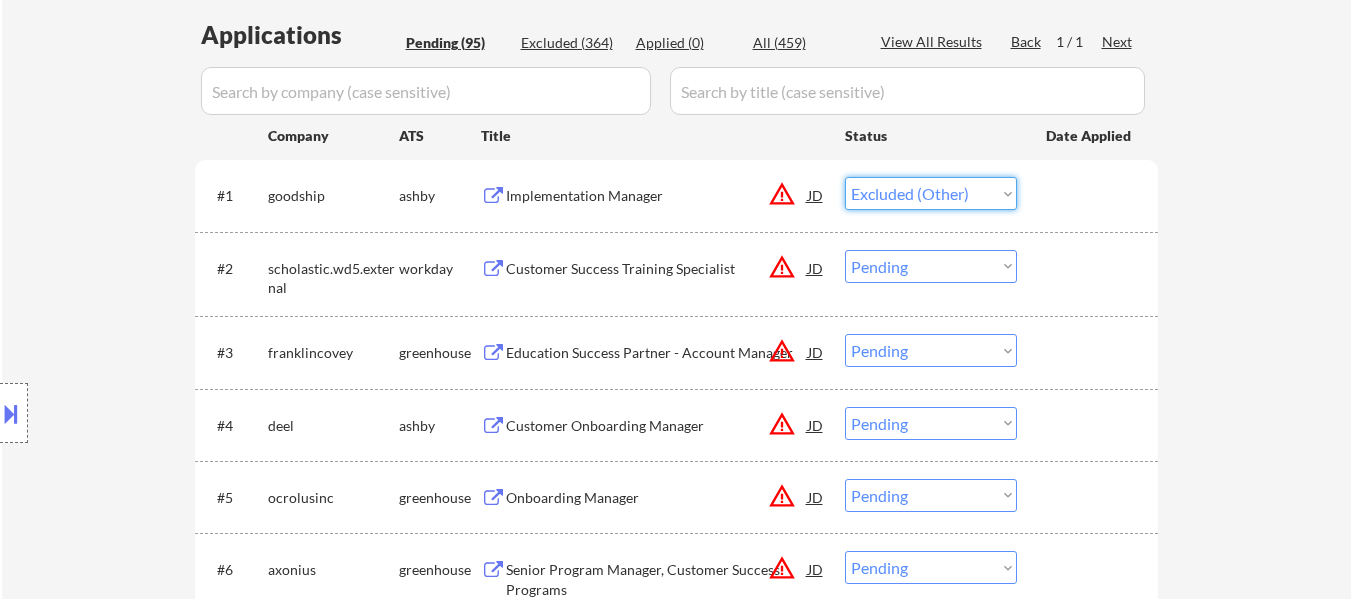 click on "Choose an option... Pending Applied Excluded (Questions) Excluded (Expired) Excluded (Location) Excluded (Bad Match) Excluded (Blocklist) Excluded (Salary) Excluded (Other)" at bounding box center (931, 193) 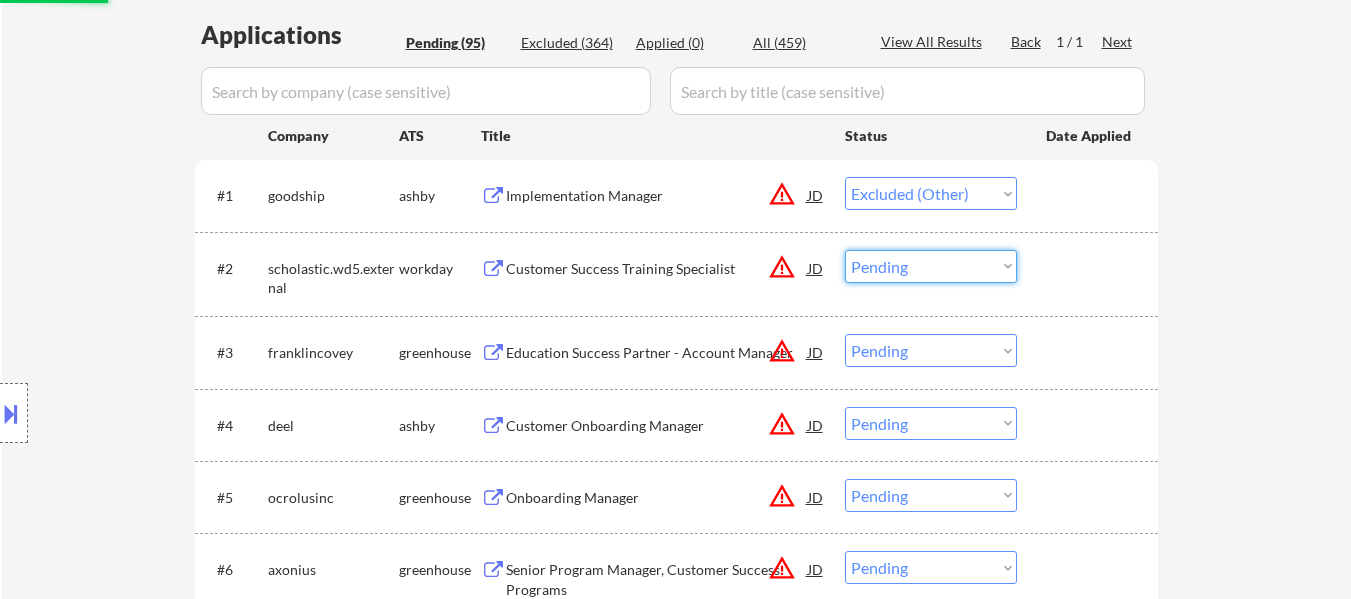 click on "Choose an option... Pending Applied Excluded (Questions) Excluded (Expired) Excluded (Location) Excluded (Bad Match) Excluded (Blocklist) Excluded (Salary) Excluded (Other)" at bounding box center (931, 266) 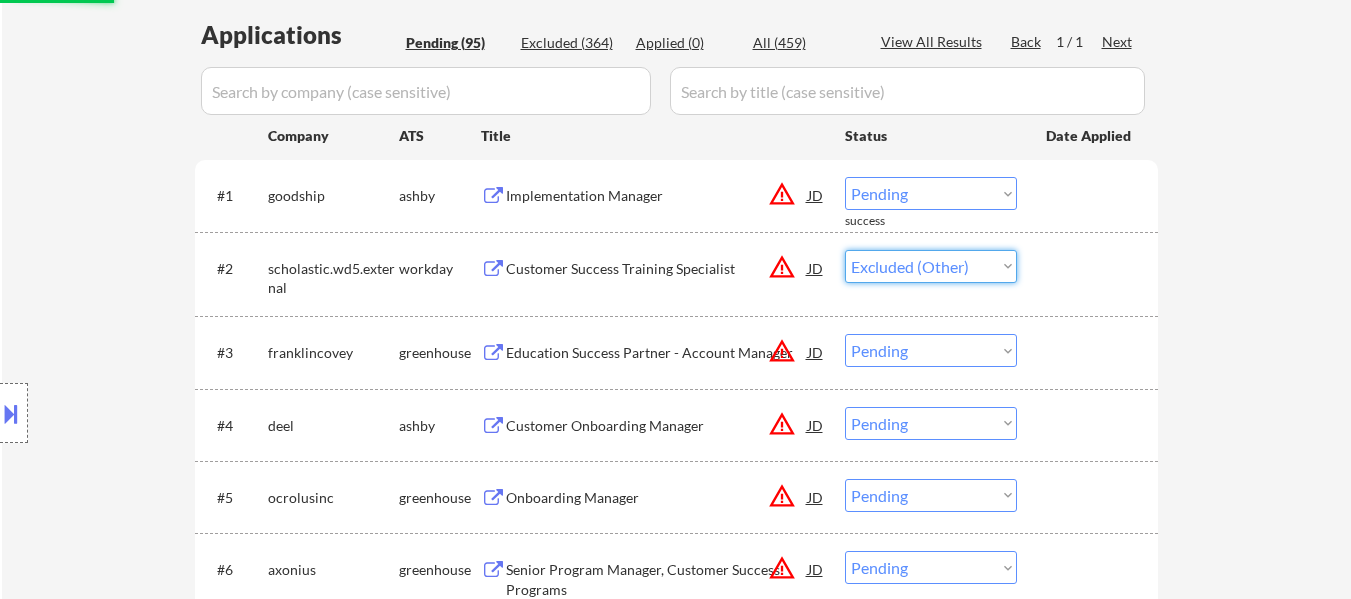 click on "Choose an option... Pending Applied Excluded (Questions) Excluded (Expired) Excluded (Location) Excluded (Bad Match) Excluded (Blocklist) Excluded (Salary) Excluded (Other)" at bounding box center (931, 266) 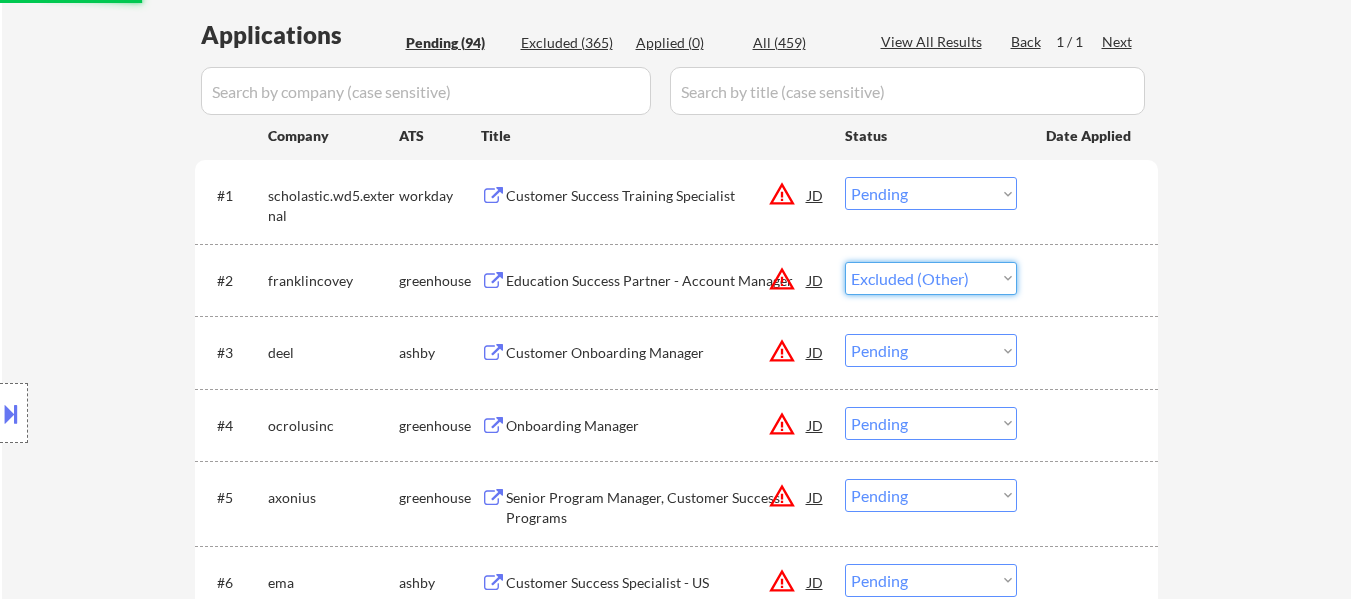 click on "Choose an option... Pending Applied Excluded (Questions) Excluded (Expired) Excluded (Location) Excluded (Bad Match) Excluded (Blocklist) Excluded (Salary) Excluded (Other)" at bounding box center (931, 278) 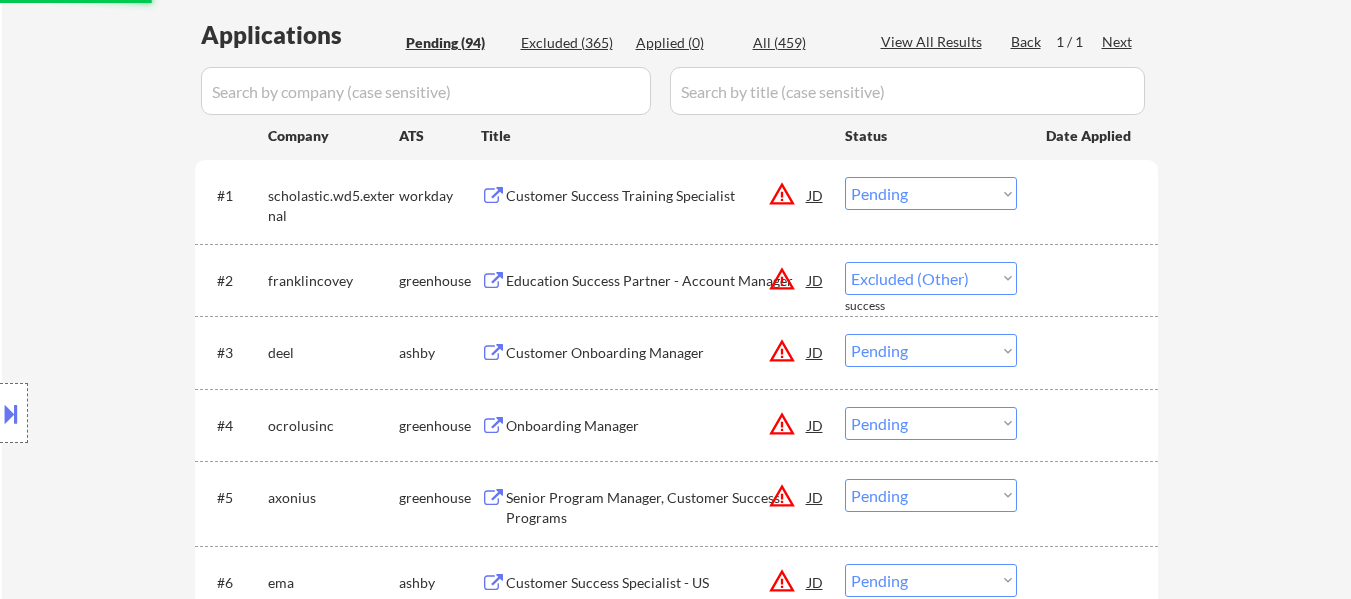 click on "← Return to /applysquad Mailslurp Inbox Job Search Builder Julie Padilla User Email:  drjuliepadilla@gmail.com Application Email:  DRJULIEPADILLA@GMAIL.COM Mailslurp Email:   LinkedIn:   https://www.linkedin.com/in/drjuliepadilla/
Phone:  (516) 757-2811 Current Location:  Chittenango, New York Applies:  0 sent / 200 bought Internal Notes 1. AI Answers OK! 🤖
2. IMPORTANT: She does not want to apply to jobs posted before 7/21. Since we have no other way of filtering this, we need to "SKIP-OTHER" every single job on her entire list today, then come back tomorrow to see which new jobs have been added and apply her only to those. She has been applying to thousands of positions, she can't put them all on a blocklist, so she asks that we only look forward, do not apply to postings older than today. Can work in country of residence?:  yes Squad Notes Minimum salary:  $110,000 Will need Visa to work in that country now/future?:   no Download Resume Add a Job Manually Flora Applications Pending (94) Applied (0)" at bounding box center (677, 3500) 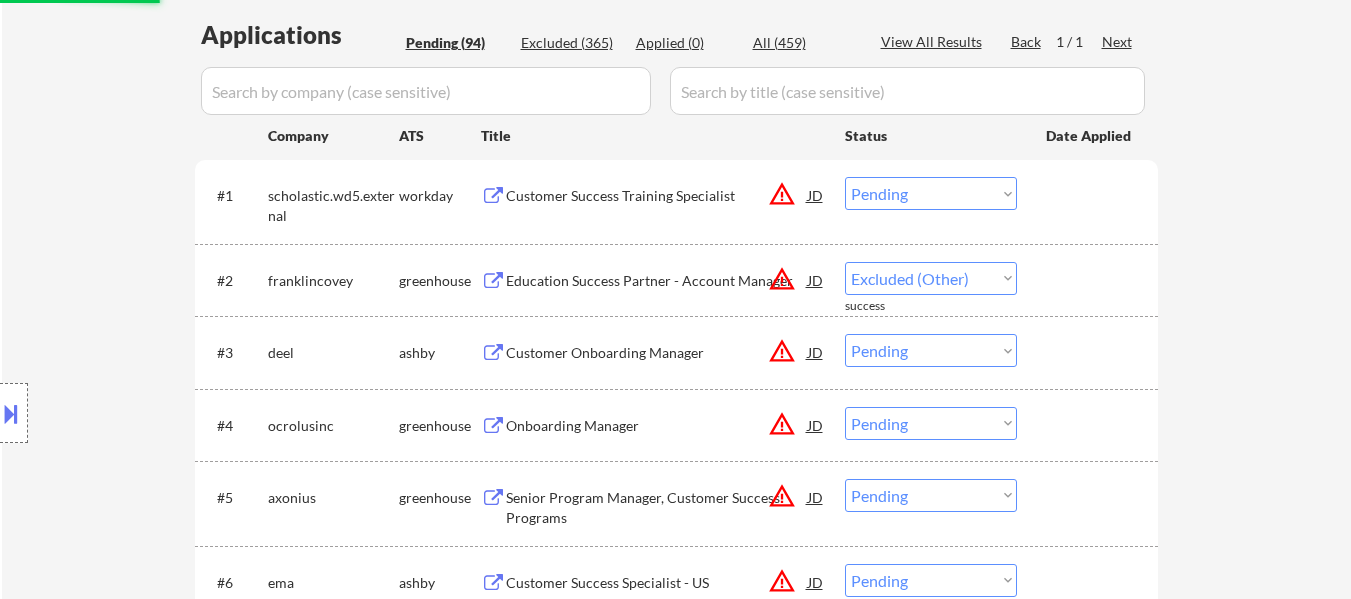 click on "Choose an option... Pending Applied Excluded (Questions) Excluded (Expired) Excluded (Location) Excluded (Bad Match) Excluded (Blocklist) Excluded (Salary) Excluded (Other)" at bounding box center (931, 193) 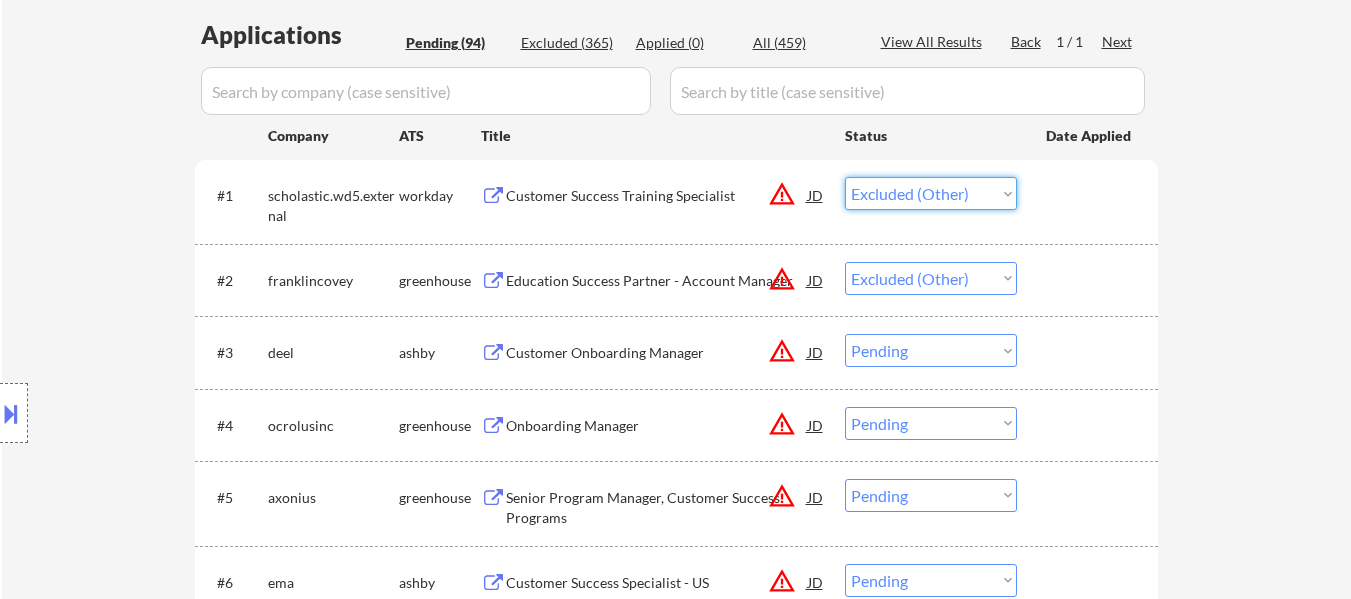 click on "Choose an option... Pending Applied Excluded (Questions) Excluded (Expired) Excluded (Location) Excluded (Bad Match) Excluded (Blocklist) Excluded (Salary) Excluded (Other)" at bounding box center [931, 193] 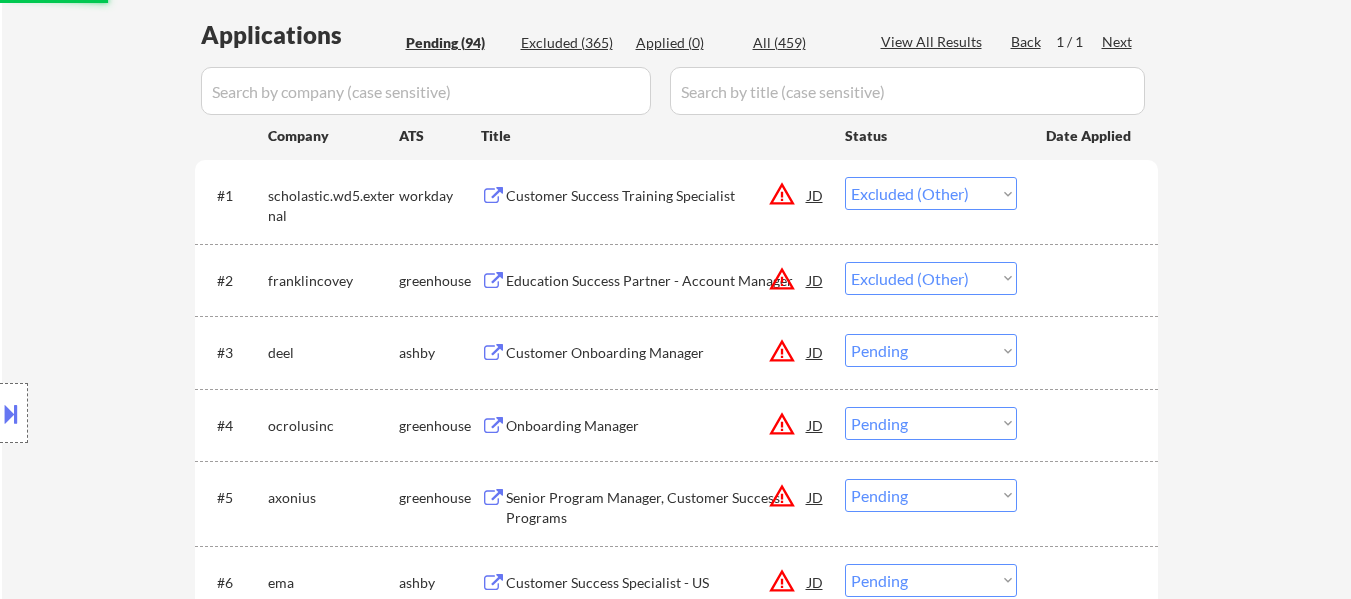 click on "Choose an option... Pending Applied Excluded (Questions) Excluded (Expired) Excluded (Location) Excluded (Bad Match) Excluded (Blocklist) Excluded (Salary) Excluded (Other)" at bounding box center [931, 350] 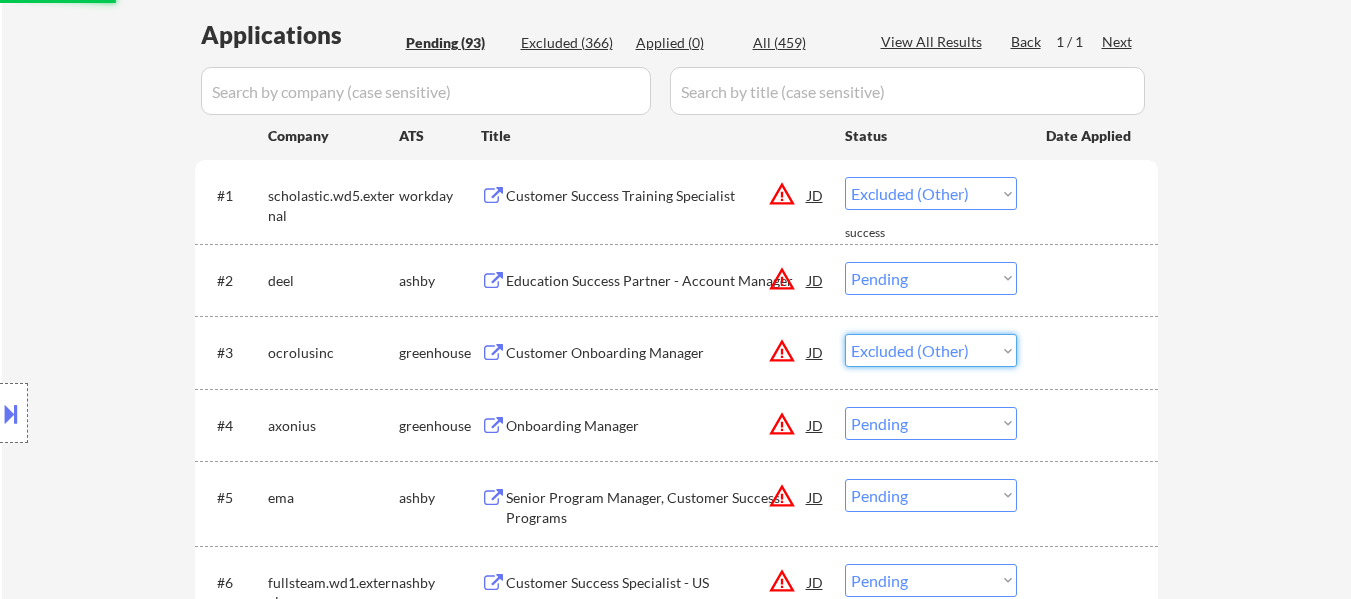 click on "Choose an option... Pending Applied Excluded (Questions) Excluded (Expired) Excluded (Location) Excluded (Bad Match) Excluded (Blocklist) Excluded (Salary) Excluded (Other)" at bounding box center (931, 350) 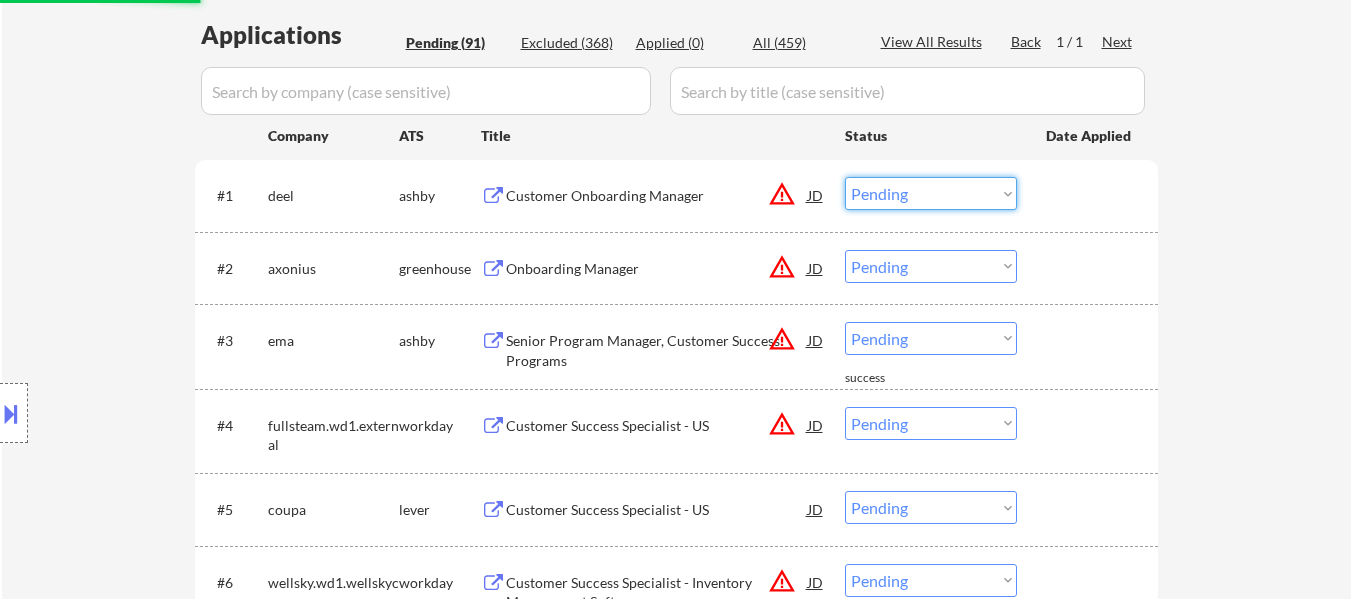 click on "Choose an option... Pending Applied Excluded (Questions) Excluded (Expired) Excluded (Location) Excluded (Bad Match) Excluded (Blocklist) Excluded (Salary) Excluded (Other)" at bounding box center [931, 193] 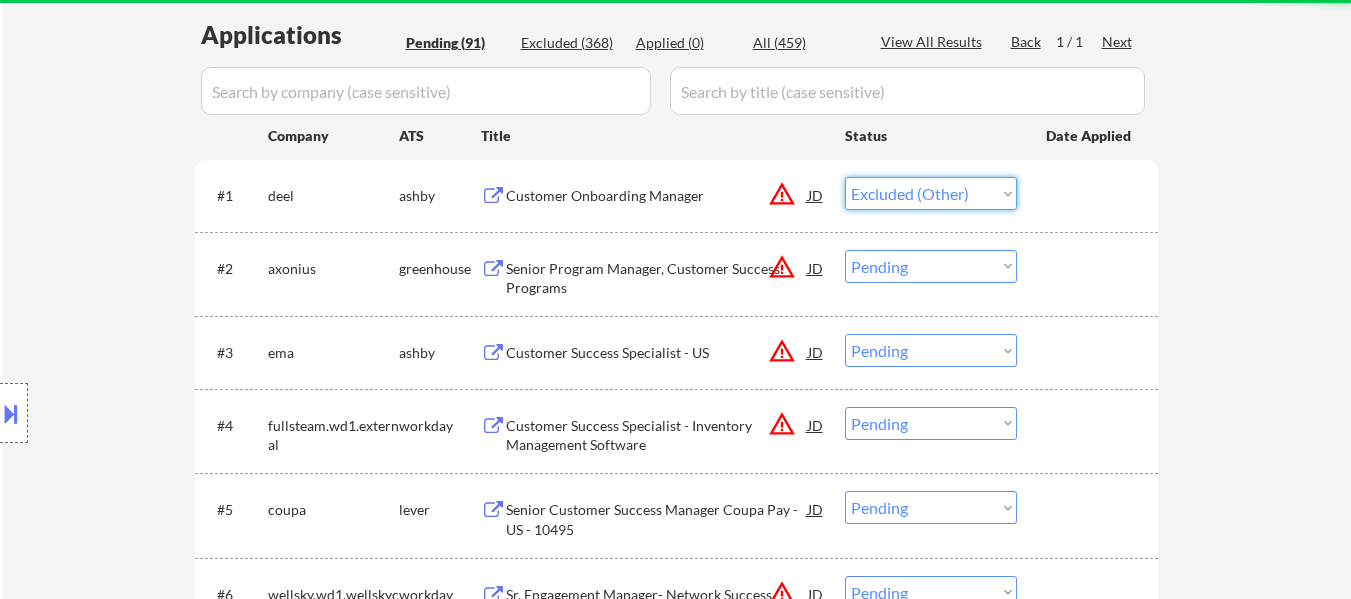 click on "Choose an option... Pending Applied Excluded (Questions) Excluded (Expired) Excluded (Location) Excluded (Bad Match) Excluded (Blocklist) Excluded (Salary) Excluded (Other)" at bounding box center (931, 193) 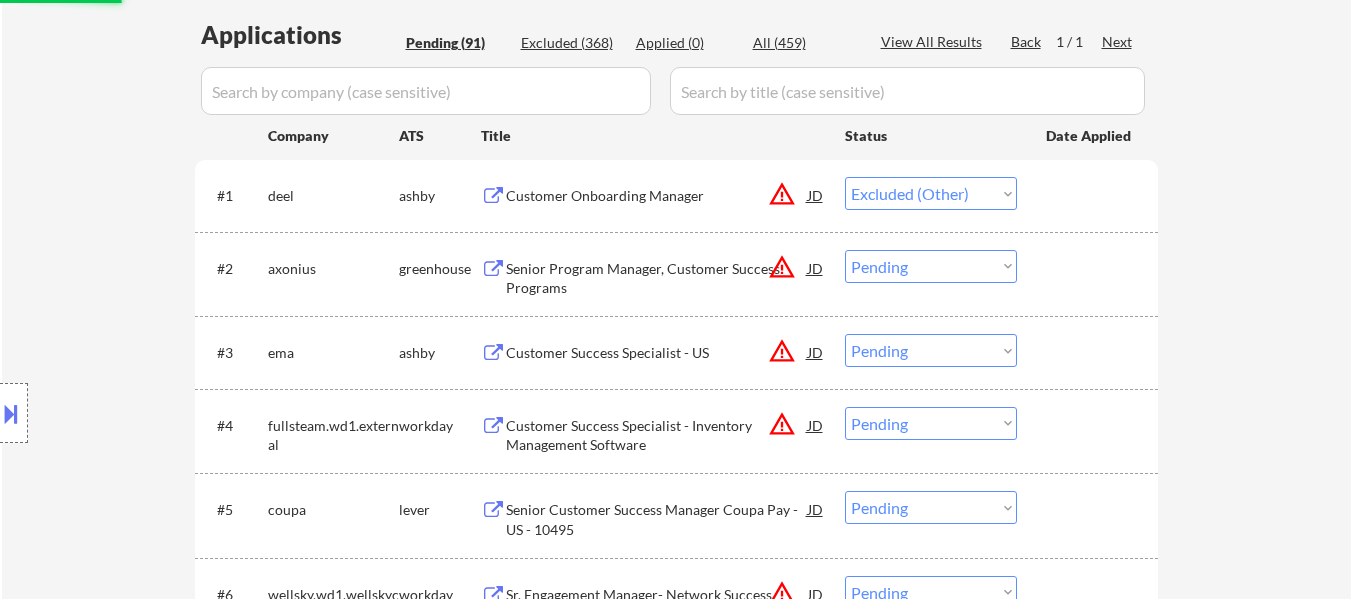 click on "Choose an option... Pending Applied Excluded (Questions) Excluded (Expired) Excluded (Location) Excluded (Bad Match) Excluded (Blocklist) Excluded (Salary) Excluded (Other)" at bounding box center (931, 266) 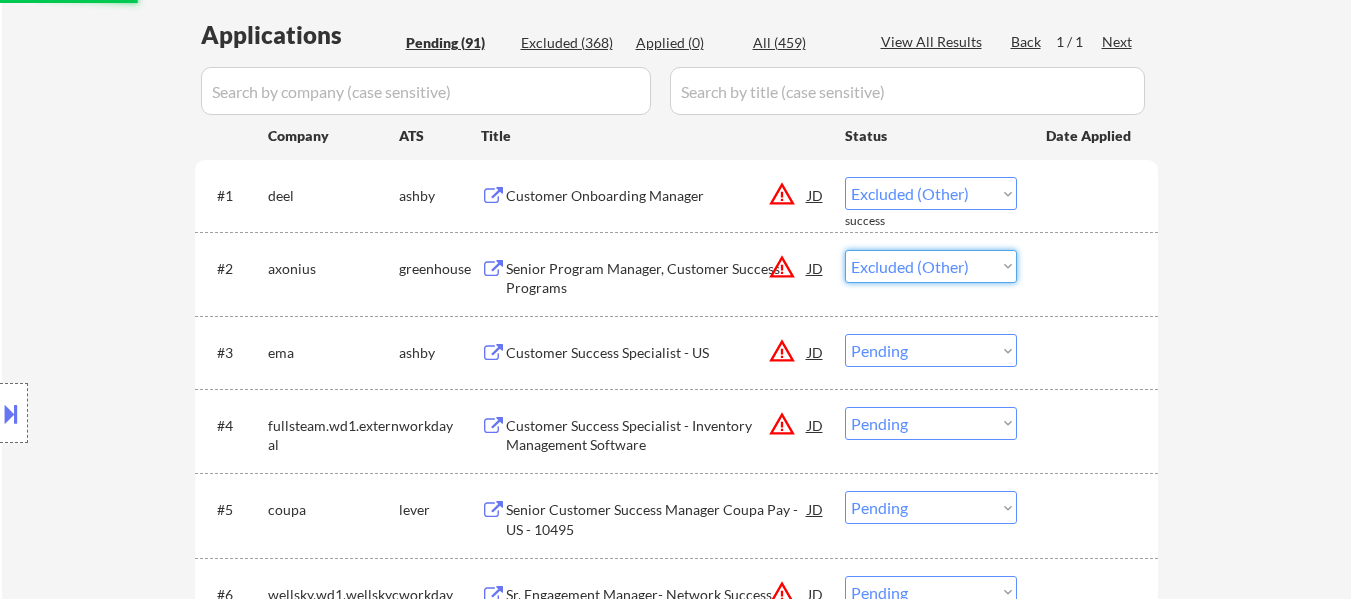 click on "Choose an option... Pending Applied Excluded (Questions) Excluded (Expired) Excluded (Location) Excluded (Bad Match) Excluded (Blocklist) Excluded (Salary) Excluded (Other)" at bounding box center [931, 266] 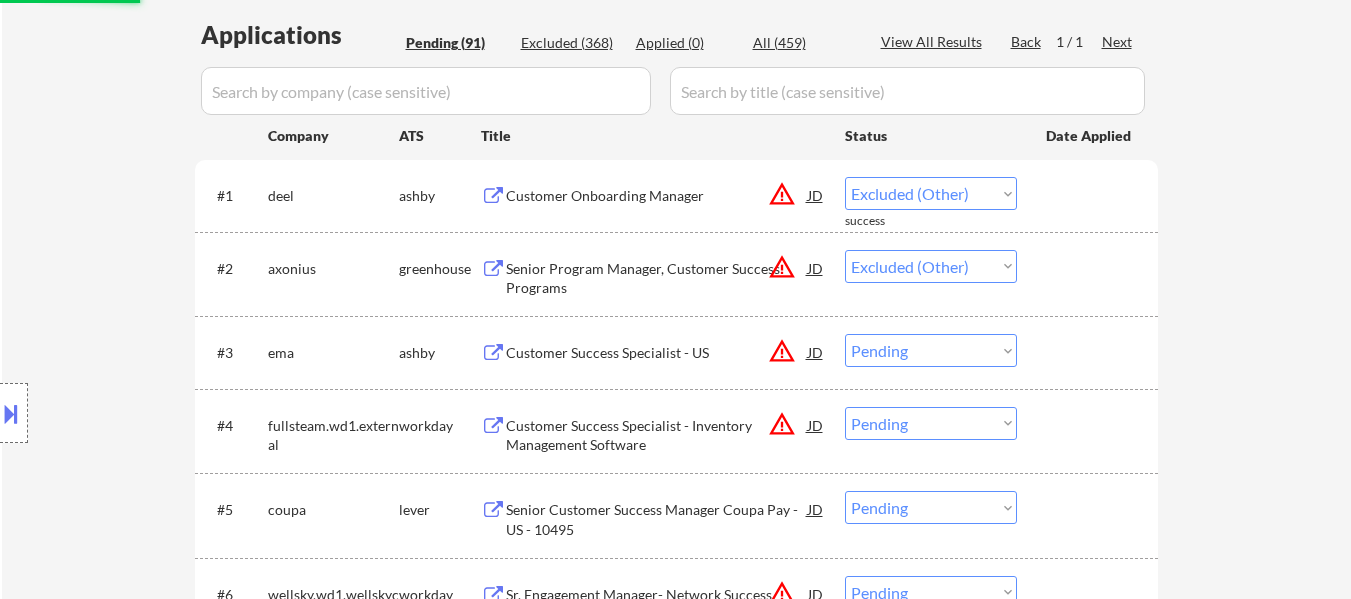 click on "Choose an option... Pending Applied Excluded (Questions) Excluded (Expired) Excluded (Location) Excluded (Bad Match) Excluded (Blocklist) Excluded (Salary) Excluded (Other)" at bounding box center [931, 350] 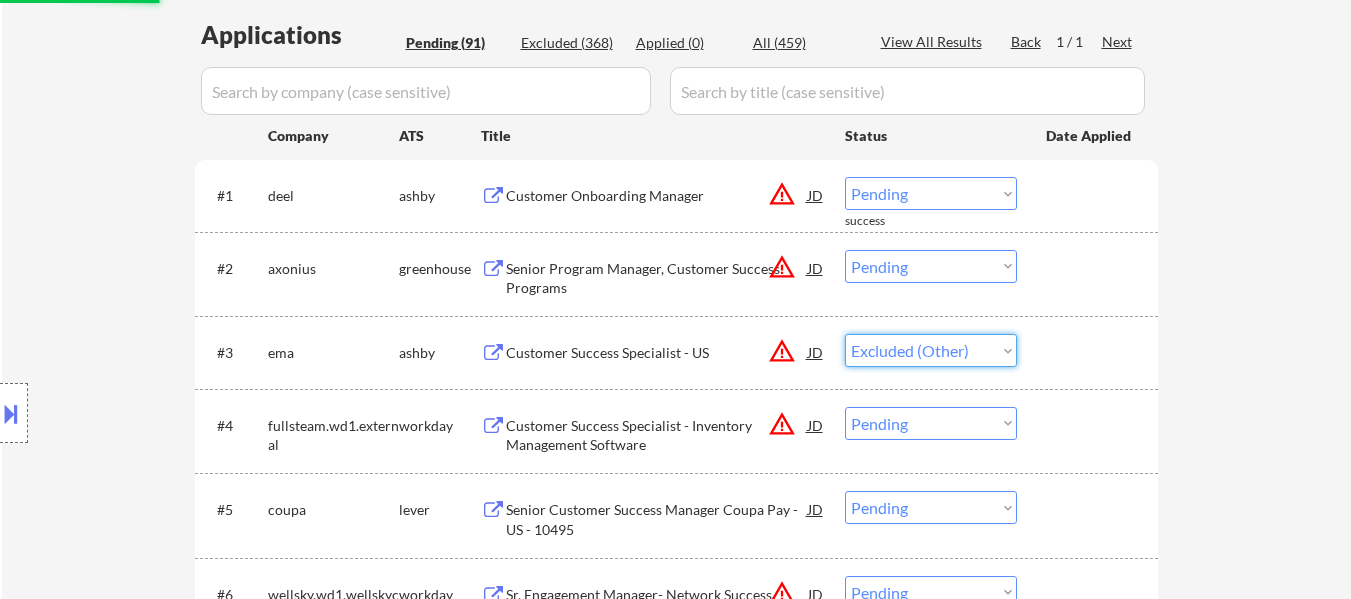 click on "Choose an option... Pending Applied Excluded (Questions) Excluded (Expired) Excluded (Location) Excluded (Bad Match) Excluded (Blocklist) Excluded (Salary) Excluded (Other)" at bounding box center (931, 350) 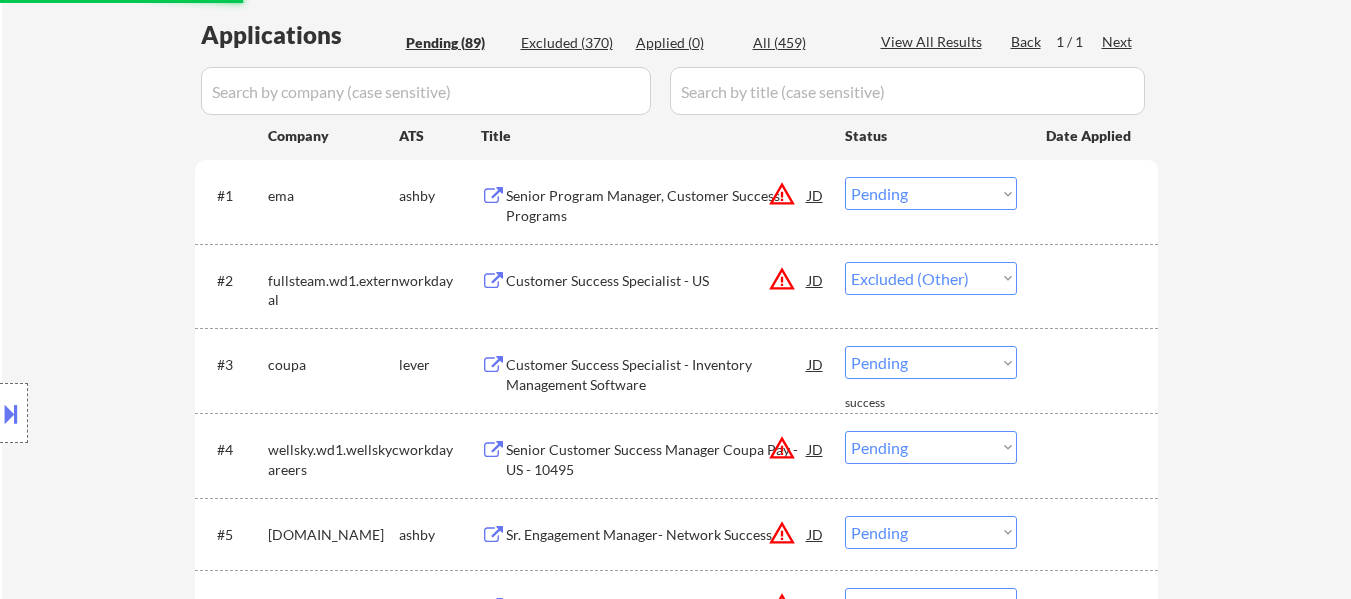 click on "Choose an option... Pending Applied Excluded (Questions) Excluded (Expired) Excluded (Location) Excluded (Bad Match) Excluded (Blocklist) Excluded (Salary) Excluded (Other)" at bounding box center (931, 193) 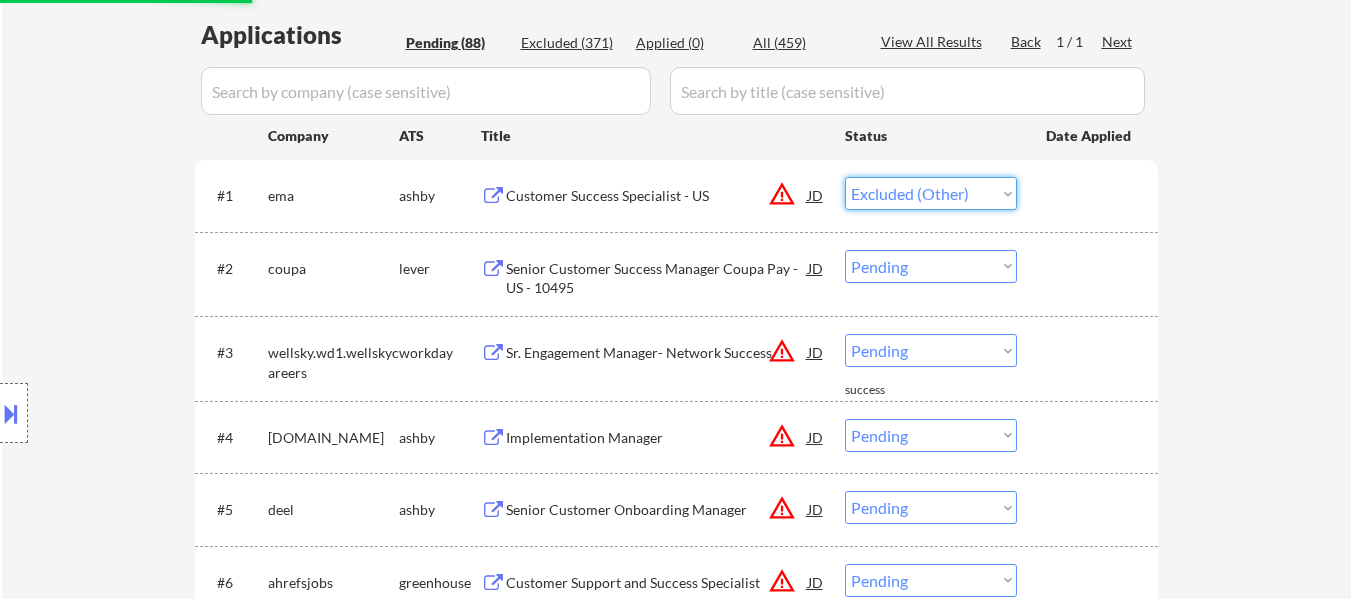 click on "Choose an option... Pending Applied Excluded (Questions) Excluded (Expired) Excluded (Location) Excluded (Bad Match) Excluded (Blocklist) Excluded (Salary) Excluded (Other)" at bounding box center (931, 193) 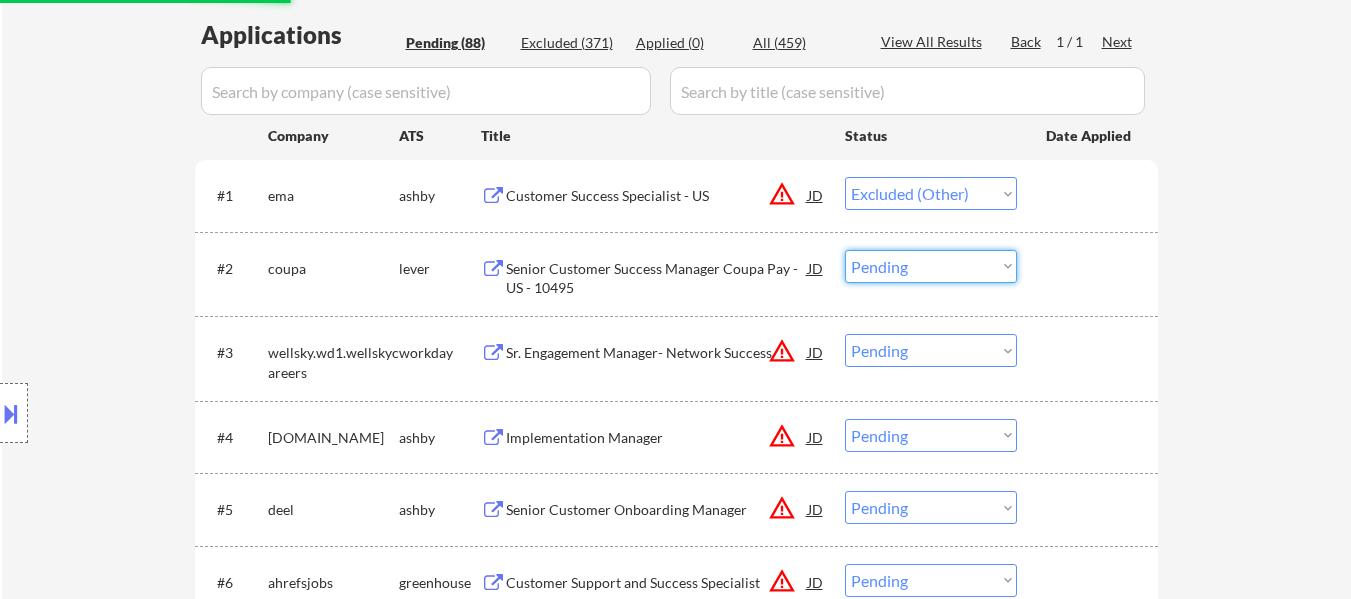 click on "Choose an option... Pending Applied Excluded (Questions) Excluded (Expired) Excluded (Location) Excluded (Bad Match) Excluded (Blocklist) Excluded (Salary) Excluded (Other)" at bounding box center (931, 266) 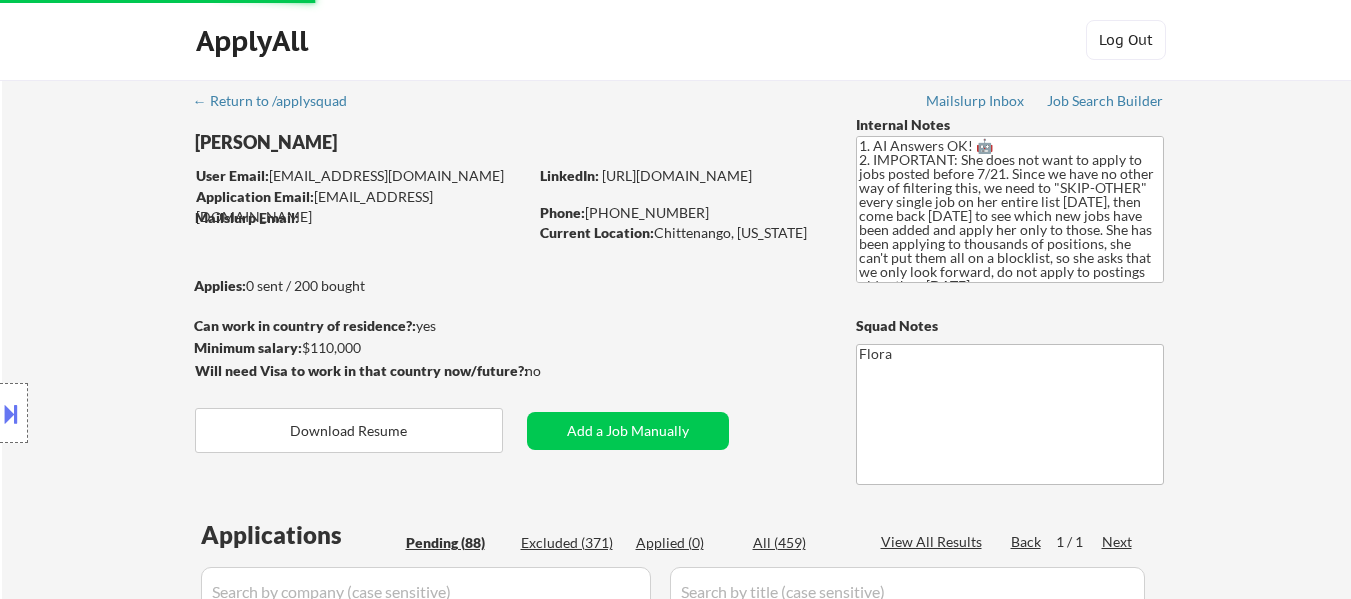 select on ""excluded__other_"" 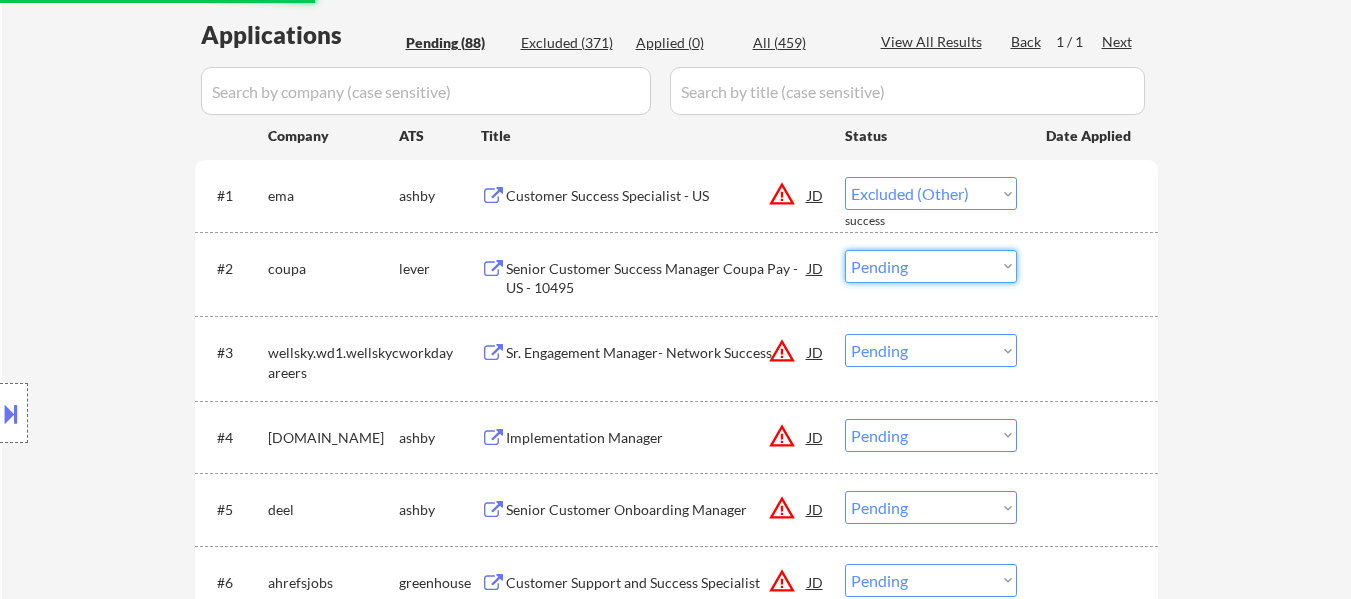 select on ""excluded__other_"" 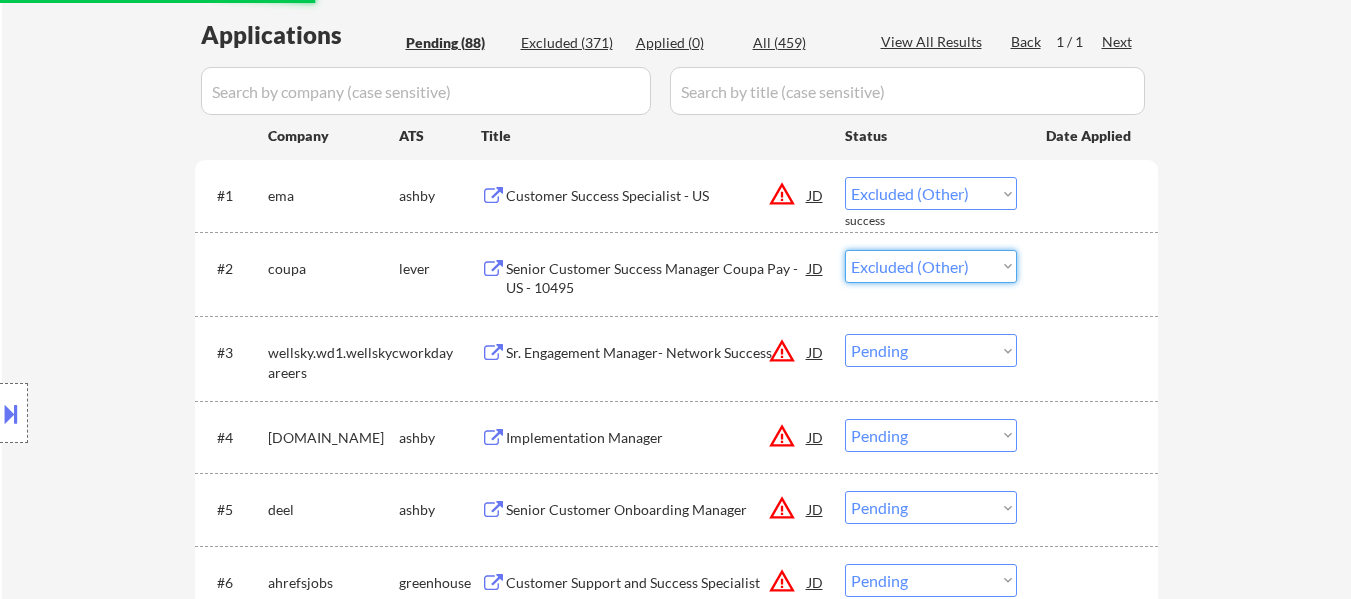 click on "Choose an option... Pending Applied Excluded (Questions) Excluded (Expired) Excluded (Location) Excluded (Bad Match) Excluded (Blocklist) Excluded (Salary) Excluded (Other)" at bounding box center [931, 266] 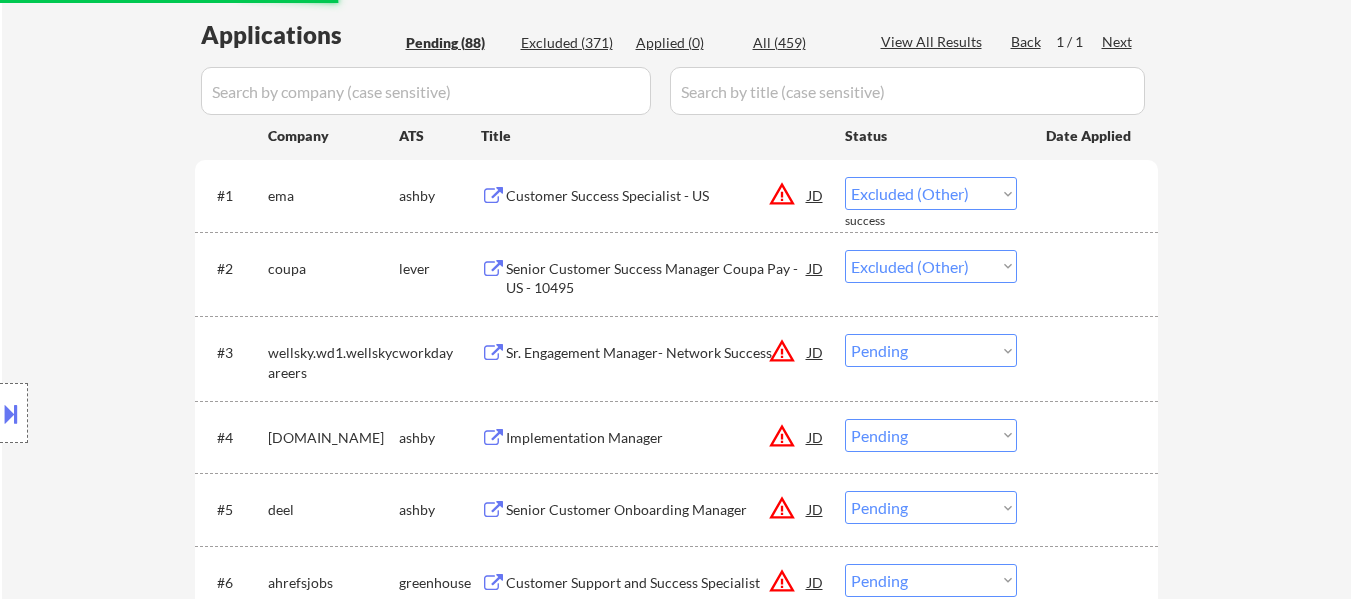 select on ""pending"" 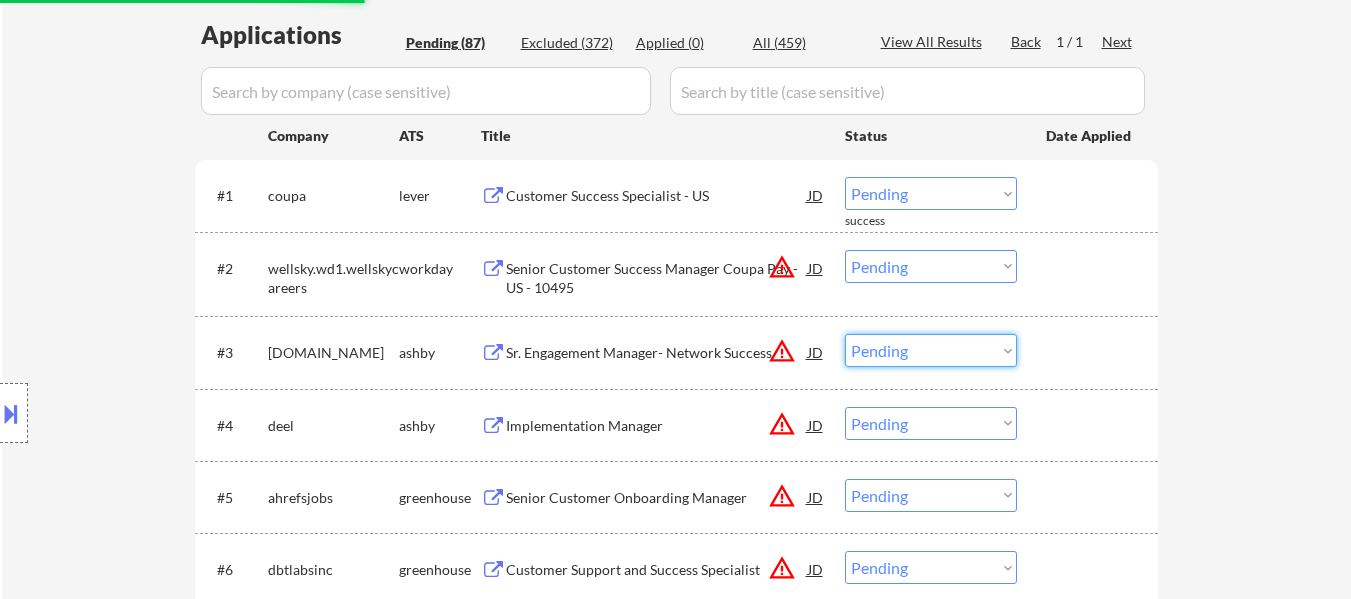 click on "Choose an option... Pending Applied Excluded (Questions) Excluded (Expired) Excluded (Location) Excluded (Bad Match) Excluded (Blocklist) Excluded (Salary) Excluded (Other)" at bounding box center [931, 350] 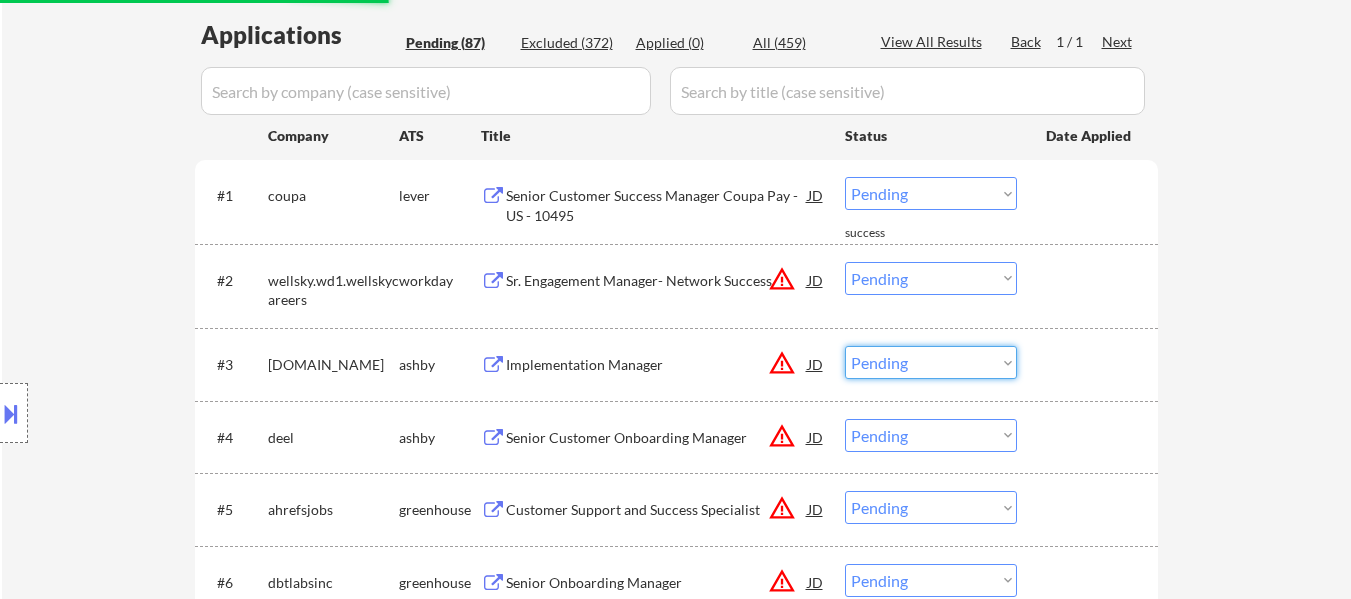 select on ""excluded__other_"" 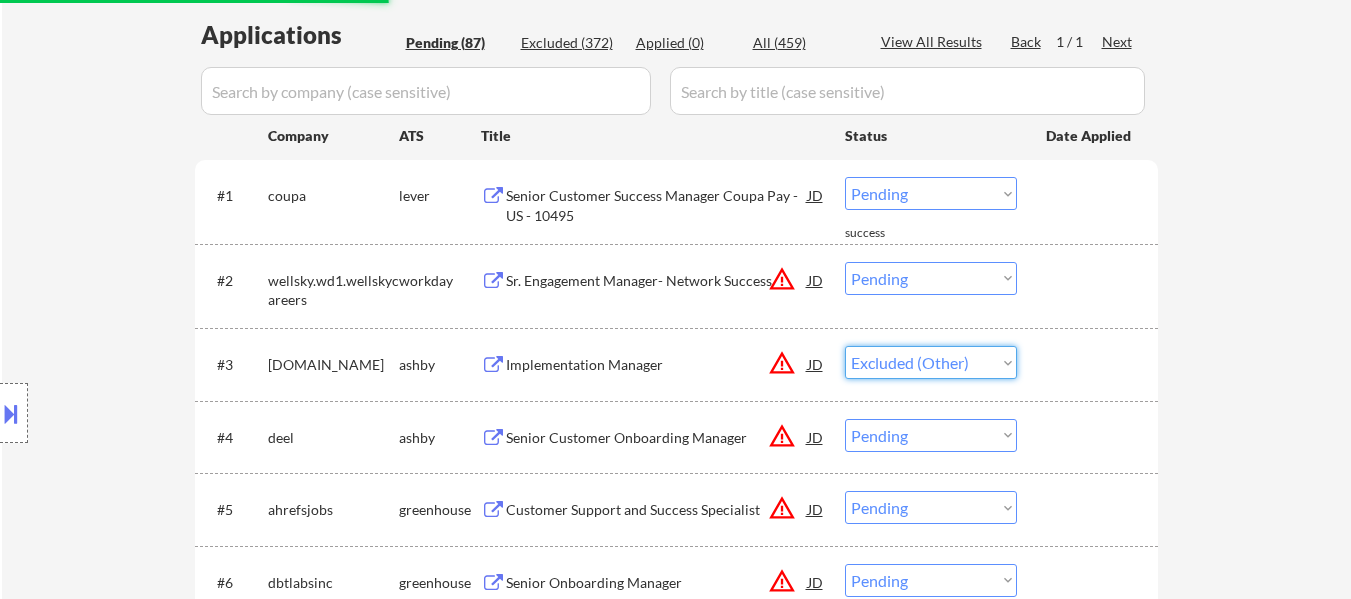 click on "Choose an option... Pending Applied Excluded (Questions) Excluded (Expired) Excluded (Location) Excluded (Bad Match) Excluded (Blocklist) Excluded (Salary) Excluded (Other)" at bounding box center [931, 362] 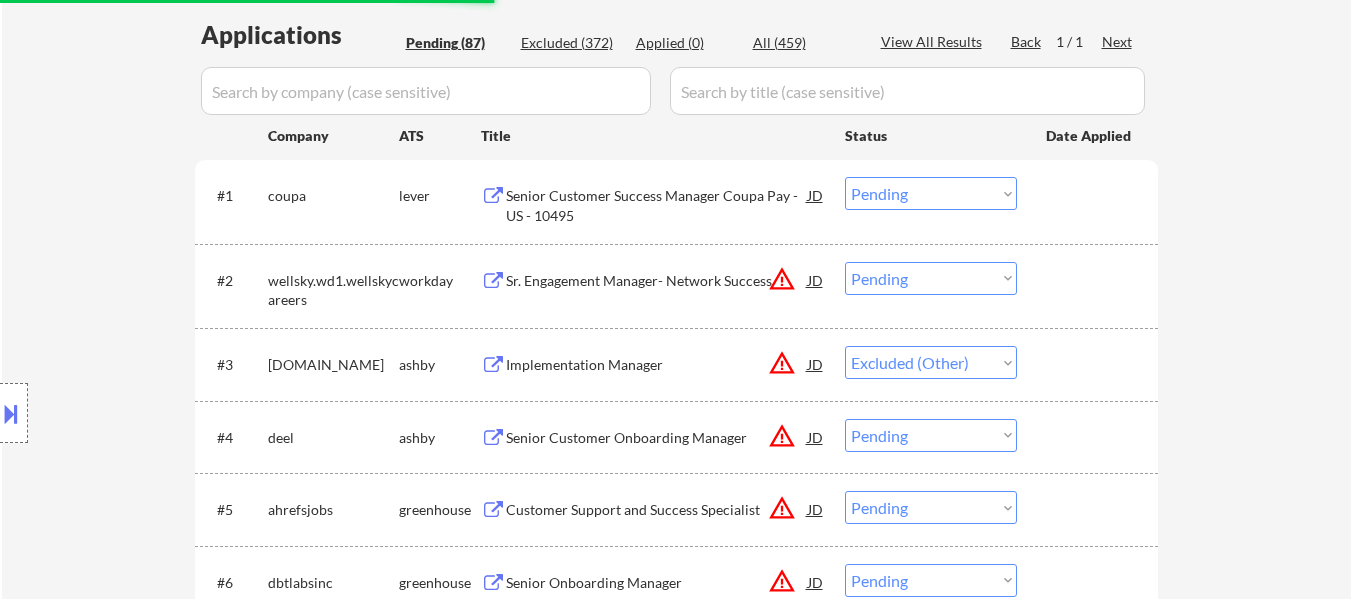 click on "Choose an option... Pending Applied Excluded (Questions) Excluded (Expired) Excluded (Location) Excluded (Bad Match) Excluded (Blocklist) Excluded (Salary) Excluded (Other)" at bounding box center (931, 193) 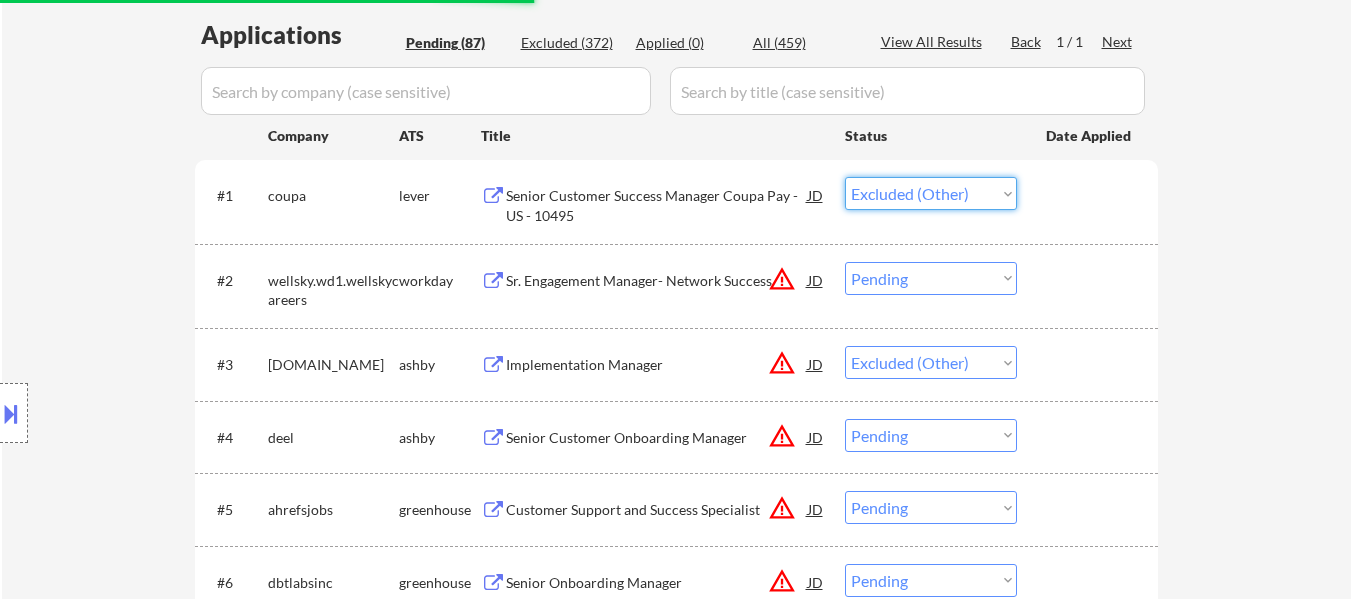 click on "Choose an option... Pending Applied Excluded (Questions) Excluded (Expired) Excluded (Location) Excluded (Bad Match) Excluded (Blocklist) Excluded (Salary) Excluded (Other)" at bounding box center (931, 193) 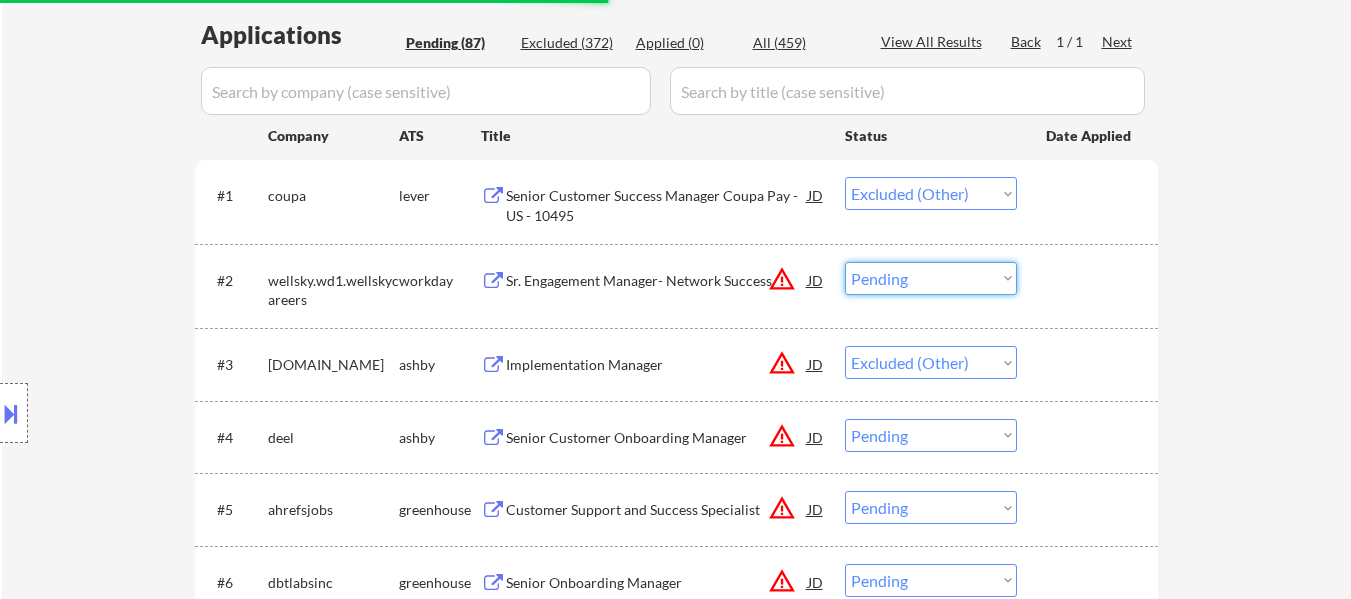 click on "Choose an option... Pending Applied Excluded (Questions) Excluded (Expired) Excluded (Location) Excluded (Bad Match) Excluded (Blocklist) Excluded (Salary) Excluded (Other)" at bounding box center (931, 278) 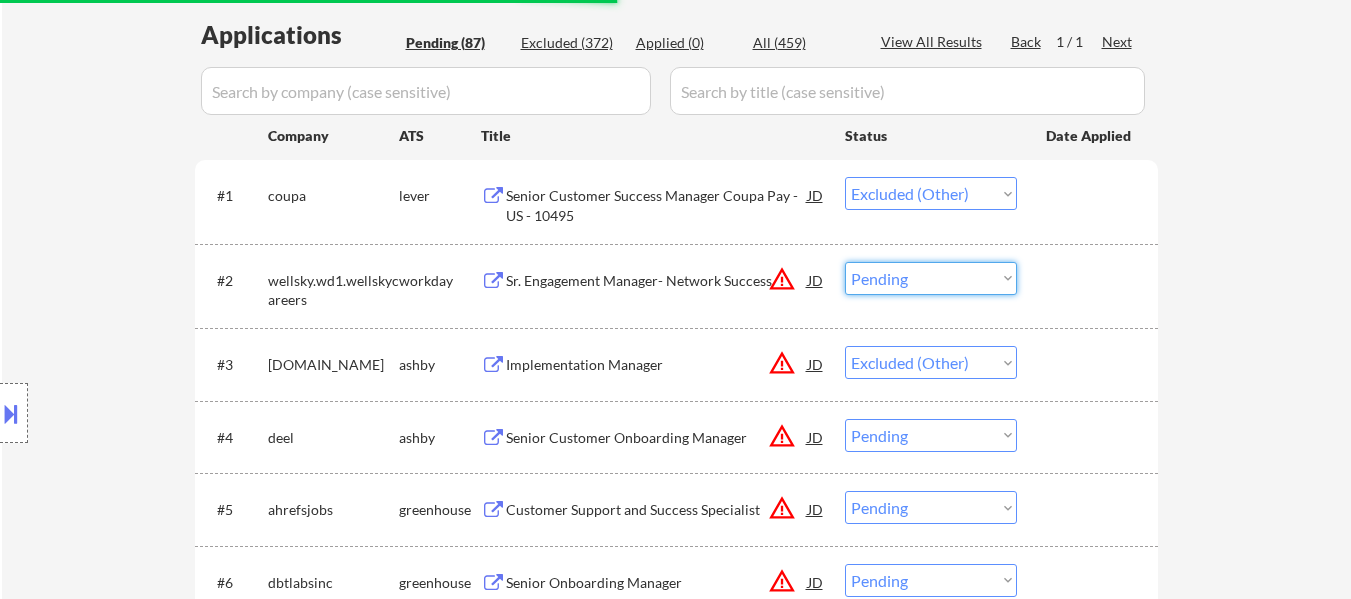 select on ""pending"" 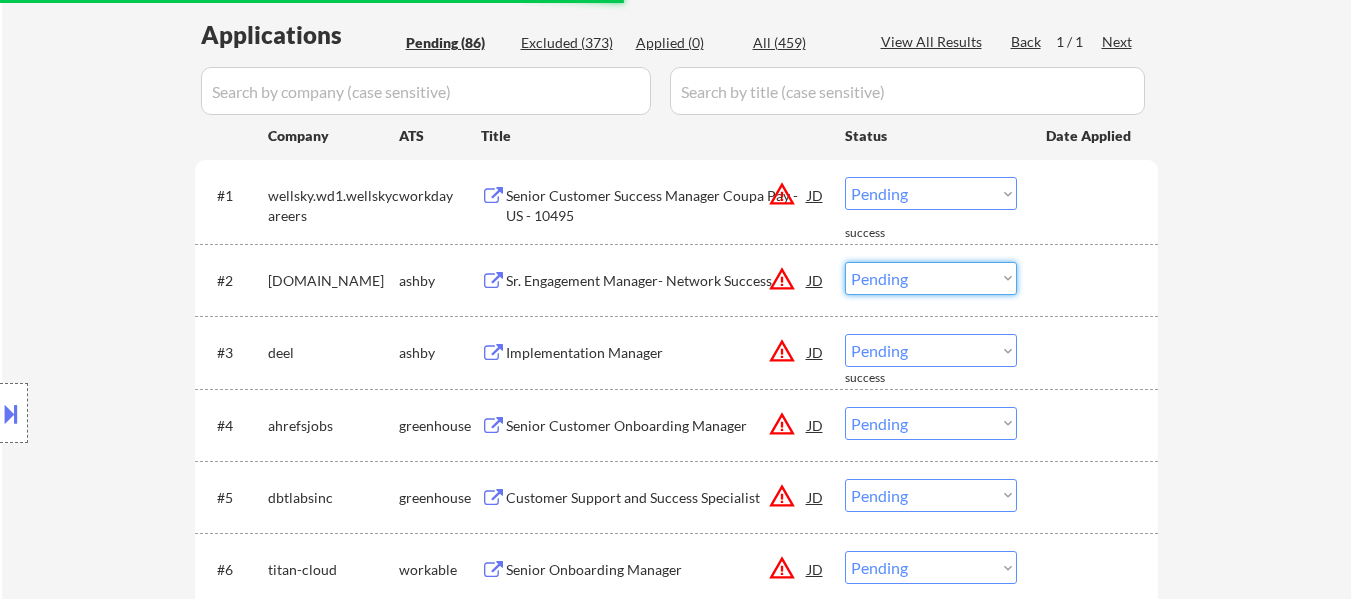 select on ""excluded__other_"" 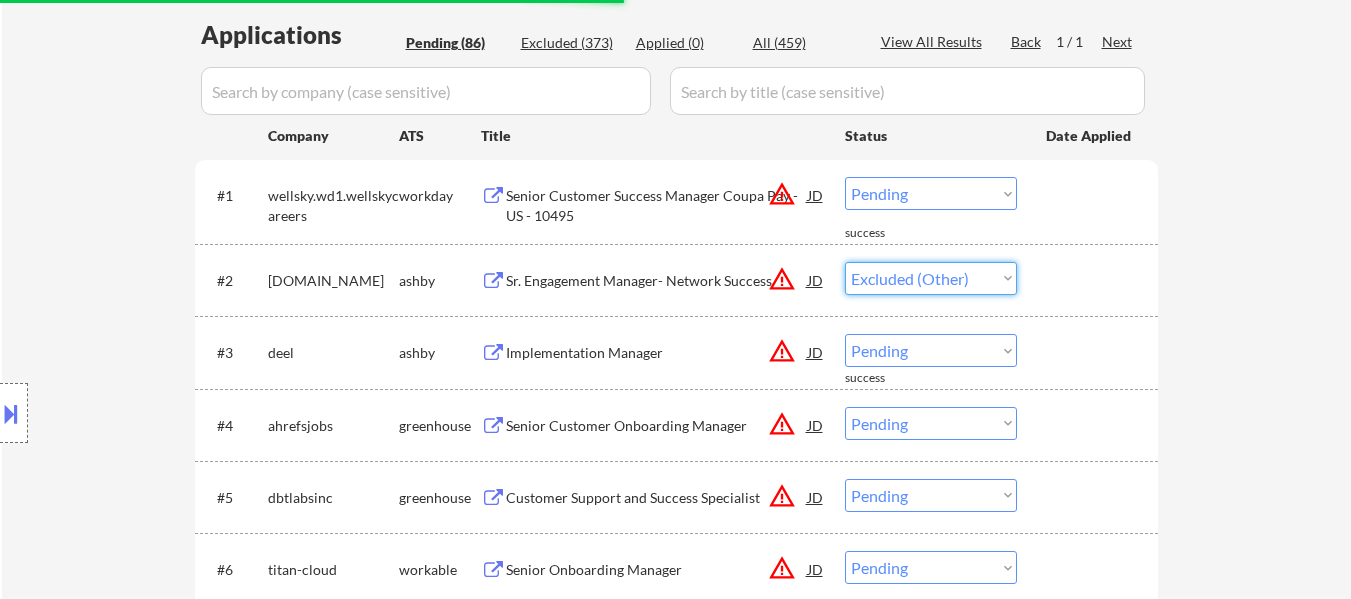 click on "Choose an option... Pending Applied Excluded (Questions) Excluded (Expired) Excluded (Location) Excluded (Bad Match) Excluded (Blocklist) Excluded (Salary) Excluded (Other)" at bounding box center (931, 278) 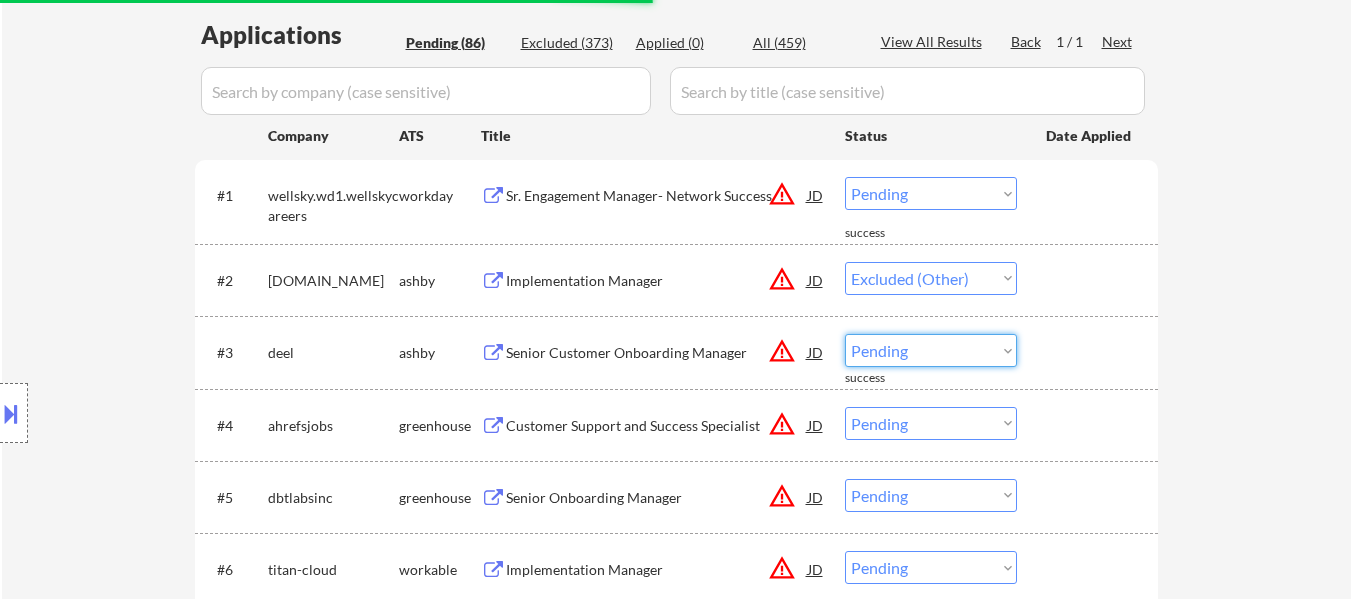 click on "Choose an option... Pending Applied Excluded (Questions) Excluded (Expired) Excluded (Location) Excluded (Bad Match) Excluded (Blocklist) Excluded (Salary) Excluded (Other)" at bounding box center [931, 350] 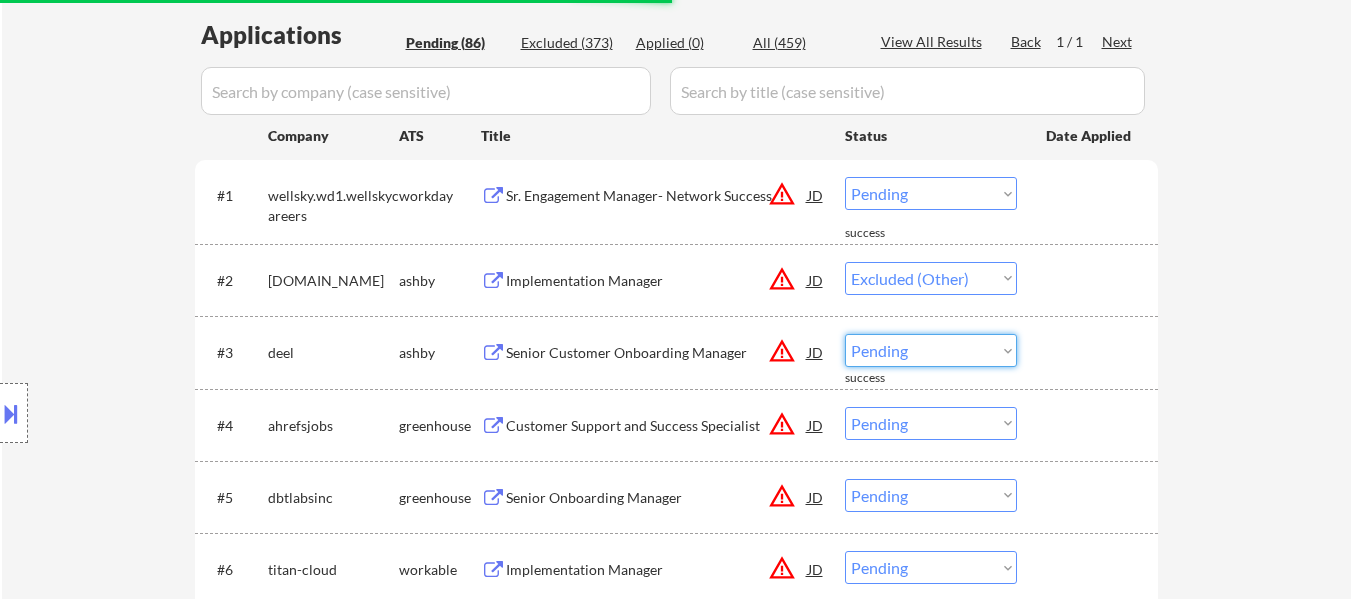 select on ""excluded__other_"" 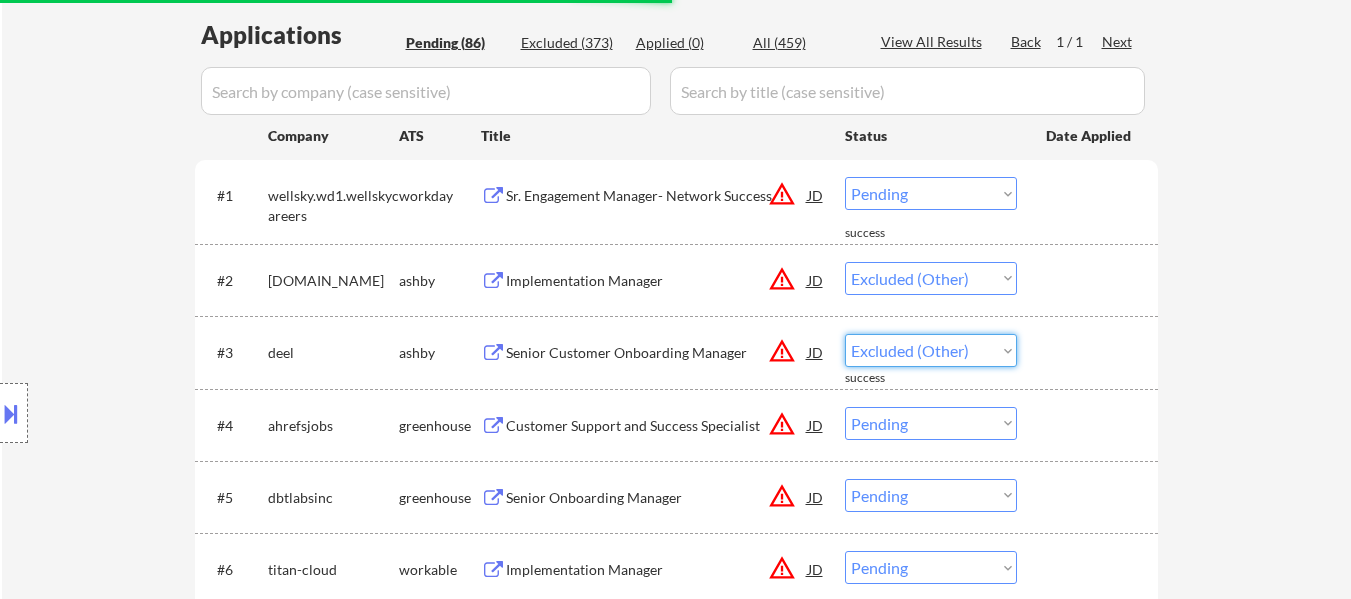 click on "Choose an option... Pending Applied Excluded (Questions) Excluded (Expired) Excluded (Location) Excluded (Bad Match) Excluded (Blocklist) Excluded (Salary) Excluded (Other)" at bounding box center [931, 350] 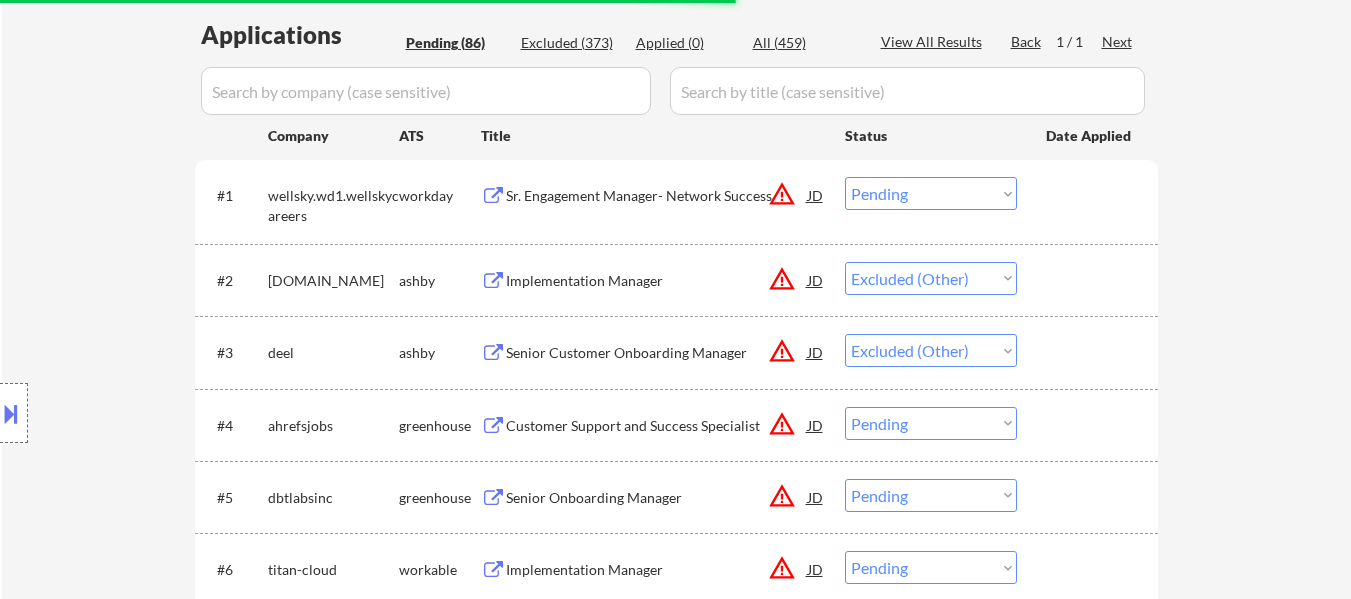 click on "Choose an option... Pending Applied Excluded (Questions) Excluded (Expired) Excluded (Location) Excluded (Bad Match) Excluded (Blocklist) Excluded (Salary) Excluded (Other)" at bounding box center [931, 193] 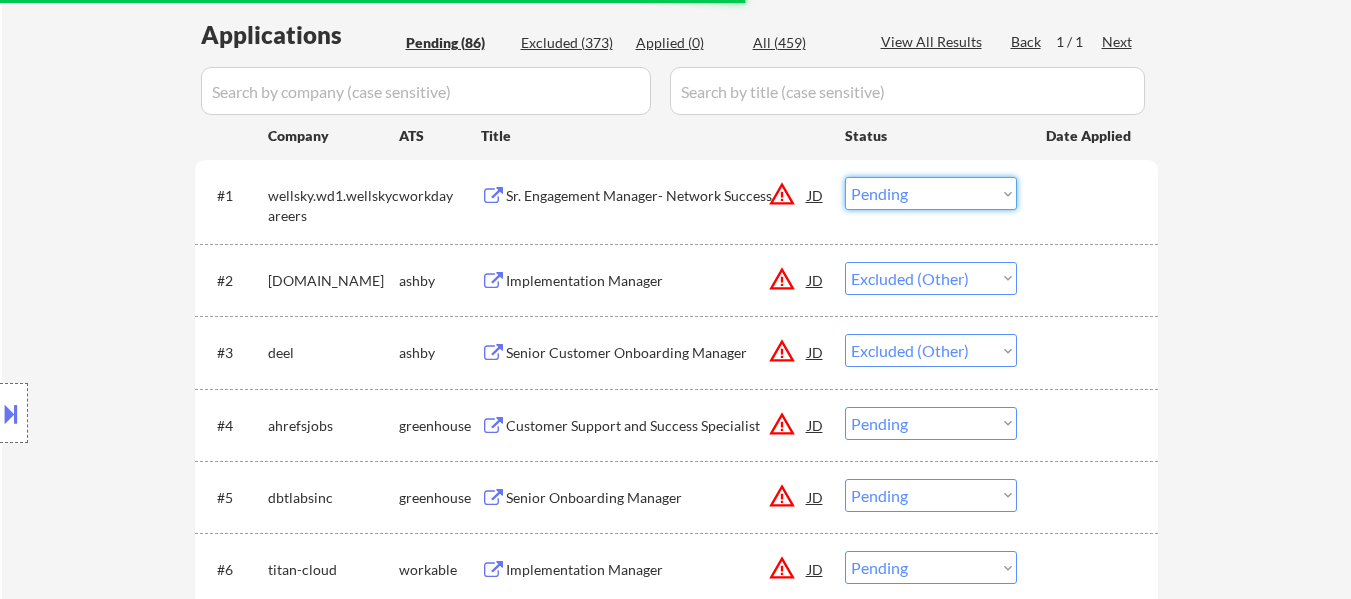 select on ""pending"" 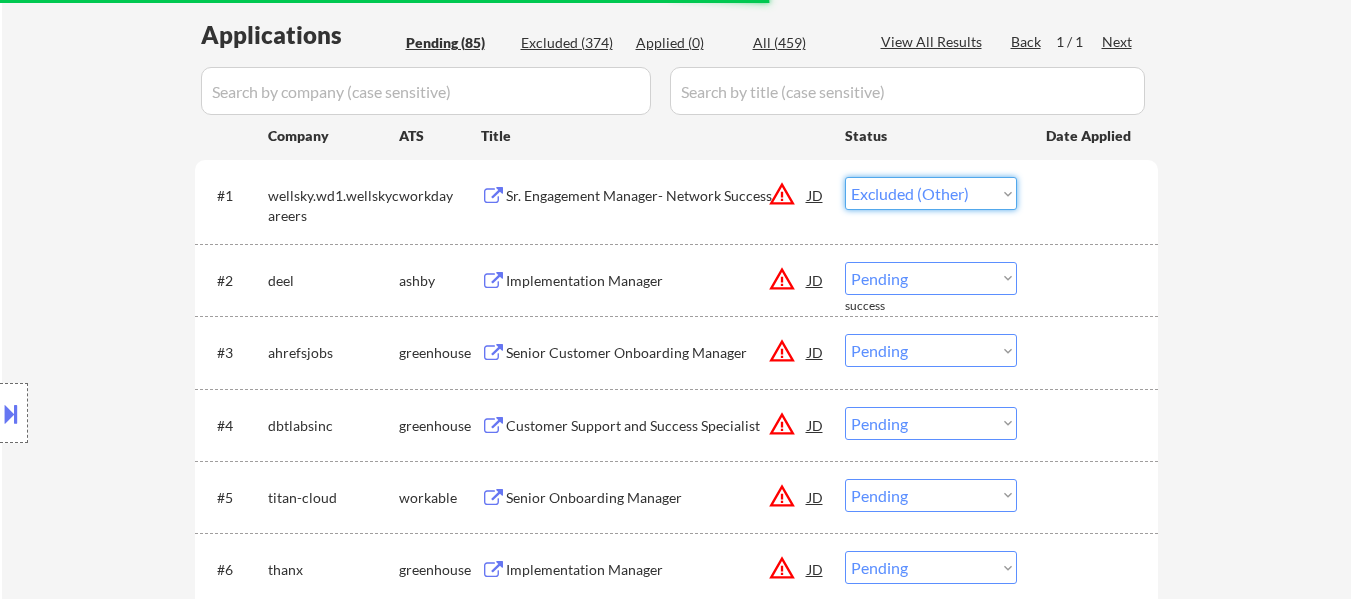 click on "Choose an option... Pending Applied Excluded (Questions) Excluded (Expired) Excluded (Location) Excluded (Bad Match) Excluded (Blocklist) Excluded (Salary) Excluded (Other)" at bounding box center (931, 193) 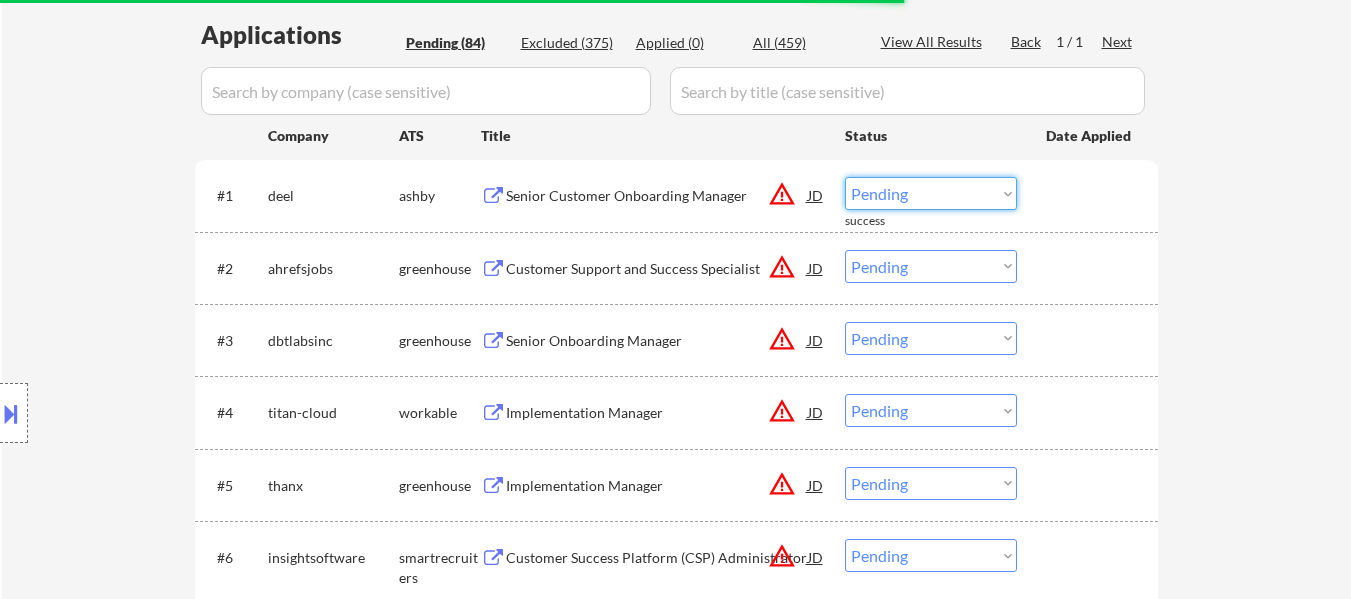 click on "Choose an option... Pending Applied Excluded (Questions) Excluded (Expired) Excluded (Location) Excluded (Bad Match) Excluded (Blocklist) Excluded (Salary) Excluded (Other)" at bounding box center (931, 193) 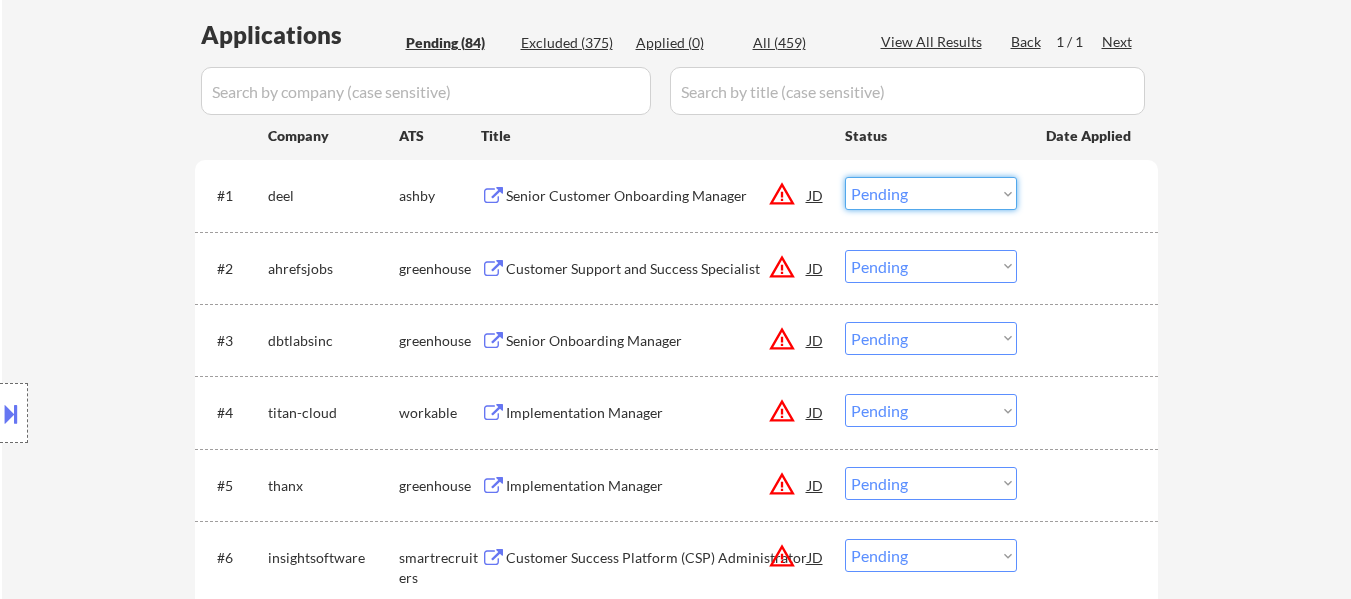 select on ""excluded__other_"" 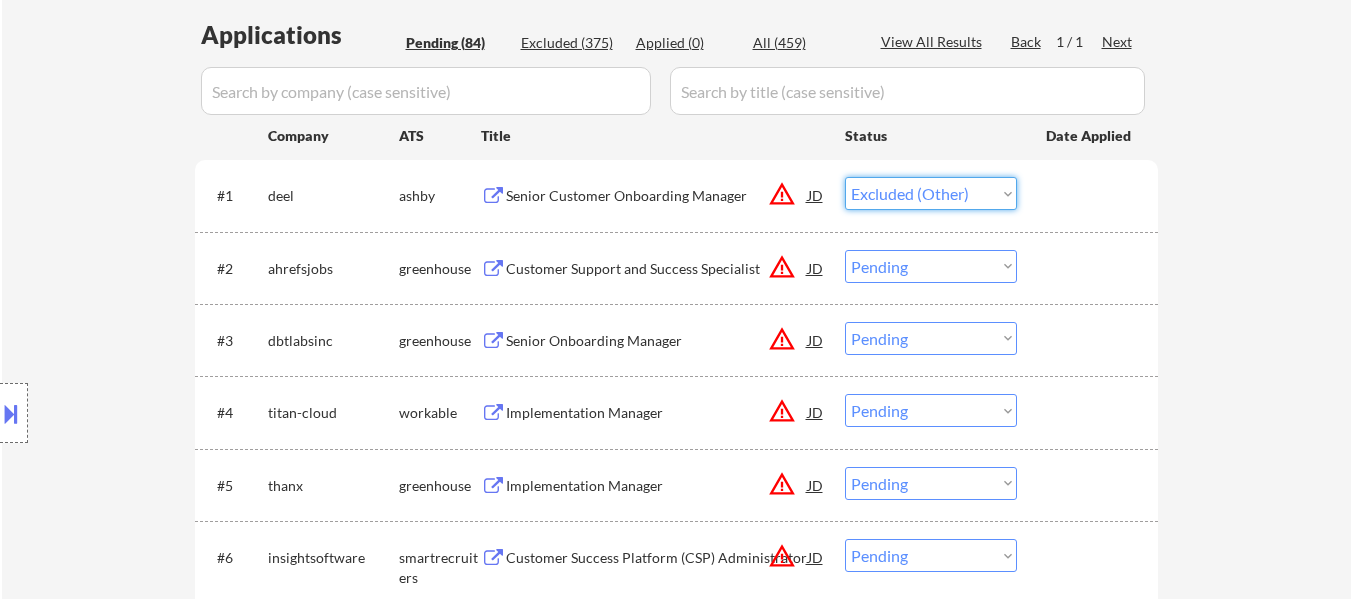 click on "Choose an option... Pending Applied Excluded (Questions) Excluded (Expired) Excluded (Location) Excluded (Bad Match) Excluded (Blocklist) Excluded (Salary) Excluded (Other)" at bounding box center (931, 193) 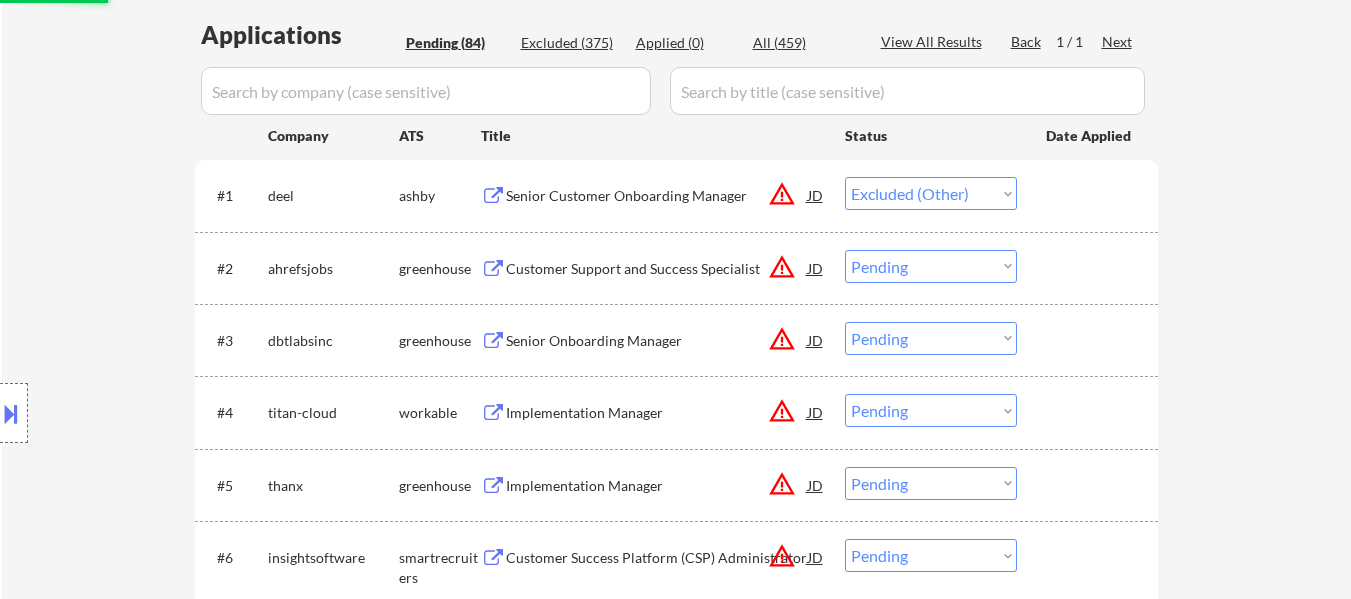 click on "Choose an option... Pending Applied Excluded (Questions) Excluded (Expired) Excluded (Location) Excluded (Bad Match) Excluded (Blocklist) Excluded (Salary) Excluded (Other)" at bounding box center (931, 266) 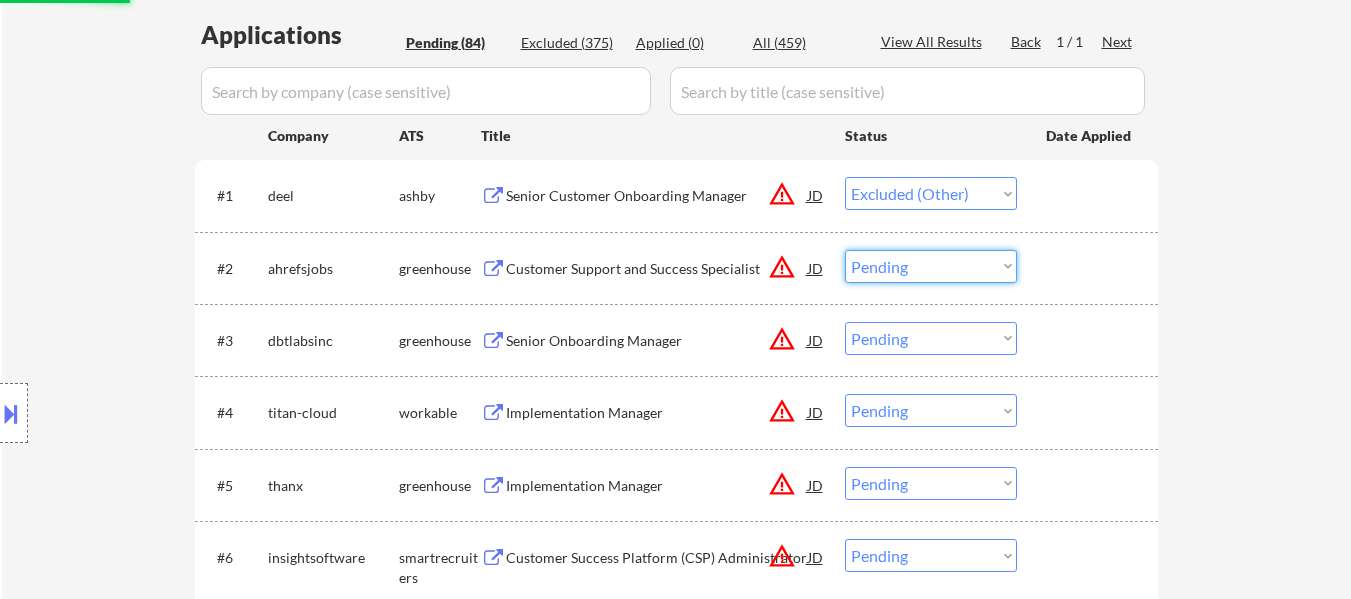 select on ""excluded__other_"" 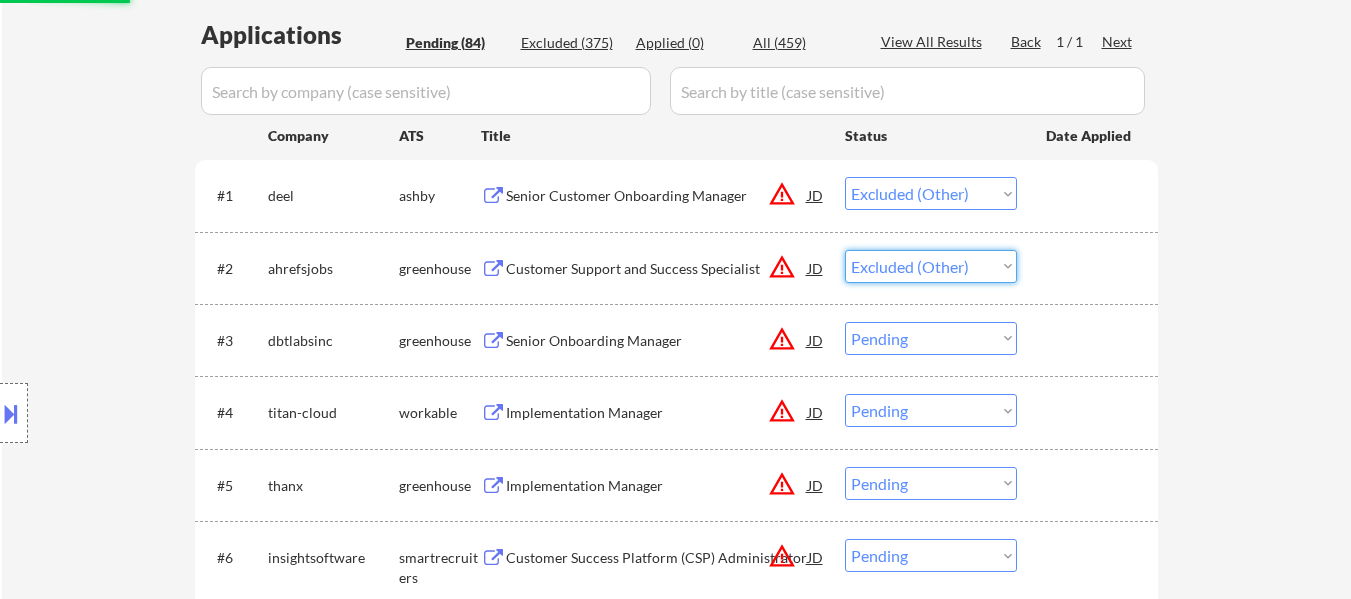click on "Choose an option... Pending Applied Excluded (Questions) Excluded (Expired) Excluded (Location) Excluded (Bad Match) Excluded (Blocklist) Excluded (Salary) Excluded (Other)" at bounding box center (931, 266) 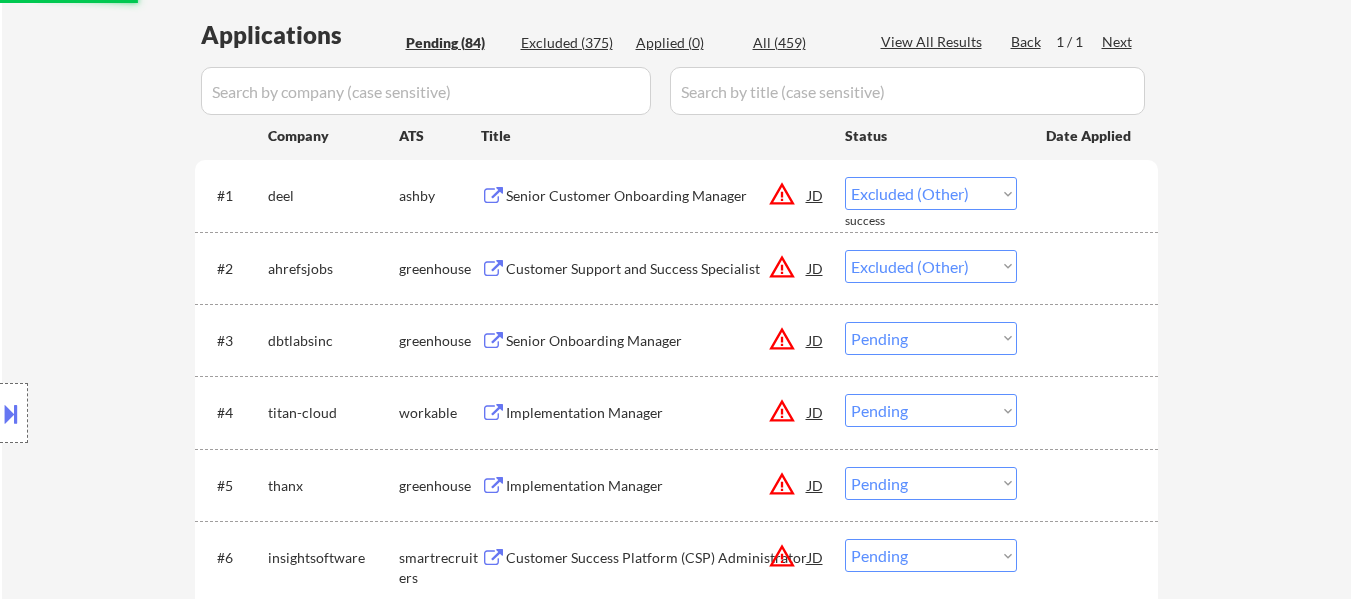 click on "Choose an option... Pending Applied Excluded (Questions) Excluded (Expired) Excluded (Location) Excluded (Bad Match) Excluded (Blocklist) Excluded (Salary) Excluded (Other)" at bounding box center (931, 338) 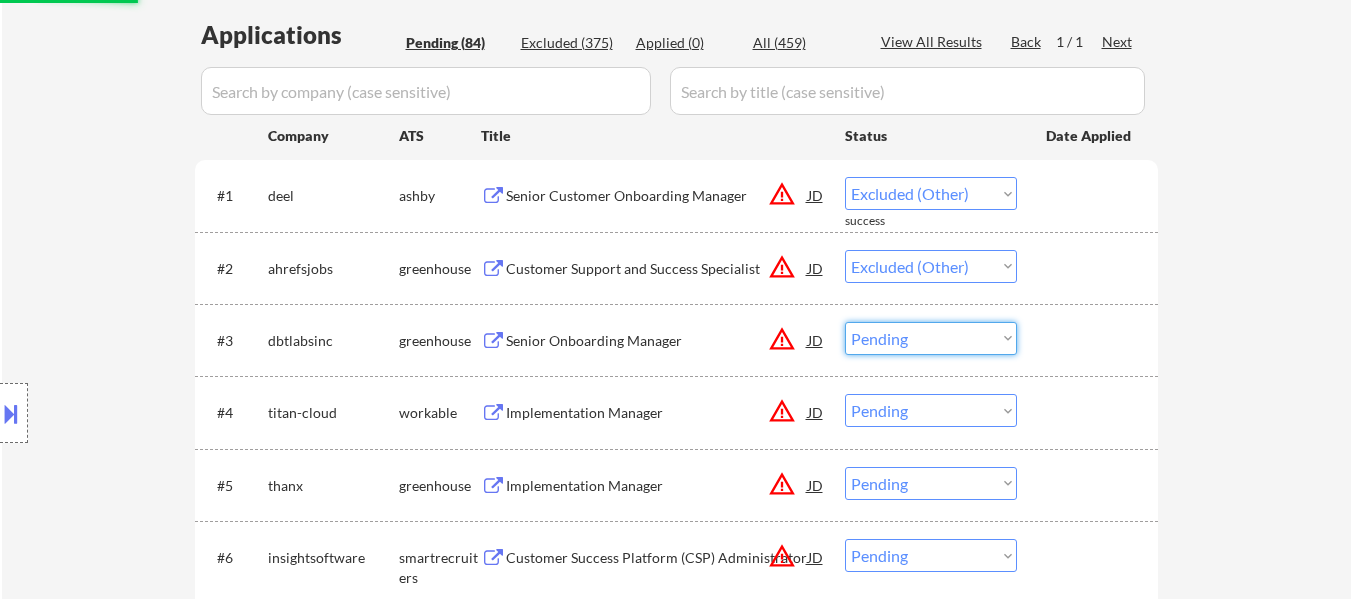 select on ""pending"" 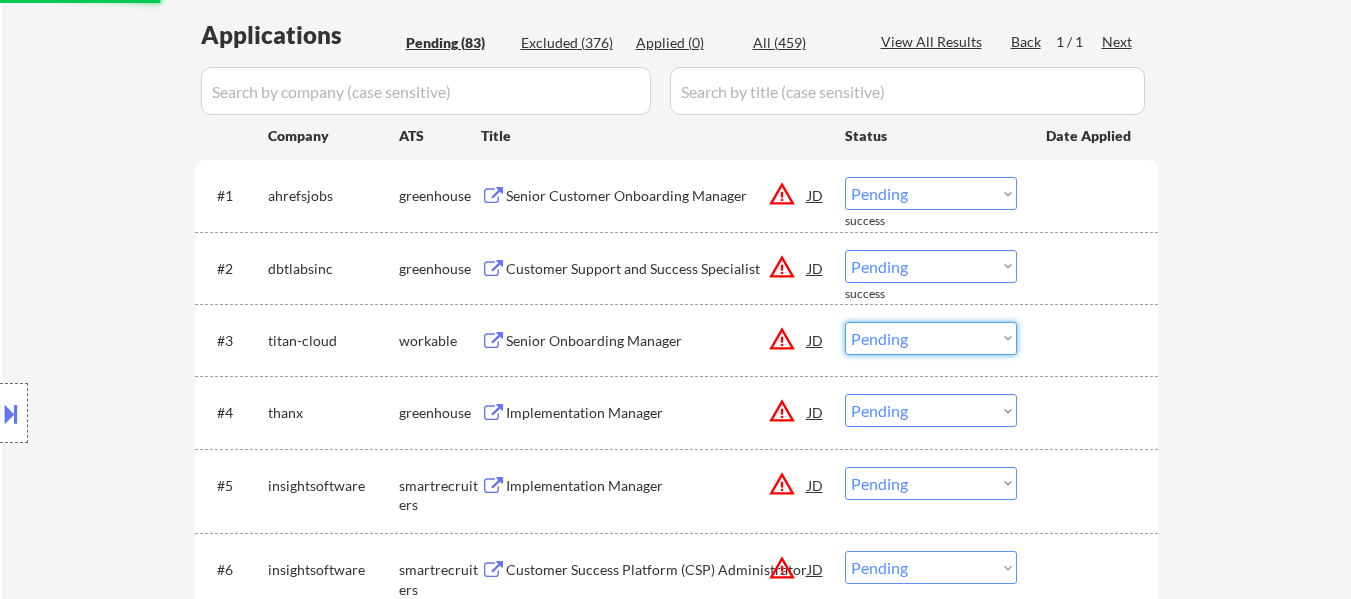 select on ""excluded__other_"" 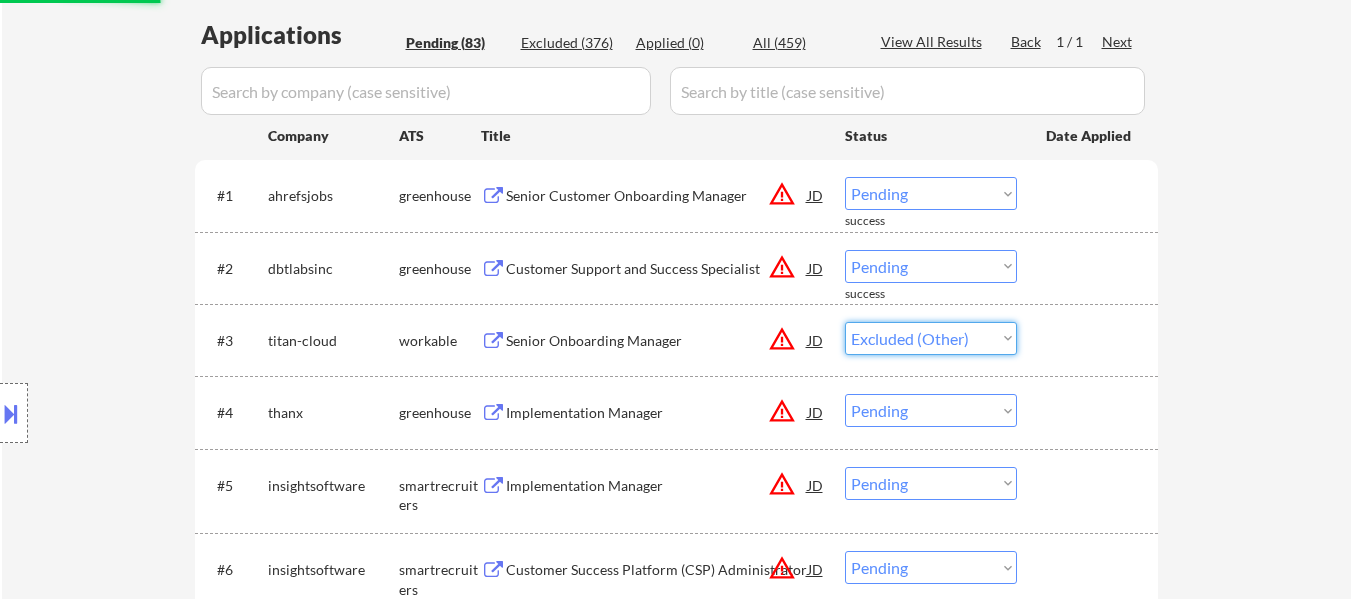 click on "Choose an option... Pending Applied Excluded (Questions) Excluded (Expired) Excluded (Location) Excluded (Bad Match) Excluded (Blocklist) Excluded (Salary) Excluded (Other)" at bounding box center [931, 338] 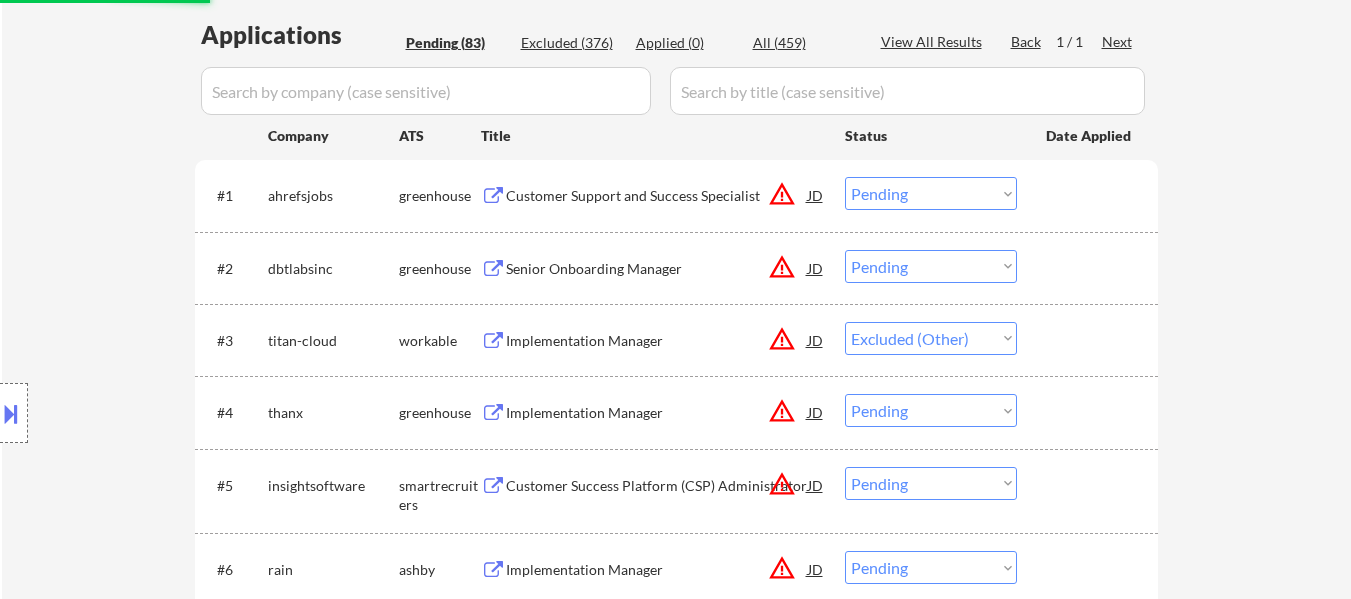 click on "Choose an option... Pending Applied Excluded (Questions) Excluded (Expired) Excluded (Location) Excluded (Bad Match) Excluded (Blocklist) Excluded (Salary) Excluded (Other)" at bounding box center [931, 193] 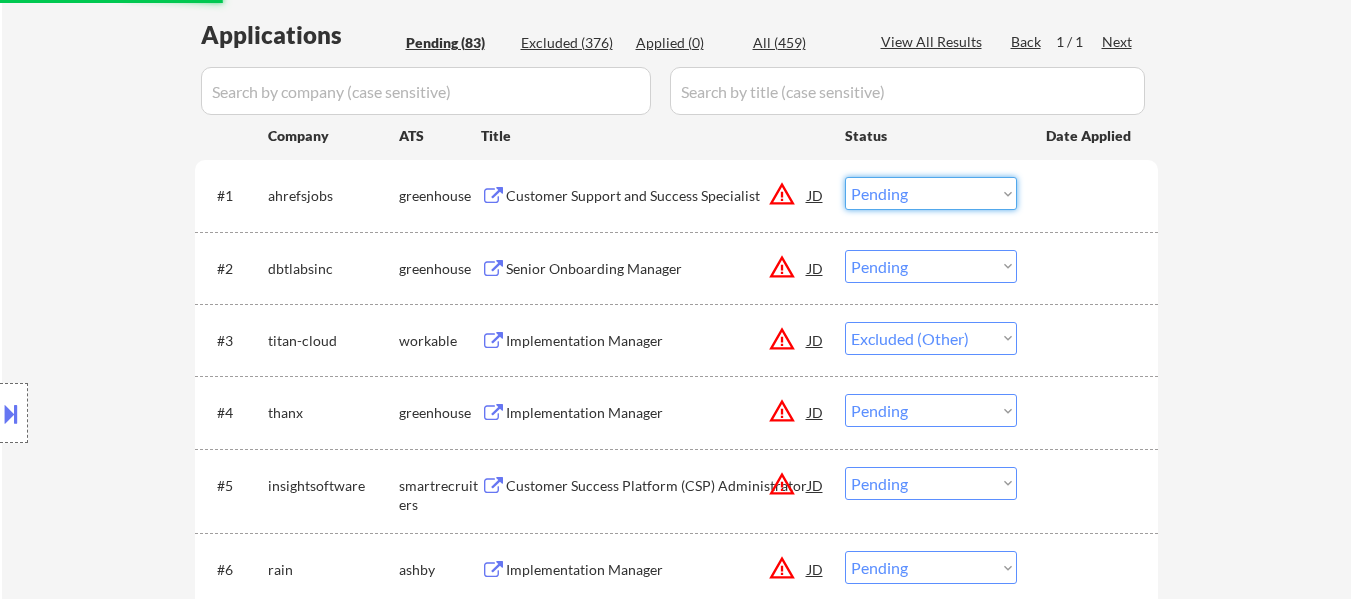 select on ""excluded__other_"" 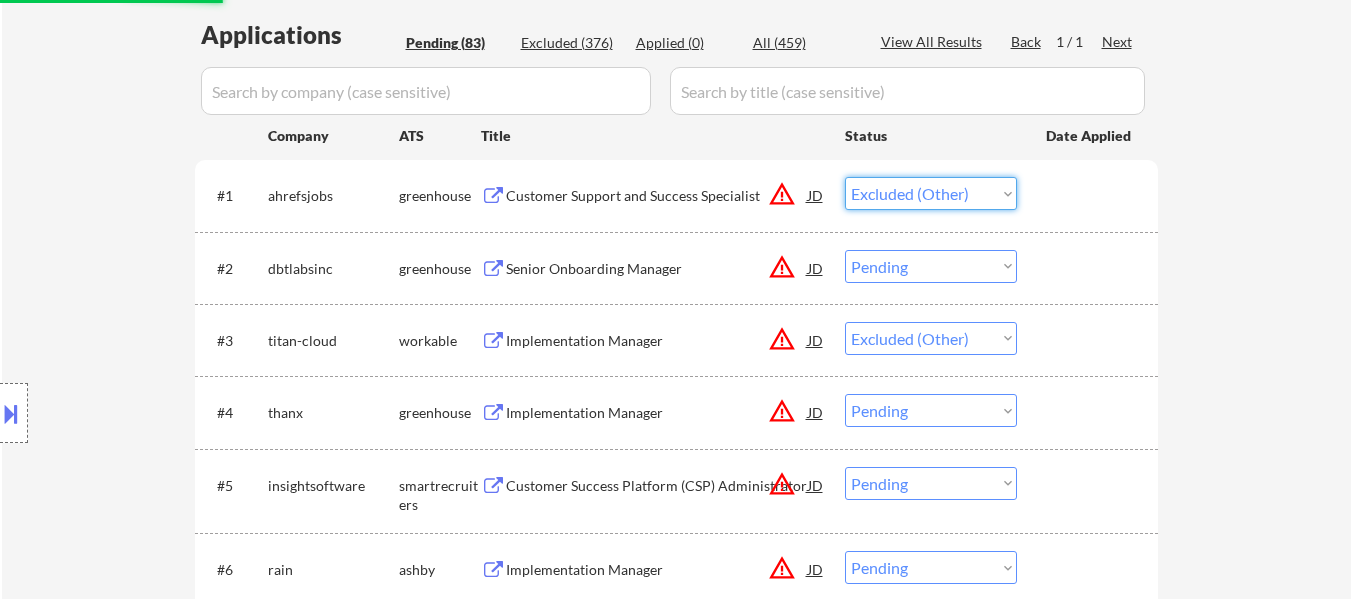 click on "Choose an option... Pending Applied Excluded (Questions) Excluded (Expired) Excluded (Location) Excluded (Bad Match) Excluded (Blocklist) Excluded (Salary) Excluded (Other)" at bounding box center [931, 193] 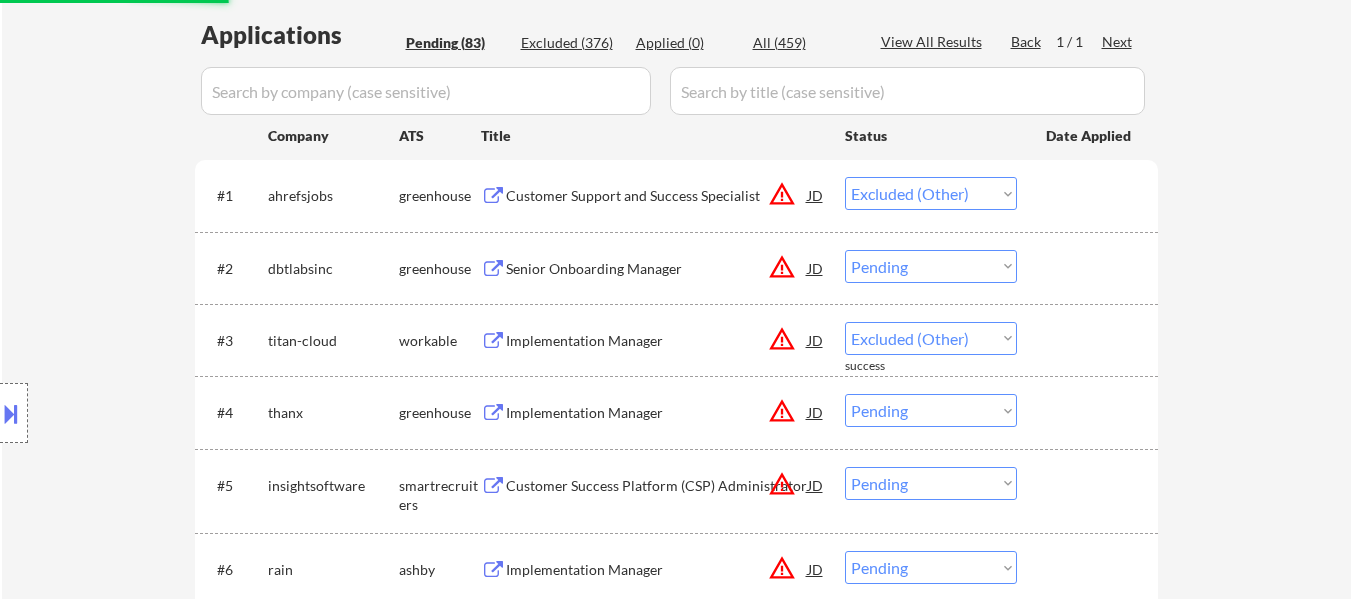 click on "Choose an option... Pending Applied Excluded (Questions) Excluded (Expired) Excluded (Location) Excluded (Bad Match) Excluded (Blocklist) Excluded (Salary) Excluded (Other)" at bounding box center (931, 266) 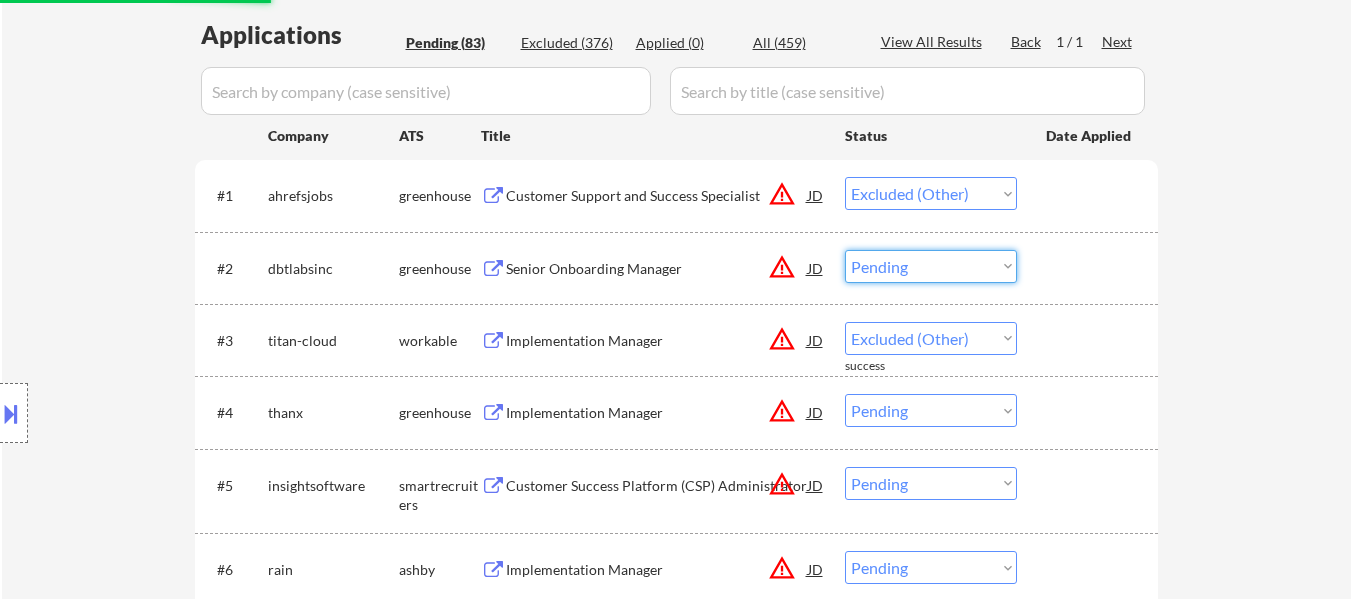 select on ""excluded__other_"" 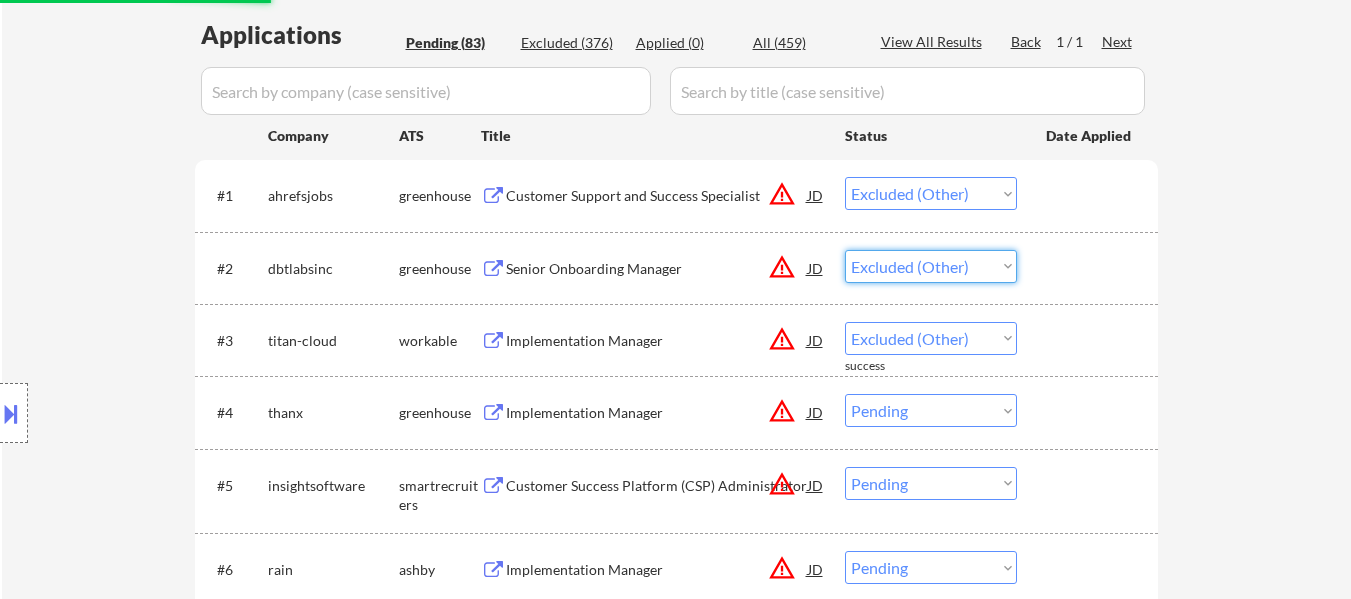 click on "Choose an option... Pending Applied Excluded (Questions) Excluded (Expired) Excluded (Location) Excluded (Bad Match) Excluded (Blocklist) Excluded (Salary) Excluded (Other)" at bounding box center [931, 266] 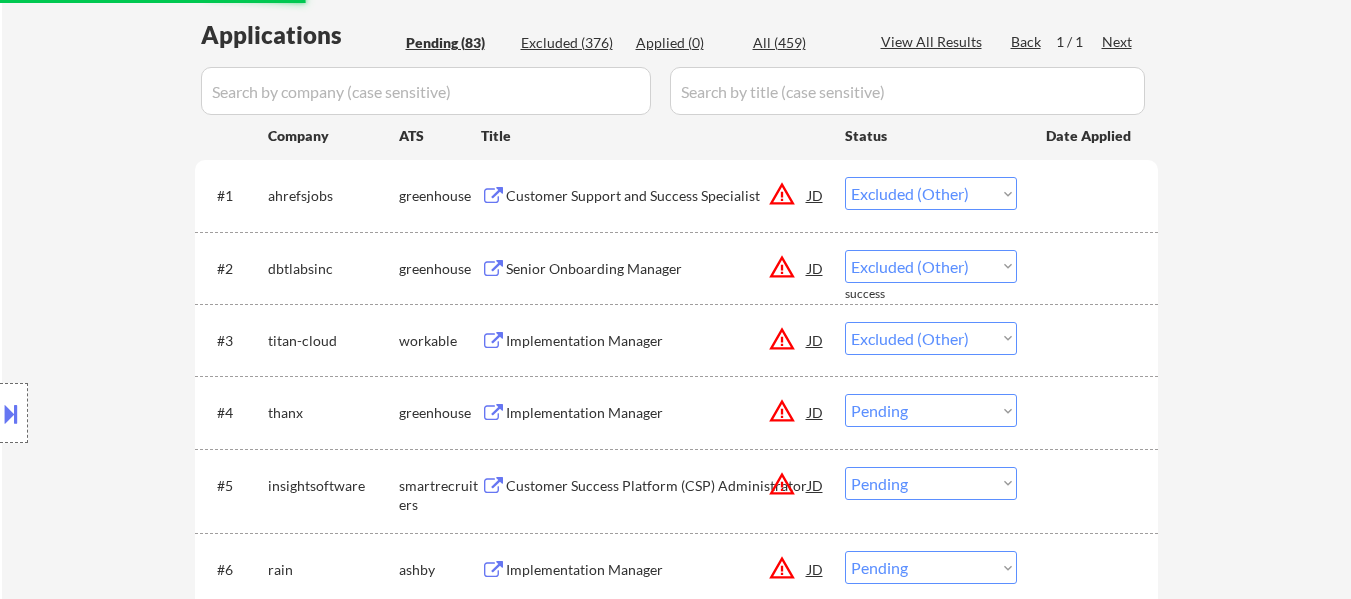 select on ""pending"" 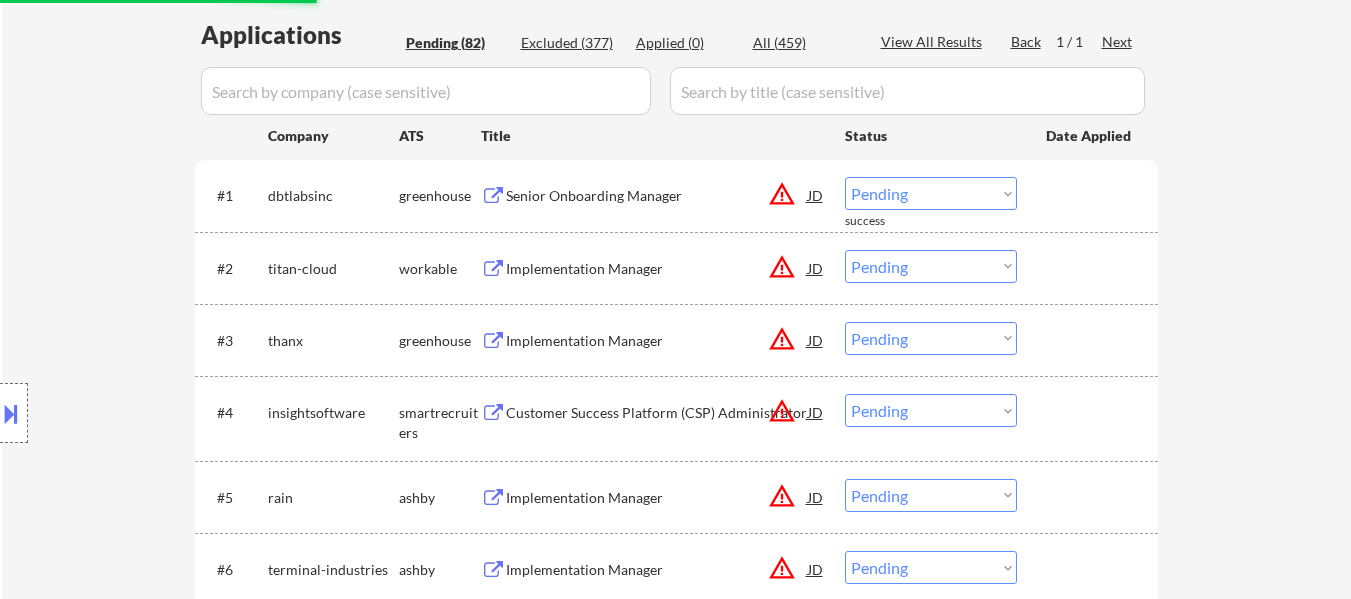 select on ""excluded__other_"" 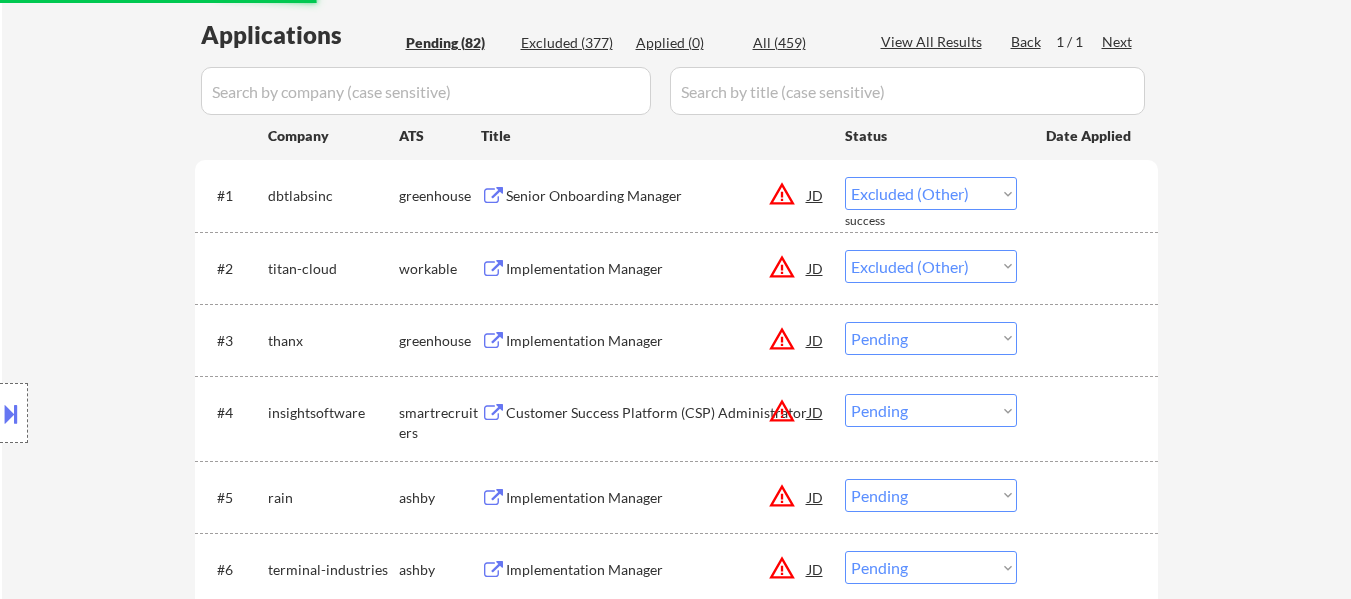 select on ""pending"" 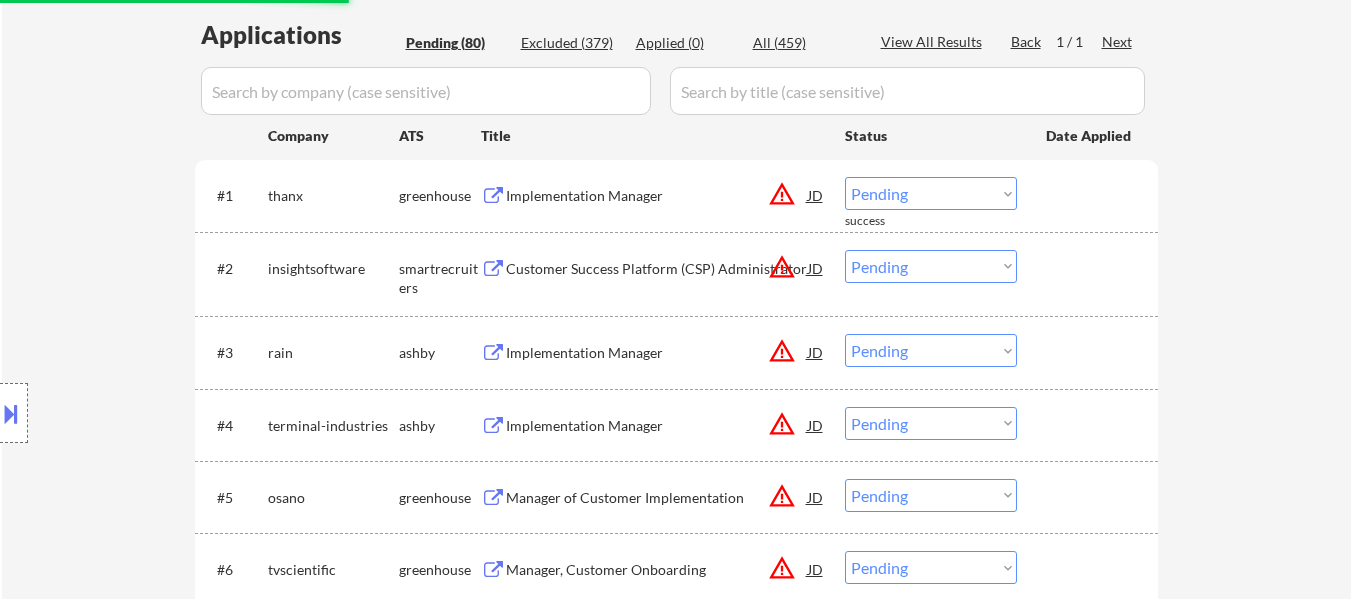 click on "Choose an option... Pending Applied Excluded (Questions) Excluded (Expired) Excluded (Location) Excluded (Bad Match) Excluded (Blocklist) Excluded (Salary) Excluded (Other)" at bounding box center (931, 193) 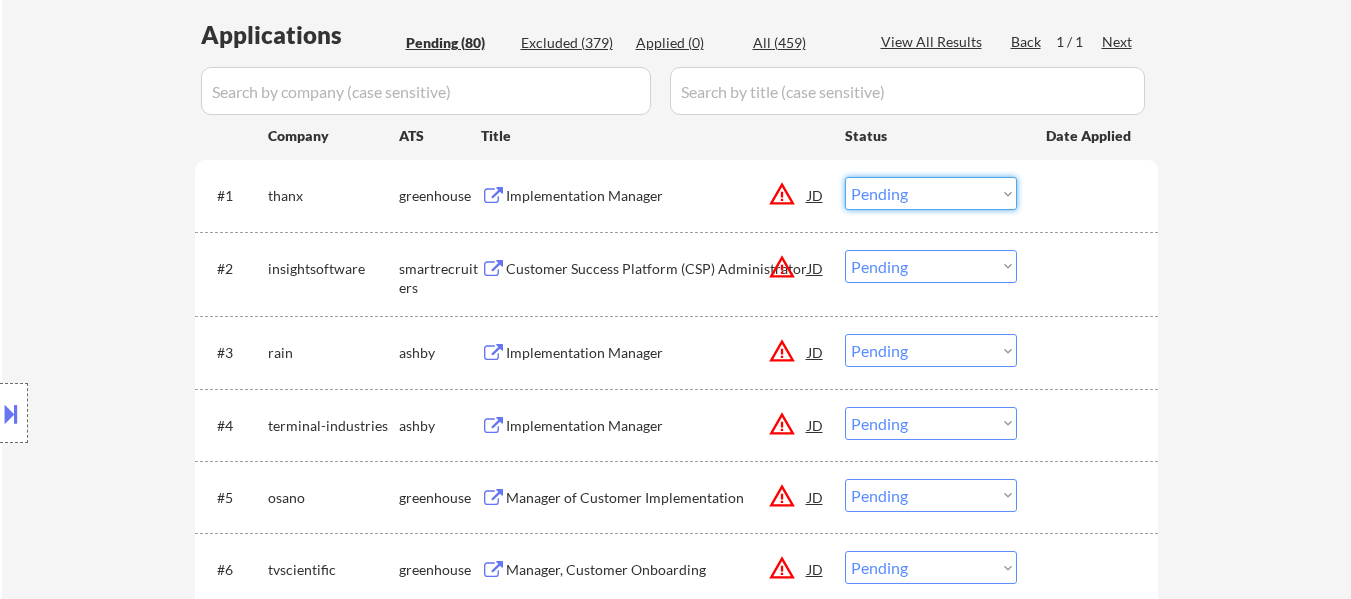 select on ""excluded__other_"" 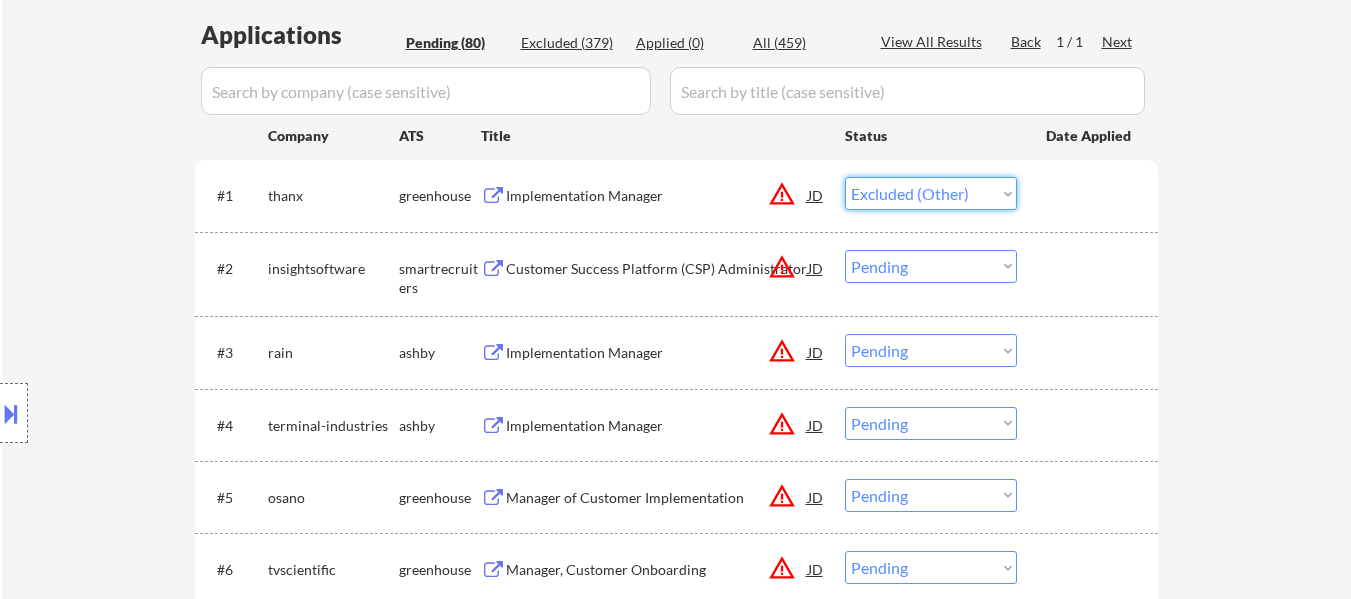 click on "Choose an option... Pending Applied Excluded (Questions) Excluded (Expired) Excluded (Location) Excluded (Bad Match) Excluded (Blocklist) Excluded (Salary) Excluded (Other)" at bounding box center (931, 193) 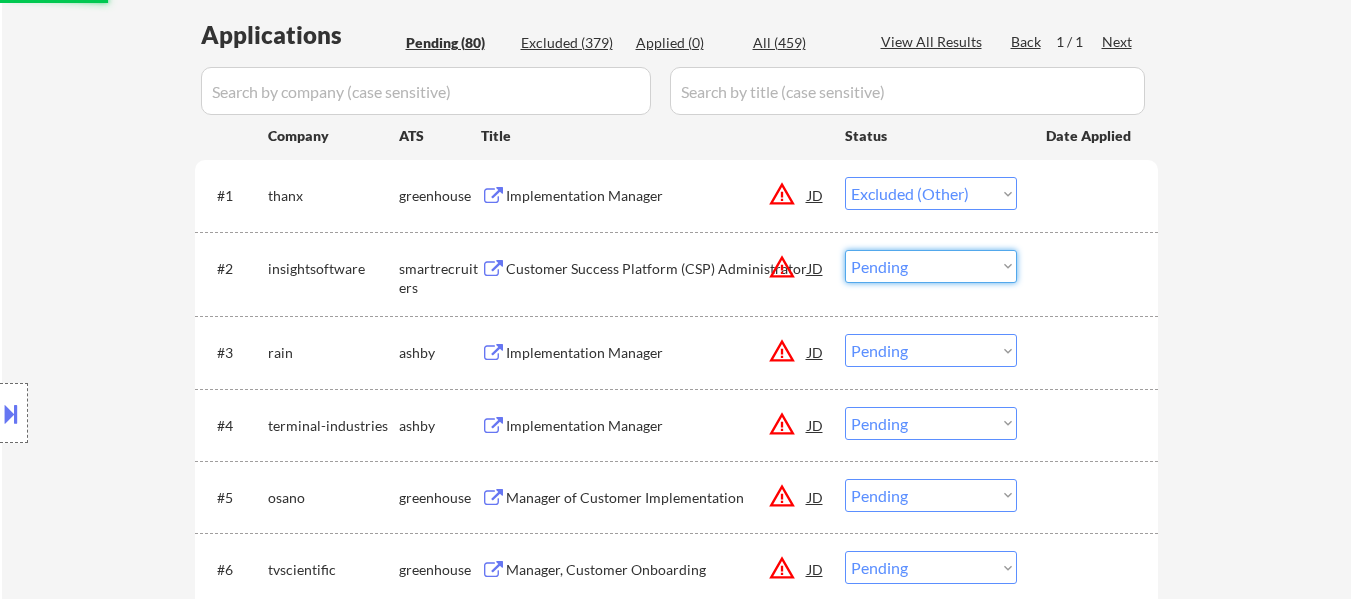click on "Choose an option... Pending Applied Excluded (Questions) Excluded (Expired) Excluded (Location) Excluded (Bad Match) Excluded (Blocklist) Excluded (Salary) Excluded (Other)" at bounding box center (931, 266) 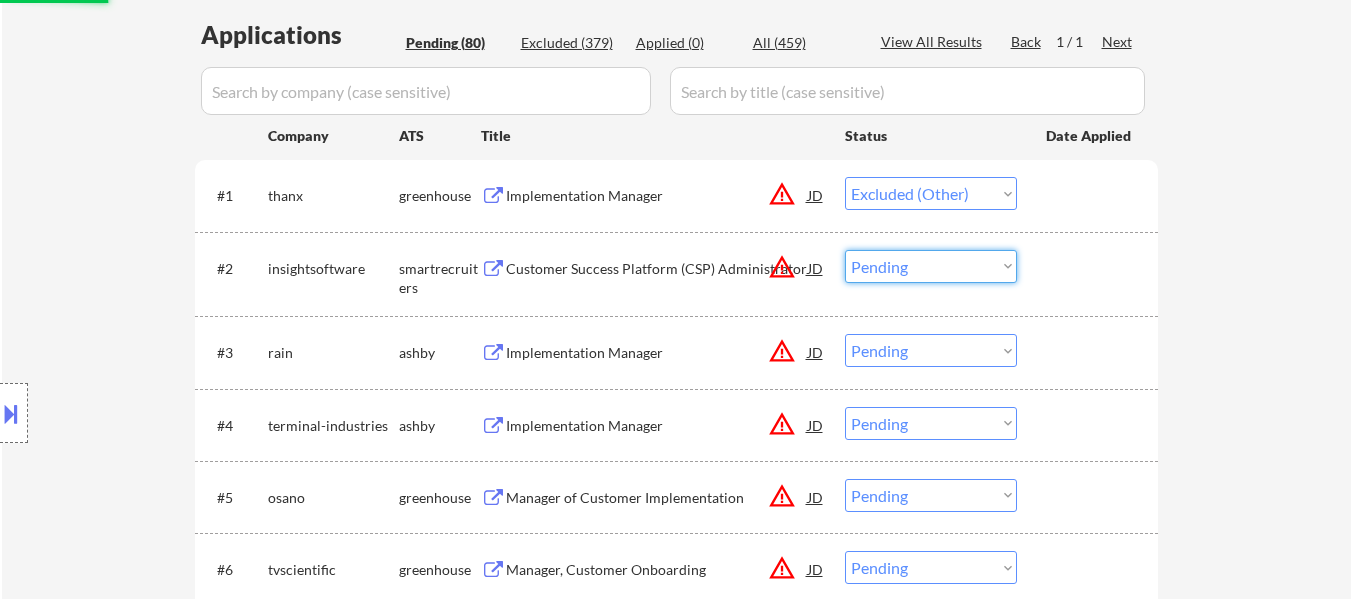 select on ""excluded__other_"" 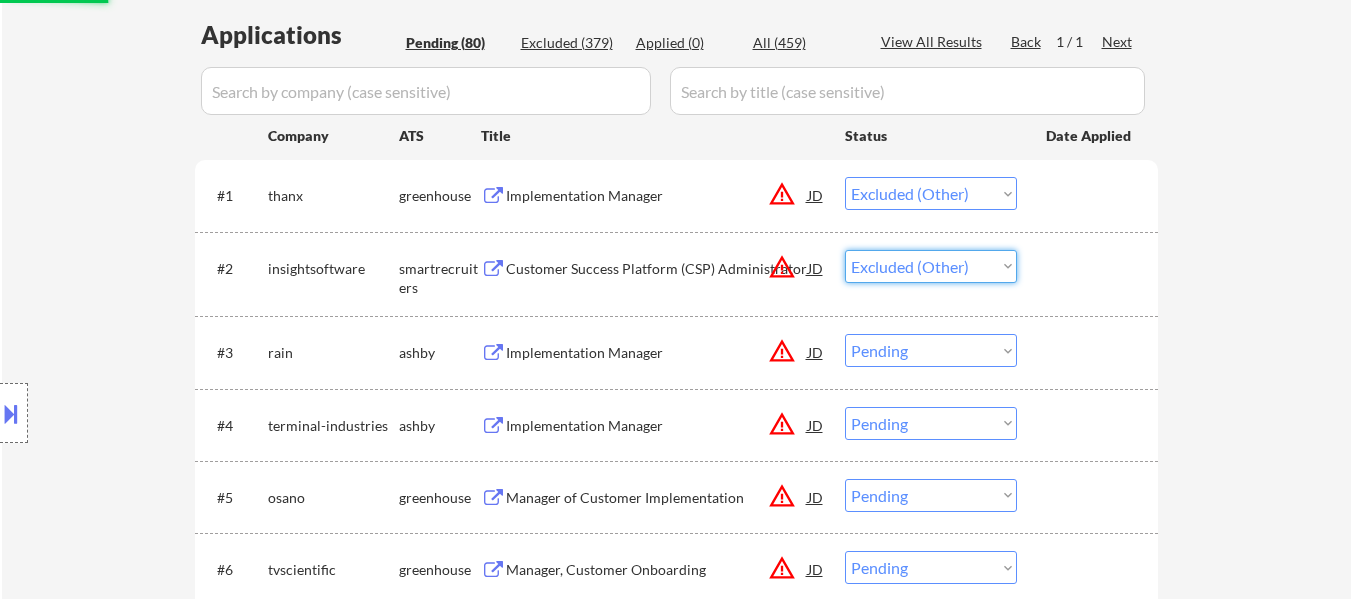 click on "Choose an option... Pending Applied Excluded (Questions) Excluded (Expired) Excluded (Location) Excluded (Bad Match) Excluded (Blocklist) Excluded (Salary) Excluded (Other)" at bounding box center [931, 266] 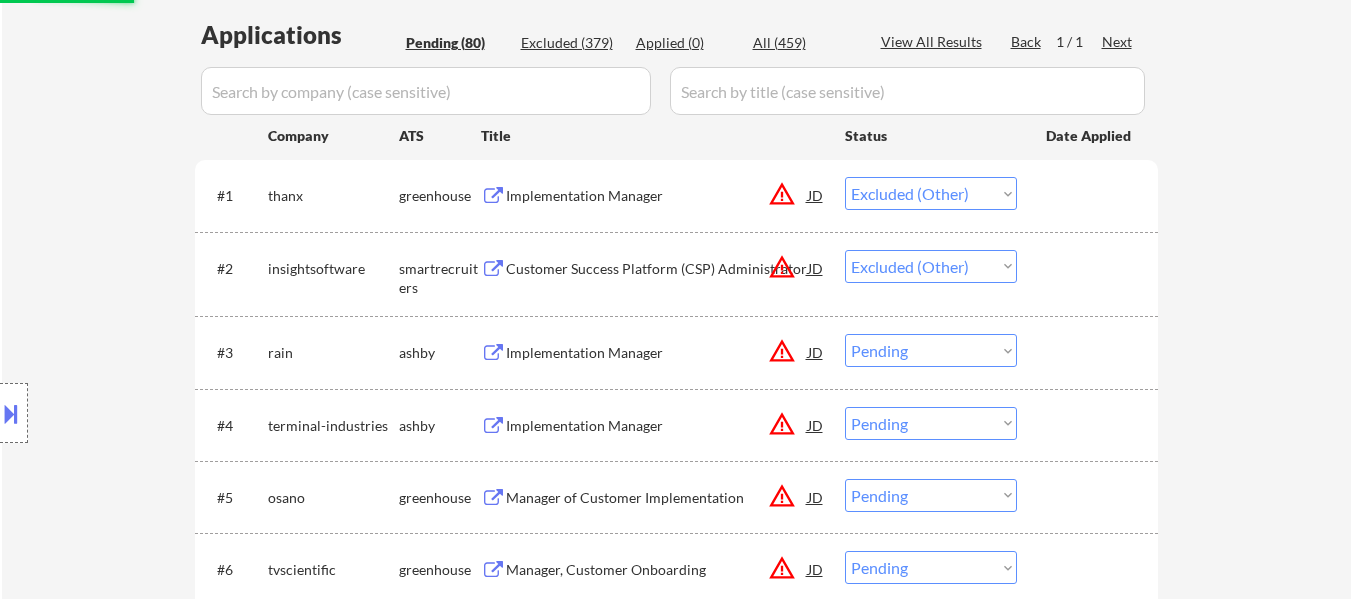 click on "Choose an option... Pending Applied Excluded (Questions) Excluded (Expired) Excluded (Location) Excluded (Bad Match) Excluded (Blocklist) Excluded (Salary) Excluded (Other)" at bounding box center [931, 350] 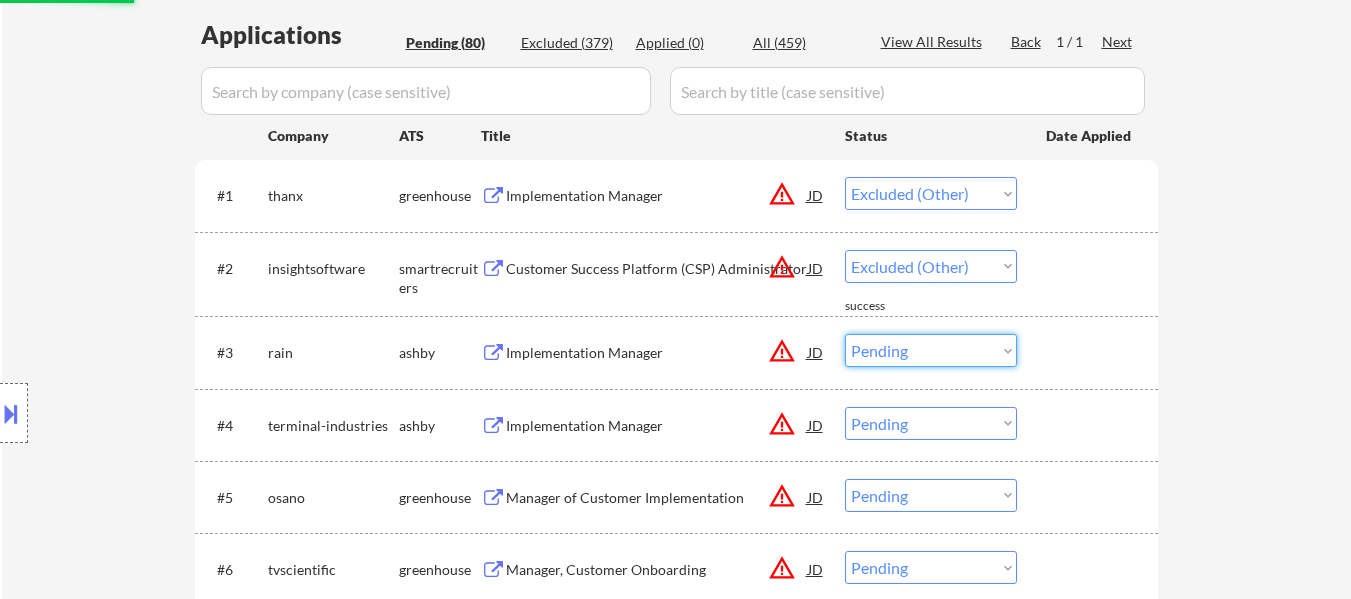 select on ""excluded__other_"" 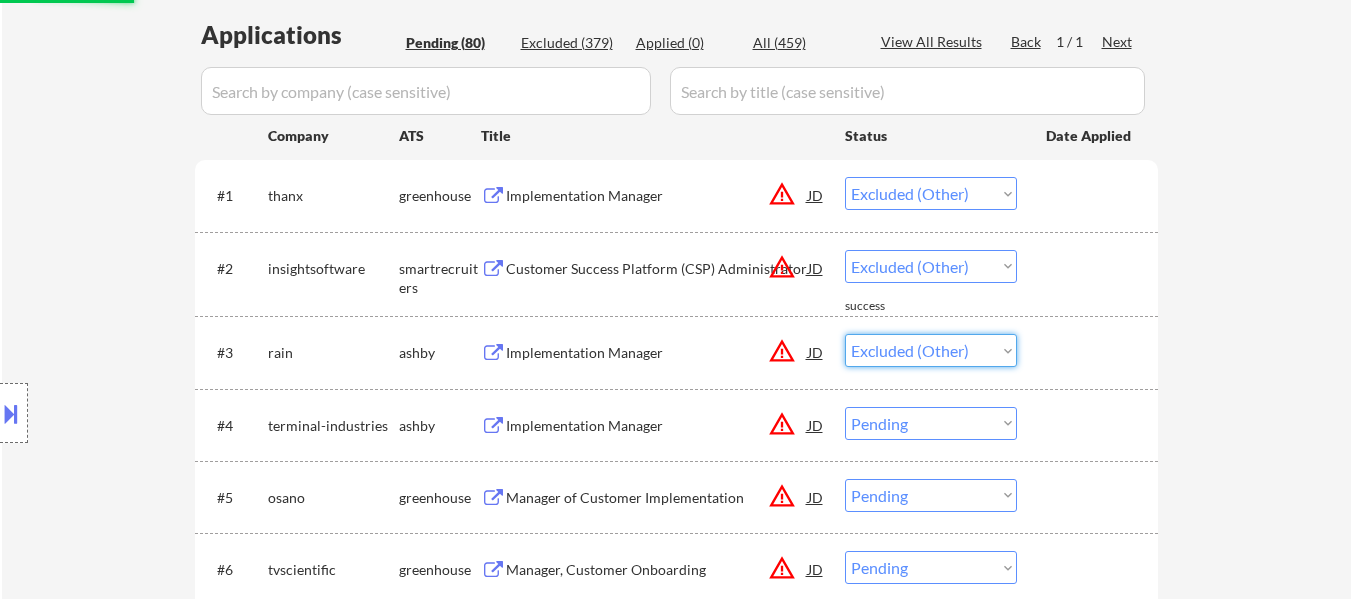 click on "Choose an option... Pending Applied Excluded (Questions) Excluded (Expired) Excluded (Location) Excluded (Bad Match) Excluded (Blocklist) Excluded (Salary) Excluded (Other)" at bounding box center (931, 350) 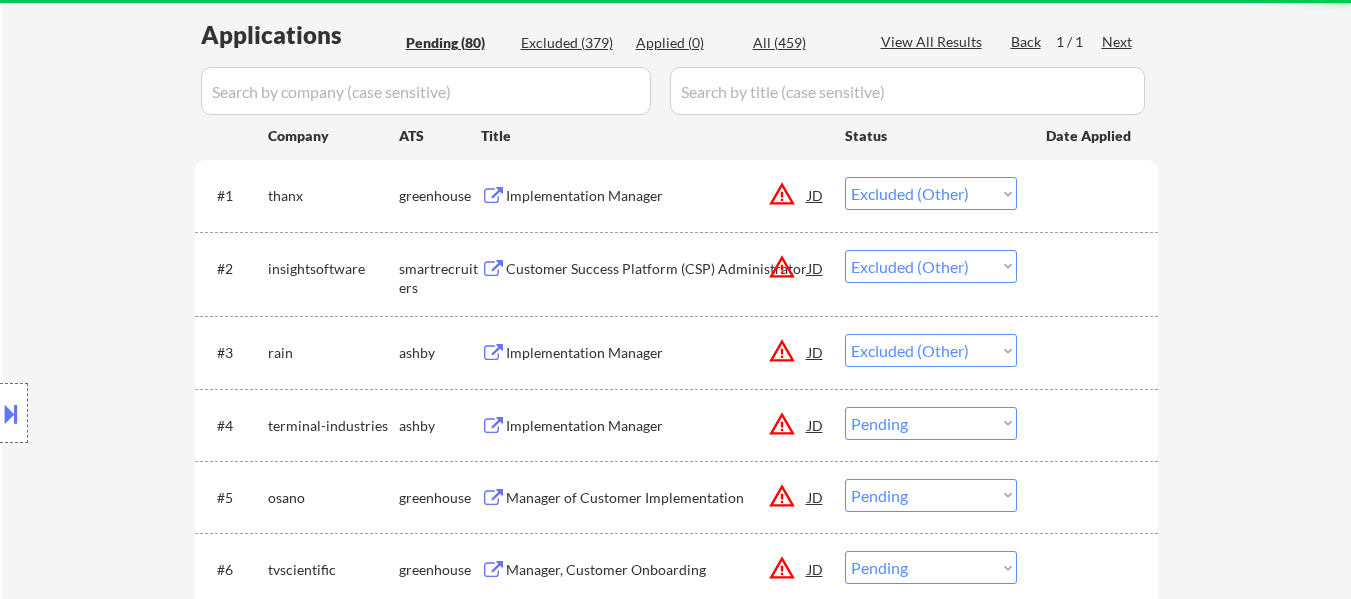 click on "Choose an option... Pending Applied Excluded (Questions) Excluded (Expired) Excluded (Location) Excluded (Bad Match) Excluded (Blocklist) Excluded (Salary) Excluded (Other)" at bounding box center [931, 423] 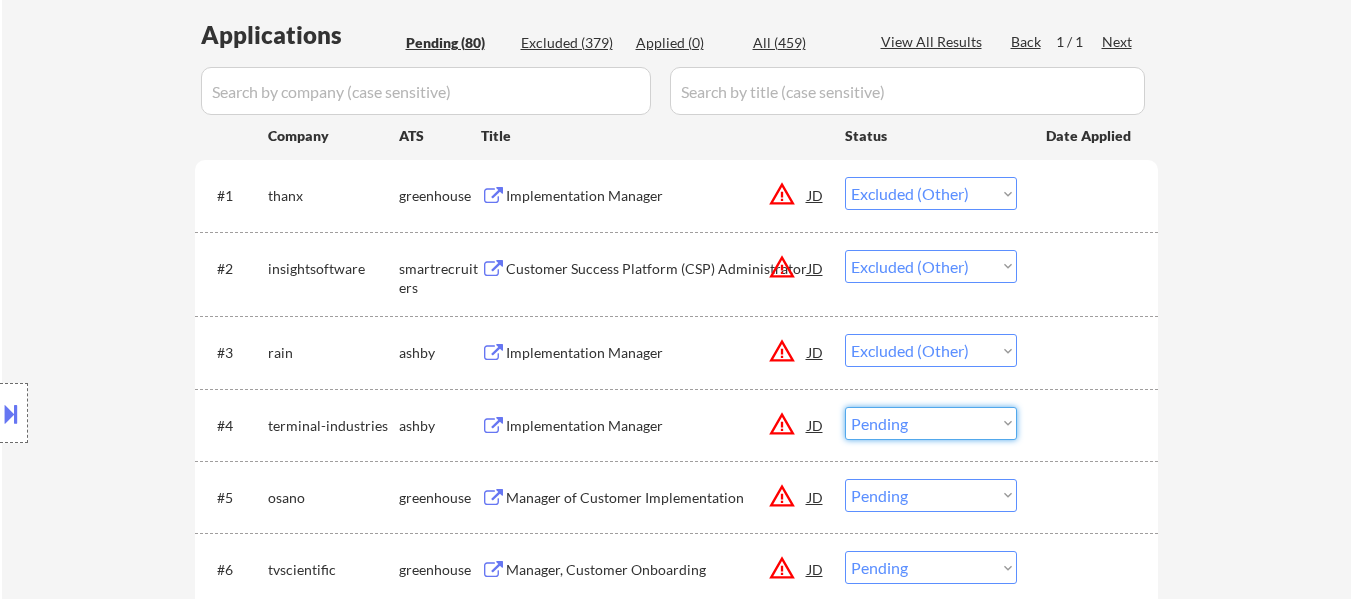 select on ""pending"" 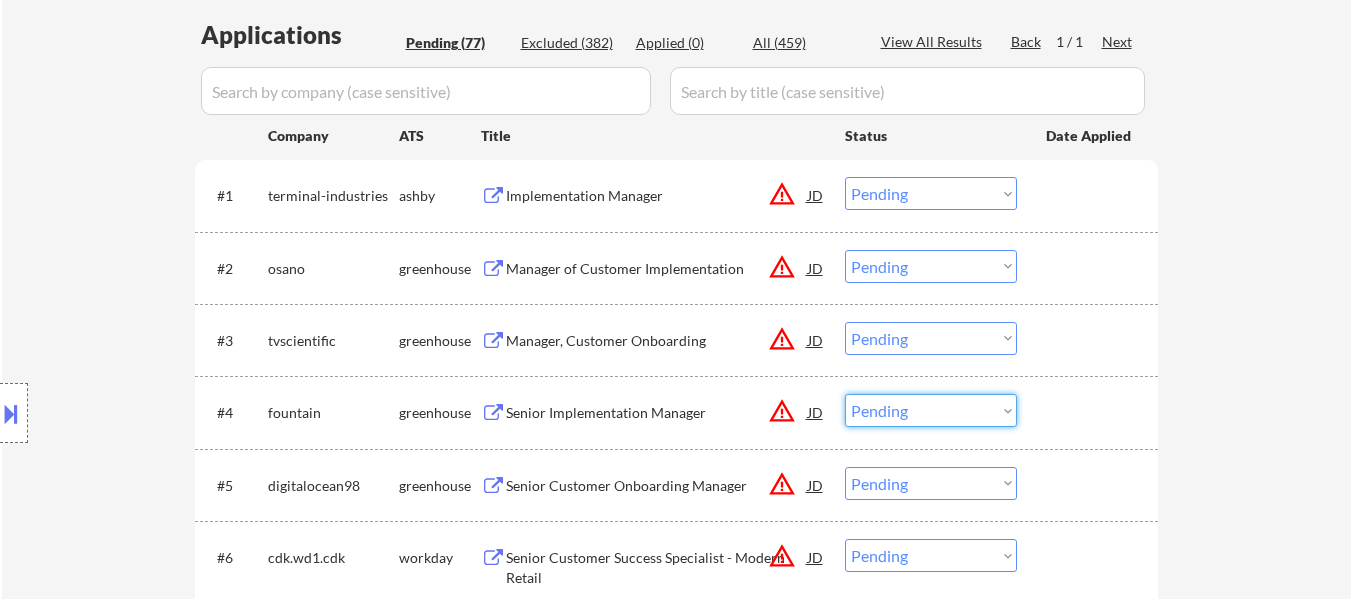 select on ""excluded__other_"" 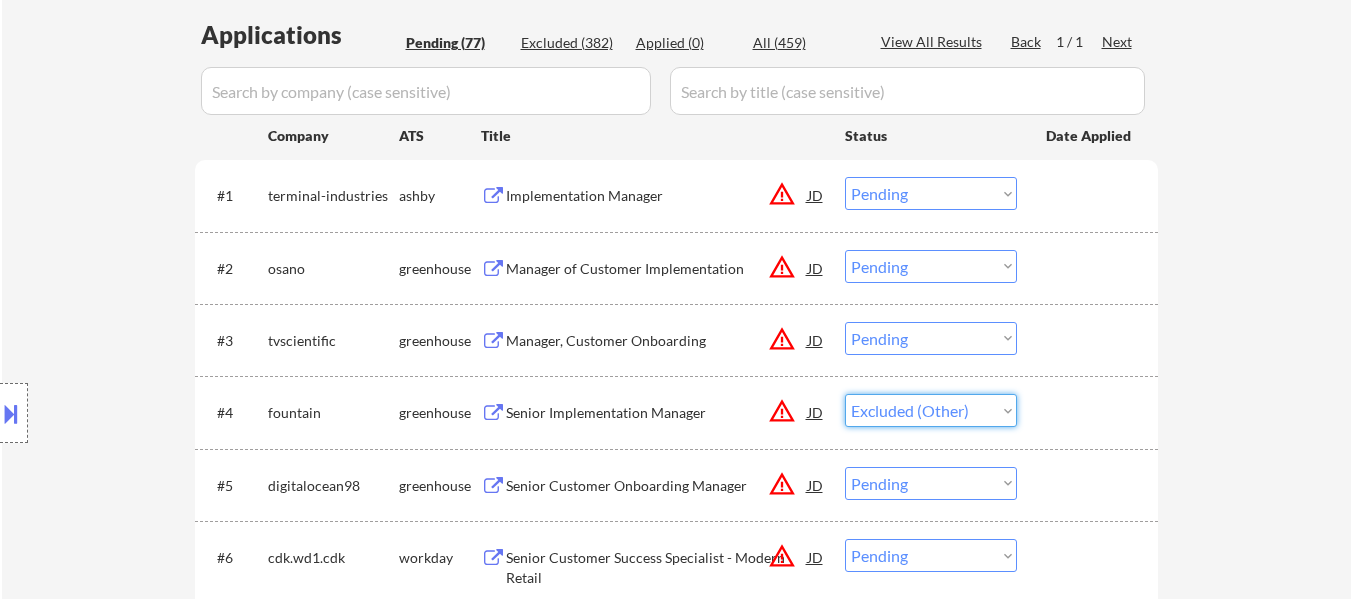 click on "Choose an option... Pending Applied Excluded (Questions) Excluded (Expired) Excluded (Location) Excluded (Bad Match) Excluded (Blocklist) Excluded (Salary) Excluded (Other)" at bounding box center (931, 410) 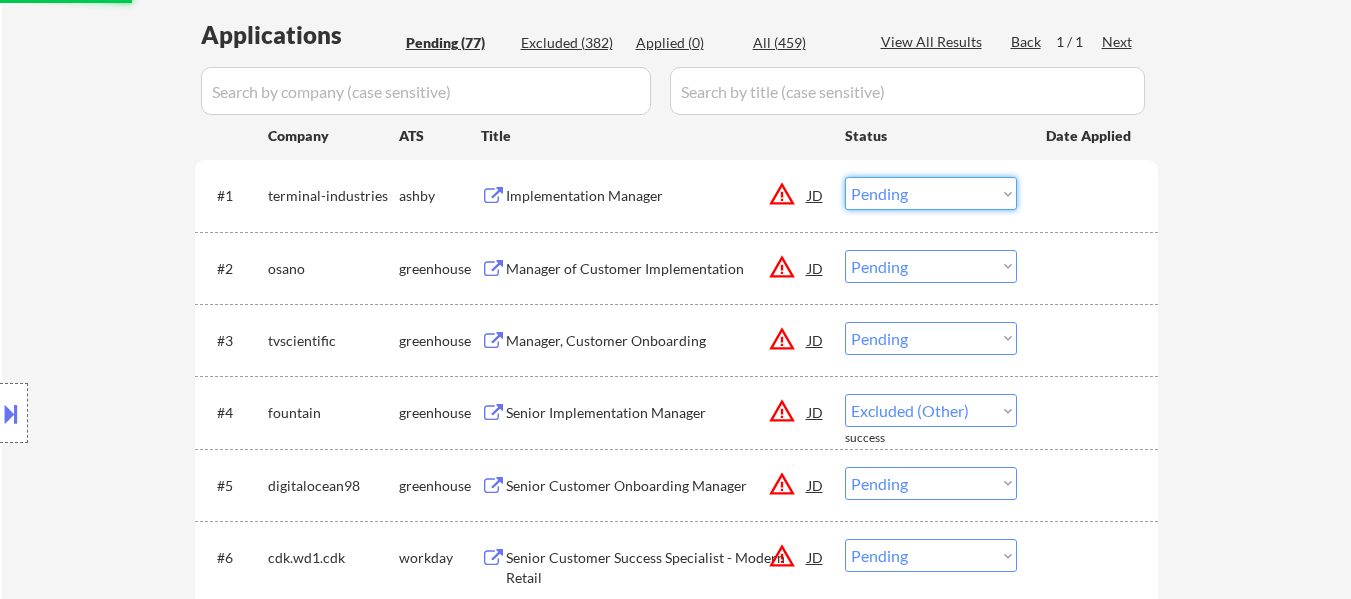 drag, startPoint x: 985, startPoint y: 194, endPoint x: 981, endPoint y: 205, distance: 11.7046995 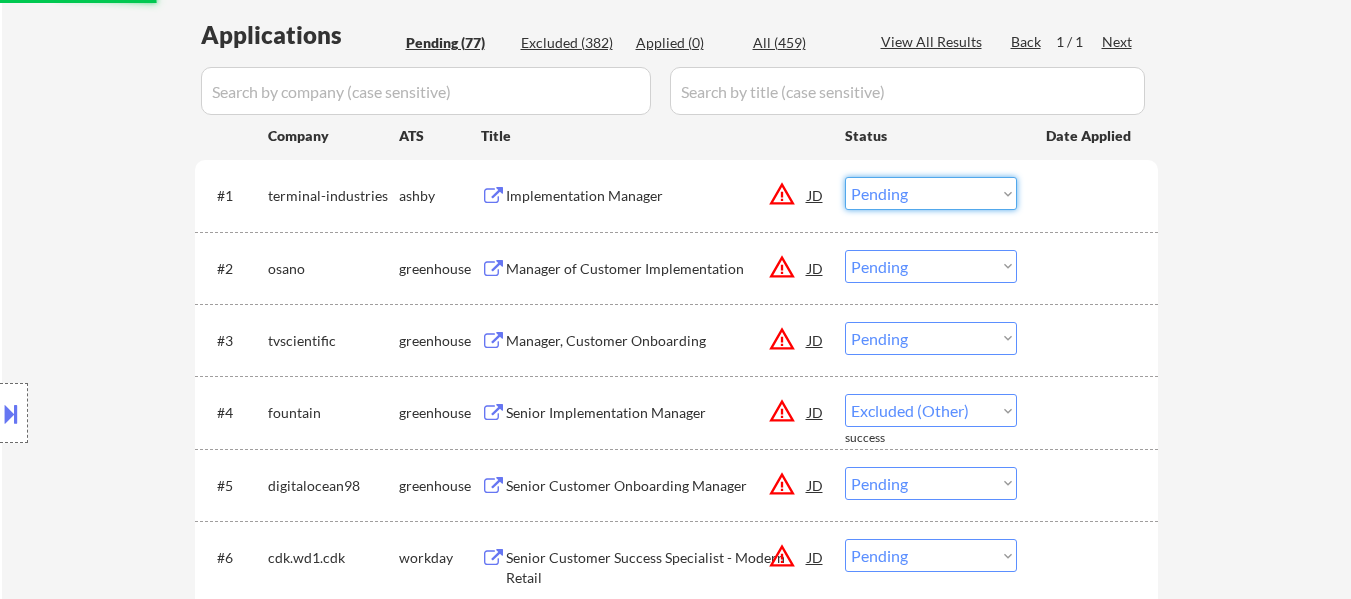 select on ""excluded__other_"" 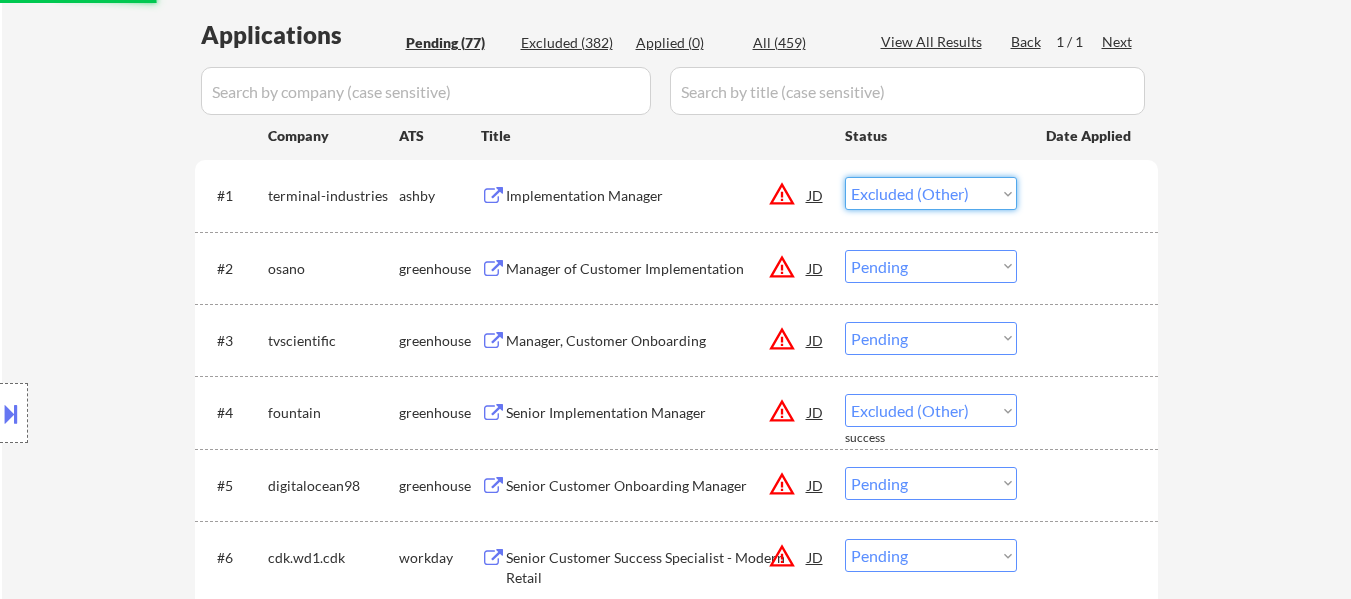 click on "Choose an option... Pending Applied Excluded (Questions) Excluded (Expired) Excluded (Location) Excluded (Bad Match) Excluded (Blocklist) Excluded (Salary) Excluded (Other)" at bounding box center [931, 193] 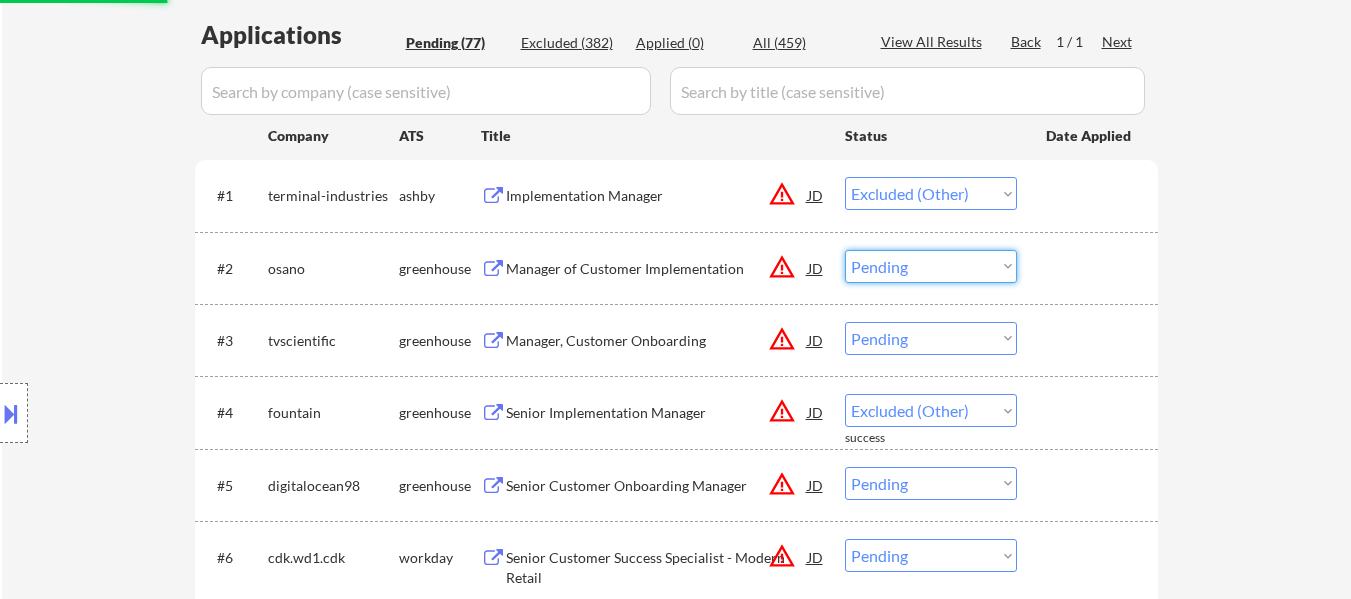 drag, startPoint x: 981, startPoint y: 268, endPoint x: 981, endPoint y: 281, distance: 13 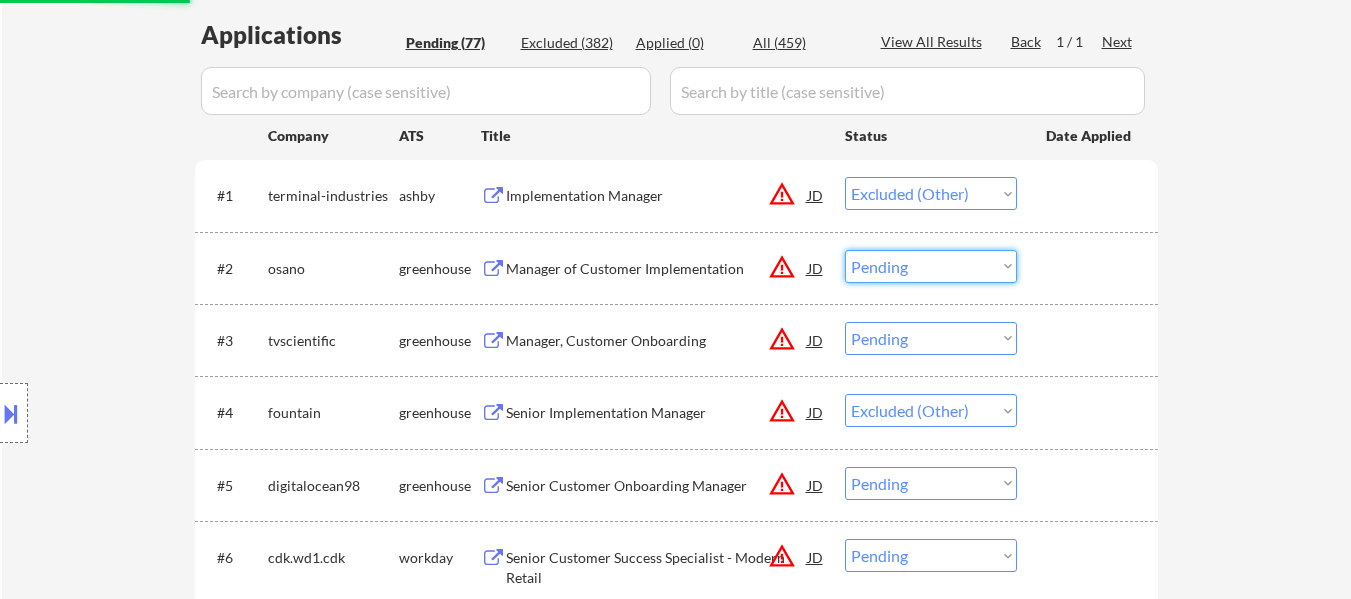 select on ""excluded__other_"" 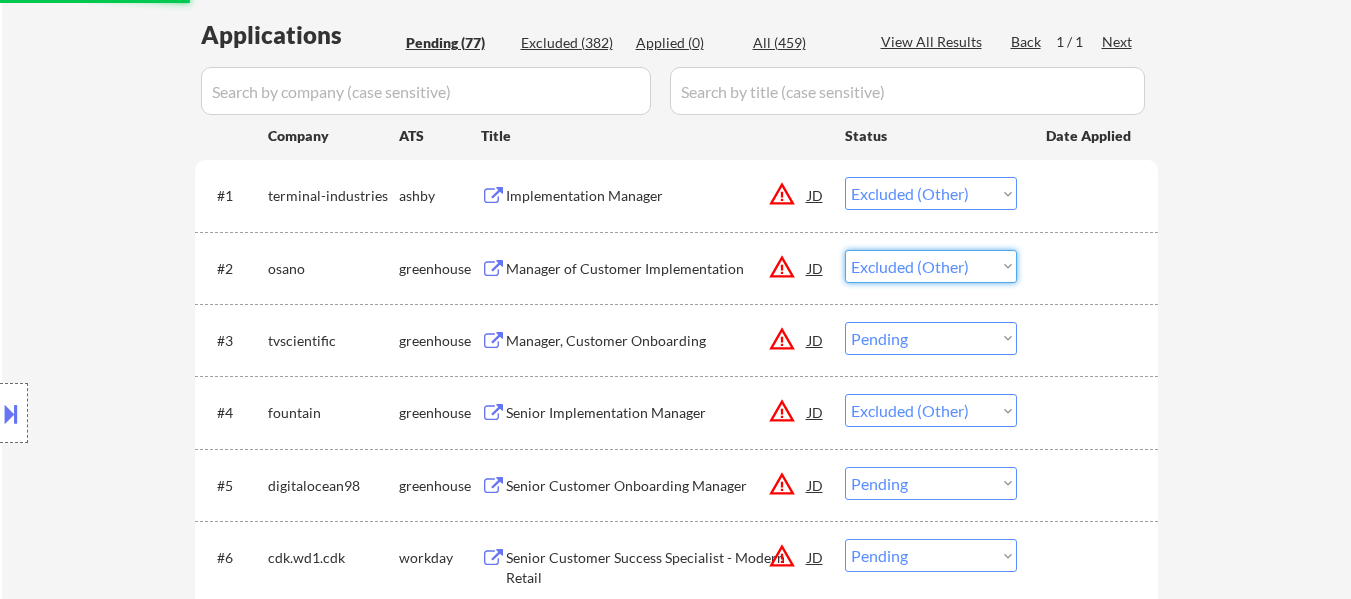 click on "Choose an option... Pending Applied Excluded (Questions) Excluded (Expired) Excluded (Location) Excluded (Bad Match) Excluded (Blocklist) Excluded (Salary) Excluded (Other)" at bounding box center [931, 266] 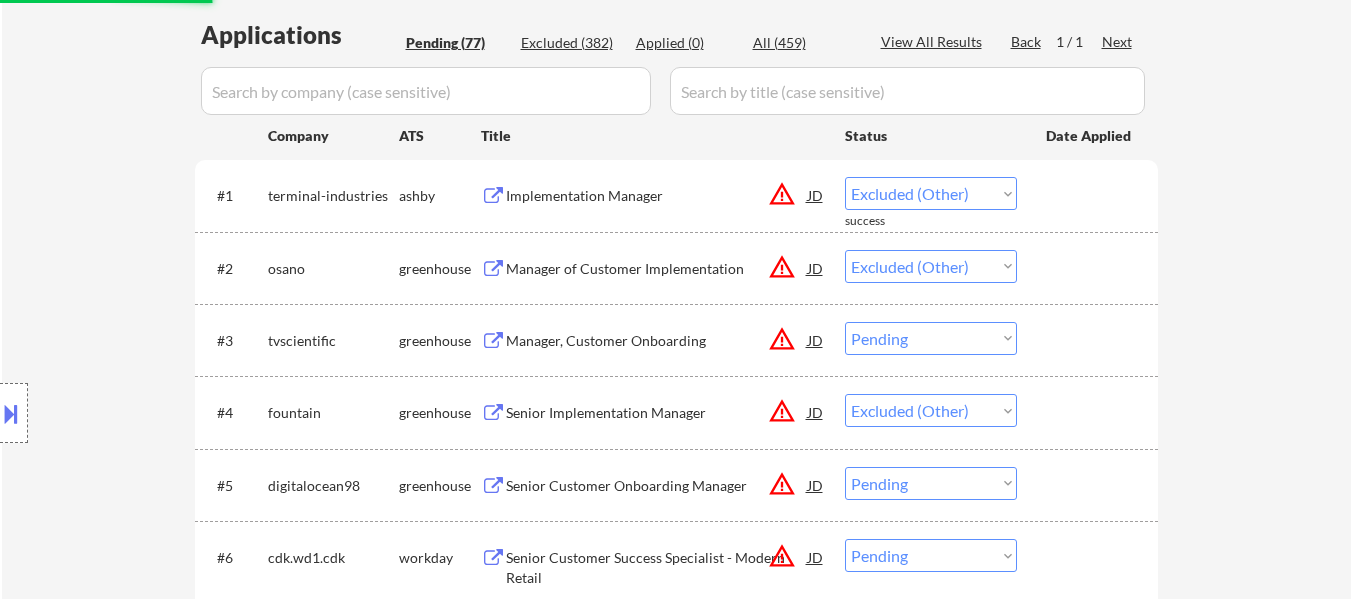 drag, startPoint x: 1004, startPoint y: 338, endPoint x: 996, endPoint y: 350, distance: 14.422205 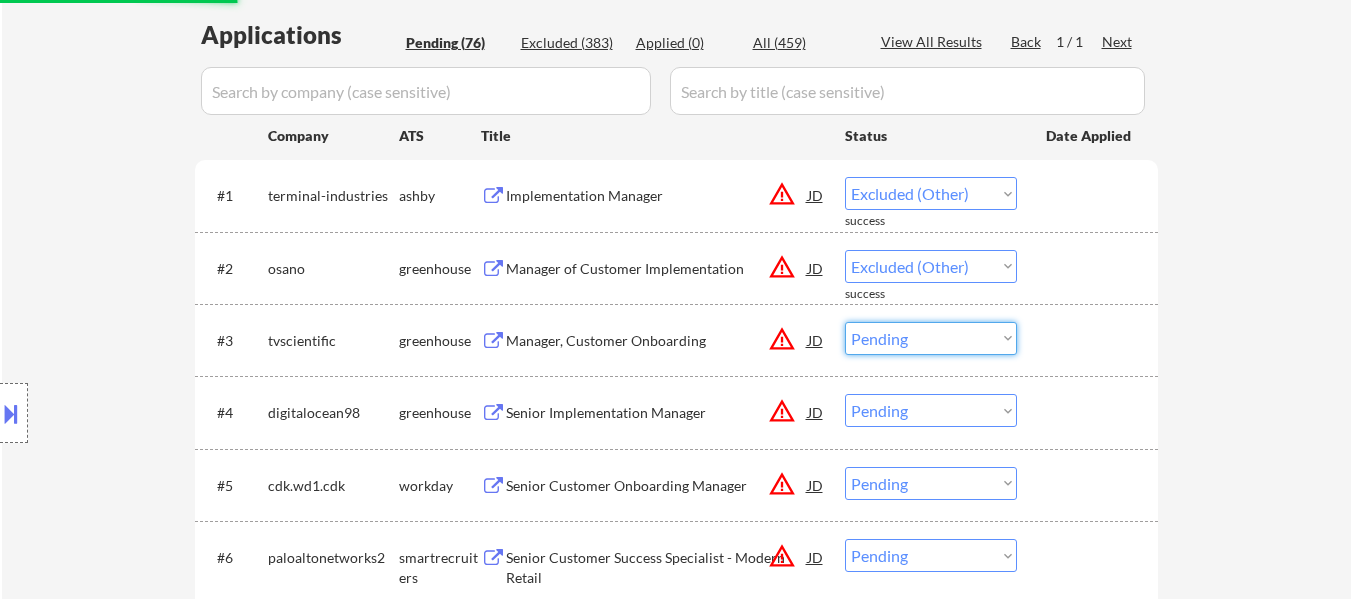 select on ""excluded__other_"" 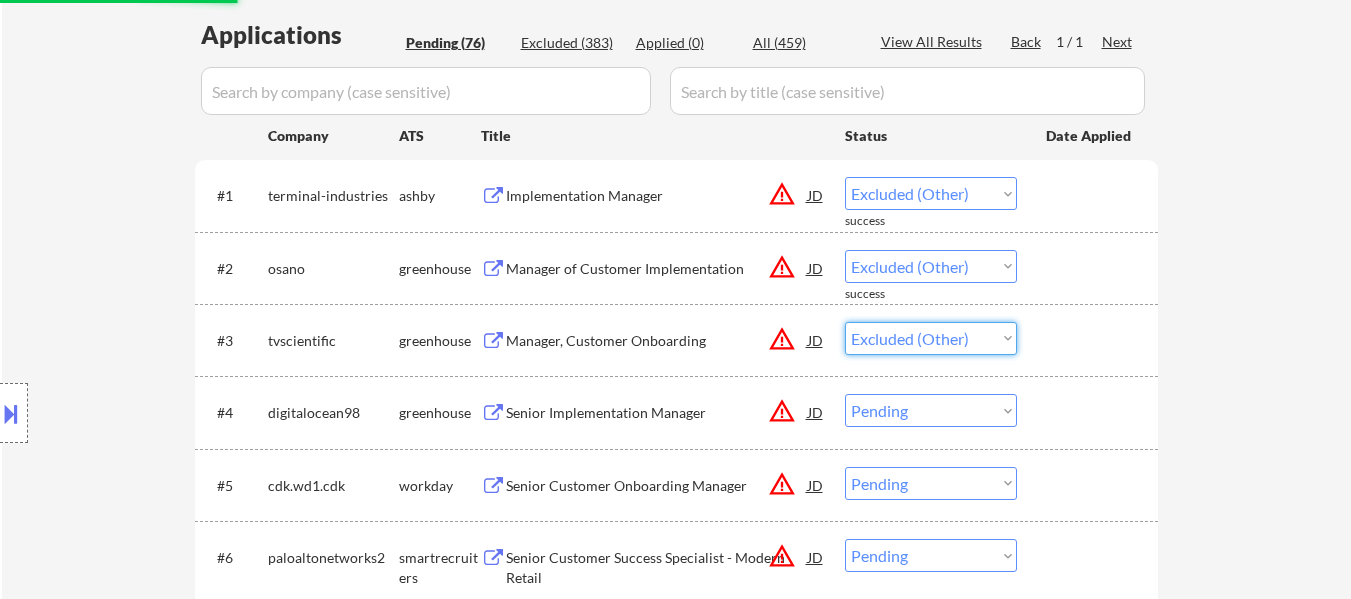 click on "Choose an option... Pending Applied Excluded (Questions) Excluded (Expired) Excluded (Location) Excluded (Bad Match) Excluded (Blocklist) Excluded (Salary) Excluded (Other)" at bounding box center [931, 338] 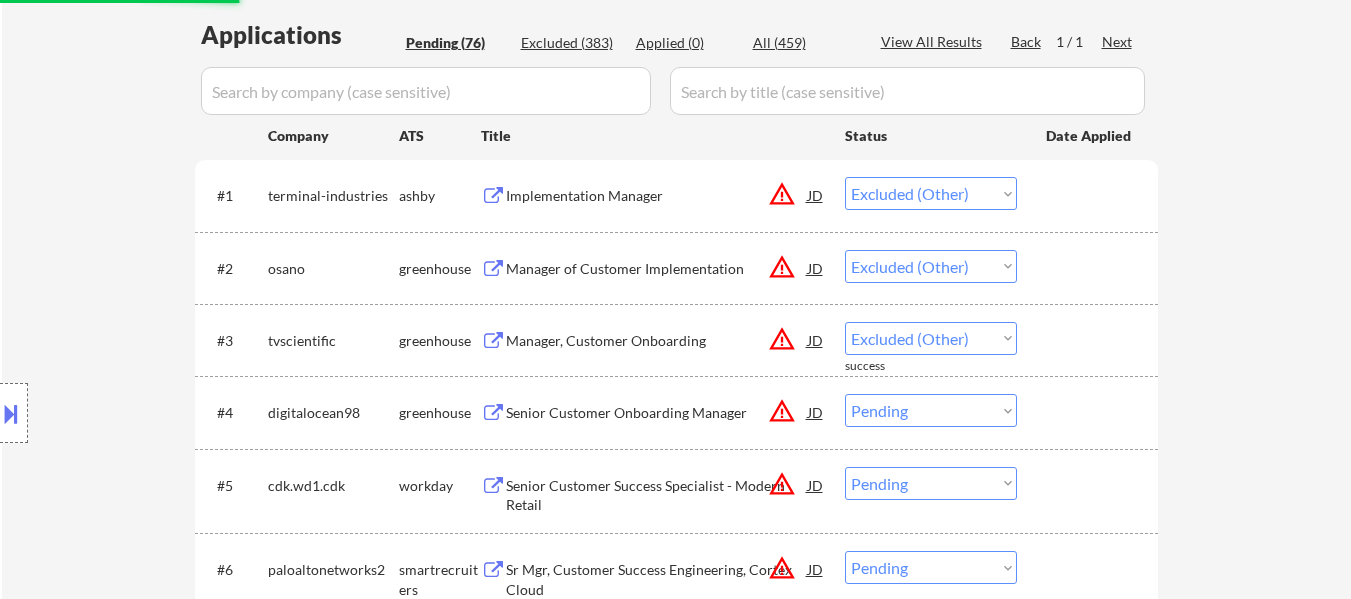 select on ""pending"" 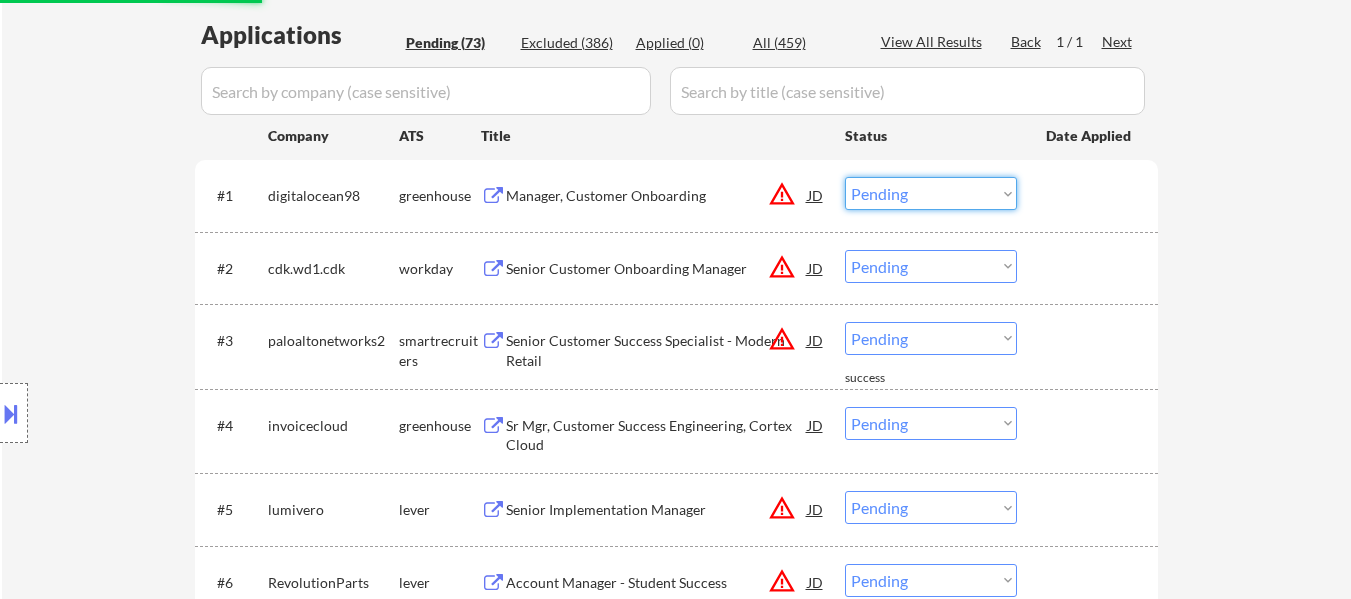 click on "Choose an option... Pending Applied Excluded (Questions) Excluded (Expired) Excluded (Location) Excluded (Bad Match) Excluded (Blocklist) Excluded (Salary) Excluded (Other)" at bounding box center [931, 193] 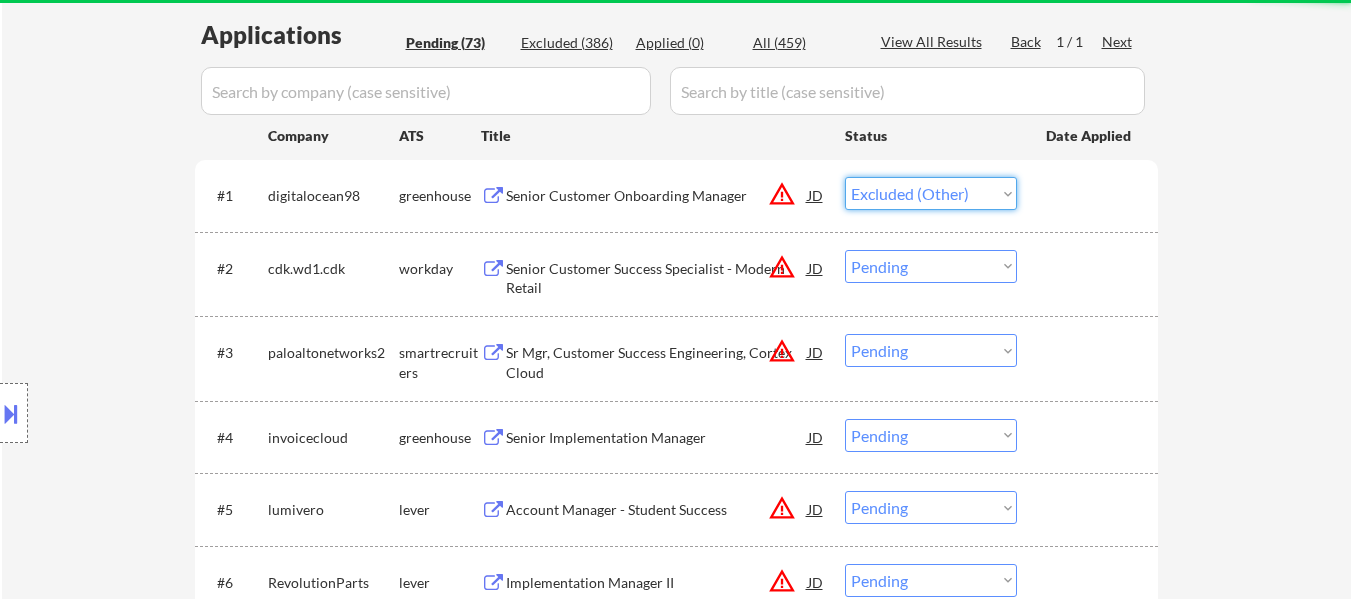 click on "Choose an option... Pending Applied Excluded (Questions) Excluded (Expired) Excluded (Location) Excluded (Bad Match) Excluded (Blocklist) Excluded (Salary) Excluded (Other)" at bounding box center [931, 193] 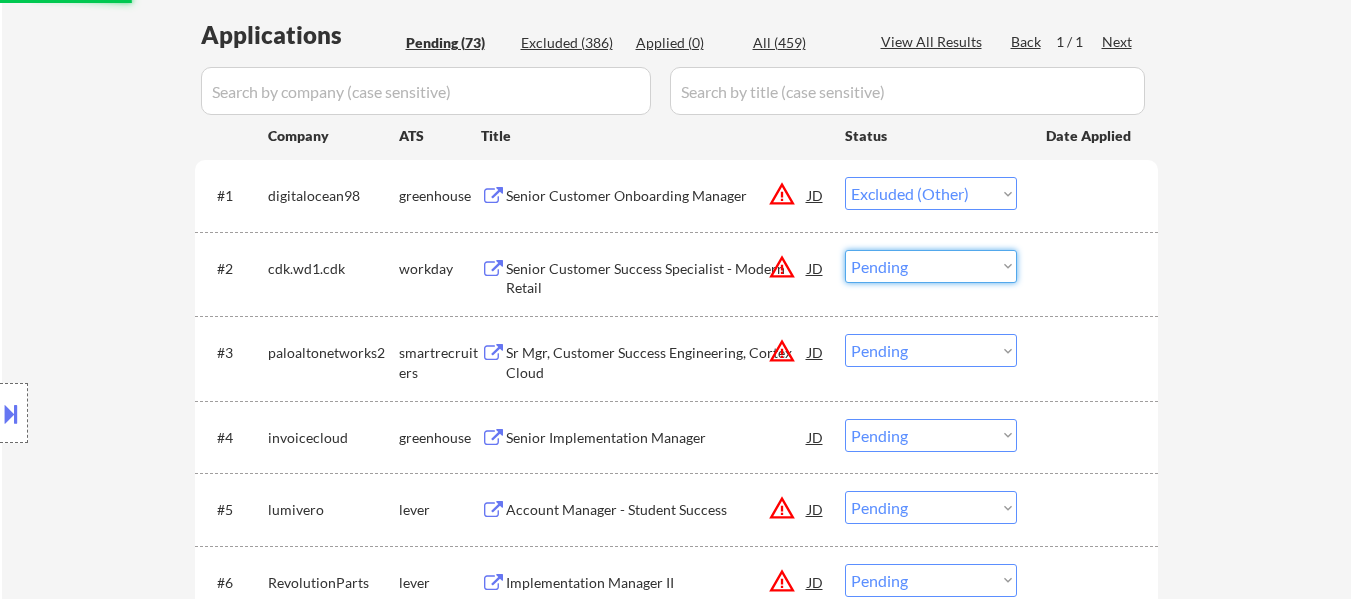 click on "Choose an option... Pending Applied Excluded (Questions) Excluded (Expired) Excluded (Location) Excluded (Bad Match) Excluded (Blocklist) Excluded (Salary) Excluded (Other)" at bounding box center (931, 266) 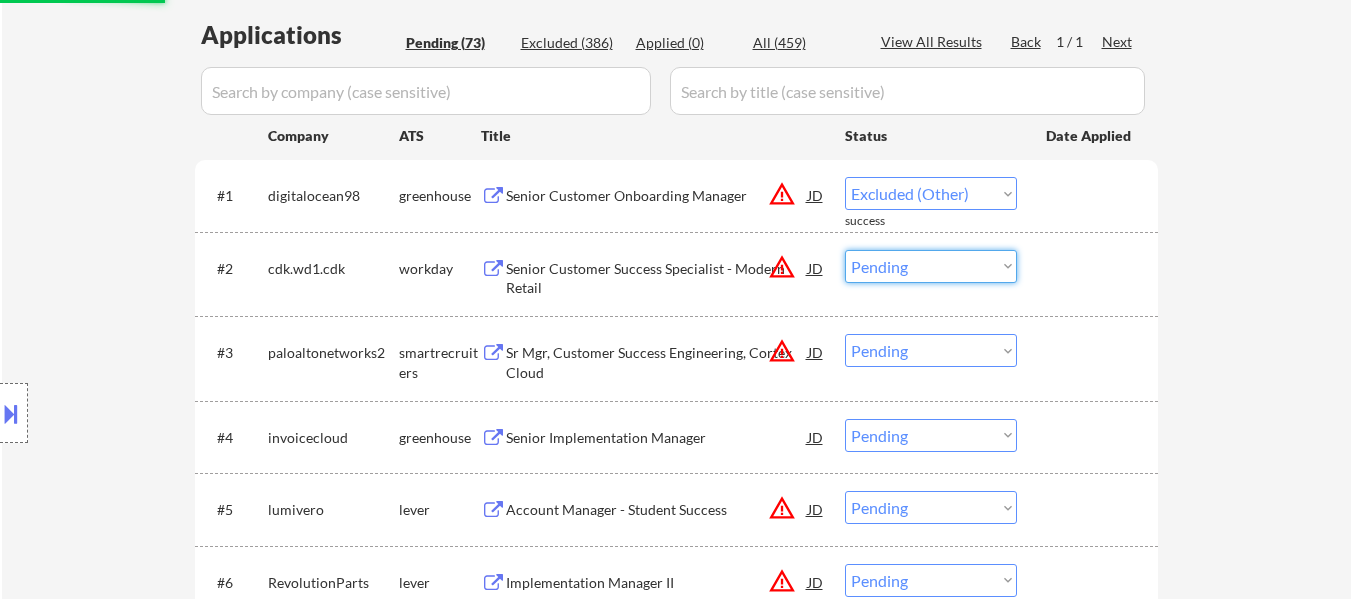 select on ""pending"" 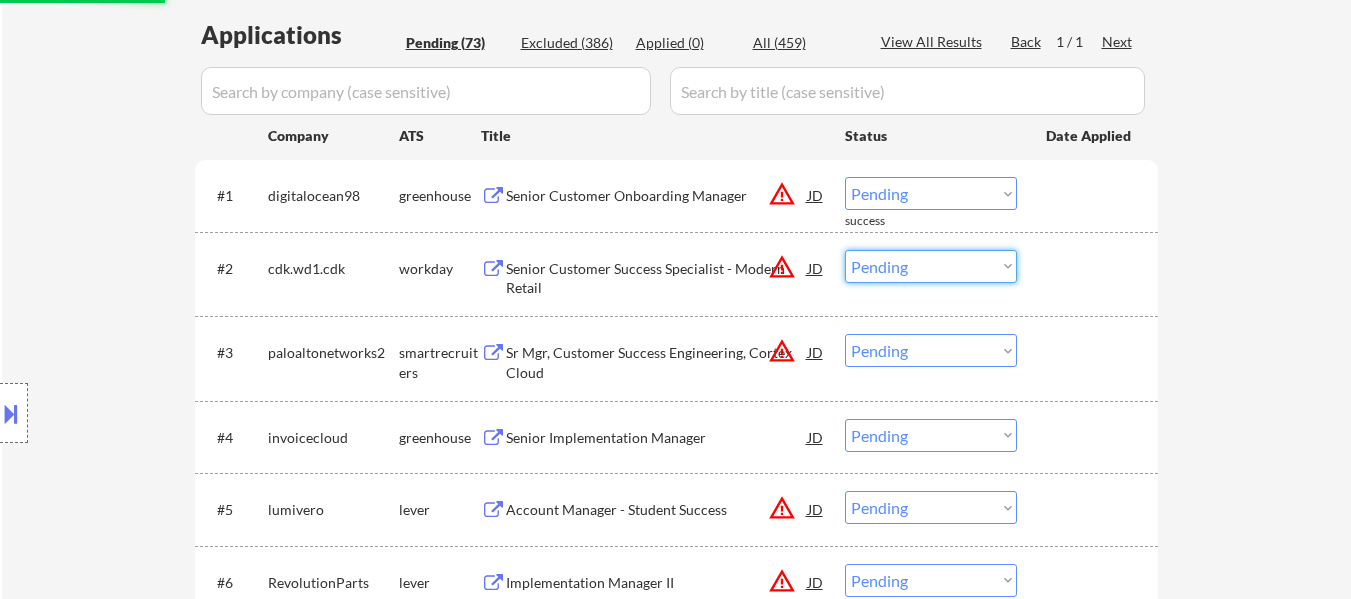 select on ""excluded__other_"" 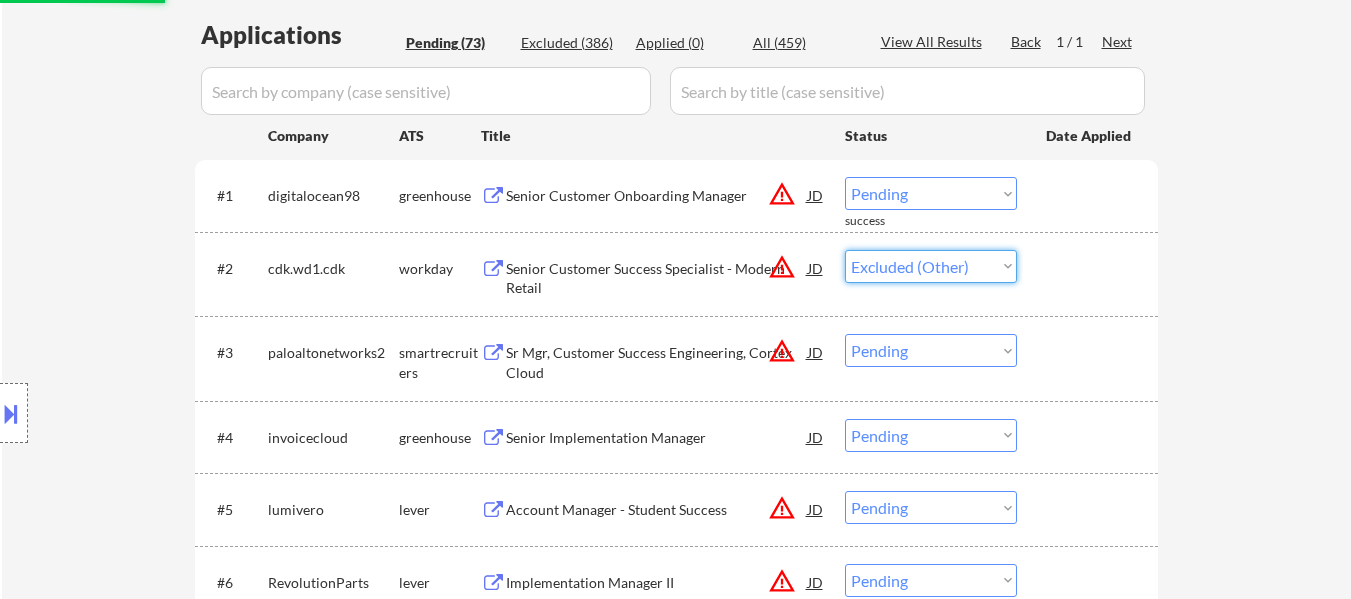 click on "Choose an option... Pending Applied Excluded (Questions) Excluded (Expired) Excluded (Location) Excluded (Bad Match) Excluded (Blocklist) Excluded (Salary) Excluded (Other)" at bounding box center [931, 266] 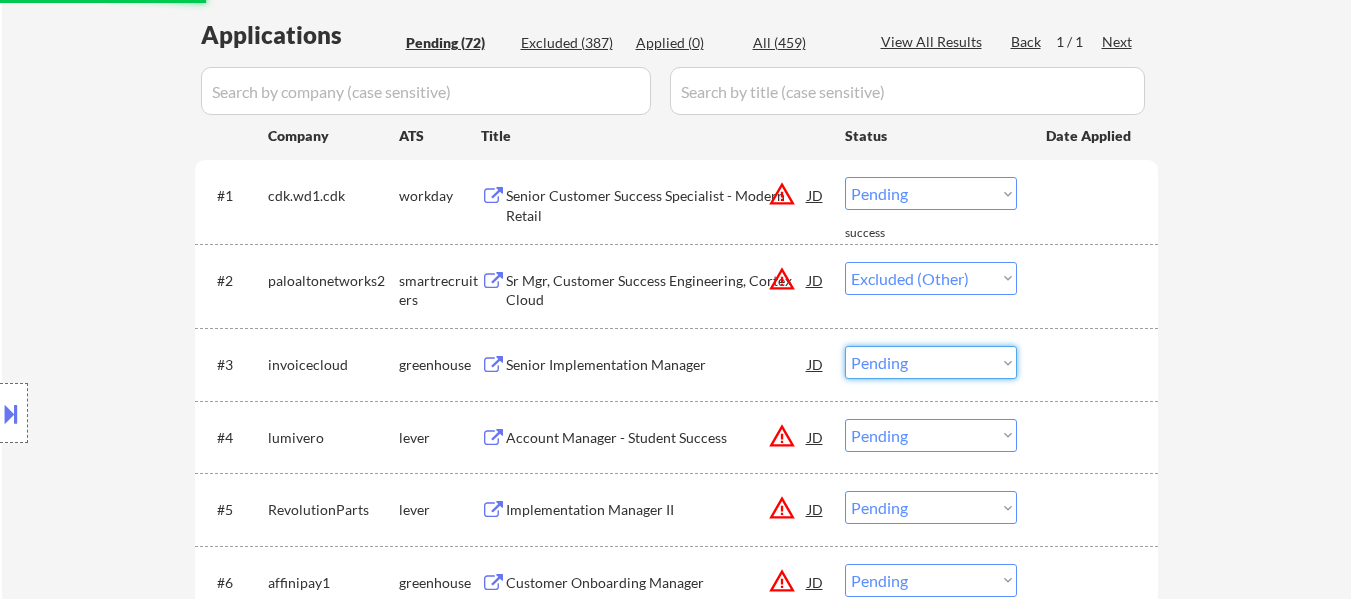 click on "Choose an option... Pending Applied Excluded (Questions) Excluded (Expired) Excluded (Location) Excluded (Bad Match) Excluded (Blocklist) Excluded (Salary) Excluded (Other)" at bounding box center (931, 362) 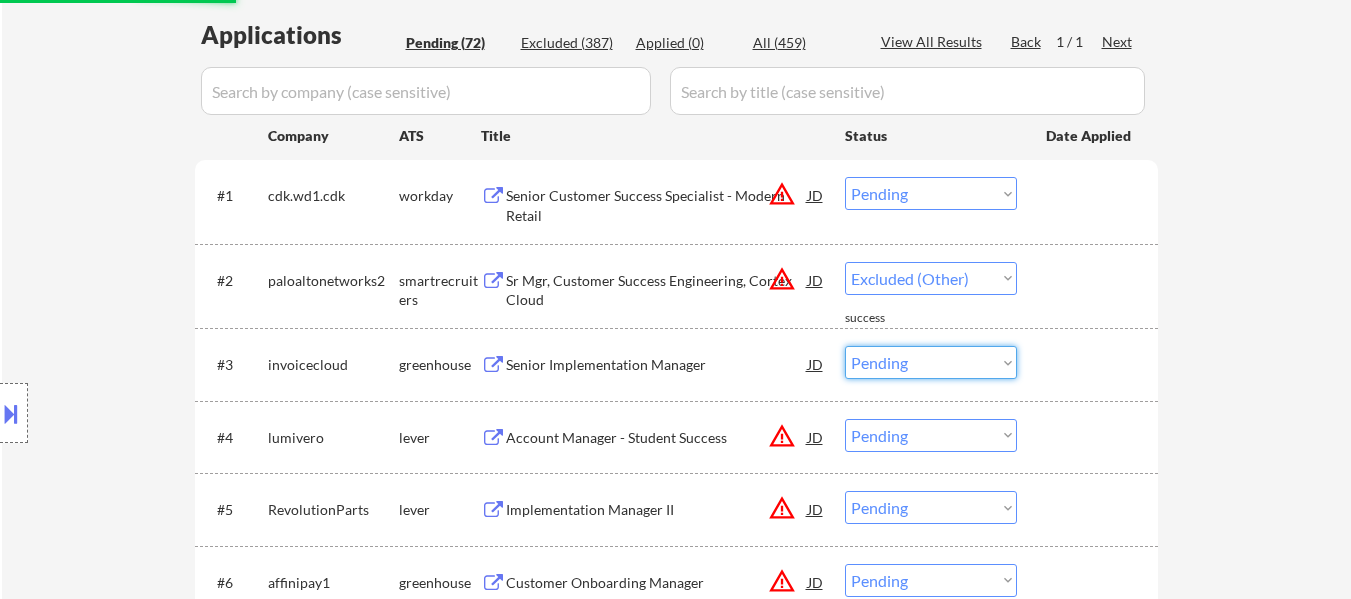 select on ""excluded__other_"" 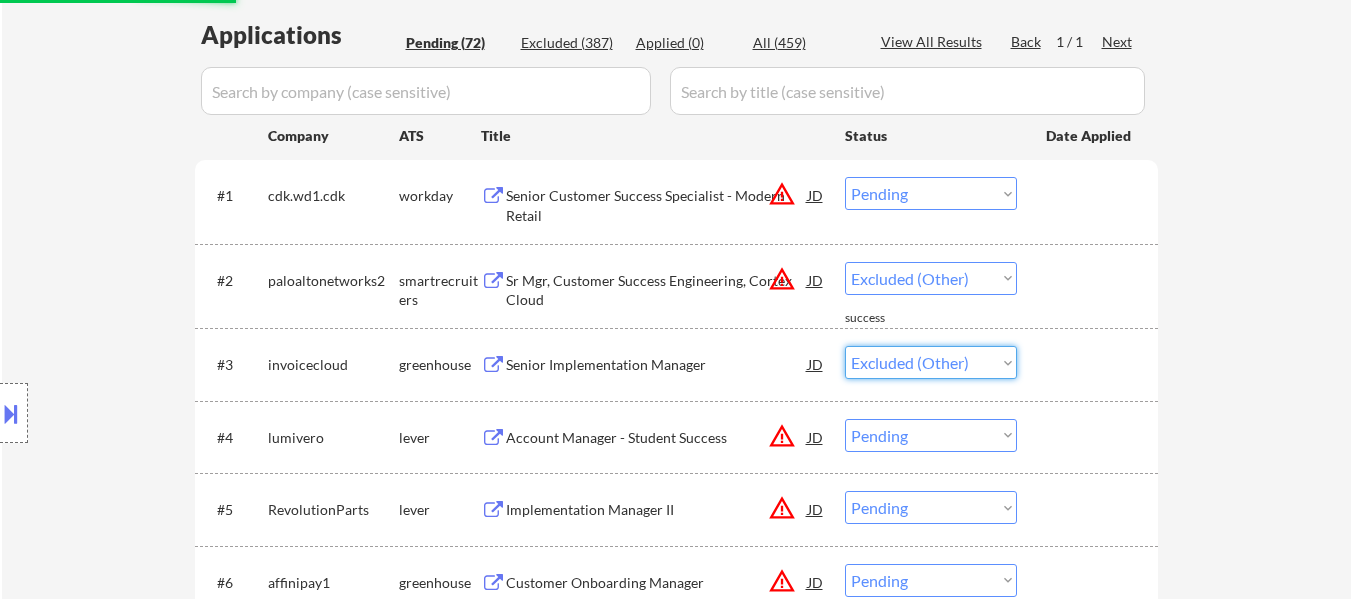click on "Choose an option... Pending Applied Excluded (Questions) Excluded (Expired) Excluded (Location) Excluded (Bad Match) Excluded (Blocklist) Excluded (Salary) Excluded (Other)" at bounding box center (931, 362) 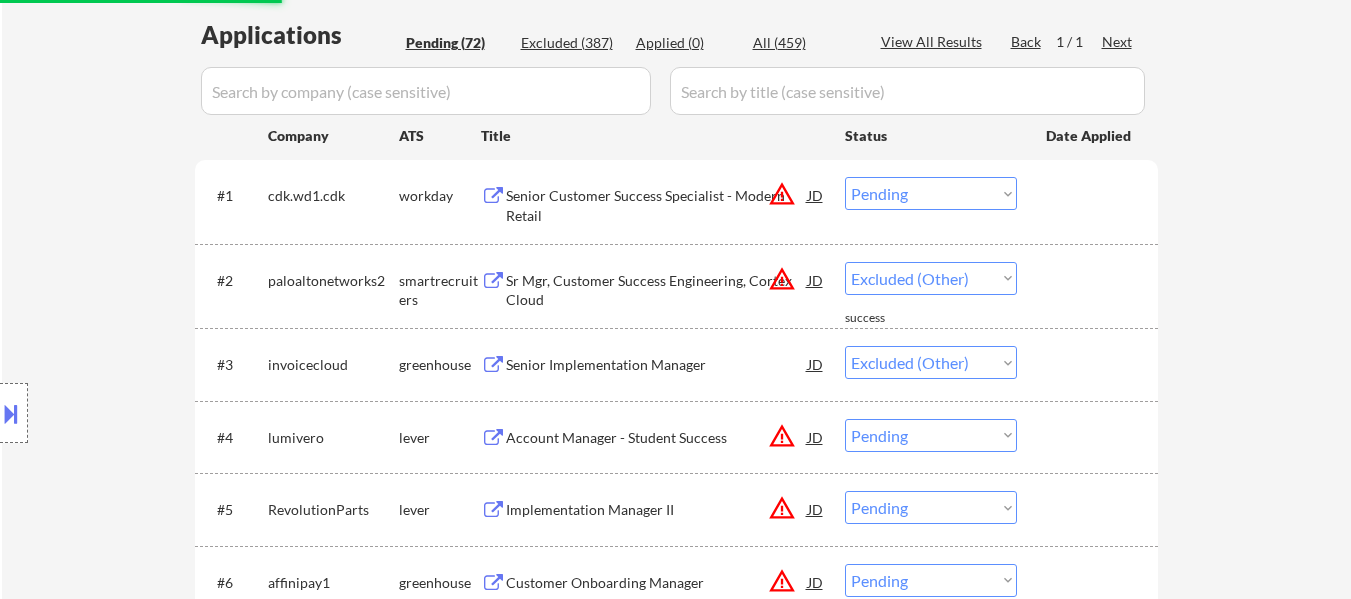 select on ""pending"" 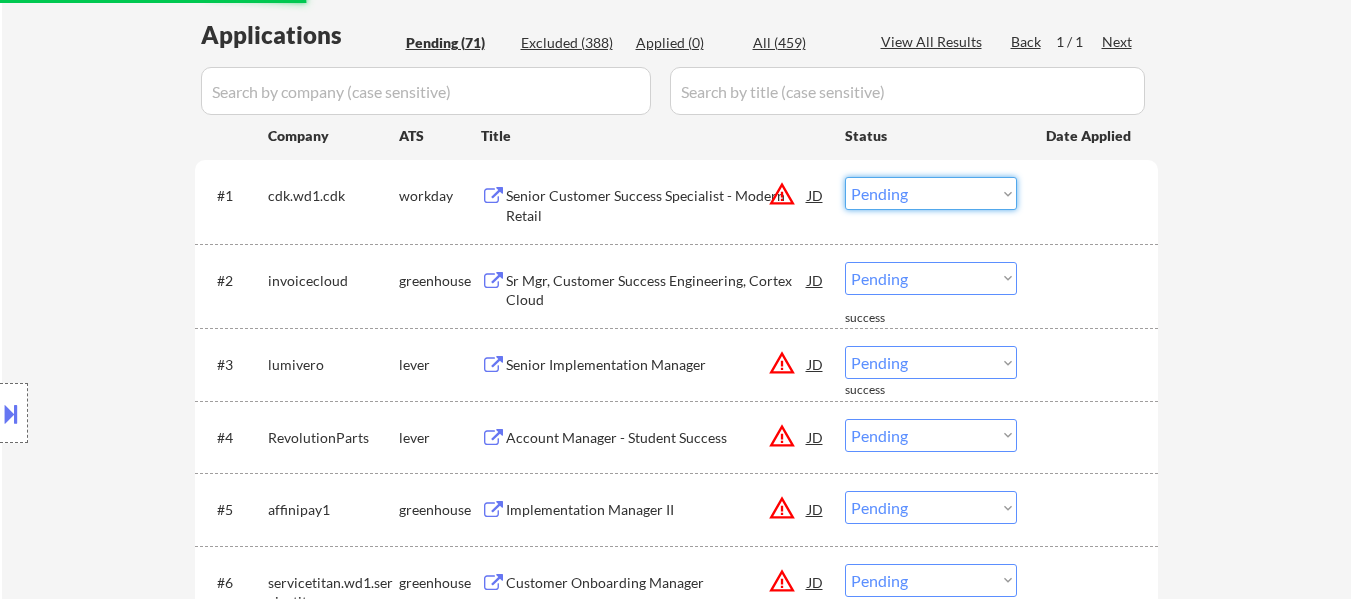 click on "Choose an option... Pending Applied Excluded (Questions) Excluded (Expired) Excluded (Location) Excluded (Bad Match) Excluded (Blocklist) Excluded (Salary) Excluded (Other)" at bounding box center [931, 193] 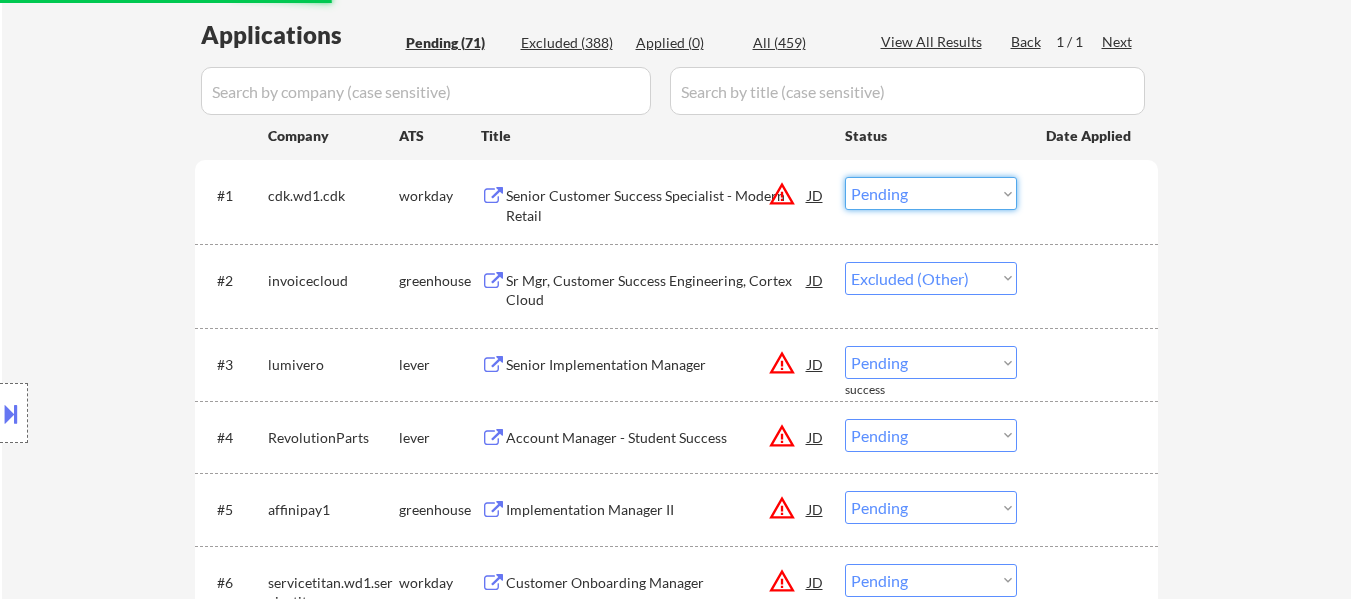 select on ""pending"" 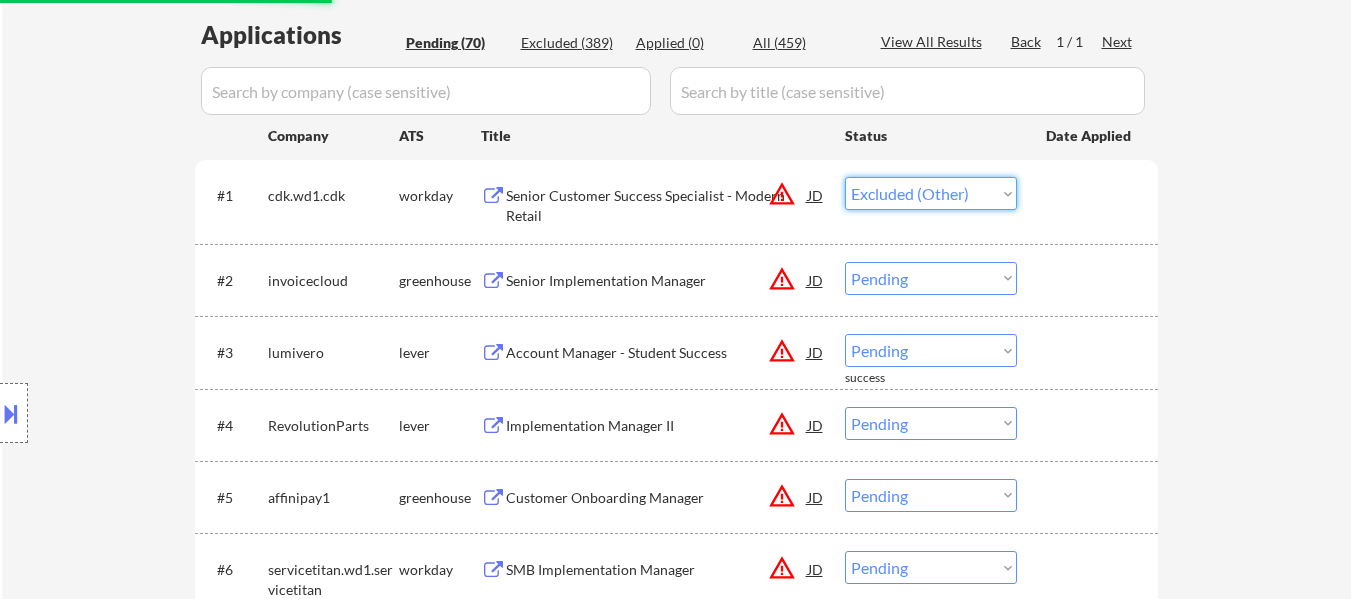 click on "Choose an option... Pending Applied Excluded (Questions) Excluded (Expired) Excluded (Location) Excluded (Bad Match) Excluded (Blocklist) Excluded (Salary) Excluded (Other)" at bounding box center [931, 193] 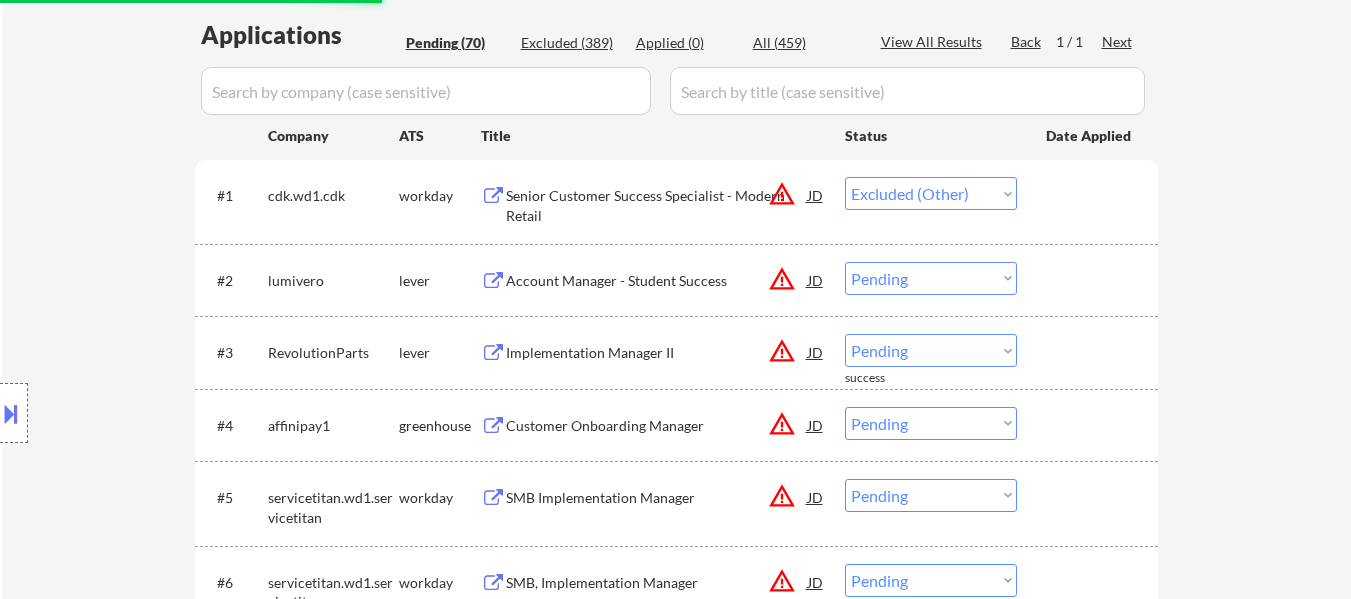 click on "Choose an option... Pending Applied Excluded (Questions) Excluded (Expired) Excluded (Location) Excluded (Bad Match) Excluded (Blocklist) Excluded (Salary) Excluded (Other)" at bounding box center (931, 278) 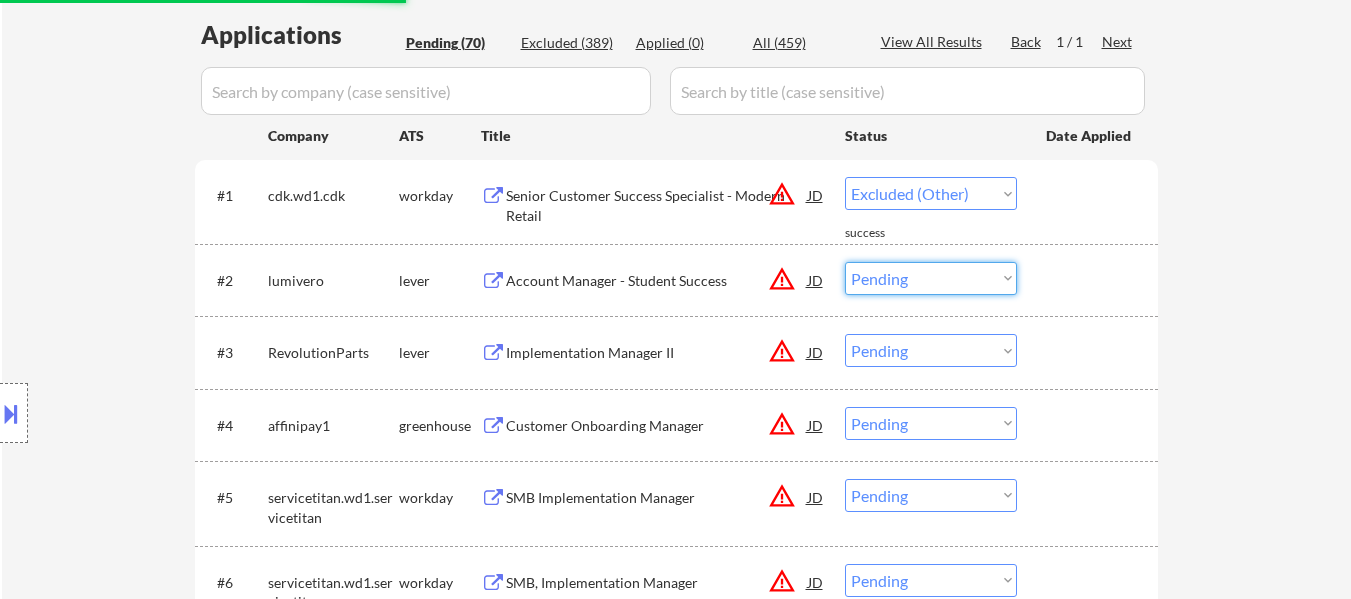 select on ""pending"" 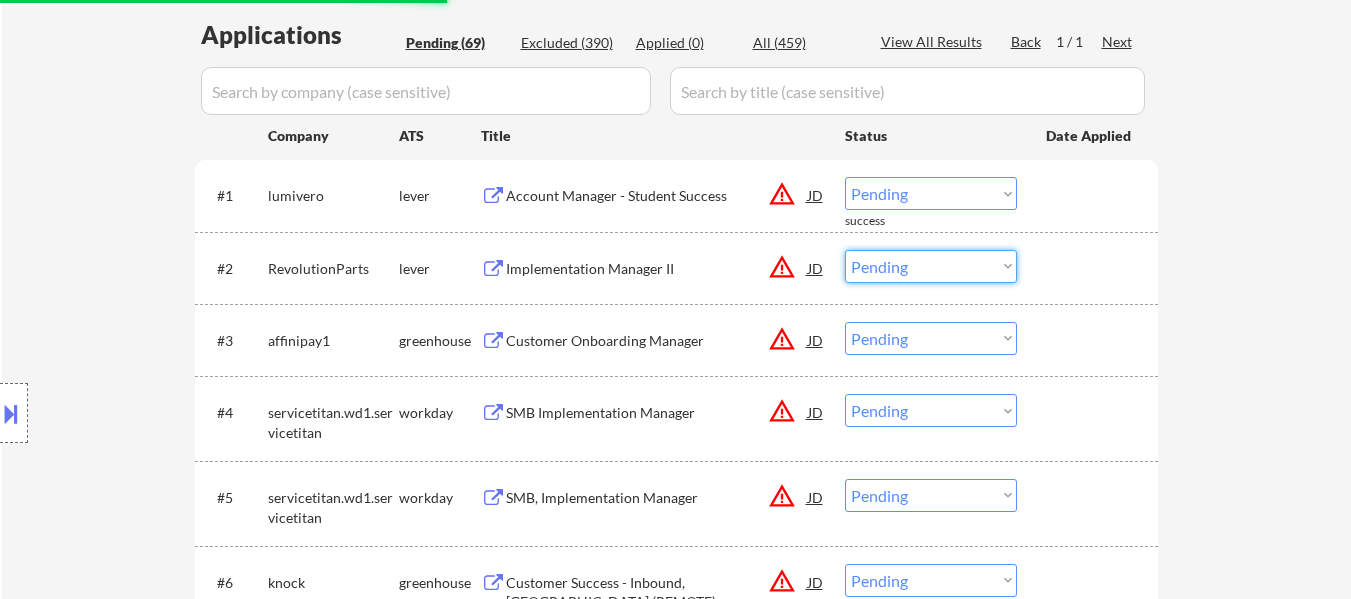 select on ""excluded__other_"" 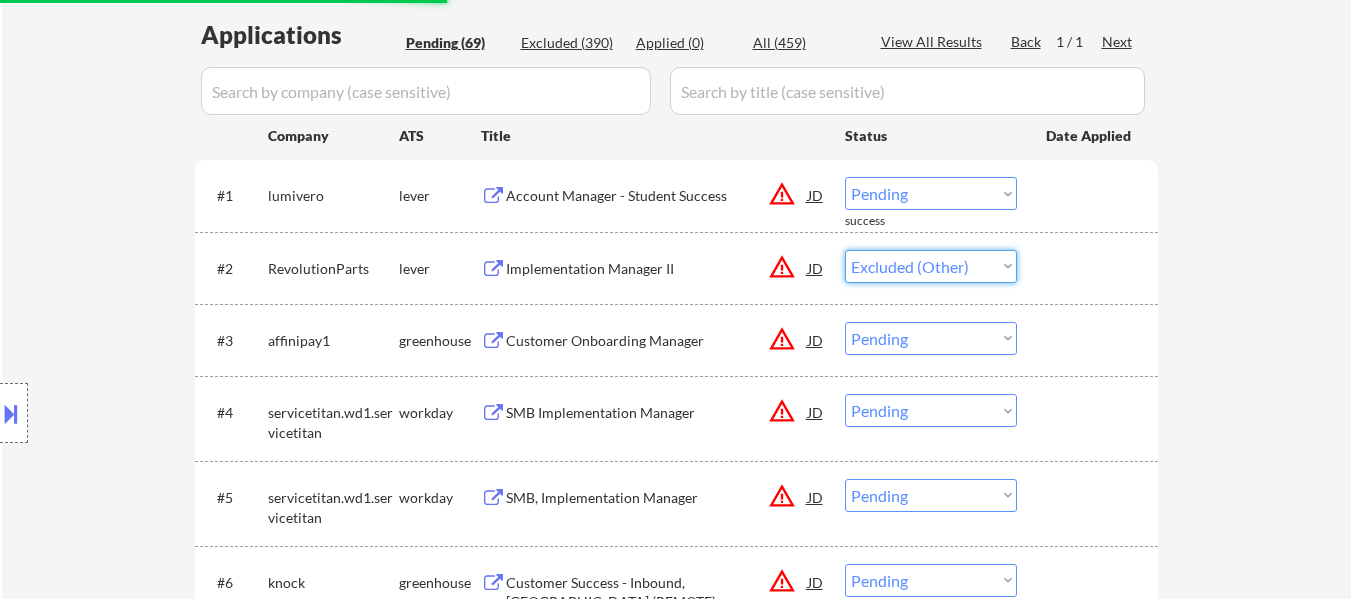 click on "Choose an option... Pending Applied Excluded (Questions) Excluded (Expired) Excluded (Location) Excluded (Bad Match) Excluded (Blocklist) Excluded (Salary) Excluded (Other)" at bounding box center (931, 266) 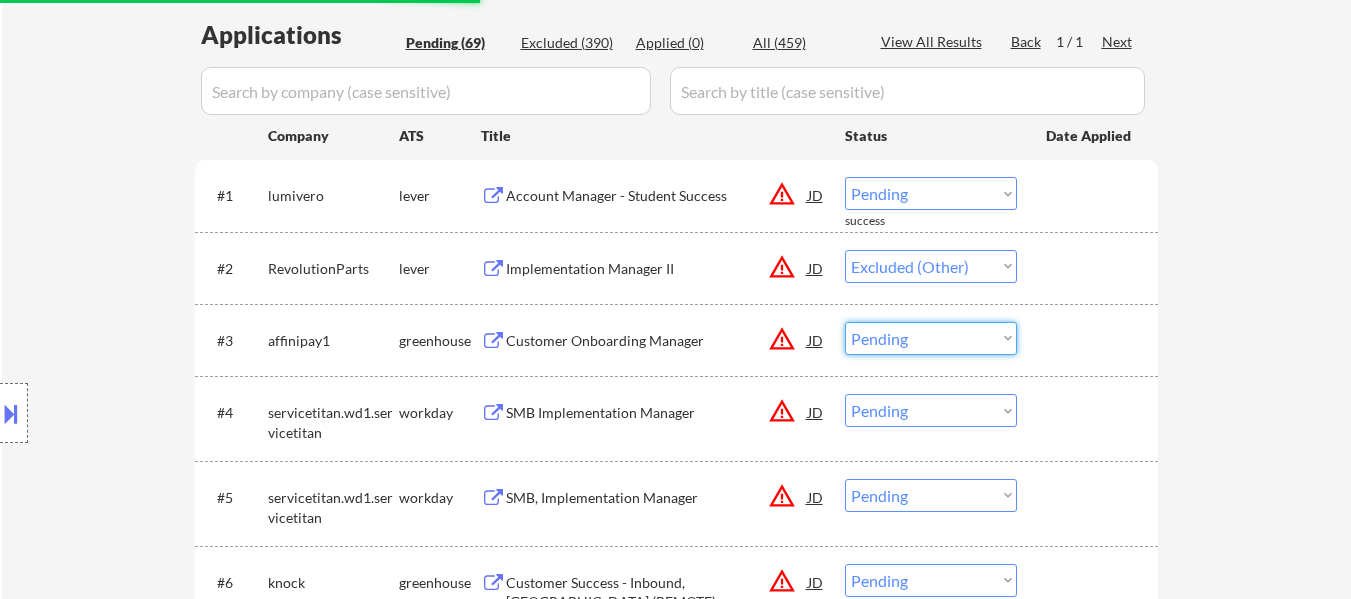 click on "Choose an option... Pending Applied Excluded (Questions) Excluded (Expired) Excluded (Location) Excluded (Bad Match) Excluded (Blocklist) Excluded (Salary) Excluded (Other)" at bounding box center [931, 338] 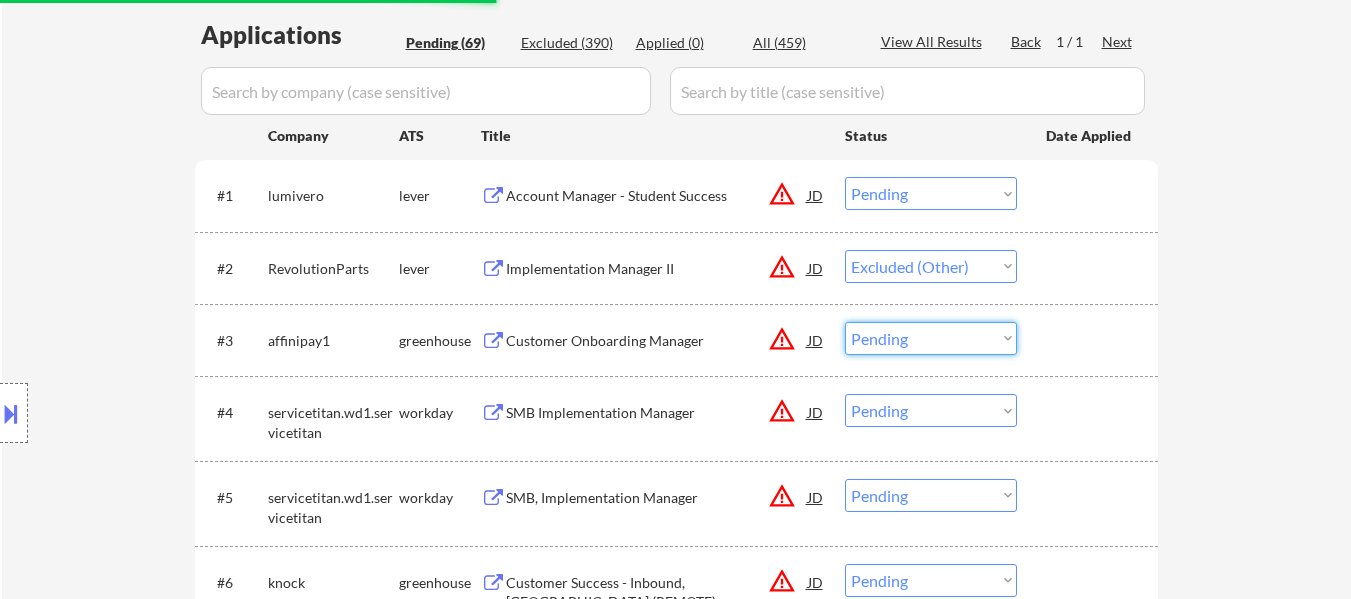 select on ""excluded__other_"" 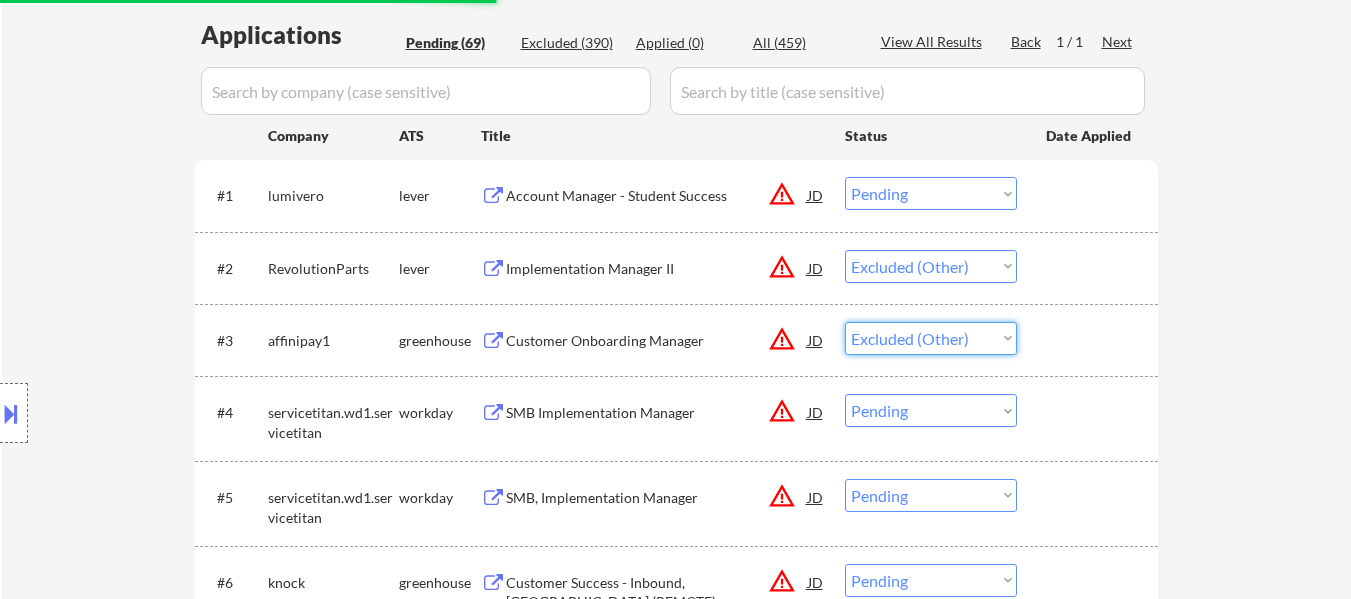 click on "Choose an option... Pending Applied Excluded (Questions) Excluded (Expired) Excluded (Location) Excluded (Bad Match) Excluded (Blocklist) Excluded (Salary) Excluded (Other)" at bounding box center (931, 338) 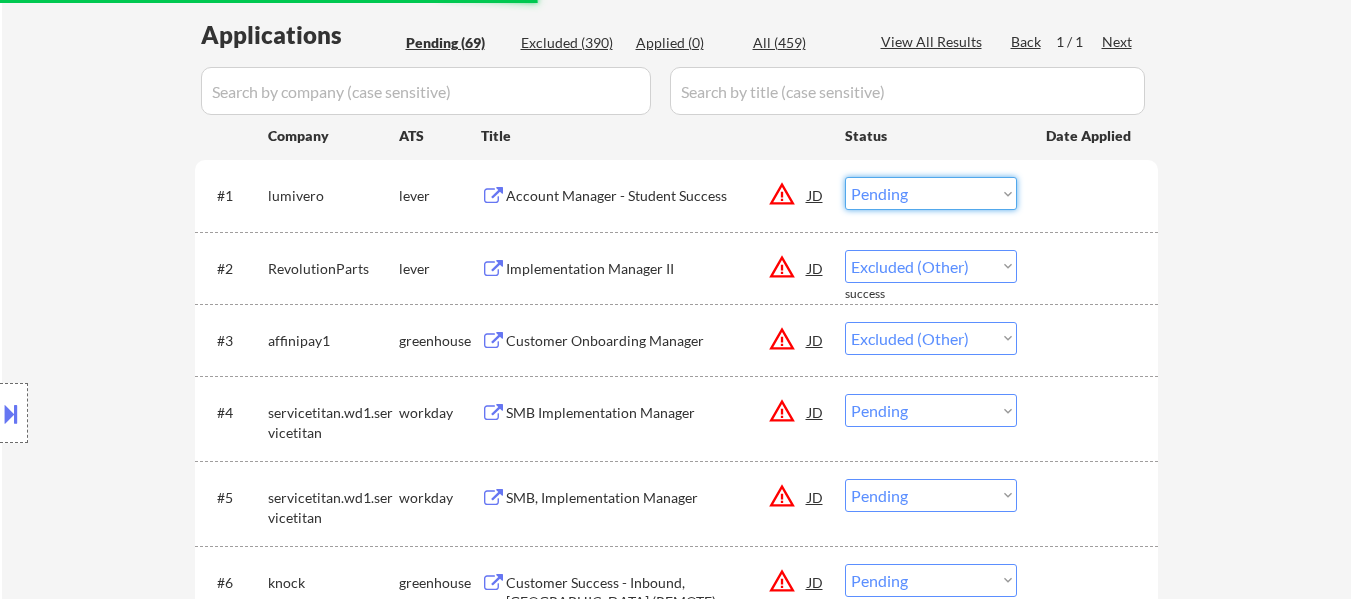 click on "Choose an option... Pending Applied Excluded (Questions) Excluded (Expired) Excluded (Location) Excluded (Bad Match) Excluded (Blocklist) Excluded (Salary) Excluded (Other)" at bounding box center [931, 193] 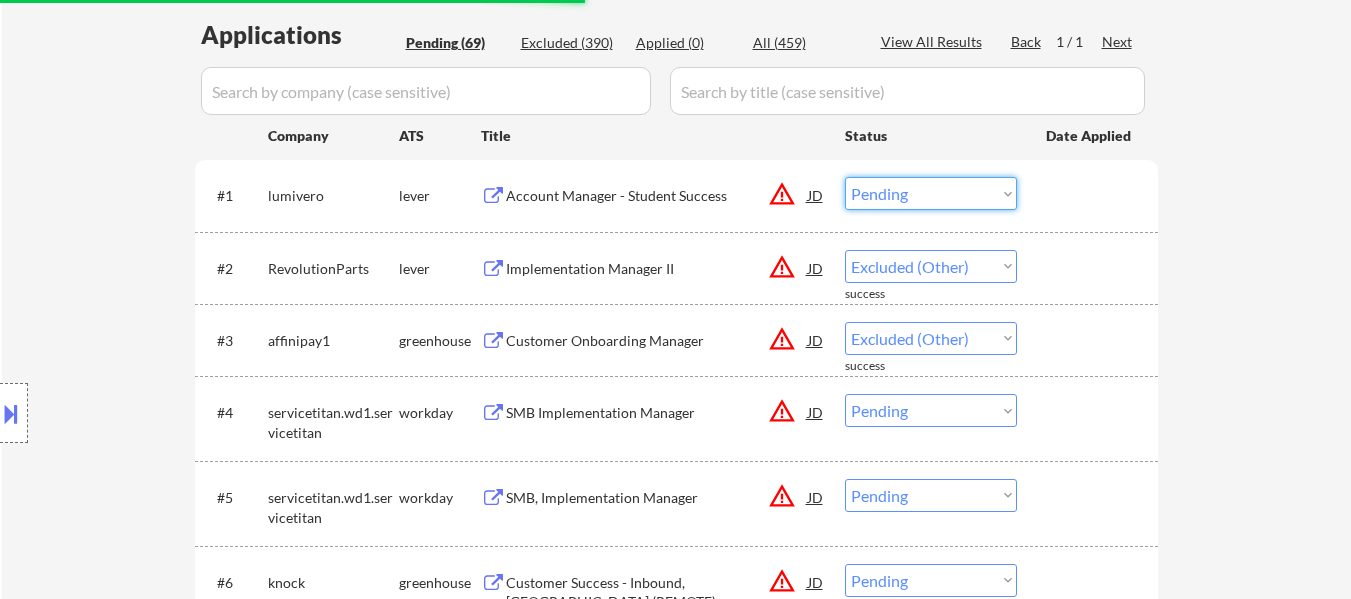 select on ""excluded__other_"" 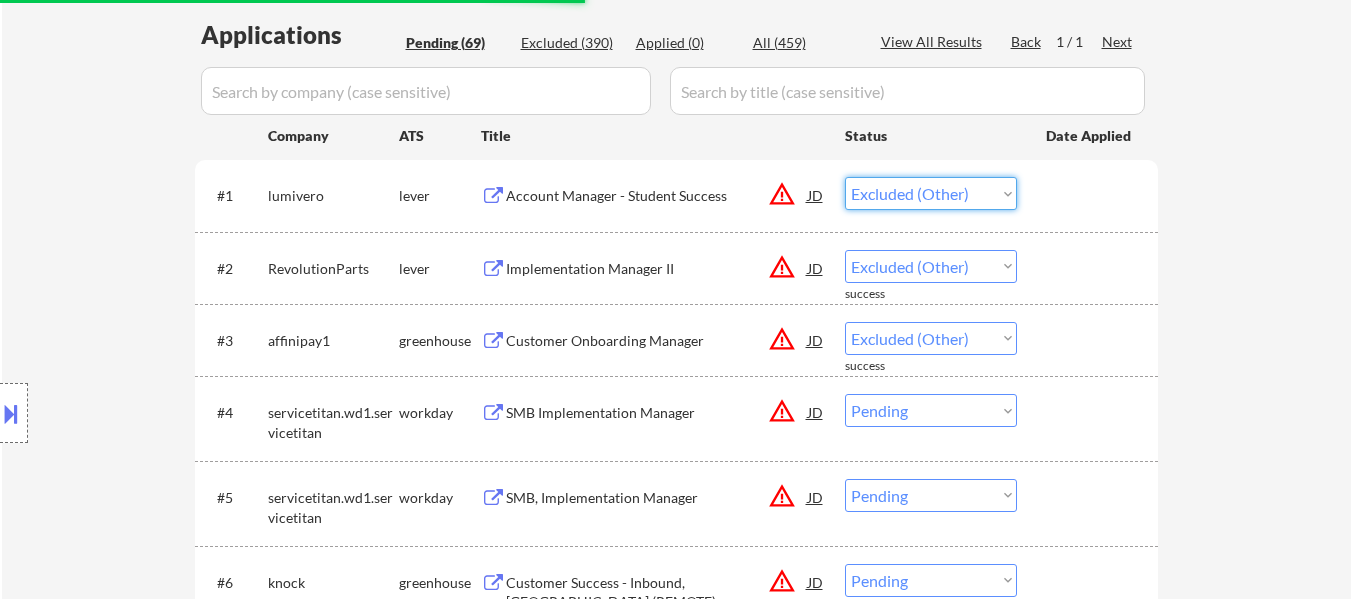 click on "Choose an option... Pending Applied Excluded (Questions) Excluded (Expired) Excluded (Location) Excluded (Bad Match) Excluded (Blocklist) Excluded (Salary) Excluded (Other)" at bounding box center (931, 193) 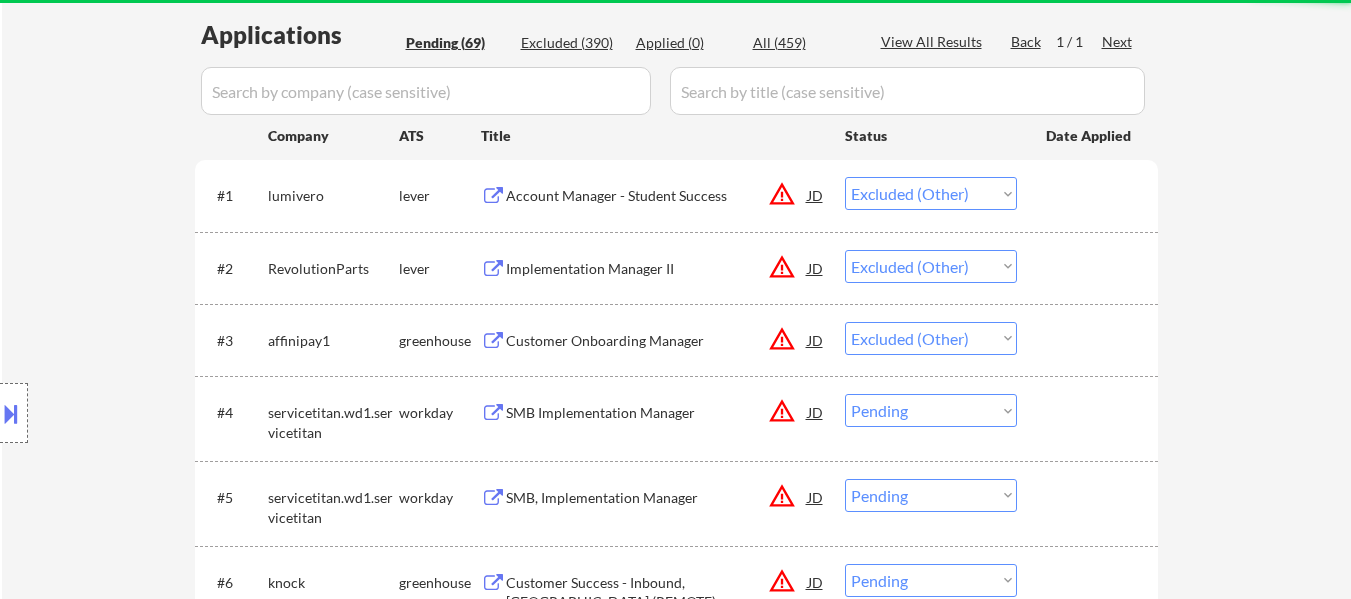 select on ""pending"" 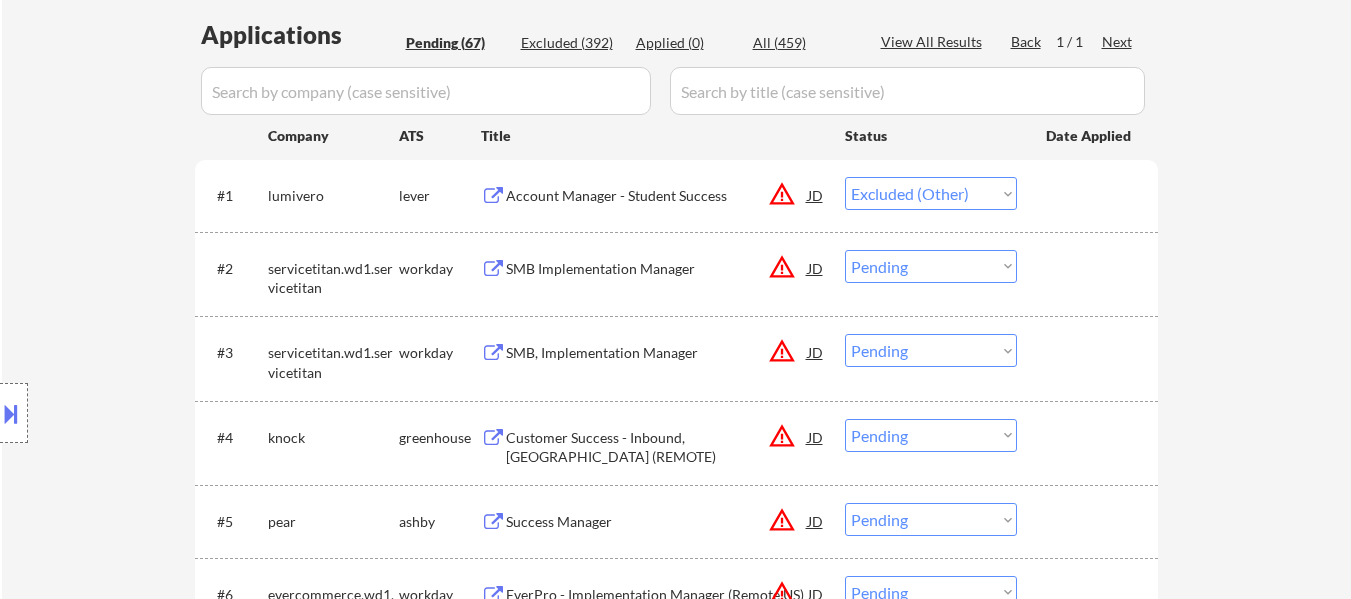 click on "Choose an option... Pending Applied Excluded (Questions) Excluded (Expired) Excluded (Location) Excluded (Bad Match) Excluded (Blocklist) Excluded (Salary) Excluded (Other)" at bounding box center [931, 266] 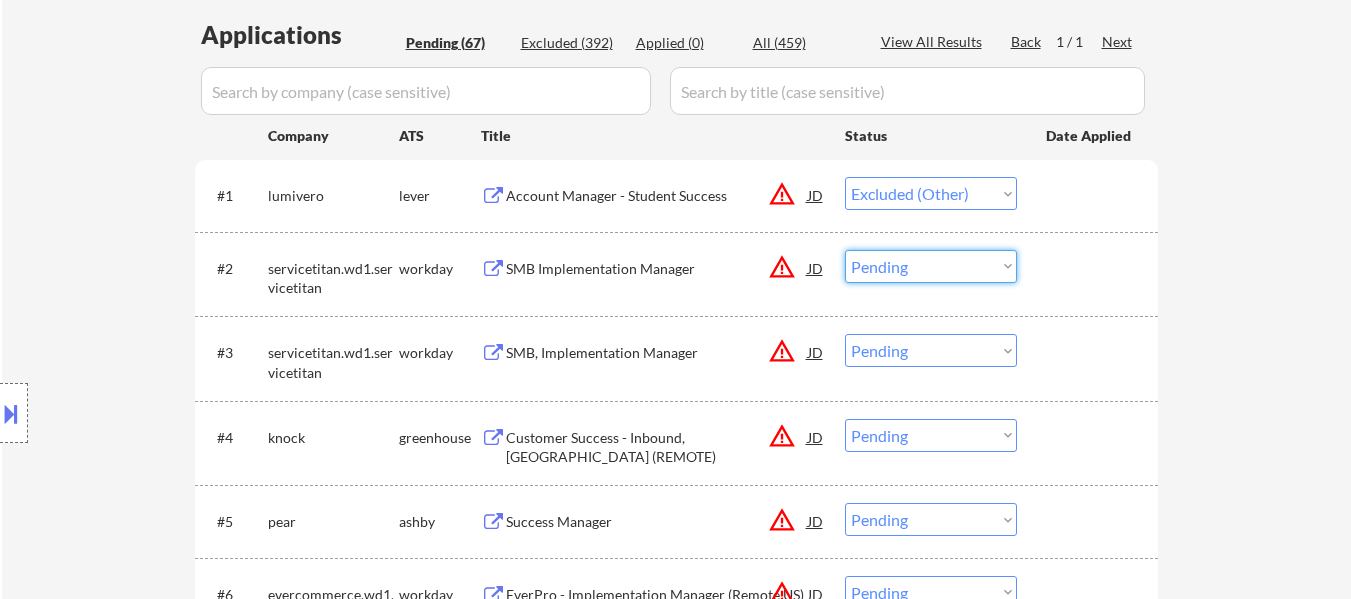 select on ""pending"" 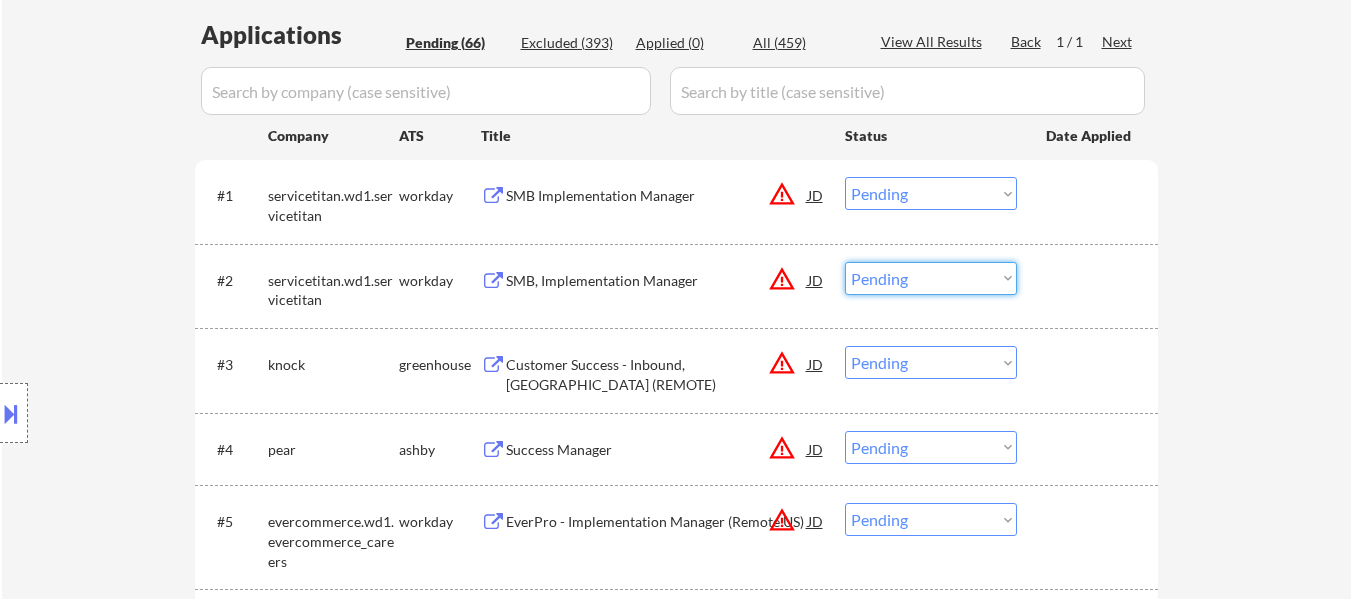 select on ""excluded__other_"" 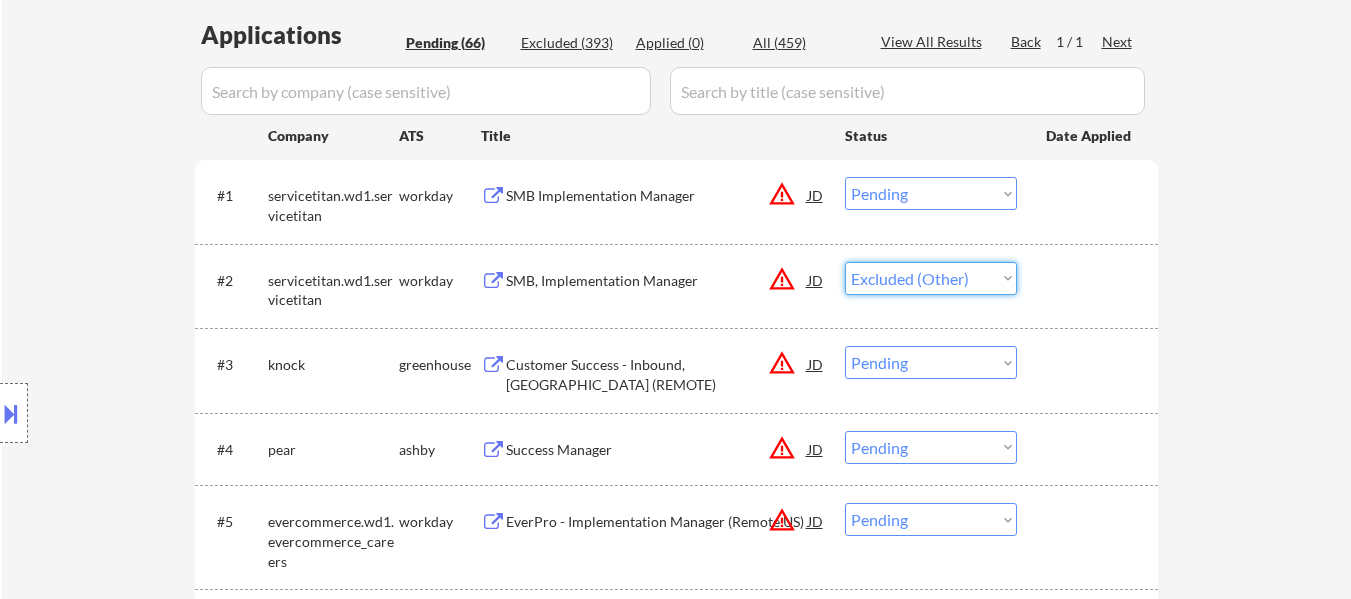 click on "Choose an option... Pending Applied Excluded (Questions) Excluded (Expired) Excluded (Location) Excluded (Bad Match) Excluded (Blocklist) Excluded (Salary) Excluded (Other)" at bounding box center [931, 278] 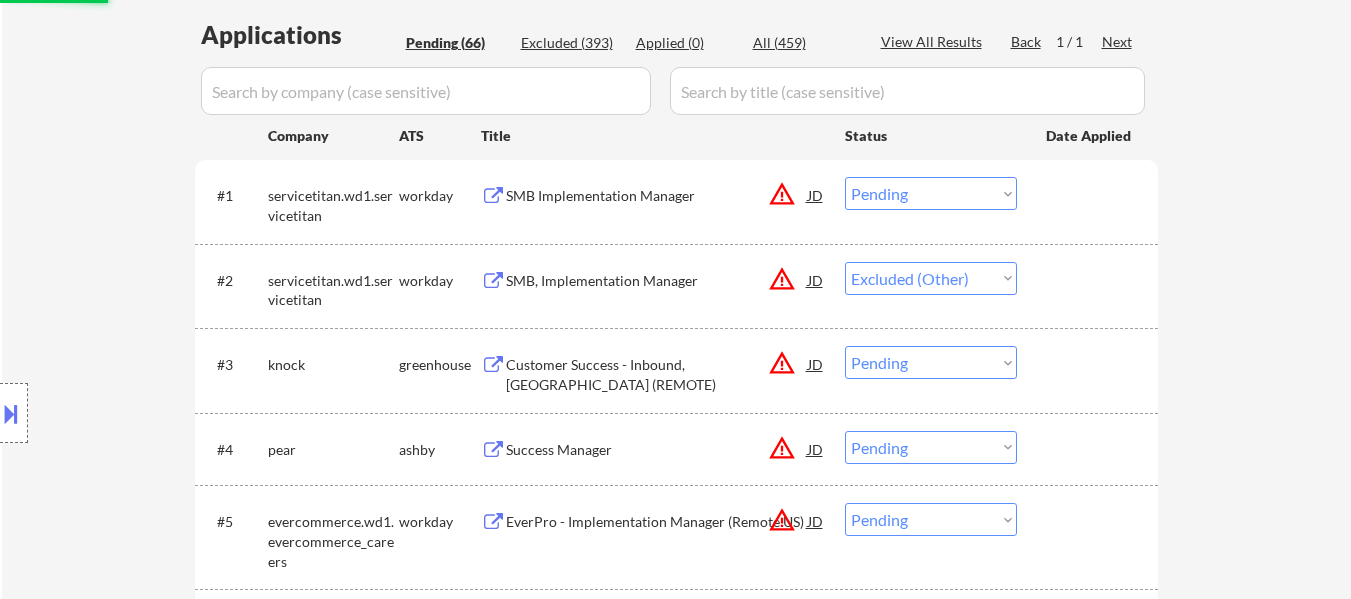 click on "Choose an option... Pending Applied Excluded (Questions) Excluded (Expired) Excluded (Location) Excluded (Bad Match) Excluded (Blocklist) Excluded (Salary) Excluded (Other)" at bounding box center [931, 193] 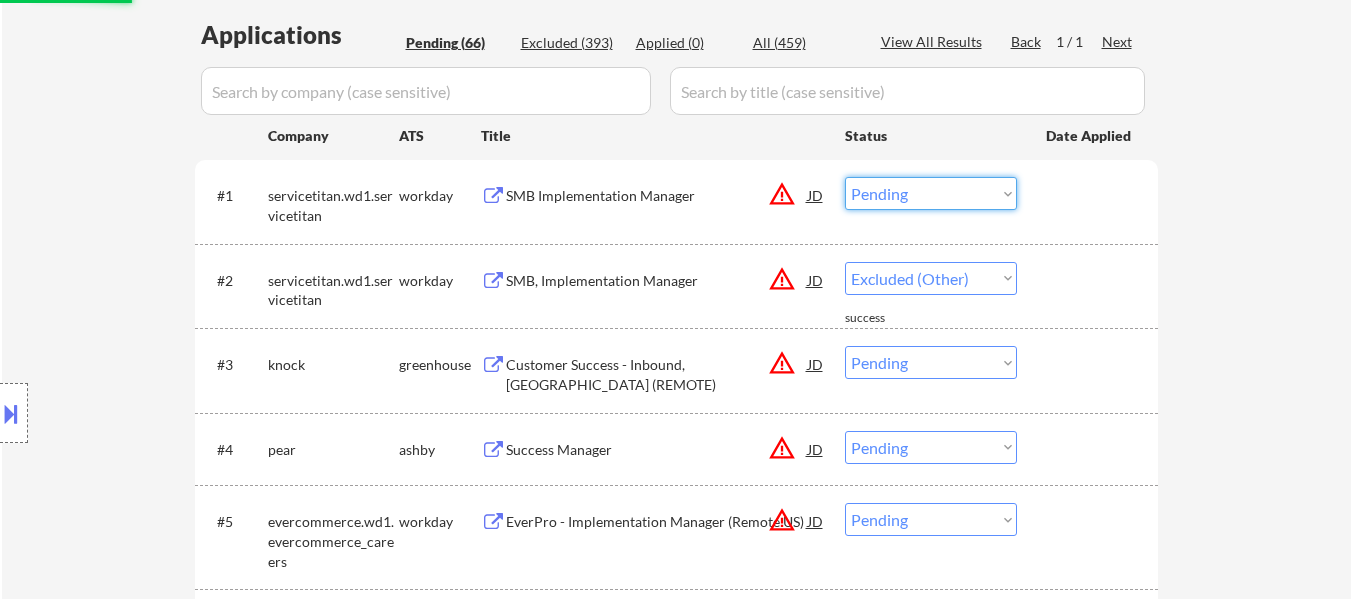 select on ""excluded__other_"" 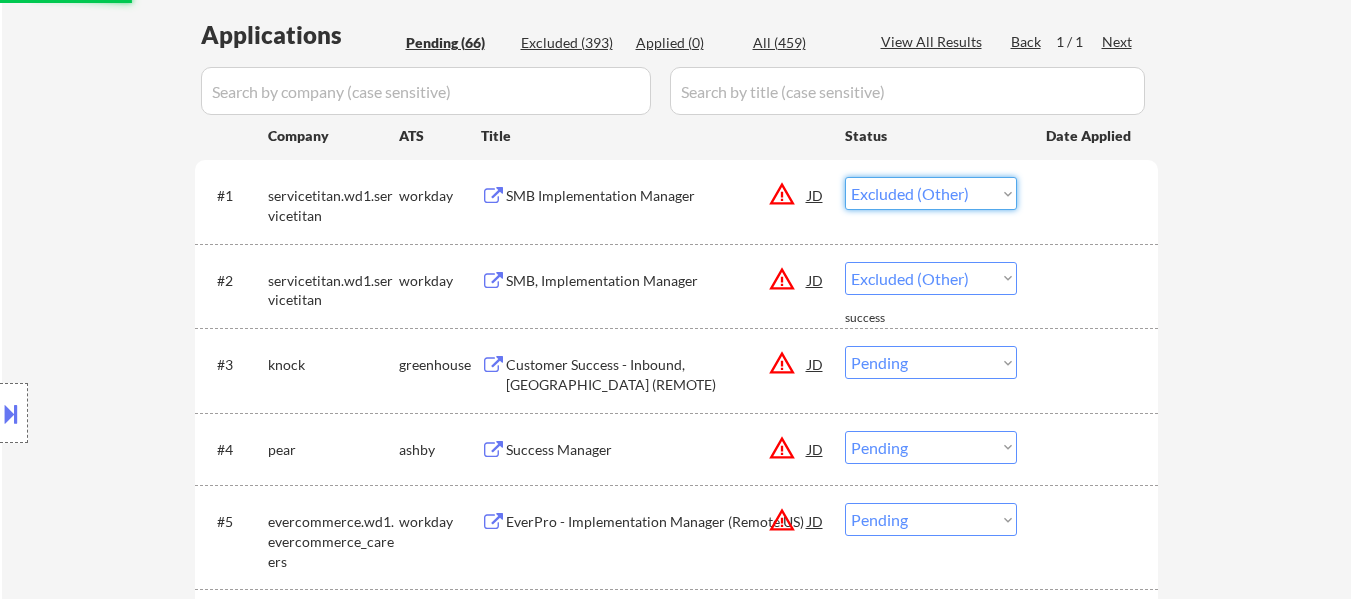 click on "Choose an option... Pending Applied Excluded (Questions) Excluded (Expired) Excluded (Location) Excluded (Bad Match) Excluded (Blocklist) Excluded (Salary) Excluded (Other)" at bounding box center (931, 193) 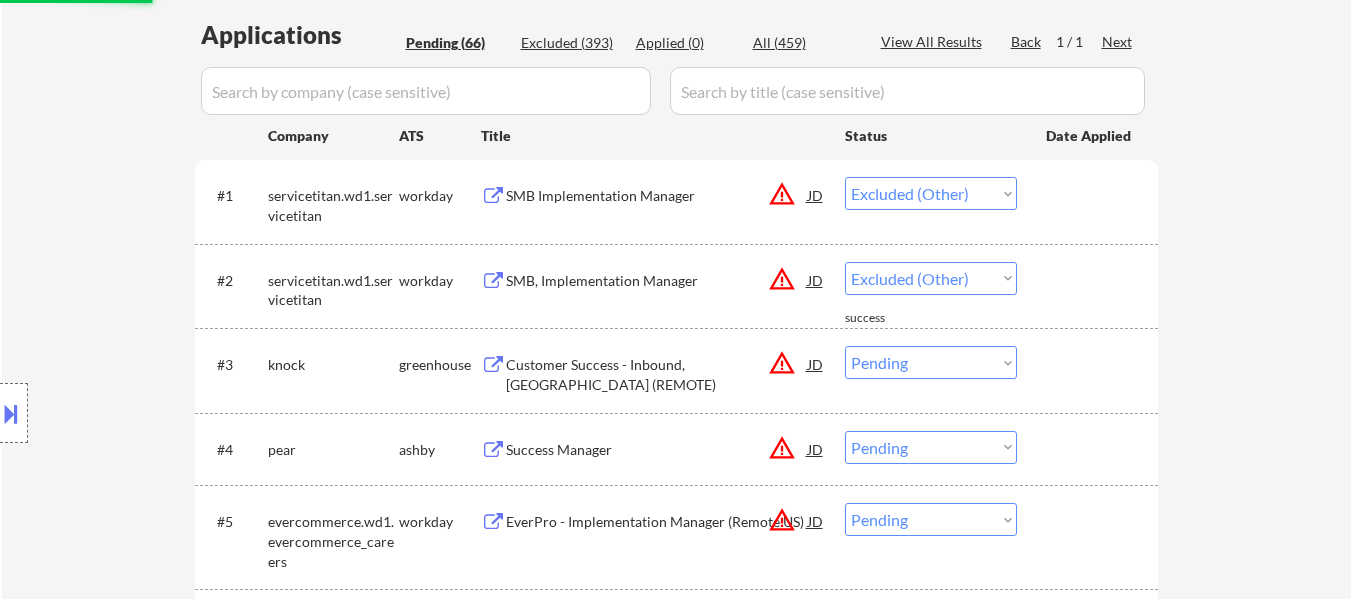 select on ""pending"" 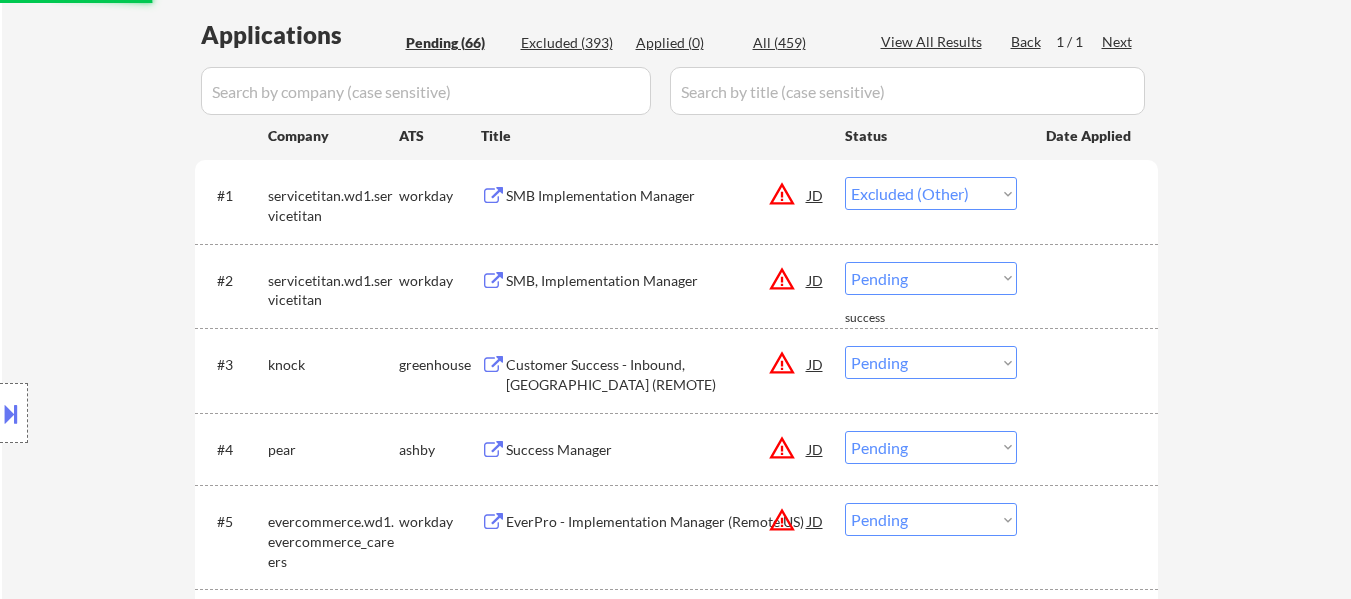 click on "Choose an option... Pending Applied Excluded (Questions) Excluded (Expired) Excluded (Location) Excluded (Bad Match) Excluded (Blocklist) Excluded (Salary) Excluded (Other)" at bounding box center [931, 362] 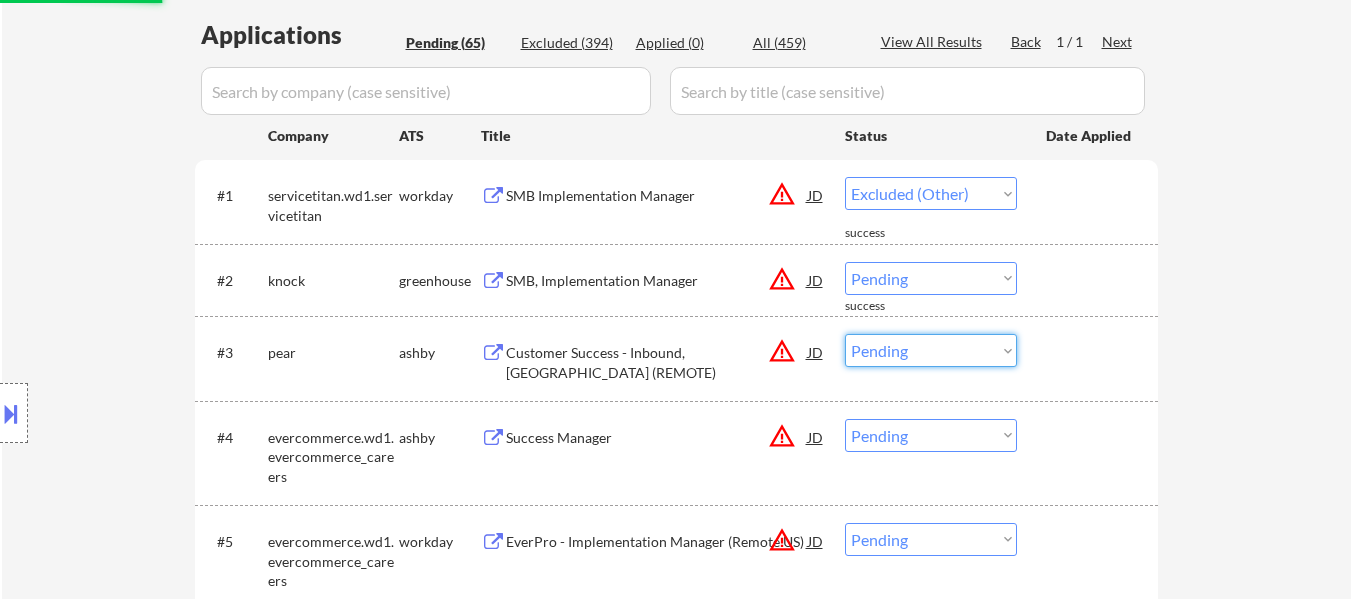 select on ""pending"" 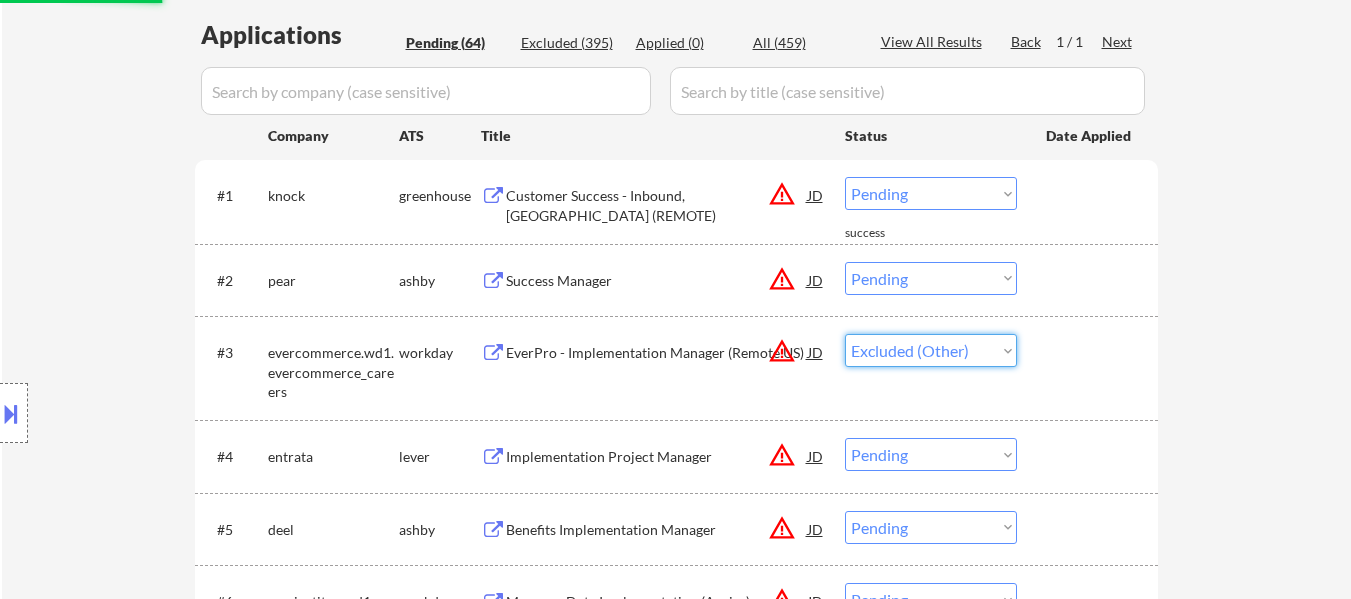 click on "Choose an option... Pending Applied Excluded (Questions) Excluded (Expired) Excluded (Location) Excluded (Bad Match) Excluded (Blocklist) Excluded (Salary) Excluded (Other)" at bounding box center [931, 350] 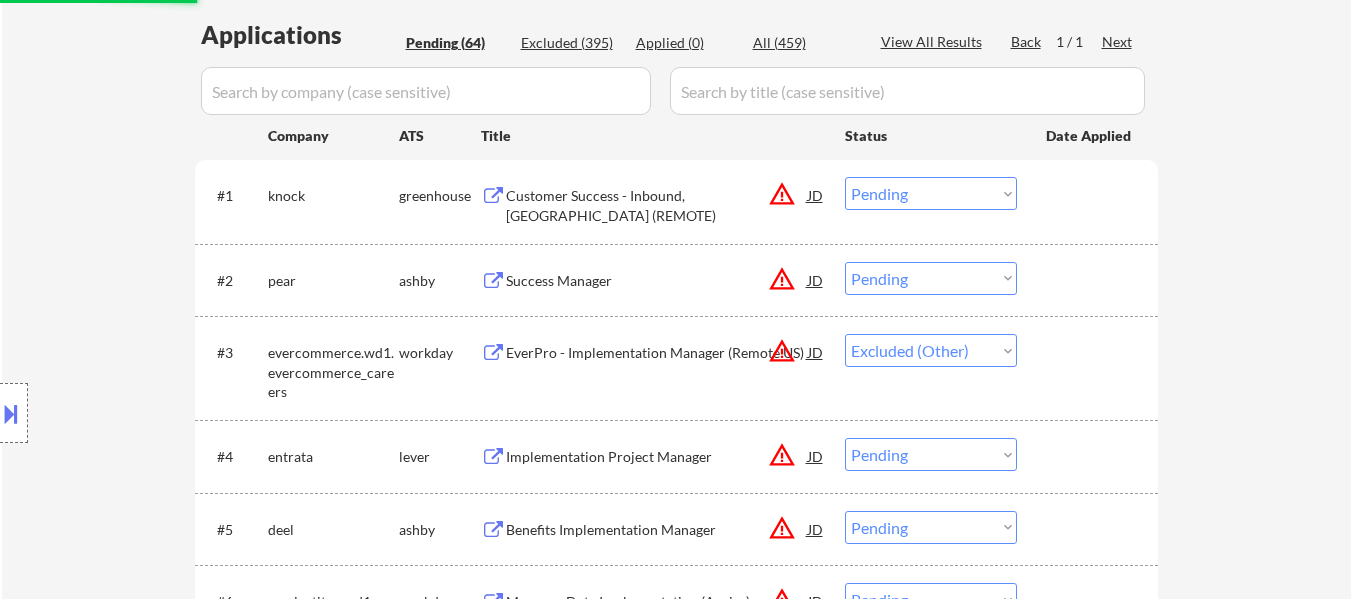 click on "Choose an option... Pending Applied Excluded (Questions) Excluded (Expired) Excluded (Location) Excluded (Bad Match) Excluded (Blocklist) Excluded (Salary) Excluded (Other)" at bounding box center [931, 193] 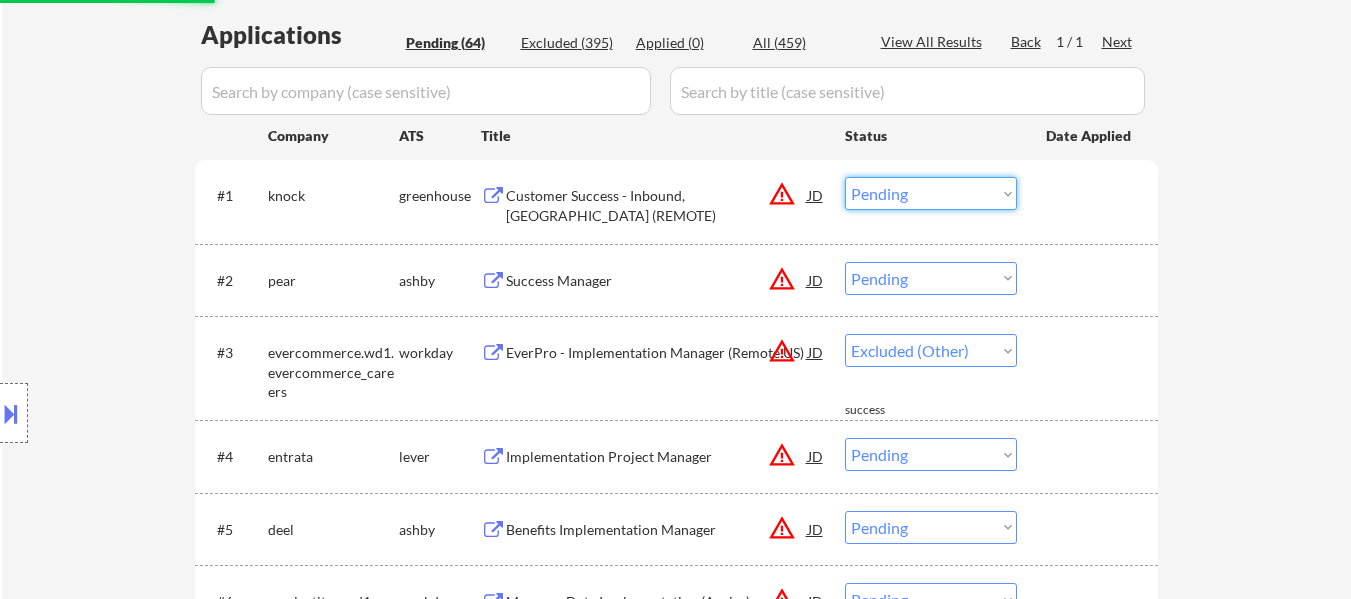 select on ""pending"" 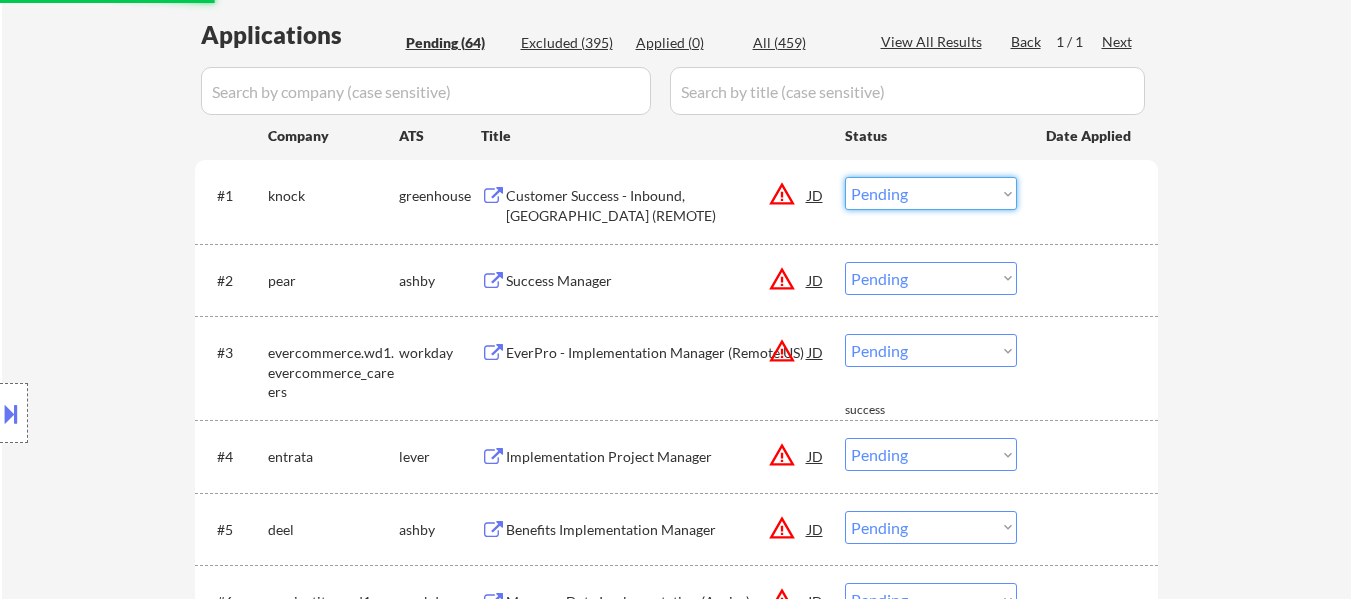 select on ""excluded__other_"" 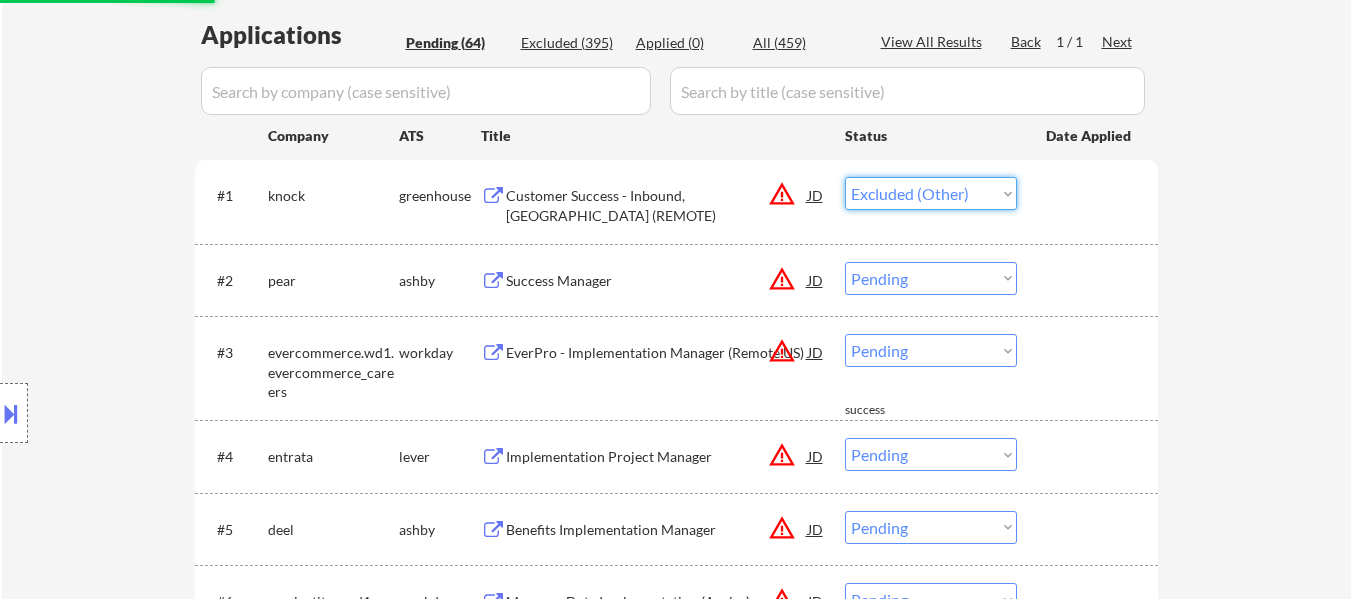 click on "Choose an option... Pending Applied Excluded (Questions) Excluded (Expired) Excluded (Location) Excluded (Bad Match) Excluded (Blocklist) Excluded (Salary) Excluded (Other)" at bounding box center [931, 193] 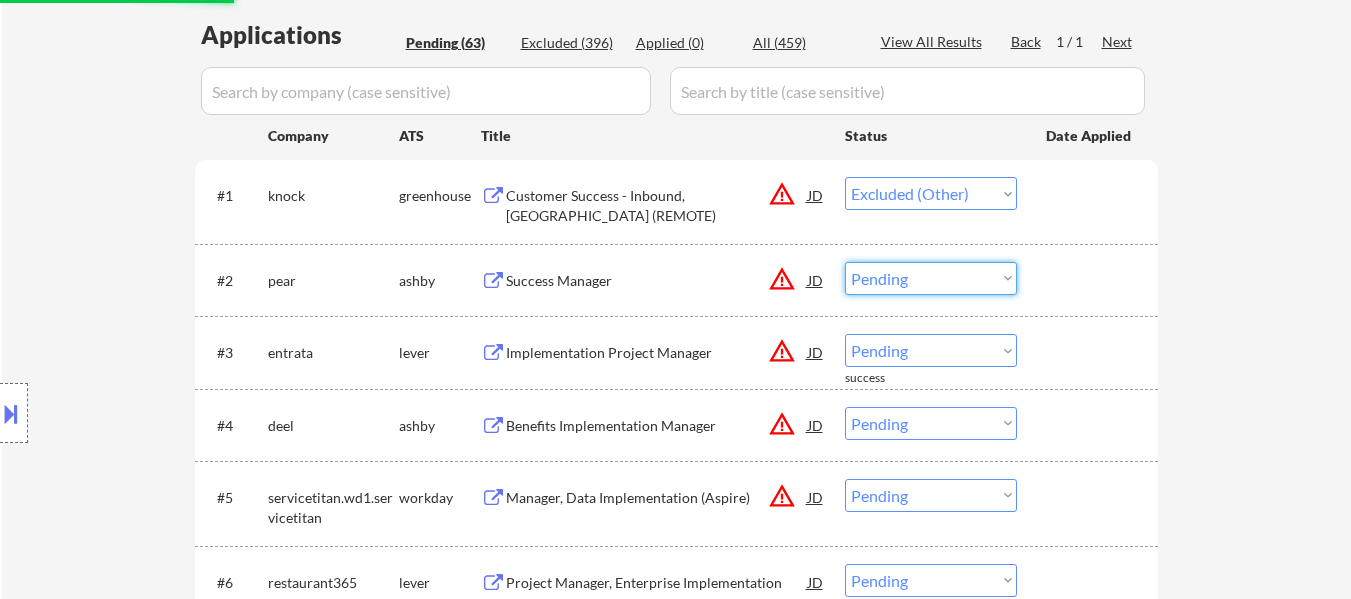 click on "Choose an option... Pending Applied Excluded (Questions) Excluded (Expired) Excluded (Location) Excluded (Bad Match) Excluded (Blocklist) Excluded (Salary) Excluded (Other)" at bounding box center (931, 278) 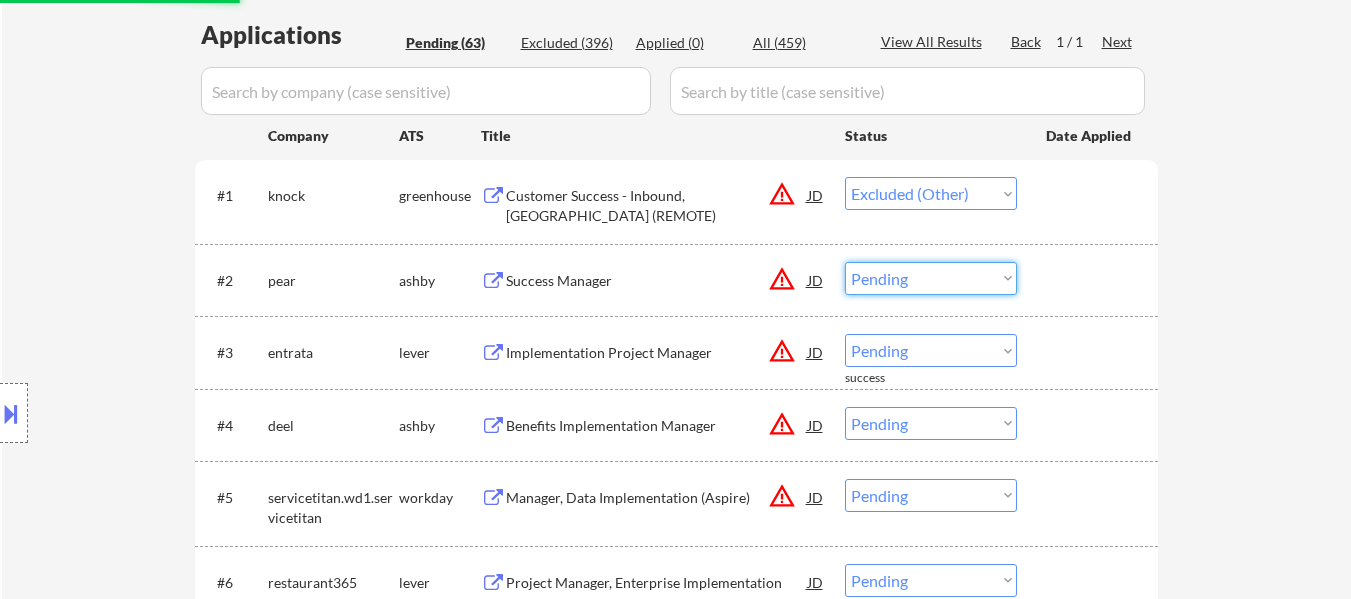 select on ""excluded__other_"" 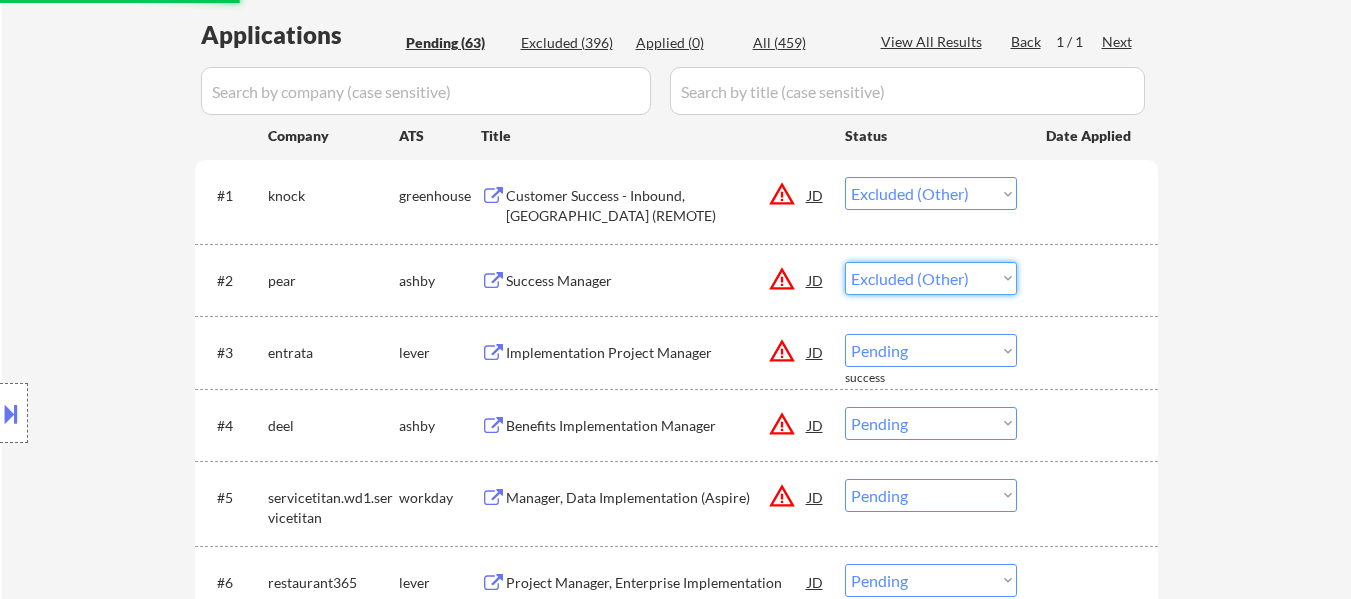 click on "Choose an option... Pending Applied Excluded (Questions) Excluded (Expired) Excluded (Location) Excluded (Bad Match) Excluded (Blocklist) Excluded (Salary) Excluded (Other)" at bounding box center (931, 278) 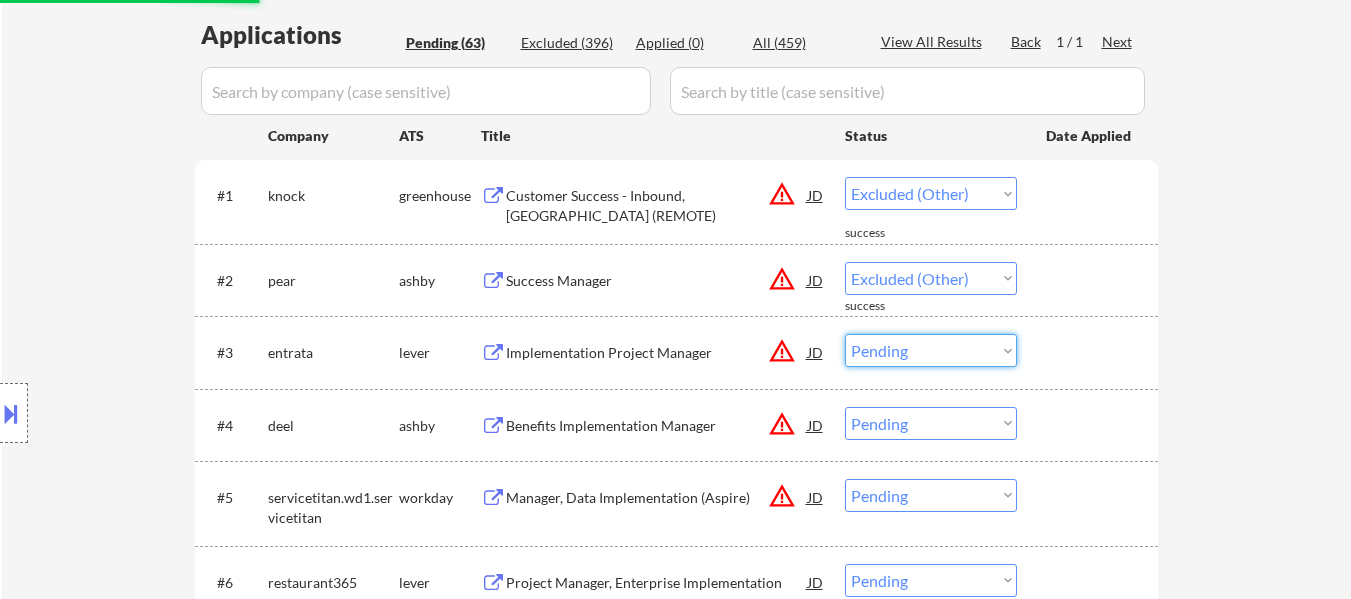 click on "Choose an option... Pending Applied Excluded (Questions) Excluded (Expired) Excluded (Location) Excluded (Bad Match) Excluded (Blocklist) Excluded (Salary) Excluded (Other)" at bounding box center (931, 350) 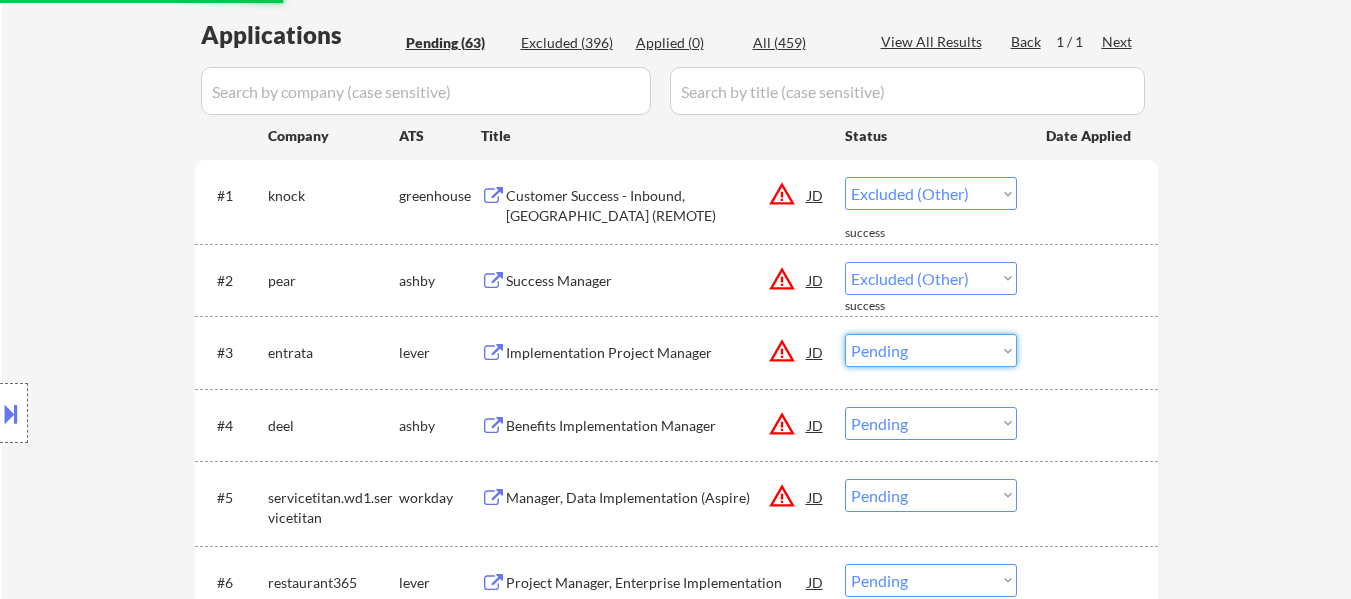 select on ""excluded__other_"" 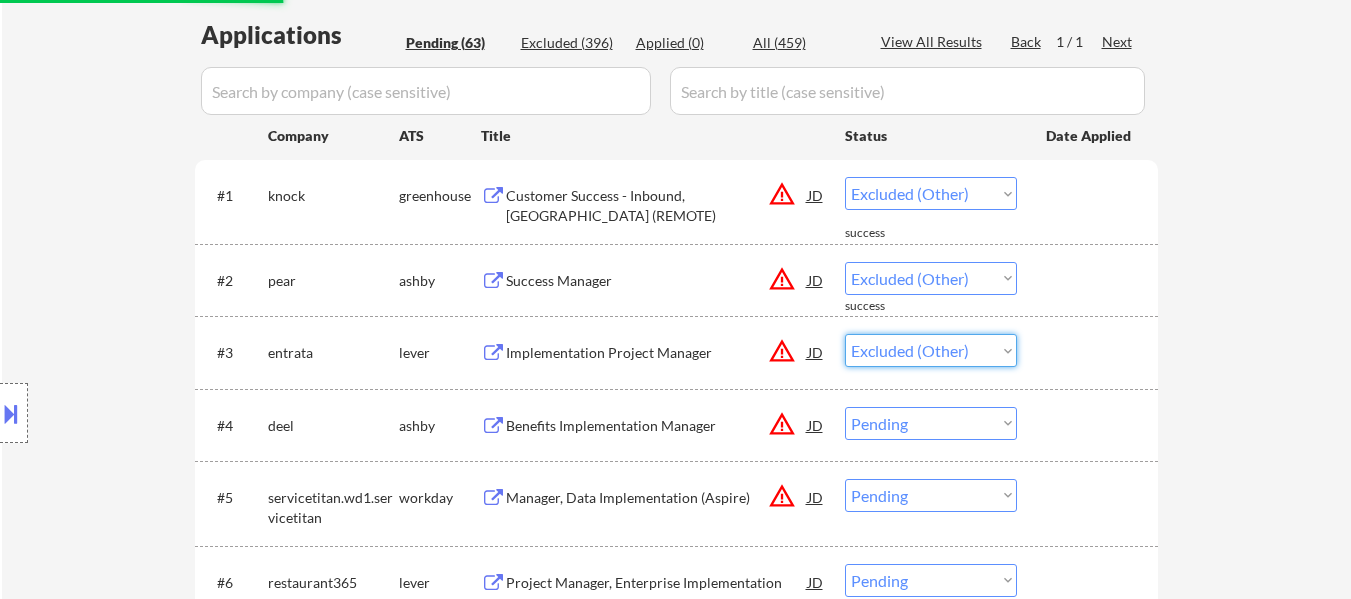click on "Choose an option... Pending Applied Excluded (Questions) Excluded (Expired) Excluded (Location) Excluded (Bad Match) Excluded (Blocklist) Excluded (Salary) Excluded (Other)" at bounding box center (931, 350) 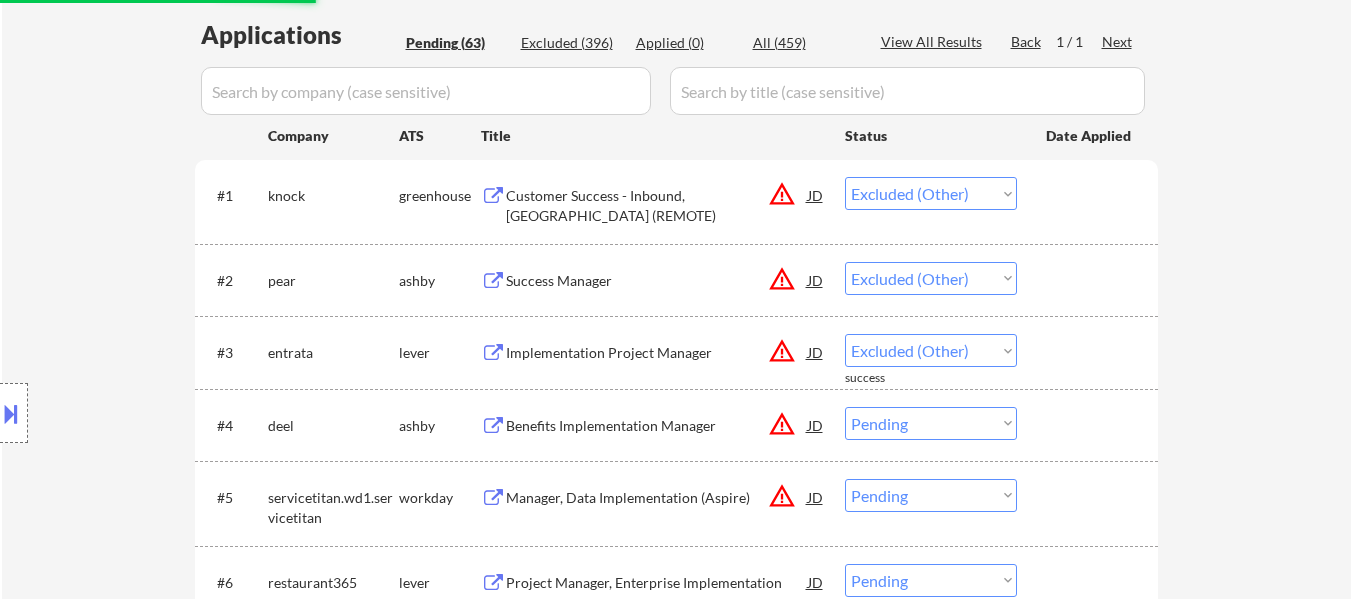 select on ""pending"" 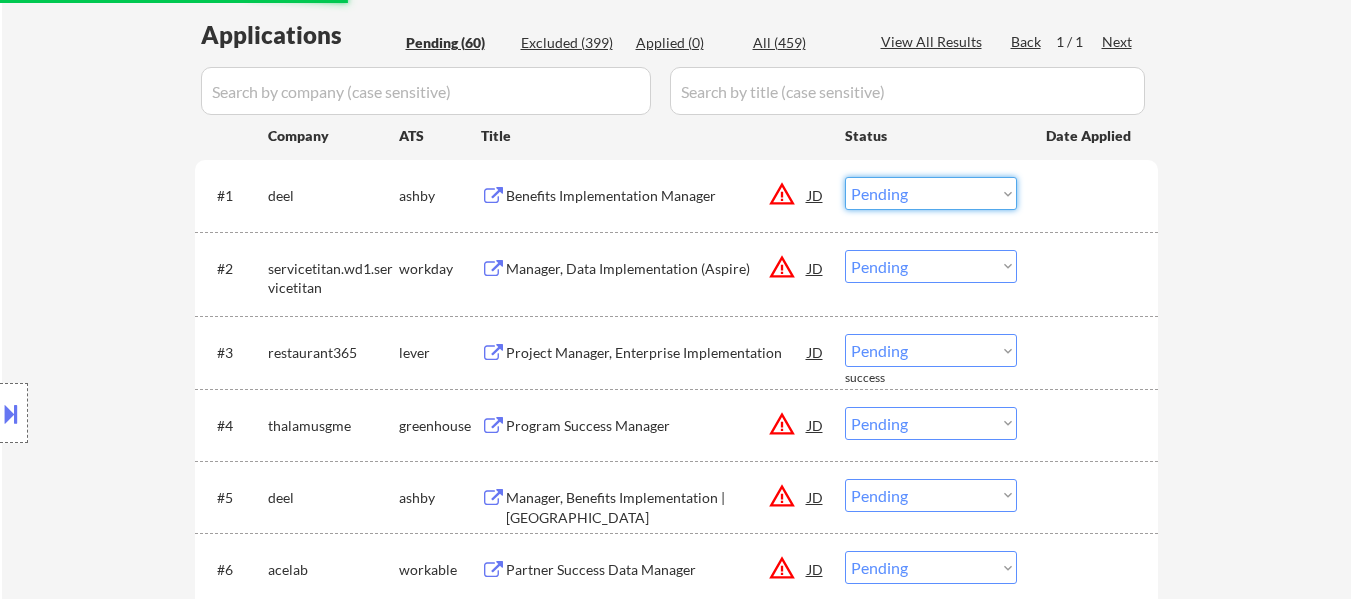 drag, startPoint x: 972, startPoint y: 184, endPoint x: 972, endPoint y: 200, distance: 16 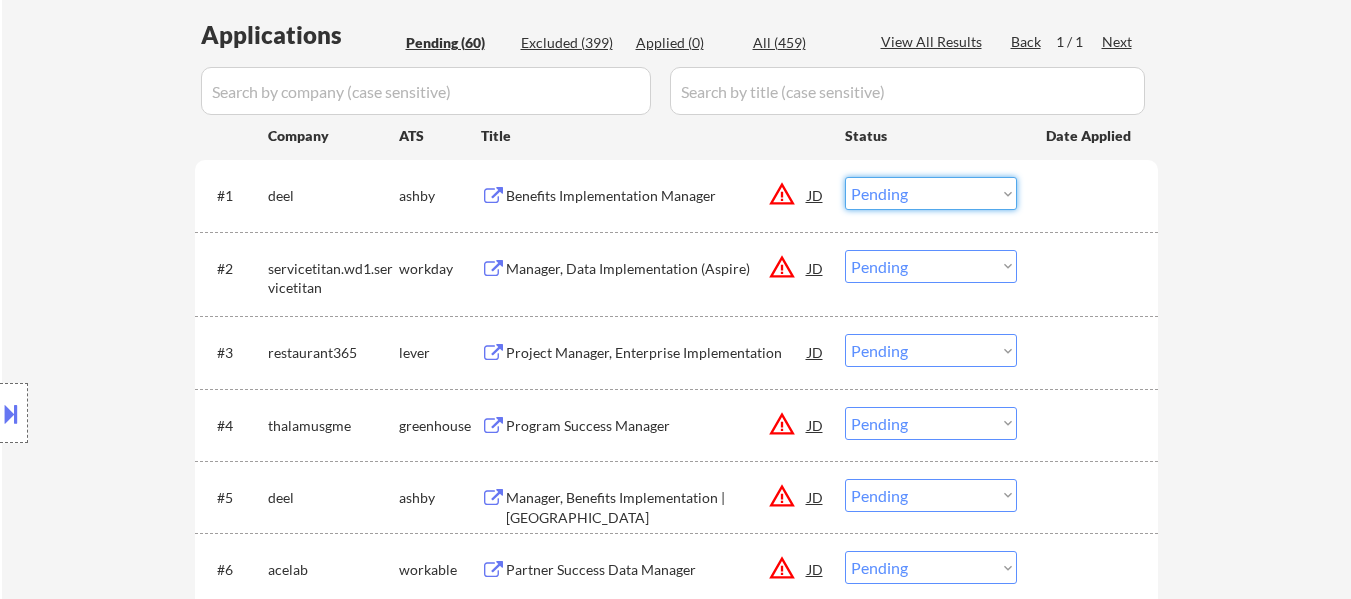 select on ""excluded__other_"" 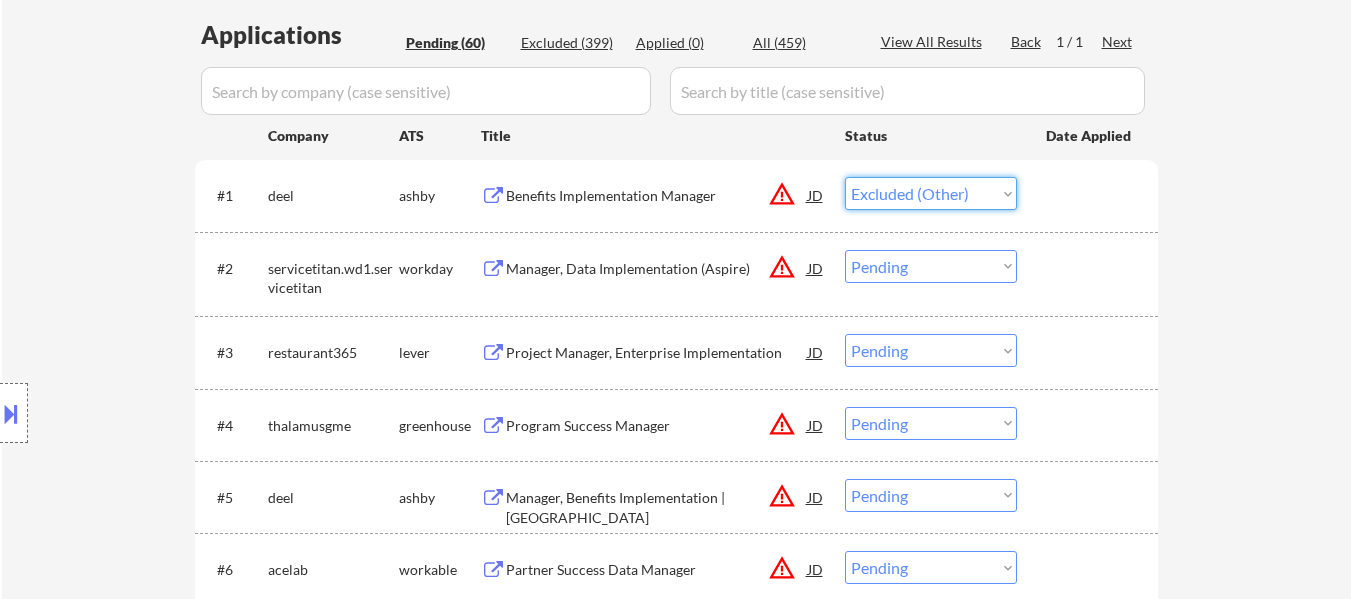 click on "Choose an option... Pending Applied Excluded (Questions) Excluded (Expired) Excluded (Location) Excluded (Bad Match) Excluded (Blocklist) Excluded (Salary) Excluded (Other)" at bounding box center [931, 193] 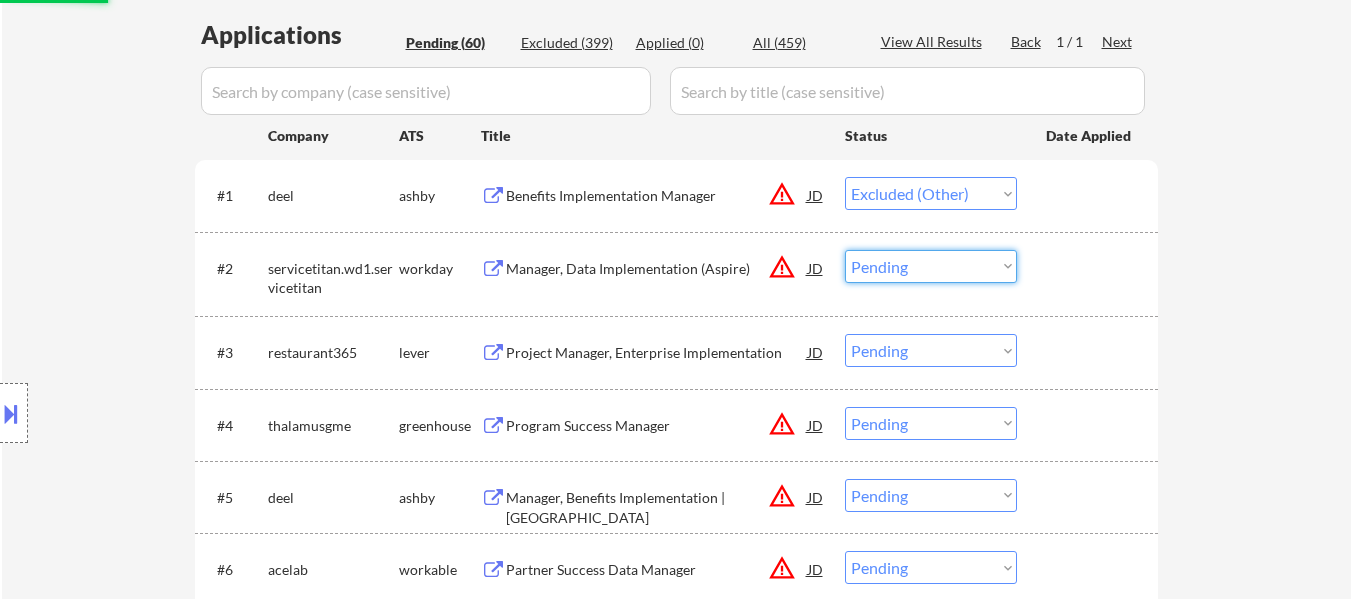 click on "Choose an option... Pending Applied Excluded (Questions) Excluded (Expired) Excluded (Location) Excluded (Bad Match) Excluded (Blocklist) Excluded (Salary) Excluded (Other)" at bounding box center (931, 266) 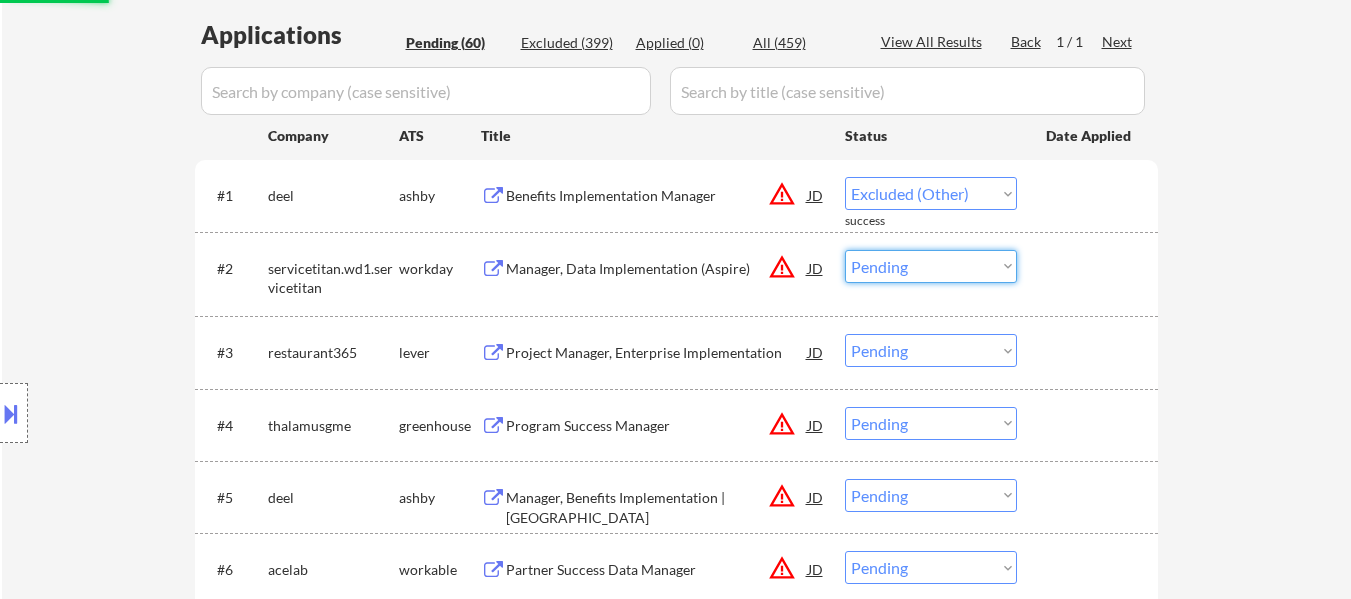 select on ""excluded__other_"" 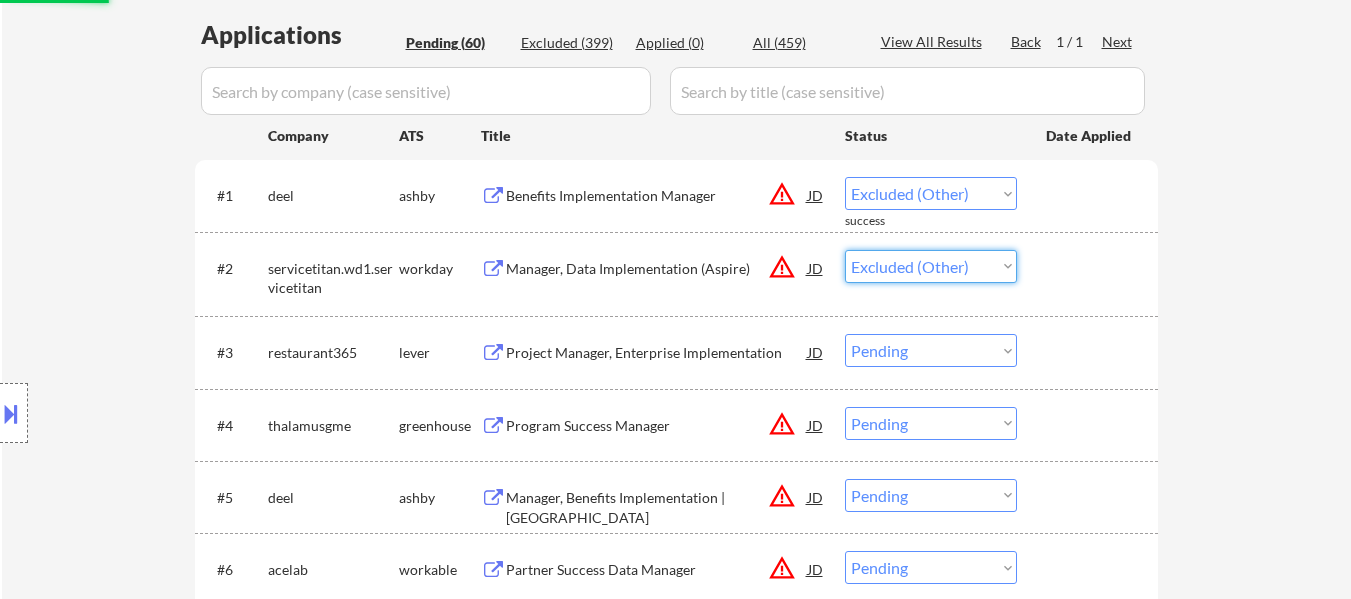 click on "Choose an option... Pending Applied Excluded (Questions) Excluded (Expired) Excluded (Location) Excluded (Bad Match) Excluded (Blocklist) Excluded (Salary) Excluded (Other)" at bounding box center (931, 266) 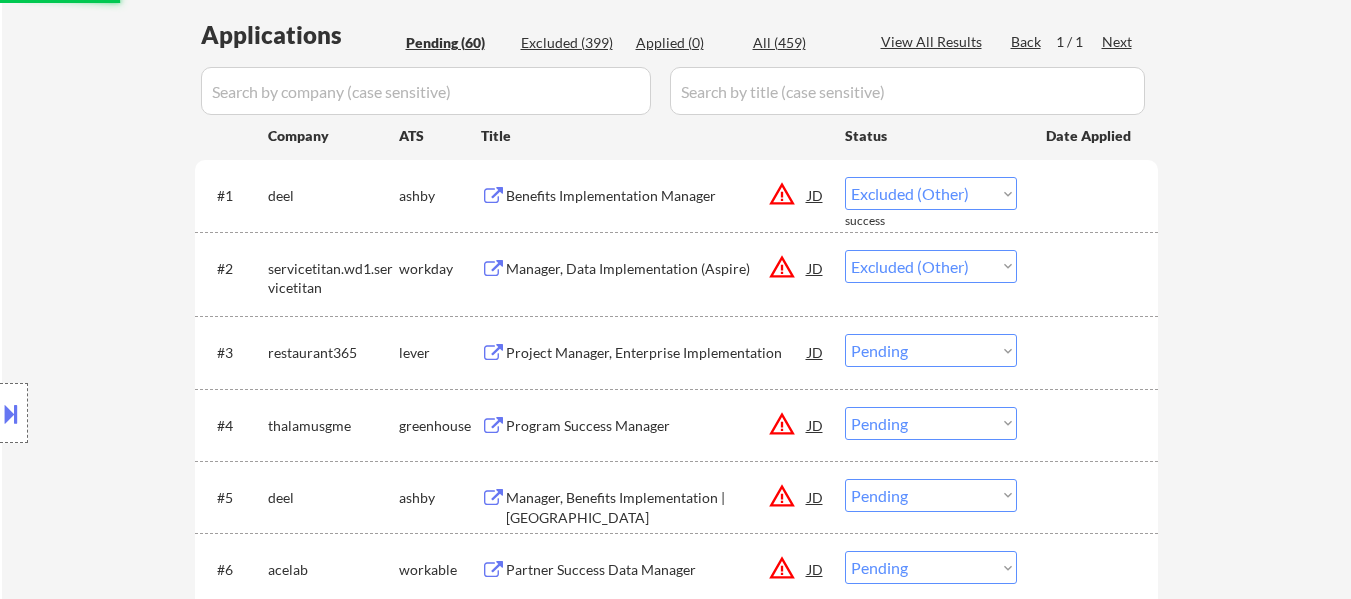 click on "Choose an option... Pending Applied Excluded (Questions) Excluded (Expired) Excluded (Location) Excluded (Bad Match) Excluded (Blocklist) Excluded (Salary) Excluded (Other)" at bounding box center (931, 350) 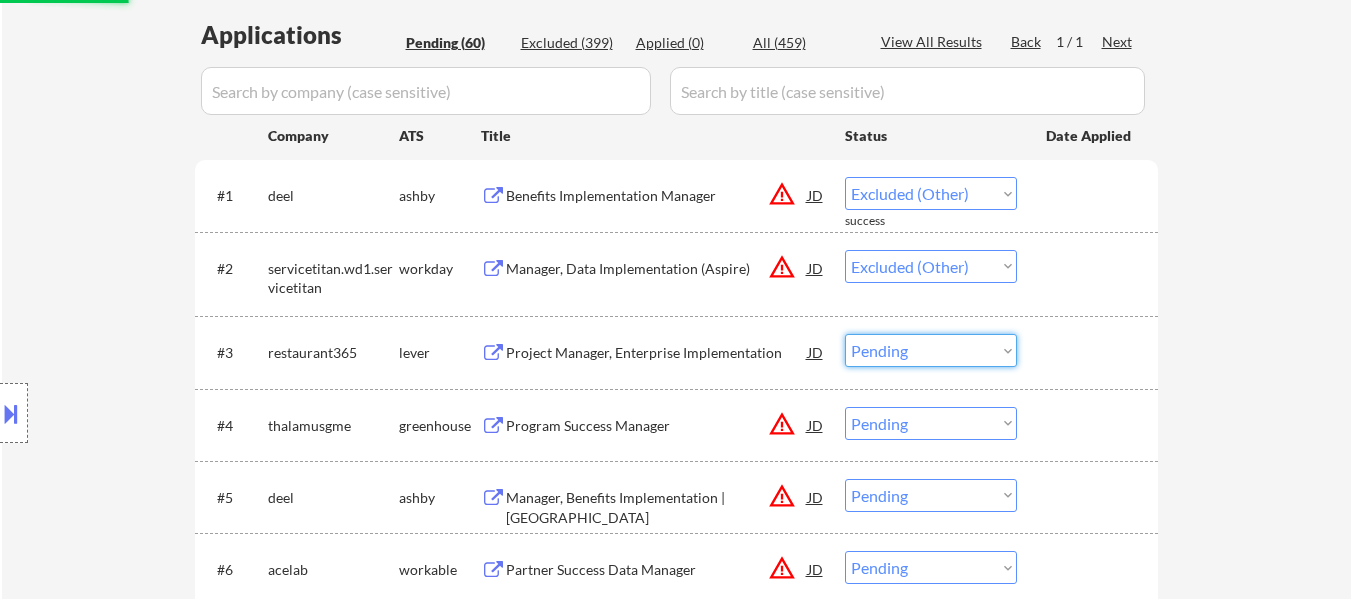 select on ""excluded__other_"" 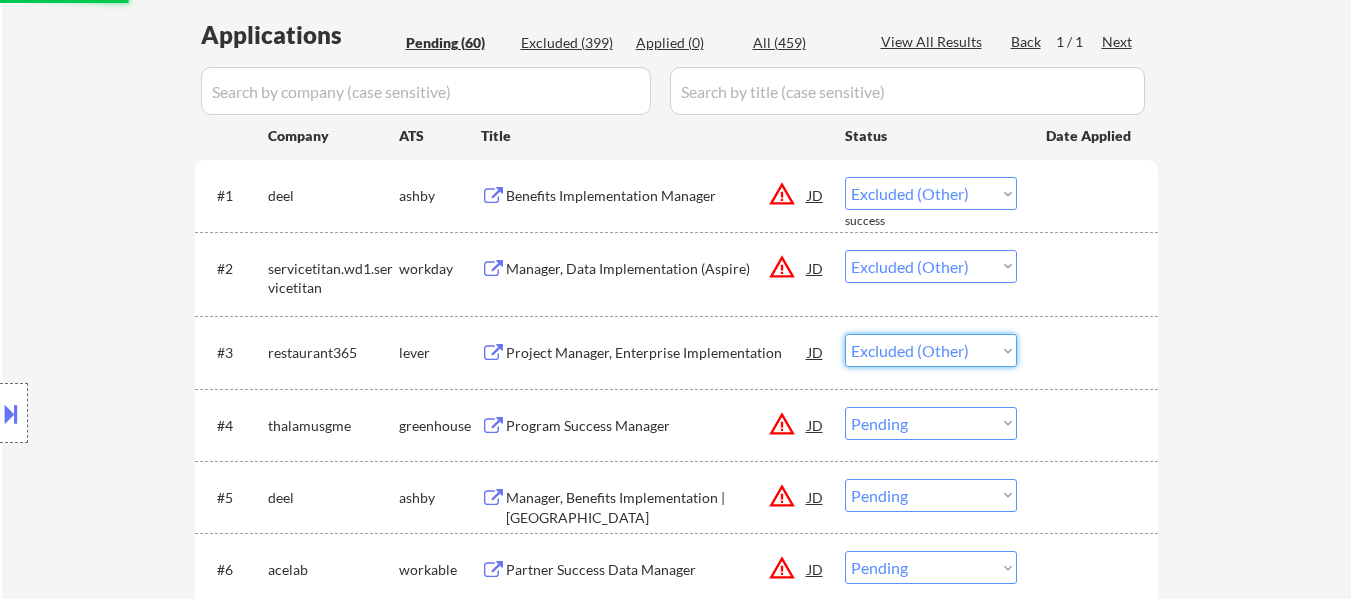 click on "Choose an option... Pending Applied Excluded (Questions) Excluded (Expired) Excluded (Location) Excluded (Bad Match) Excluded (Blocklist) Excluded (Salary) Excluded (Other)" at bounding box center [931, 350] 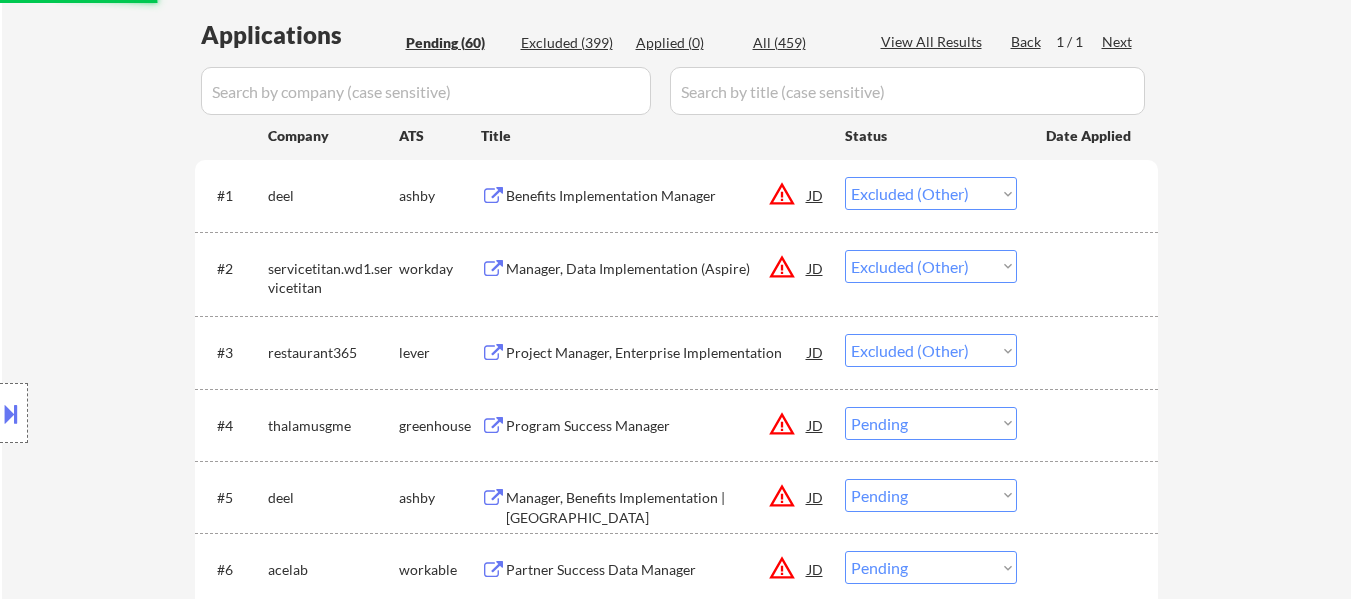 select on ""pending"" 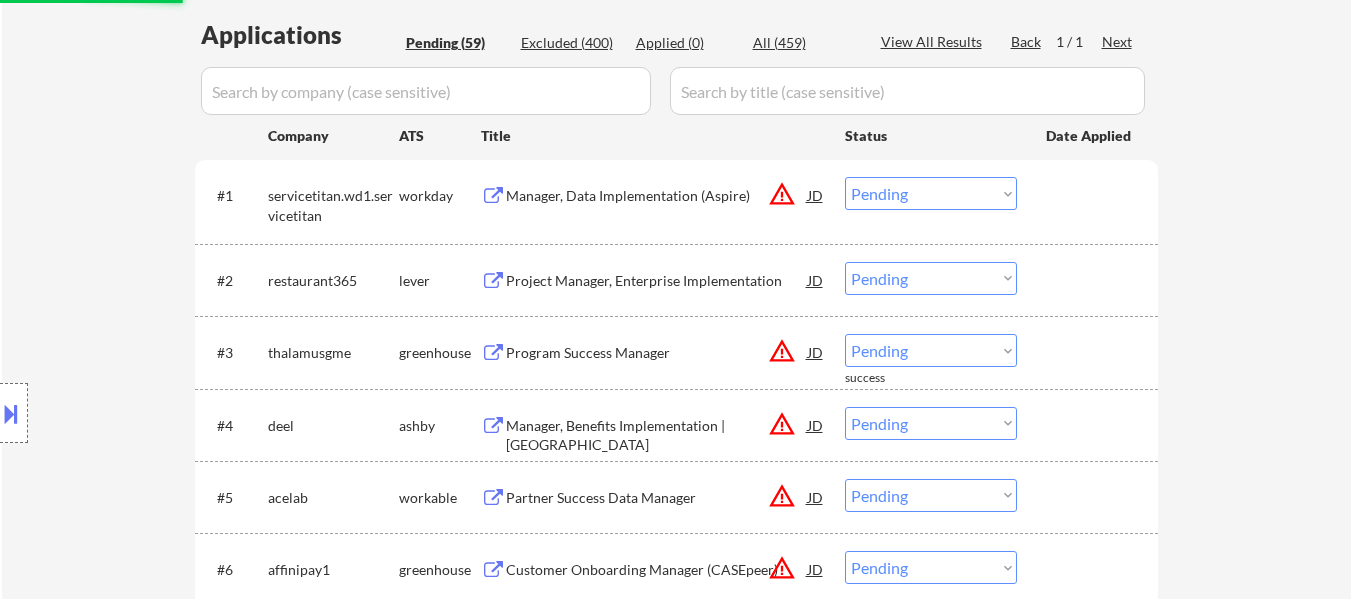 select on ""excluded__other_"" 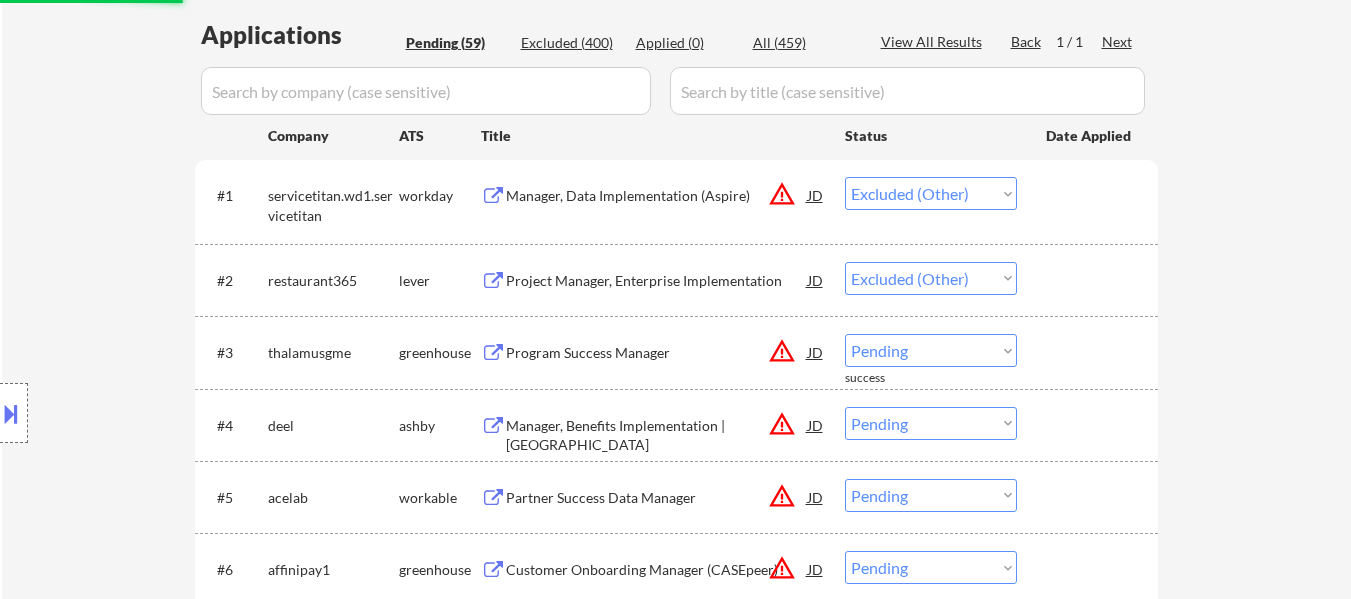 select on ""pending"" 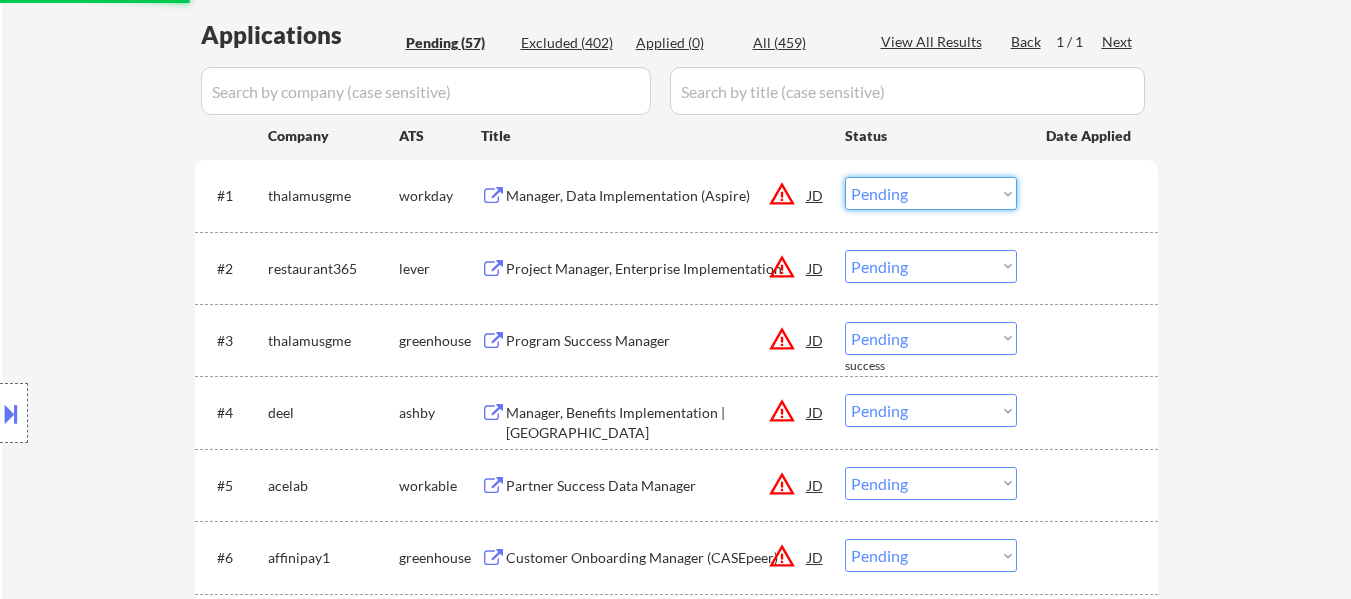 drag, startPoint x: 984, startPoint y: 195, endPoint x: 984, endPoint y: 206, distance: 11 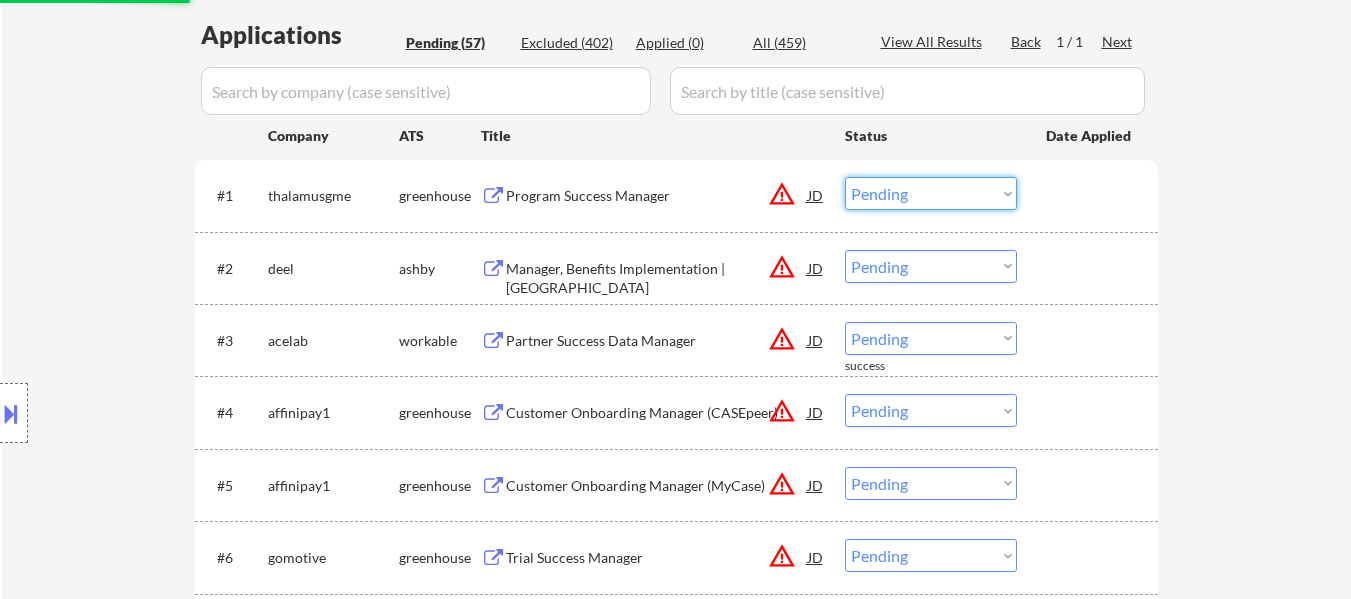 select on ""excluded__other_"" 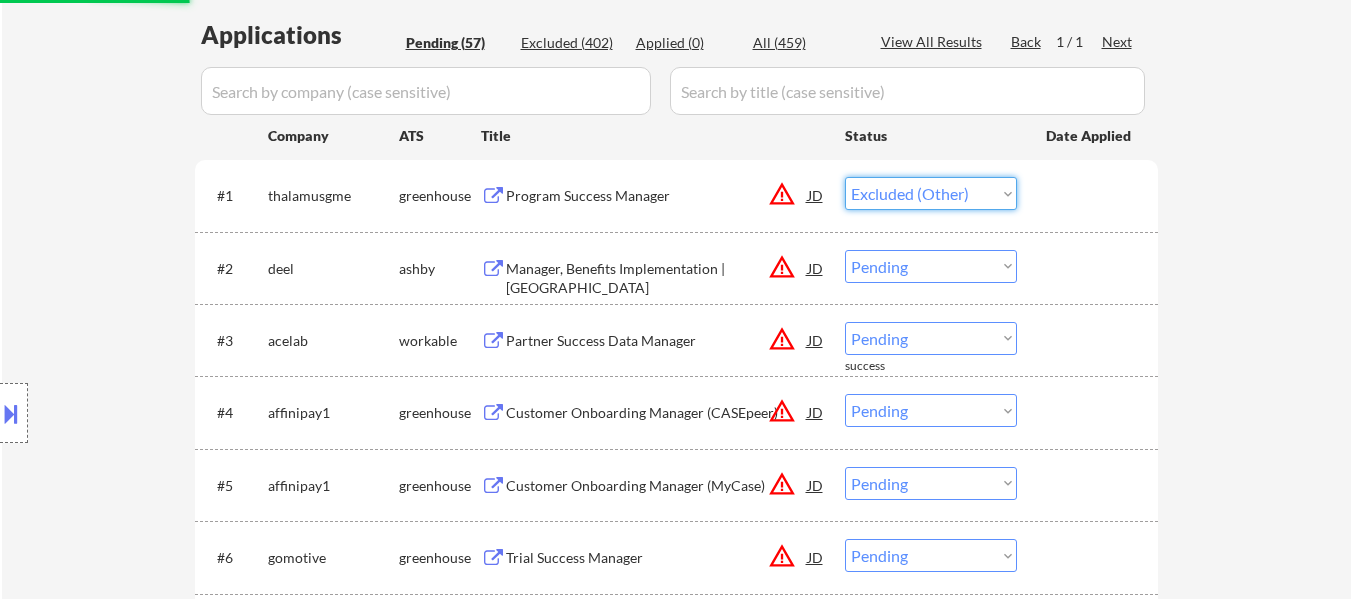 click on "Choose an option... Pending Applied Excluded (Questions) Excluded (Expired) Excluded (Location) Excluded (Bad Match) Excluded (Blocklist) Excluded (Salary) Excluded (Other)" at bounding box center (931, 193) 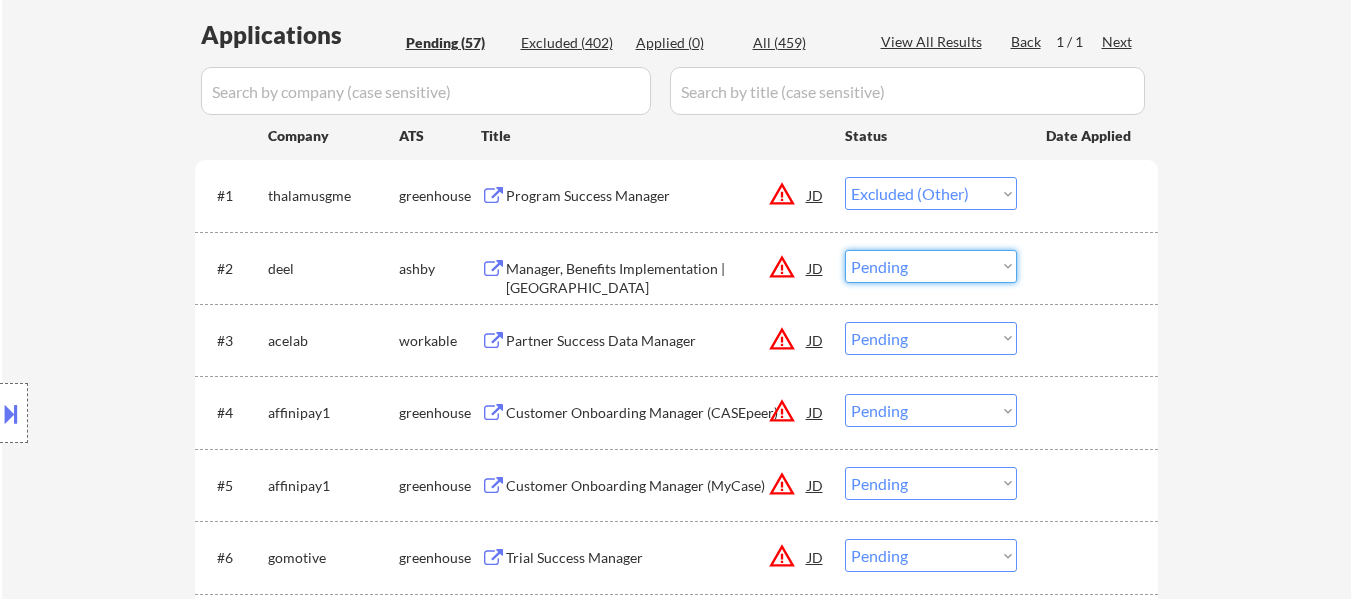 click on "Choose an option... Pending Applied Excluded (Questions) Excluded (Expired) Excluded (Location) Excluded (Bad Match) Excluded (Blocklist) Excluded (Salary) Excluded (Other)" at bounding box center [931, 266] 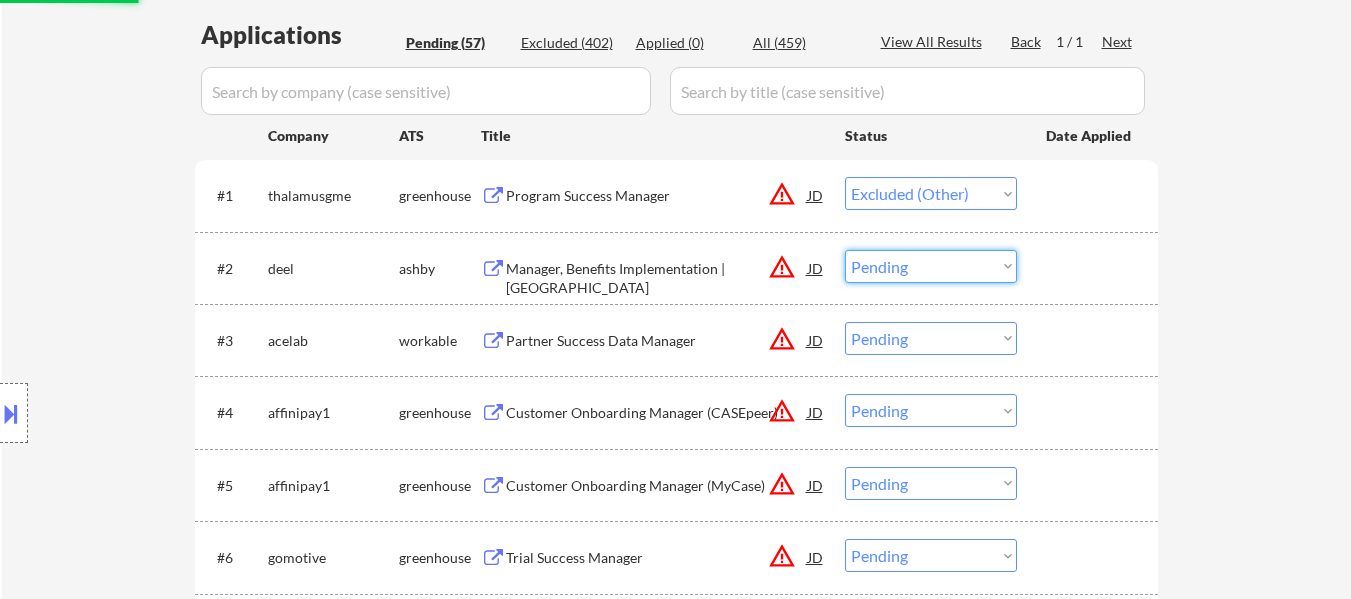 select on ""excluded__other_"" 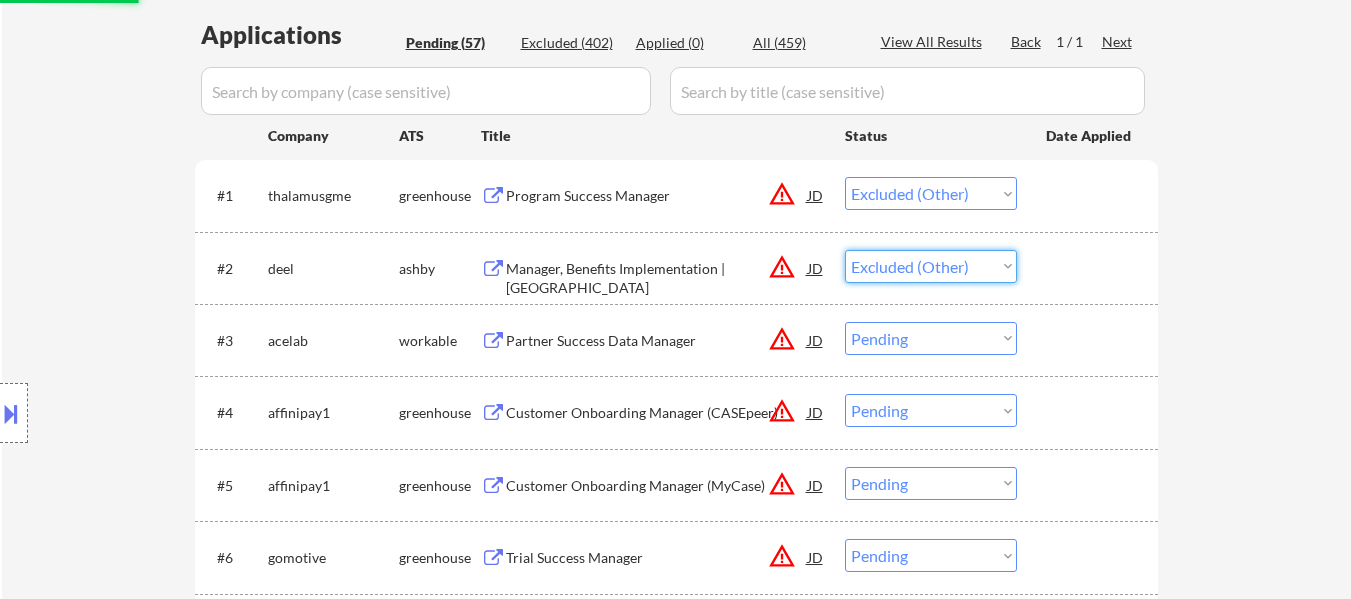 click on "Choose an option... Pending Applied Excluded (Questions) Excluded (Expired) Excluded (Location) Excluded (Bad Match) Excluded (Blocklist) Excluded (Salary) Excluded (Other)" at bounding box center [931, 266] 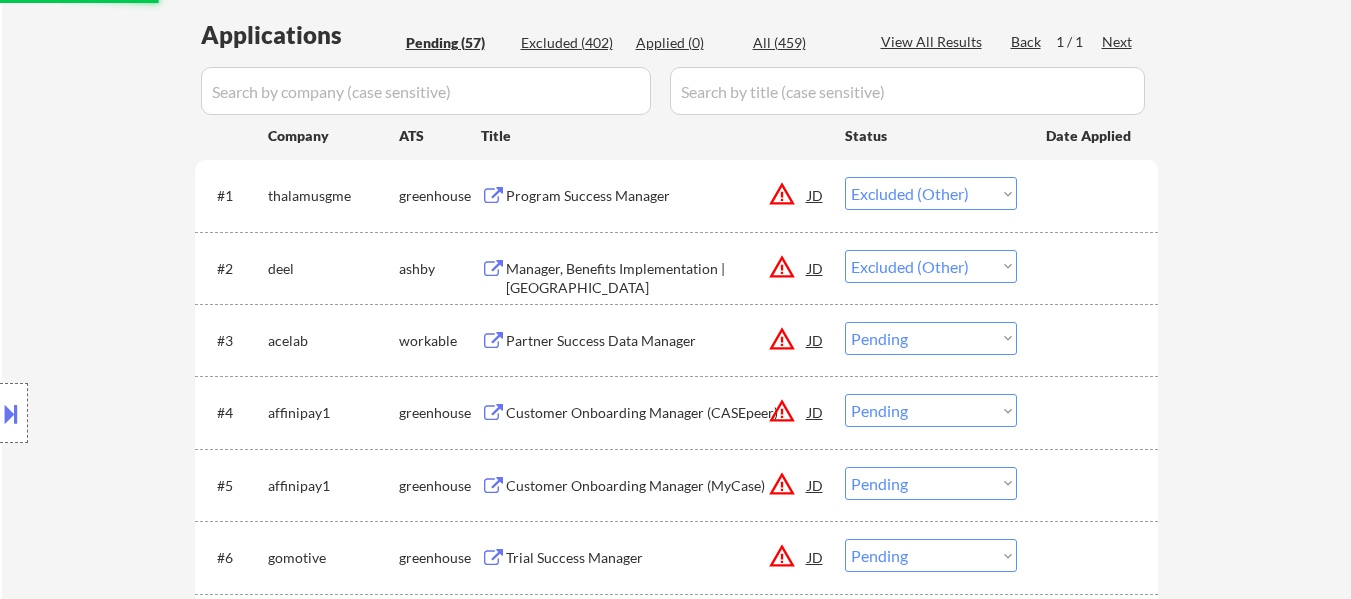 drag, startPoint x: 975, startPoint y: 334, endPoint x: 976, endPoint y: 373, distance: 39.012817 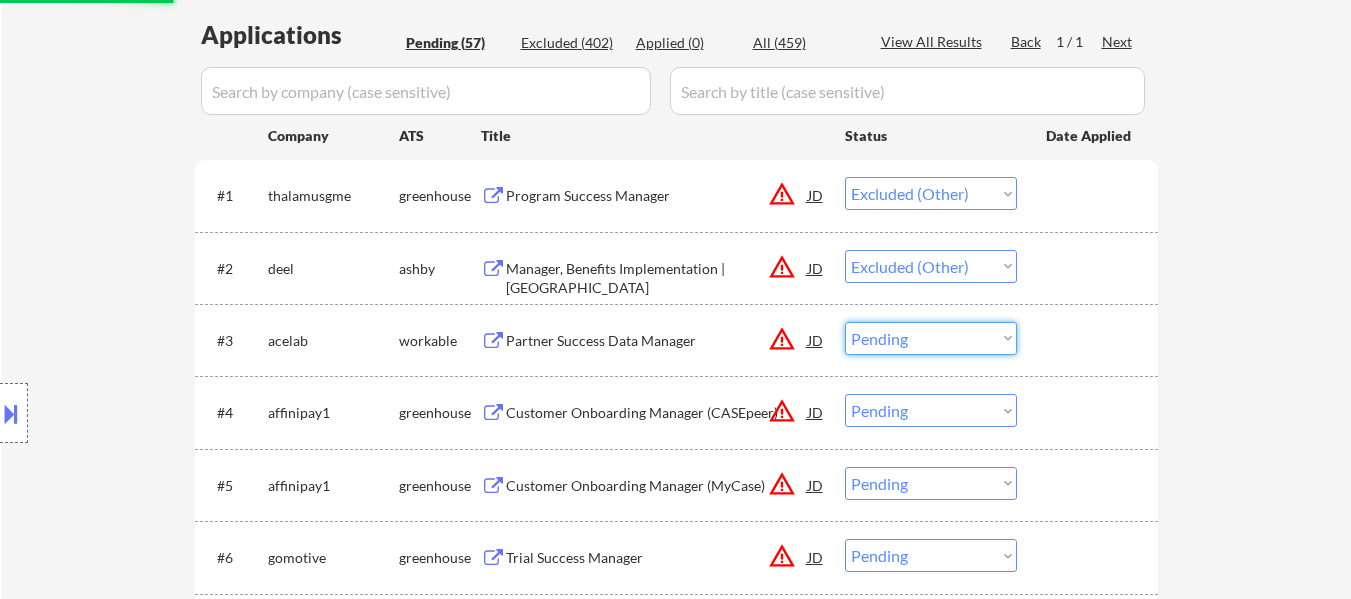 select on ""excluded__other_"" 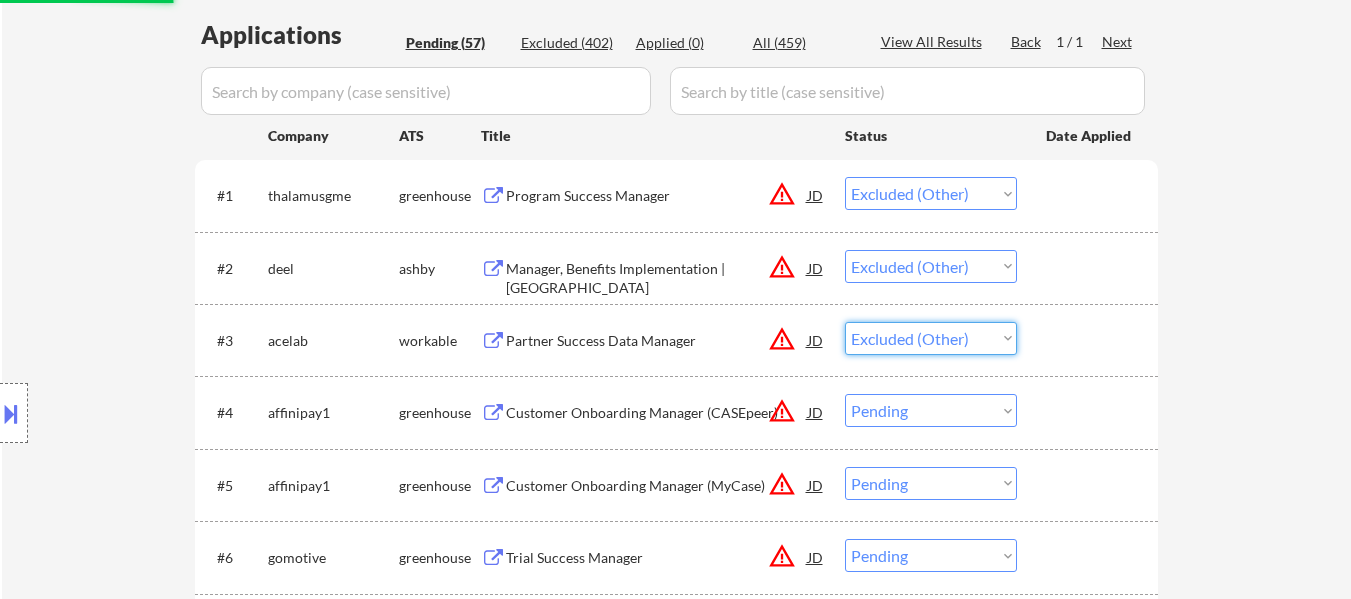 click on "Choose an option... Pending Applied Excluded (Questions) Excluded (Expired) Excluded (Location) Excluded (Bad Match) Excluded (Blocklist) Excluded (Salary) Excluded (Other)" at bounding box center (931, 338) 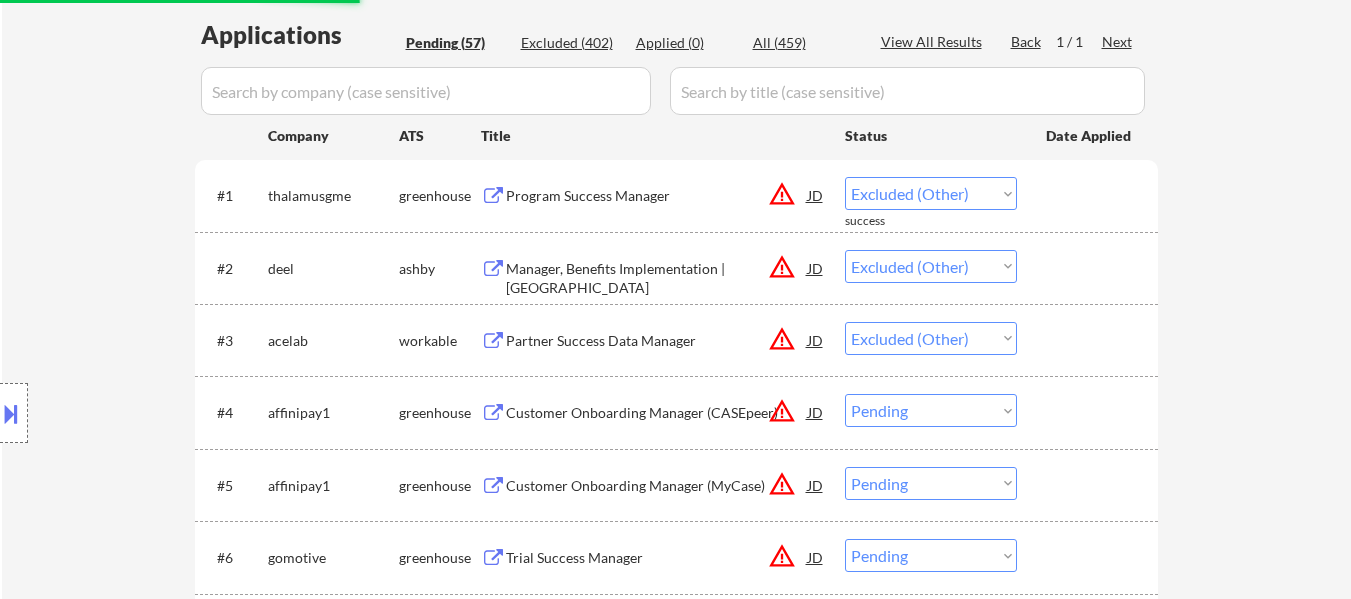 select on ""pending"" 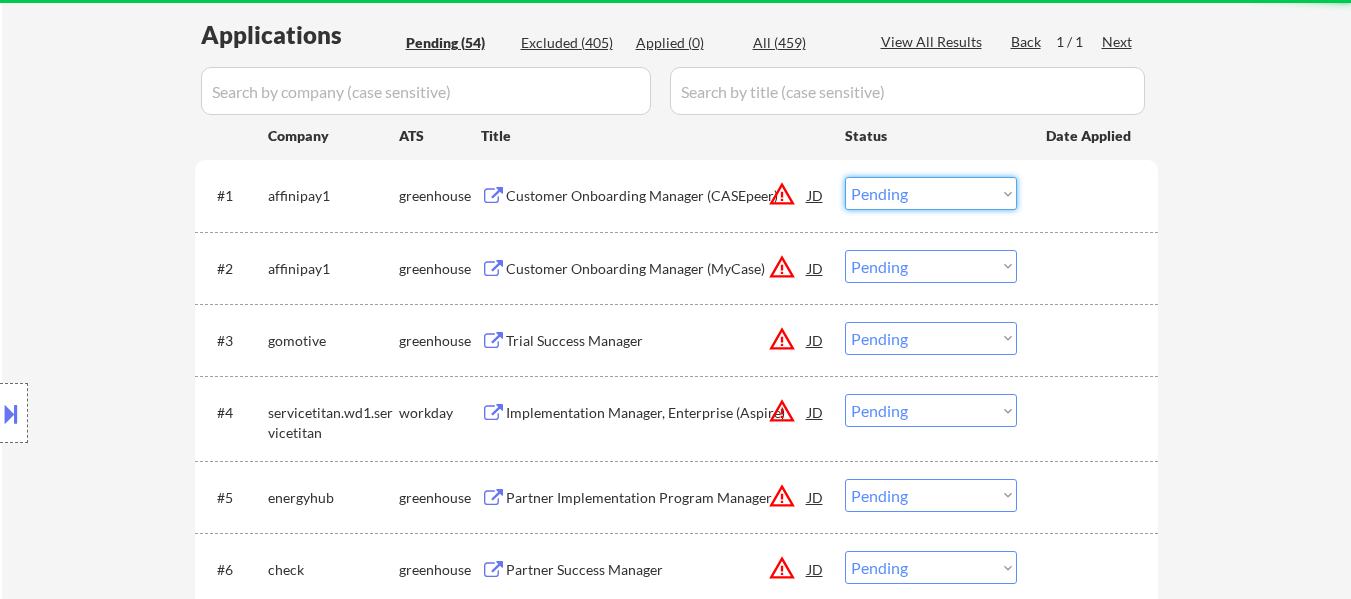 click on "Choose an option... Pending Applied Excluded (Questions) Excluded (Expired) Excluded (Location) Excluded (Bad Match) Excluded (Blocklist) Excluded (Salary) Excluded (Other)" at bounding box center (931, 193) 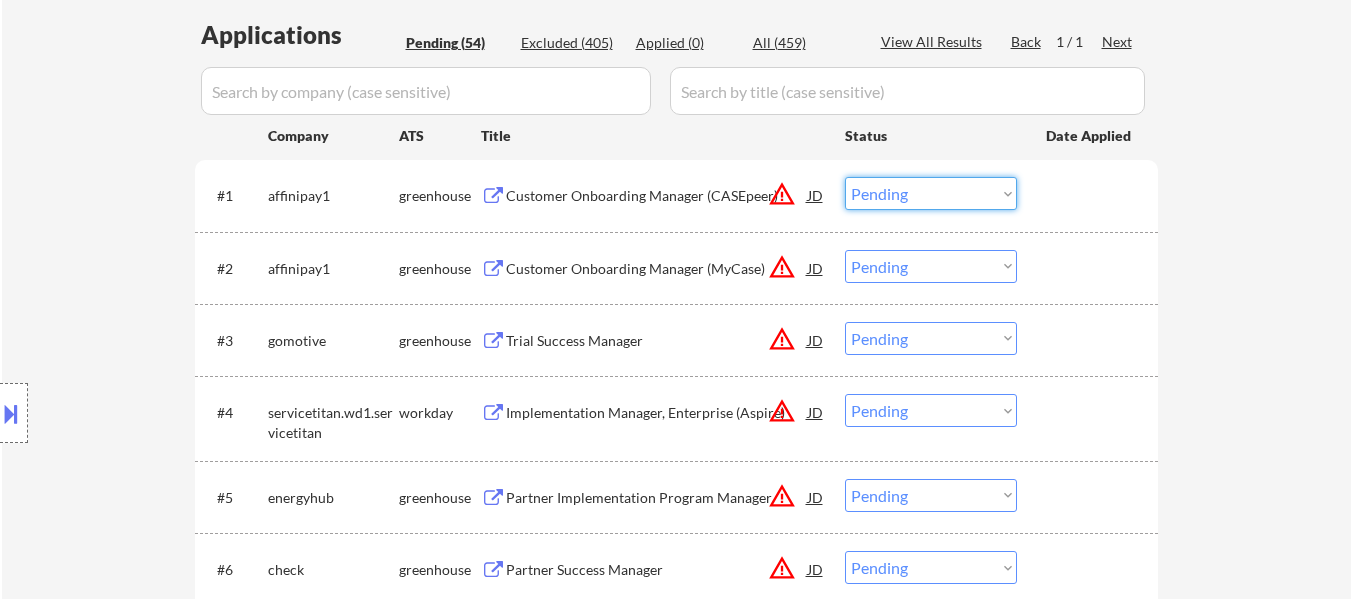 select on ""excluded__other_"" 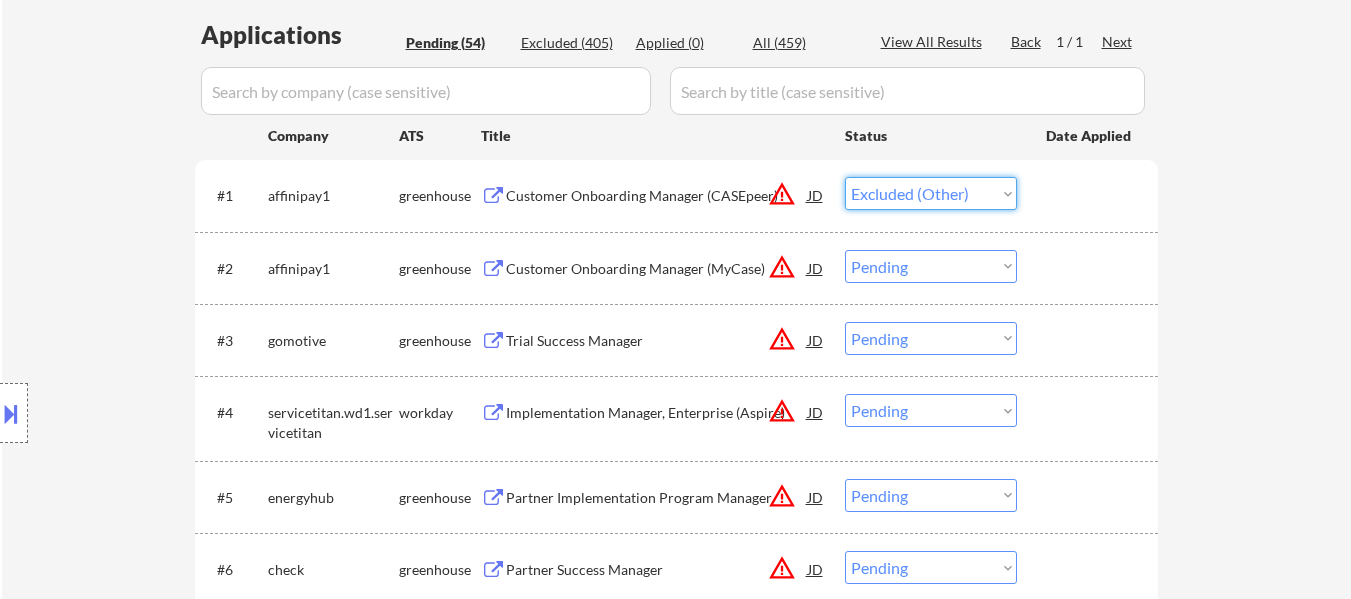 click on "Choose an option... Pending Applied Excluded (Questions) Excluded (Expired) Excluded (Location) Excluded (Bad Match) Excluded (Blocklist) Excluded (Salary) Excluded (Other)" at bounding box center [931, 193] 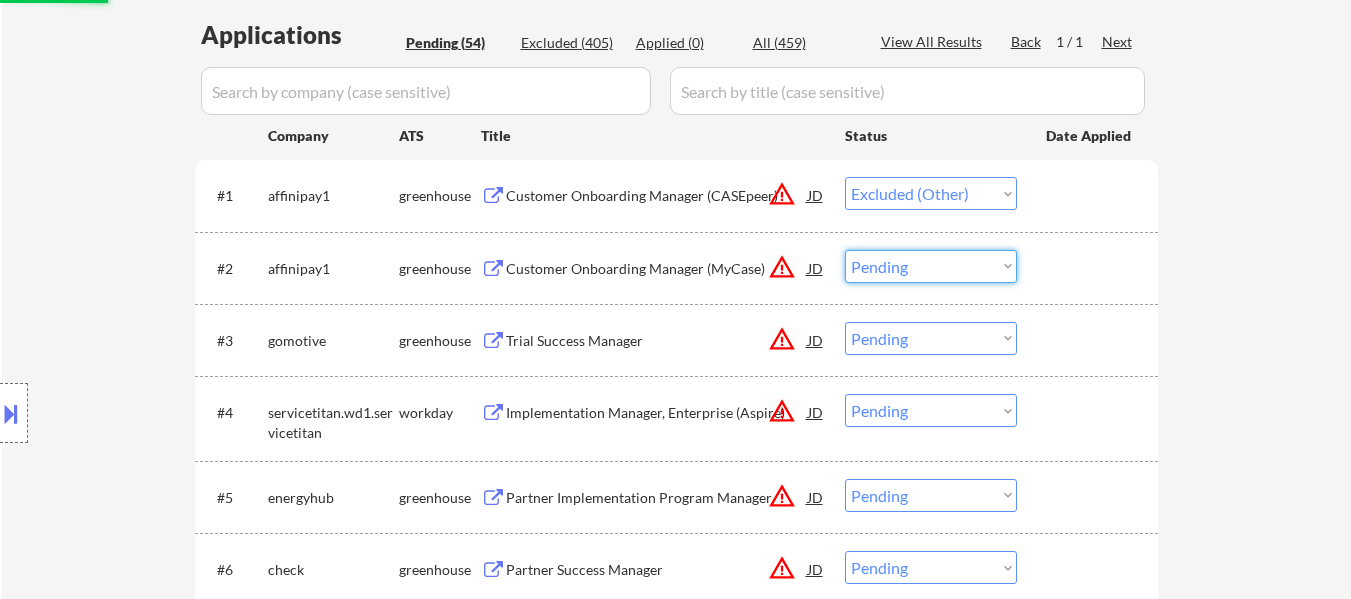 click on "Choose an option... Pending Applied Excluded (Questions) Excluded (Expired) Excluded (Location) Excluded (Bad Match) Excluded (Blocklist) Excluded (Salary) Excluded (Other)" at bounding box center (931, 266) 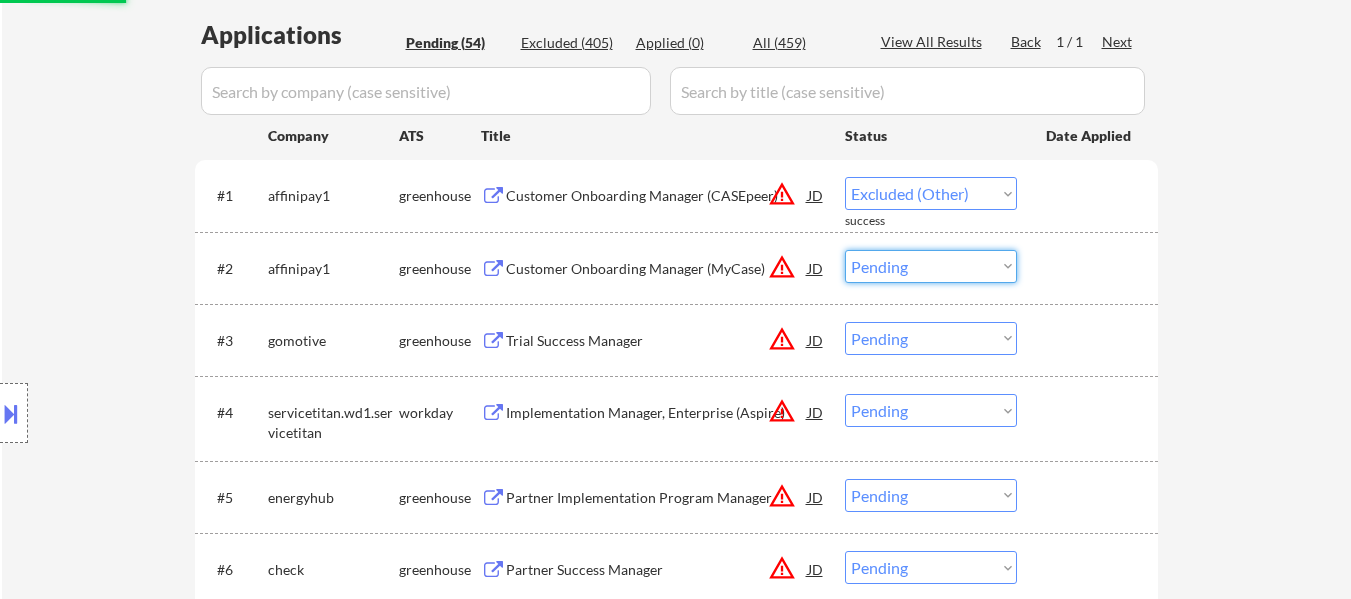 select on ""excluded__other_"" 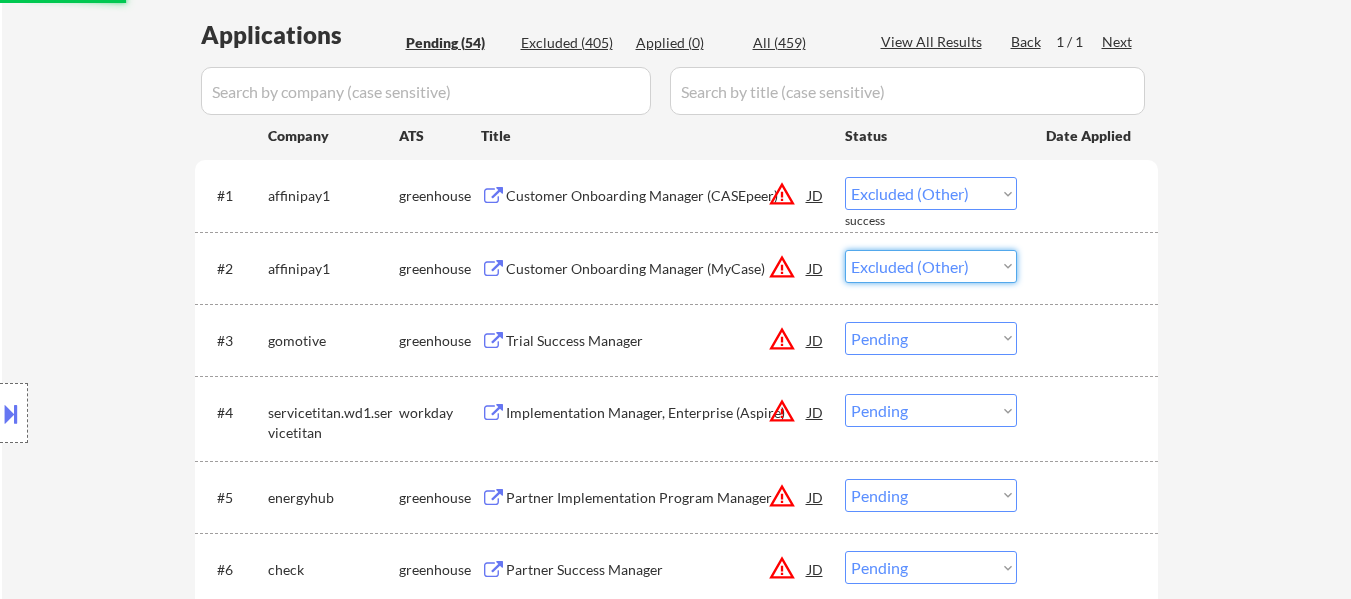 click on "Choose an option... Pending Applied Excluded (Questions) Excluded (Expired) Excluded (Location) Excluded (Bad Match) Excluded (Blocklist) Excluded (Salary) Excluded (Other)" at bounding box center [931, 266] 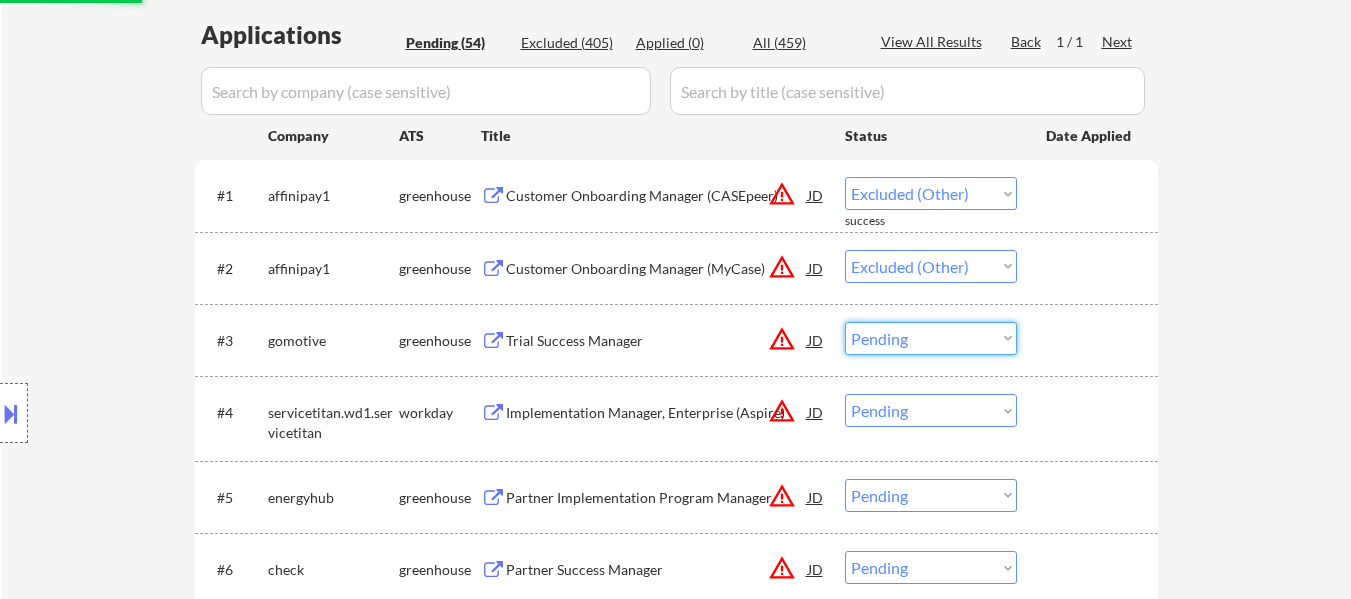 click on "Choose an option... Pending Applied Excluded (Questions) Excluded (Expired) Excluded (Location) Excluded (Bad Match) Excluded (Blocklist) Excluded (Salary) Excluded (Other)" at bounding box center [931, 338] 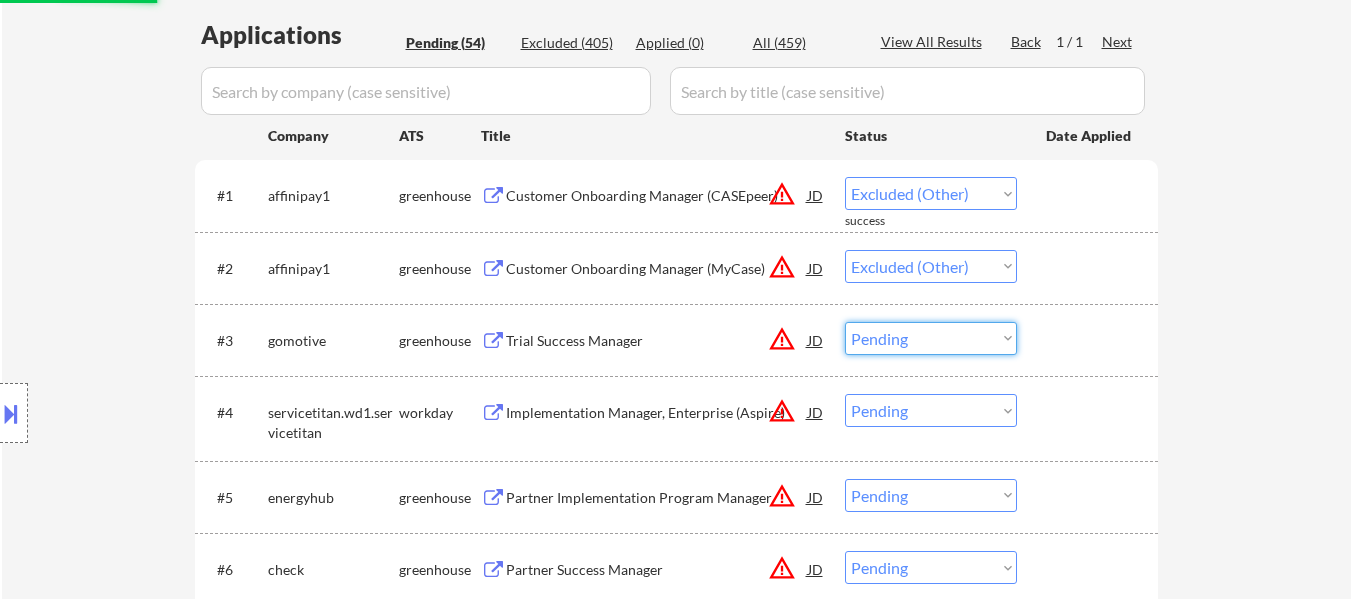 select on ""excluded__other_"" 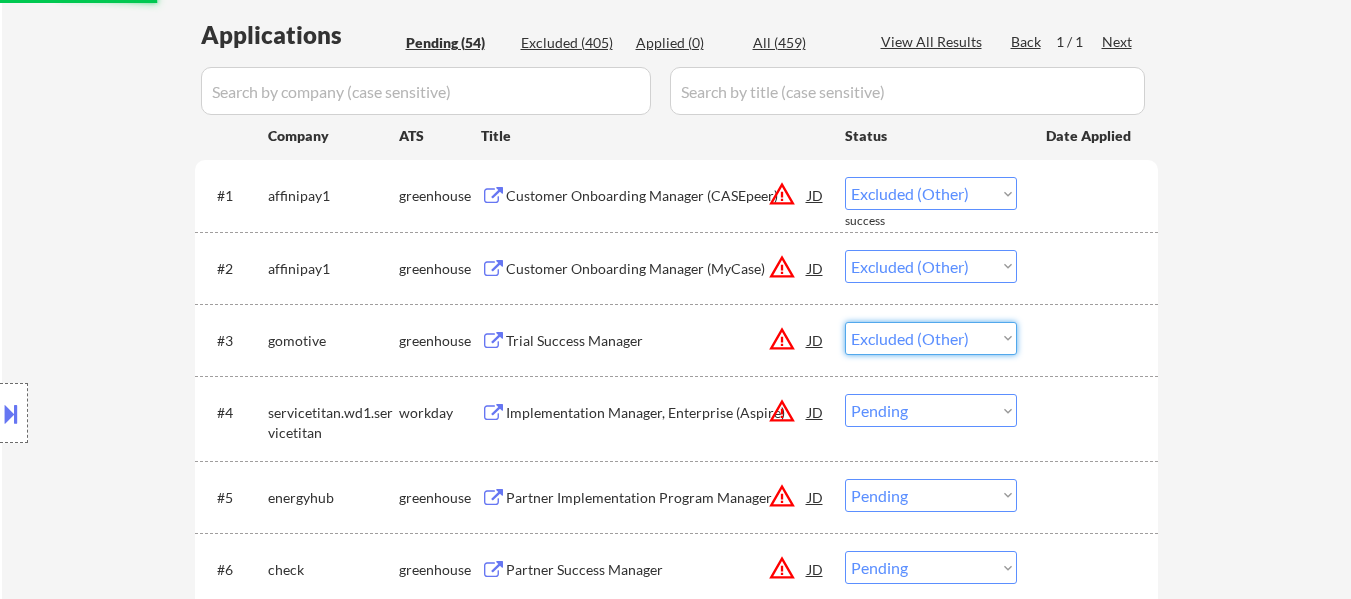 click on "Choose an option... Pending Applied Excluded (Questions) Excluded (Expired) Excluded (Location) Excluded (Bad Match) Excluded (Blocklist) Excluded (Salary) Excluded (Other)" at bounding box center [931, 338] 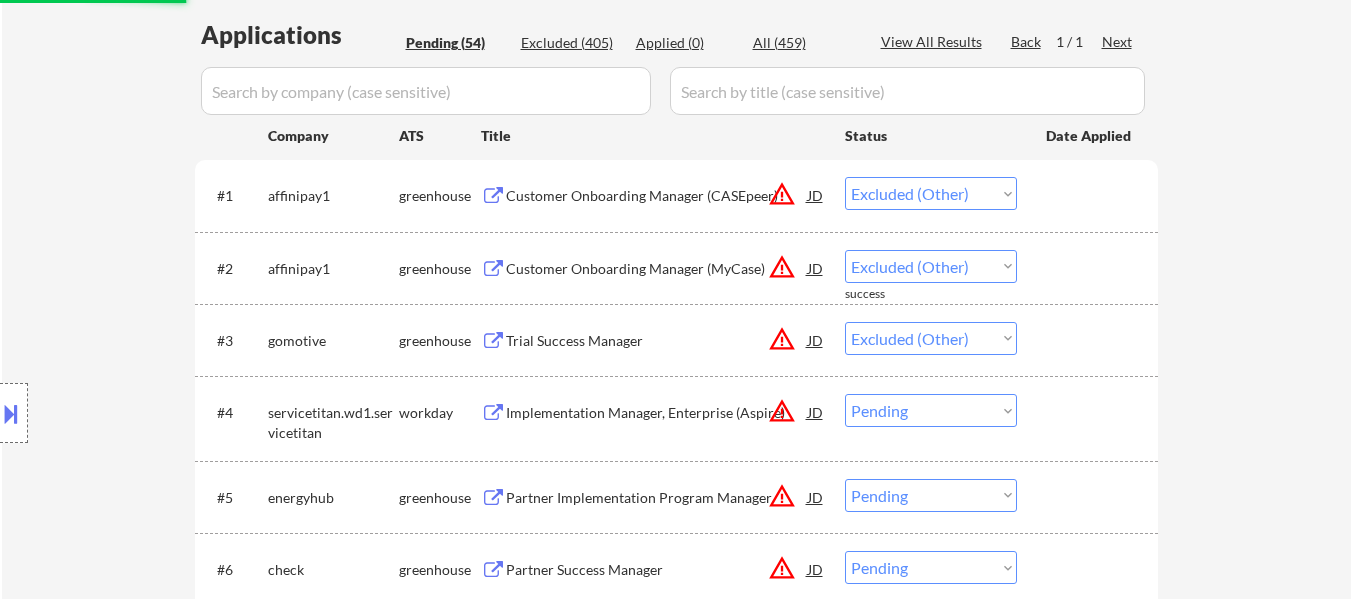 select on ""pending"" 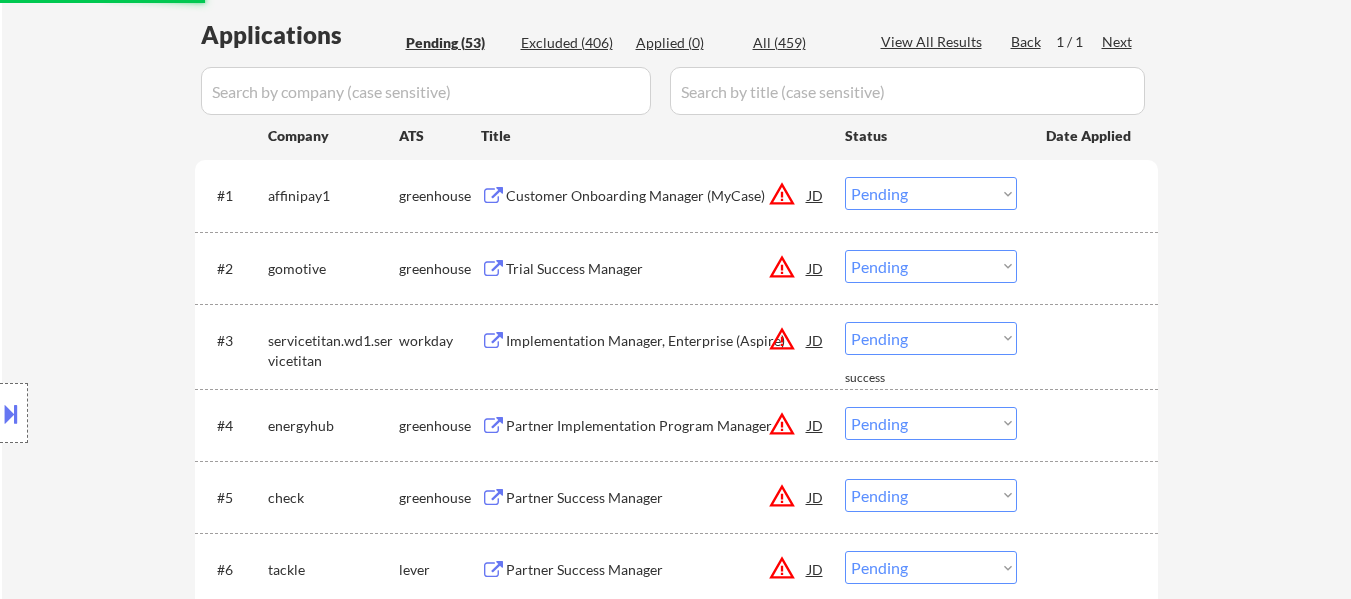 click on "Choose an option... Pending Applied Excluded (Questions) Excluded (Expired) Excluded (Location) Excluded (Bad Match) Excluded (Blocklist) Excluded (Salary) Excluded (Other)" at bounding box center (931, 193) 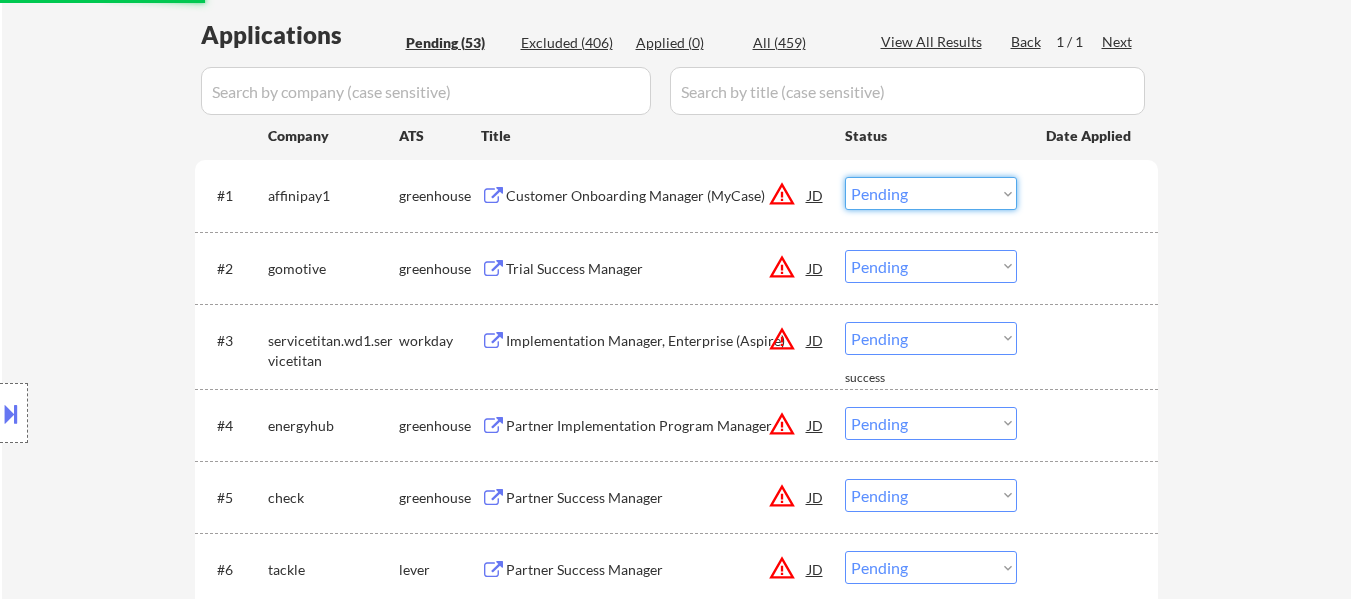 select on ""excluded__other_"" 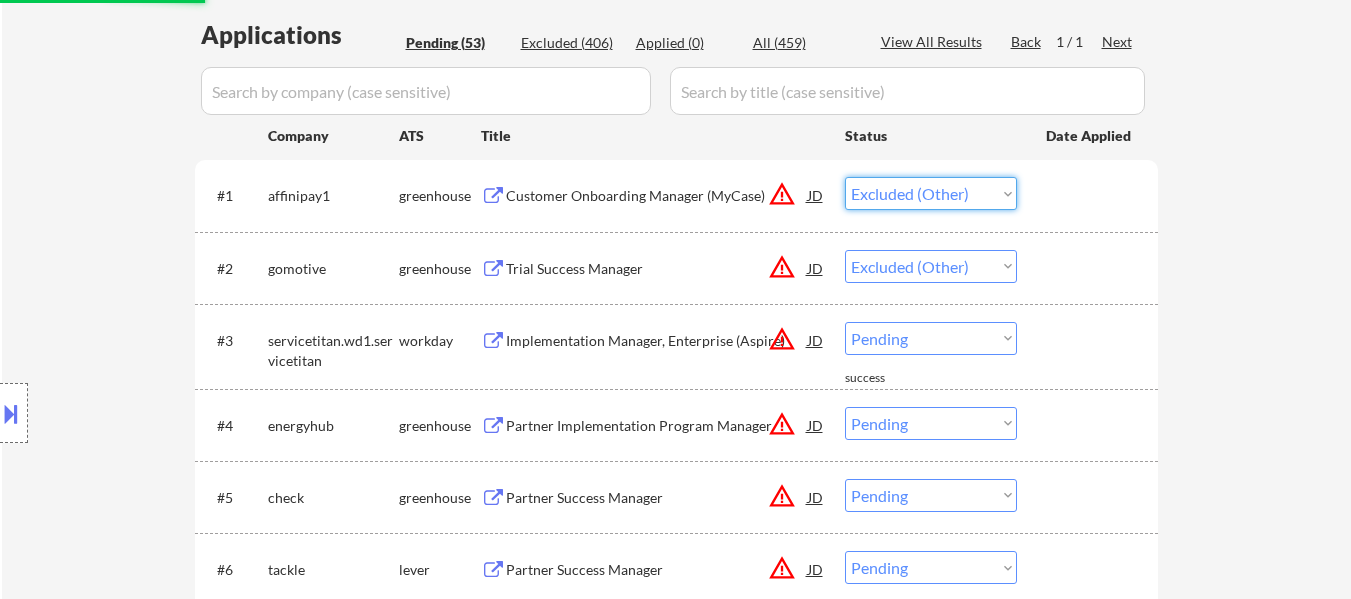 select on ""pending"" 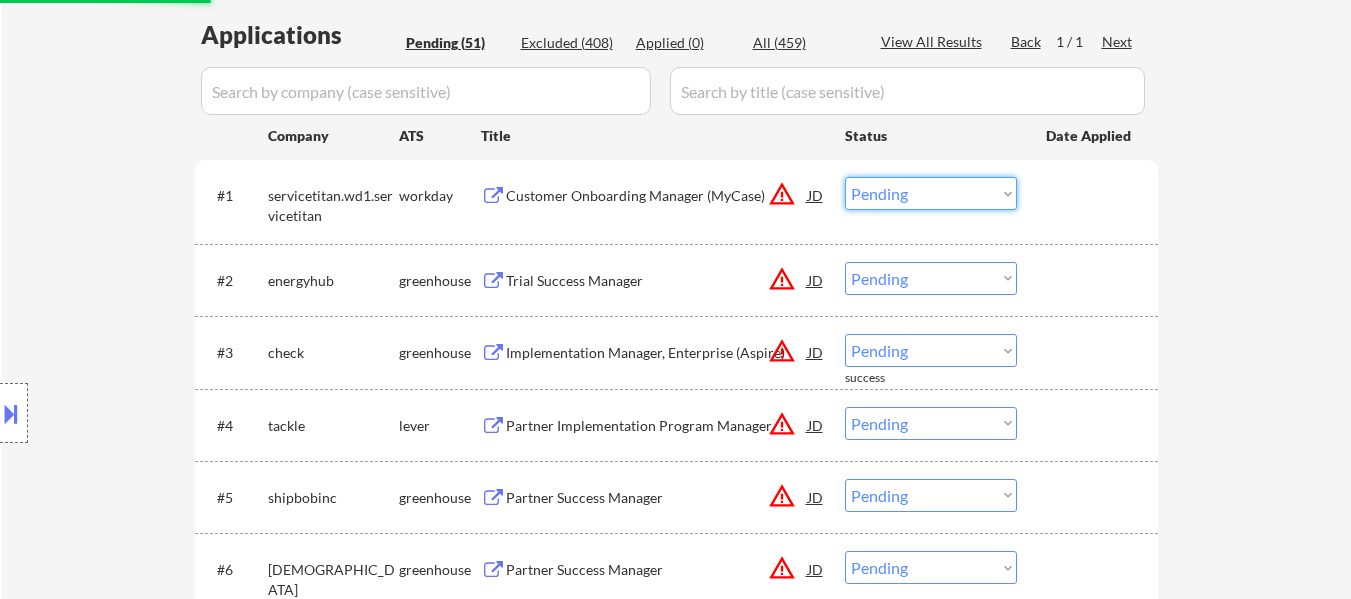 select on ""excluded__other_"" 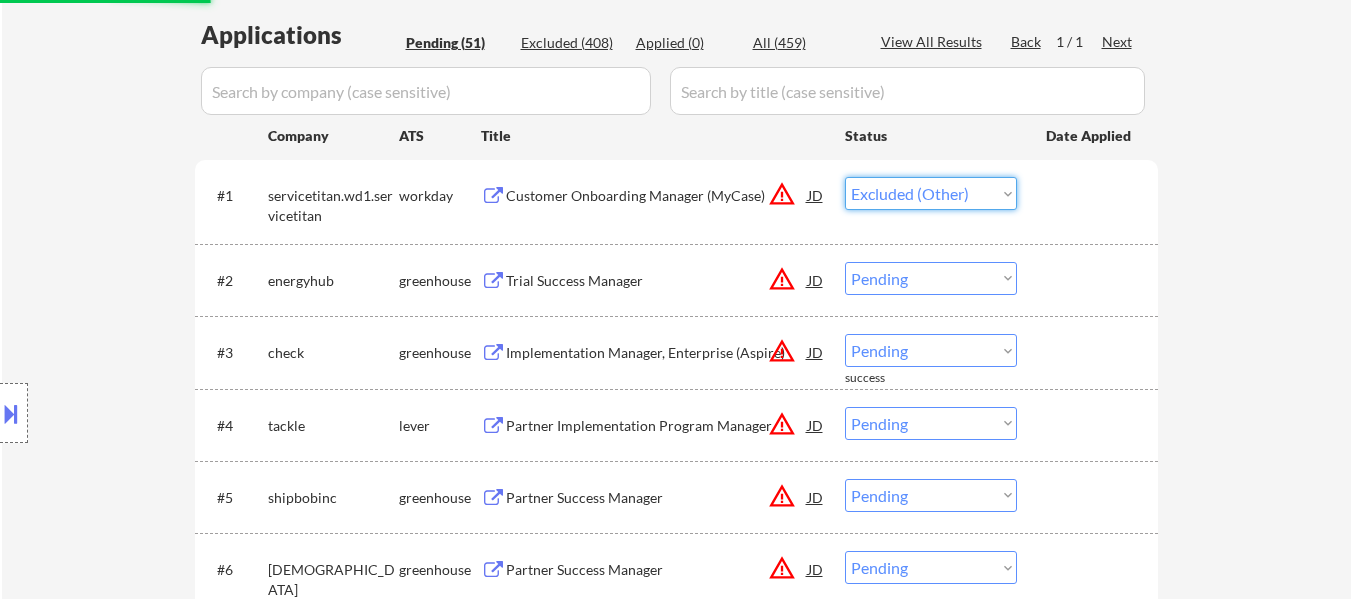 click on "Choose an option... Pending Applied Excluded (Questions) Excluded (Expired) Excluded (Location) Excluded (Bad Match) Excluded (Blocklist) Excluded (Salary) Excluded (Other)" at bounding box center [931, 193] 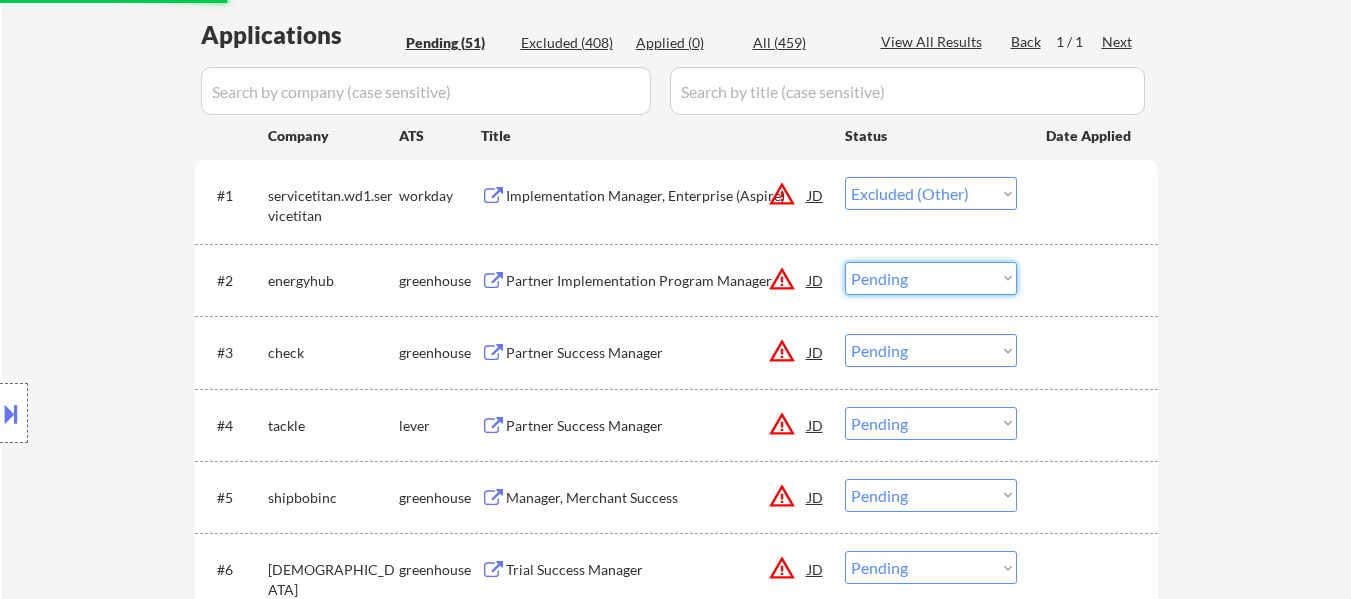 click on "Choose an option... Pending Applied Excluded (Questions) Excluded (Expired) Excluded (Location) Excluded (Bad Match) Excluded (Blocklist) Excluded (Salary) Excluded (Other)" at bounding box center [931, 278] 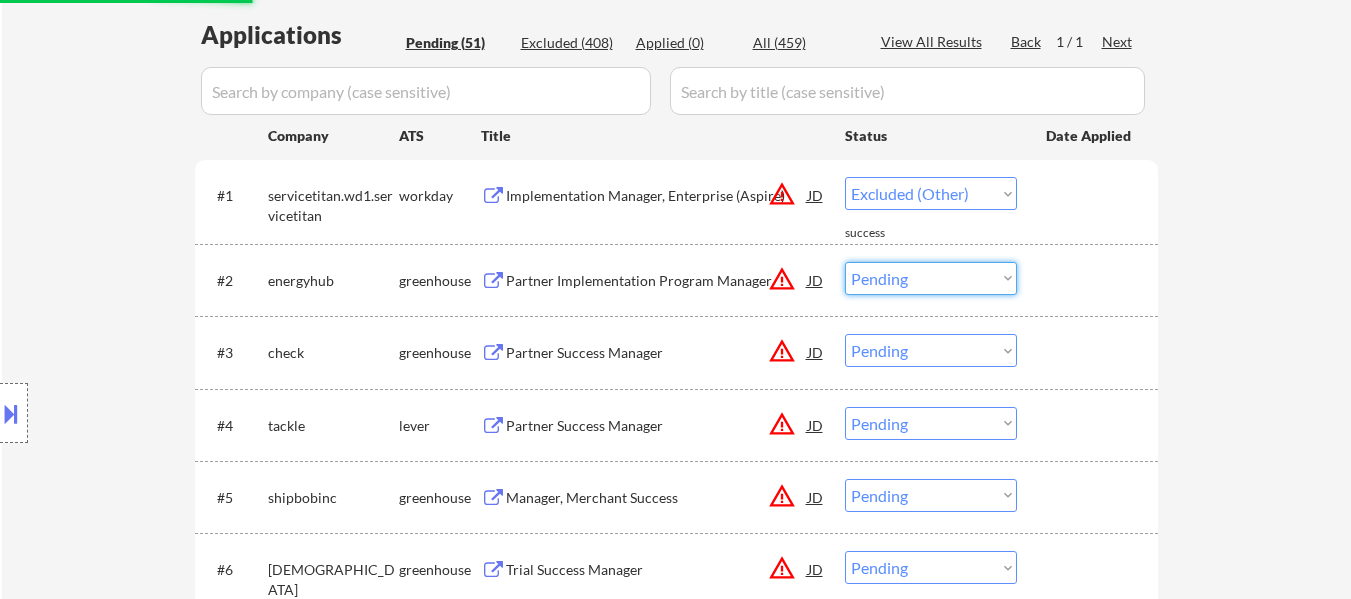 select on ""excluded__other_"" 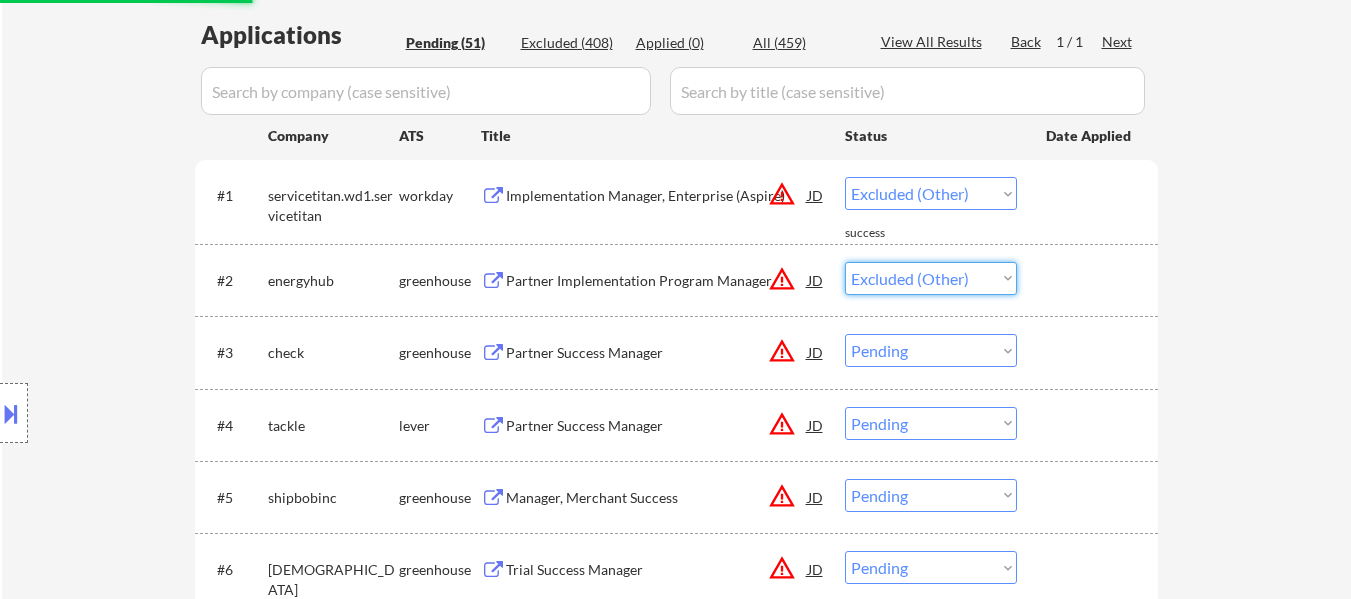 click on "Choose an option... Pending Applied Excluded (Questions) Excluded (Expired) Excluded (Location) Excluded (Bad Match) Excluded (Blocklist) Excluded (Salary) Excluded (Other)" at bounding box center [931, 278] 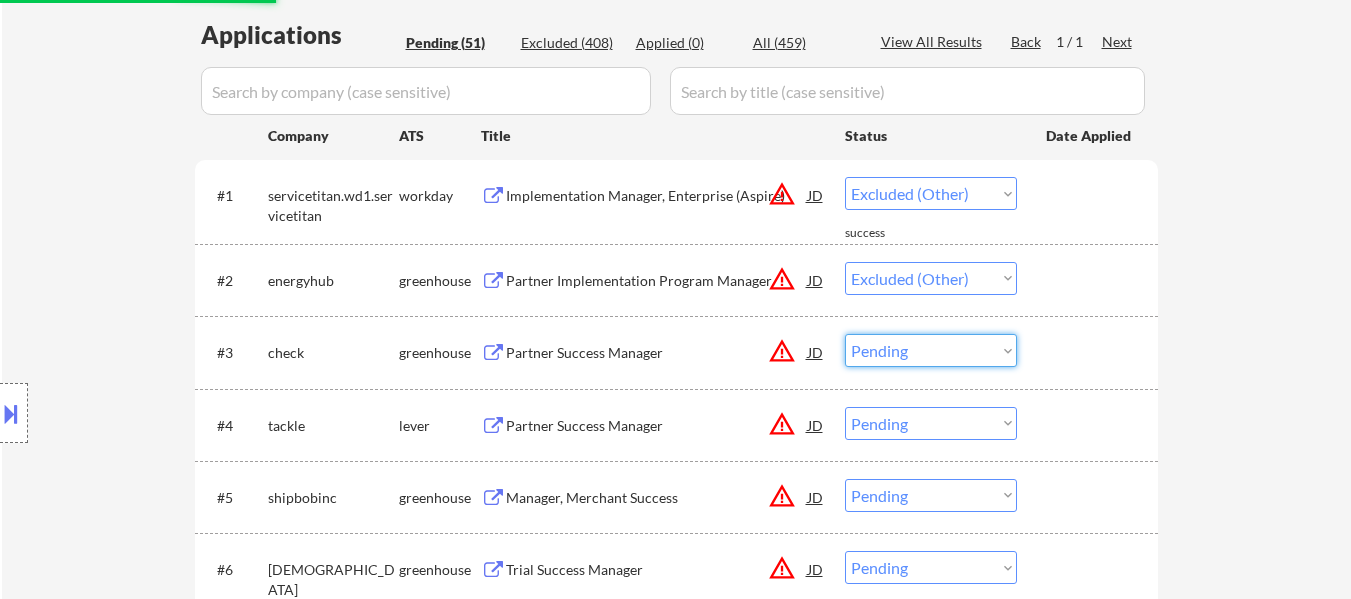 click on "Choose an option... Pending Applied Excluded (Questions) Excluded (Expired) Excluded (Location) Excluded (Bad Match) Excluded (Blocklist) Excluded (Salary) Excluded (Other)" at bounding box center [931, 350] 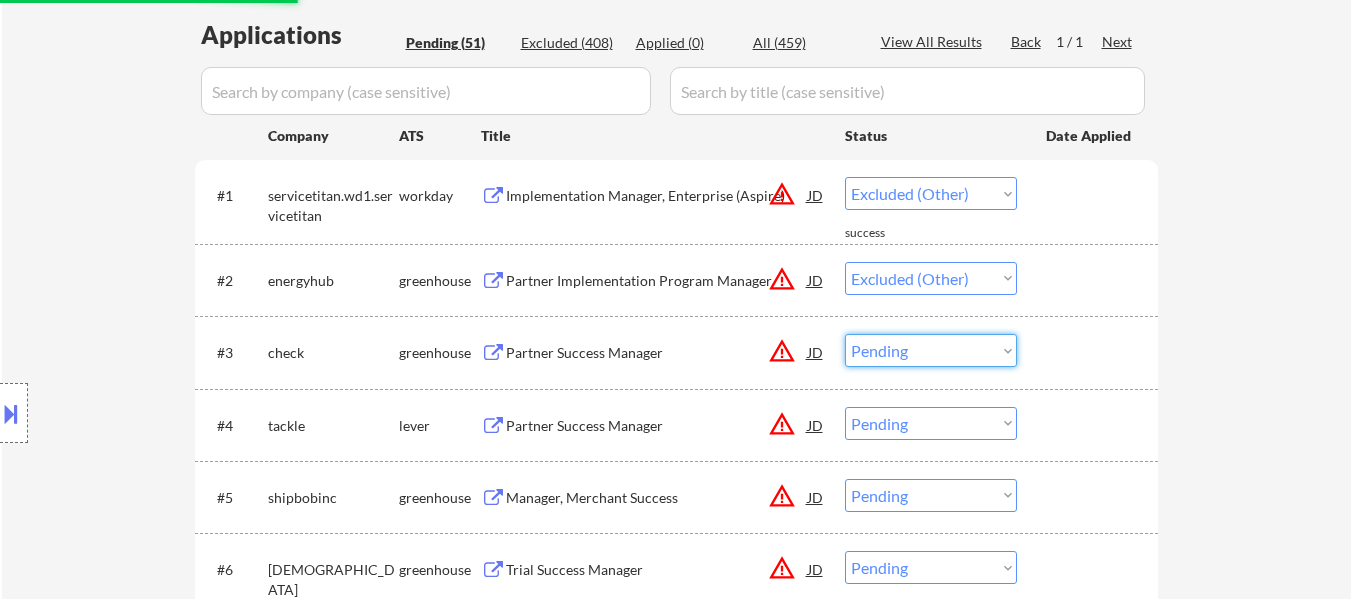 select on ""excluded__other_"" 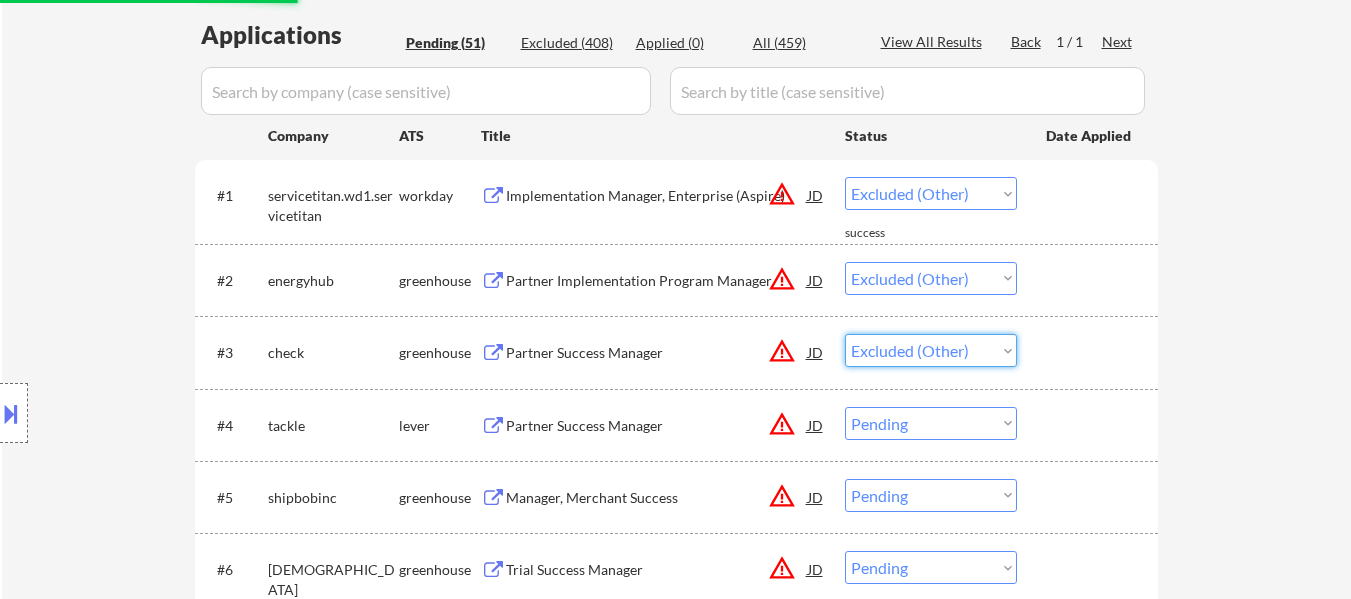 click on "Choose an option... Pending Applied Excluded (Questions) Excluded (Expired) Excluded (Location) Excluded (Bad Match) Excluded (Blocklist) Excluded (Salary) Excluded (Other)" at bounding box center (931, 350) 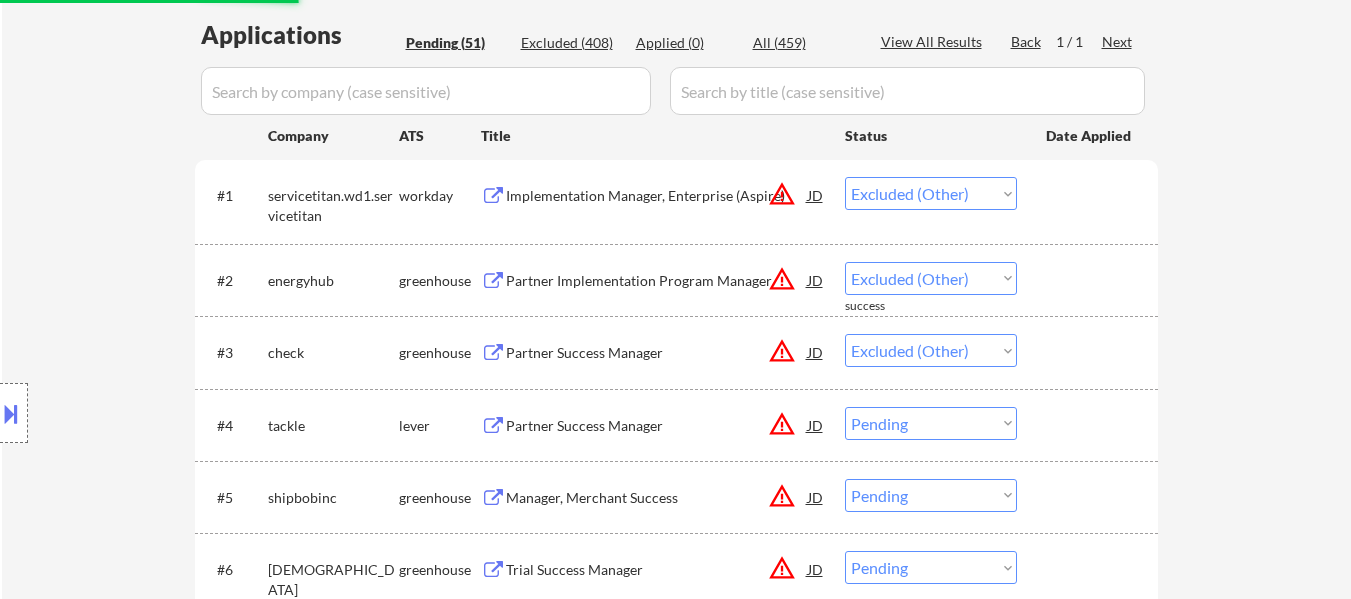 select on ""pending"" 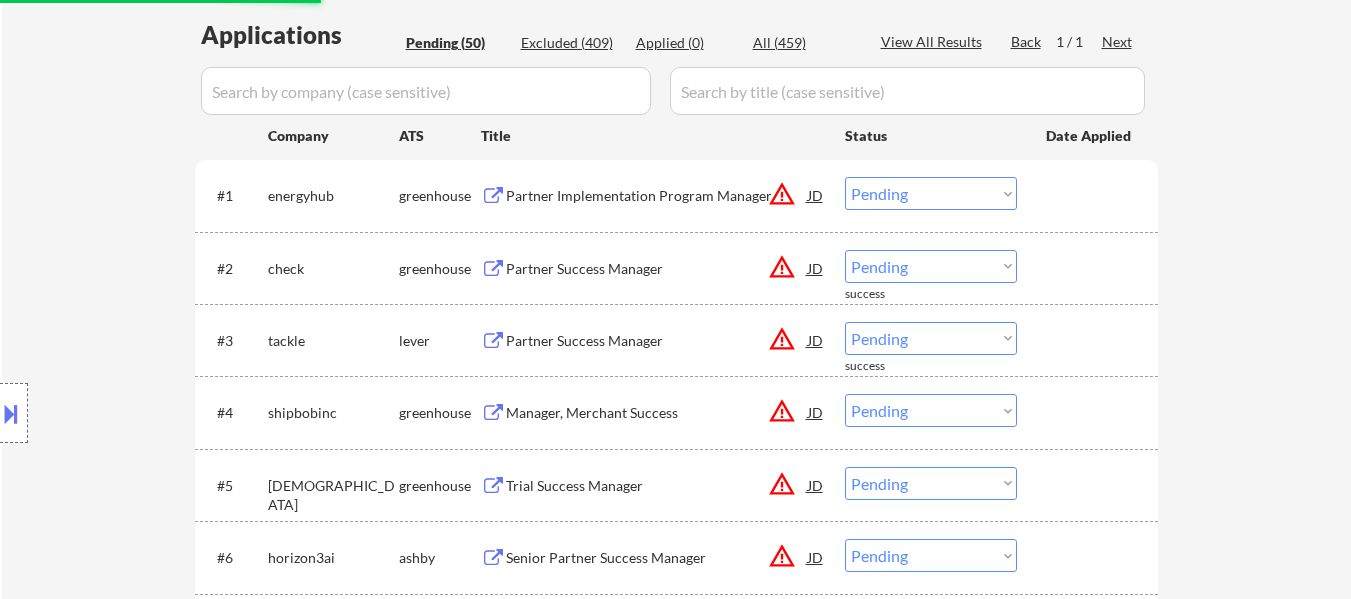 select on ""excluded__other_"" 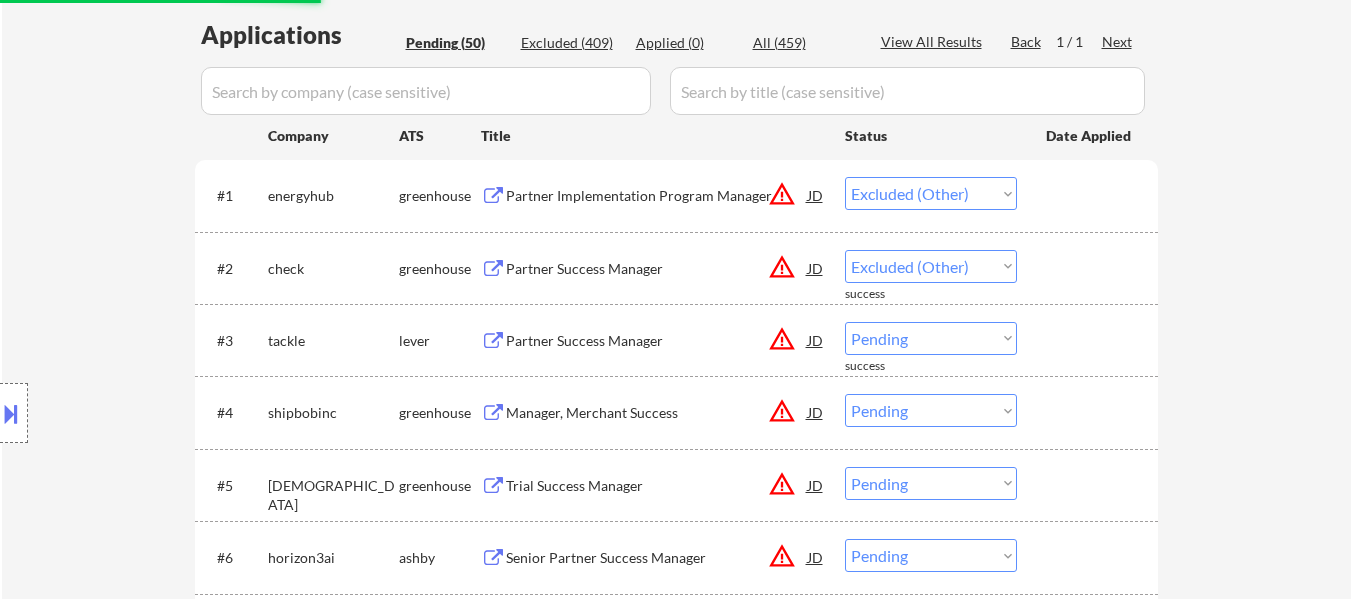 select on ""pending"" 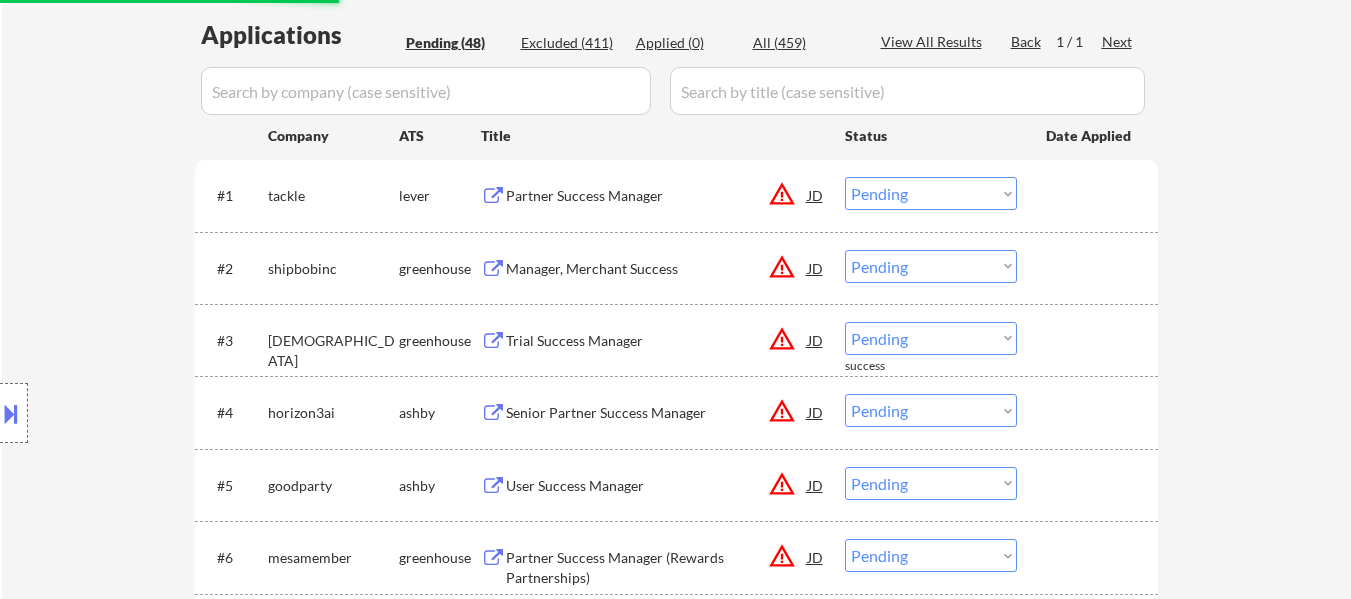 drag, startPoint x: 963, startPoint y: 183, endPoint x: 965, endPoint y: 201, distance: 18.110771 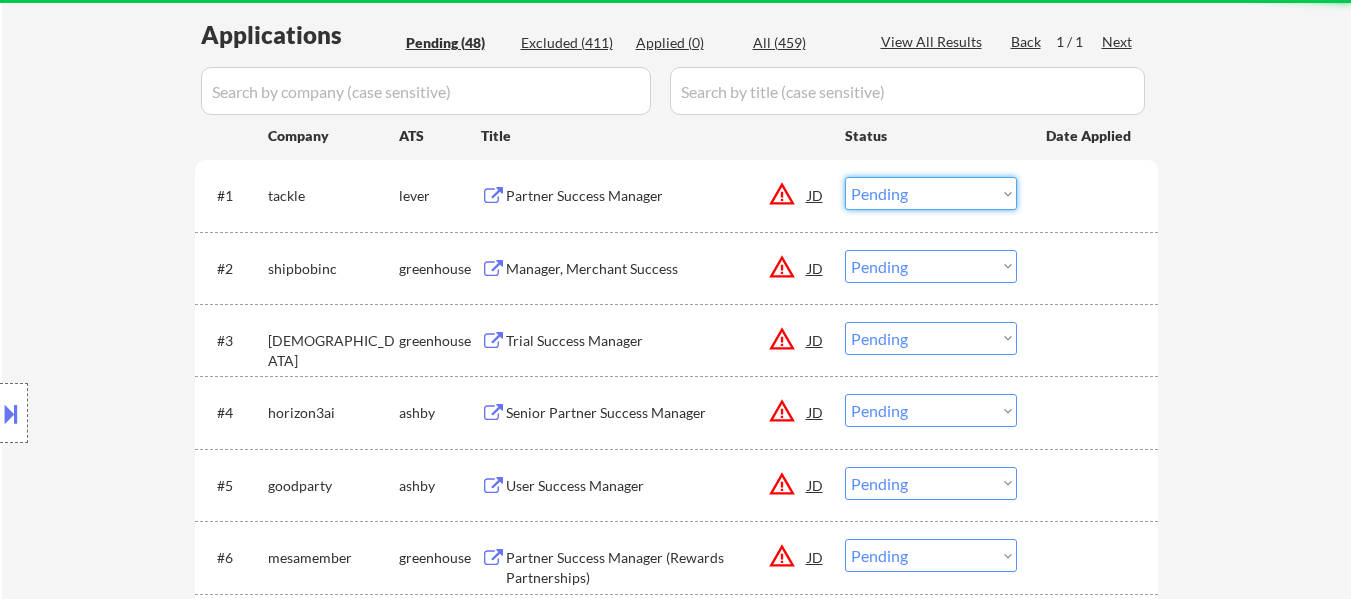 select on ""excluded__other_"" 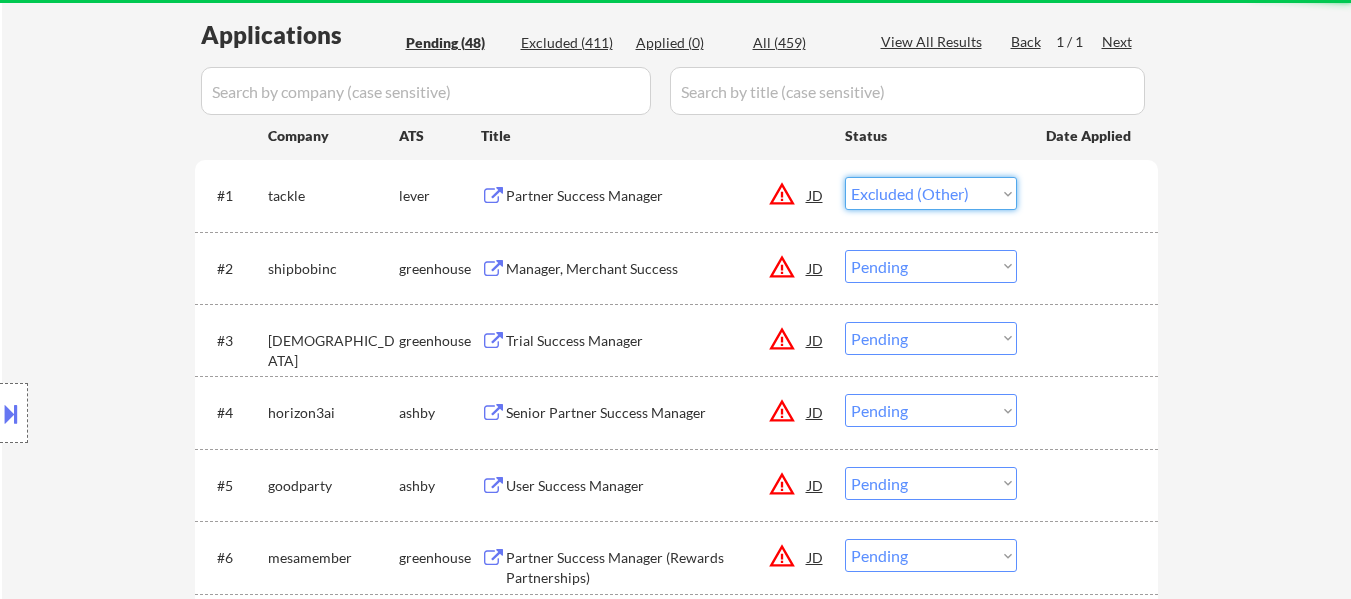 click on "Choose an option... Pending Applied Excluded (Questions) Excluded (Expired) Excluded (Location) Excluded (Bad Match) Excluded (Blocklist) Excluded (Salary) Excluded (Other)" at bounding box center [931, 193] 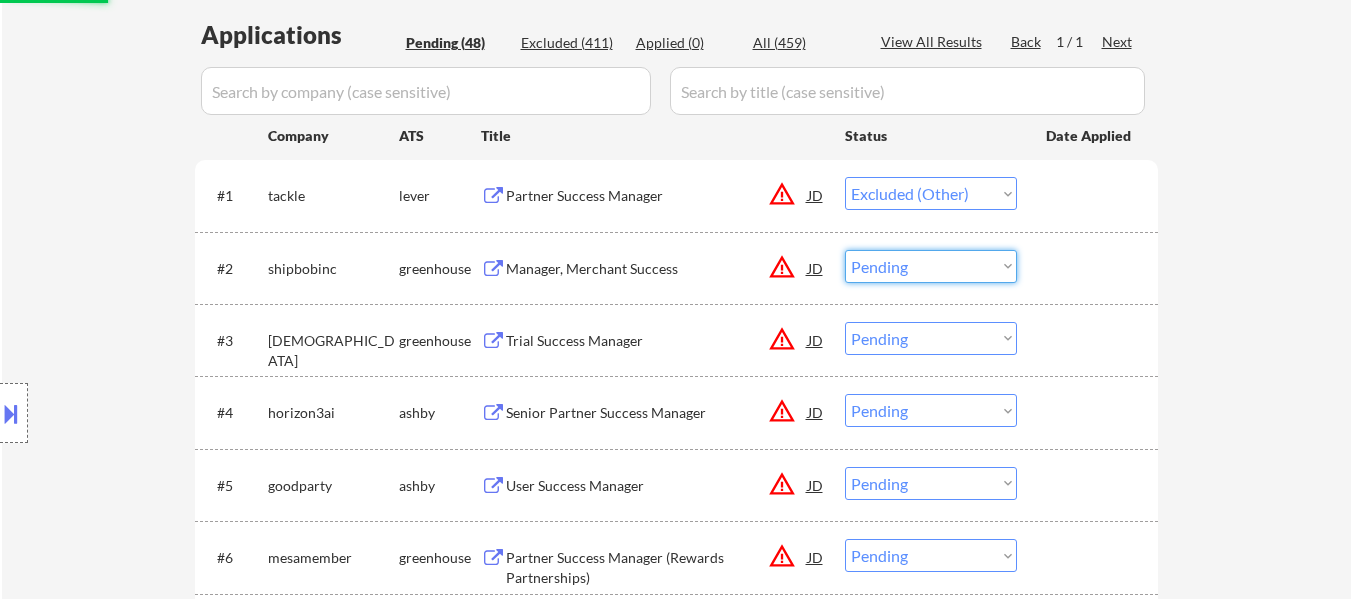 click on "Choose an option... Pending Applied Excluded (Questions) Excluded (Expired) Excluded (Location) Excluded (Bad Match) Excluded (Blocklist) Excluded (Salary) Excluded (Other)" at bounding box center [931, 266] 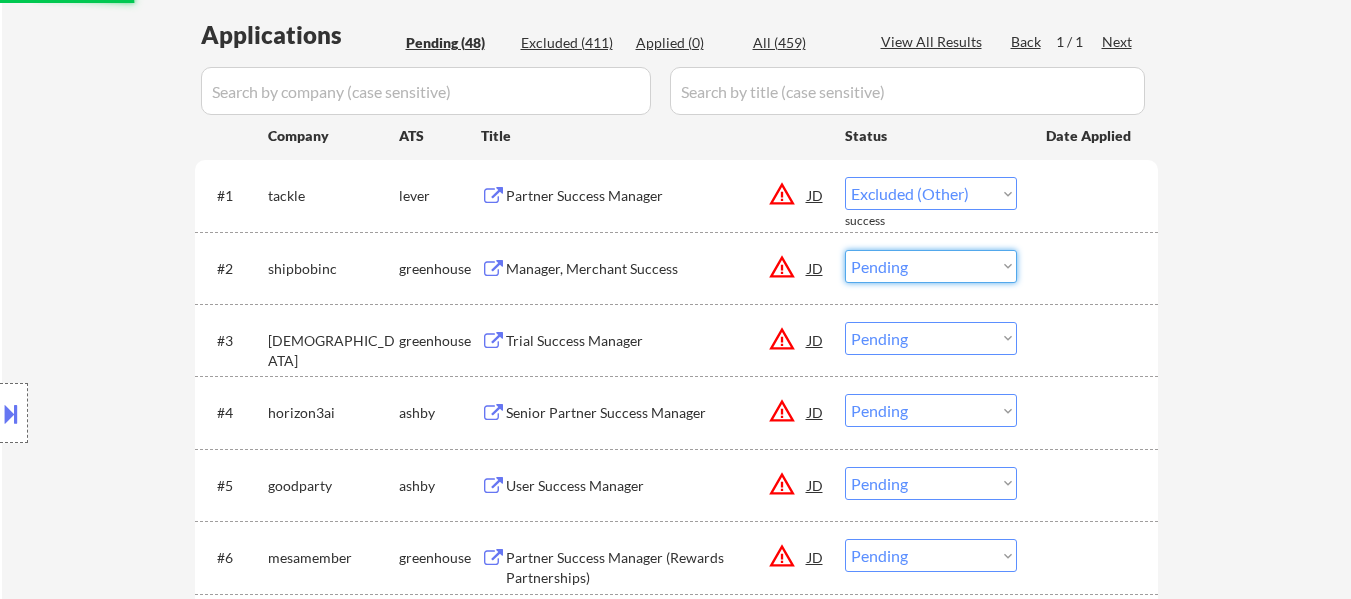 select on ""excluded__other_"" 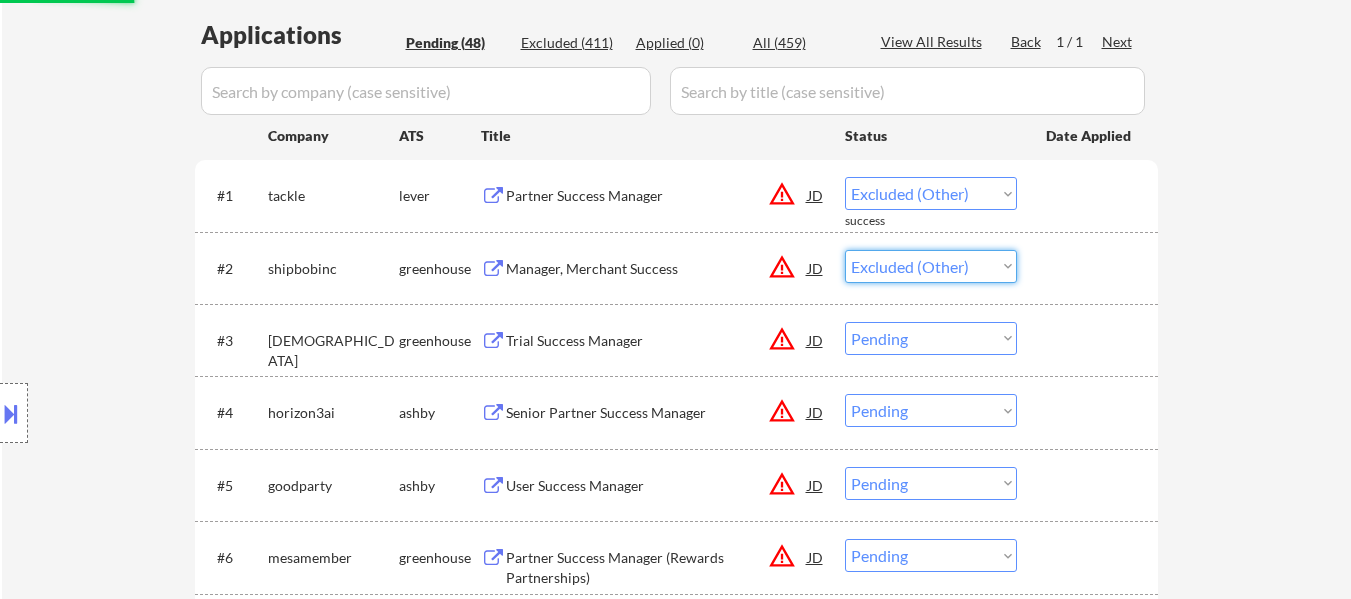 click on "Choose an option... Pending Applied Excluded (Questions) Excluded (Expired) Excluded (Location) Excluded (Bad Match) Excluded (Blocklist) Excluded (Salary) Excluded (Other)" at bounding box center (931, 266) 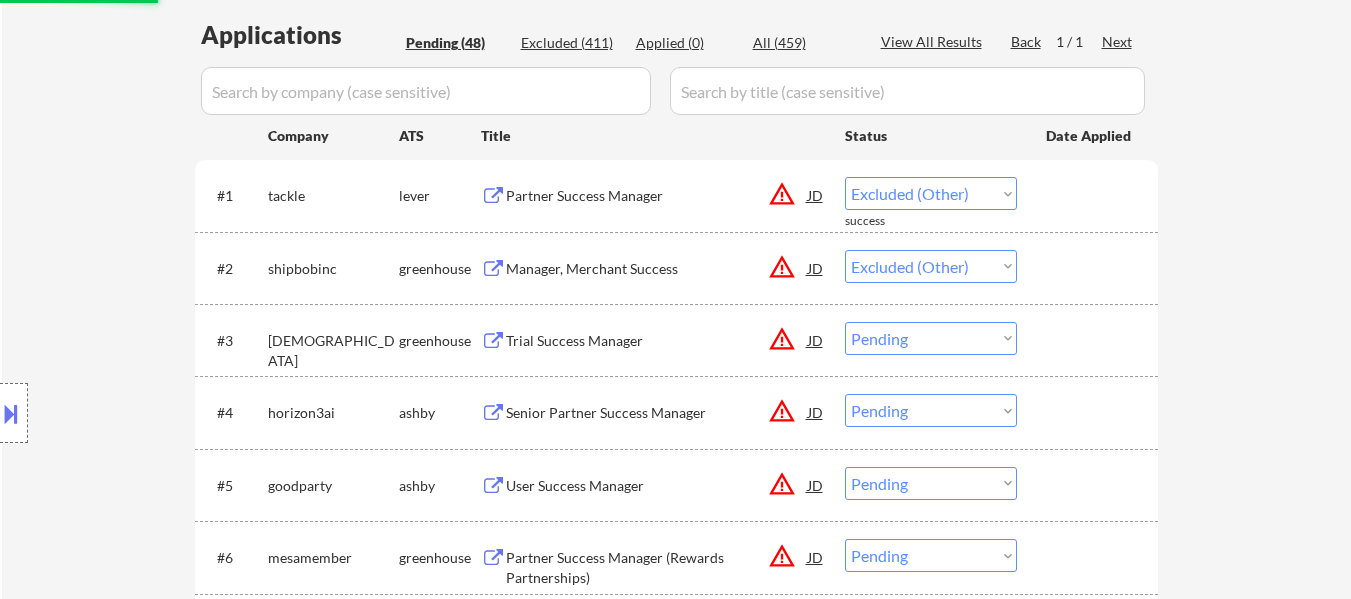 click on "Choose an option... Pending Applied Excluded (Questions) Excluded (Expired) Excluded (Location) Excluded (Bad Match) Excluded (Blocklist) Excluded (Salary) Excluded (Other)" at bounding box center (931, 338) 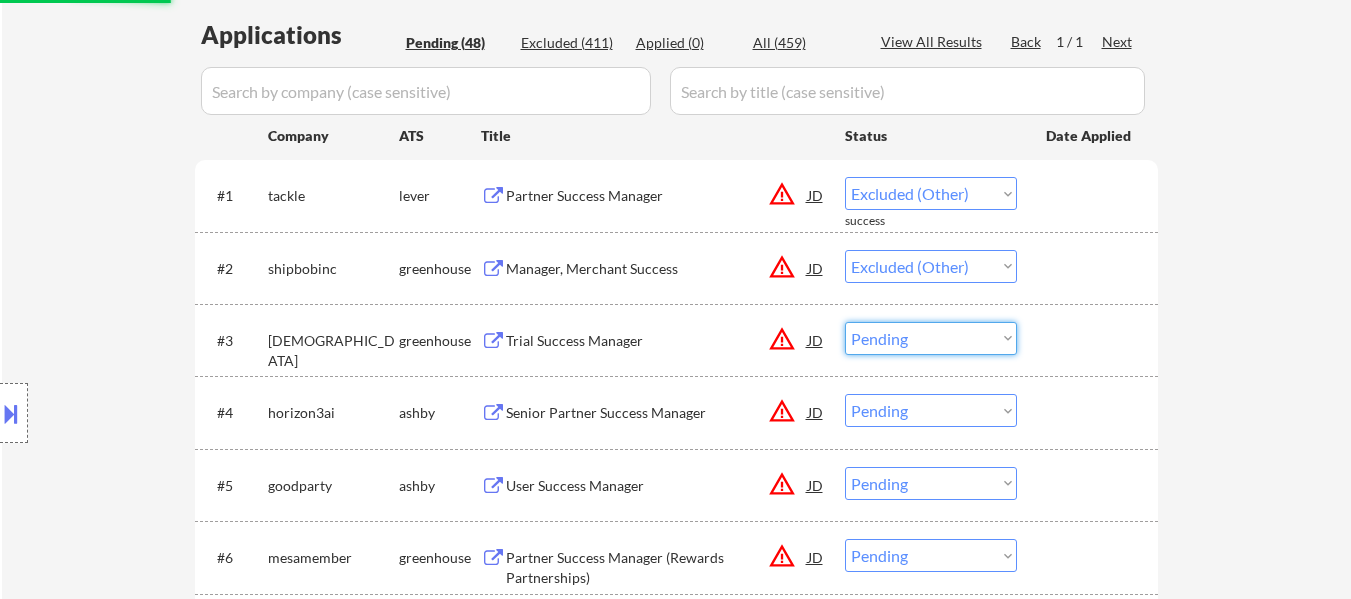 select on ""pending"" 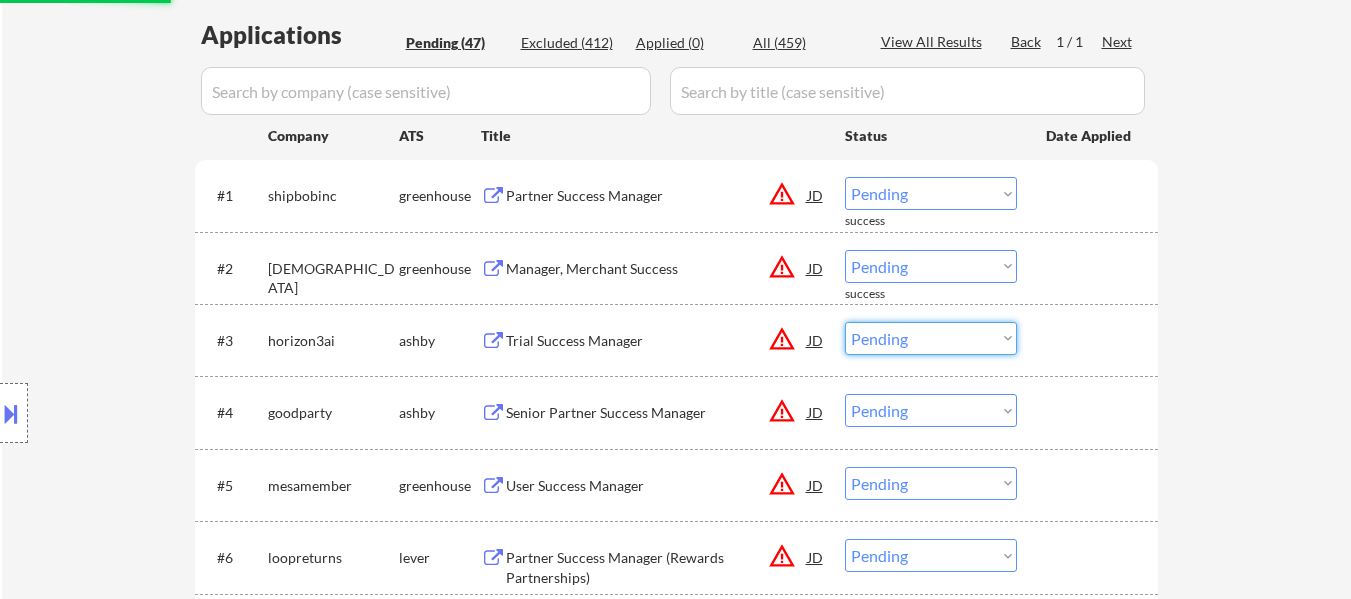 select on ""excluded__other_"" 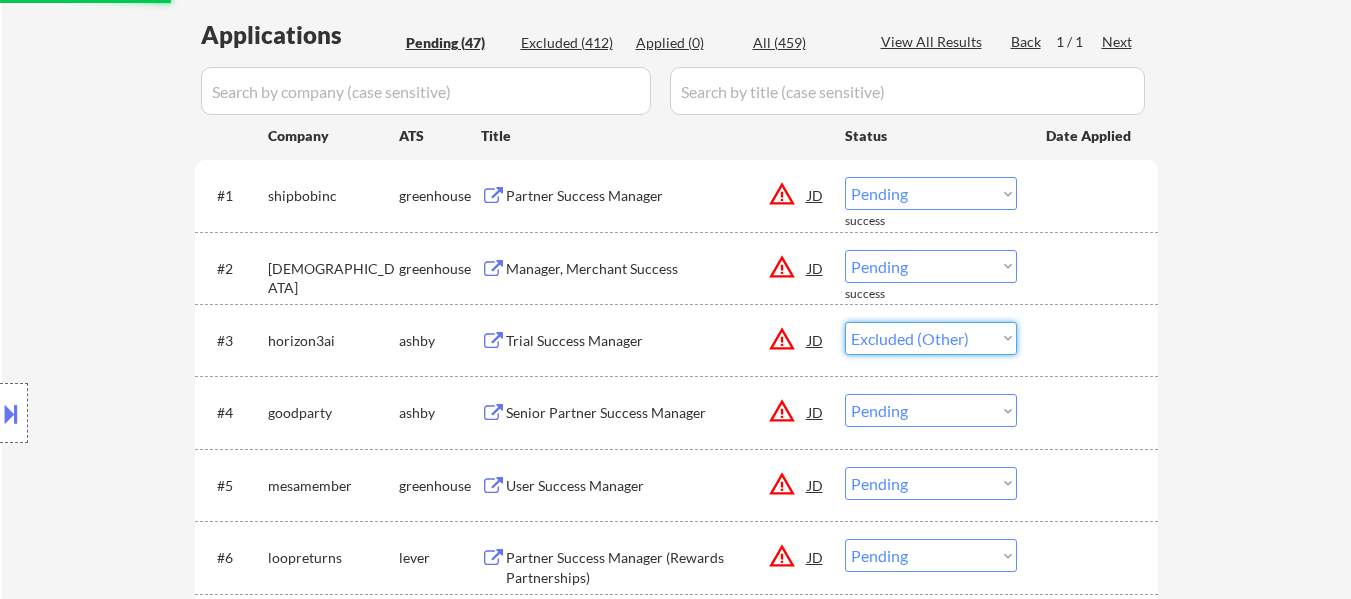 click on "Choose an option... Pending Applied Excluded (Questions) Excluded (Expired) Excluded (Location) Excluded (Bad Match) Excluded (Blocklist) Excluded (Salary) Excluded (Other)" at bounding box center [931, 338] 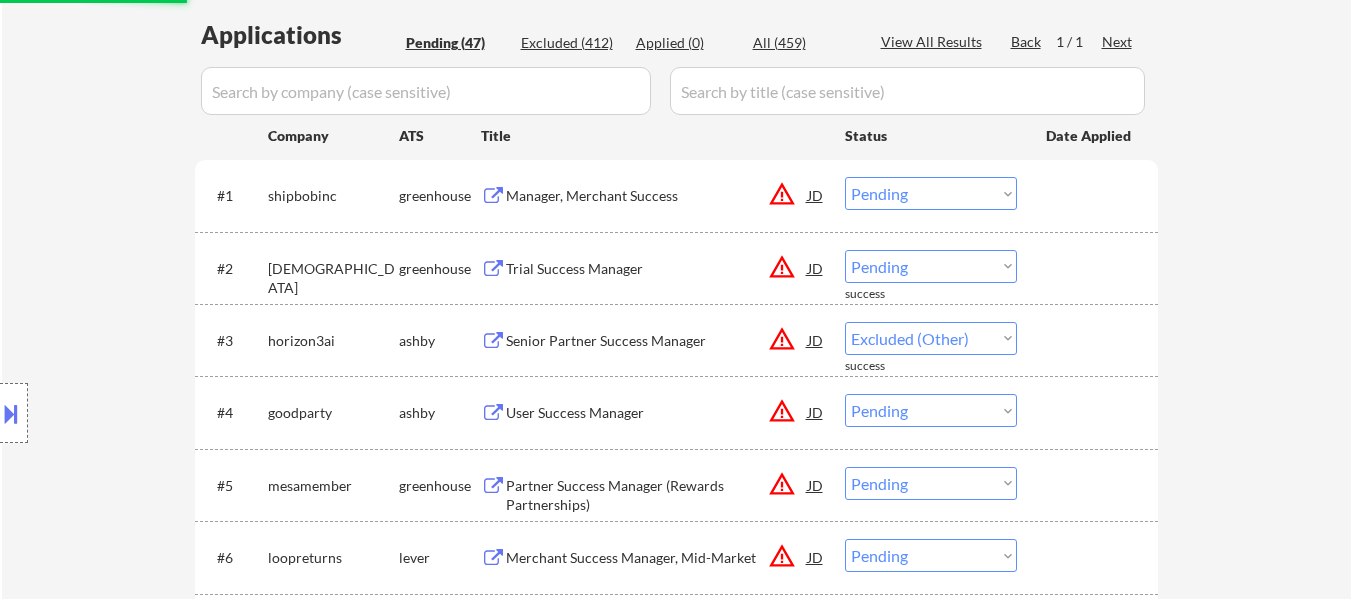 drag, startPoint x: 983, startPoint y: 191, endPoint x: 983, endPoint y: 202, distance: 11 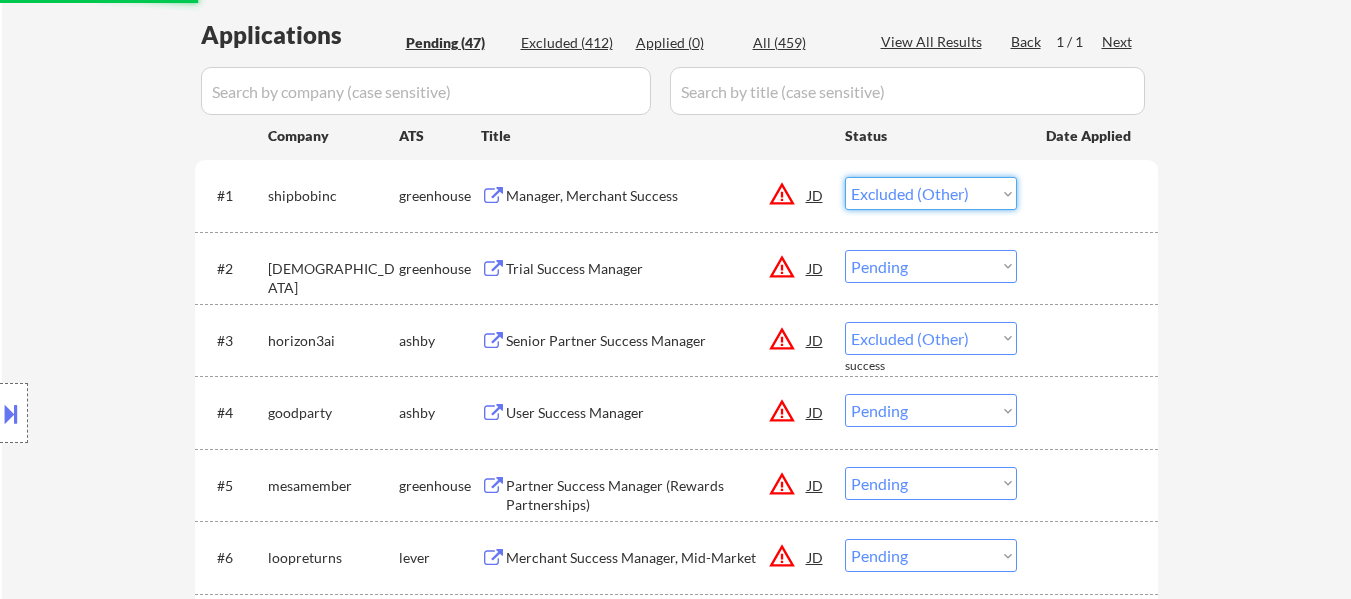click on "Choose an option... Pending Applied Excluded (Questions) Excluded (Expired) Excluded (Location) Excluded (Bad Match) Excluded (Blocklist) Excluded (Salary) Excluded (Other)" at bounding box center [931, 193] 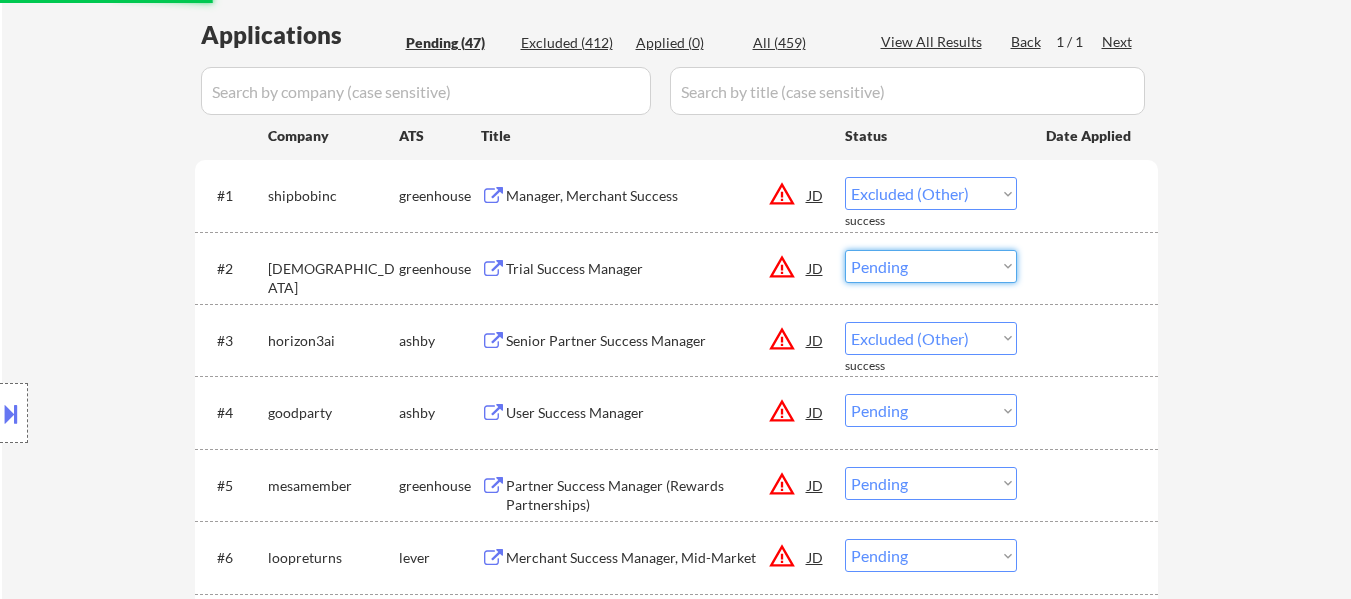 click on "Choose an option... Pending Applied Excluded (Questions) Excluded (Expired) Excluded (Location) Excluded (Bad Match) Excluded (Blocklist) Excluded (Salary) Excluded (Other)" at bounding box center (931, 266) 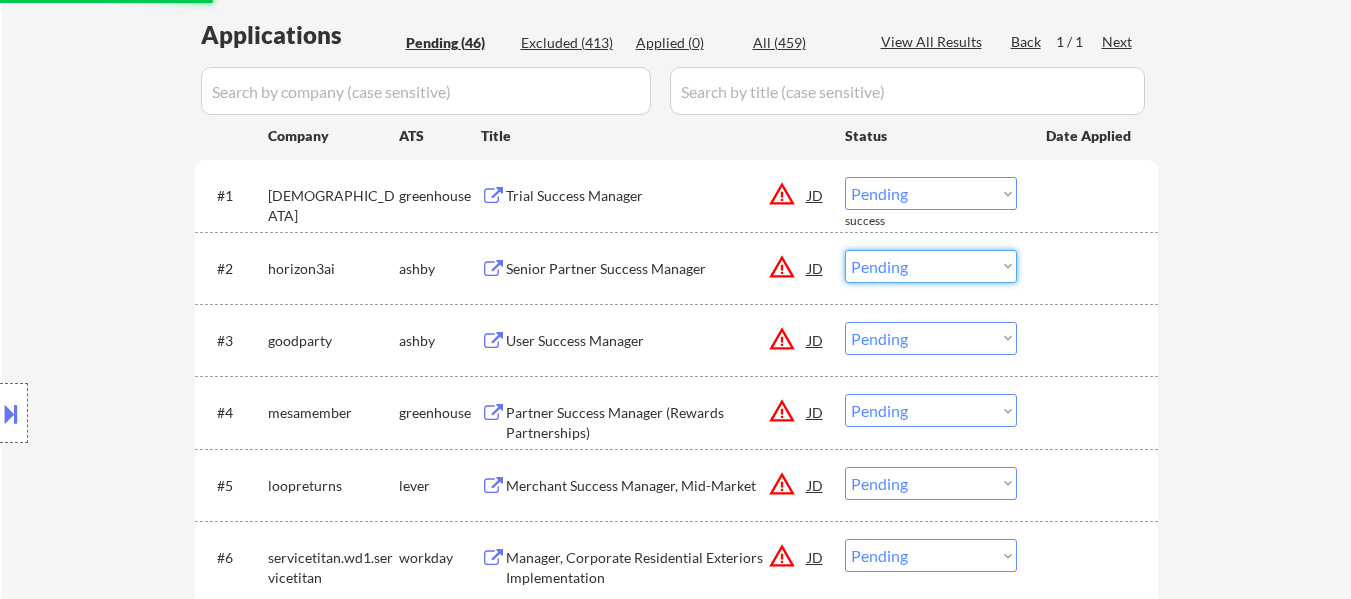 select on ""excluded__other_"" 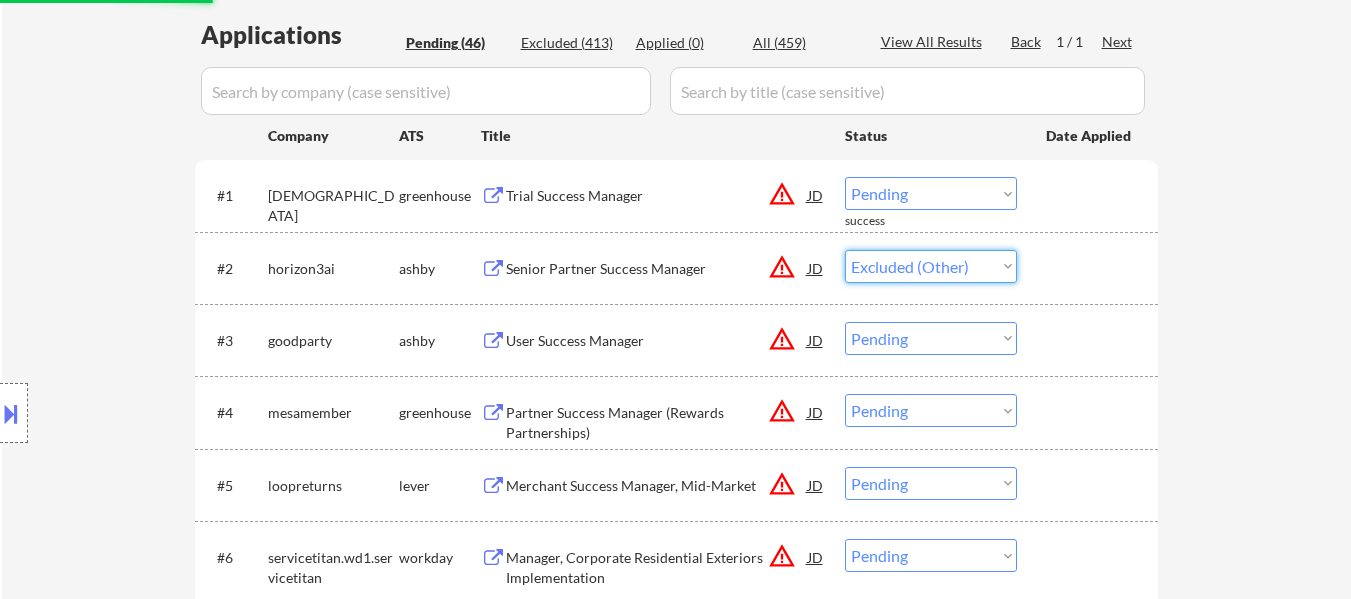 click on "Choose an option... Pending Applied Excluded (Questions) Excluded (Expired) Excluded (Location) Excluded (Bad Match) Excluded (Blocklist) Excluded (Salary) Excluded (Other)" at bounding box center [931, 266] 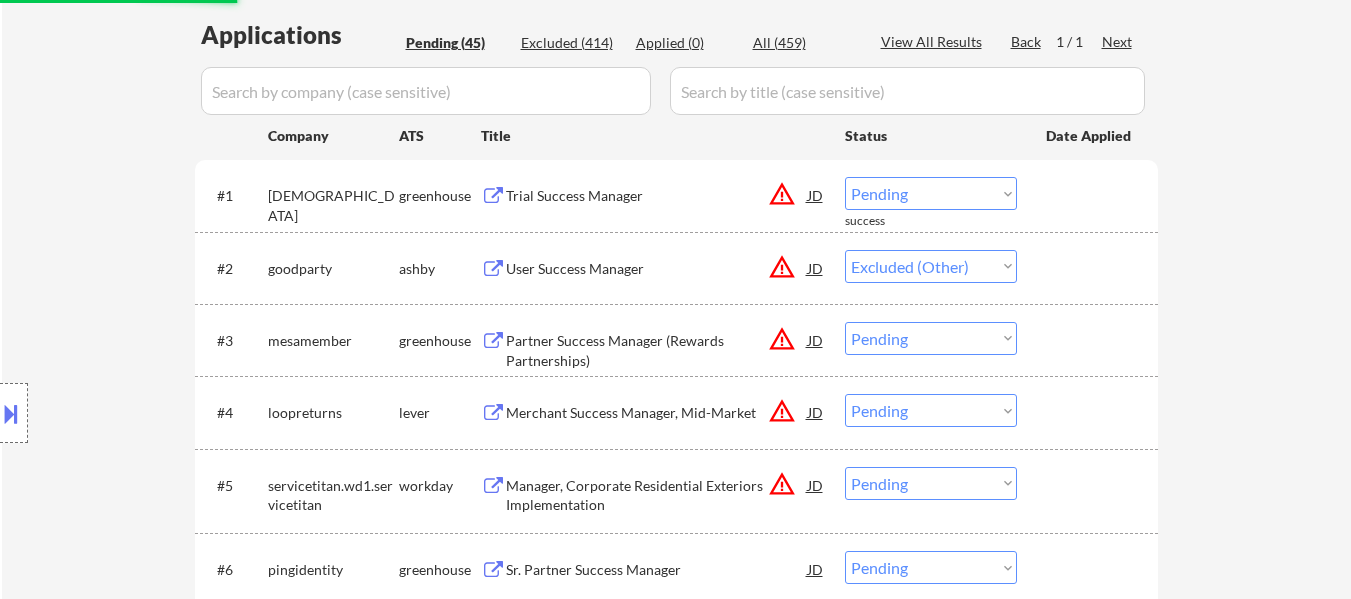 click on "Choose an option... Pending Applied Excluded (Questions) Excluded (Expired) Excluded (Location) Excluded (Bad Match) Excluded (Blocklist) Excluded (Salary) Excluded (Other)" at bounding box center (931, 338) 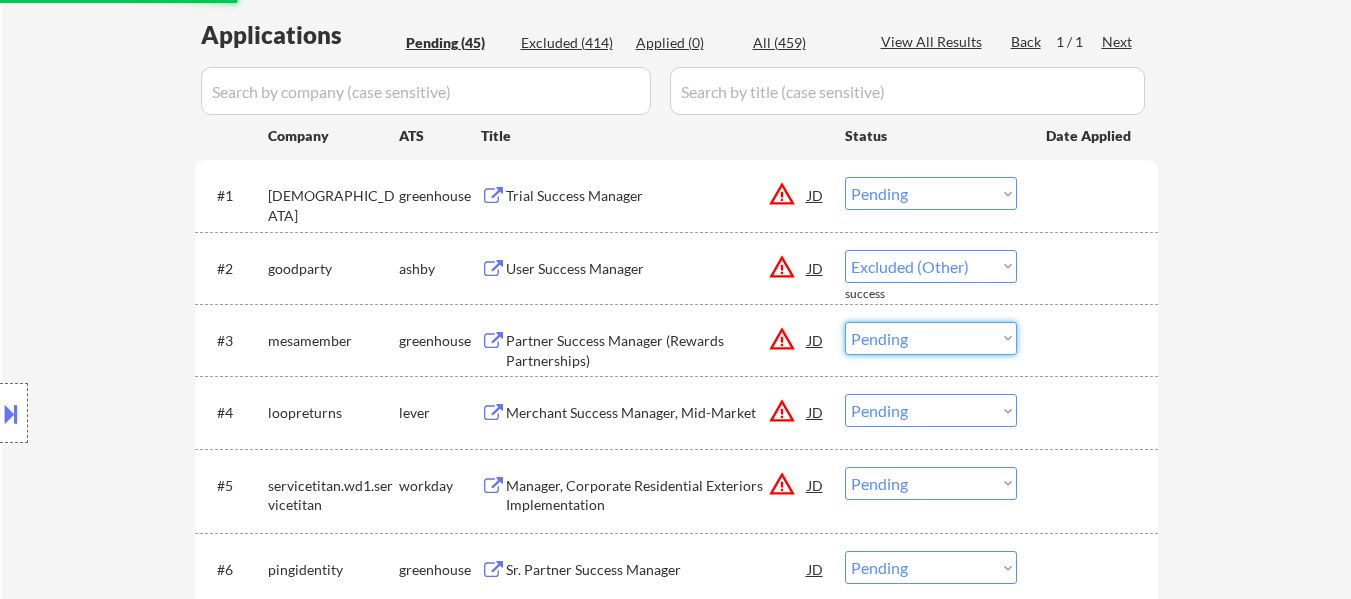 select on ""excluded__other_"" 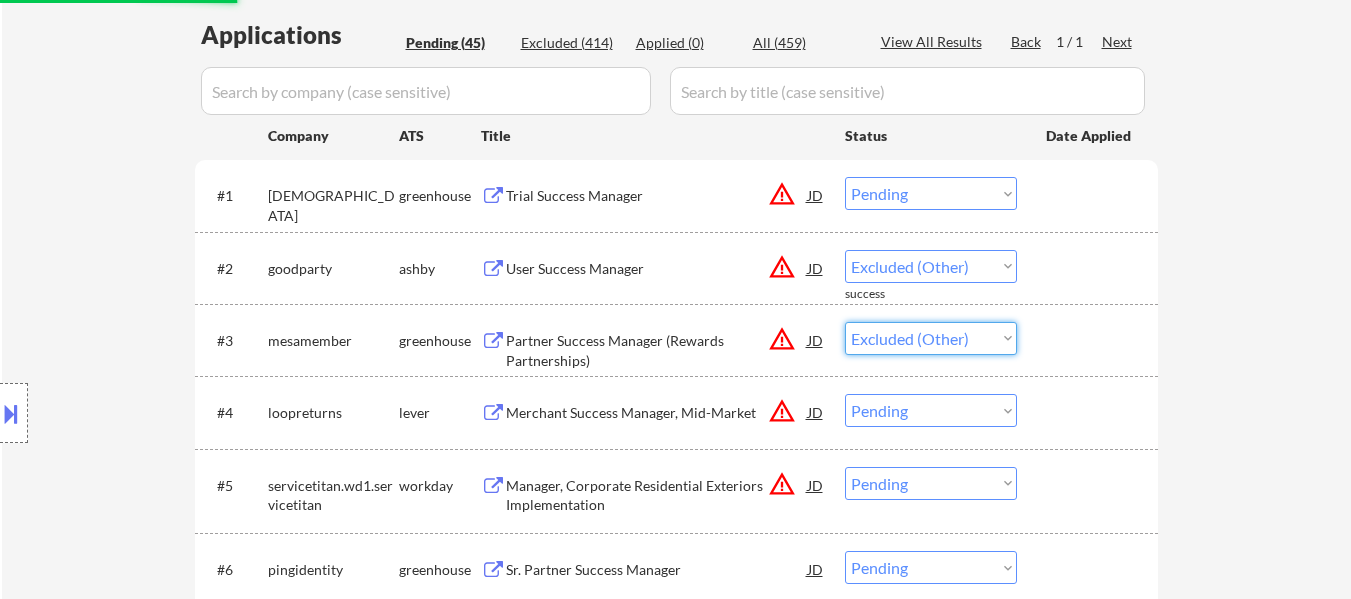 click on "Choose an option... Pending Applied Excluded (Questions) Excluded (Expired) Excluded (Location) Excluded (Bad Match) Excluded (Blocklist) Excluded (Salary) Excluded (Other)" at bounding box center [931, 338] 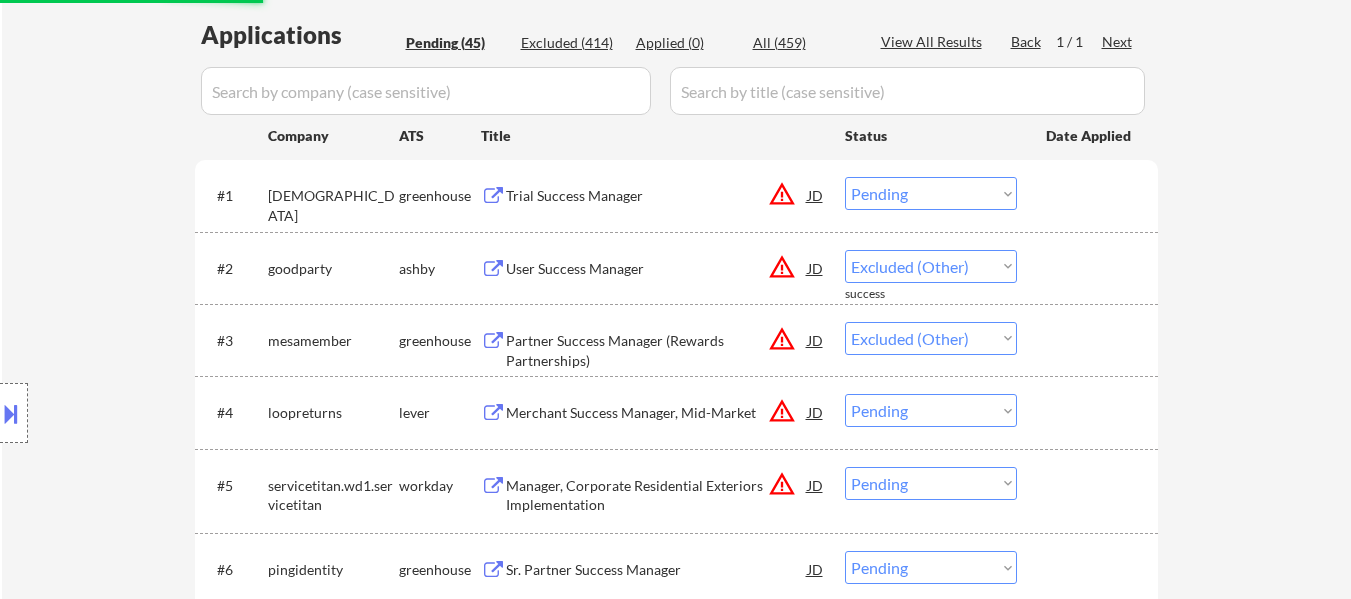 click on "Choose an option... Pending Applied Excluded (Questions) Excluded (Expired) Excluded (Location) Excluded (Bad Match) Excluded (Blocklist) Excluded (Salary) Excluded (Other)" at bounding box center (931, 193) 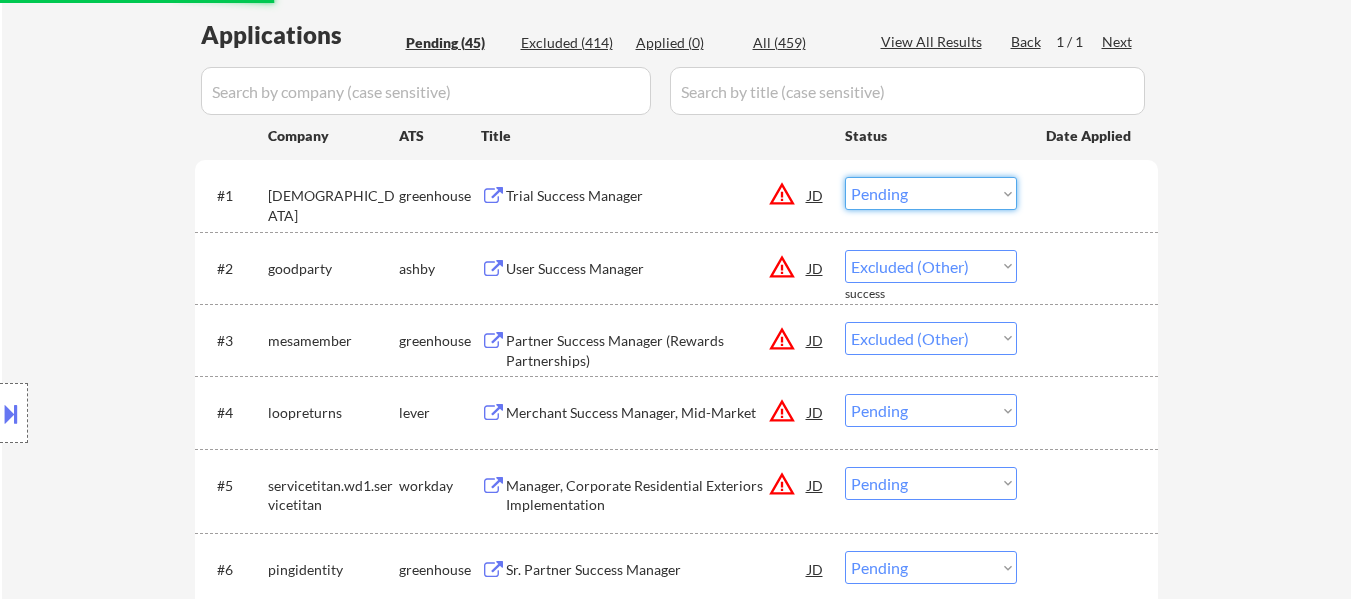 select on ""excluded__other_"" 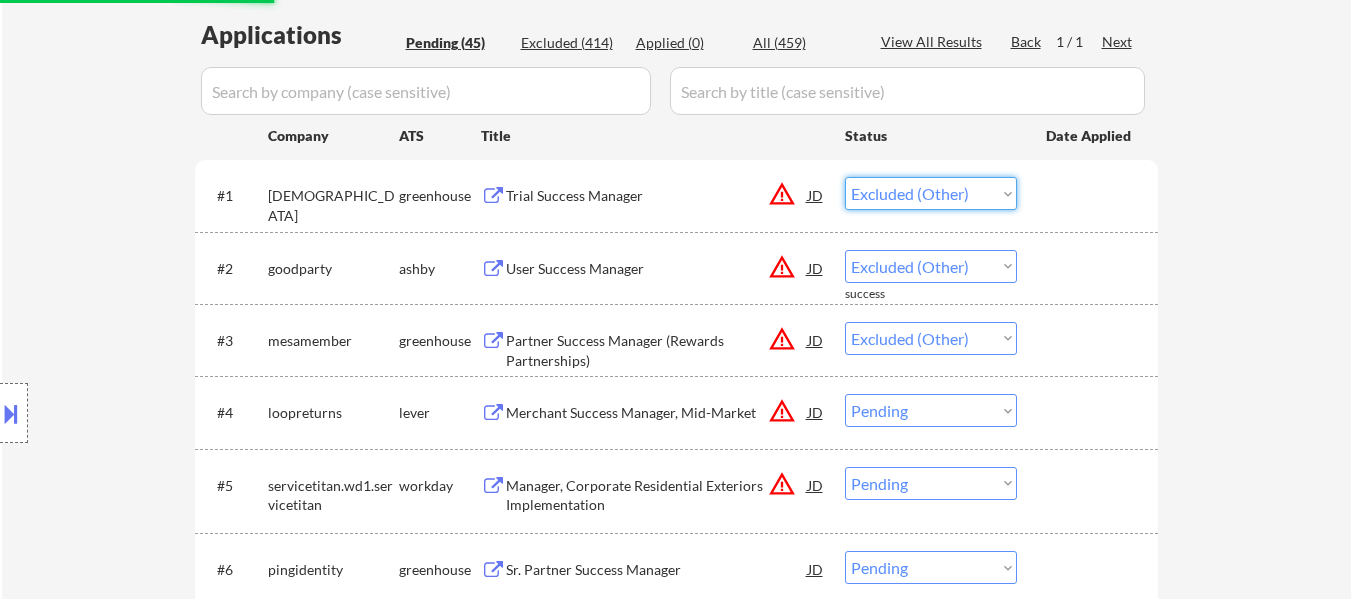 click on "Choose an option... Pending Applied Excluded (Questions) Excluded (Expired) Excluded (Location) Excluded (Bad Match) Excluded (Blocklist) Excluded (Salary) Excluded (Other)" at bounding box center (931, 193) 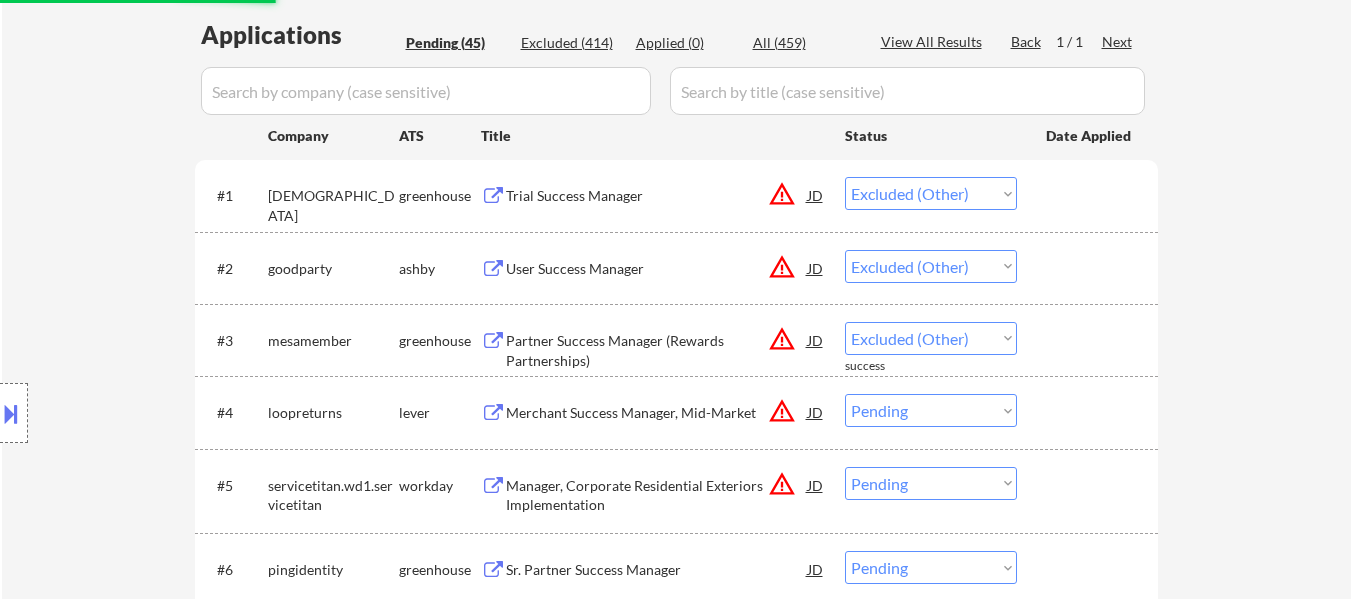 select on ""pending"" 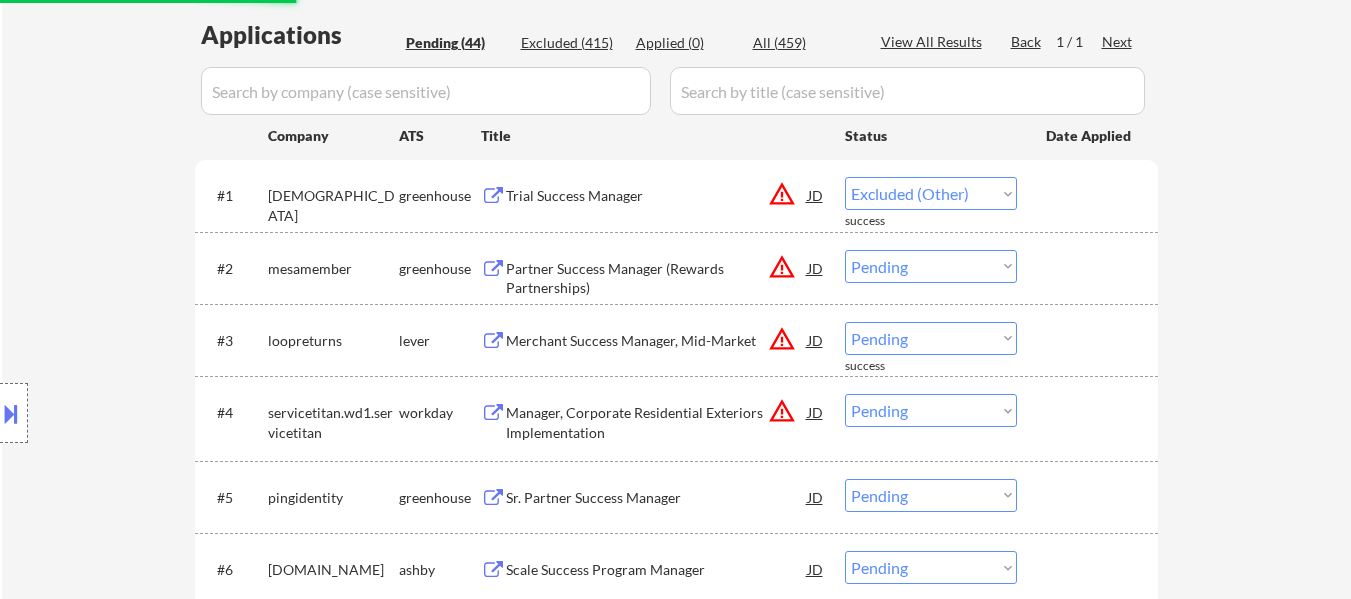 select on ""pending"" 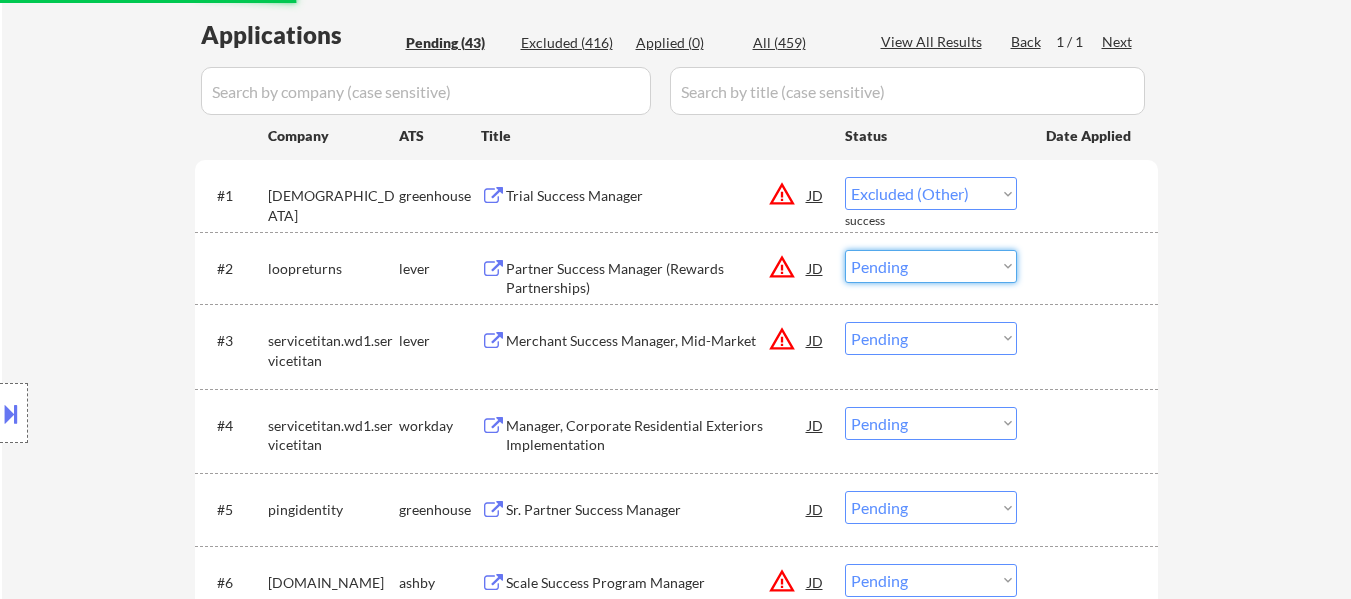select on ""pending"" 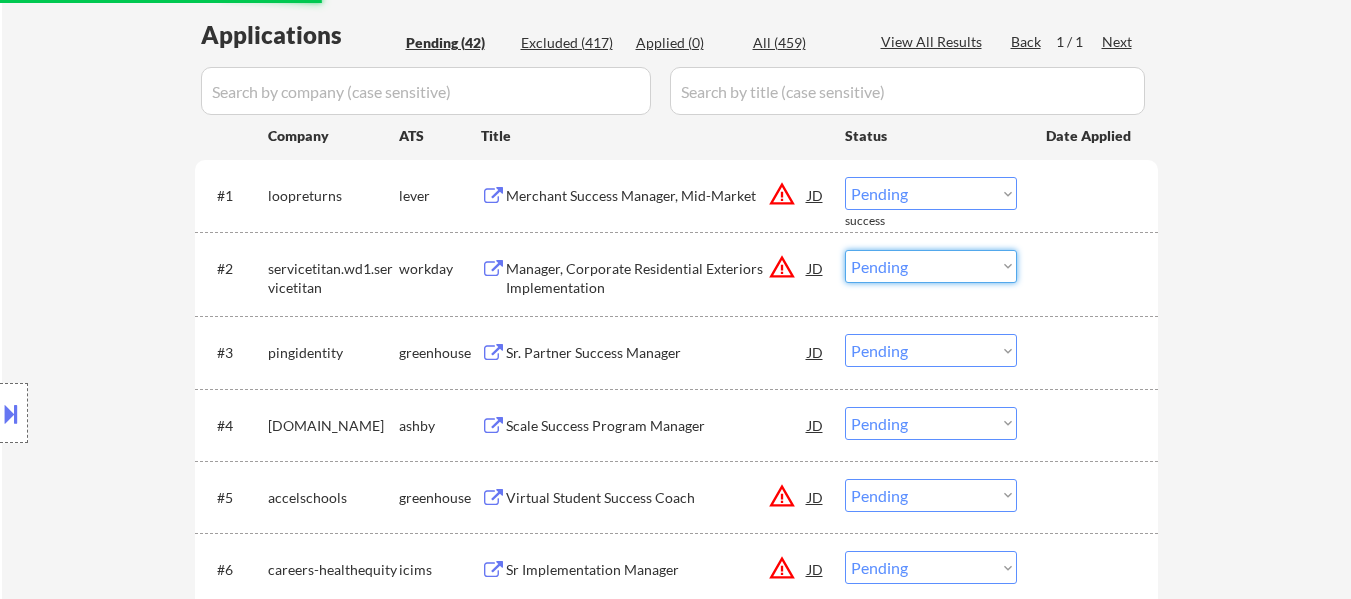 select on ""excluded__other_"" 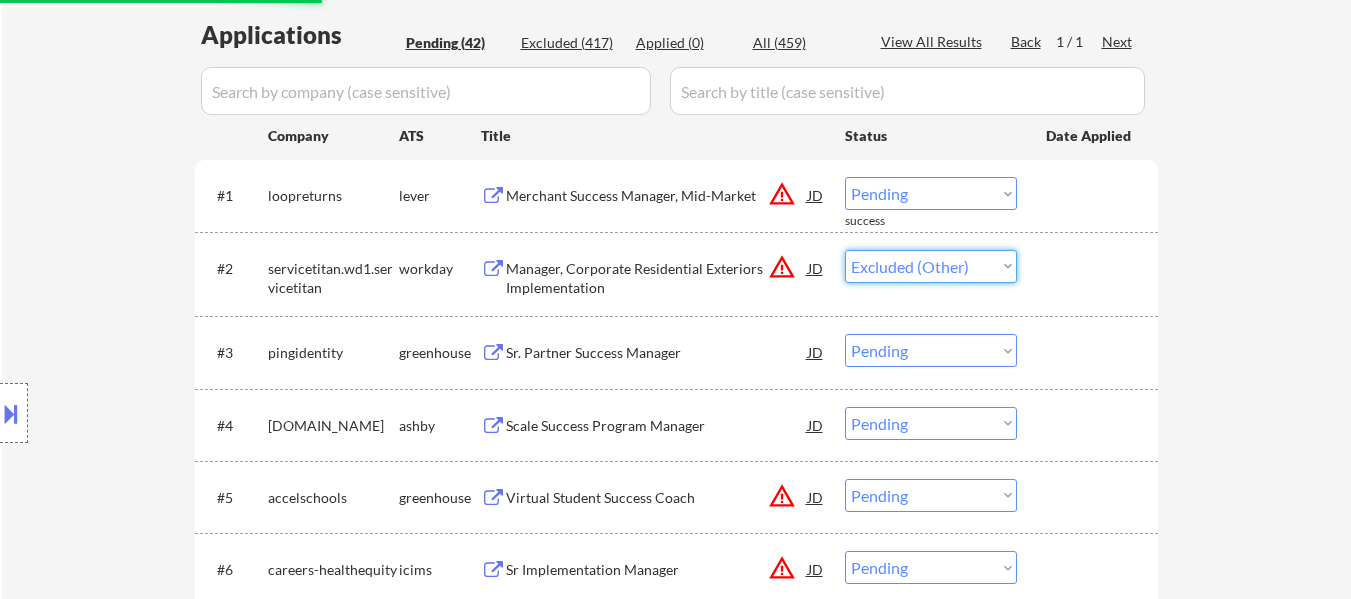 click on "Choose an option... Pending Applied Excluded (Questions) Excluded (Expired) Excluded (Location) Excluded (Bad Match) Excluded (Blocklist) Excluded (Salary) Excluded (Other)" at bounding box center (931, 266) 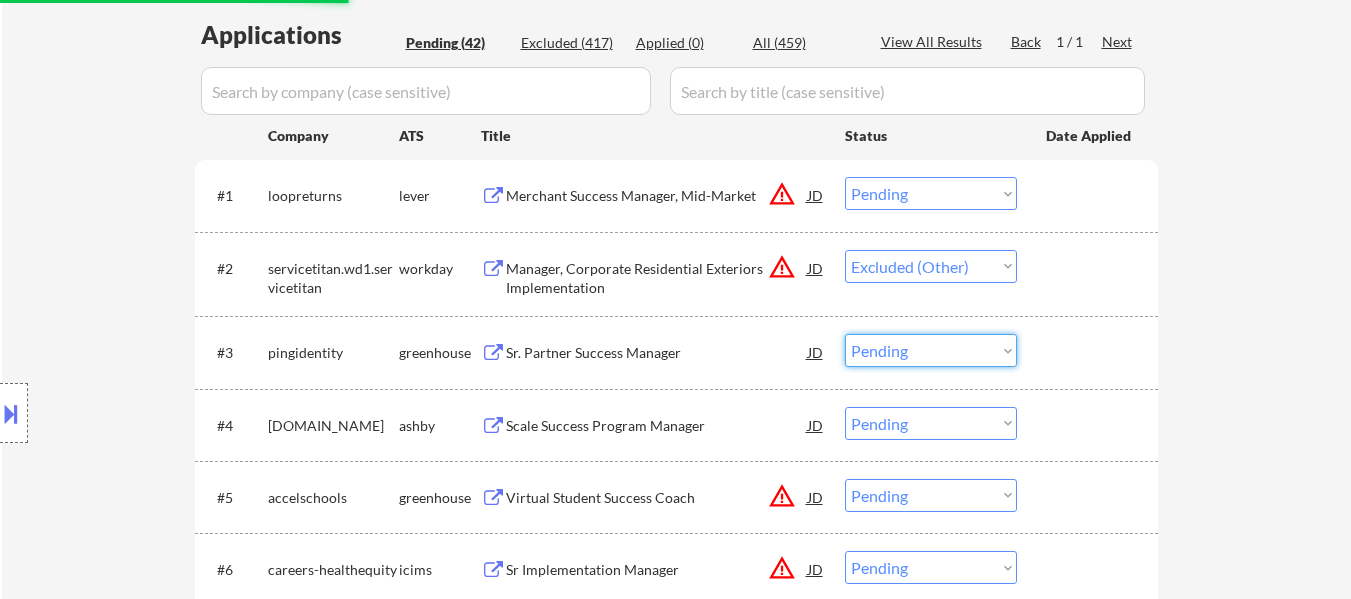 click on "Choose an option... Pending Applied Excluded (Questions) Excluded (Expired) Excluded (Location) Excluded (Bad Match) Excluded (Blocklist) Excluded (Salary) Excluded (Other)" at bounding box center (931, 350) 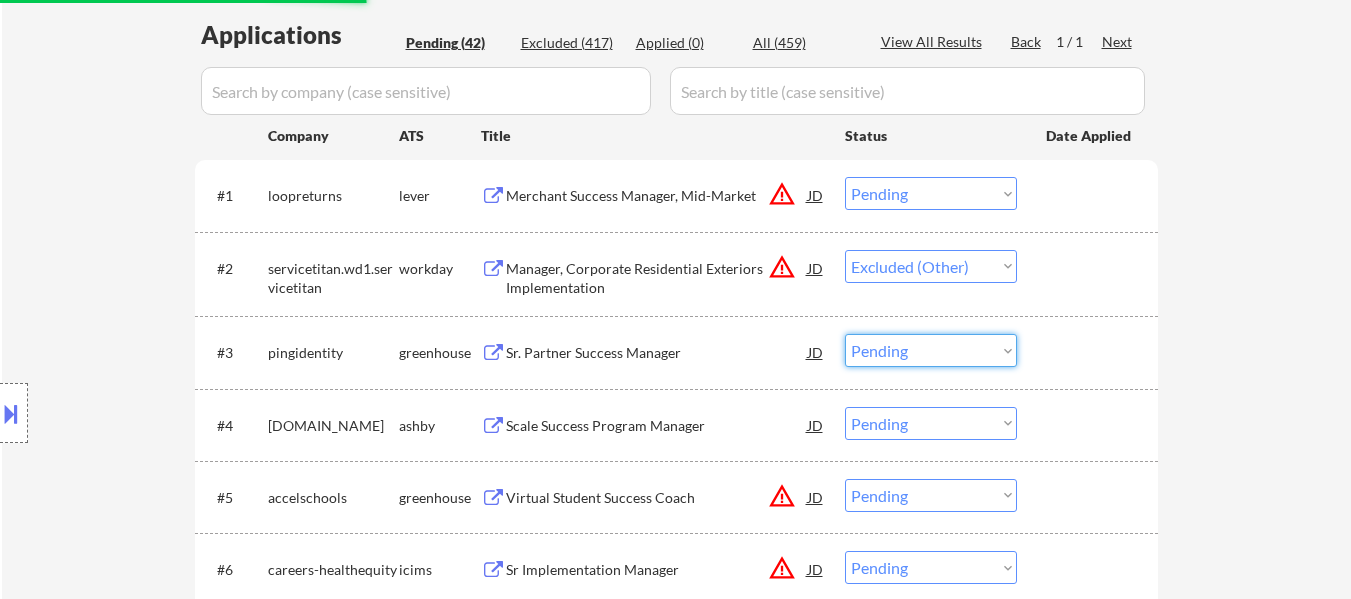 type 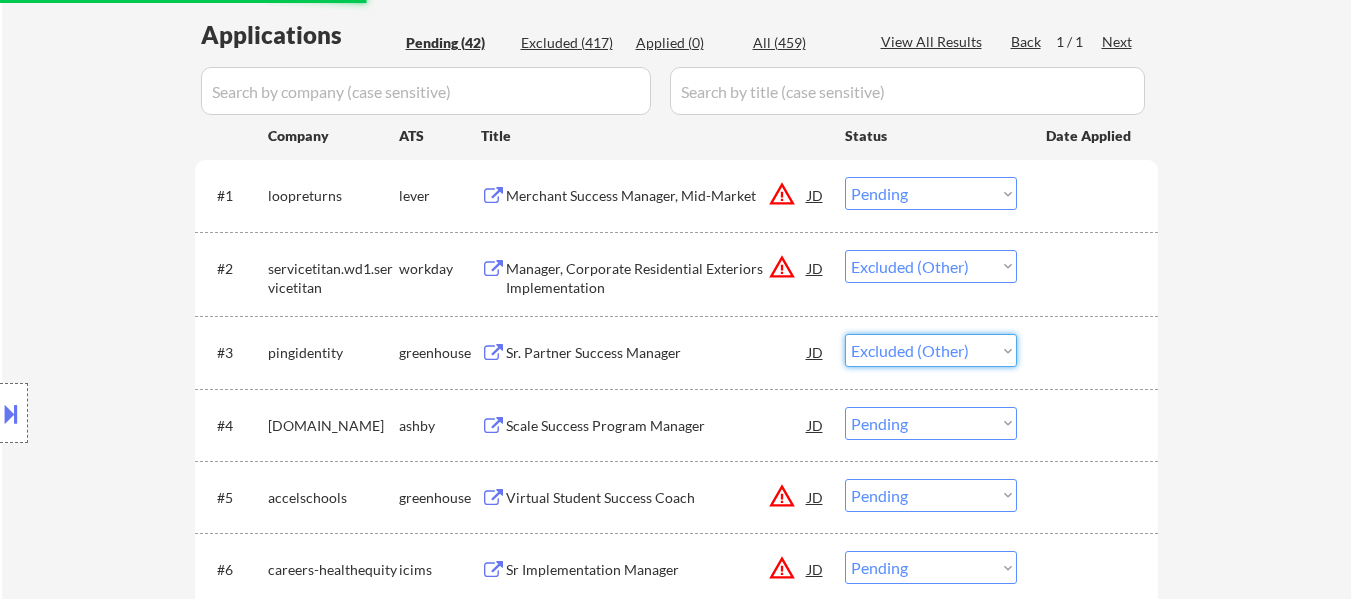 click on "Choose an option... Pending Applied Excluded (Questions) Excluded (Expired) Excluded (Location) Excluded (Bad Match) Excluded (Blocklist) Excluded (Salary) Excluded (Other)" at bounding box center [931, 350] 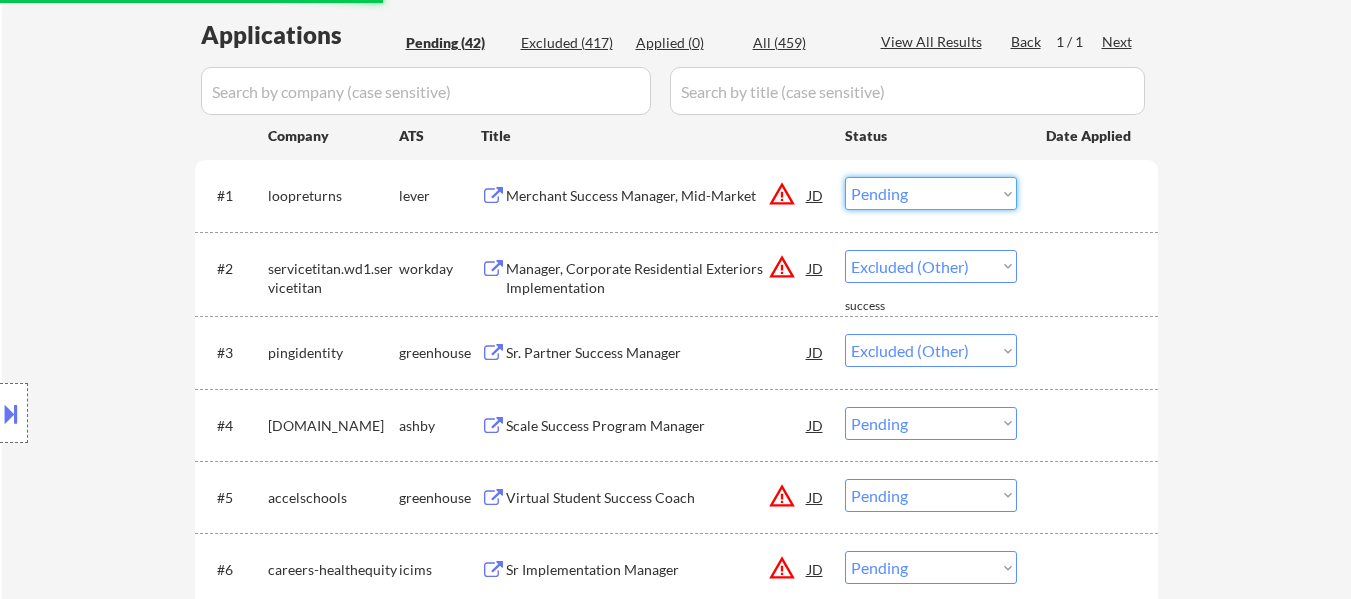 click on "Choose an option... Pending Applied Excluded (Questions) Excluded (Expired) Excluded (Location) Excluded (Bad Match) Excluded (Blocklist) Excluded (Salary) Excluded (Other)" at bounding box center [931, 193] 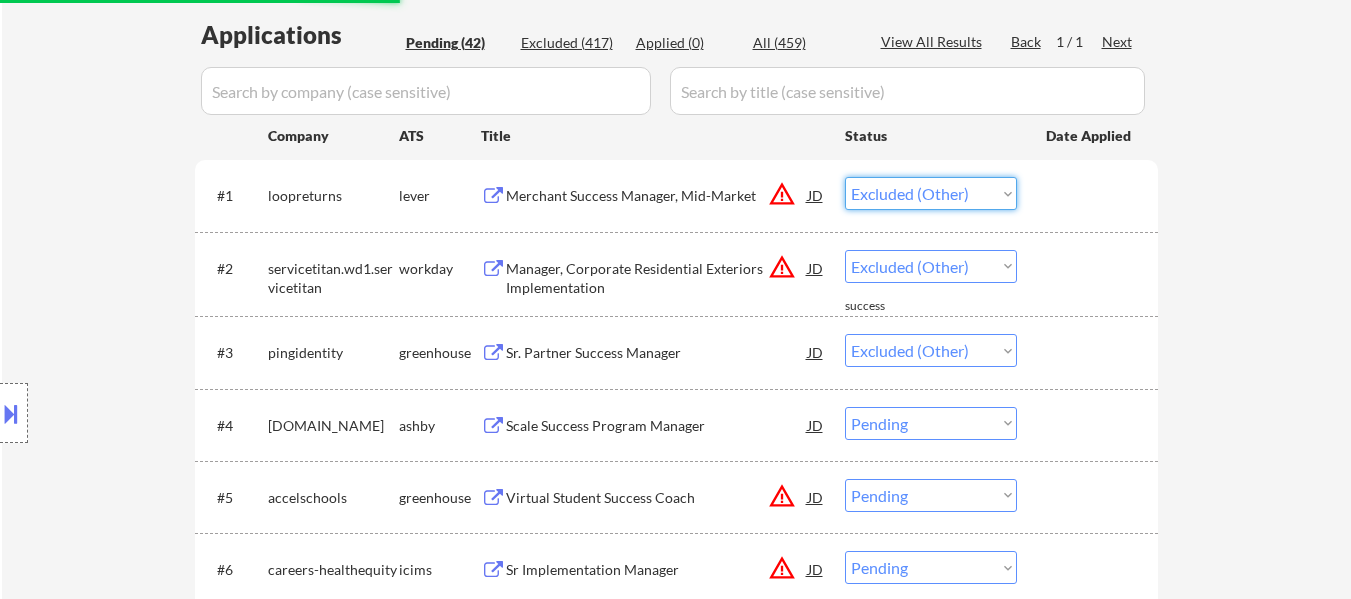 click on "Choose an option... Pending Applied Excluded (Questions) Excluded (Expired) Excluded (Location) Excluded (Bad Match) Excluded (Blocklist) Excluded (Salary) Excluded (Other)" at bounding box center (931, 193) 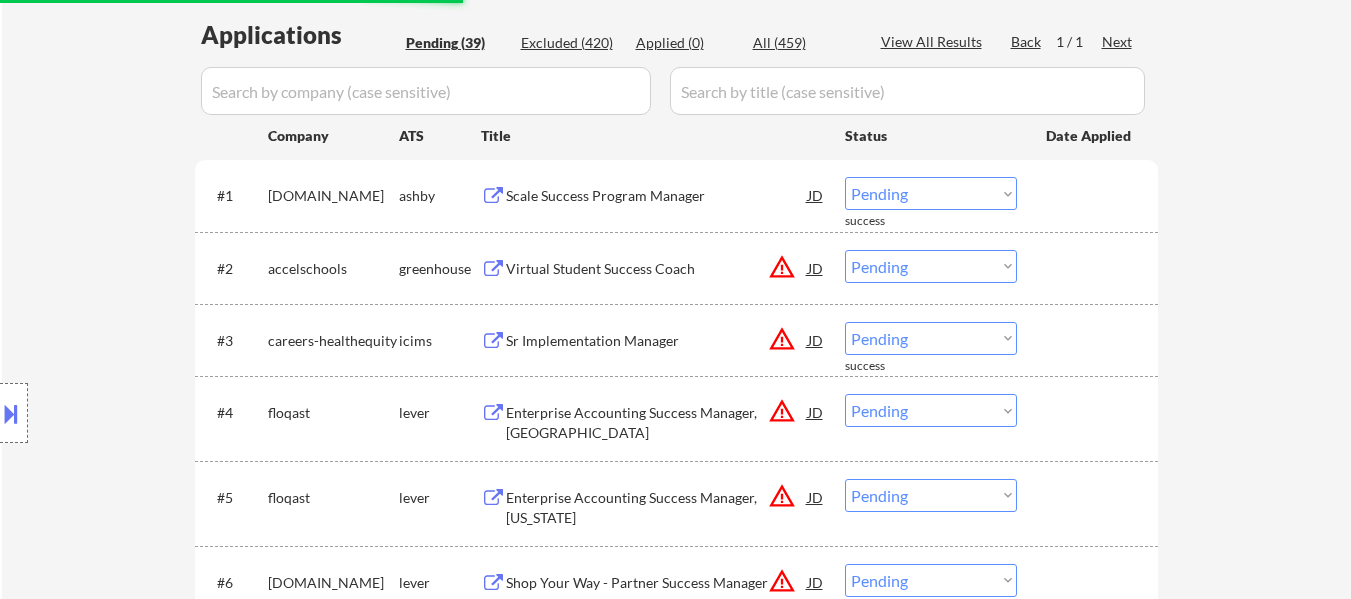 click on "Choose an option... Pending Applied Excluded (Questions) Excluded (Expired) Excluded (Location) Excluded (Bad Match) Excluded (Blocklist) Excluded (Salary) Excluded (Other)" at bounding box center [931, 266] 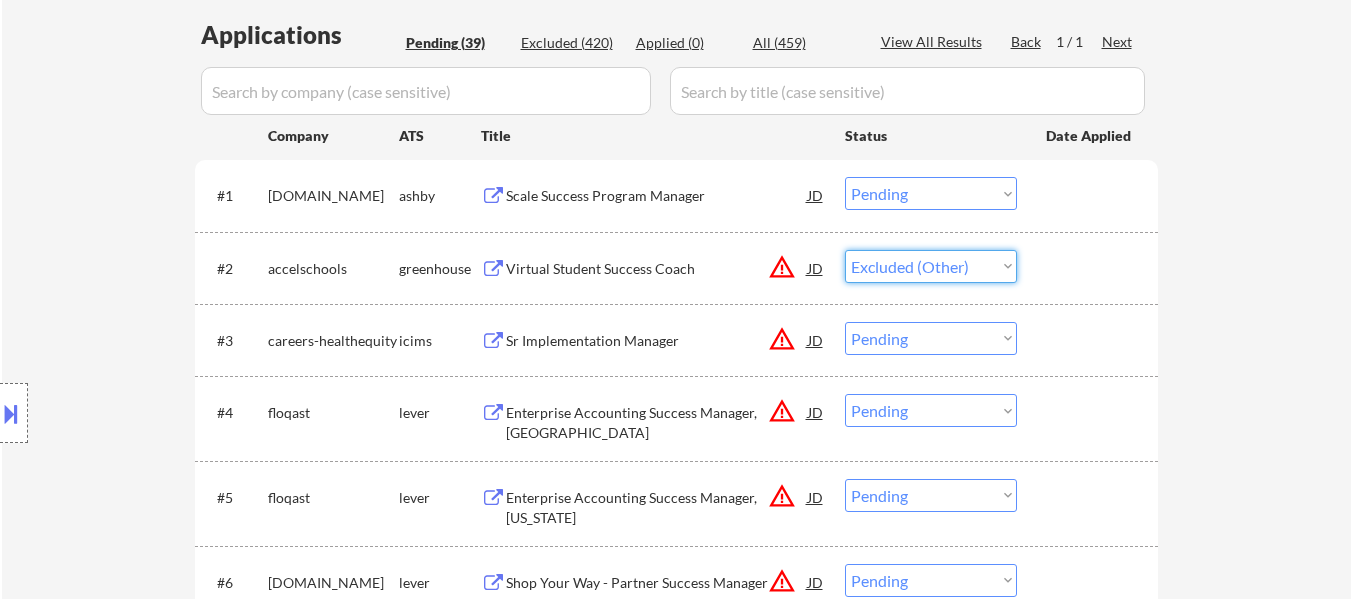 click on "Choose an option... Pending Applied Excluded (Questions) Excluded (Expired) Excluded (Location) Excluded (Bad Match) Excluded (Blocklist) Excluded (Salary) Excluded (Other)" at bounding box center [931, 266] 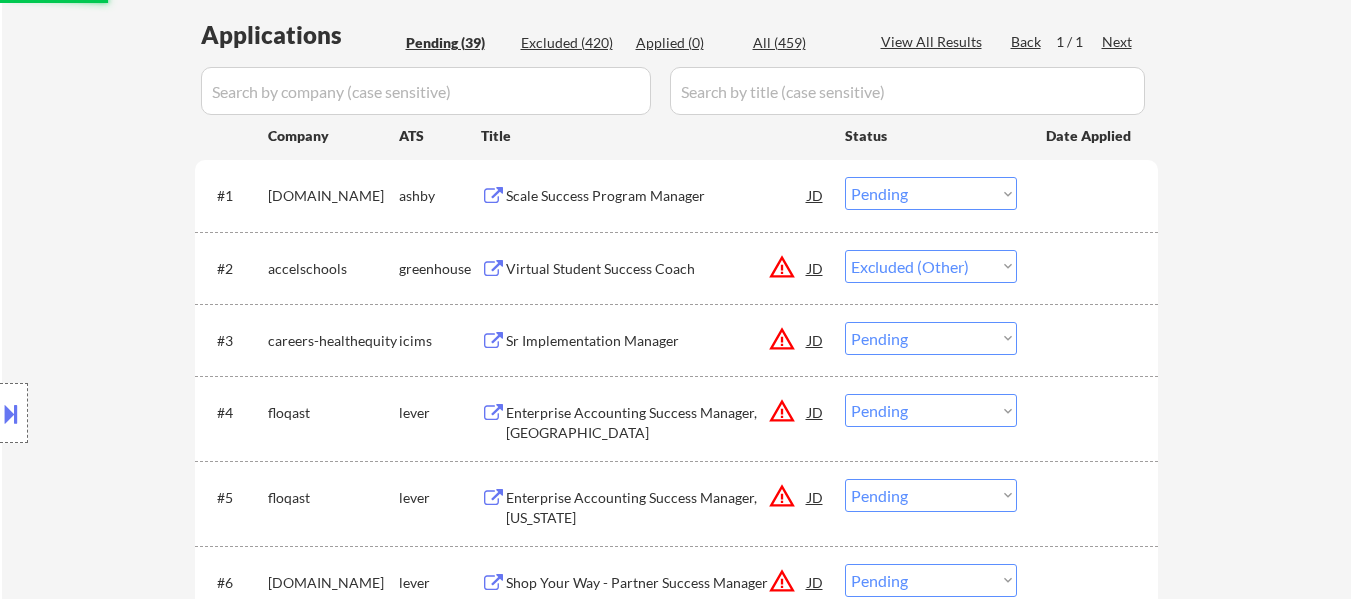 click on "Choose an option... Pending Applied Excluded (Questions) Excluded (Expired) Excluded (Location) Excluded (Bad Match) Excluded (Blocklist) Excluded (Salary) Excluded (Other)" at bounding box center [931, 338] 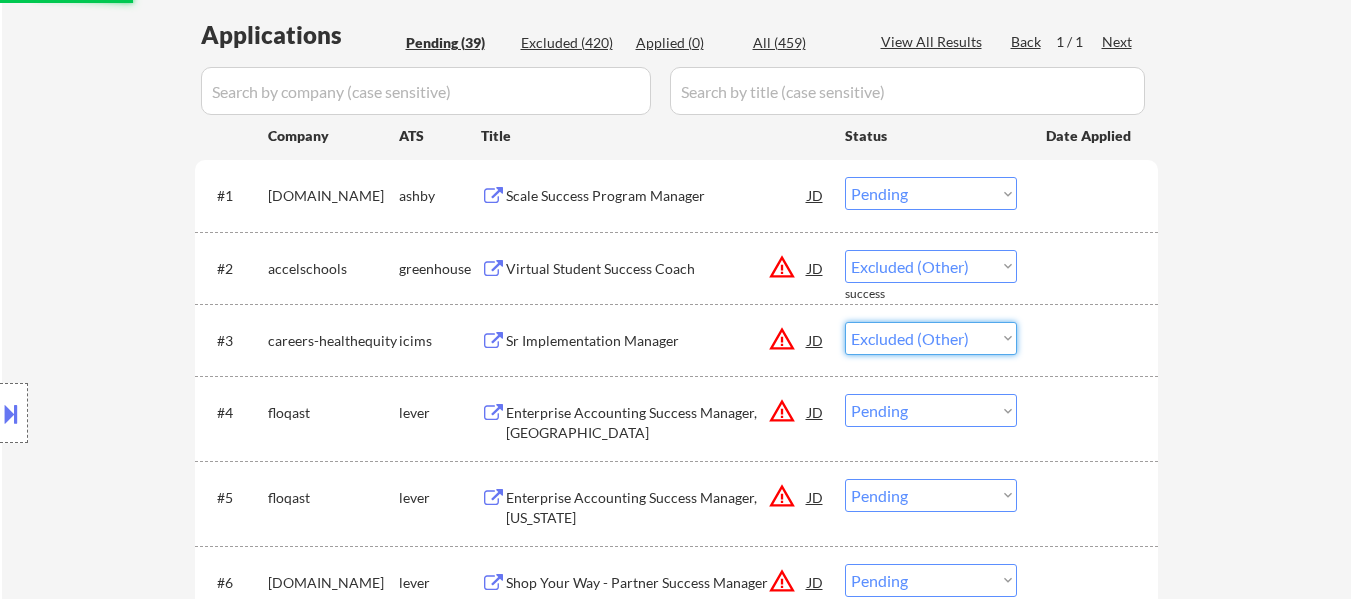 click on "Choose an option... Pending Applied Excluded (Questions) Excluded (Expired) Excluded (Location) Excluded (Bad Match) Excluded (Blocklist) Excluded (Salary) Excluded (Other)" at bounding box center [931, 338] 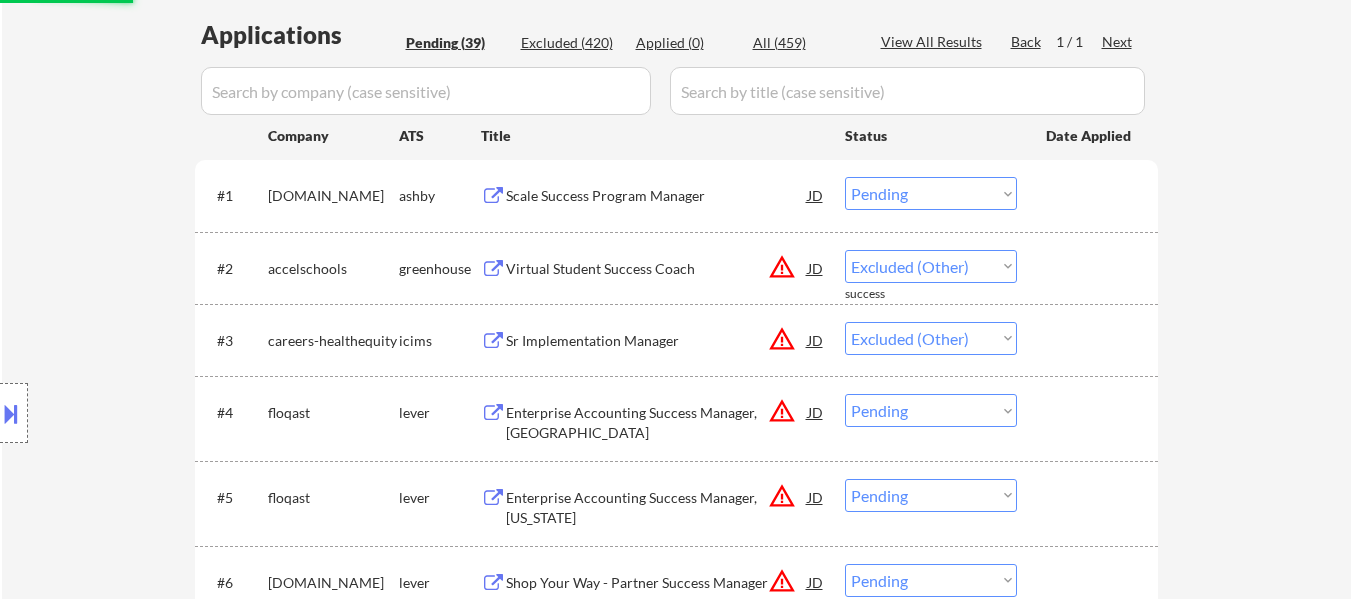 click on "Choose an option... Pending Applied Excluded (Questions) Excluded (Expired) Excluded (Location) Excluded (Bad Match) Excluded (Blocklist) Excluded (Salary) Excluded (Other)" at bounding box center [931, 193] 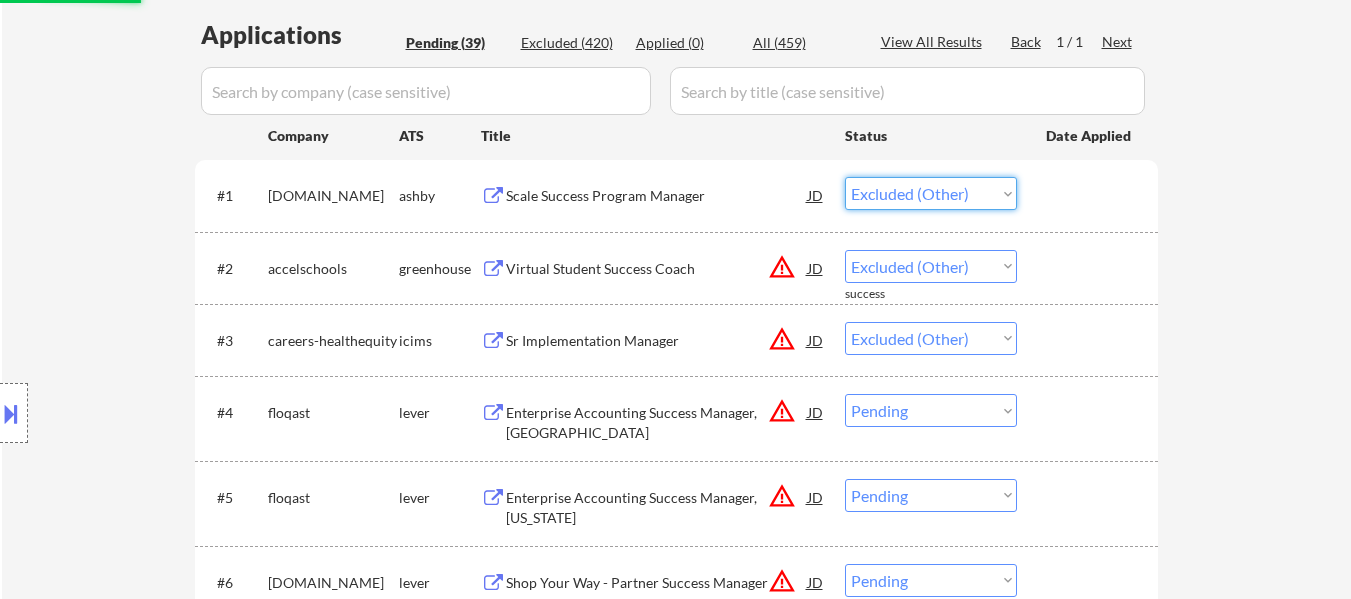 click on "Choose an option... Pending Applied Excluded (Questions) Excluded (Expired) Excluded (Location) Excluded (Bad Match) Excluded (Blocklist) Excluded (Salary) Excluded (Other)" at bounding box center (931, 193) 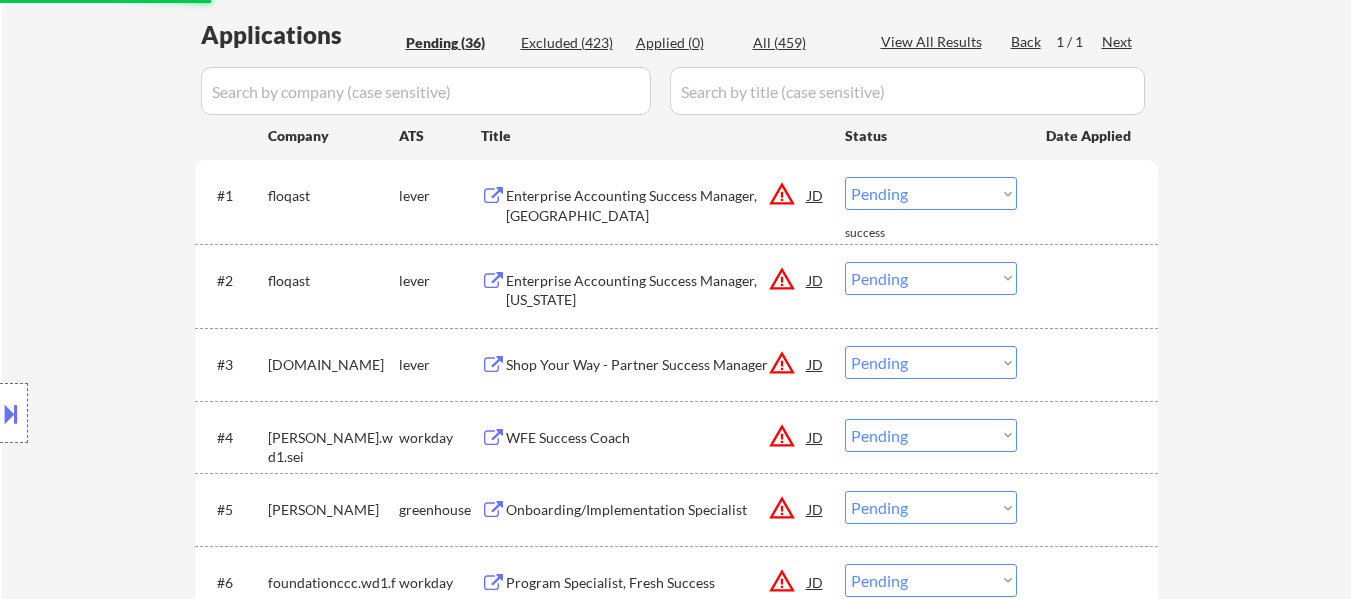 click on "Choose an option... Pending Applied Excluded (Questions) Excluded (Expired) Excluded (Location) Excluded (Bad Match) Excluded (Blocklist) Excluded (Salary) Excluded (Other)" at bounding box center [931, 278] 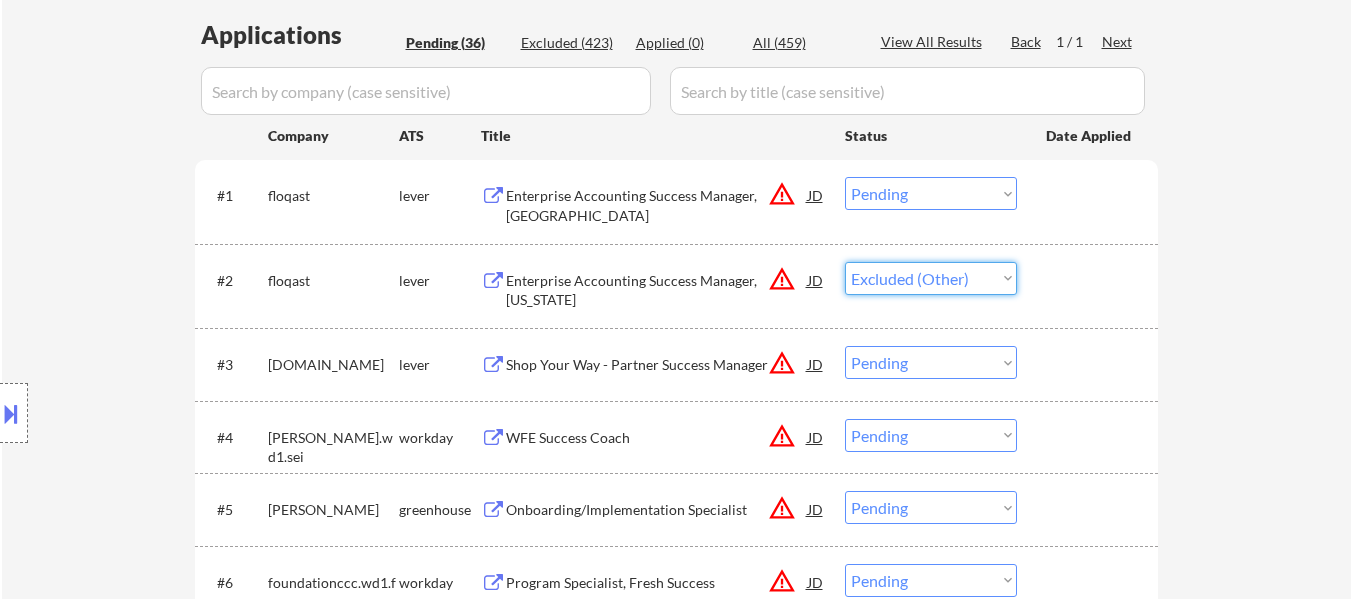 click on "Choose an option... Pending Applied Excluded (Questions) Excluded (Expired) Excluded (Location) Excluded (Bad Match) Excluded (Blocklist) Excluded (Salary) Excluded (Other)" at bounding box center [931, 278] 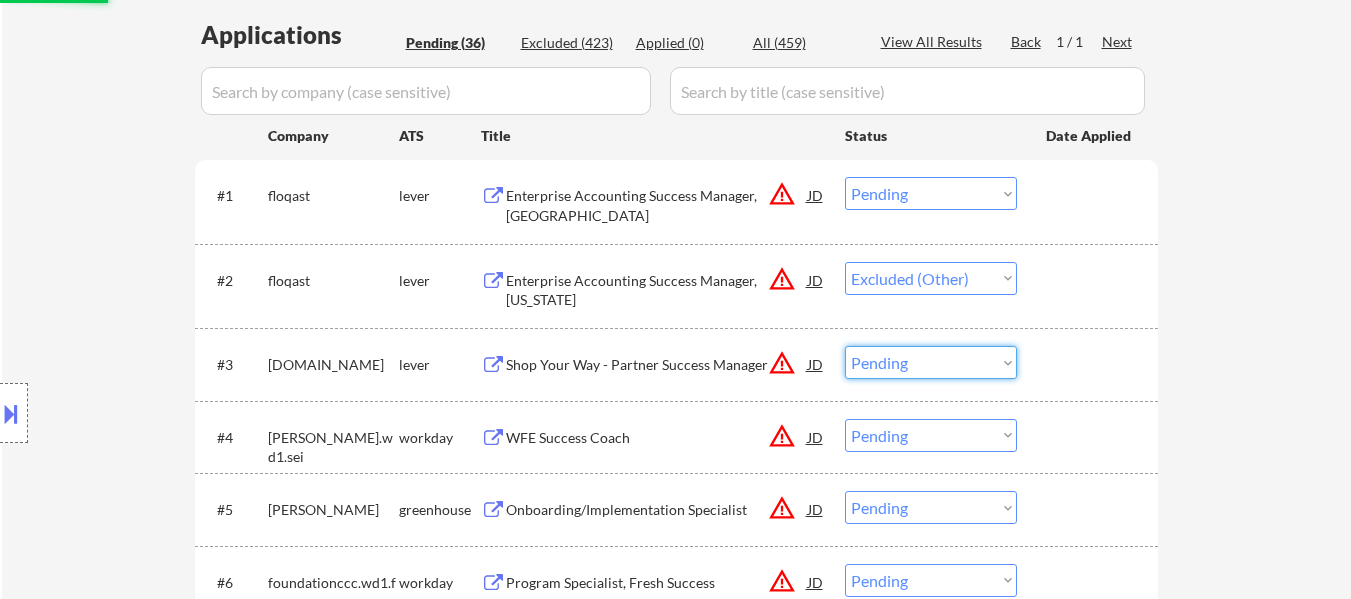 click on "Choose an option... Pending Applied Excluded (Questions) Excluded (Expired) Excluded (Location) Excluded (Bad Match) Excluded (Blocklist) Excluded (Salary) Excluded (Other)" at bounding box center (931, 362) 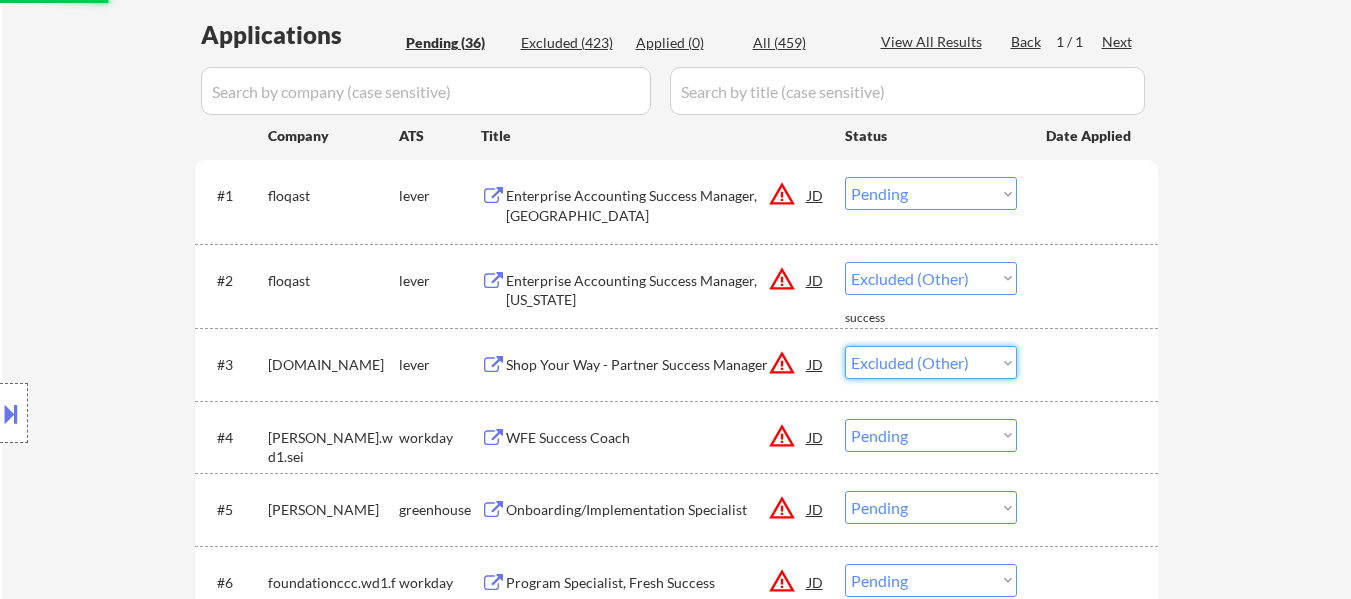 click on "Choose an option... Pending Applied Excluded (Questions) Excluded (Expired) Excluded (Location) Excluded (Bad Match) Excluded (Blocklist) Excluded (Salary) Excluded (Other)" at bounding box center [931, 362] 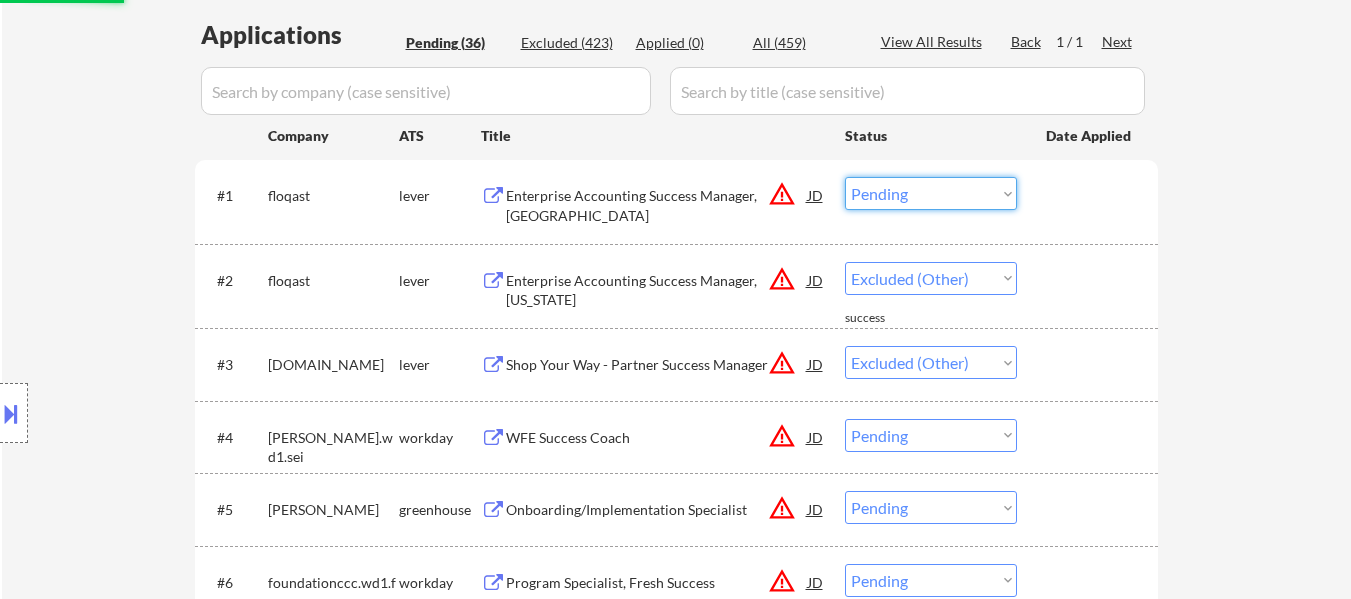 drag, startPoint x: 974, startPoint y: 194, endPoint x: 975, endPoint y: 207, distance: 13.038404 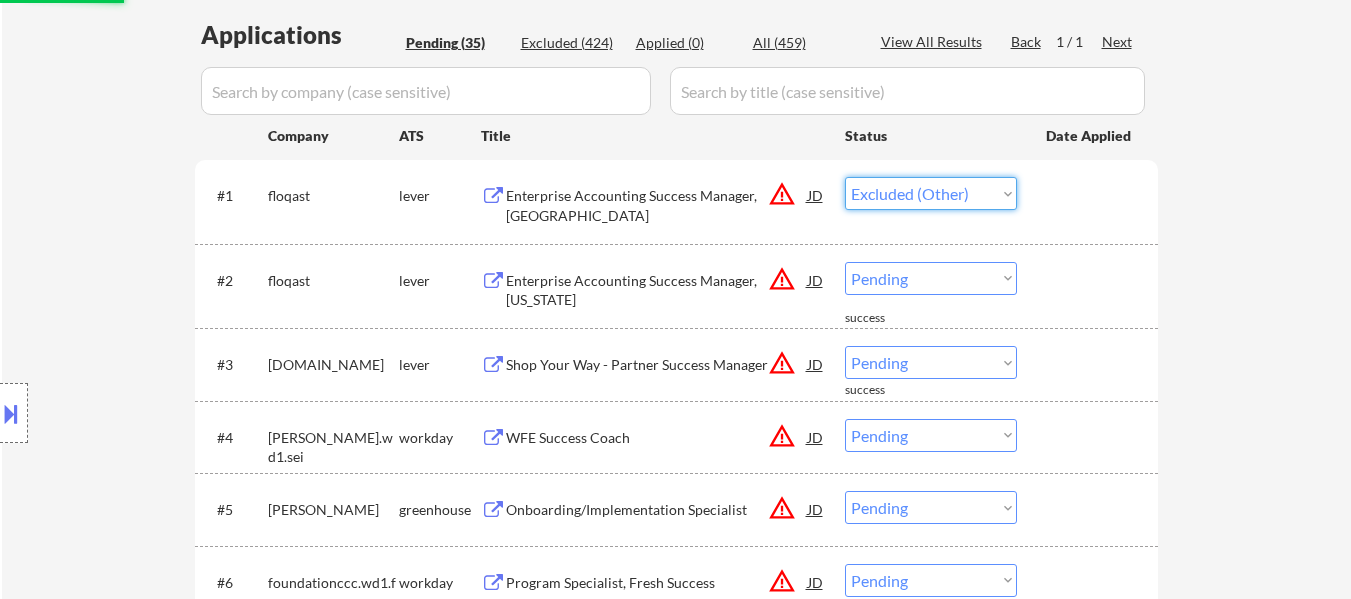 click on "Choose an option... Pending Applied Excluded (Questions) Excluded (Expired) Excluded (Location) Excluded (Bad Match) Excluded (Blocklist) Excluded (Salary) Excluded (Other)" at bounding box center (931, 193) 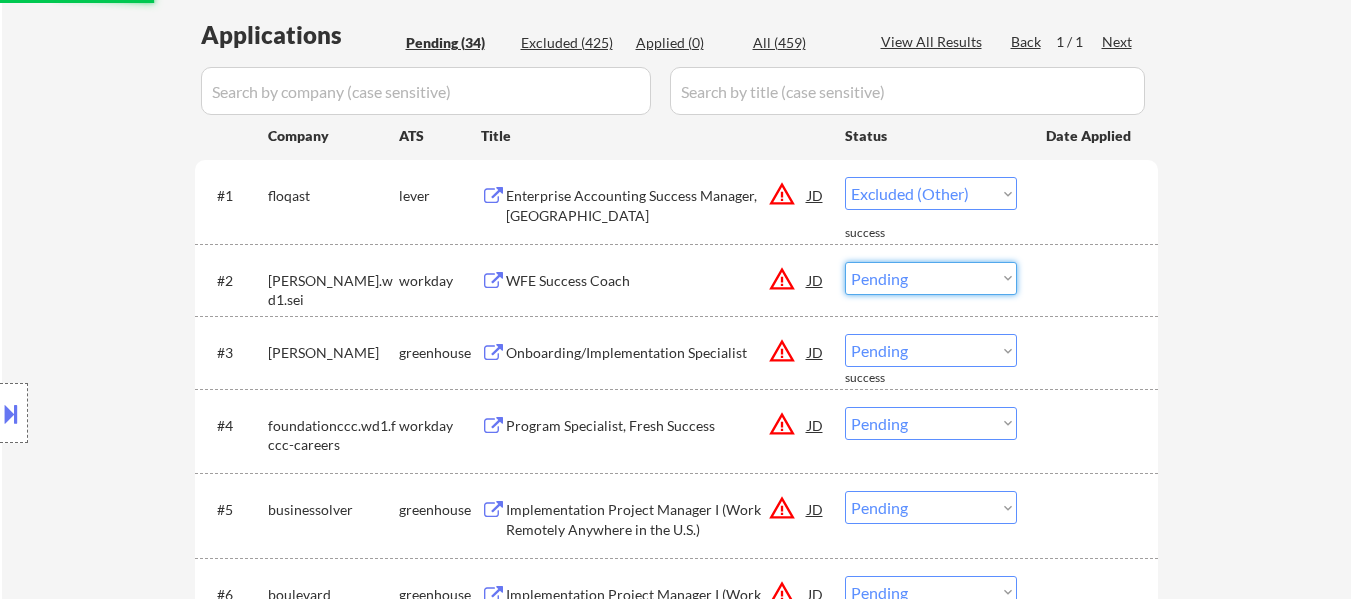 click on "Choose an option... Pending Applied Excluded (Questions) Excluded (Expired) Excluded (Location) Excluded (Bad Match) Excluded (Blocklist) Excluded (Salary) Excluded (Other)" at bounding box center [931, 278] 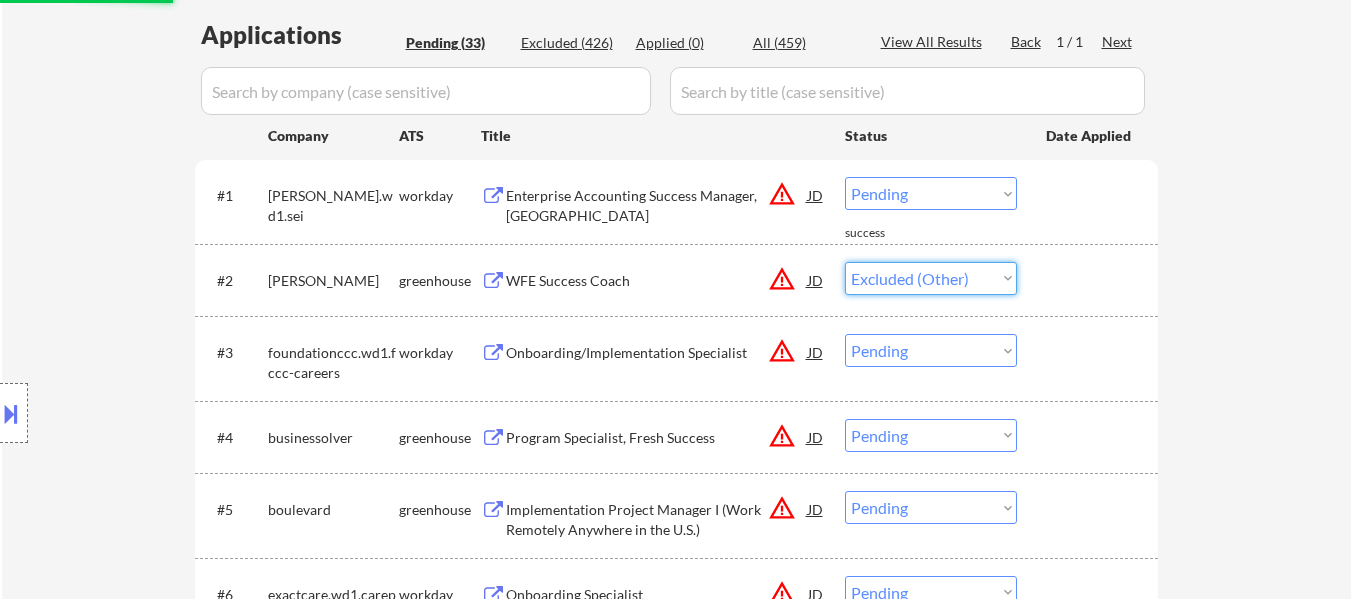 click on "Choose an option... Pending Applied Excluded (Questions) Excluded (Expired) Excluded (Location) Excluded (Bad Match) Excluded (Blocklist) Excluded (Salary) Excluded (Other)" at bounding box center (931, 278) 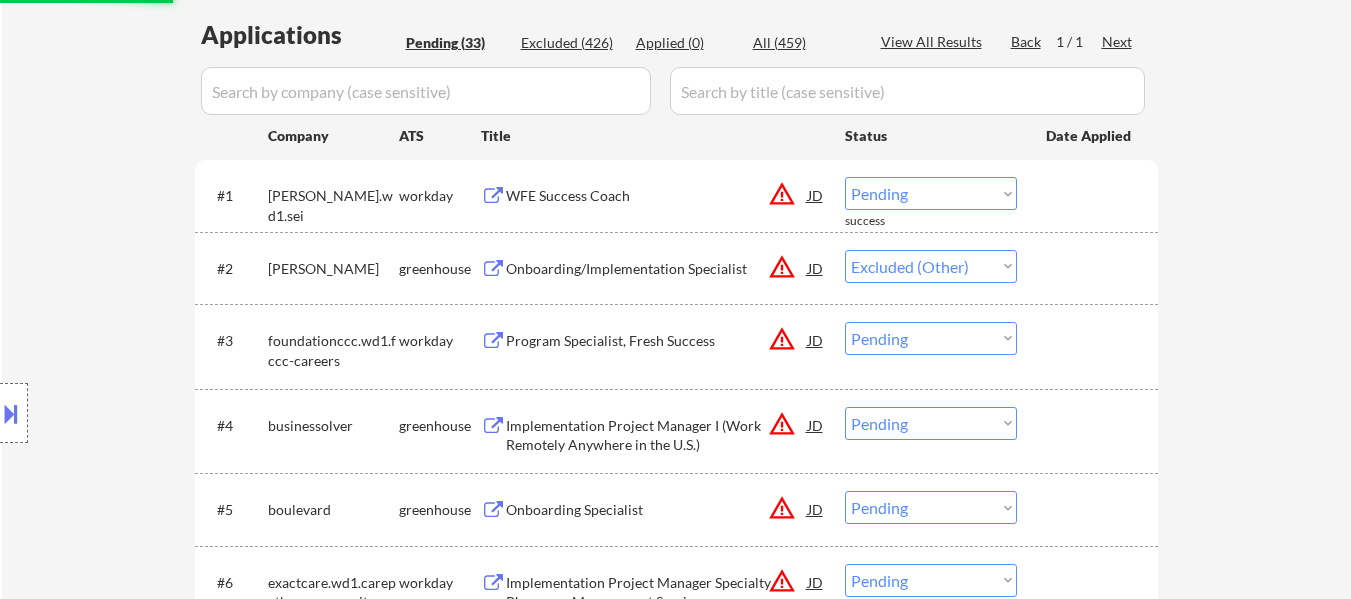 click on "Choose an option... Pending Applied Excluded (Questions) Excluded (Expired) Excluded (Location) Excluded (Bad Match) Excluded (Blocklist) Excluded (Salary) Excluded (Other)" at bounding box center [931, 338] 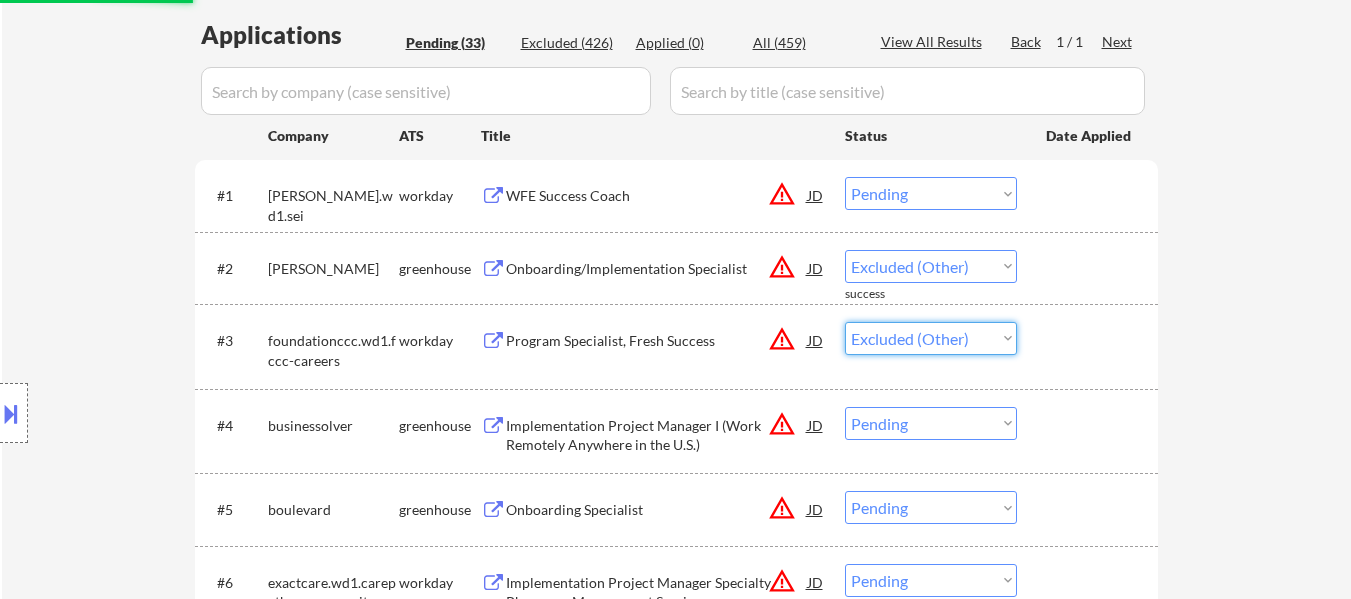 click on "Choose an option... Pending Applied Excluded (Questions) Excluded (Expired) Excluded (Location) Excluded (Bad Match) Excluded (Blocklist) Excluded (Salary) Excluded (Other)" at bounding box center (931, 338) 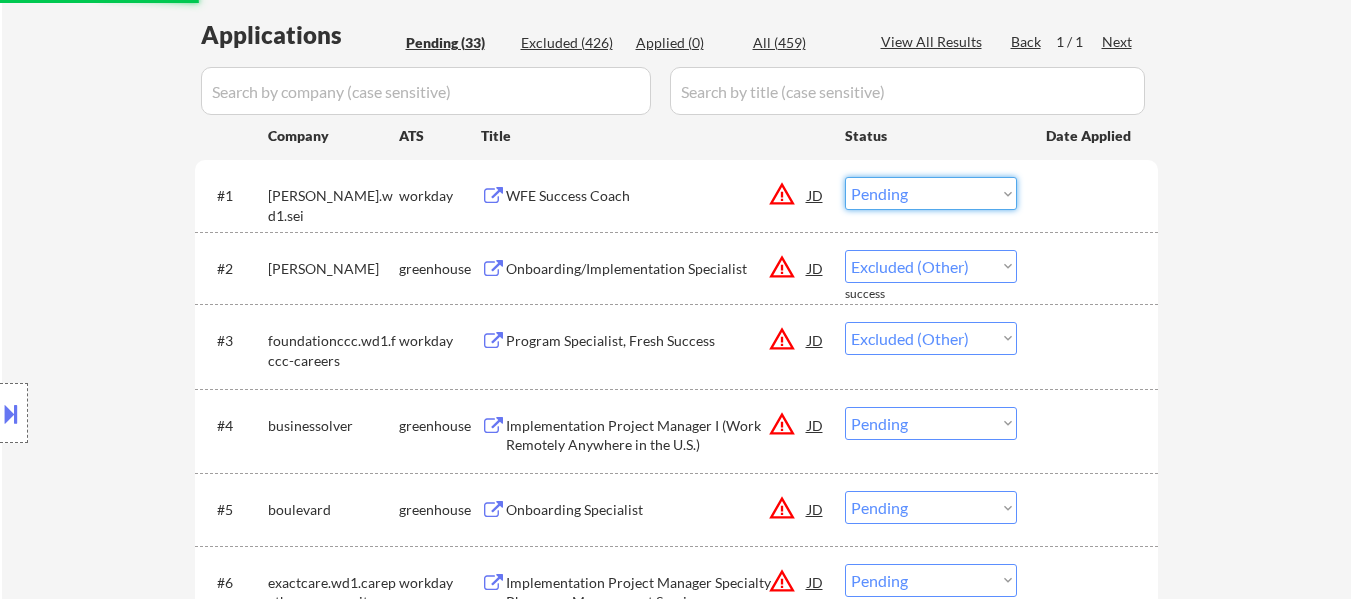 click on "Choose an option... Pending Applied Excluded (Questions) Excluded (Expired) Excluded (Location) Excluded (Bad Match) Excluded (Blocklist) Excluded (Salary) Excluded (Other)" at bounding box center (931, 193) 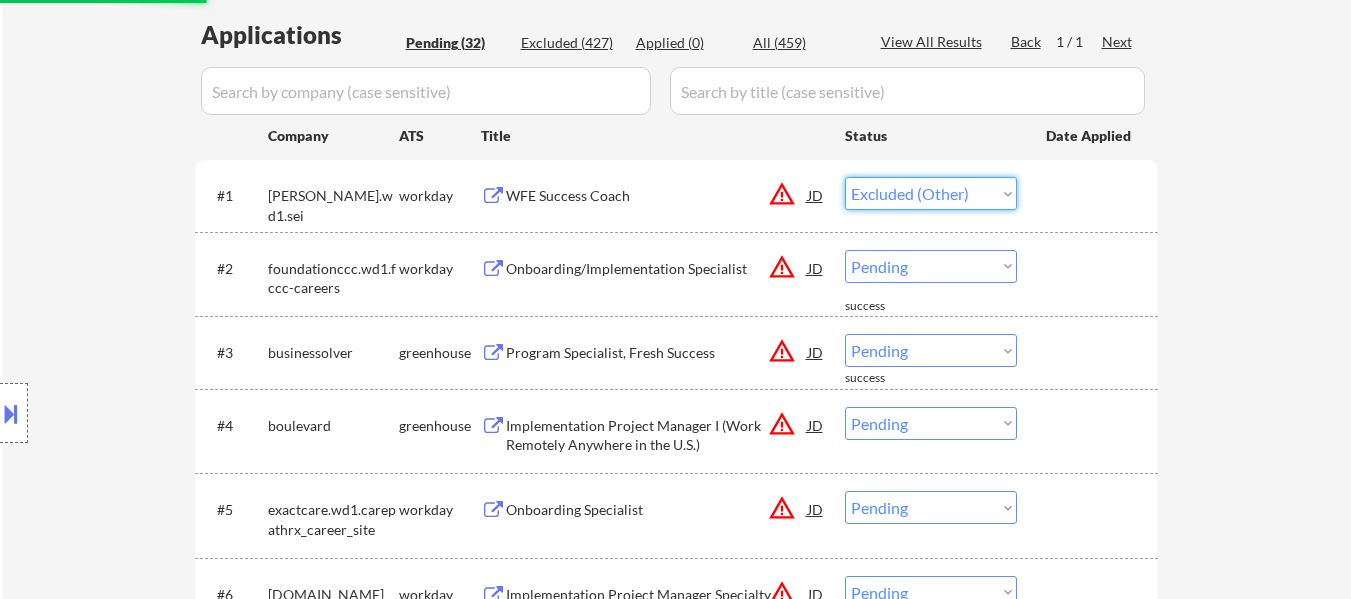 click on "Choose an option... Pending Applied Excluded (Questions) Excluded (Expired) Excluded (Location) Excluded (Bad Match) Excluded (Blocklist) Excluded (Salary) Excluded (Other)" at bounding box center [931, 193] 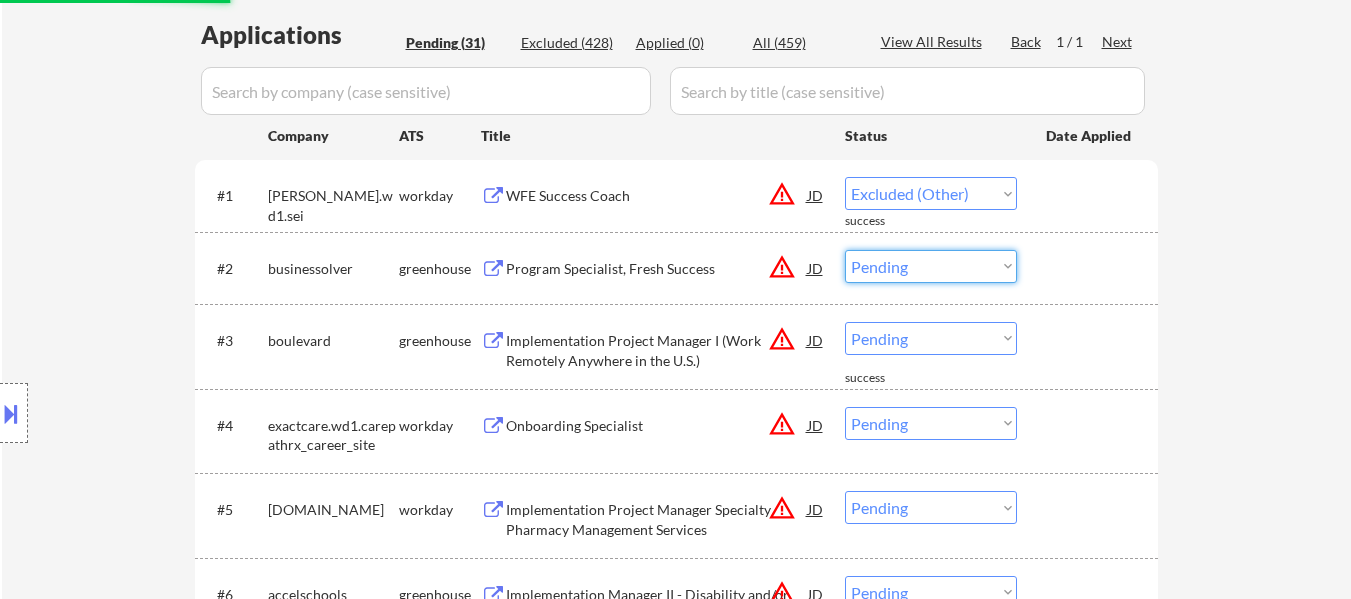 click on "Choose an option... Pending Applied Excluded (Questions) Excluded (Expired) Excluded (Location) Excluded (Bad Match) Excluded (Blocklist) Excluded (Salary) Excluded (Other)" at bounding box center [931, 266] 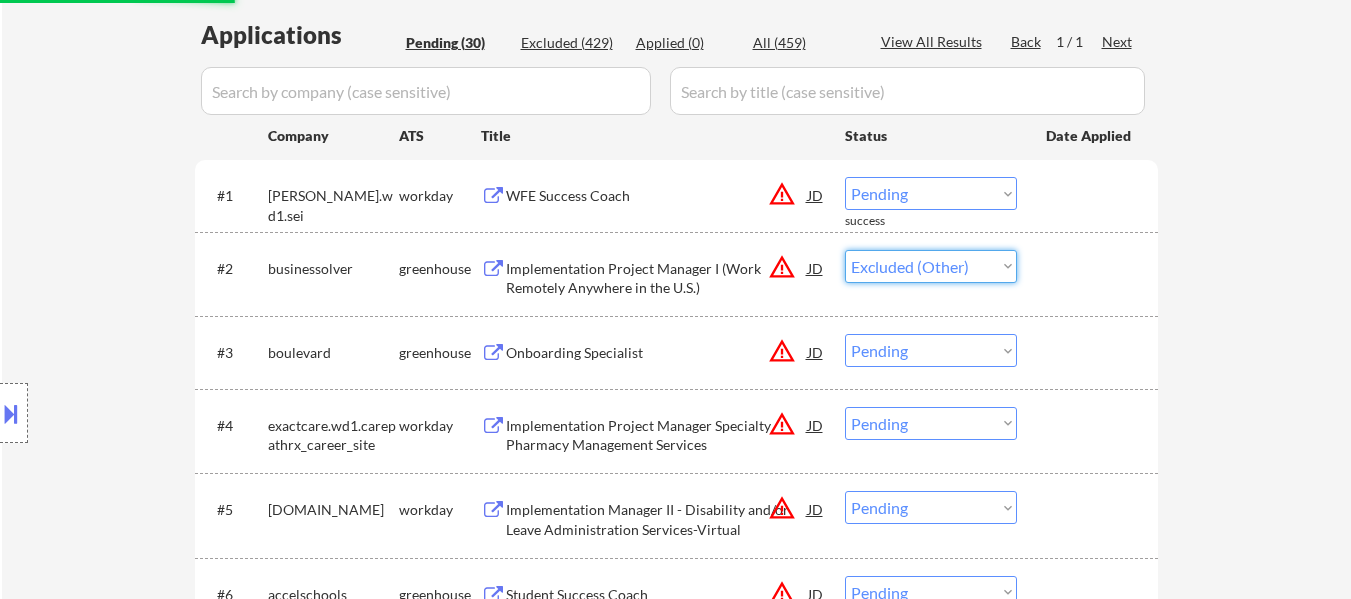 click on "Choose an option... Pending Applied Excluded (Questions) Excluded (Expired) Excluded (Location) Excluded (Bad Match) Excluded (Blocklist) Excluded (Salary) Excluded (Other)" at bounding box center [931, 266] 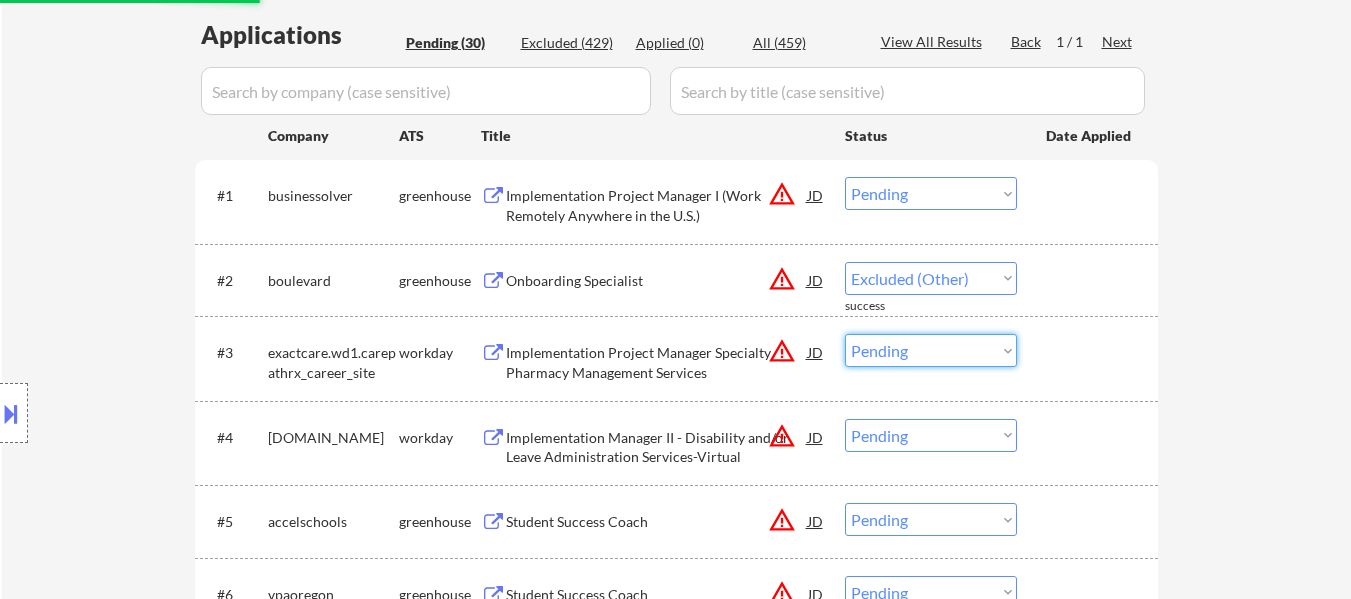 click on "Choose an option... Pending Applied Excluded (Questions) Excluded (Expired) Excluded (Location) Excluded (Bad Match) Excluded (Blocklist) Excluded (Salary) Excluded (Other)" at bounding box center (931, 350) 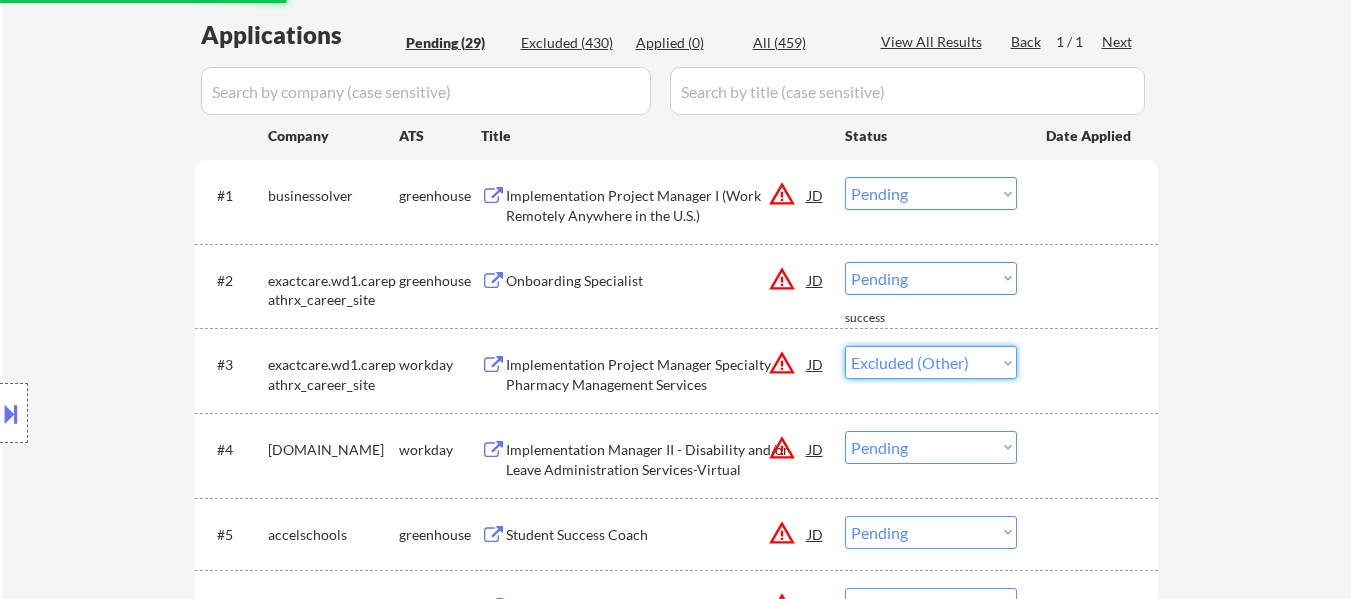 click on "Choose an option... Pending Applied Excluded (Questions) Excluded (Expired) Excluded (Location) Excluded (Bad Match) Excluded (Blocklist) Excluded (Salary) Excluded (Other)" at bounding box center (931, 362) 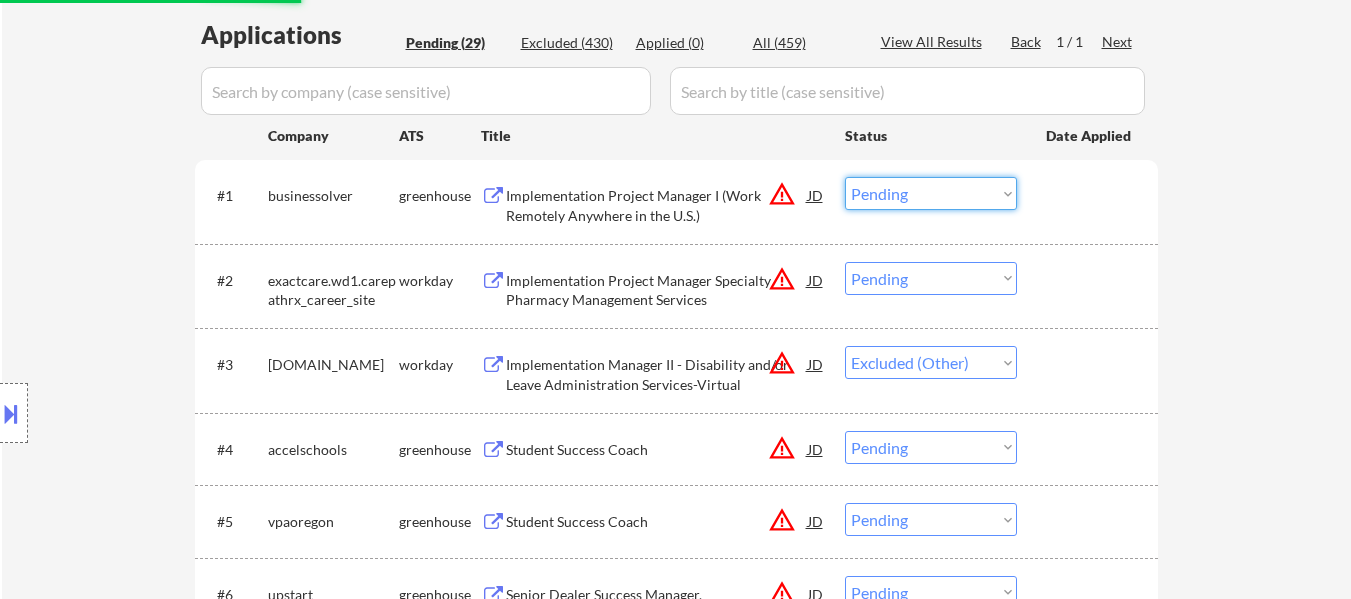 click on "Choose an option... Pending Applied Excluded (Questions) Excluded (Expired) Excluded (Location) Excluded (Bad Match) Excluded (Blocklist) Excluded (Salary) Excluded (Other)" at bounding box center [931, 193] 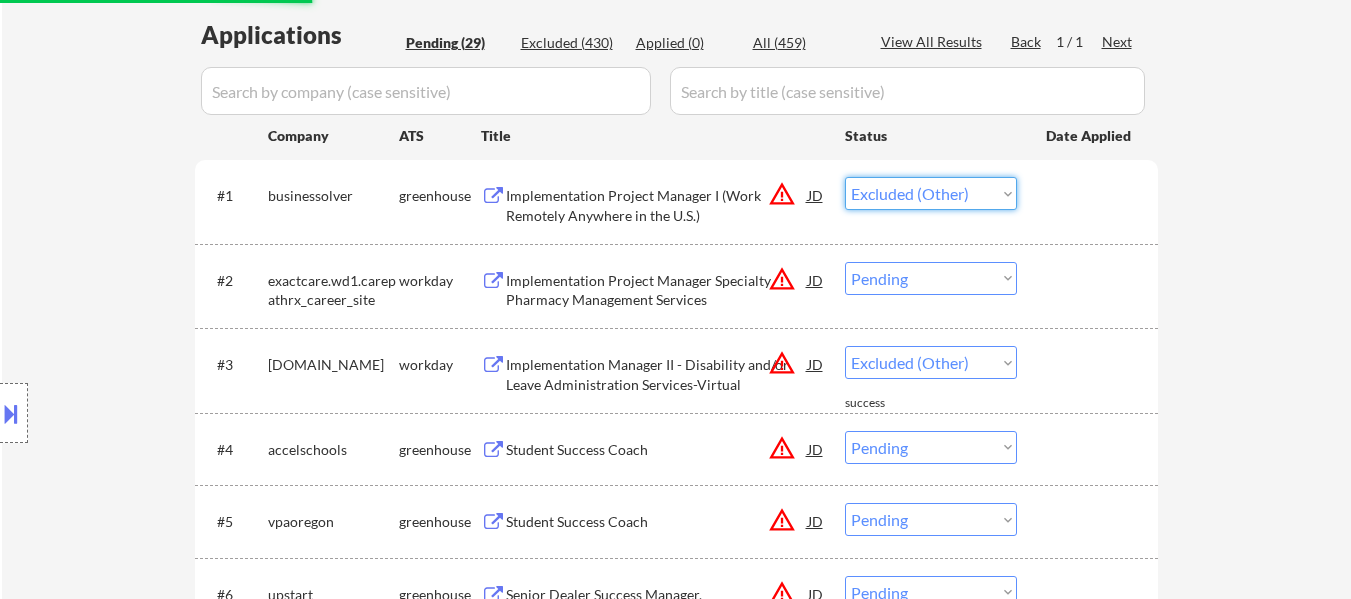 click on "Choose an option... Pending Applied Excluded (Questions) Excluded (Expired) Excluded (Location) Excluded (Bad Match) Excluded (Blocklist) Excluded (Salary) Excluded (Other)" at bounding box center [931, 193] 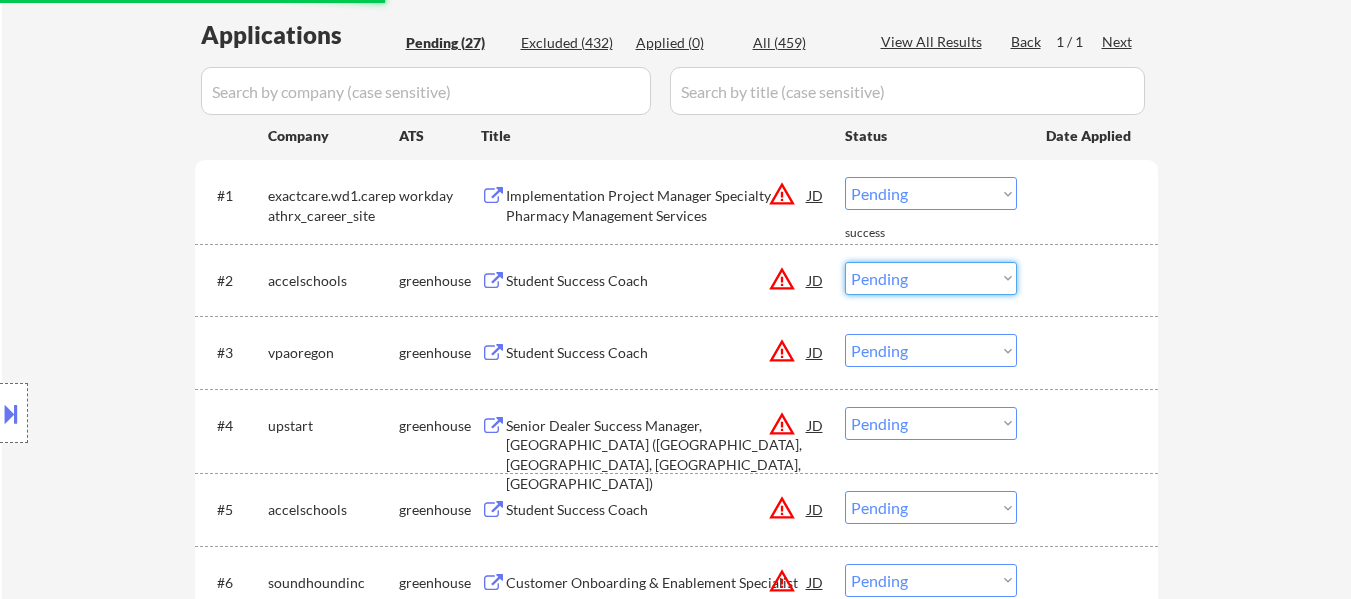 click on "Choose an option... Pending Applied Excluded (Questions) Excluded (Expired) Excluded (Location) Excluded (Bad Match) Excluded (Blocklist) Excluded (Salary) Excluded (Other)" at bounding box center [931, 278] 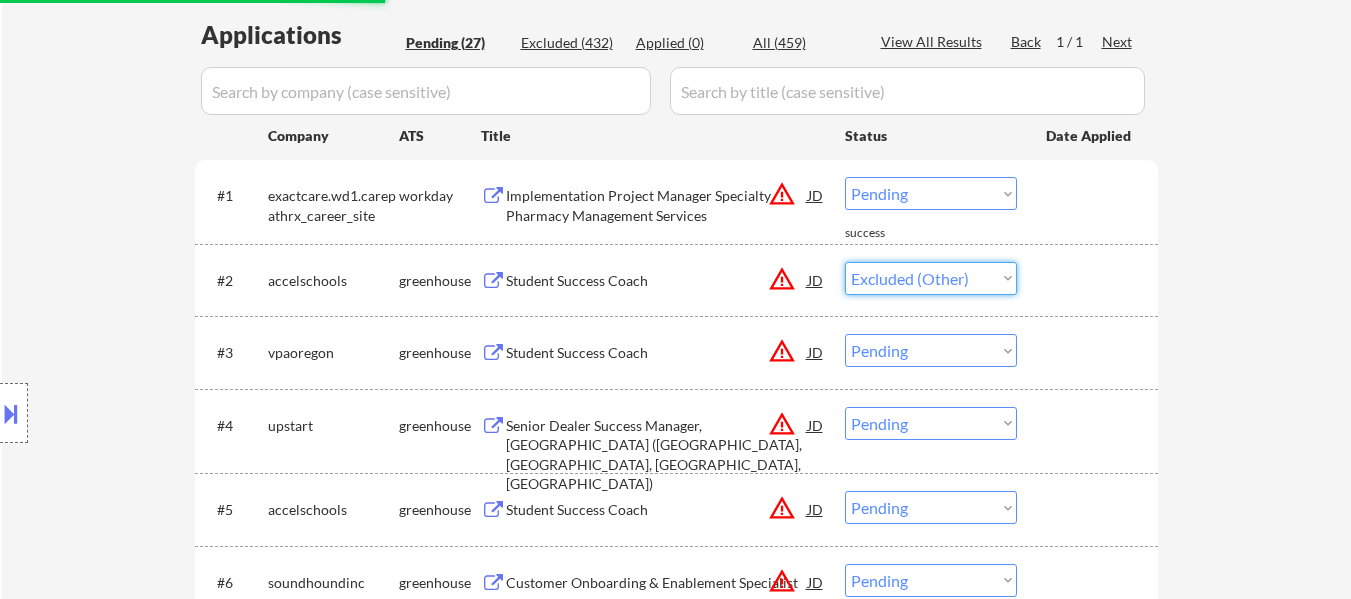 click on "Choose an option... Pending Applied Excluded (Questions) Excluded (Expired) Excluded (Location) Excluded (Bad Match) Excluded (Blocklist) Excluded (Salary) Excluded (Other)" at bounding box center [931, 278] 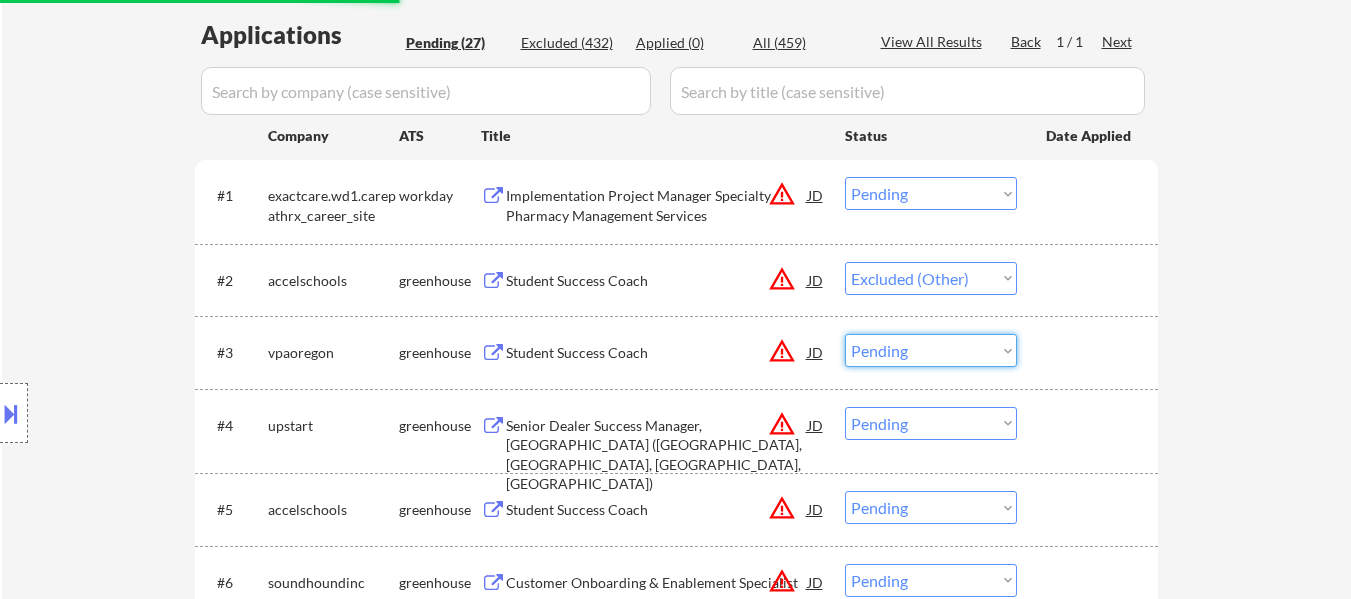 click on "Choose an option... Pending Applied Excluded (Questions) Excluded (Expired) Excluded (Location) Excluded (Bad Match) Excluded (Blocklist) Excluded (Salary) Excluded (Other)" at bounding box center [931, 350] 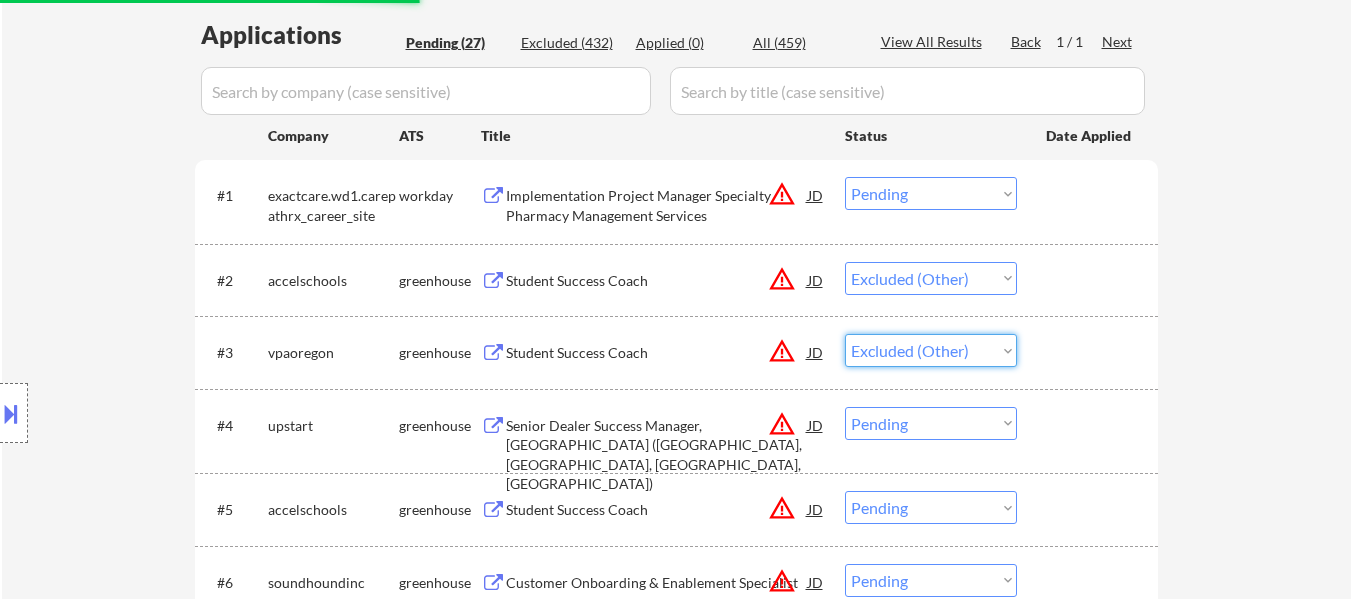 click on "Choose an option... Pending Applied Excluded (Questions) Excluded (Expired) Excluded (Location) Excluded (Bad Match) Excluded (Blocklist) Excluded (Salary) Excluded (Other)" at bounding box center (931, 350) 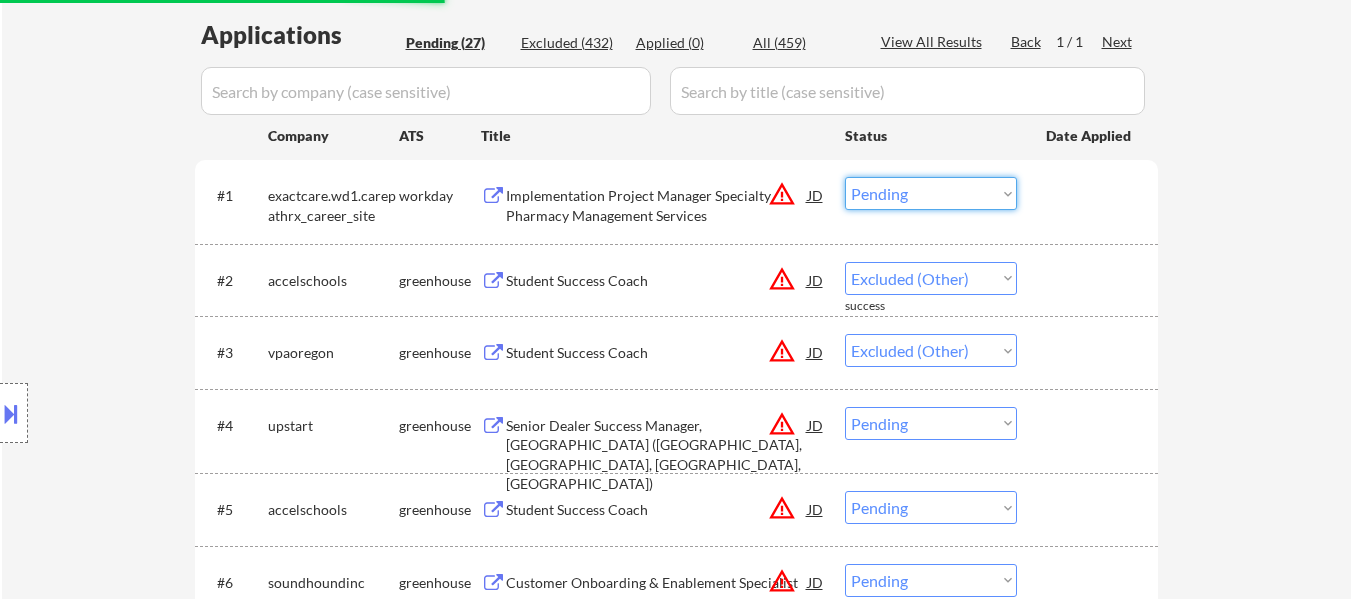 click on "Choose an option... Pending Applied Excluded (Questions) Excluded (Expired) Excluded (Location) Excluded (Bad Match) Excluded (Blocklist) Excluded (Salary) Excluded (Other)" at bounding box center (931, 193) 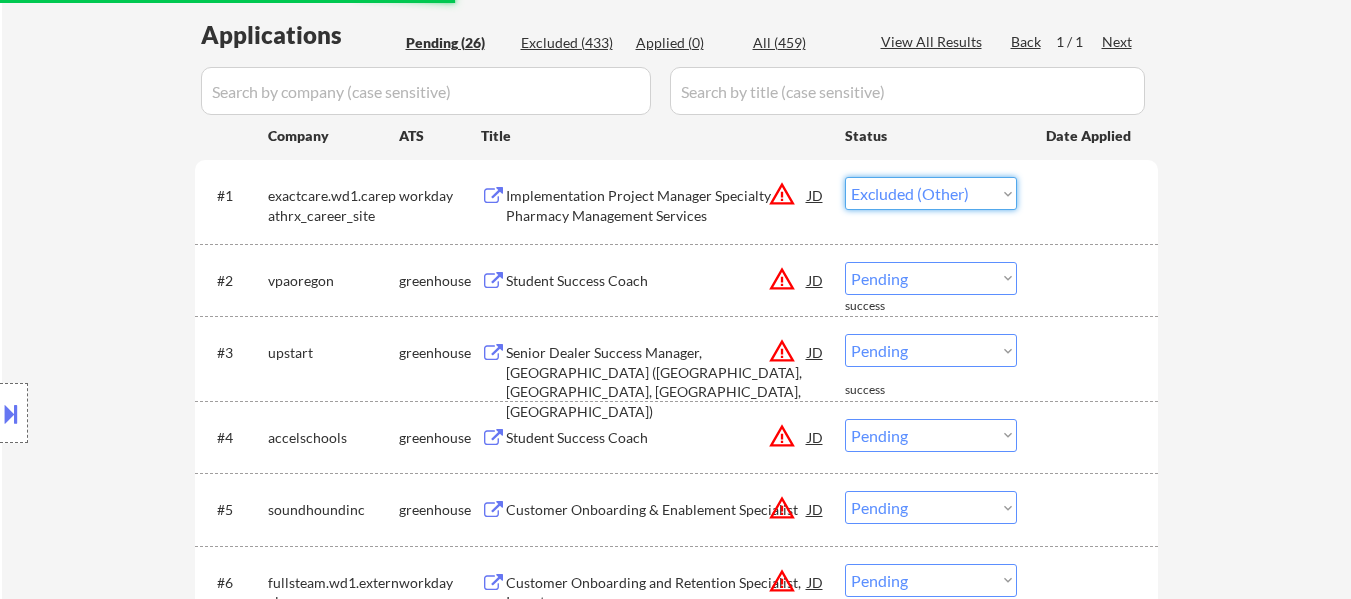 click on "Choose an option... Pending Applied Excluded (Questions) Excluded (Expired) Excluded (Location) Excluded (Bad Match) Excluded (Blocklist) Excluded (Salary) Excluded (Other)" at bounding box center [931, 193] 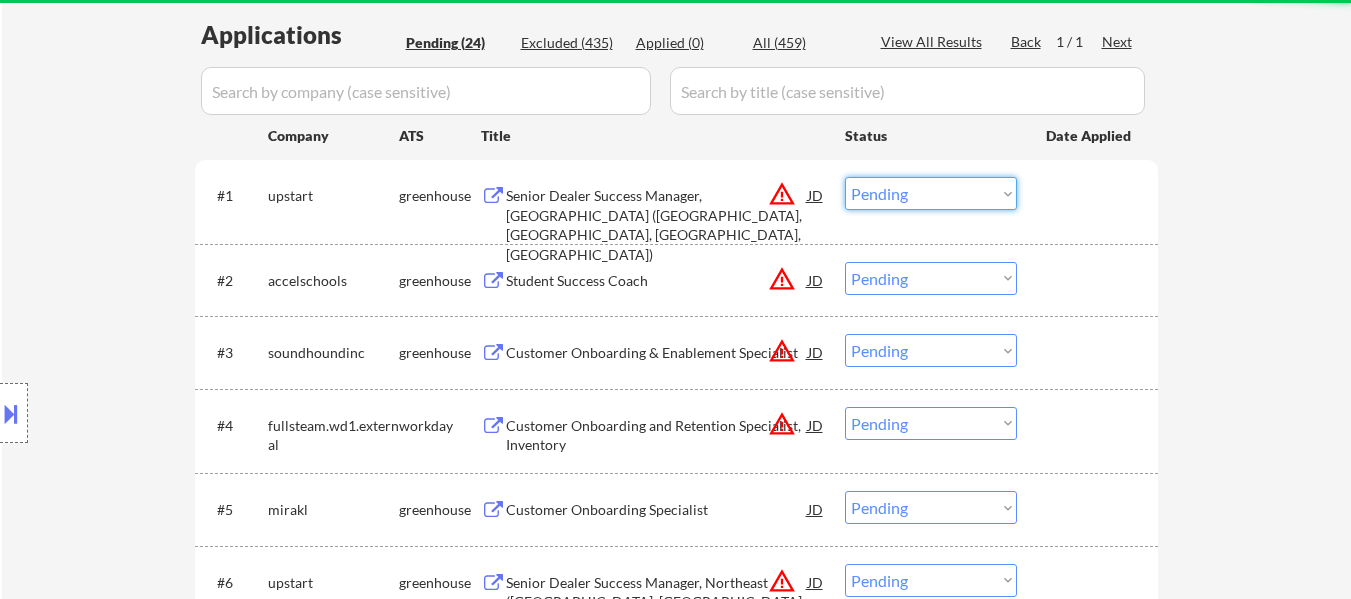 click on "Choose an option... Pending Applied Excluded (Questions) Excluded (Expired) Excluded (Location) Excluded (Bad Match) Excluded (Blocklist) Excluded (Salary) Excluded (Other)" at bounding box center [931, 193] 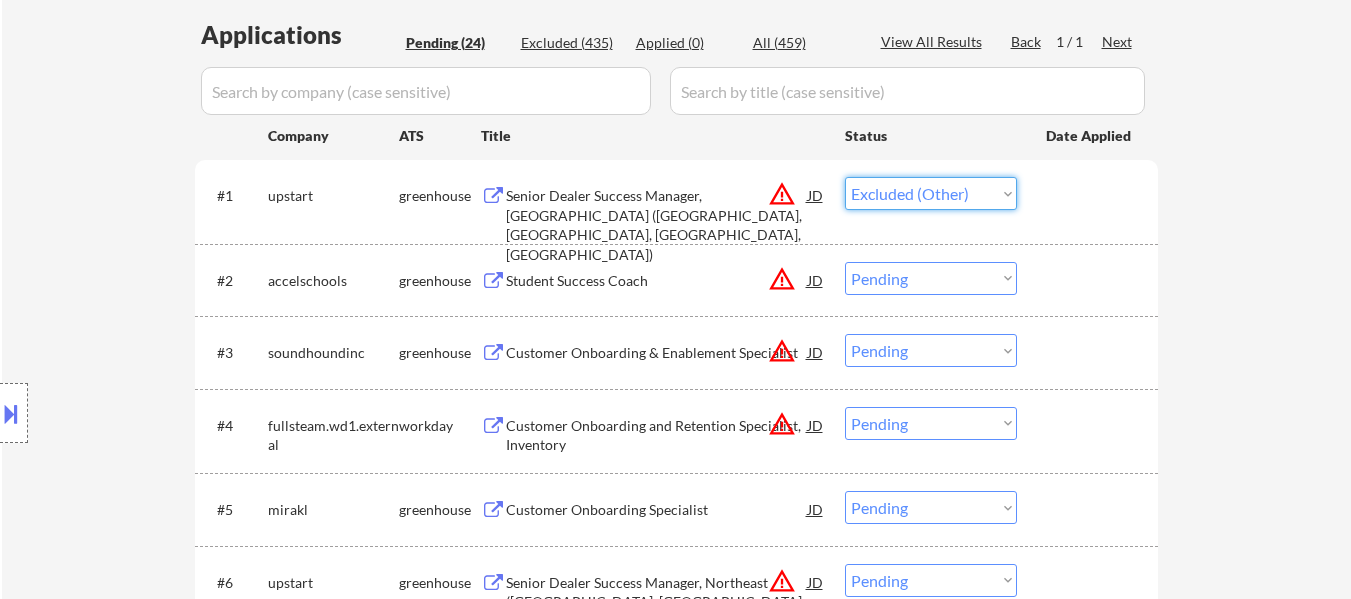 click on "Choose an option... Pending Applied Excluded (Questions) Excluded (Expired) Excluded (Location) Excluded (Bad Match) Excluded (Blocklist) Excluded (Salary) Excluded (Other)" at bounding box center (931, 193) 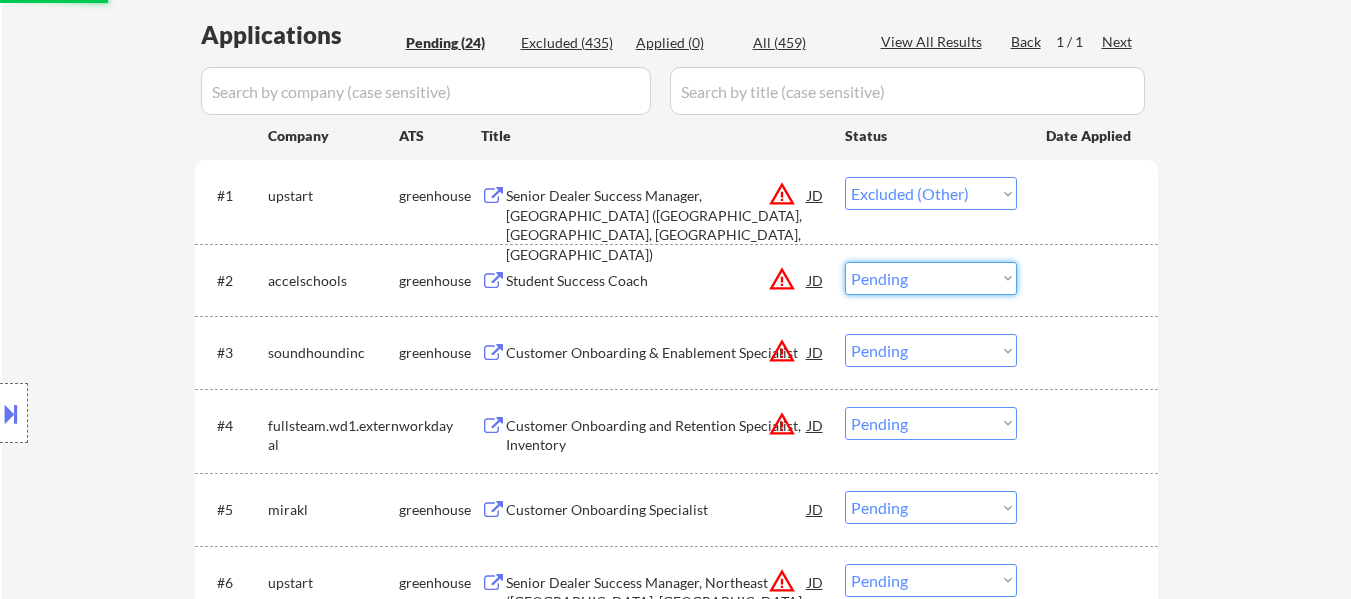 click on "Choose an option... Pending Applied Excluded (Questions) Excluded (Expired) Excluded (Location) Excluded (Bad Match) Excluded (Blocklist) Excluded (Salary) Excluded (Other)" at bounding box center [931, 278] 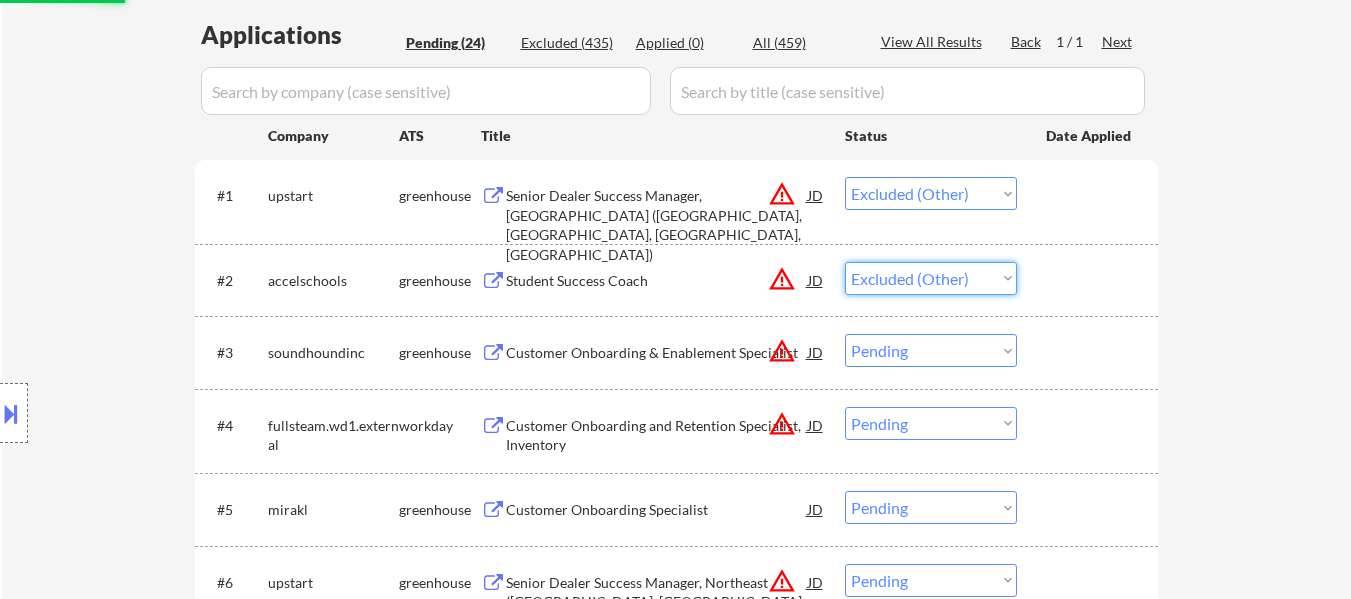 click on "Choose an option... Pending Applied Excluded (Questions) Excluded (Expired) Excluded (Location) Excluded (Bad Match) Excluded (Blocklist) Excluded (Salary) Excluded (Other)" at bounding box center (931, 278) 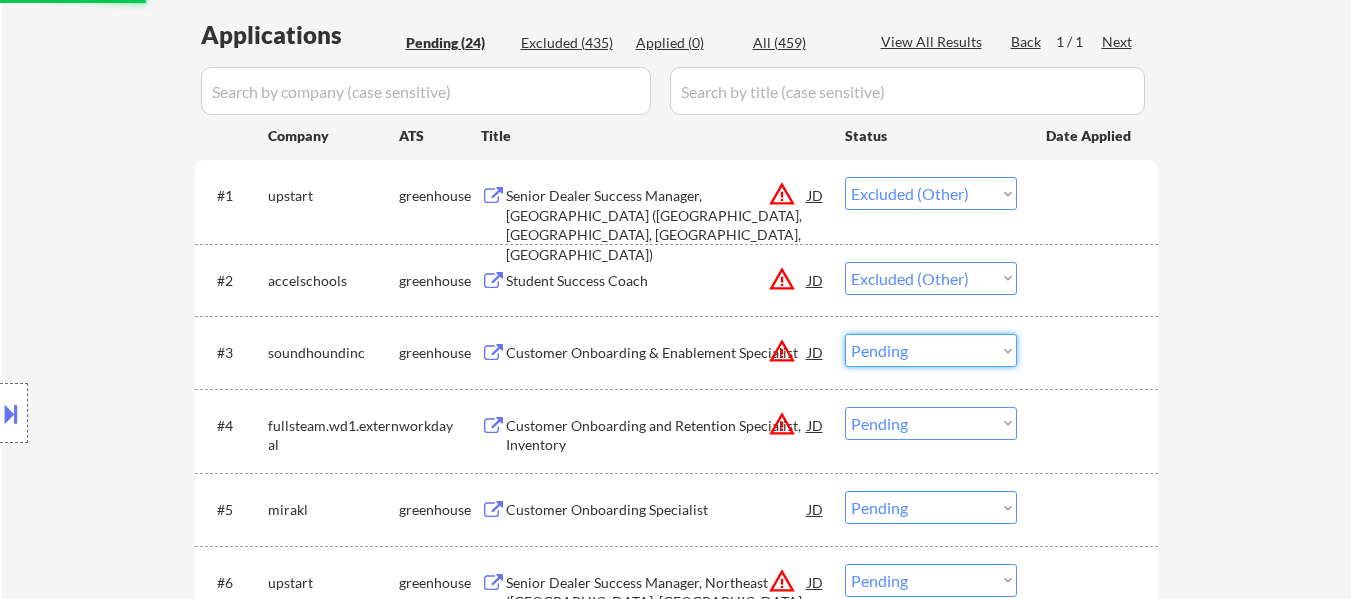 click on "Choose an option... Pending Applied Excluded (Questions) Excluded (Expired) Excluded (Location) Excluded (Bad Match) Excluded (Blocklist) Excluded (Salary) Excluded (Other)" at bounding box center (931, 350) 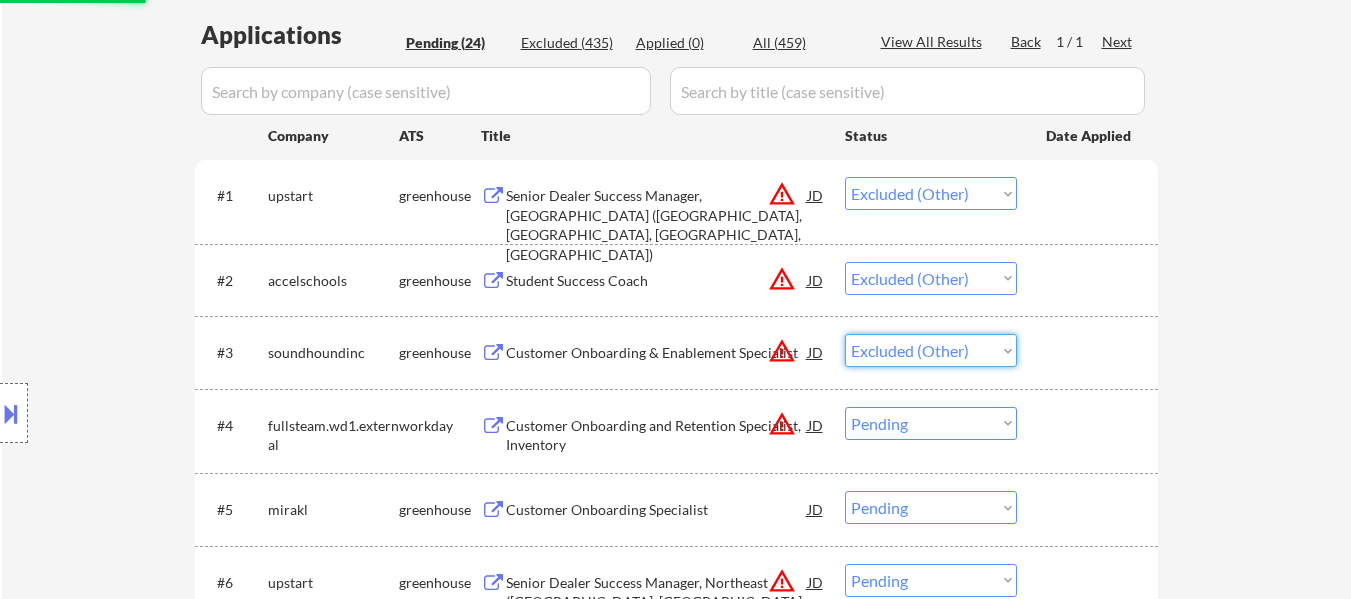 click on "Choose an option... Pending Applied Excluded (Questions) Excluded (Expired) Excluded (Location) Excluded (Bad Match) Excluded (Blocklist) Excluded (Salary) Excluded (Other)" at bounding box center (931, 350) 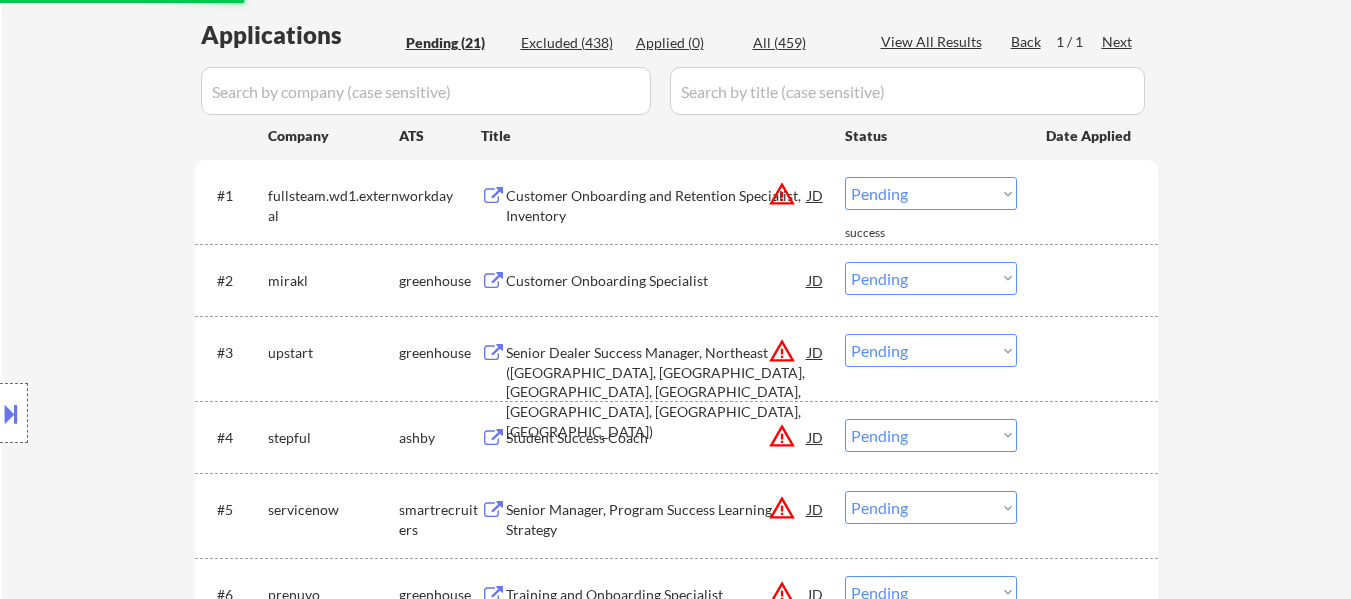click on "Choose an option... Pending Applied Excluded (Questions) Excluded (Expired) Excluded (Location) Excluded (Bad Match) Excluded (Blocklist) Excluded (Salary) Excluded (Other)" at bounding box center [931, 193] 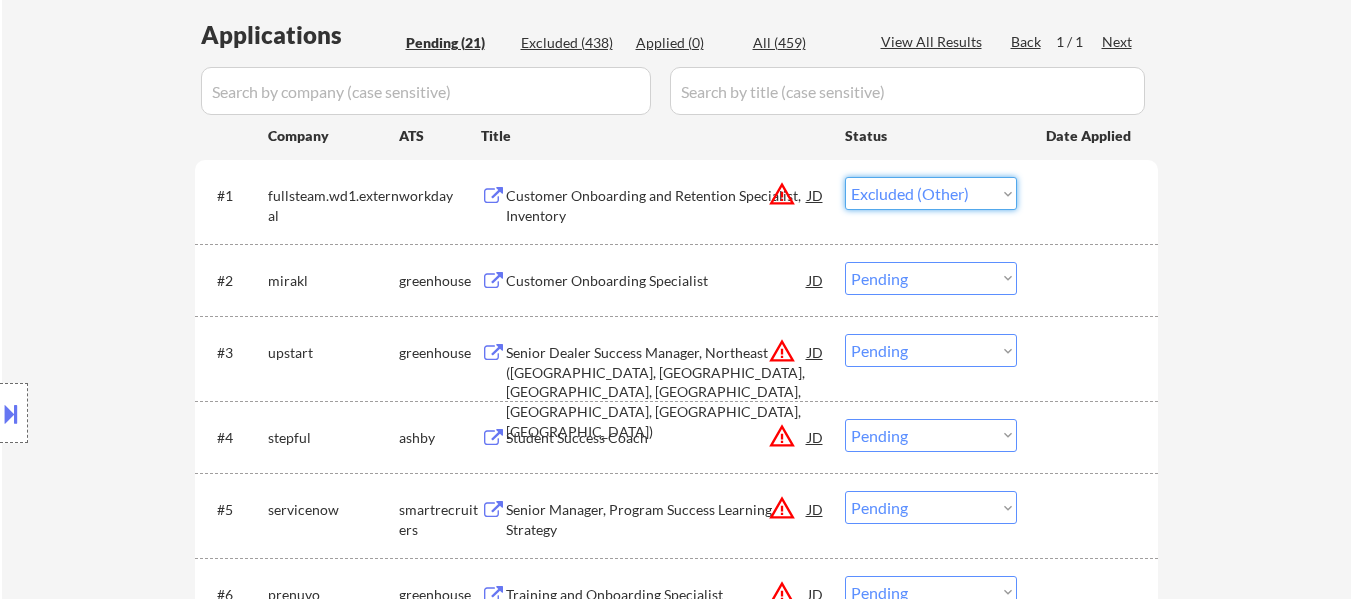 click on "Choose an option... Pending Applied Excluded (Questions) Excluded (Expired) Excluded (Location) Excluded (Bad Match) Excluded (Blocklist) Excluded (Salary) Excluded (Other)" at bounding box center [931, 193] 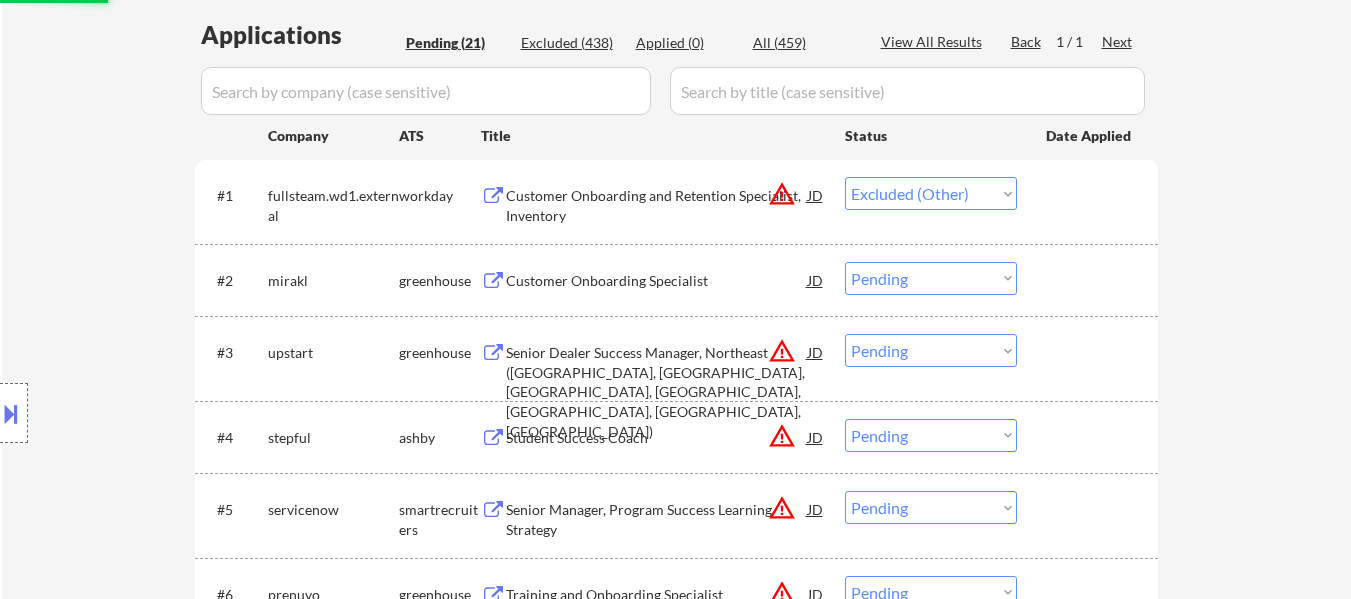 click on "Choose an option... Pending Applied Excluded (Questions) Excluded (Expired) Excluded (Location) Excluded (Bad Match) Excluded (Blocklist) Excluded (Salary) Excluded (Other)" at bounding box center [931, 278] 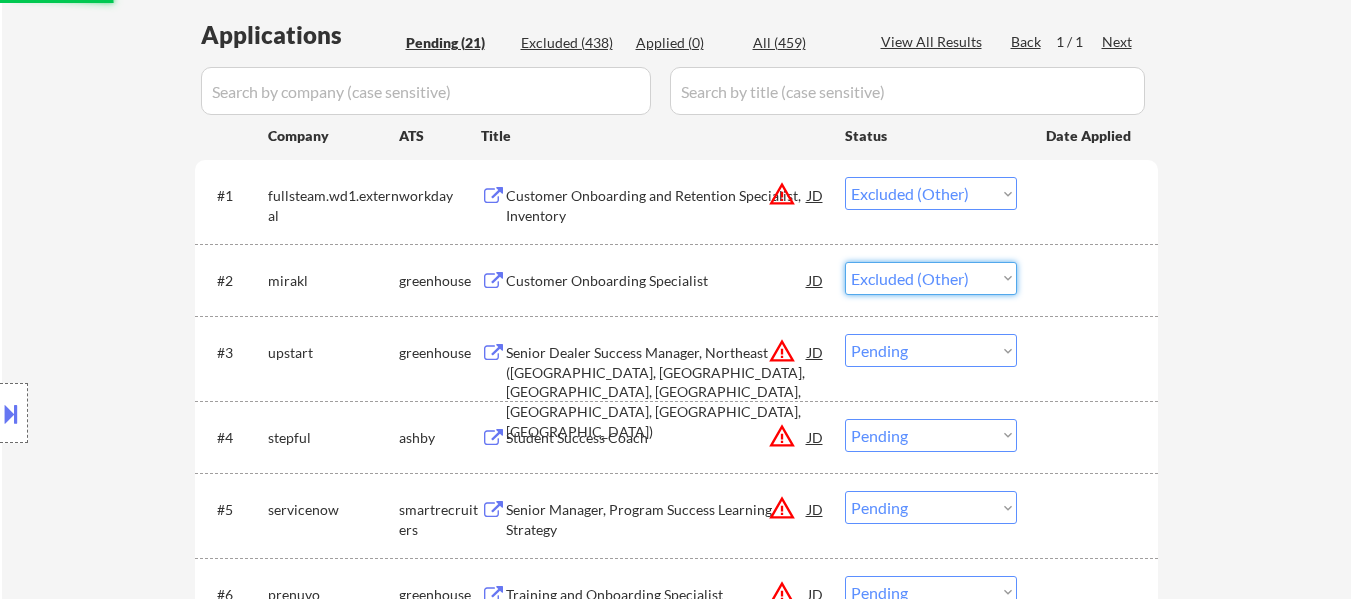 click on "Choose an option... Pending Applied Excluded (Questions) Excluded (Expired) Excluded (Location) Excluded (Bad Match) Excluded (Blocklist) Excluded (Salary) Excluded (Other)" at bounding box center [931, 278] 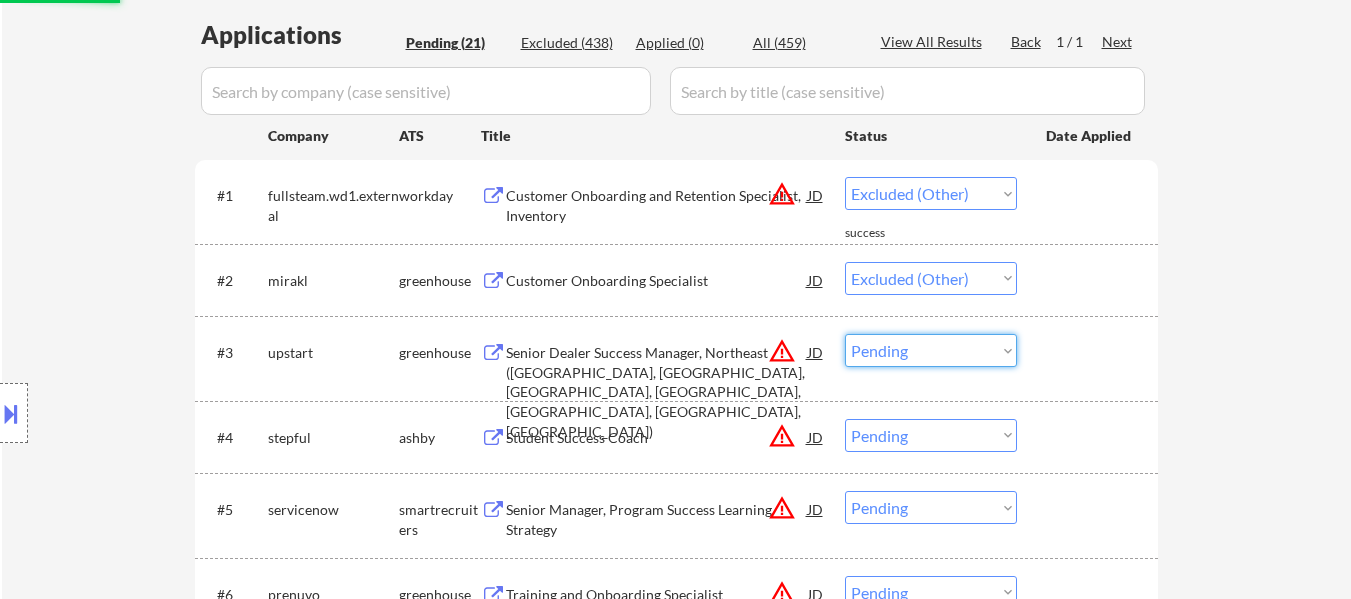 click on "Choose an option... Pending Applied Excluded (Questions) Excluded (Expired) Excluded (Location) Excluded (Bad Match) Excluded (Blocklist) Excluded (Salary) Excluded (Other)" at bounding box center [931, 350] 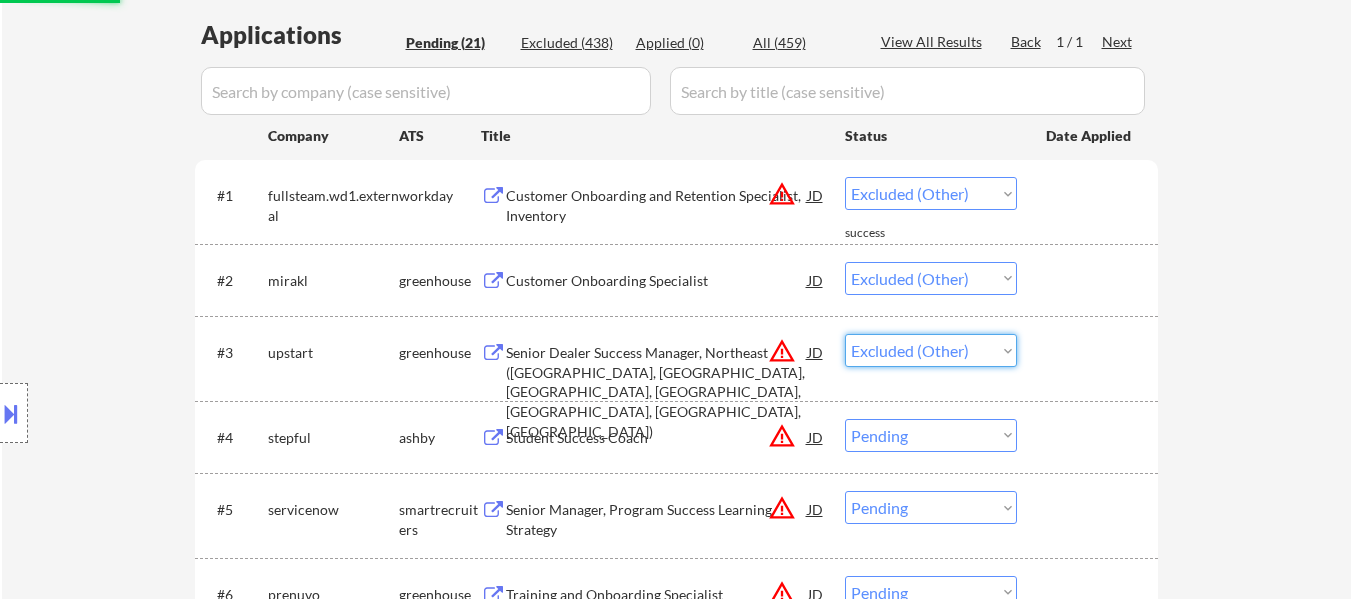 click on "Choose an option... Pending Applied Excluded (Questions) Excluded (Expired) Excluded (Location) Excluded (Bad Match) Excluded (Blocklist) Excluded (Salary) Excluded (Other)" at bounding box center (931, 350) 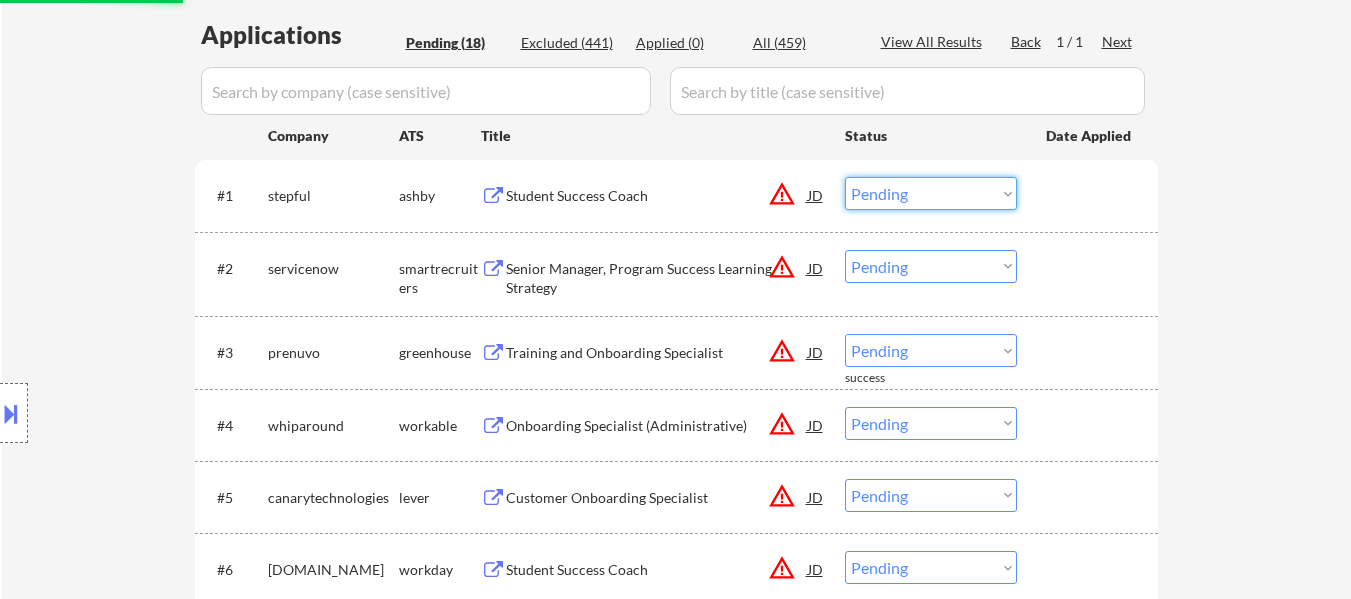 drag, startPoint x: 996, startPoint y: 195, endPoint x: 996, endPoint y: 207, distance: 12 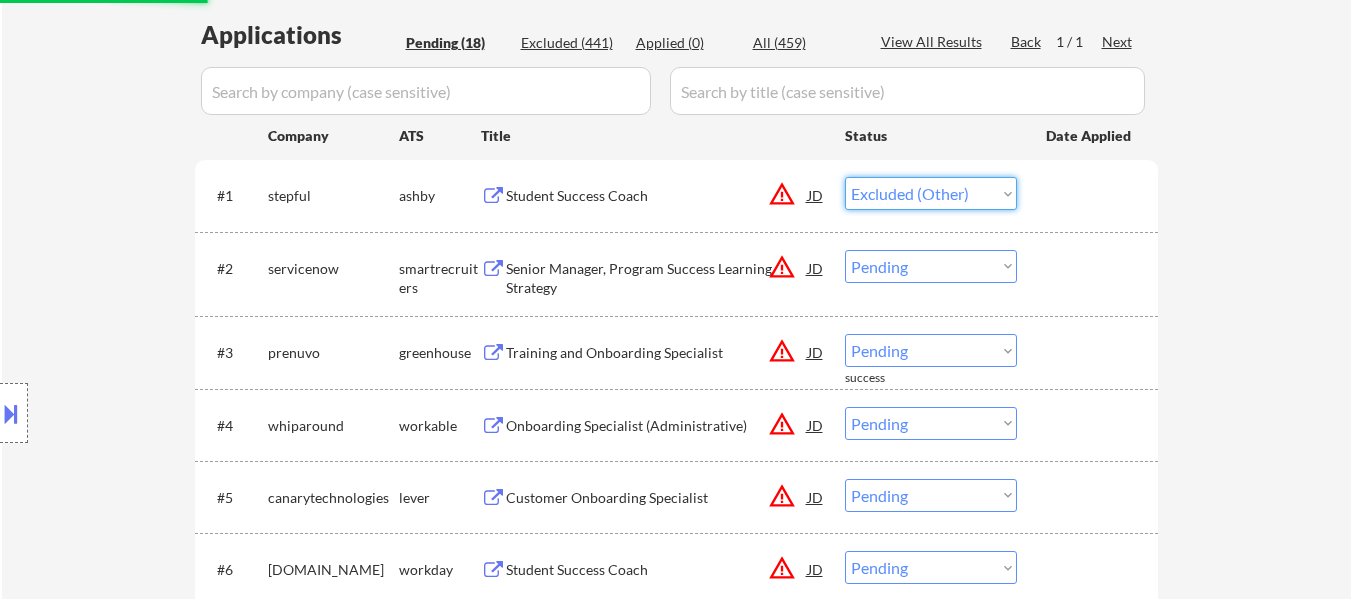 click on "Choose an option... Pending Applied Excluded (Questions) Excluded (Expired) Excluded (Location) Excluded (Bad Match) Excluded (Blocklist) Excluded (Salary) Excluded (Other)" at bounding box center (931, 193) 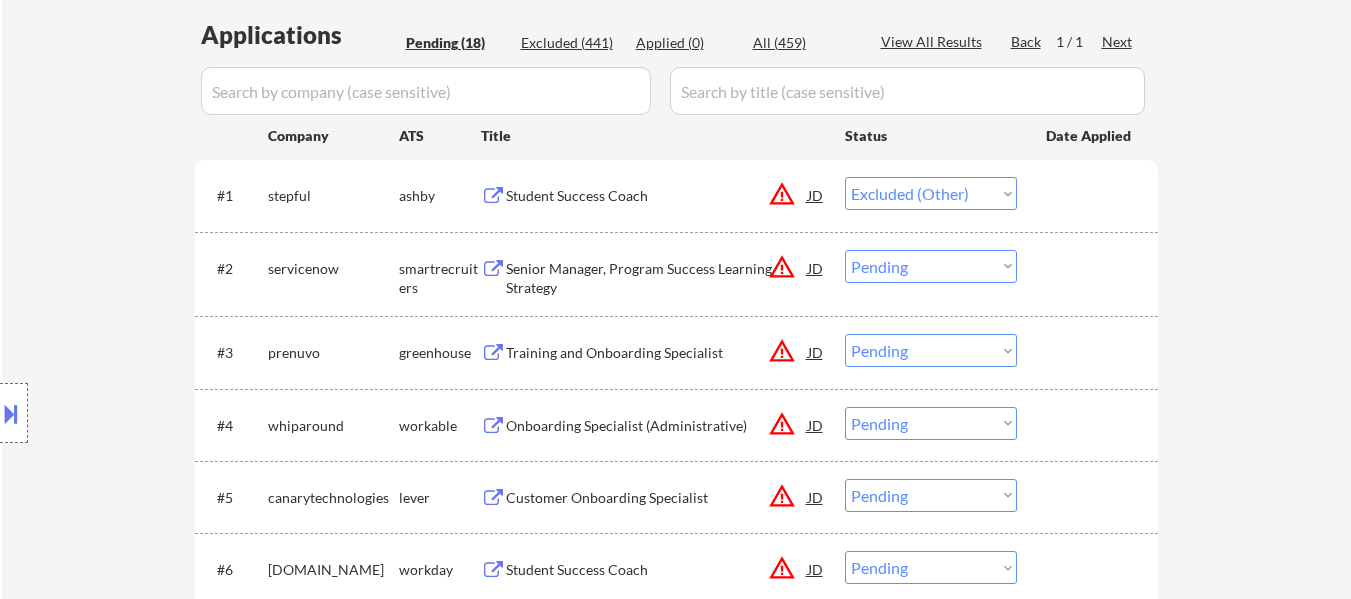 click on "Choose an option... Pending Applied Excluded (Questions) Excluded (Expired) Excluded (Location) Excluded (Bad Match) Excluded (Blocklist) Excluded (Salary) Excluded (Other)" at bounding box center [931, 266] 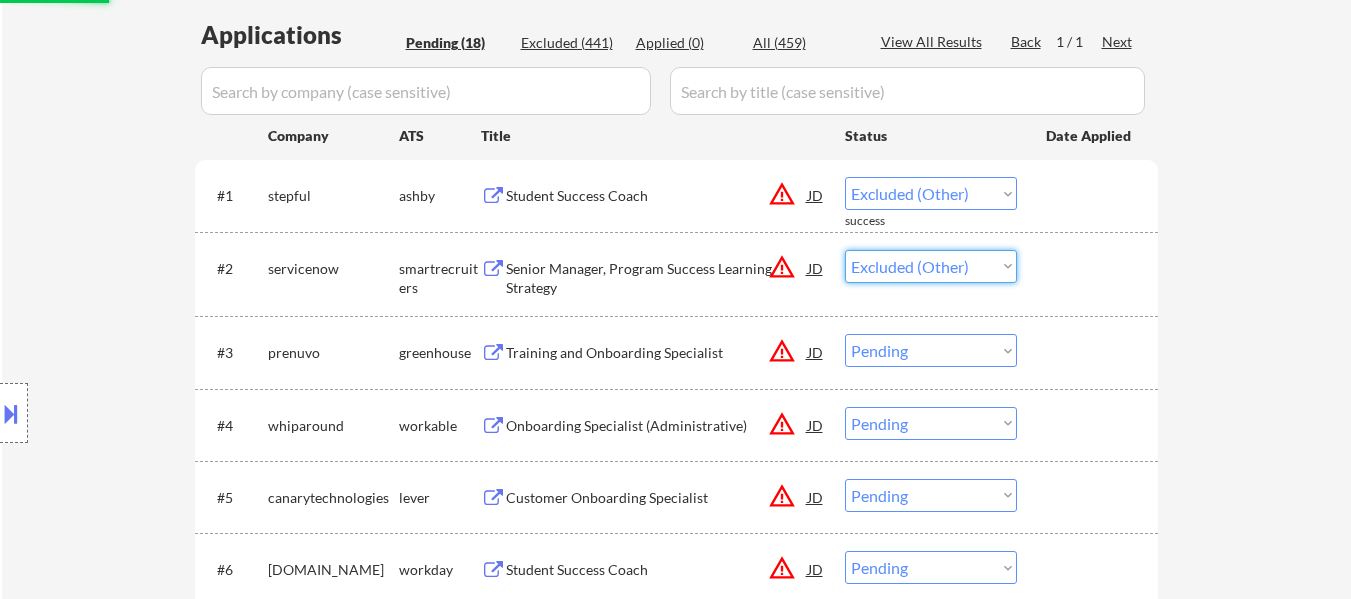 click on "Choose an option... Pending Applied Excluded (Questions) Excluded (Expired) Excluded (Location) Excluded (Bad Match) Excluded (Blocklist) Excluded (Salary) Excluded (Other)" at bounding box center (931, 266) 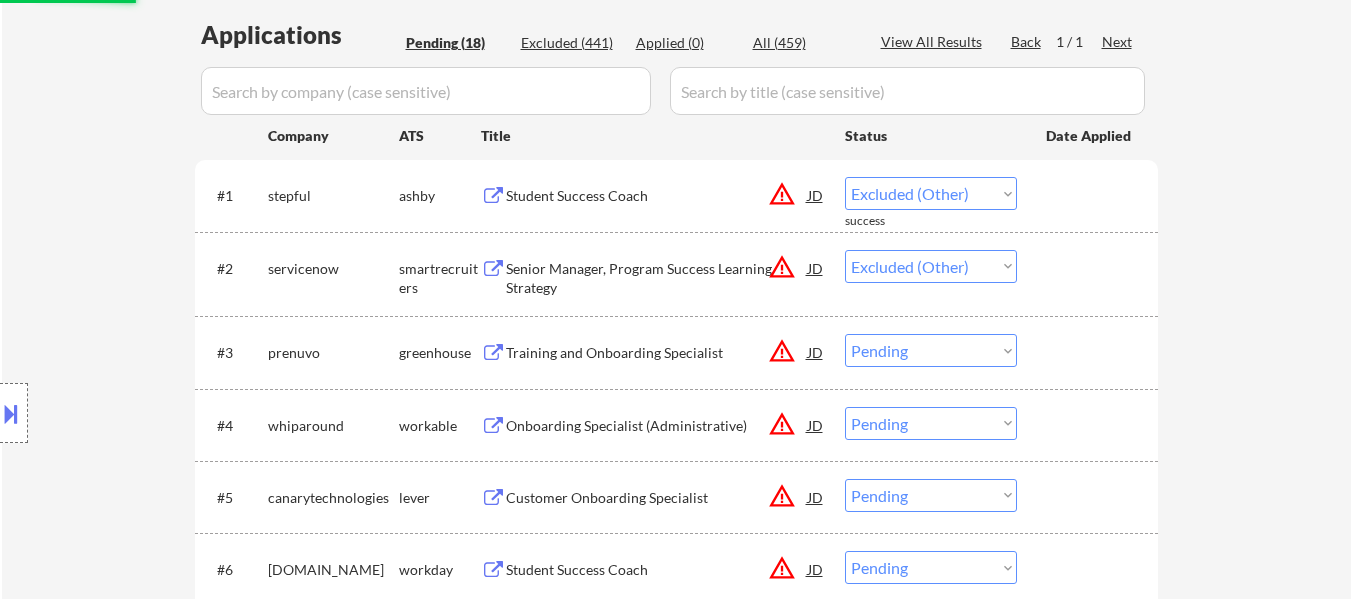 click on "Choose an option... Pending Applied Excluded (Questions) Excluded (Expired) Excluded (Location) Excluded (Bad Match) Excluded (Blocklist) Excluded (Salary) Excluded (Other)" at bounding box center [931, 350] 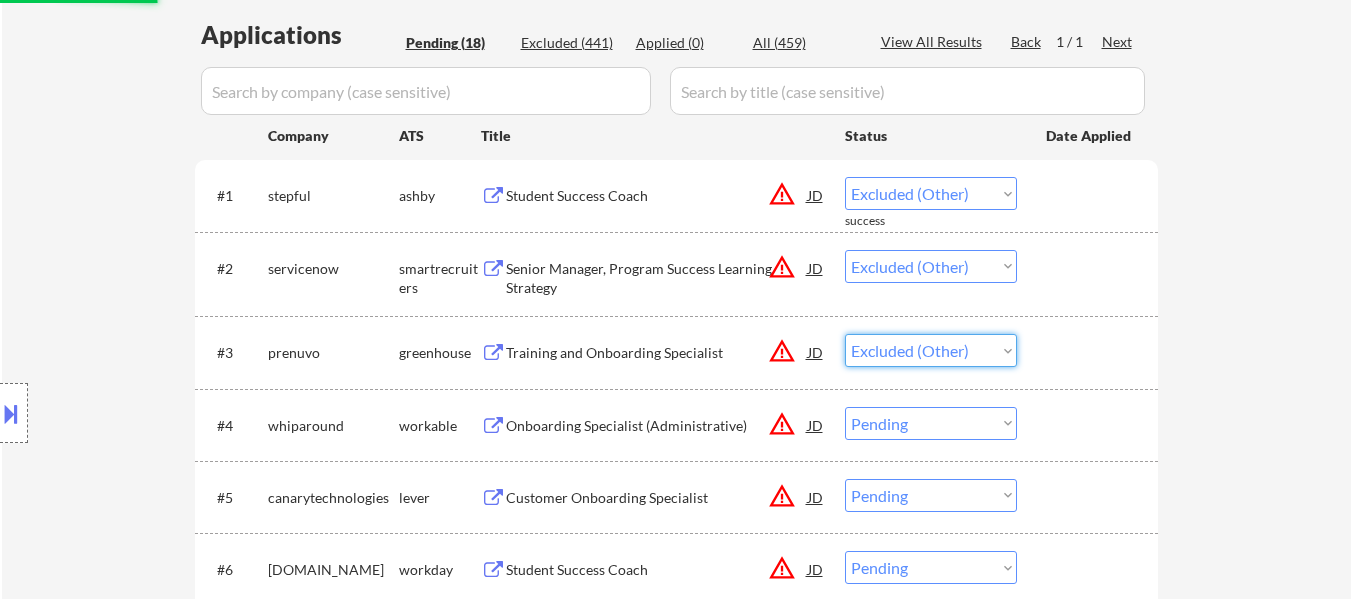 click on "Choose an option... Pending Applied Excluded (Questions) Excluded (Expired) Excluded (Location) Excluded (Bad Match) Excluded (Blocklist) Excluded (Salary) Excluded (Other)" at bounding box center (931, 350) 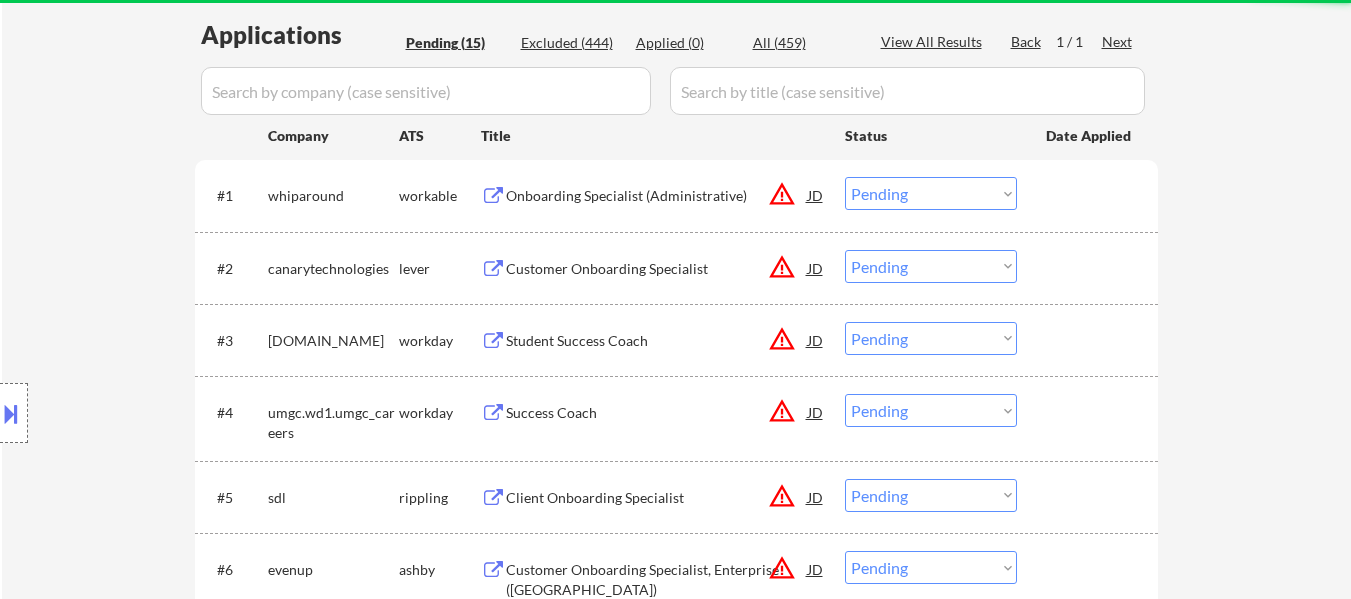 click on "Choose an option... Pending Applied Excluded (Questions) Excluded (Expired) Excluded (Location) Excluded (Bad Match) Excluded (Blocklist) Excluded (Salary) Excluded (Other)" at bounding box center [931, 193] 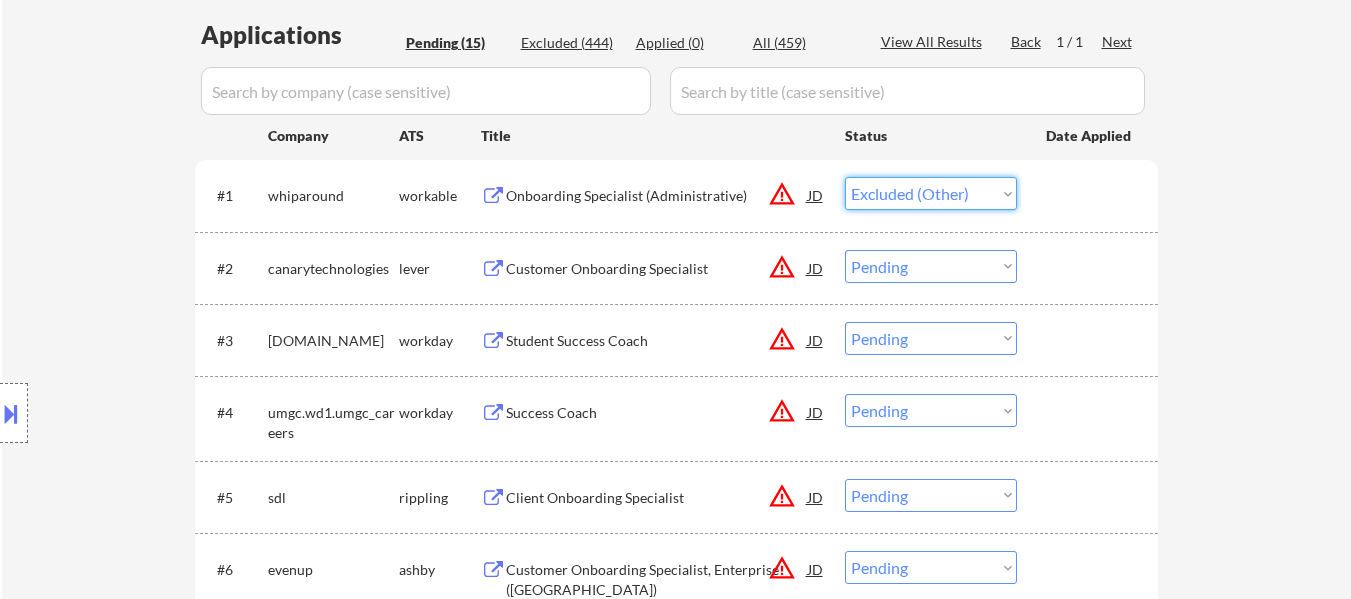 click on "Choose an option... Pending Applied Excluded (Questions) Excluded (Expired) Excluded (Location) Excluded (Bad Match) Excluded (Blocklist) Excluded (Salary) Excluded (Other)" at bounding box center (931, 193) 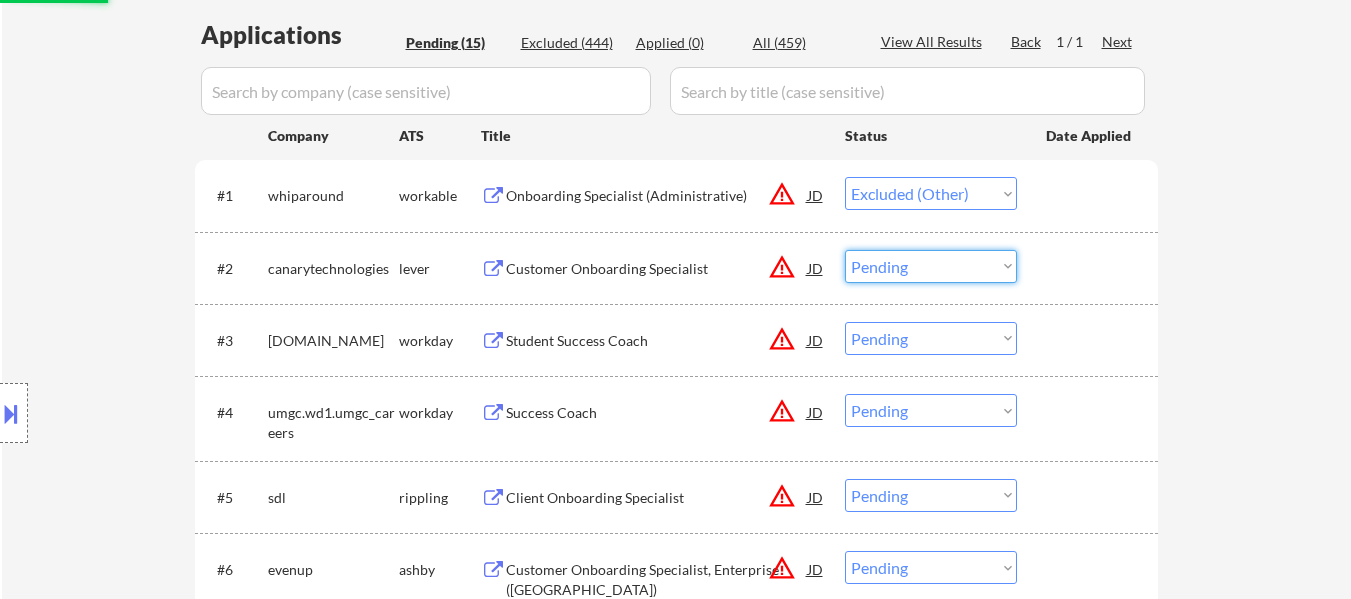 click on "Choose an option... Pending Applied Excluded (Questions) Excluded (Expired) Excluded (Location) Excluded (Bad Match) Excluded (Blocklist) Excluded (Salary) Excluded (Other)" at bounding box center (931, 266) 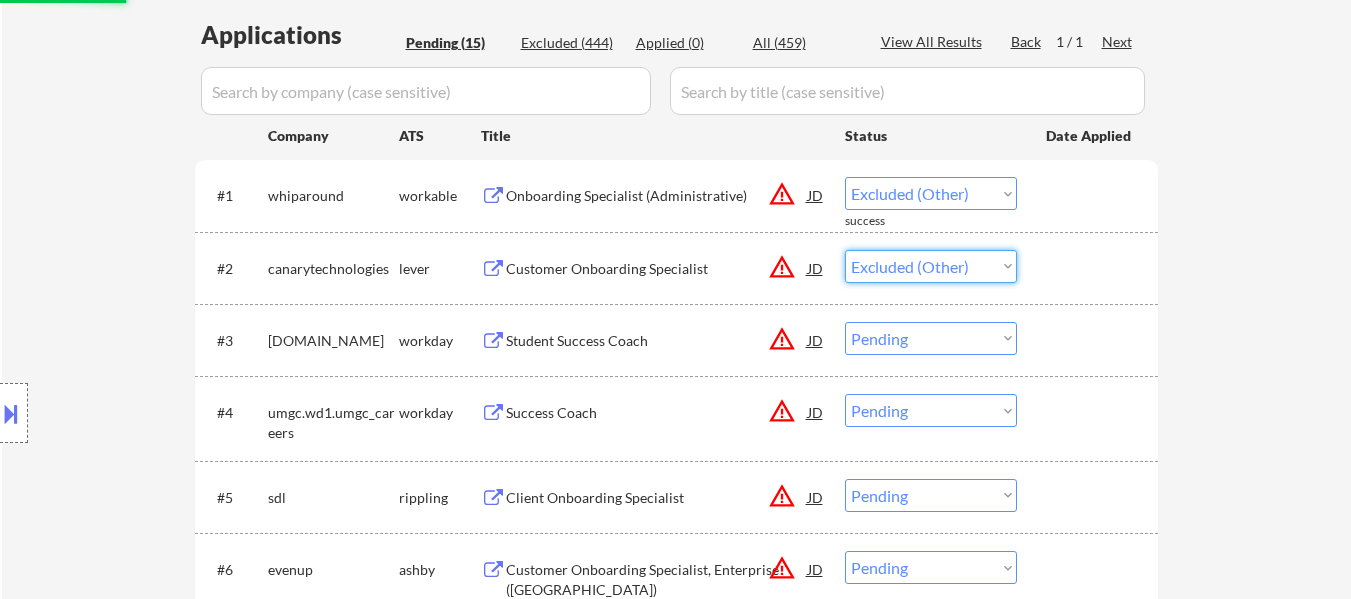 click on "Choose an option... Pending Applied Excluded (Questions) Excluded (Expired) Excluded (Location) Excluded (Bad Match) Excluded (Blocklist) Excluded (Salary) Excluded (Other)" at bounding box center [931, 266] 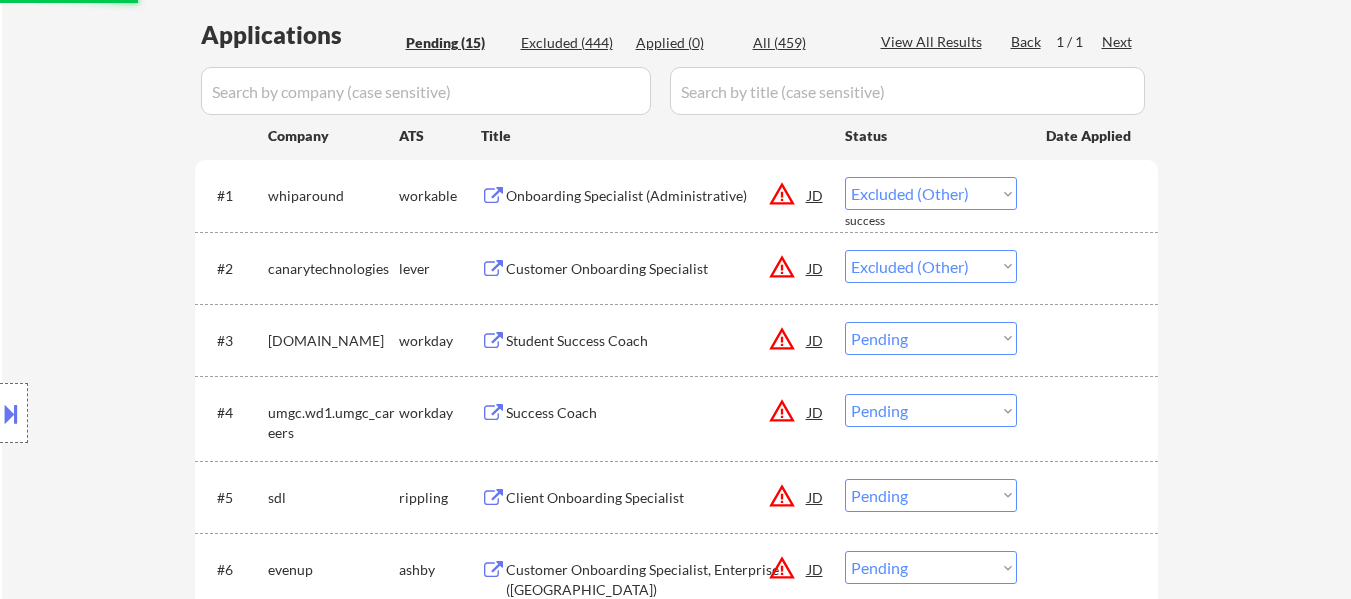click on "Choose an option... Pending Applied Excluded (Questions) Excluded (Expired) Excluded (Location) Excluded (Bad Match) Excluded (Blocklist) Excluded (Salary) Excluded (Other)" at bounding box center [931, 338] 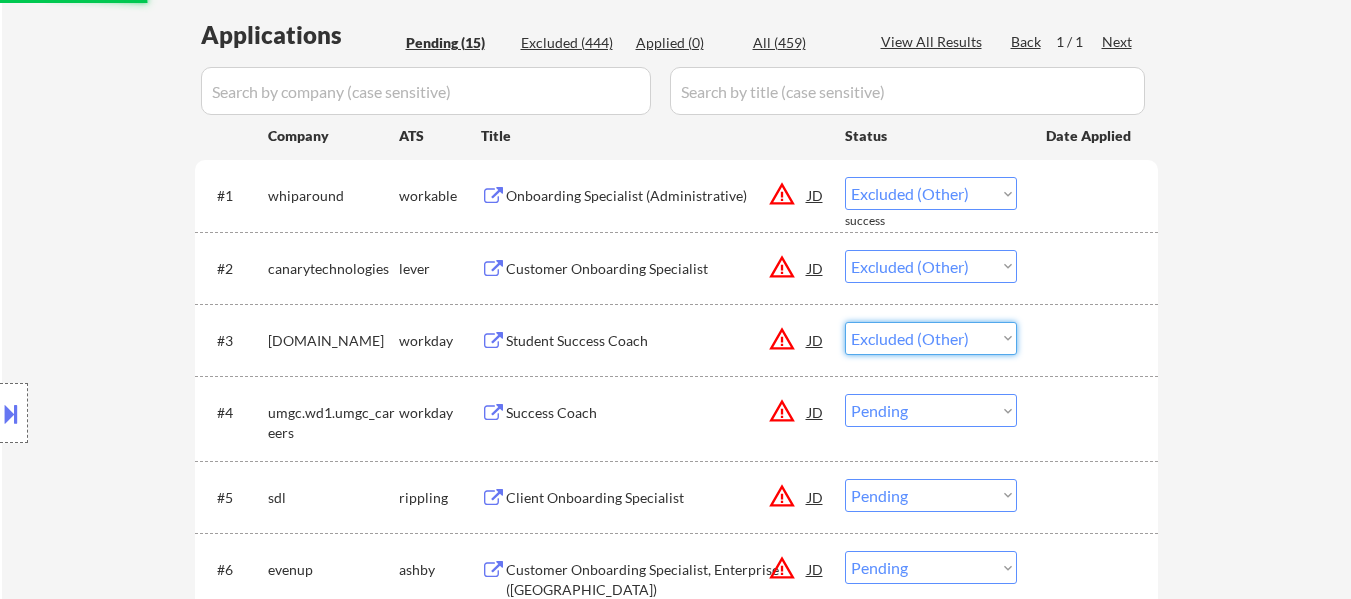 click on "Choose an option... Pending Applied Excluded (Questions) Excluded (Expired) Excluded (Location) Excluded (Bad Match) Excluded (Blocklist) Excluded (Salary) Excluded (Other)" at bounding box center [931, 338] 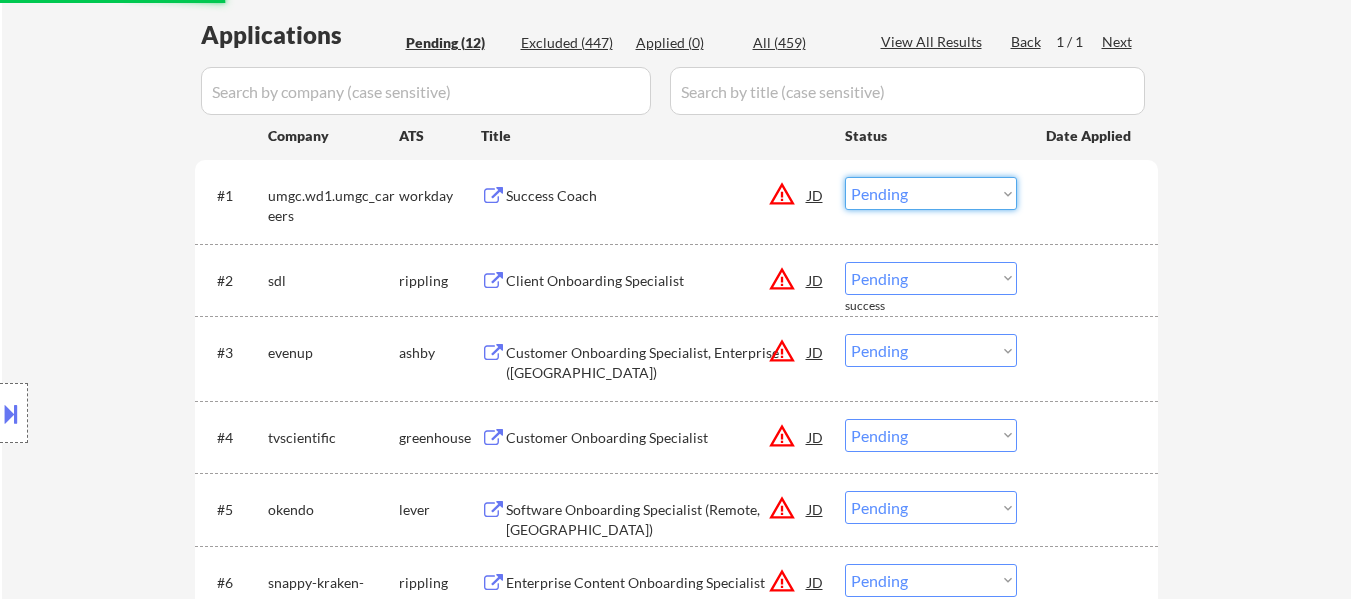 click on "Choose an option... Pending Applied Excluded (Questions) Excluded (Expired) Excluded (Location) Excluded (Bad Match) Excluded (Blocklist) Excluded (Salary) Excluded (Other)" at bounding box center [931, 193] 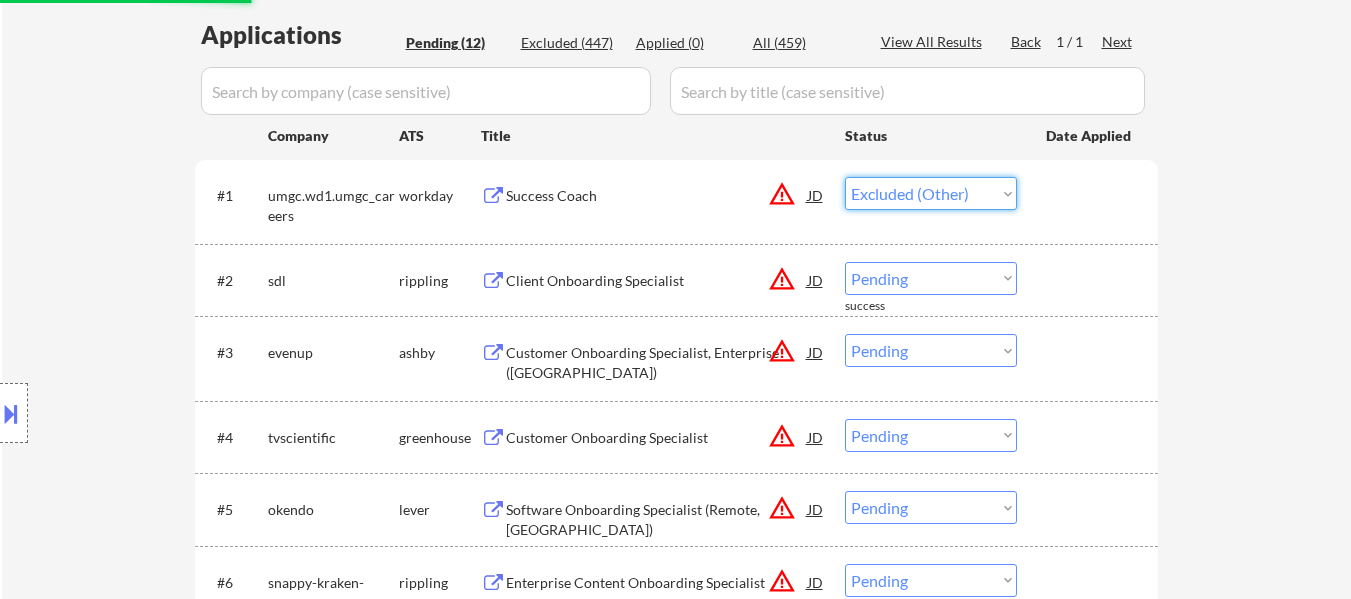 click on "Choose an option... Pending Applied Excluded (Questions) Excluded (Expired) Excluded (Location) Excluded (Bad Match) Excluded (Blocklist) Excluded (Salary) Excluded (Other)" at bounding box center (931, 193) 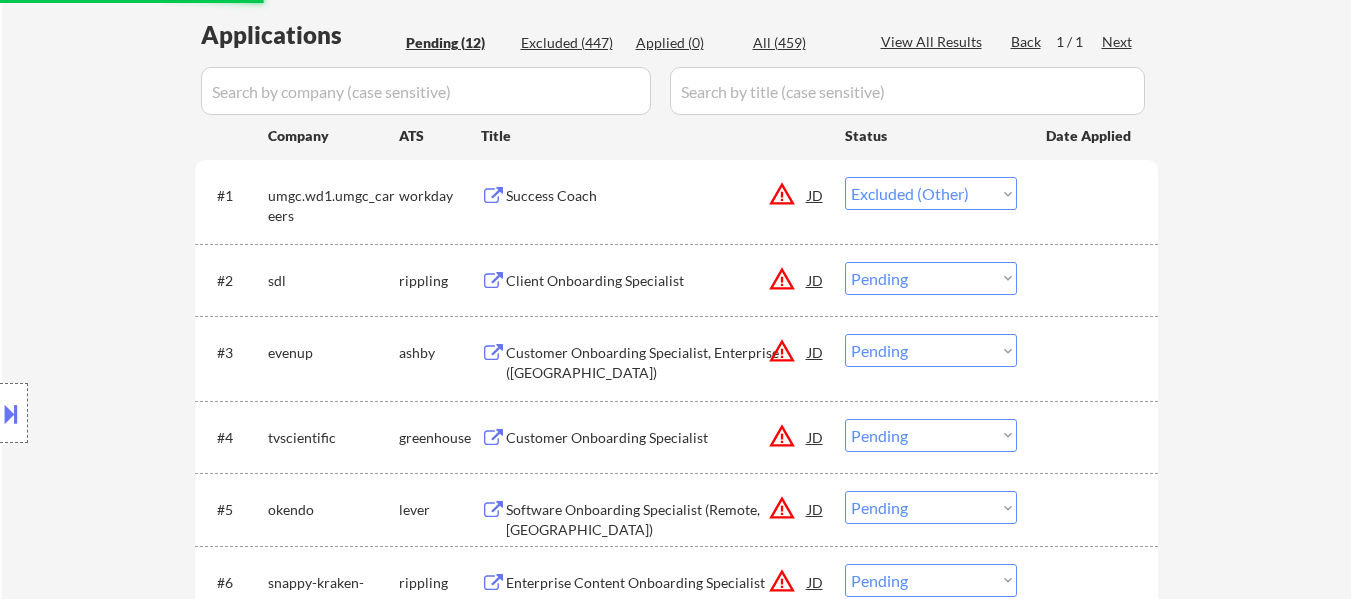 click on "Choose an option... Pending Applied Excluded (Questions) Excluded (Expired) Excluded (Location) Excluded (Bad Match) Excluded (Blocklist) Excluded (Salary) Excluded (Other)" at bounding box center [931, 278] 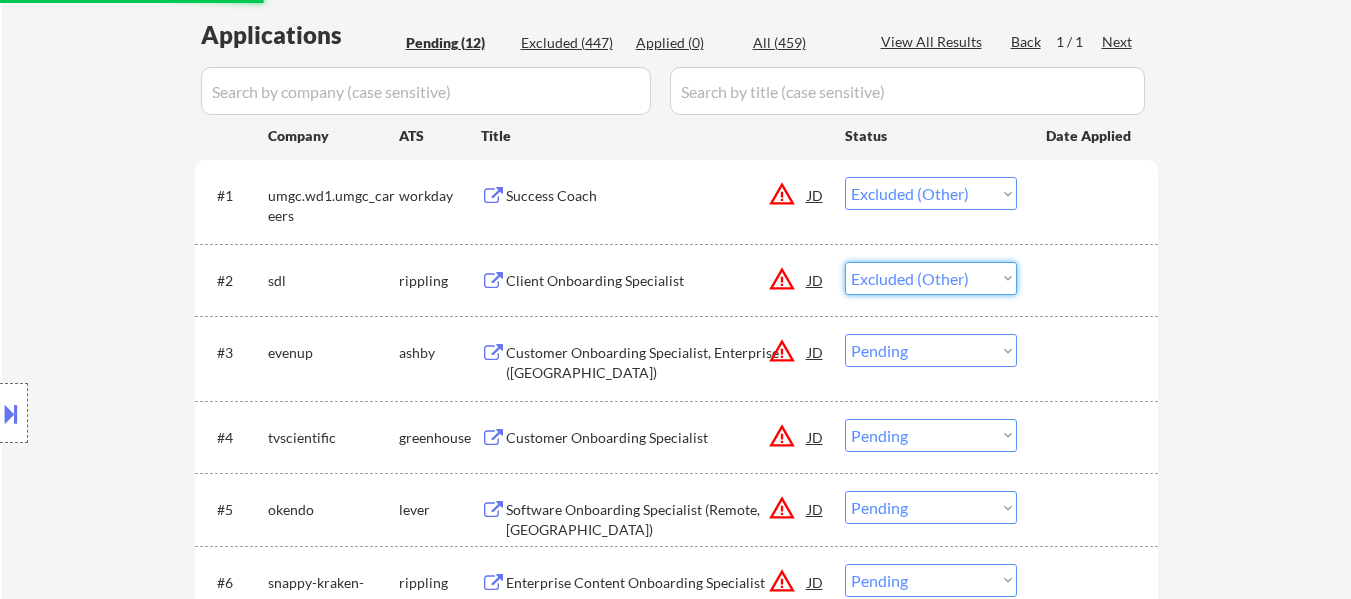 click on "Choose an option... Pending Applied Excluded (Questions) Excluded (Expired) Excluded (Location) Excluded (Bad Match) Excluded (Blocklist) Excluded (Salary) Excluded (Other)" at bounding box center [931, 278] 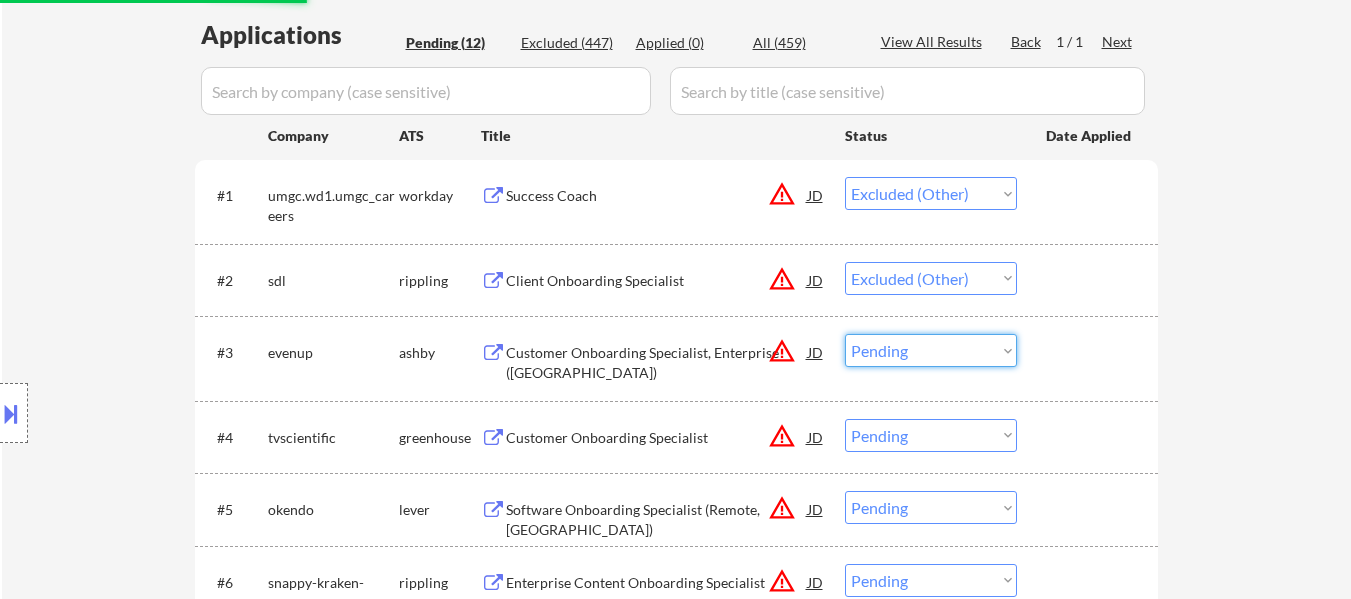 click on "Choose an option... Pending Applied Excluded (Questions) Excluded (Expired) Excluded (Location) Excluded (Bad Match) Excluded (Blocklist) Excluded (Salary) Excluded (Other)" at bounding box center (931, 350) 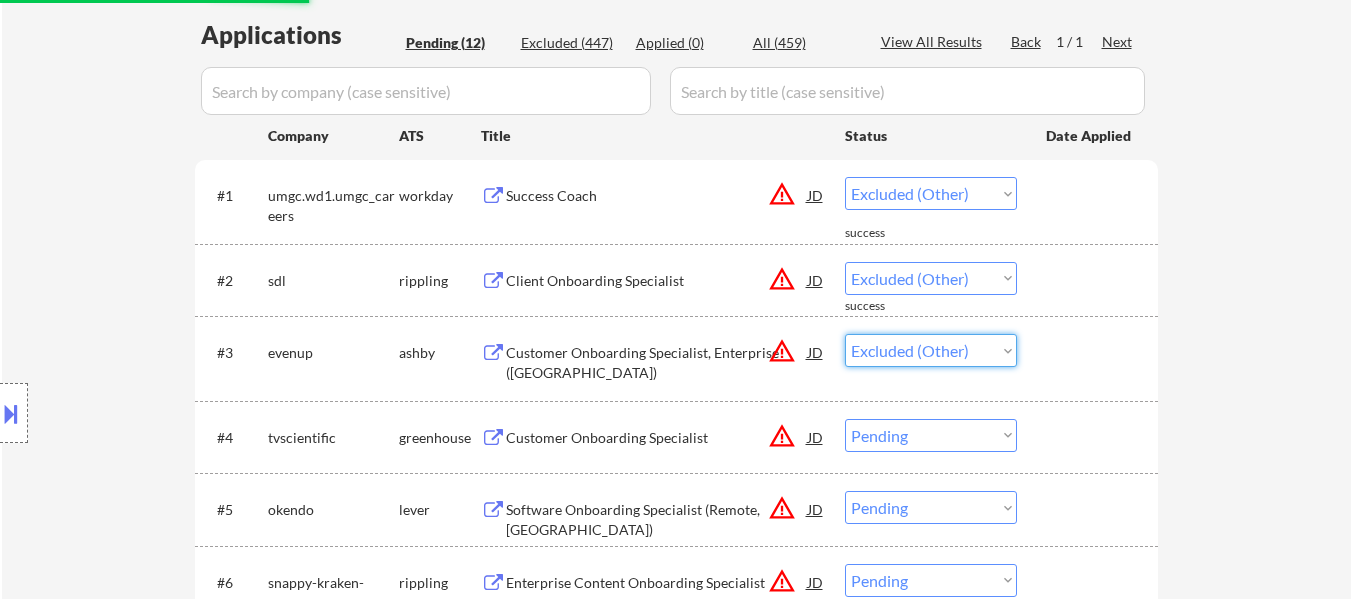 click on "Choose an option... Pending Applied Excluded (Questions) Excluded (Expired) Excluded (Location) Excluded (Bad Match) Excluded (Blocklist) Excluded (Salary) Excluded (Other)" at bounding box center [931, 350] 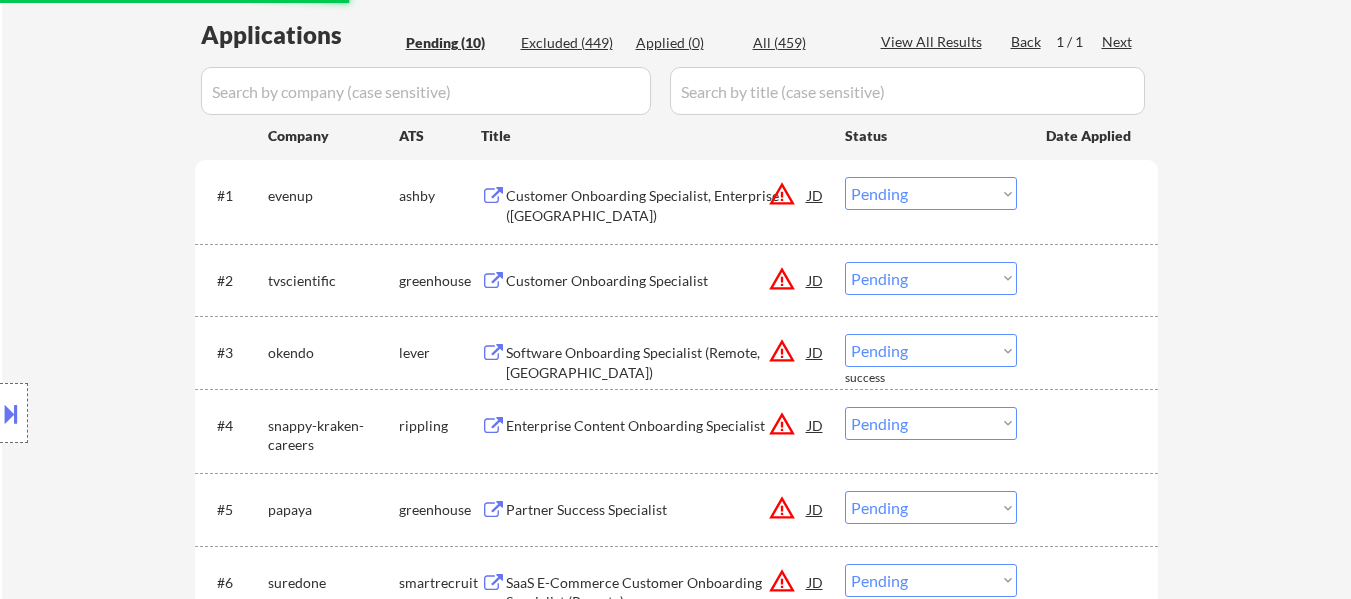 click on "Choose an option... Pending Applied Excluded (Questions) Excluded (Expired) Excluded (Location) Excluded (Bad Match) Excluded (Blocklist) Excluded (Salary) Excluded (Other)" at bounding box center [931, 193] 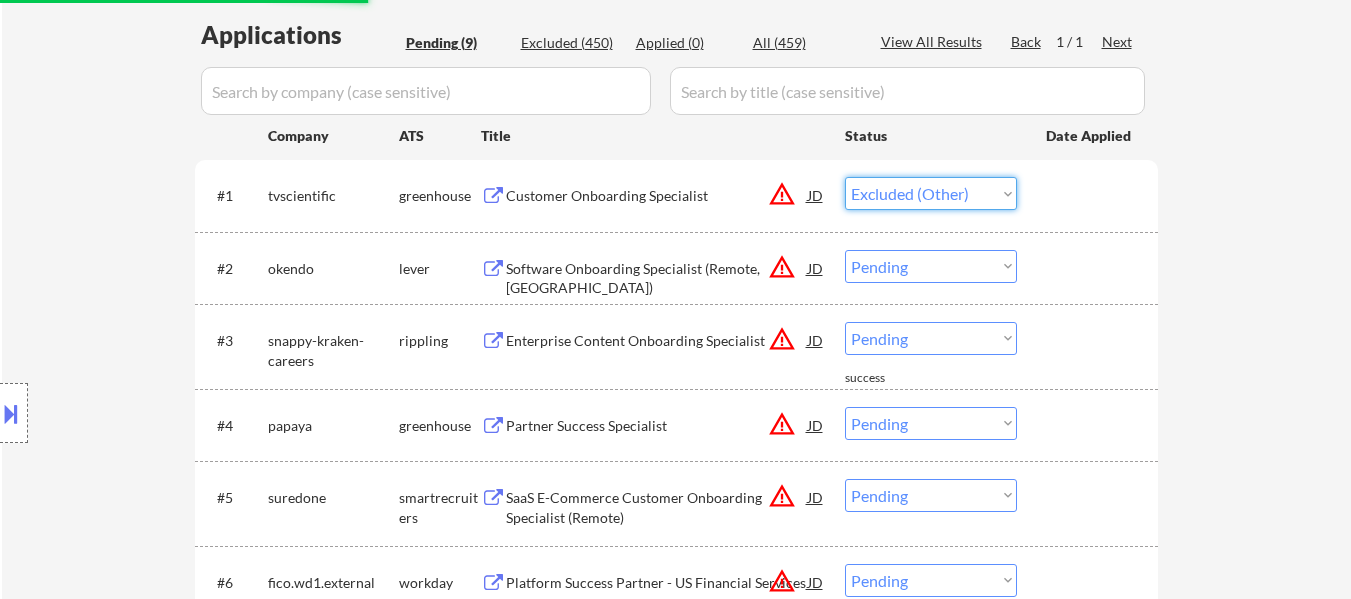 click on "Choose an option... Pending Applied Excluded (Questions) Excluded (Expired) Excluded (Location) Excluded (Bad Match) Excluded (Blocklist) Excluded (Salary) Excluded (Other)" at bounding box center [931, 193] 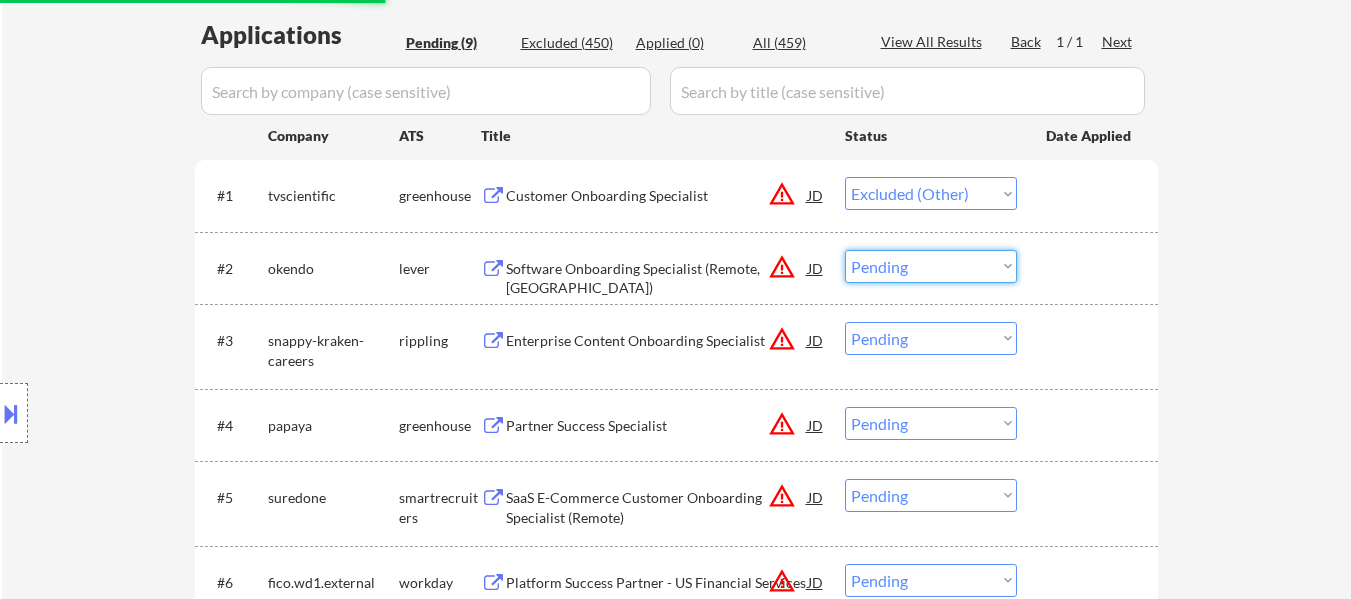 drag, startPoint x: 973, startPoint y: 265, endPoint x: 971, endPoint y: 279, distance: 14.142136 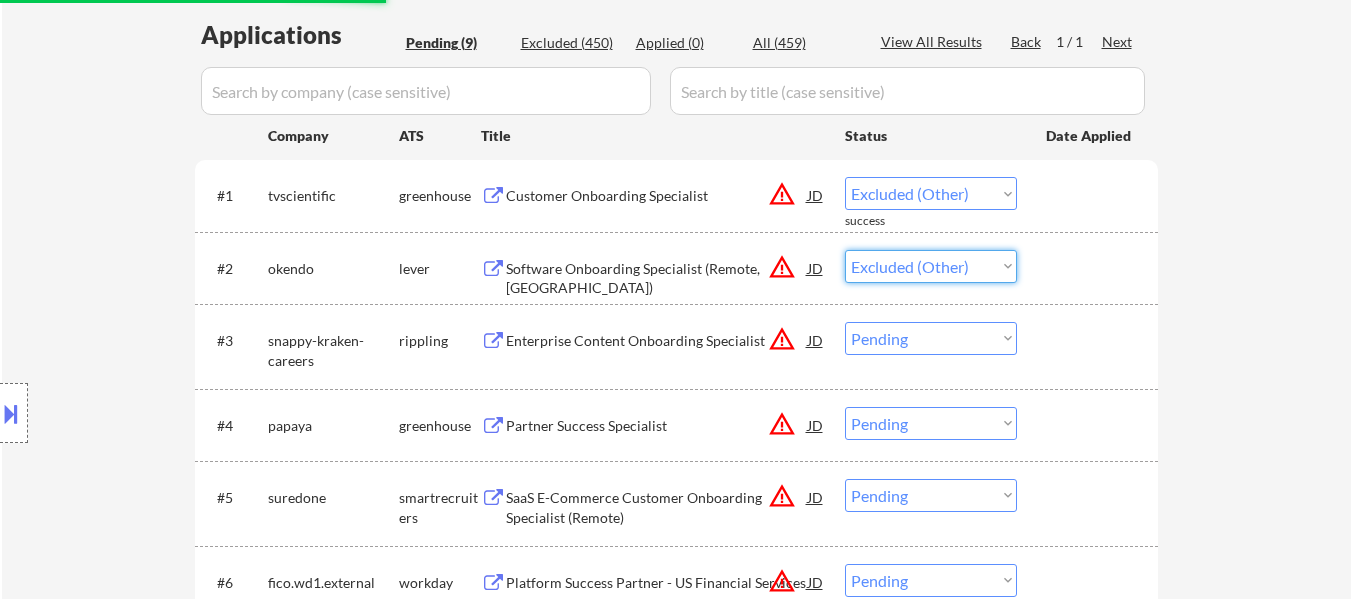 click on "Choose an option... Pending Applied Excluded (Questions) Excluded (Expired) Excluded (Location) Excluded (Bad Match) Excluded (Blocklist) Excluded (Salary) Excluded (Other)" at bounding box center [931, 266] 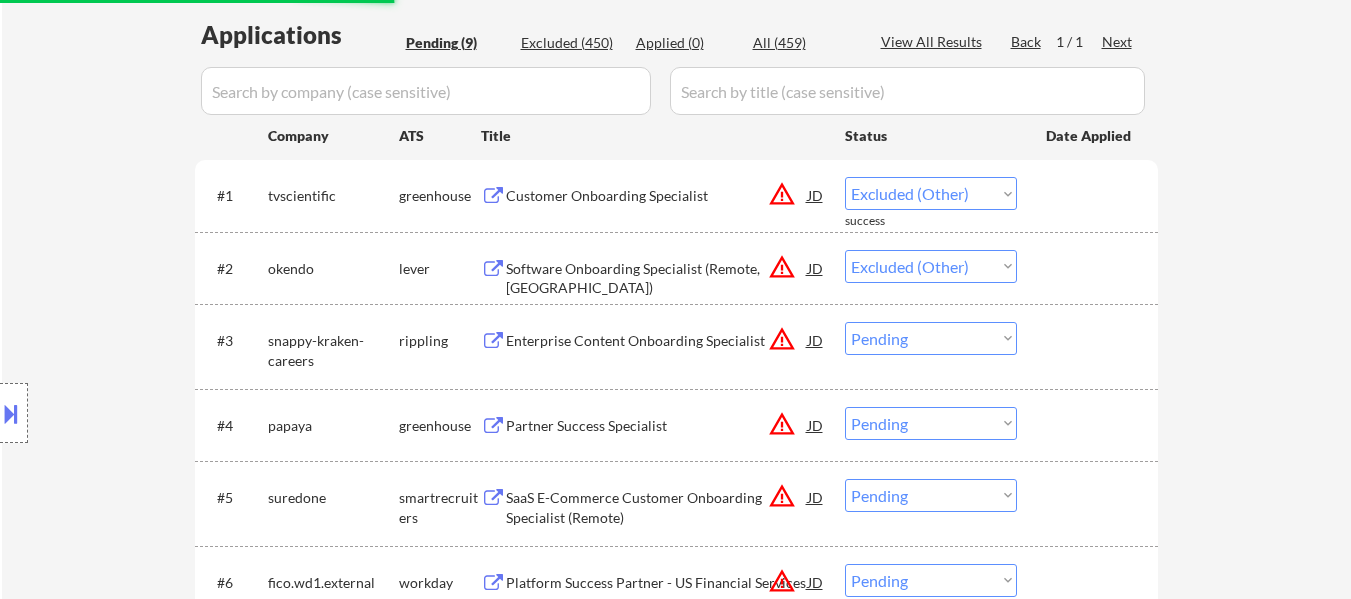 click on "Choose an option... Pending Applied Excluded (Questions) Excluded (Expired) Excluded (Location) Excluded (Bad Match) Excluded (Blocklist) Excluded (Salary) Excluded (Other)" at bounding box center [931, 338] 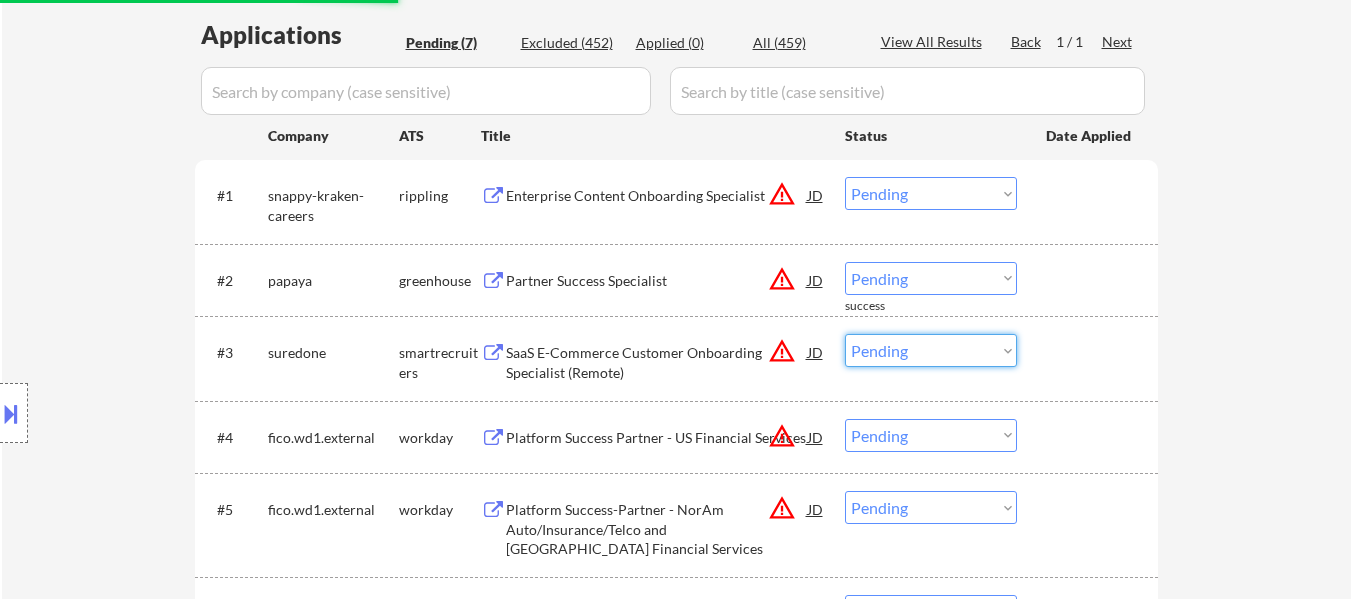 click on "Choose an option... Pending Applied Excluded (Questions) Excluded (Expired) Excluded (Location) Excluded (Bad Match) Excluded (Blocklist) Excluded (Salary) Excluded (Other)" at bounding box center (931, 350) 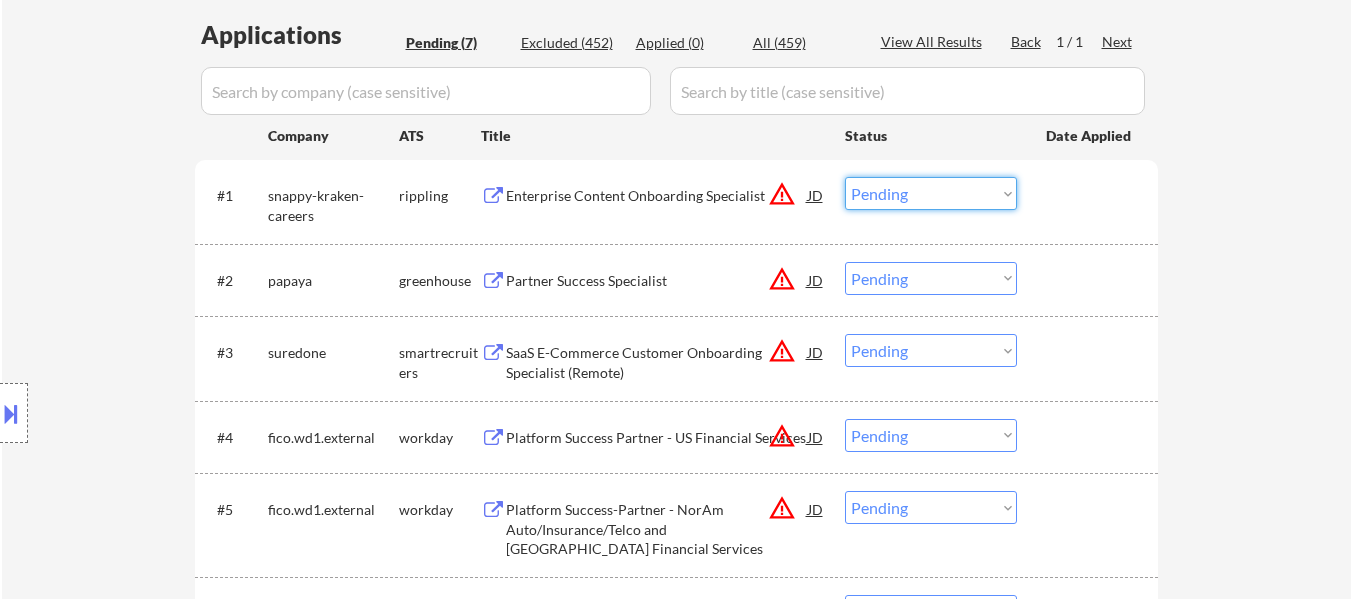 click on "Choose an option... Pending Applied Excluded (Questions) Excluded (Expired) Excluded (Location) Excluded (Bad Match) Excluded (Blocklist) Excluded (Salary) Excluded (Other)" at bounding box center [931, 193] 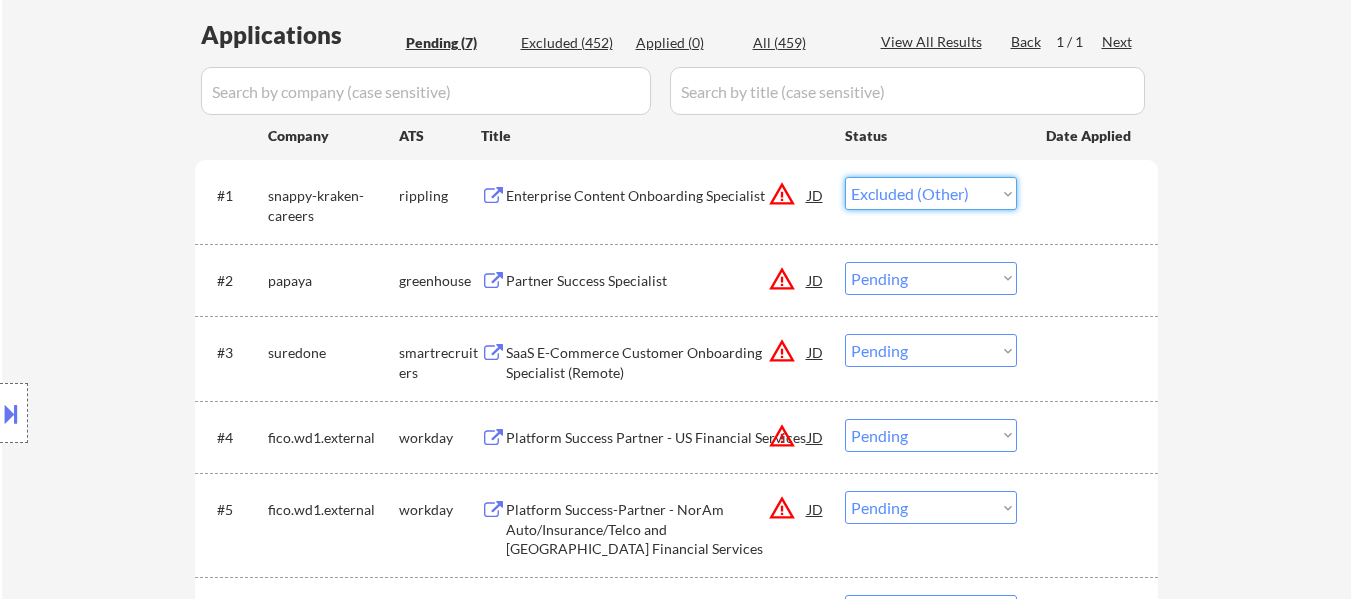 click on "Choose an option... Pending Applied Excluded (Questions) Excluded (Expired) Excluded (Location) Excluded (Bad Match) Excluded (Blocklist) Excluded (Salary) Excluded (Other)" at bounding box center [931, 193] 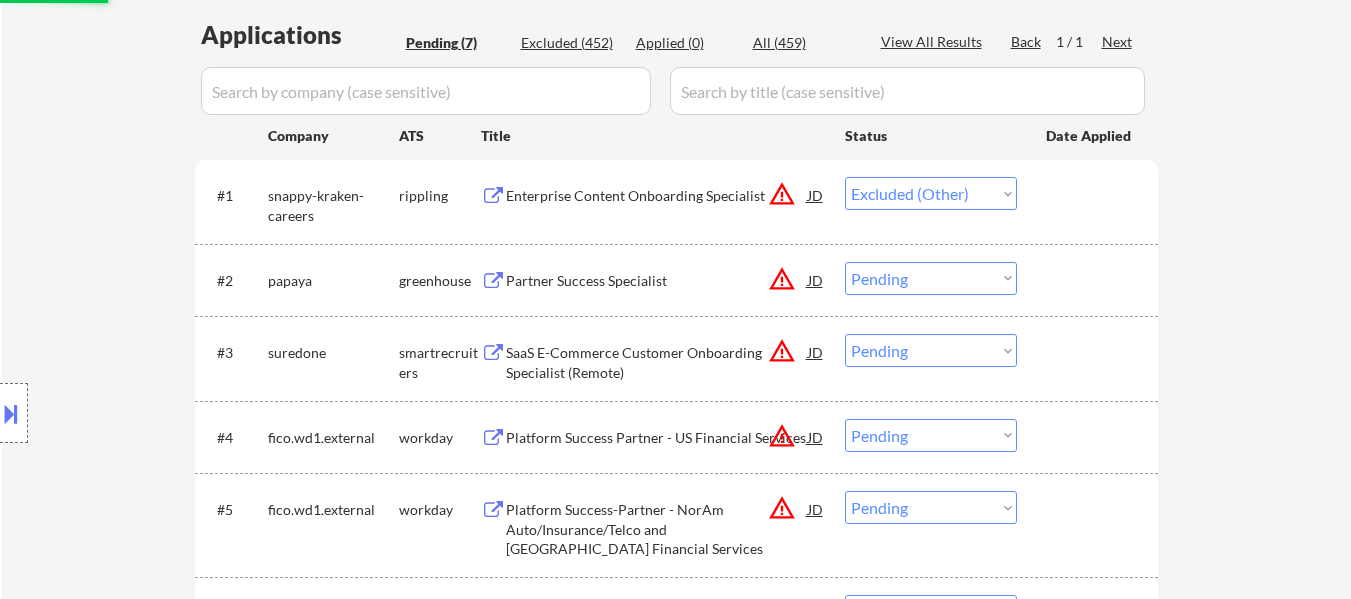 click on "Choose an option... Pending Applied Excluded (Questions) Excluded (Expired) Excluded (Location) Excluded (Bad Match) Excluded (Blocklist) Excluded (Salary) Excluded (Other)" at bounding box center [931, 278] 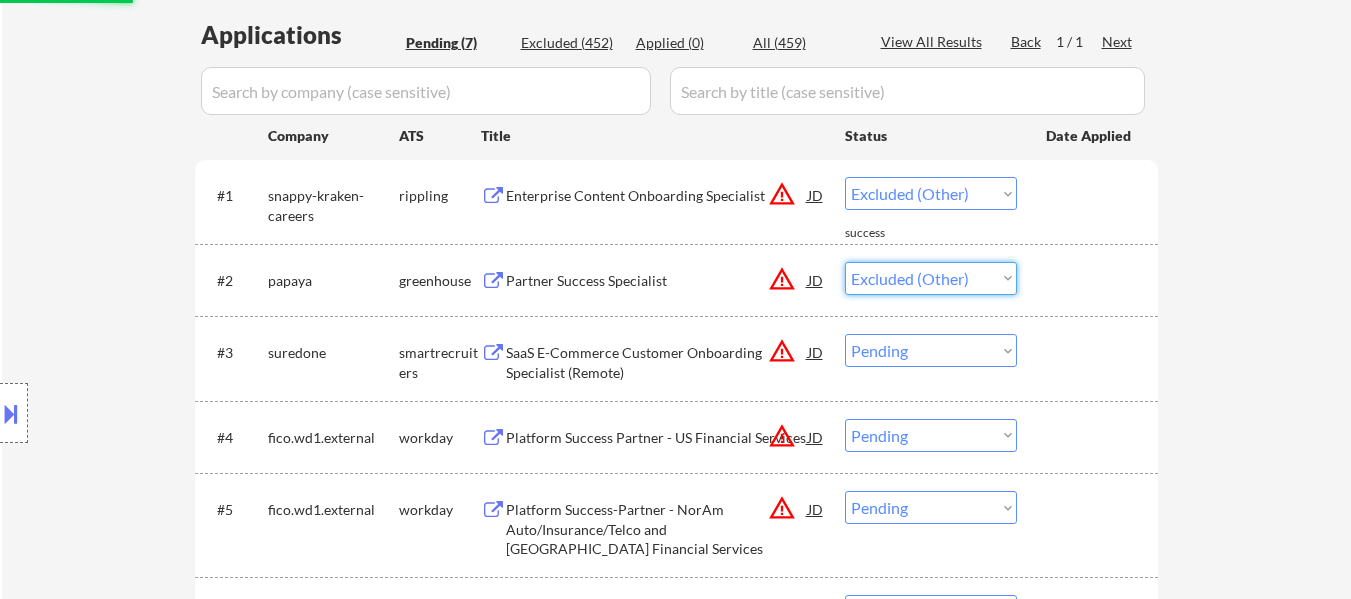 click on "Choose an option... Pending Applied Excluded (Questions) Excluded (Expired) Excluded (Location) Excluded (Bad Match) Excluded (Blocklist) Excluded (Salary) Excluded (Other)" at bounding box center [931, 278] 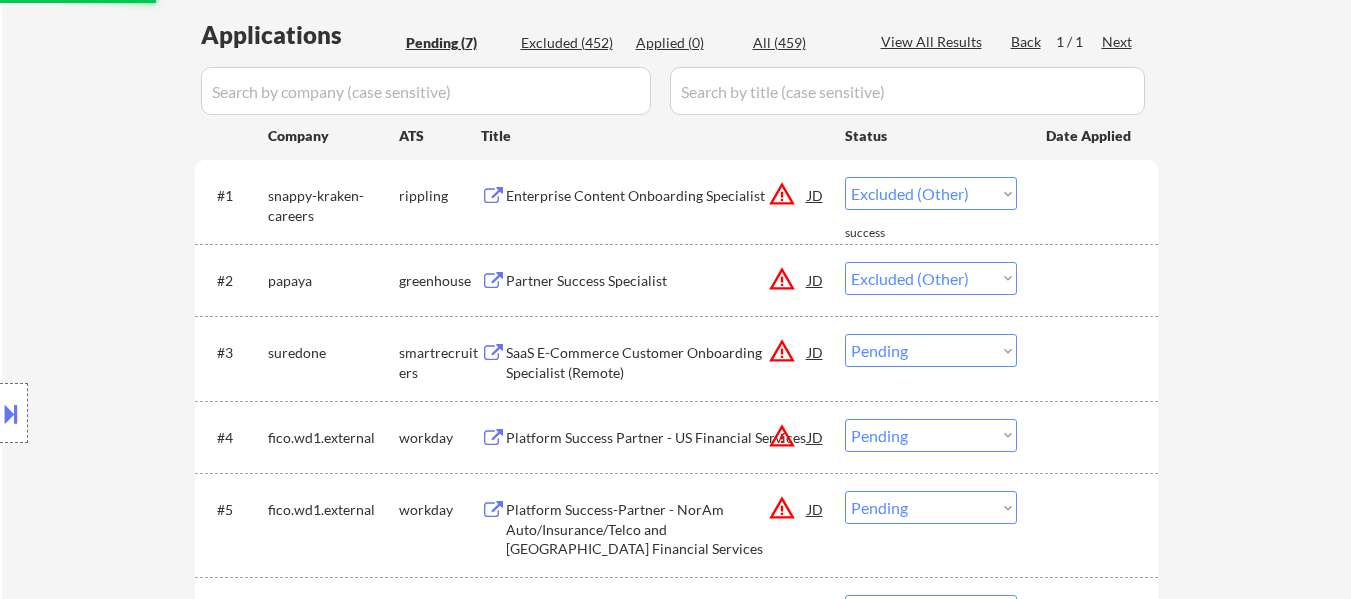 click on "Choose an option... Pending Applied Excluded (Questions) Excluded (Expired) Excluded (Location) Excluded (Bad Match) Excluded (Blocklist) Excluded (Salary) Excluded (Other)" at bounding box center [931, 350] 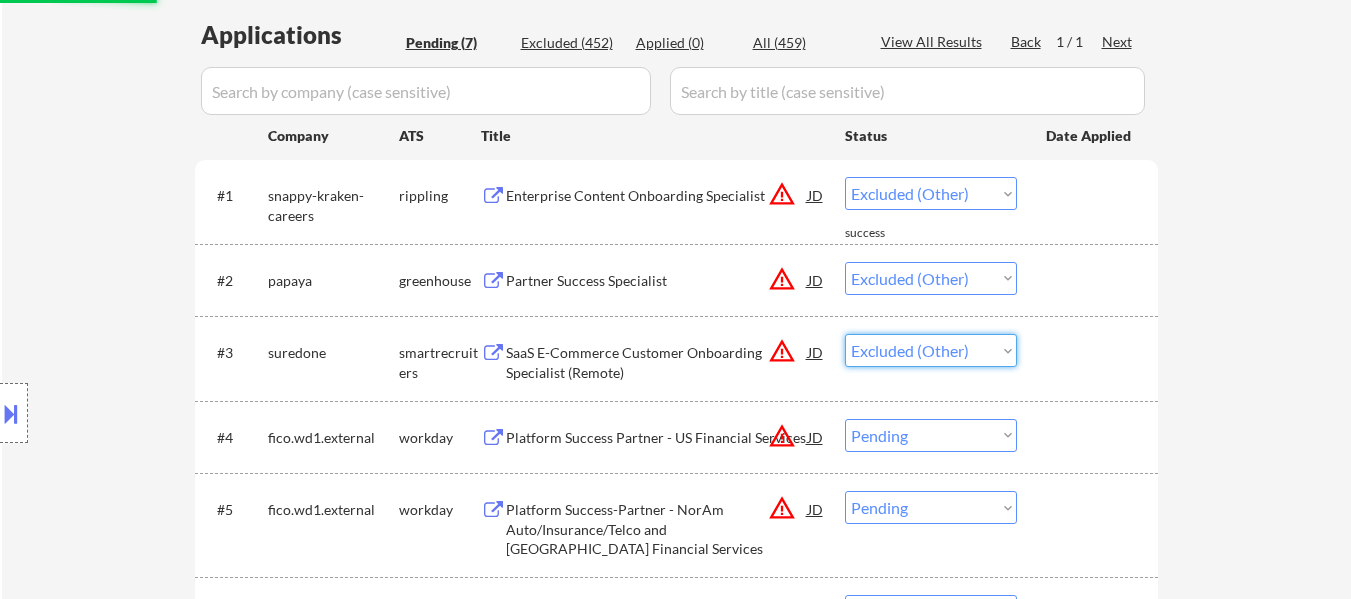 click on "Choose an option... Pending Applied Excluded (Questions) Excluded (Expired) Excluded (Location) Excluded (Bad Match) Excluded (Blocklist) Excluded (Salary) Excluded (Other)" at bounding box center [931, 350] 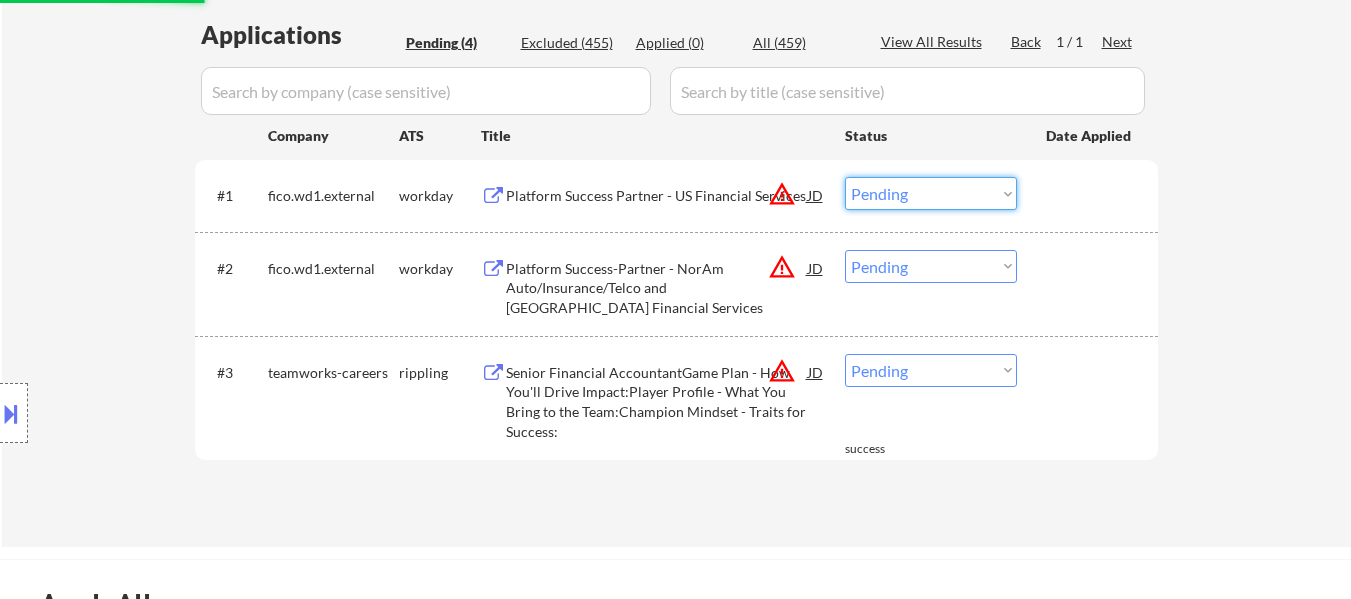 click on "Choose an option... Pending Applied Excluded (Questions) Excluded (Expired) Excluded (Location) Excluded (Bad Match) Excluded (Blocklist) Excluded (Salary) Excluded (Other)" at bounding box center (931, 193) 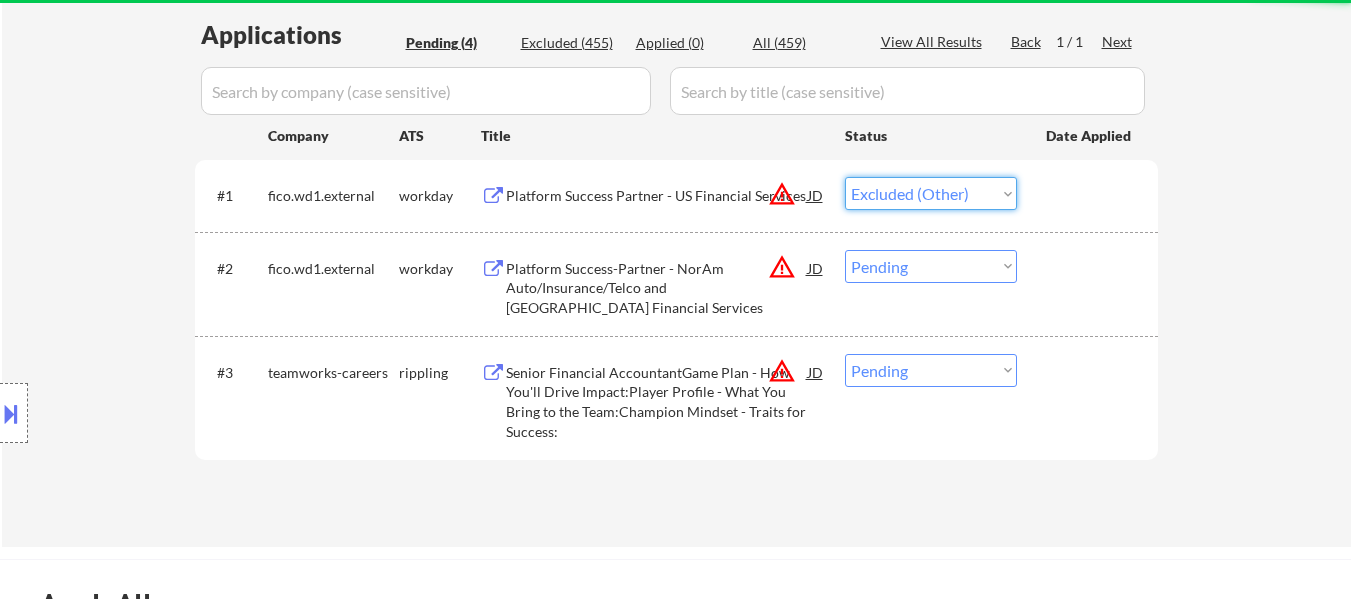click on "Choose an option... Pending Applied Excluded (Questions) Excluded (Expired) Excluded (Location) Excluded (Bad Match) Excluded (Blocklist) Excluded (Salary) Excluded (Other)" at bounding box center [931, 193] 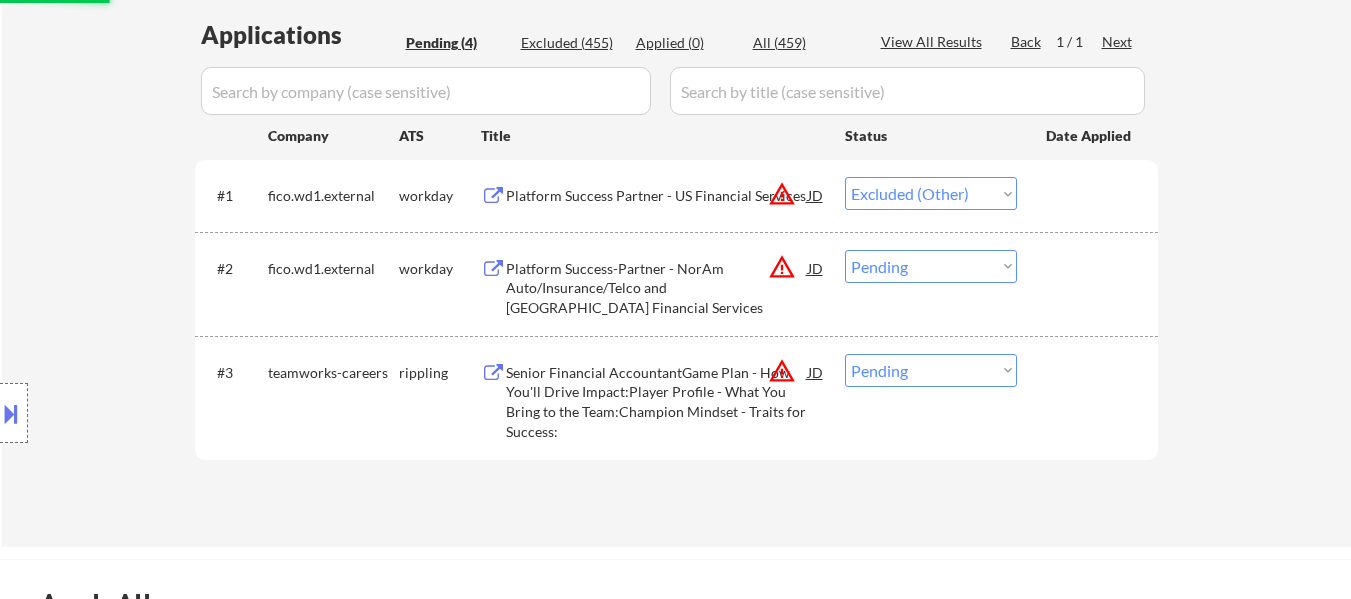 click on "Choose an option... Pending Applied Excluded (Questions) Excluded (Expired) Excluded (Location) Excluded (Bad Match) Excluded (Blocklist) Excluded (Salary) Excluded (Other)" at bounding box center (931, 266) 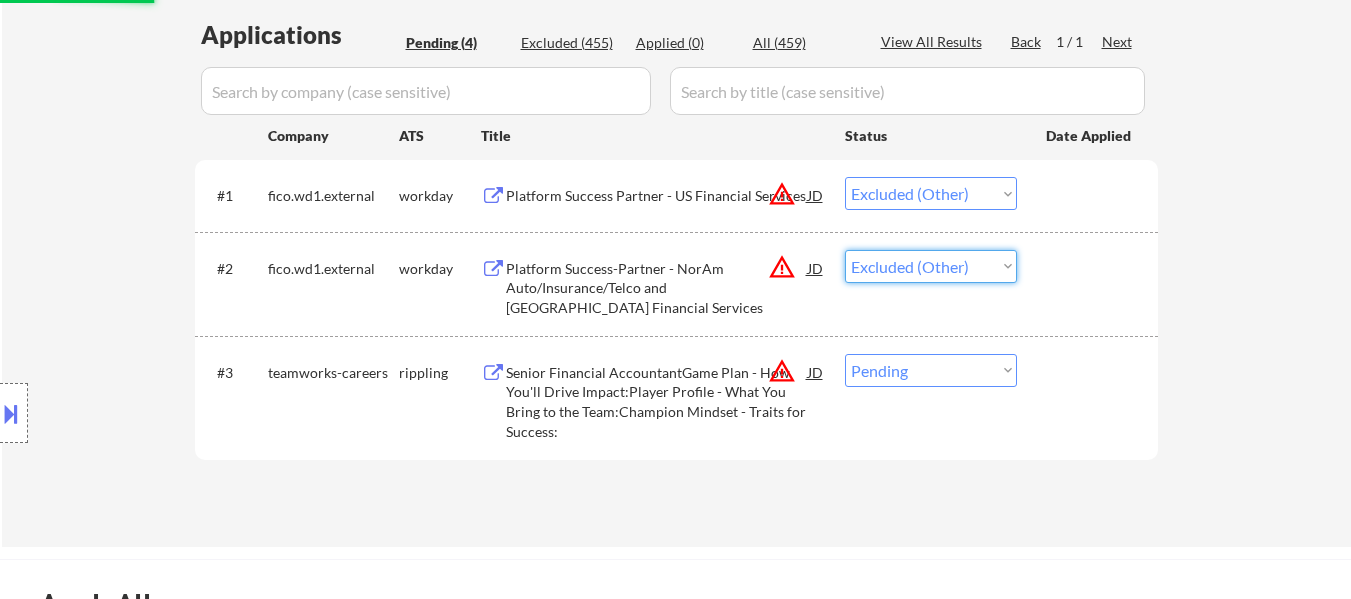 click on "Choose an option... Pending Applied Excluded (Questions) Excluded (Expired) Excluded (Location) Excluded (Bad Match) Excluded (Blocklist) Excluded (Salary) Excluded (Other)" at bounding box center (931, 266) 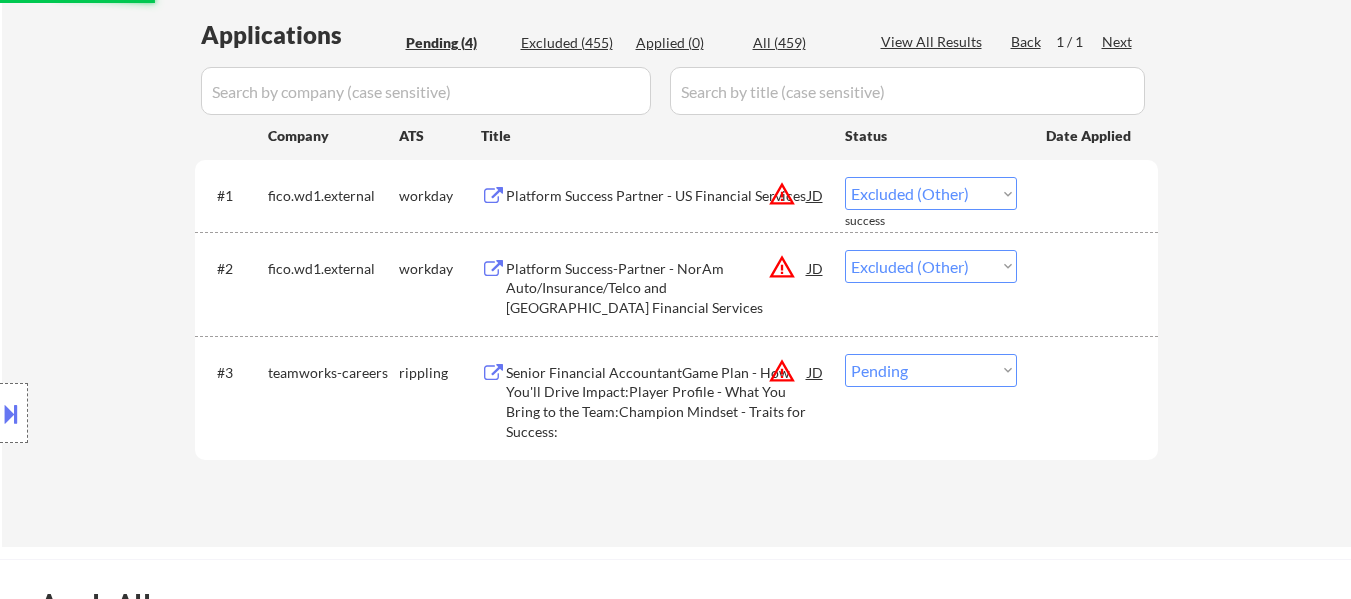click on "Choose an option... Pending Applied Excluded (Questions) Excluded (Expired) Excluded (Location) Excluded (Bad Match) Excluded (Blocklist) Excluded (Salary) Excluded (Other)" at bounding box center [931, 370] 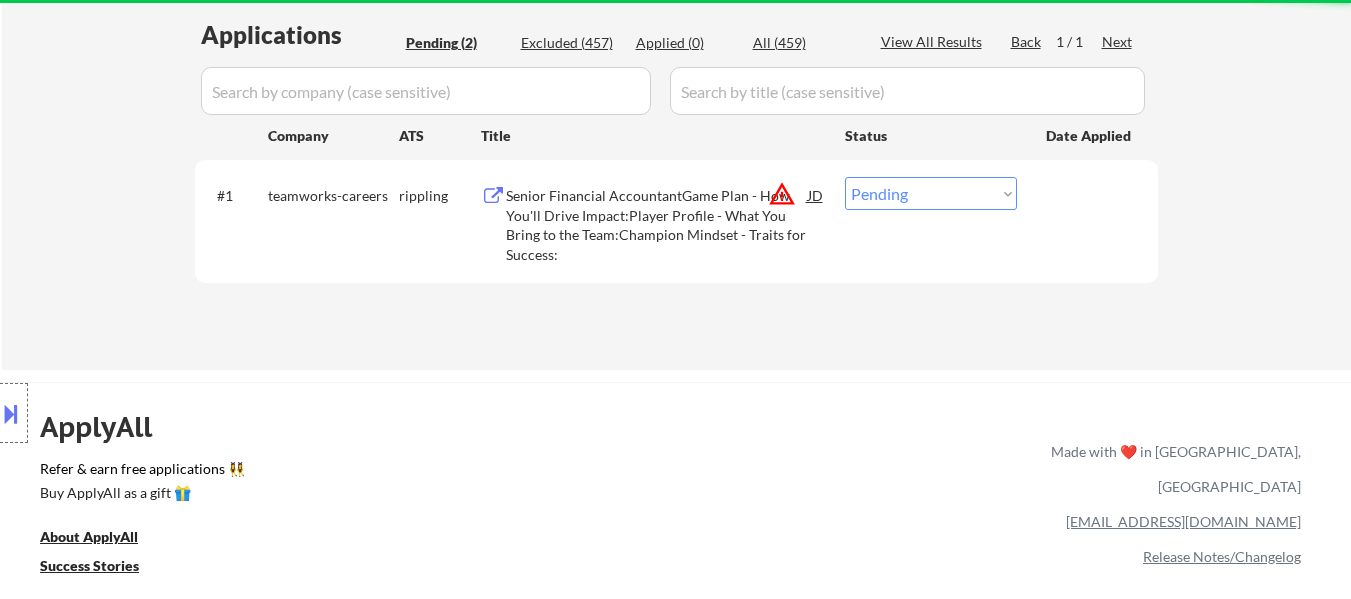 click on "Choose an option... Pending Applied Excluded (Questions) Excluded (Expired) Excluded (Location) Excluded (Bad Match) Excluded (Blocklist) Excluded (Salary) Excluded (Other)" at bounding box center [931, 193] 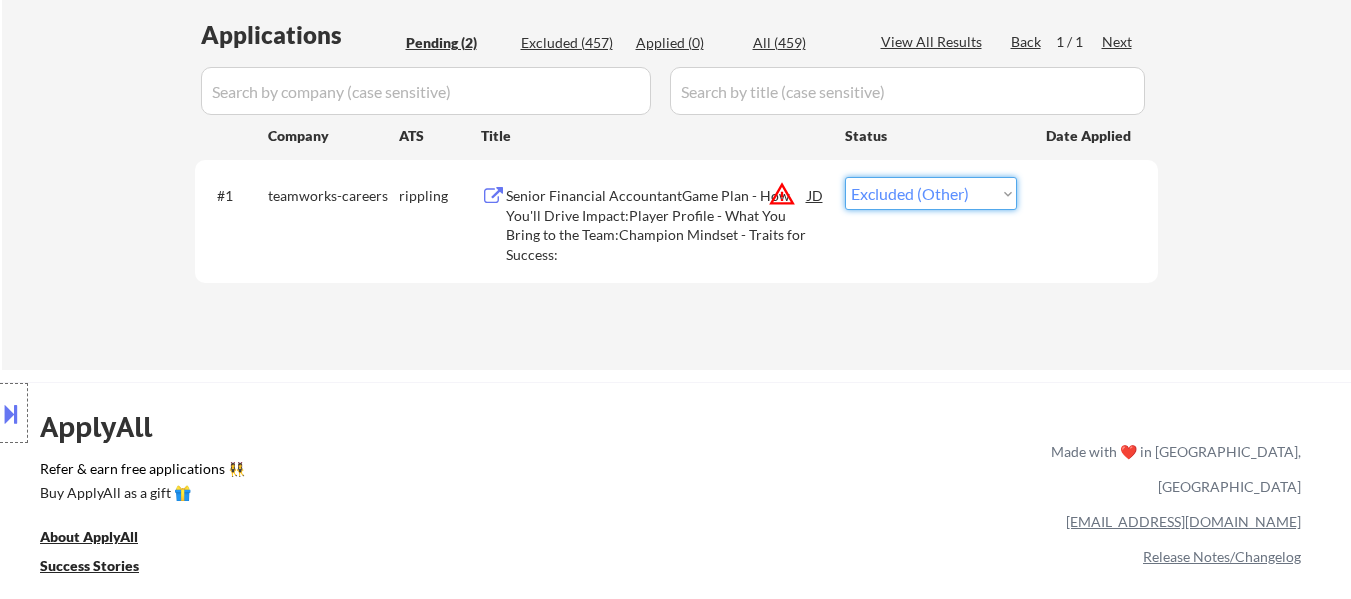 click on "Choose an option... Pending Applied Excluded (Questions) Excluded (Expired) Excluded (Location) Excluded (Bad Match) Excluded (Blocklist) Excluded (Salary) Excluded (Other)" at bounding box center [931, 193] 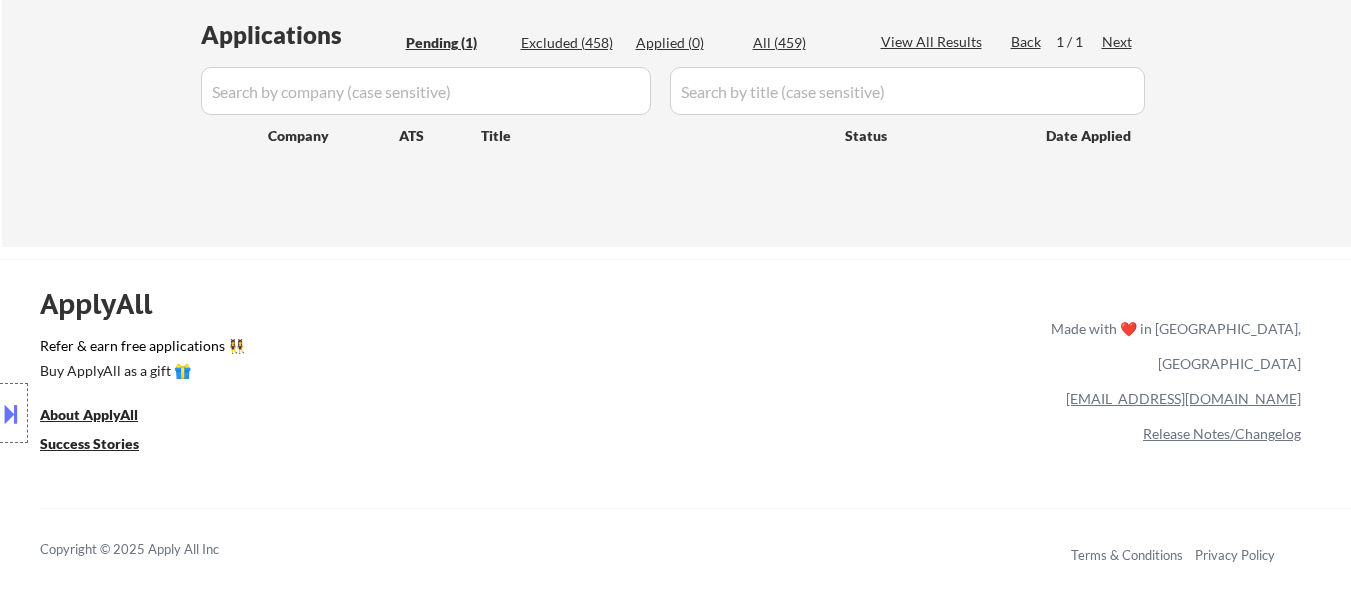 click on "Pending (1)" at bounding box center [456, 43] 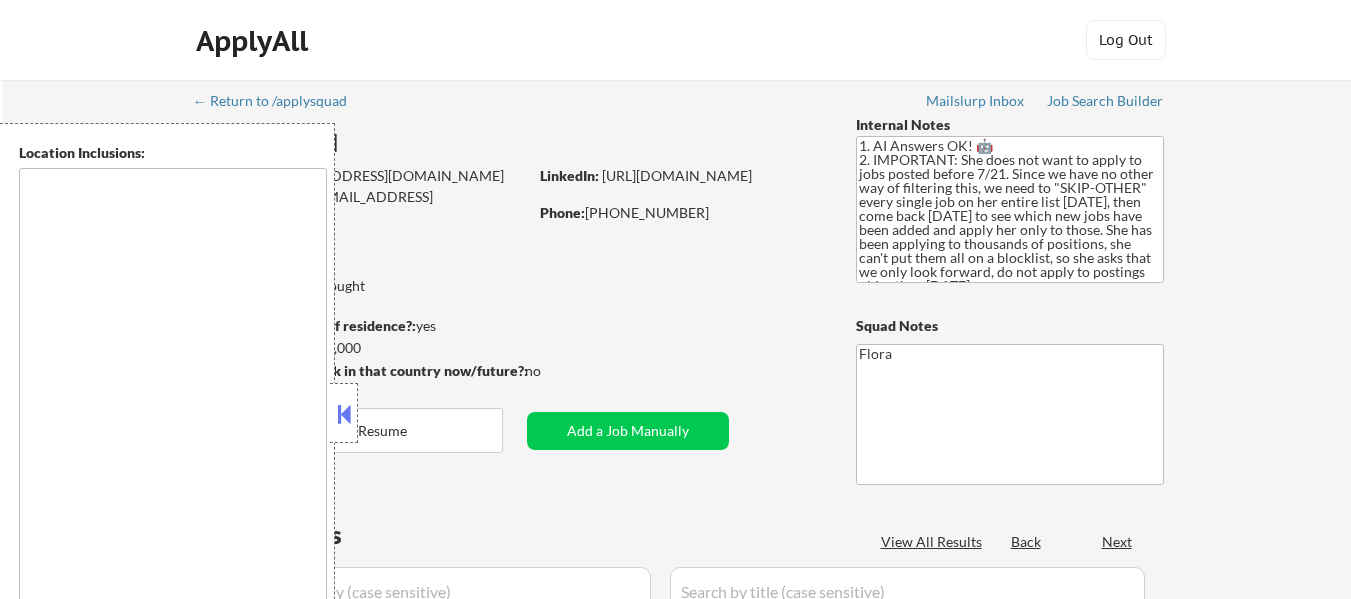 scroll, scrollTop: 0, scrollLeft: 0, axis: both 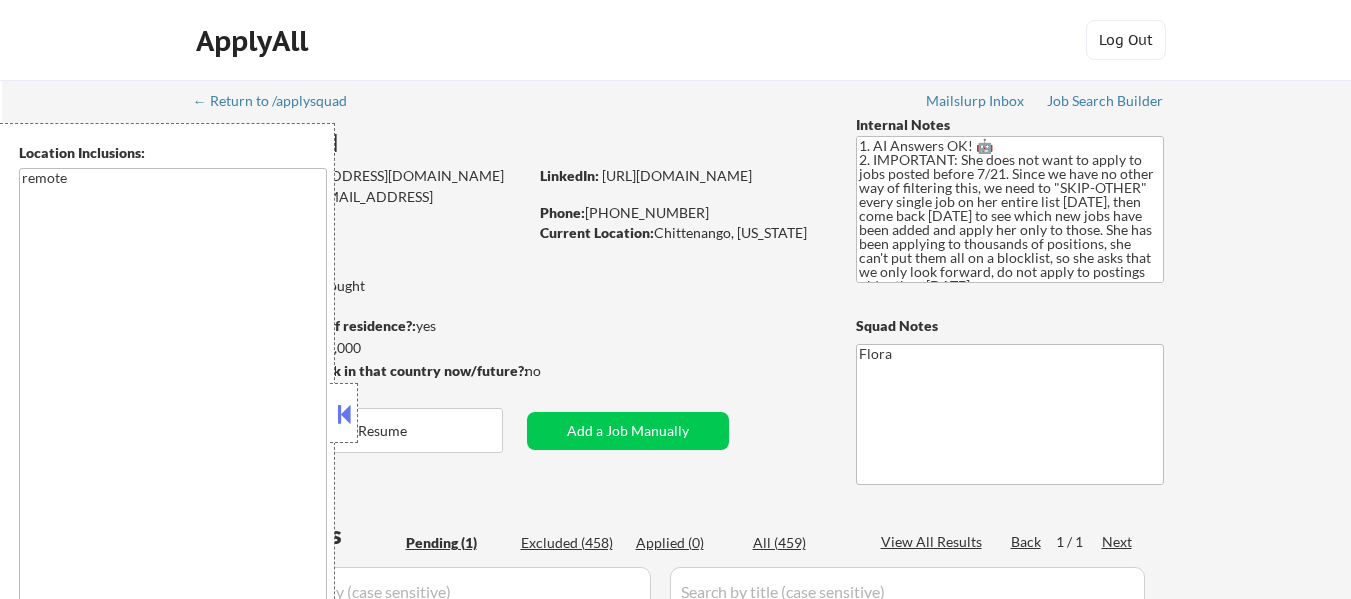 click at bounding box center [344, 414] 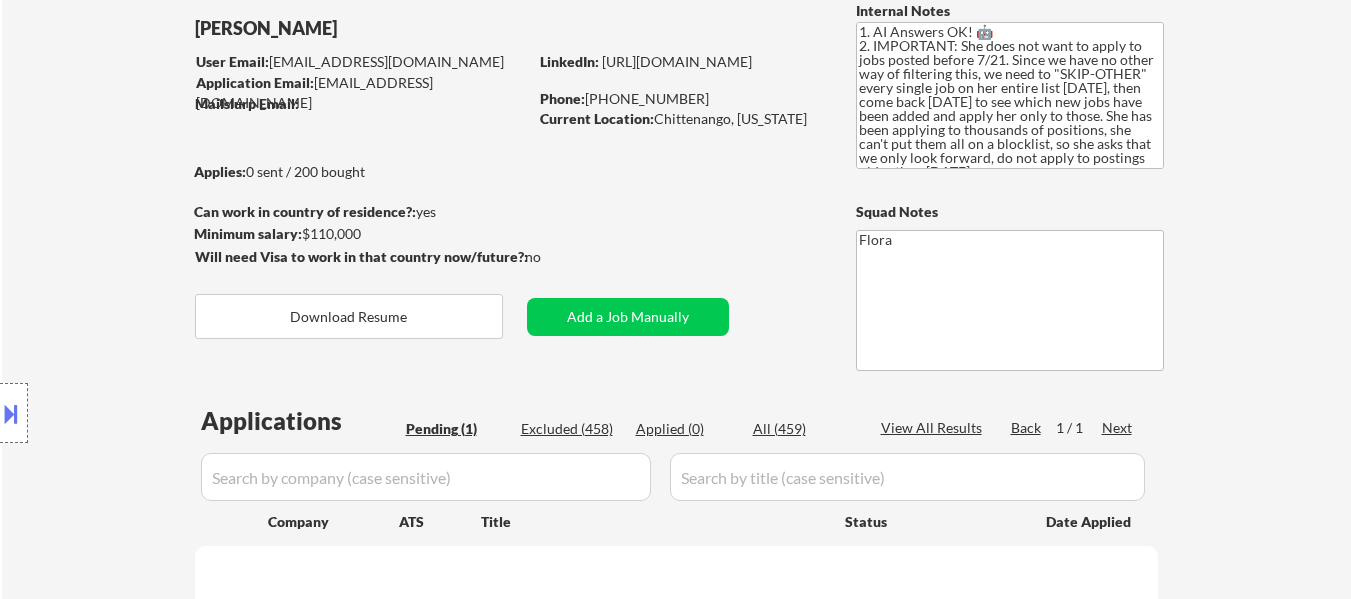 scroll, scrollTop: 300, scrollLeft: 0, axis: vertical 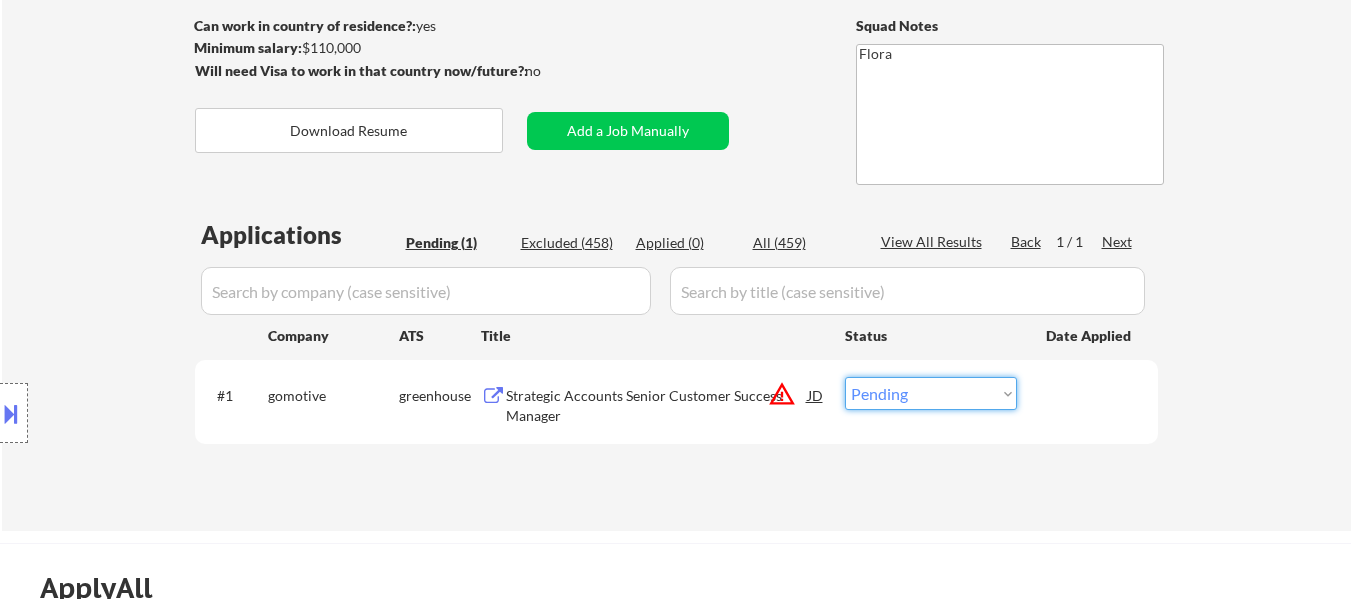 click on "Choose an option... Pending Applied Excluded (Questions) Excluded (Expired) Excluded (Location) Excluded (Bad Match) Excluded (Blocklist) Excluded (Salary) Excluded (Other)" at bounding box center (931, 393) 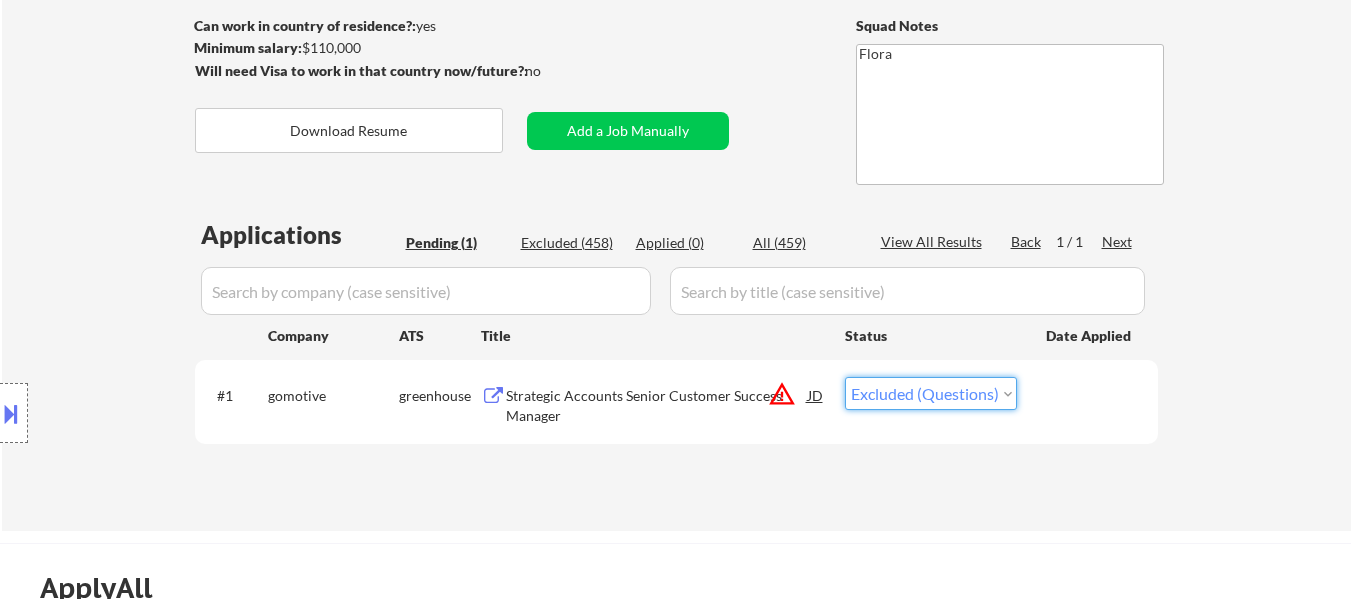 click on "Choose an option... Pending Applied Excluded (Questions) Excluded (Expired) Excluded (Location) Excluded (Bad Match) Excluded (Blocklist) Excluded (Salary) Excluded (Other)" at bounding box center (931, 393) 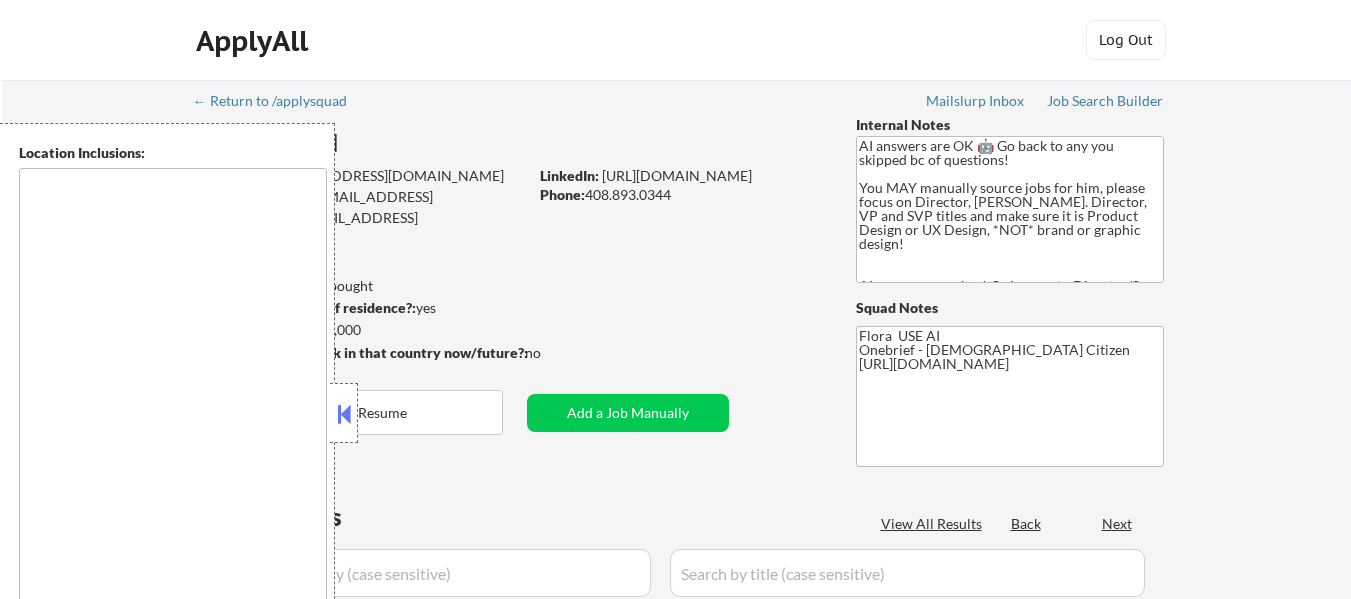 scroll, scrollTop: 0, scrollLeft: 0, axis: both 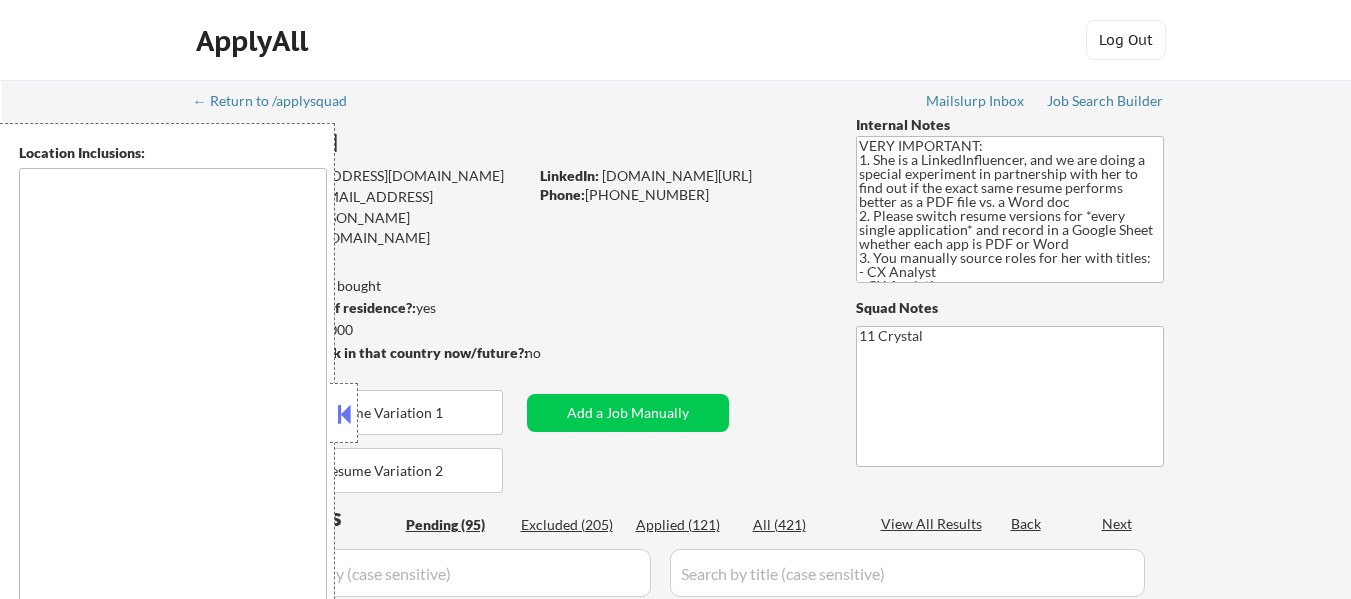 type on "[GEOGRAPHIC_DATA], OR   [GEOGRAPHIC_DATA], OR   [GEOGRAPHIC_DATA], OR   [GEOGRAPHIC_DATA], OR   [GEOGRAPHIC_DATA], OR   [GEOGRAPHIC_DATA], OR   [GEOGRAPHIC_DATA], OR   [GEOGRAPHIC_DATA], [GEOGRAPHIC_DATA]   [GEOGRAPHIC_DATA], OR   [GEOGRAPHIC_DATA], OR   [GEOGRAPHIC_DATA], OR   [US_STATE][GEOGRAPHIC_DATA], OR   [GEOGRAPHIC_DATA], OR   [GEOGRAPHIC_DATA], [GEOGRAPHIC_DATA]   [GEOGRAPHIC_DATA], OR   [GEOGRAPHIC_DATA], OR   [GEOGRAPHIC_DATA], OR   [GEOGRAPHIC_DATA], OR   [GEOGRAPHIC_DATA], OR   [GEOGRAPHIC_DATA], [GEOGRAPHIC_DATA]   remote" 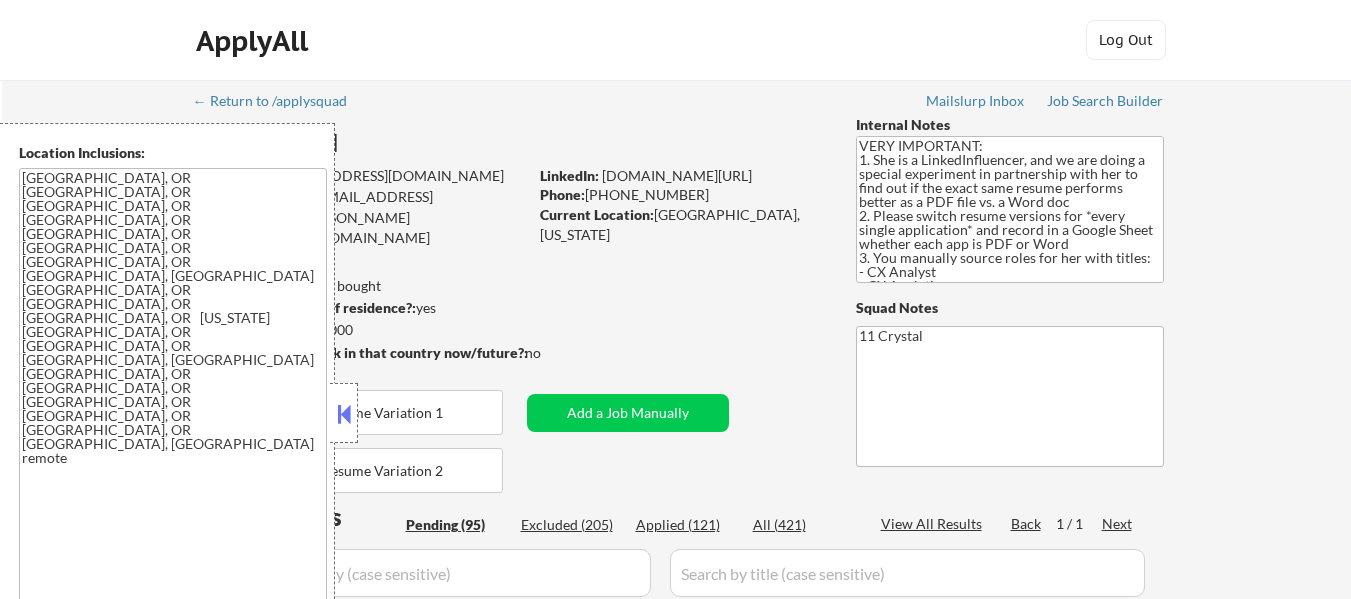 select on ""pending"" 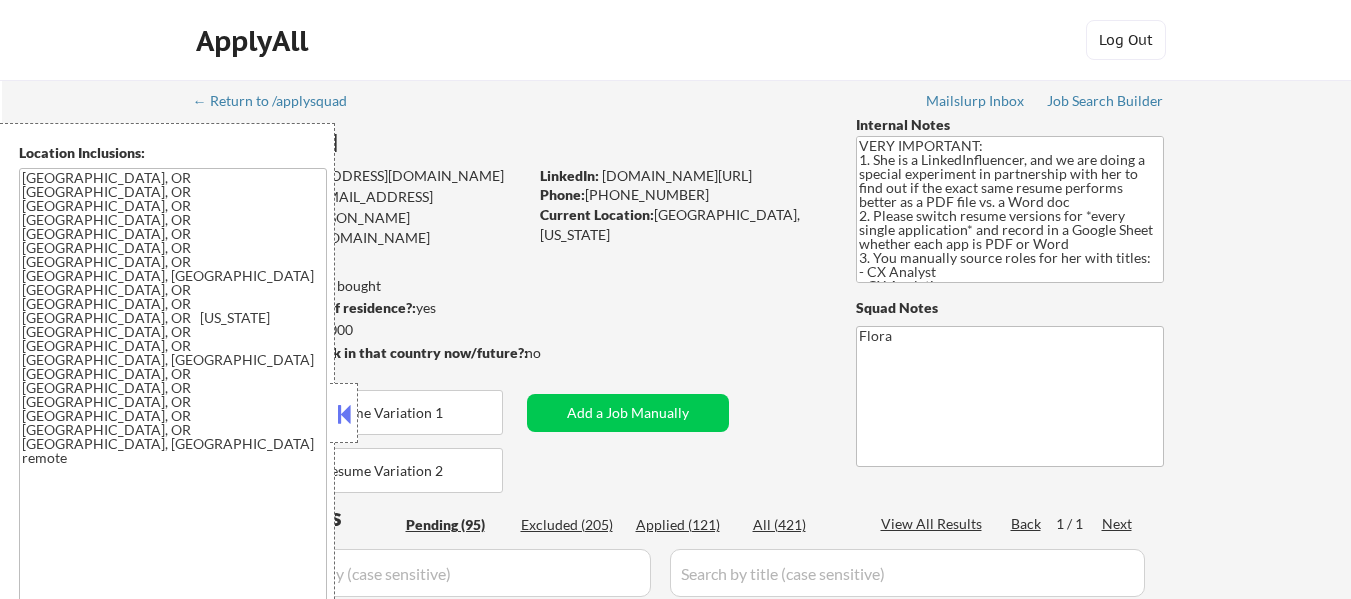 type on "Flora
CV Monitoring:
[URL][DOMAIN_NAME]" 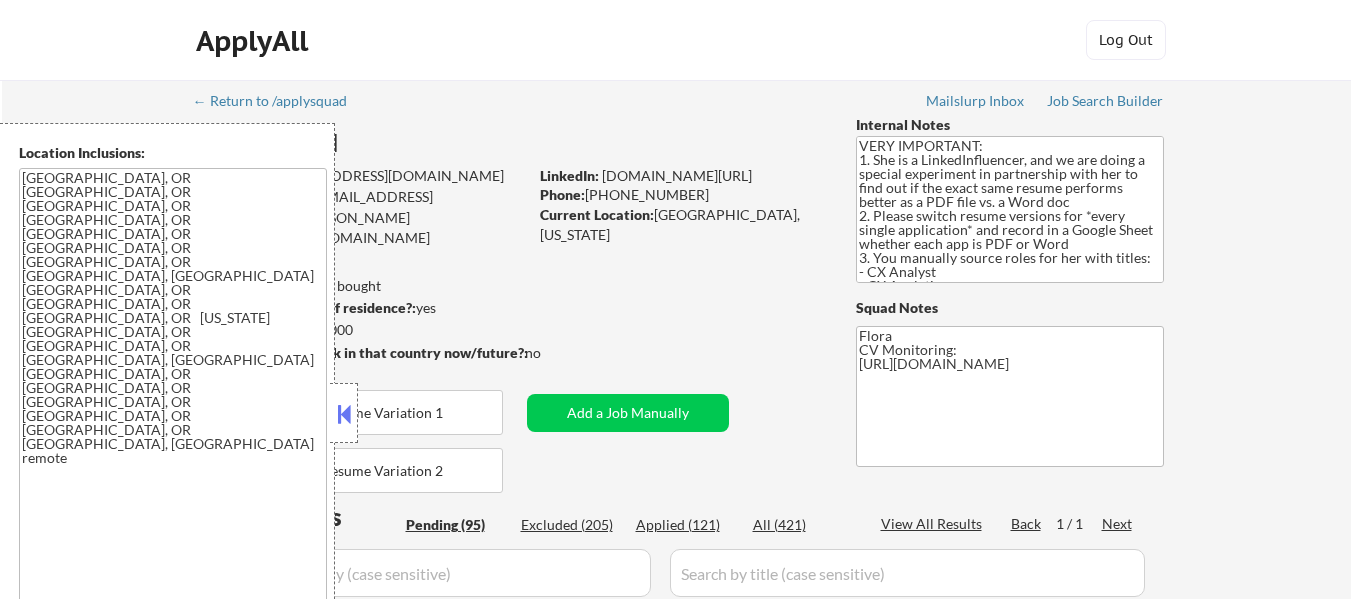 click at bounding box center (344, 414) 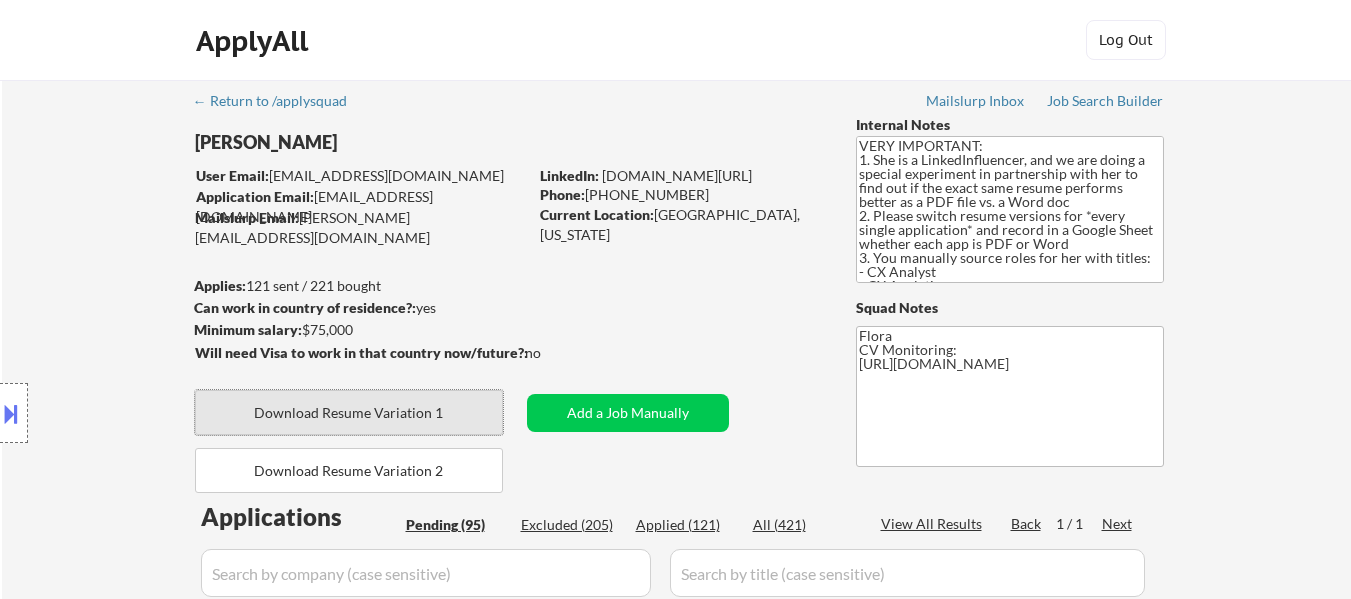 click on "Download Resume Variation 1" at bounding box center (349, 412) 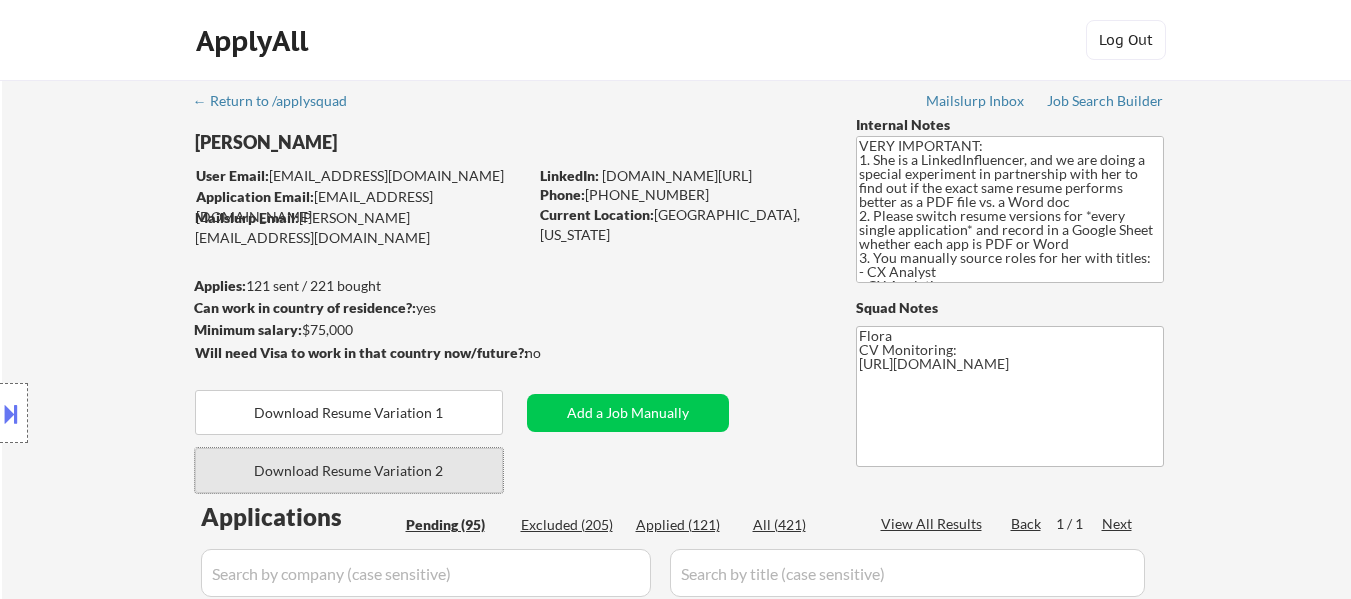 click on "Download Resume Variation 2" at bounding box center [349, 470] 